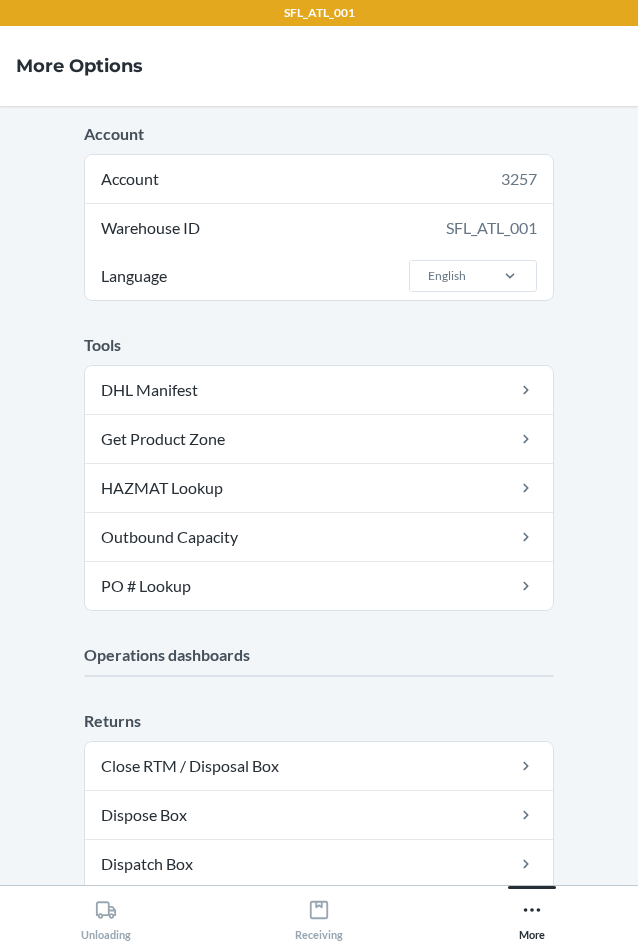 scroll, scrollTop: 0, scrollLeft: 0, axis: both 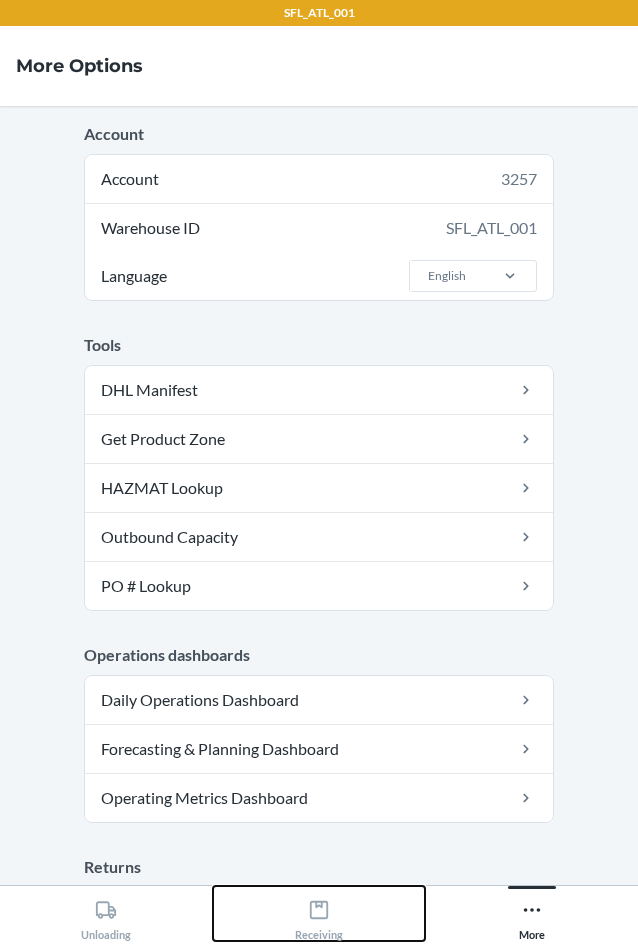 click 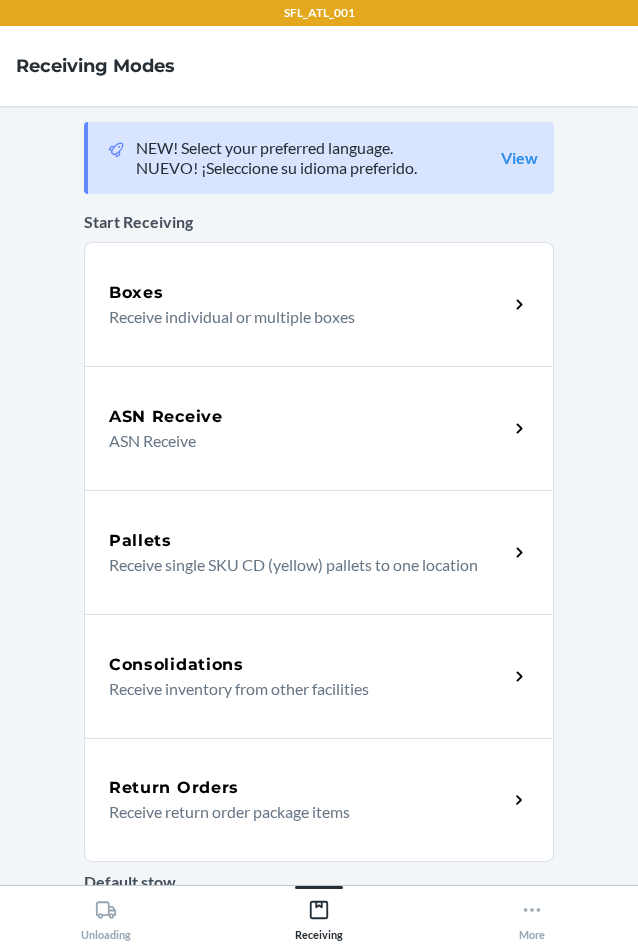 click on "Return Orders" at bounding box center [174, 788] 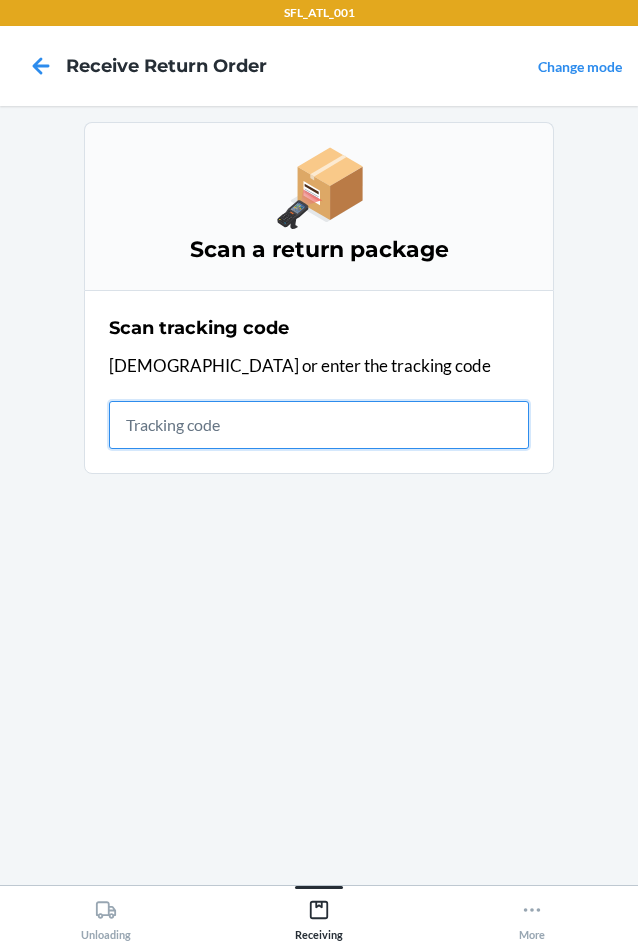 click at bounding box center (319, 425) 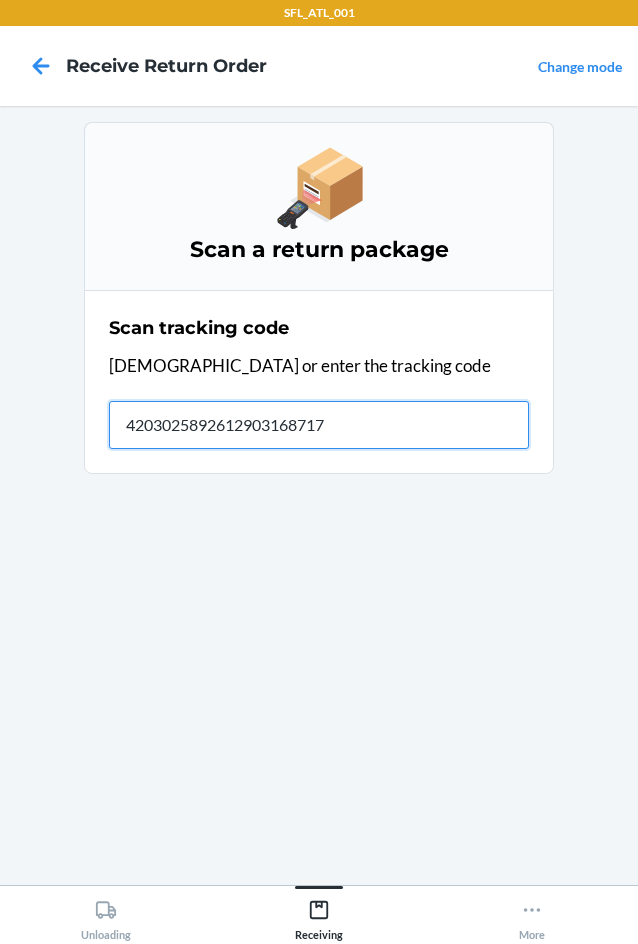 type on "42030258926129031687172" 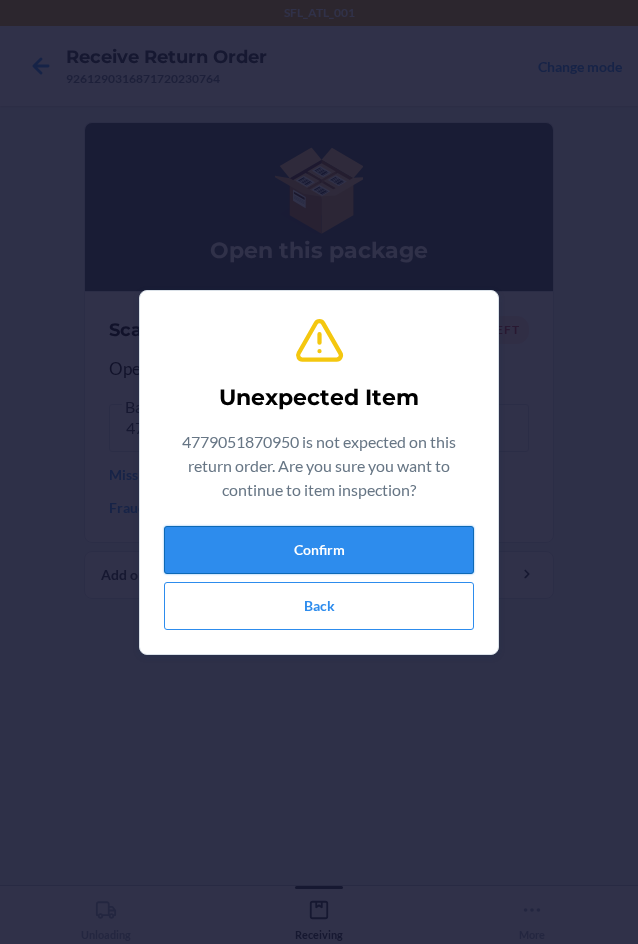 click on "Confirm" at bounding box center [319, 550] 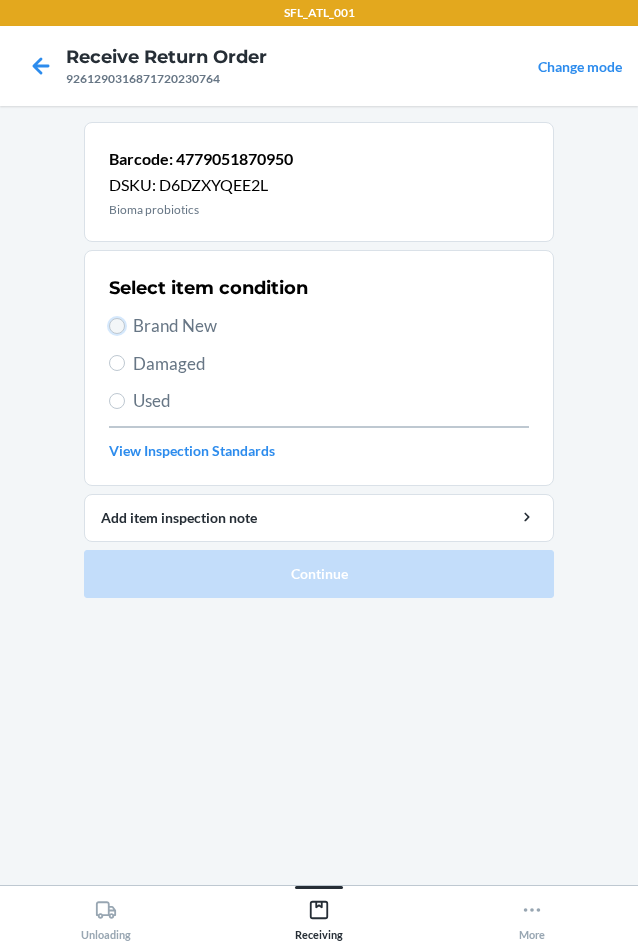 click on "Brand New" at bounding box center [117, 326] 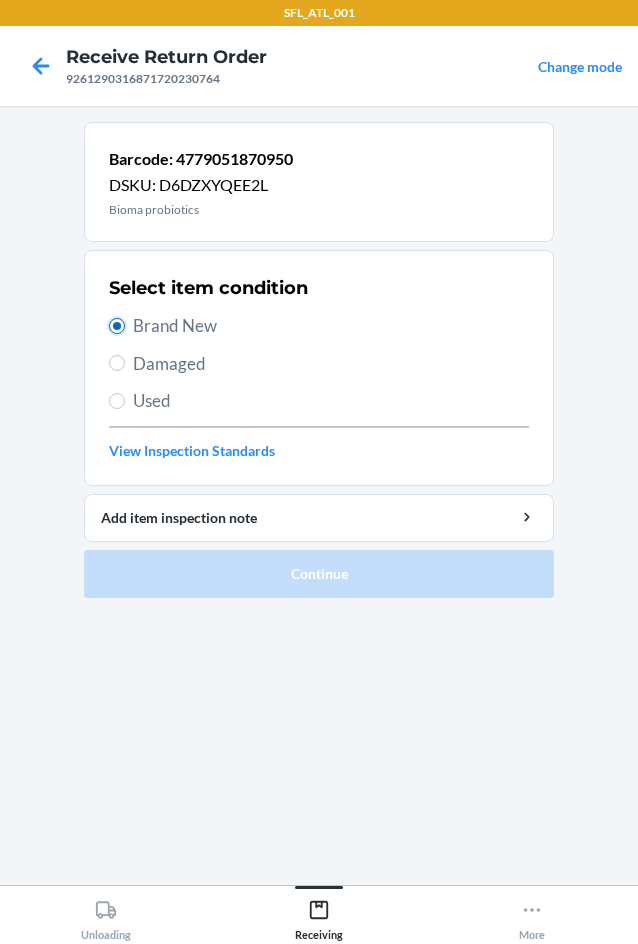radio on "true" 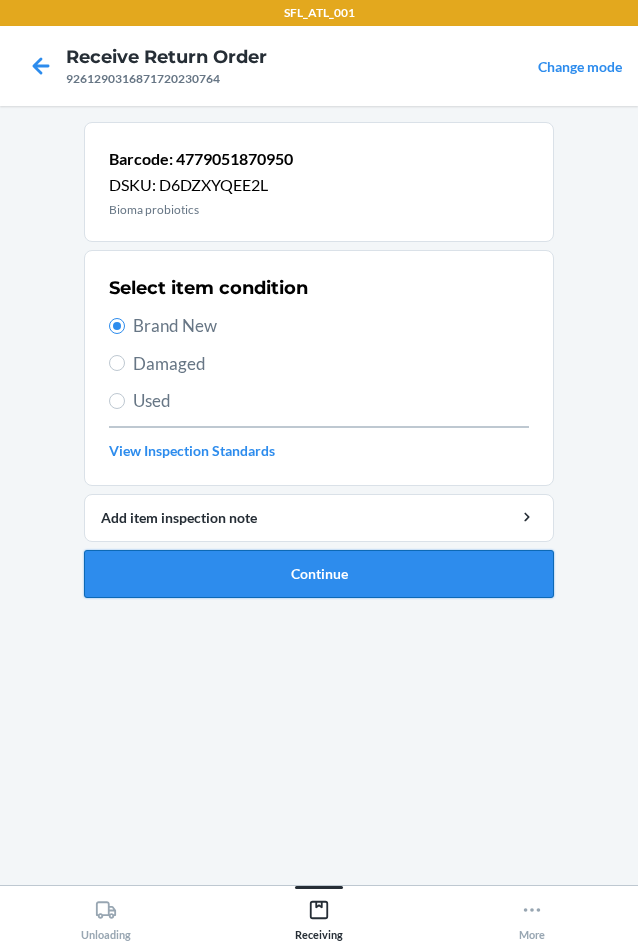 click on "Continue" at bounding box center (319, 574) 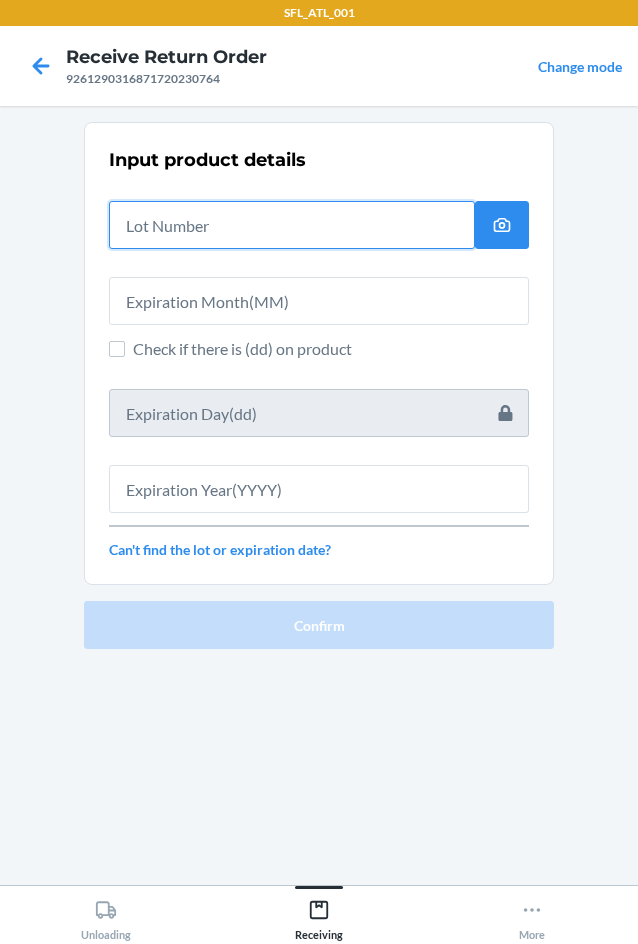 click at bounding box center [292, 225] 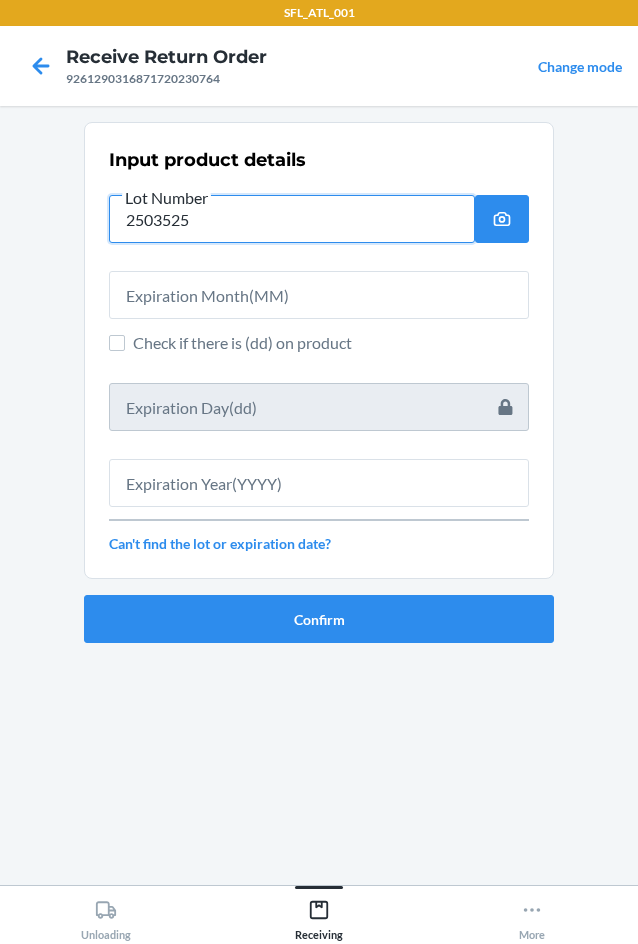 type on "2503525" 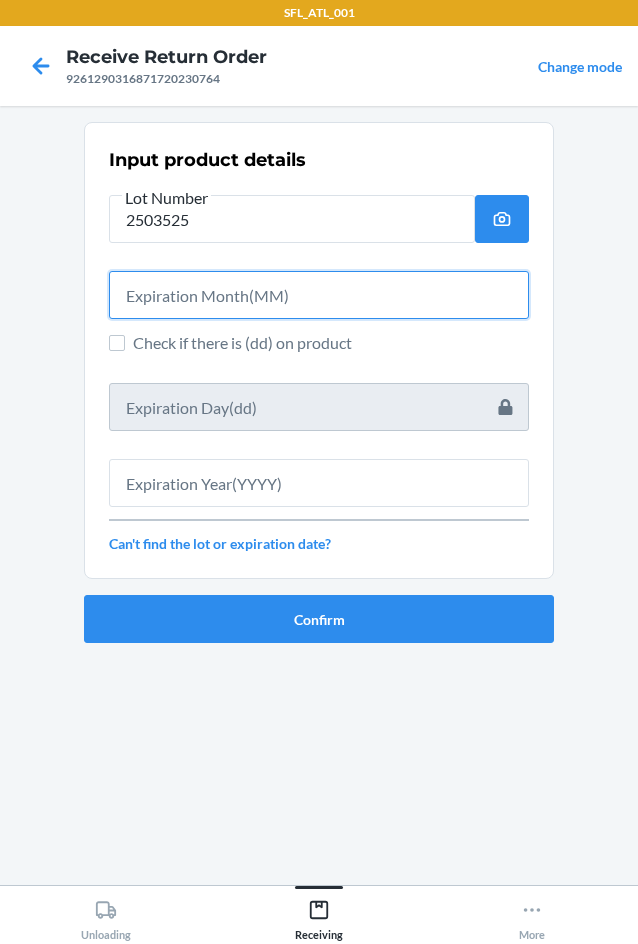 click at bounding box center [319, 295] 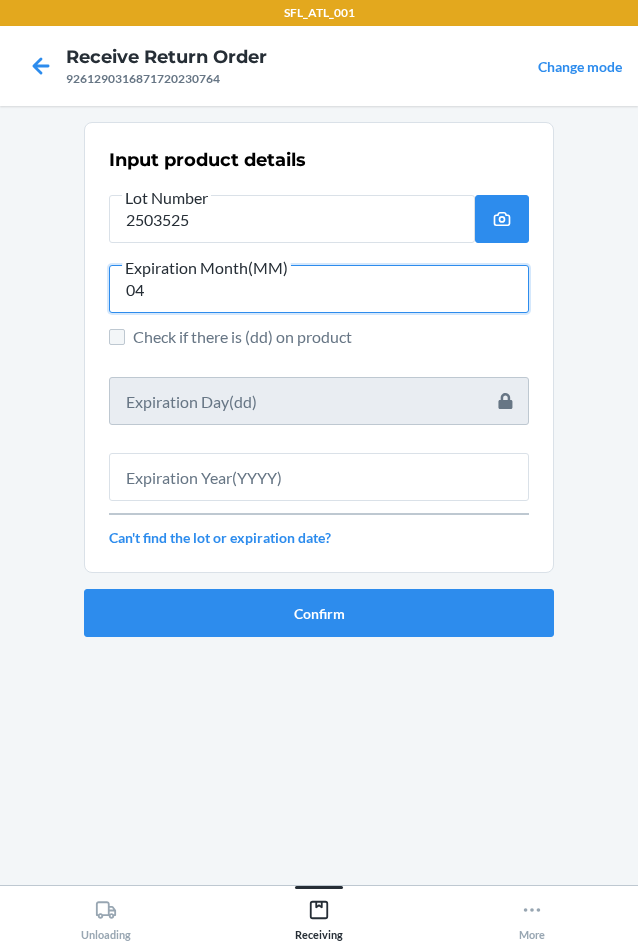 type on "04" 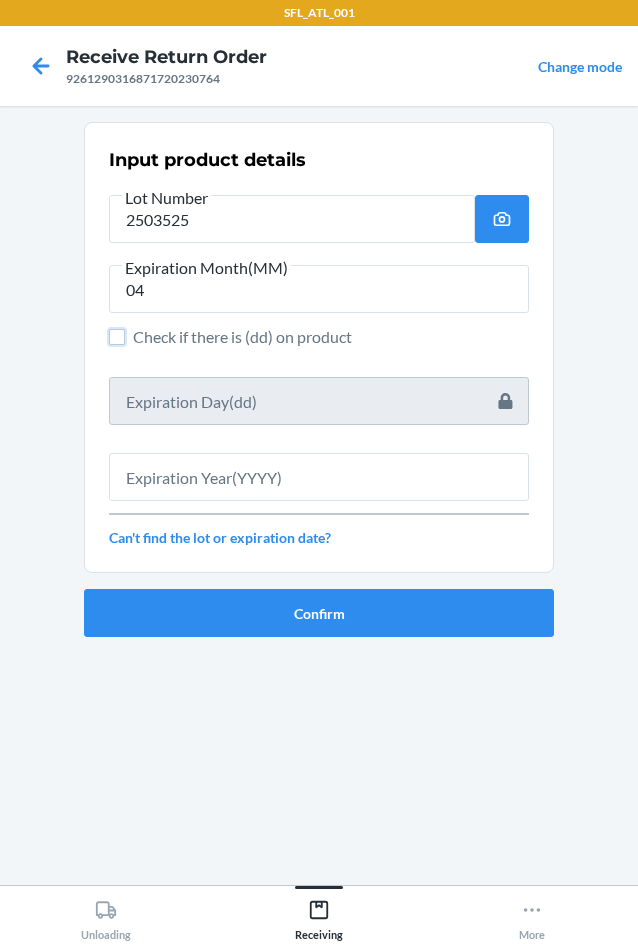 drag, startPoint x: 121, startPoint y: 336, endPoint x: 123, endPoint y: 380, distance: 44.04543 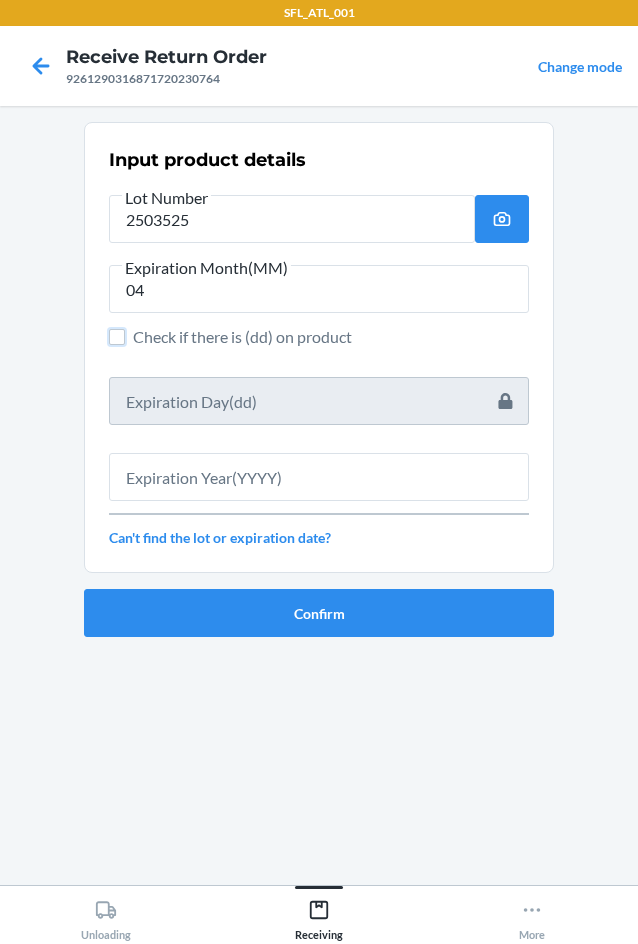 click on "Check if there is (dd) on product" at bounding box center (117, 337) 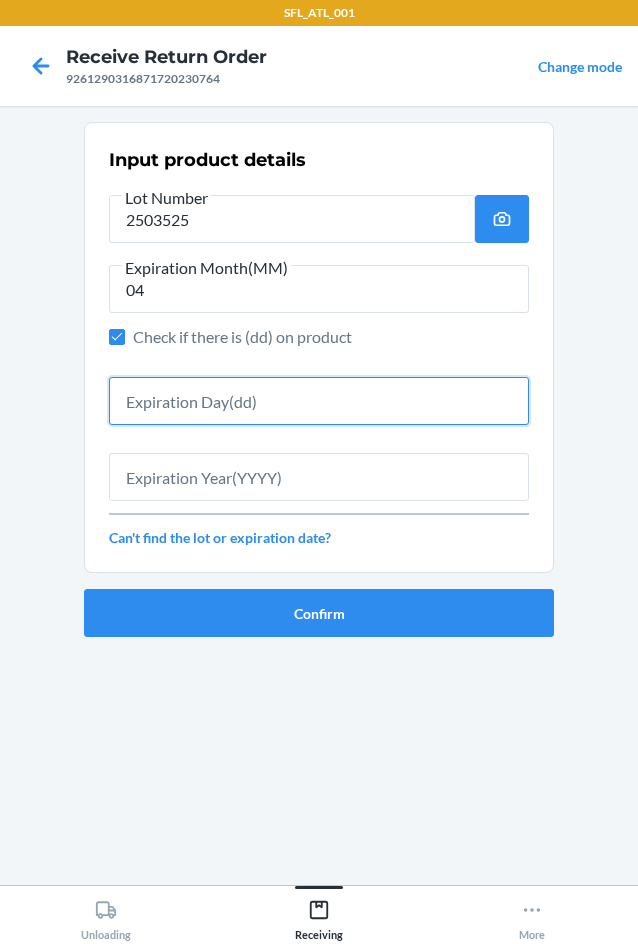 click at bounding box center (319, 401) 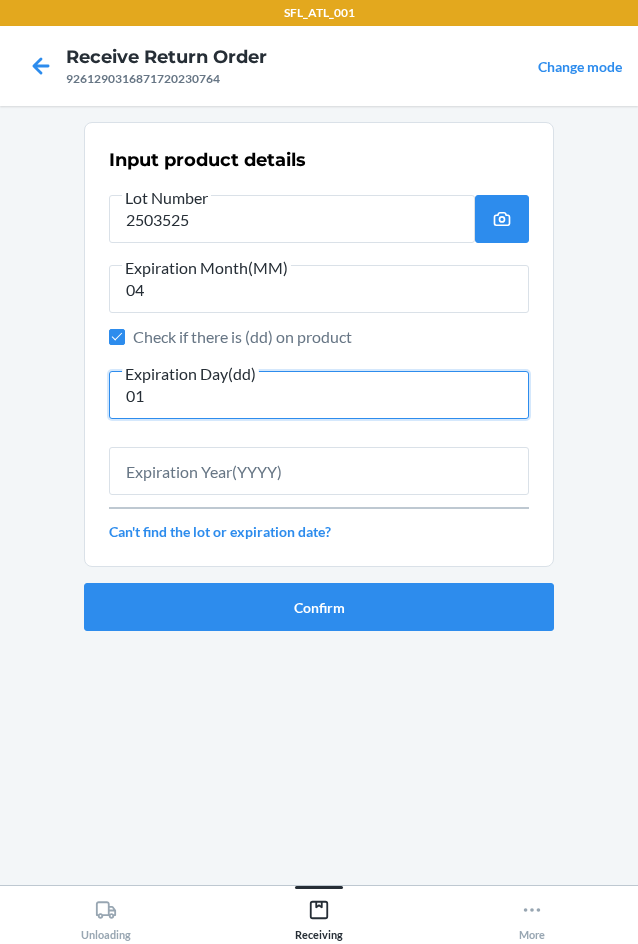 type on "01" 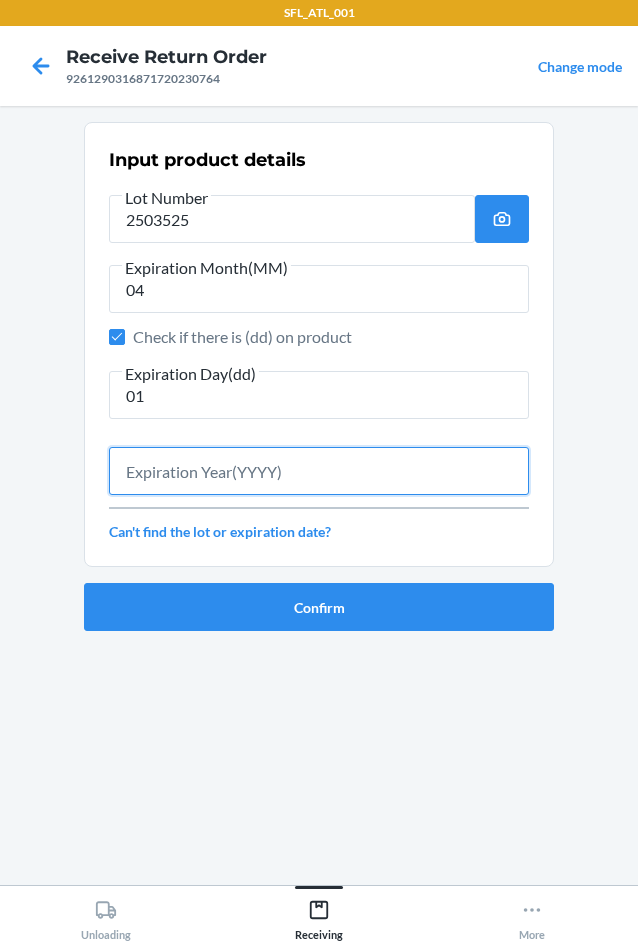 click at bounding box center [319, 471] 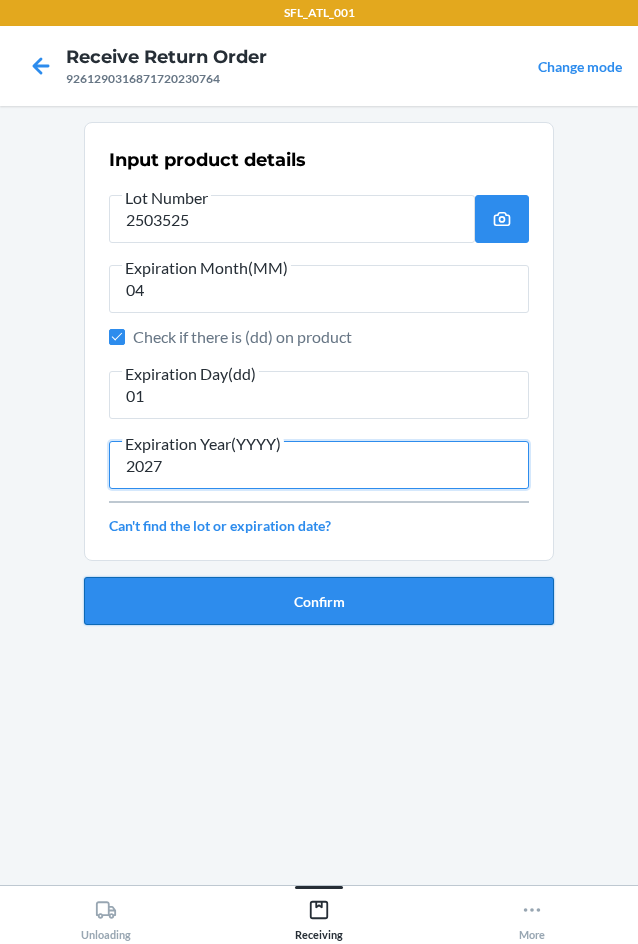 type on "2027" 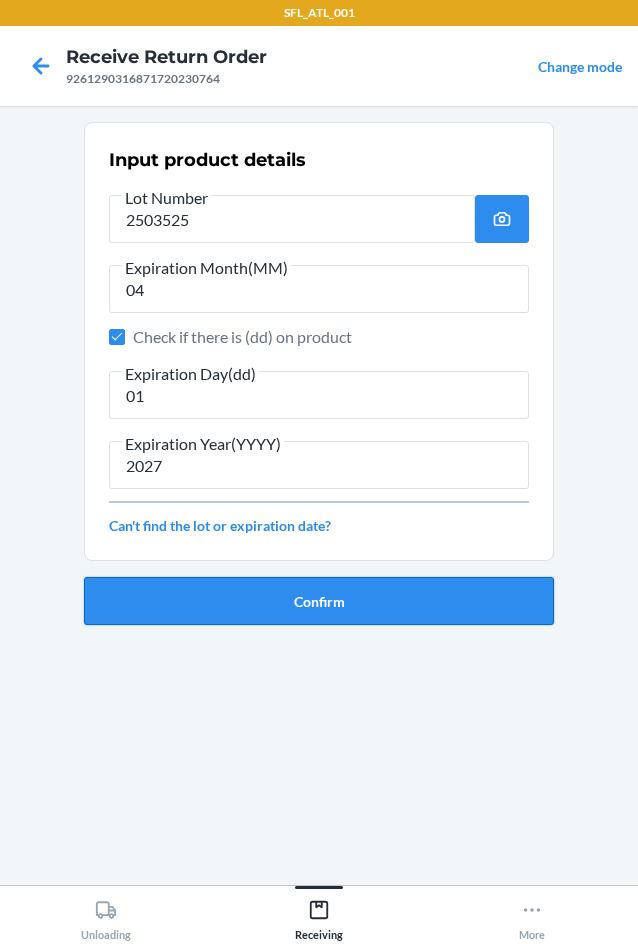 click on "Confirm" at bounding box center (319, 601) 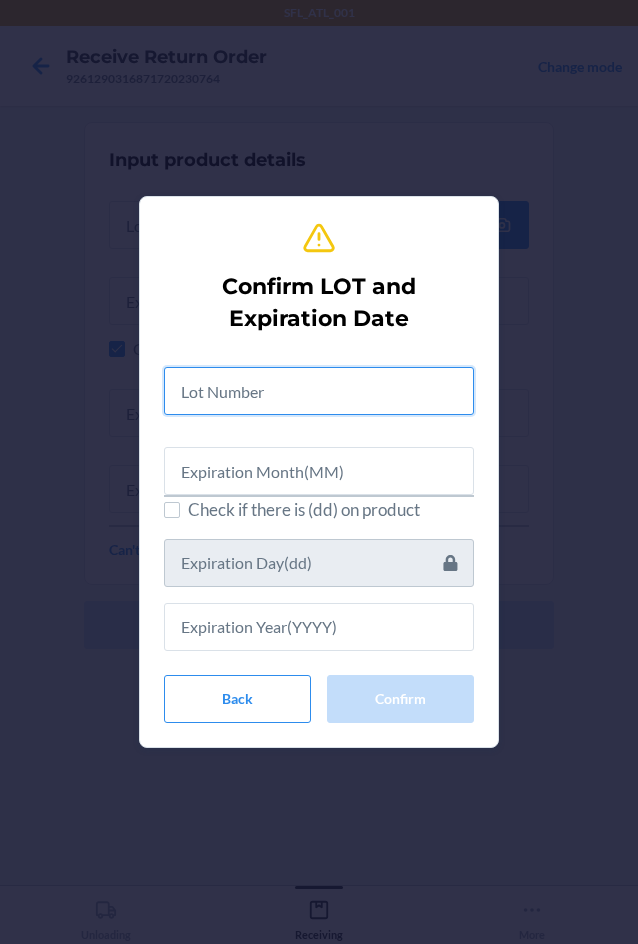 click at bounding box center [319, 391] 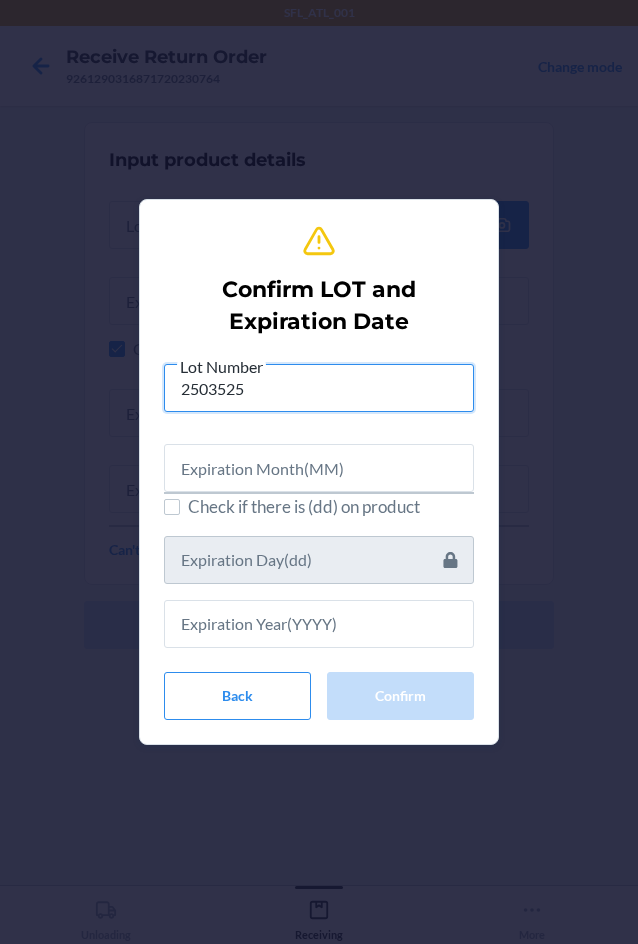 type on "2503525" 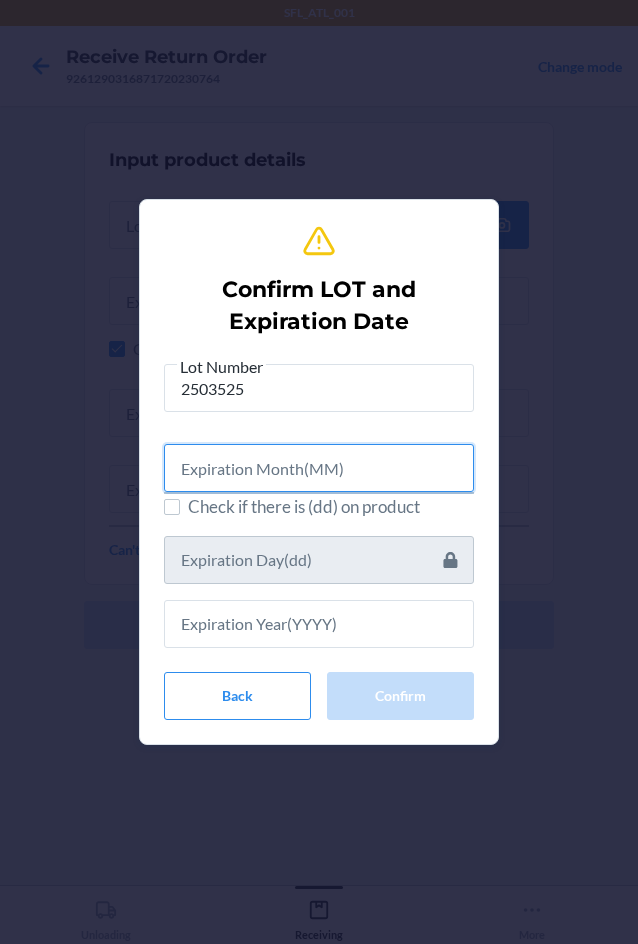 click at bounding box center (319, 468) 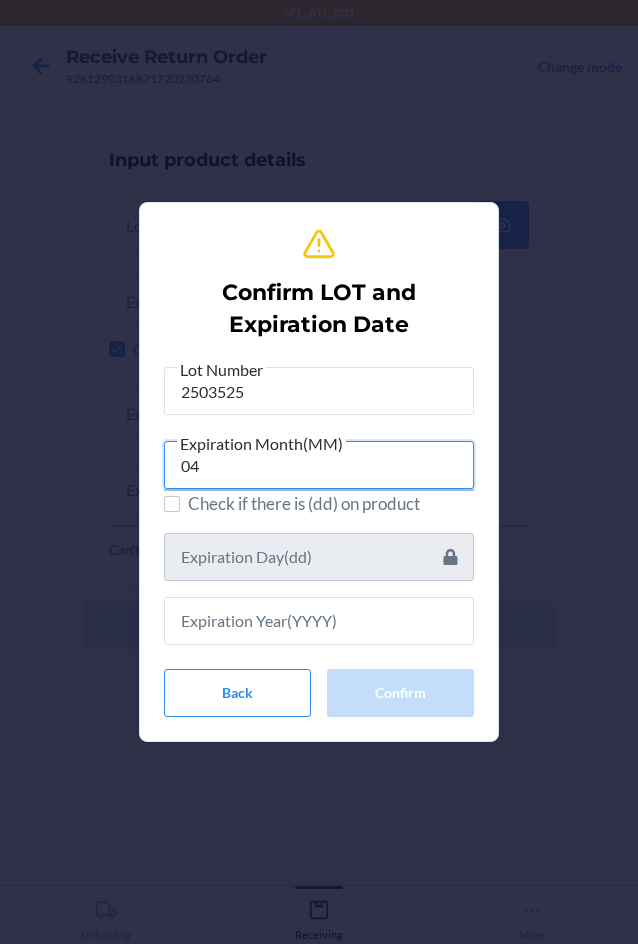type on "04" 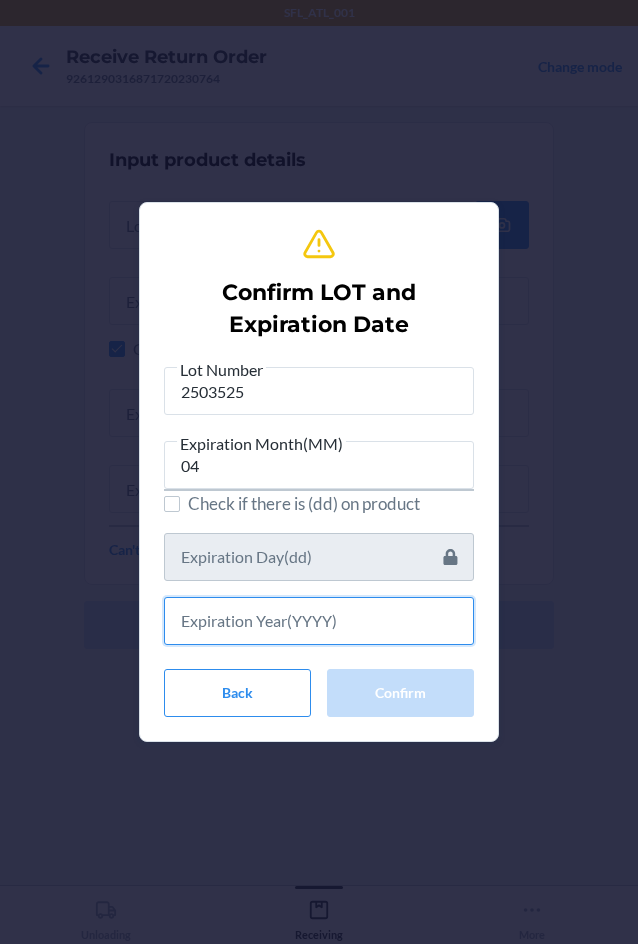 click at bounding box center (319, 621) 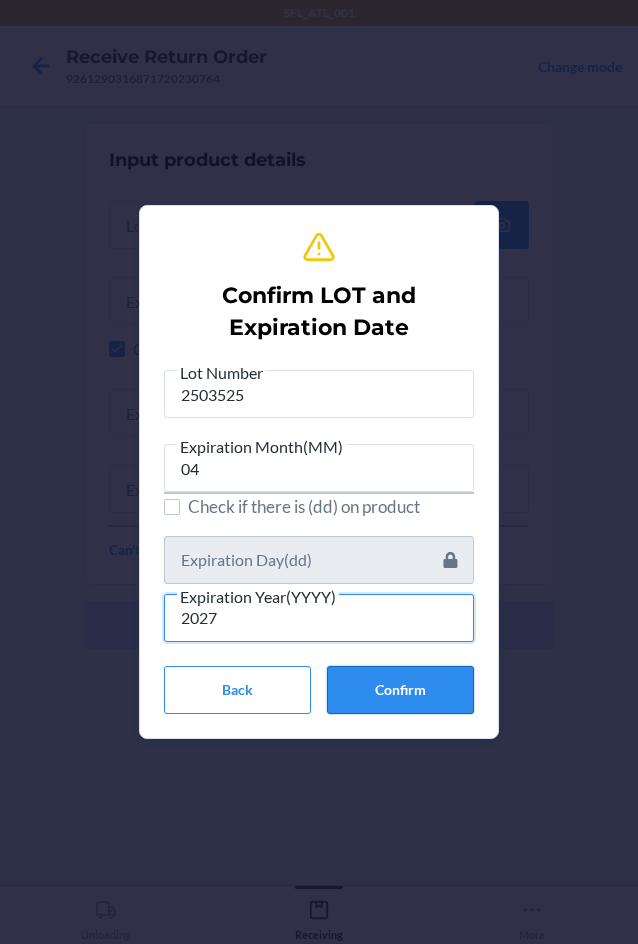 type on "2027" 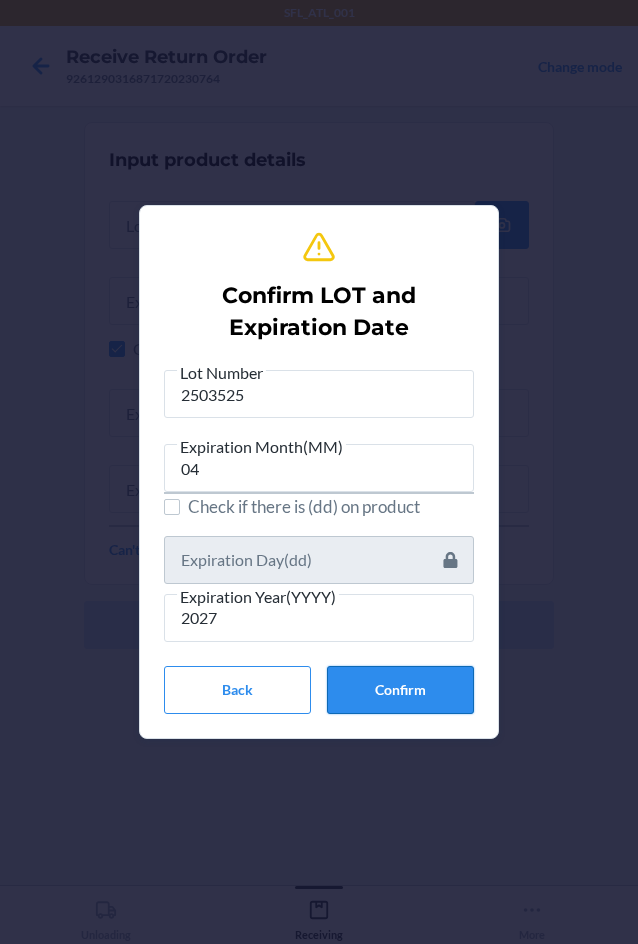 click on "Confirm" at bounding box center [400, 690] 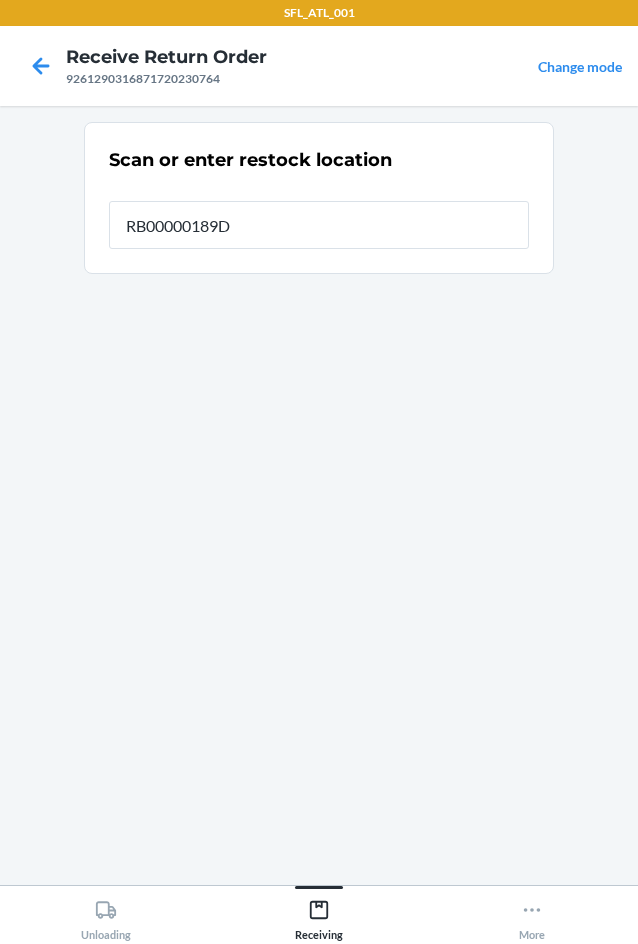 type on "RB00000189D" 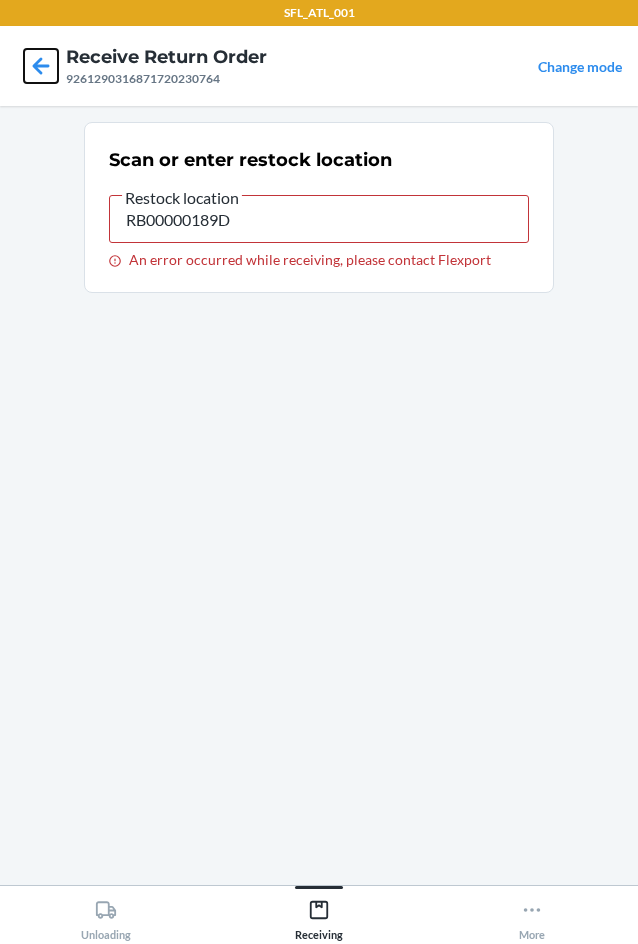 click 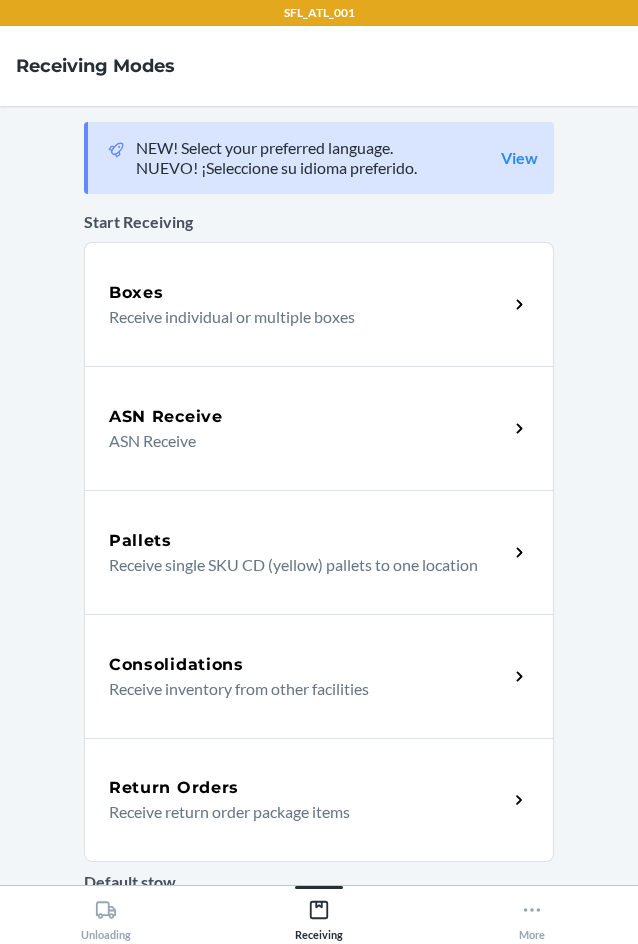 click on "Return Orders" at bounding box center (174, 788) 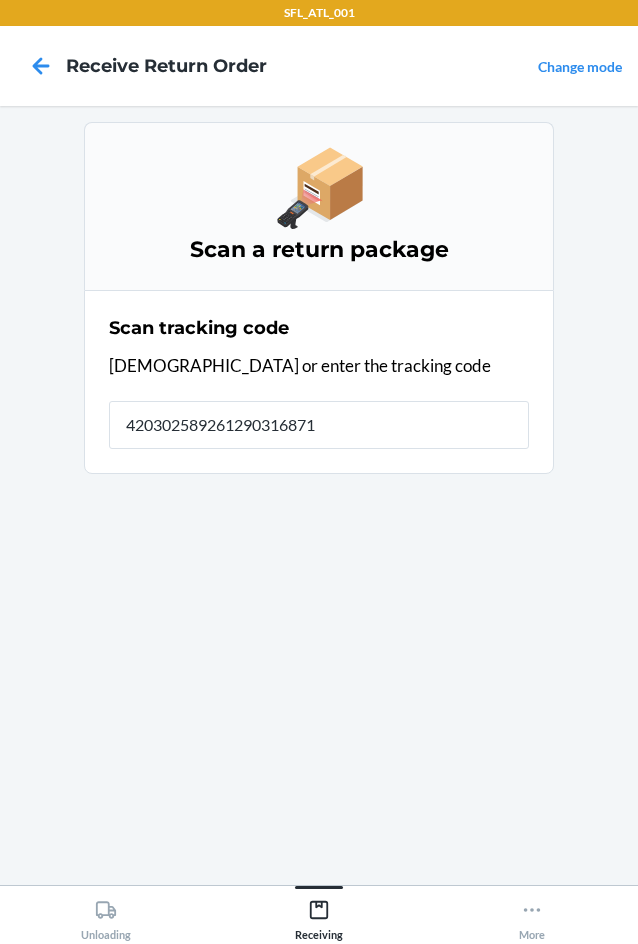 type on "4203025892612903168717" 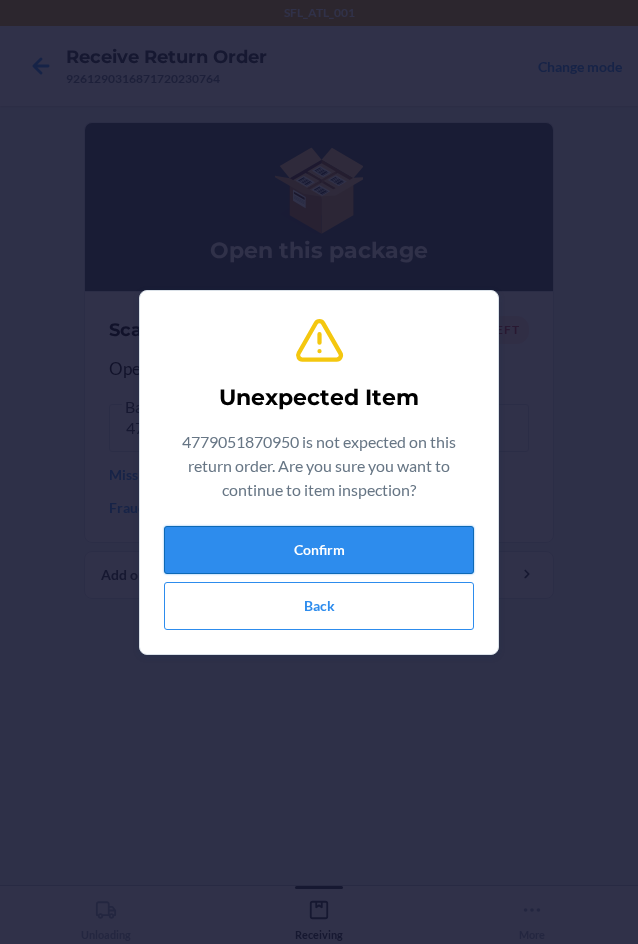 click on "Confirm" at bounding box center (319, 550) 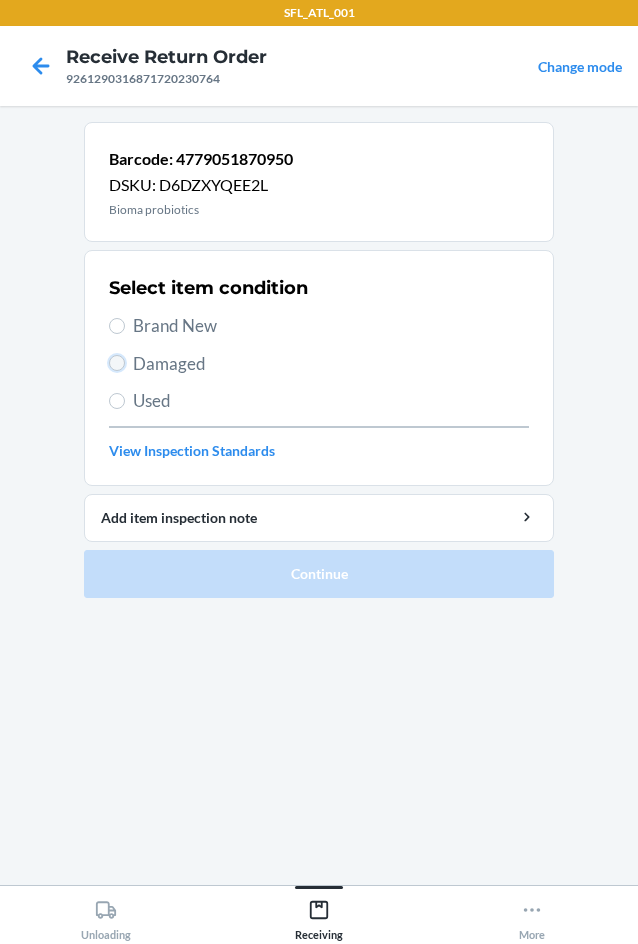 click on "Damaged" at bounding box center (117, 363) 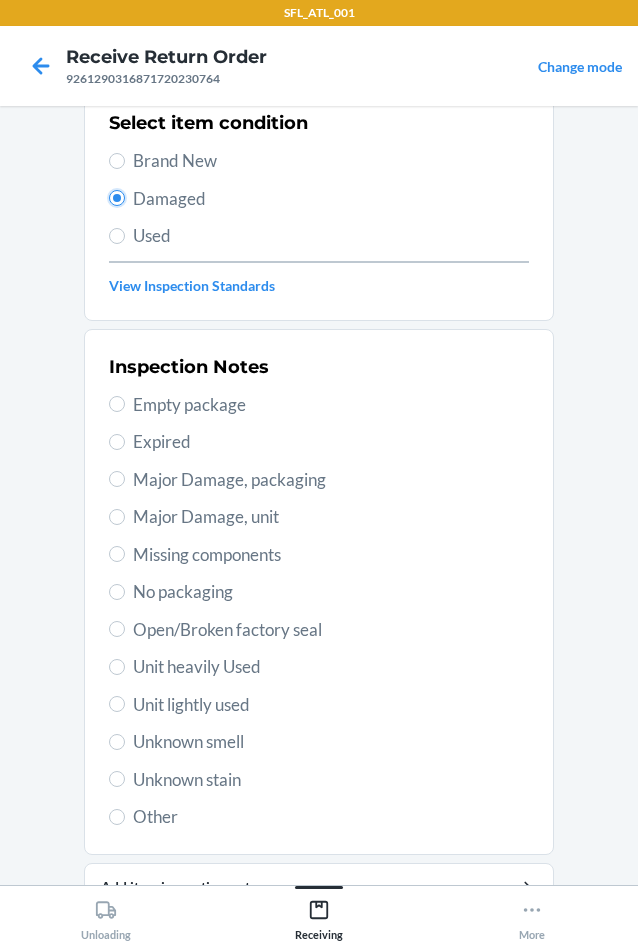 scroll, scrollTop: 200, scrollLeft: 0, axis: vertical 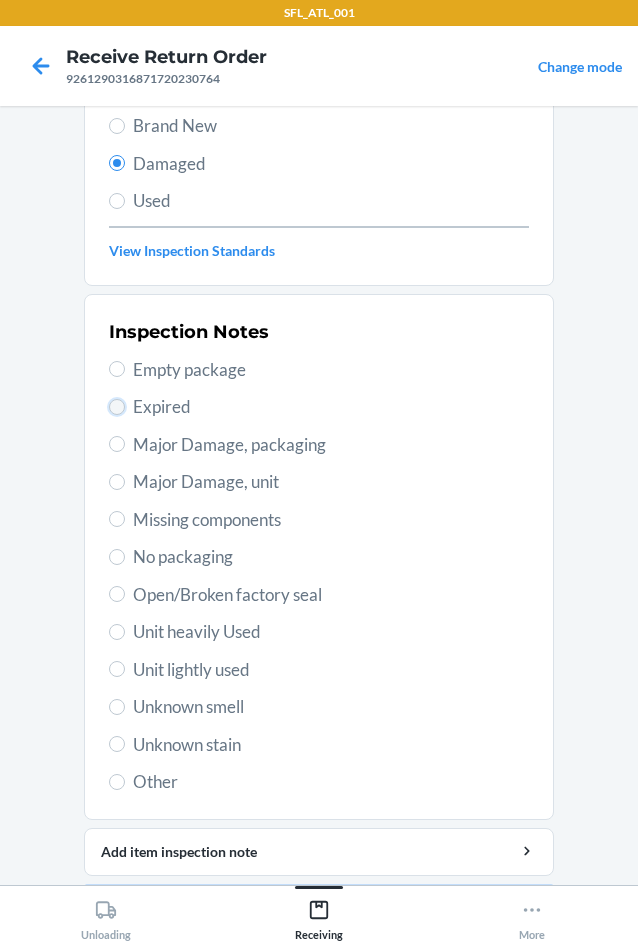 click on "Expired" at bounding box center (117, 407) 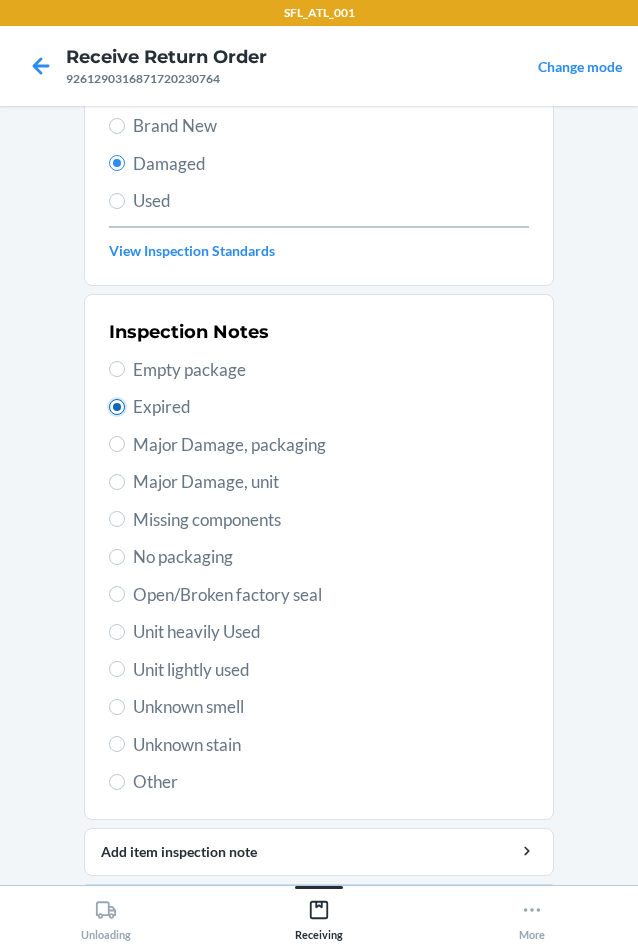 radio on "true" 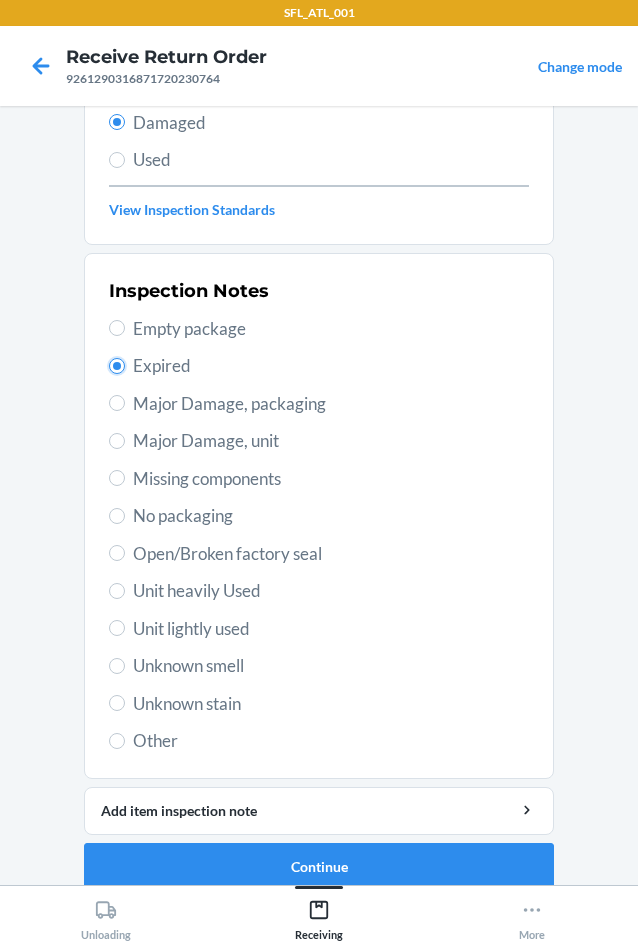 scroll, scrollTop: 263, scrollLeft: 0, axis: vertical 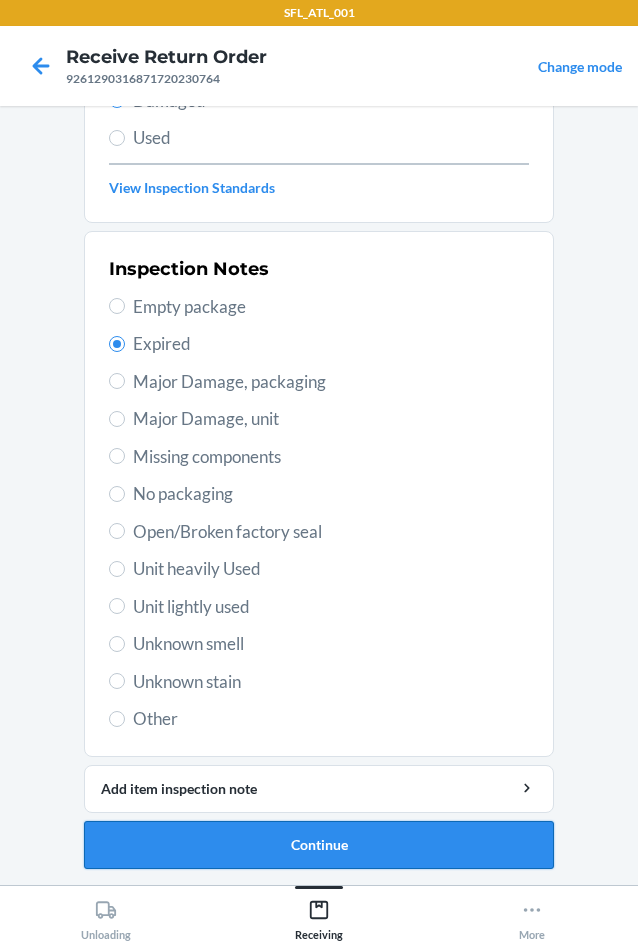 click on "Continue" at bounding box center (319, 845) 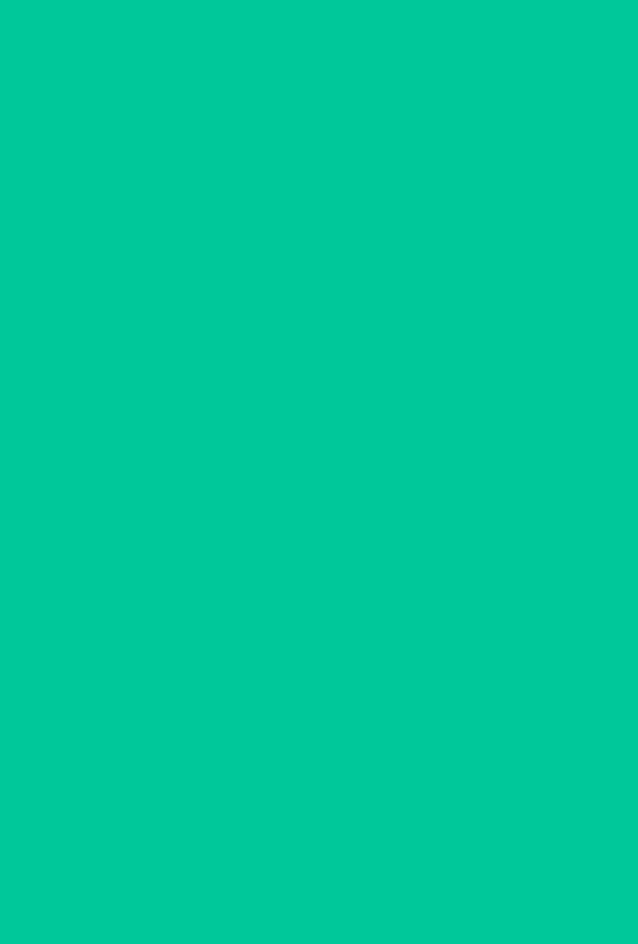 scroll, scrollTop: 98, scrollLeft: 0, axis: vertical 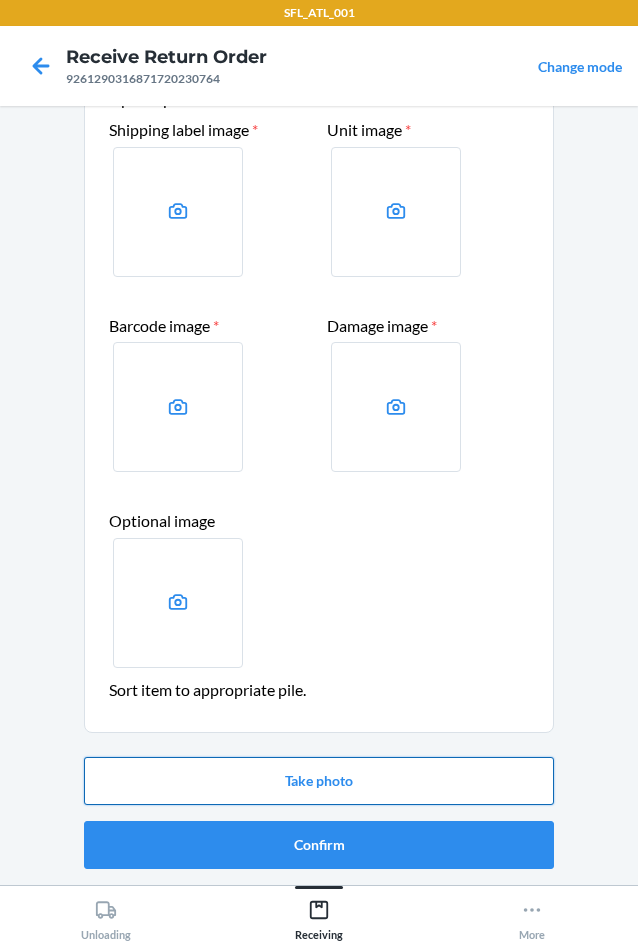 click on "Take photo" at bounding box center (319, 781) 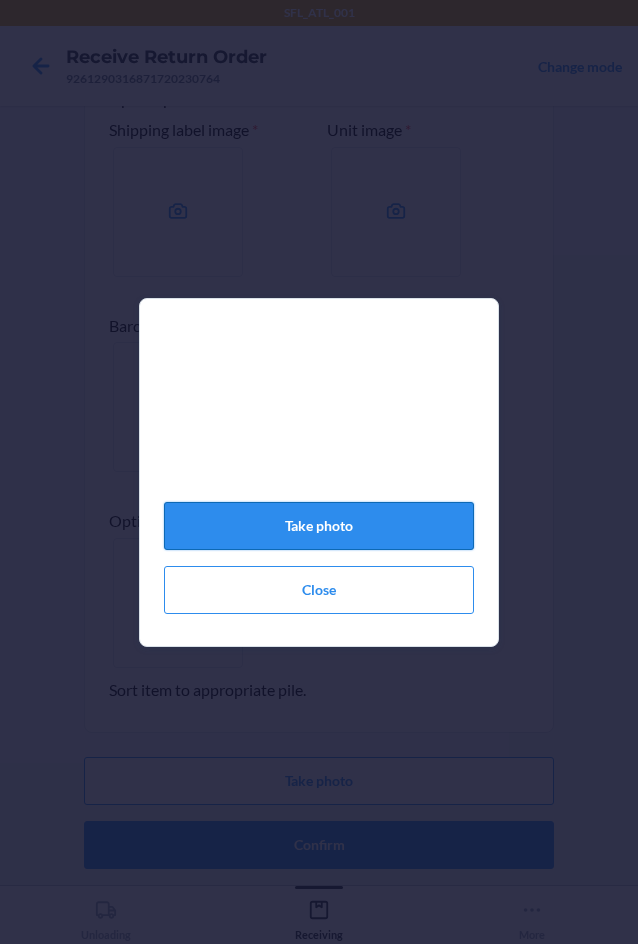 click on "Take photo" 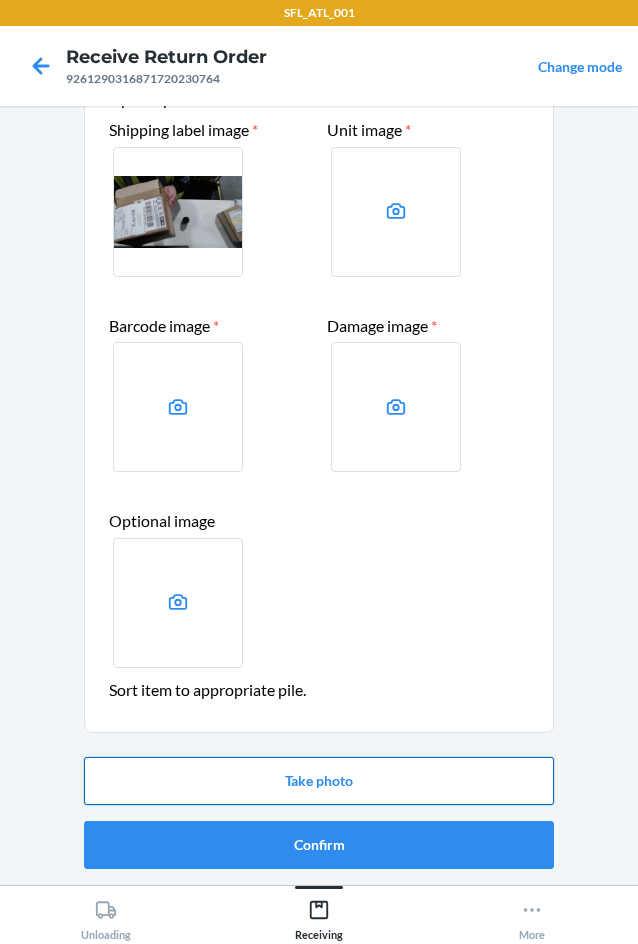 click on "Take photo" at bounding box center [319, 781] 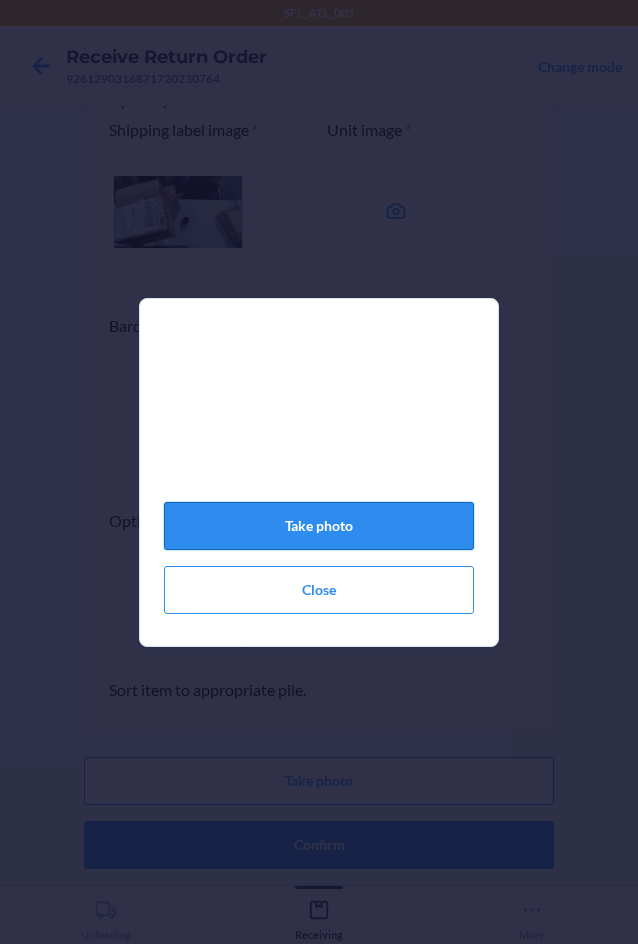 click on "Take photo" 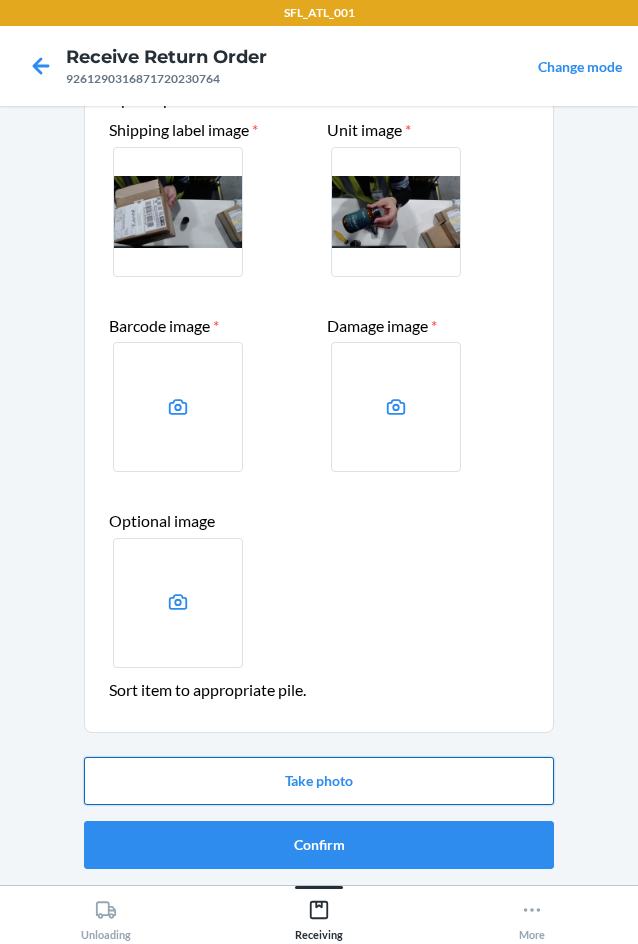 click on "Take photo" at bounding box center [319, 781] 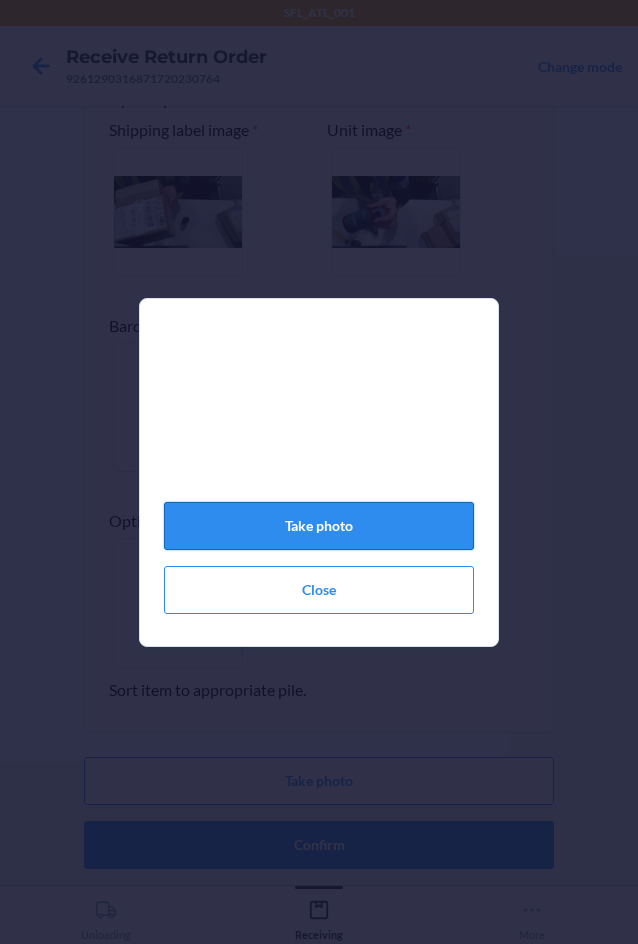 click on "Take photo" 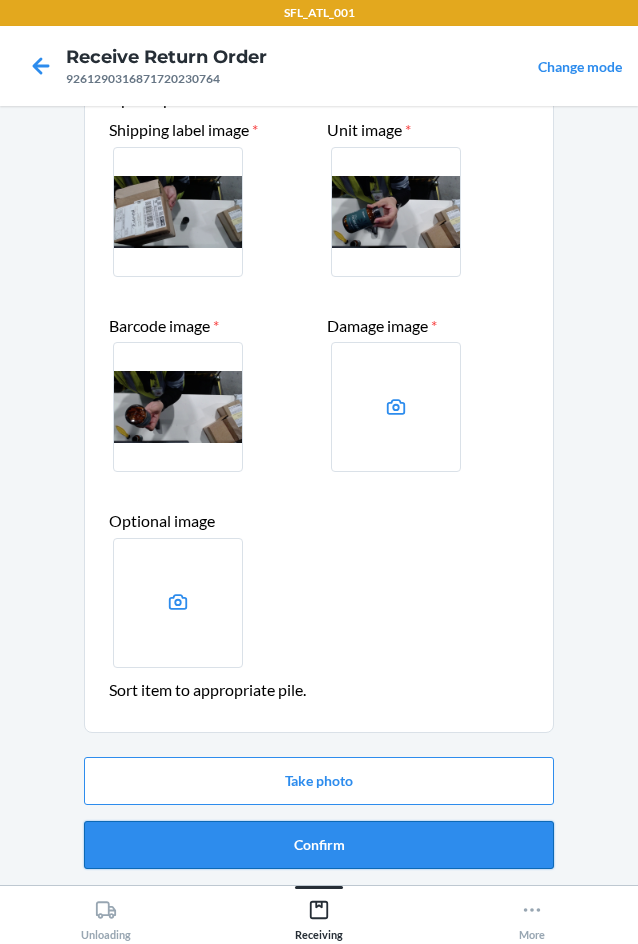 click on "Confirm" at bounding box center [319, 845] 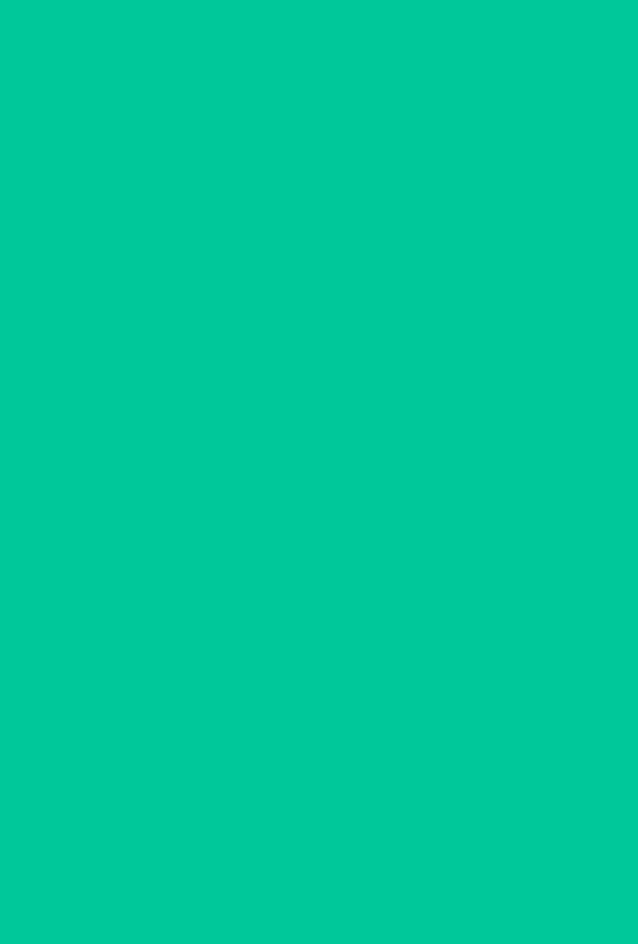 scroll, scrollTop: 0, scrollLeft: 0, axis: both 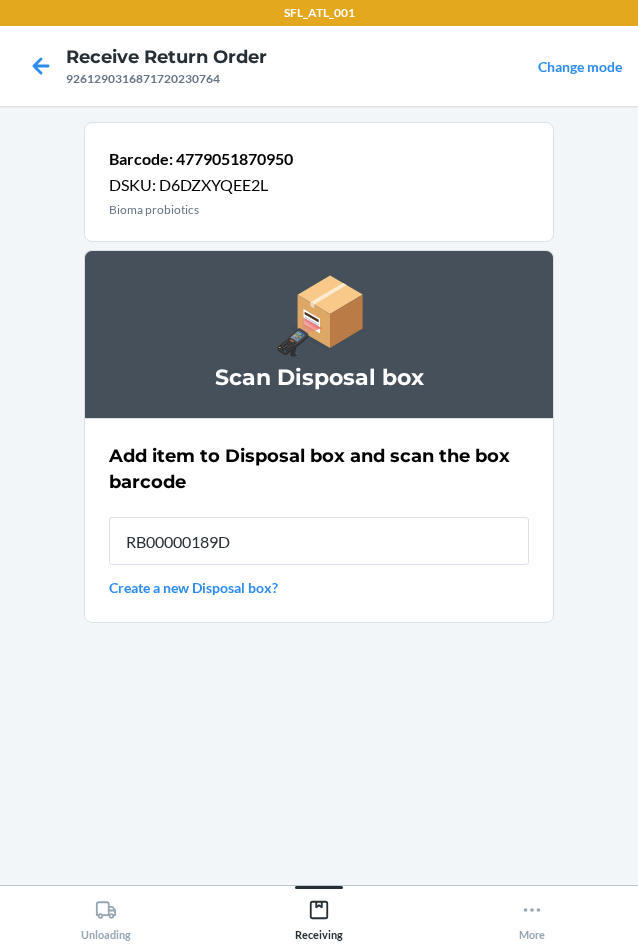 type on "RB00000189D" 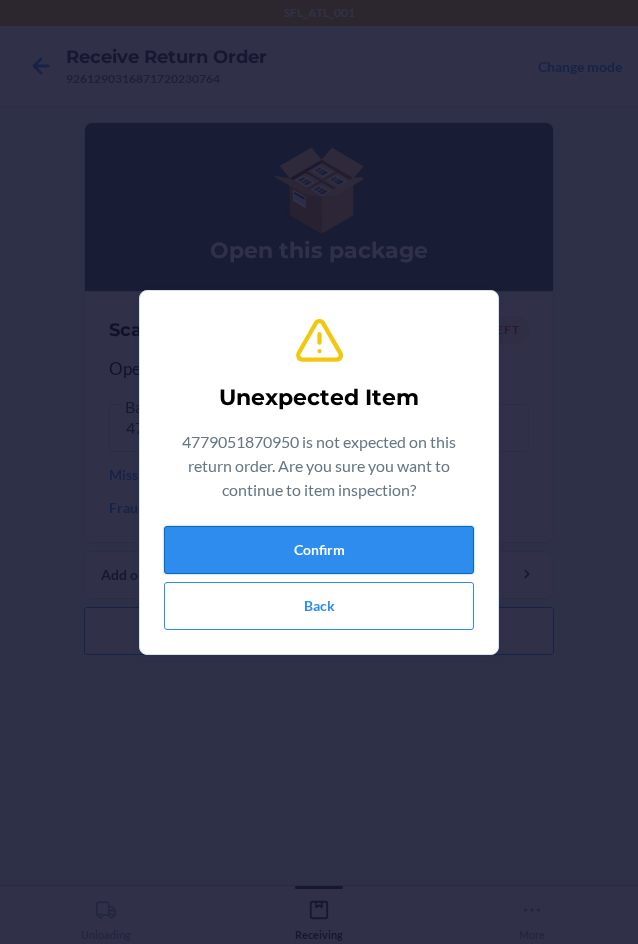 click on "Confirm" at bounding box center [319, 550] 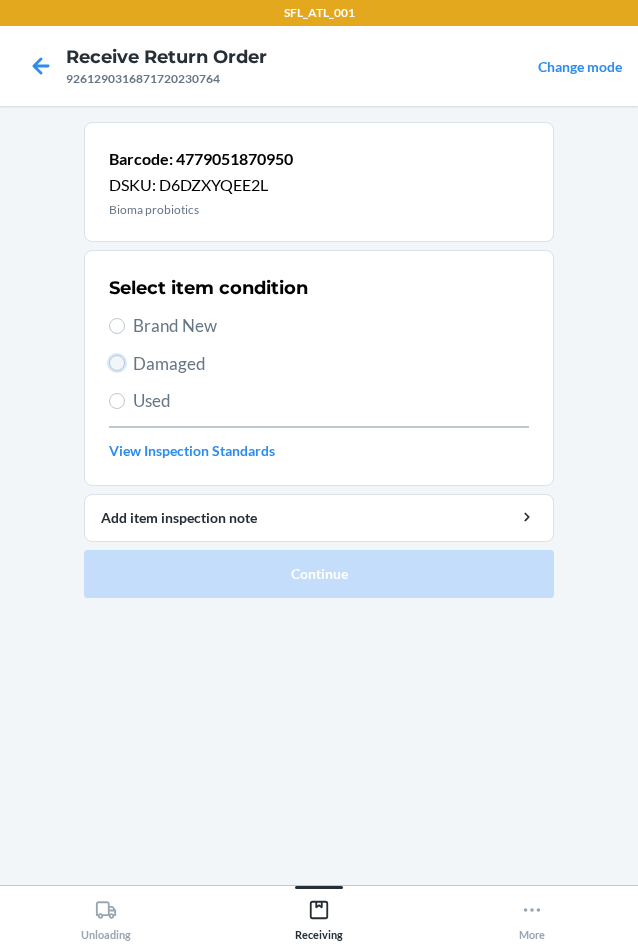 click on "Damaged" at bounding box center (117, 363) 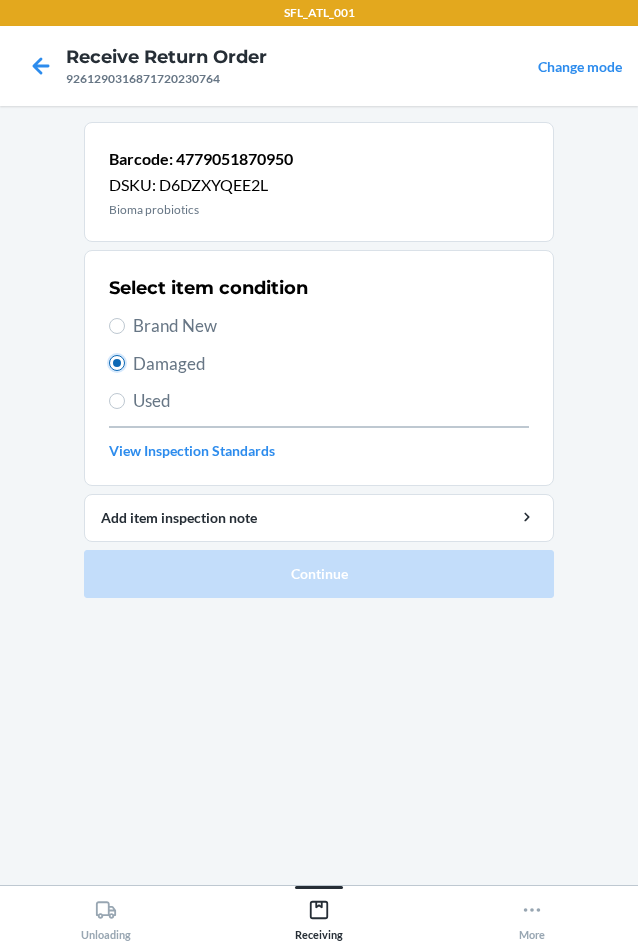 radio on "true" 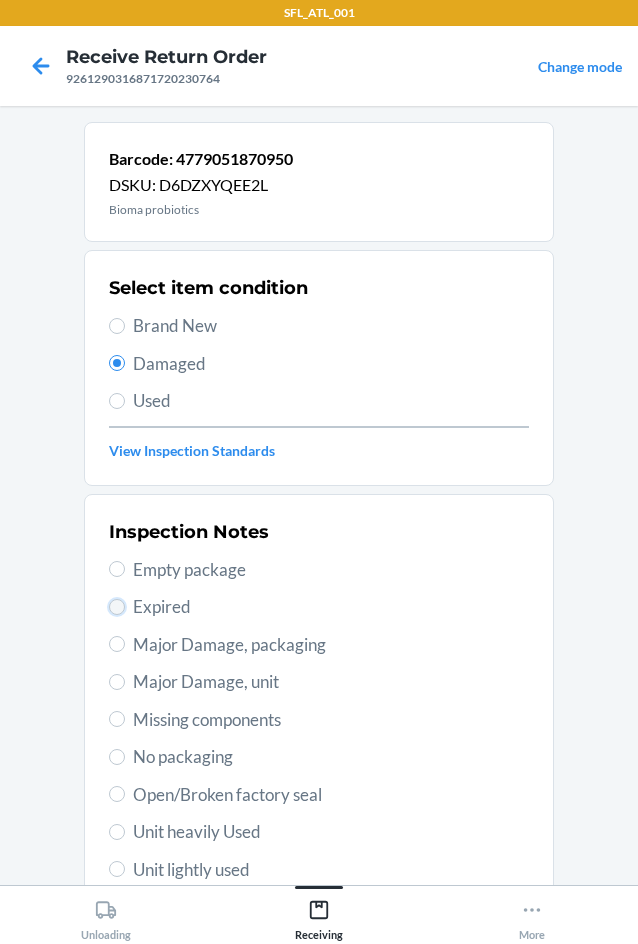 click on "Expired" at bounding box center [117, 607] 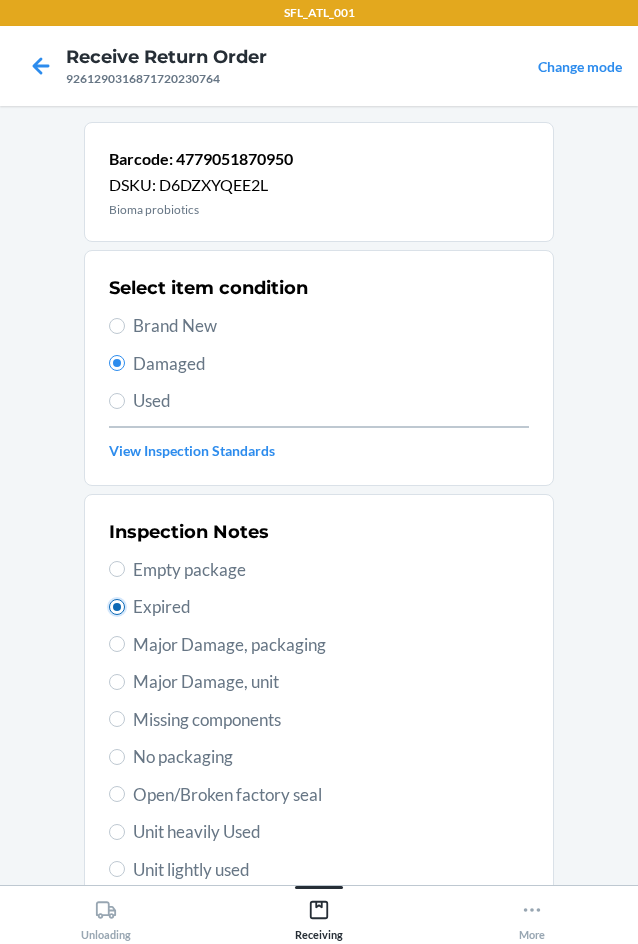 radio on "true" 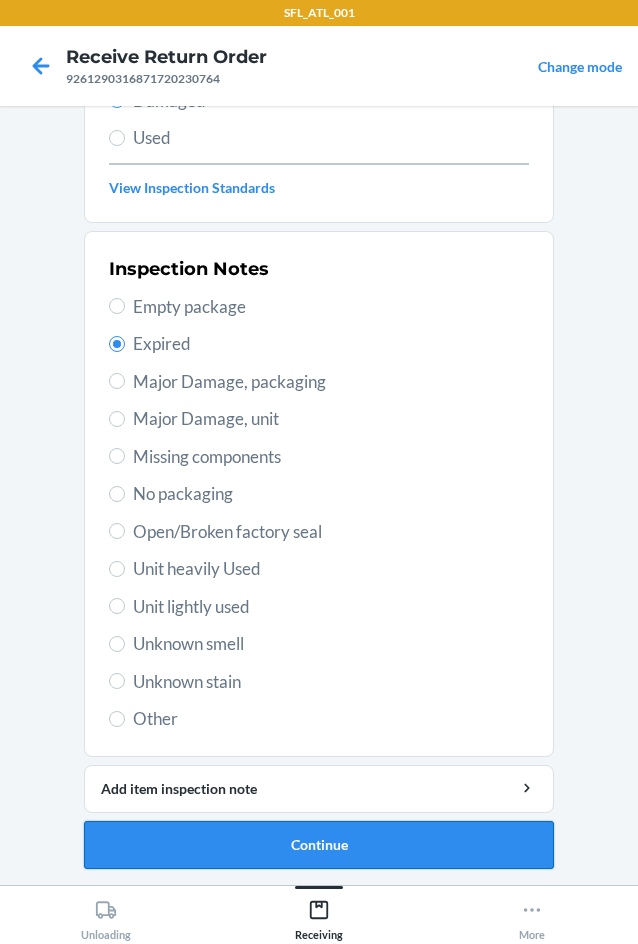 click on "Continue" at bounding box center [319, 845] 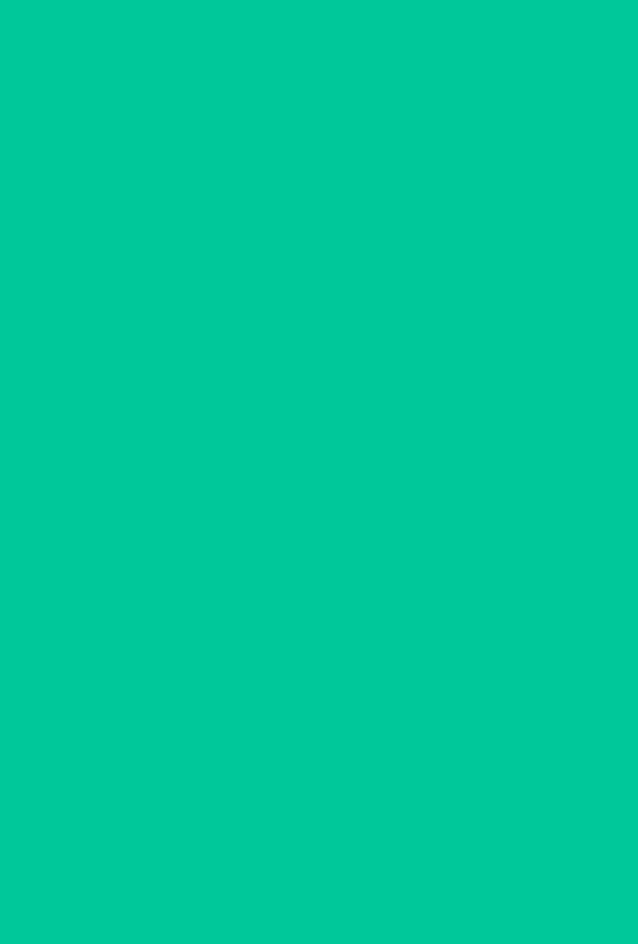 scroll, scrollTop: 98, scrollLeft: 0, axis: vertical 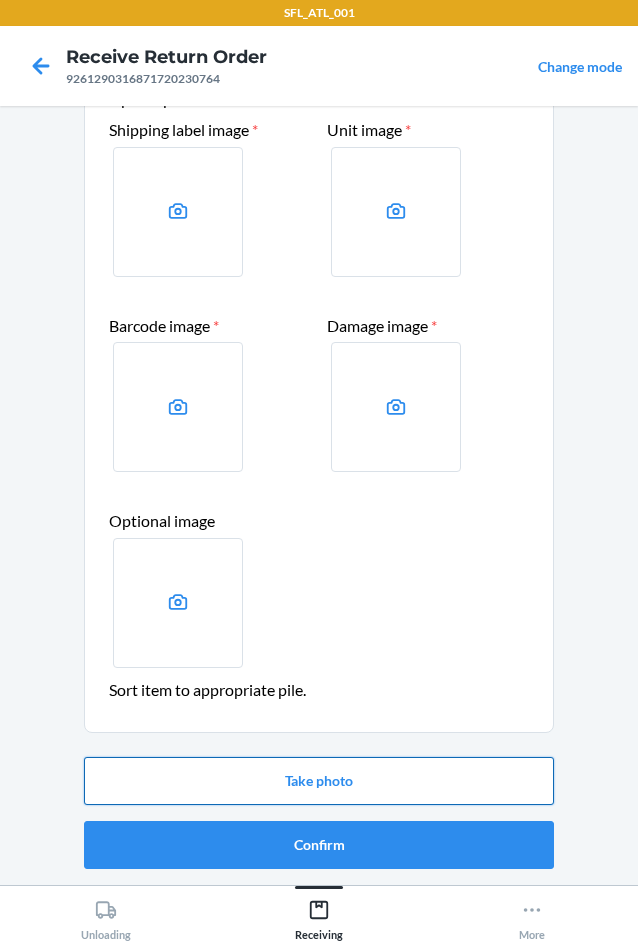 click on "Take photo" at bounding box center (319, 781) 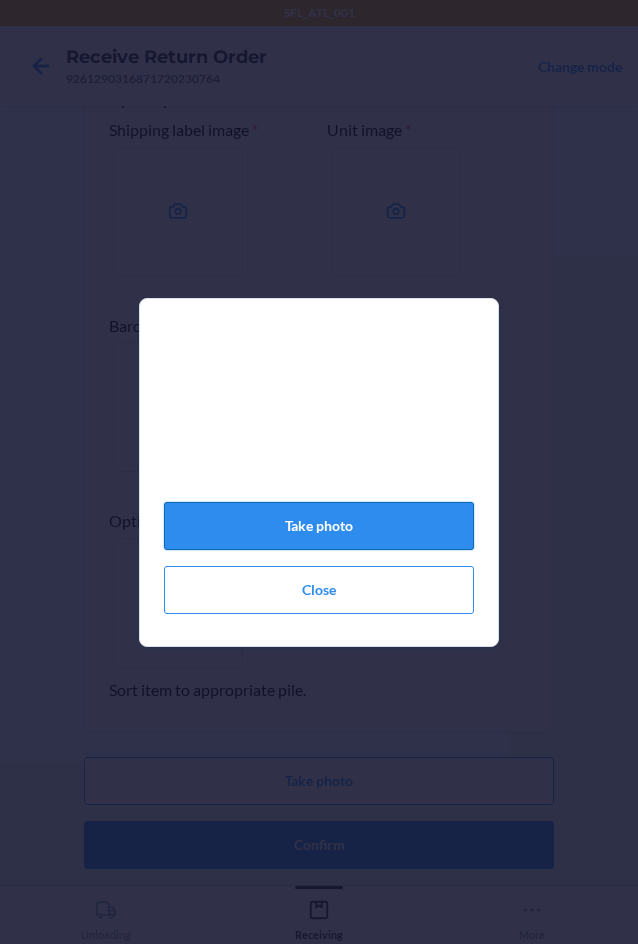 click on "Take photo" 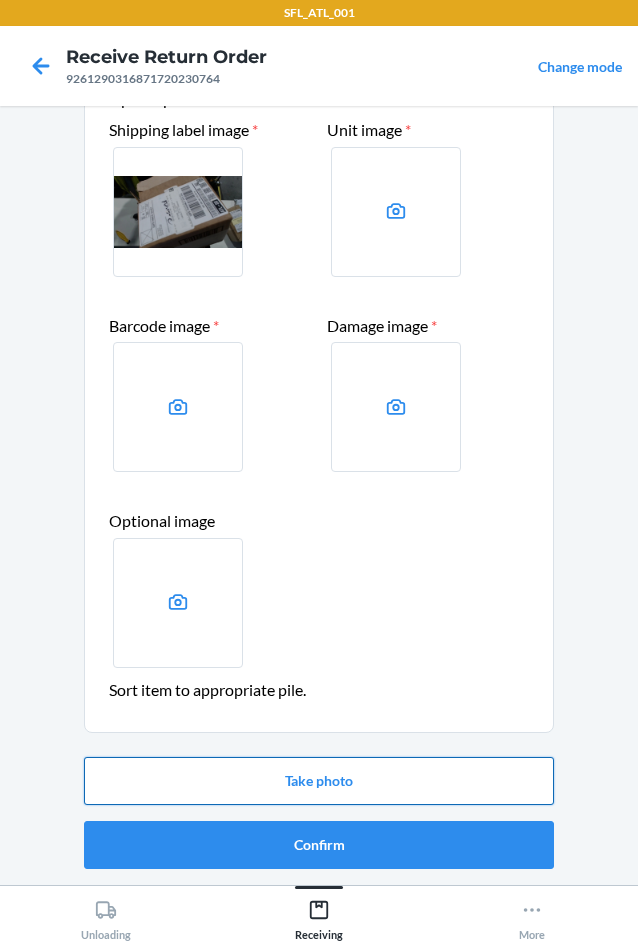 click on "Take photo" at bounding box center [319, 781] 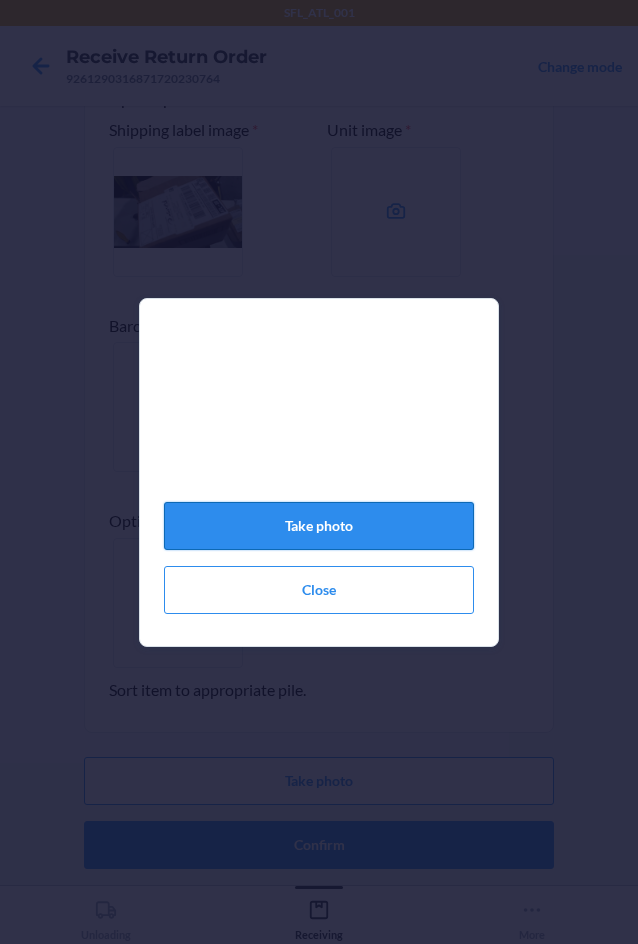 click on "Take photo" 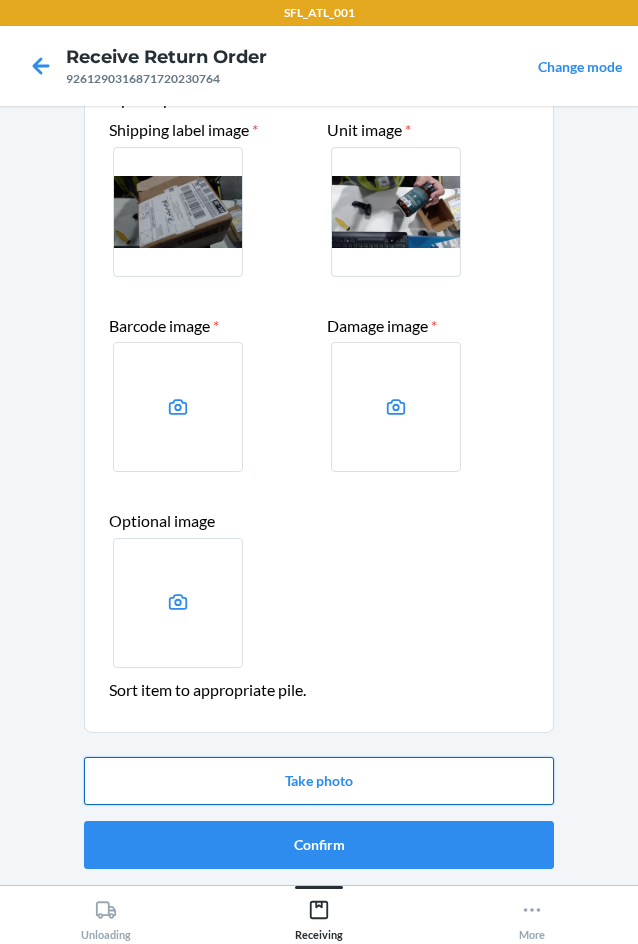 click on "Take photo" at bounding box center (319, 781) 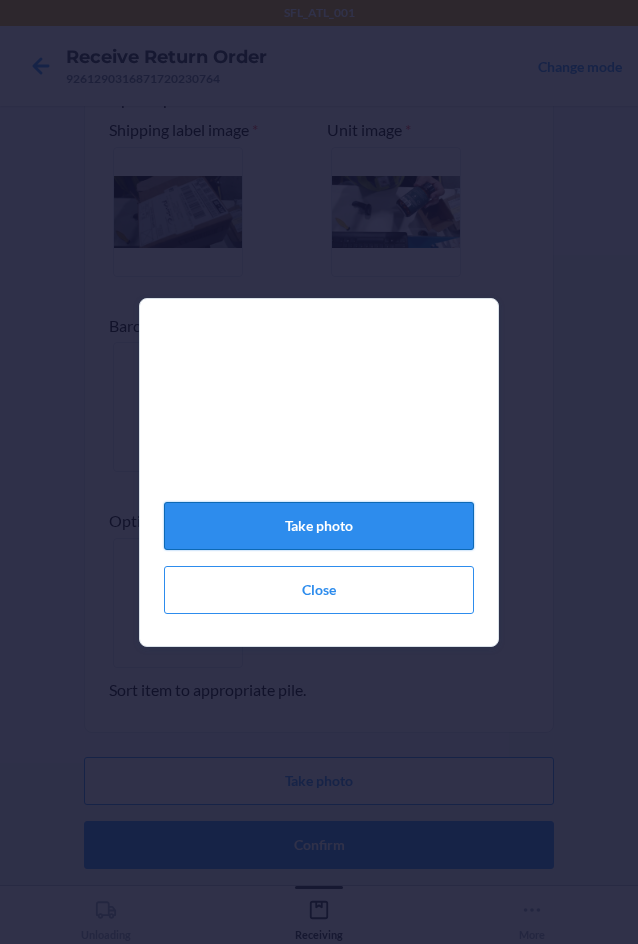click on "Take photo" 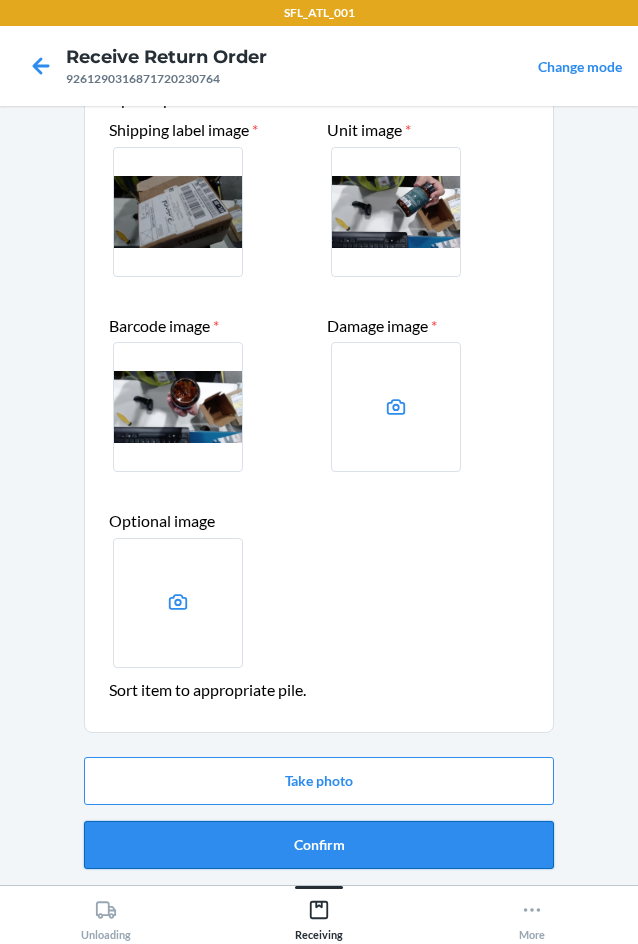 click on "Confirm" at bounding box center [319, 845] 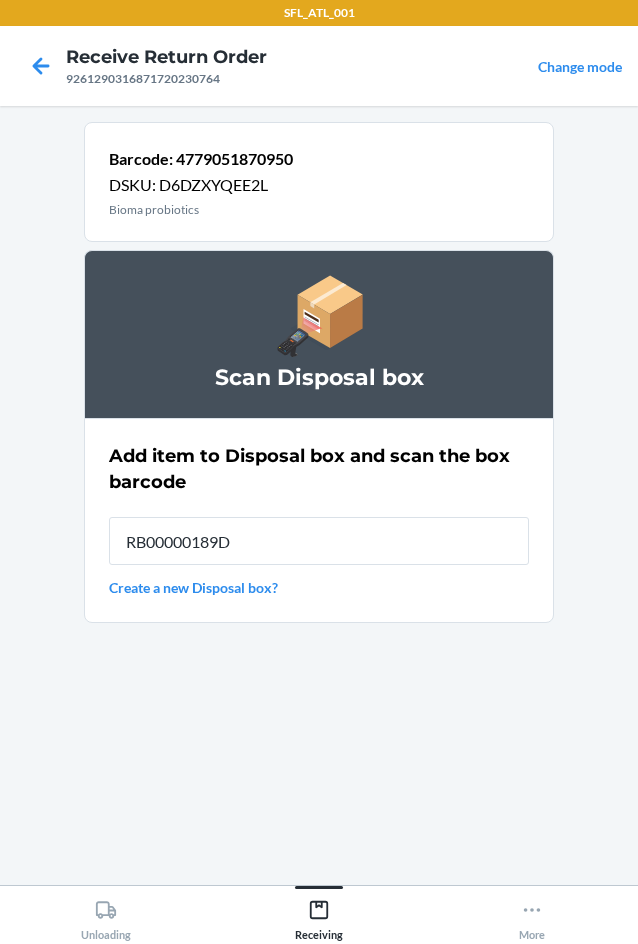 type on "RB00000189D" 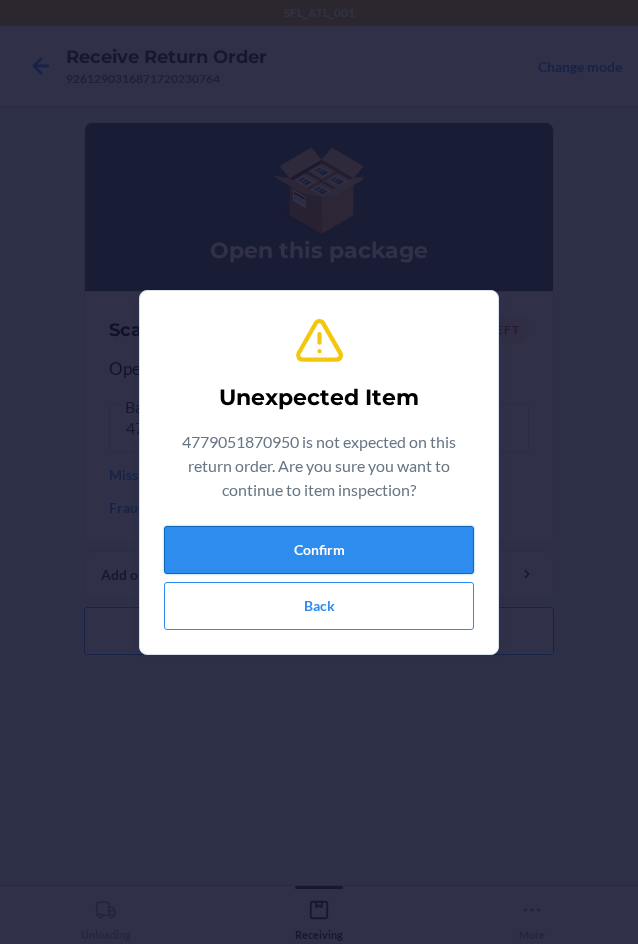 click on "Confirm" at bounding box center [319, 550] 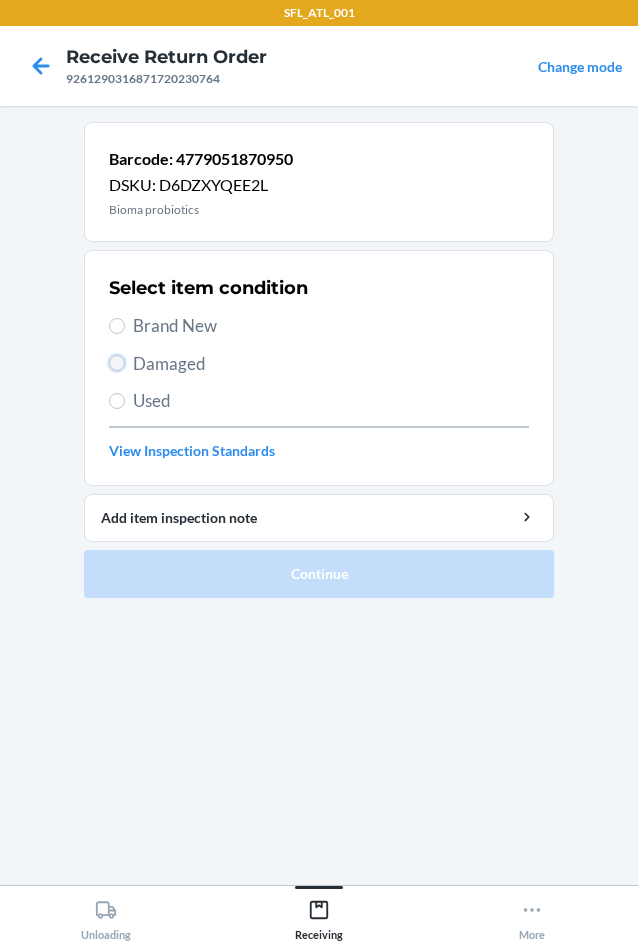 click on "Damaged" at bounding box center (117, 363) 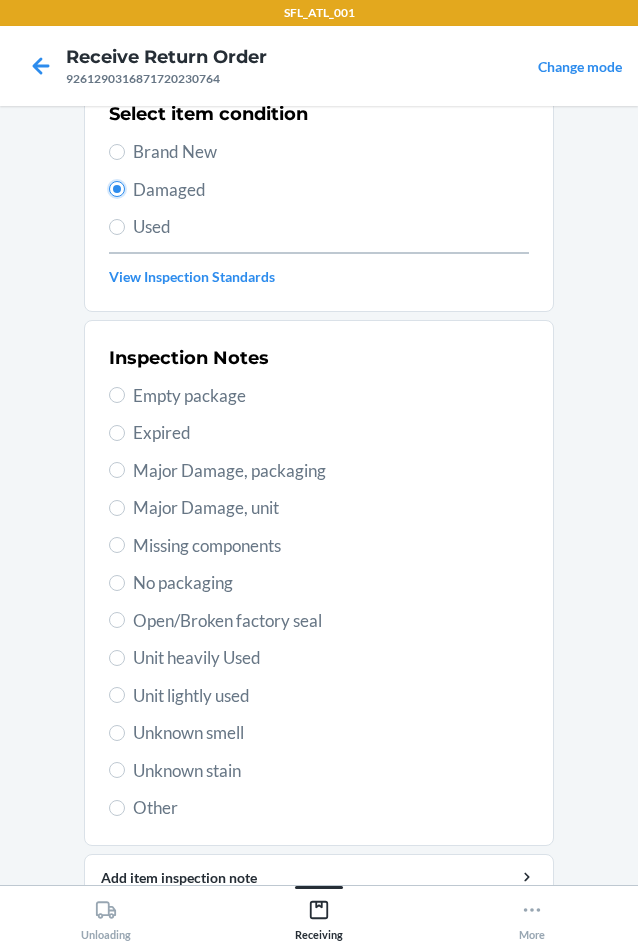 scroll, scrollTop: 200, scrollLeft: 0, axis: vertical 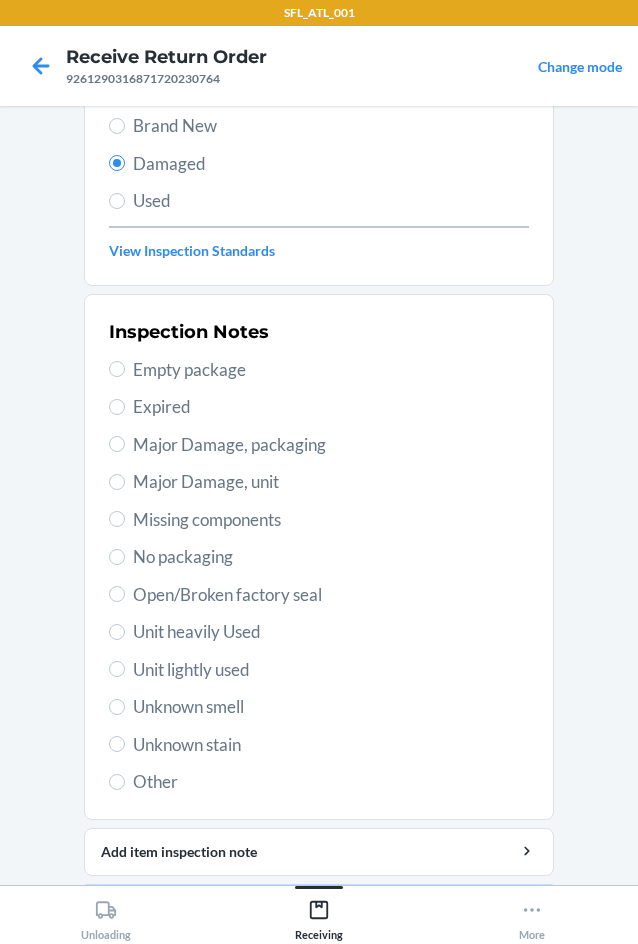 click on "Expired" at bounding box center [319, 407] 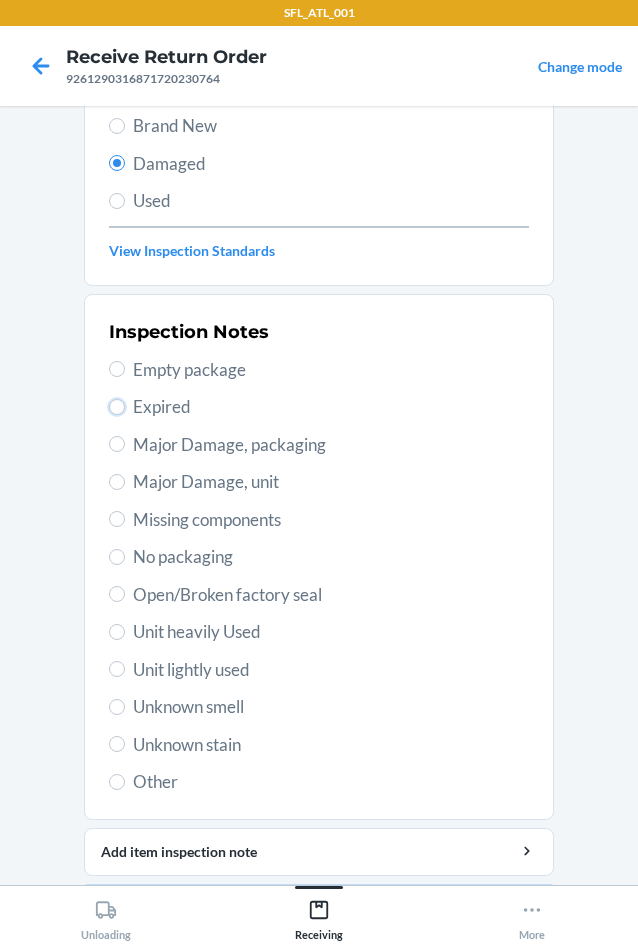 click on "Expired" at bounding box center [117, 407] 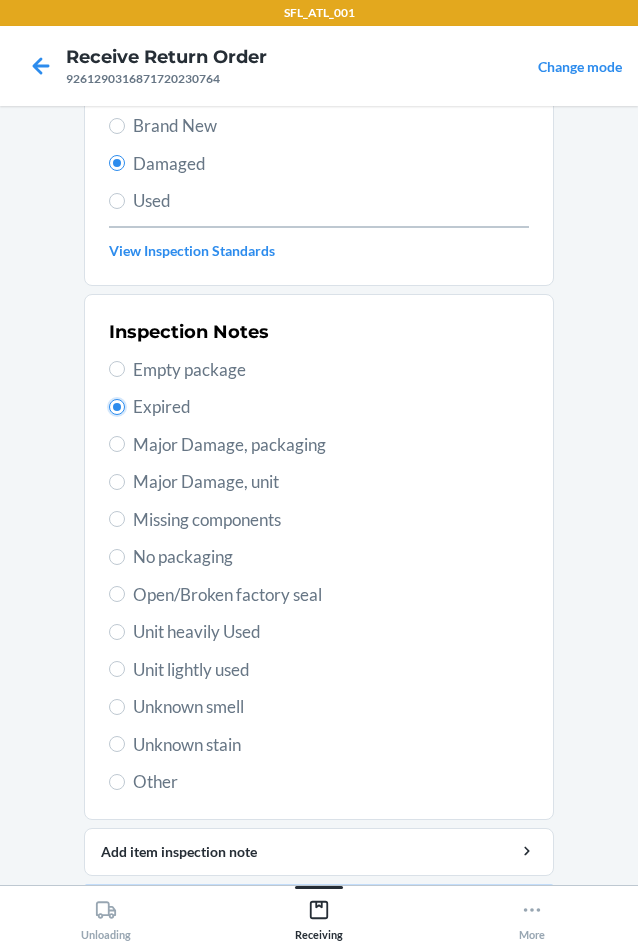 radio on "true" 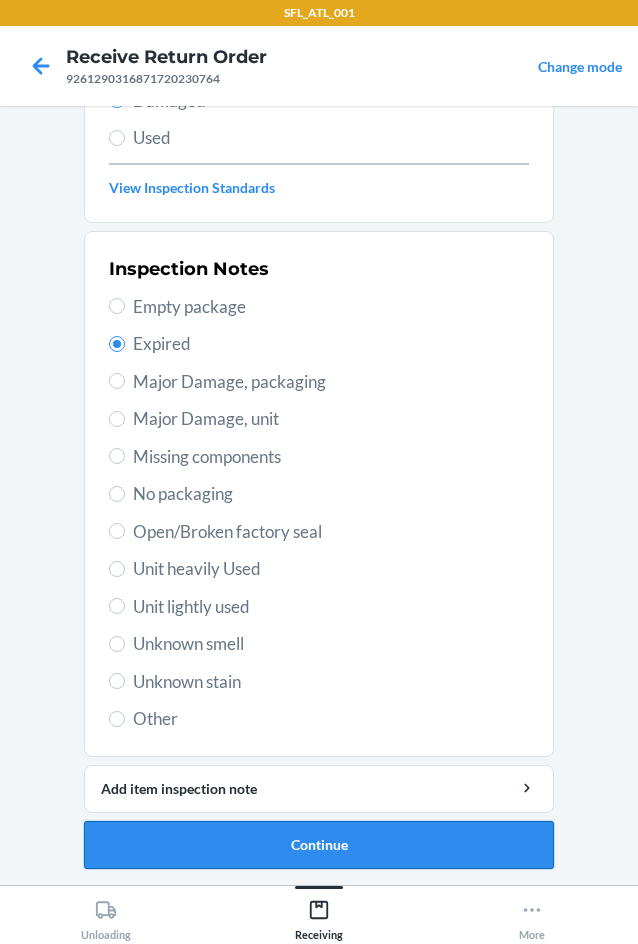 click on "Continue" at bounding box center (319, 845) 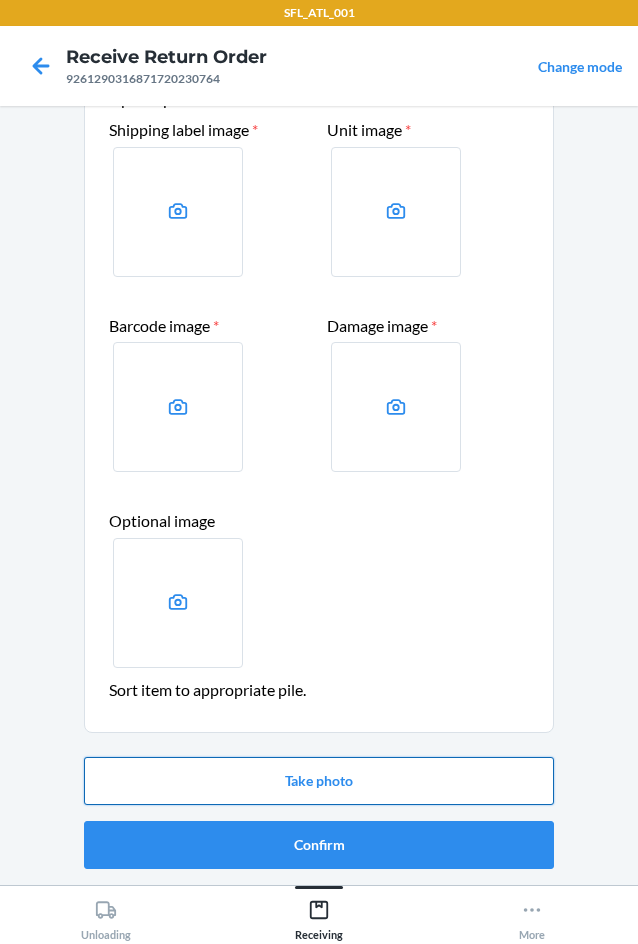 click on "Take photo" at bounding box center [319, 781] 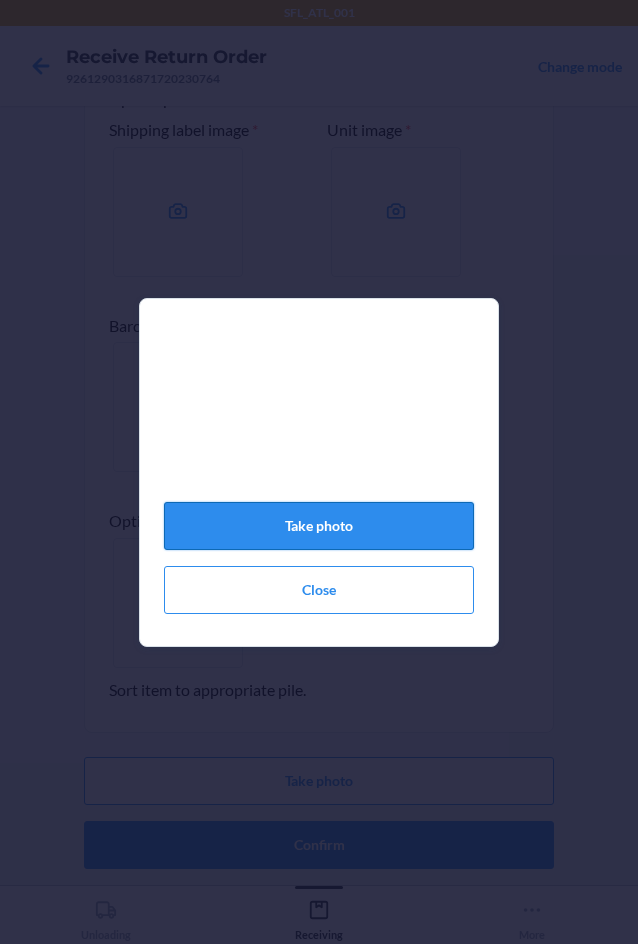 click on "Take photo" 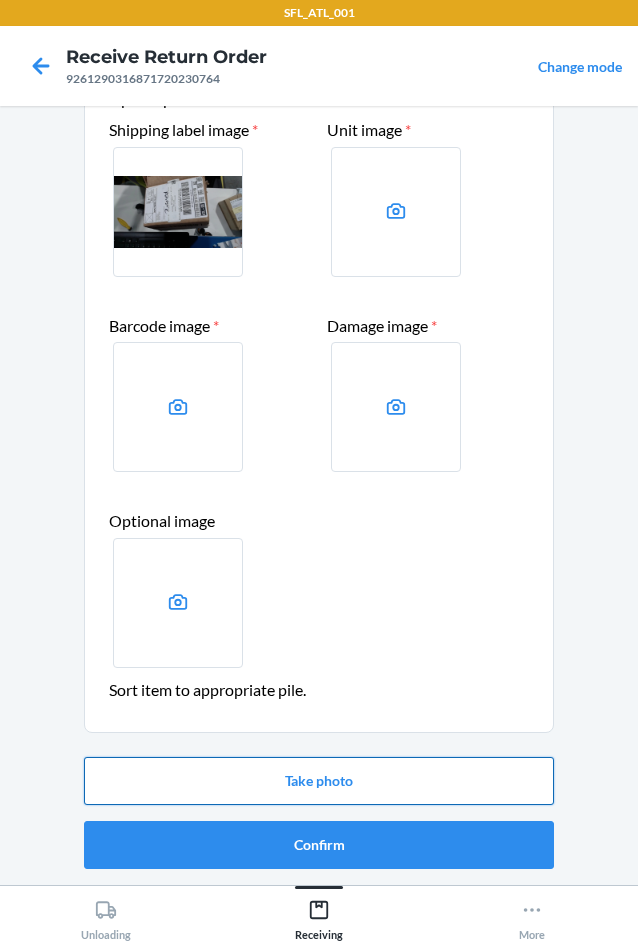 click on "Take photo" at bounding box center [319, 781] 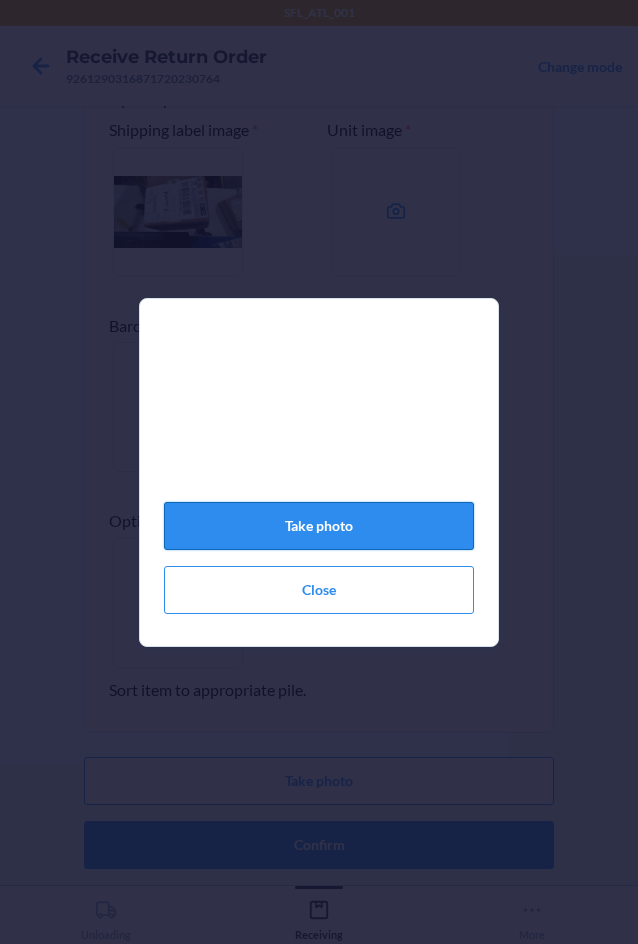 click on "Take photo" 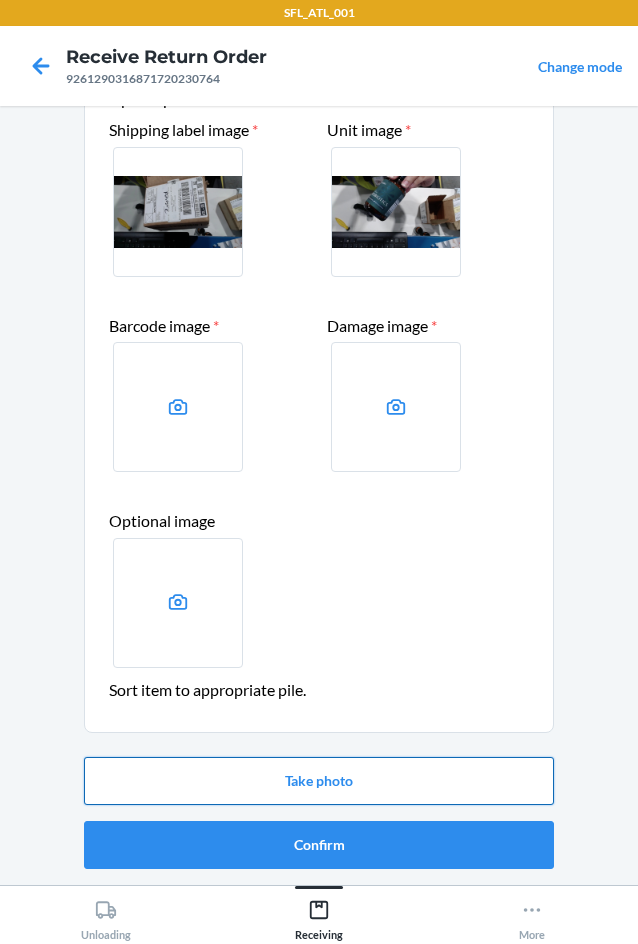 click on "Take photo" at bounding box center (319, 781) 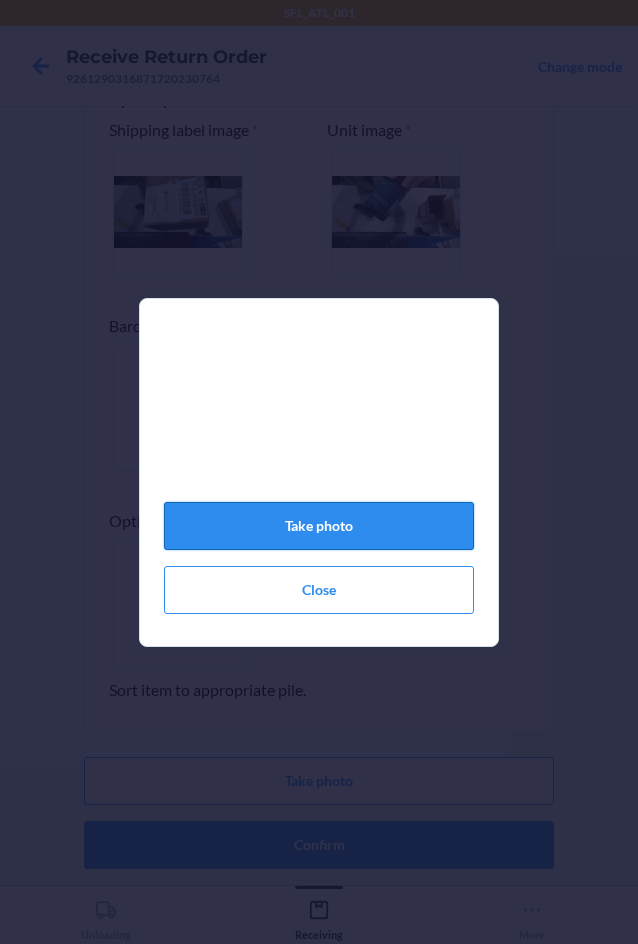 click on "Take photo" 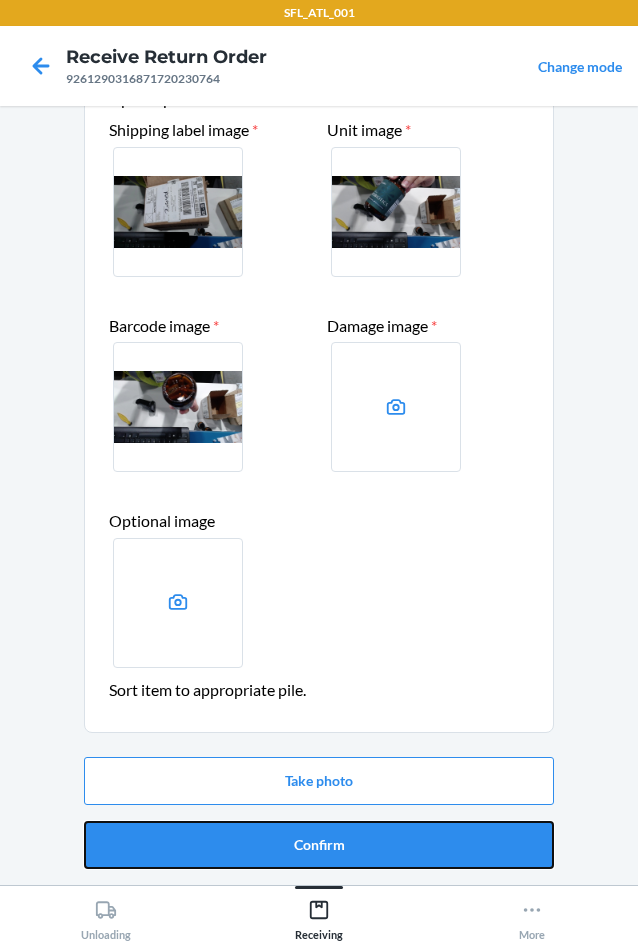 click on "Confirm" at bounding box center [319, 845] 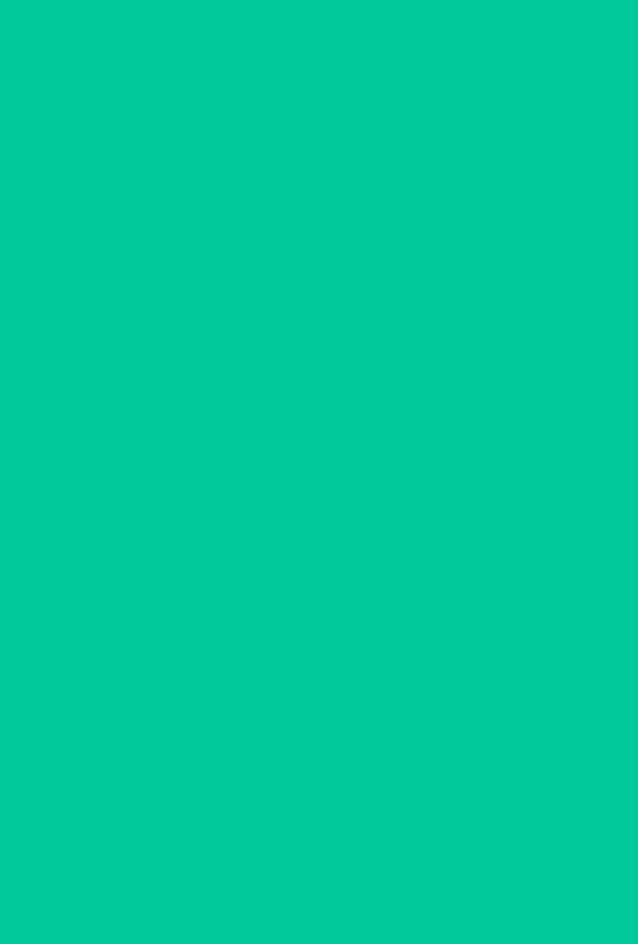 scroll, scrollTop: 0, scrollLeft: 0, axis: both 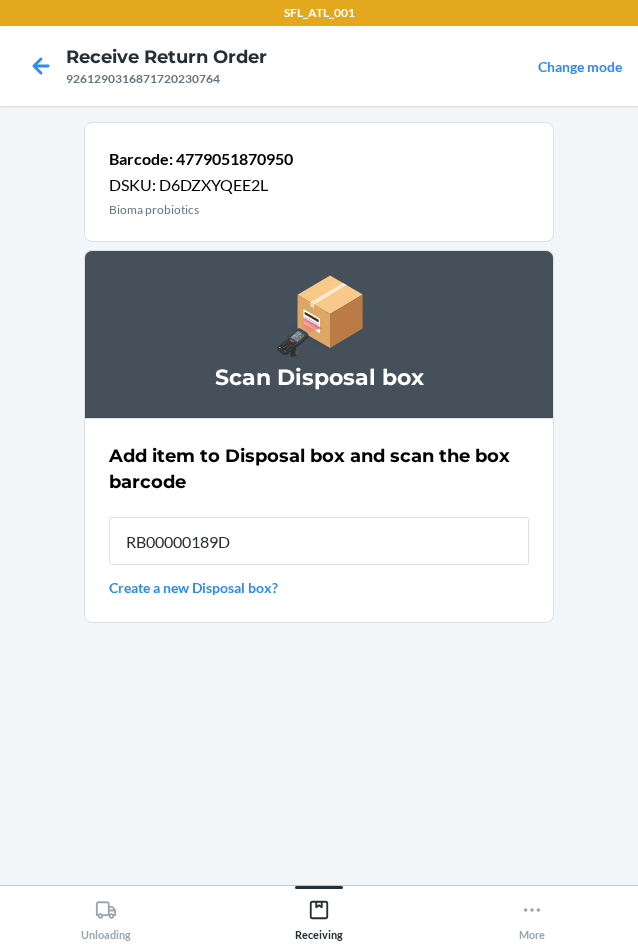 type on "RB00000189D" 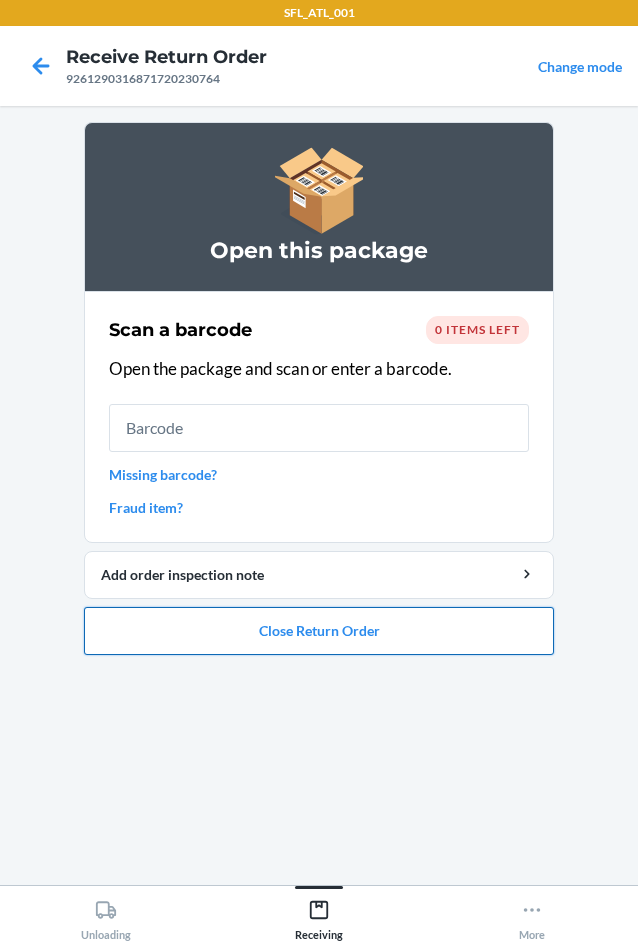 click on "Close Return Order" at bounding box center [319, 631] 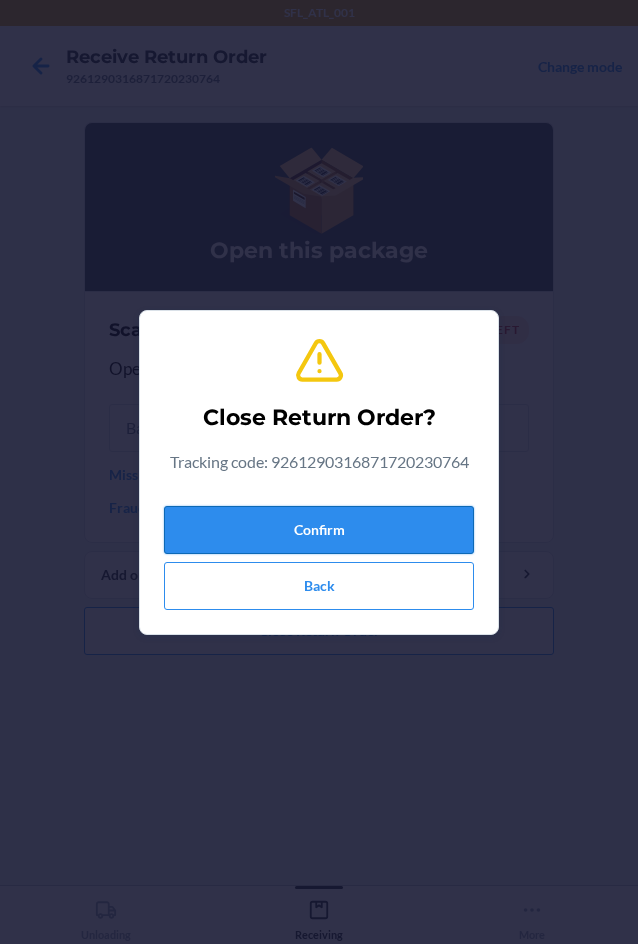 click on "Confirm" at bounding box center [319, 530] 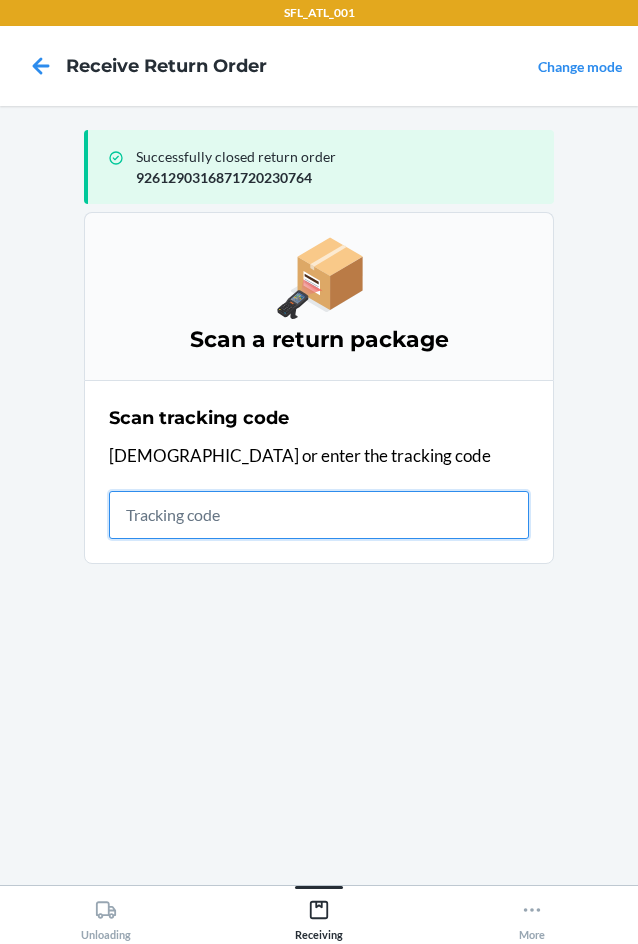 click at bounding box center [319, 515] 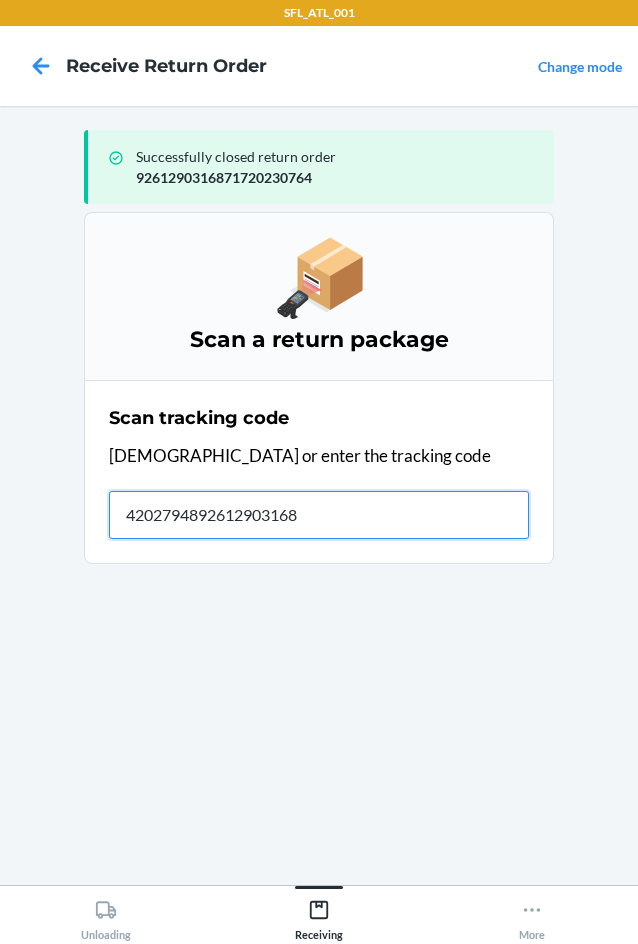 type on "42027948926129031687" 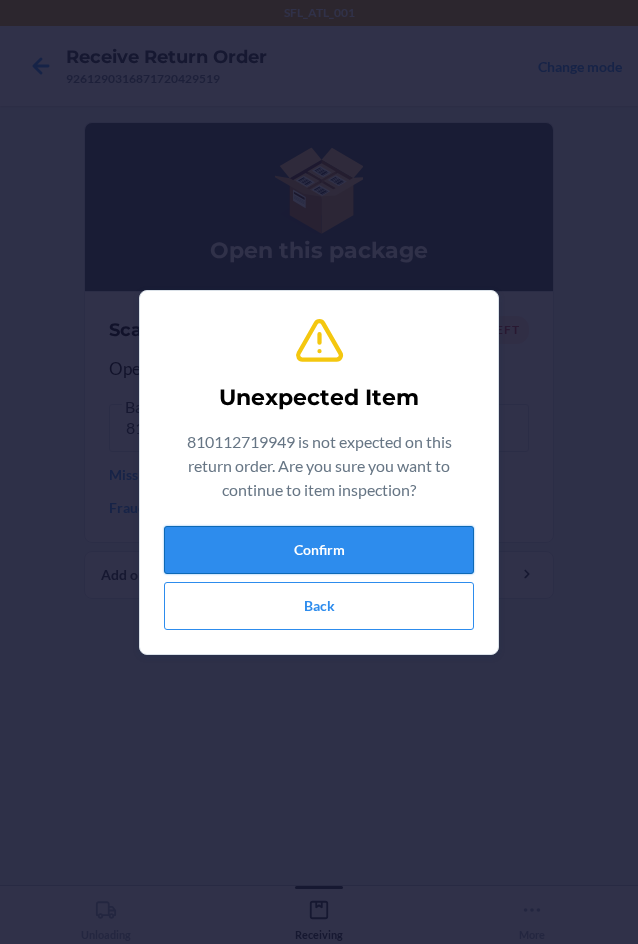 click on "Confirm" at bounding box center (319, 550) 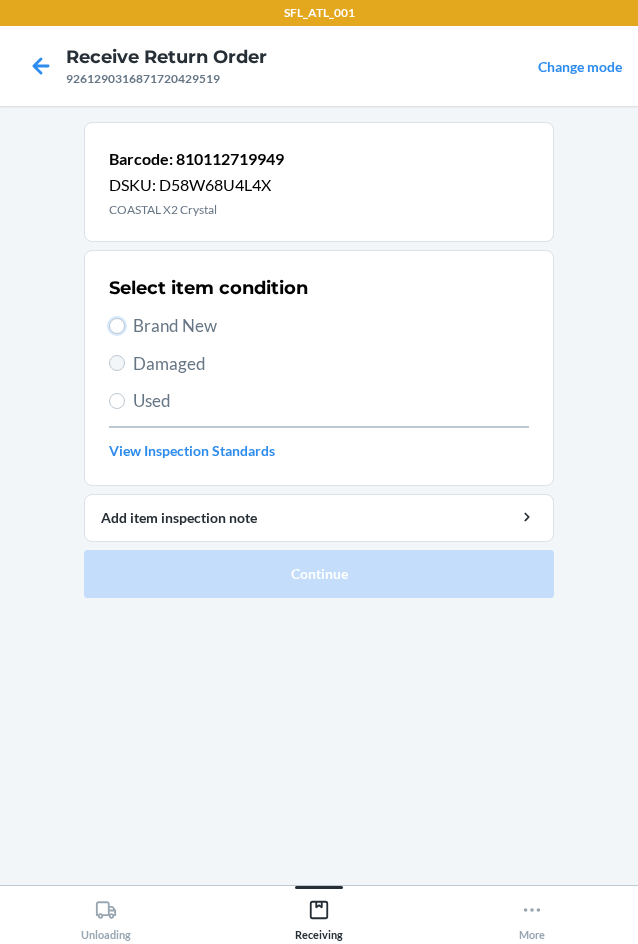 drag, startPoint x: 119, startPoint y: 319, endPoint x: 121, endPoint y: 358, distance: 39.051247 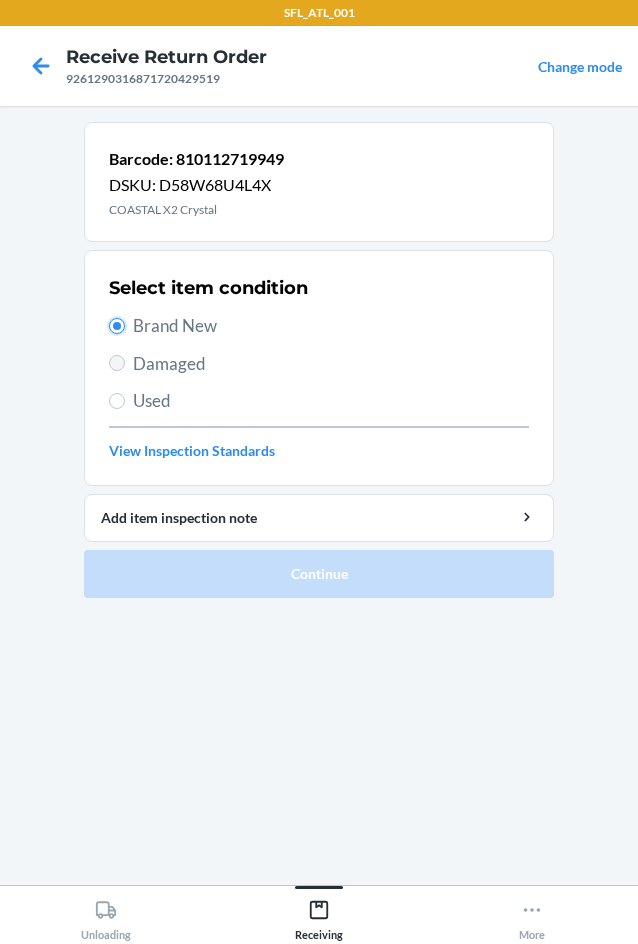 radio on "true" 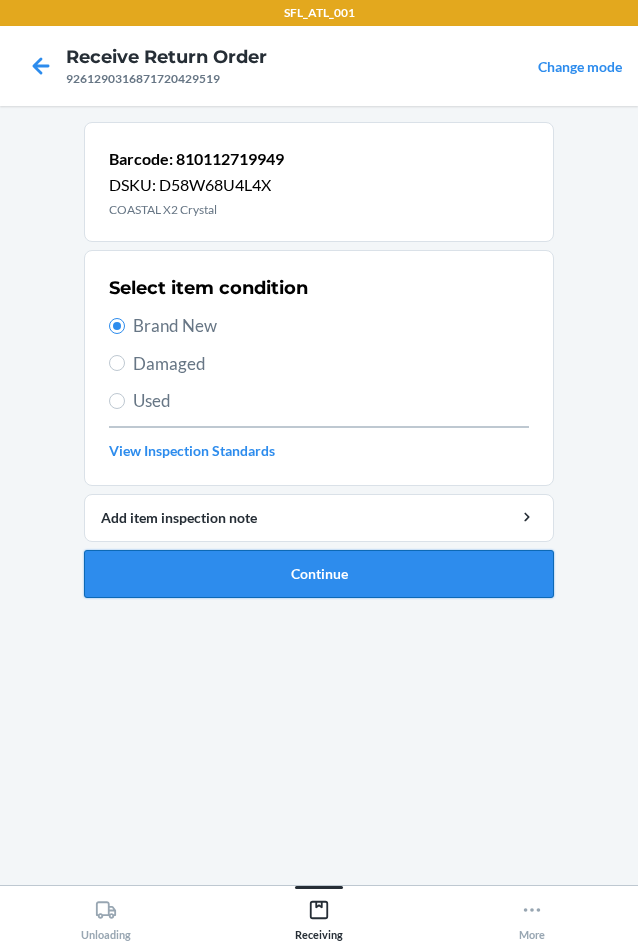 click on "Continue" at bounding box center [319, 574] 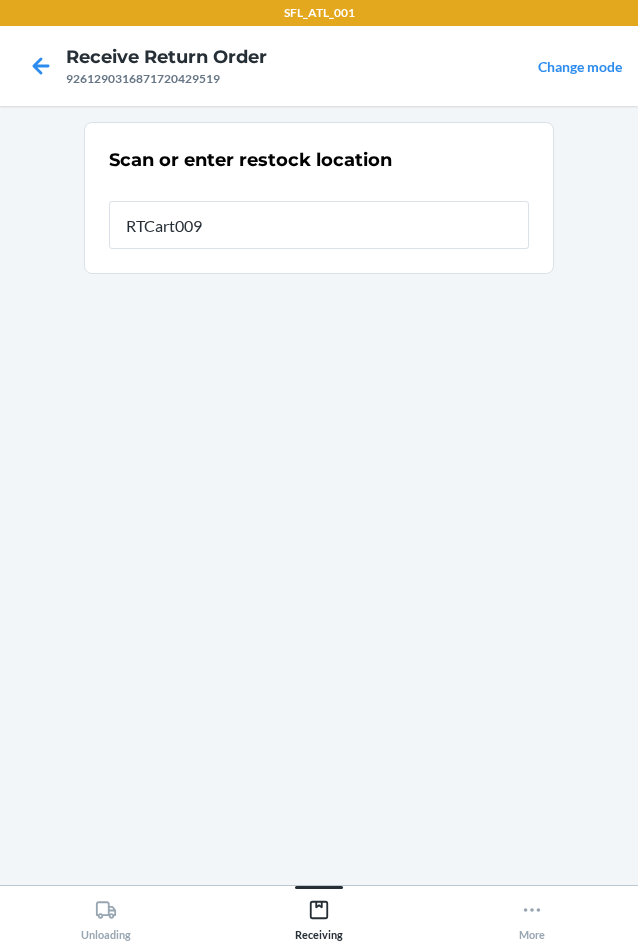 type on "RTCart009" 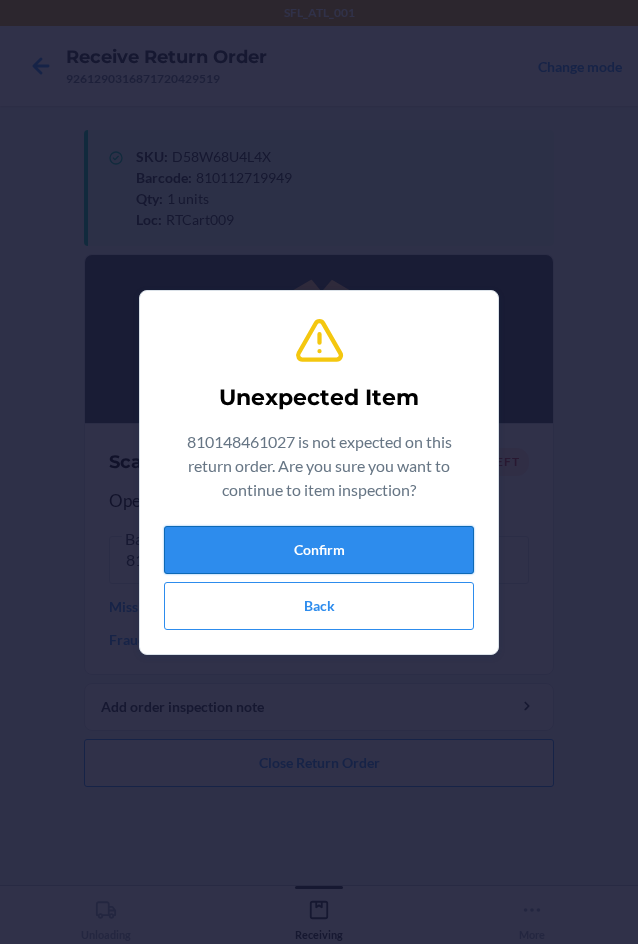 click on "Confirm" at bounding box center (319, 550) 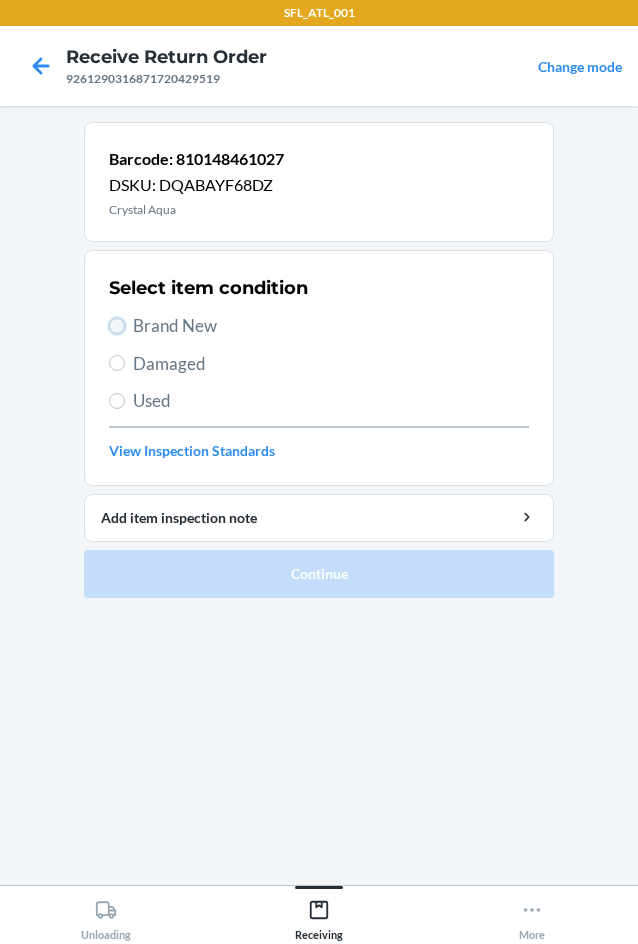 click on "Brand New" at bounding box center (117, 326) 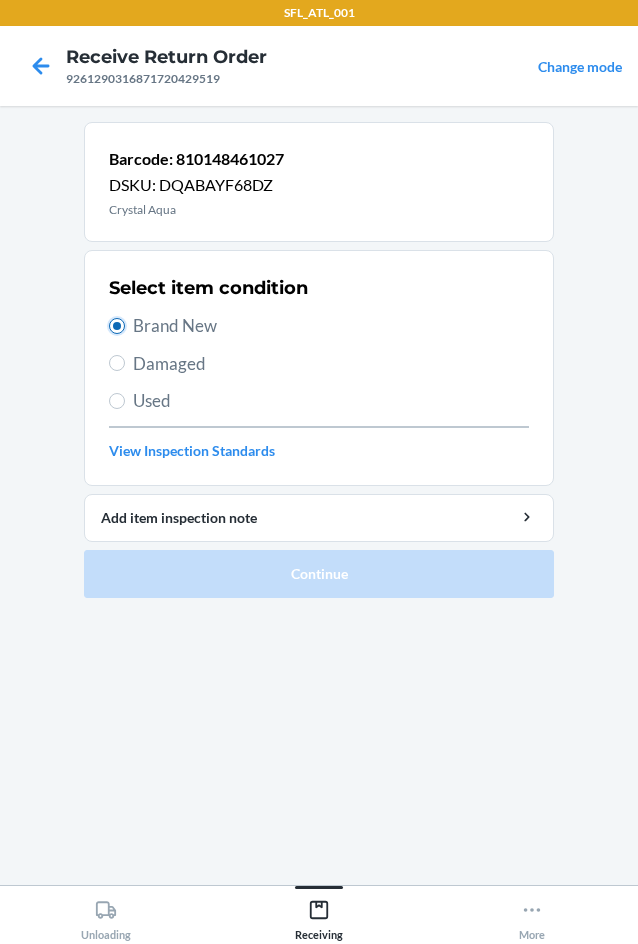 radio on "true" 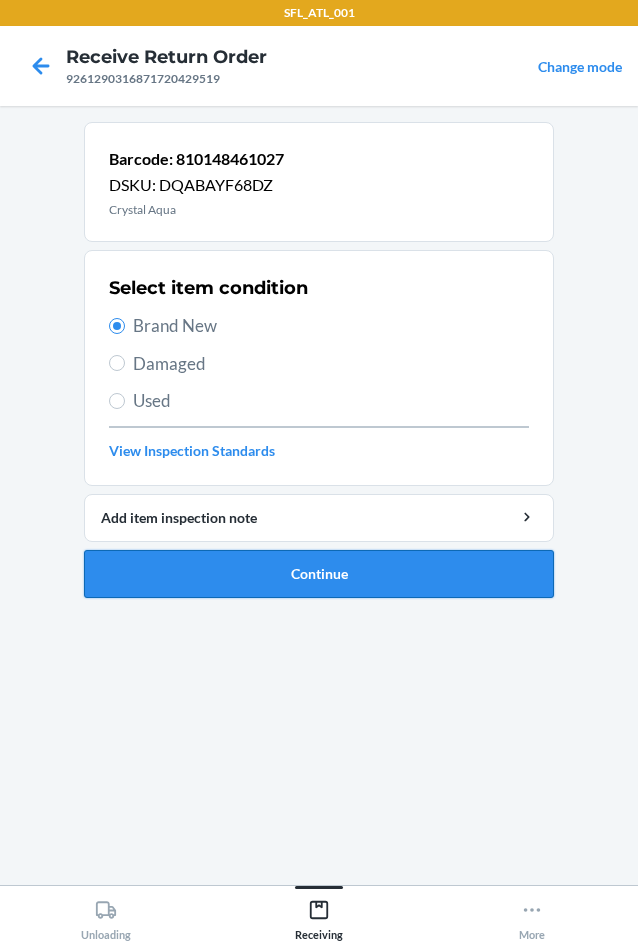 click on "Continue" at bounding box center (319, 574) 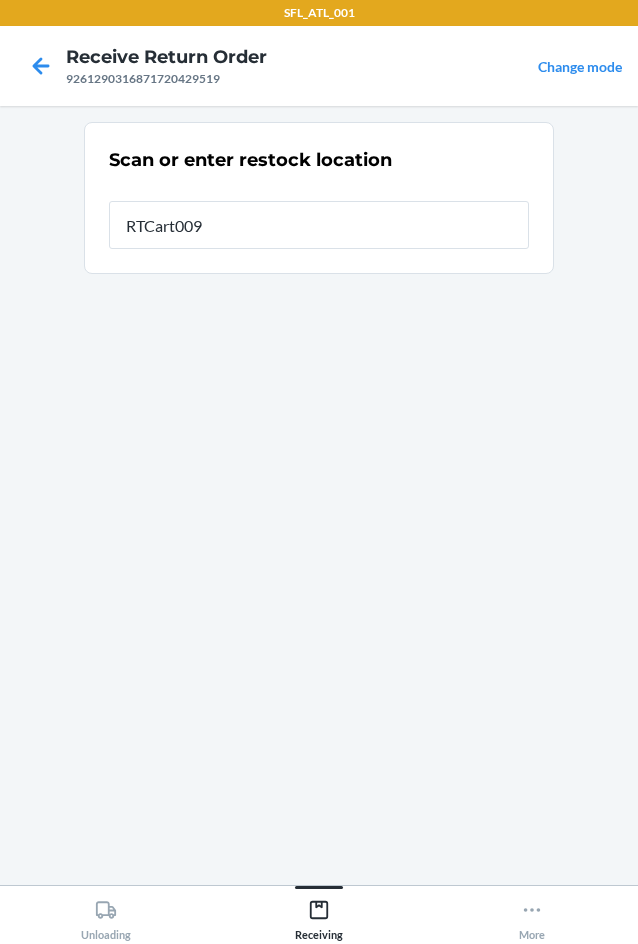 type on "RTCart009" 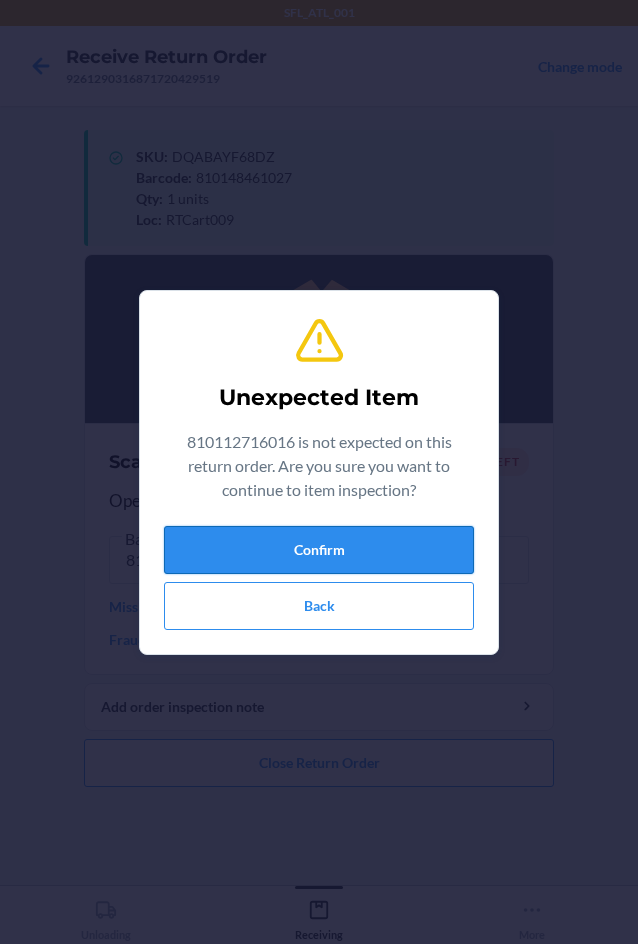 click on "Confirm" at bounding box center [319, 550] 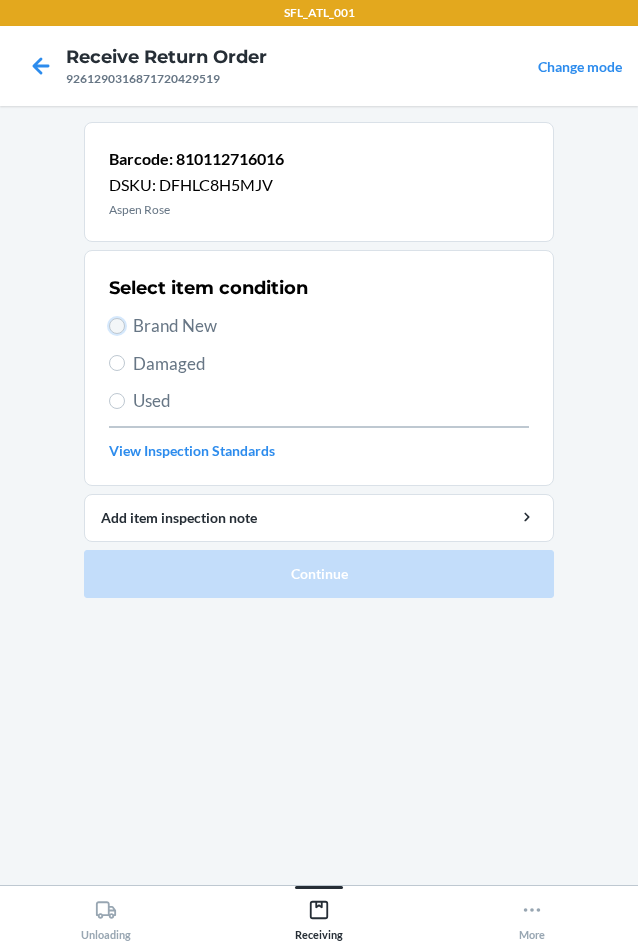 click on "Brand New" at bounding box center [117, 326] 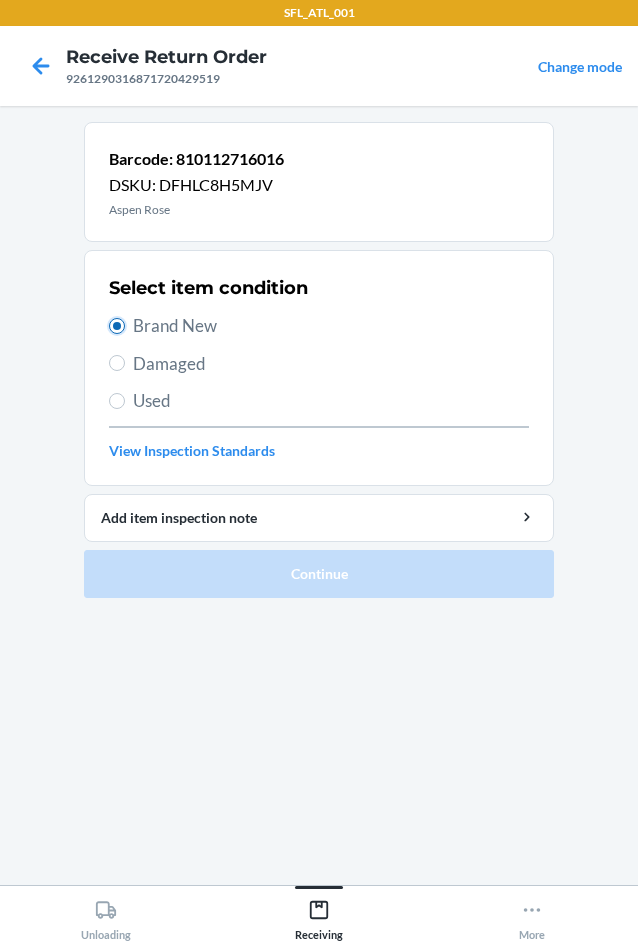 radio on "true" 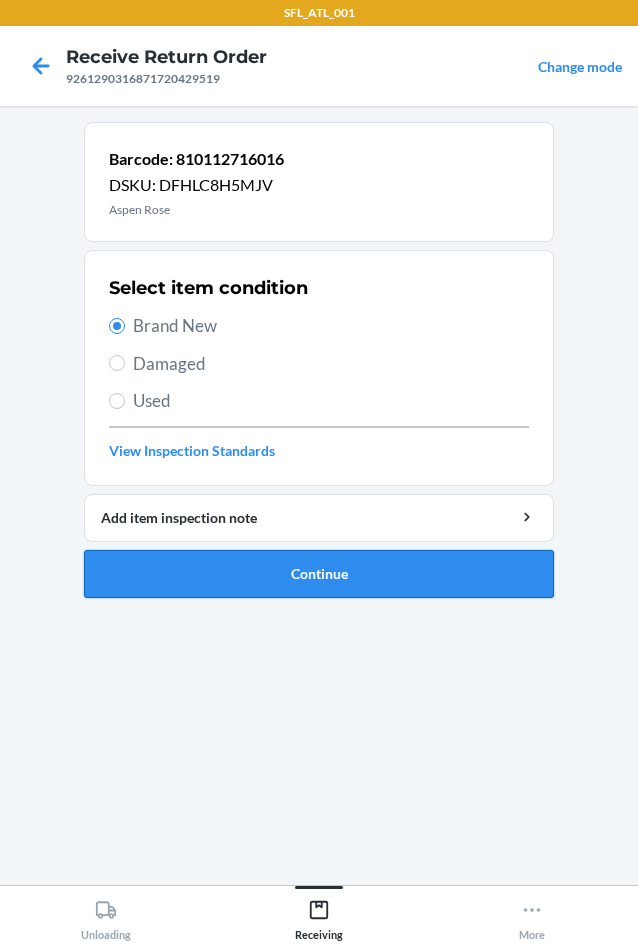 click on "Continue" at bounding box center [319, 574] 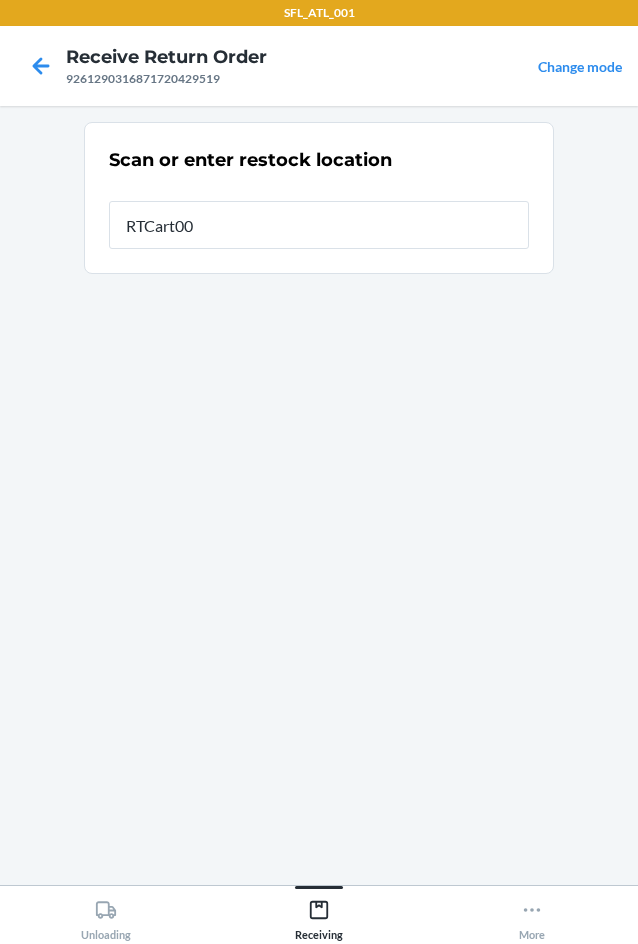 type on "RTCart009" 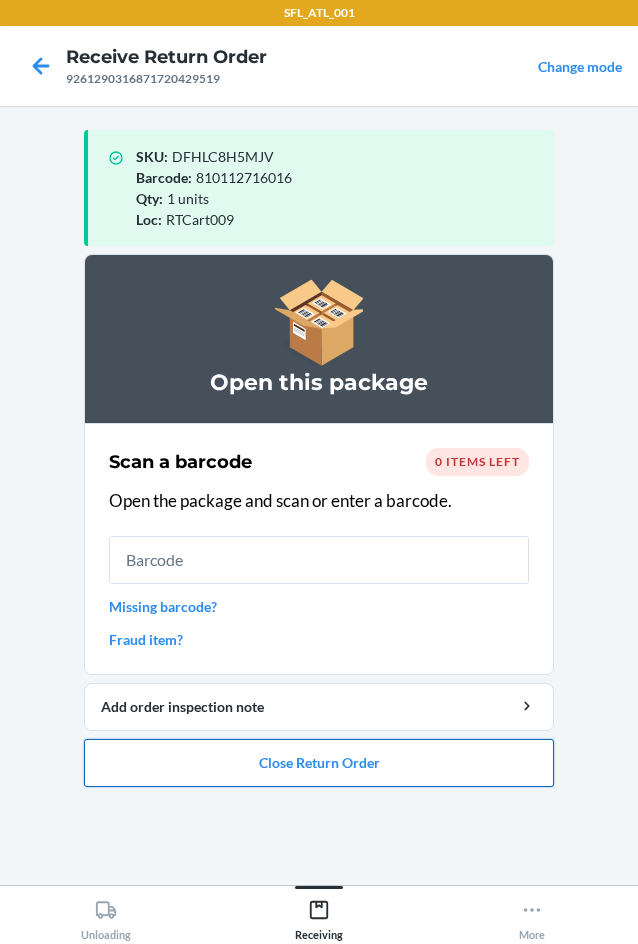 click on "Close Return Order" at bounding box center (319, 763) 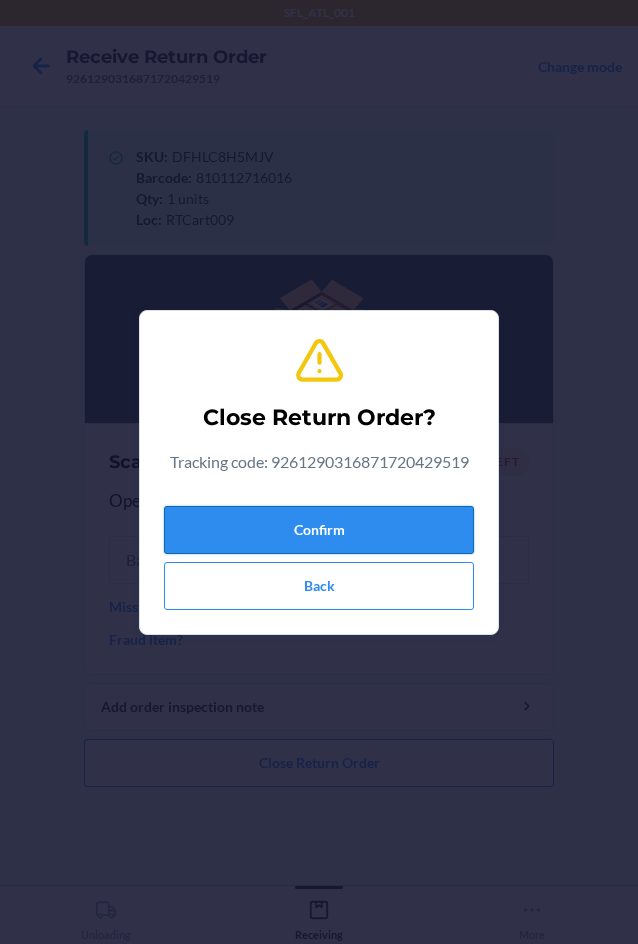 click on "Confirm" at bounding box center [319, 530] 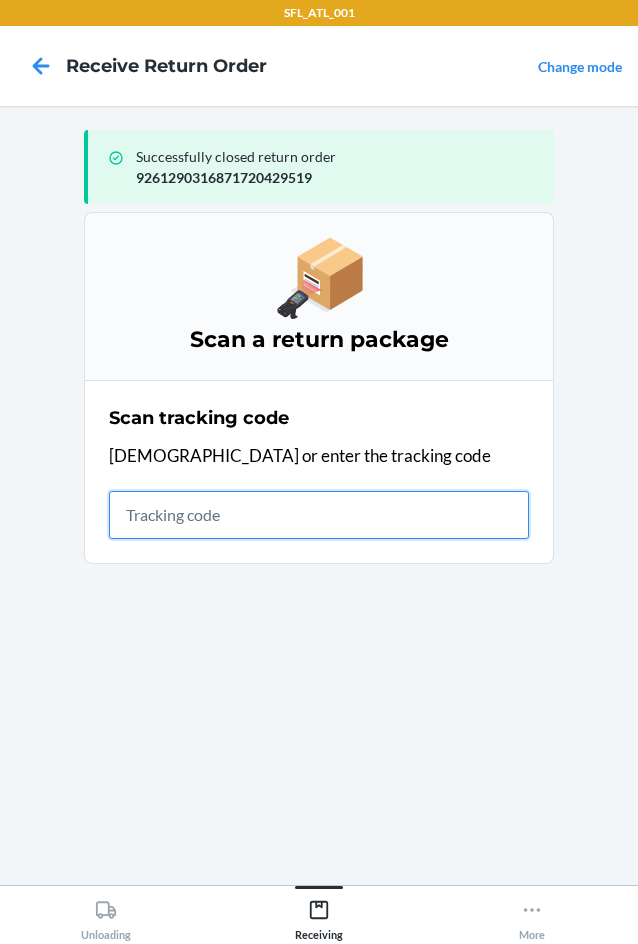 click at bounding box center (319, 515) 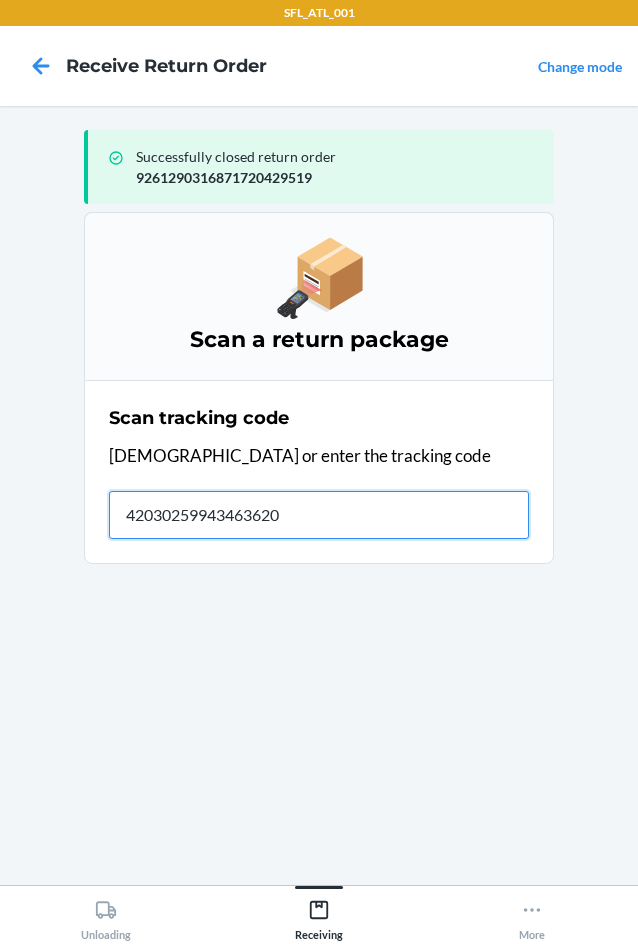 type on "420302599434636208" 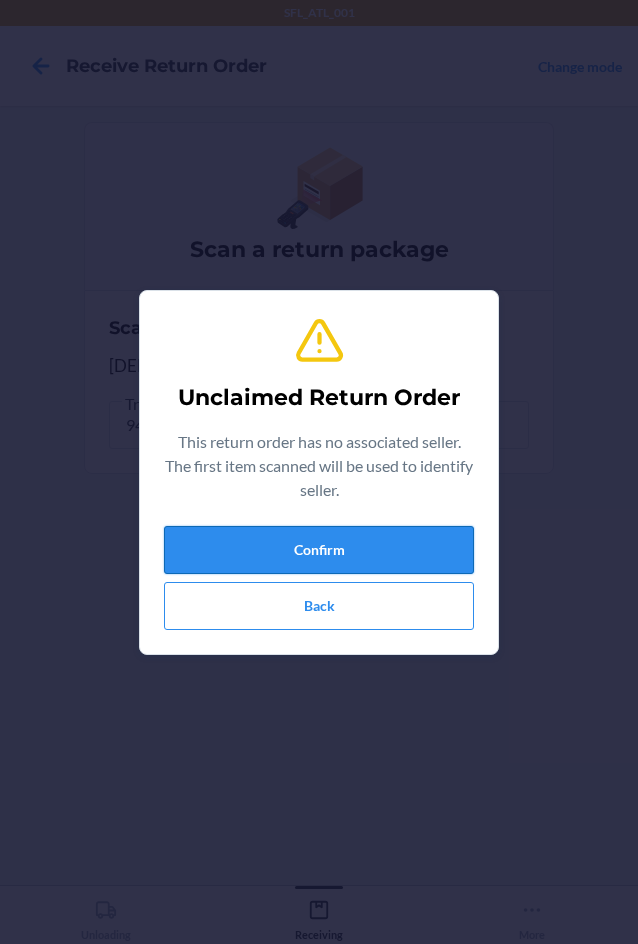 click on "Confirm" at bounding box center (319, 550) 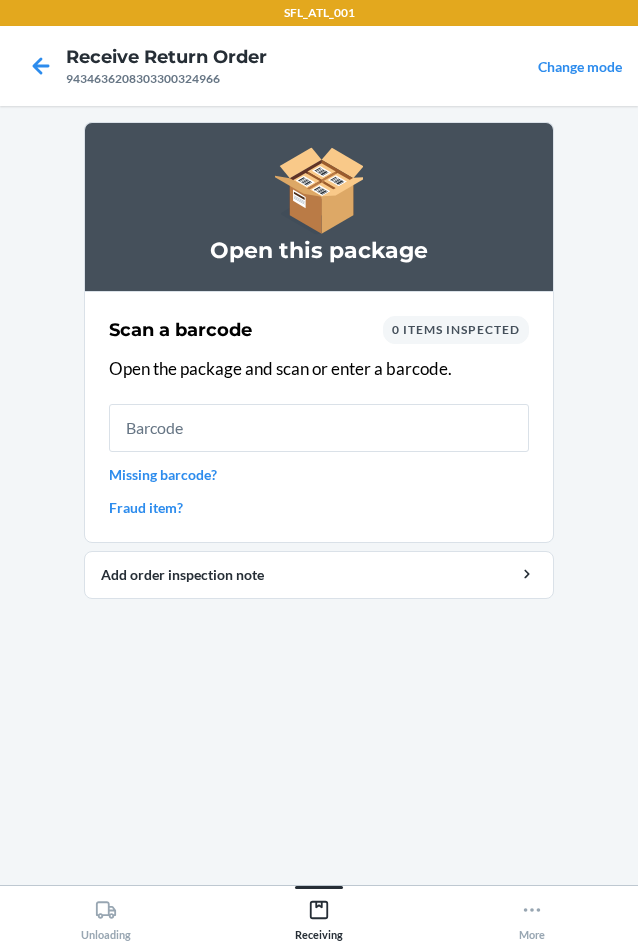click at bounding box center [319, 428] 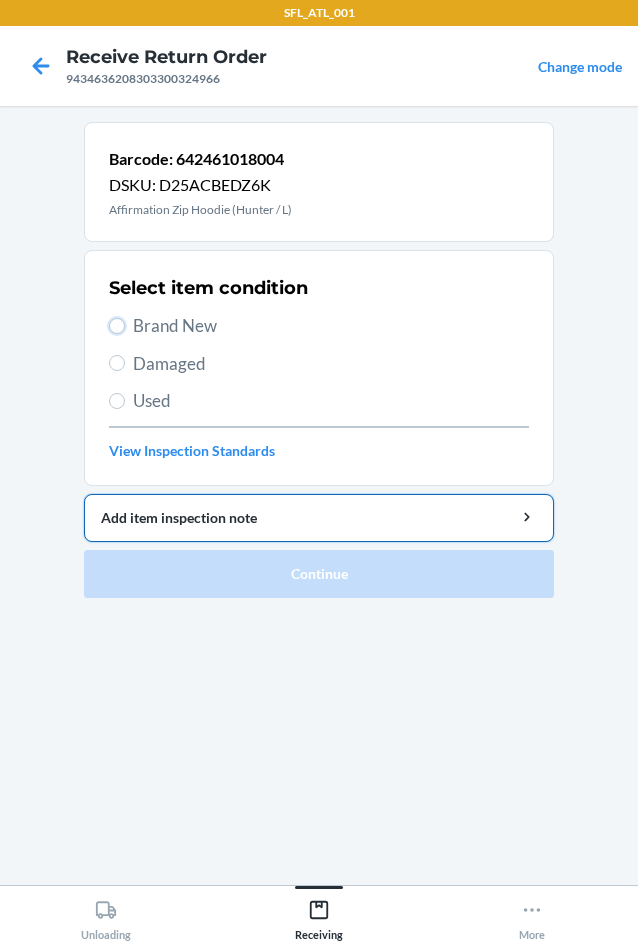 drag, startPoint x: 119, startPoint y: 324, endPoint x: 184, endPoint y: 506, distance: 193.2589 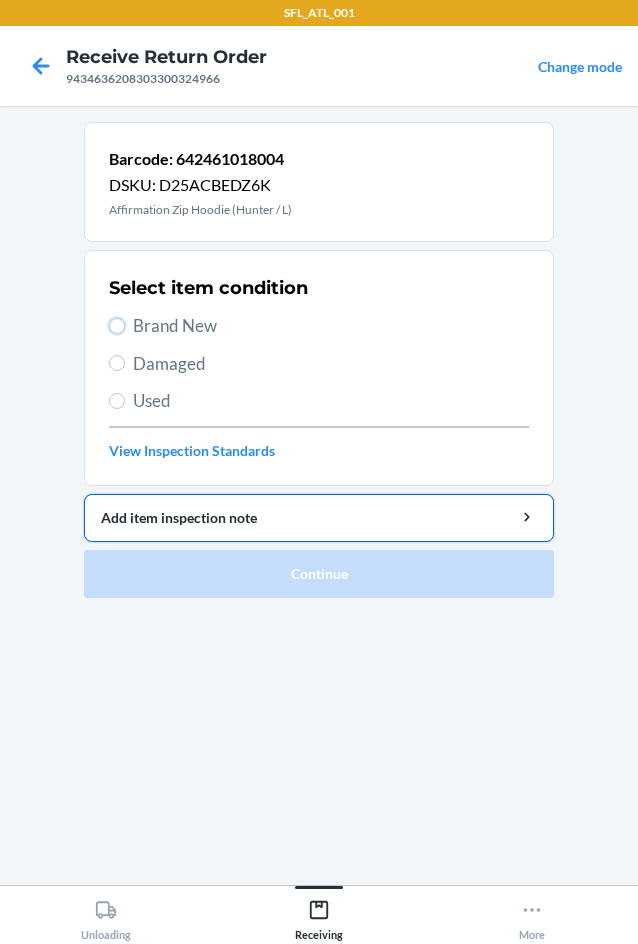 click on "Brand New" at bounding box center (117, 326) 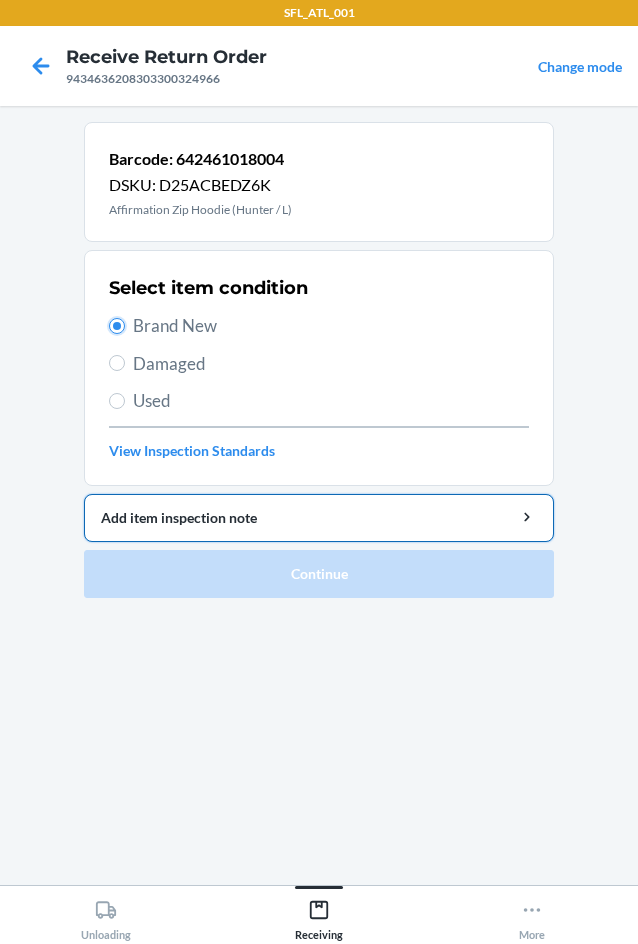 radio on "true" 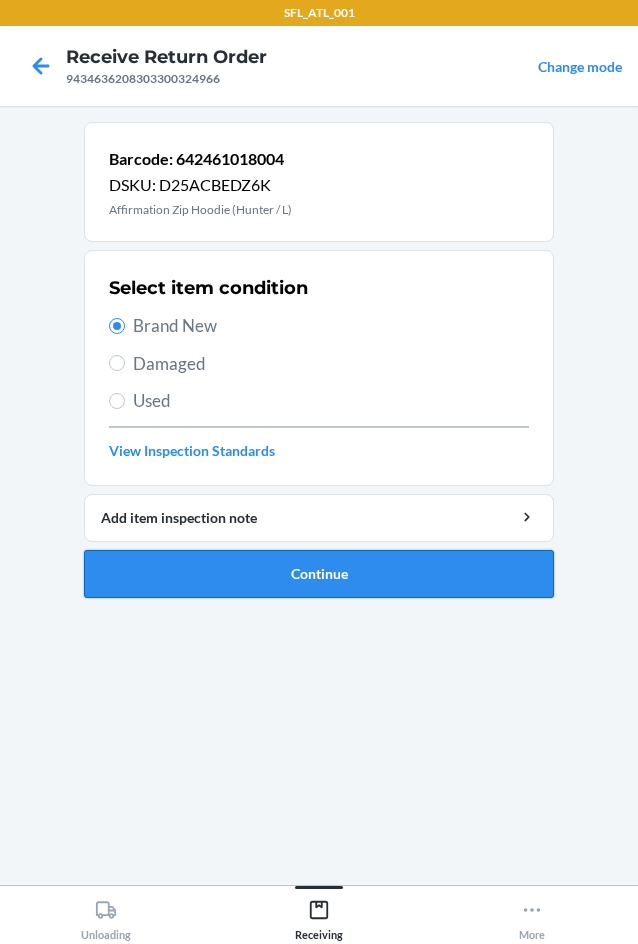 click on "Continue" at bounding box center [319, 574] 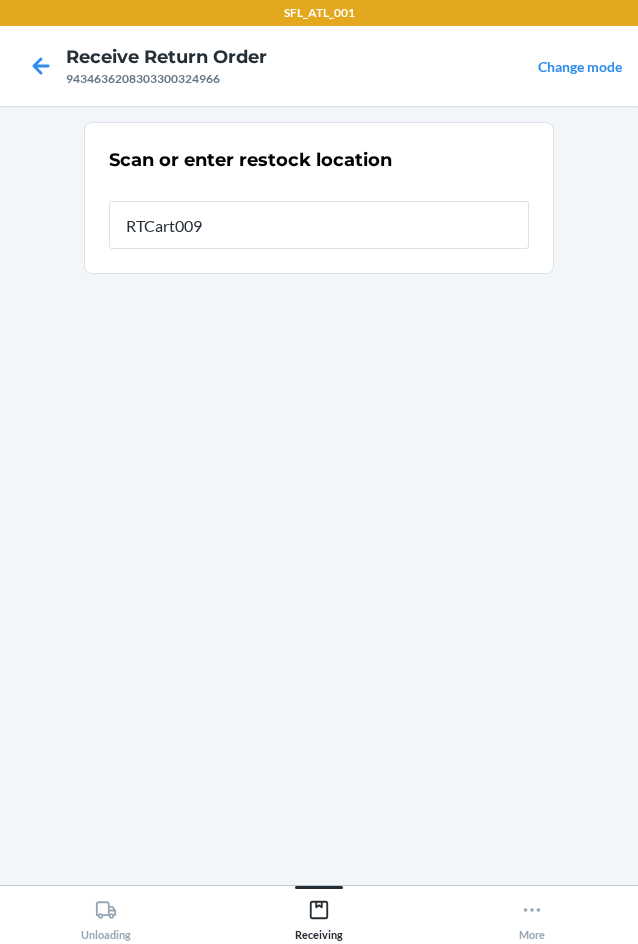 type on "RTCart009" 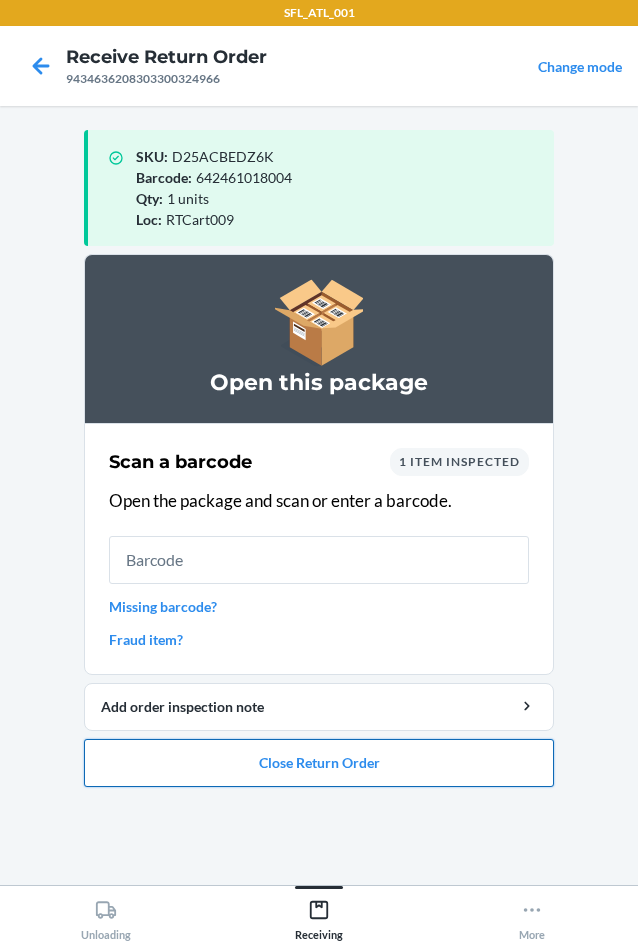 click on "Close Return Order" at bounding box center [319, 763] 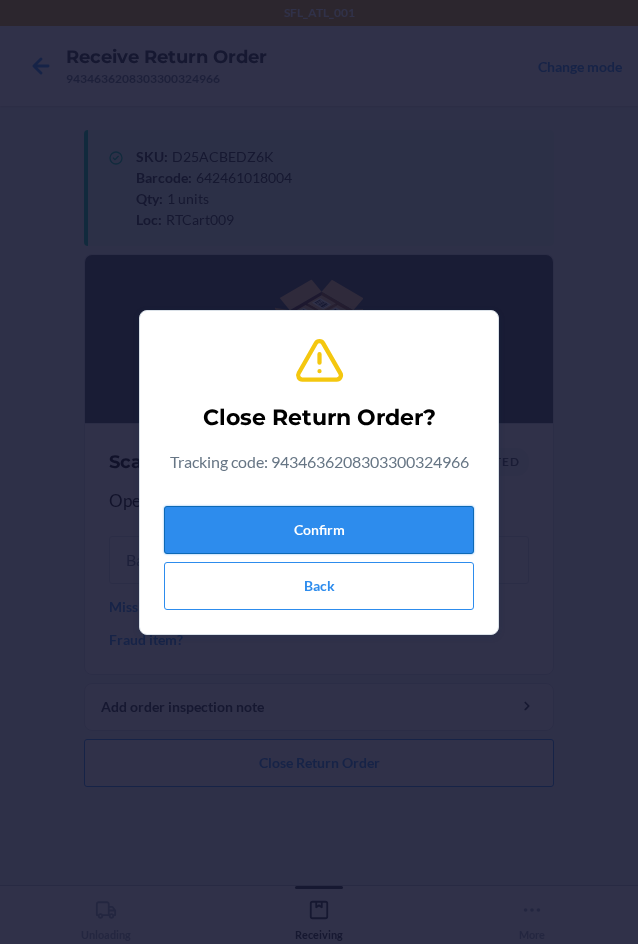 click on "Confirm" at bounding box center (319, 530) 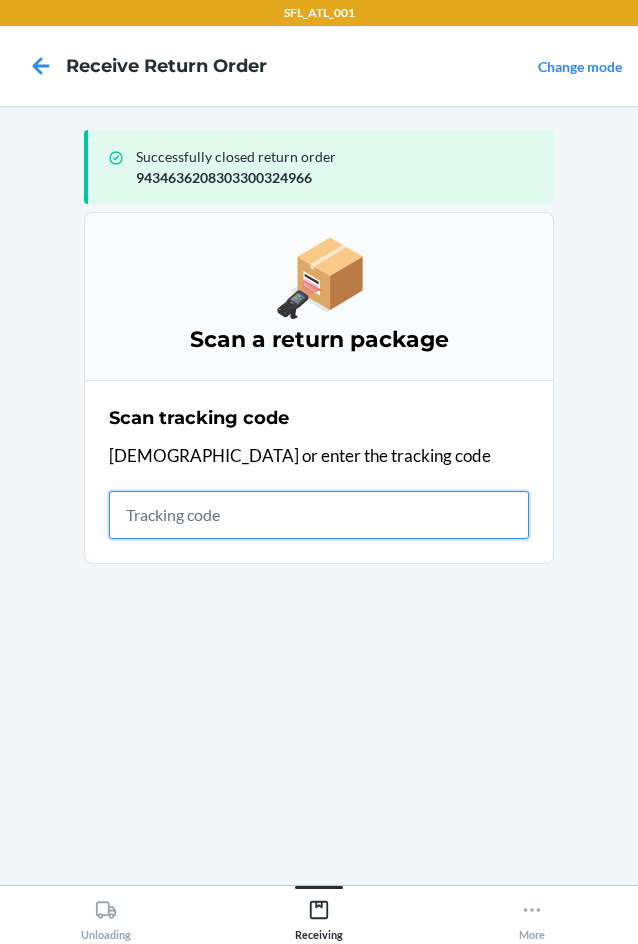 click at bounding box center [319, 515] 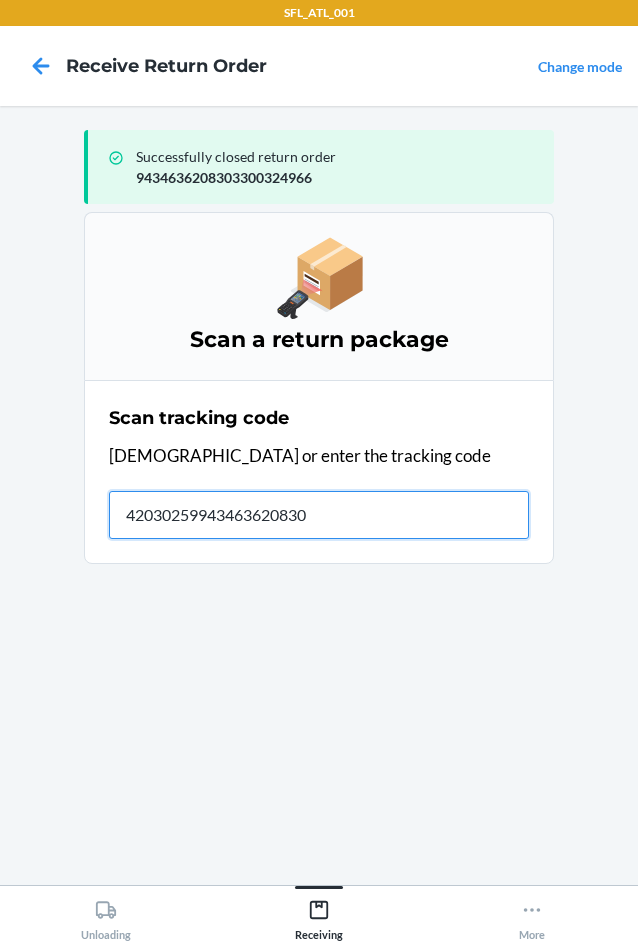 type on "420302599434636208303" 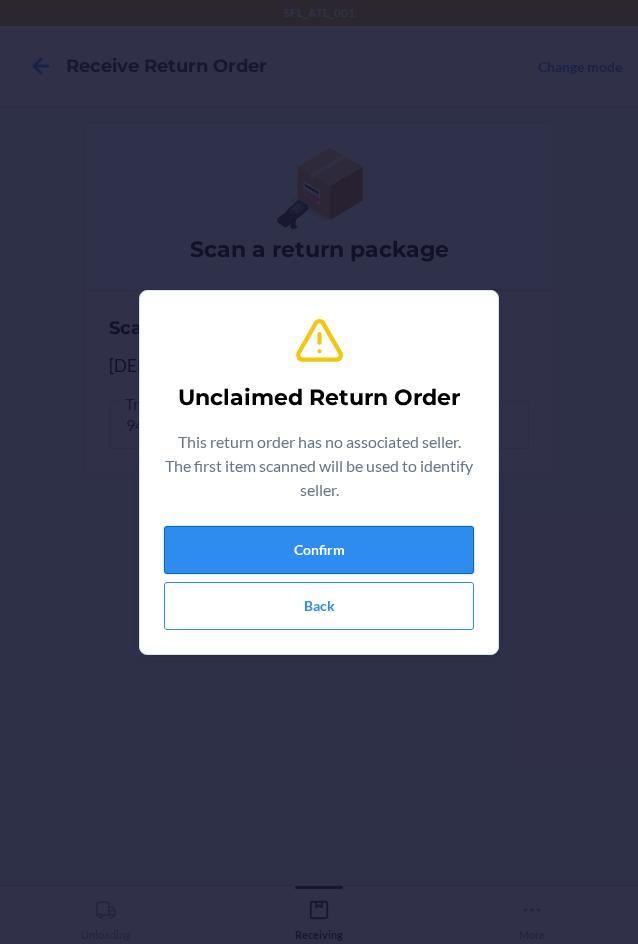 click on "Confirm" at bounding box center [319, 550] 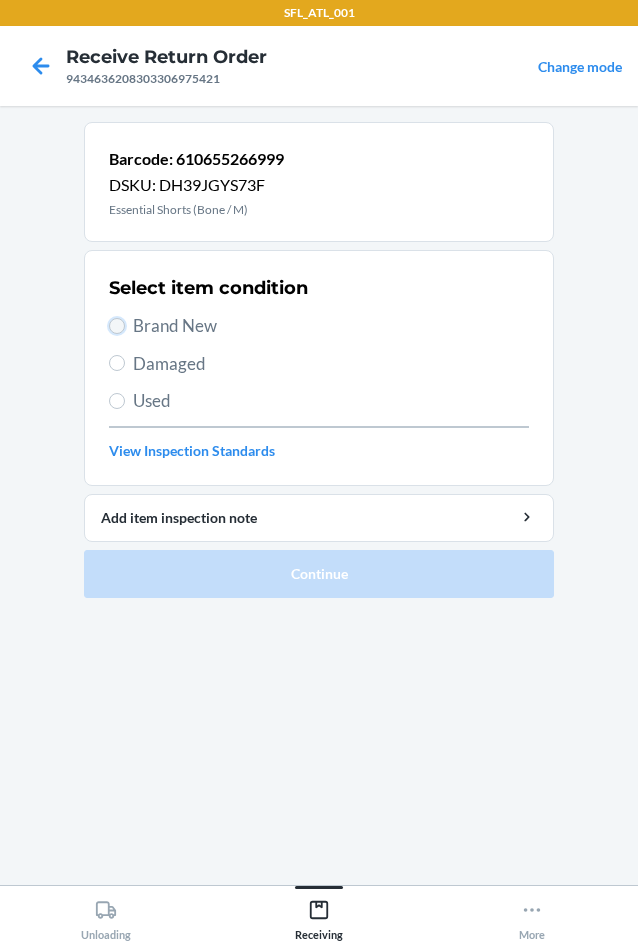 click on "Brand New" at bounding box center [117, 326] 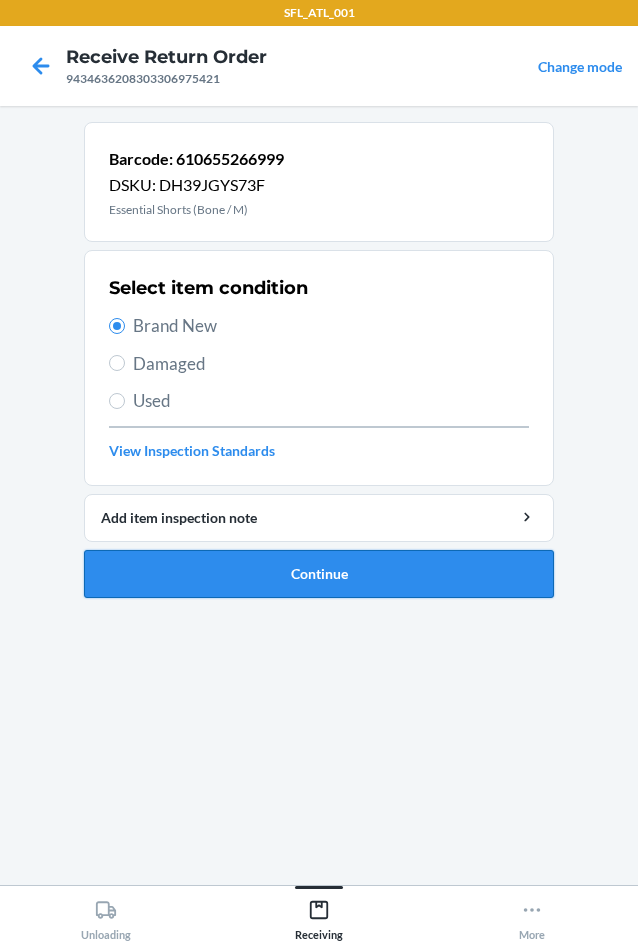 click on "Continue" at bounding box center [319, 574] 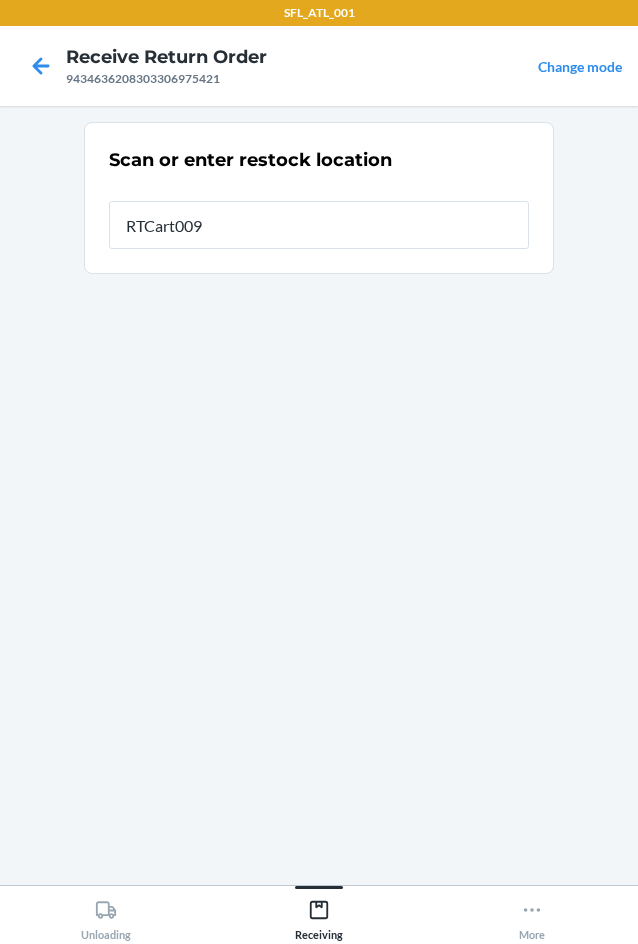 type on "RTCart009" 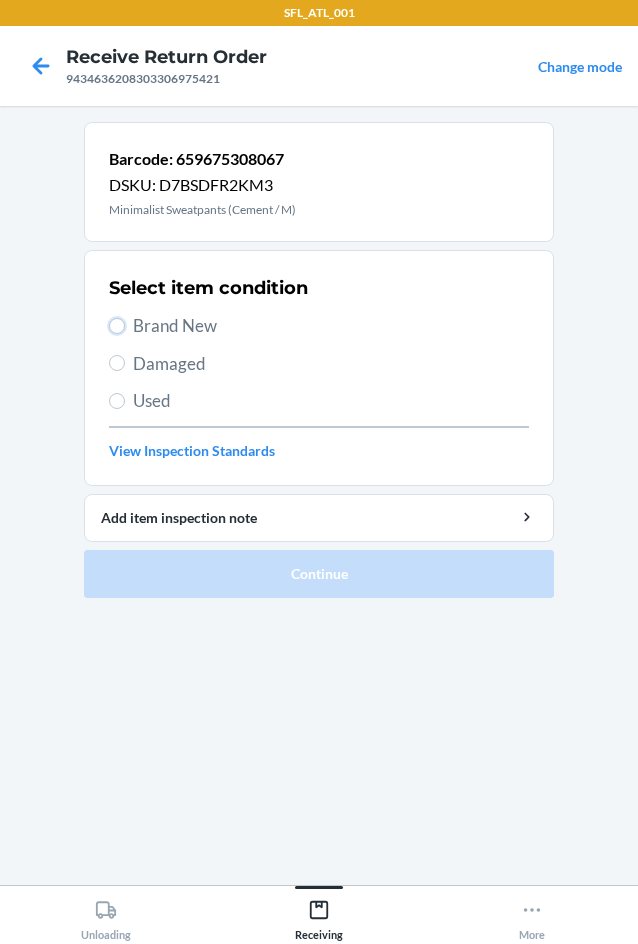 drag, startPoint x: 117, startPoint y: 320, endPoint x: 121, endPoint y: 436, distance: 116.06895 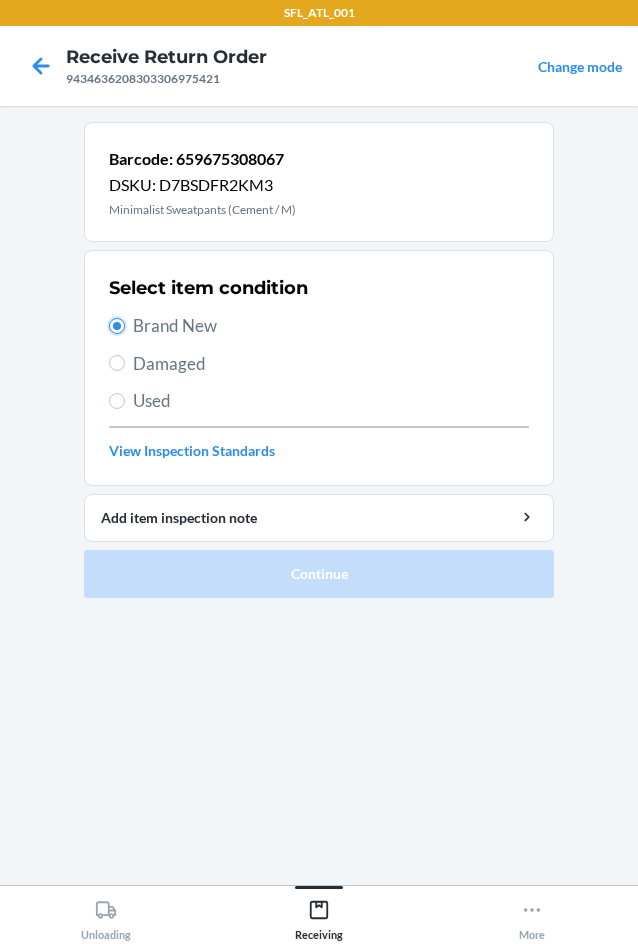 radio on "true" 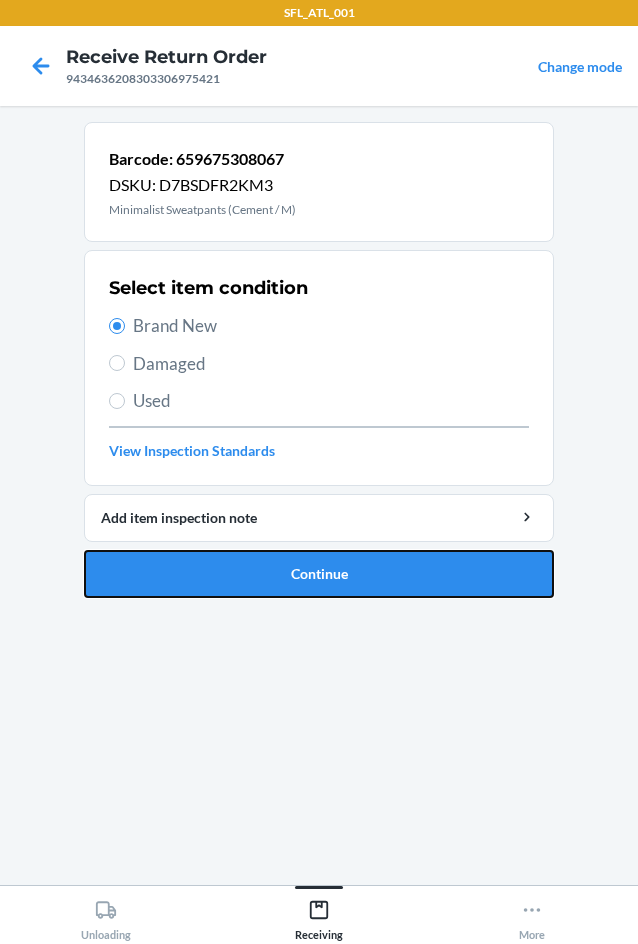 click on "Continue" at bounding box center [319, 574] 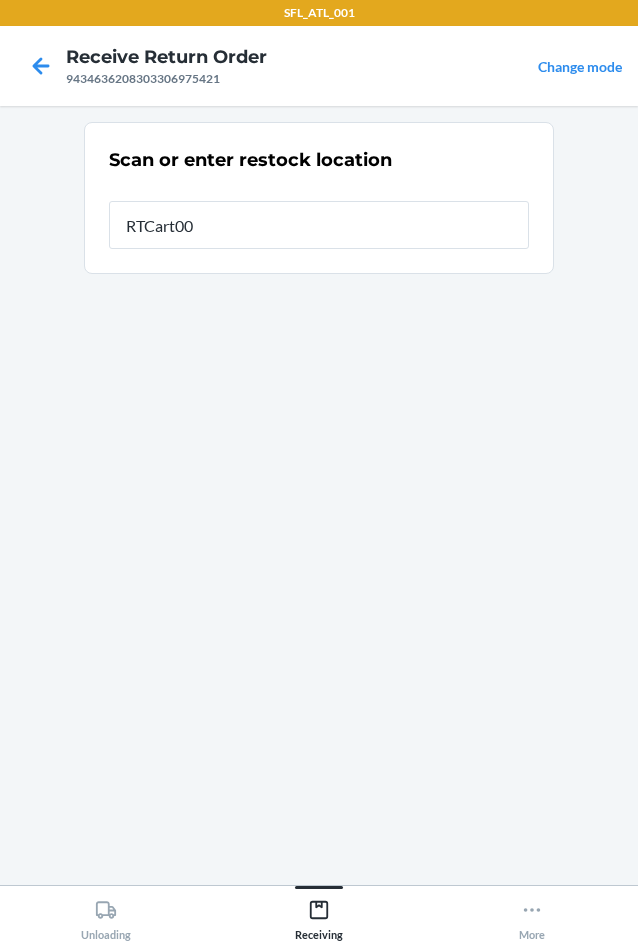 type on "RTCart009" 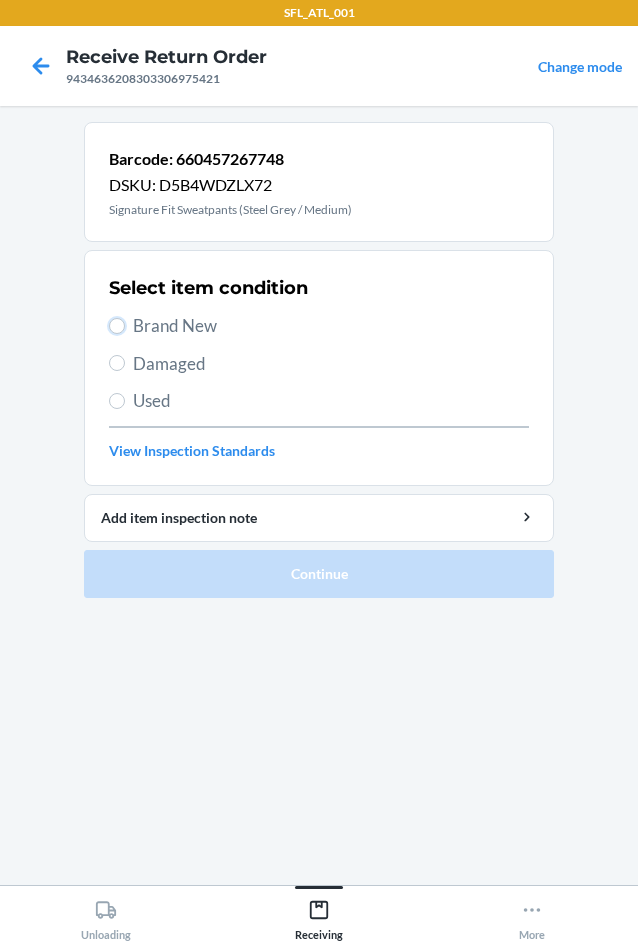 drag, startPoint x: 119, startPoint y: 319, endPoint x: 122, endPoint y: 343, distance: 24.186773 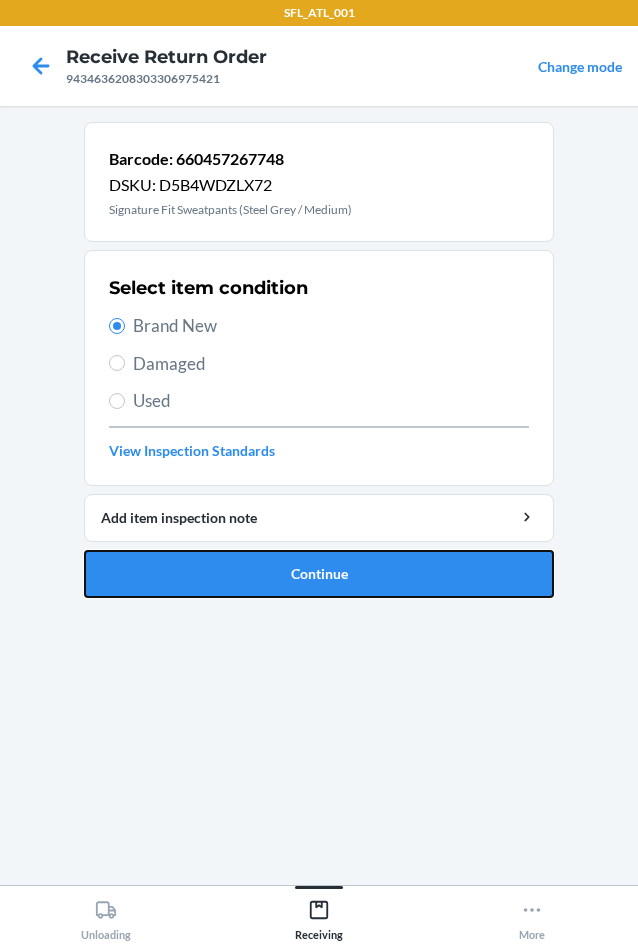 click on "Continue" at bounding box center (319, 574) 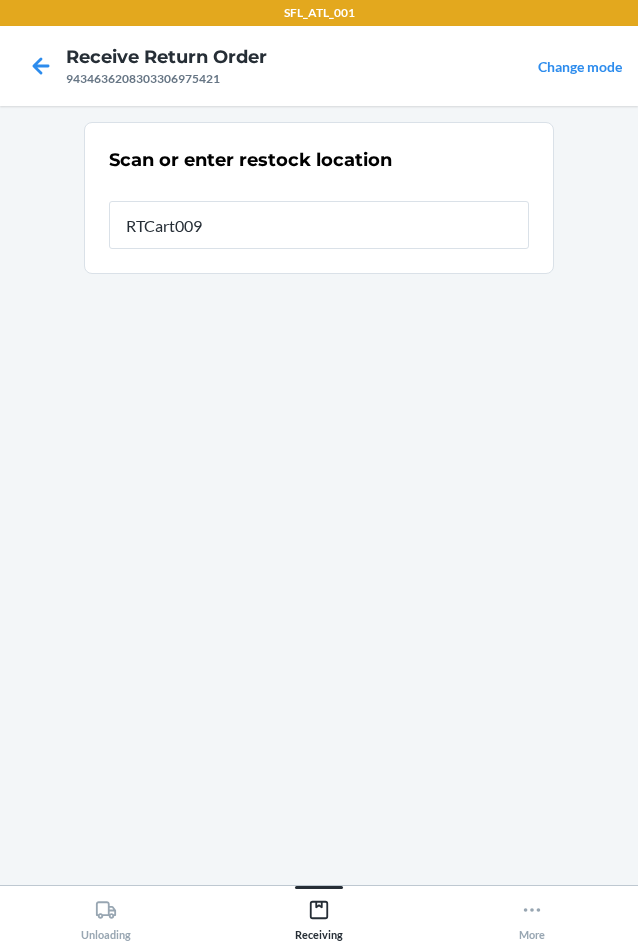 type on "RTCart009" 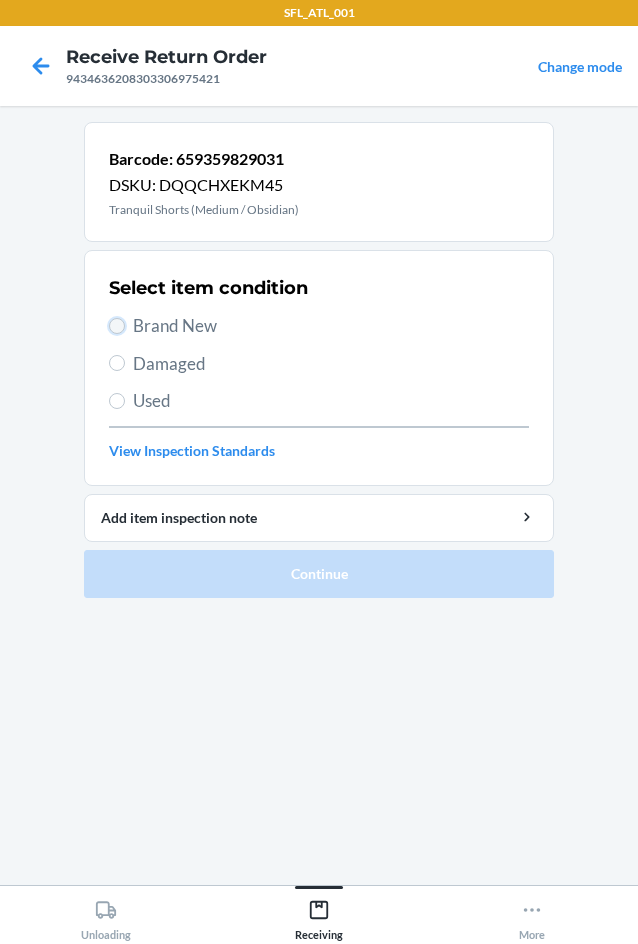 click on "Brand New" at bounding box center [117, 326] 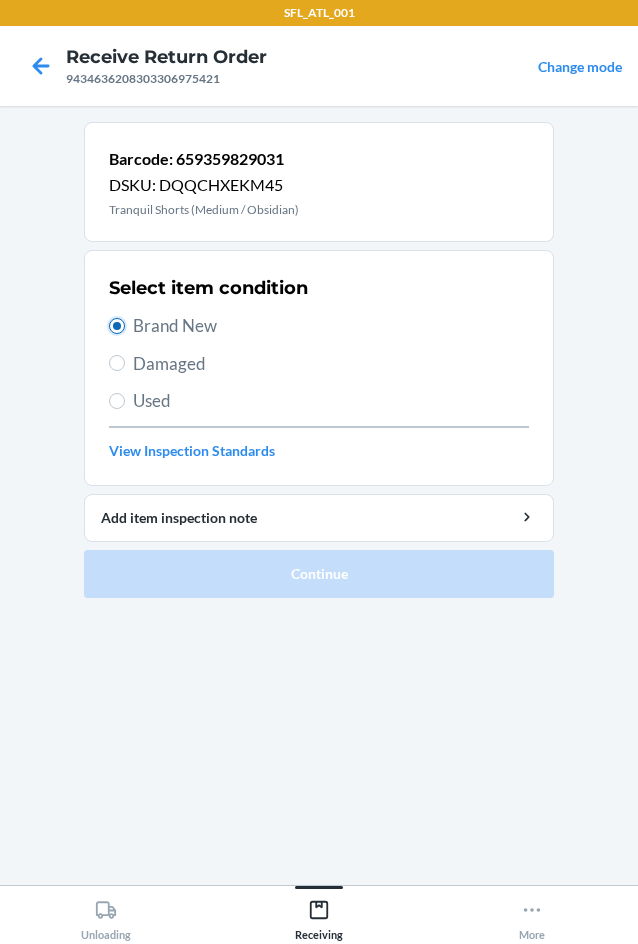 radio on "true" 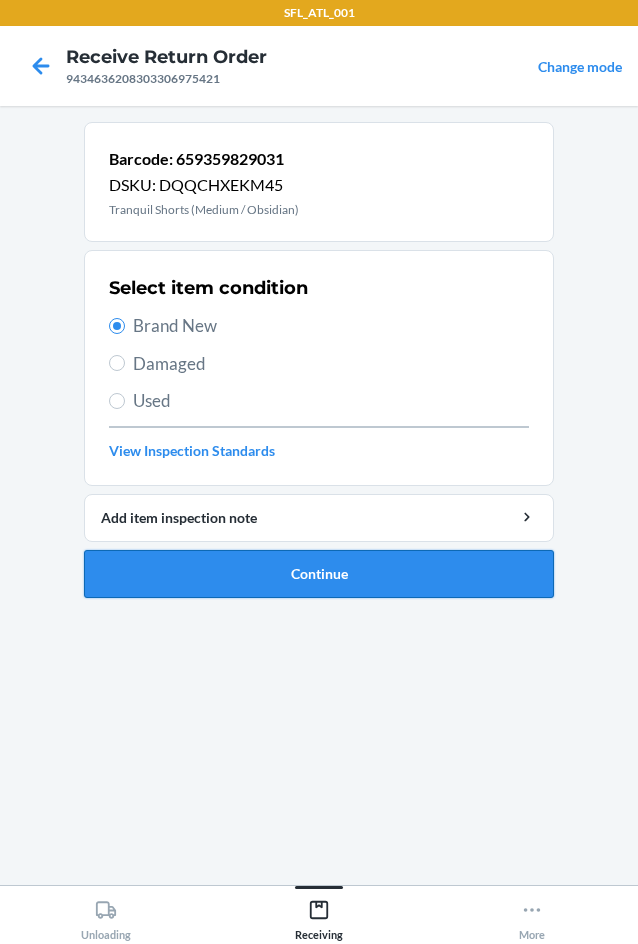 click on "Continue" at bounding box center (319, 574) 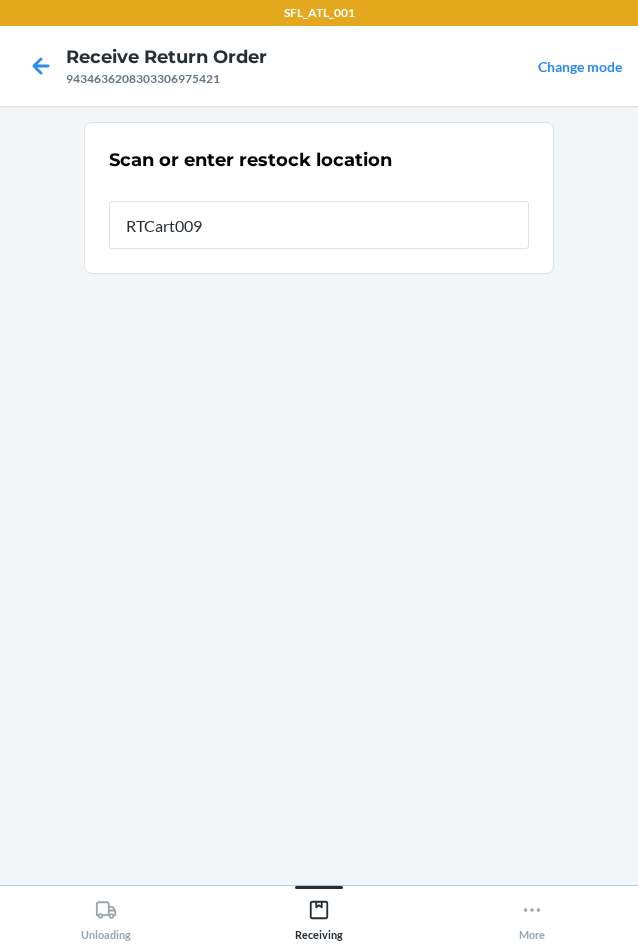 type on "RTCart009" 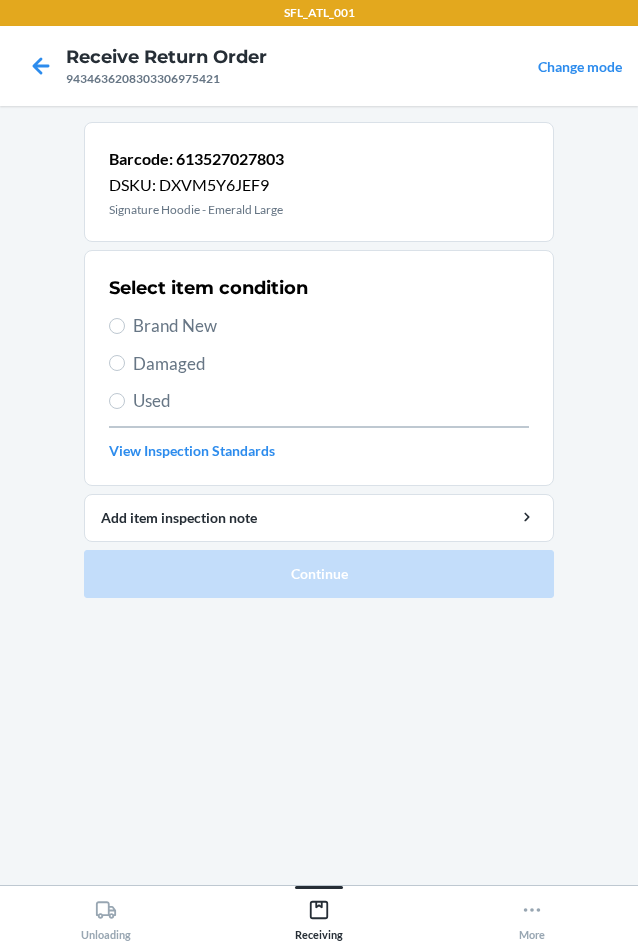 drag, startPoint x: 118, startPoint y: 317, endPoint x: 141, endPoint y: 454, distance: 138.91724 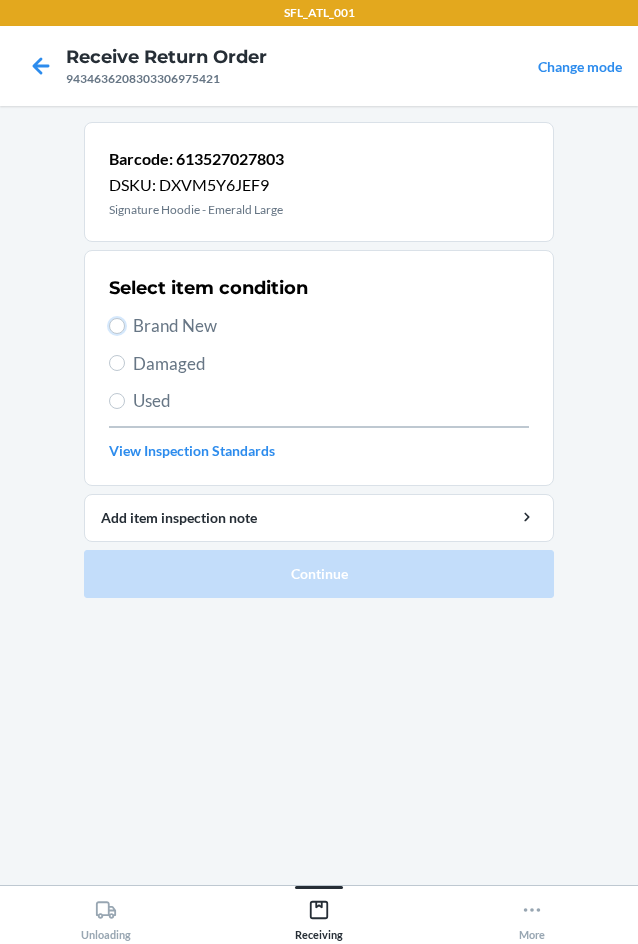 click on "Brand New" at bounding box center (117, 326) 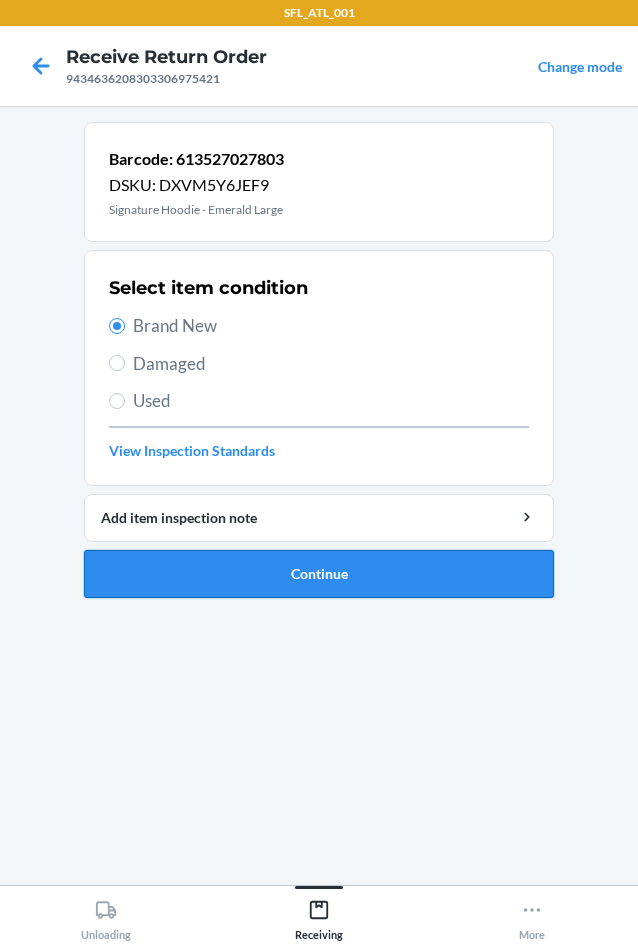 click on "Continue" at bounding box center [319, 574] 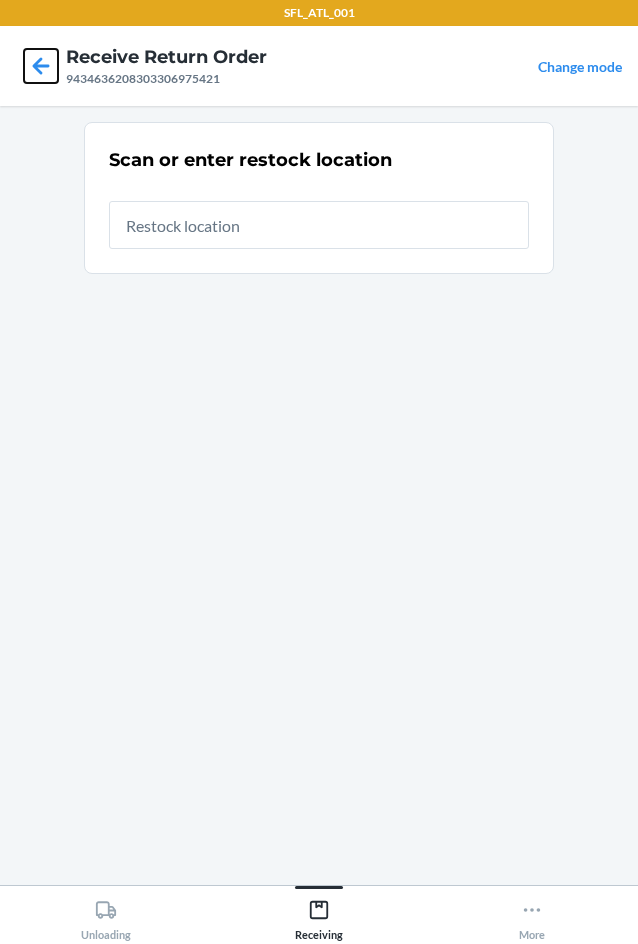 click 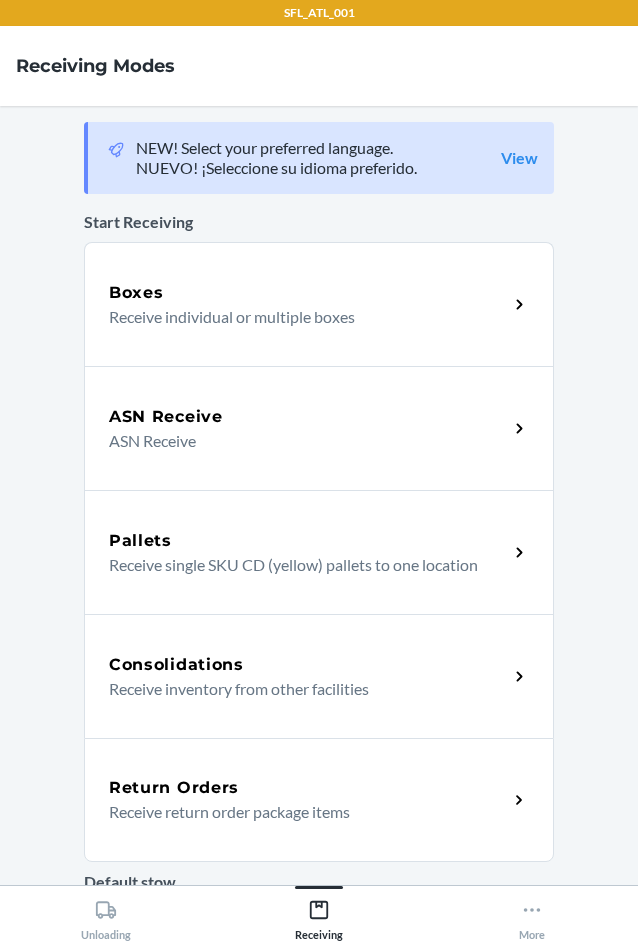 click on "Return Orders Receive return order package items" at bounding box center [319, 800] 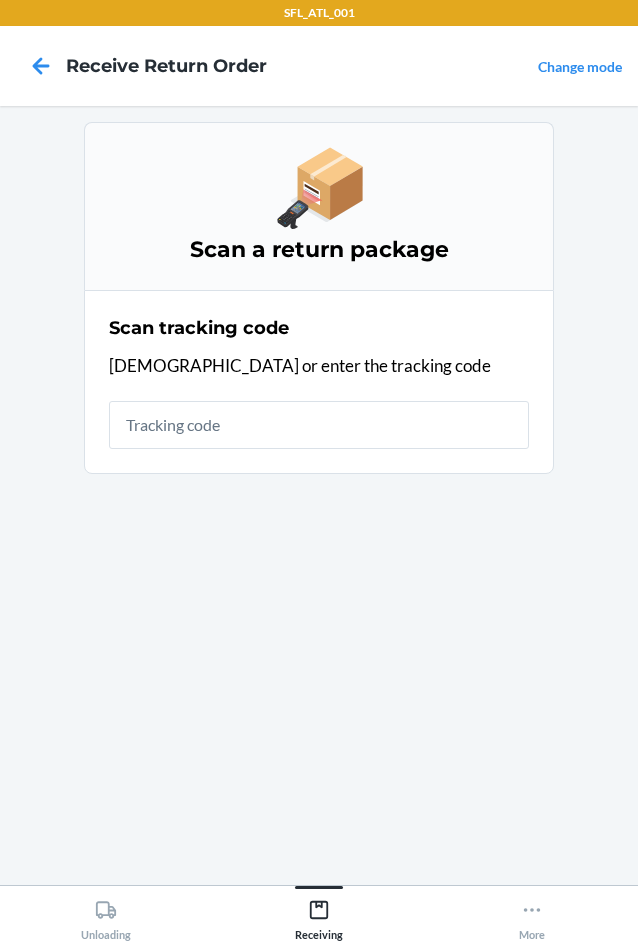 click at bounding box center [319, 425] 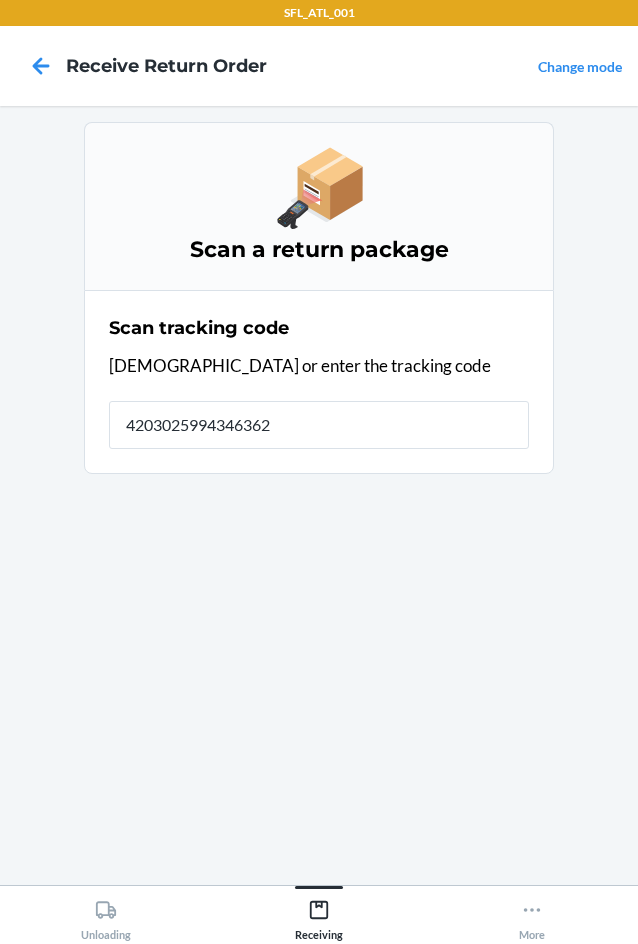 type on "42030259943463620" 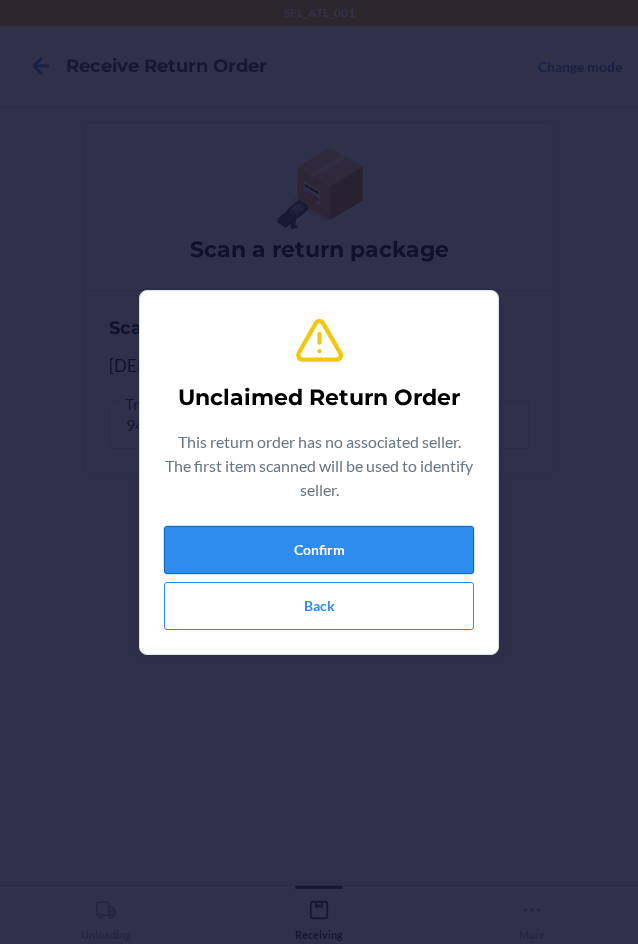 click on "Confirm" at bounding box center (319, 550) 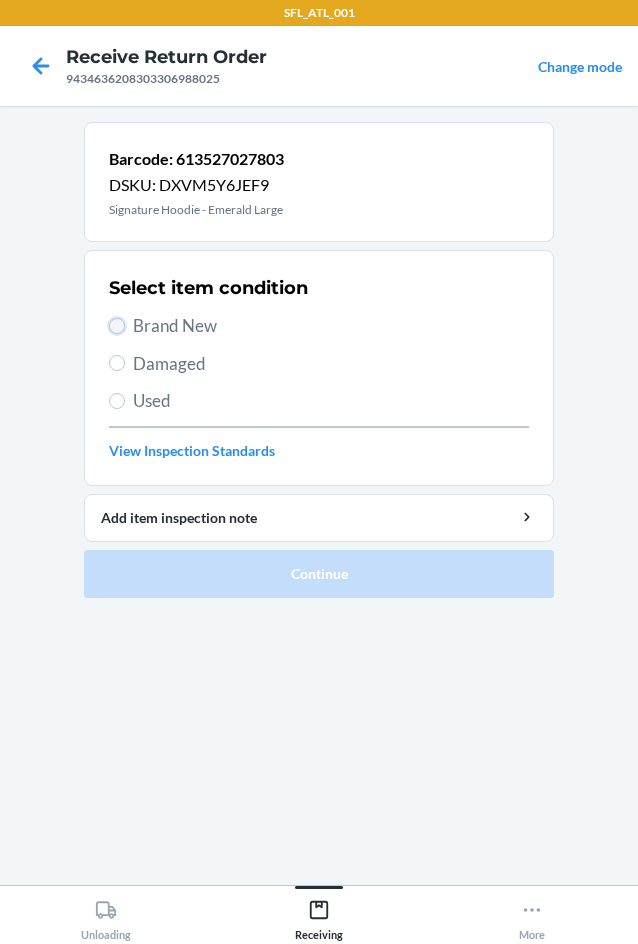 drag, startPoint x: 122, startPoint y: 323, endPoint x: 132, endPoint y: 379, distance: 56.88585 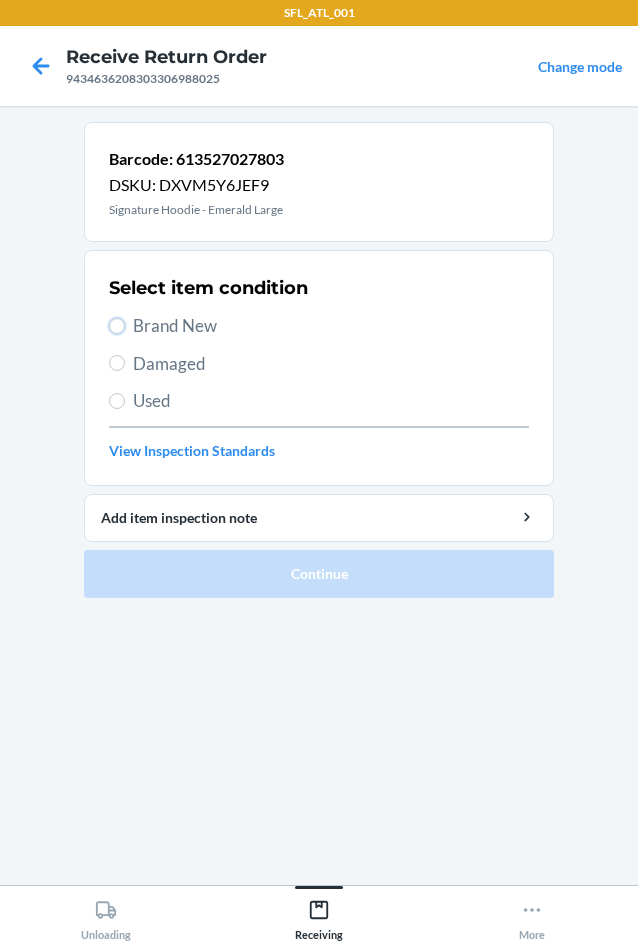 click on "Brand New" at bounding box center (117, 326) 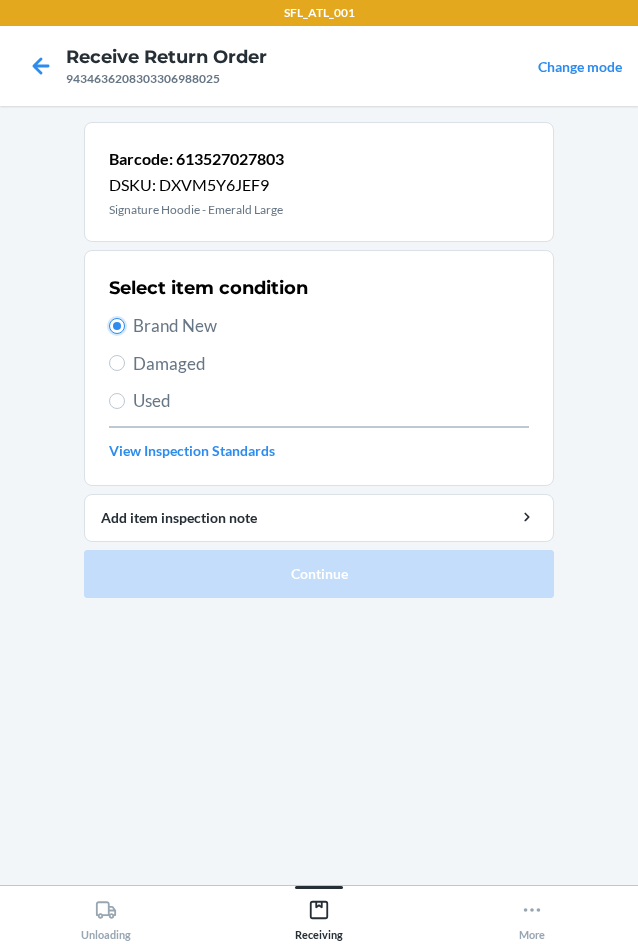 radio on "true" 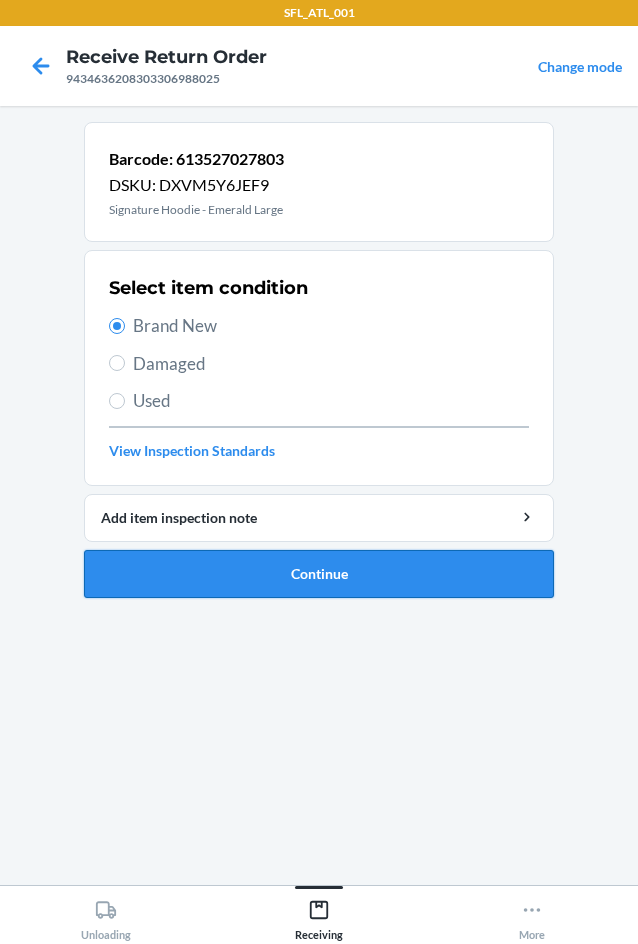 click on "Continue" at bounding box center [319, 574] 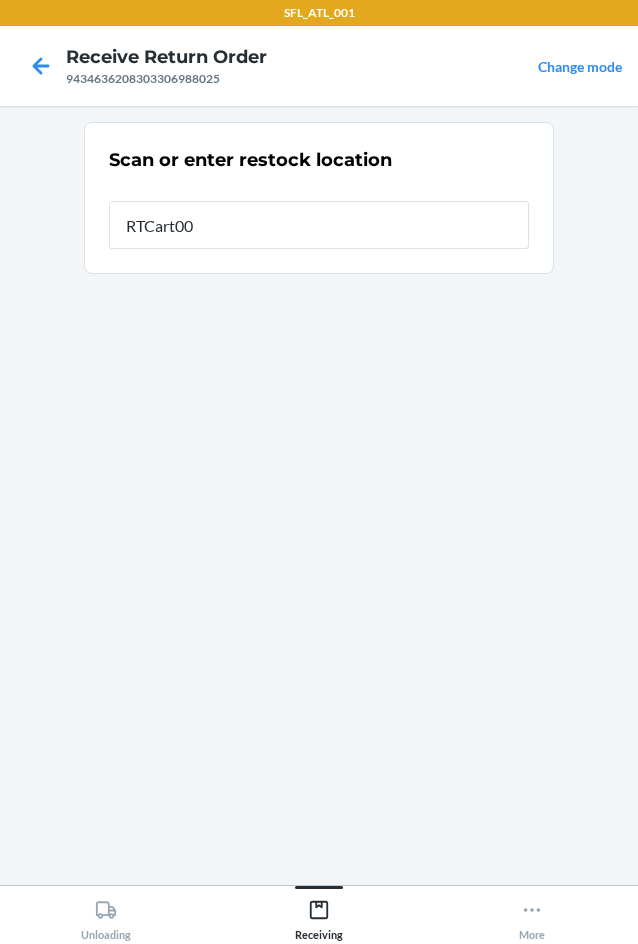 type on "RTCart009" 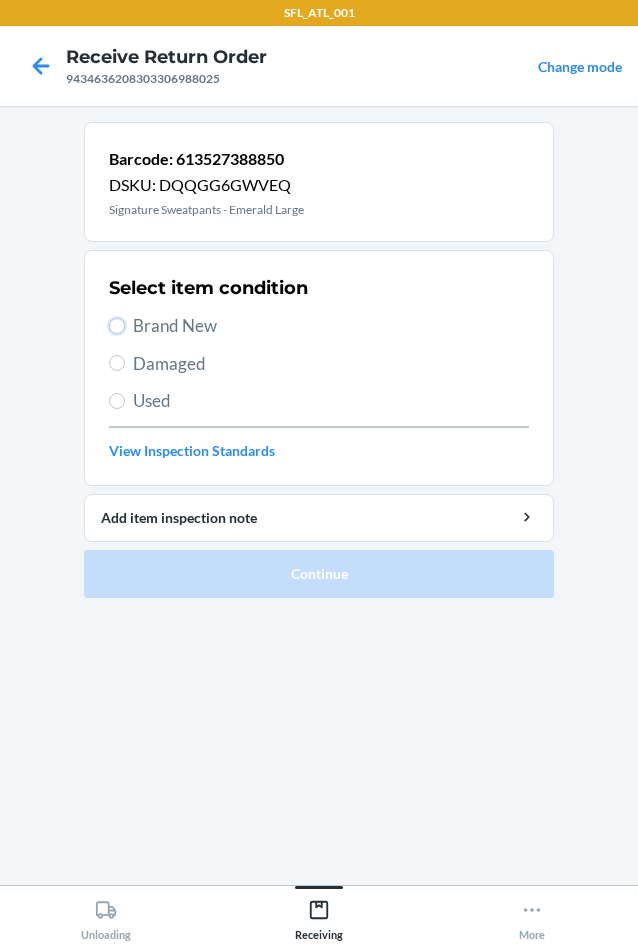 drag, startPoint x: 114, startPoint y: 324, endPoint x: 124, endPoint y: 392, distance: 68.73136 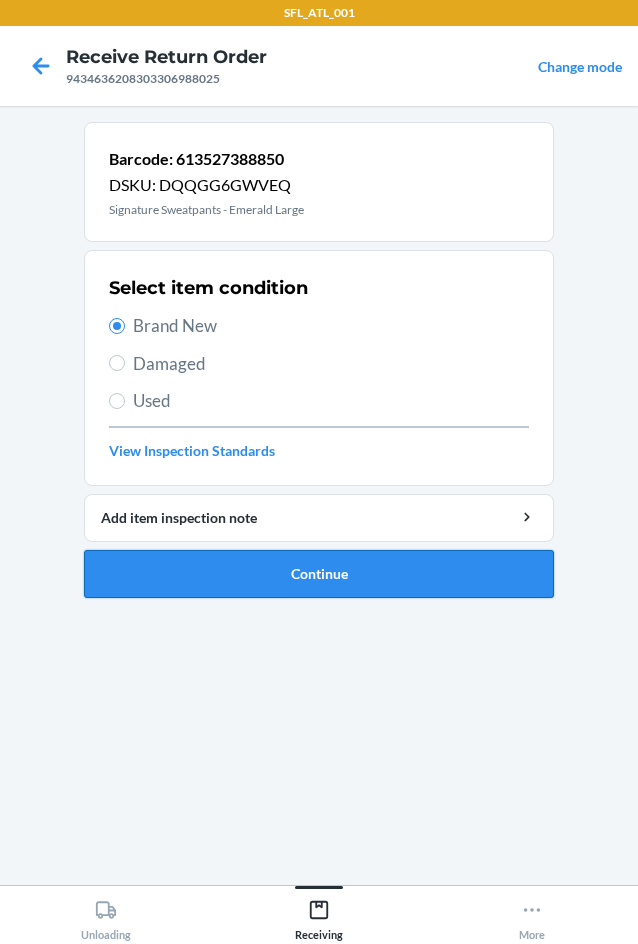 click on "Continue" at bounding box center [319, 574] 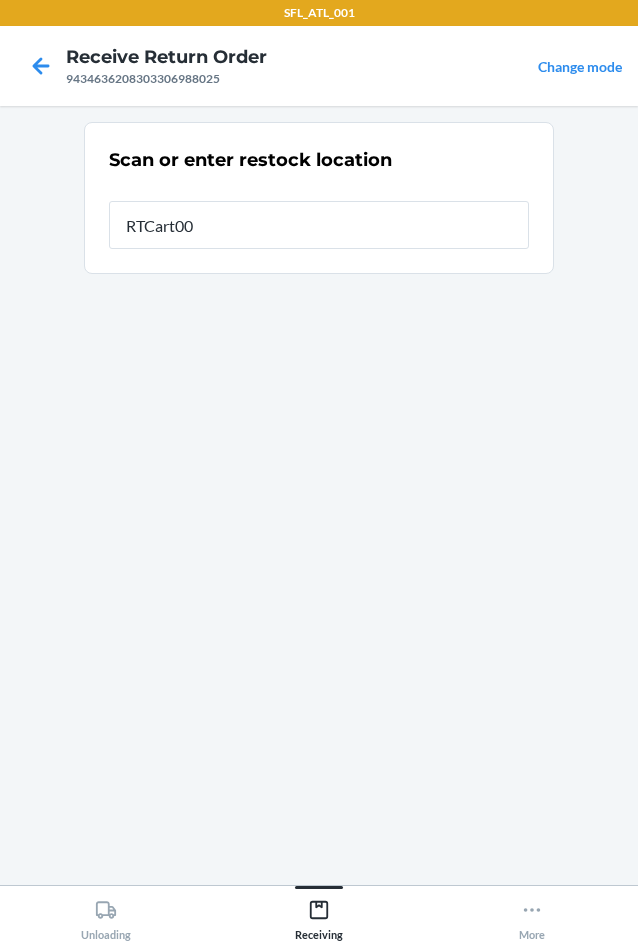 type on "RTCart009" 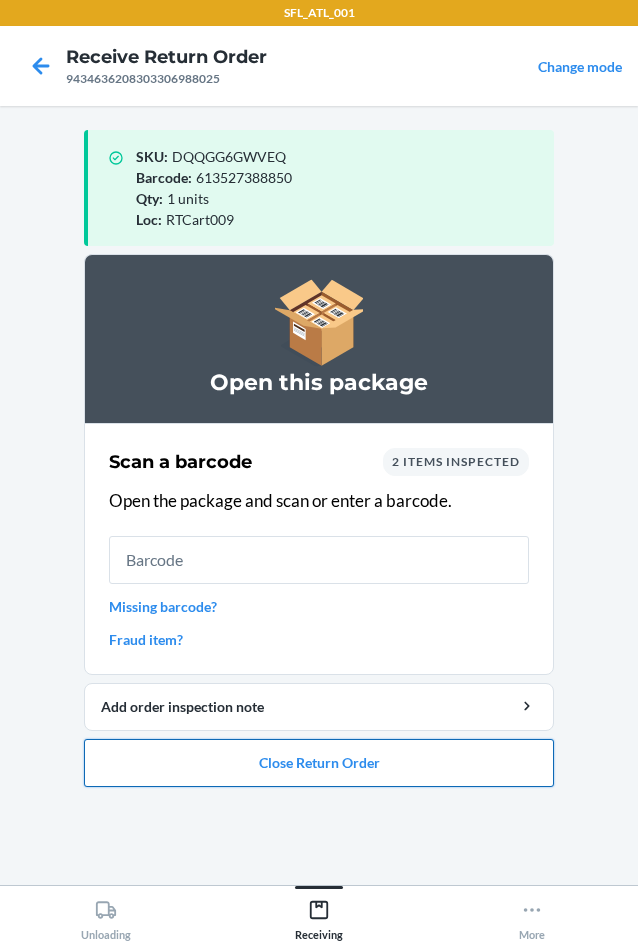 click on "Close Return Order" at bounding box center (319, 763) 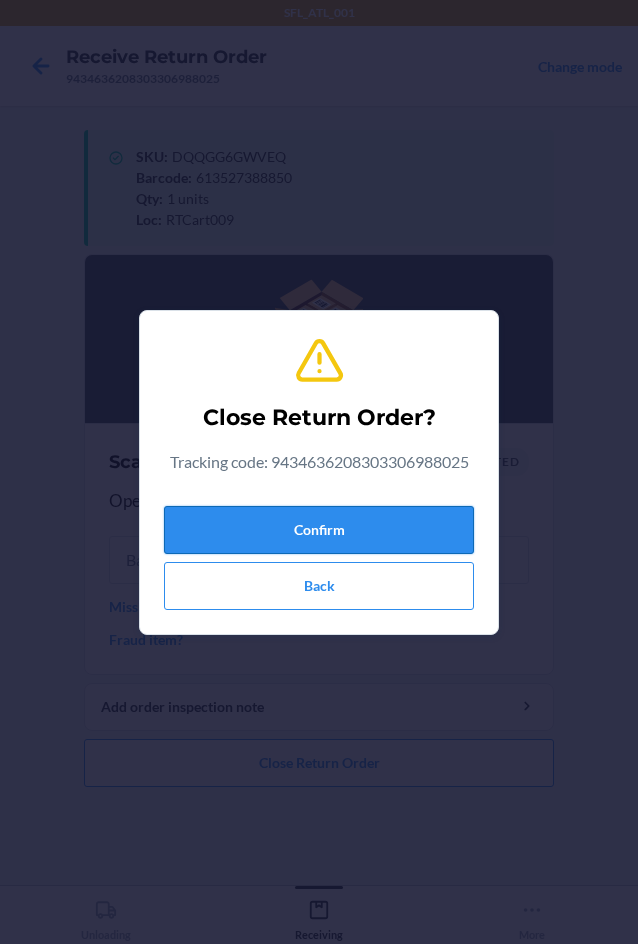 click on "Confirm" at bounding box center (319, 530) 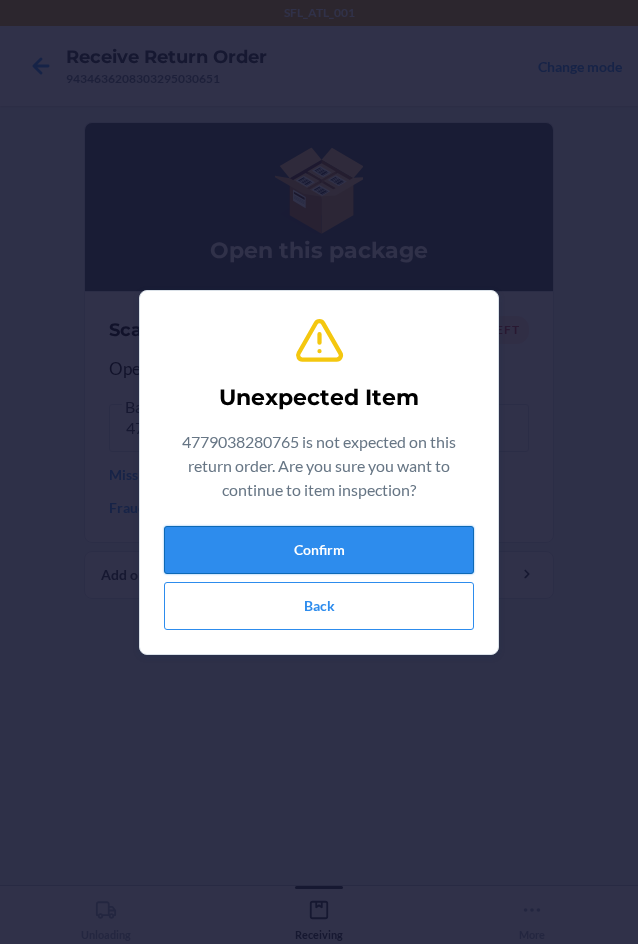 click on "Confirm" at bounding box center (319, 550) 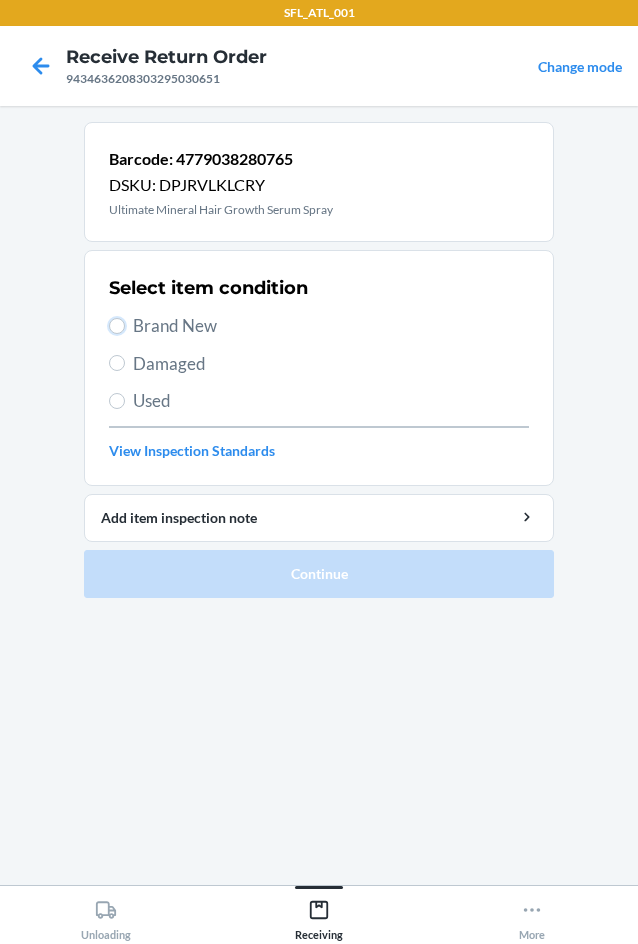 drag, startPoint x: 118, startPoint y: 332, endPoint x: 121, endPoint y: 351, distance: 19.235384 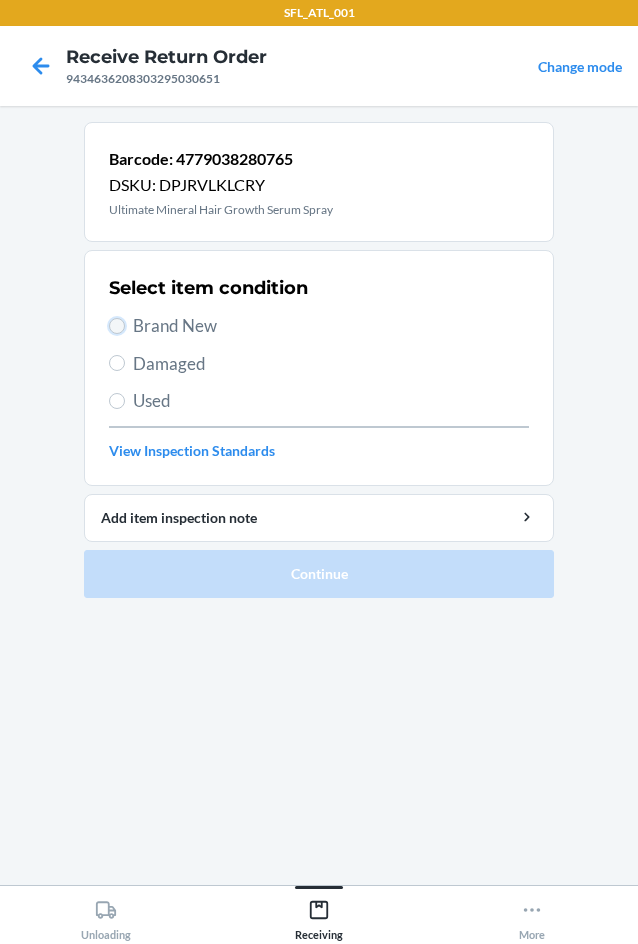 click on "Brand New" at bounding box center [117, 326] 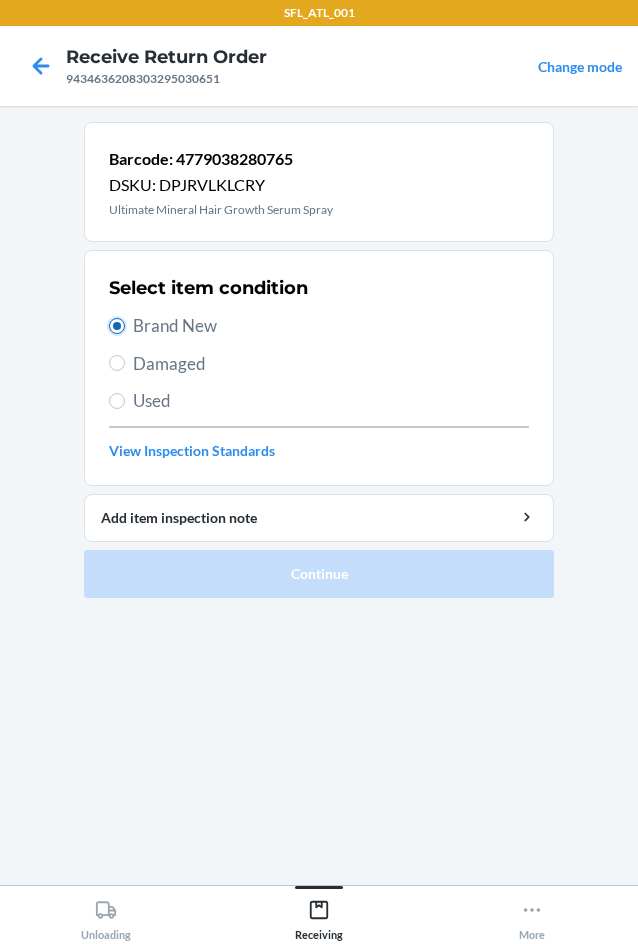 radio on "true" 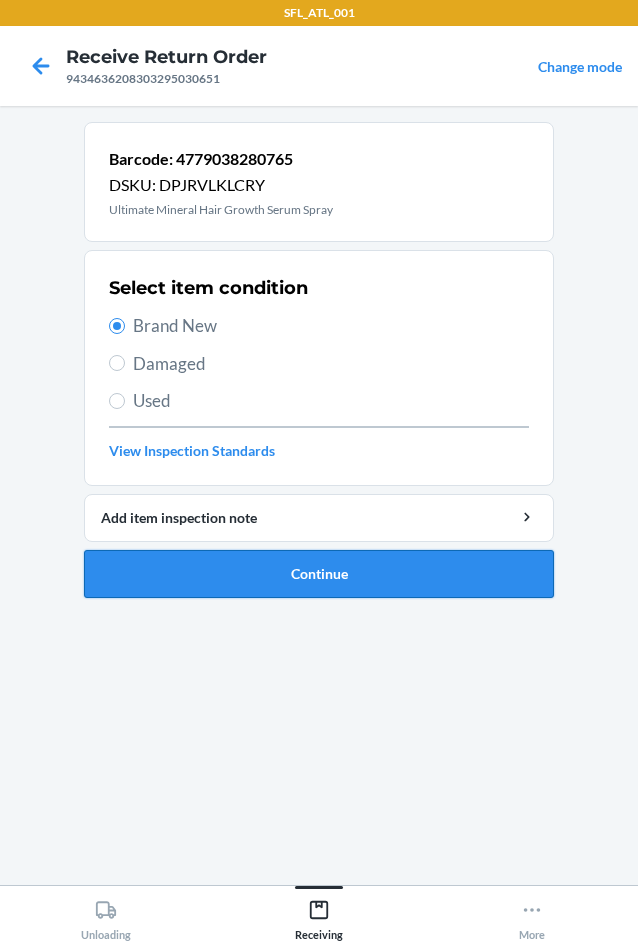 click on "Continue" at bounding box center (319, 574) 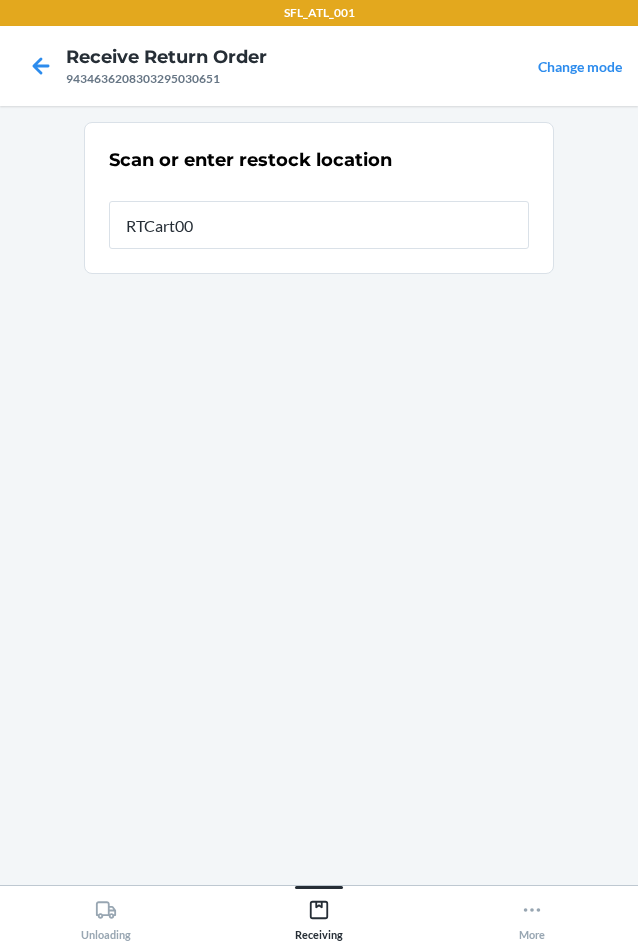type on "RTCart009" 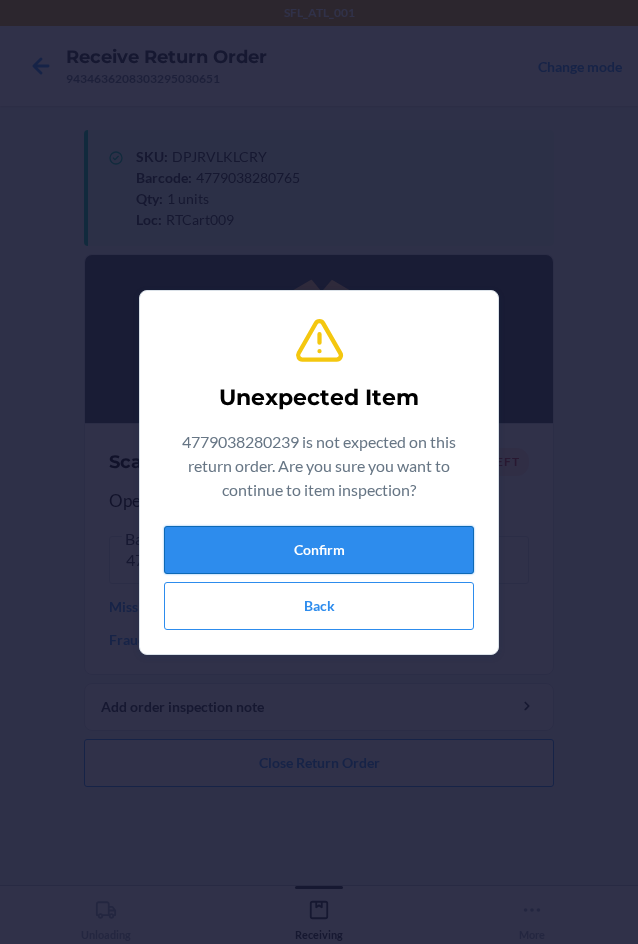 click on "Confirm" at bounding box center [319, 550] 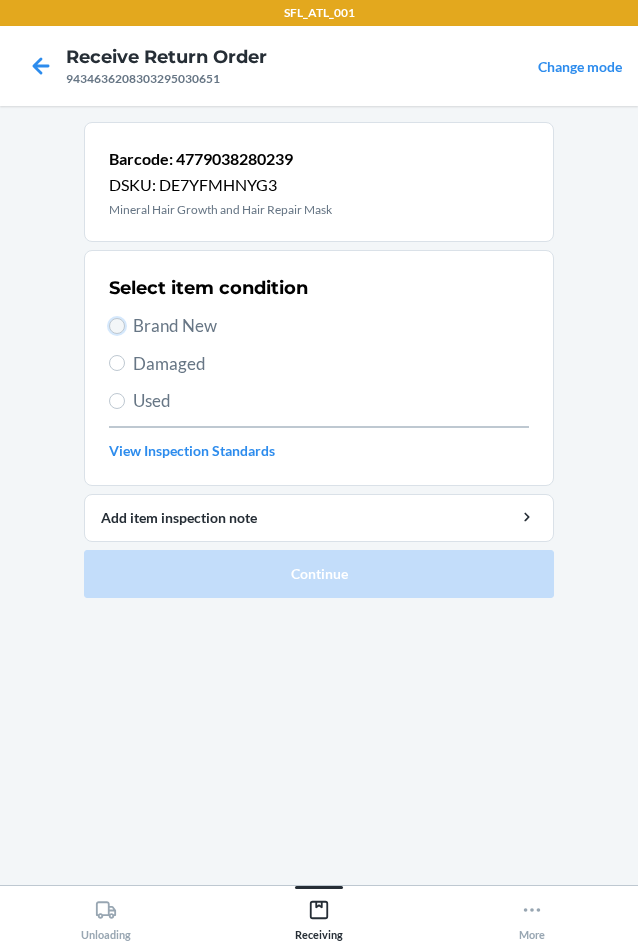 click on "Brand New" at bounding box center [117, 326] 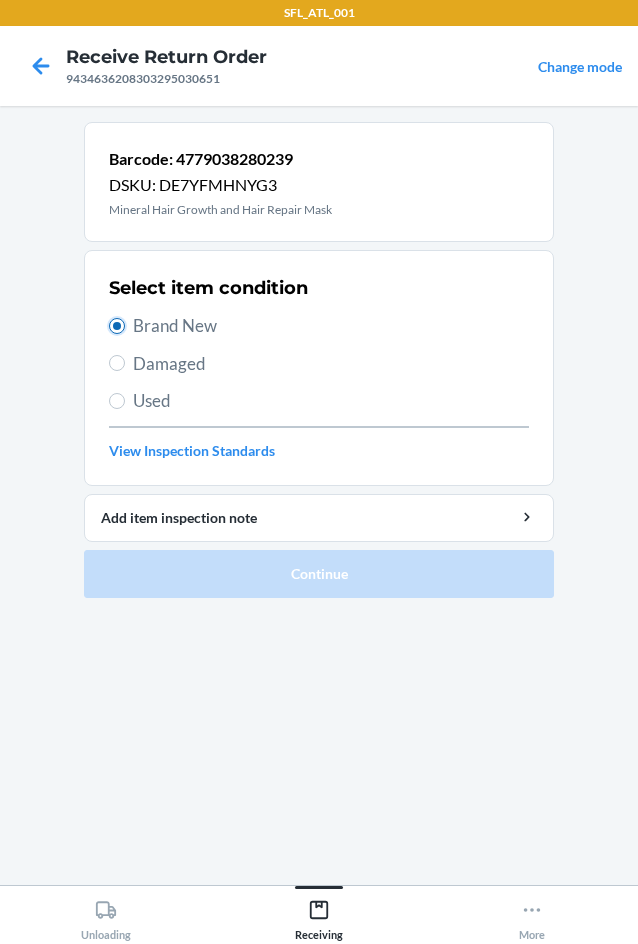 radio on "true" 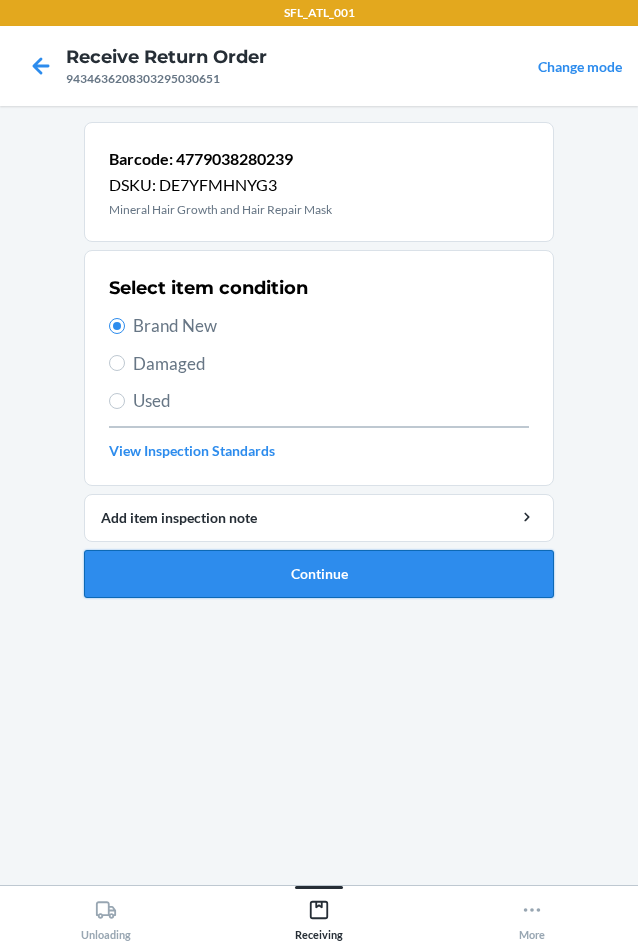 click on "Continue" at bounding box center (319, 574) 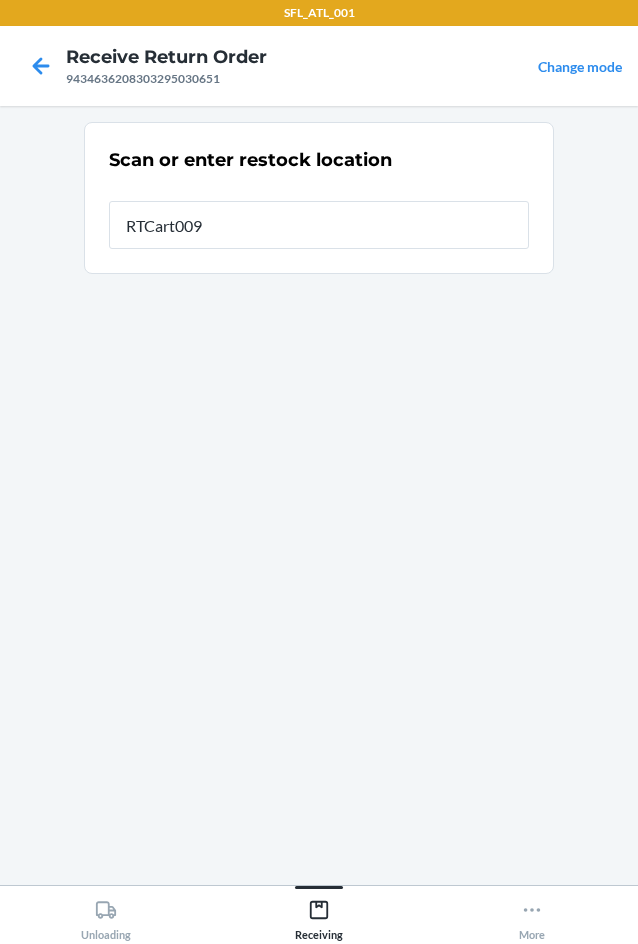 type on "RTCart009" 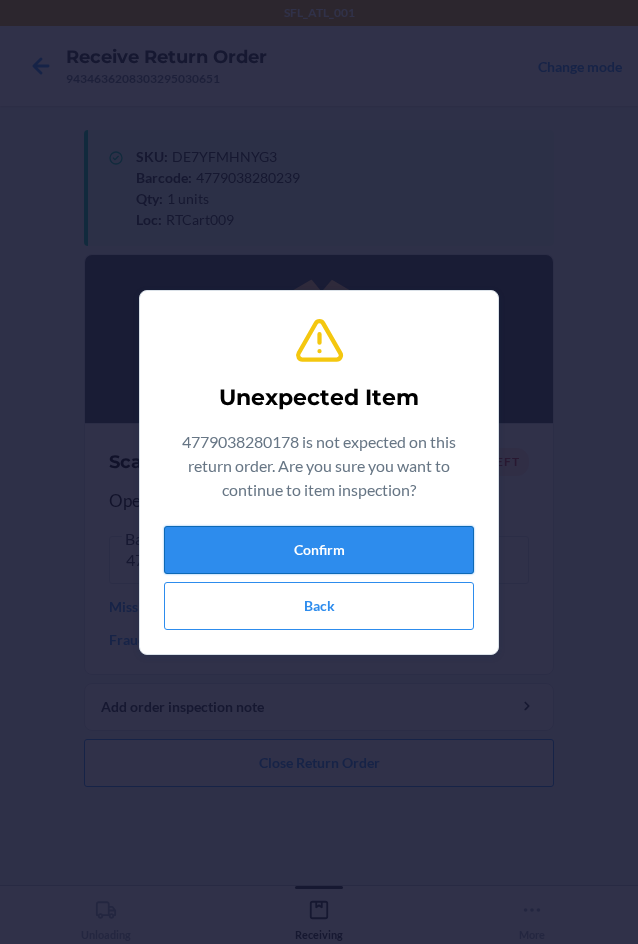 click on "Confirm" at bounding box center (319, 550) 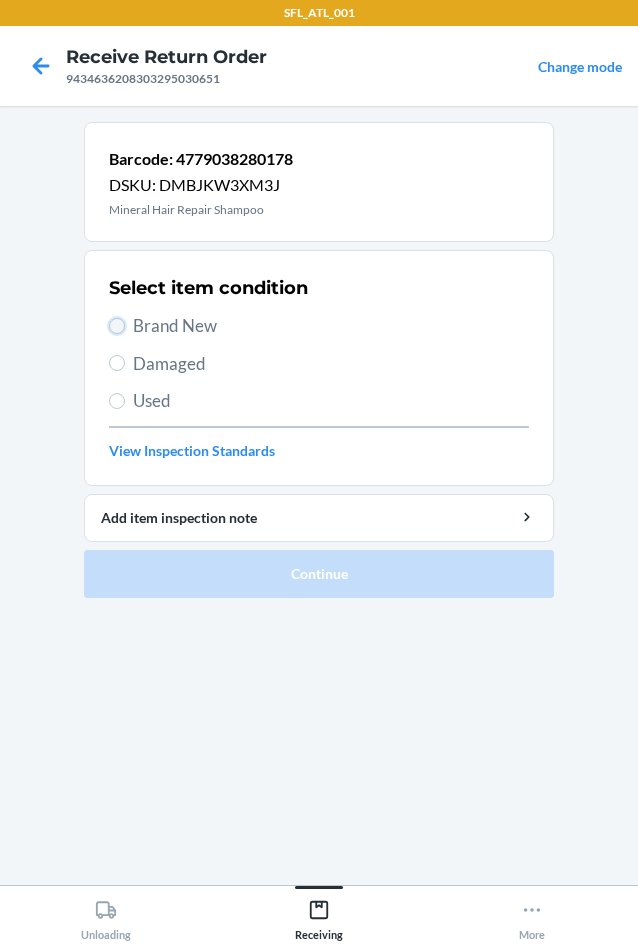 click on "Brand New" at bounding box center [117, 326] 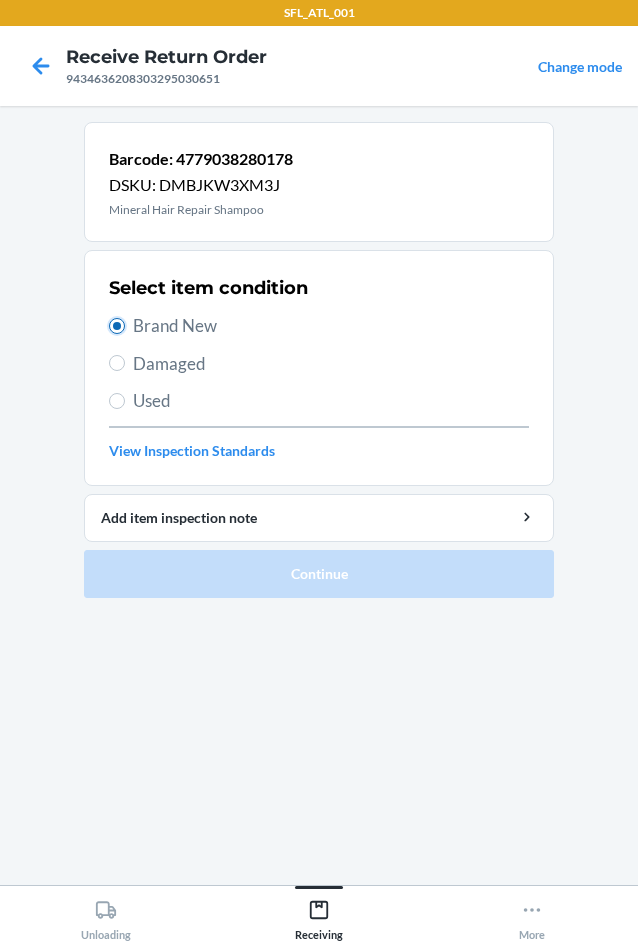 radio on "true" 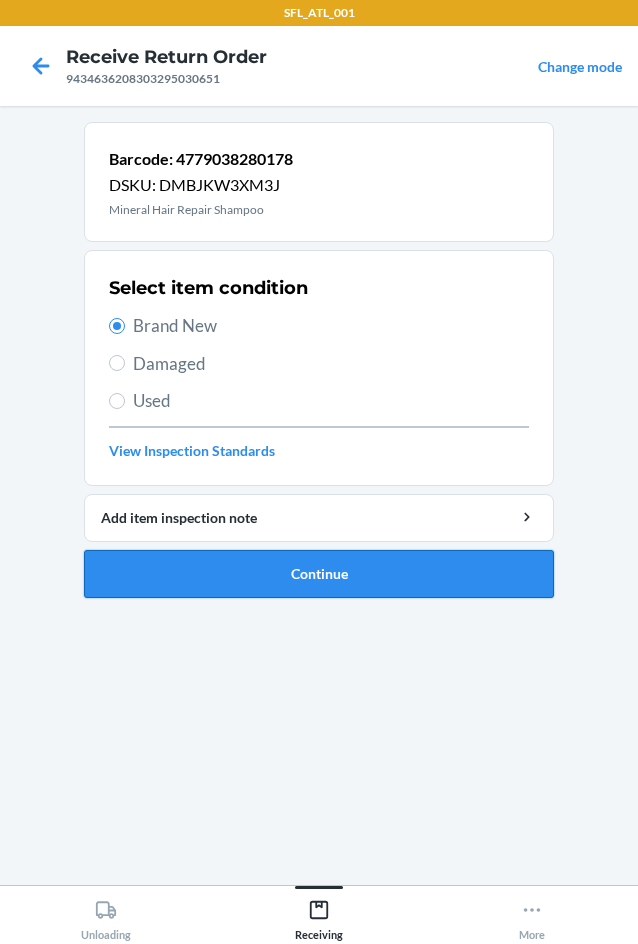 click on "Continue" at bounding box center [319, 574] 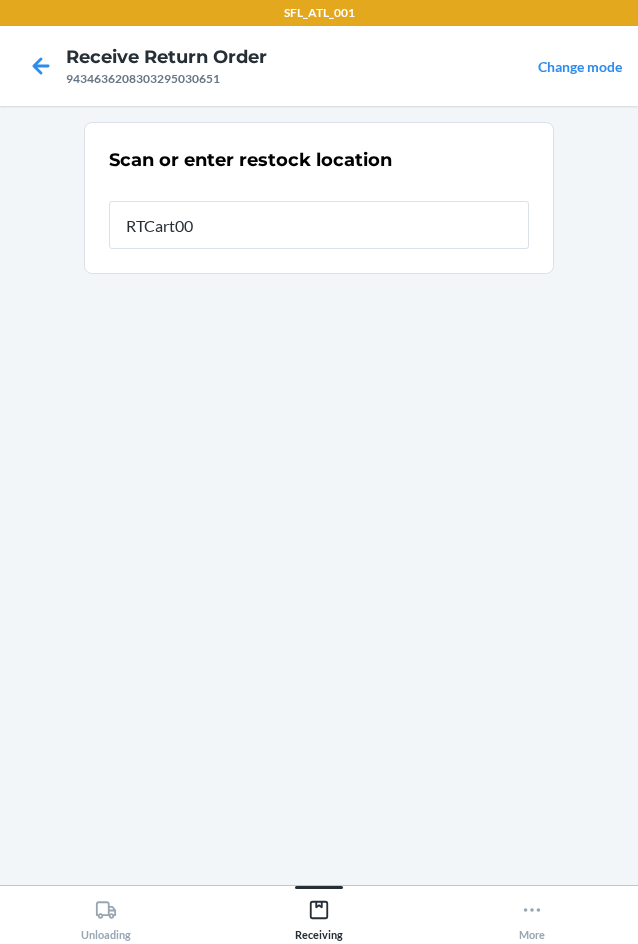 type on "RTCart009" 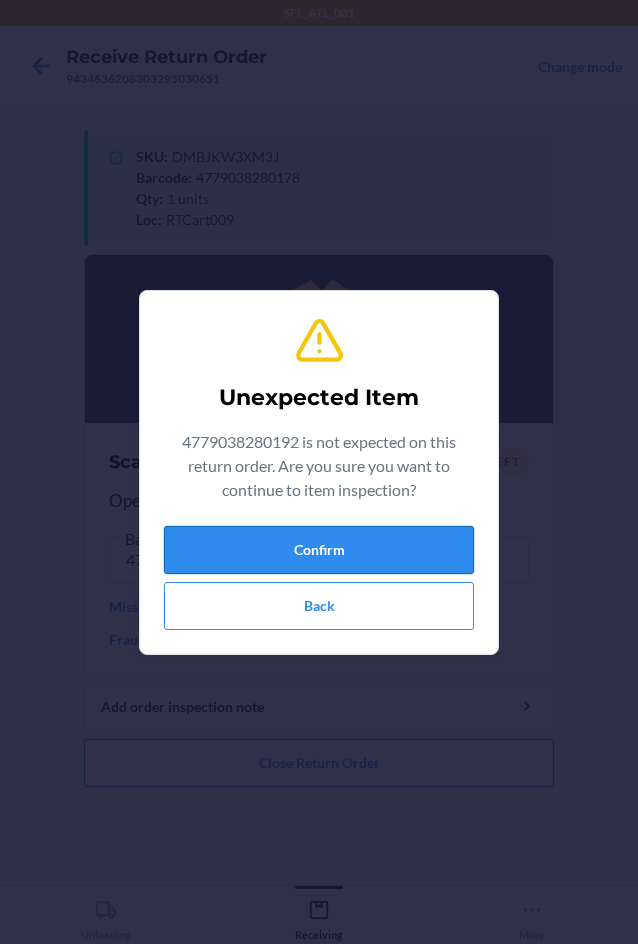 click on "Confirm" at bounding box center [319, 550] 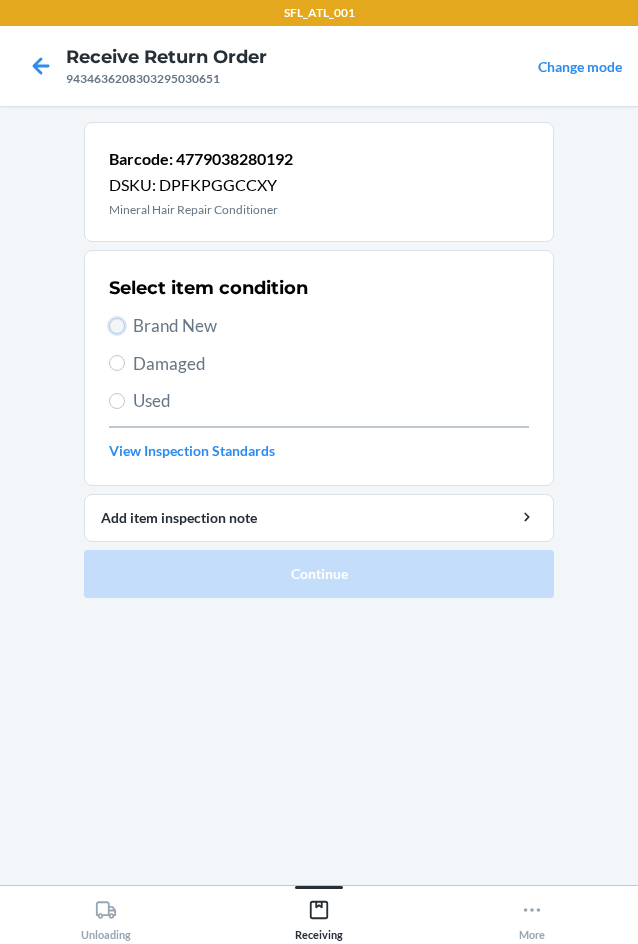 click on "Brand New" at bounding box center (117, 326) 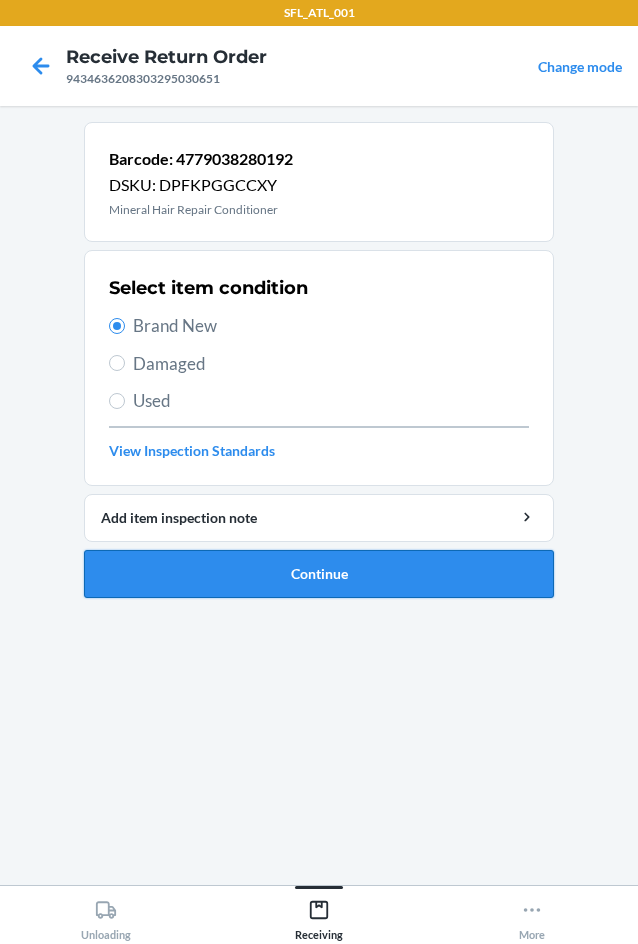 click on "Continue" at bounding box center [319, 574] 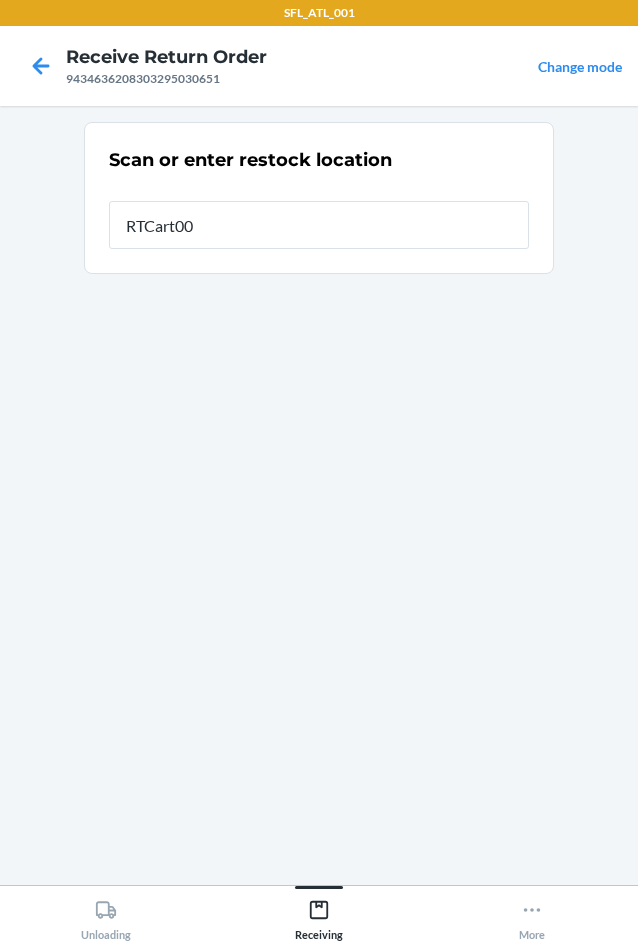type on "RTCart009" 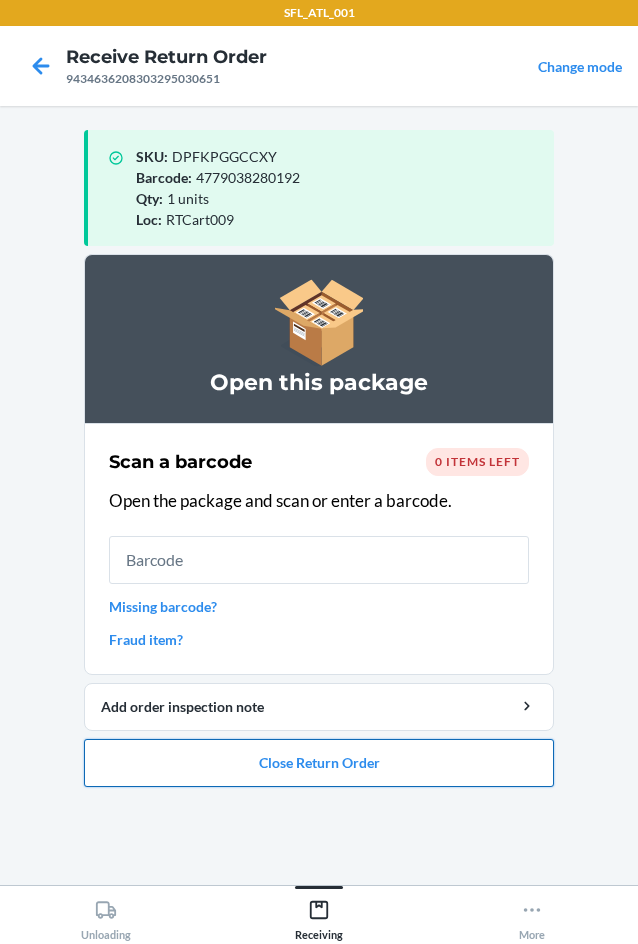 click on "Close Return Order" at bounding box center (319, 763) 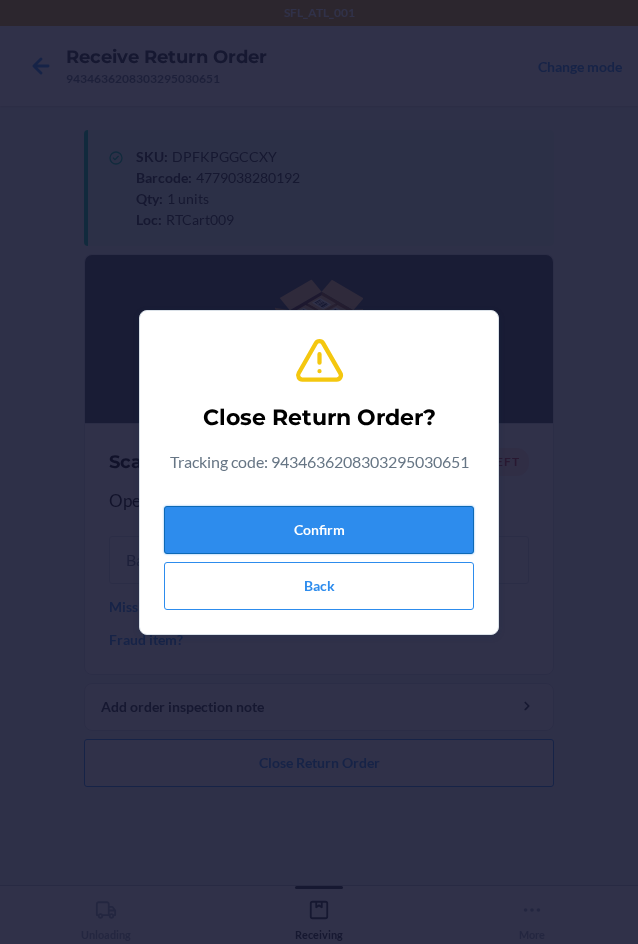 click on "Confirm" at bounding box center [319, 530] 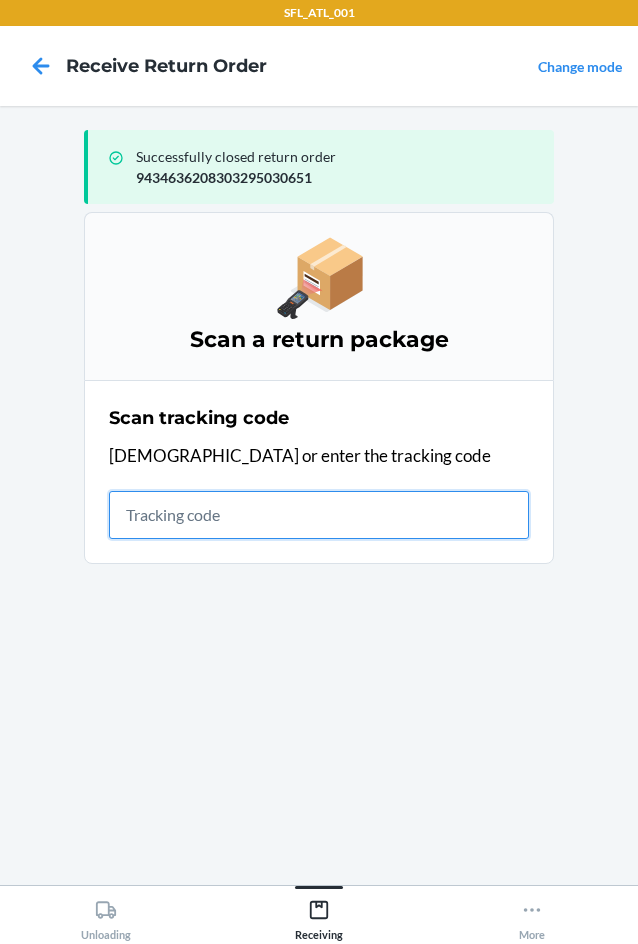 click at bounding box center [319, 515] 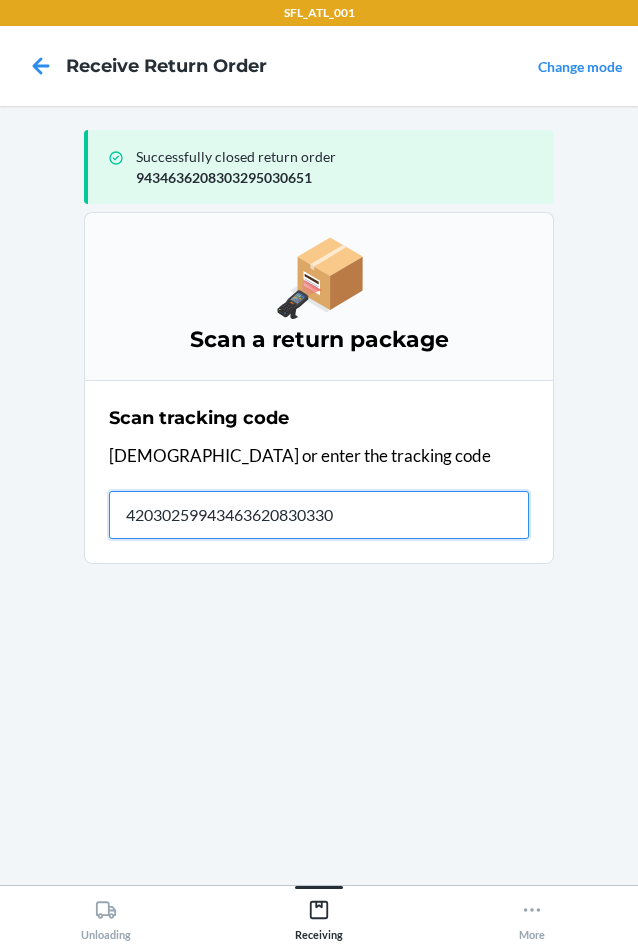 type on "420302599434636208303308" 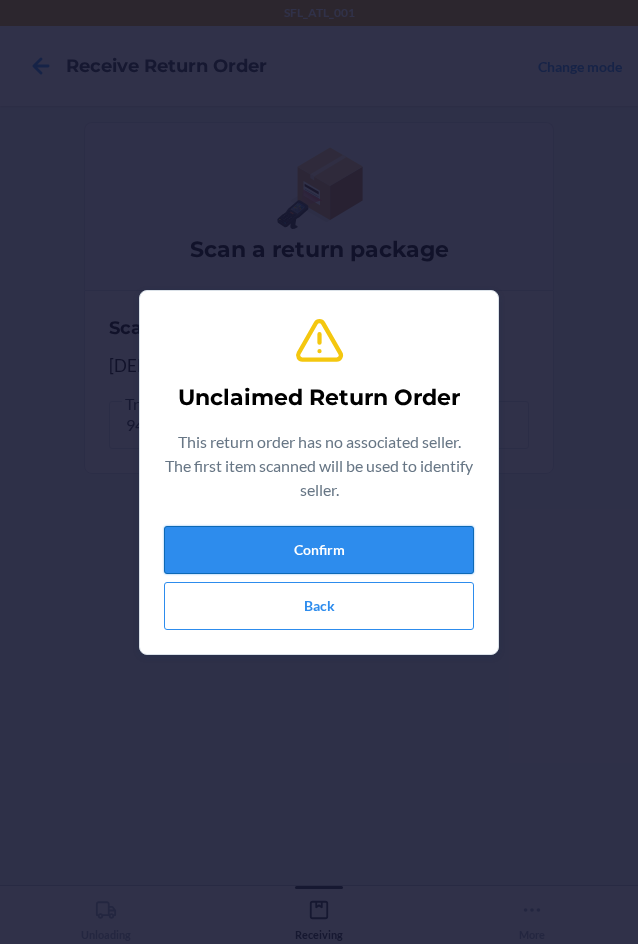 click on "Confirm" at bounding box center (319, 550) 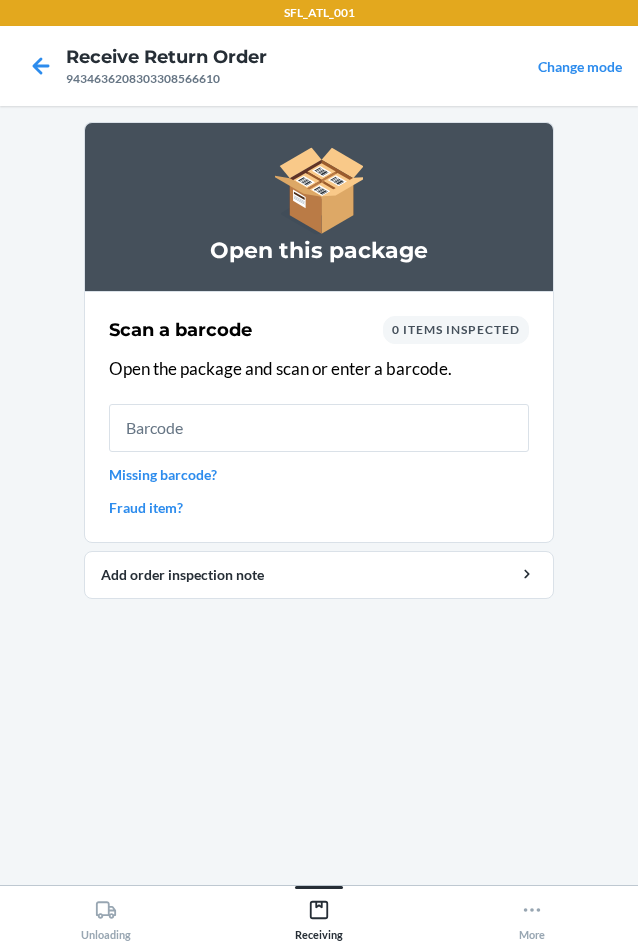 click at bounding box center [319, 428] 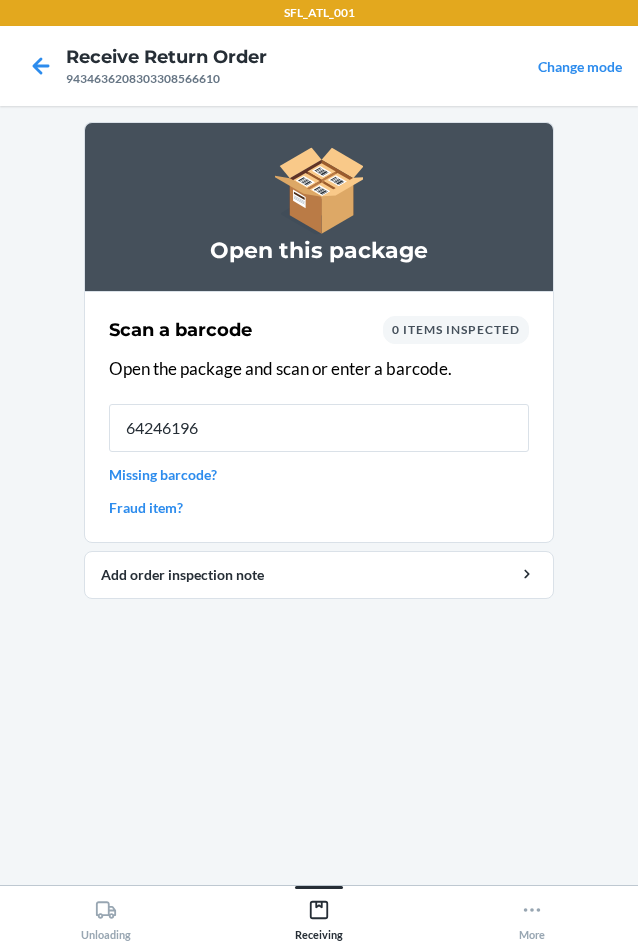 type on "642461968" 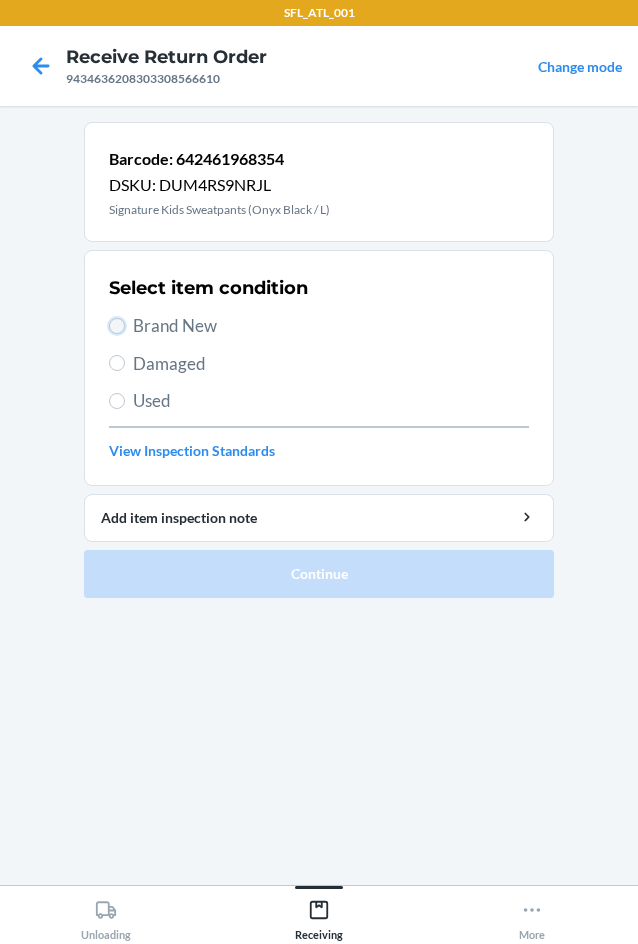 click on "Brand New" at bounding box center [117, 326] 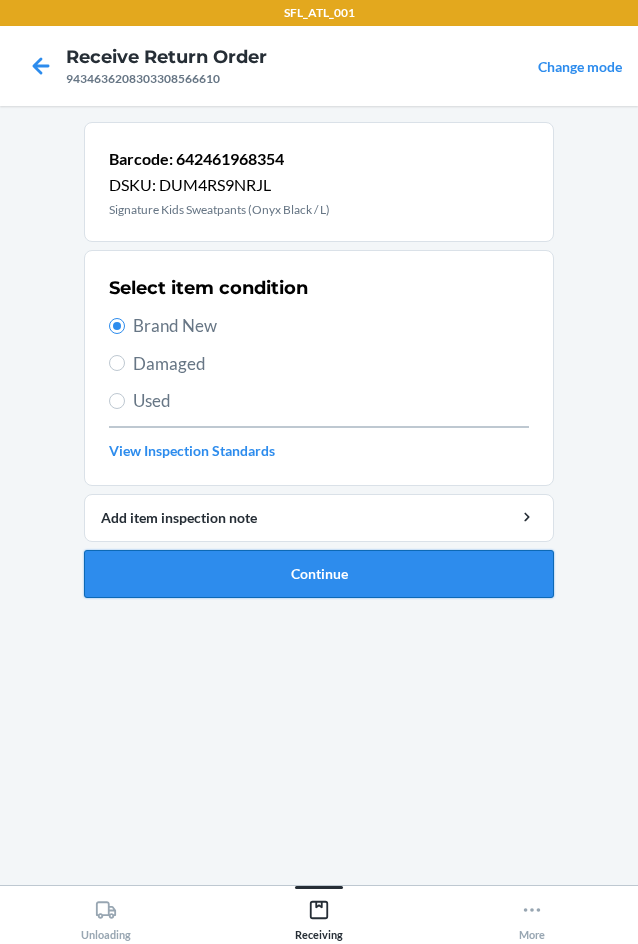 click on "Continue" at bounding box center [319, 574] 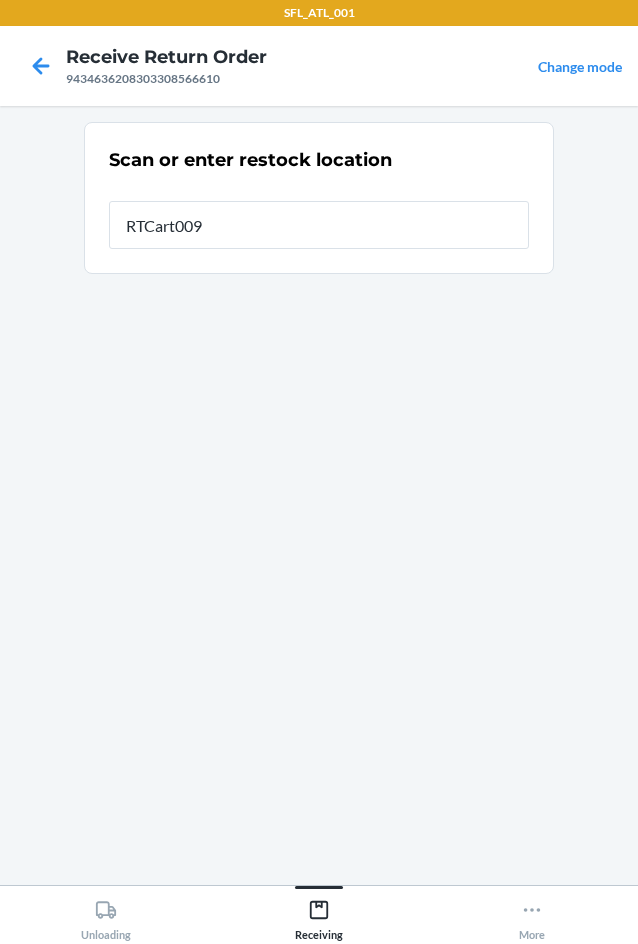 type on "RTCart009" 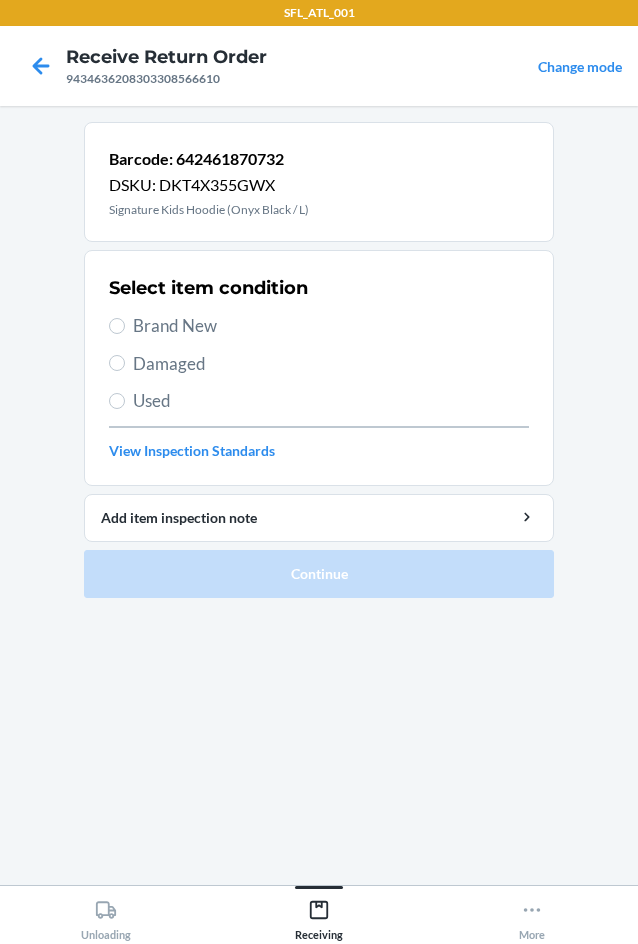 click on "Brand New" at bounding box center (319, 326) 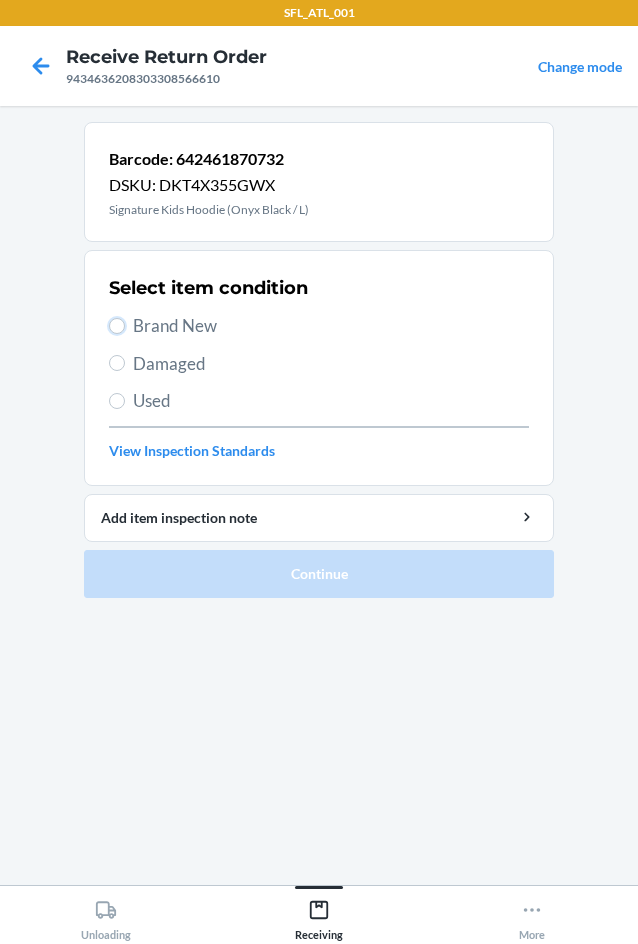 click on "Brand New" at bounding box center [117, 326] 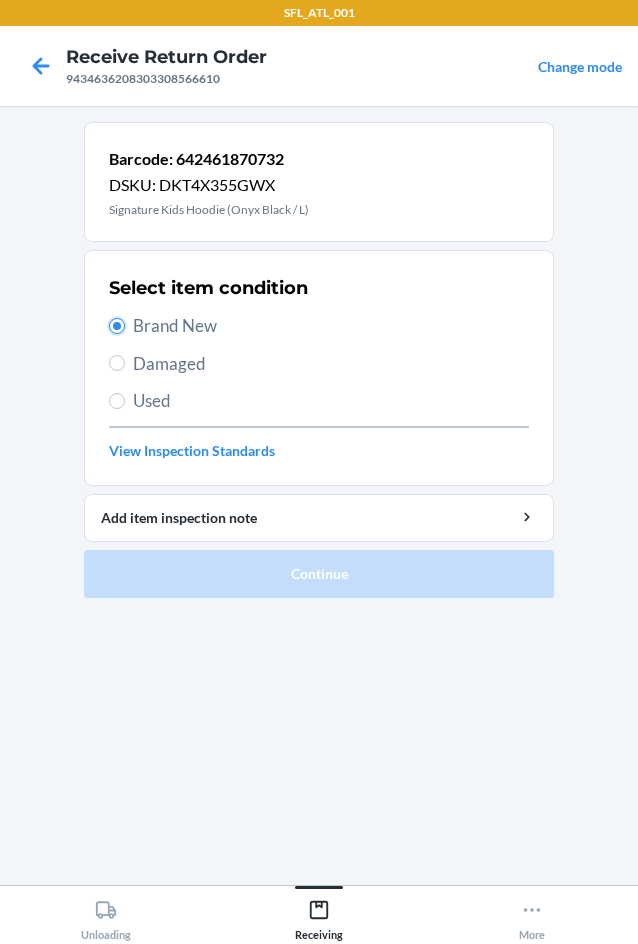 radio on "true" 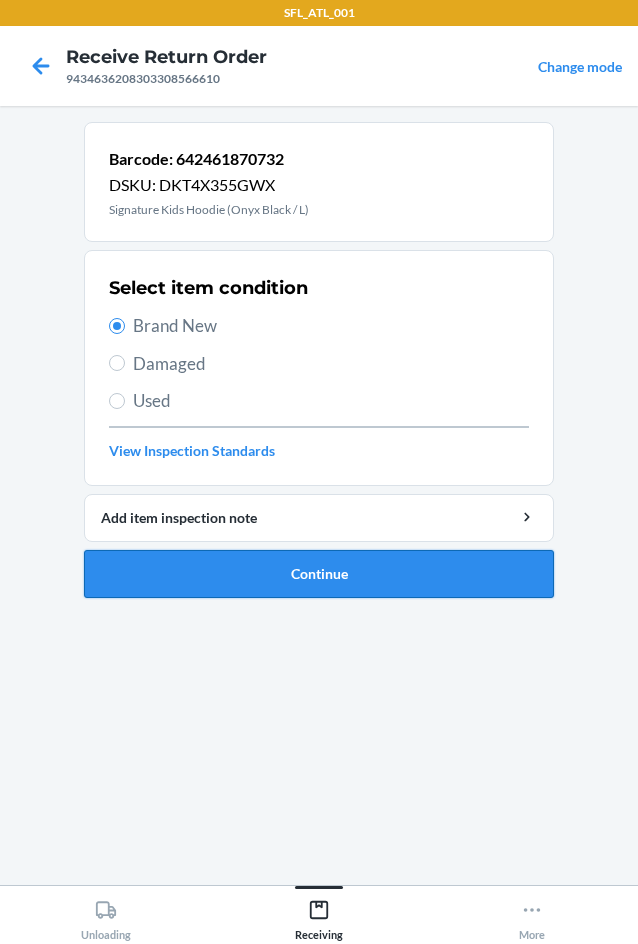 click on "Continue" at bounding box center [319, 574] 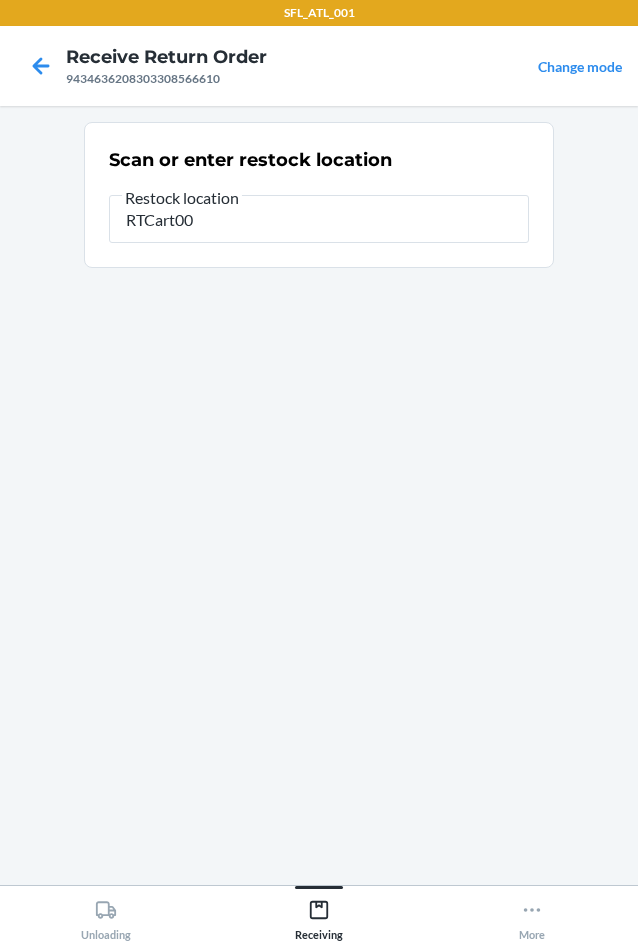 type on "RTCart009" 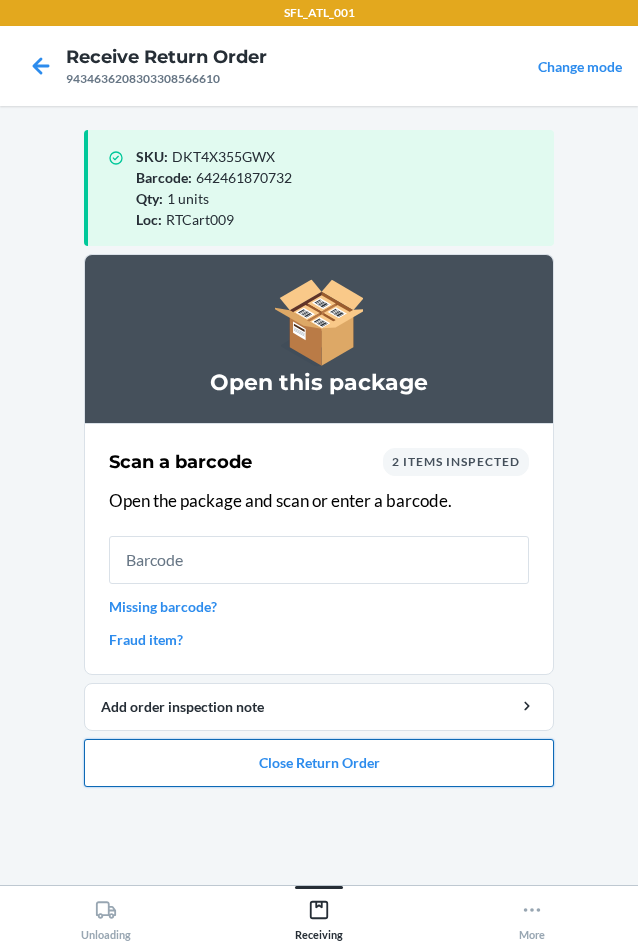 click on "Close Return Order" at bounding box center (319, 763) 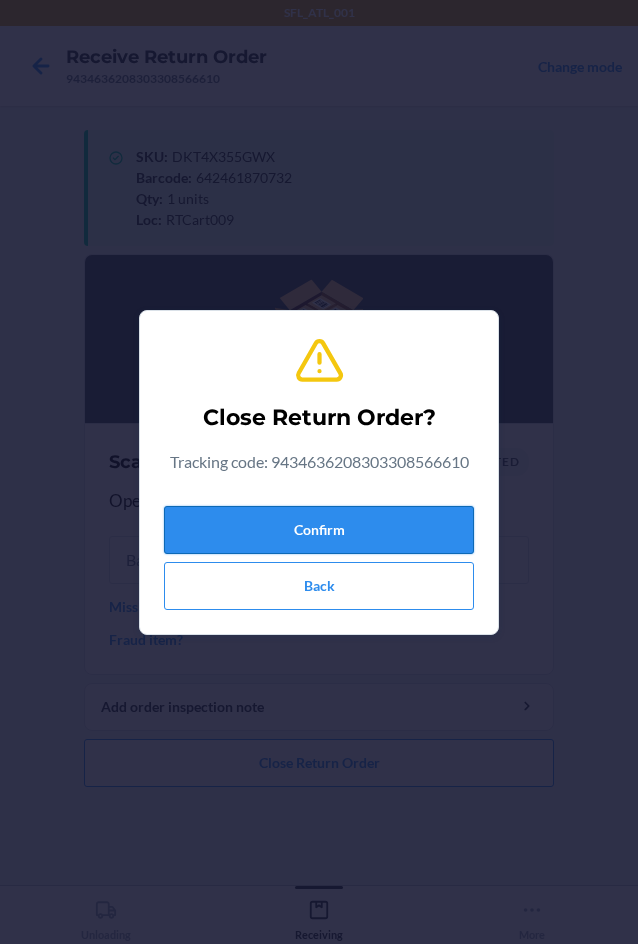 click on "Confirm" at bounding box center [319, 530] 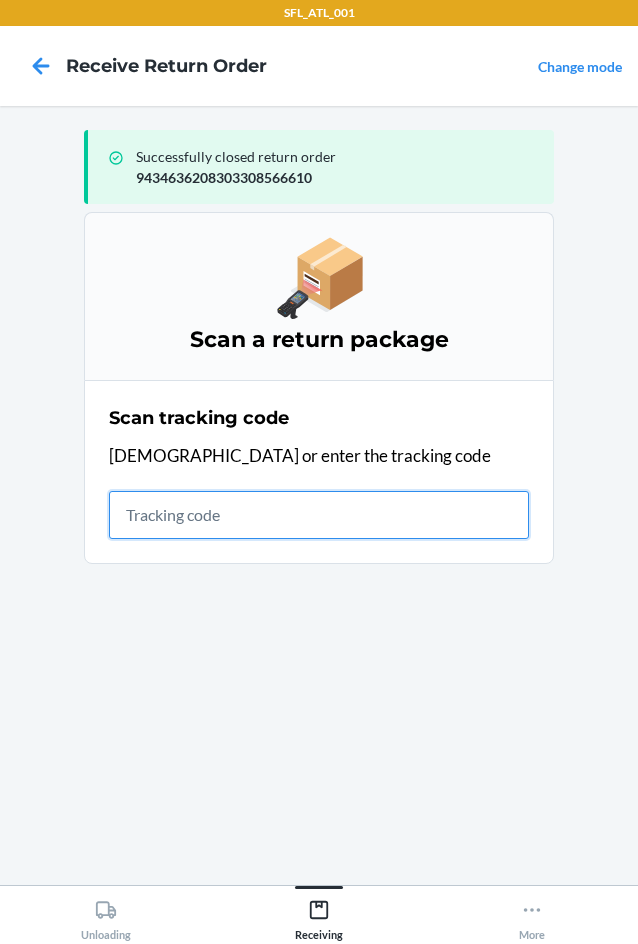 click at bounding box center (319, 515) 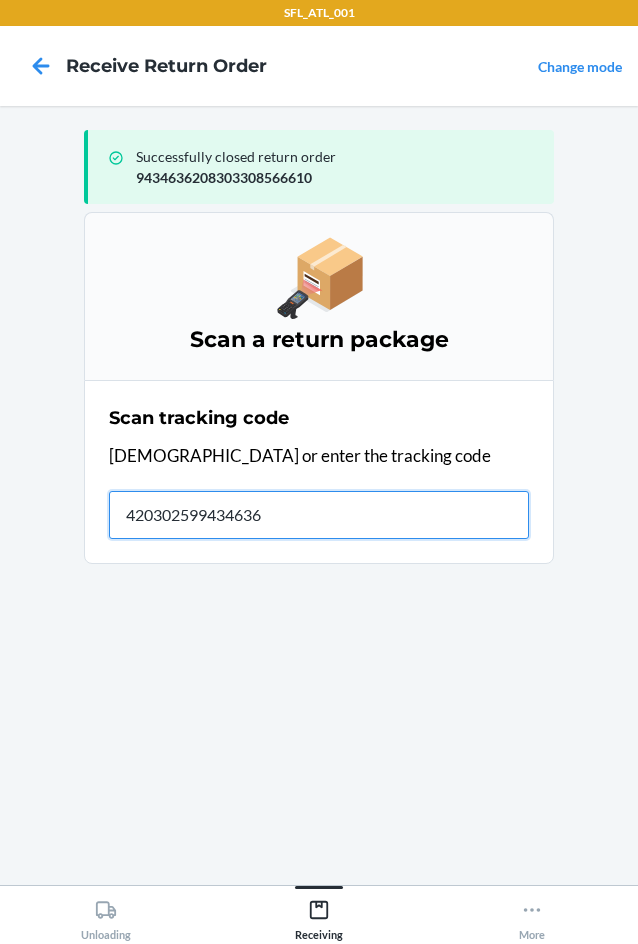 type on "4203025994346362" 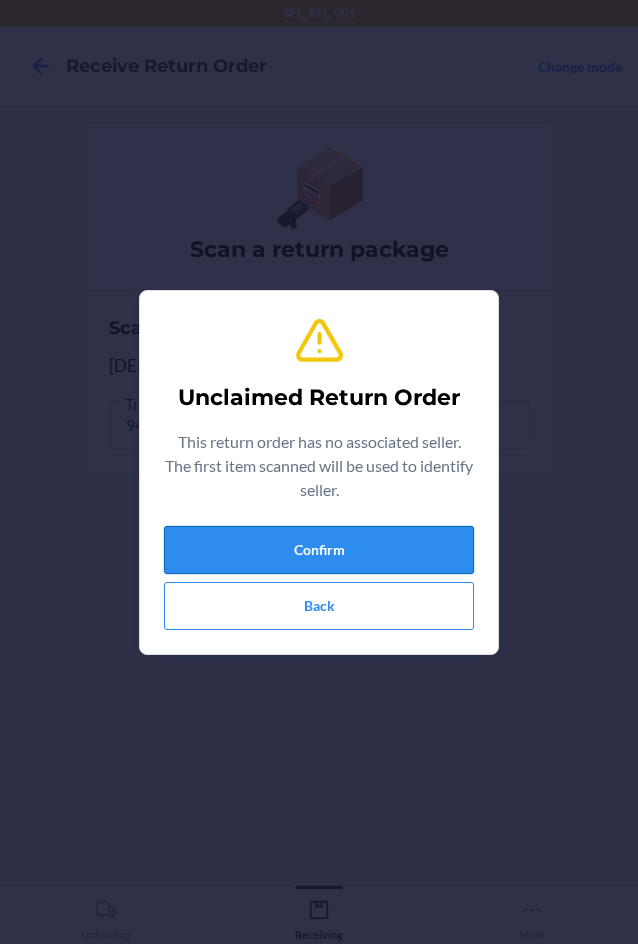 click on "Confirm" at bounding box center (319, 550) 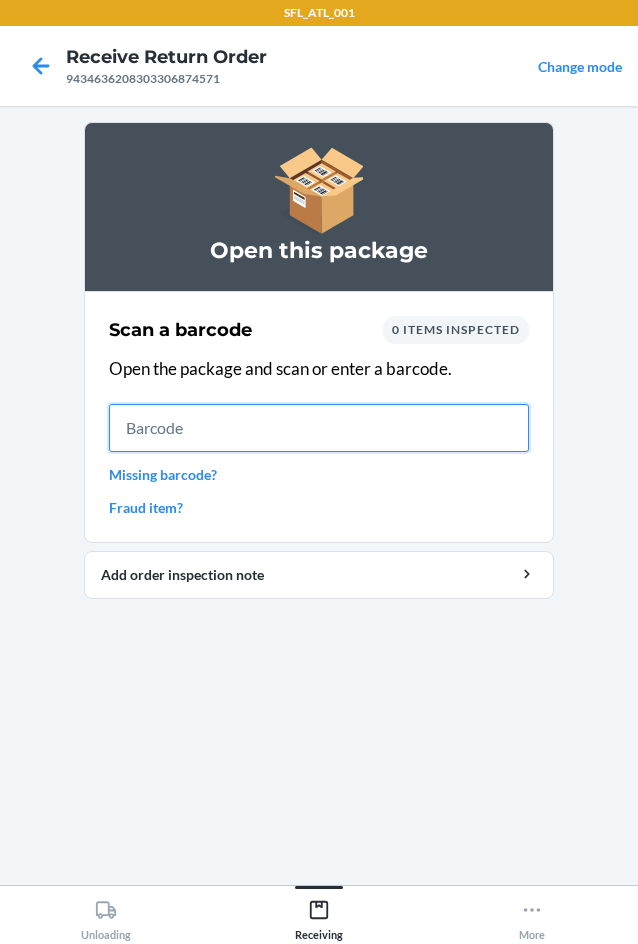click at bounding box center [319, 428] 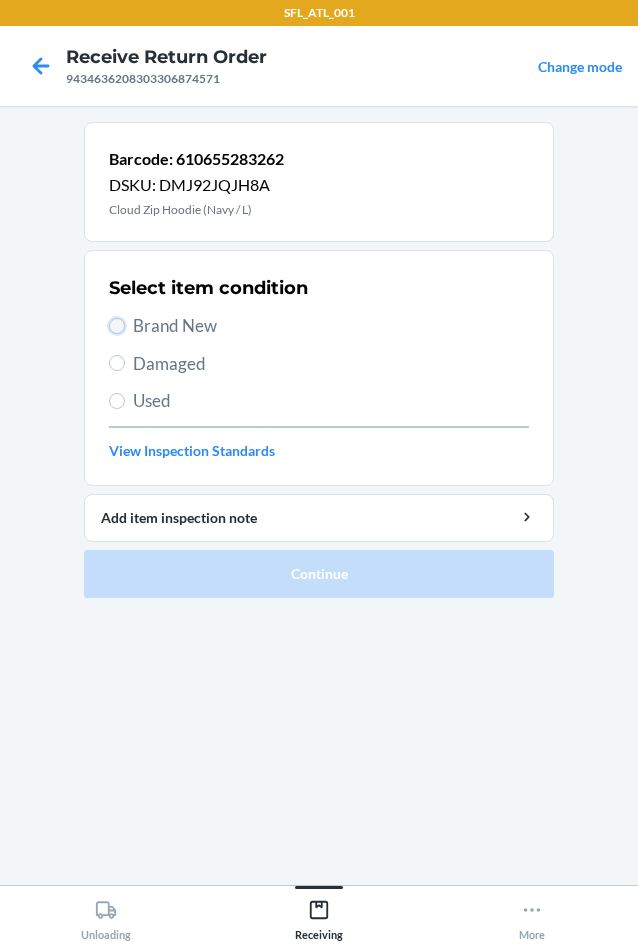 click on "Brand New" at bounding box center [117, 326] 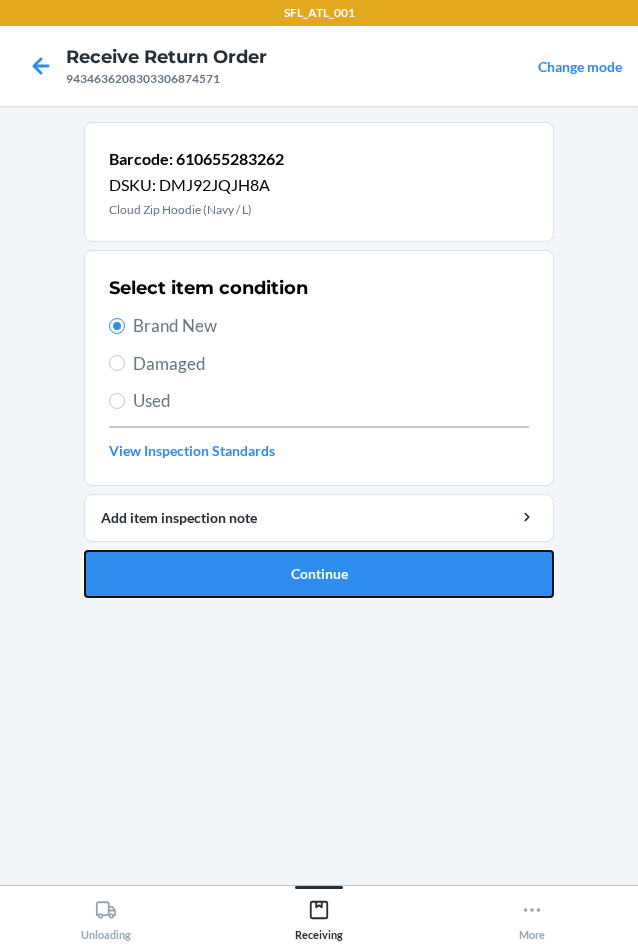 click on "Continue" at bounding box center [319, 574] 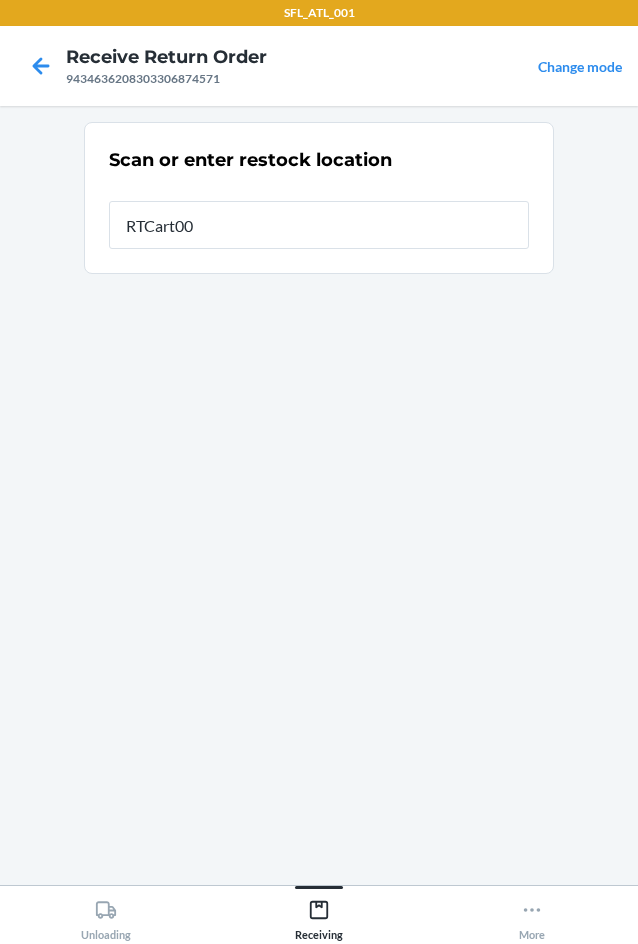 type on "RTCart009" 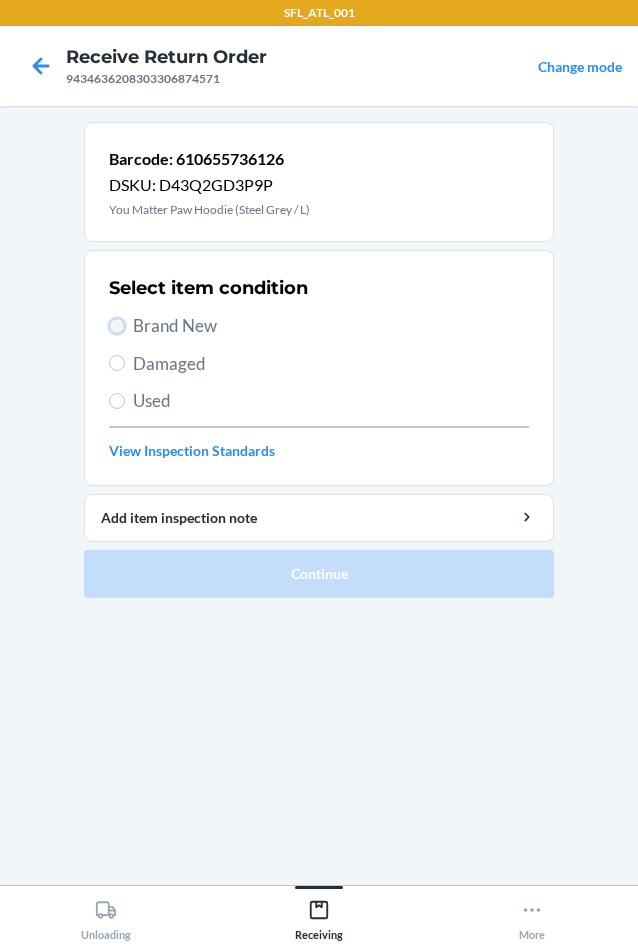 click on "Brand New" at bounding box center [117, 326] 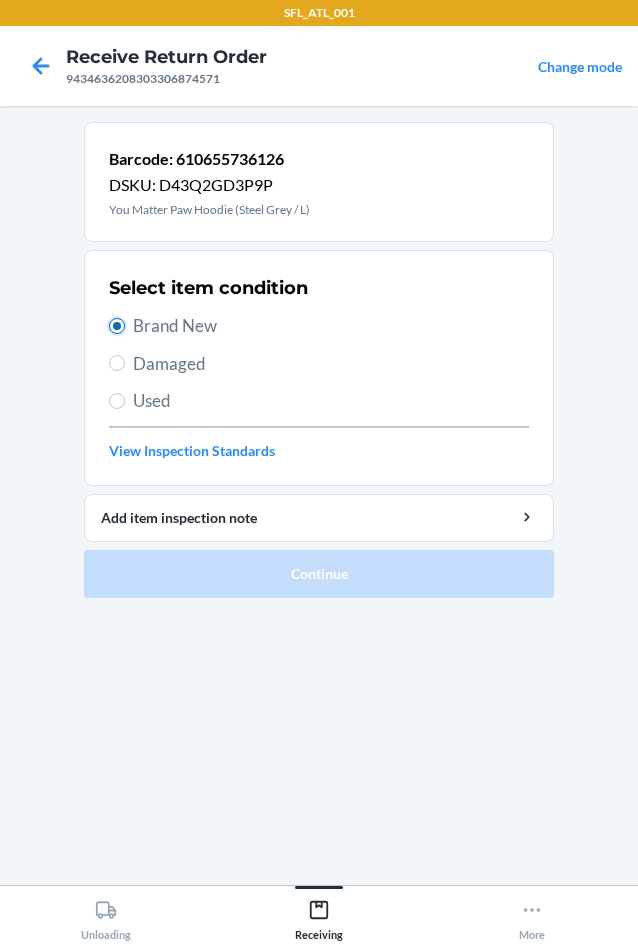 radio on "true" 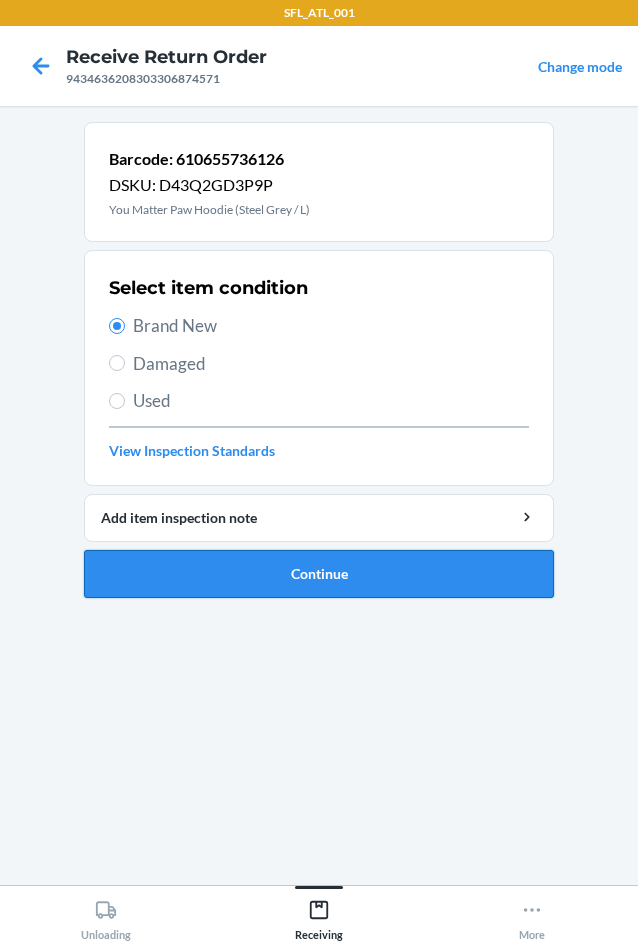 click on "Continue" at bounding box center (319, 574) 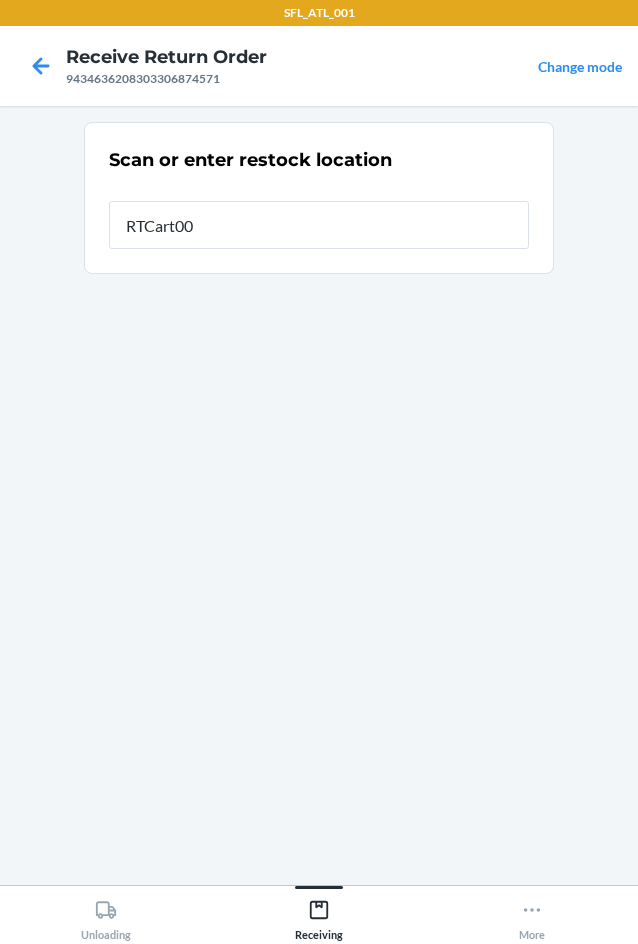 type on "RTCart009" 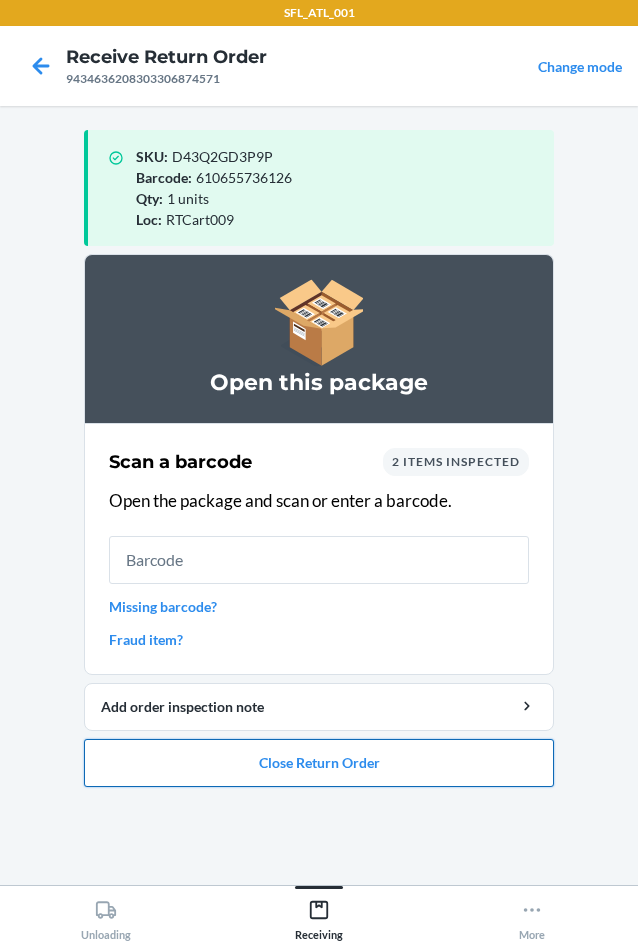 click on "Close Return Order" at bounding box center [319, 763] 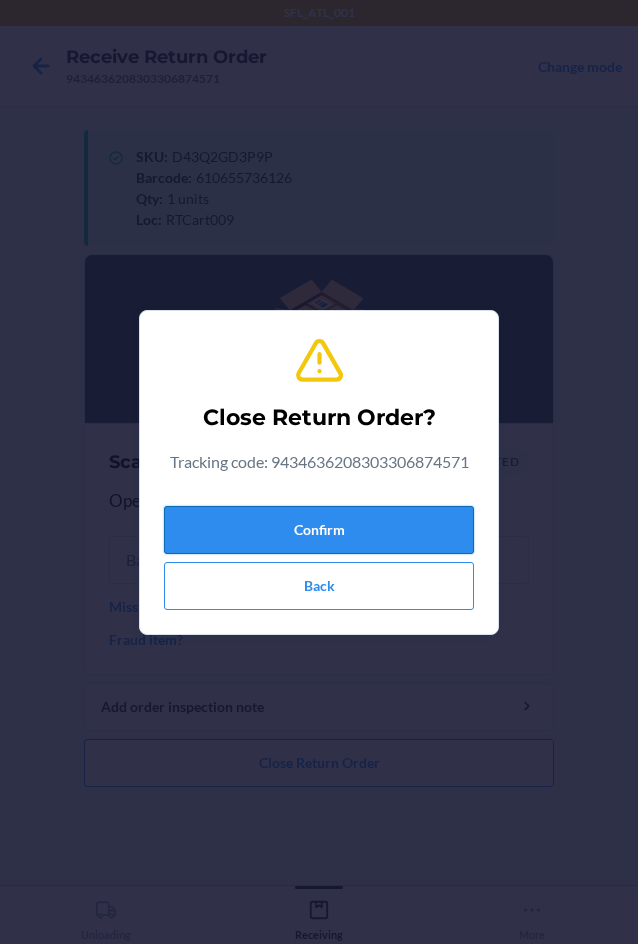 click on "Confirm" at bounding box center [319, 530] 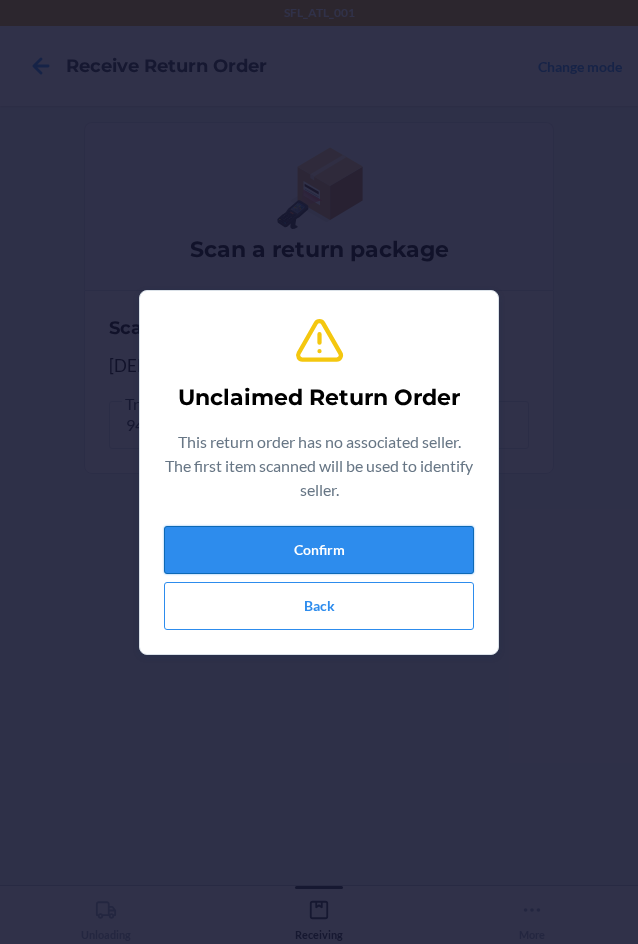click on "Confirm" at bounding box center (319, 550) 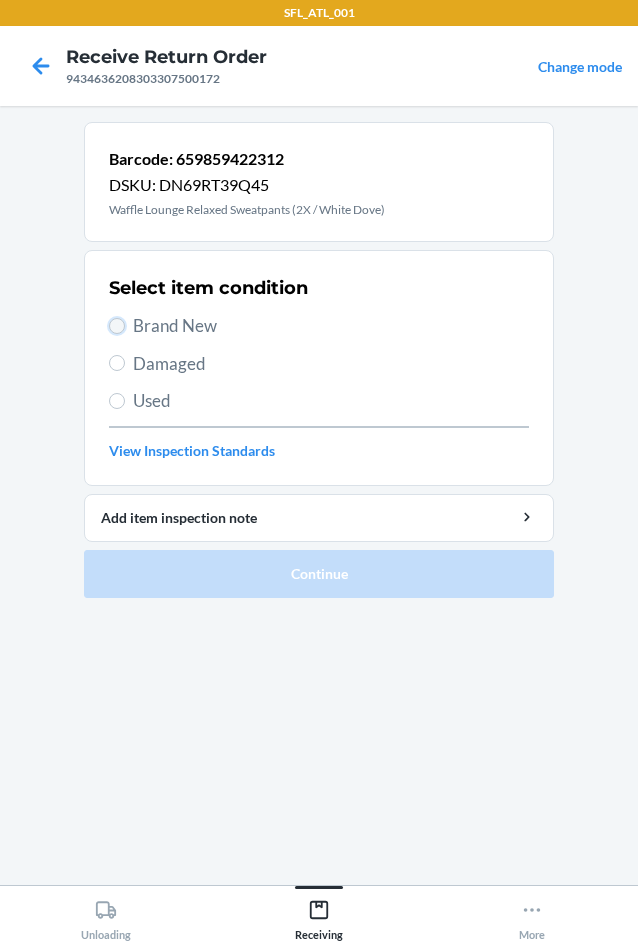 drag, startPoint x: 118, startPoint y: 331, endPoint x: 118, endPoint y: 360, distance: 29 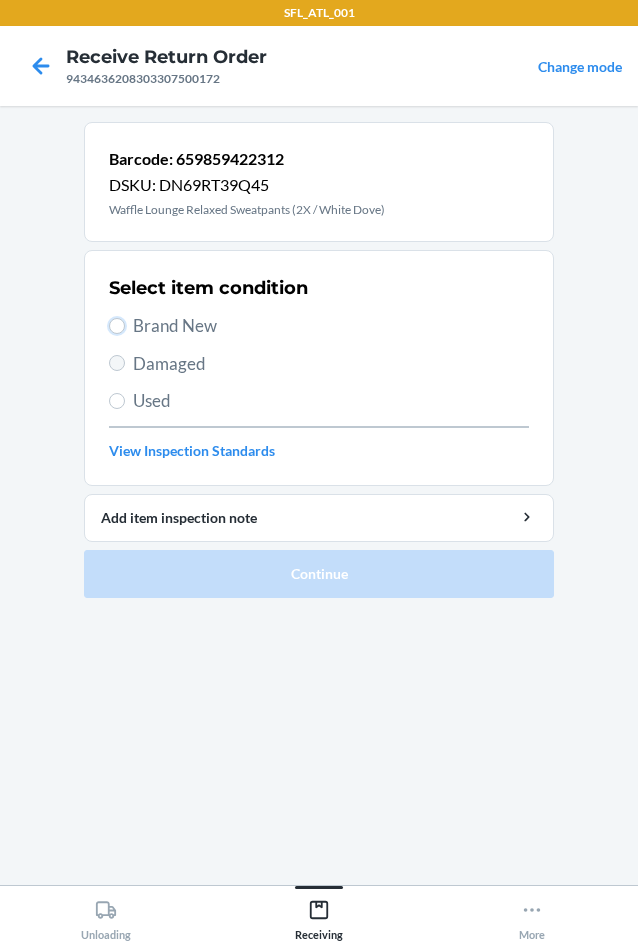 click on "Brand New" at bounding box center (117, 326) 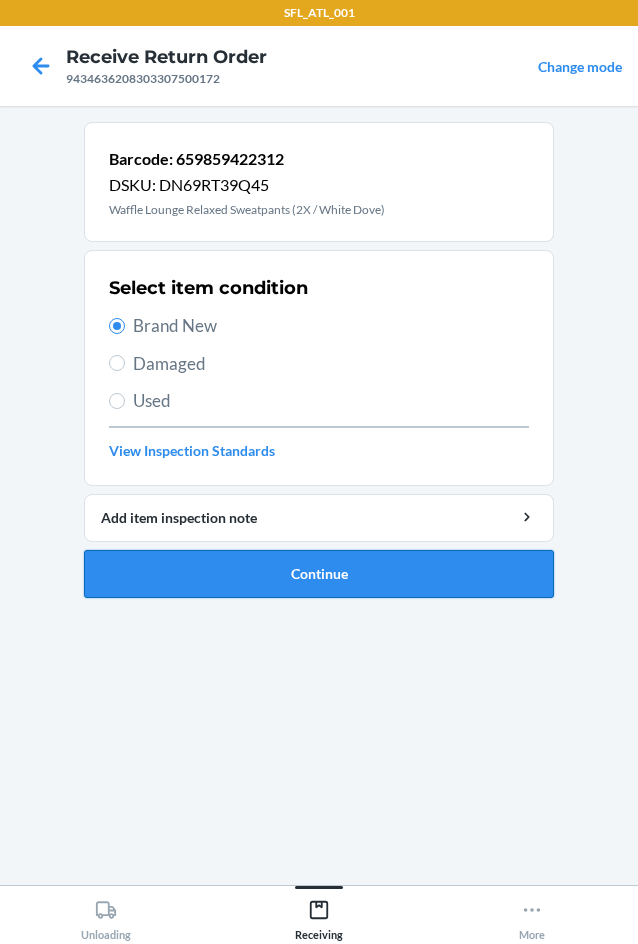 click on "Continue" at bounding box center (319, 574) 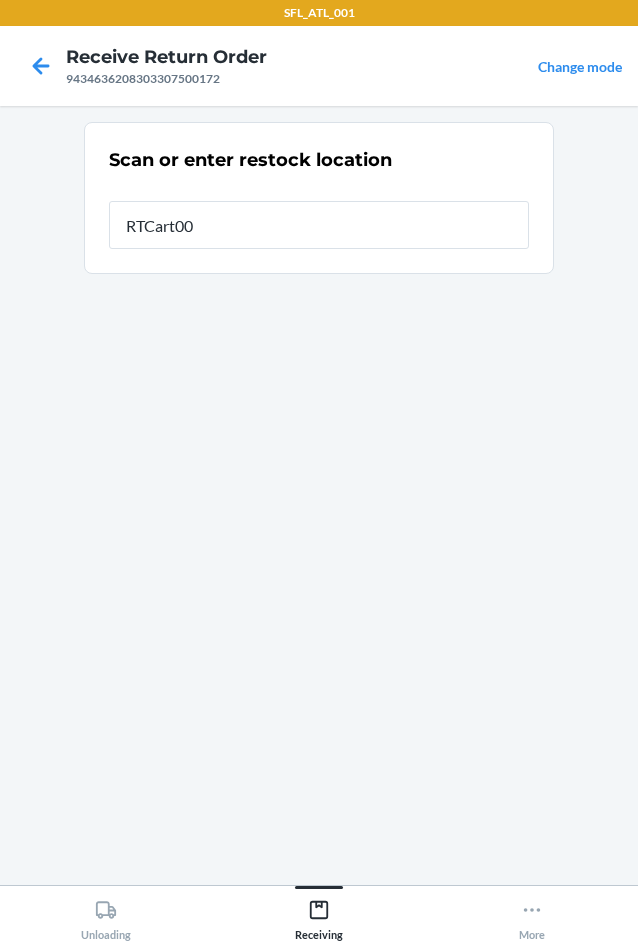 type on "RTCart009" 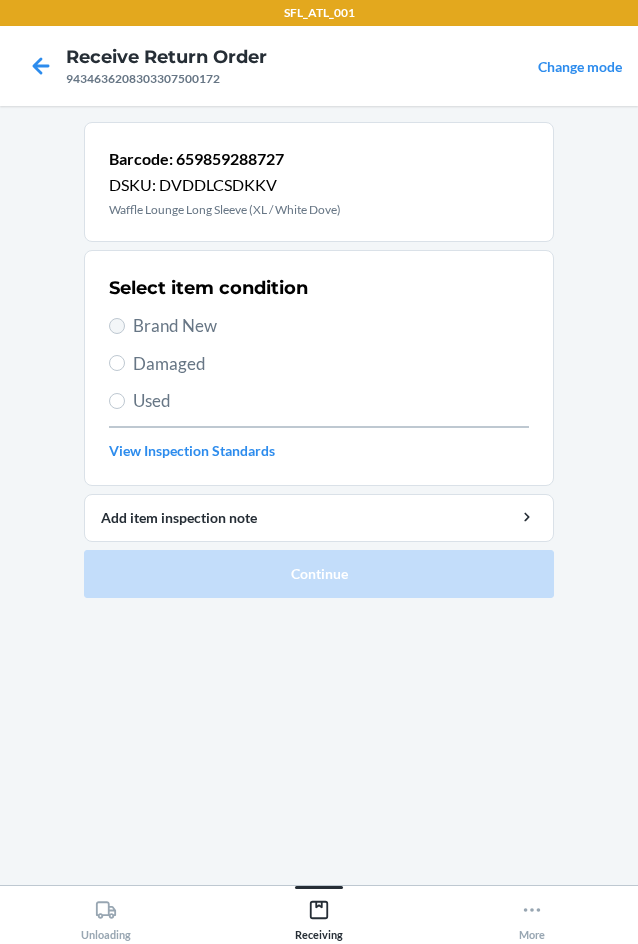 click on "Brand New" at bounding box center [319, 326] 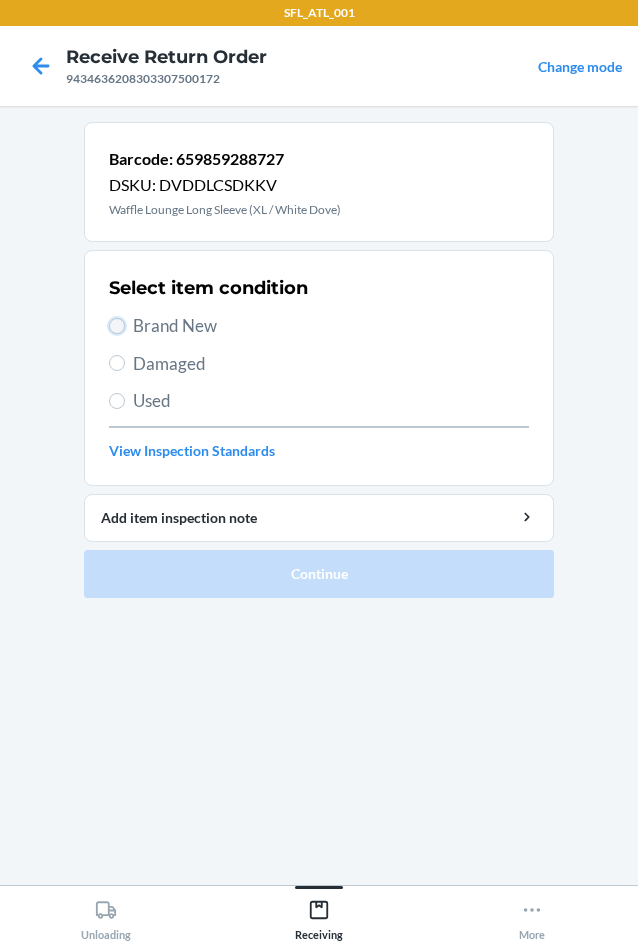 click on "Brand New" at bounding box center [117, 326] 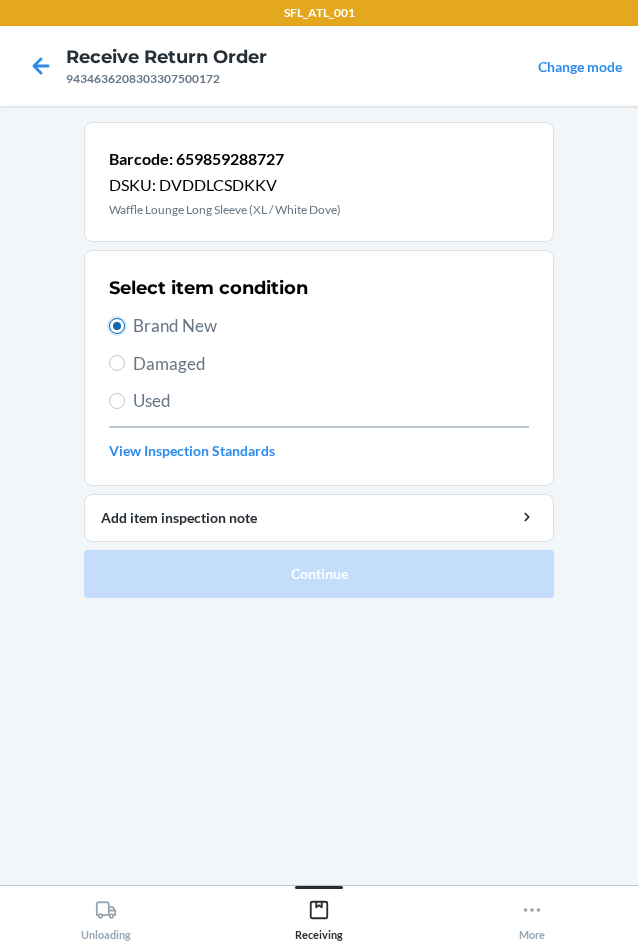 radio on "true" 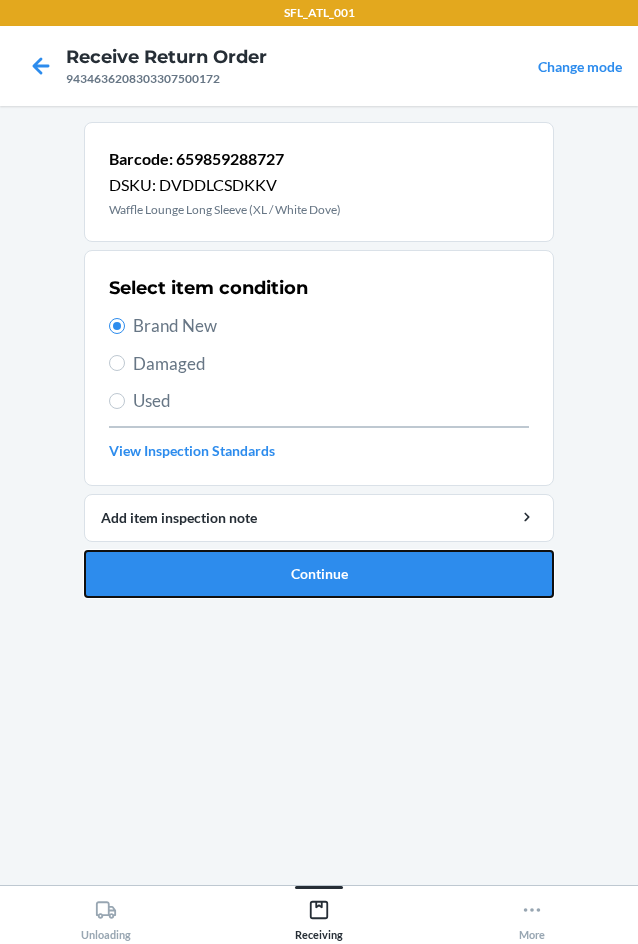 click on "Continue" at bounding box center [319, 574] 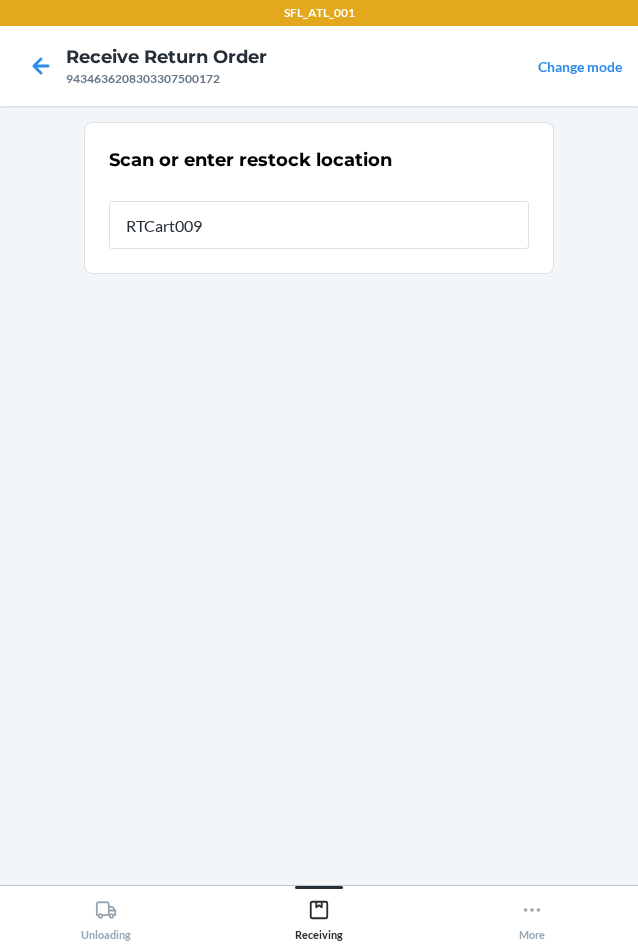 type on "RTCart009" 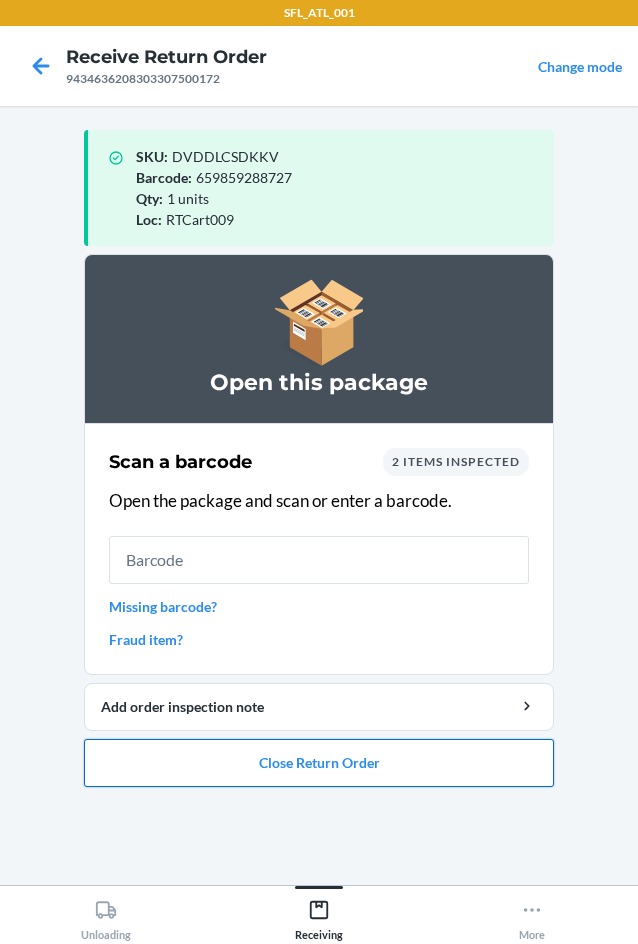 click on "Close Return Order" at bounding box center [319, 763] 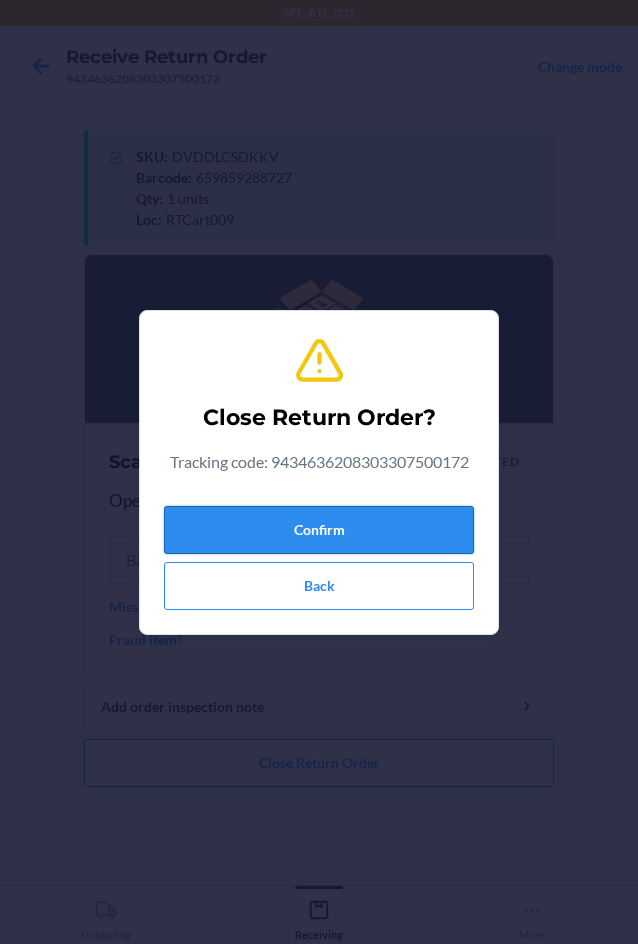 click on "Confirm" at bounding box center [319, 530] 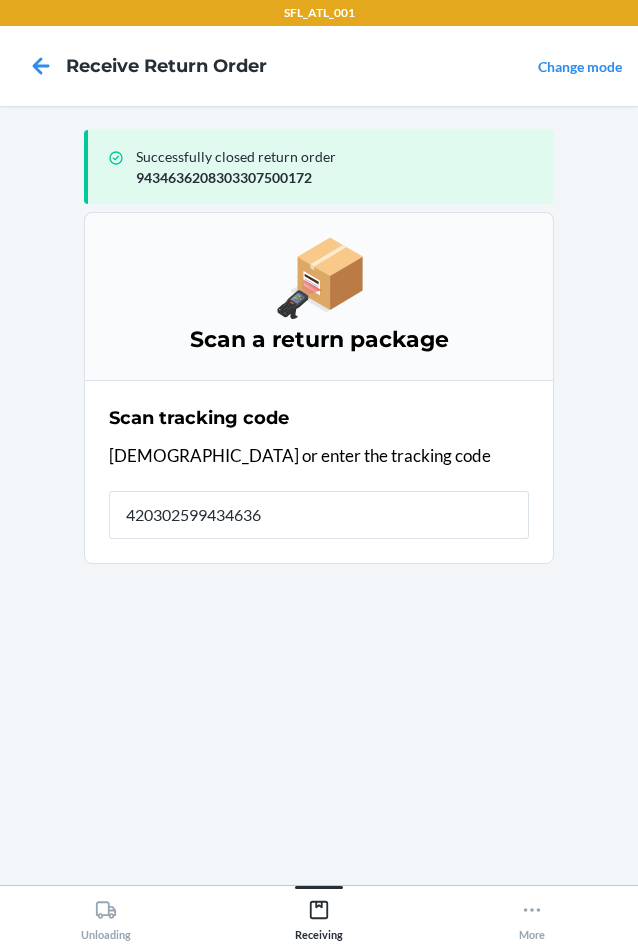 type on "4203025994346362" 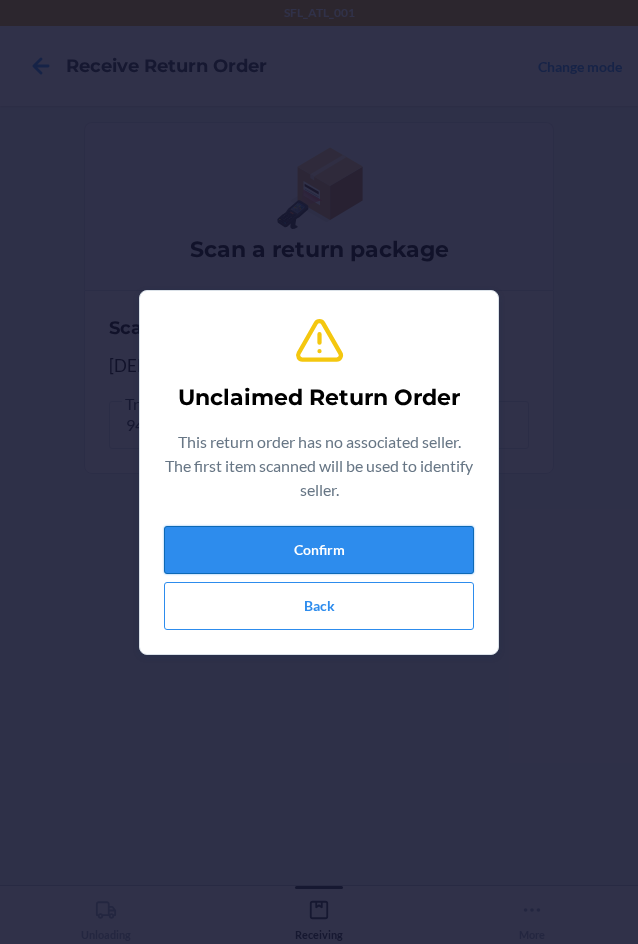 click on "Confirm" at bounding box center [319, 550] 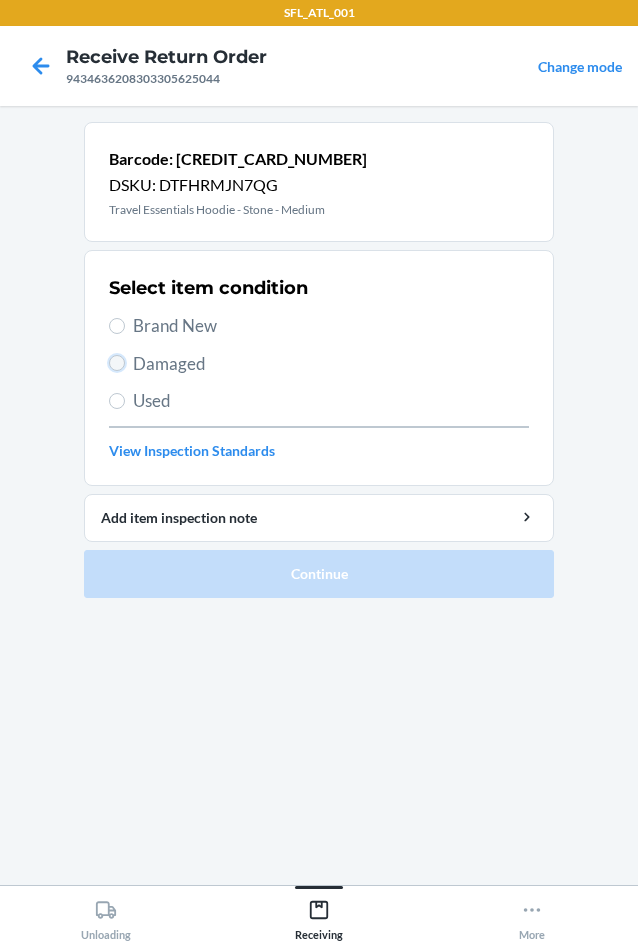 click on "Damaged" at bounding box center (117, 363) 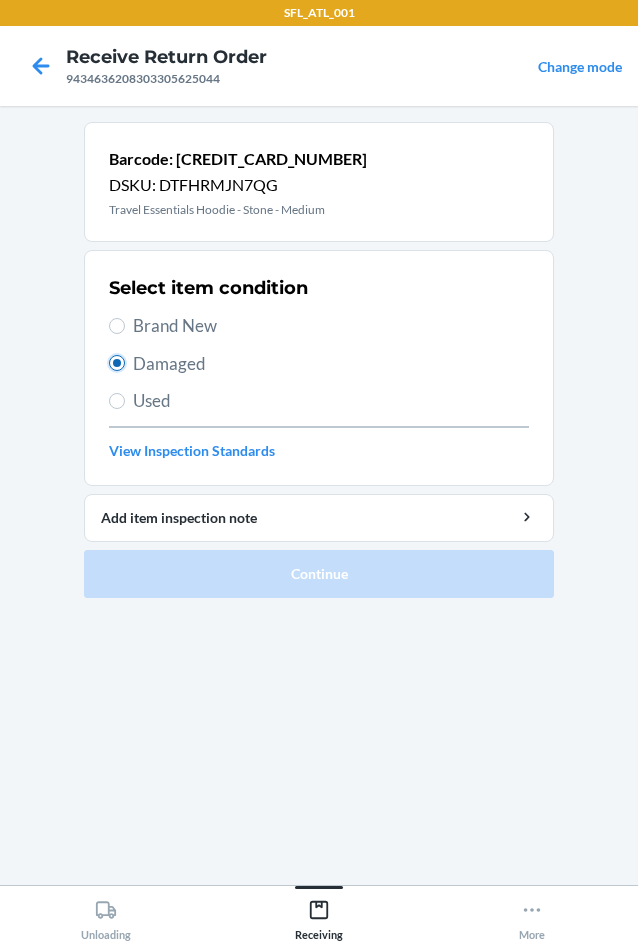 radio on "true" 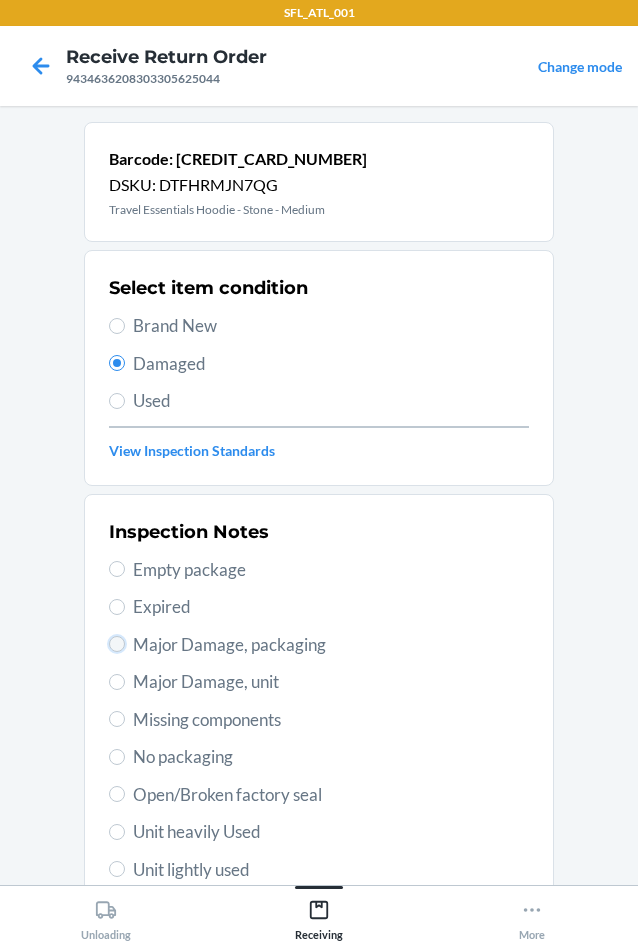 click on "Major Damage, packaging" at bounding box center [117, 644] 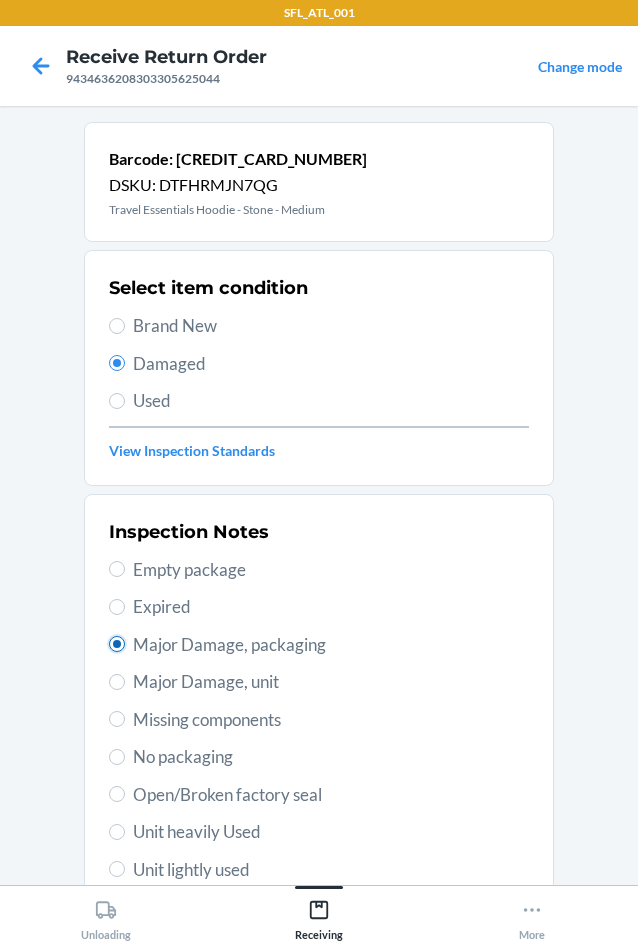 radio on "true" 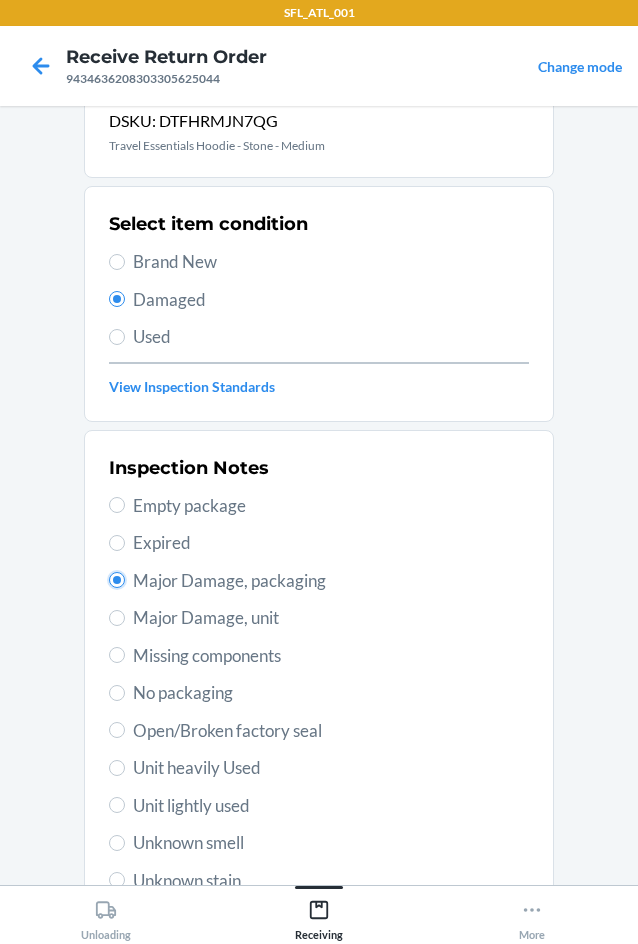 scroll, scrollTop: 200, scrollLeft: 0, axis: vertical 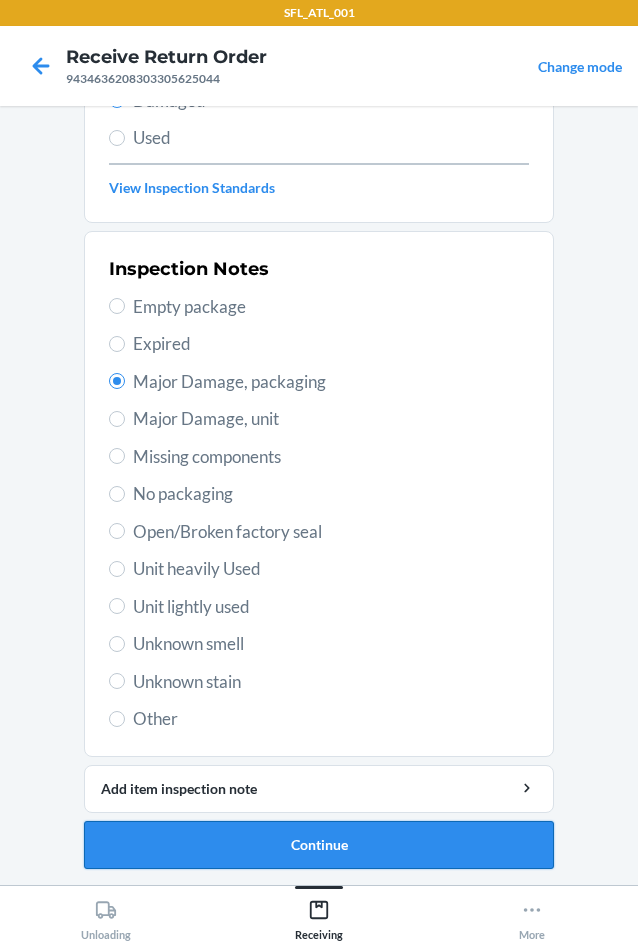 click on "Continue" at bounding box center (319, 845) 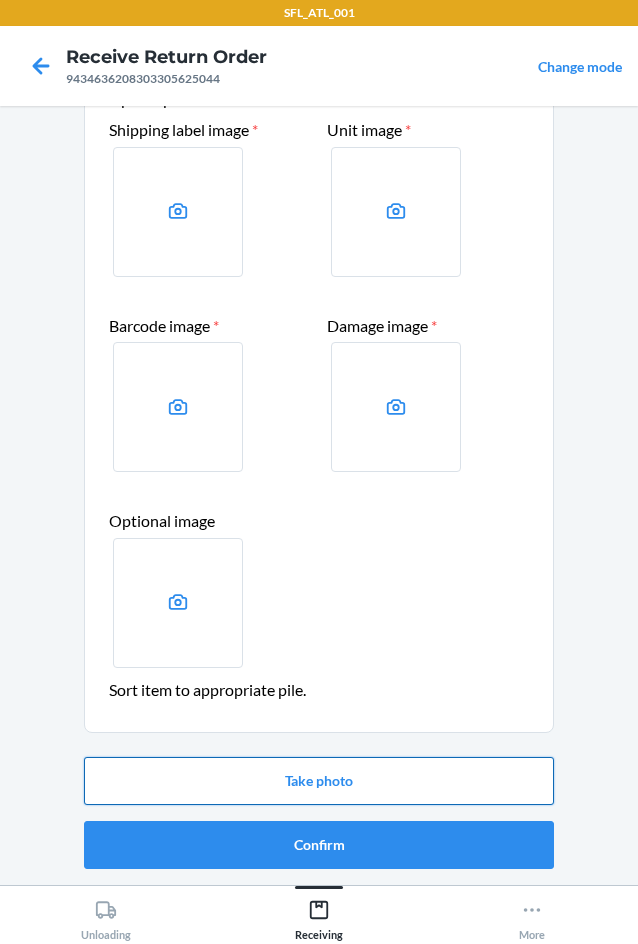 click on "Take photo" at bounding box center [319, 781] 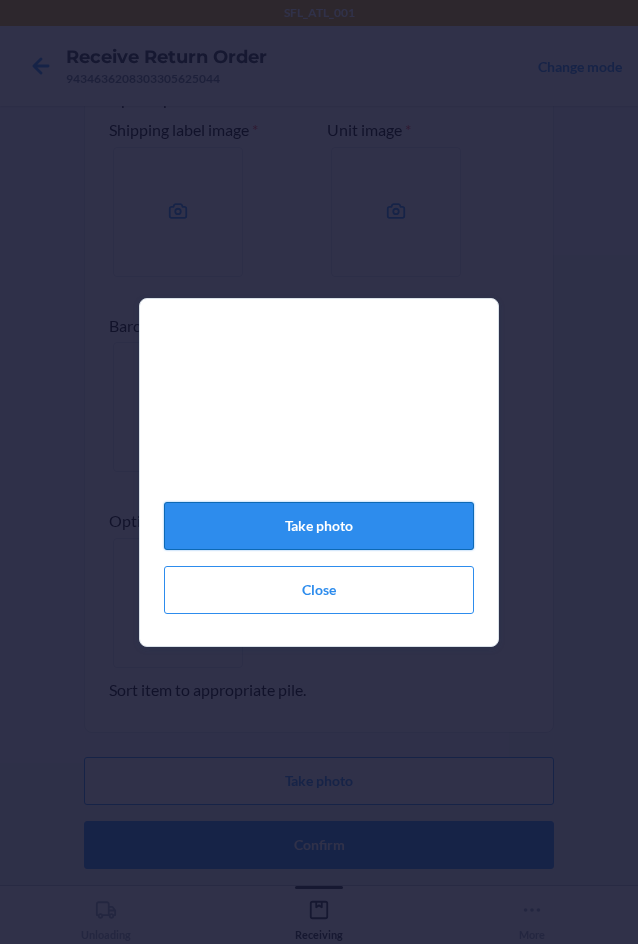 click on "Take photo" 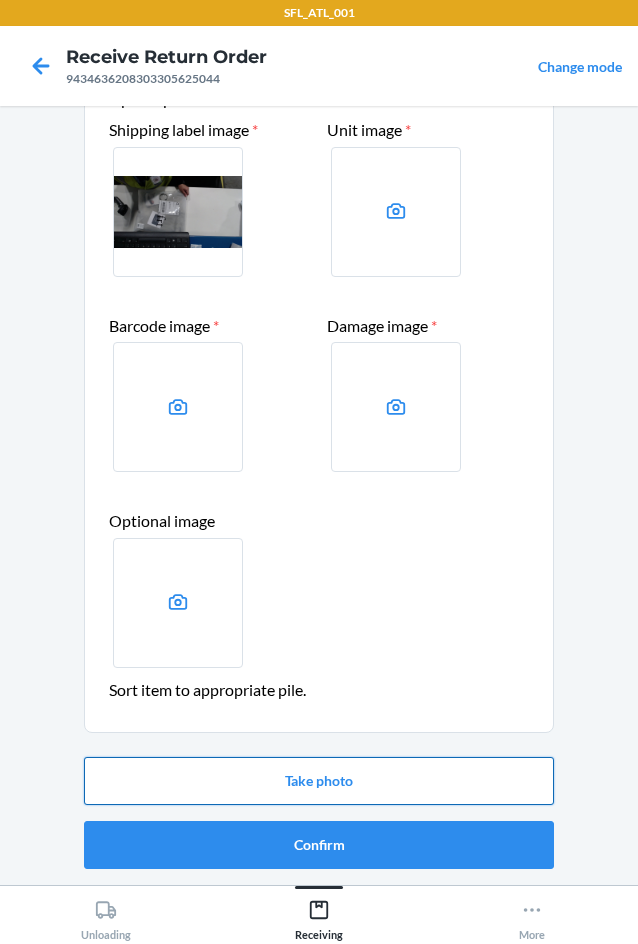 click on "Take photo" at bounding box center (319, 781) 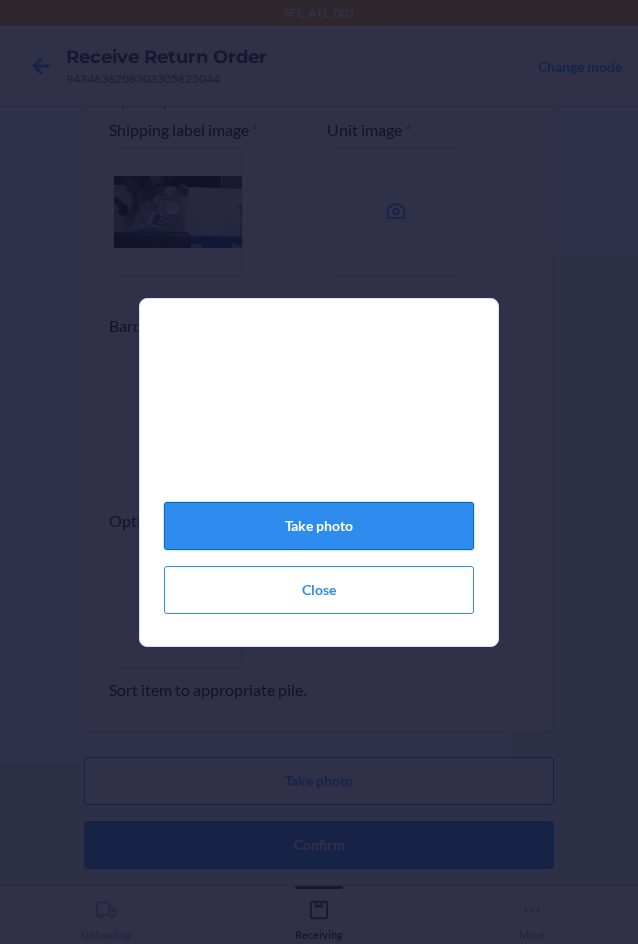 click on "Take photo" 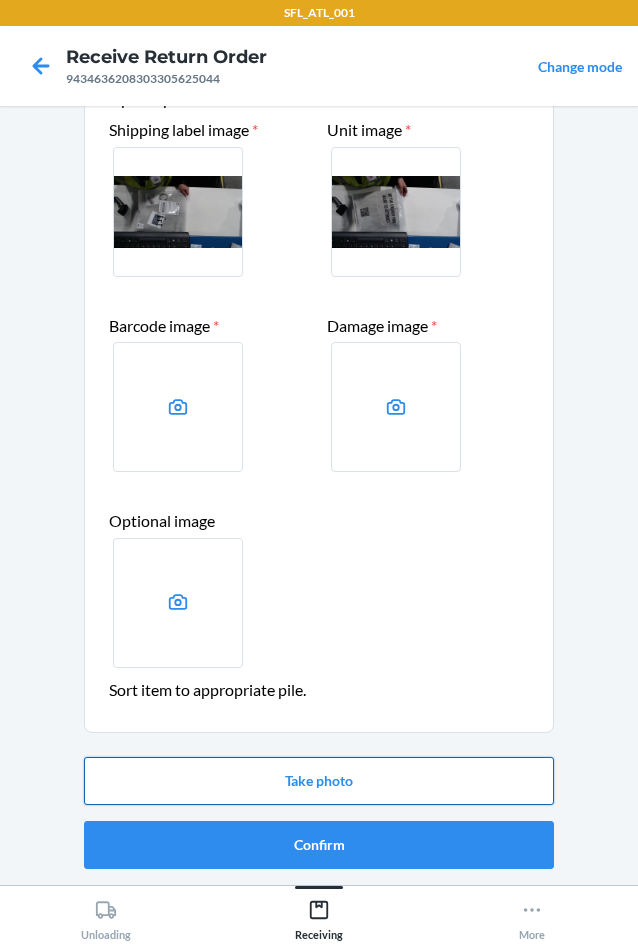click on "Take photo" at bounding box center (319, 781) 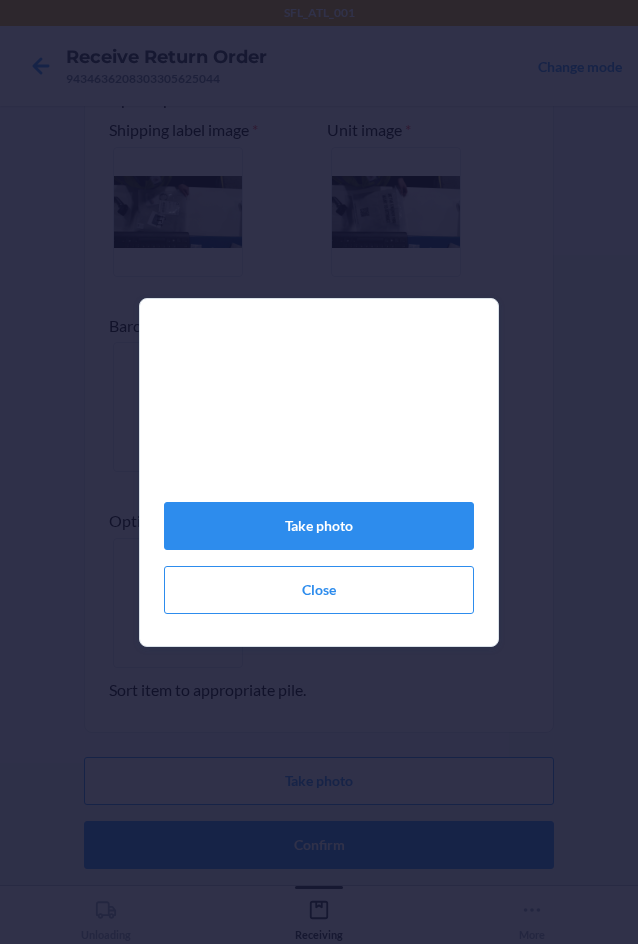click on "Take photo Close" at bounding box center (319, 472) 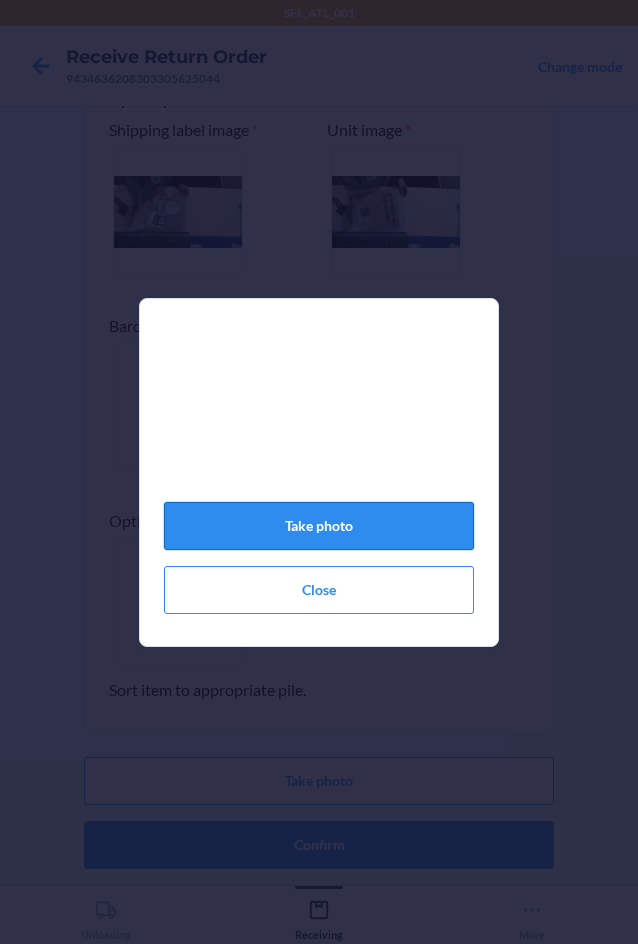 click on "Take photo" 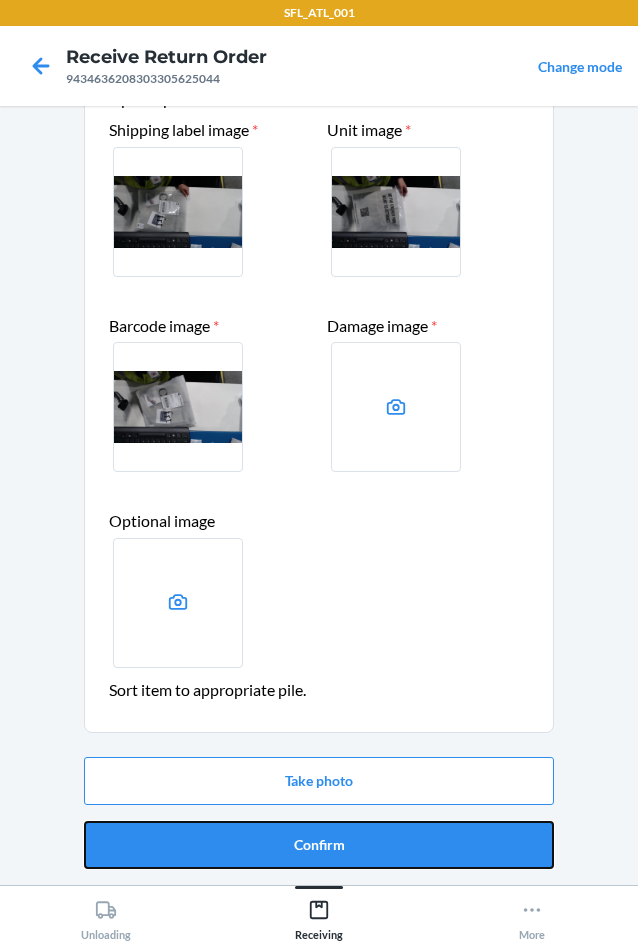 click on "Confirm" at bounding box center [319, 845] 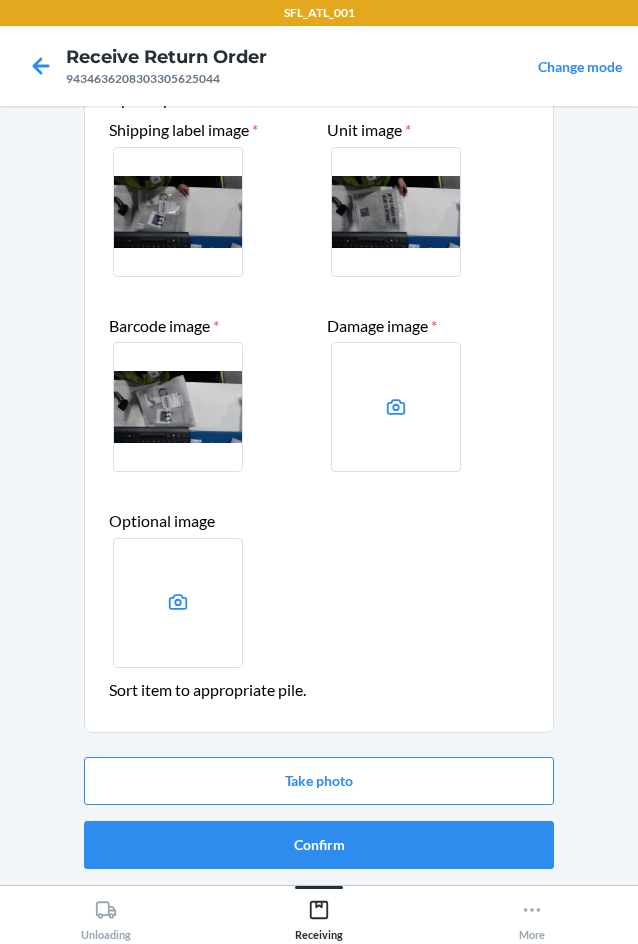 scroll, scrollTop: 0, scrollLeft: 0, axis: both 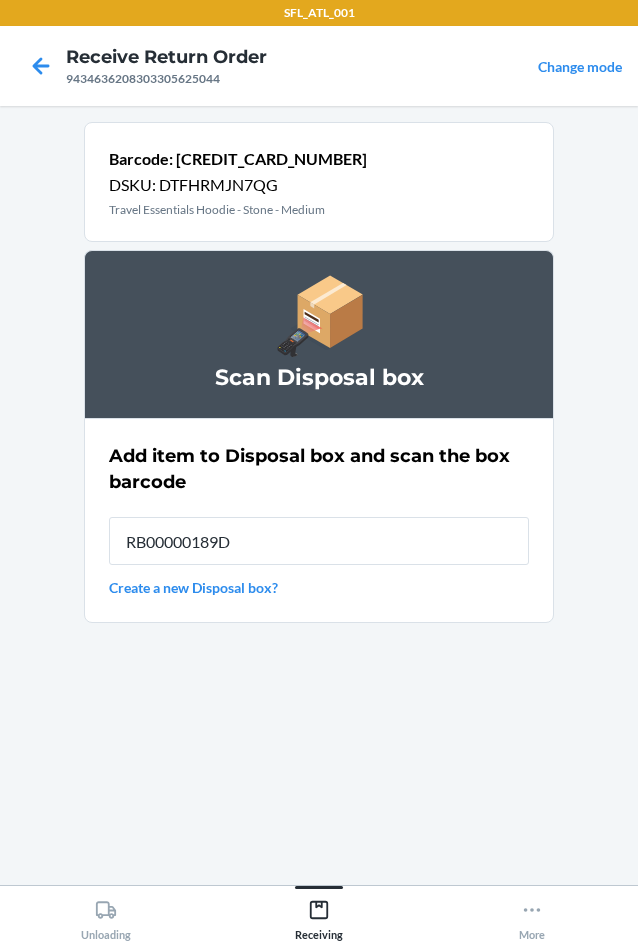type on "RB00000189D" 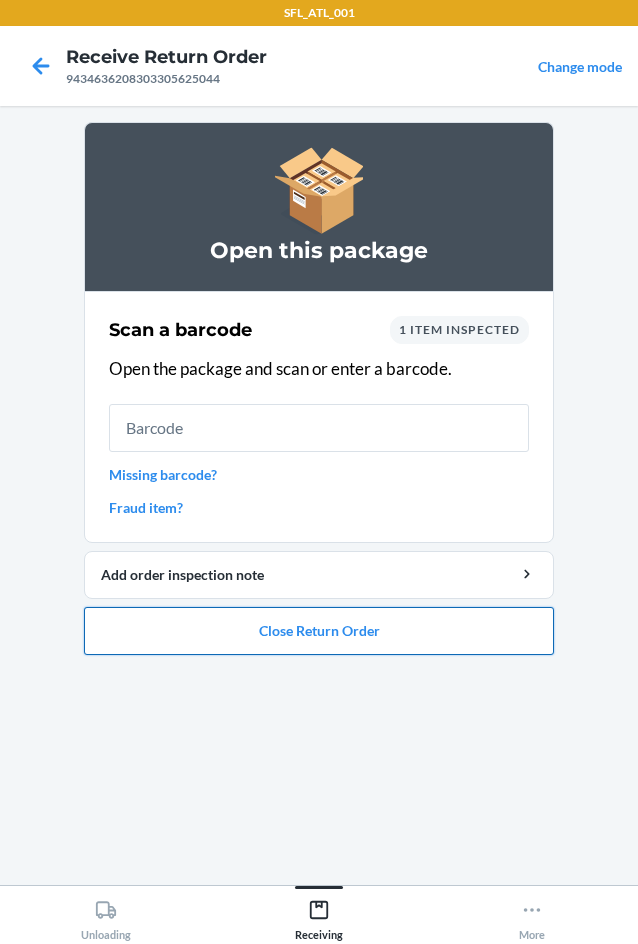 click on "Close Return Order" at bounding box center [319, 631] 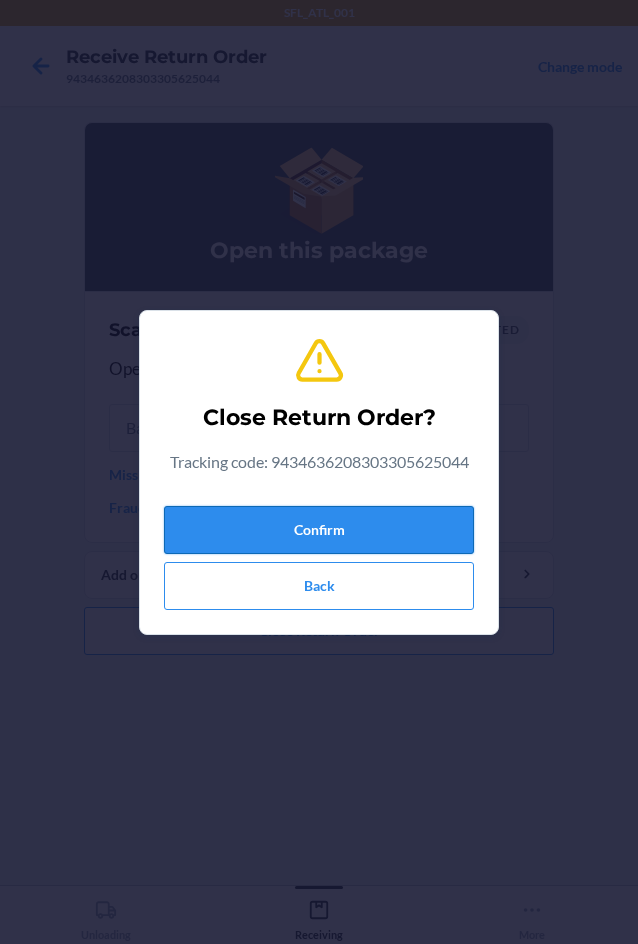 click on "Confirm" at bounding box center [319, 530] 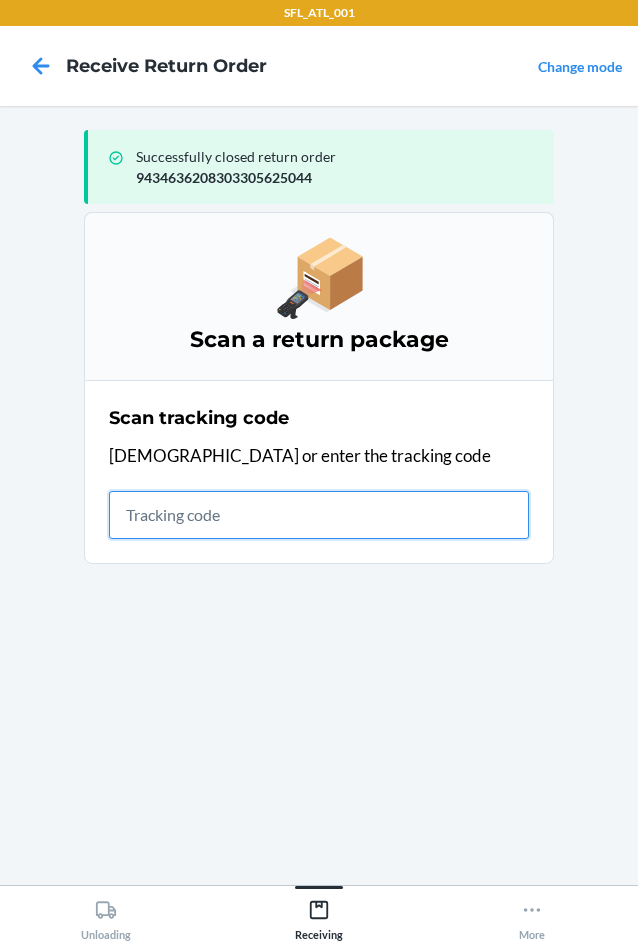 click at bounding box center (319, 515) 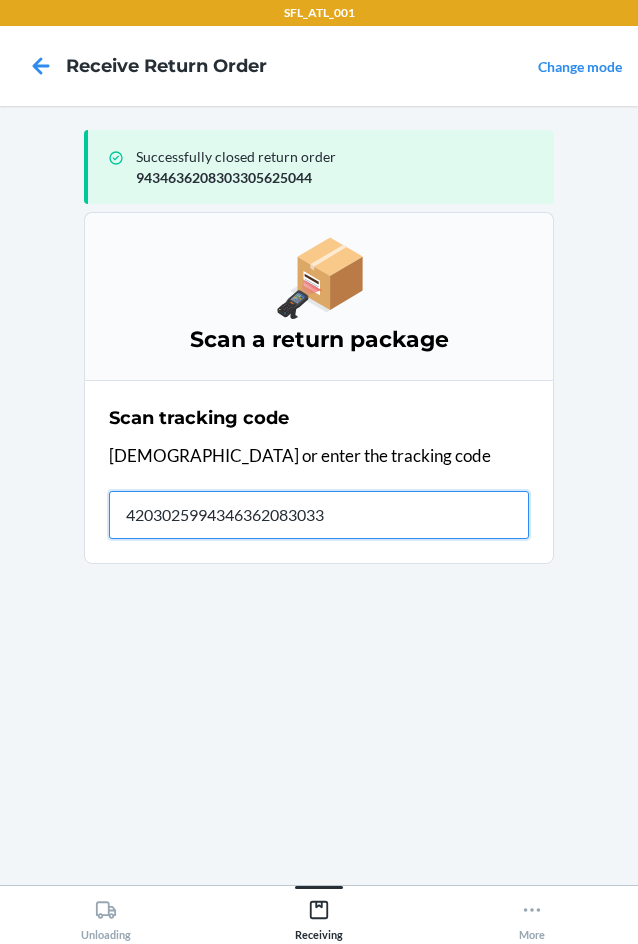 type on "42030259943463620830330" 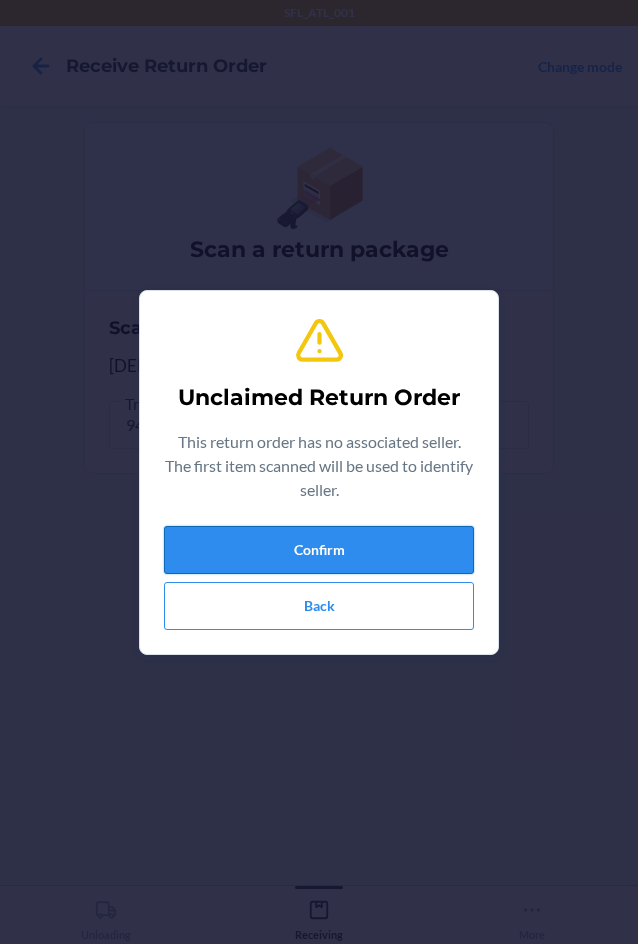 click on "Confirm" at bounding box center [319, 550] 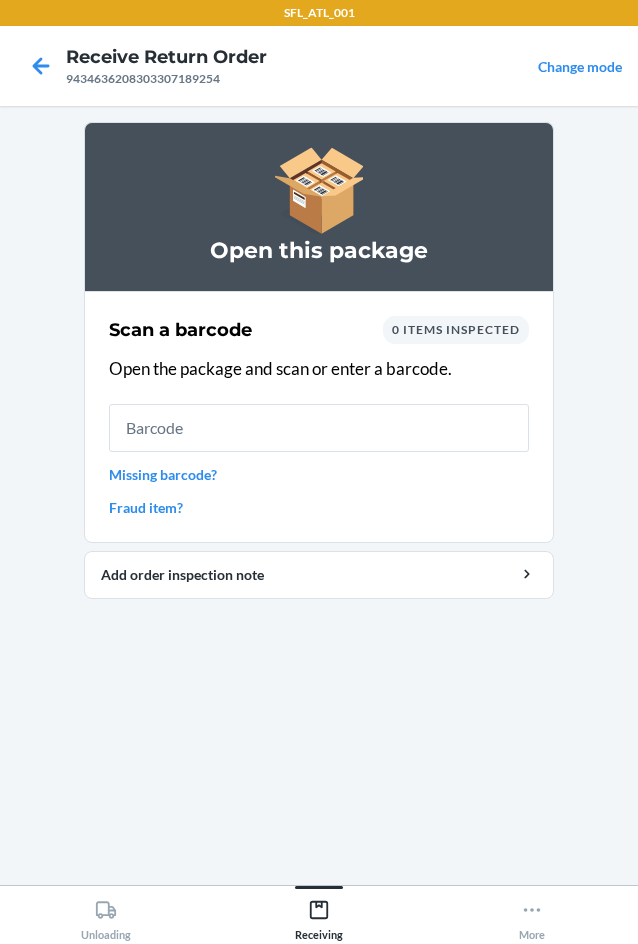 type 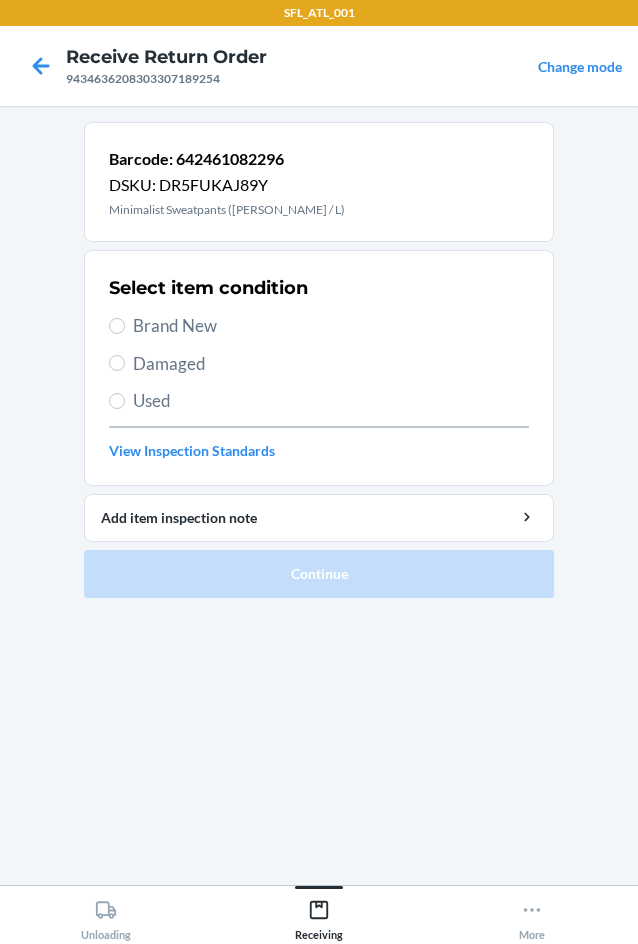 click on "Brand New" at bounding box center (319, 326) 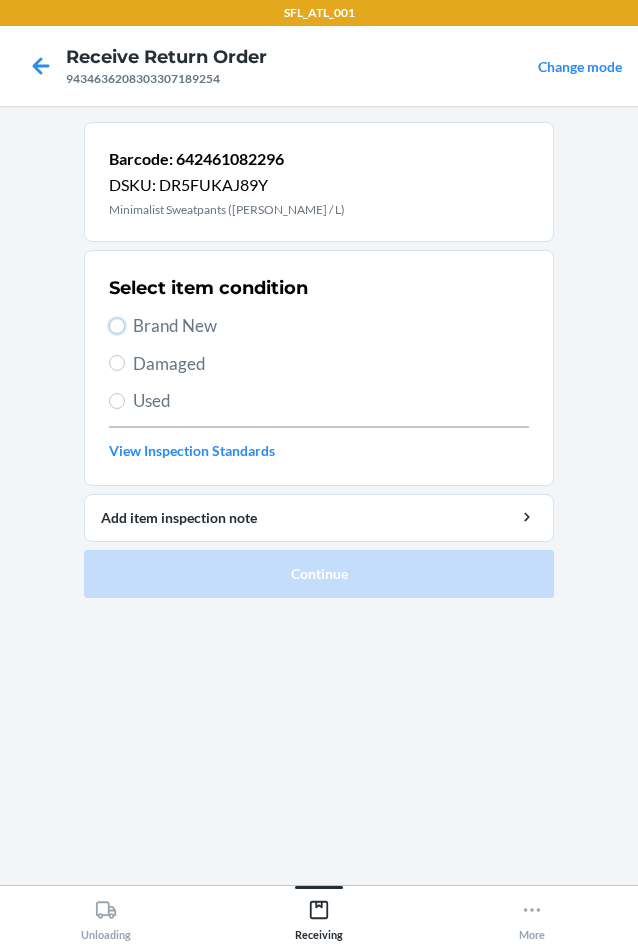 click on "Brand New" at bounding box center (117, 326) 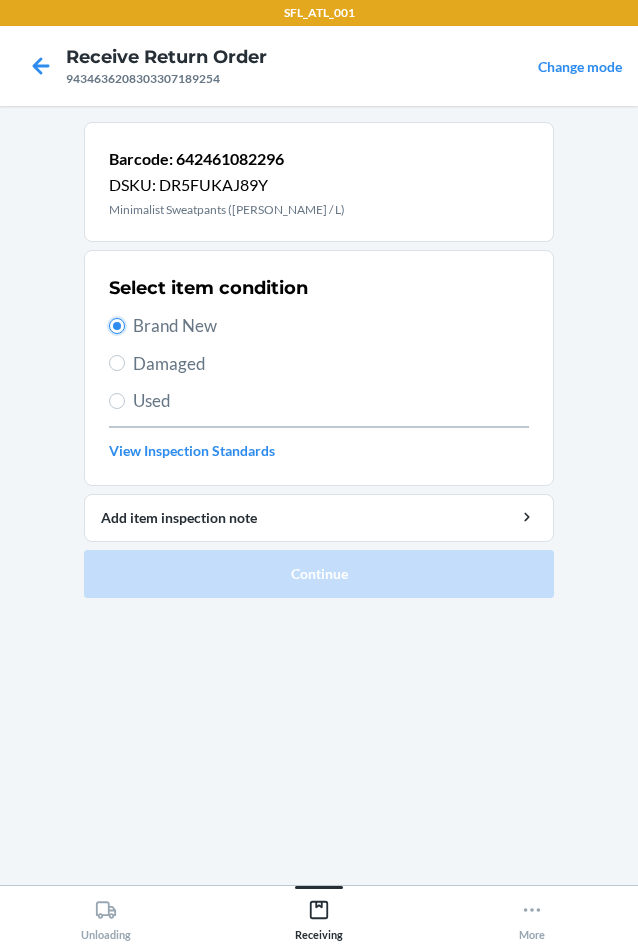 radio on "true" 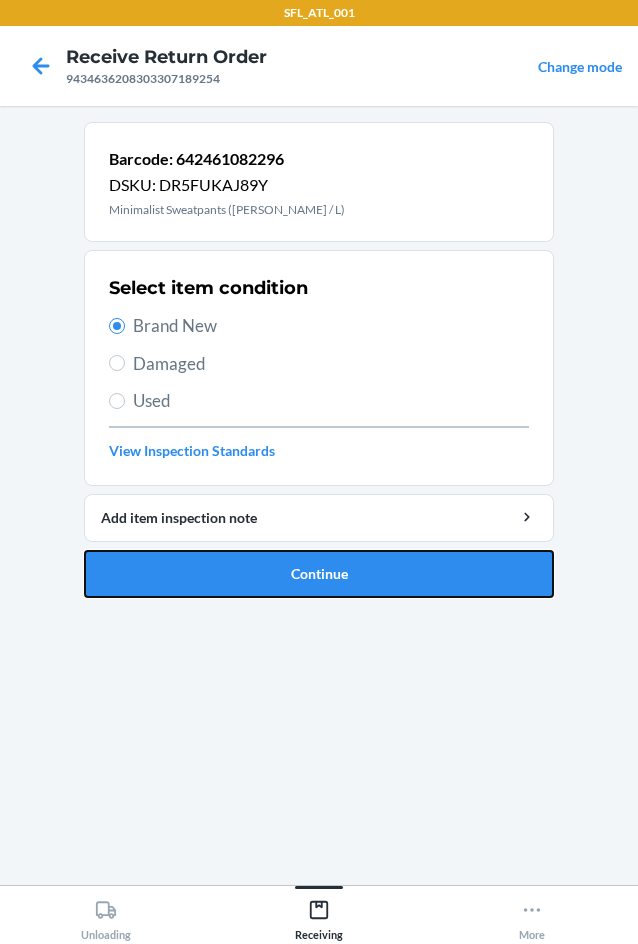 click on "Continue" at bounding box center (319, 574) 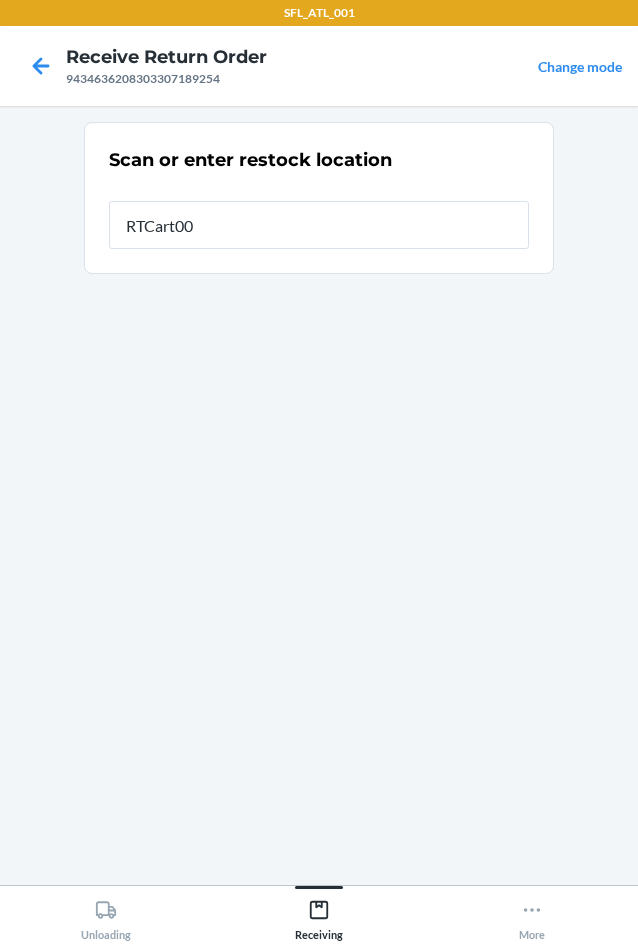 type on "RTCart009" 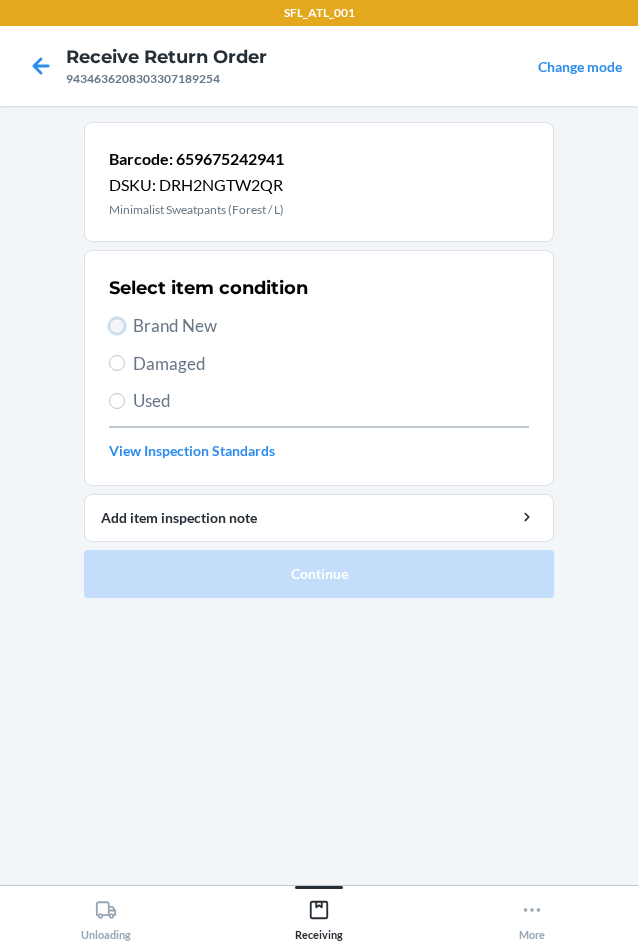 click on "Brand New" at bounding box center (117, 326) 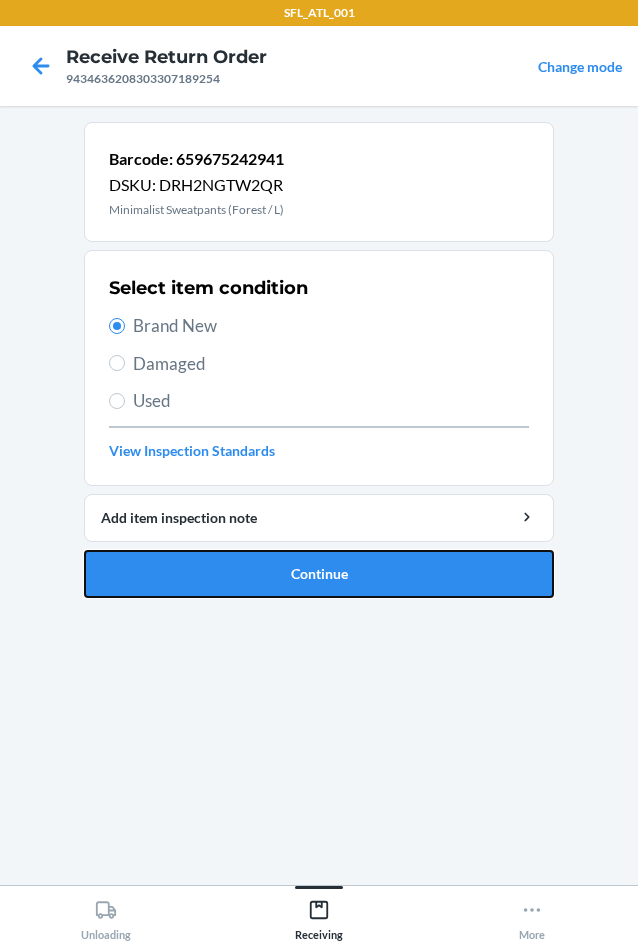 click on "Continue" at bounding box center (319, 574) 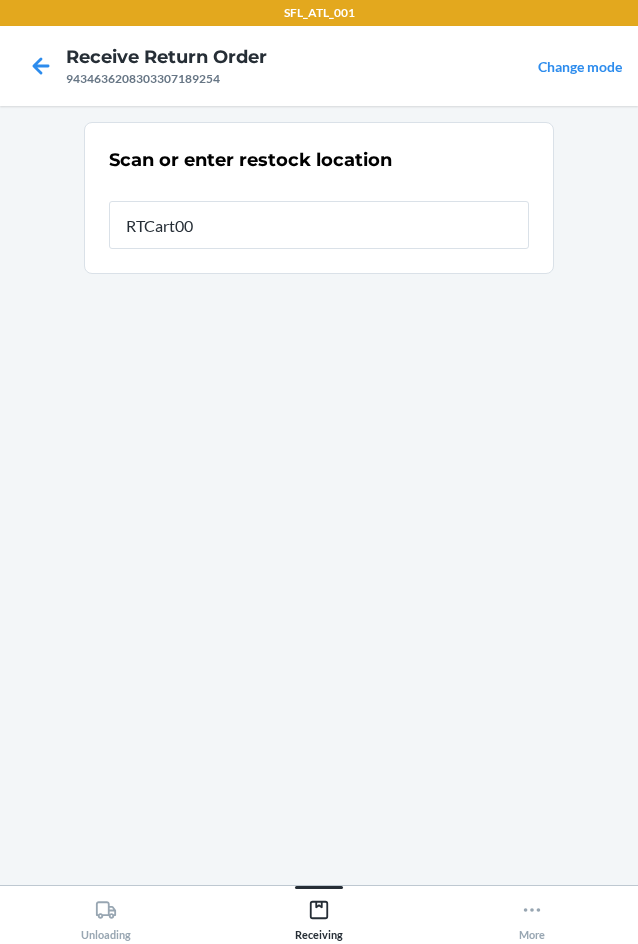 type on "RTCart009" 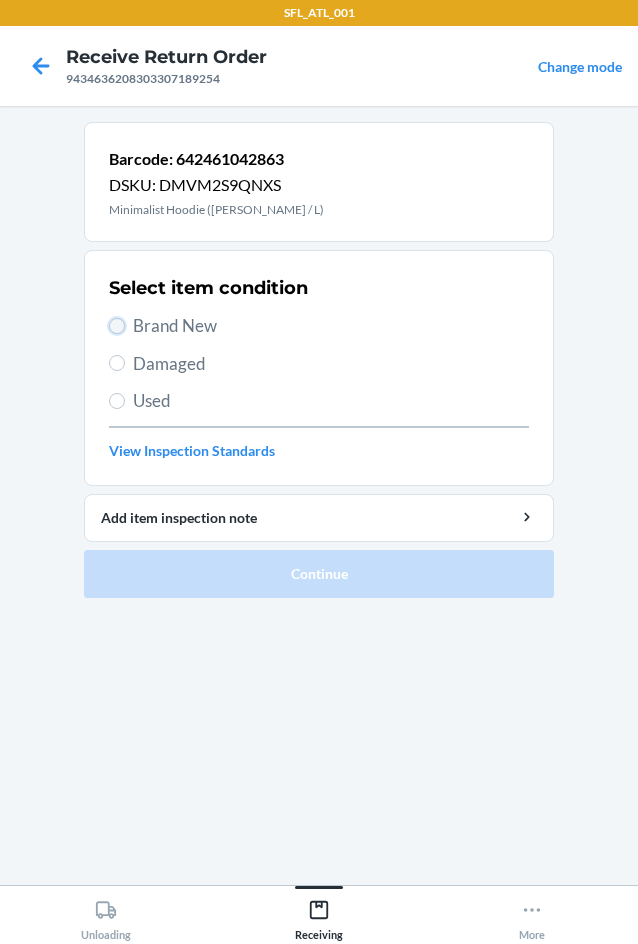 click on "Brand New" at bounding box center [117, 326] 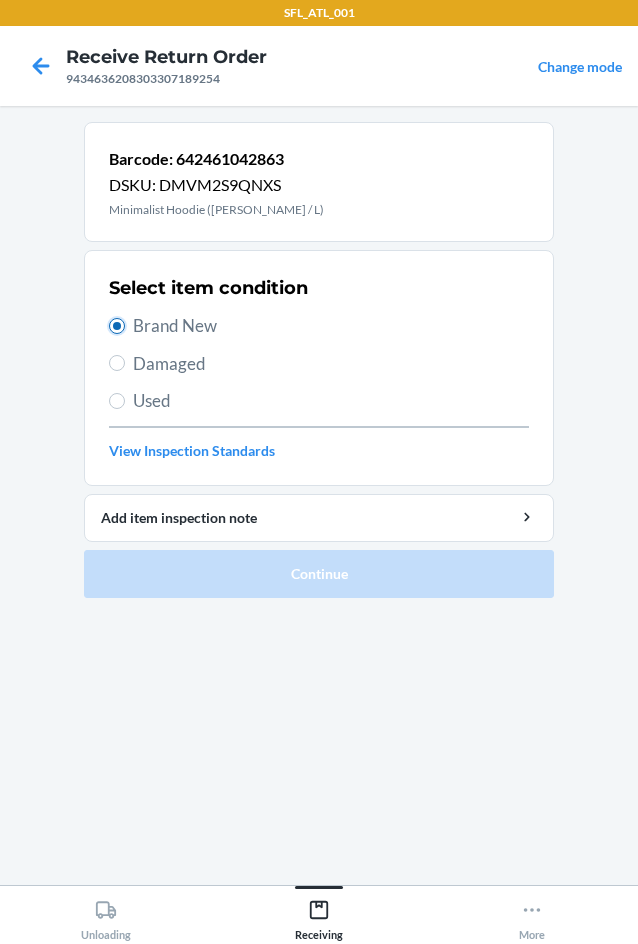 radio on "true" 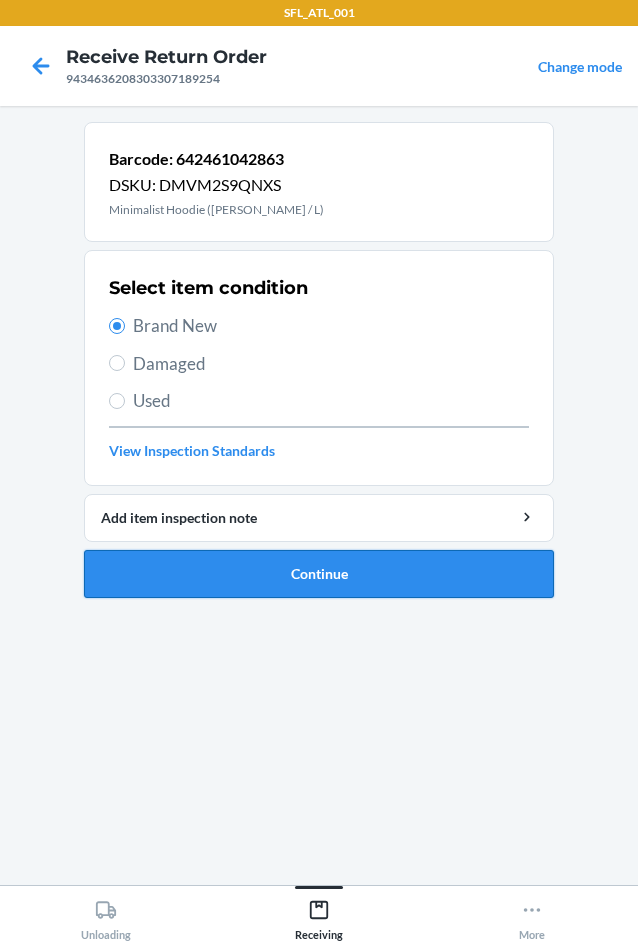 click on "Continue" at bounding box center [319, 574] 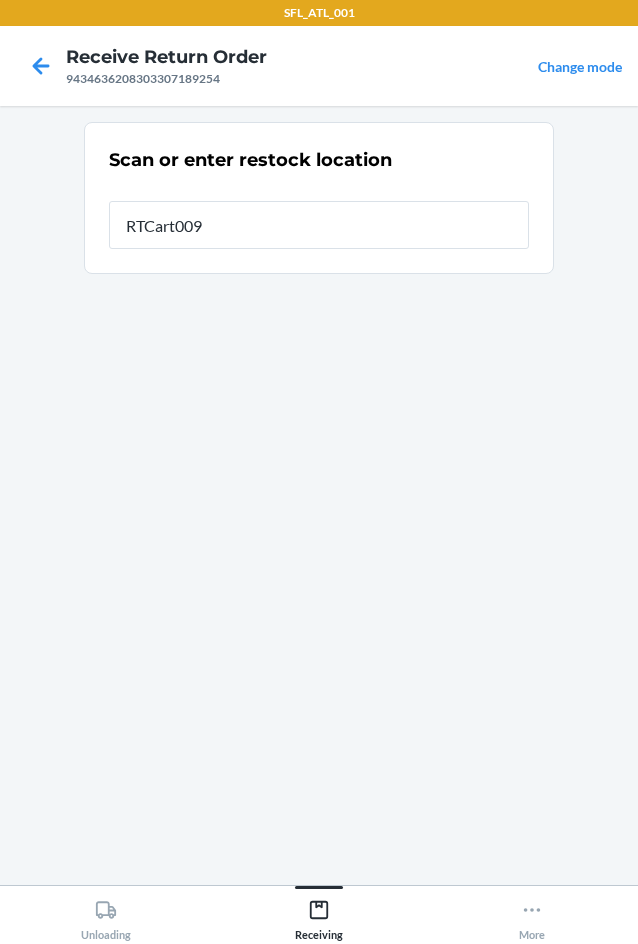 type on "RTCart009" 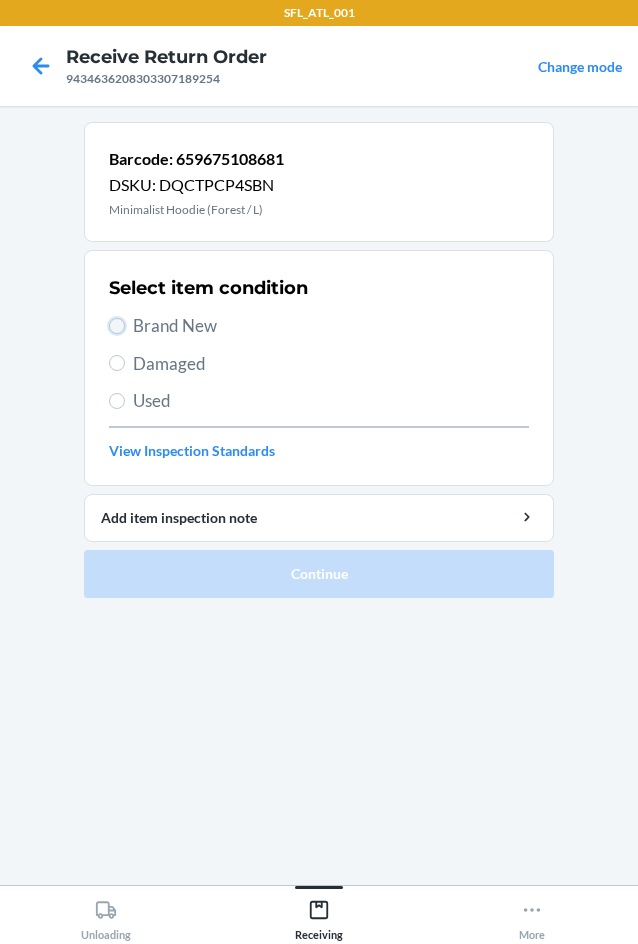 click on "Brand New" at bounding box center (117, 326) 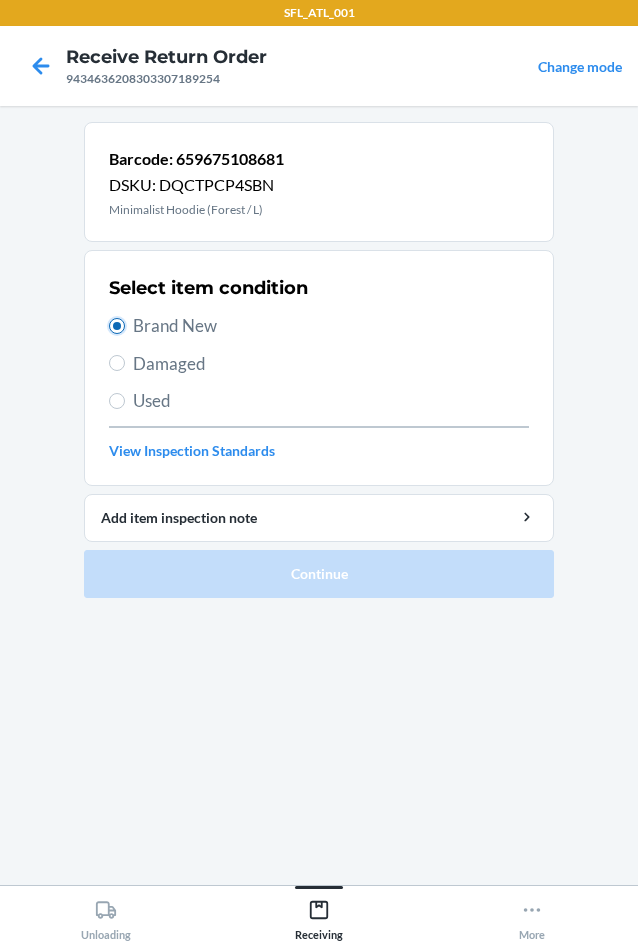 radio on "true" 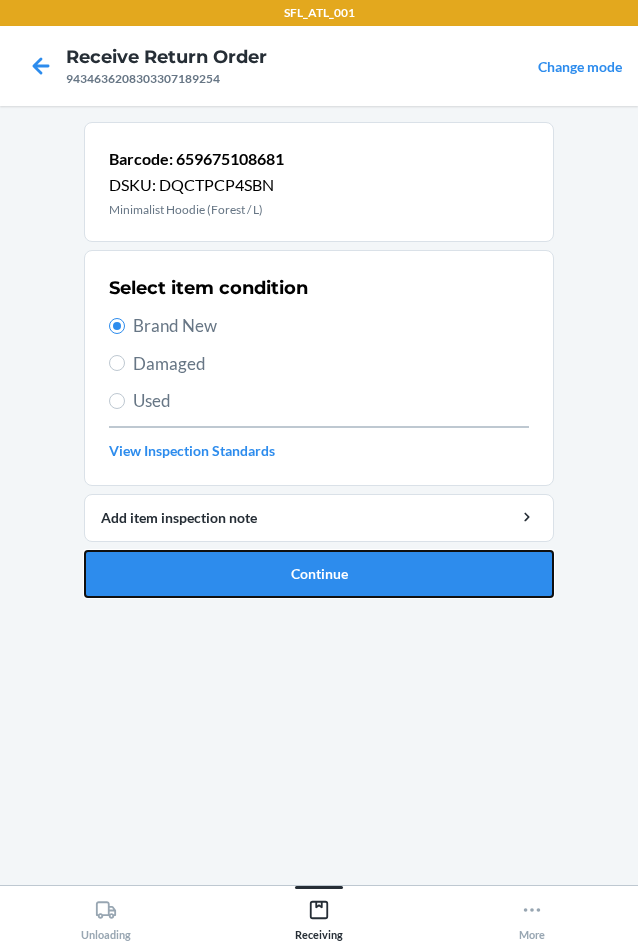 click on "Continue" at bounding box center [319, 574] 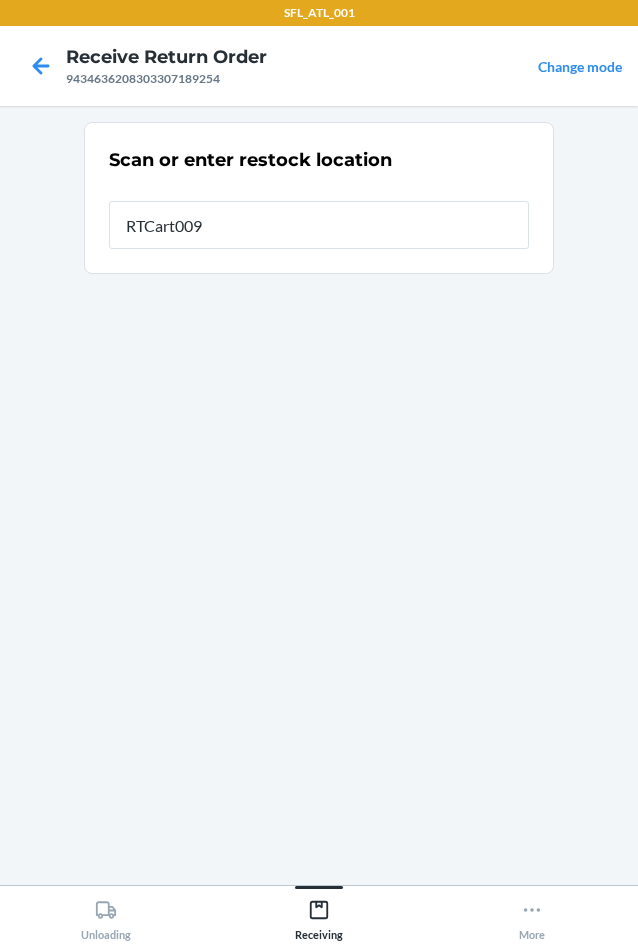 type on "RTCart009" 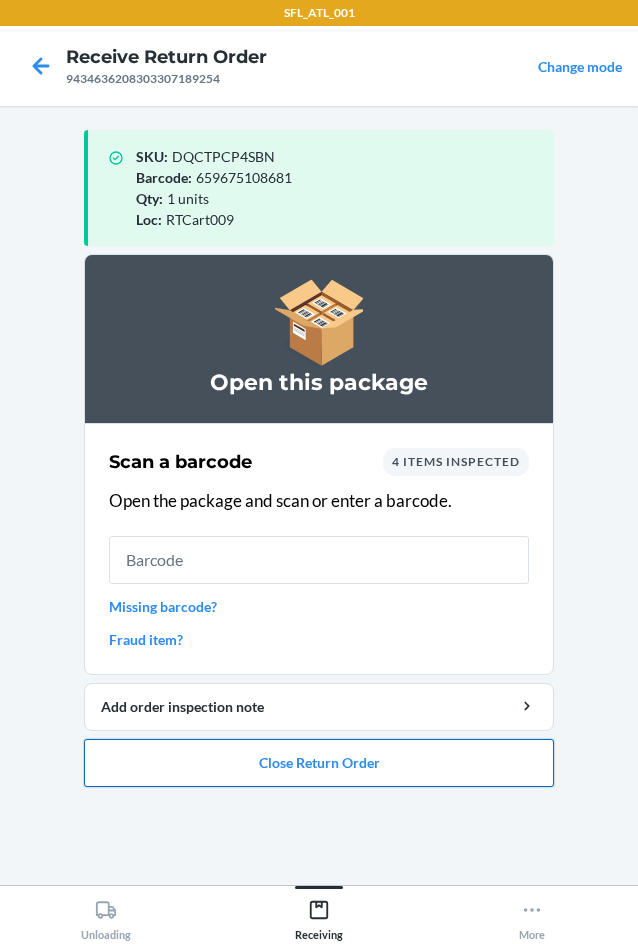 click on "Close Return Order" at bounding box center (319, 763) 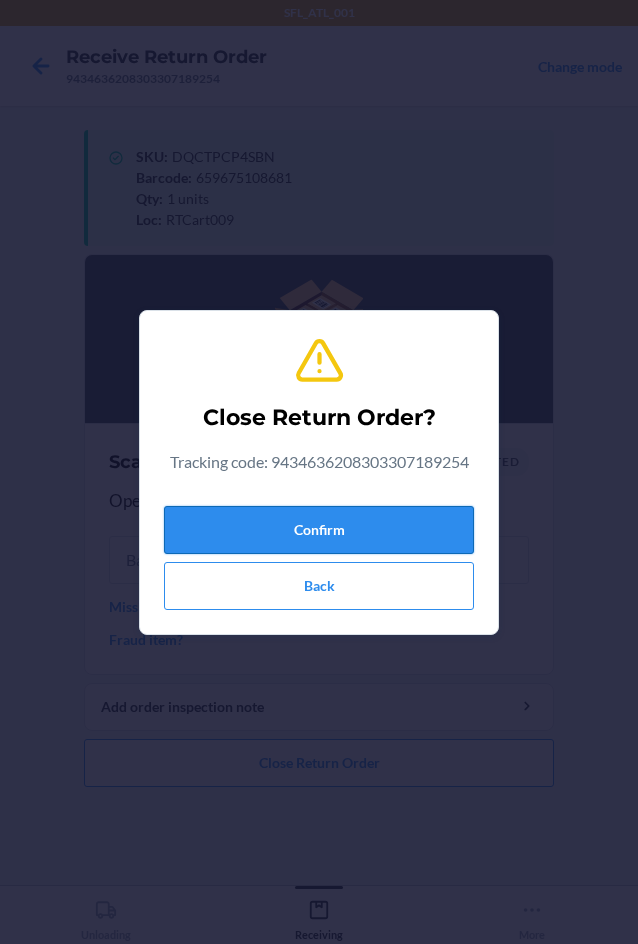 click on "Confirm" at bounding box center [319, 530] 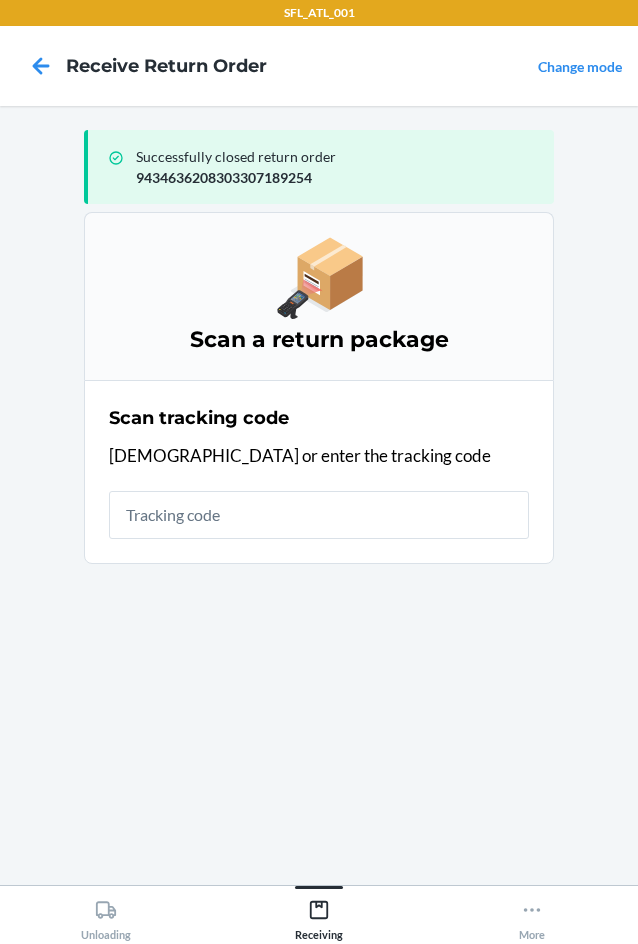 click at bounding box center [319, 515] 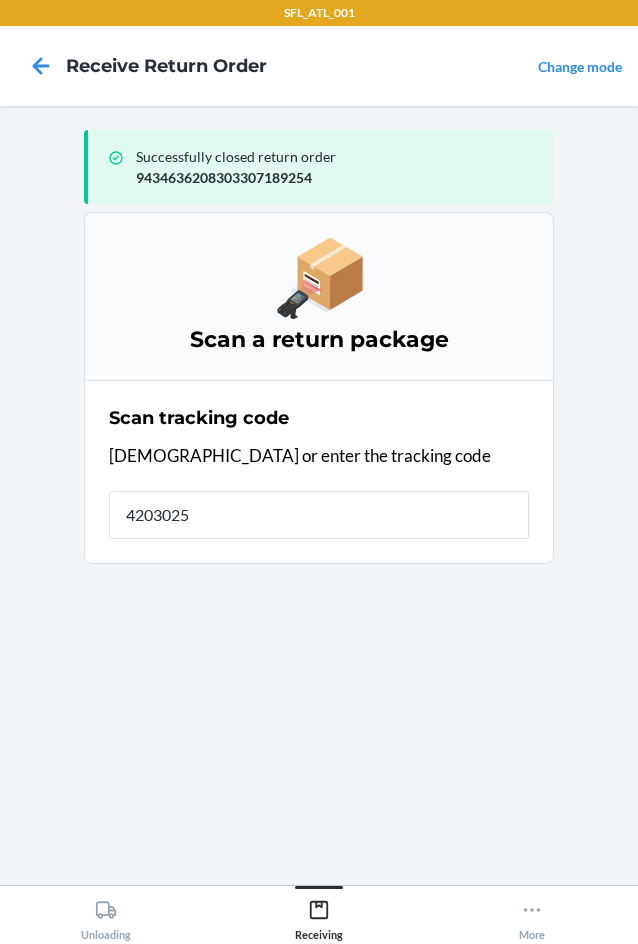 type on "42030259" 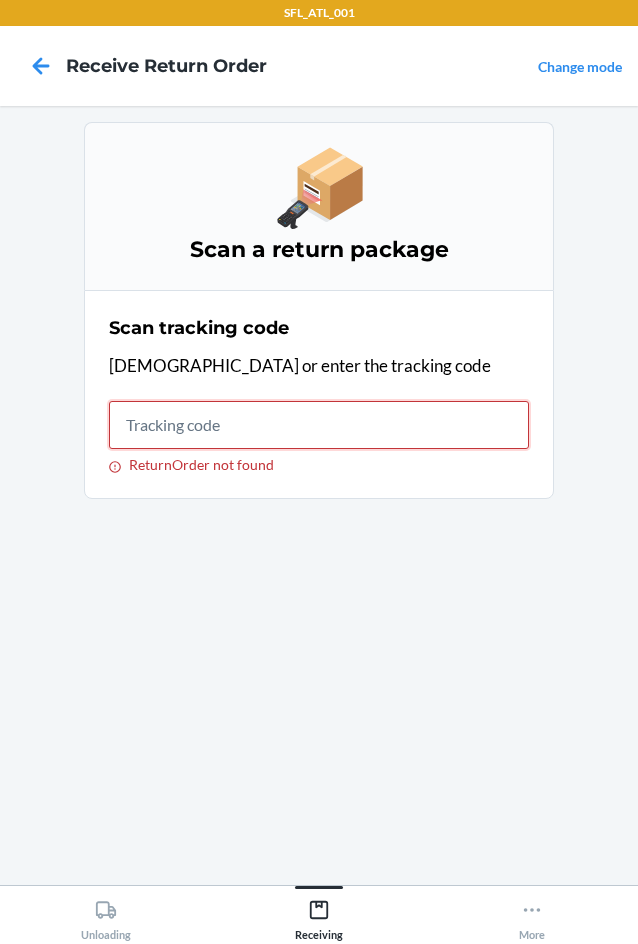 click on "ReturnOrder not found" at bounding box center [319, 425] 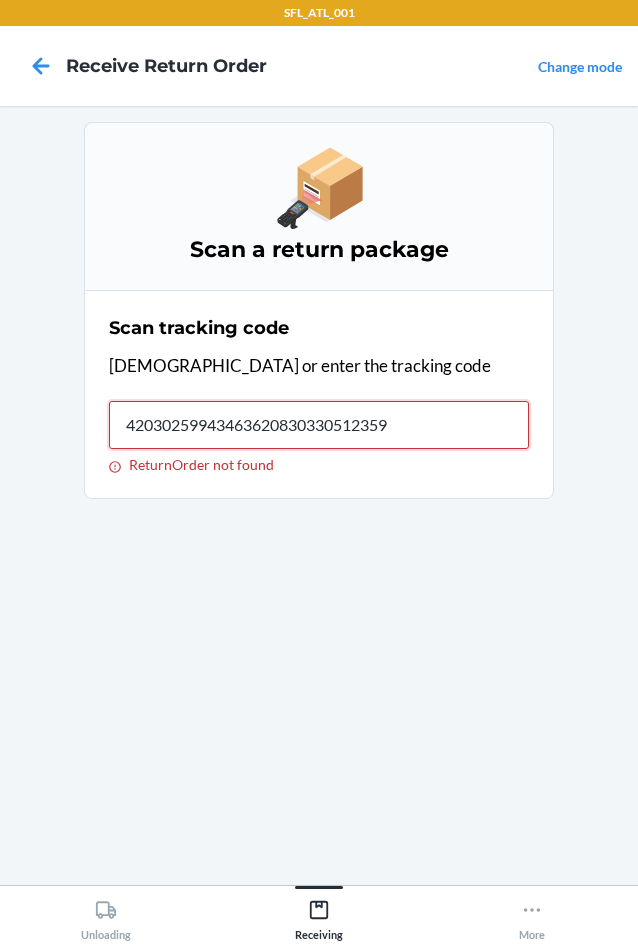 type on "420302599434636208303305123595" 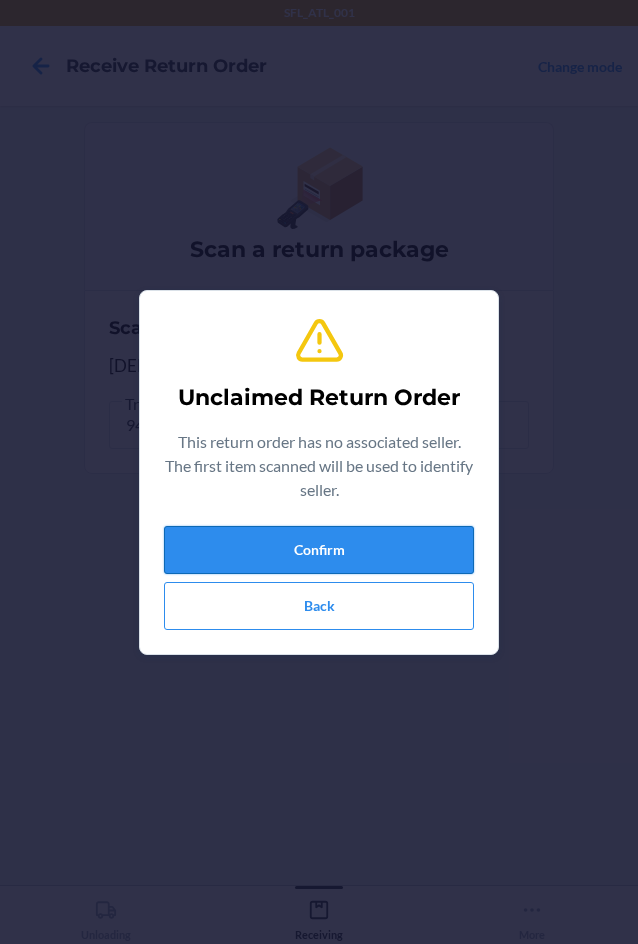 click on "Confirm" at bounding box center [319, 550] 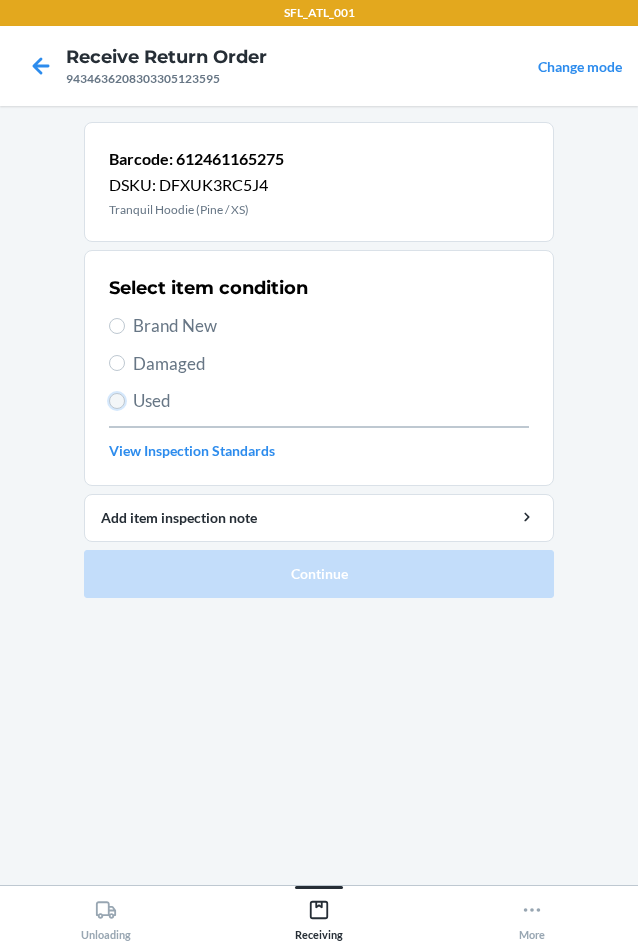 click on "Used" at bounding box center [117, 401] 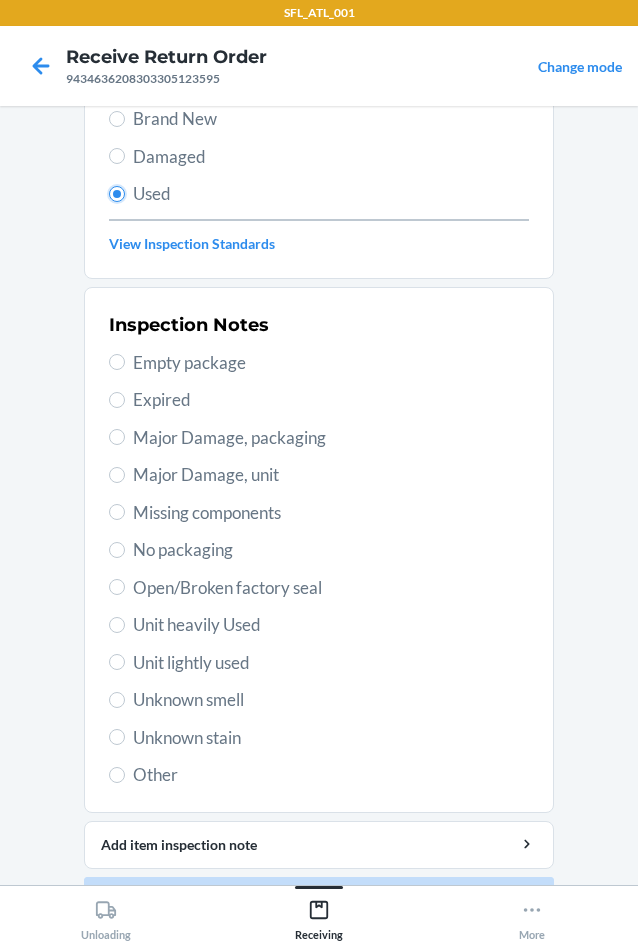 scroll, scrollTop: 263, scrollLeft: 0, axis: vertical 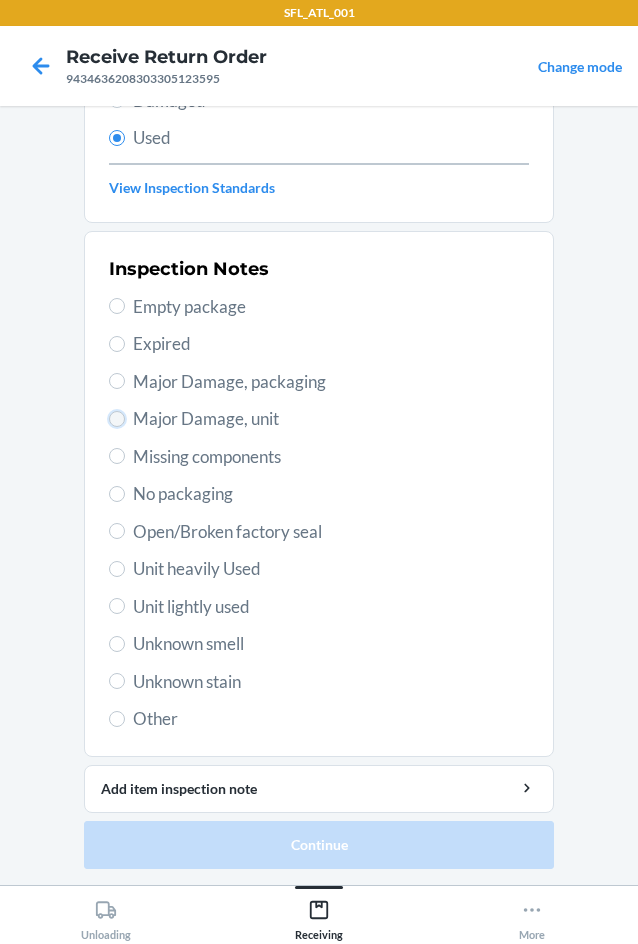 click on "Major Damage, unit" at bounding box center (117, 419) 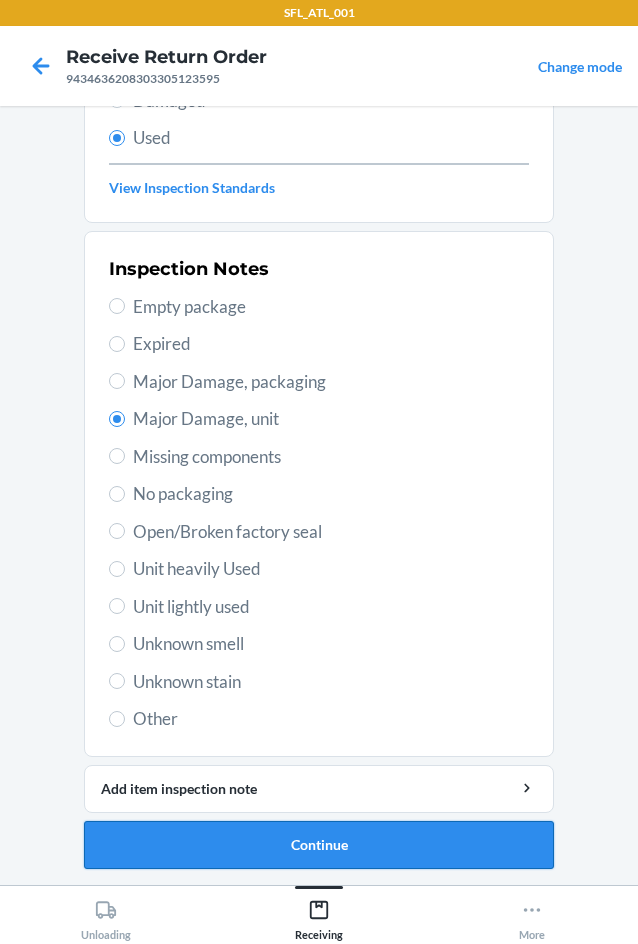 click on "Continue" at bounding box center [319, 845] 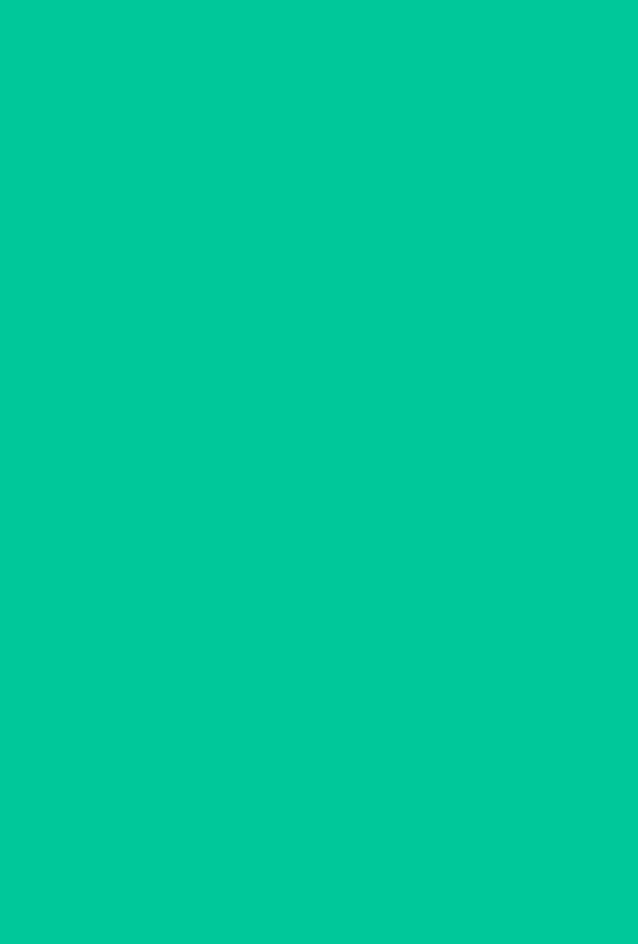 scroll, scrollTop: 0, scrollLeft: 0, axis: both 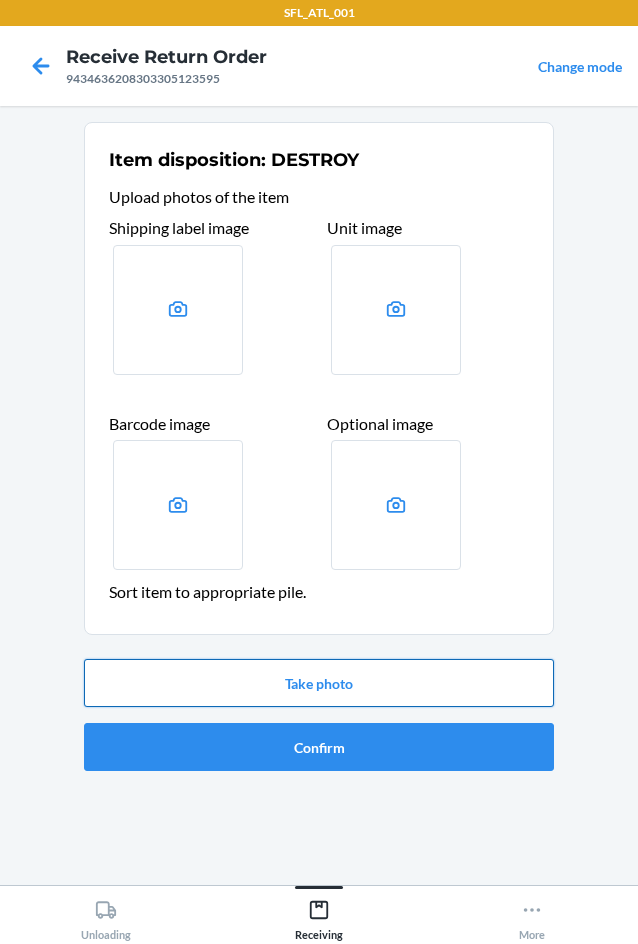 click on "Take photo" at bounding box center (319, 683) 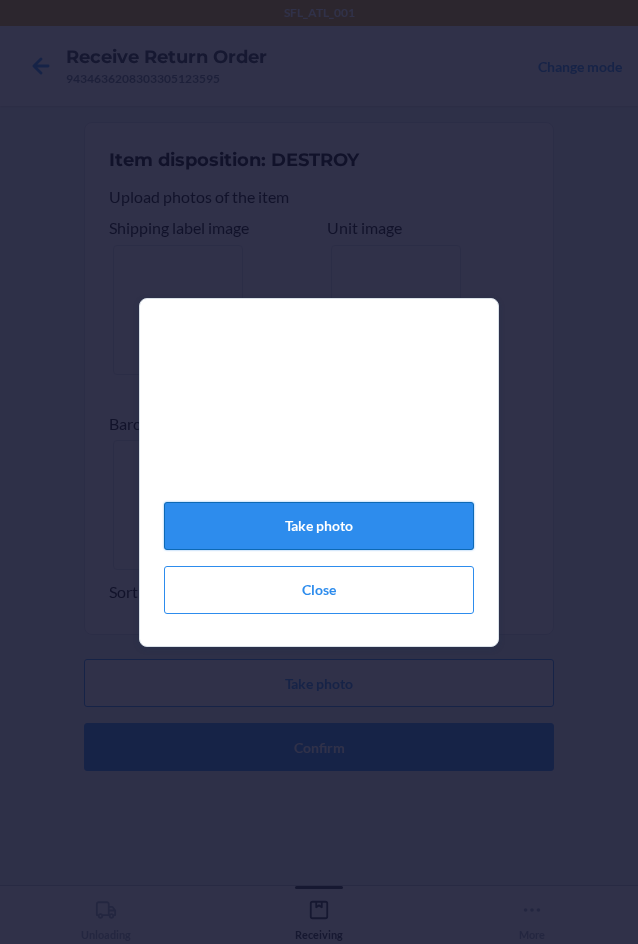 click on "Take photo" 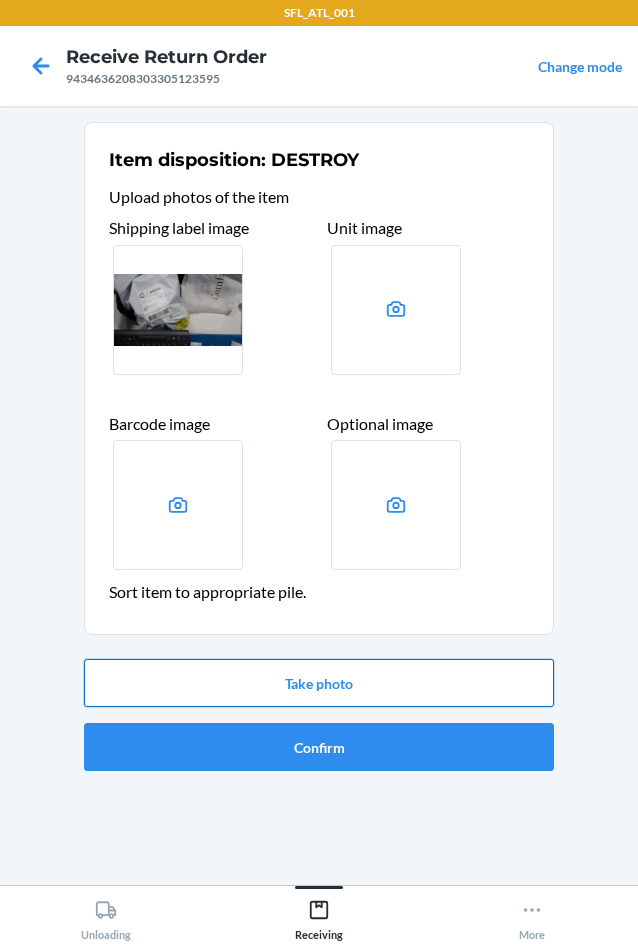 click on "Take photo" at bounding box center (319, 683) 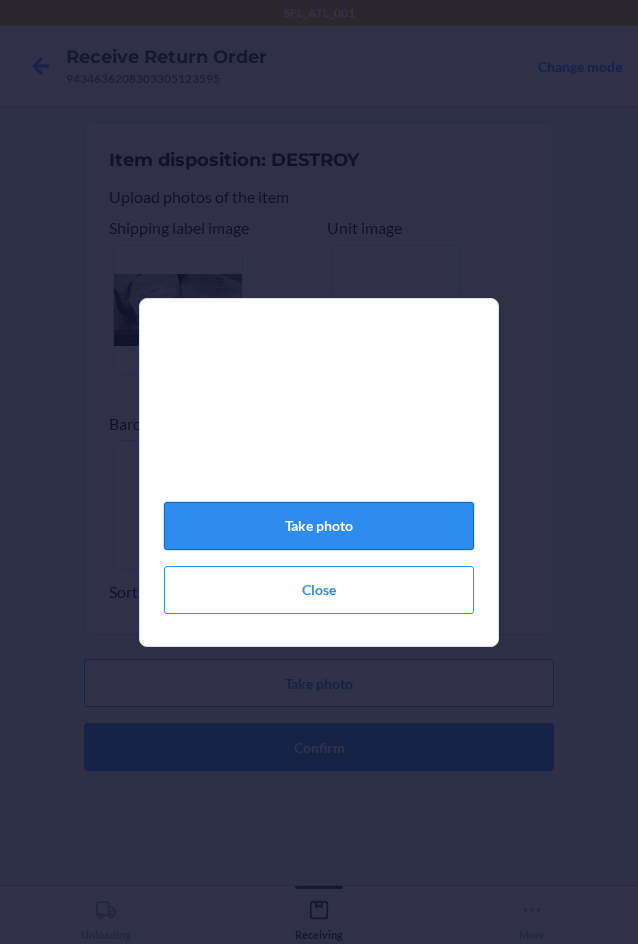 click on "Take photo" 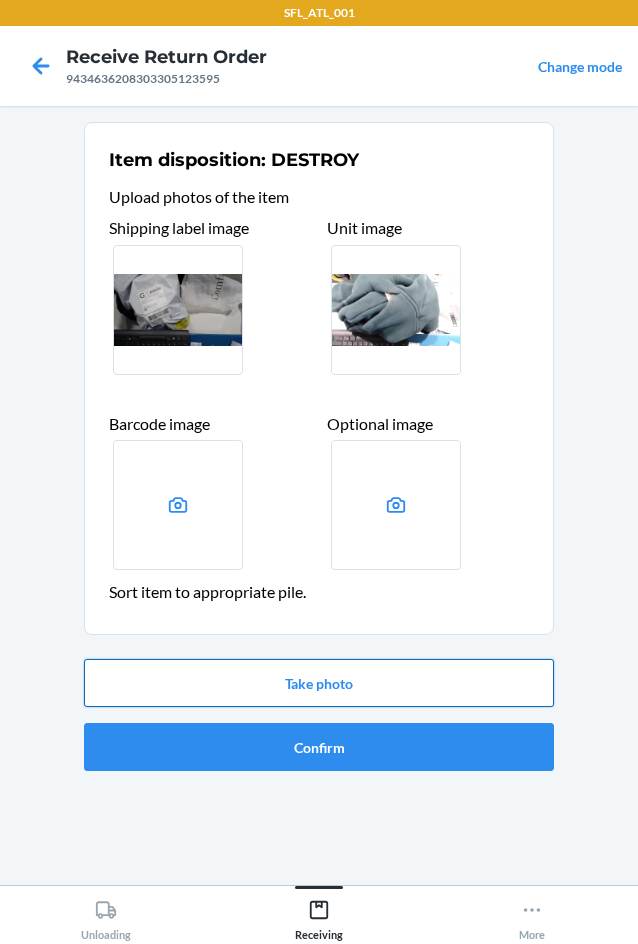 click on "Take photo" at bounding box center [319, 683] 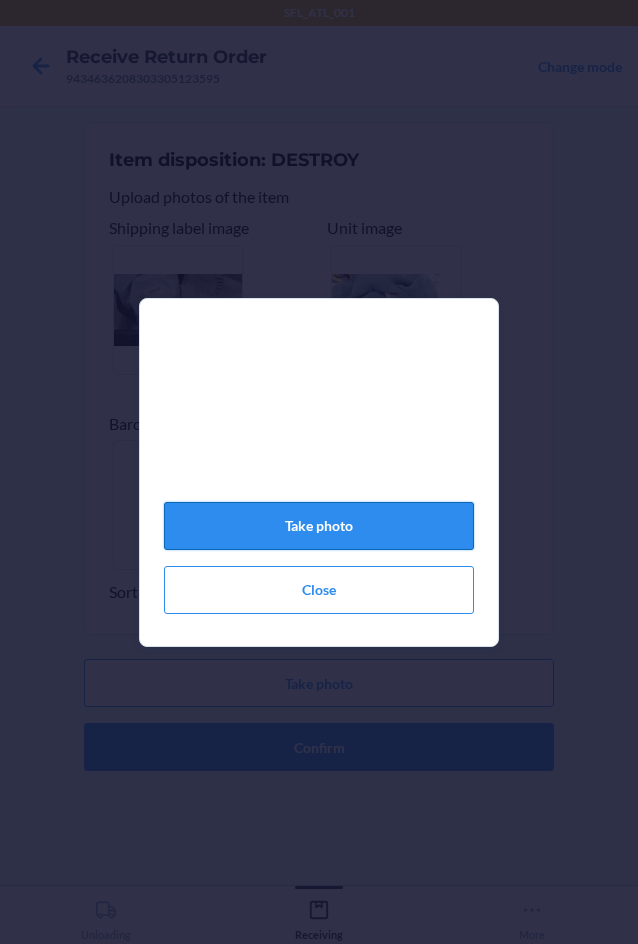click on "Take photo" 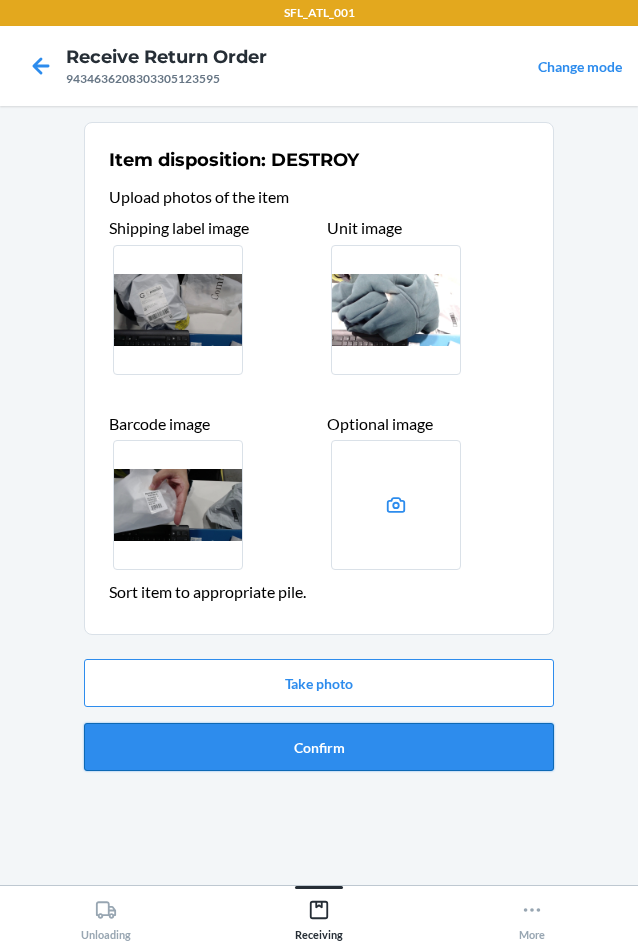 click on "Confirm" at bounding box center [319, 747] 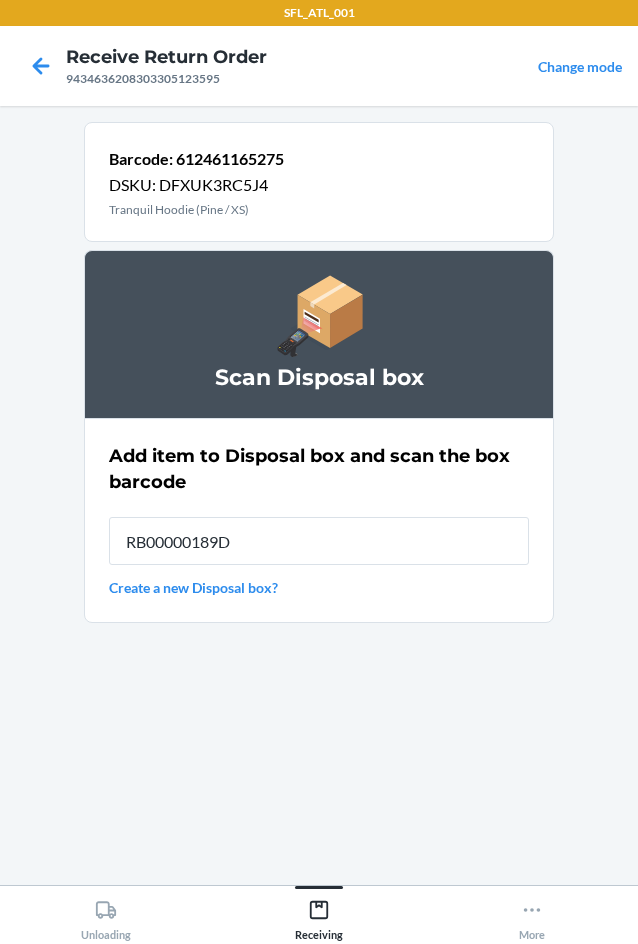 type on "RB00000189D" 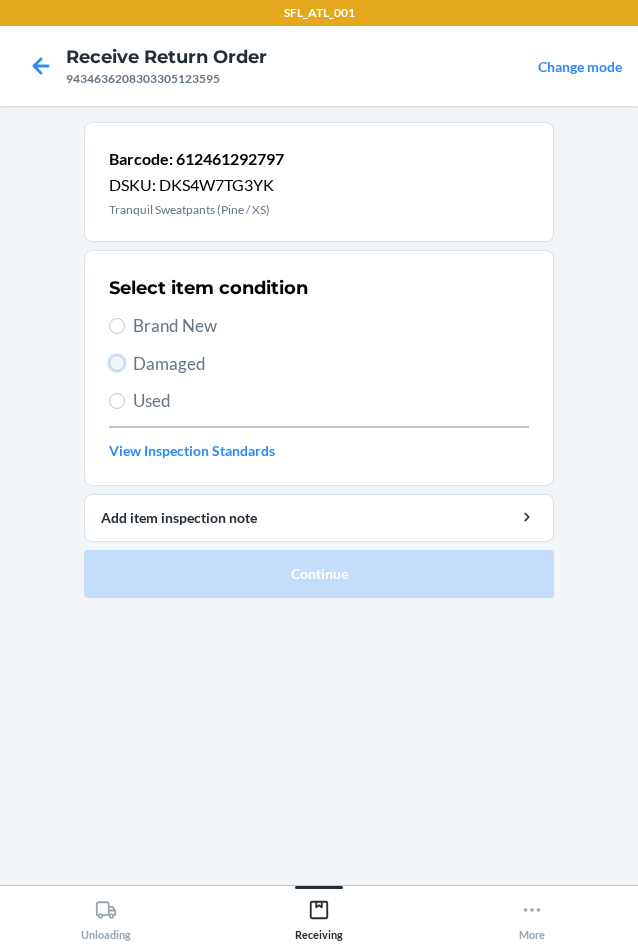 click on "Damaged" at bounding box center [117, 363] 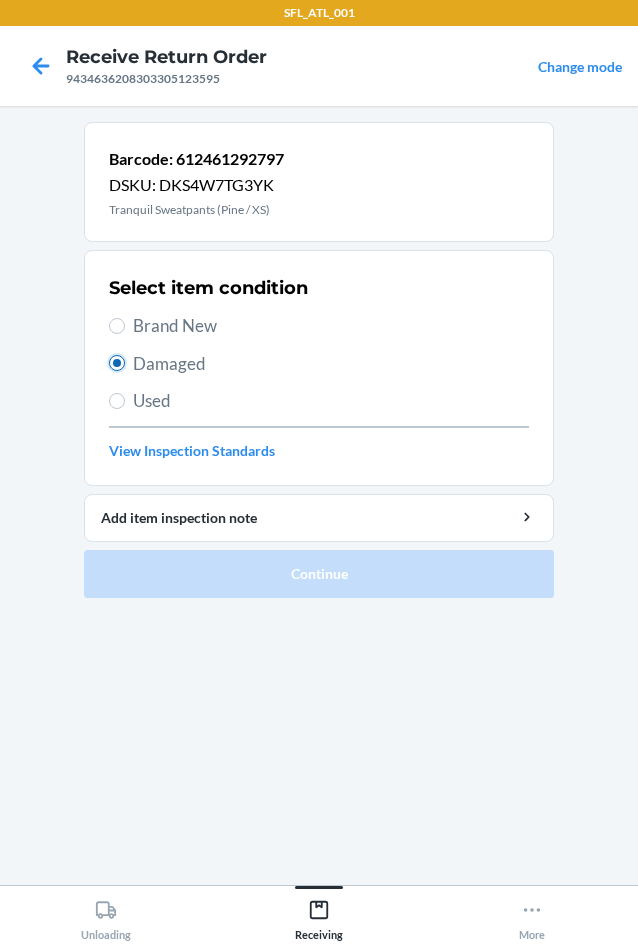 radio on "true" 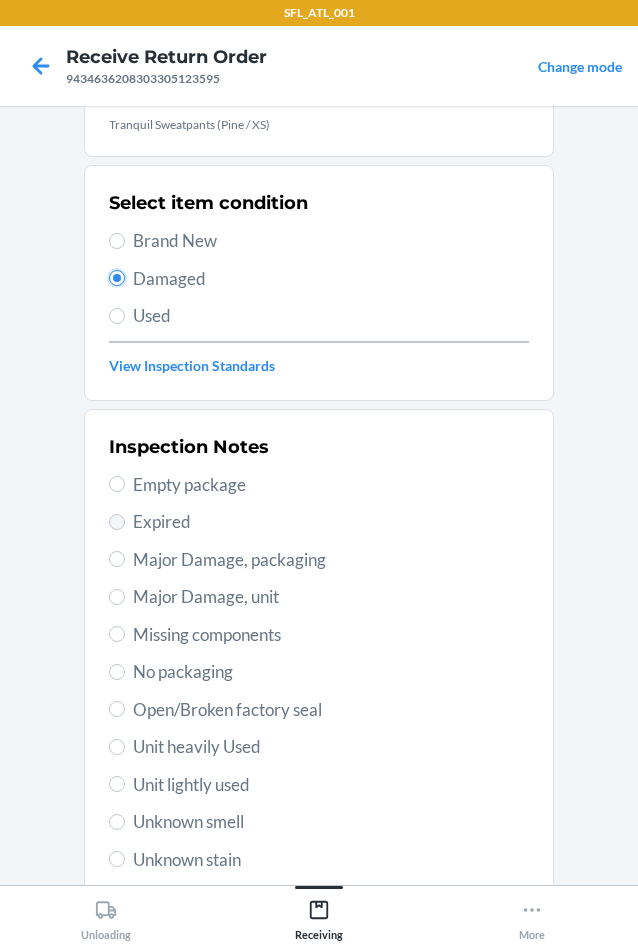 scroll, scrollTop: 200, scrollLeft: 0, axis: vertical 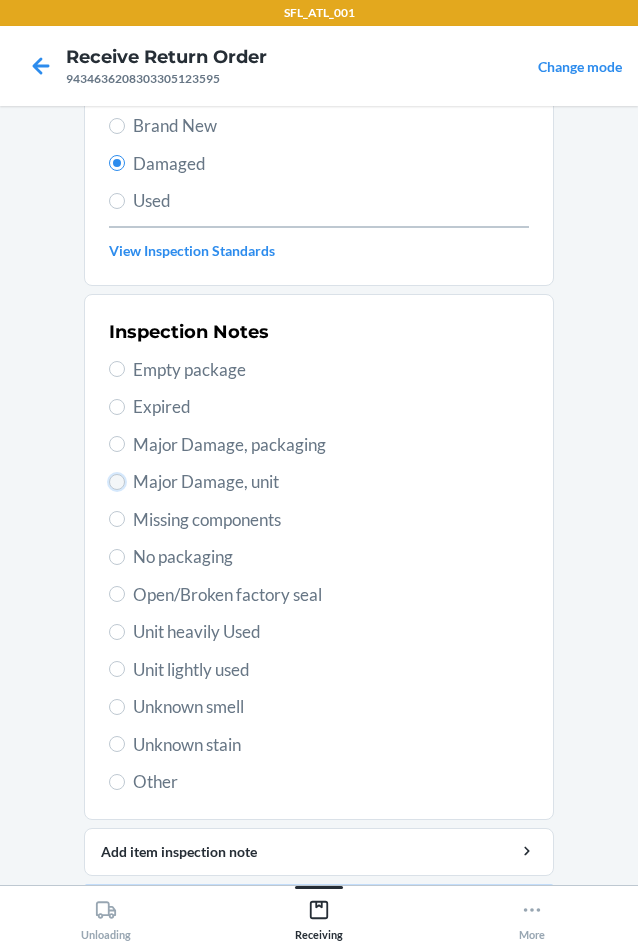 click on "Major Damage, unit" at bounding box center (117, 482) 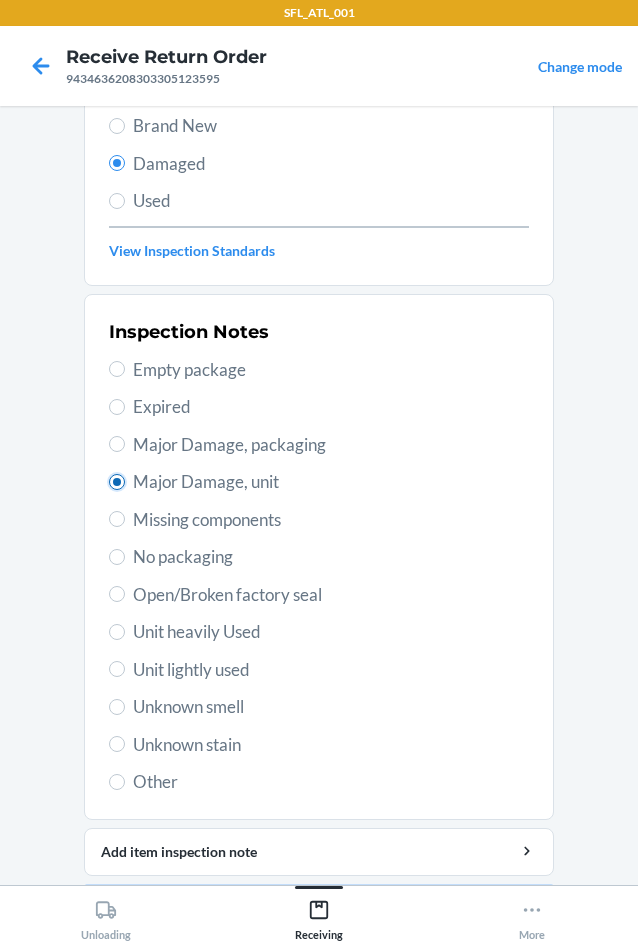 radio on "true" 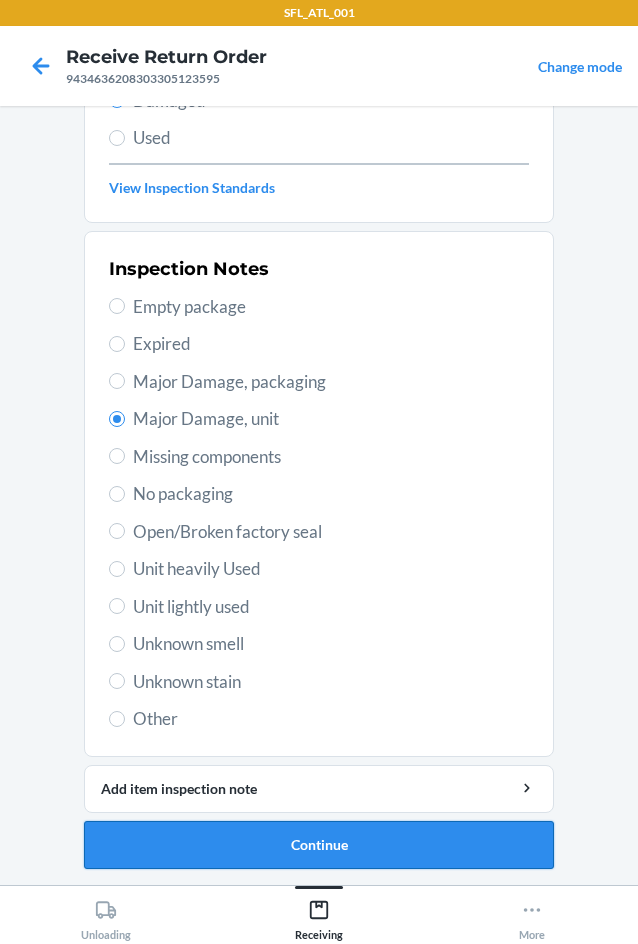 click on "Continue" at bounding box center [319, 845] 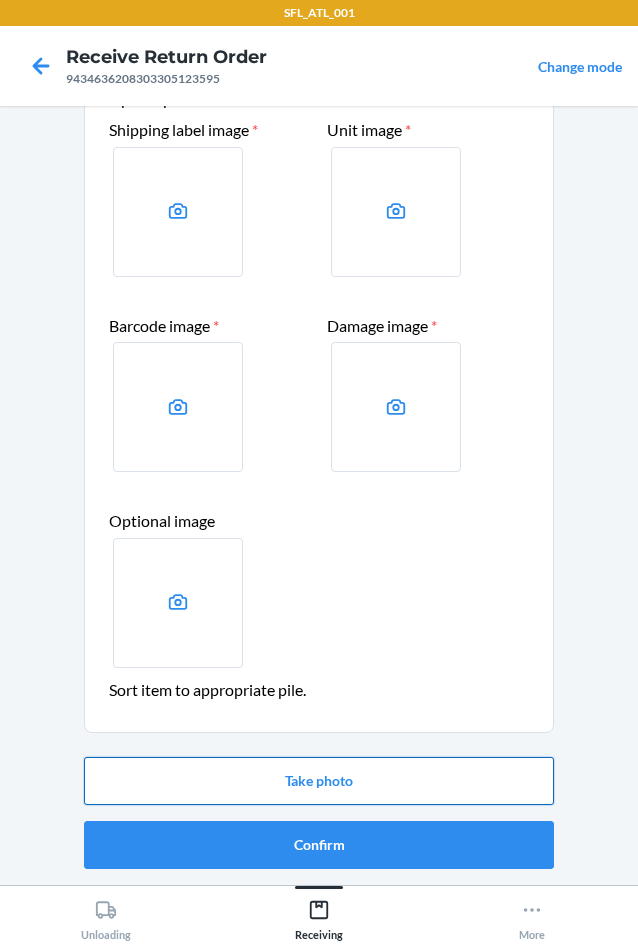 click on "Take photo" at bounding box center [319, 781] 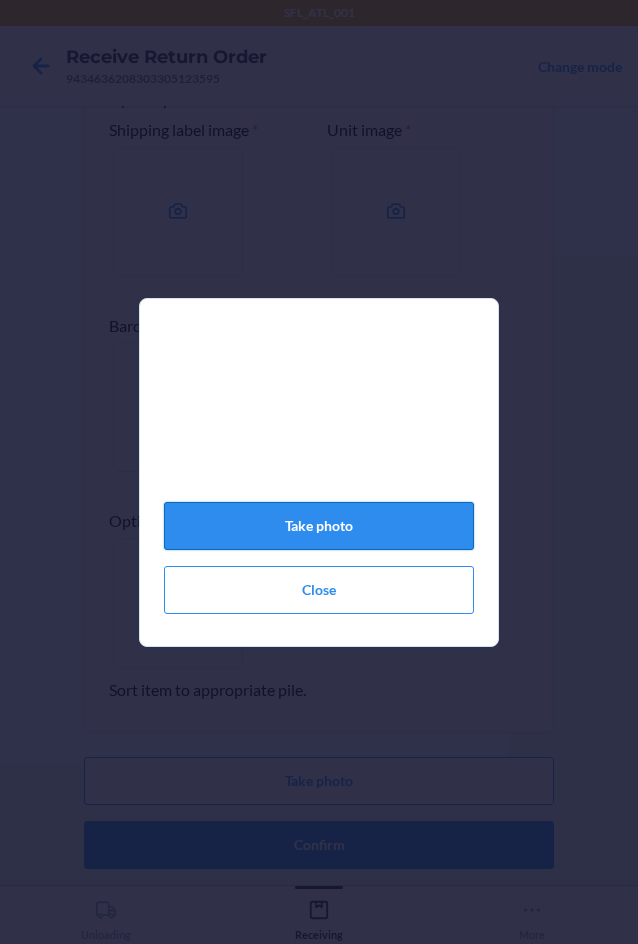 click on "Take photo" 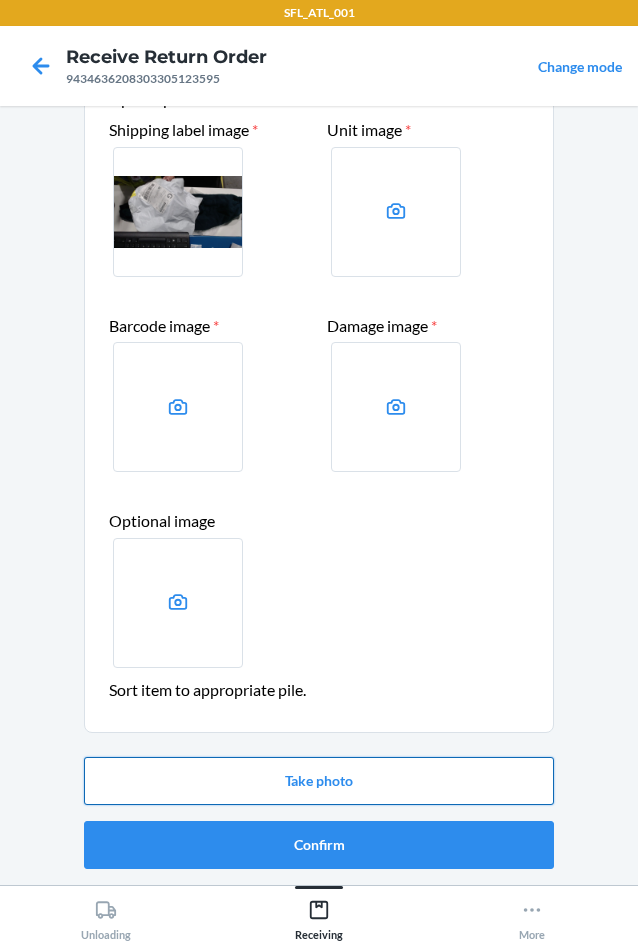 click on "Take photo" at bounding box center (319, 781) 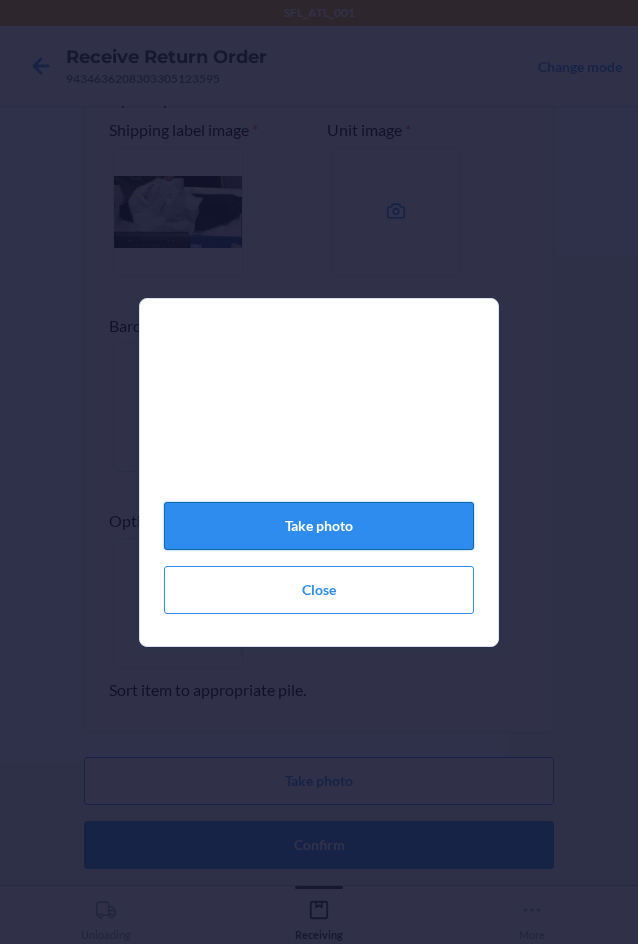 click on "Take photo" 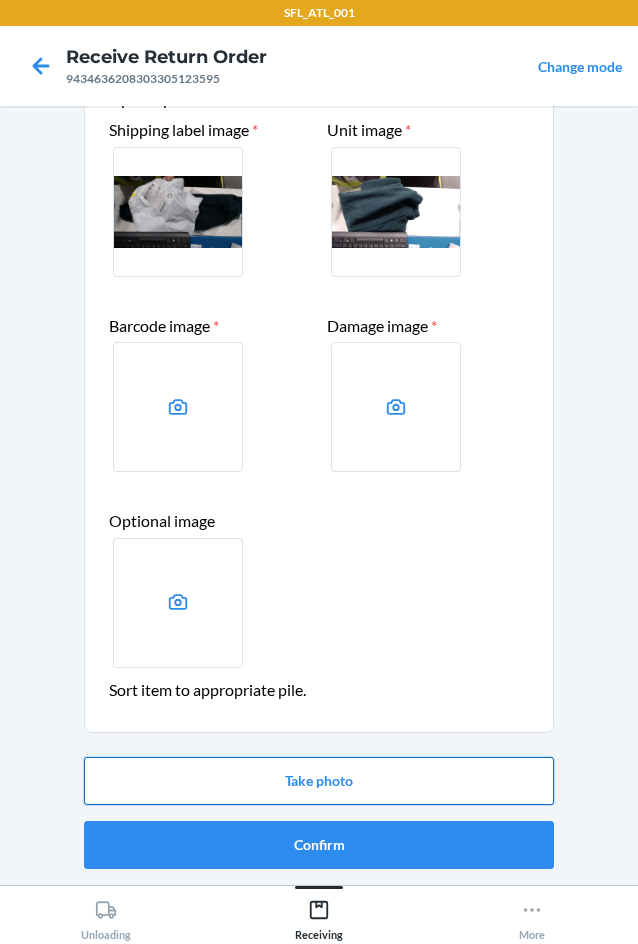 click on "Take photo" at bounding box center (319, 781) 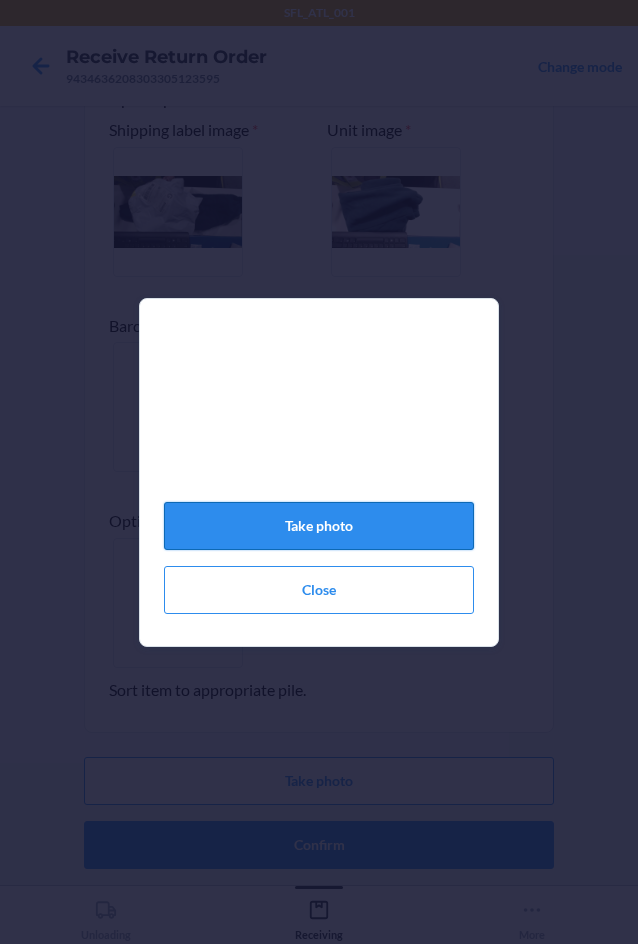 click on "Take photo" 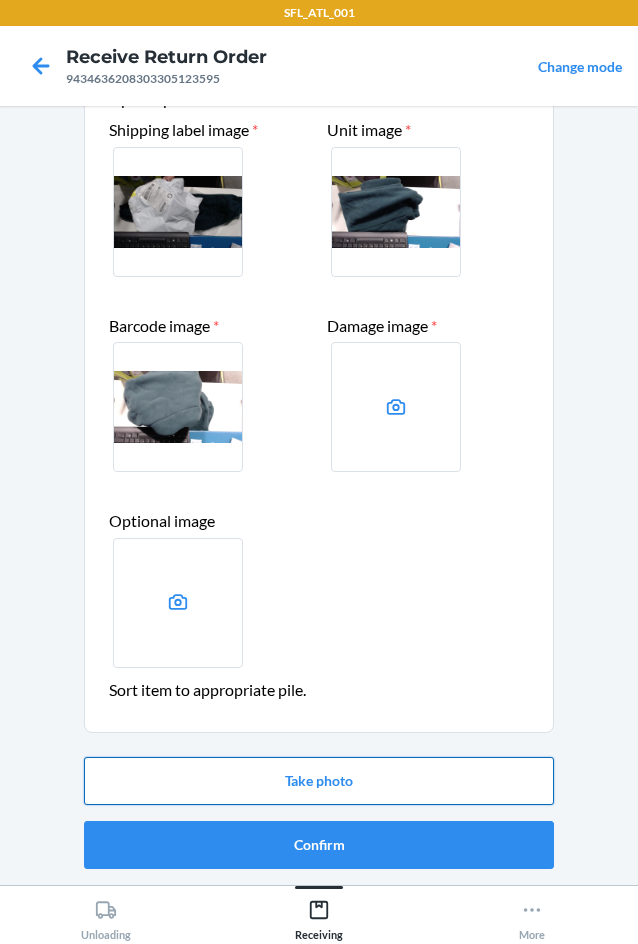 click on "Take photo" at bounding box center [319, 781] 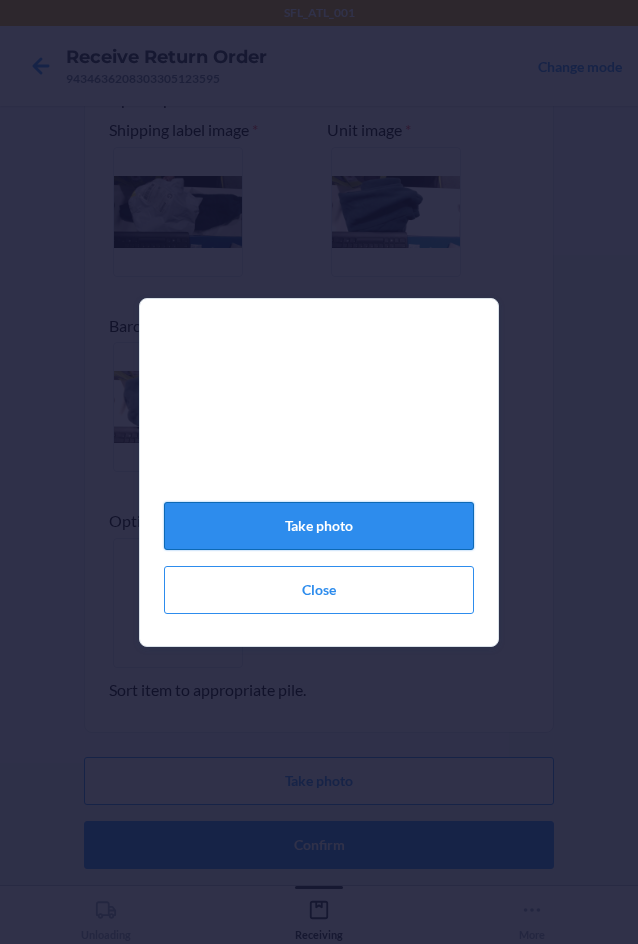 click on "Take photo" 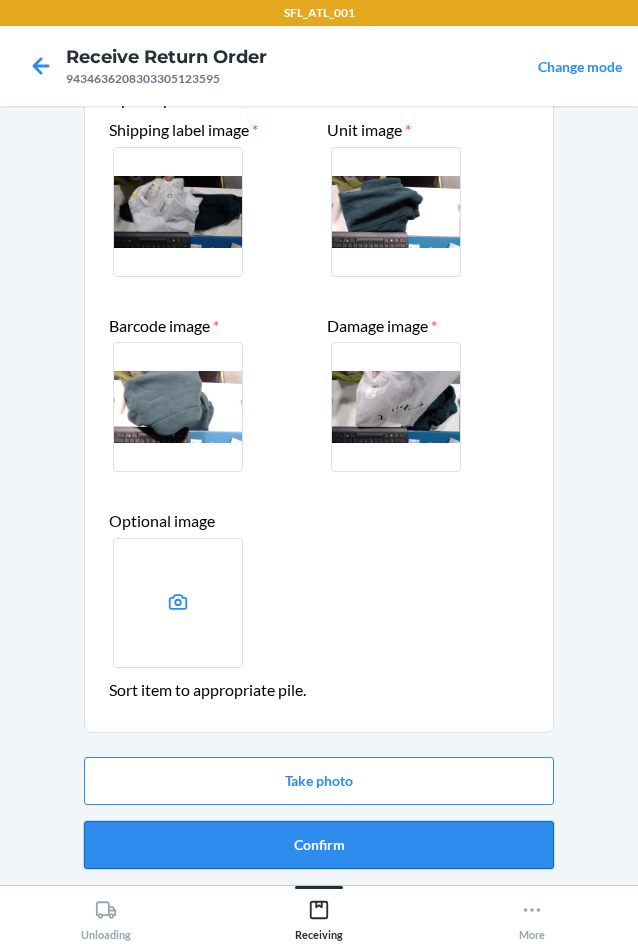 click on "Confirm" at bounding box center (319, 845) 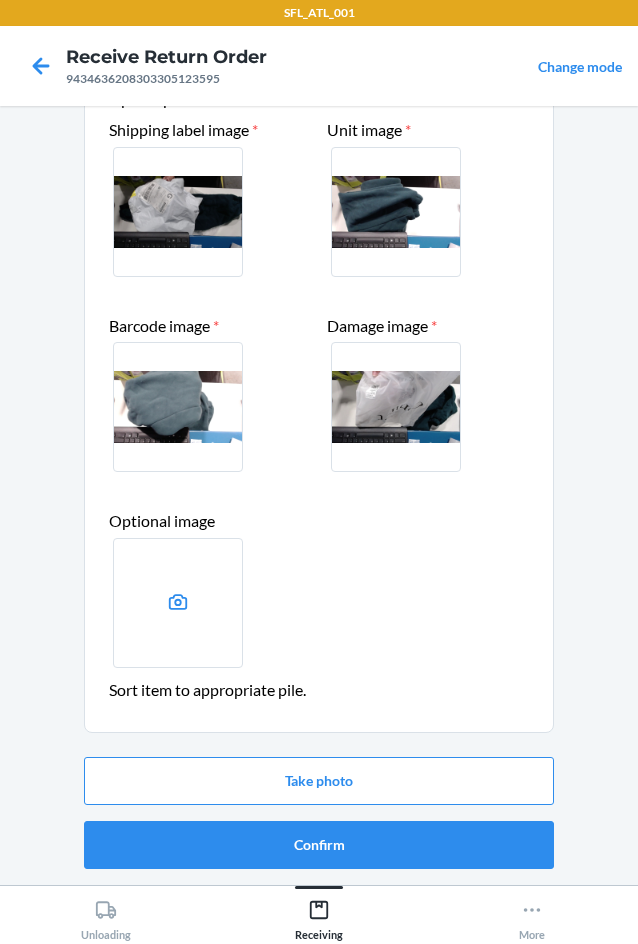 scroll, scrollTop: 0, scrollLeft: 0, axis: both 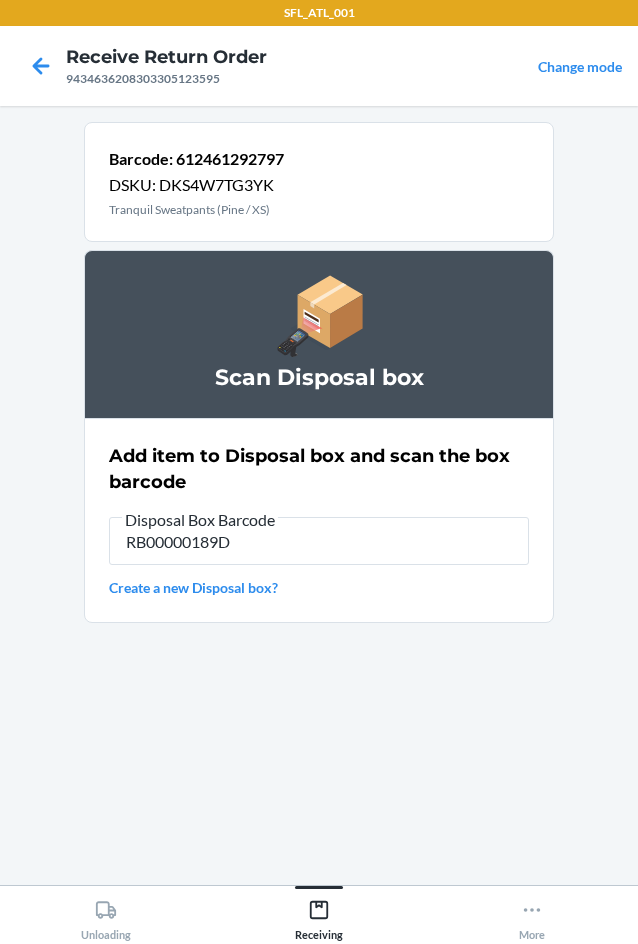 type on "RB00000189D" 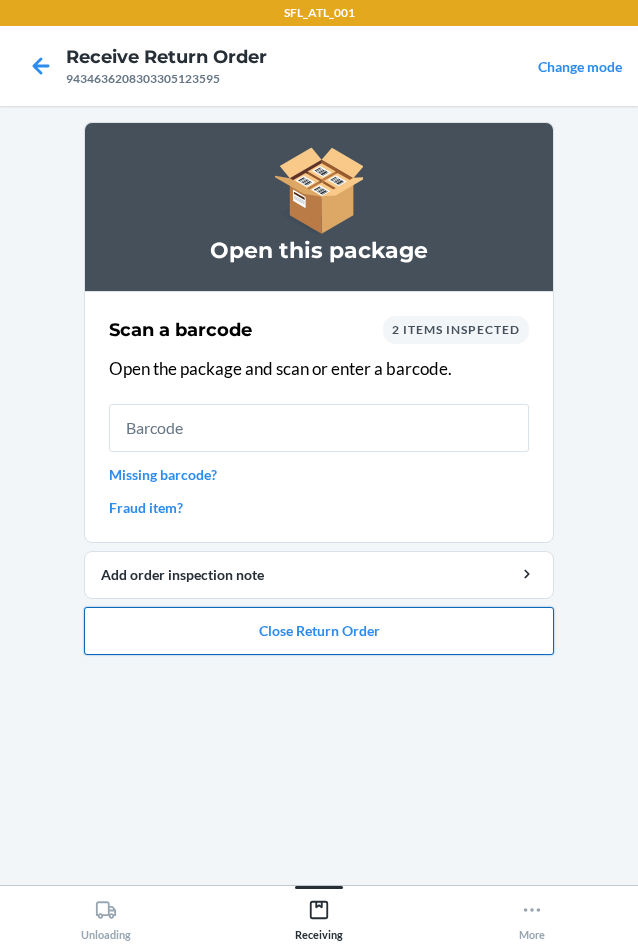 click on "Close Return Order" at bounding box center [319, 631] 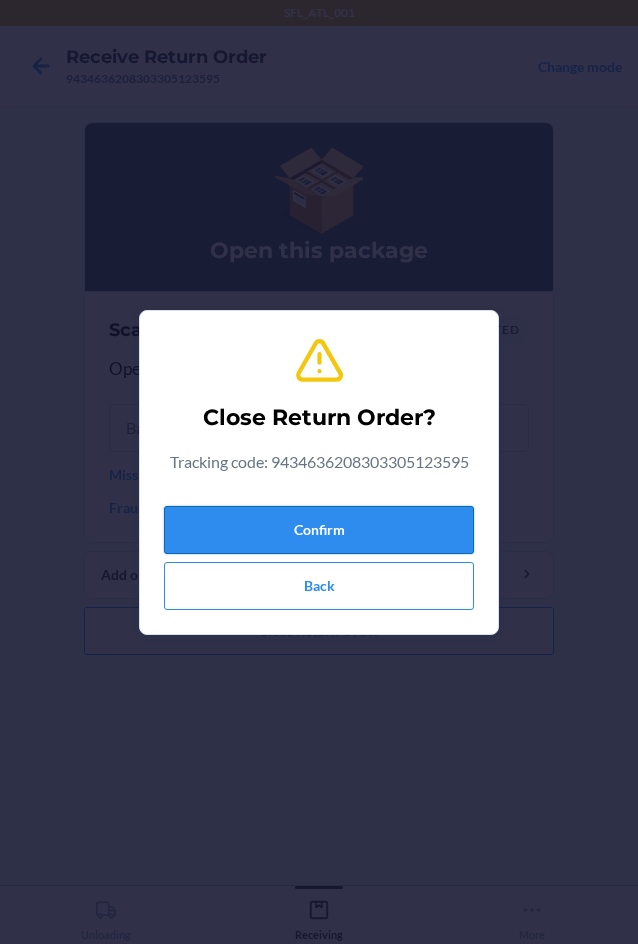 click on "Confirm" at bounding box center (319, 530) 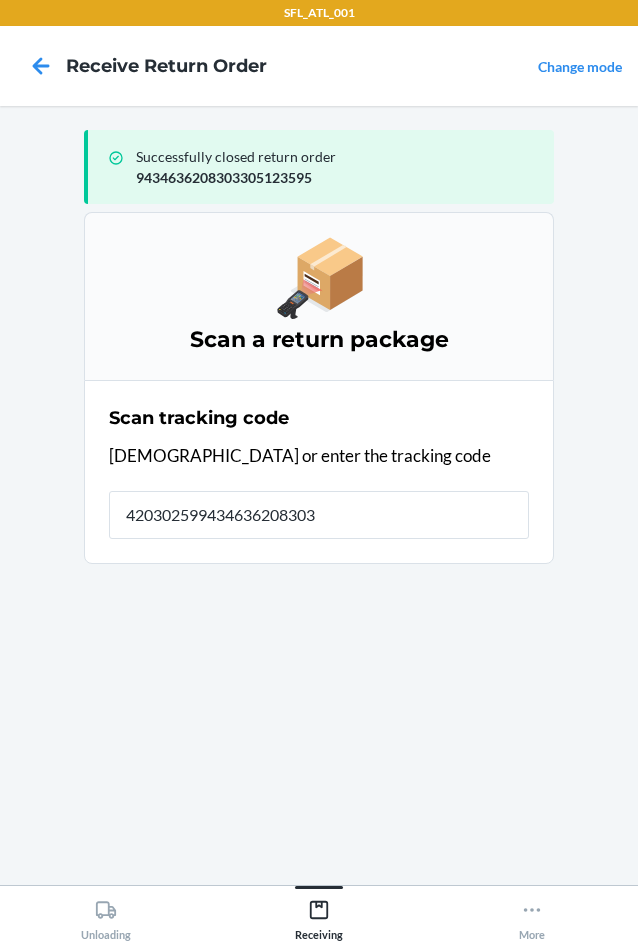 type on "4203025994346362083033" 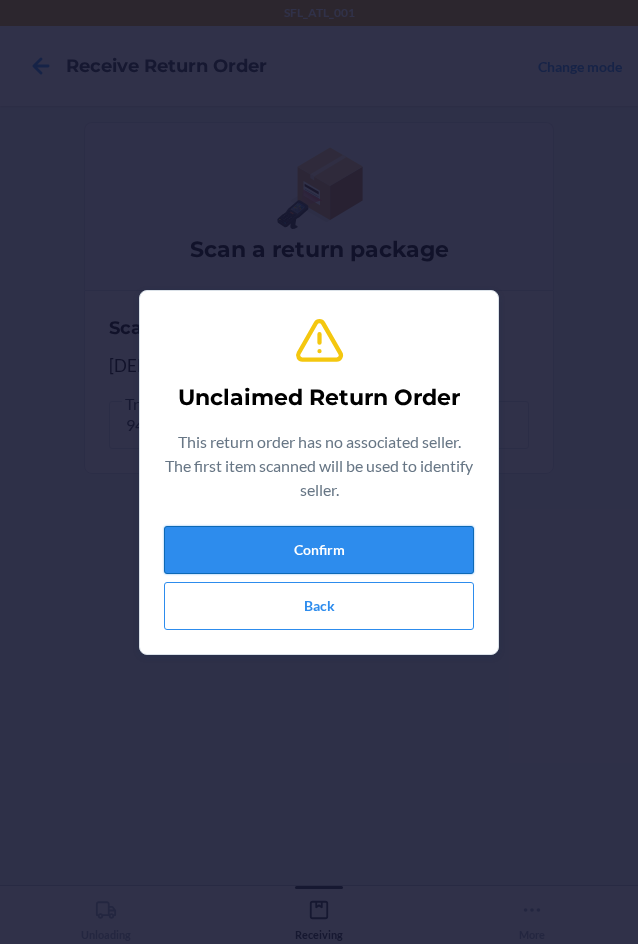 click on "Confirm" at bounding box center (319, 550) 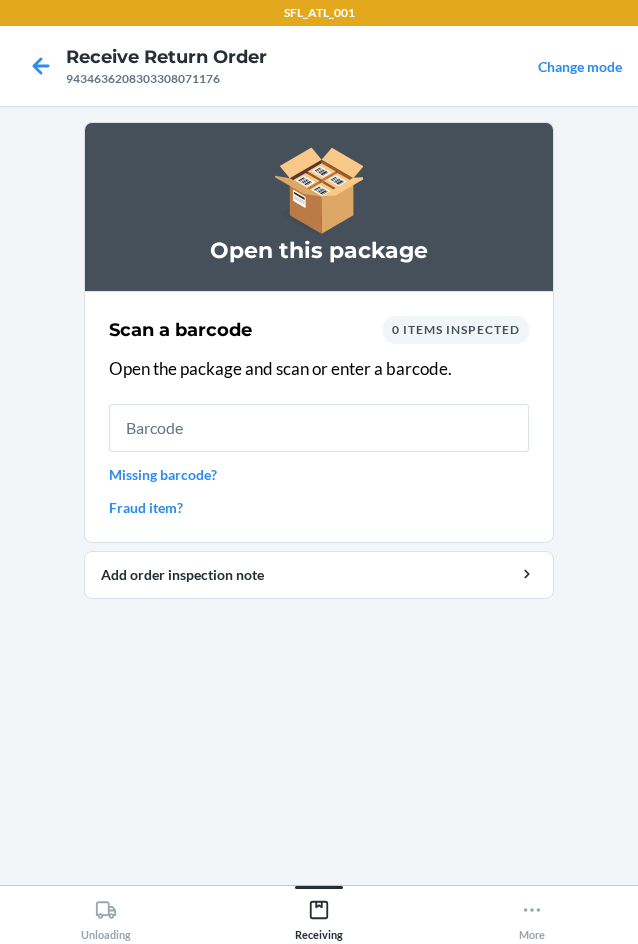 click at bounding box center [319, 428] 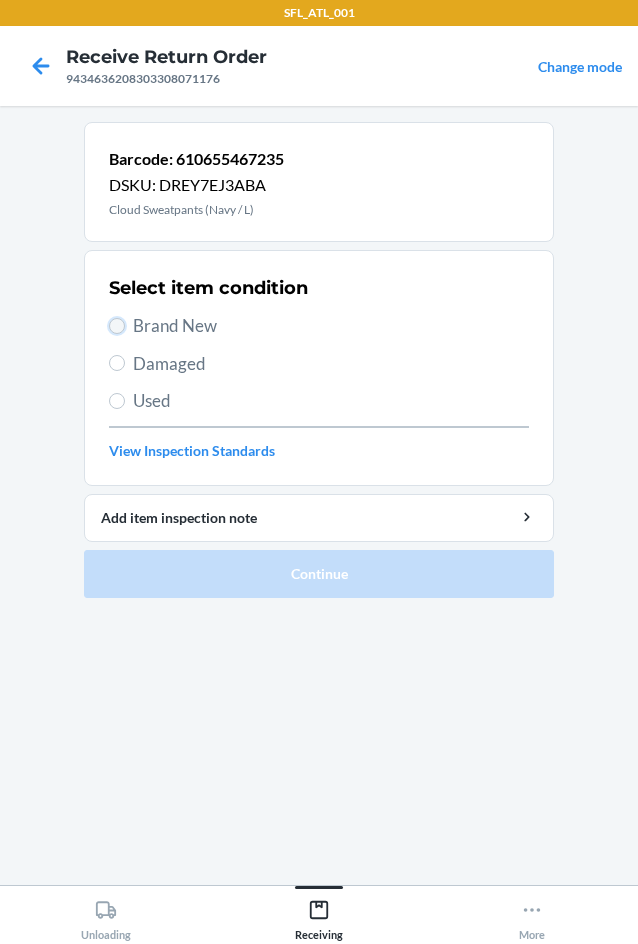 click on "Brand New" at bounding box center (117, 326) 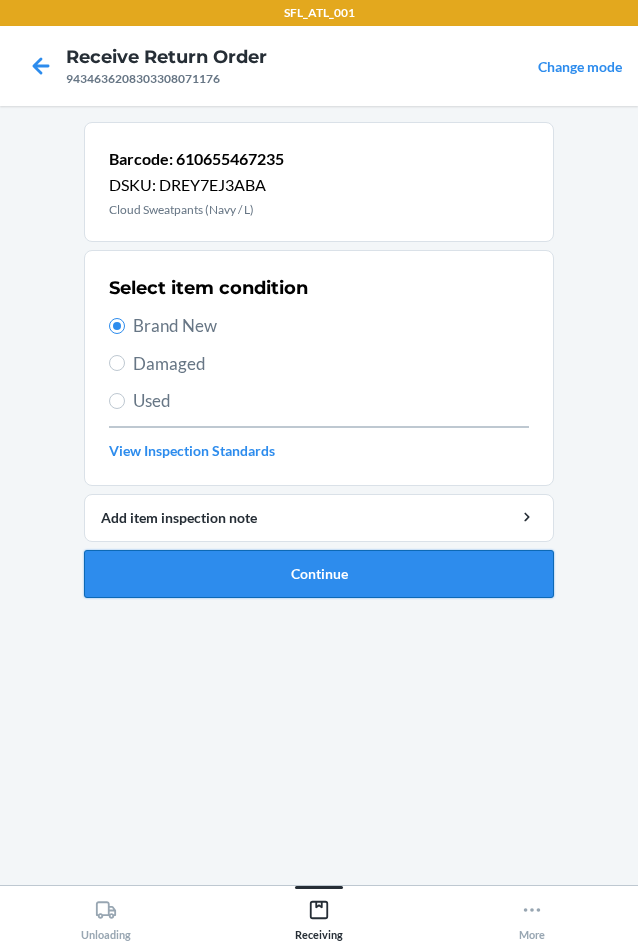 click on "Continue" at bounding box center [319, 574] 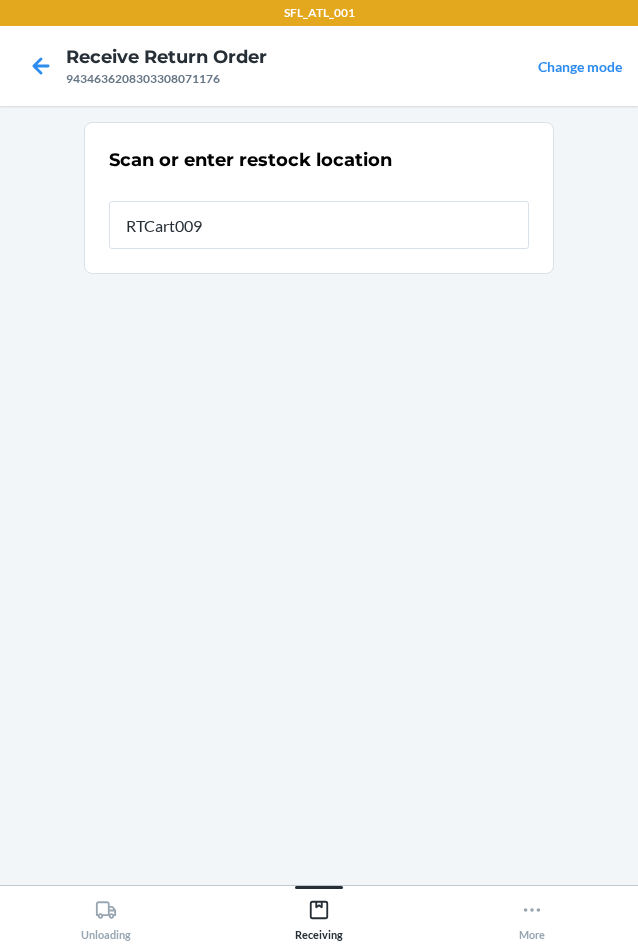 type on "RTCart009" 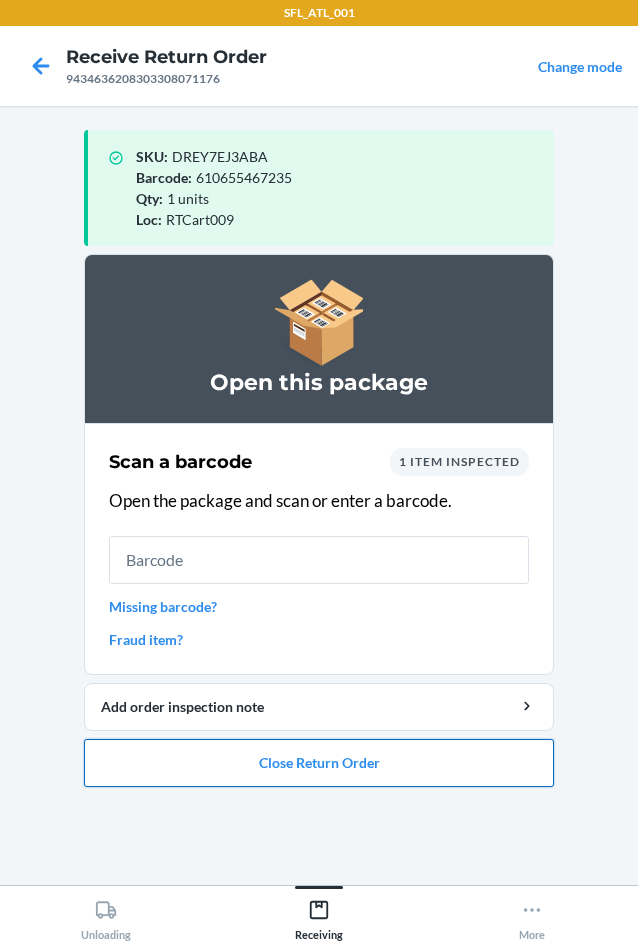 click on "Close Return Order" at bounding box center (319, 763) 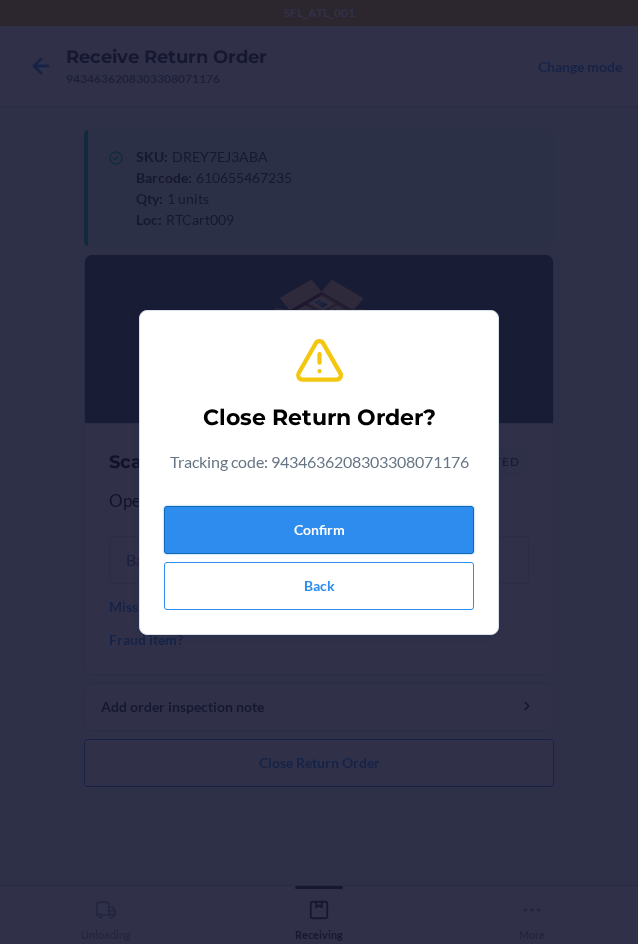 click on "Confirm" at bounding box center (319, 530) 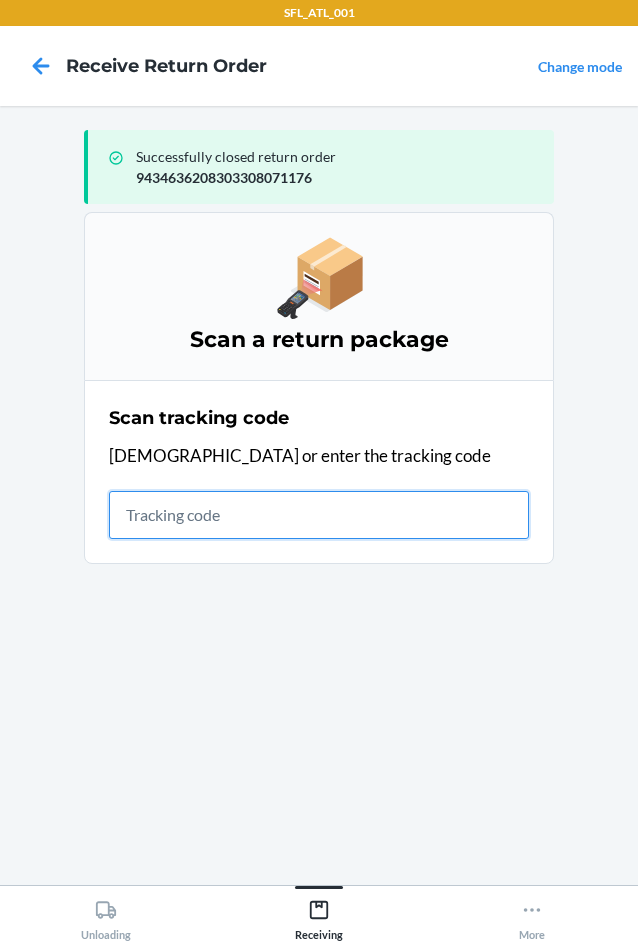 click at bounding box center (319, 515) 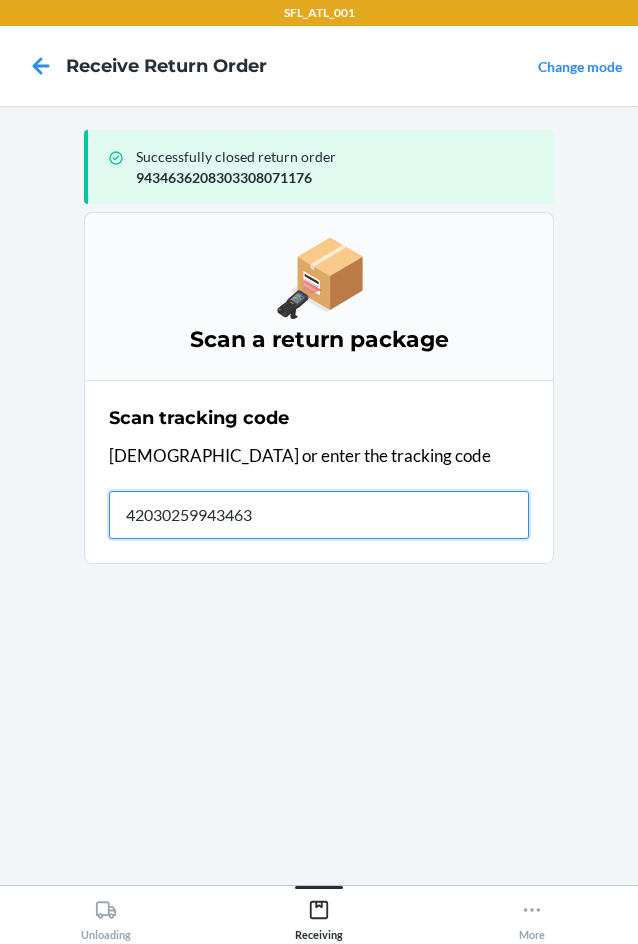 type on "420302599434636" 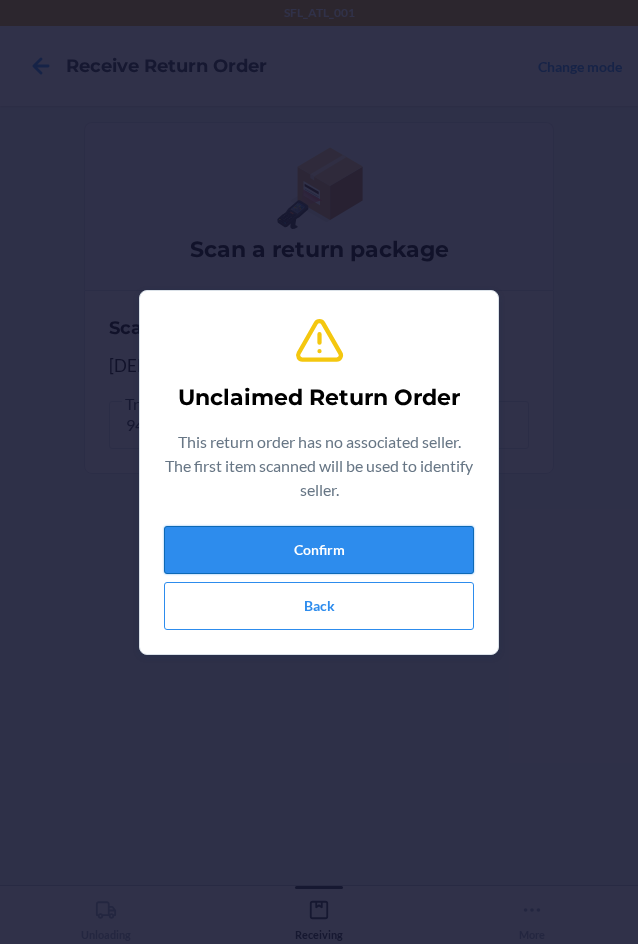 click on "Confirm" at bounding box center [319, 550] 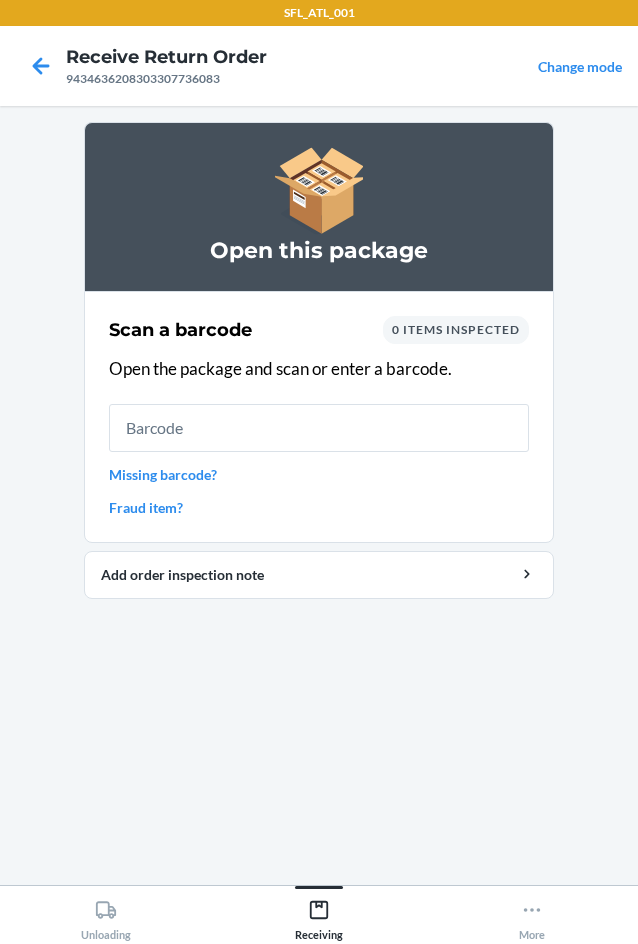 click at bounding box center (319, 428) 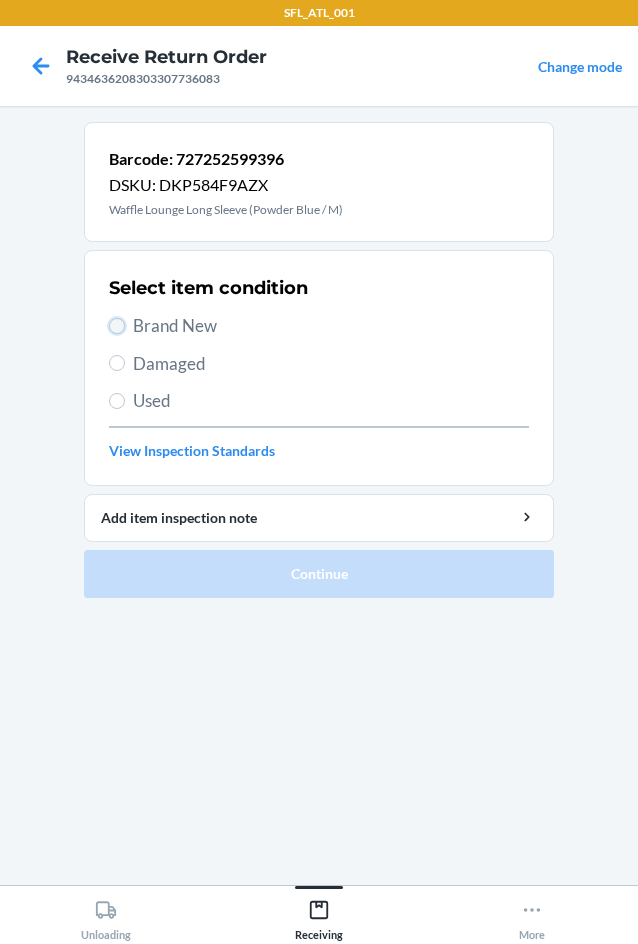 click on "Brand New" at bounding box center (117, 326) 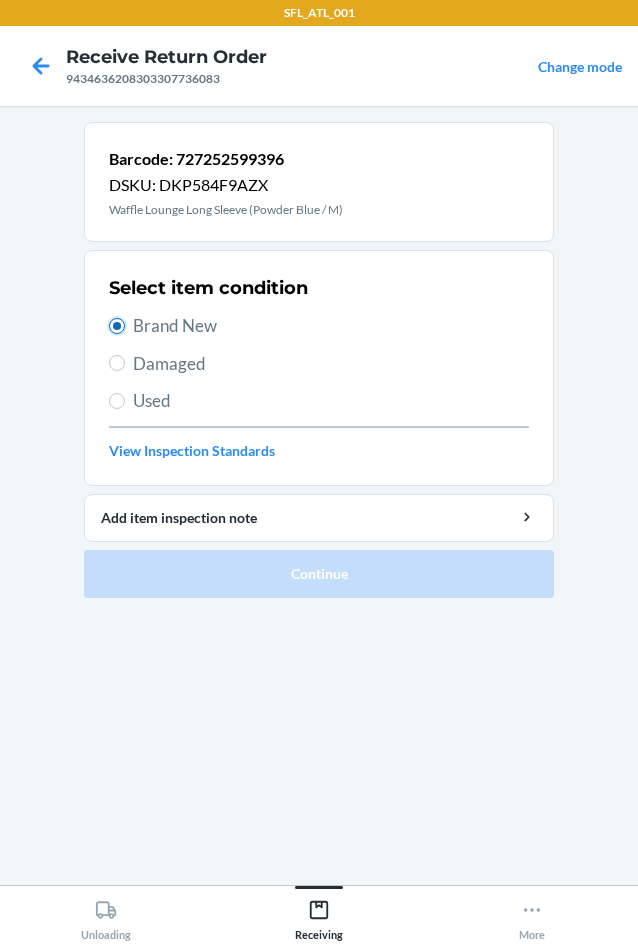 radio on "true" 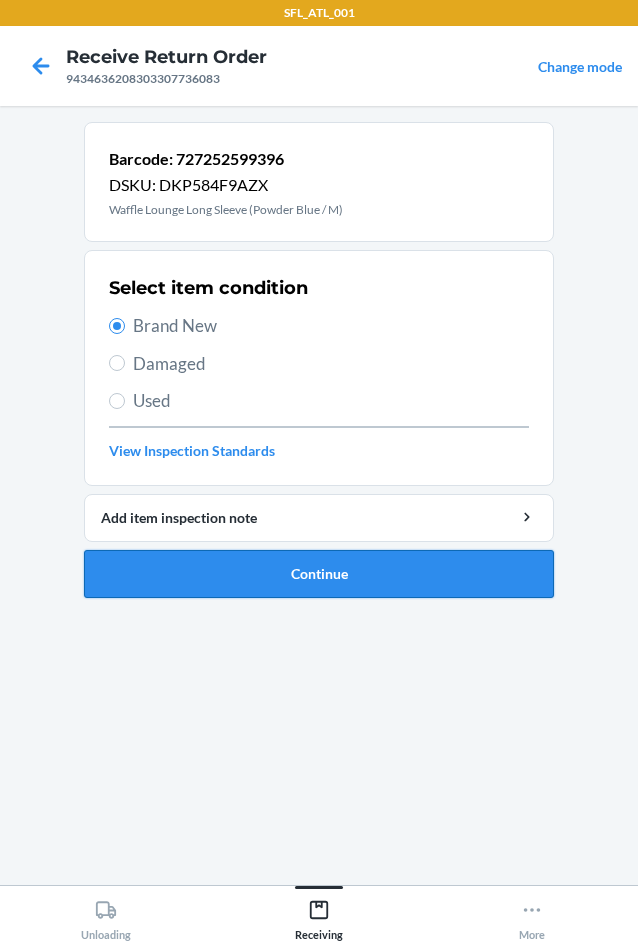 click on "Continue" at bounding box center [319, 574] 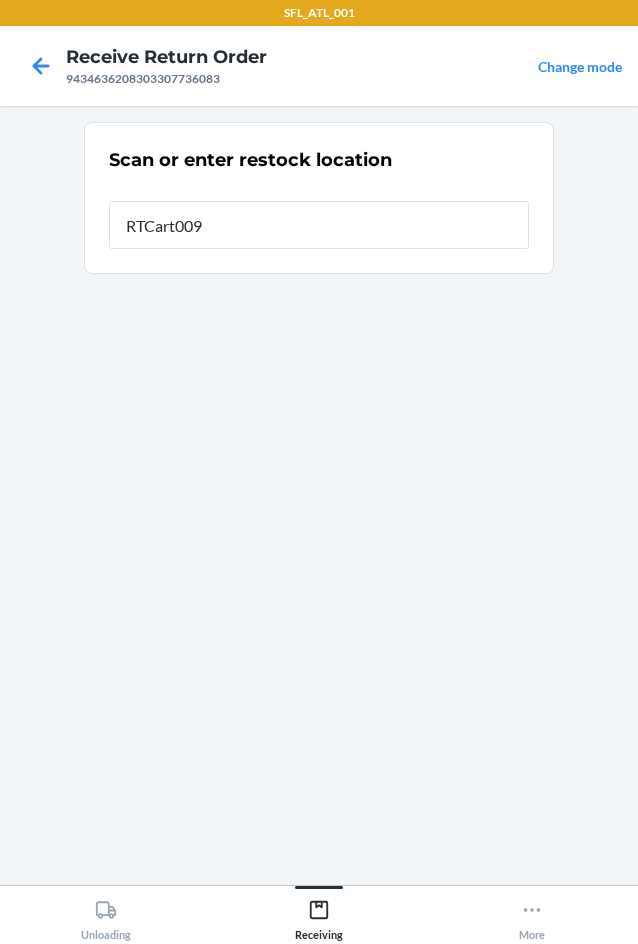 type on "RTCart009" 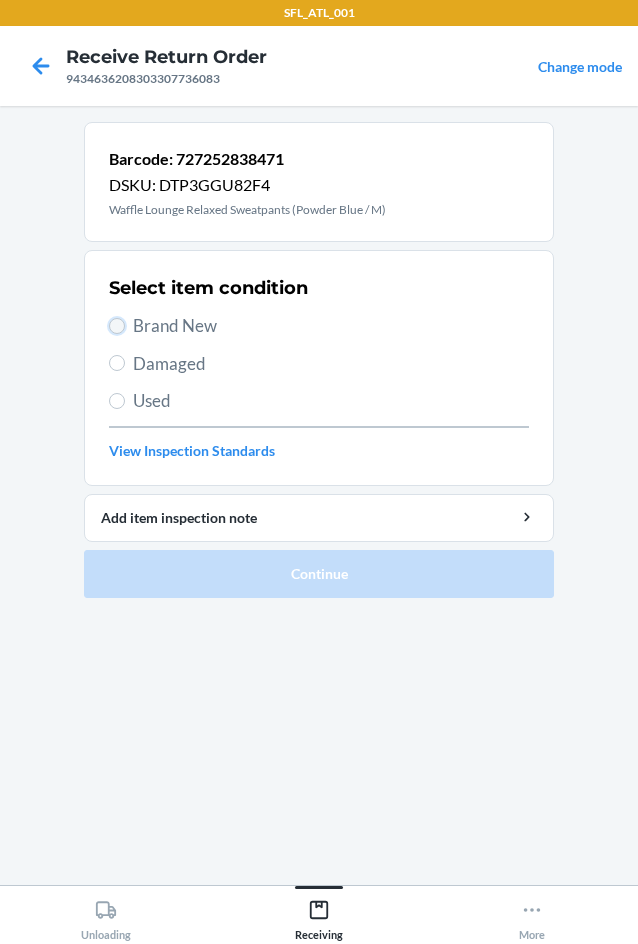 click on "Brand New" at bounding box center [117, 326] 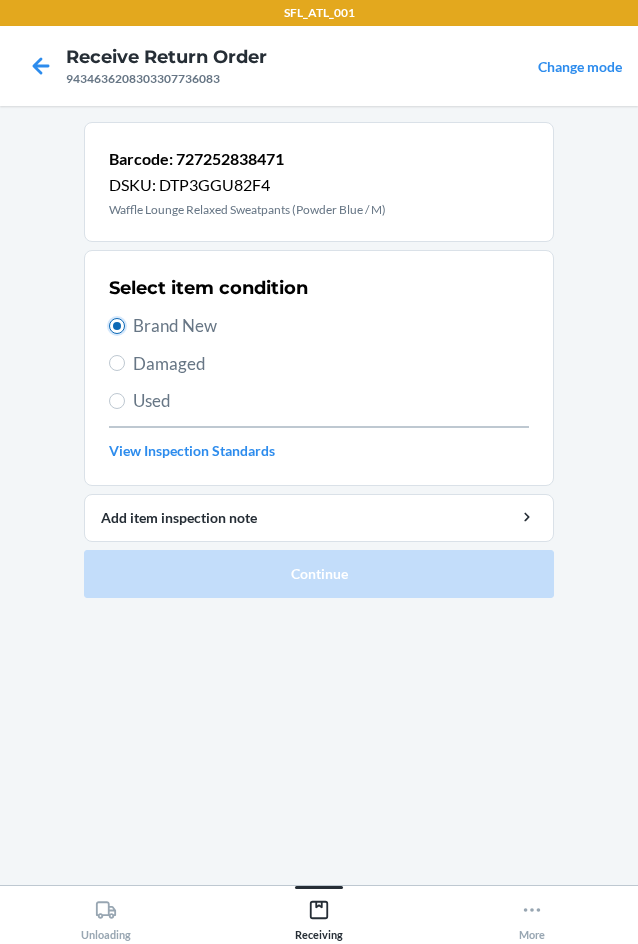 radio on "true" 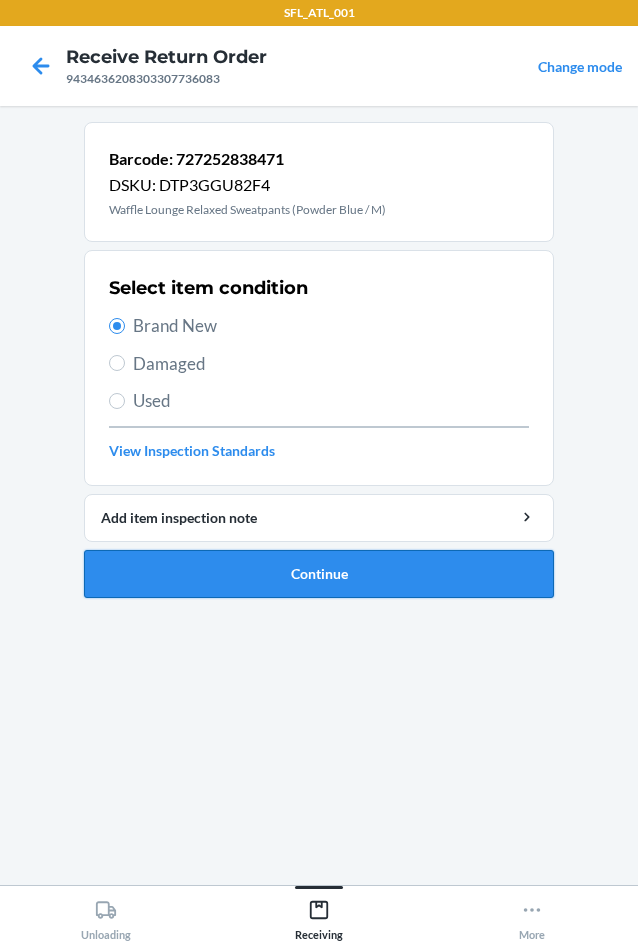 click on "Continue" at bounding box center [319, 574] 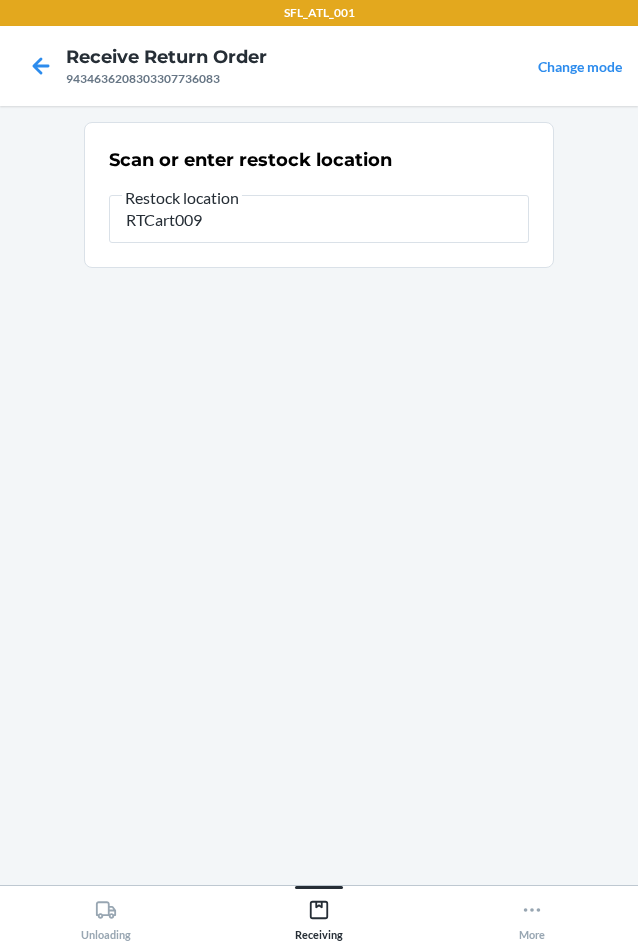 type on "RTCart009" 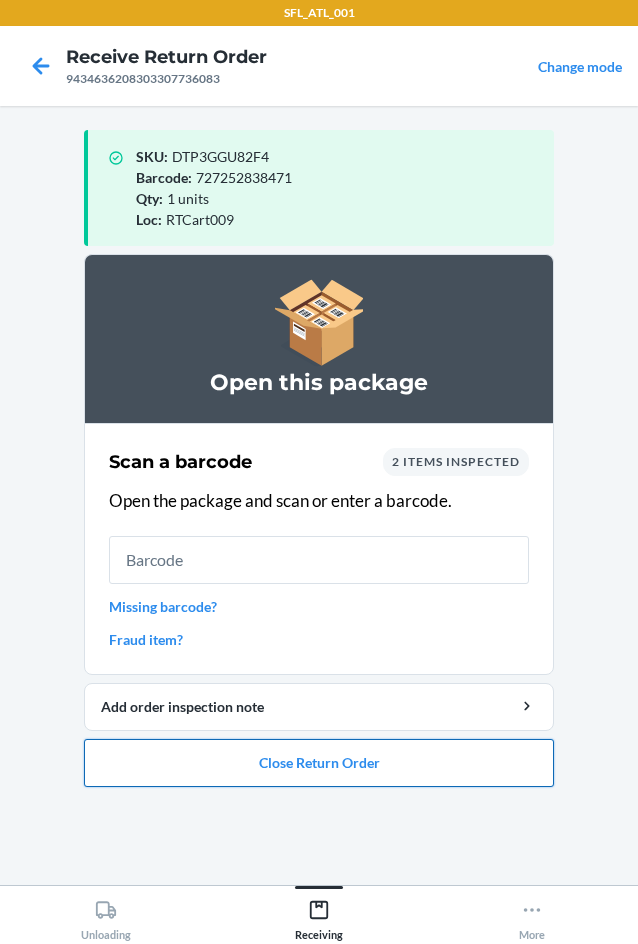 click on "Close Return Order" at bounding box center (319, 763) 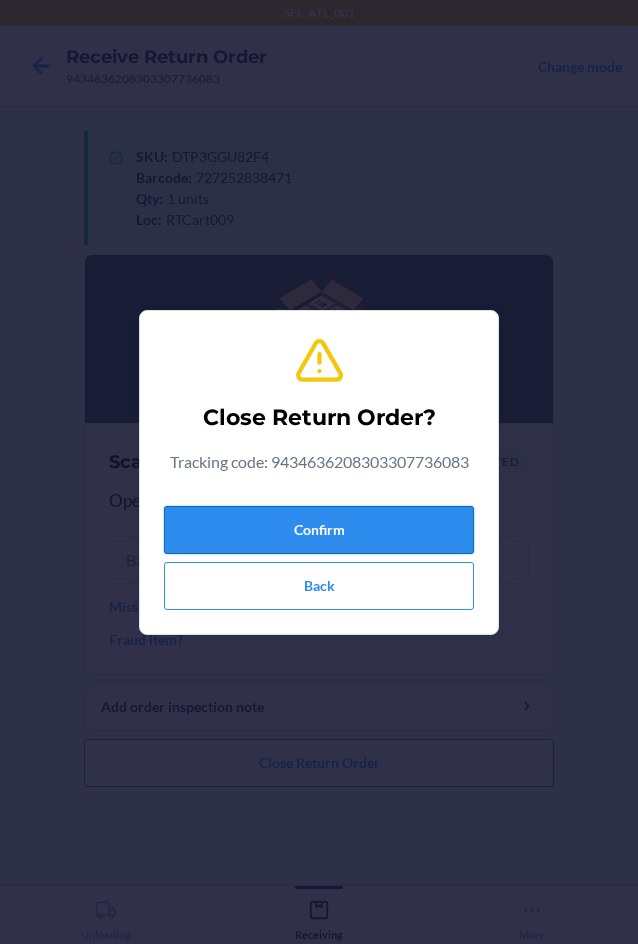 click on "Confirm" at bounding box center [319, 530] 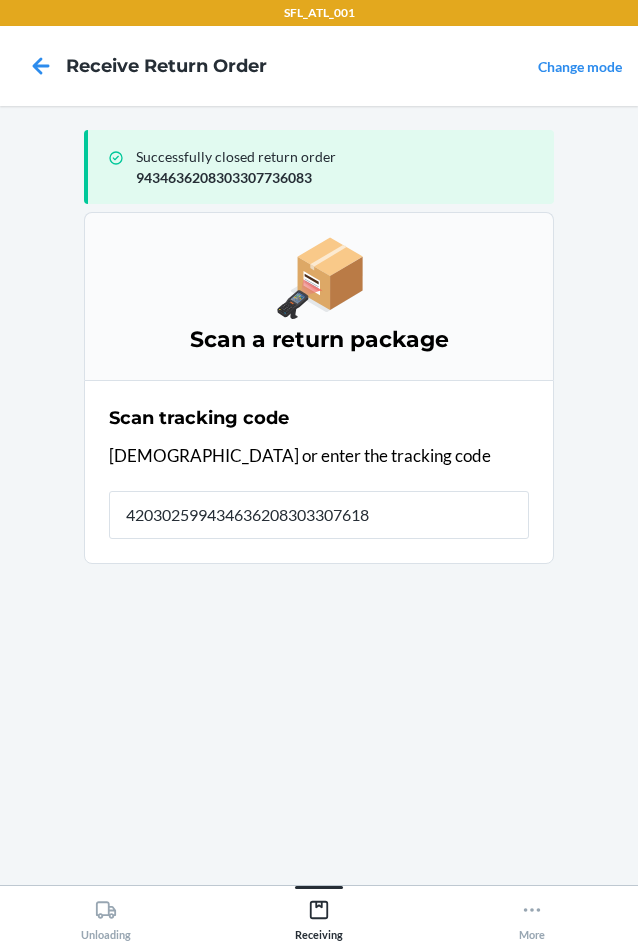 type on "4203025994346362083033076186" 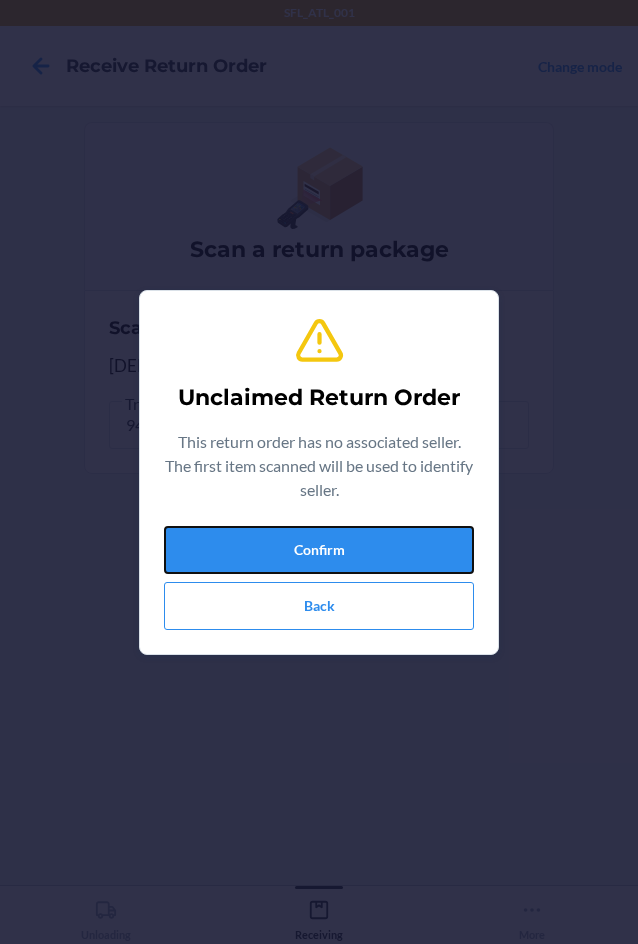 click on "Confirm" at bounding box center [319, 550] 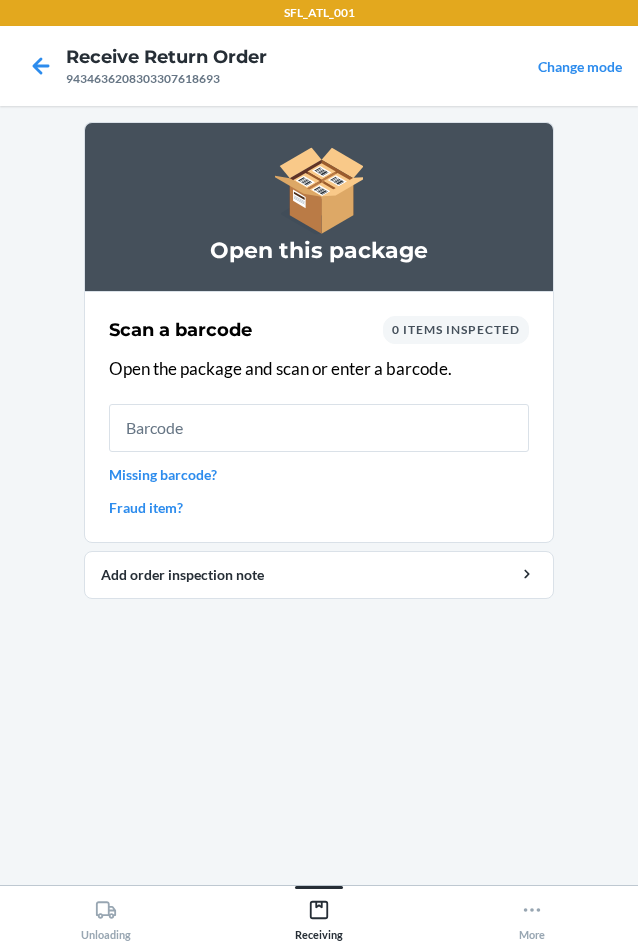 click at bounding box center (319, 428) 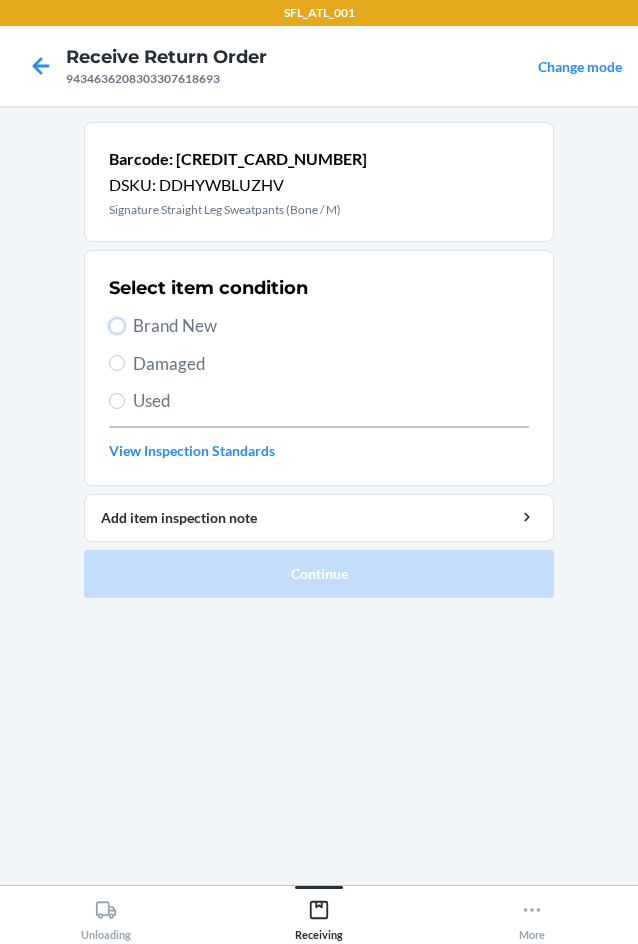 drag, startPoint x: 119, startPoint y: 327, endPoint x: 127, endPoint y: 365, distance: 38.832977 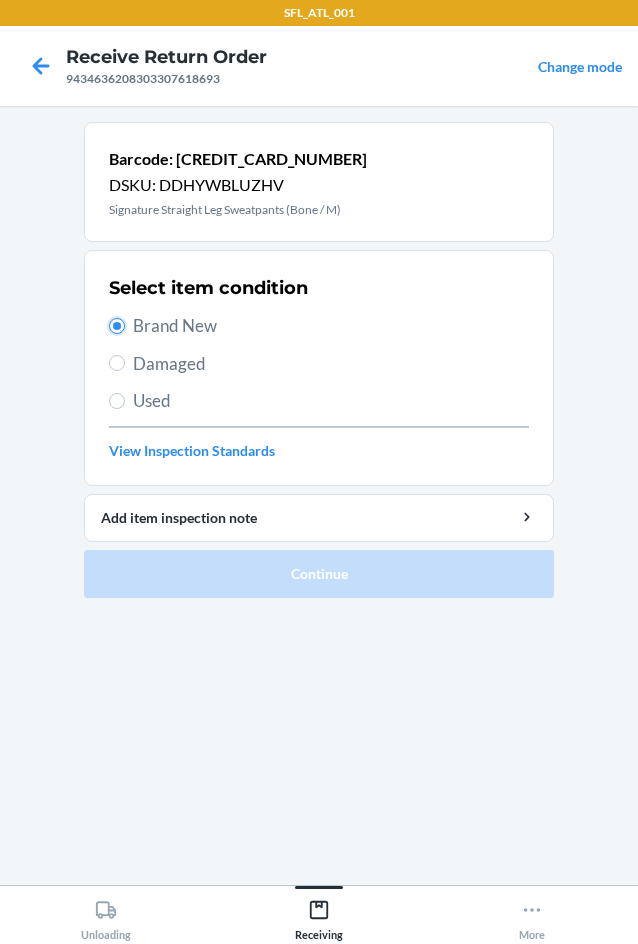 radio on "true" 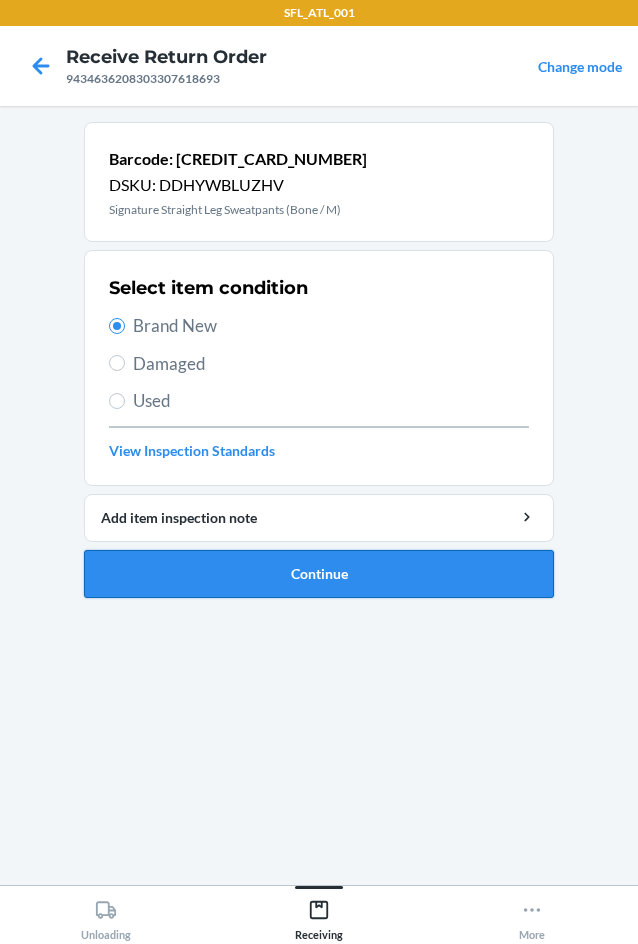 click on "Continue" at bounding box center [319, 574] 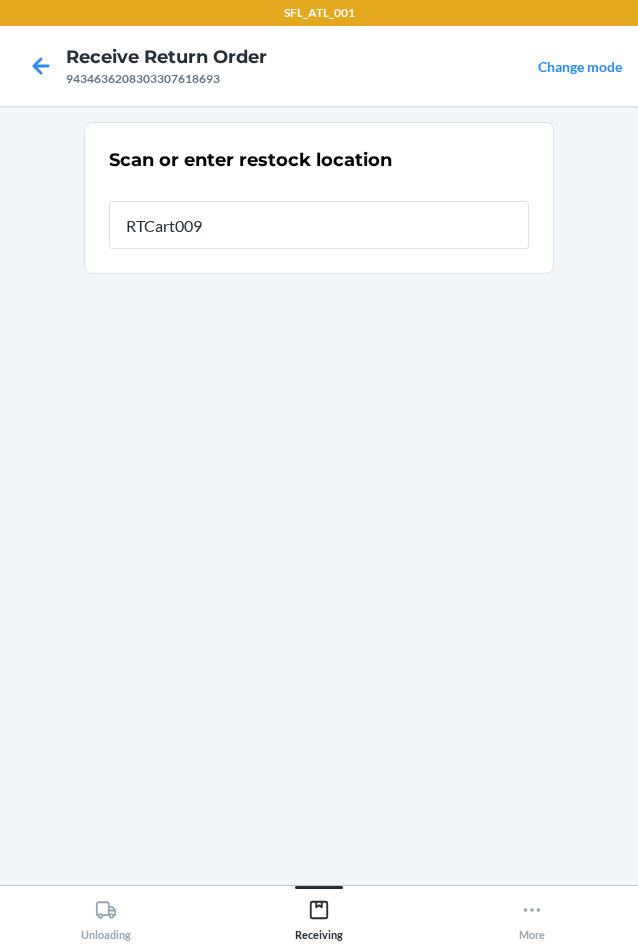 type on "RTCart009" 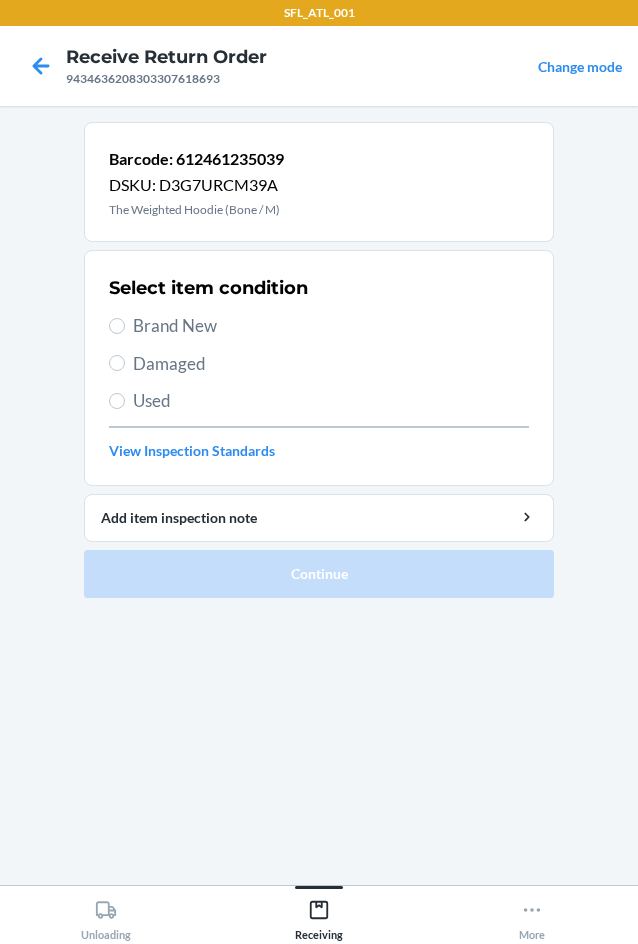 drag, startPoint x: 123, startPoint y: 318, endPoint x: 139, endPoint y: 423, distance: 106.21205 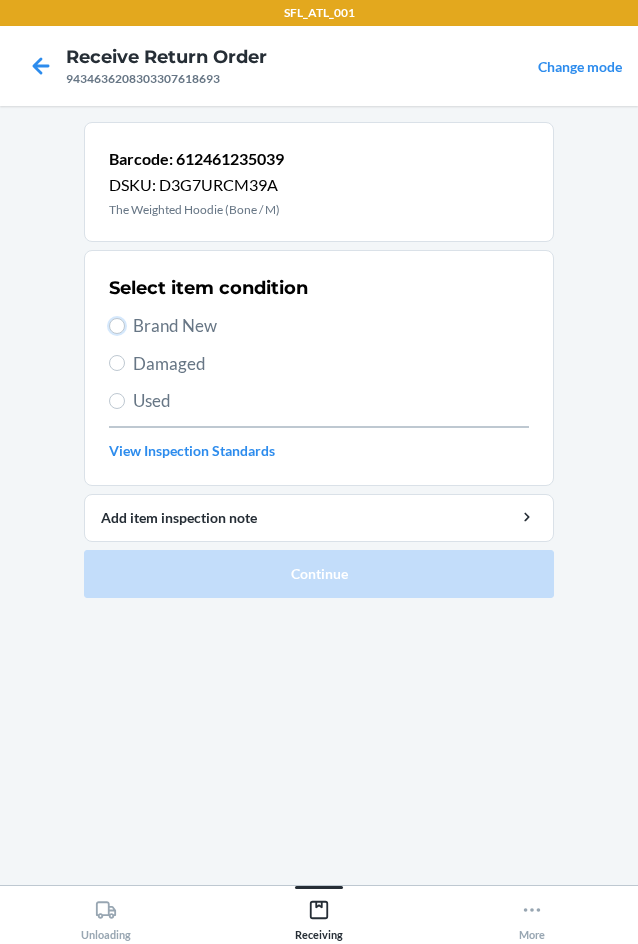 click on "Brand New" at bounding box center [117, 326] 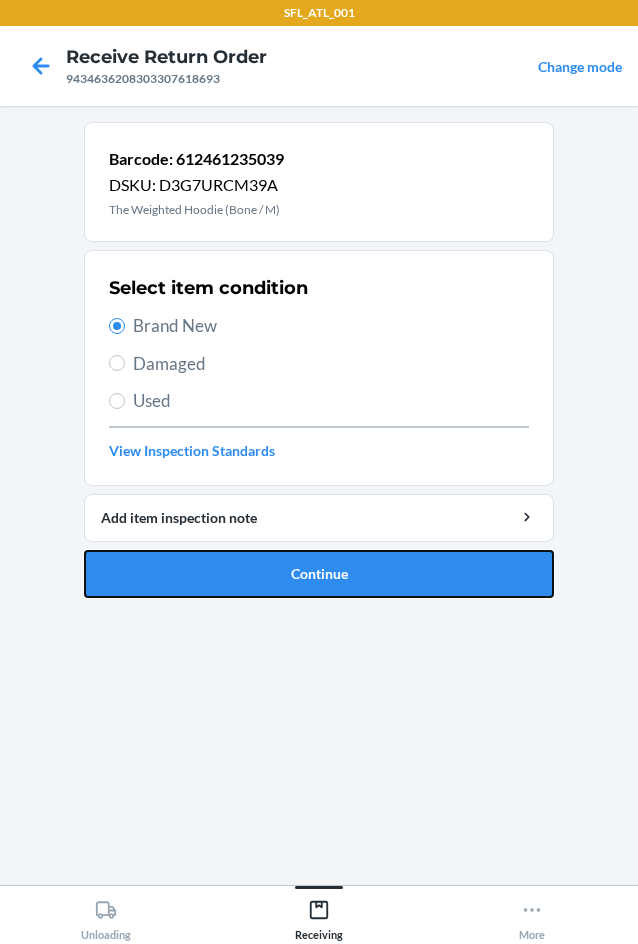 click on "Continue" at bounding box center [319, 574] 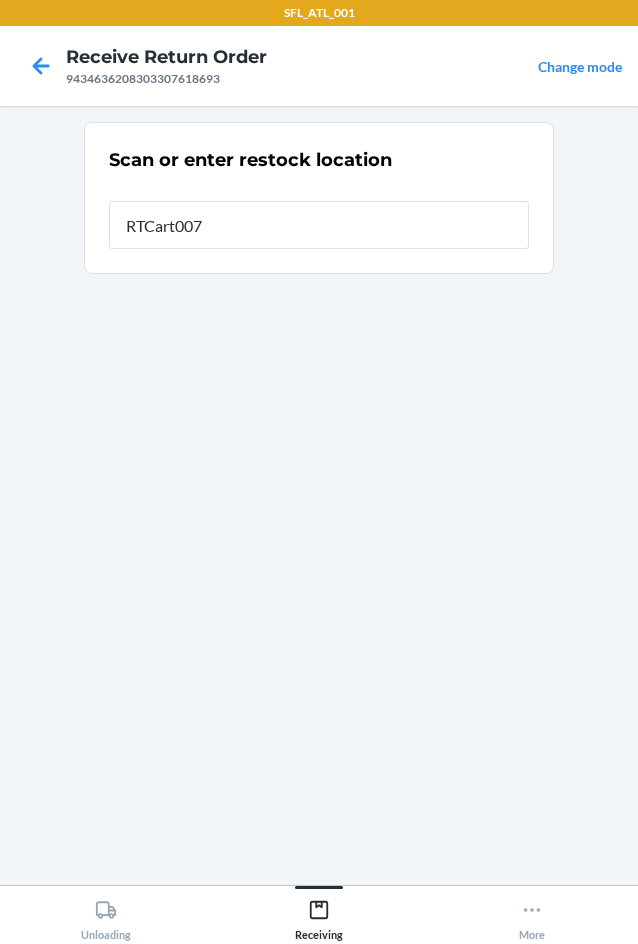 type on "RTCart007" 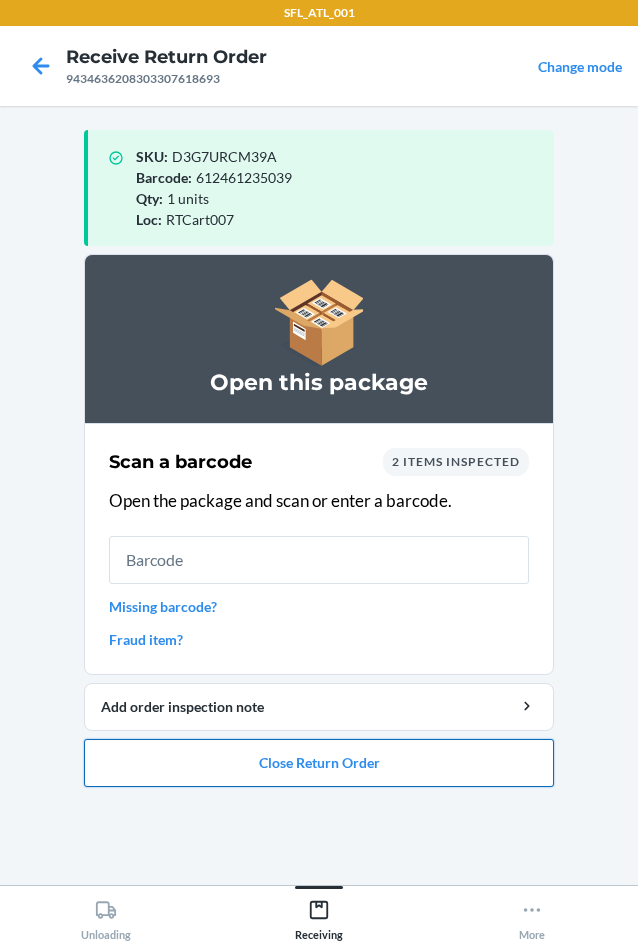 click on "Close Return Order" at bounding box center [319, 763] 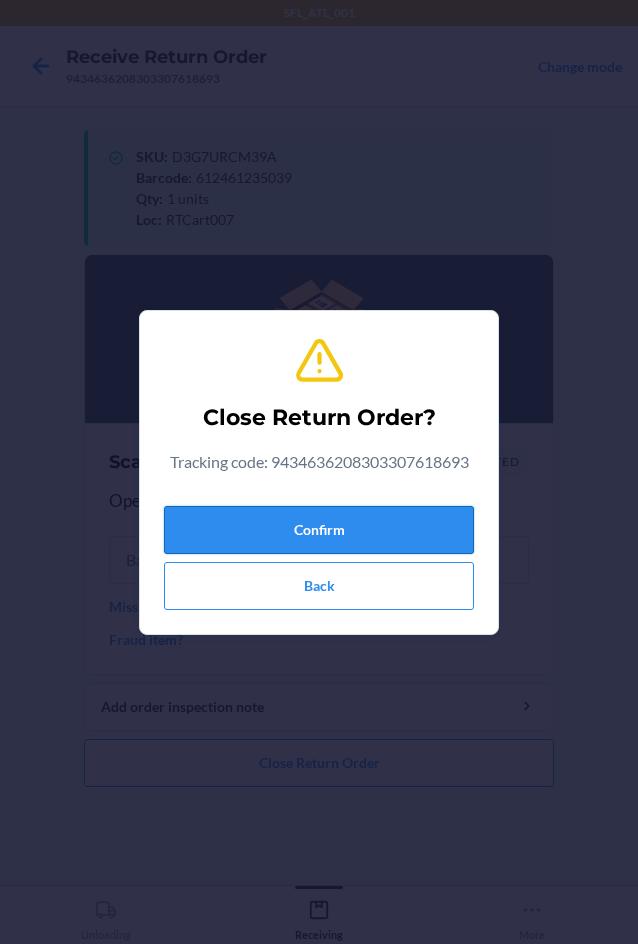 click on "Confirm" at bounding box center (319, 530) 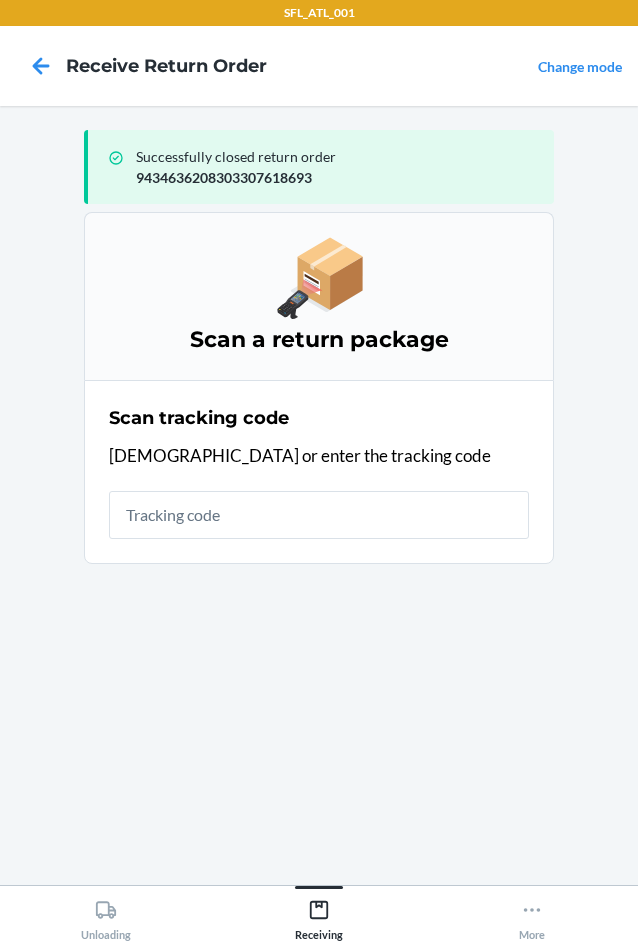 click at bounding box center (319, 515) 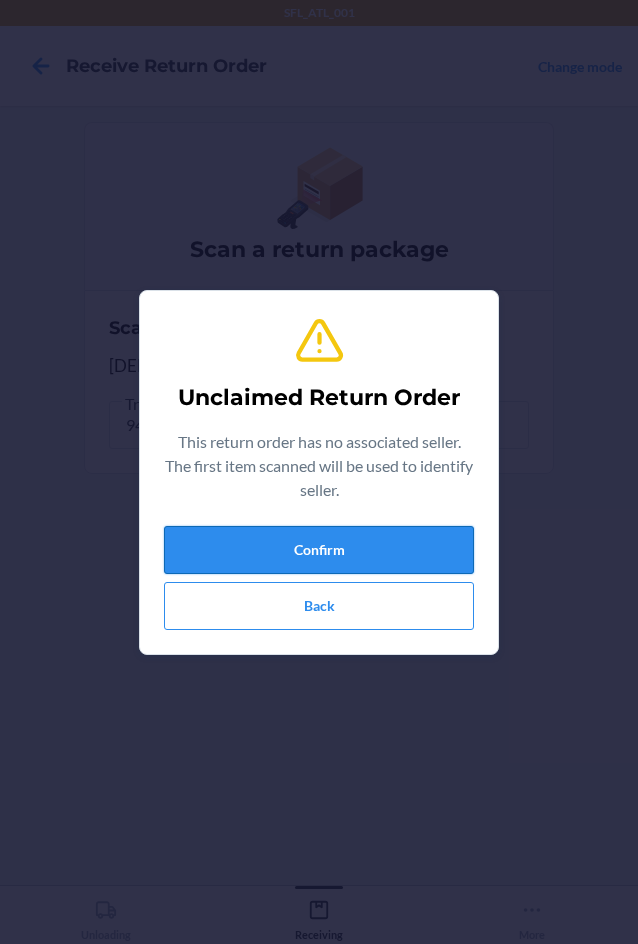 drag, startPoint x: 280, startPoint y: 559, endPoint x: 283, endPoint y: 549, distance: 10.440307 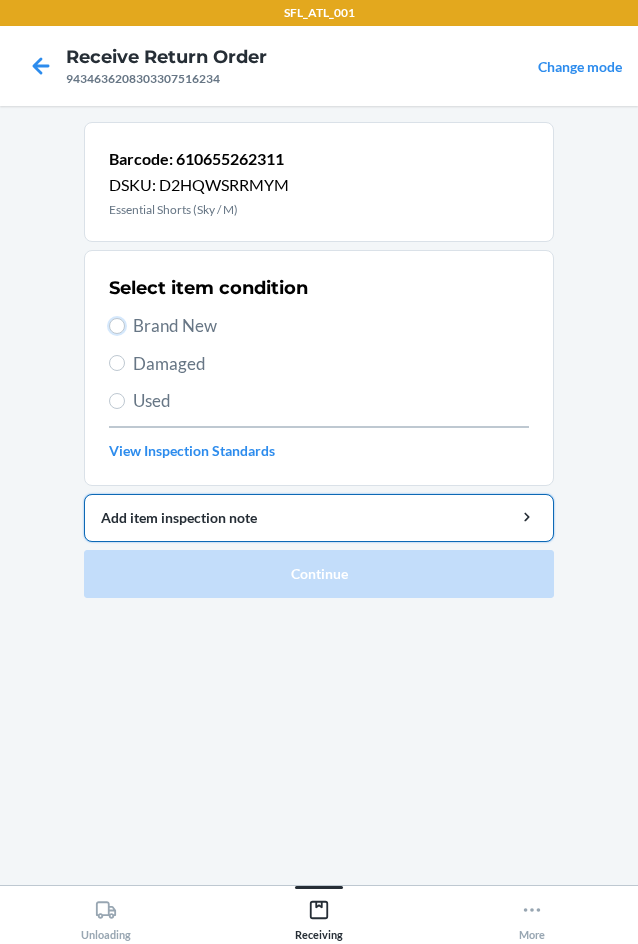 drag, startPoint x: 118, startPoint y: 321, endPoint x: 138, endPoint y: 519, distance: 199.00754 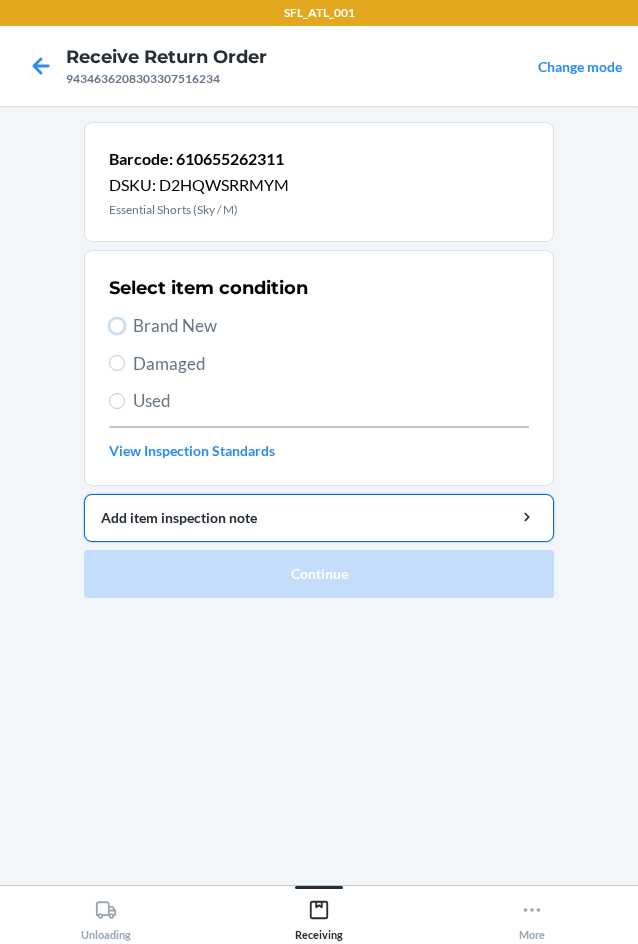 click on "Brand New" at bounding box center [319, 326] 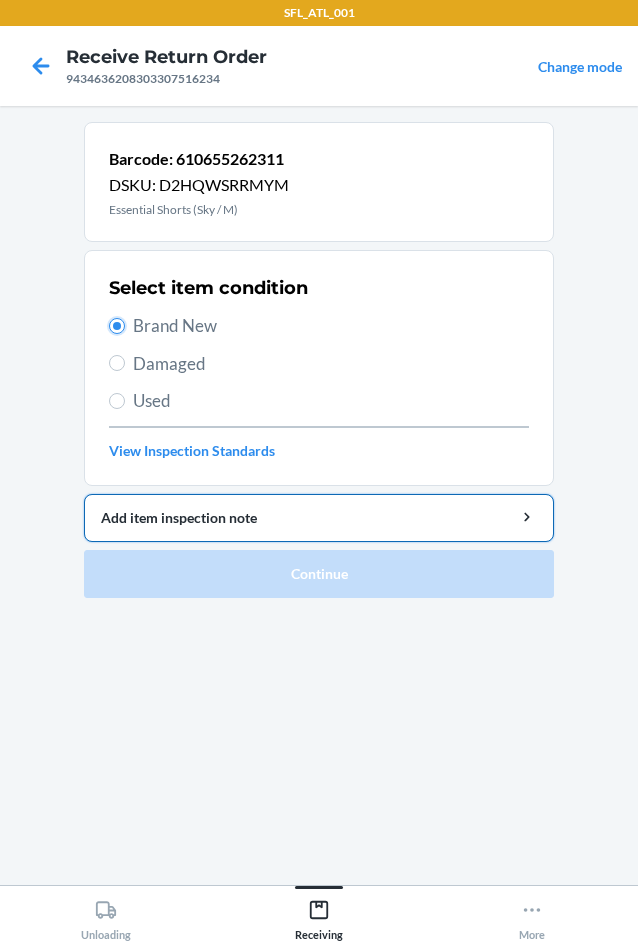 radio on "true" 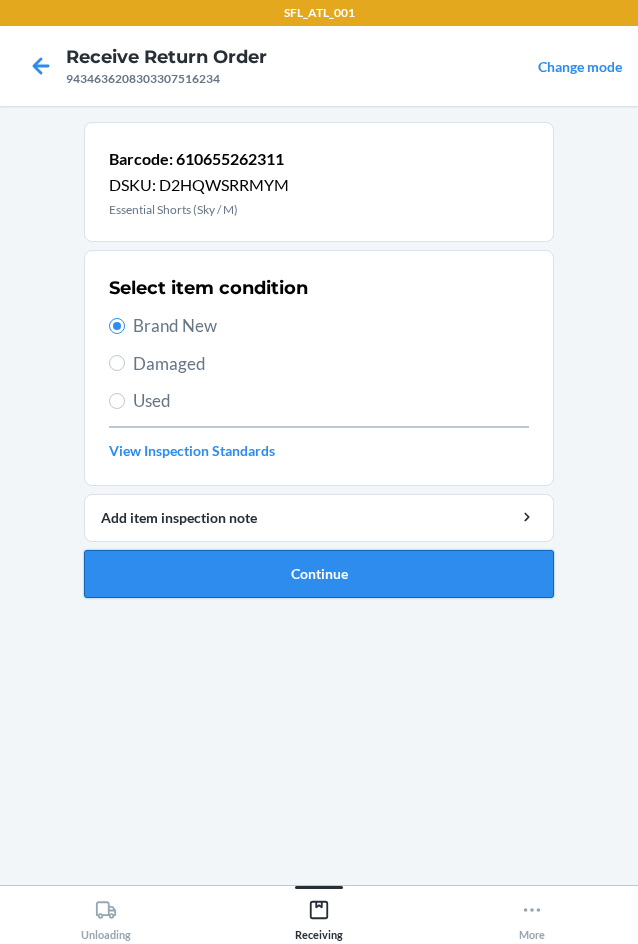 click on "Continue" at bounding box center [319, 574] 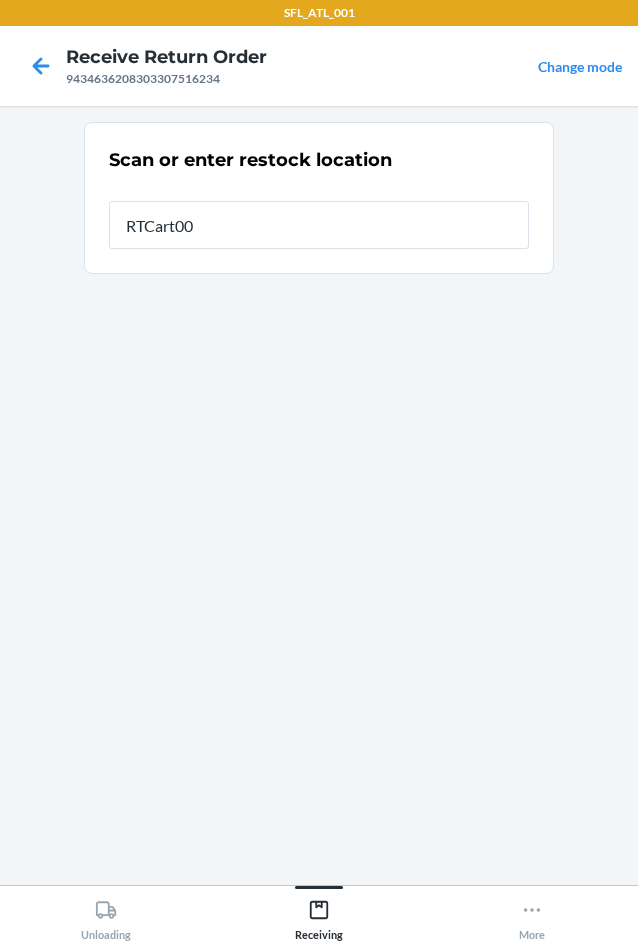 type on "RTCart009" 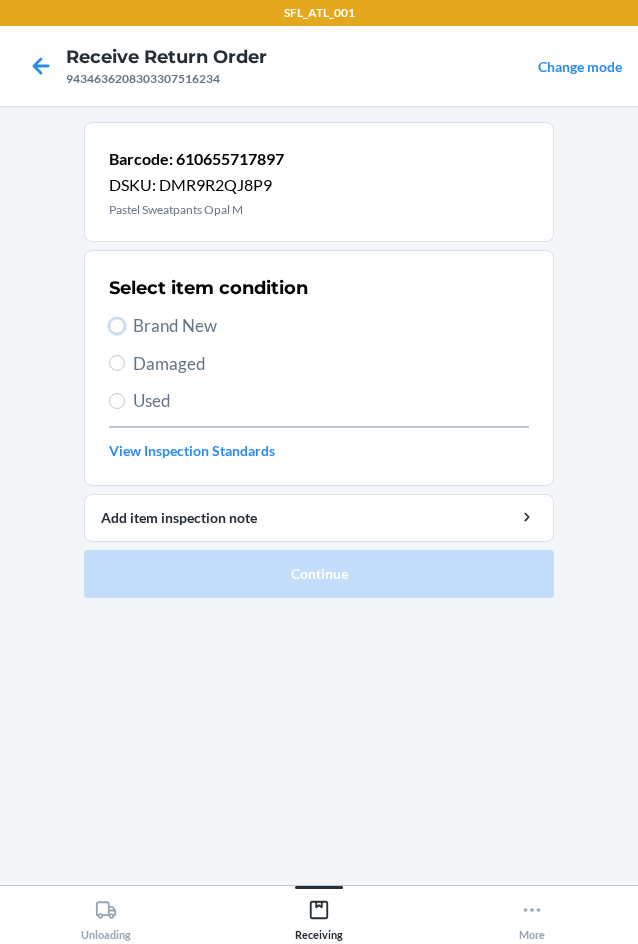 drag, startPoint x: 114, startPoint y: 325, endPoint x: 123, endPoint y: 356, distance: 32.280025 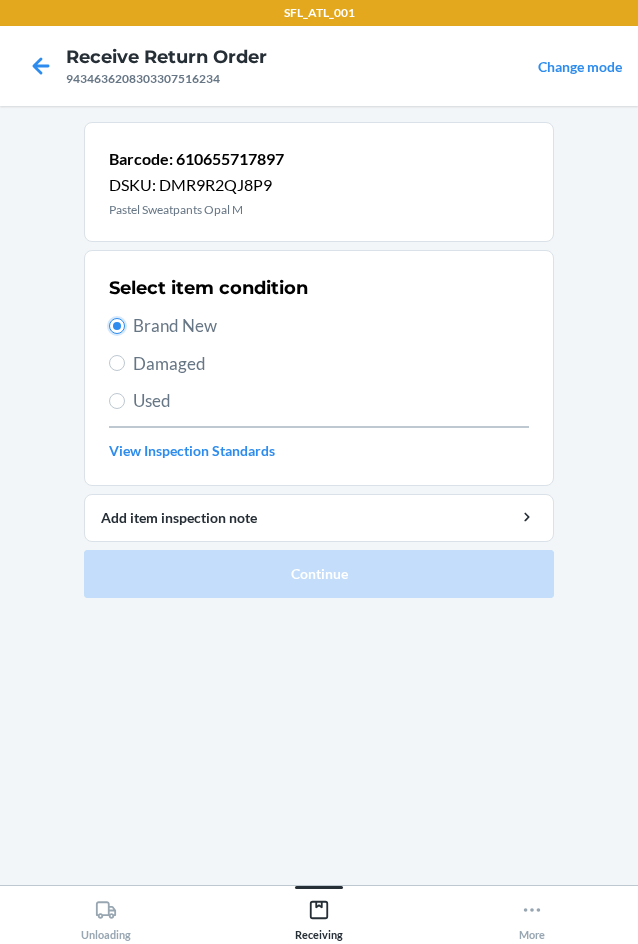 radio on "true" 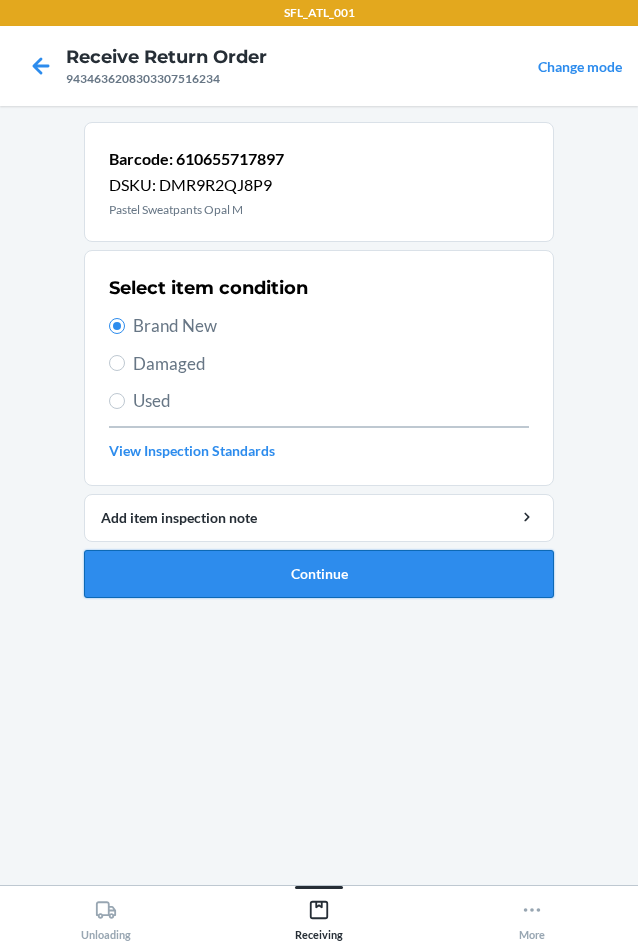 click on "Continue" at bounding box center (319, 574) 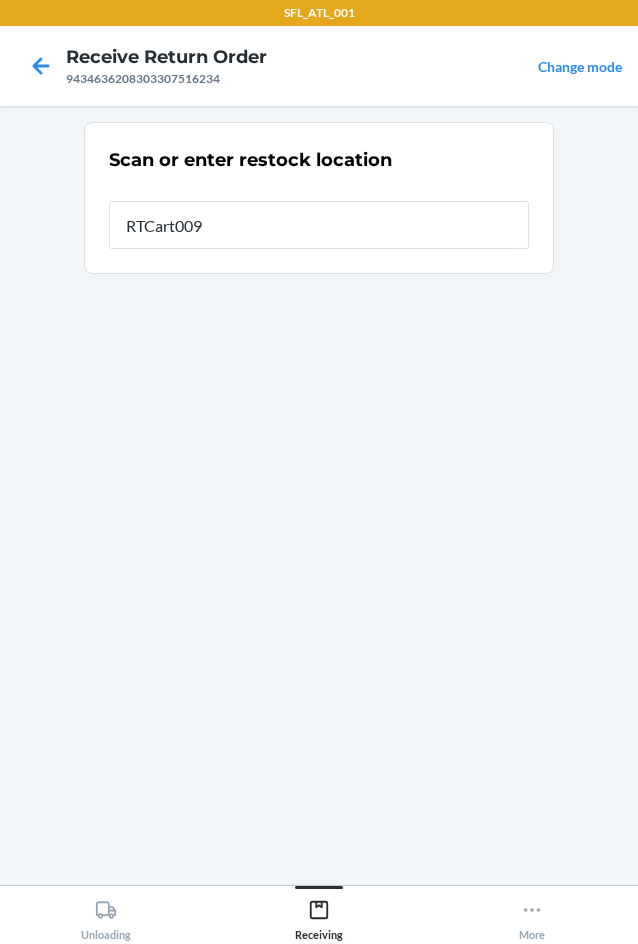 type on "RTCart009" 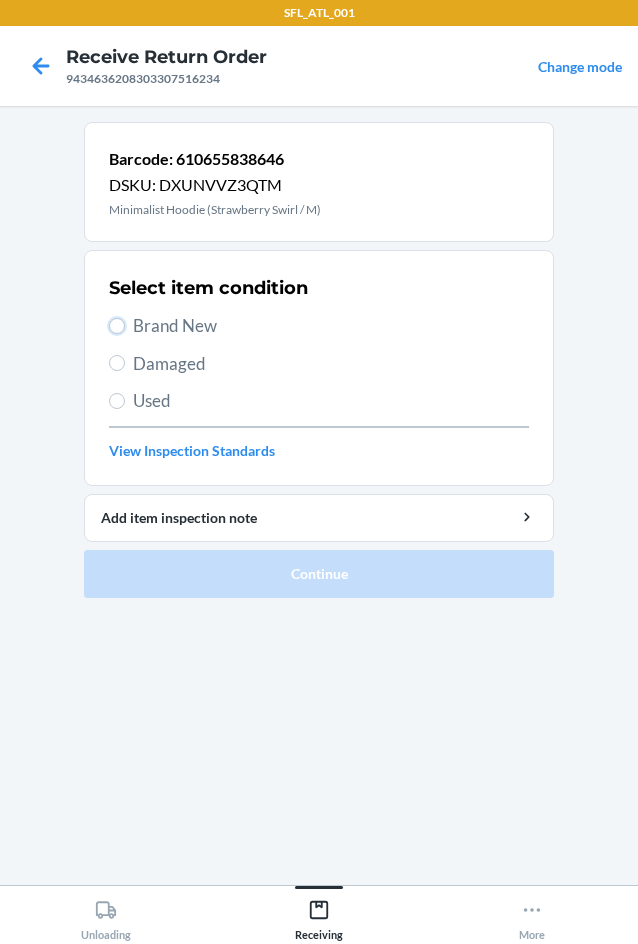 drag, startPoint x: 122, startPoint y: 320, endPoint x: 173, endPoint y: 434, distance: 124.88795 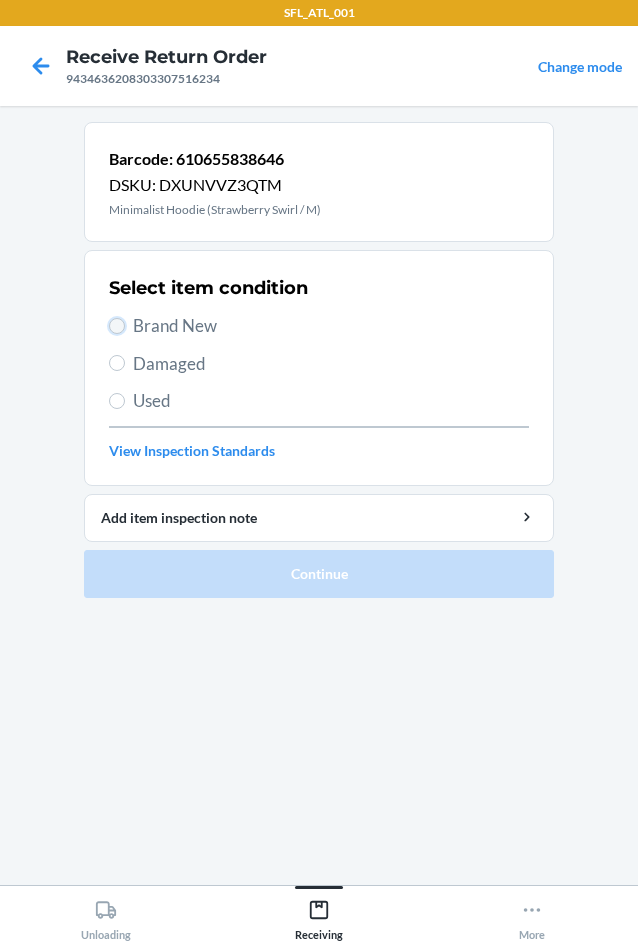 click on "Brand New" at bounding box center [117, 326] 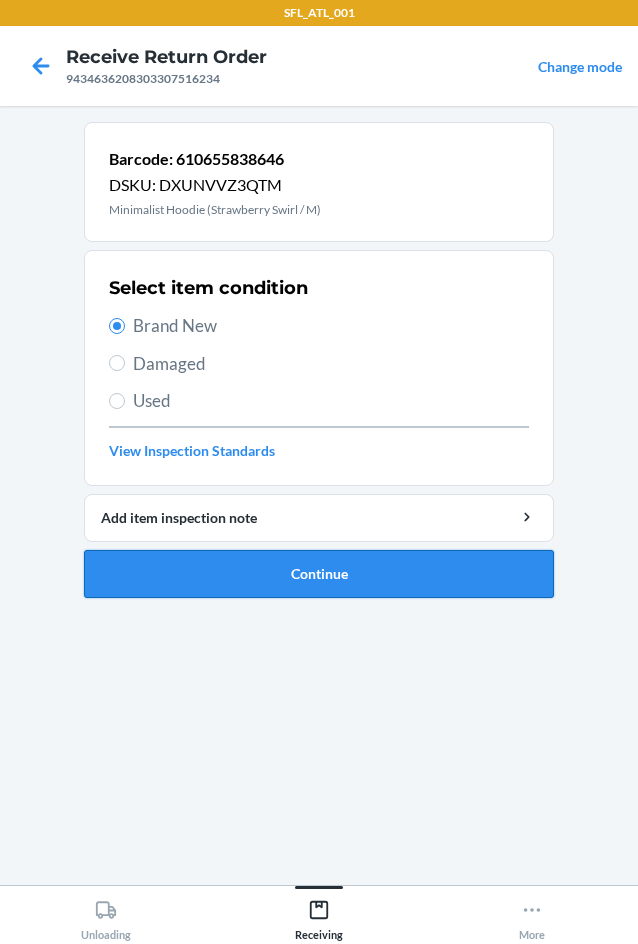 click on "Continue" at bounding box center [319, 574] 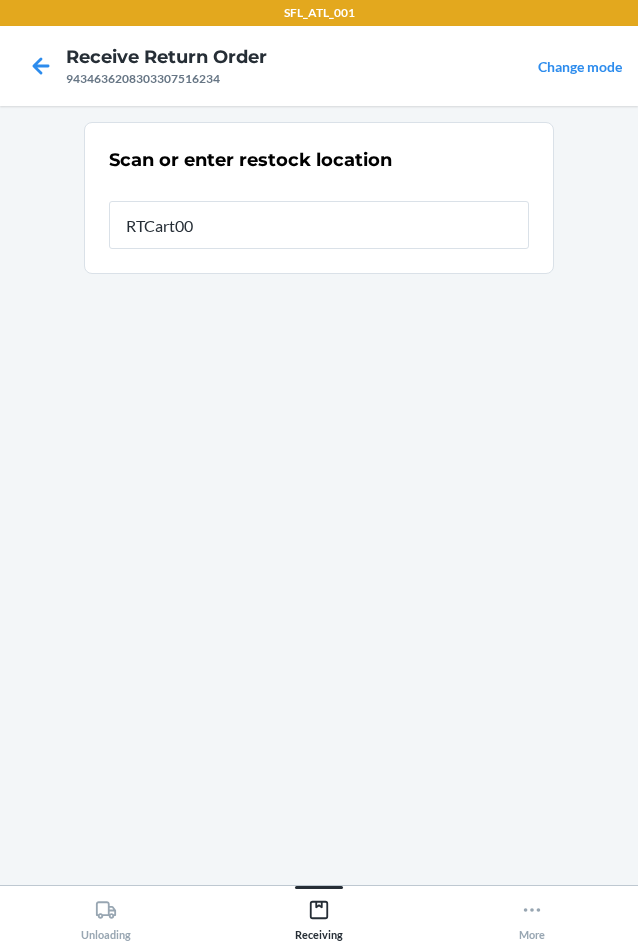 type on "RTCart009" 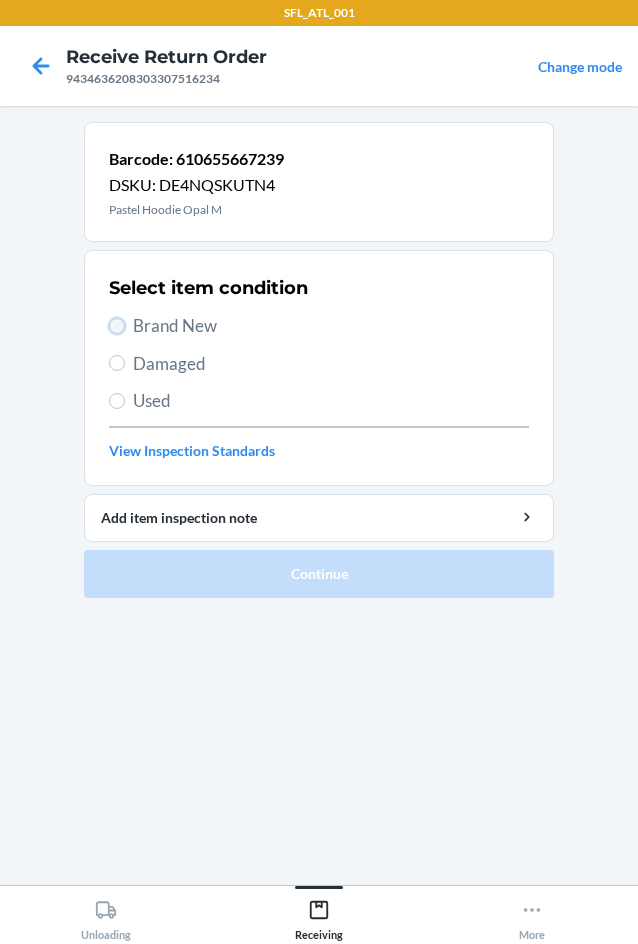 click on "Brand New" at bounding box center [117, 326] 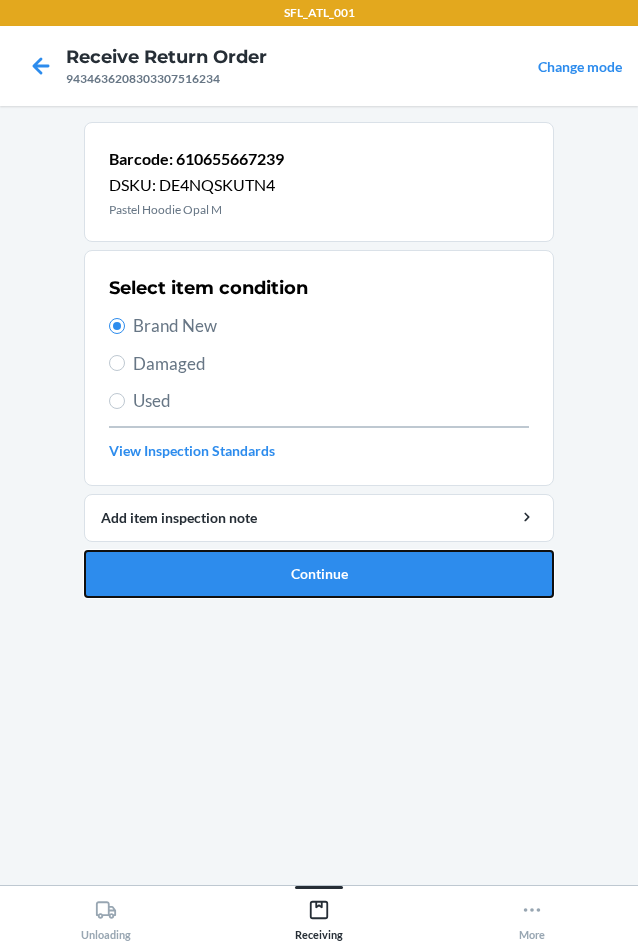 click on "Continue" at bounding box center (319, 574) 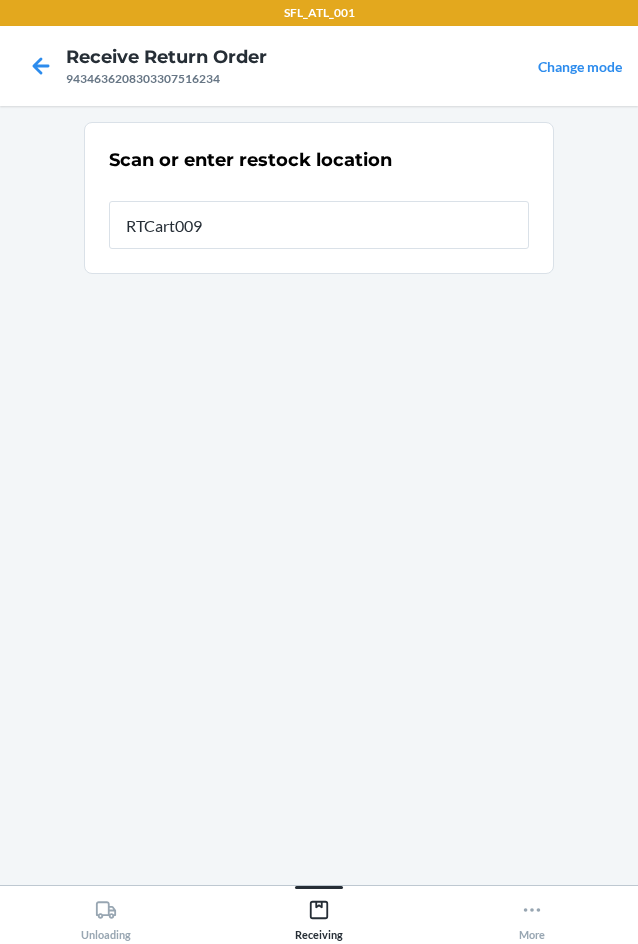 type on "RTCart009" 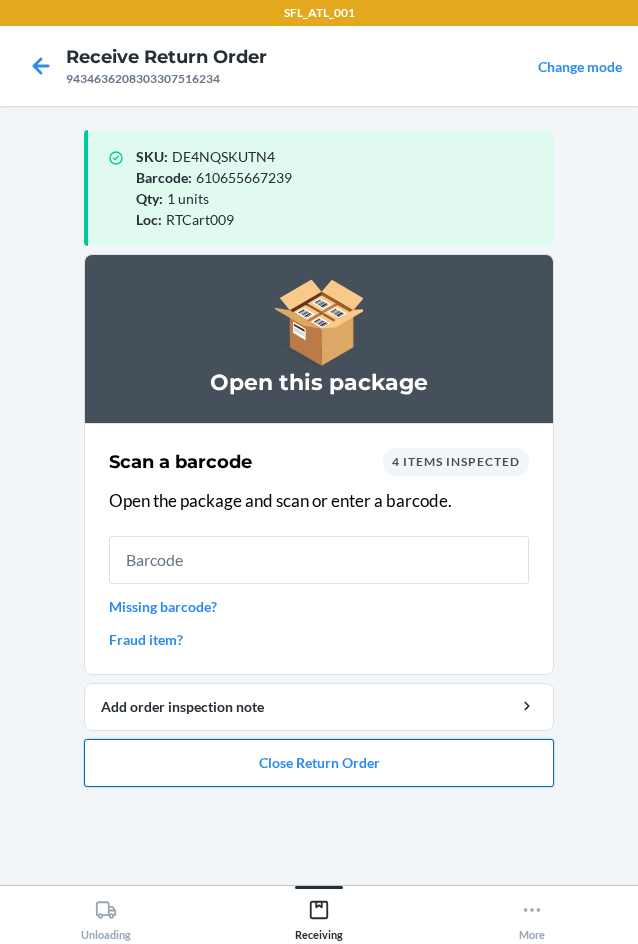 click on "Close Return Order" at bounding box center (319, 763) 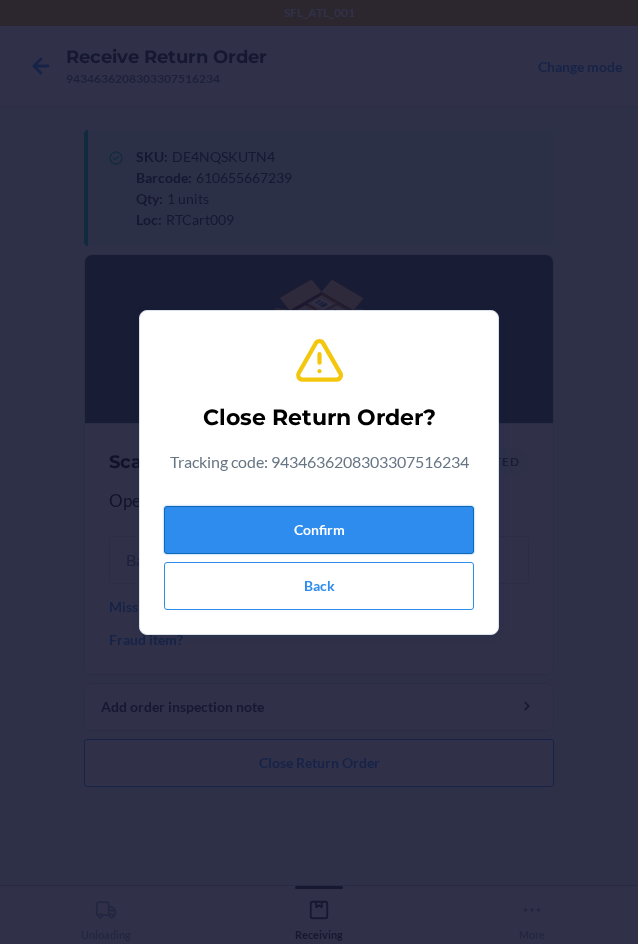 click on "Confirm" at bounding box center (319, 530) 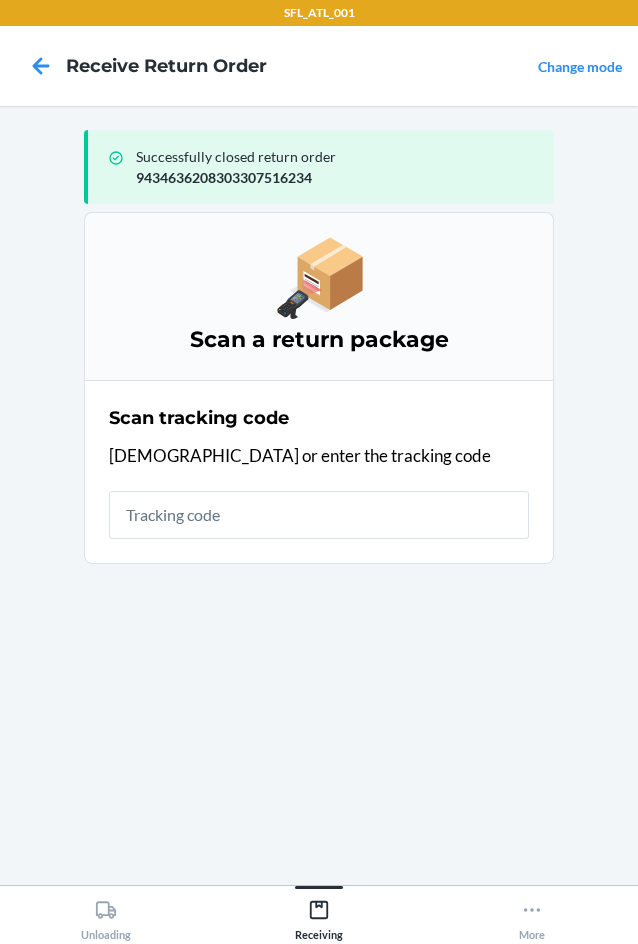 click at bounding box center [319, 515] 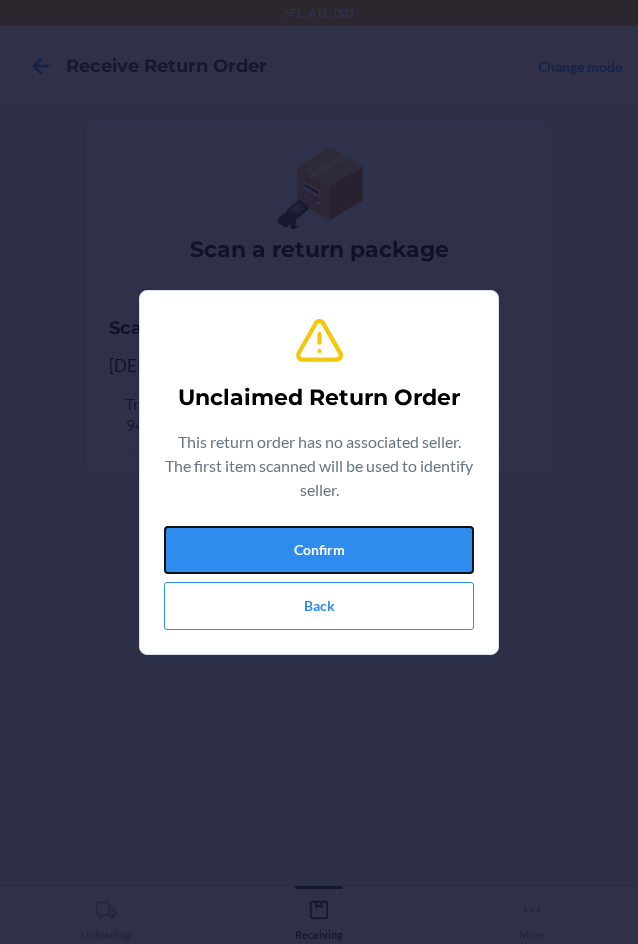 drag, startPoint x: 216, startPoint y: 527, endPoint x: 227, endPoint y: 519, distance: 13.601471 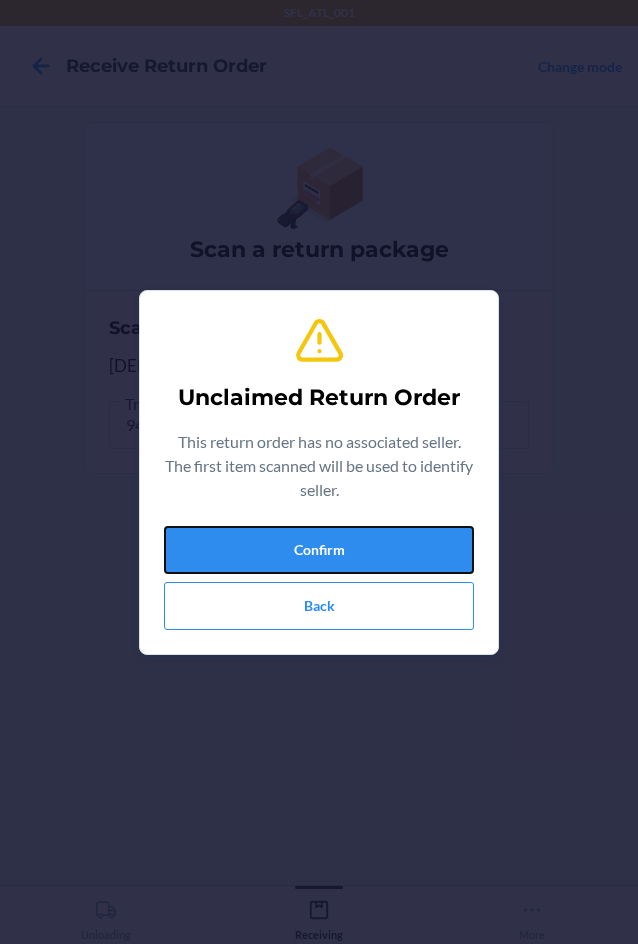 click on "Unclaimed Return Order This return order has no associated seller. The first item scanned will be used to identify seller. Confirm Back" at bounding box center (319, 472) 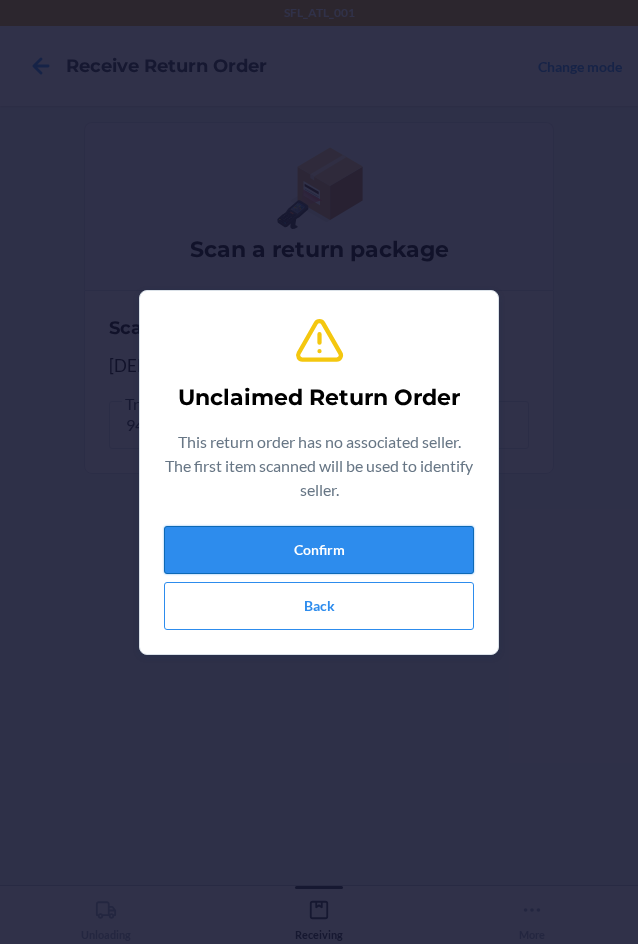 drag, startPoint x: 239, startPoint y: 528, endPoint x: 230, endPoint y: 548, distance: 21.931713 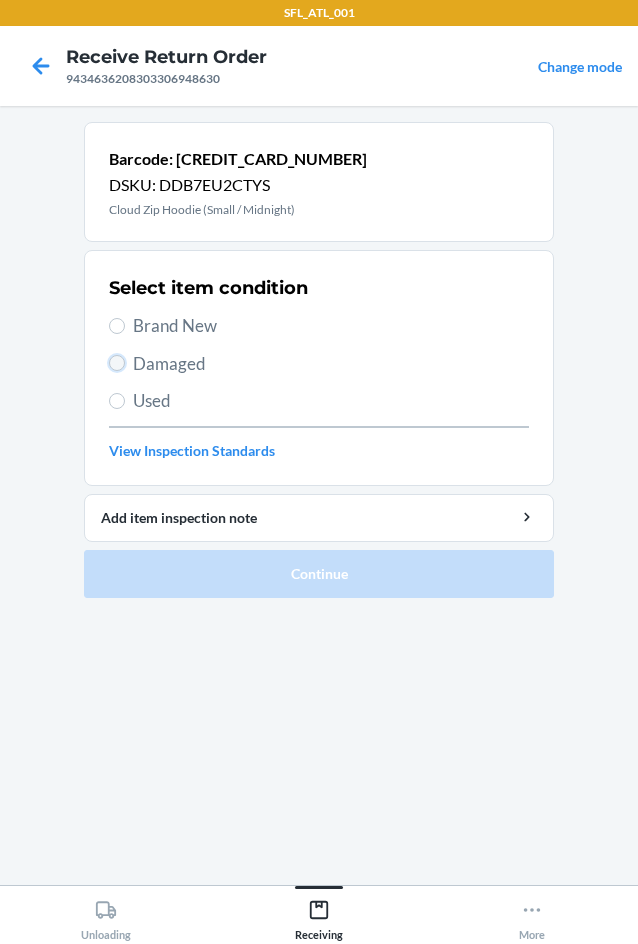 click on "Damaged" at bounding box center [117, 363] 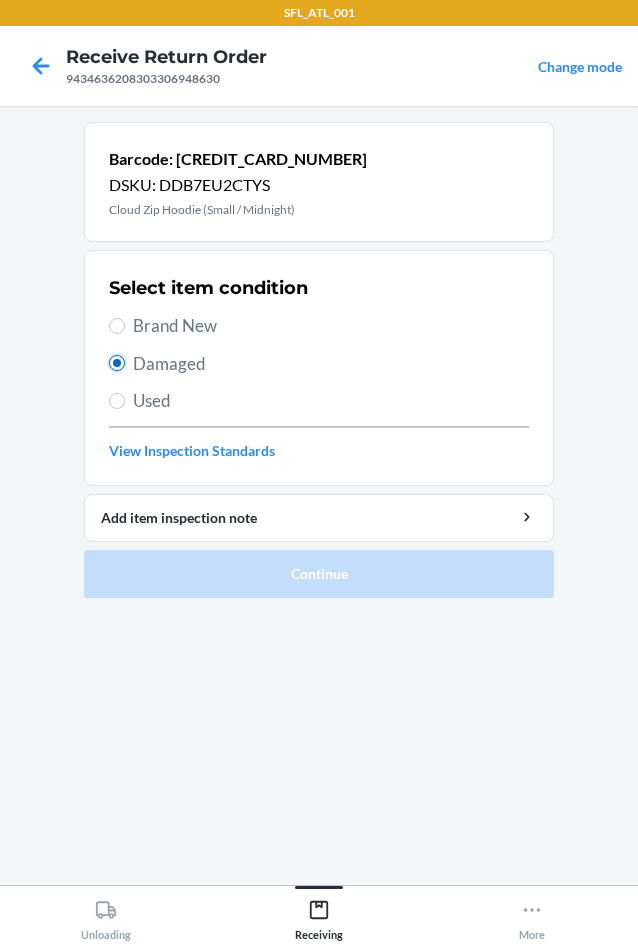 radio on "true" 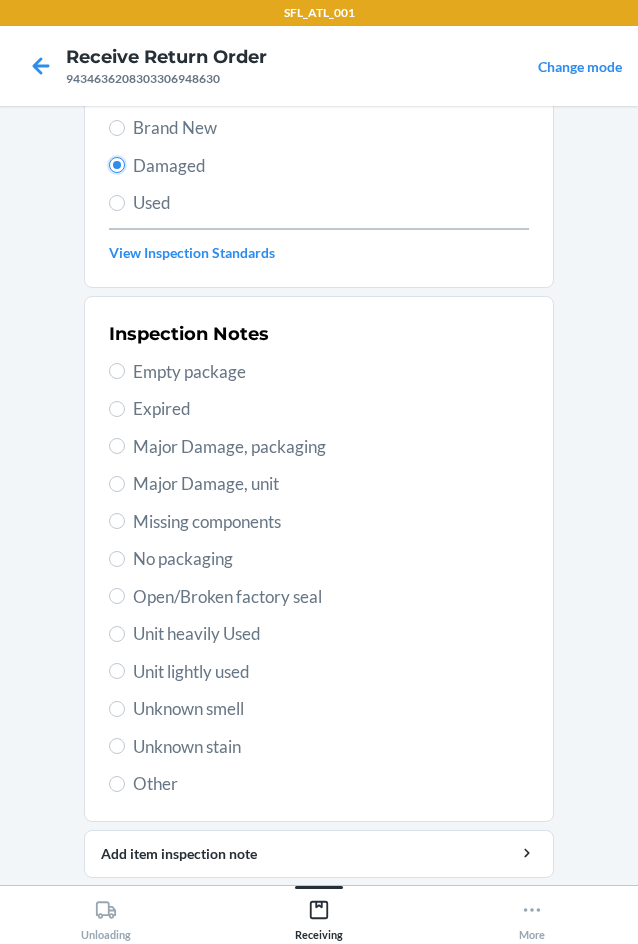 scroll, scrollTop: 200, scrollLeft: 0, axis: vertical 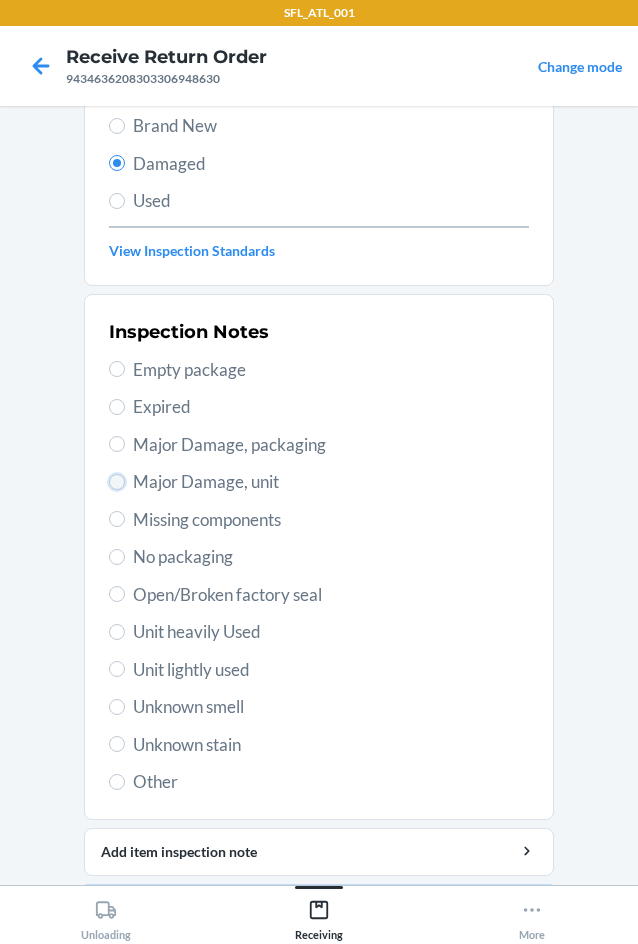 click on "Major Damage, unit" at bounding box center (117, 482) 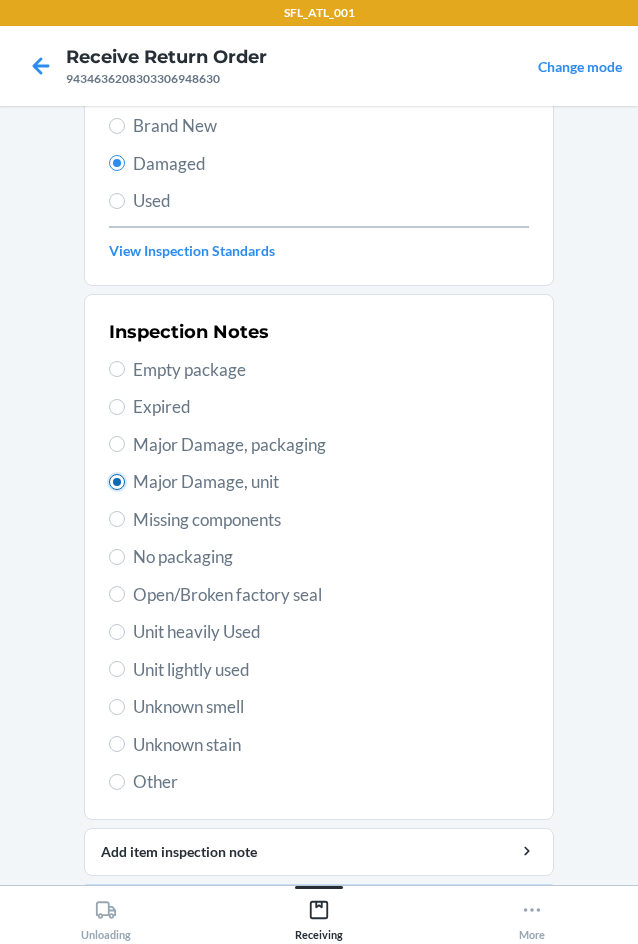 radio on "true" 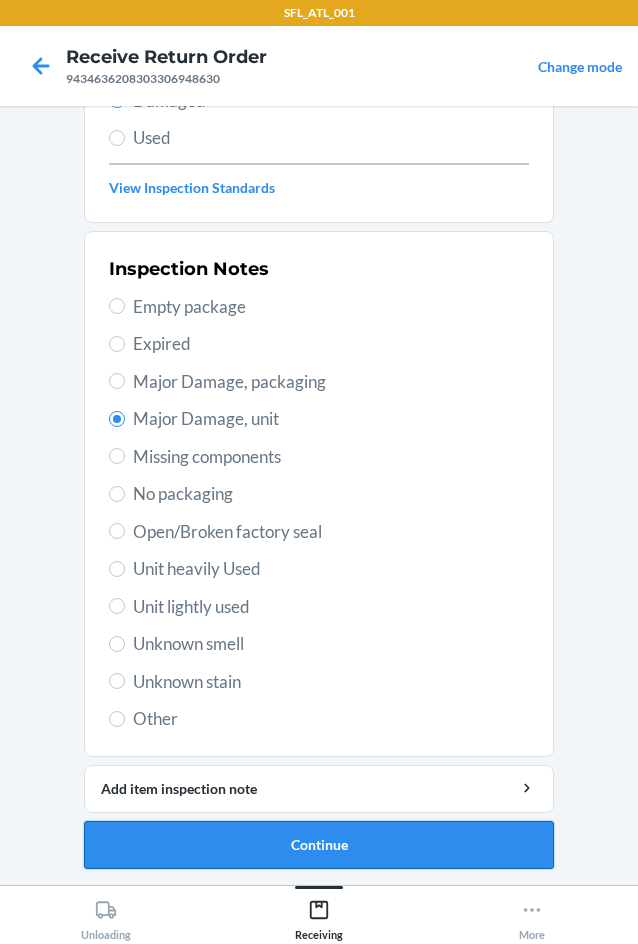 click on "Continue" at bounding box center [319, 845] 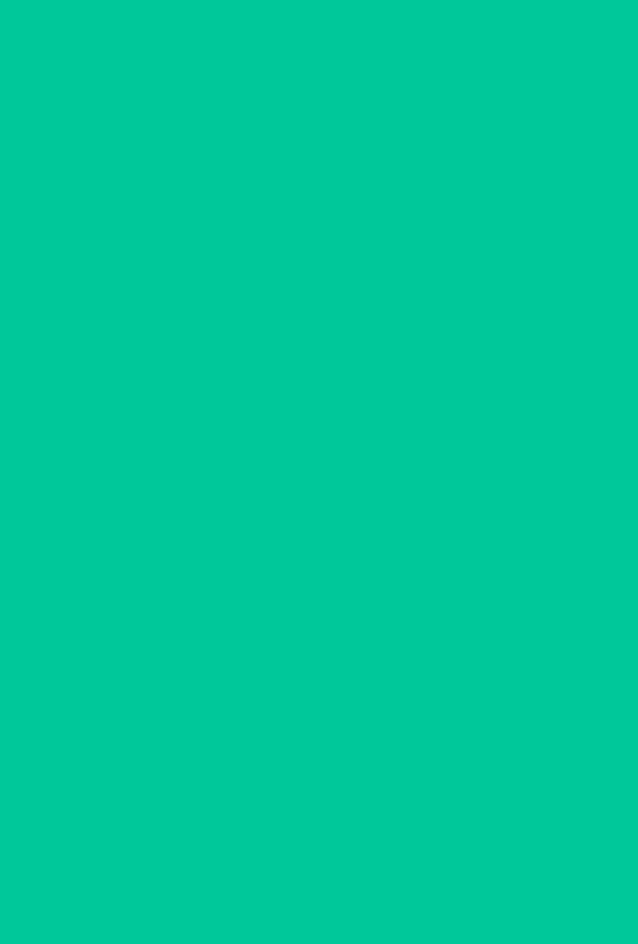 scroll, scrollTop: 98, scrollLeft: 0, axis: vertical 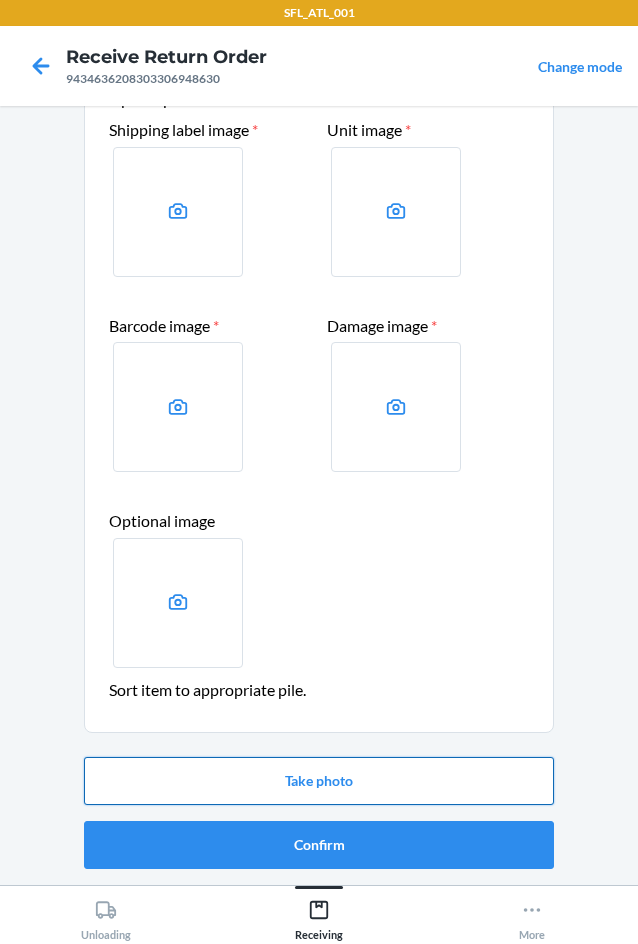 click on "Take photo" at bounding box center (319, 781) 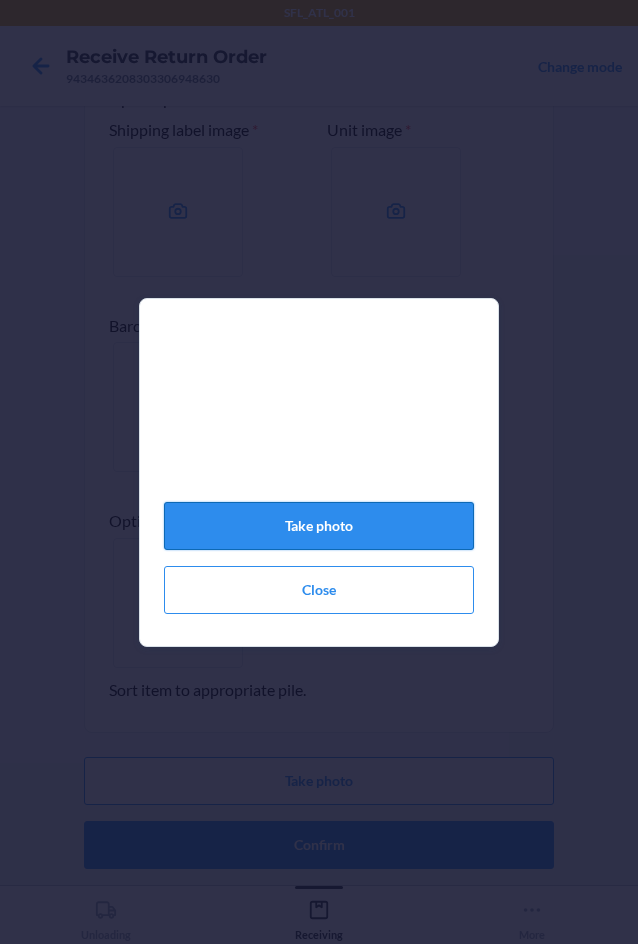 click on "Take photo" 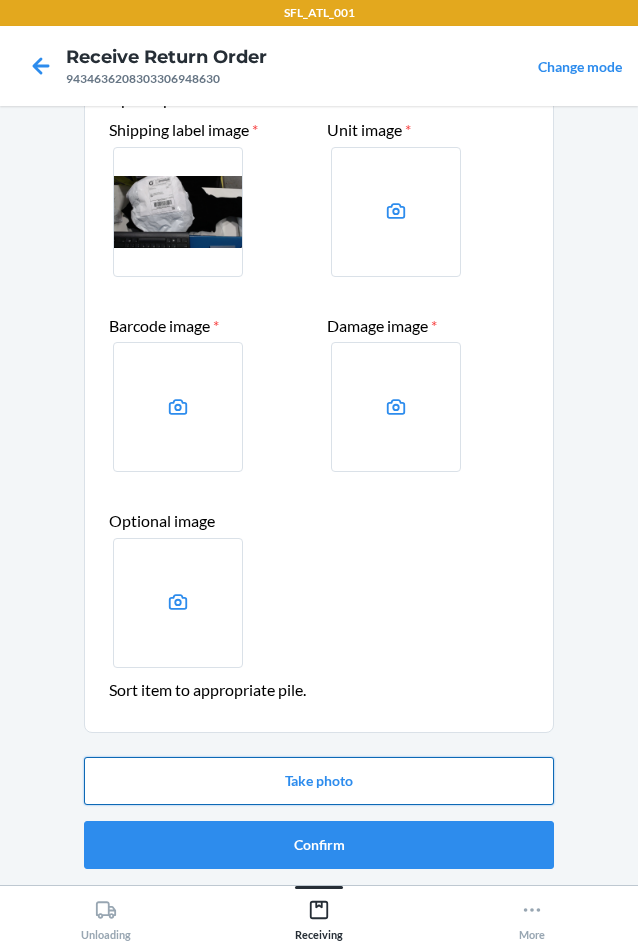 click on "Take photo" at bounding box center (319, 781) 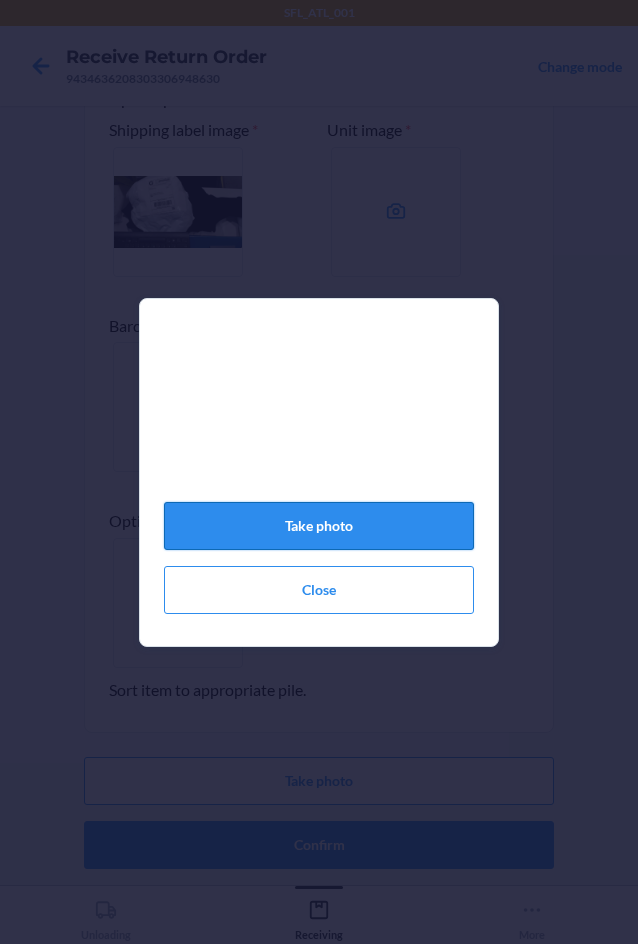 click on "Take photo" 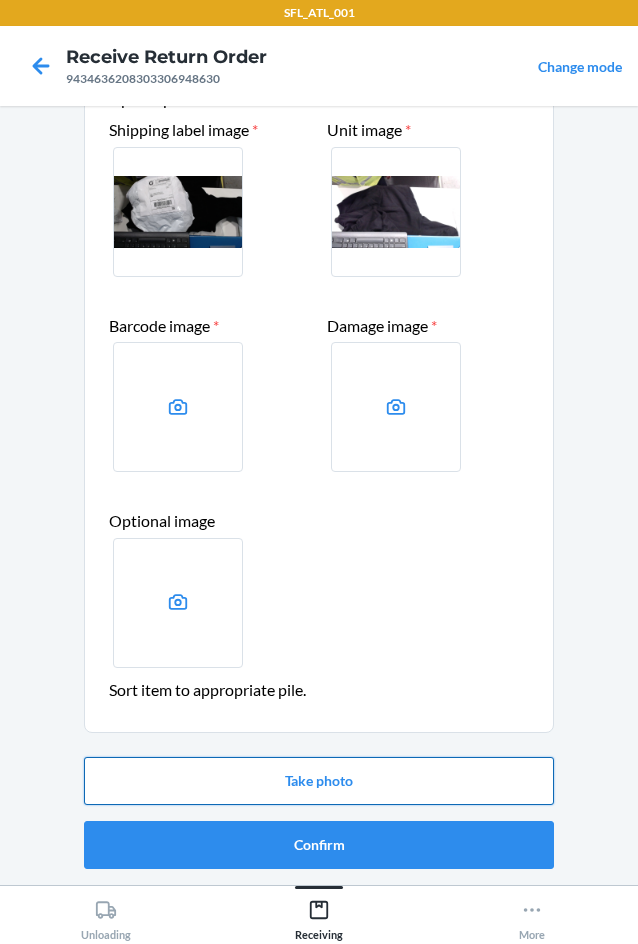 click on "Take photo" at bounding box center [319, 781] 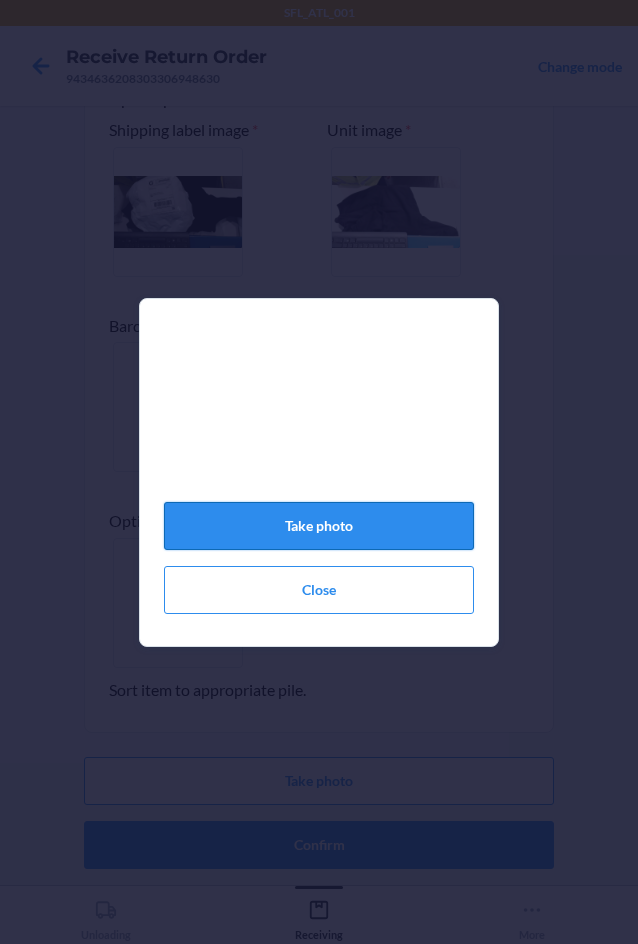 click on "Take photo" 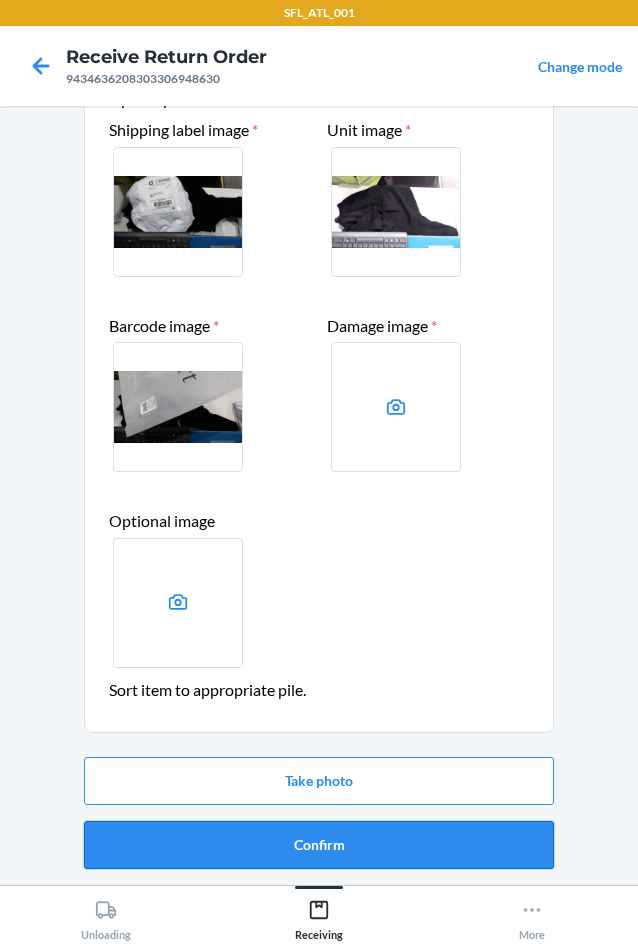 click on "Confirm" at bounding box center [319, 845] 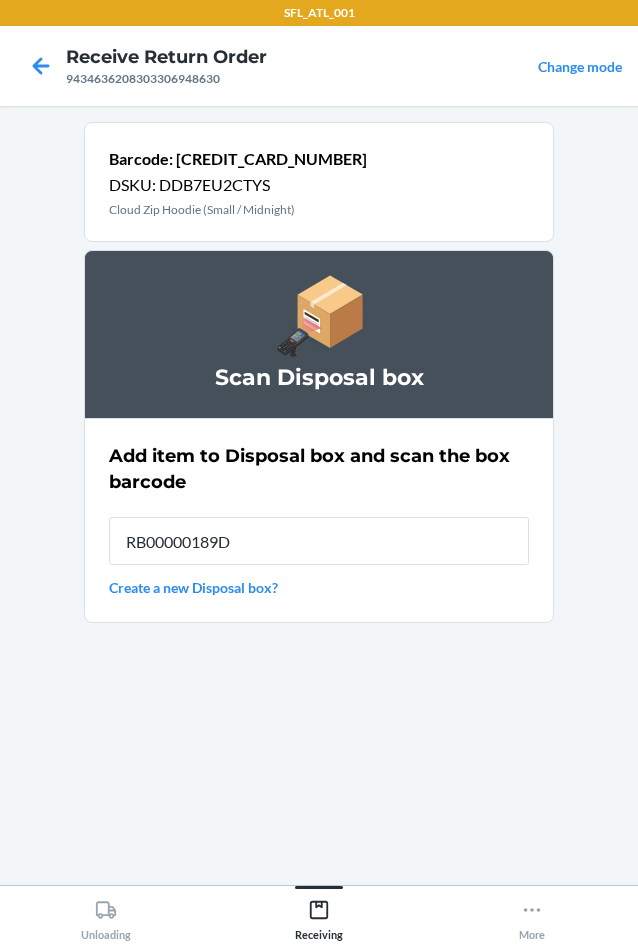 type on "RB00000189D" 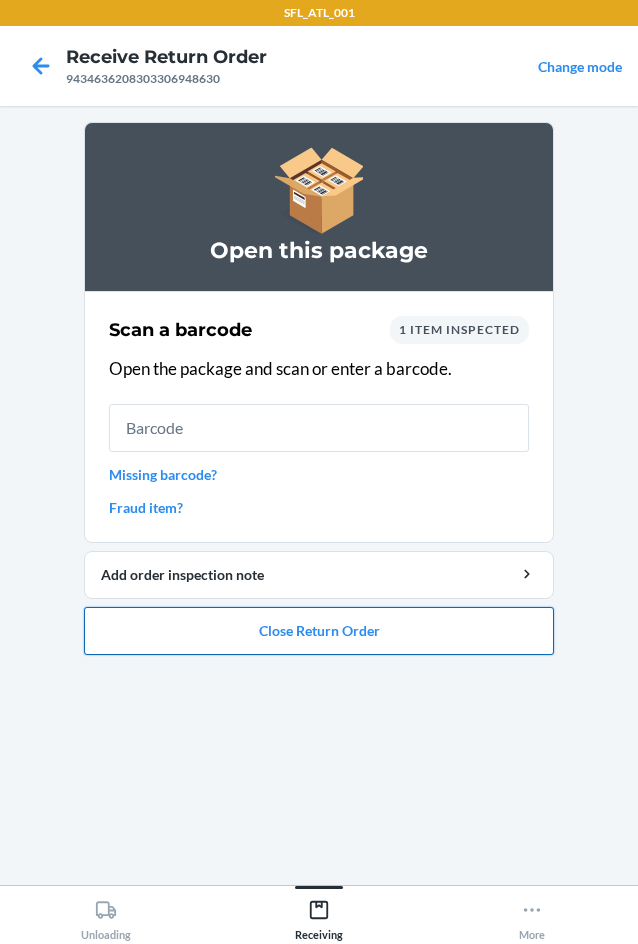 click on "Close Return Order" at bounding box center [319, 631] 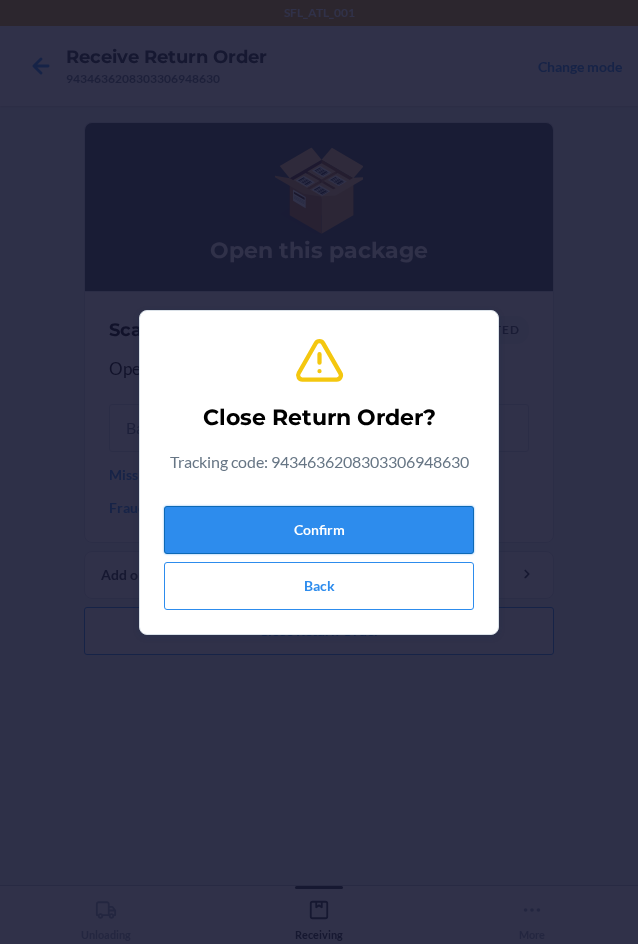 click on "Confirm" at bounding box center [319, 530] 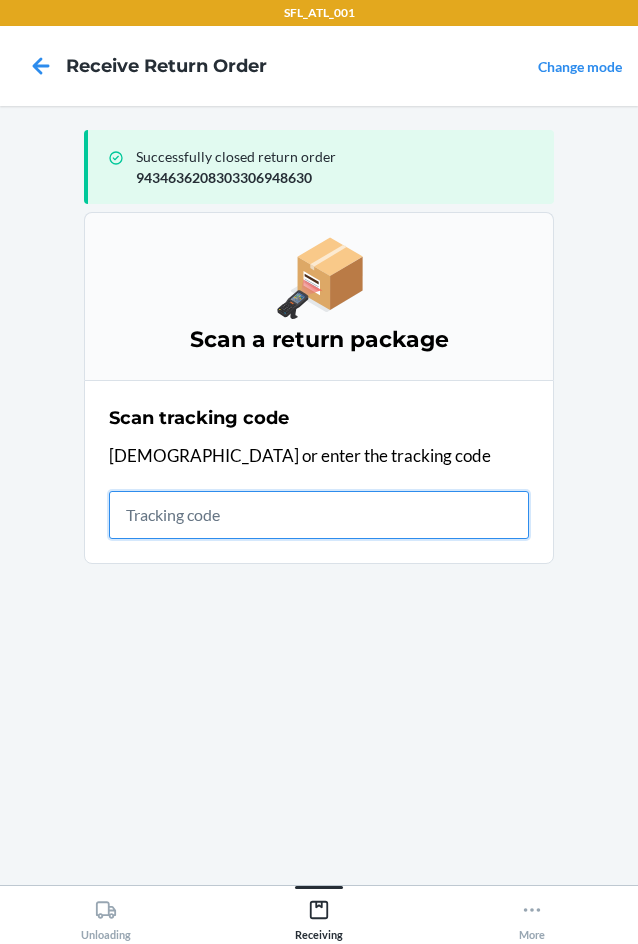 click at bounding box center [319, 515] 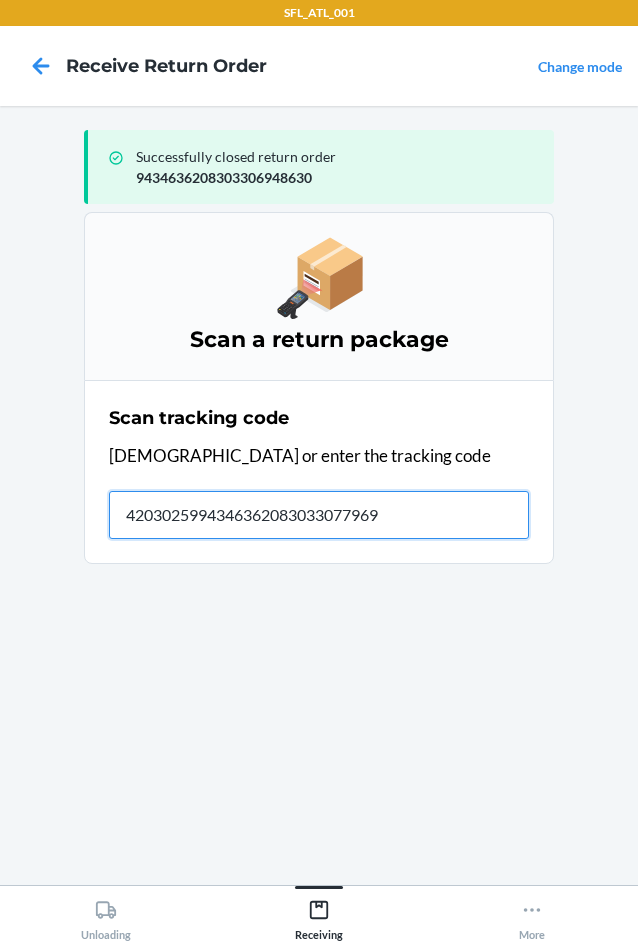 type on "42030259943463620830330779698" 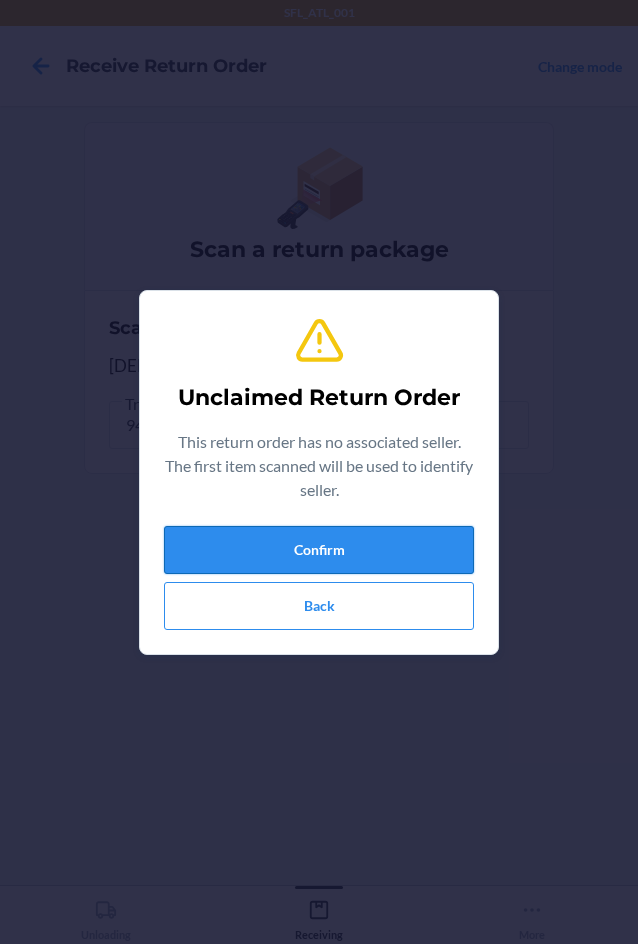 click on "Confirm" at bounding box center (319, 550) 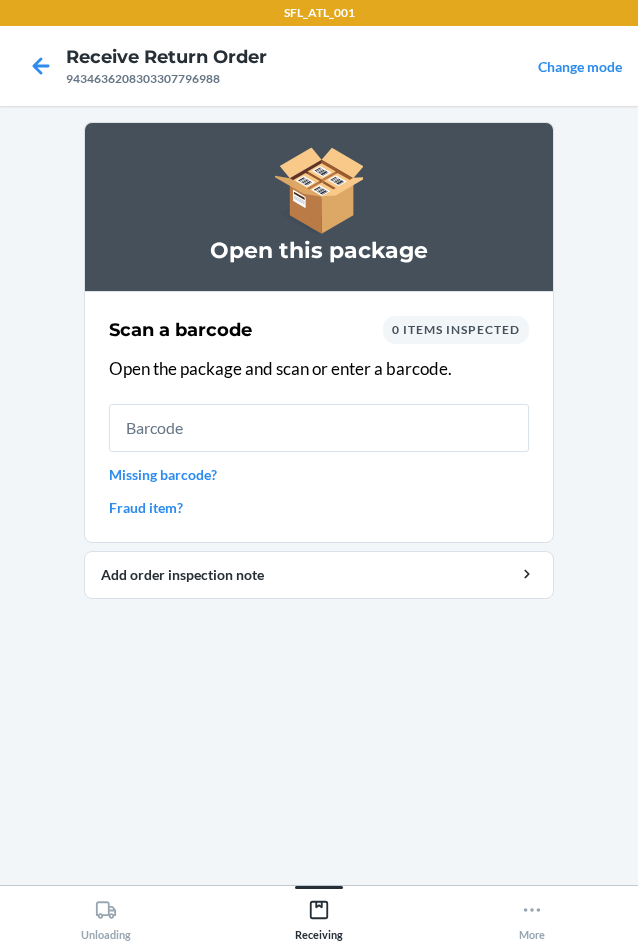 click at bounding box center [319, 428] 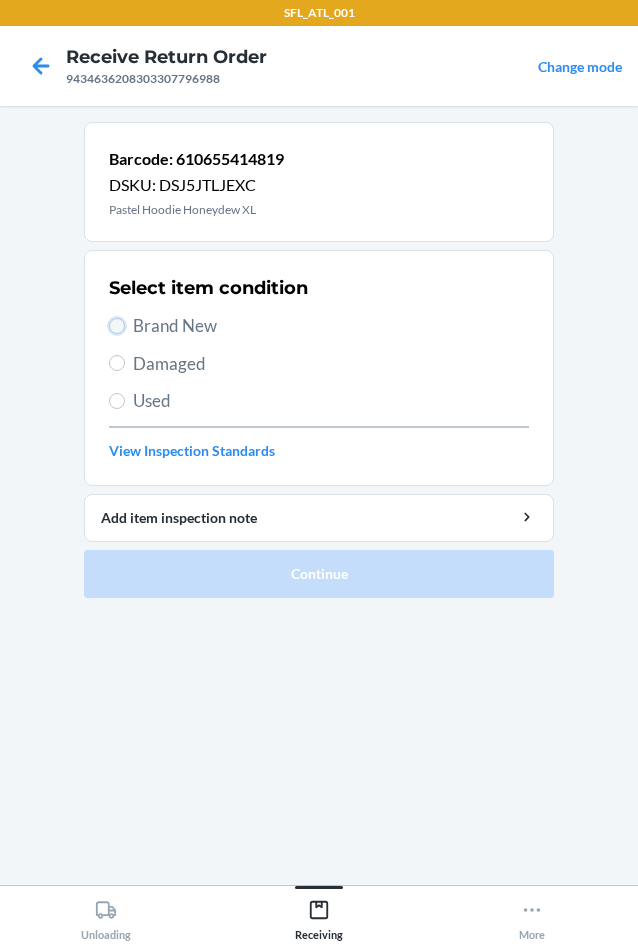 click on "Brand New" at bounding box center [117, 326] 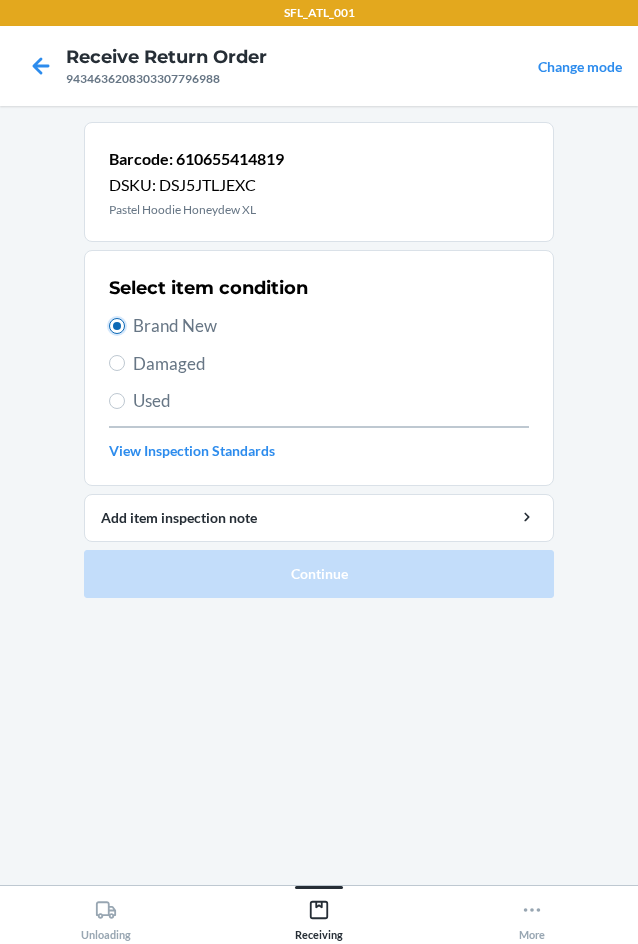 radio on "true" 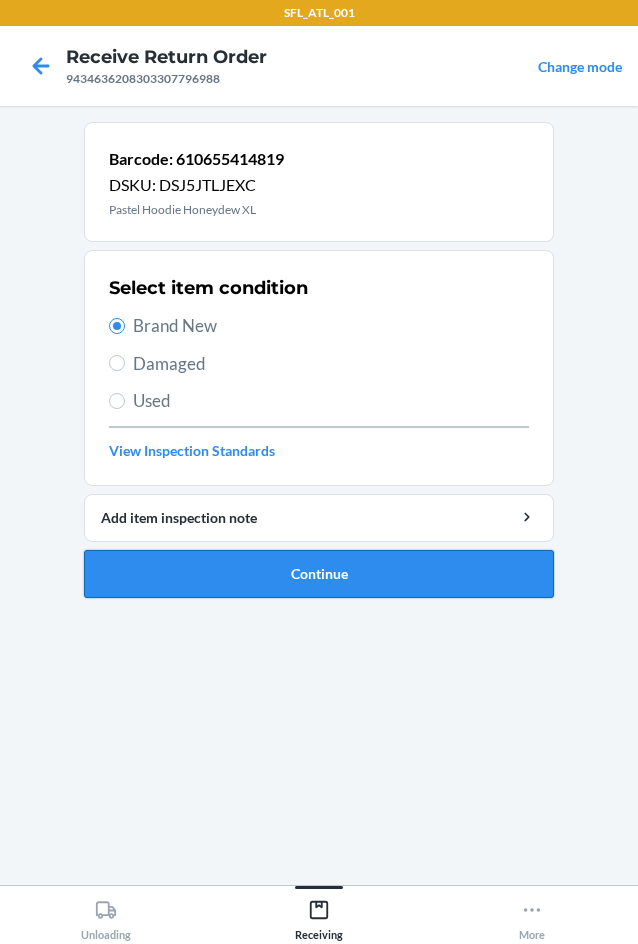 click on "Continue" at bounding box center (319, 574) 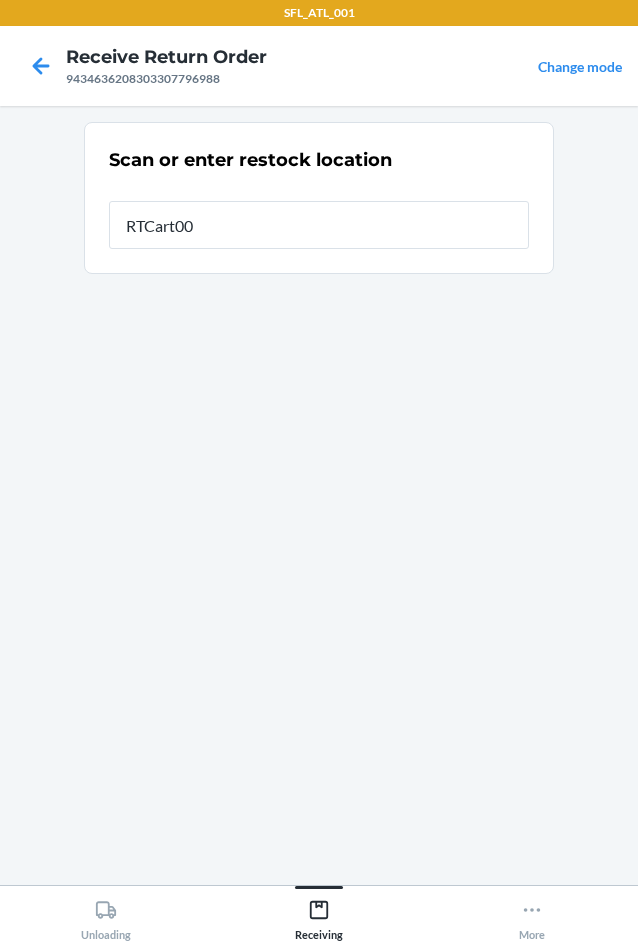 type on "RTCart009" 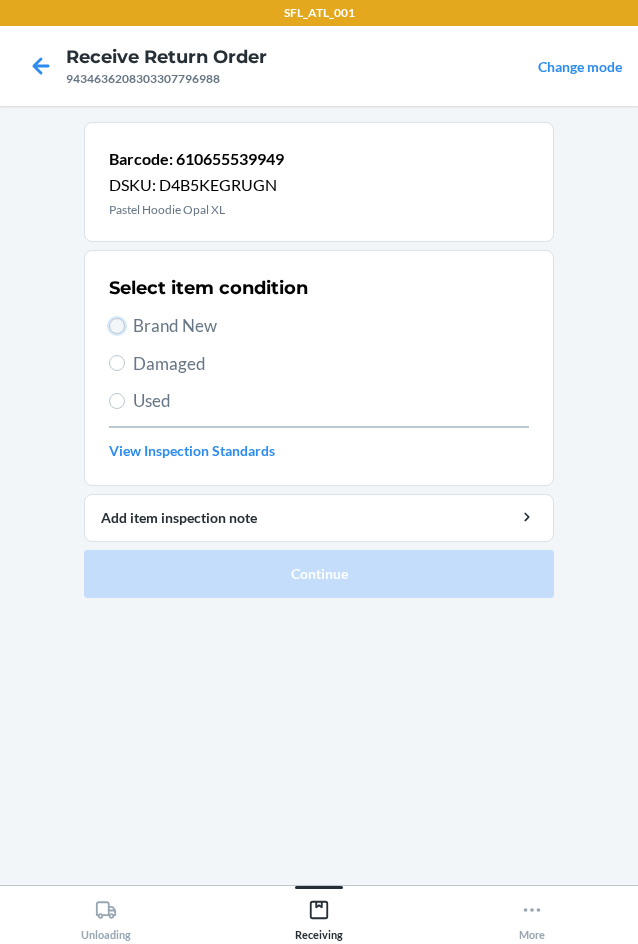 click on "Brand New" at bounding box center [117, 326] 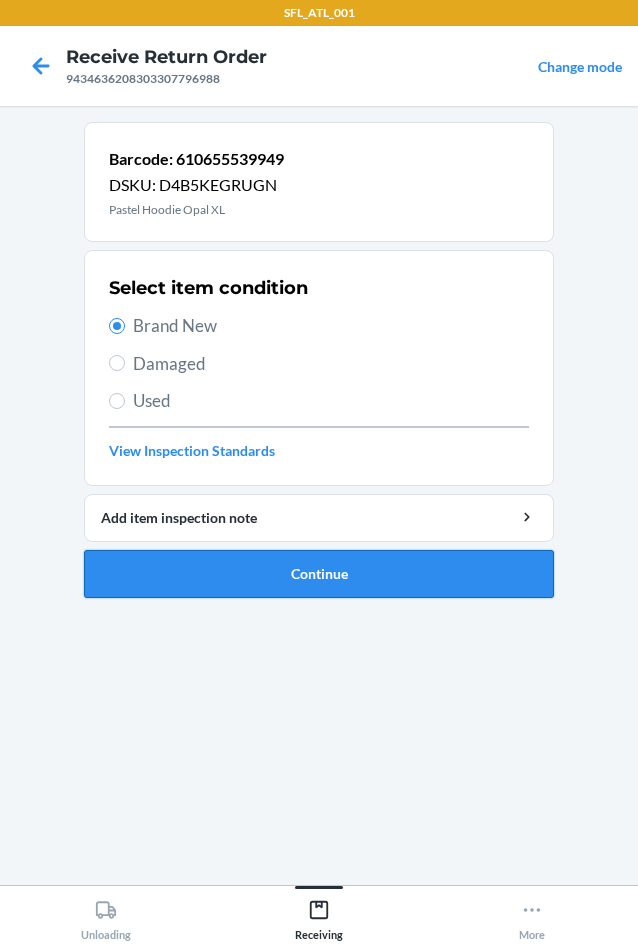 click on "Continue" at bounding box center (319, 574) 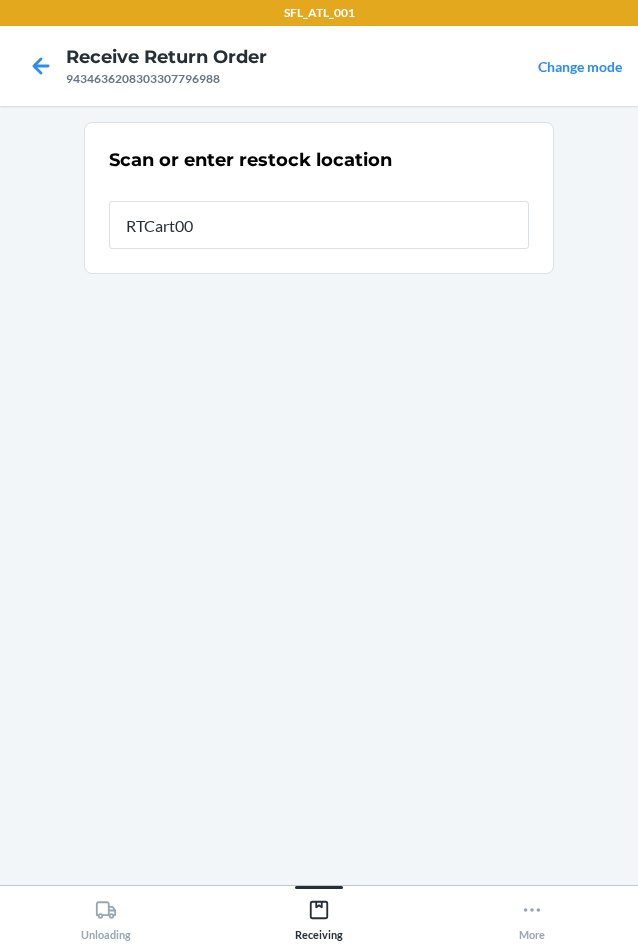 type on "RTCart009" 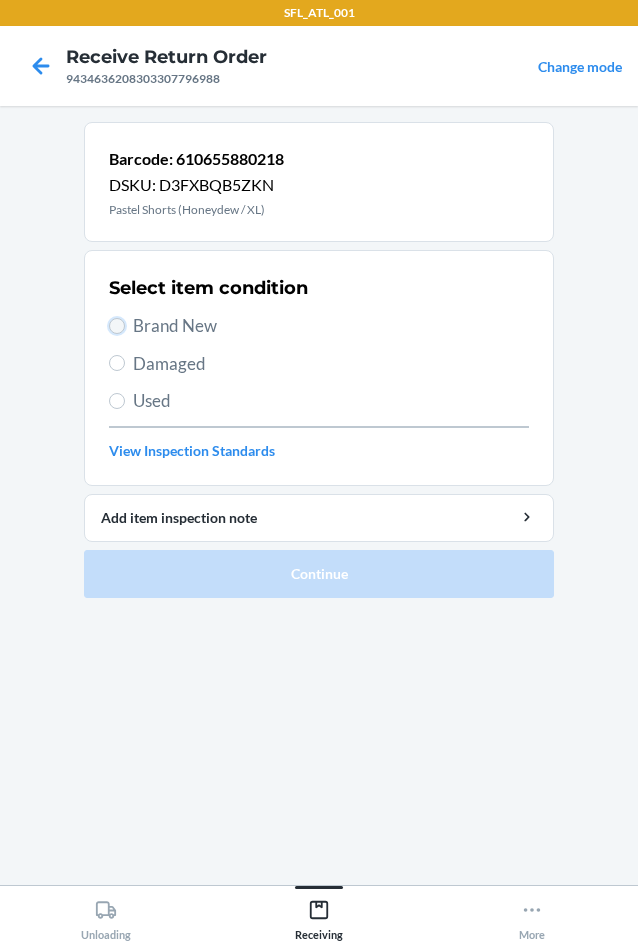 click on "Brand New" at bounding box center [117, 326] 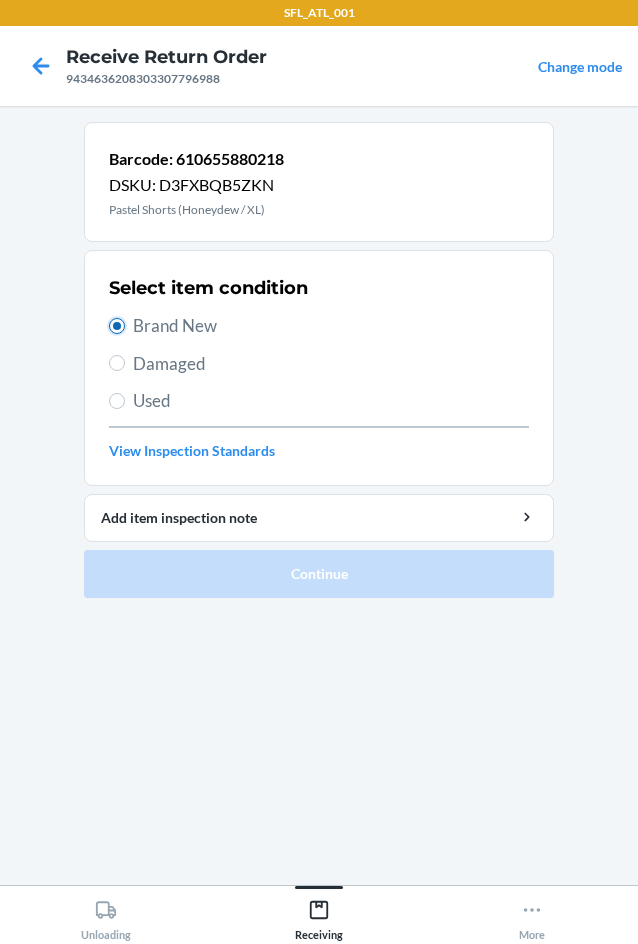 radio on "true" 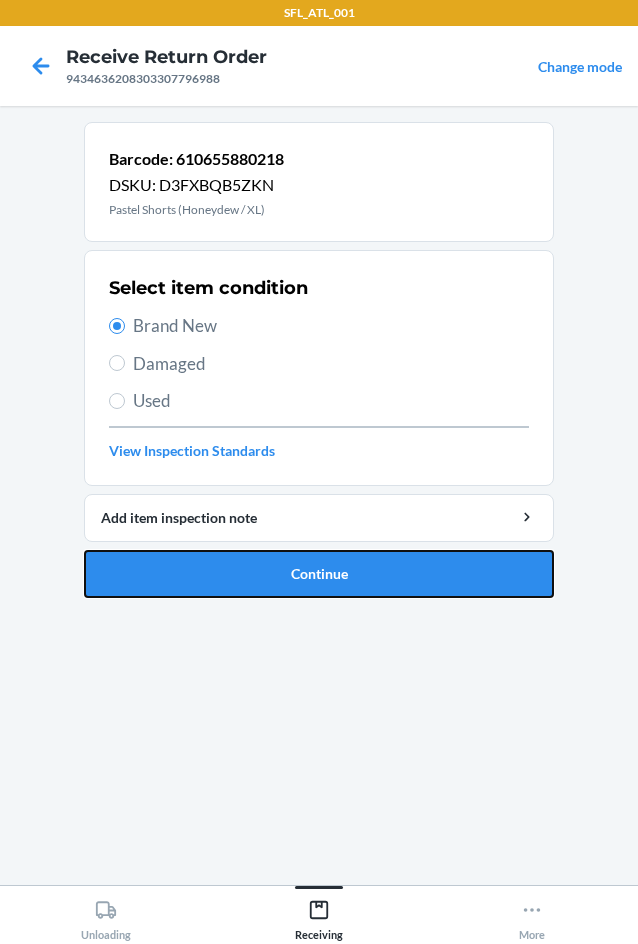 click on "Continue" at bounding box center [319, 574] 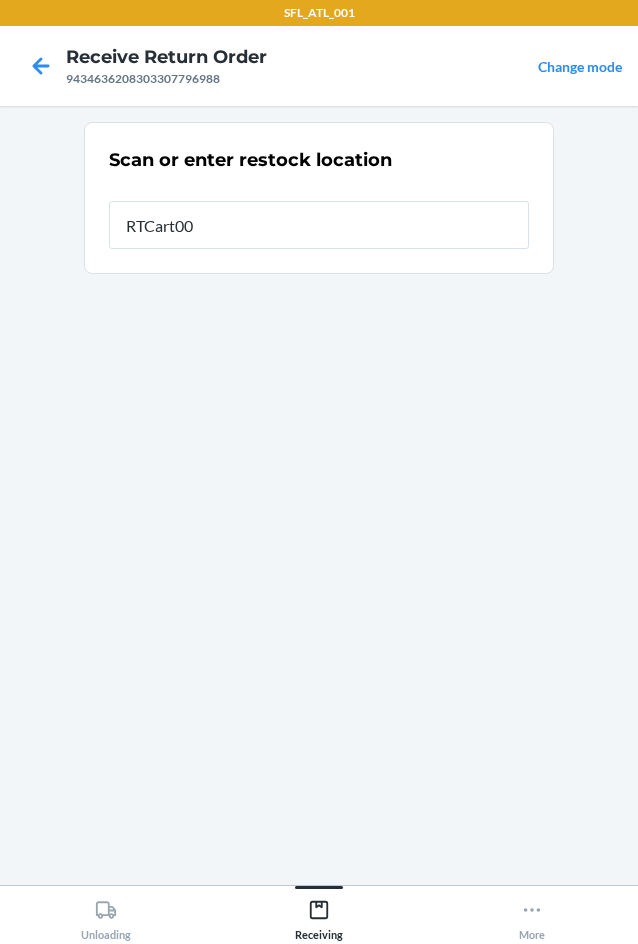 type on "RTCart009" 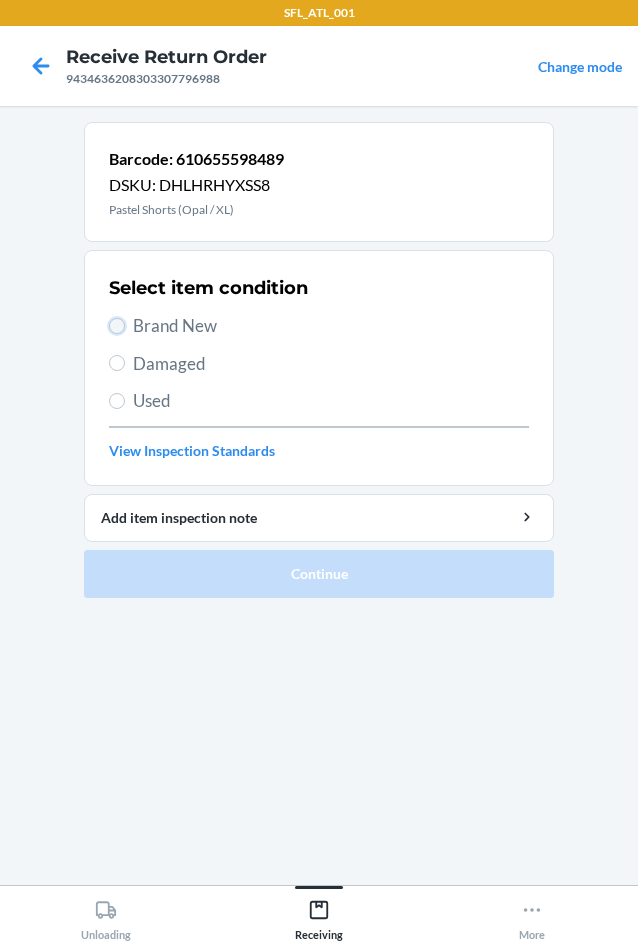 click on "Brand New" at bounding box center (117, 326) 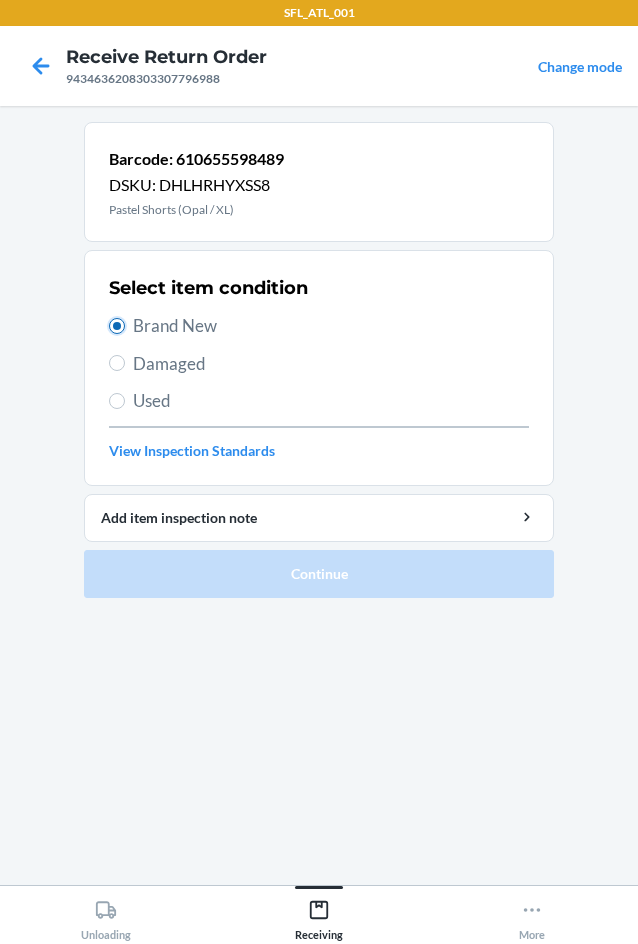 radio on "true" 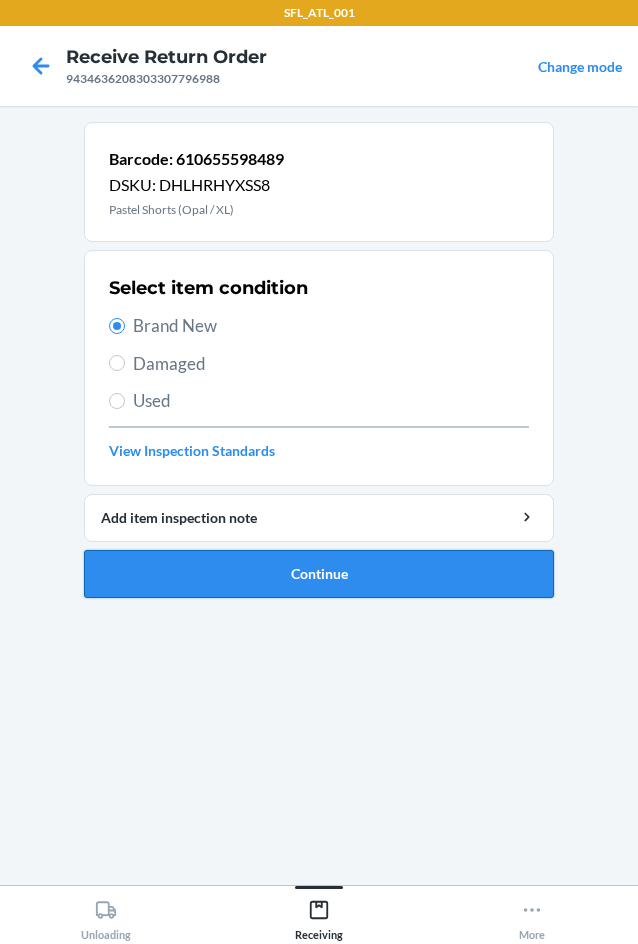 click on "Continue" at bounding box center (319, 574) 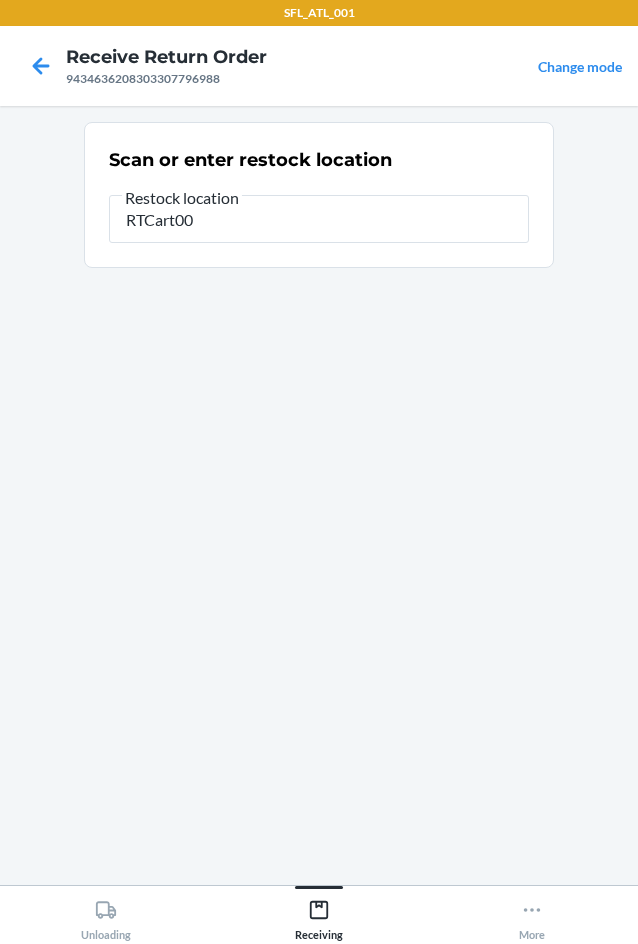 type on "RTCart009" 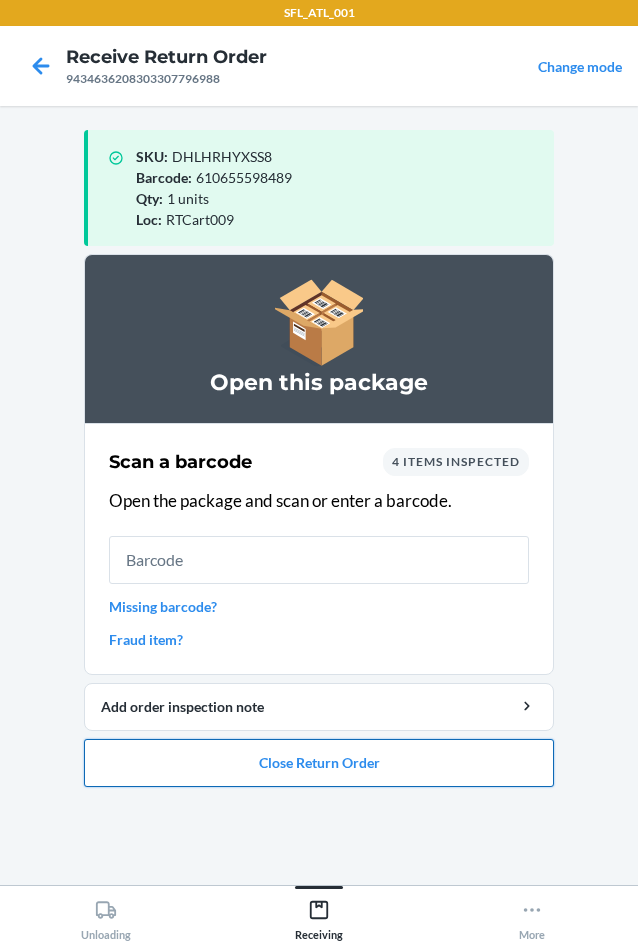 click on "Close Return Order" at bounding box center [319, 763] 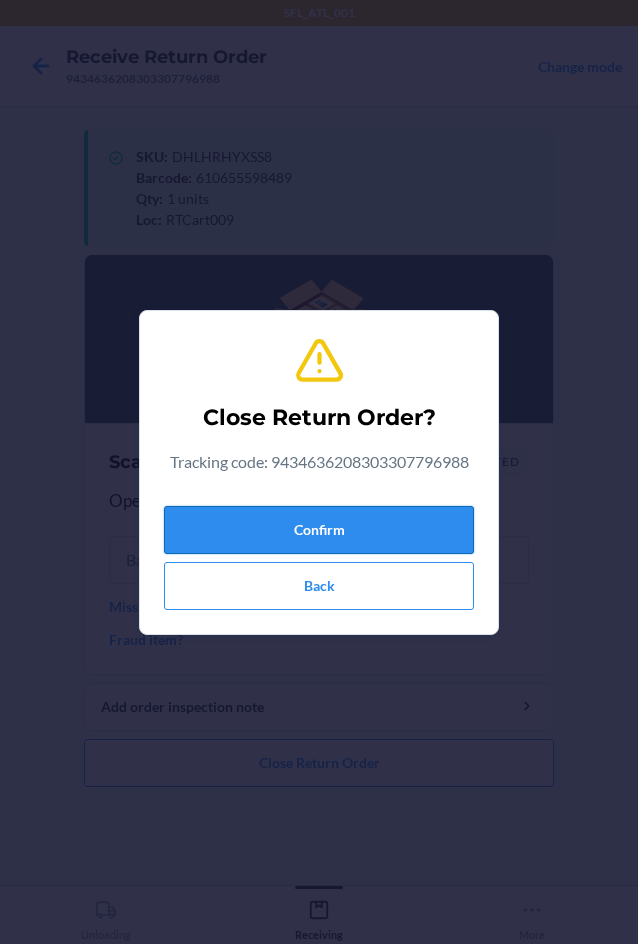 click on "Confirm" at bounding box center (319, 530) 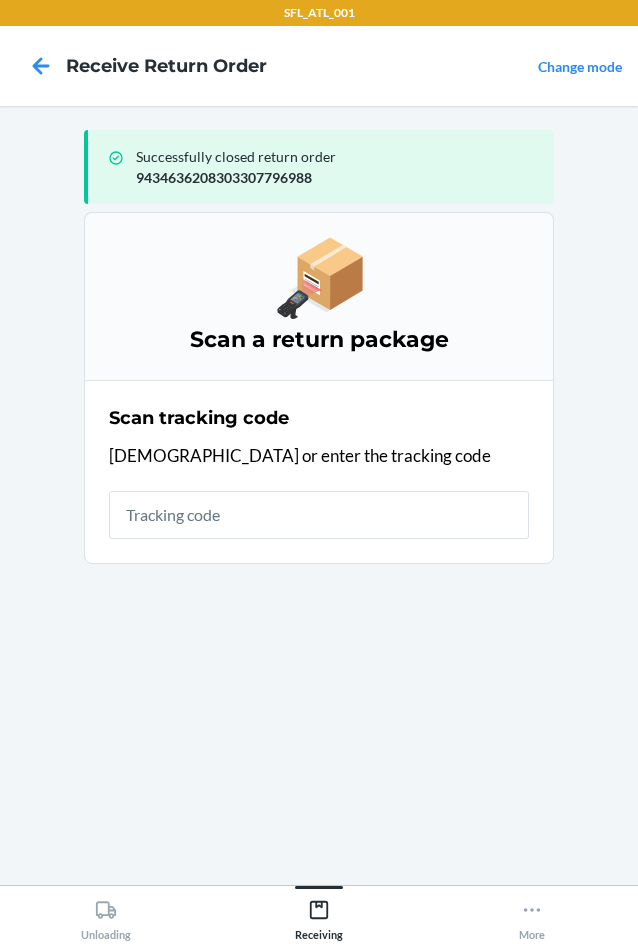 click at bounding box center [319, 515] 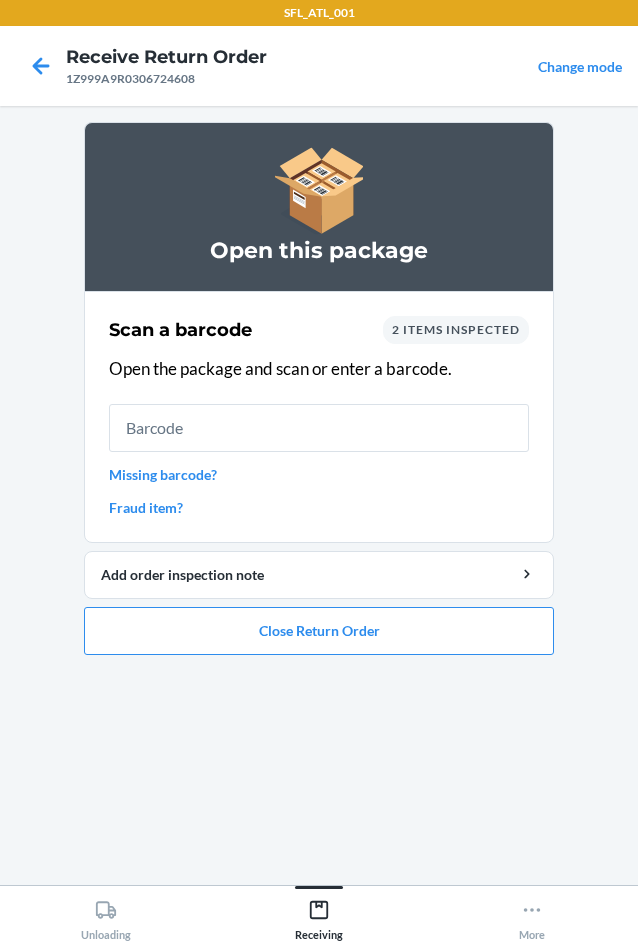 click at bounding box center (319, 428) 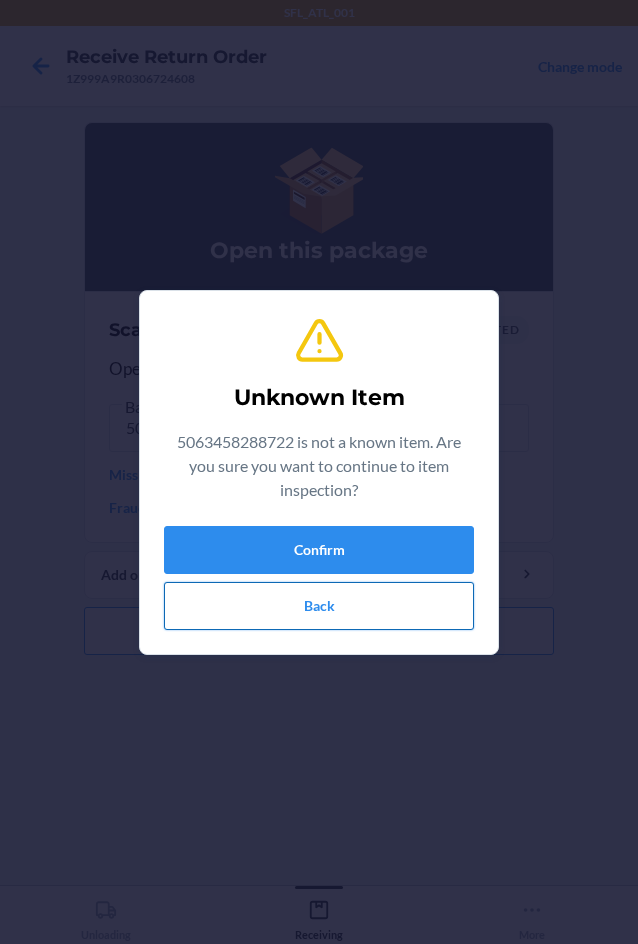 click on "Back" at bounding box center [319, 606] 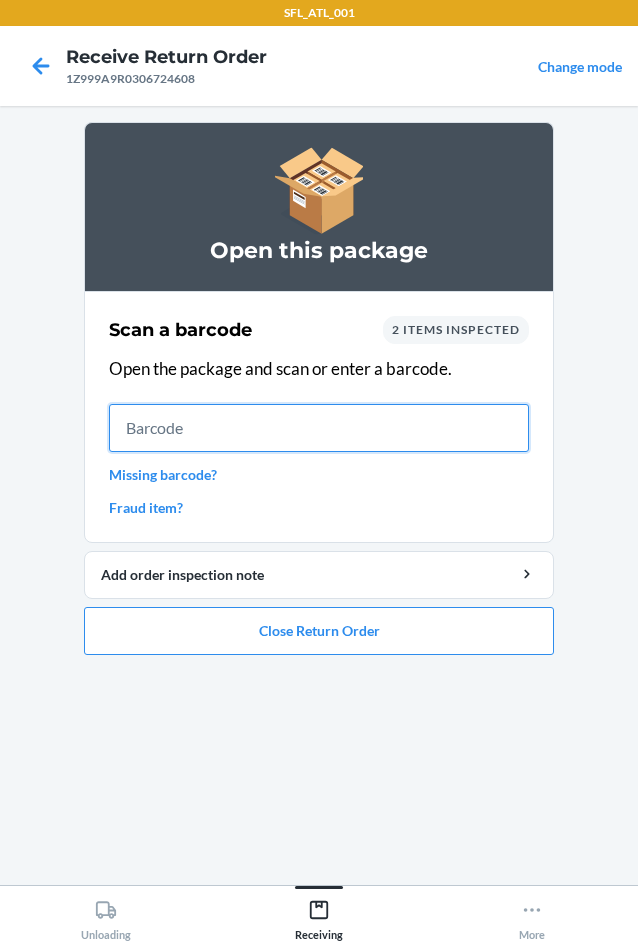 drag, startPoint x: 226, startPoint y: 437, endPoint x: 227, endPoint y: 424, distance: 13.038404 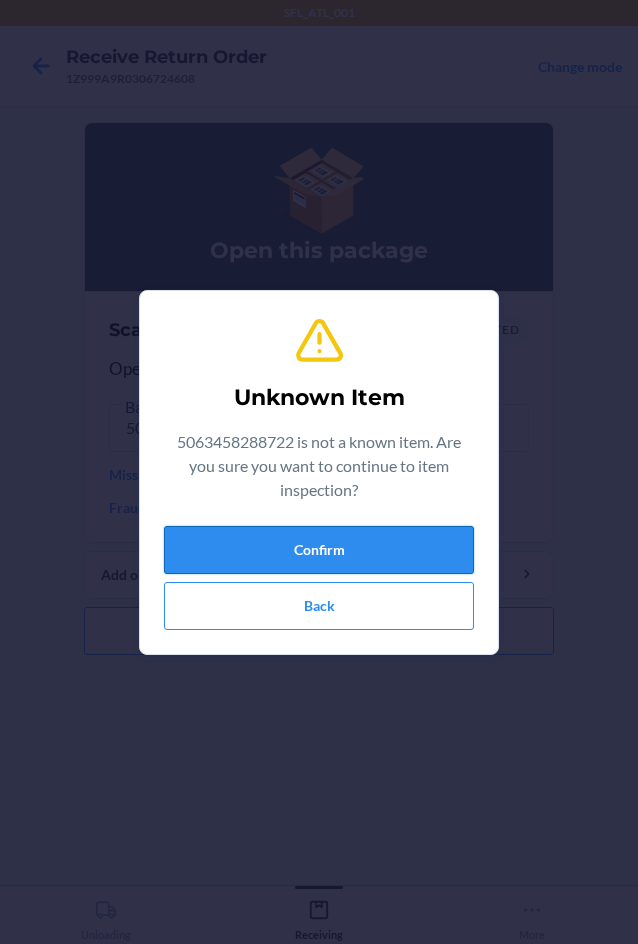 click on "Confirm" at bounding box center (319, 550) 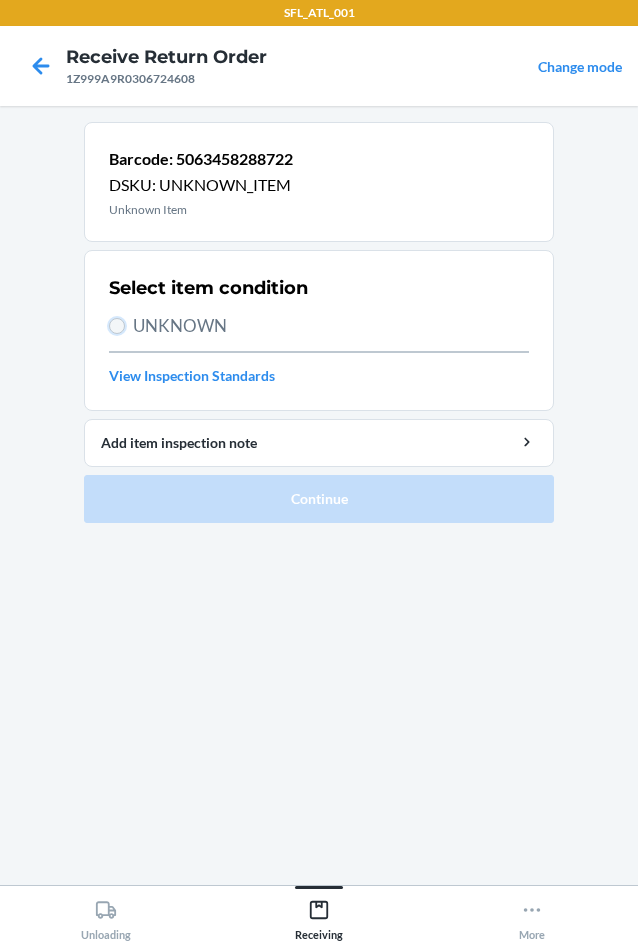 click on "UNKNOWN" at bounding box center (117, 326) 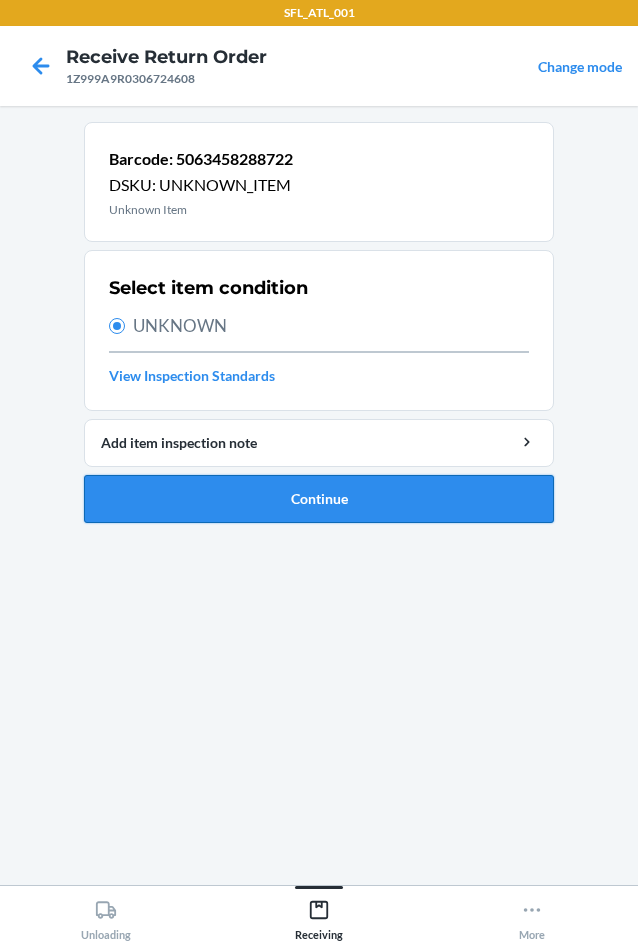 click on "Continue" at bounding box center (319, 499) 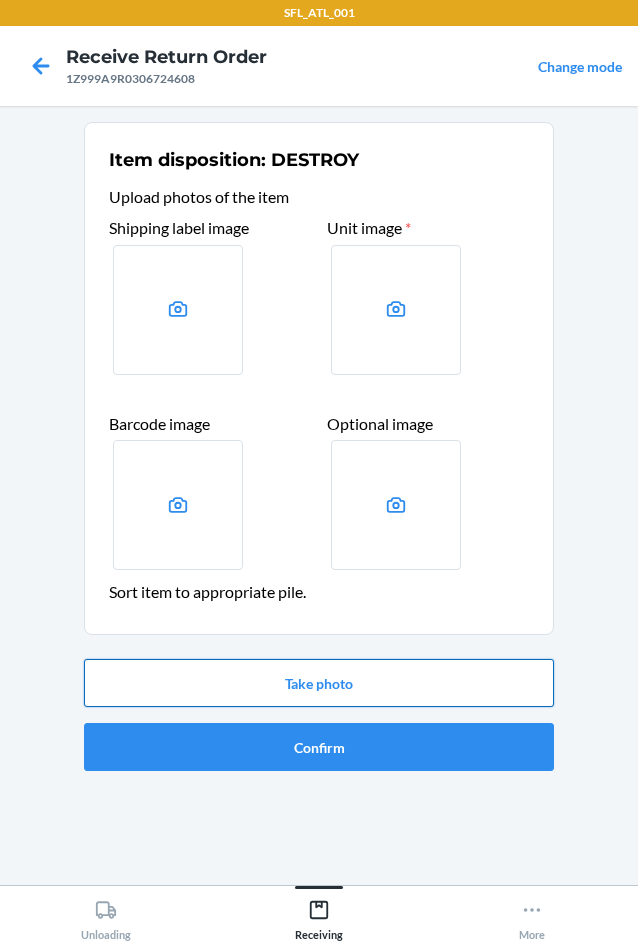 click on "Take photo" at bounding box center [319, 683] 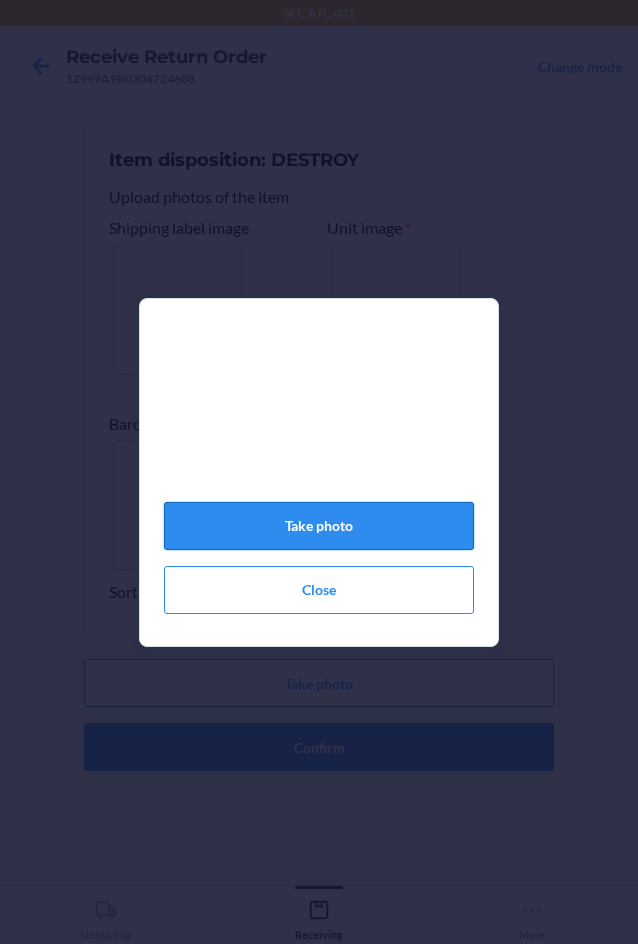 click on "Take photo" 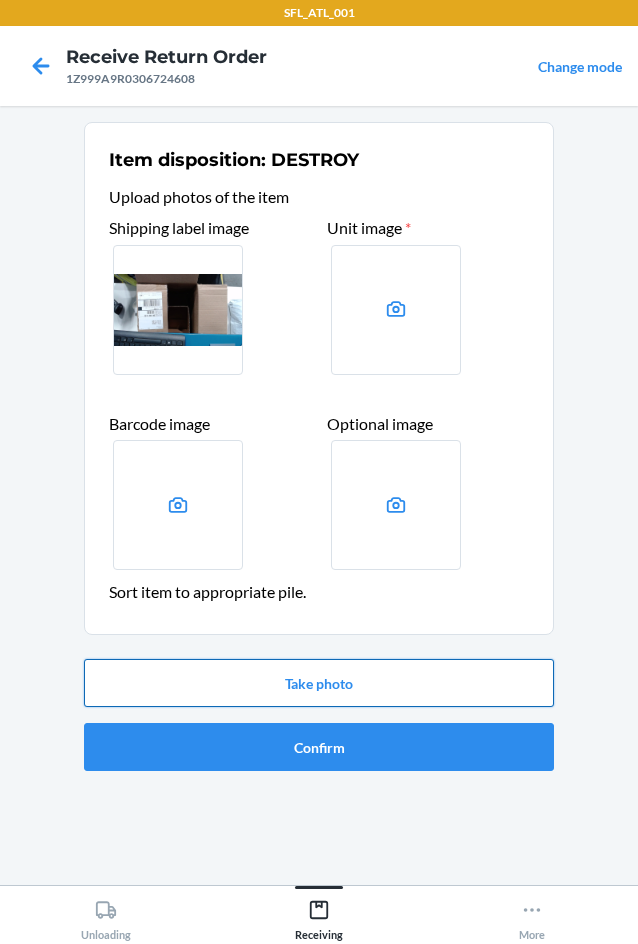 click on "Take photo" at bounding box center [319, 683] 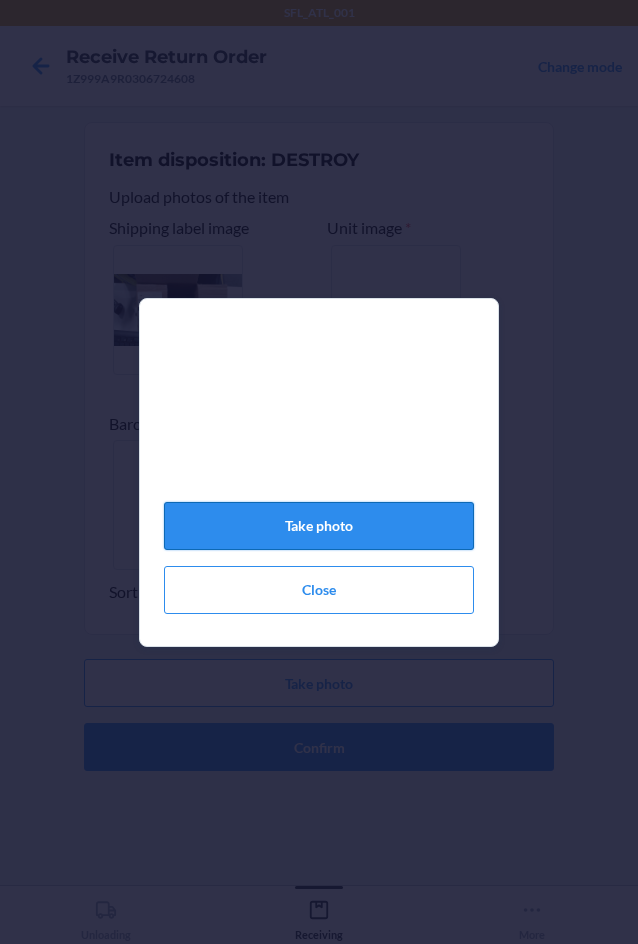 click on "Take photo" 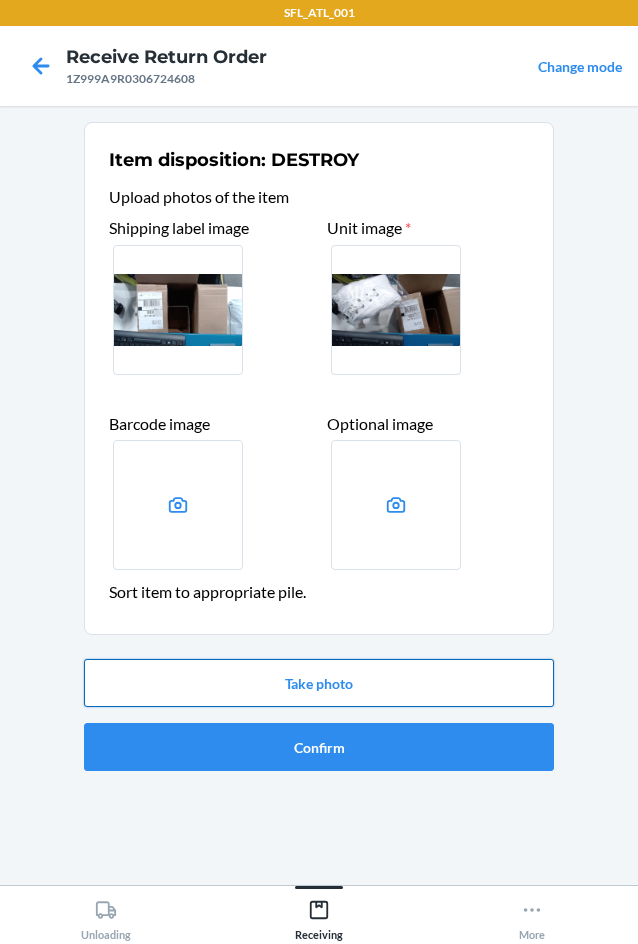 click on "Take photo" at bounding box center (319, 683) 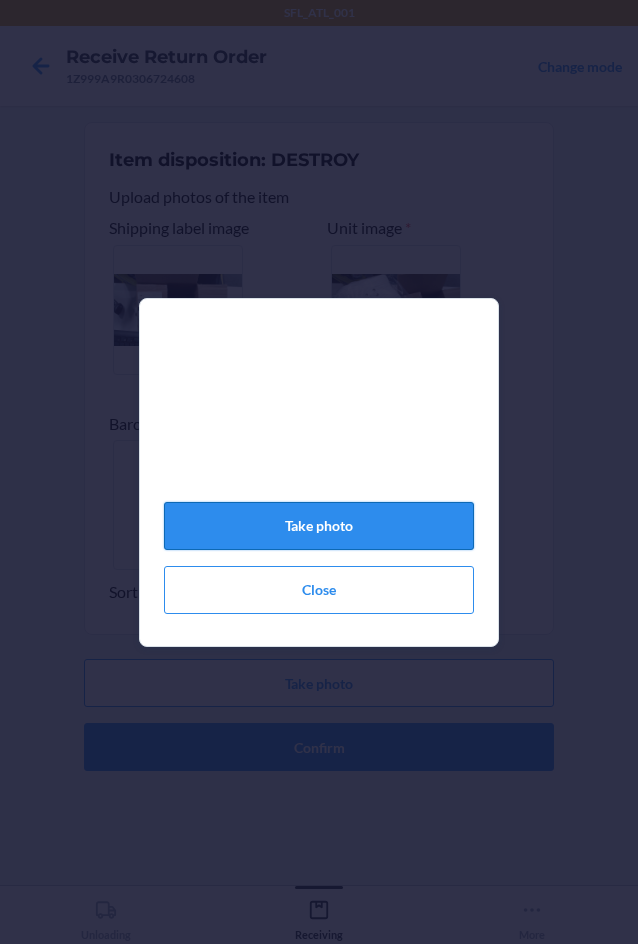 click on "Take photo" 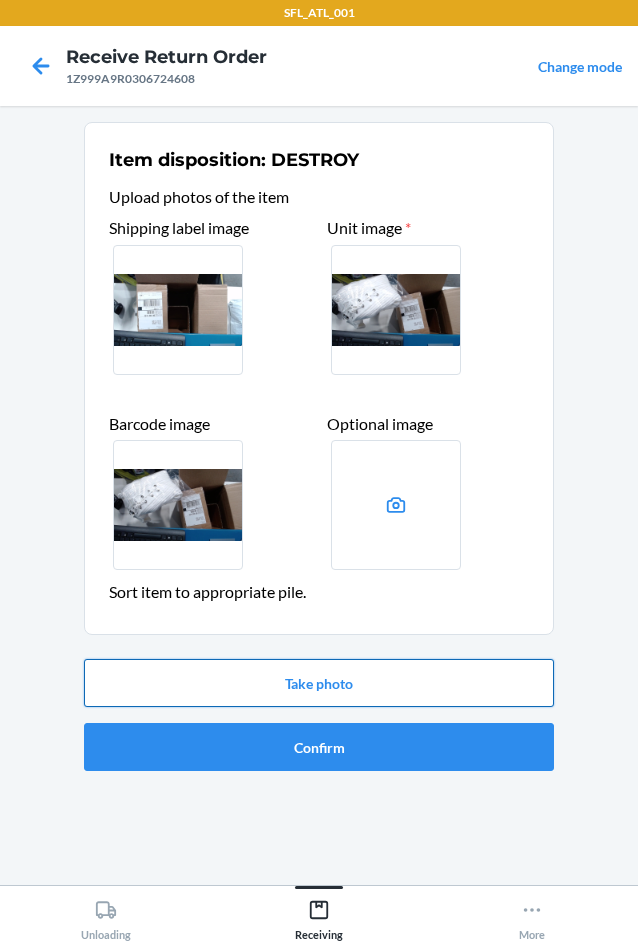 click on "Take photo" at bounding box center (319, 683) 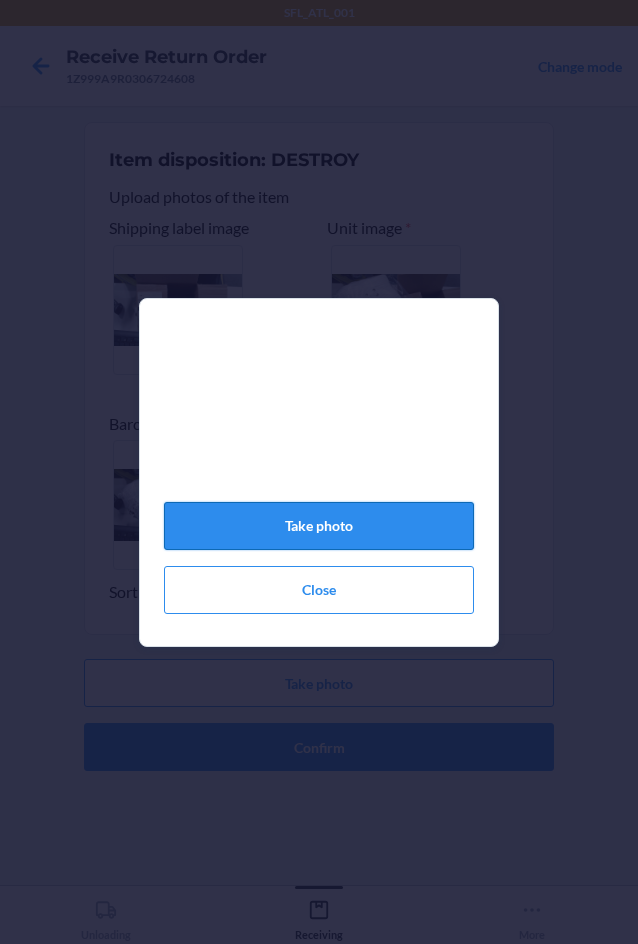 click on "Take photo" 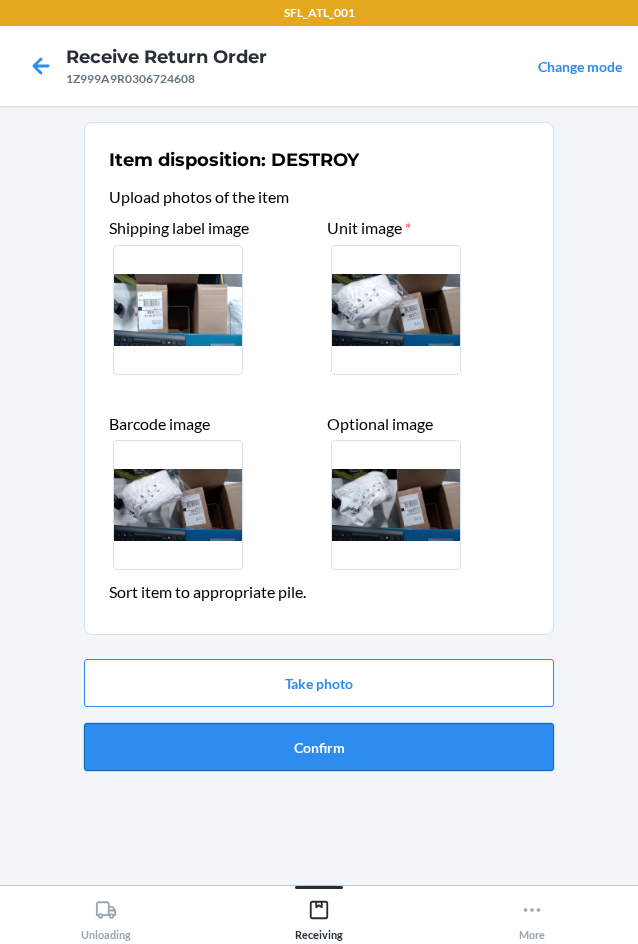 click on "Confirm" at bounding box center [319, 747] 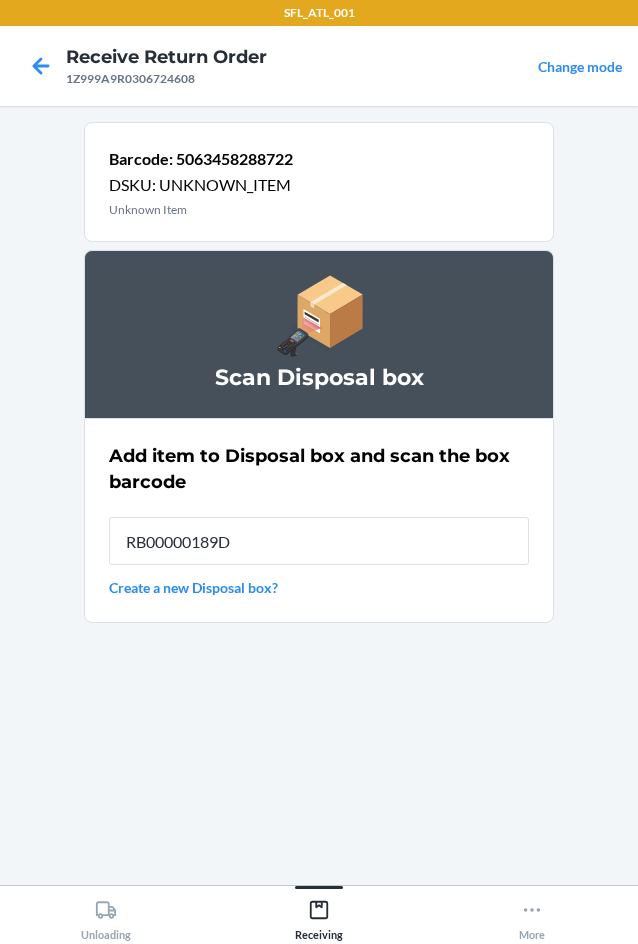 type on "RB00000189D" 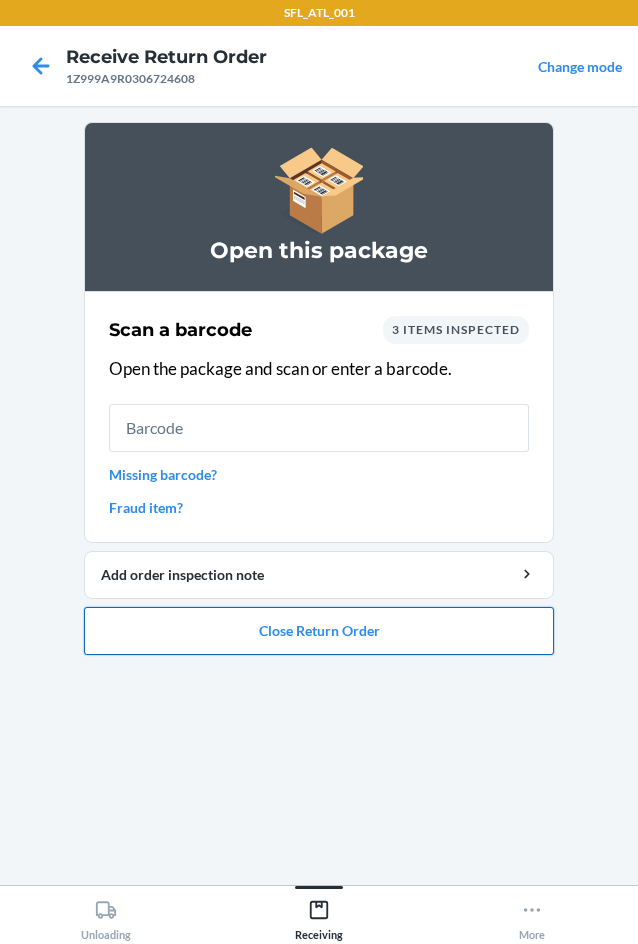 click on "Close Return Order" at bounding box center [319, 631] 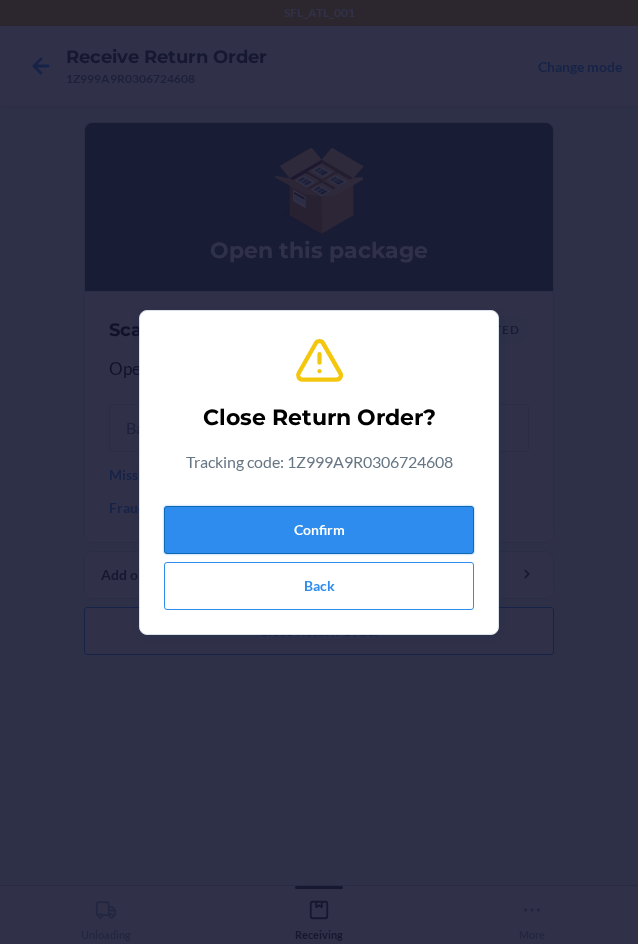 click on "Confirm" at bounding box center [319, 530] 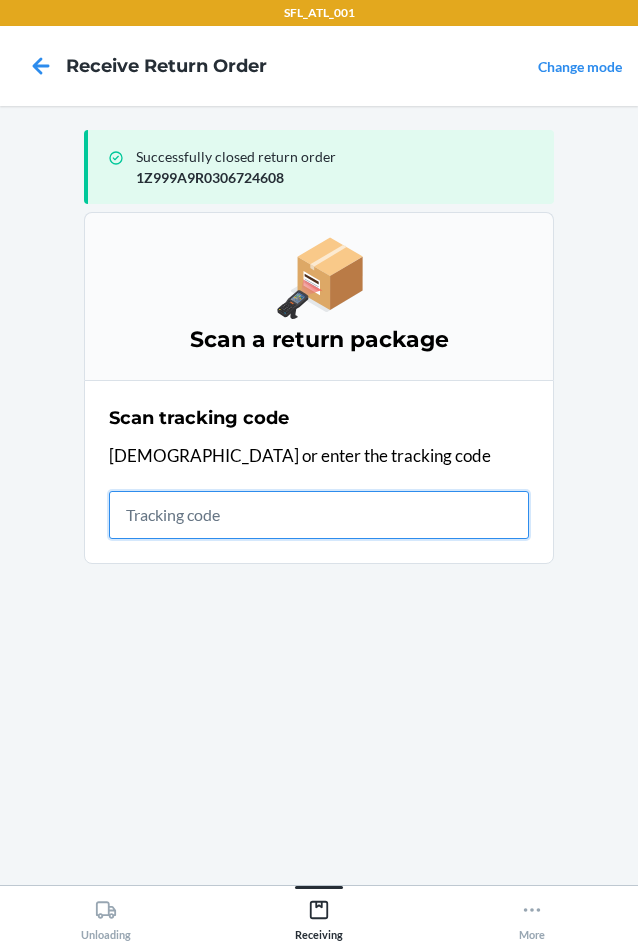 click at bounding box center [319, 515] 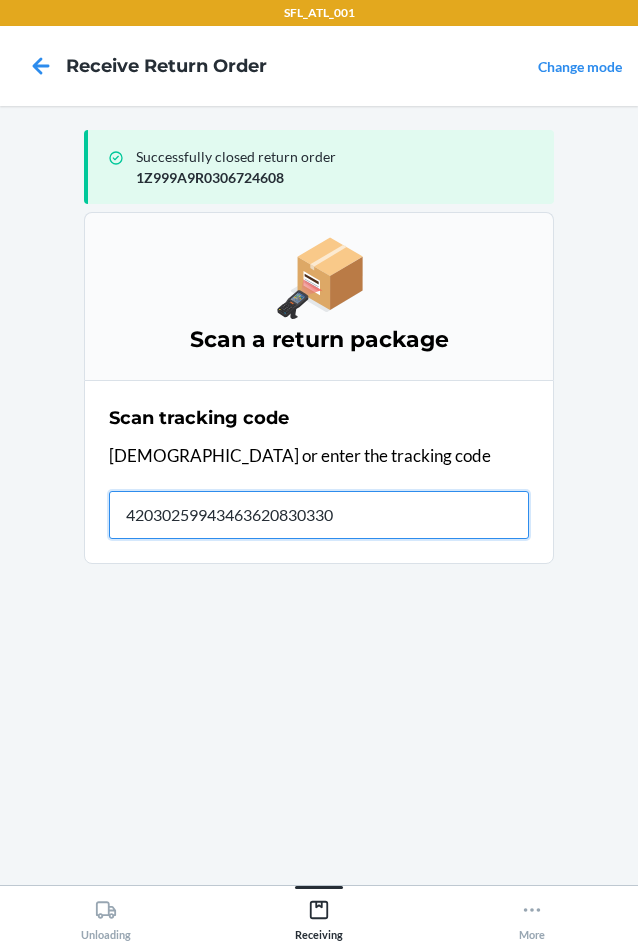 type on "420302599434636208303307" 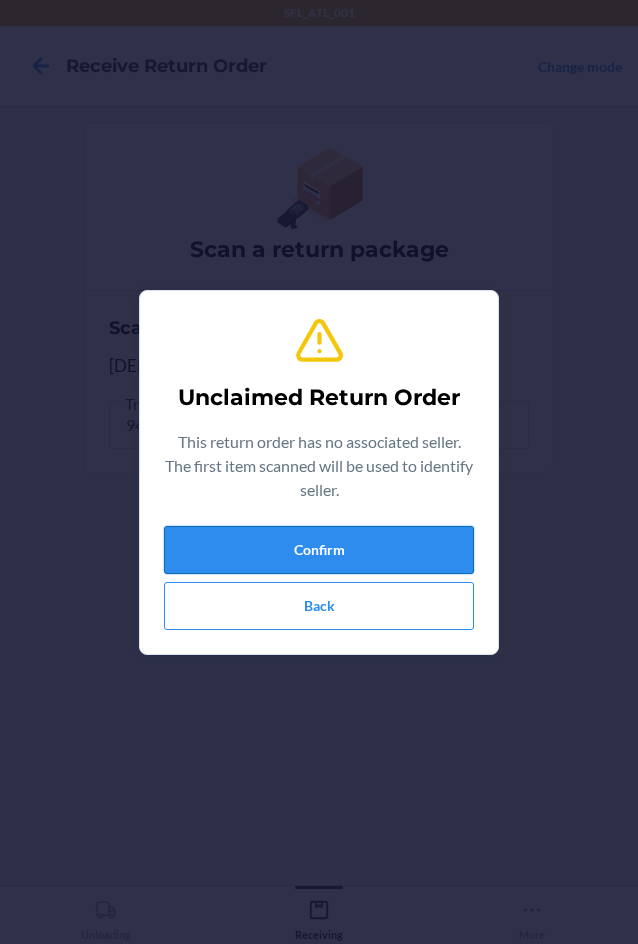 click on "Confirm" at bounding box center (319, 550) 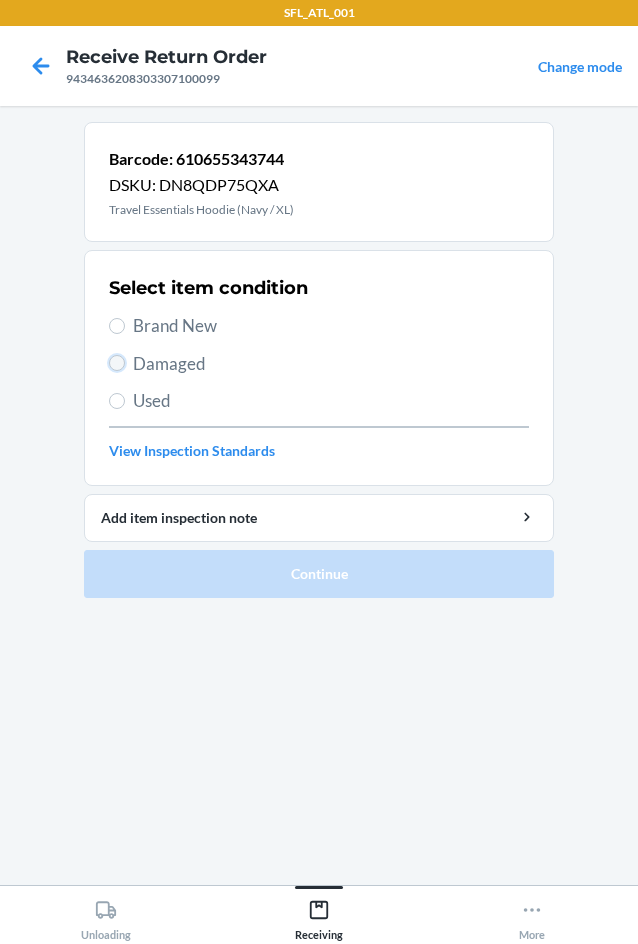 click on "Damaged" at bounding box center [117, 363] 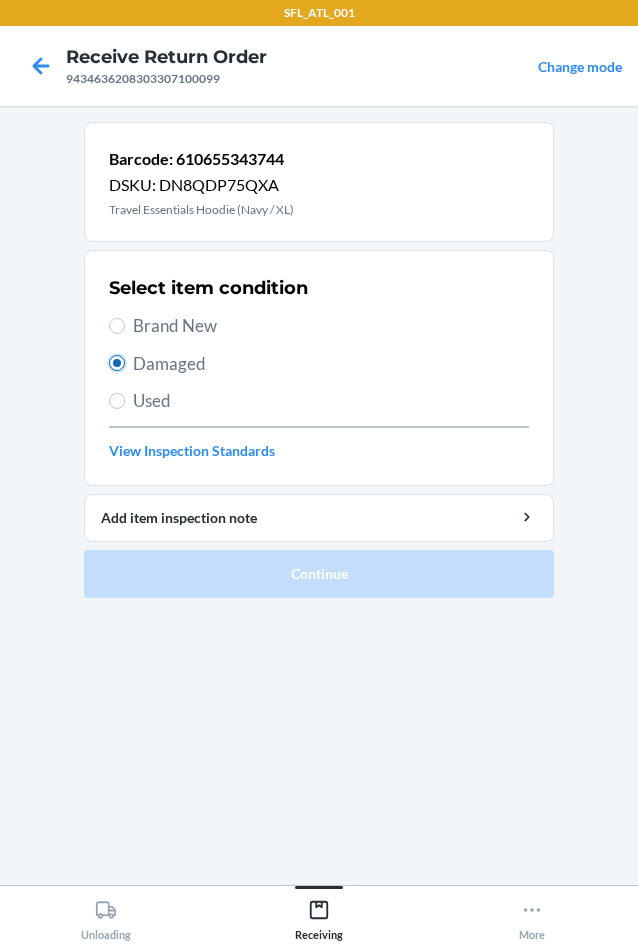radio on "true" 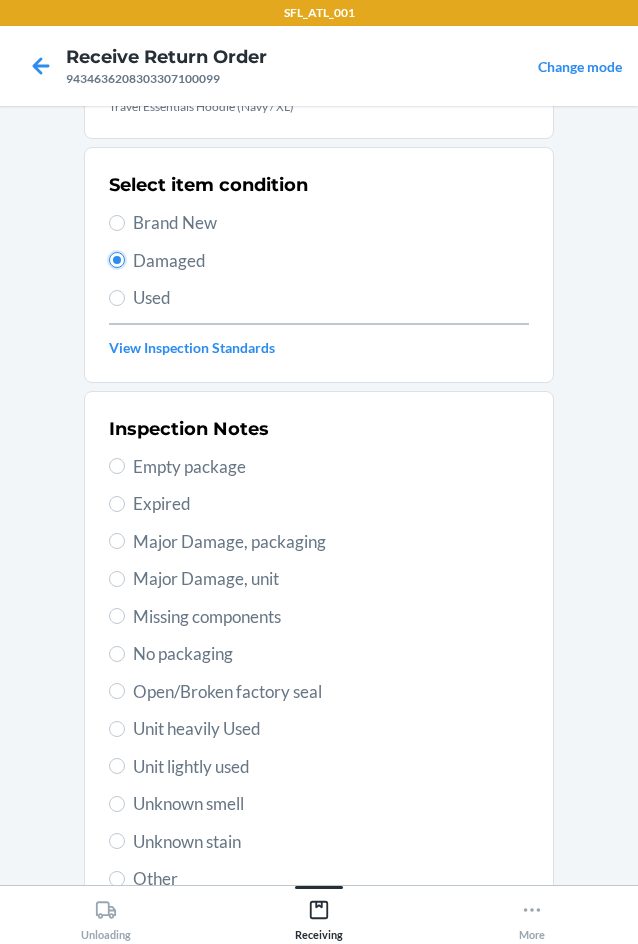 scroll, scrollTop: 200, scrollLeft: 0, axis: vertical 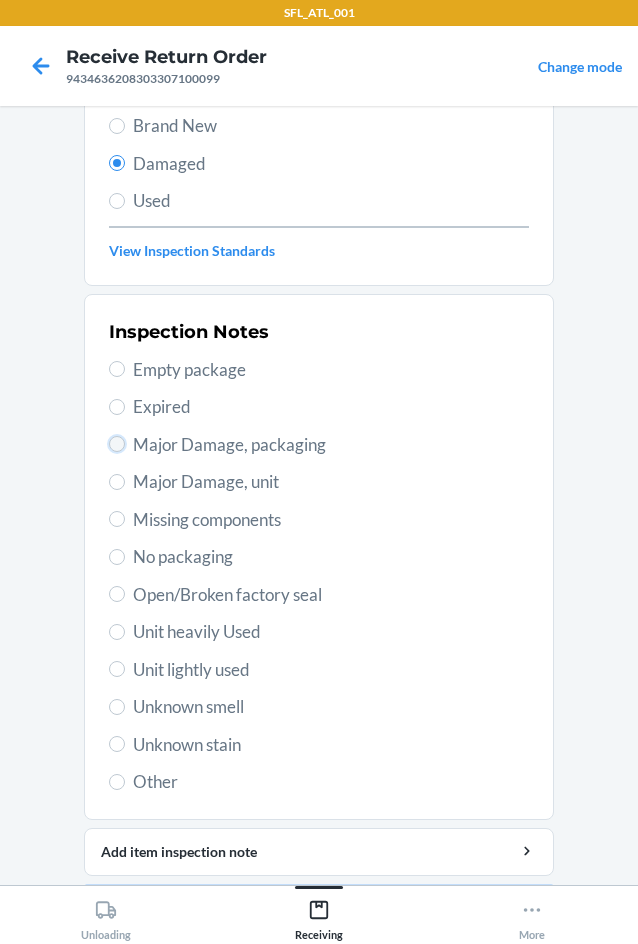 click on "Major Damage, packaging" at bounding box center (117, 444) 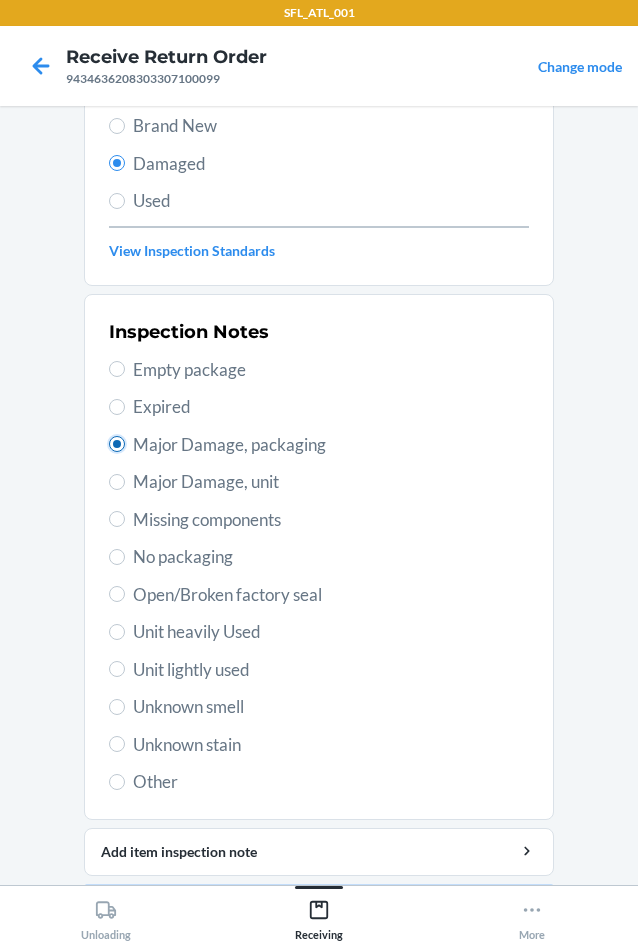 radio on "true" 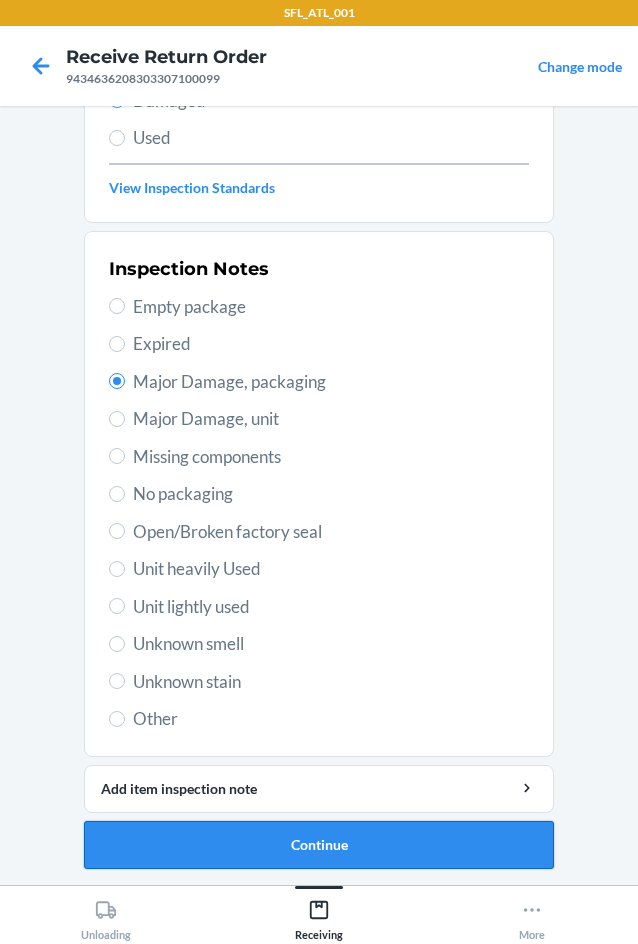 click on "Continue" at bounding box center [319, 845] 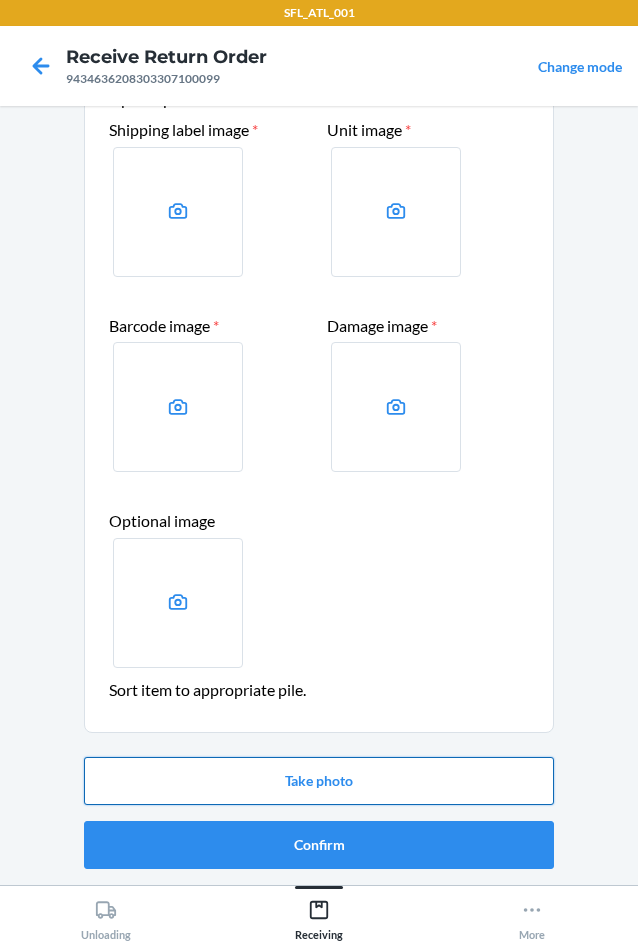 click on "Take photo" at bounding box center (319, 781) 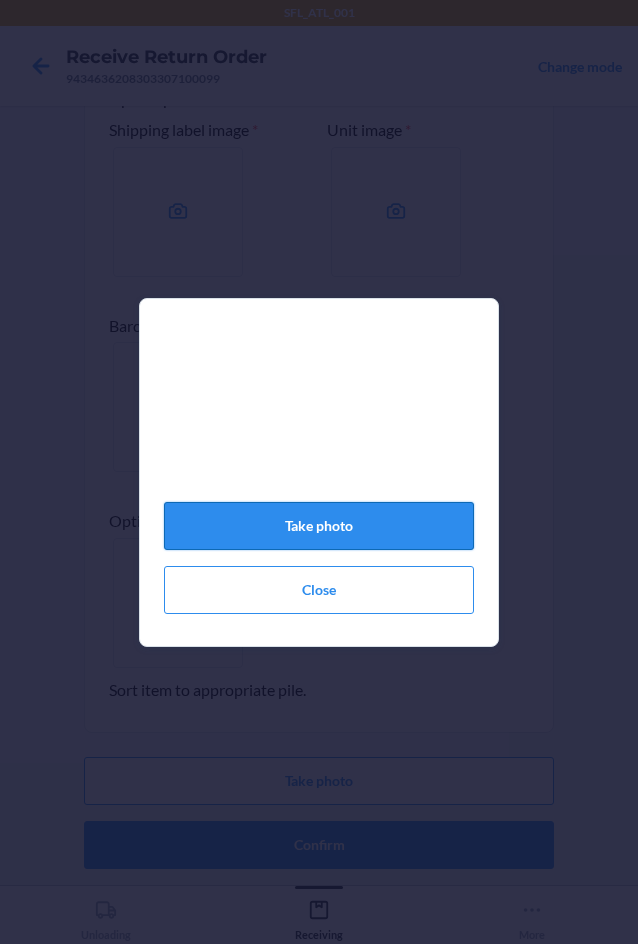 click on "Take photo" 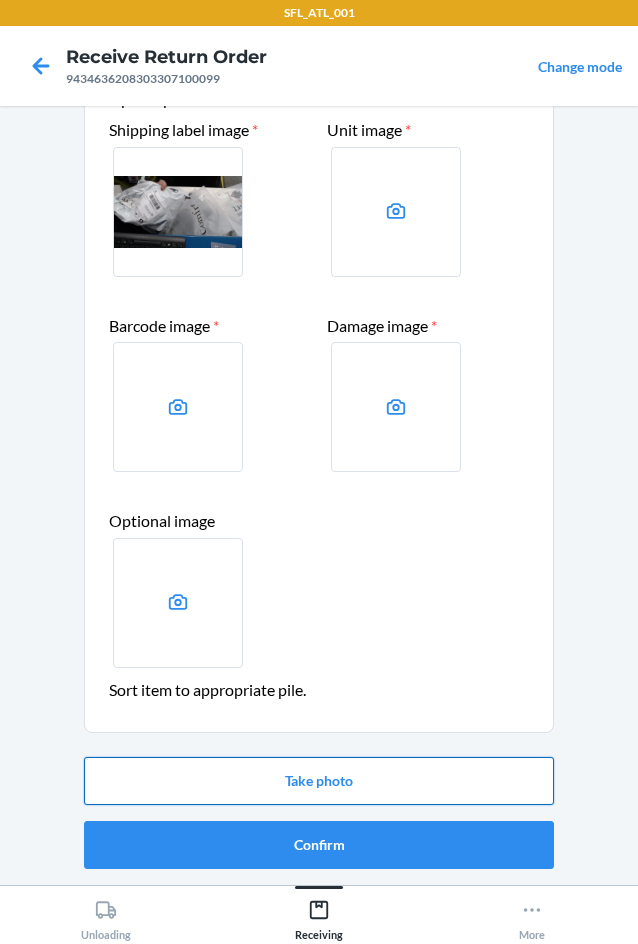 click on "Take photo" at bounding box center [319, 781] 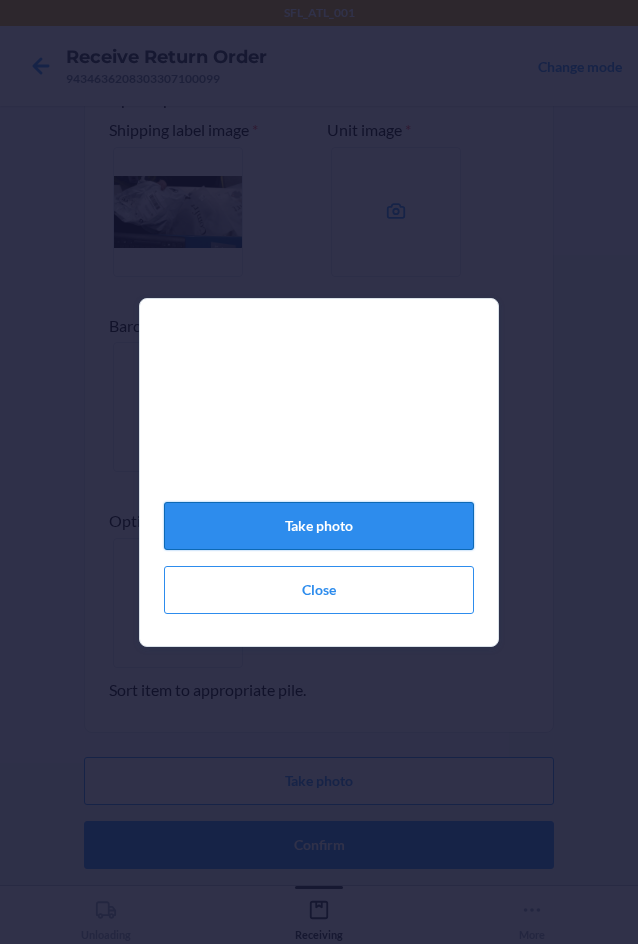 click on "Take photo" 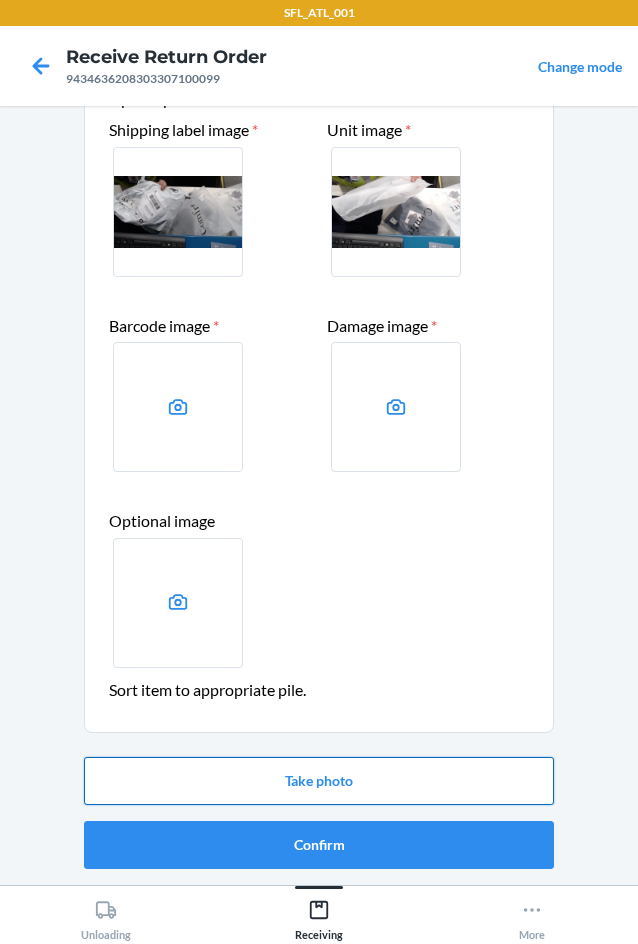 click on "Take photo" at bounding box center (319, 781) 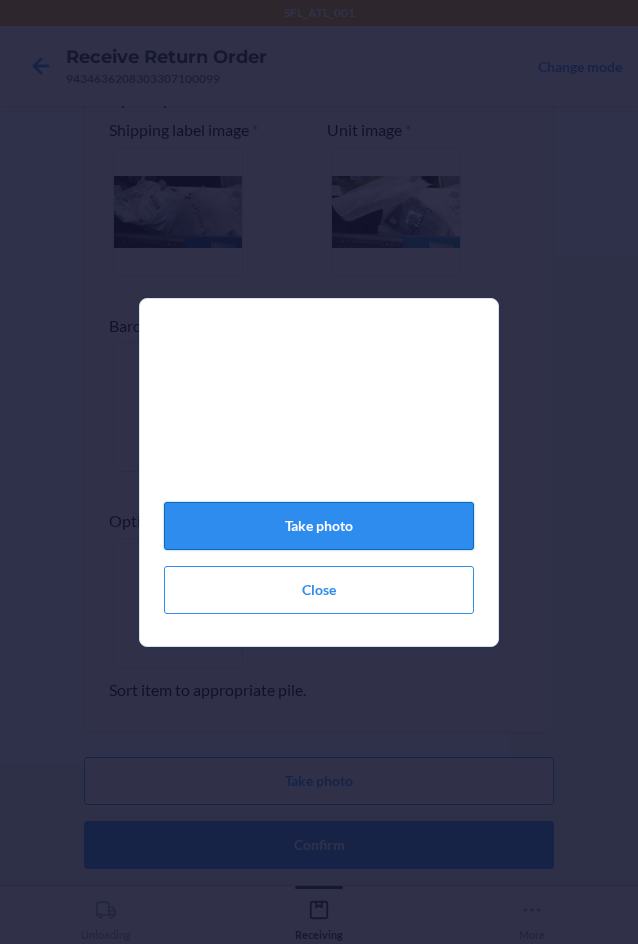 click on "Take photo" 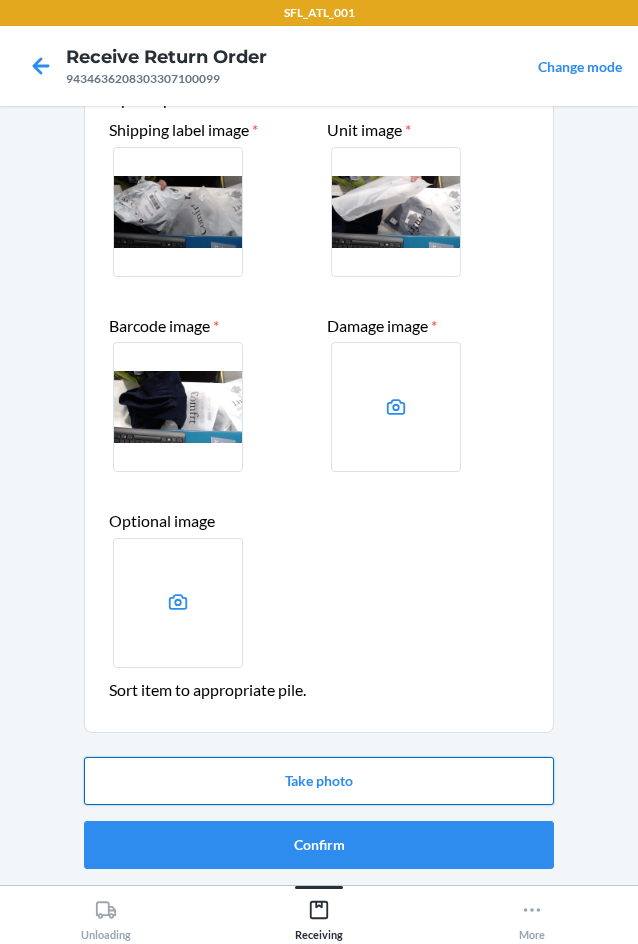 click on "Take photo" at bounding box center [319, 781] 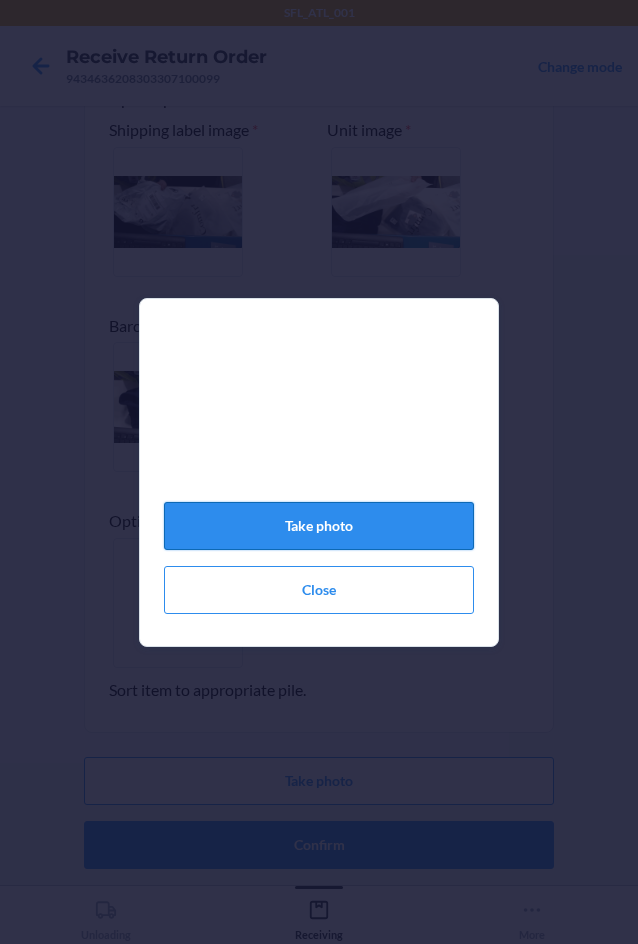 click on "Take photo" 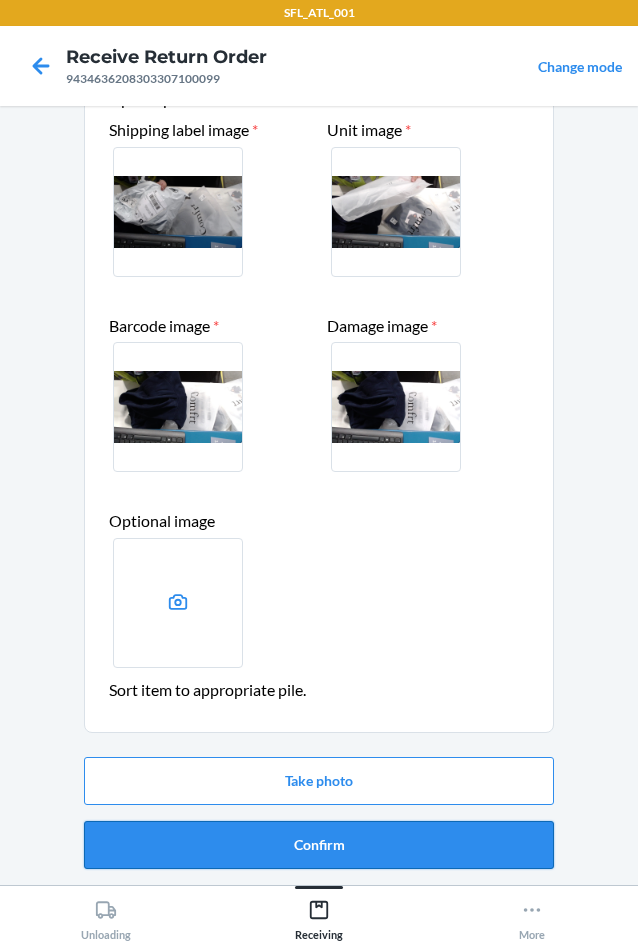 click on "Confirm" at bounding box center (319, 845) 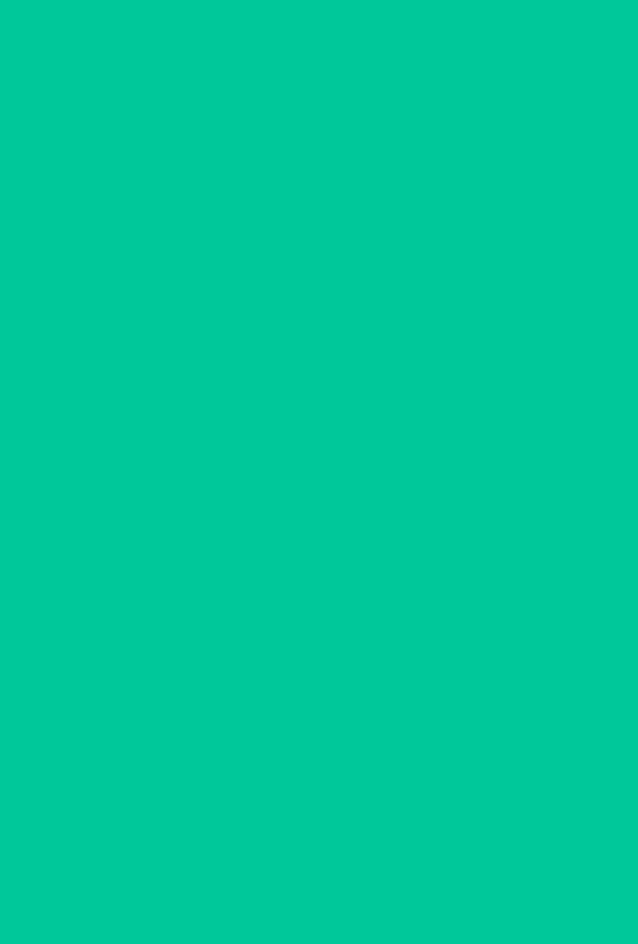 scroll, scrollTop: 0, scrollLeft: 0, axis: both 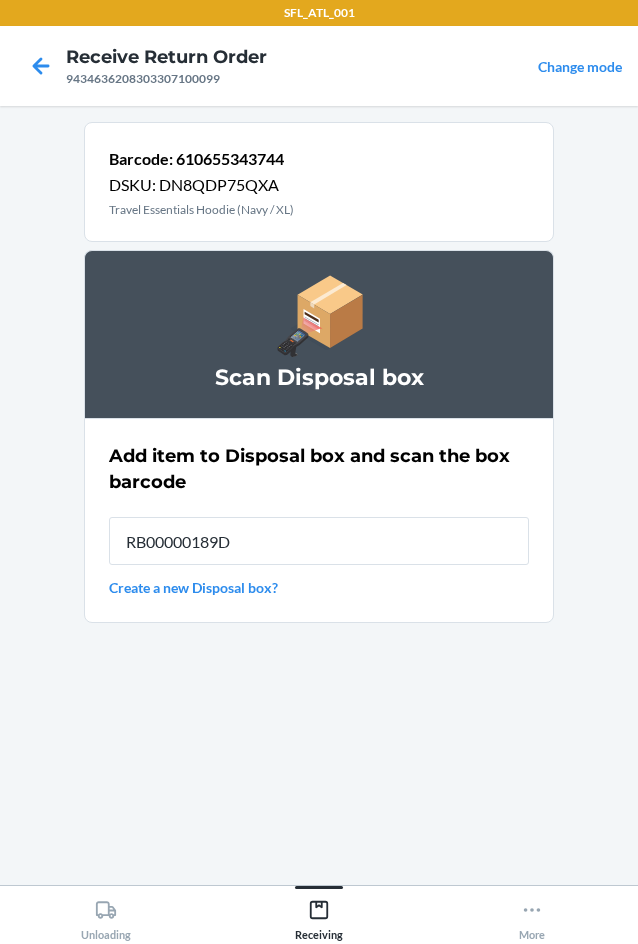 type on "RB00000189D" 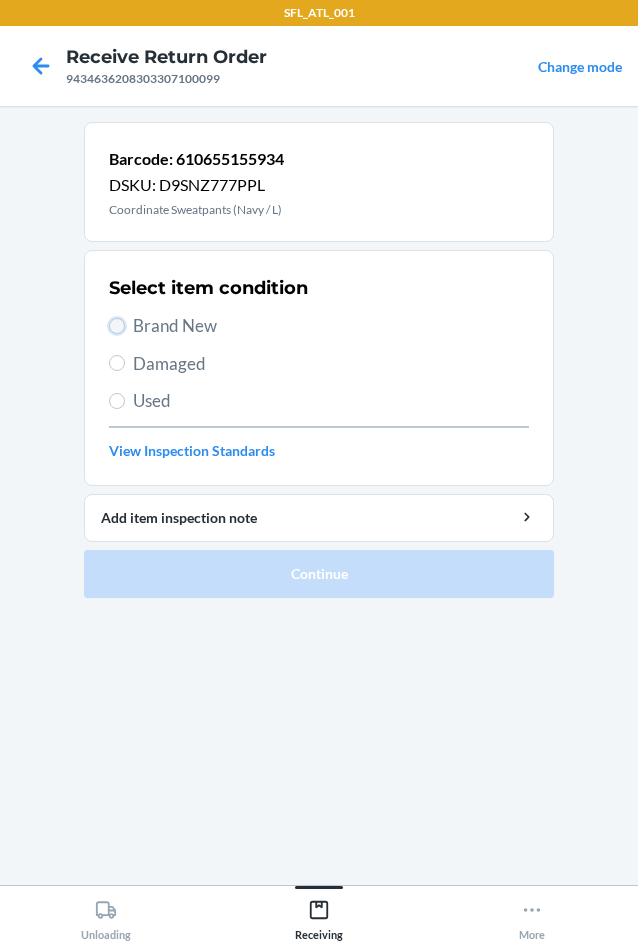 click on "Brand New" at bounding box center (117, 326) 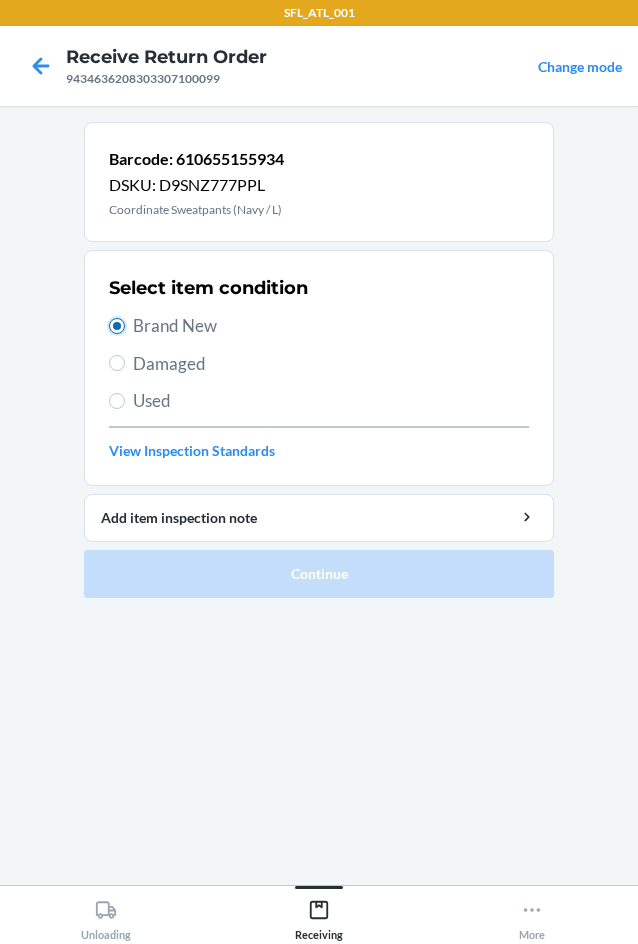 radio on "true" 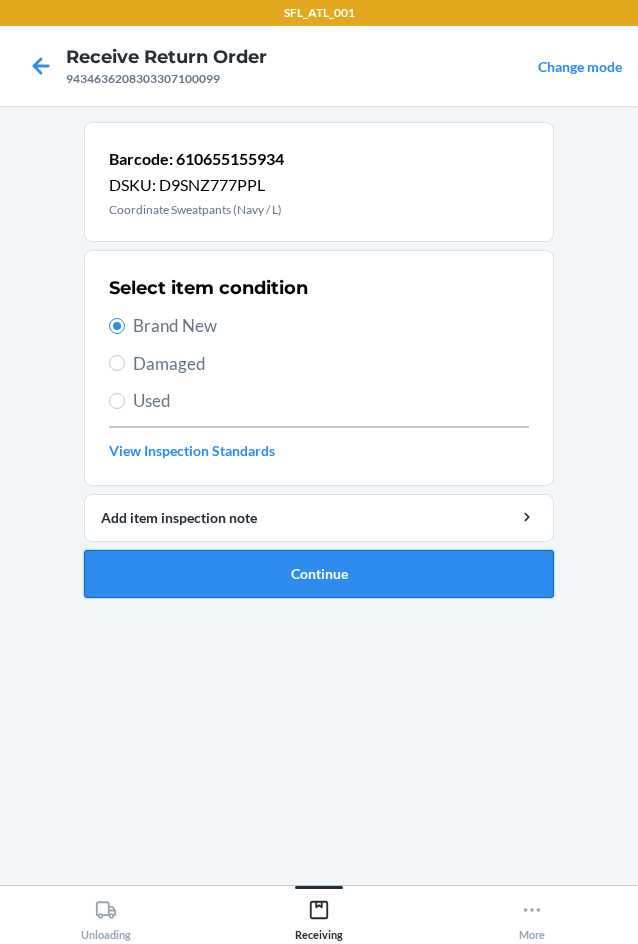 click on "Continue" at bounding box center [319, 574] 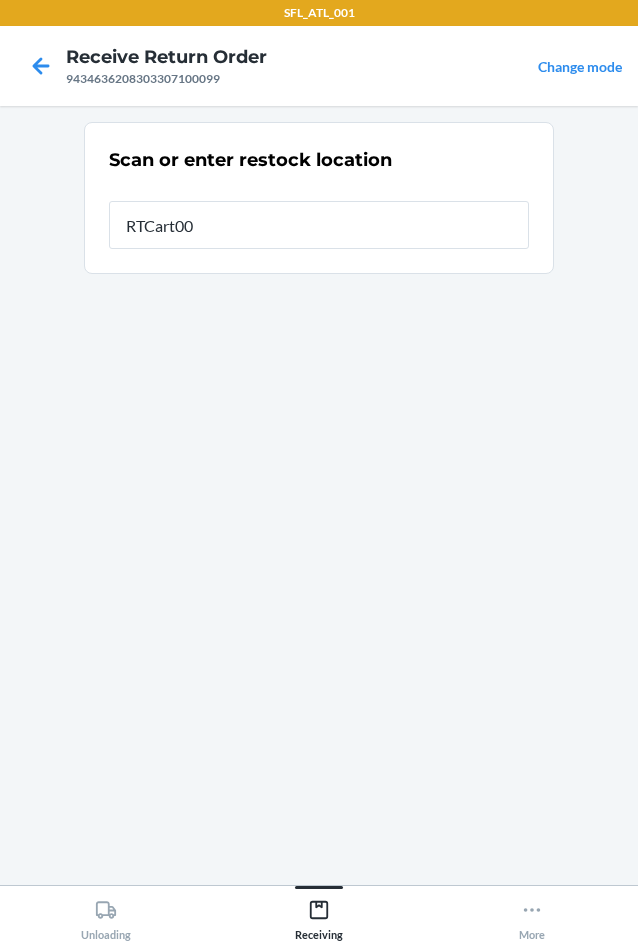 type on "RTCart009" 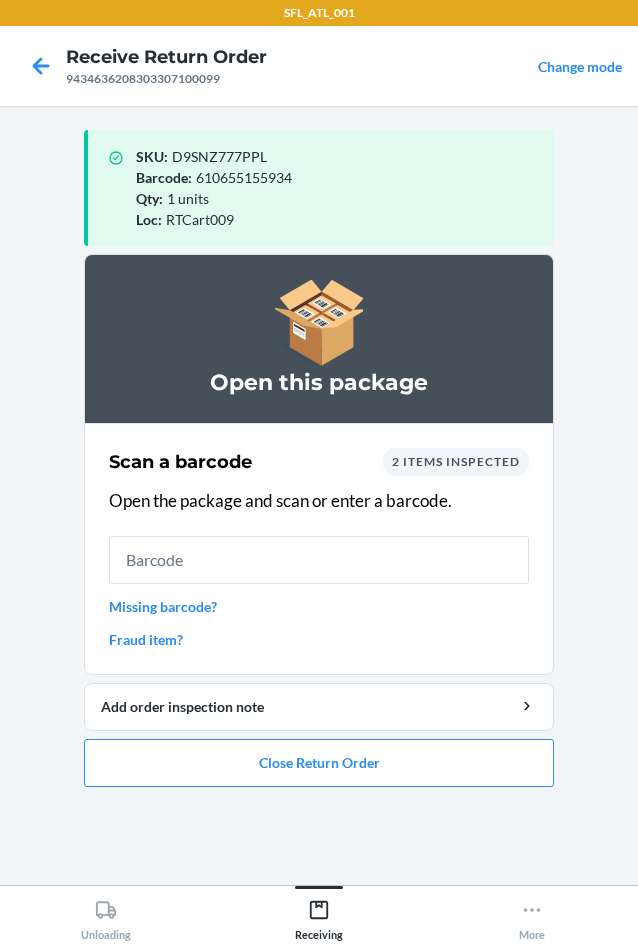 click on "Fraud item?" at bounding box center (319, 639) 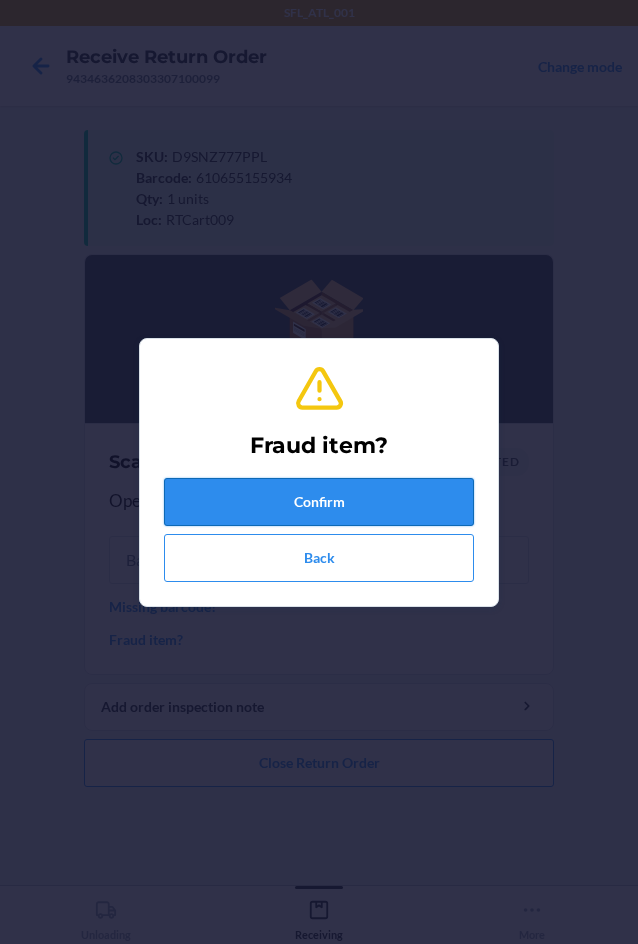 click on "Confirm" at bounding box center (319, 502) 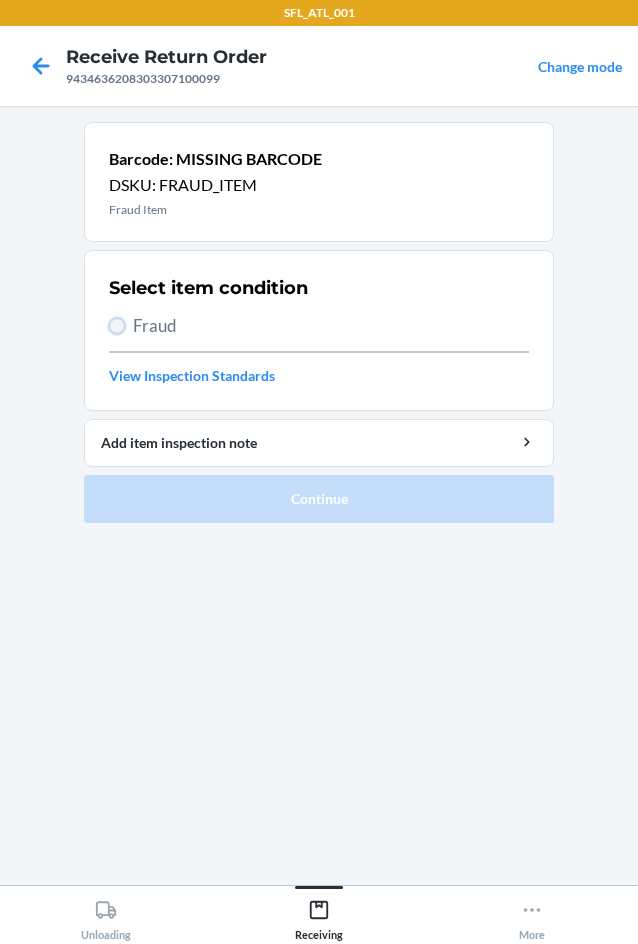click on "Fraud" at bounding box center (117, 326) 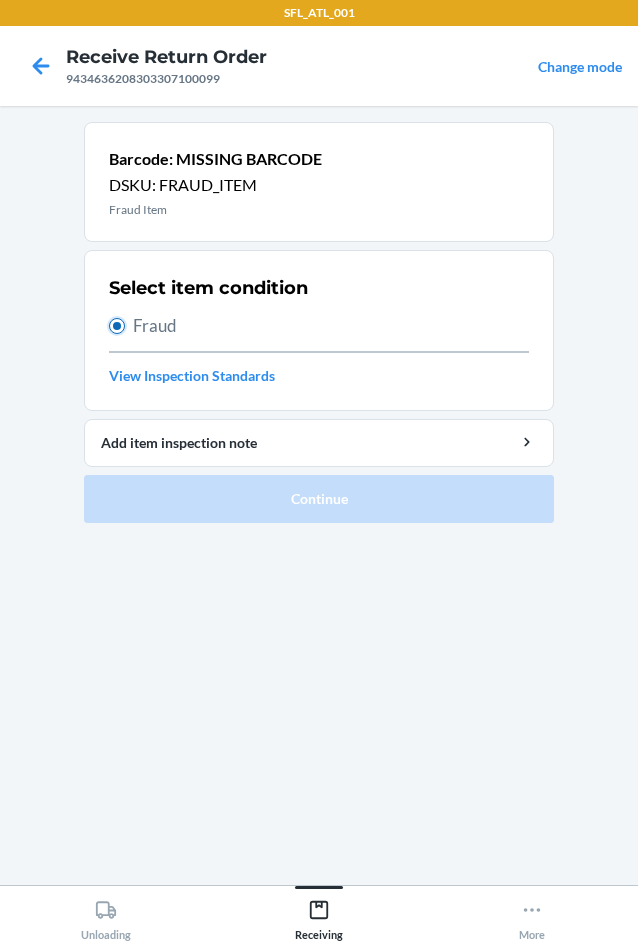 radio on "true" 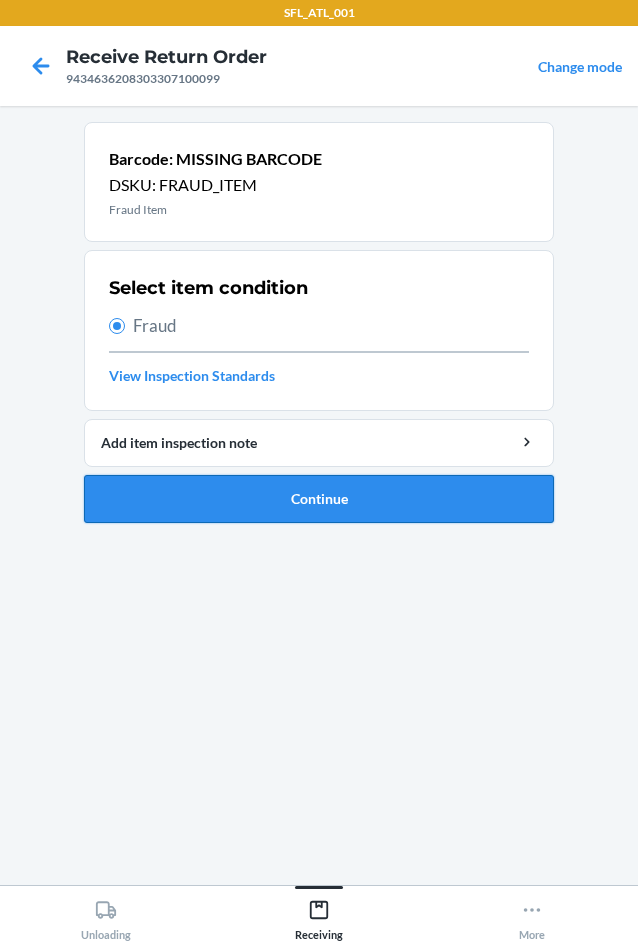 click on "Continue" at bounding box center [319, 499] 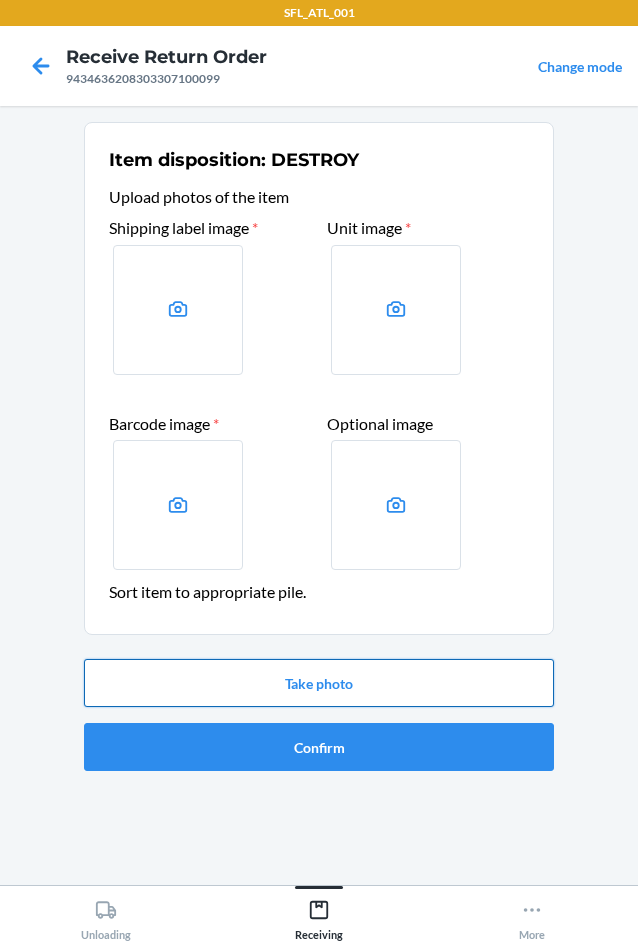 drag, startPoint x: 180, startPoint y: 677, endPoint x: 189, endPoint y: 659, distance: 20.12461 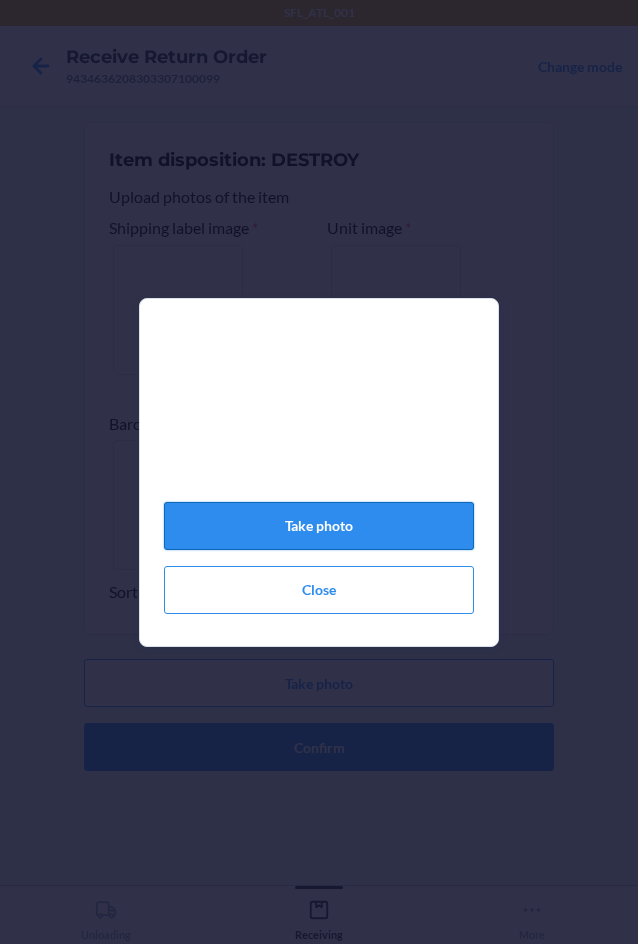 click on "Take photo" 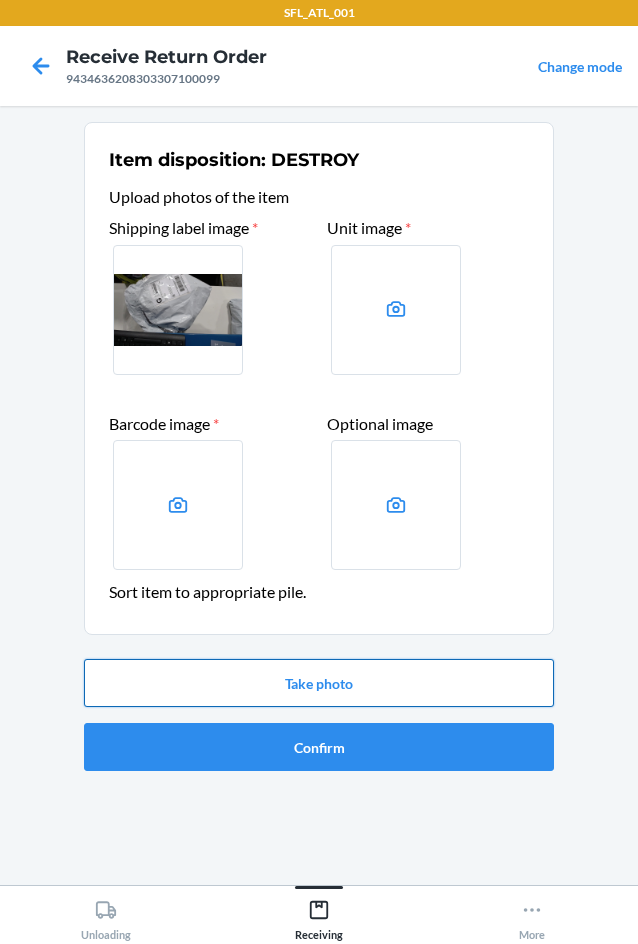 click on "Take photo" at bounding box center [319, 683] 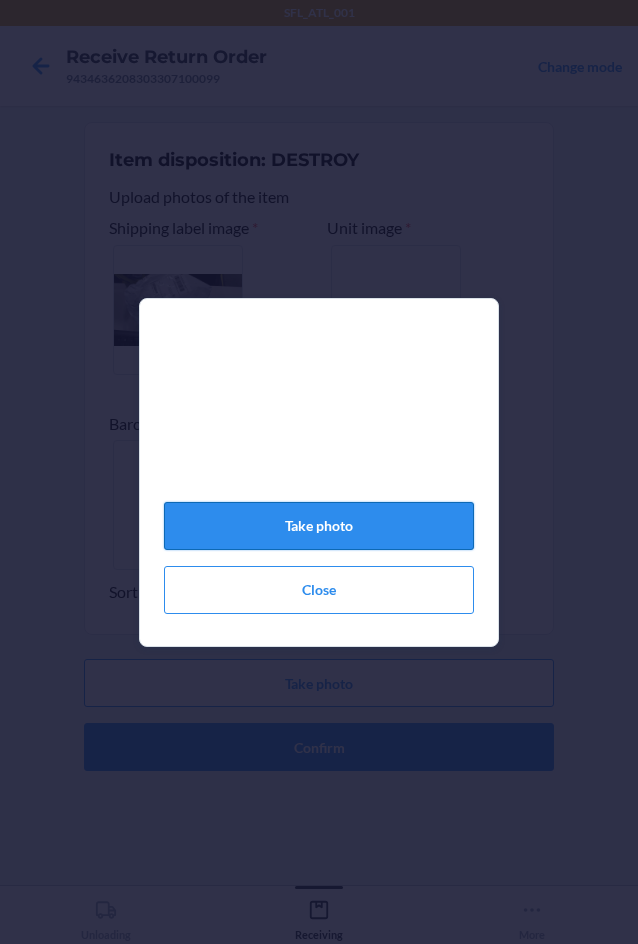 click on "Take photo" 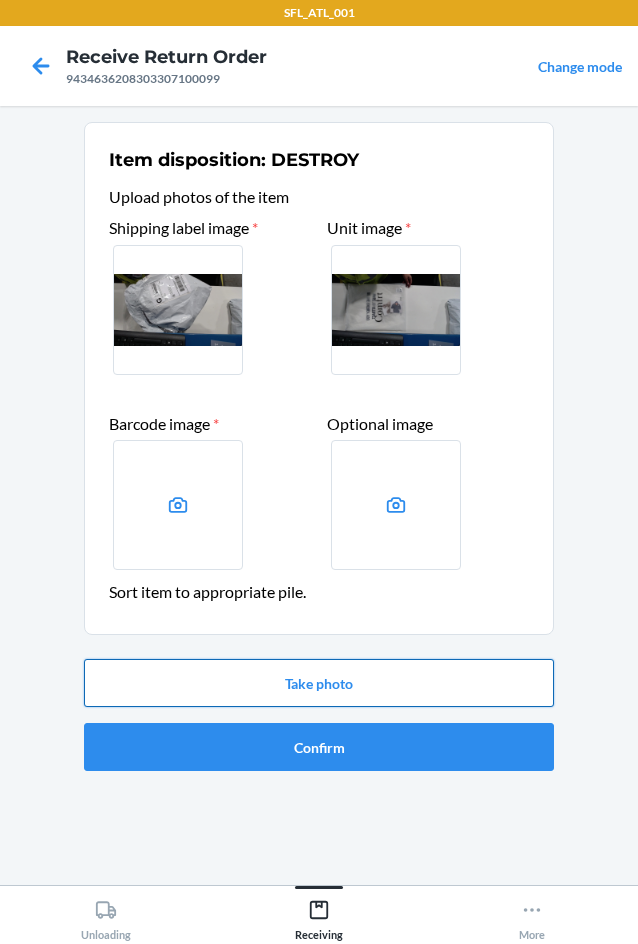 click on "Take photo" at bounding box center (319, 683) 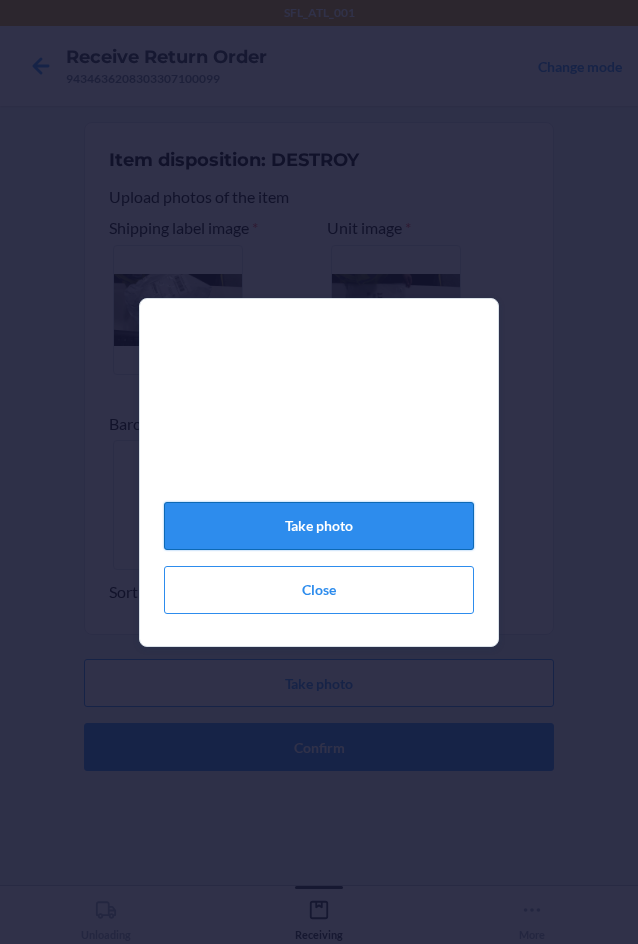 click on "Take photo" 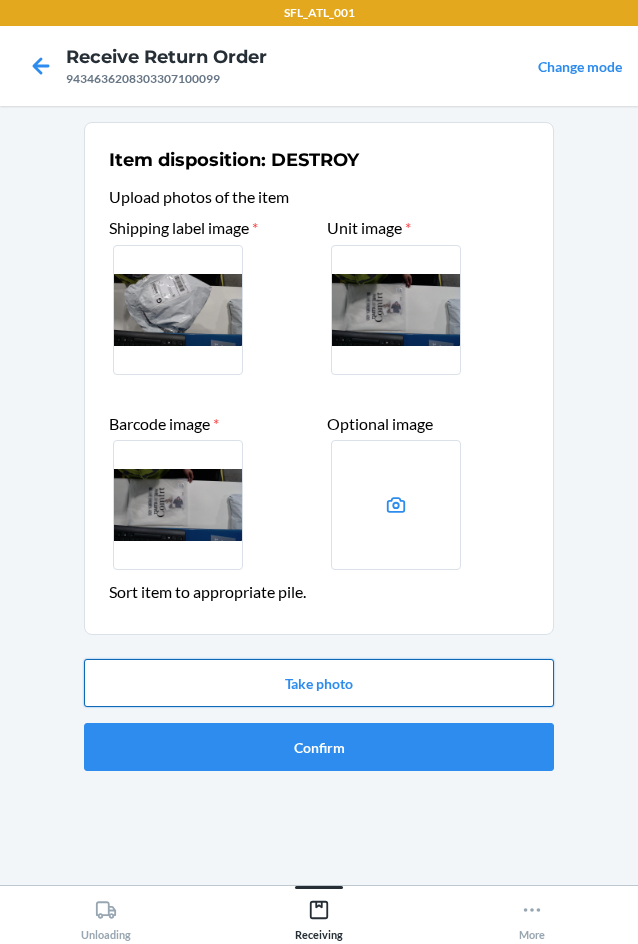 click on "Take photo" at bounding box center [319, 683] 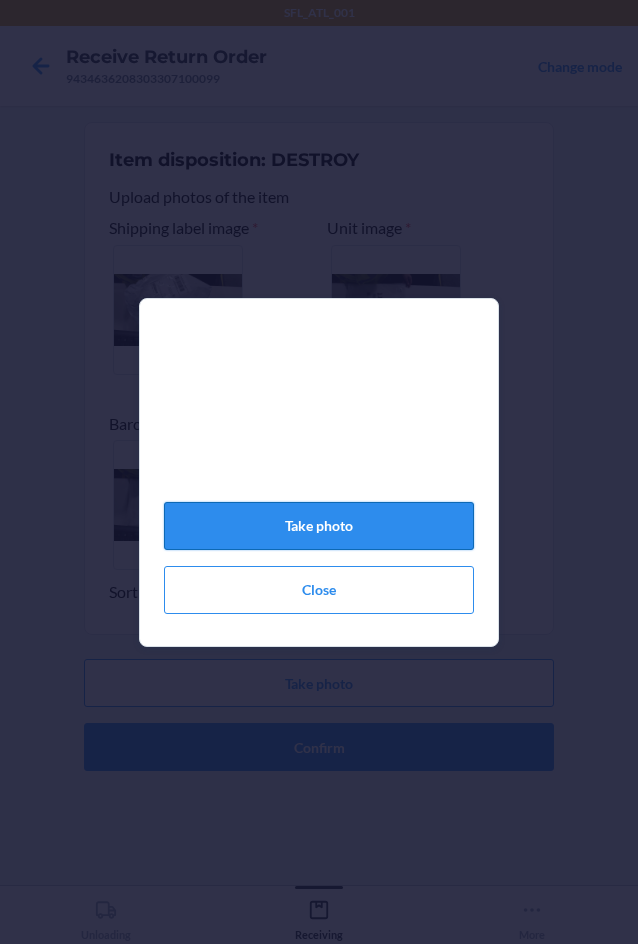 click on "Take photo" 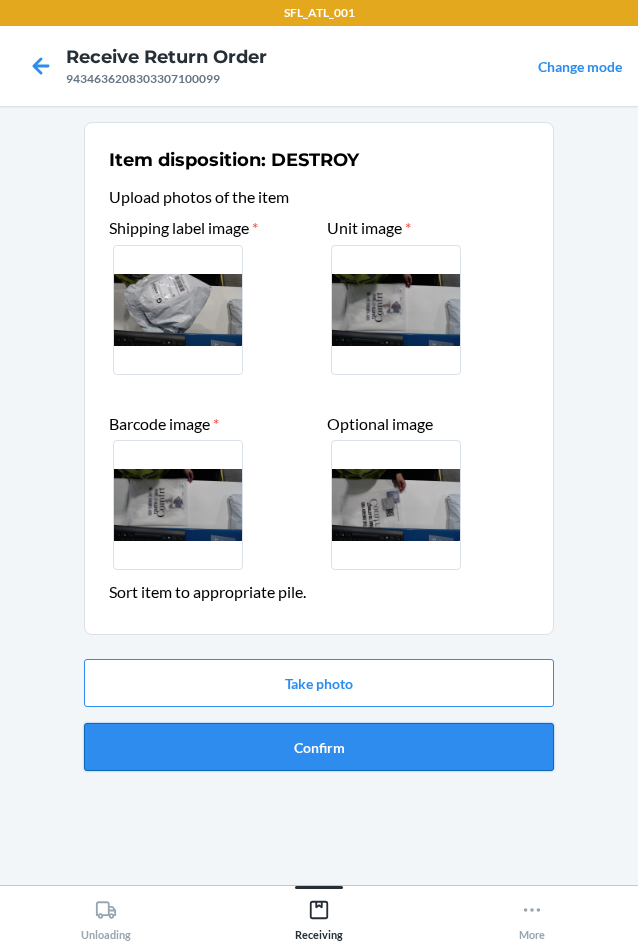 click on "Confirm" at bounding box center [319, 747] 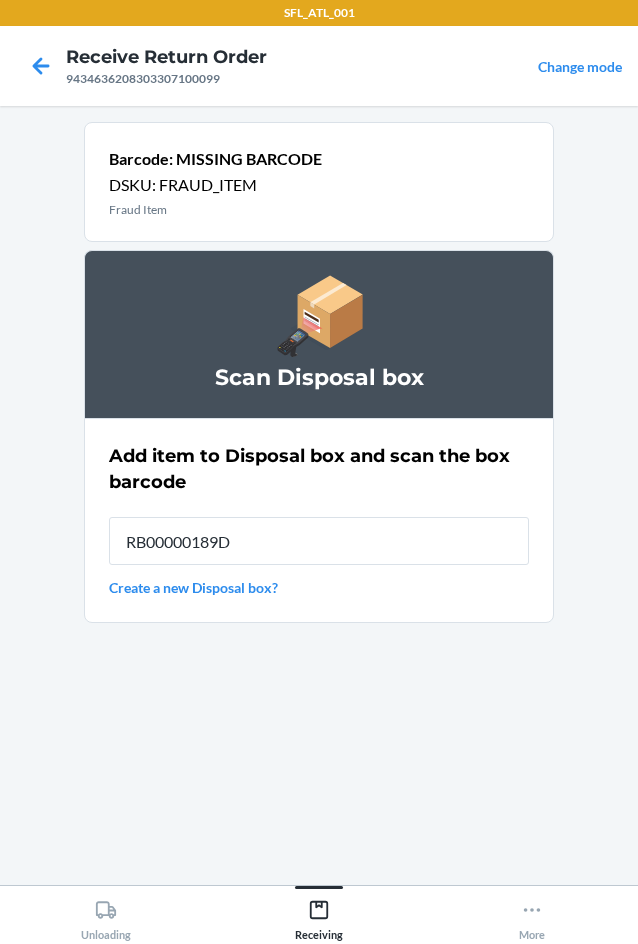 type on "RB00000189D" 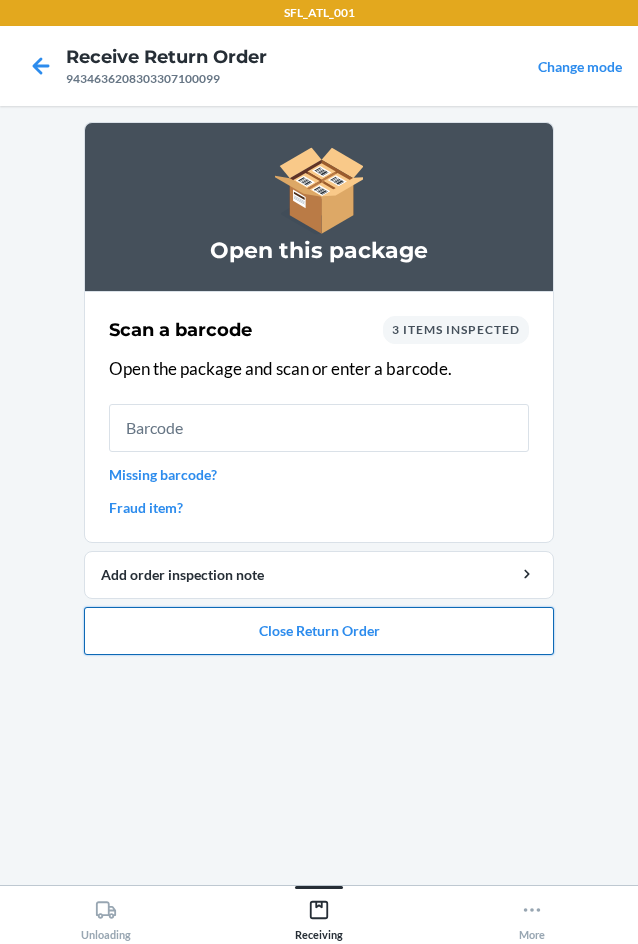 click on "Close Return Order" at bounding box center (319, 631) 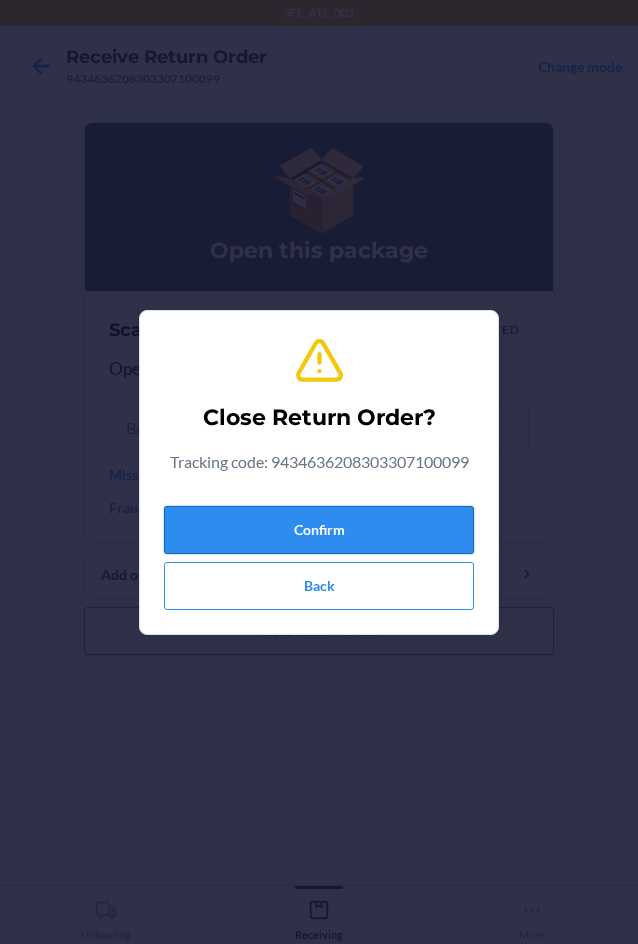 click on "Confirm" at bounding box center (319, 530) 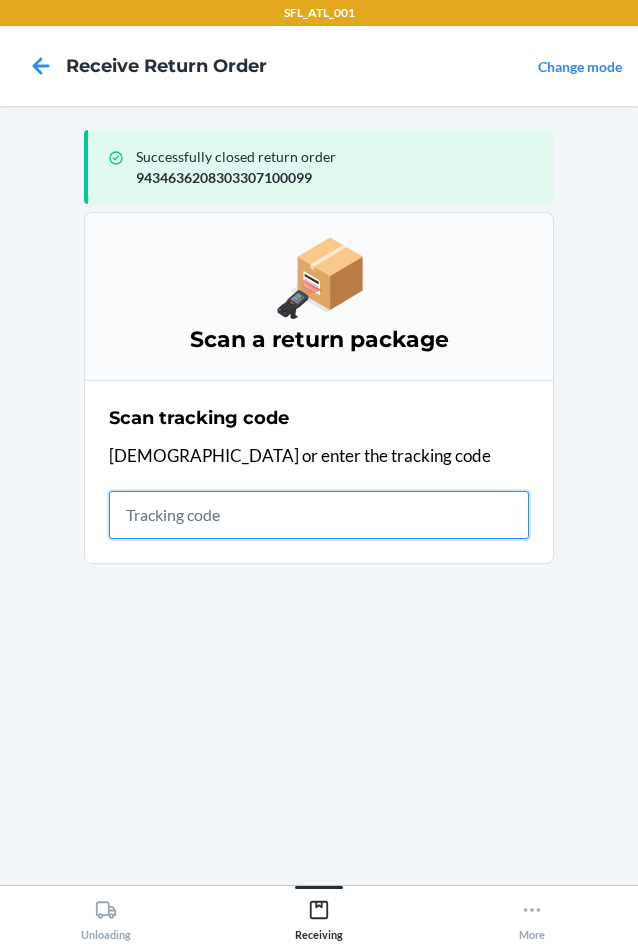 click at bounding box center [319, 515] 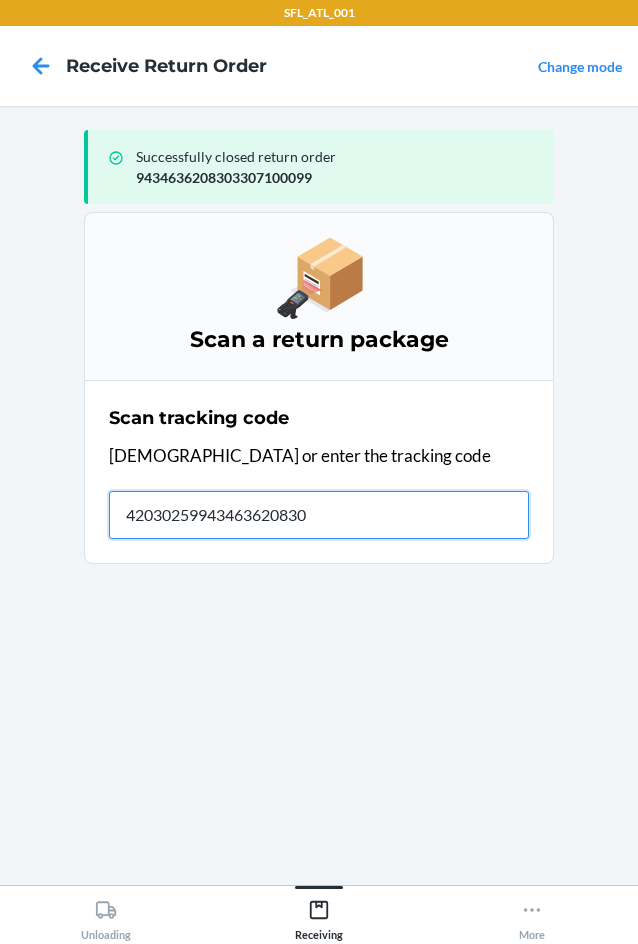 type on "420302599434636208303" 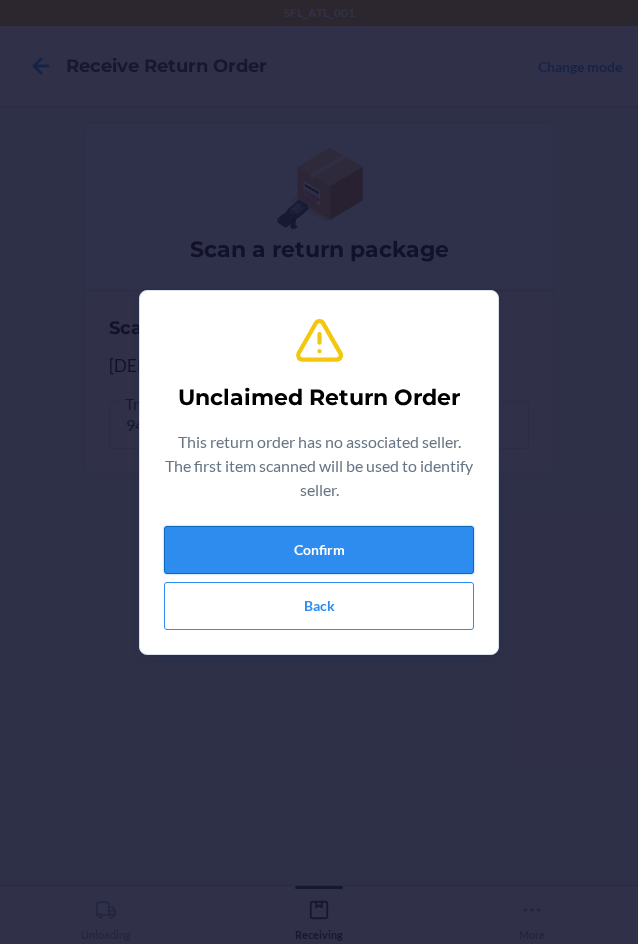 click on "Confirm" at bounding box center [319, 550] 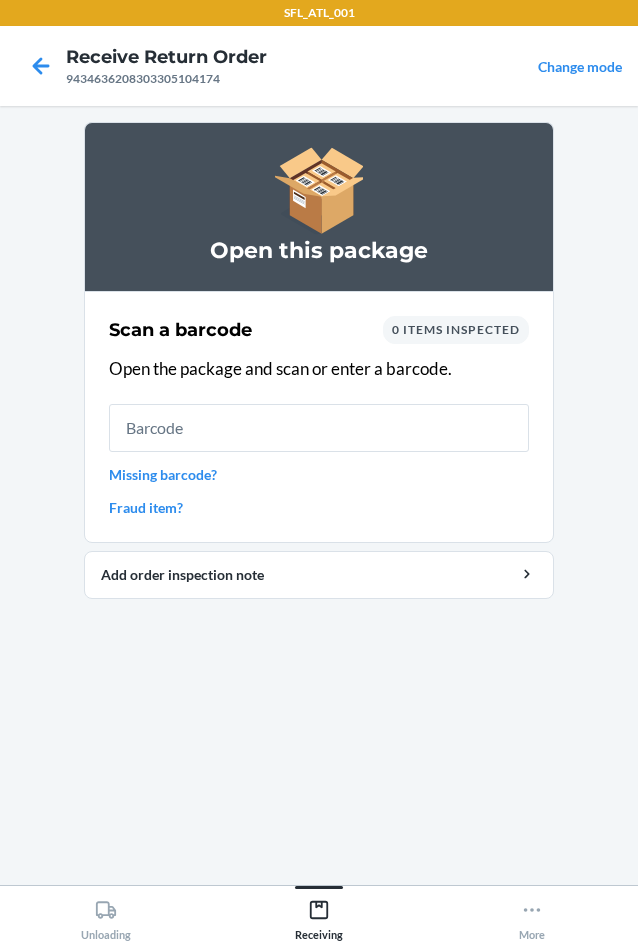 click at bounding box center (319, 428) 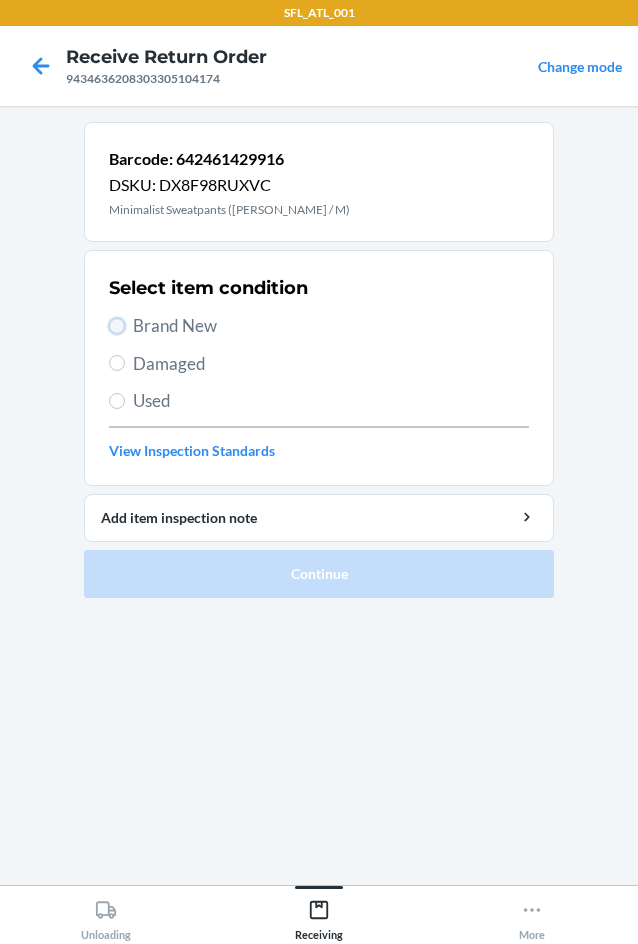click on "Brand New" at bounding box center (117, 326) 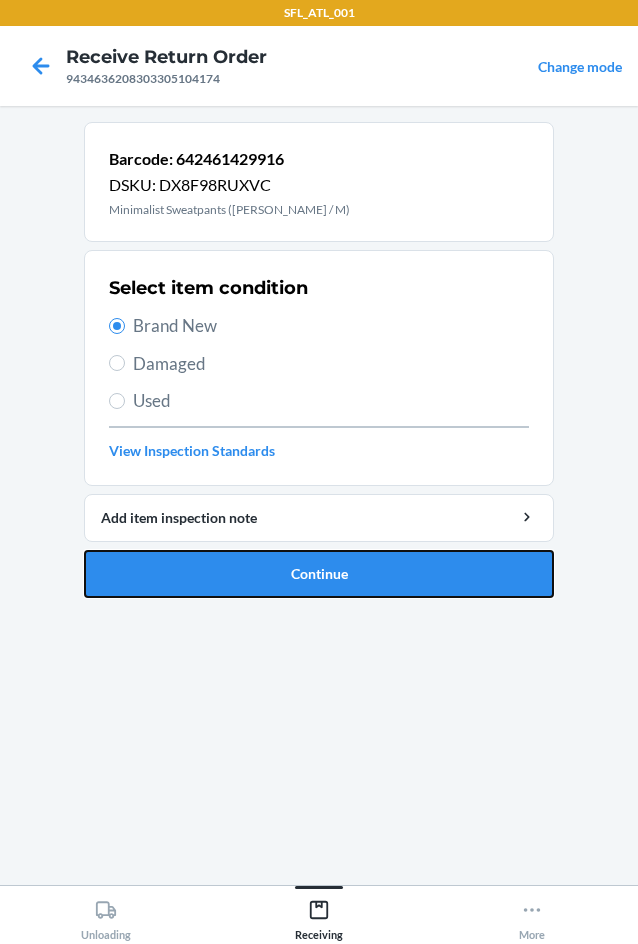 click on "Continue" at bounding box center [319, 574] 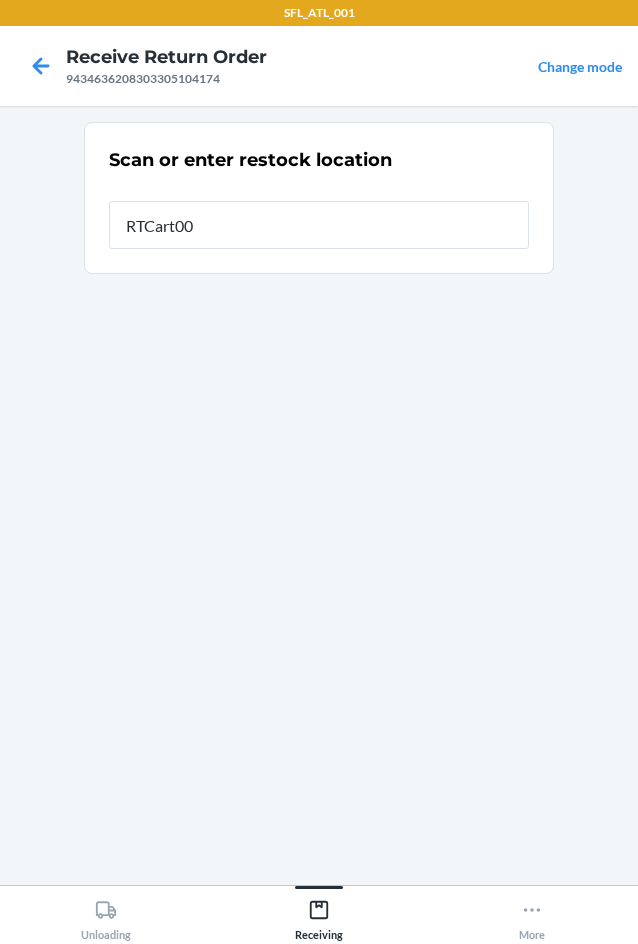 type on "RTCart009" 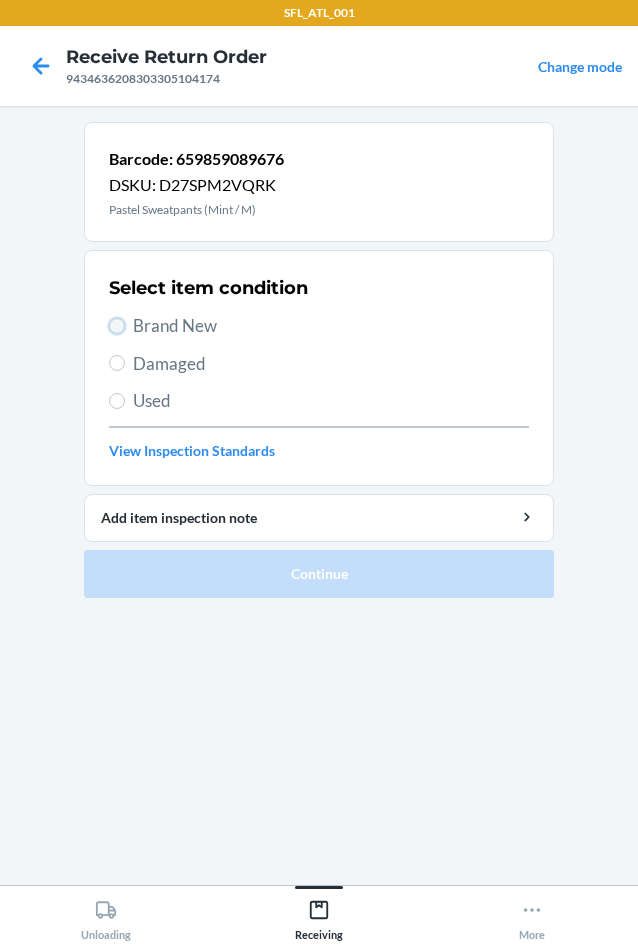 click on "Brand New" at bounding box center [117, 326] 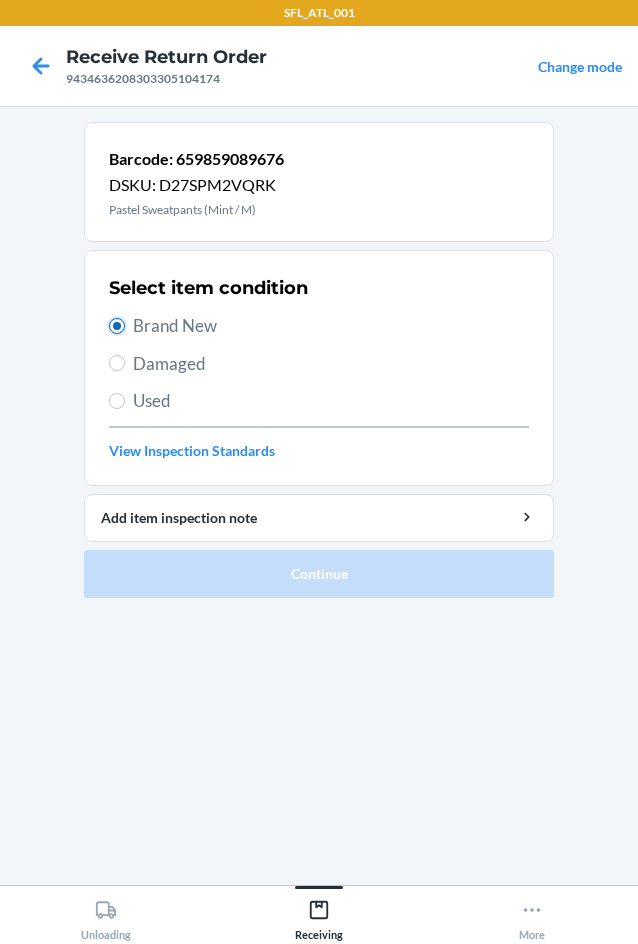 radio on "true" 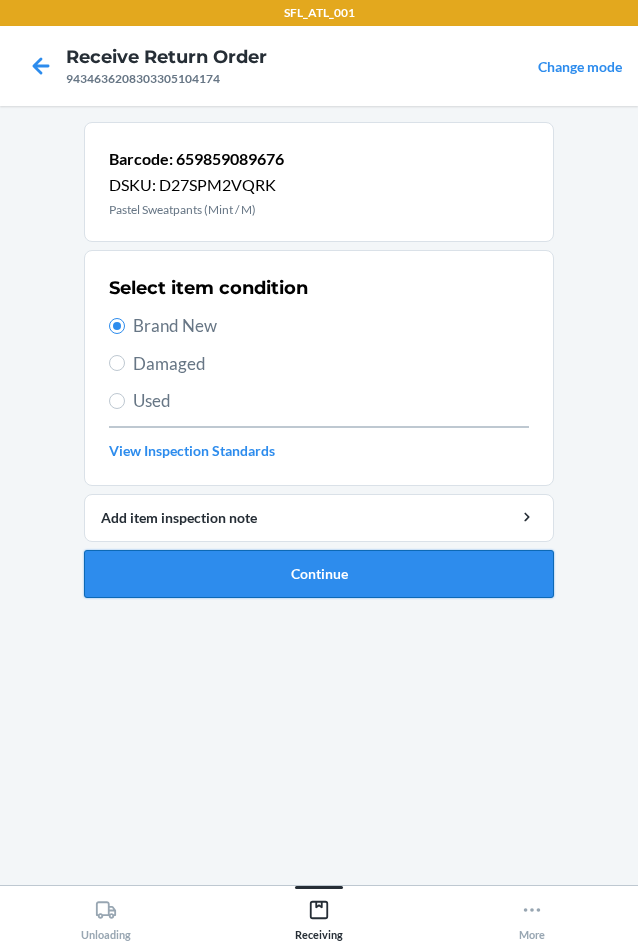 click on "Continue" at bounding box center (319, 574) 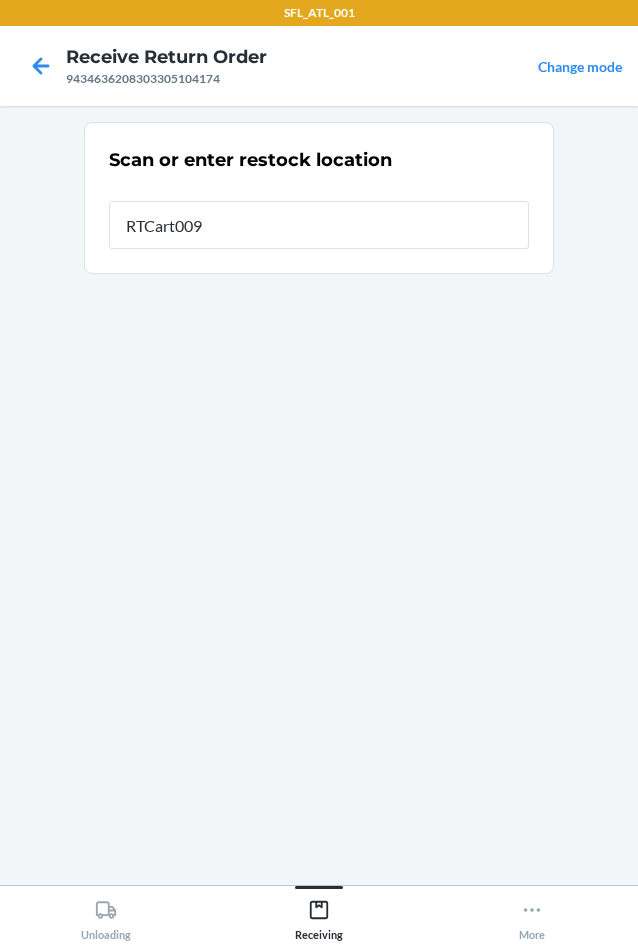type on "RTCart009" 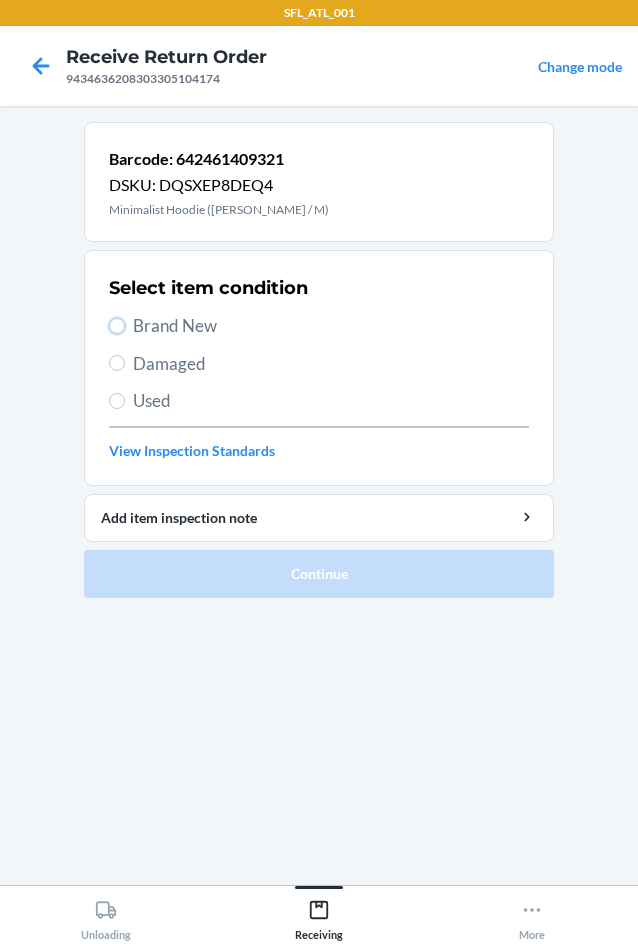 drag, startPoint x: 122, startPoint y: 322, endPoint x: 141, endPoint y: 391, distance: 71.568146 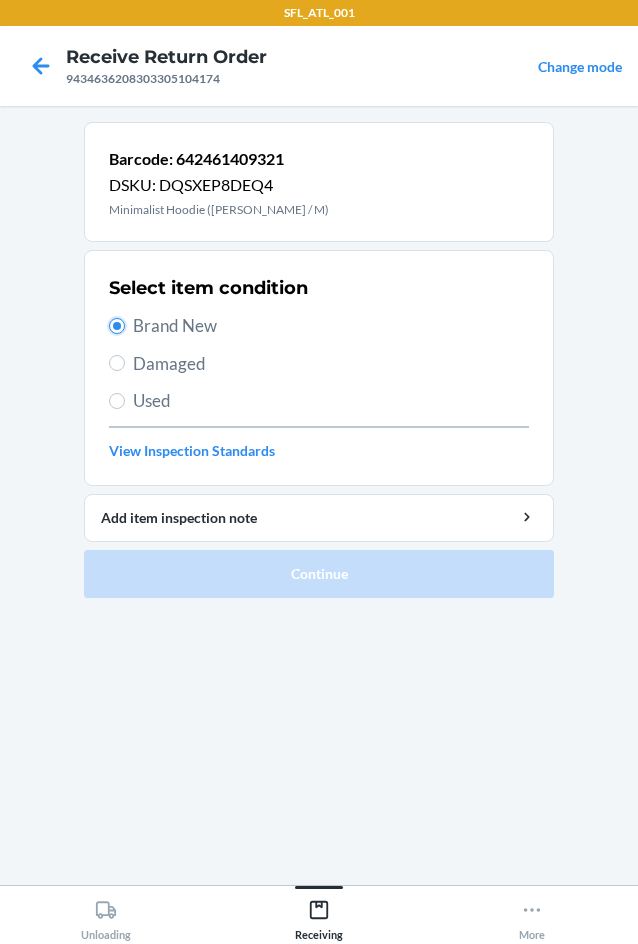 radio on "true" 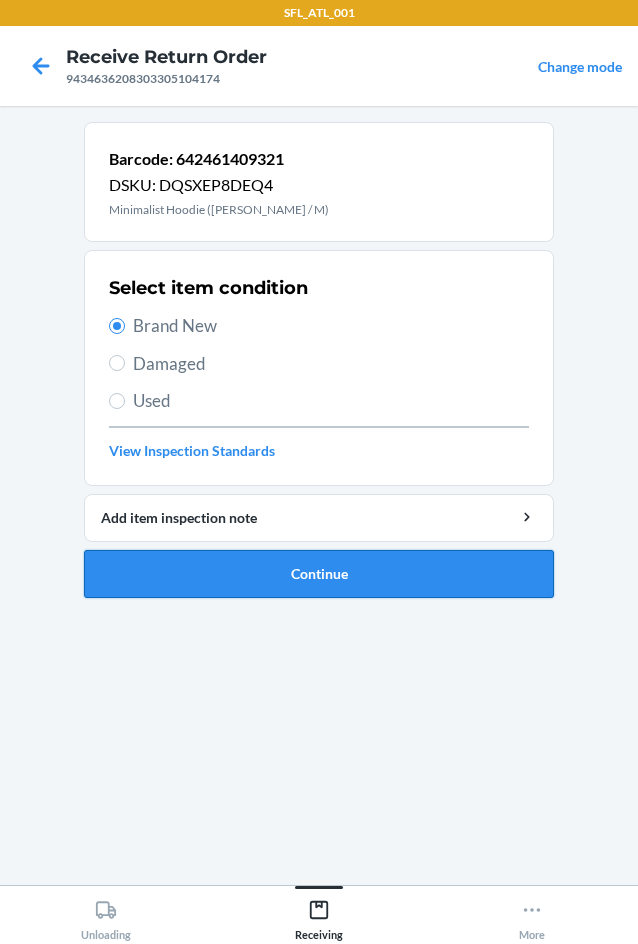 click on "Continue" at bounding box center (319, 574) 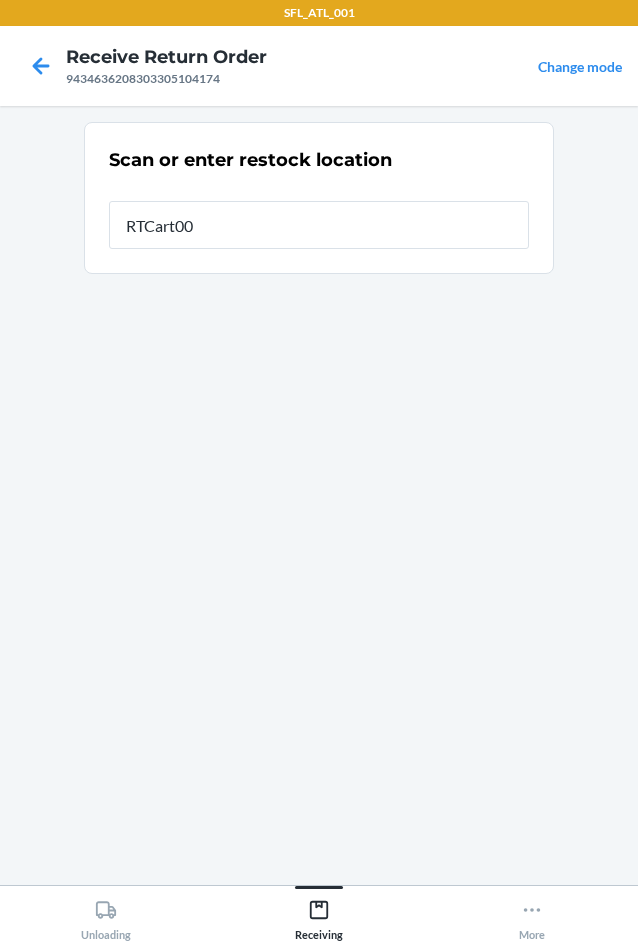 type on "RTCart009" 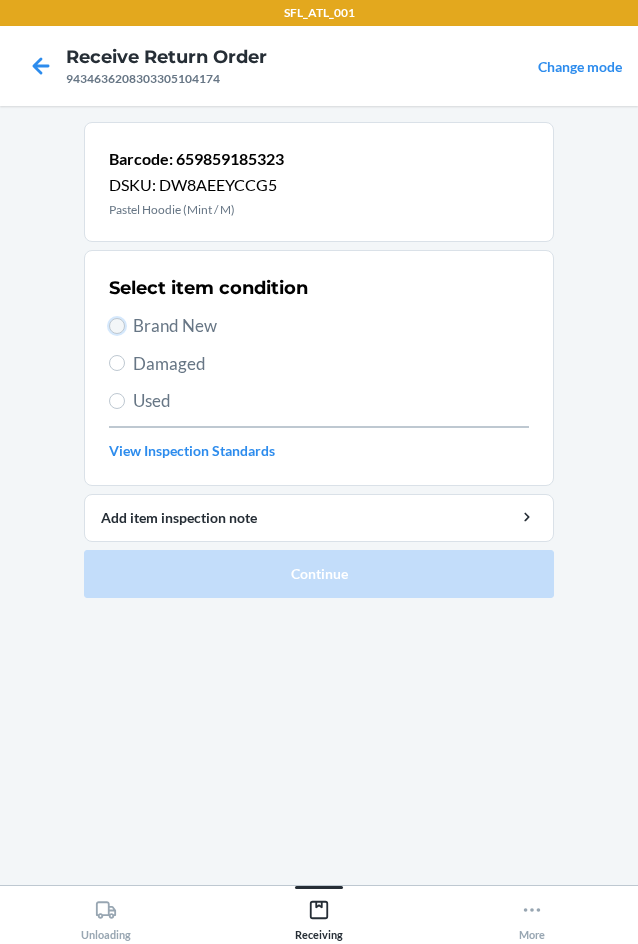 click on "Brand New" at bounding box center (117, 326) 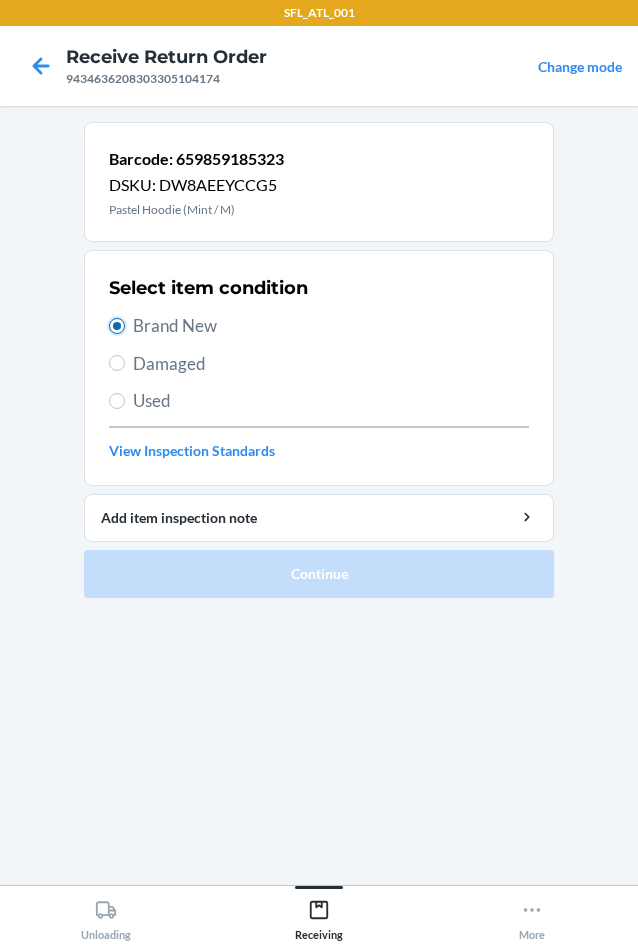 radio on "true" 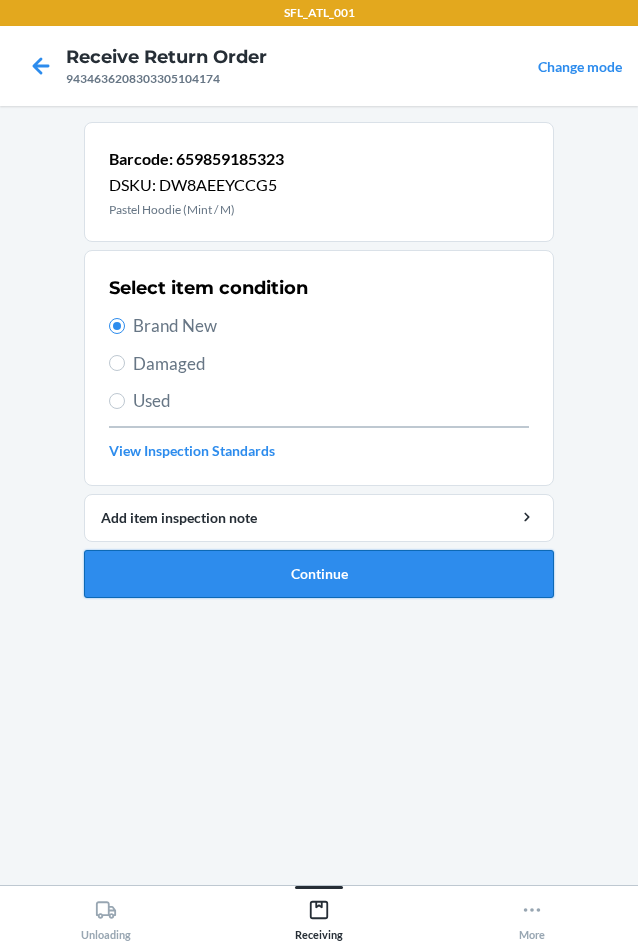 click on "Continue" at bounding box center (319, 574) 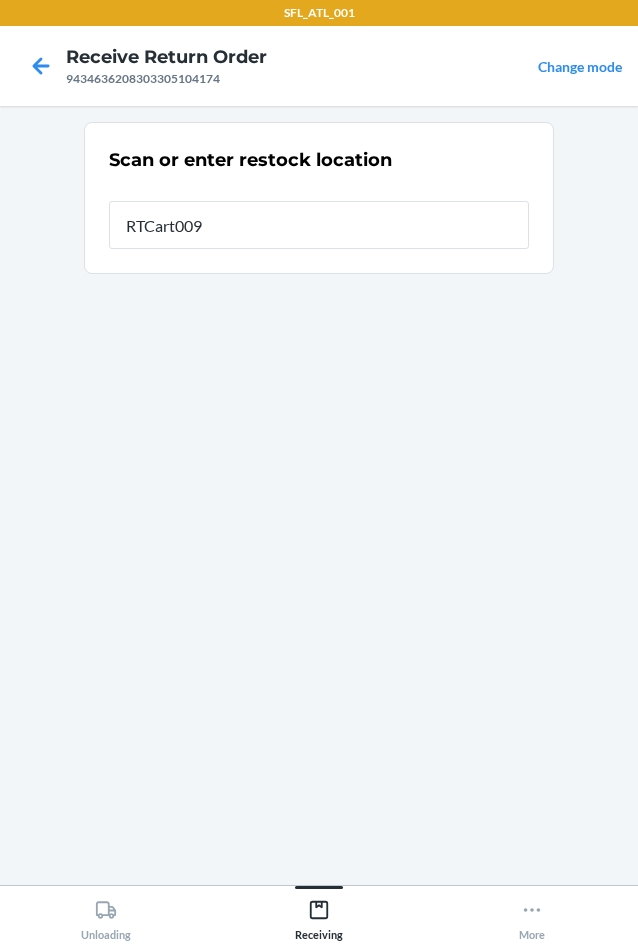 type on "RTCart009" 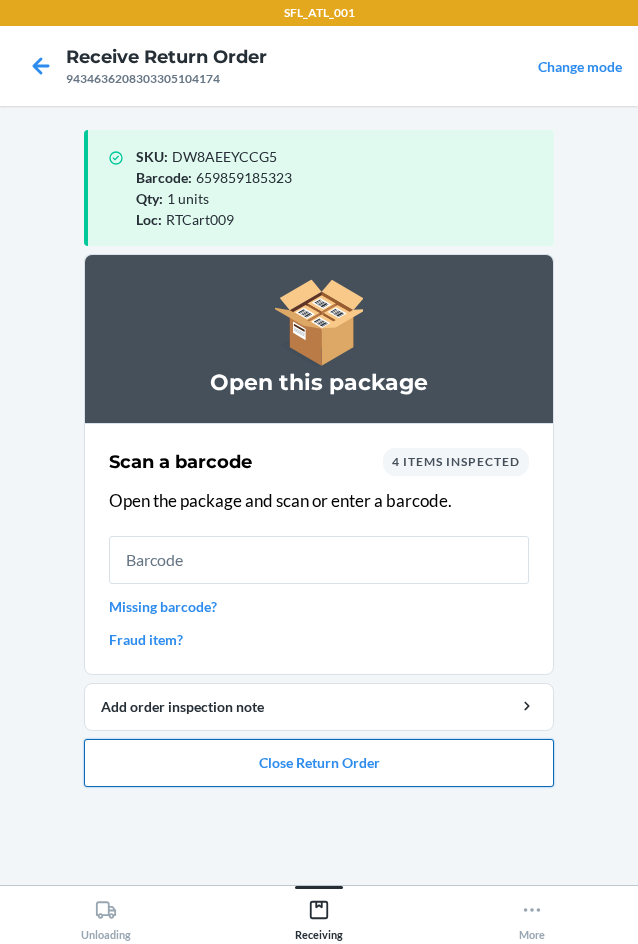 click on "Close Return Order" at bounding box center (319, 763) 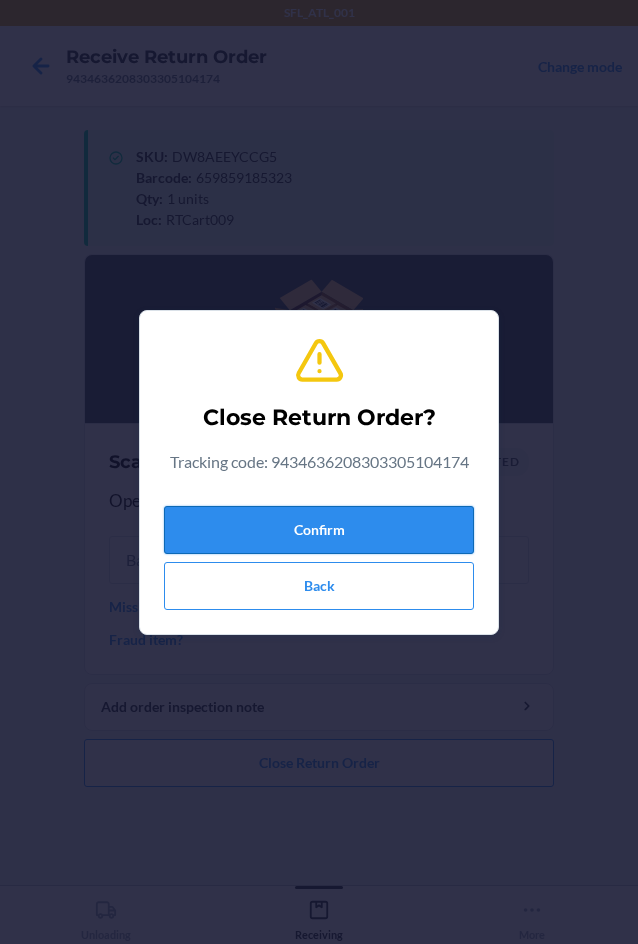 click on "Confirm" at bounding box center [319, 530] 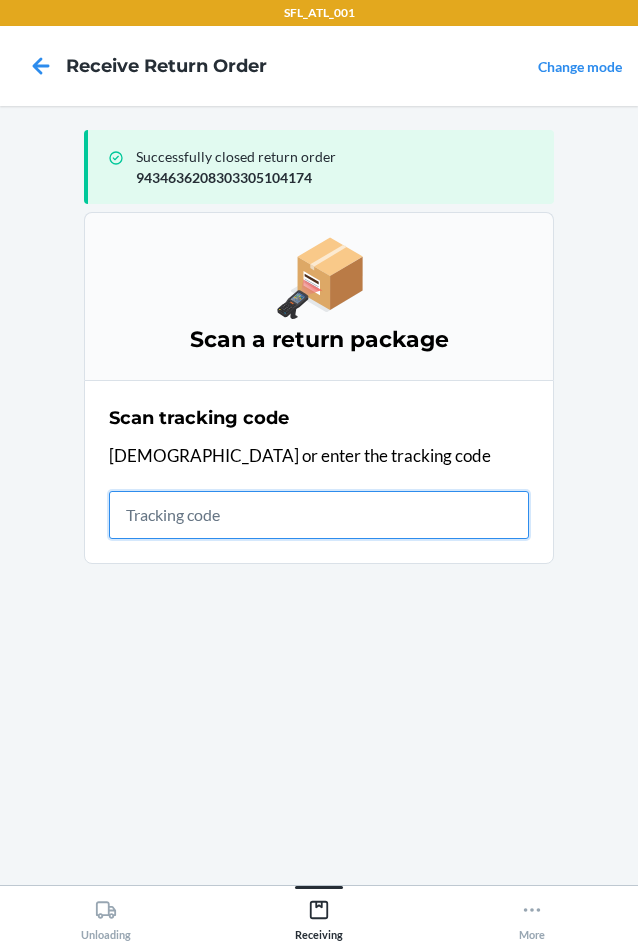 click at bounding box center [319, 515] 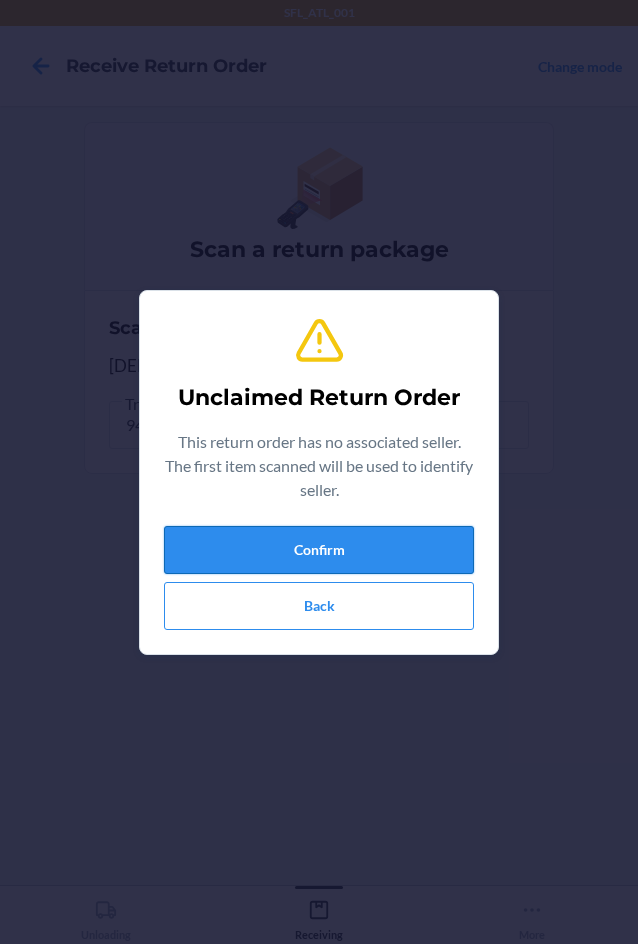 click on "Confirm" at bounding box center (319, 550) 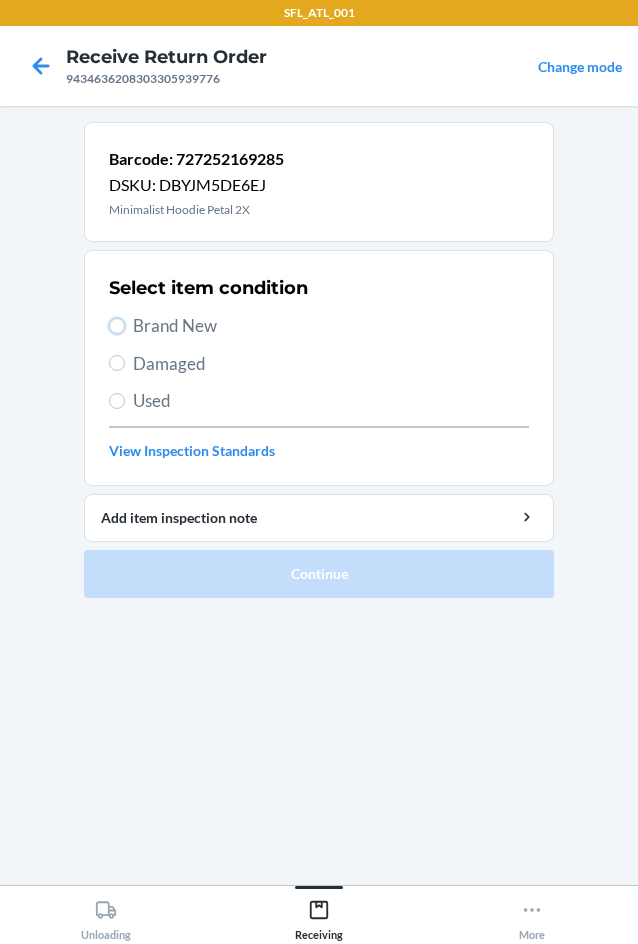 drag, startPoint x: 120, startPoint y: 323, endPoint x: 129, endPoint y: 470, distance: 147.27525 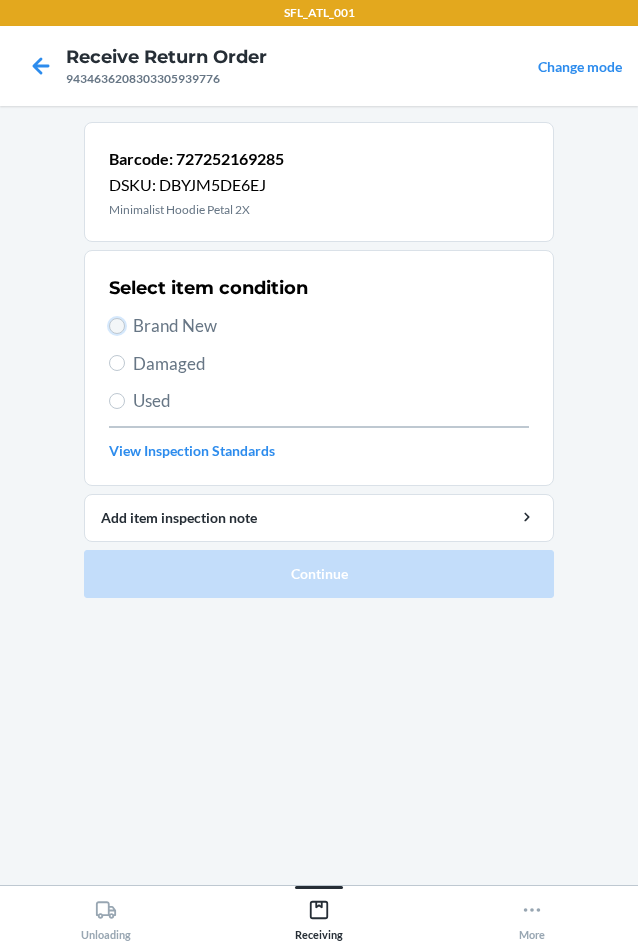 click on "Brand New" at bounding box center (117, 326) 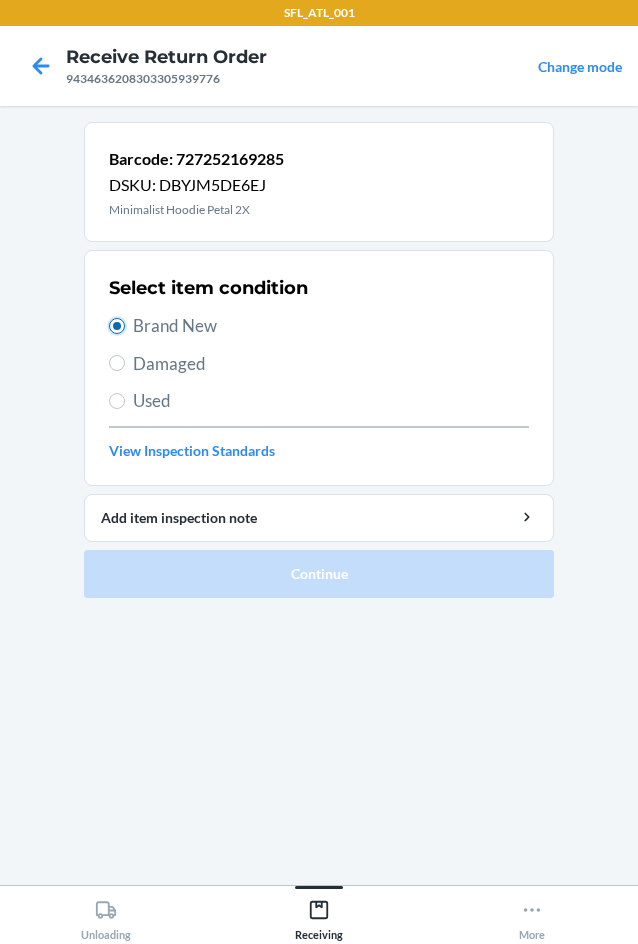 radio on "true" 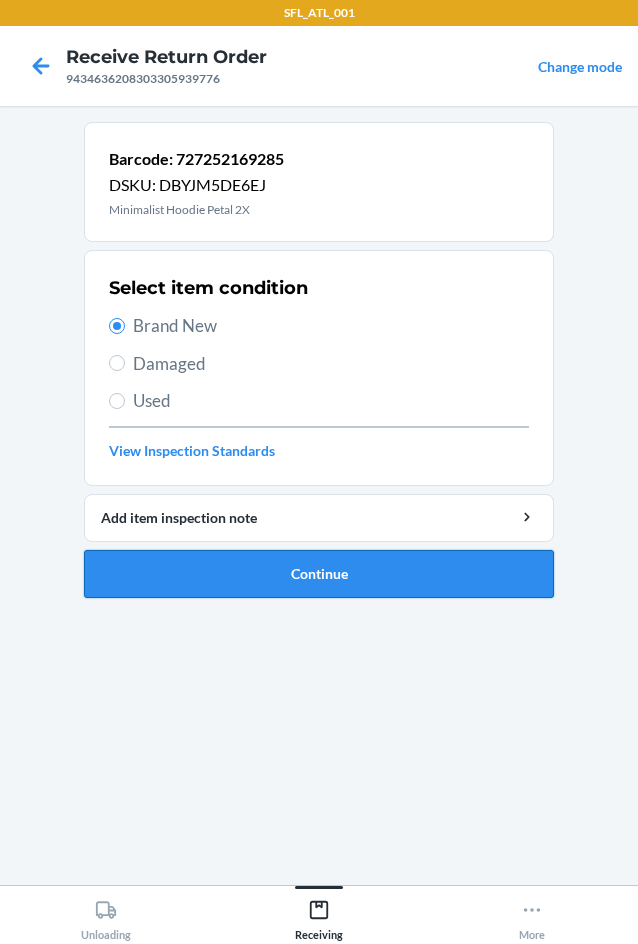 click on "Continue" at bounding box center (319, 574) 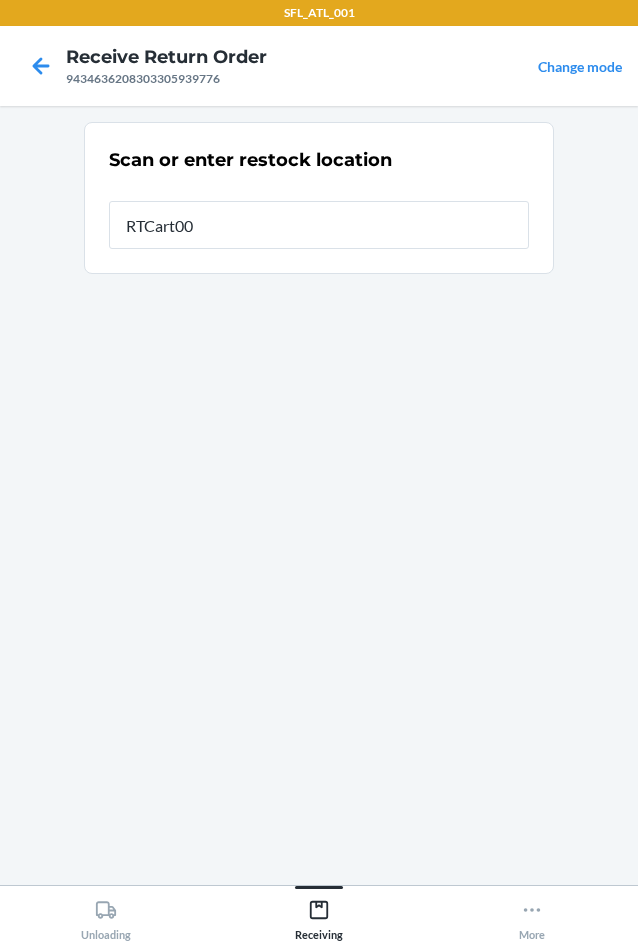 type on "RTCart009" 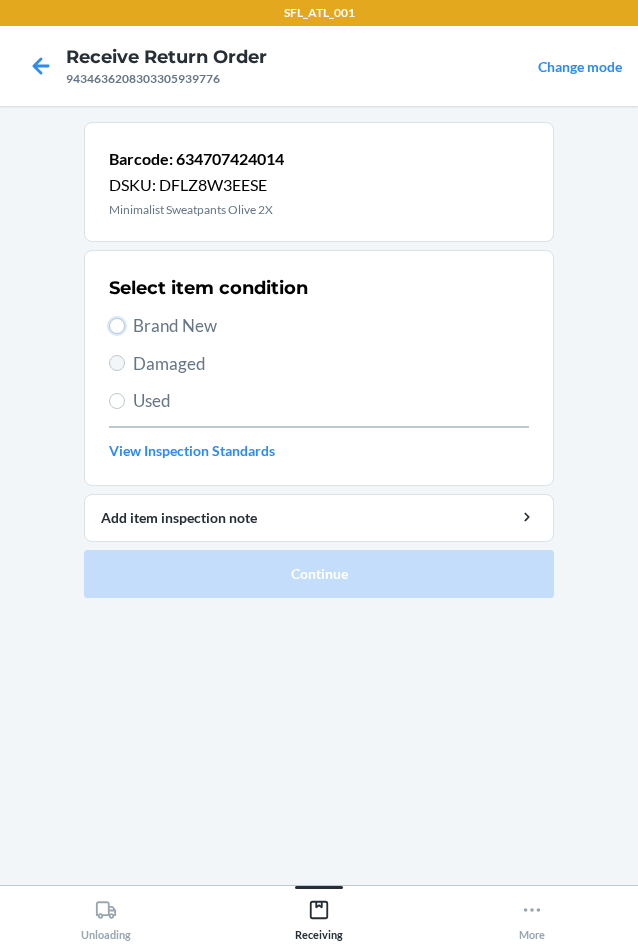 drag, startPoint x: 119, startPoint y: 323, endPoint x: 121, endPoint y: 363, distance: 40.04997 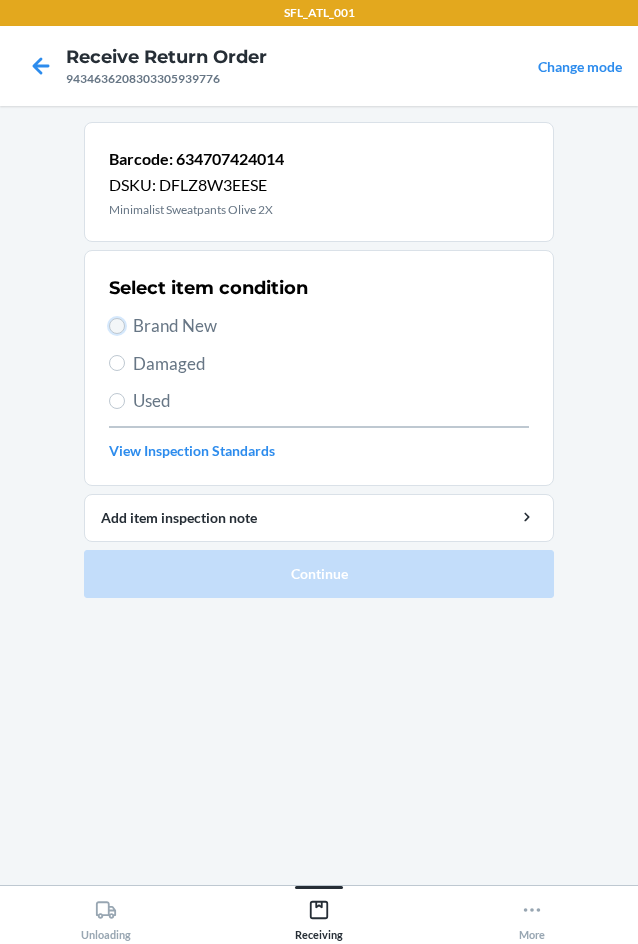 click on "Brand New" at bounding box center [319, 326] 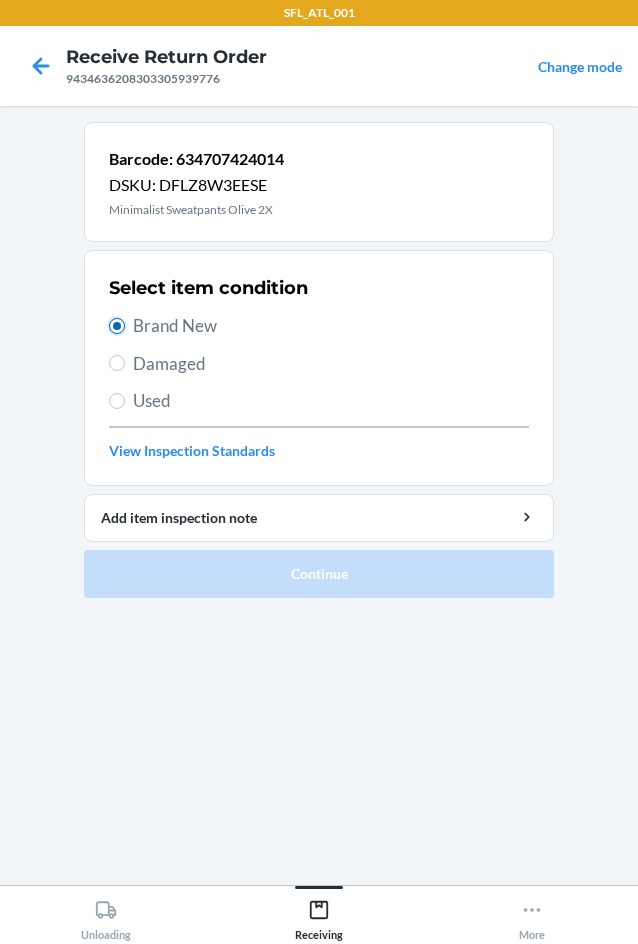 radio on "true" 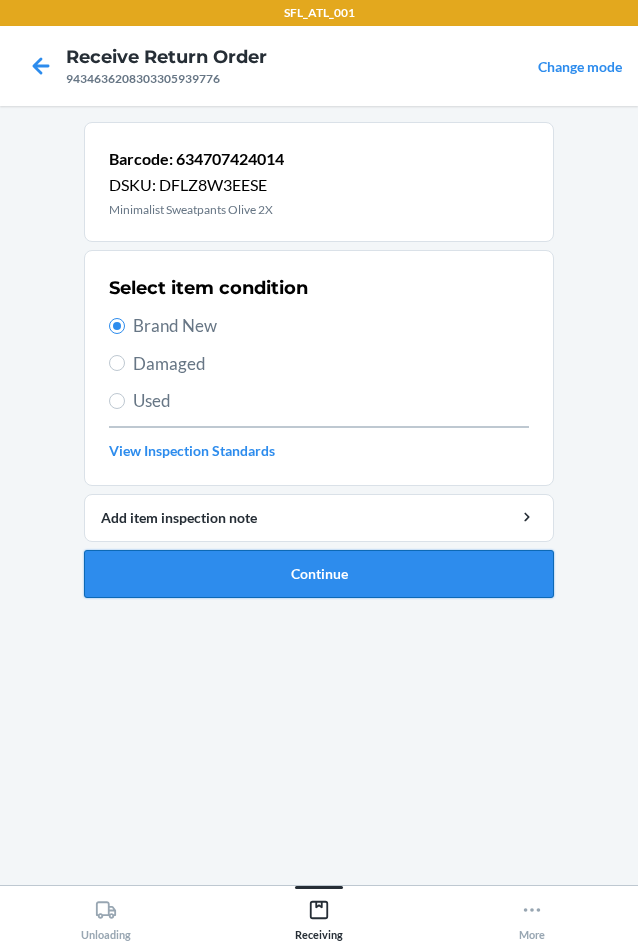 click on "Continue" at bounding box center [319, 574] 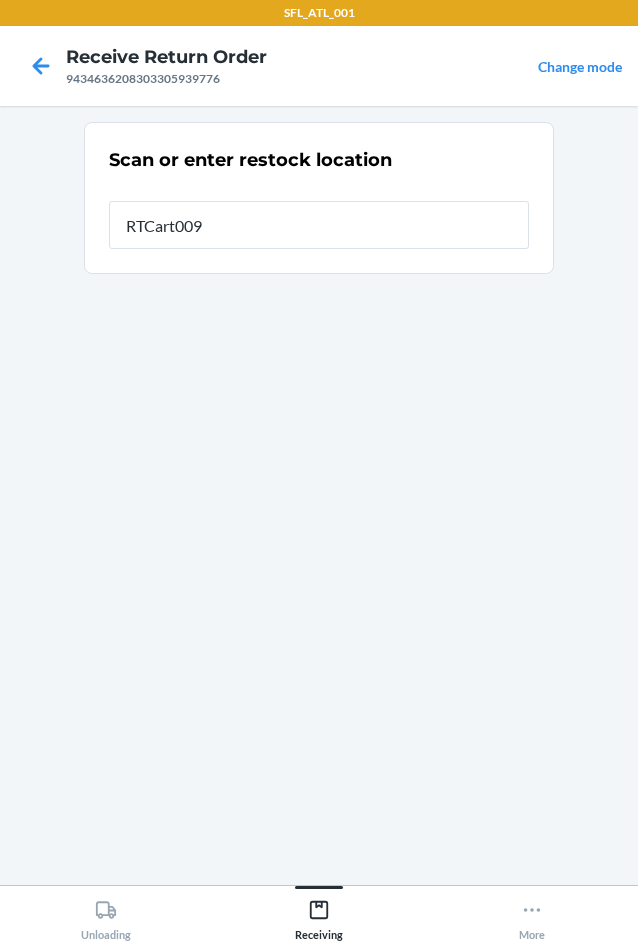 type on "RTCart009" 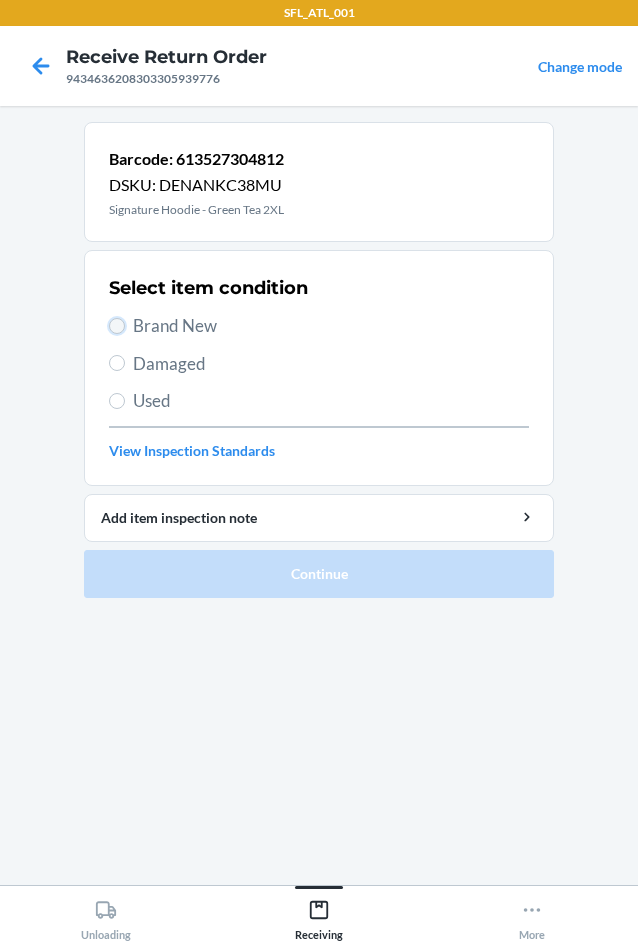click on "Brand New" at bounding box center [117, 326] 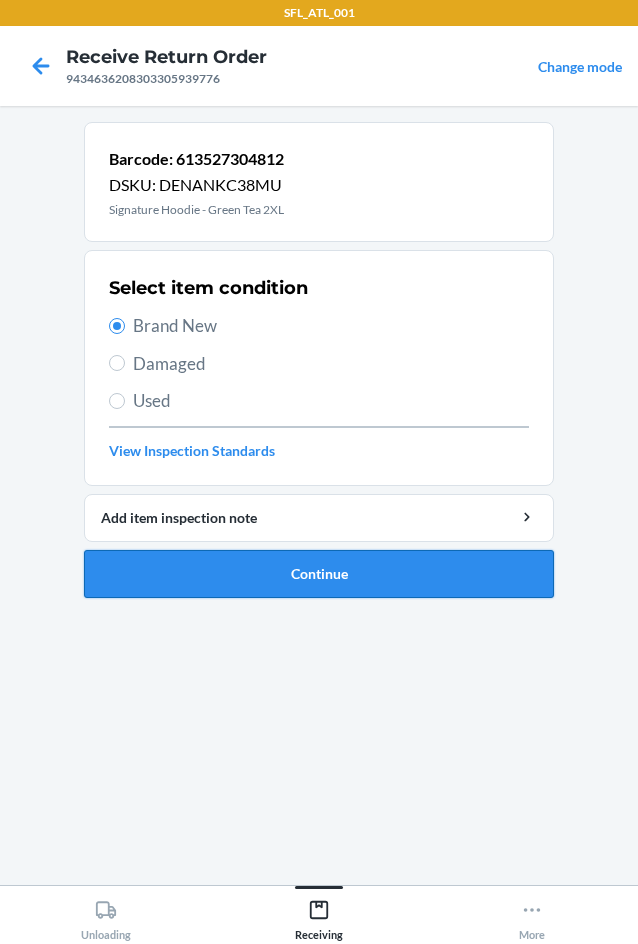 click on "Continue" at bounding box center [319, 574] 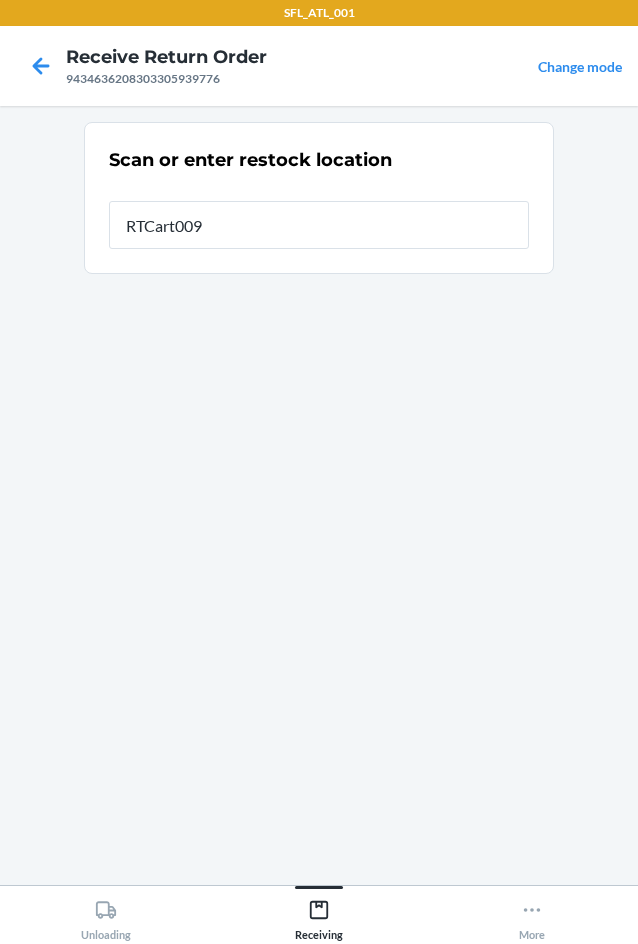 type on "RTCart009" 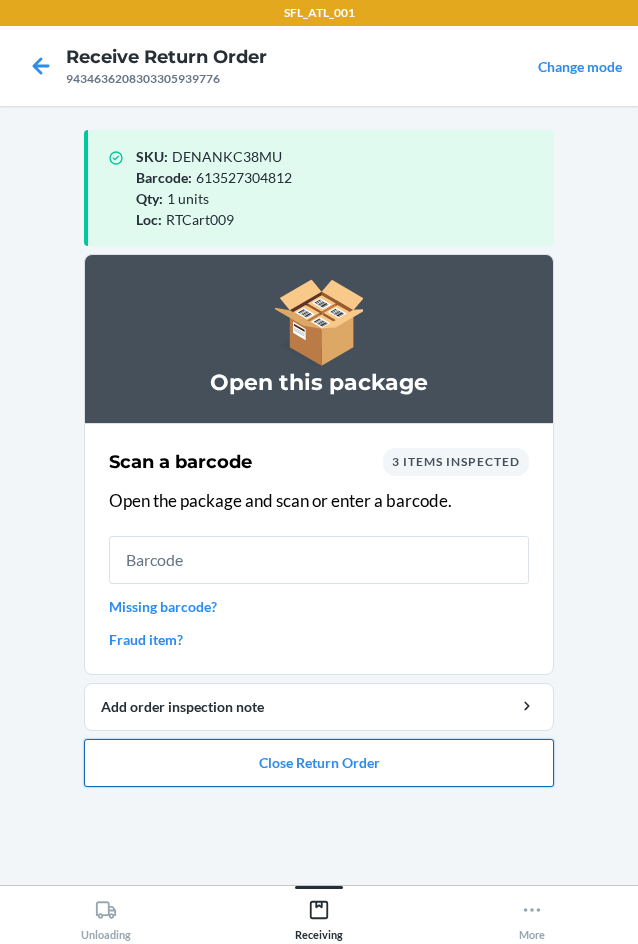 click on "Close Return Order" at bounding box center (319, 763) 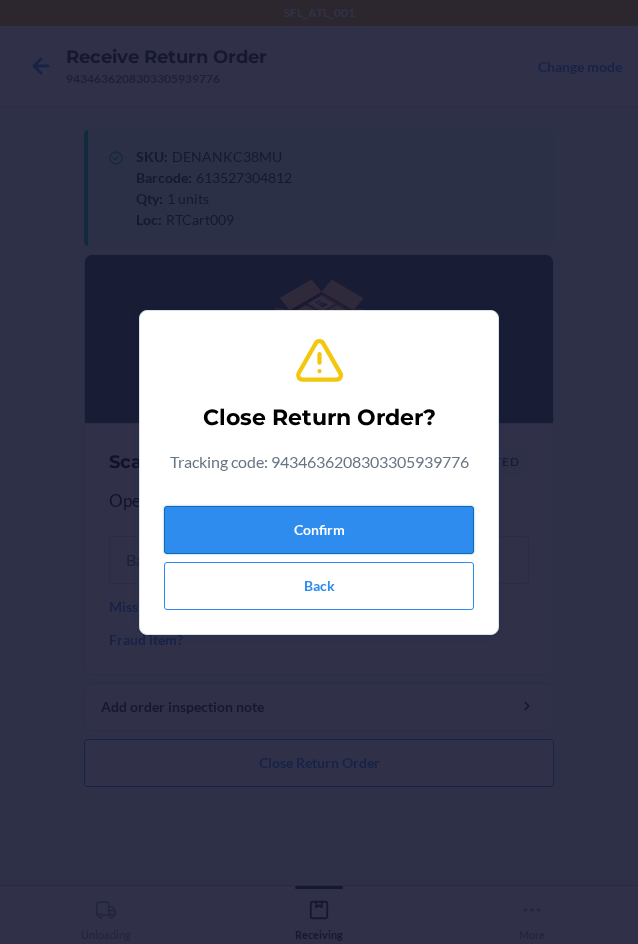 click on "Confirm" at bounding box center [319, 530] 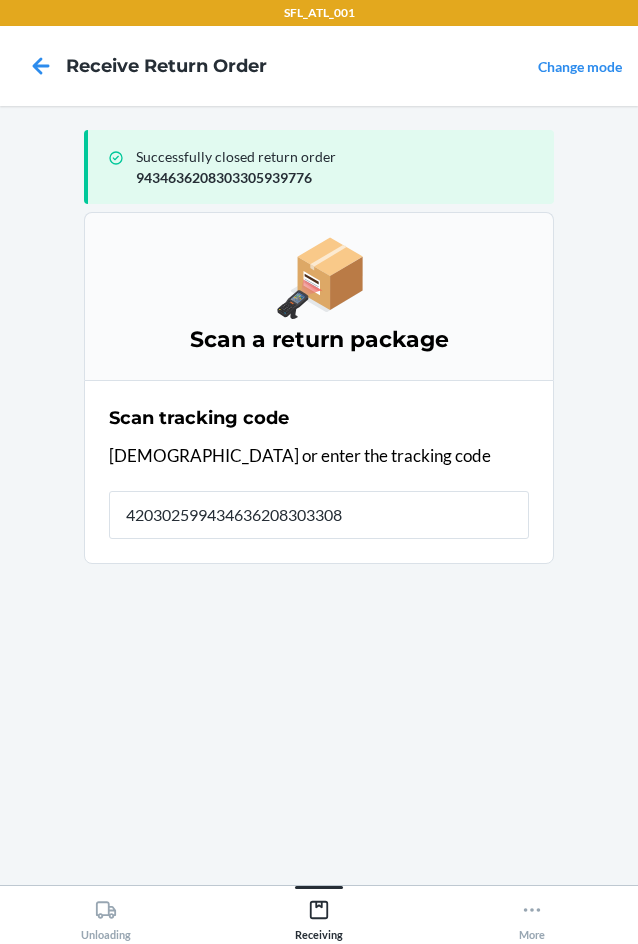 type on "4203025994346362083033083" 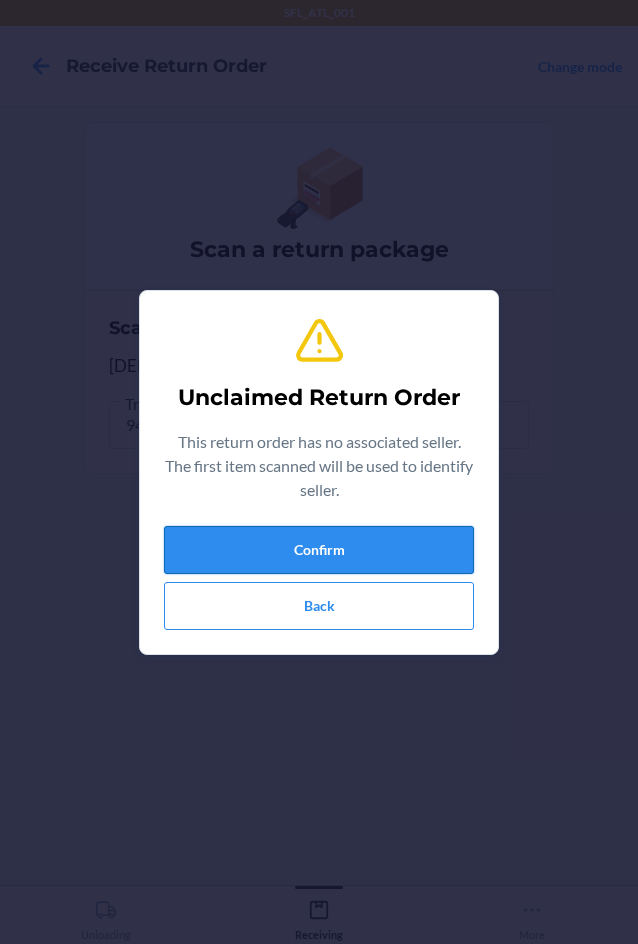 click on "Confirm" at bounding box center (319, 550) 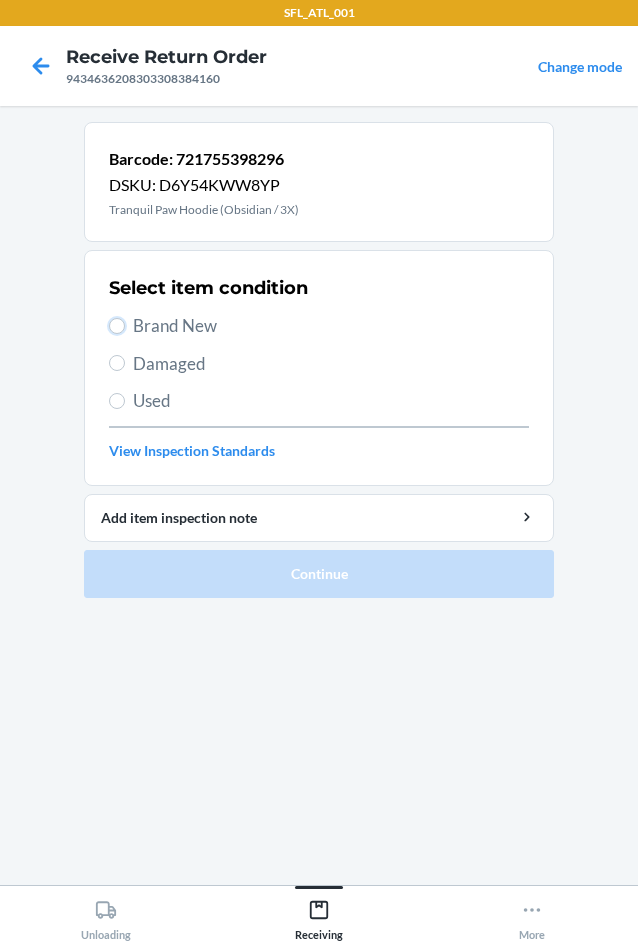drag, startPoint x: 119, startPoint y: 322, endPoint x: 135, endPoint y: 441, distance: 120.070816 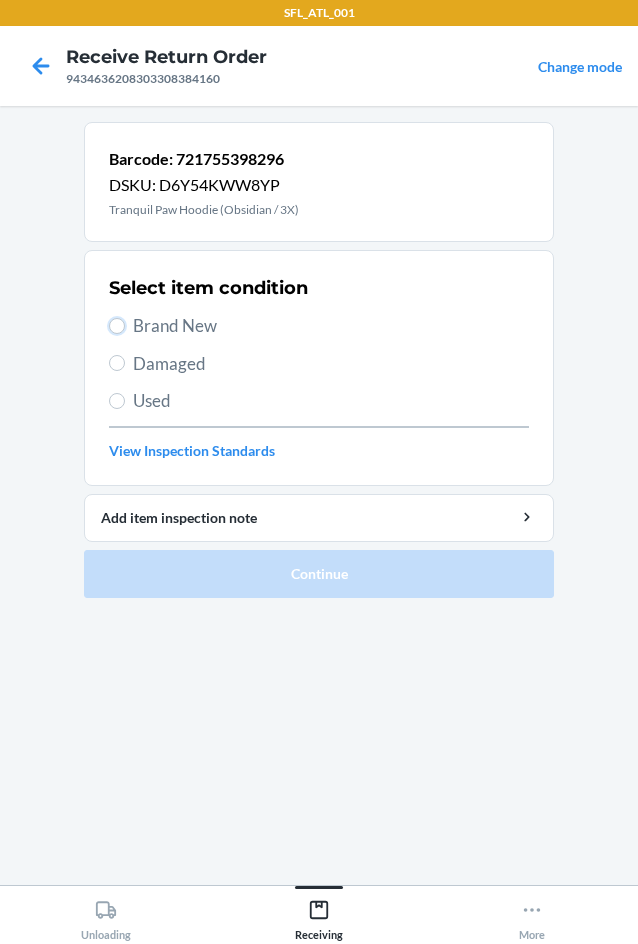 click on "Brand New" at bounding box center [117, 326] 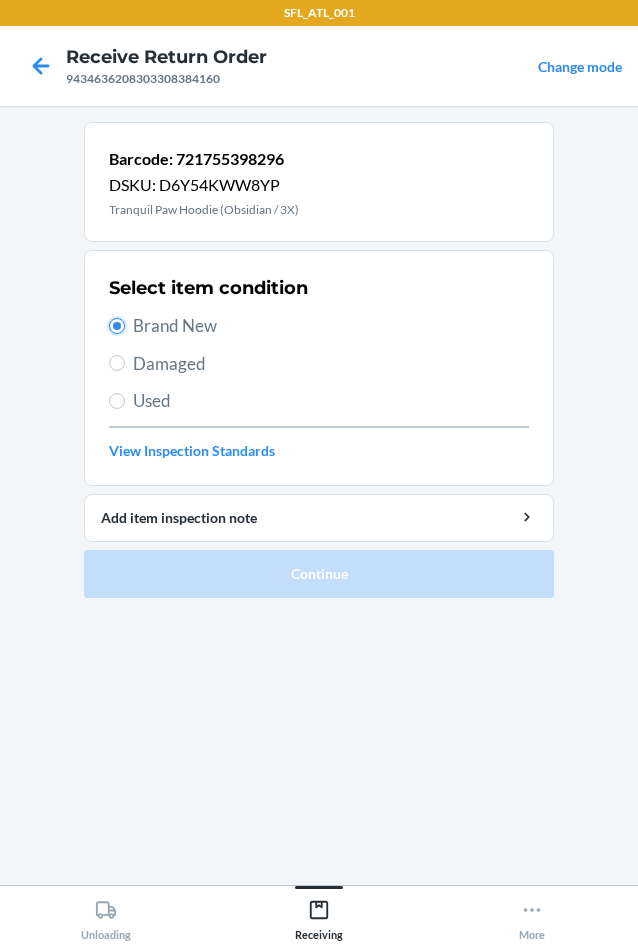radio on "true" 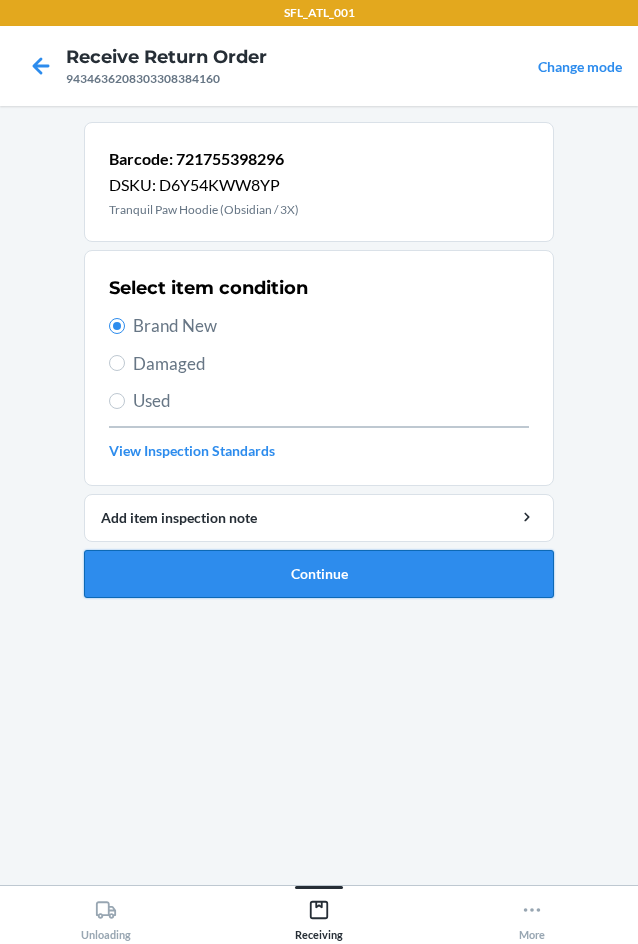 click on "Continue" at bounding box center (319, 574) 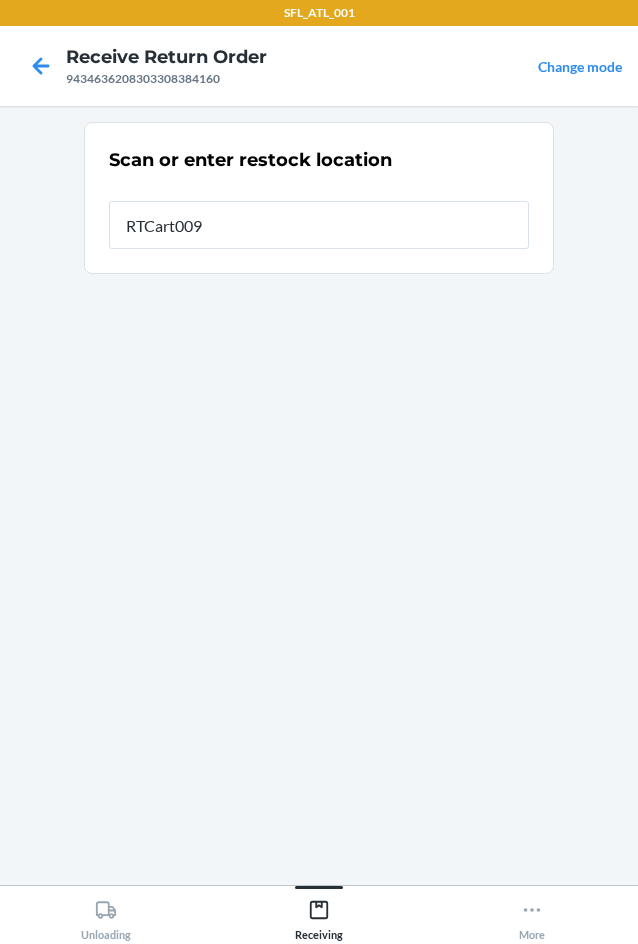 type on "RTCart009" 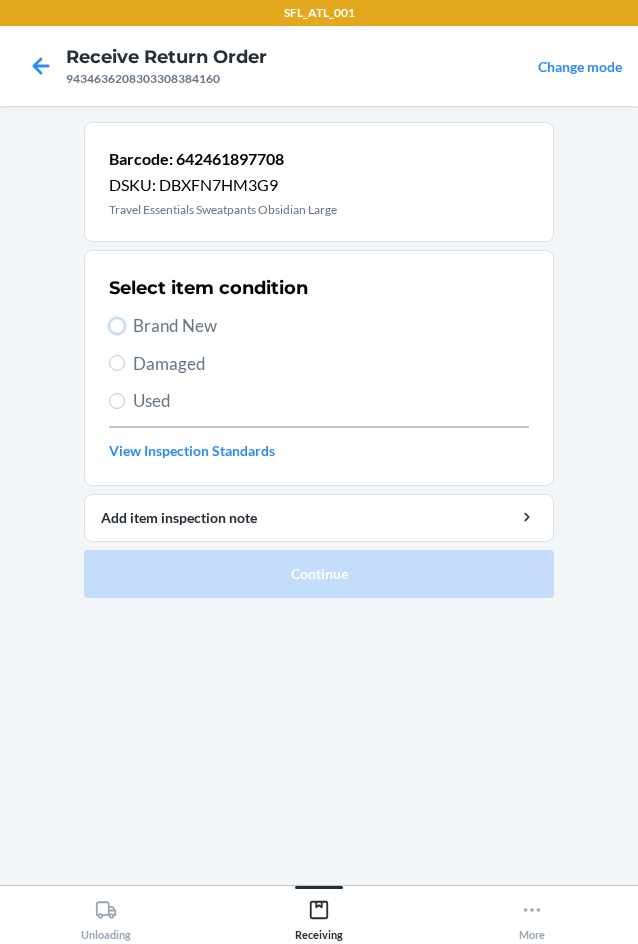 click on "Brand New" at bounding box center (117, 326) 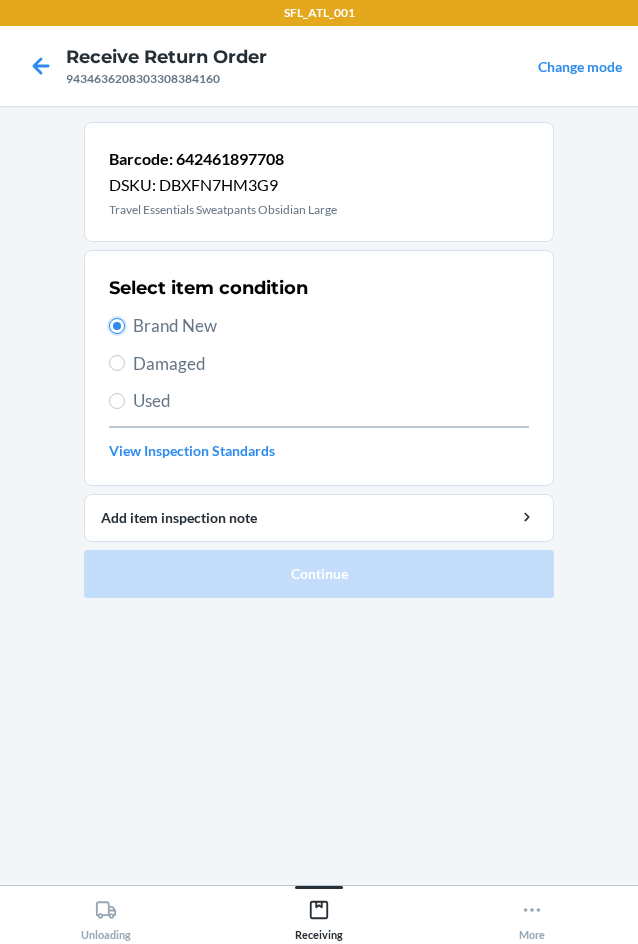 radio on "true" 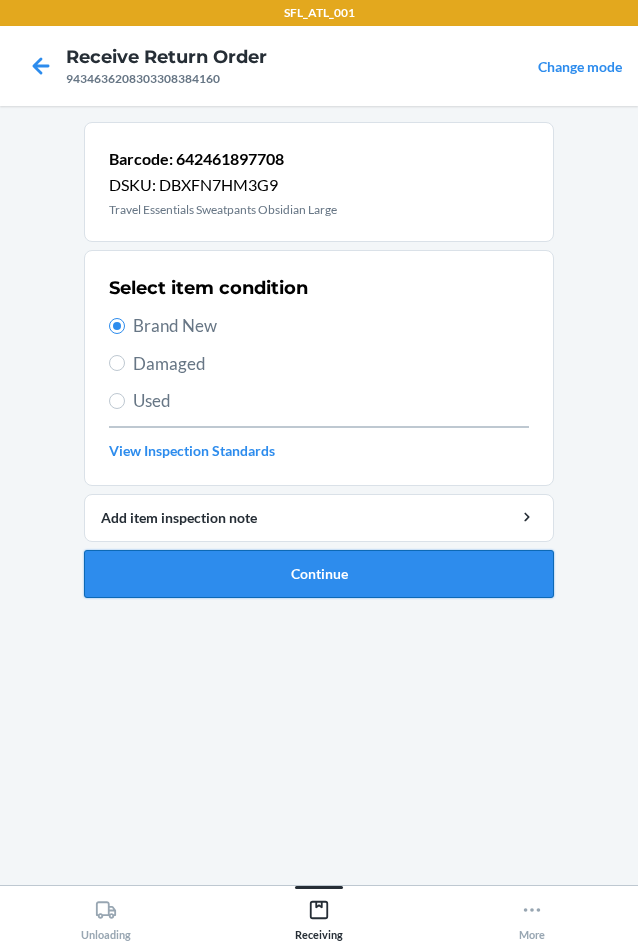 click on "Continue" at bounding box center (319, 574) 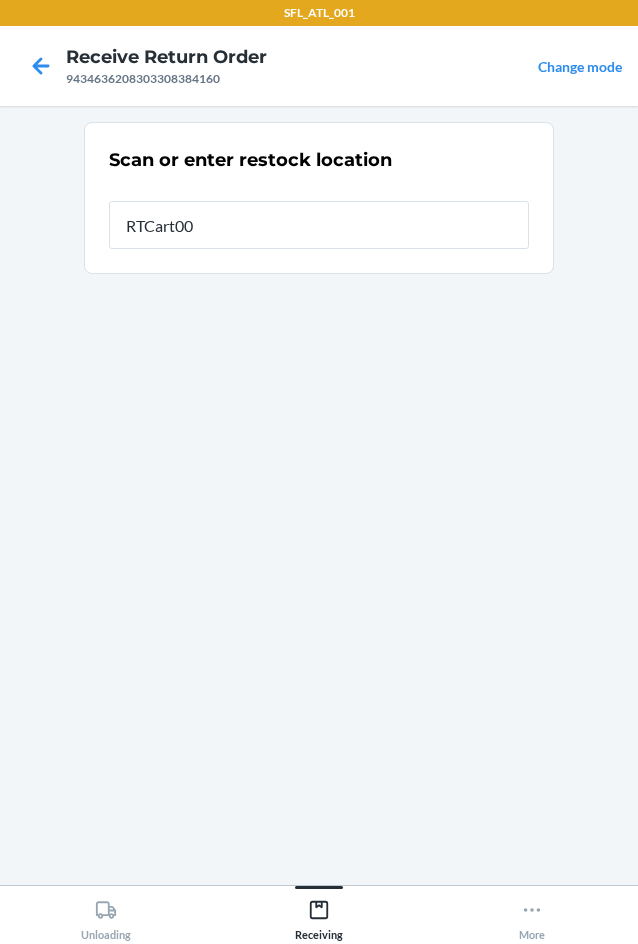 type on "RTCart009" 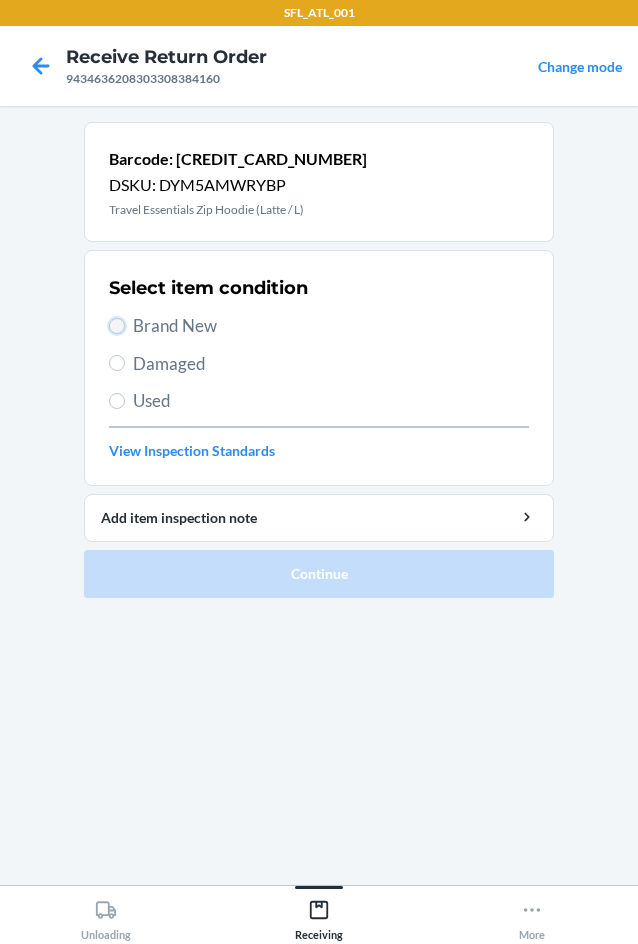 click on "Brand New" at bounding box center [117, 326] 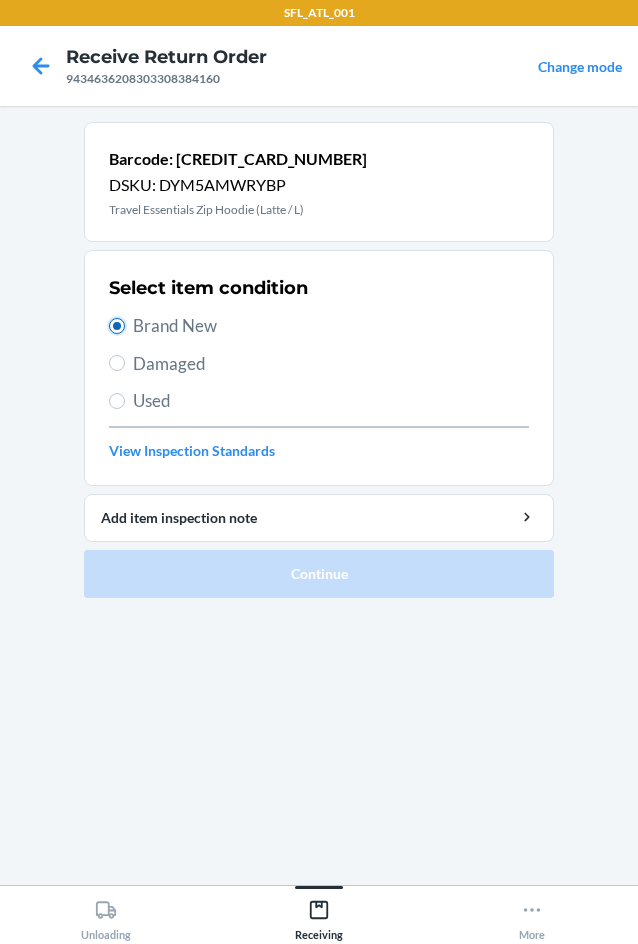 radio on "true" 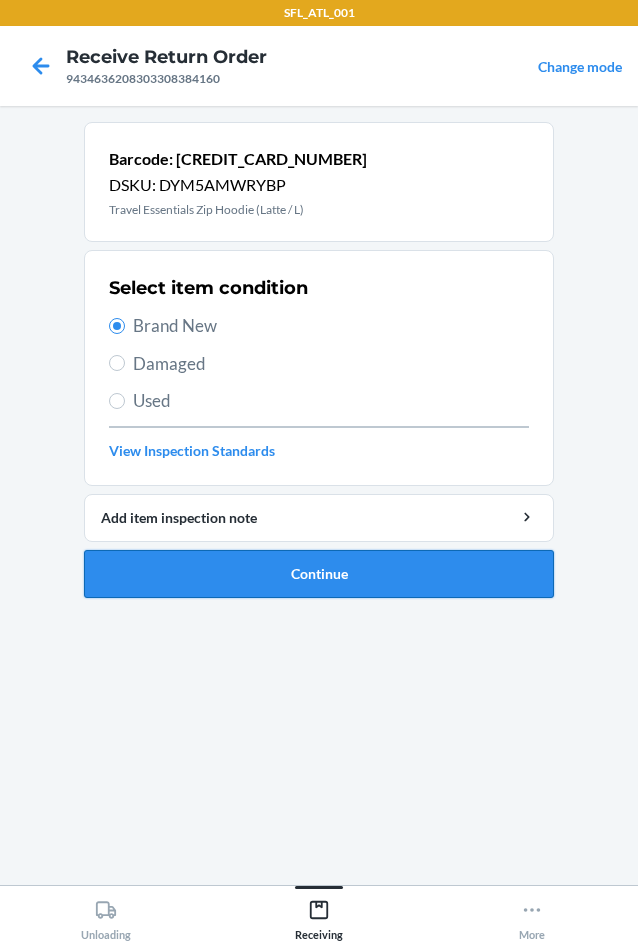 click on "Continue" at bounding box center [319, 574] 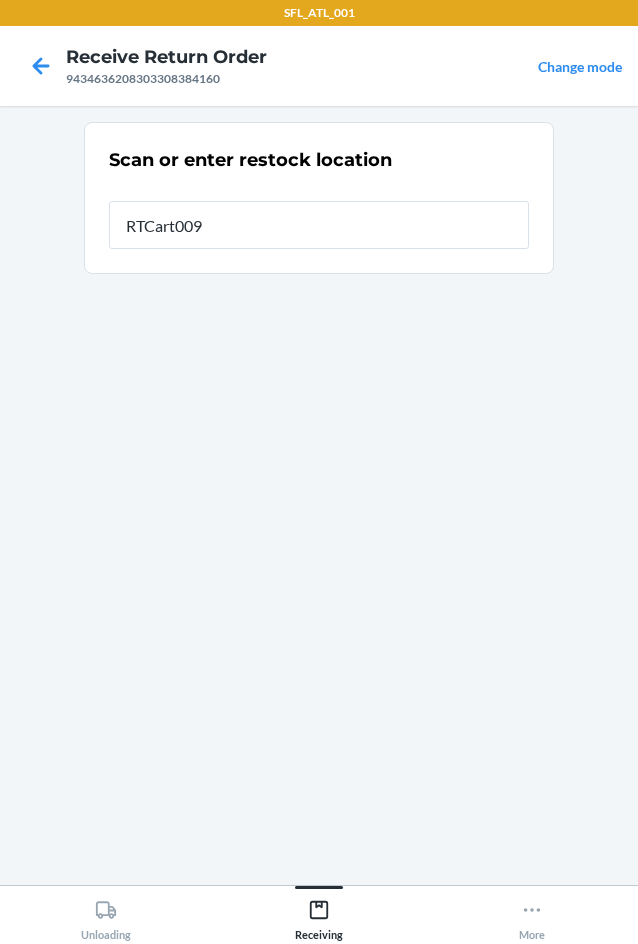 type on "RTCart009" 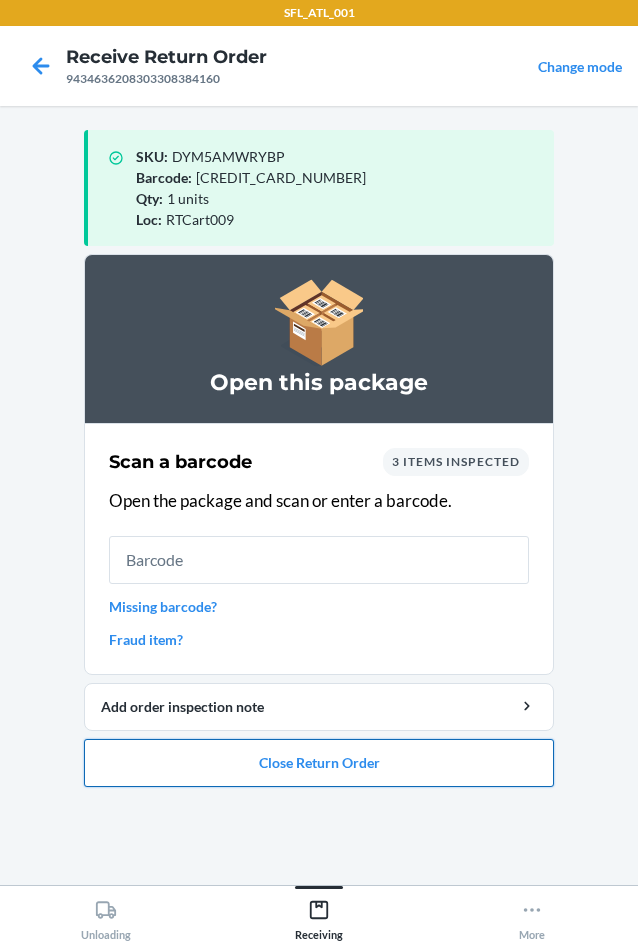 click on "Close Return Order" at bounding box center (319, 763) 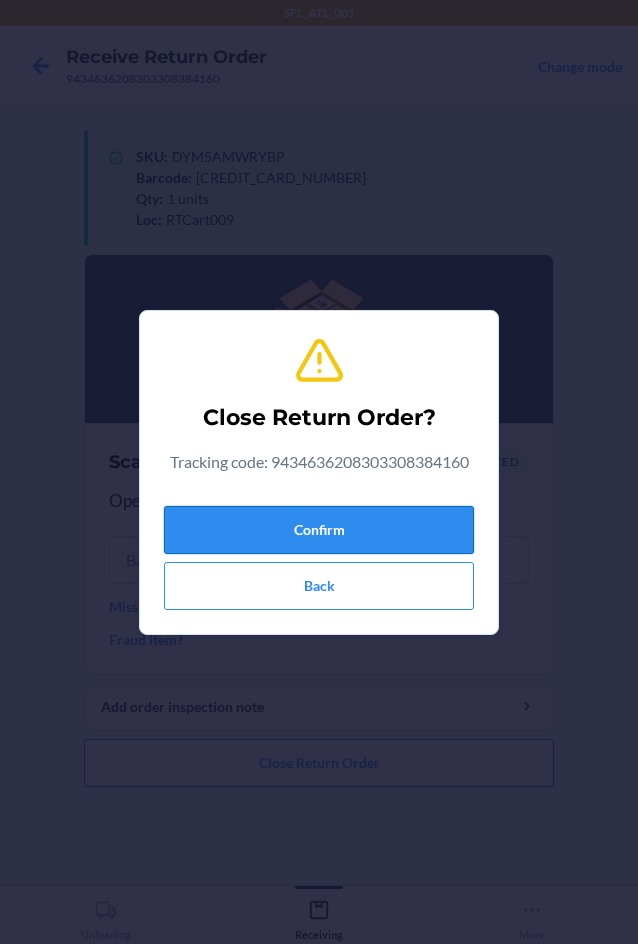 click on "Confirm" at bounding box center (319, 530) 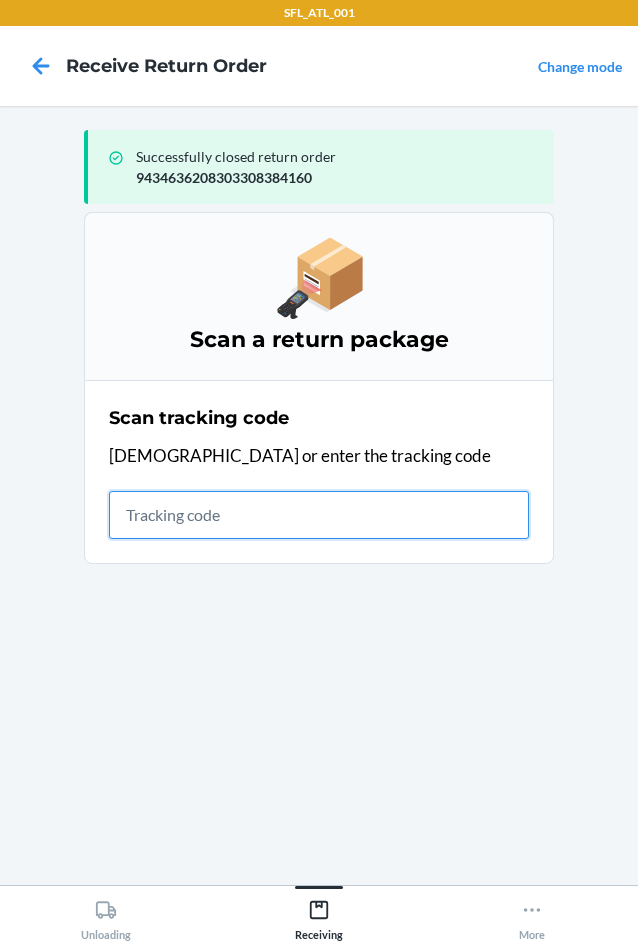 click at bounding box center [319, 515] 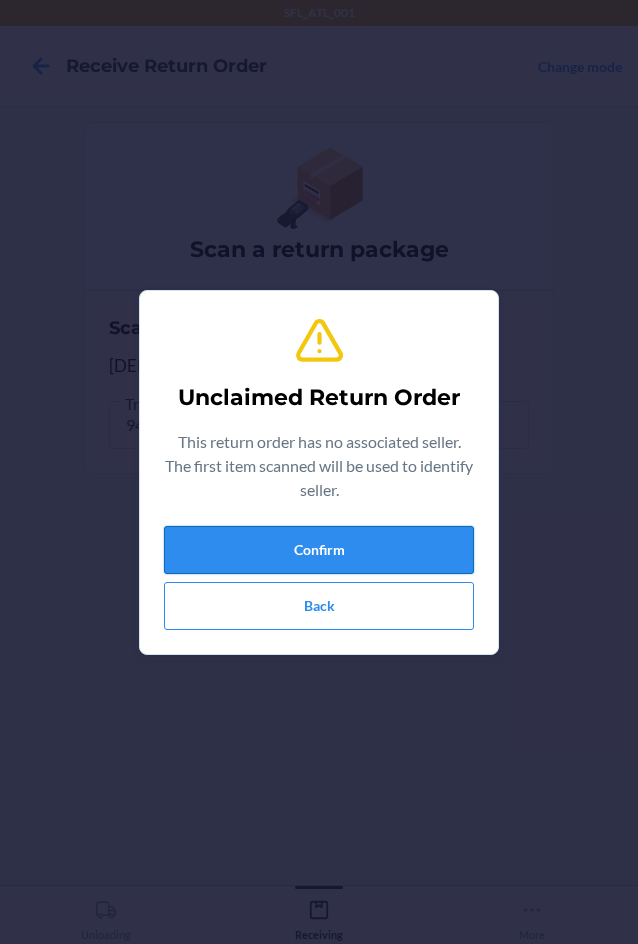click on "Confirm" at bounding box center [319, 550] 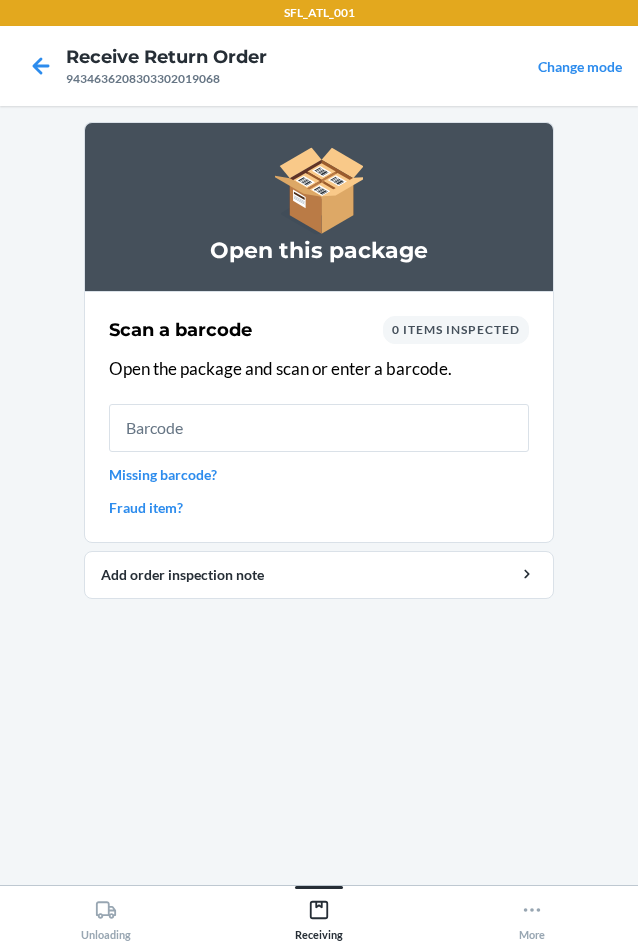 click on "Missing barcode?" at bounding box center [319, 474] 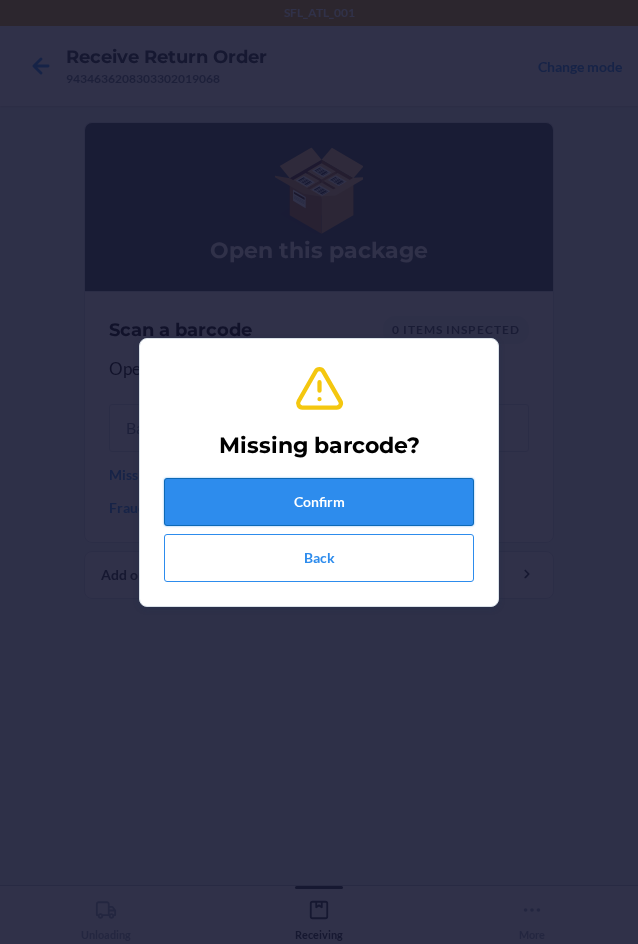 click on "Confirm" at bounding box center (319, 502) 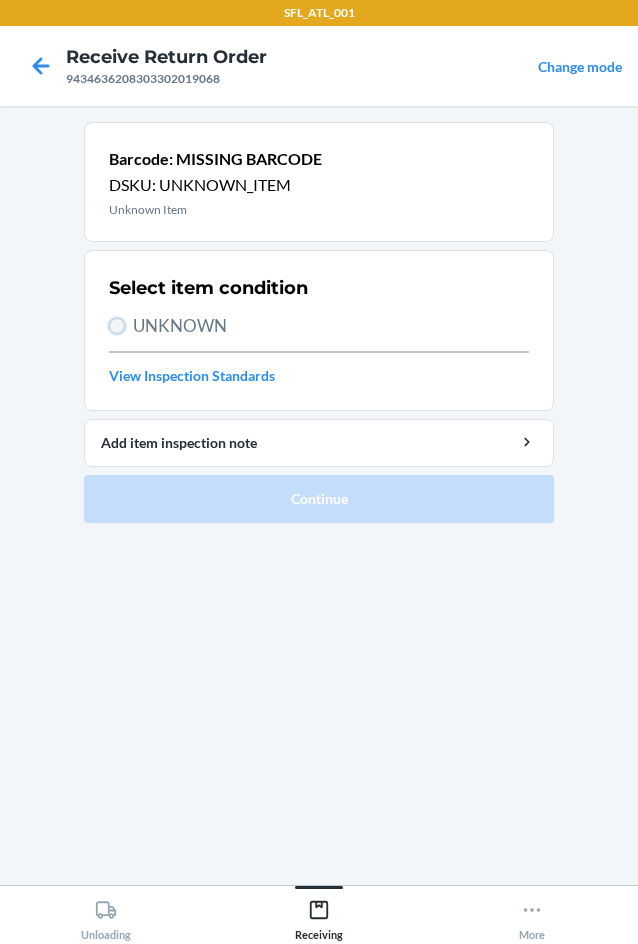click on "UNKNOWN" at bounding box center [117, 326] 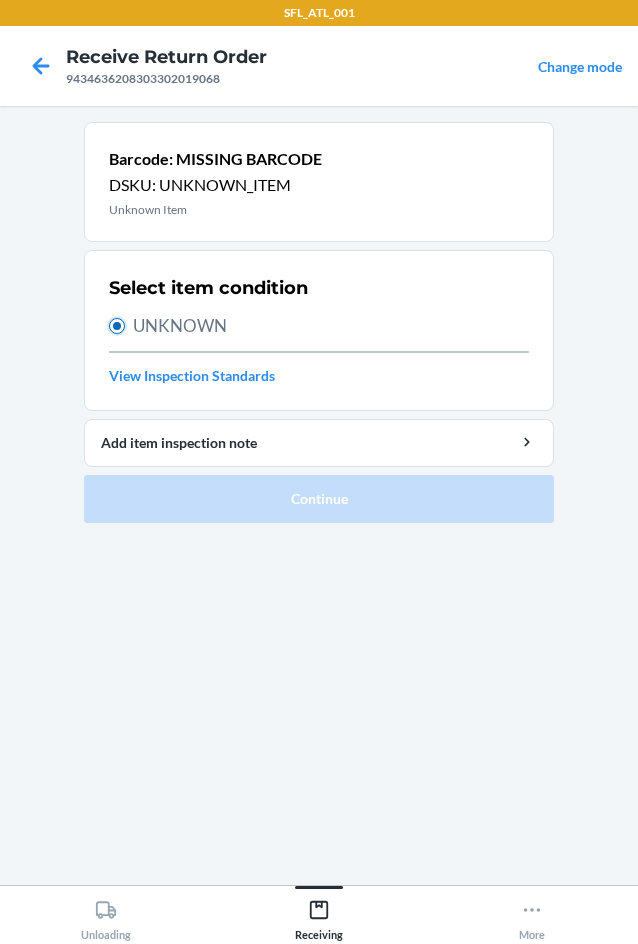 radio on "true" 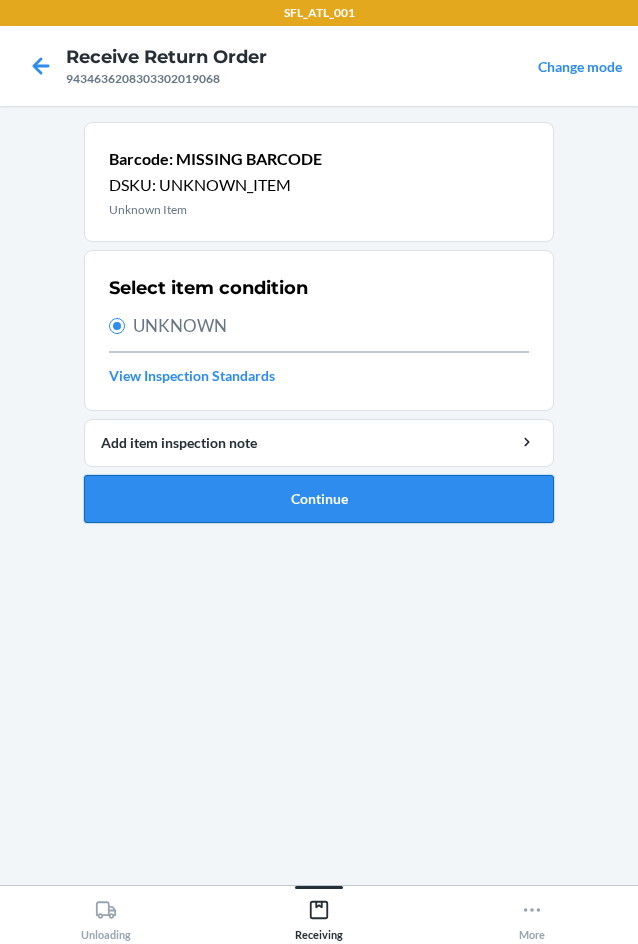click on "Continue" at bounding box center [319, 499] 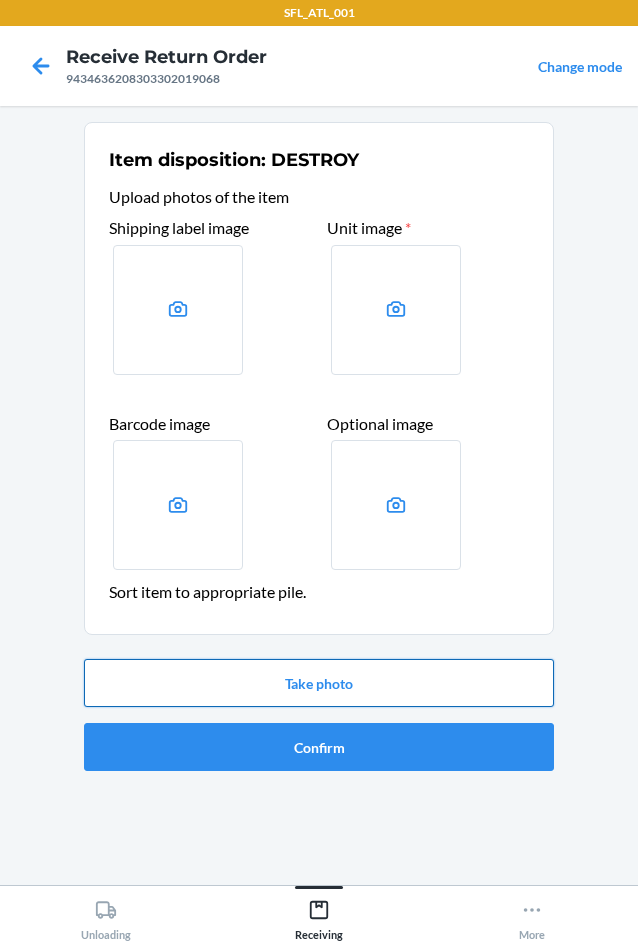click on "Take photo" at bounding box center (319, 683) 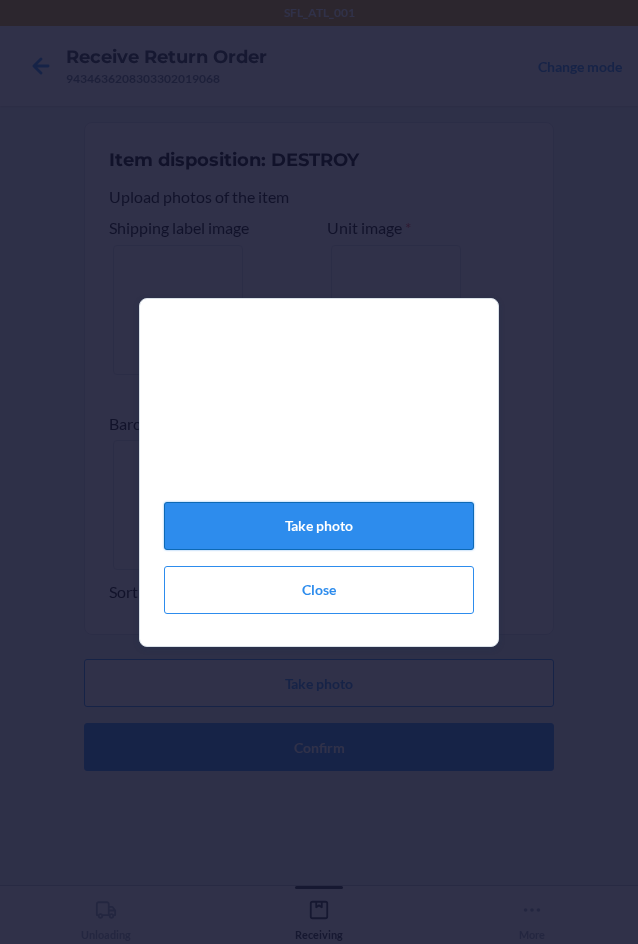 click on "Take photo" 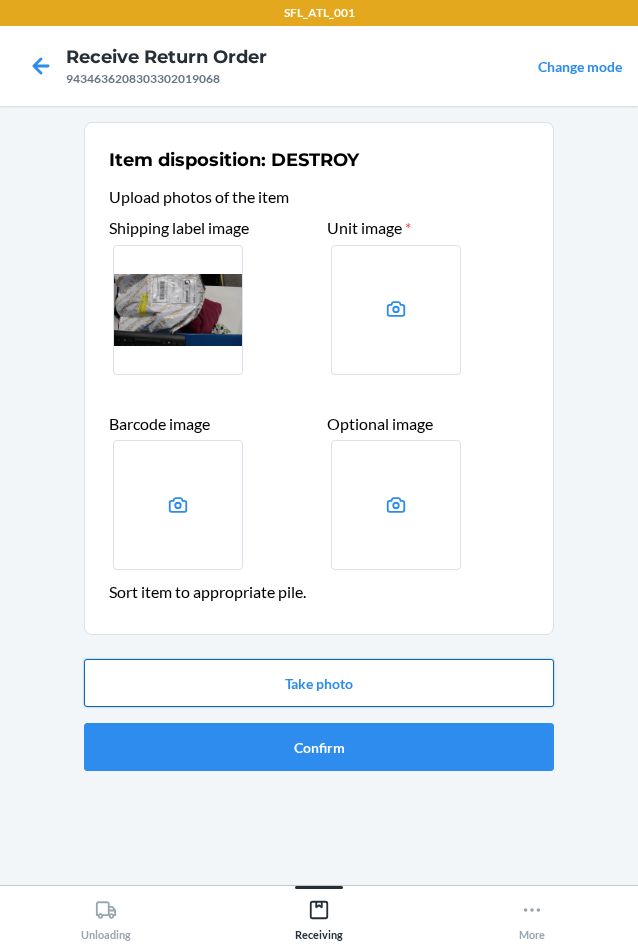 click on "Take photo" at bounding box center (319, 683) 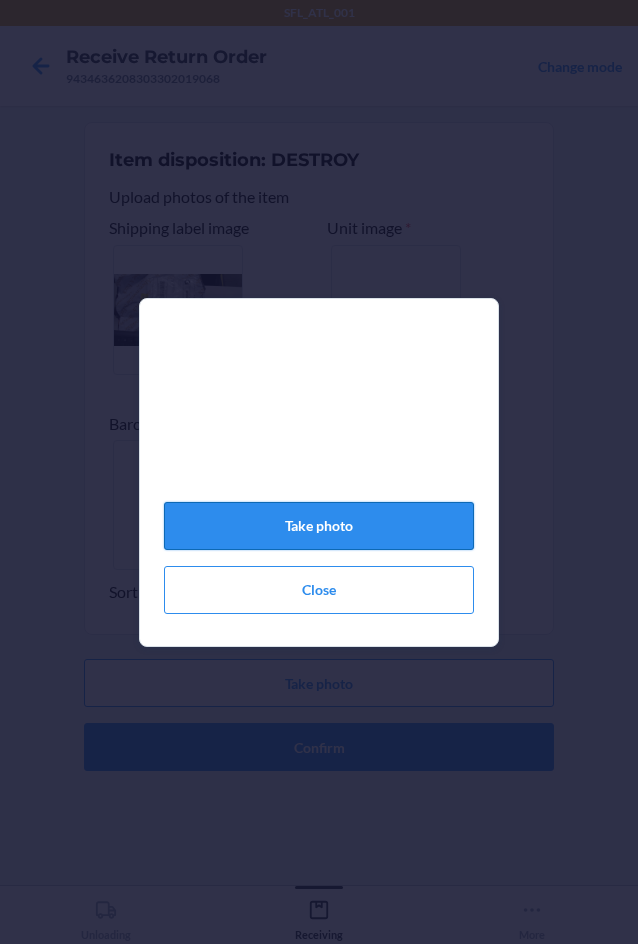 click on "Take photo" 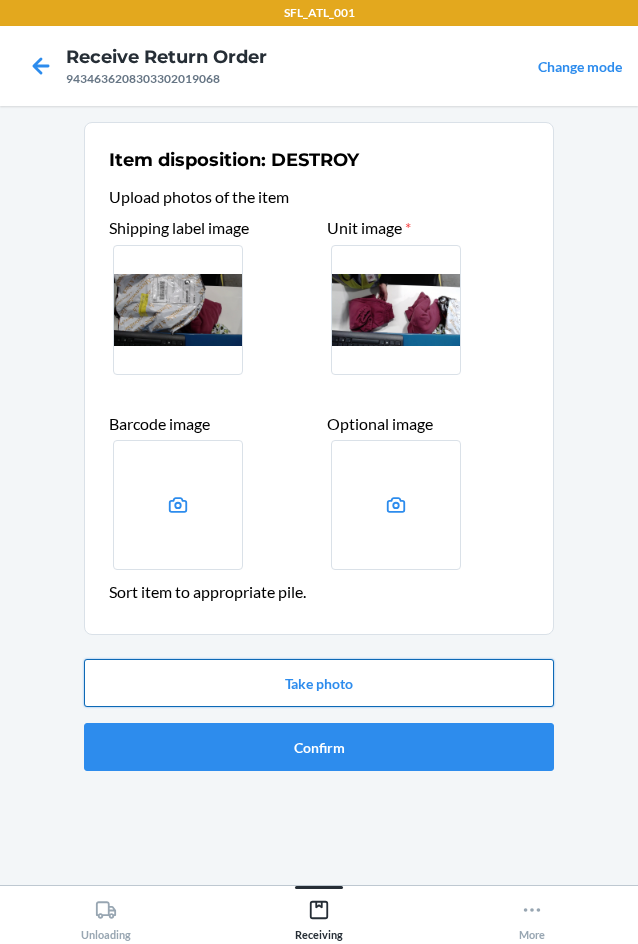 click on "Take photo" at bounding box center [319, 683] 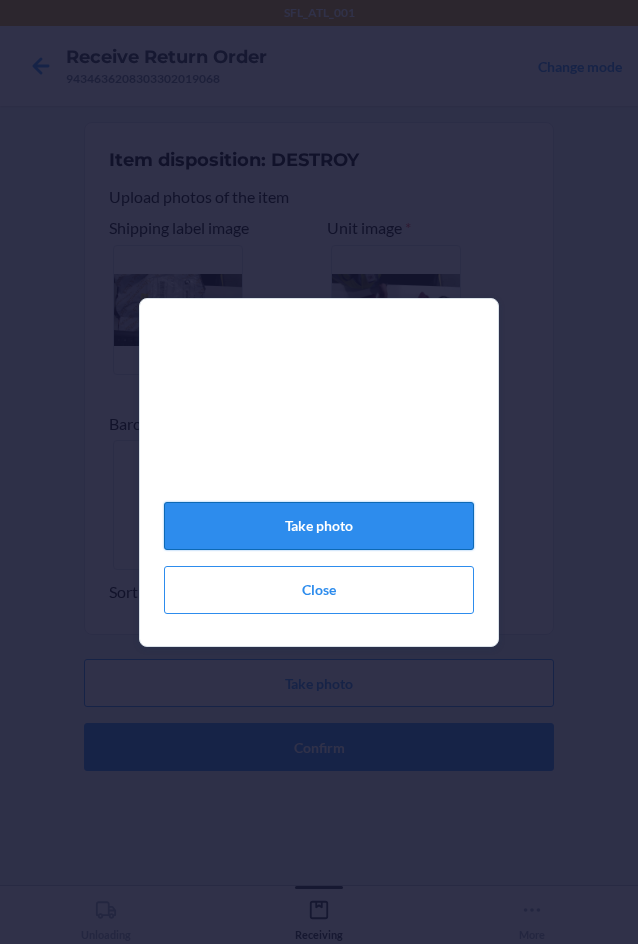 click on "Take photo" 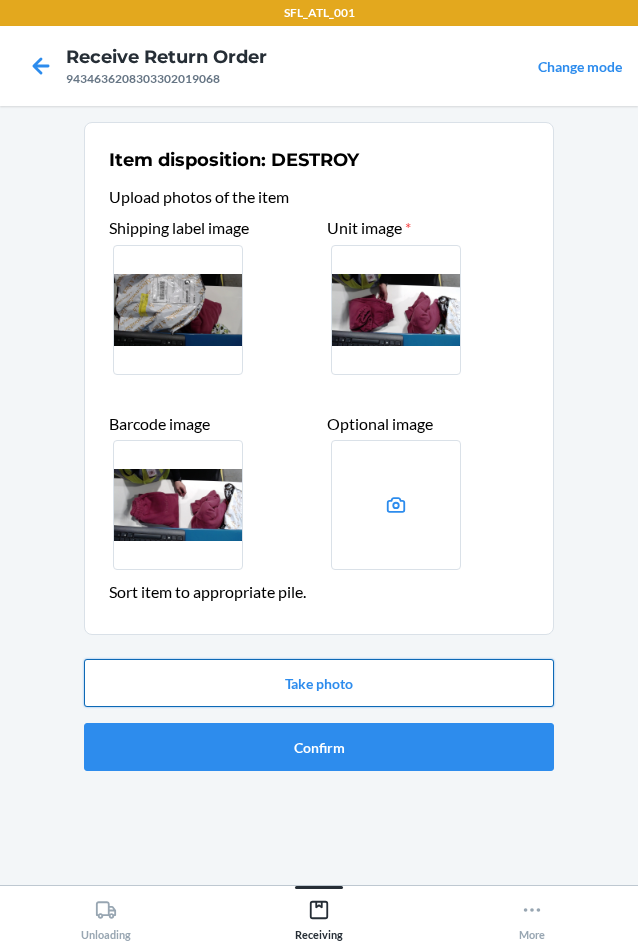 click on "Take photo" at bounding box center (319, 683) 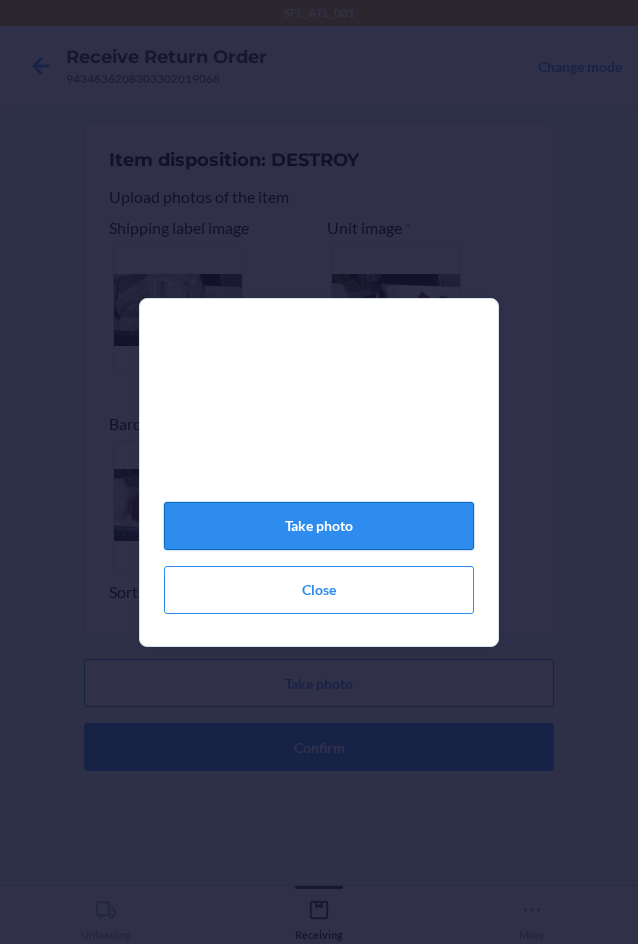 click on "Take photo" 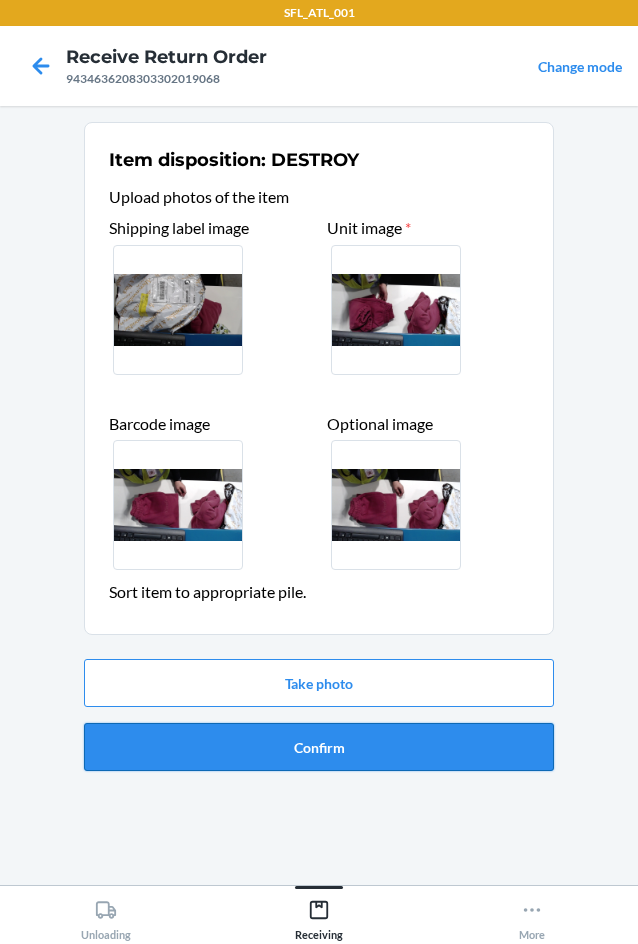 click on "Confirm" at bounding box center [319, 747] 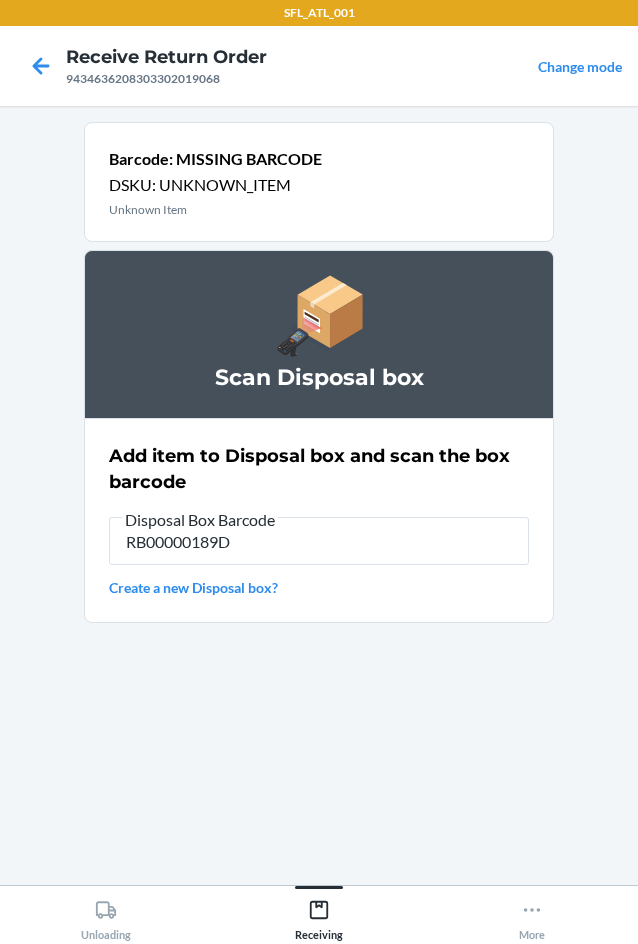 type on "RB00000189D" 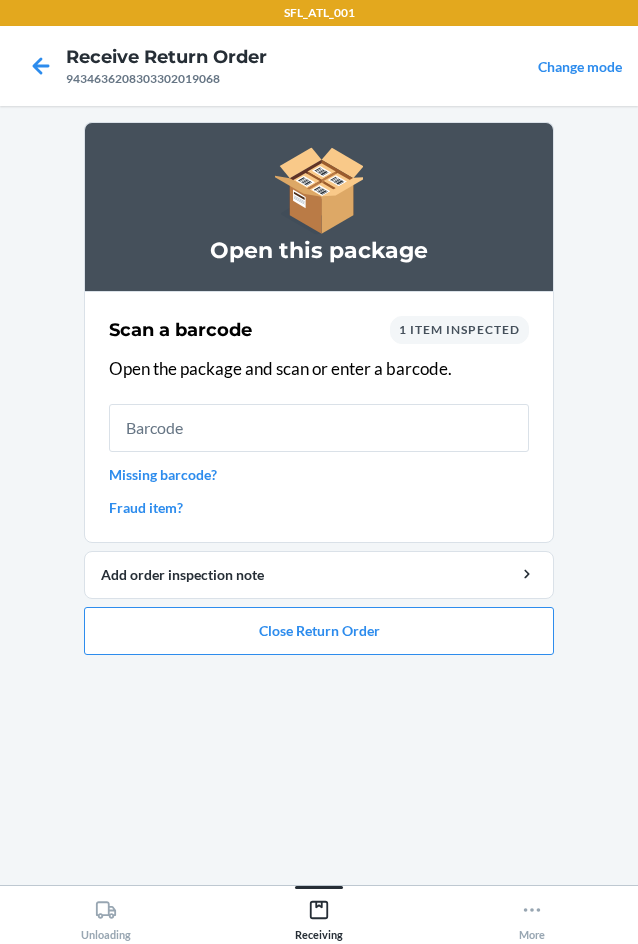click on "Missing barcode?" at bounding box center [319, 474] 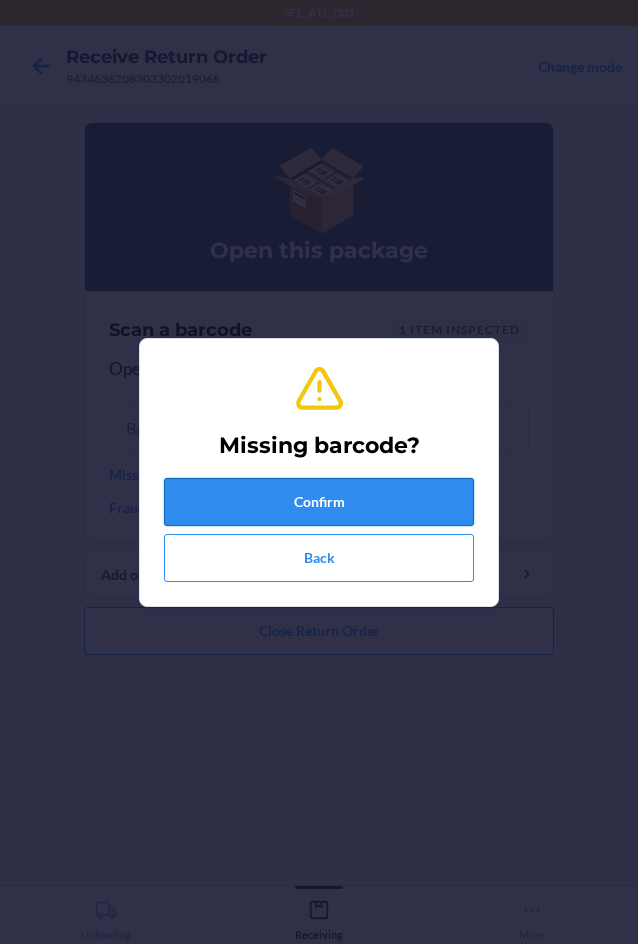 click on "Confirm Back" at bounding box center (319, 530) 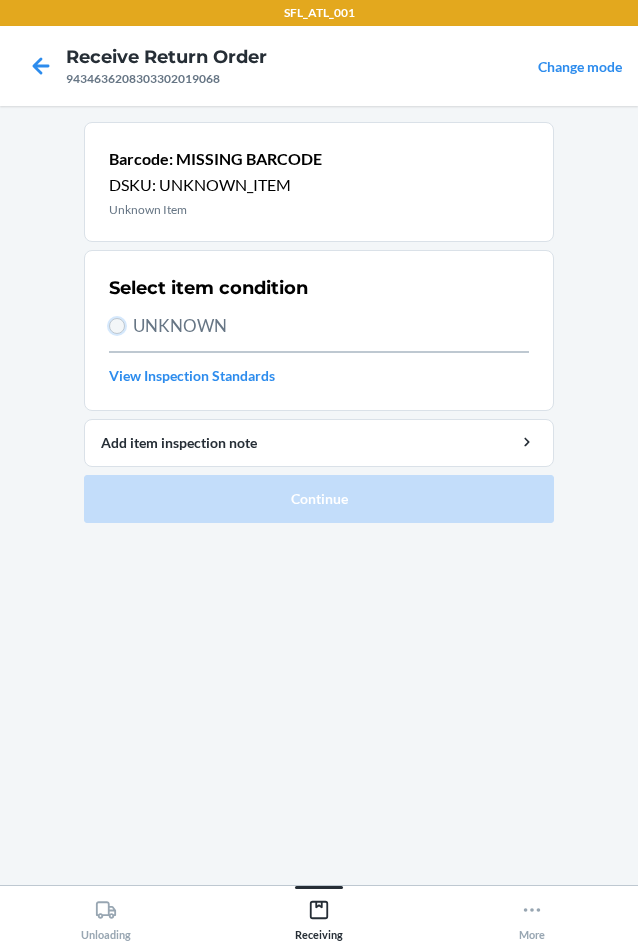 click on "UNKNOWN" at bounding box center (117, 326) 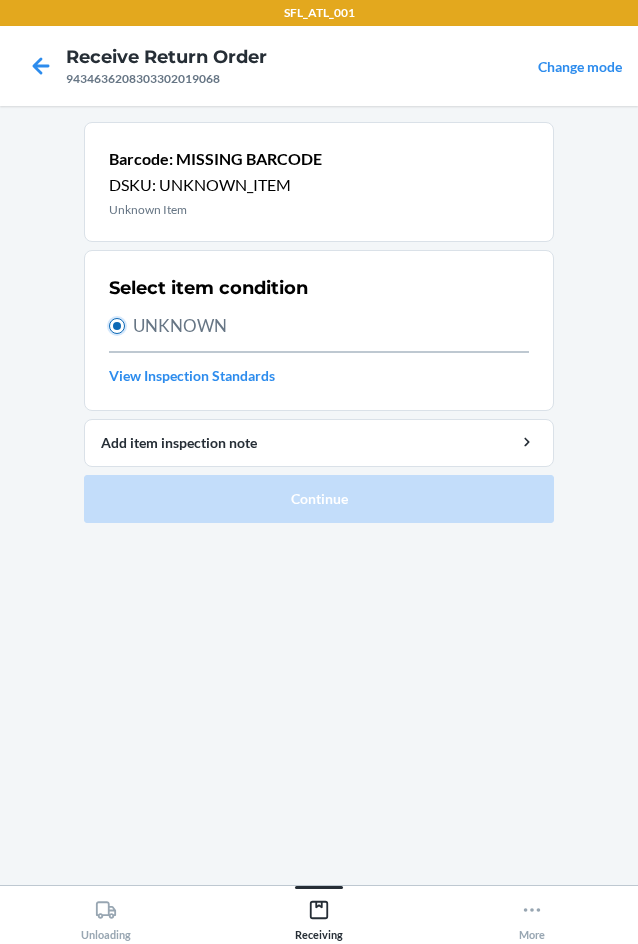radio on "true" 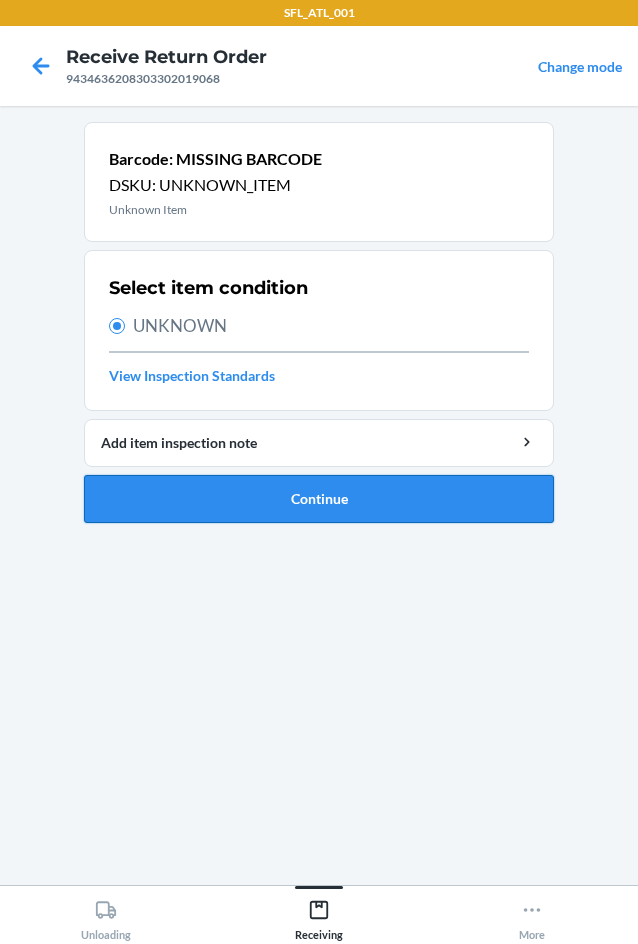 click on "Continue" at bounding box center [319, 499] 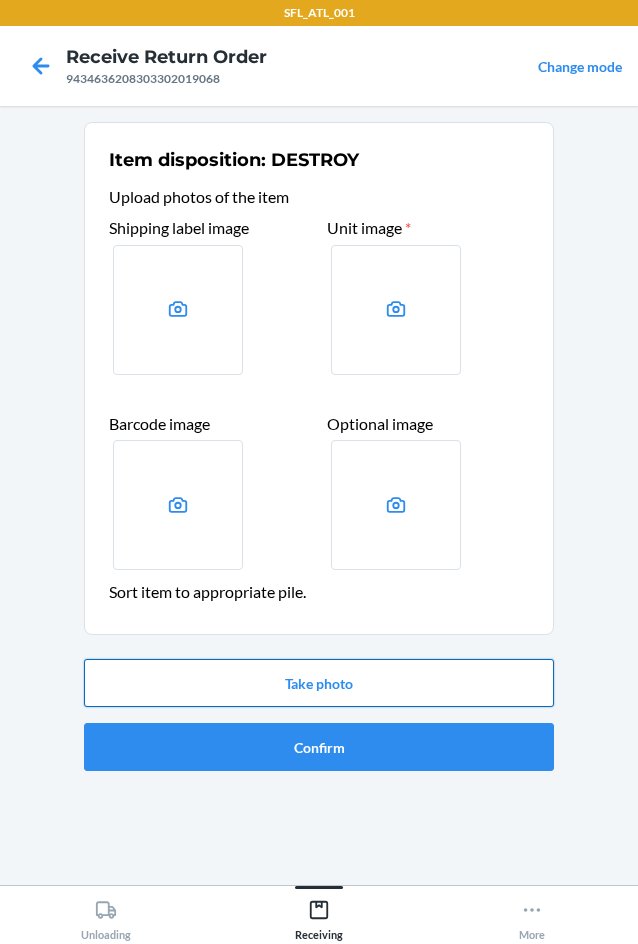 click on "Take photo" at bounding box center (319, 683) 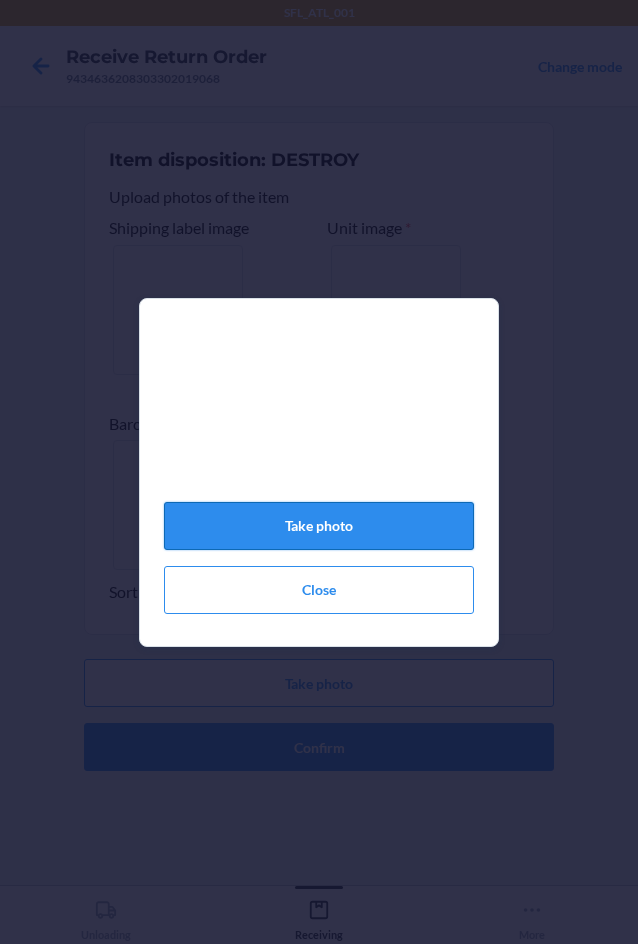 click on "Take photo" 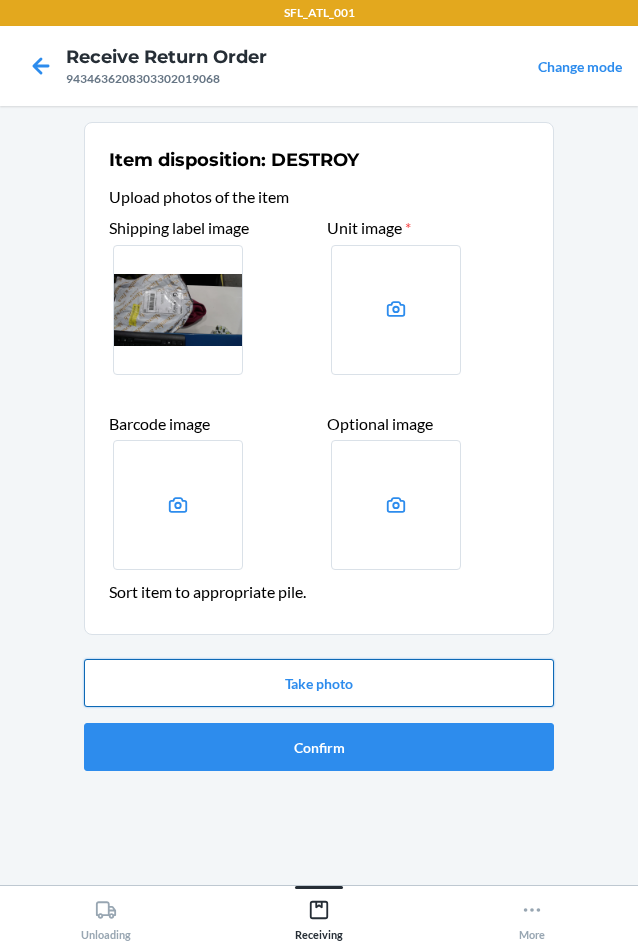 click on "Take photo" at bounding box center [319, 683] 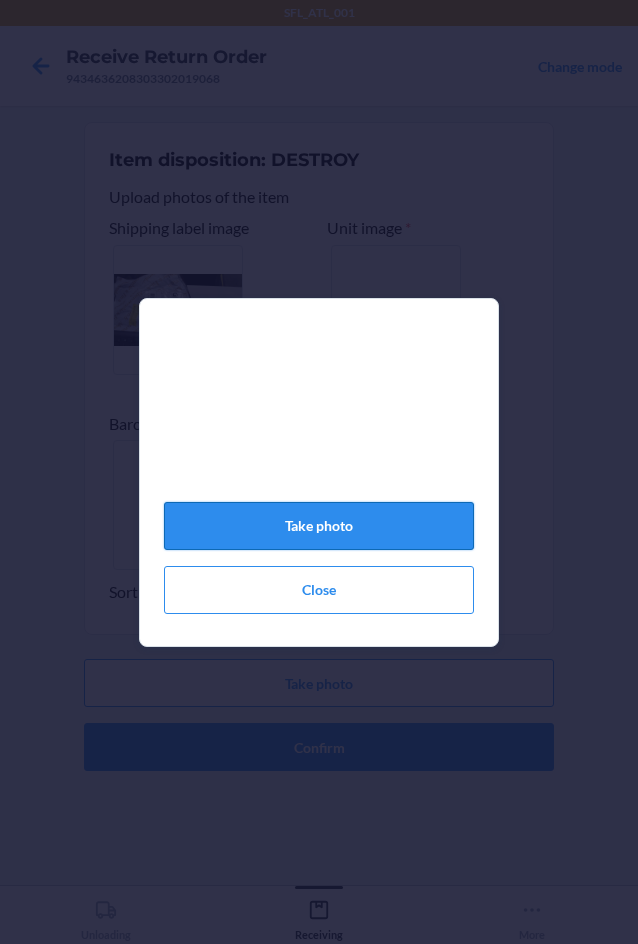 click on "Take photo" 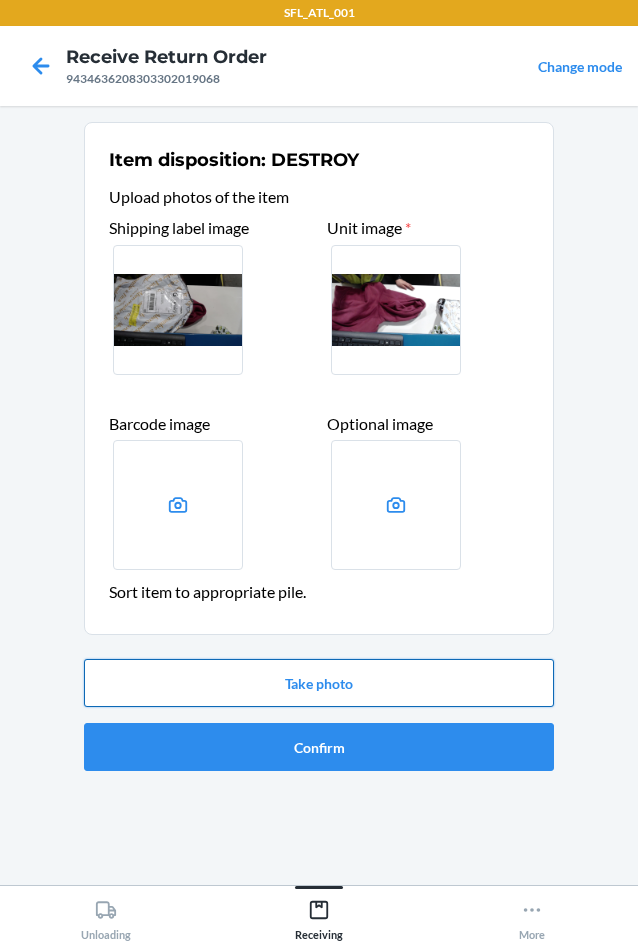 click on "Take photo" at bounding box center [319, 683] 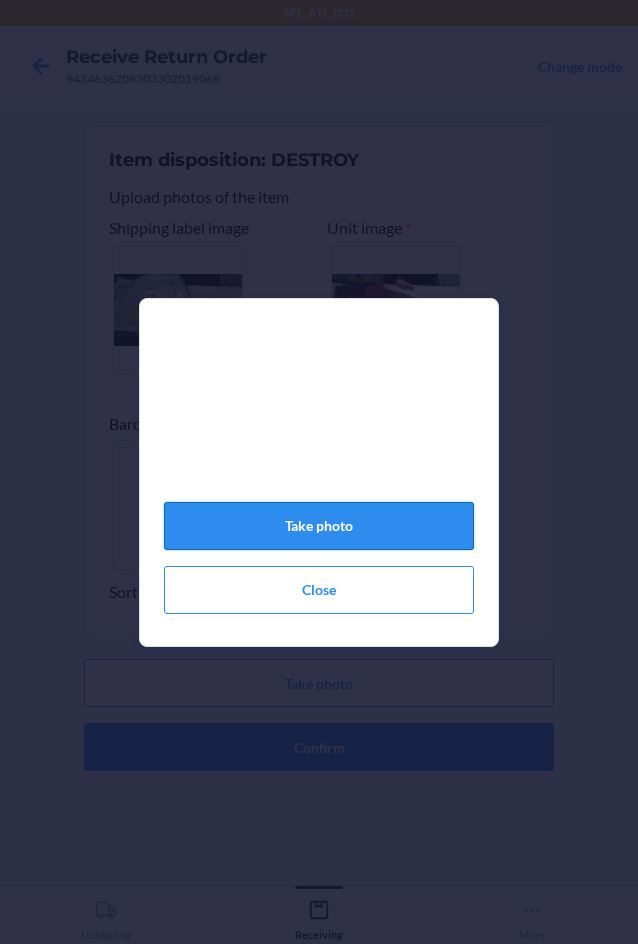 click on "Take photo" 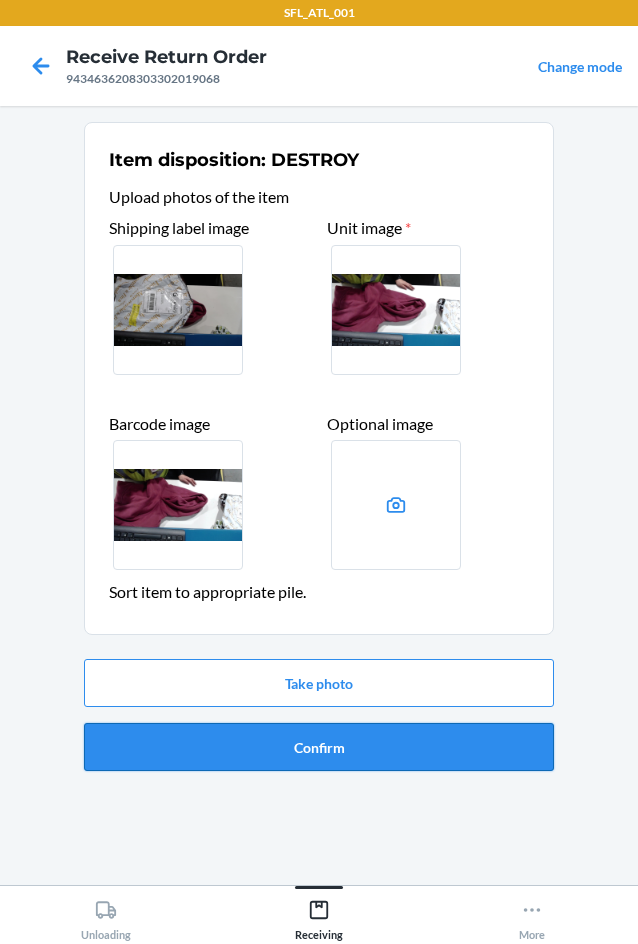 click on "Confirm" at bounding box center [319, 747] 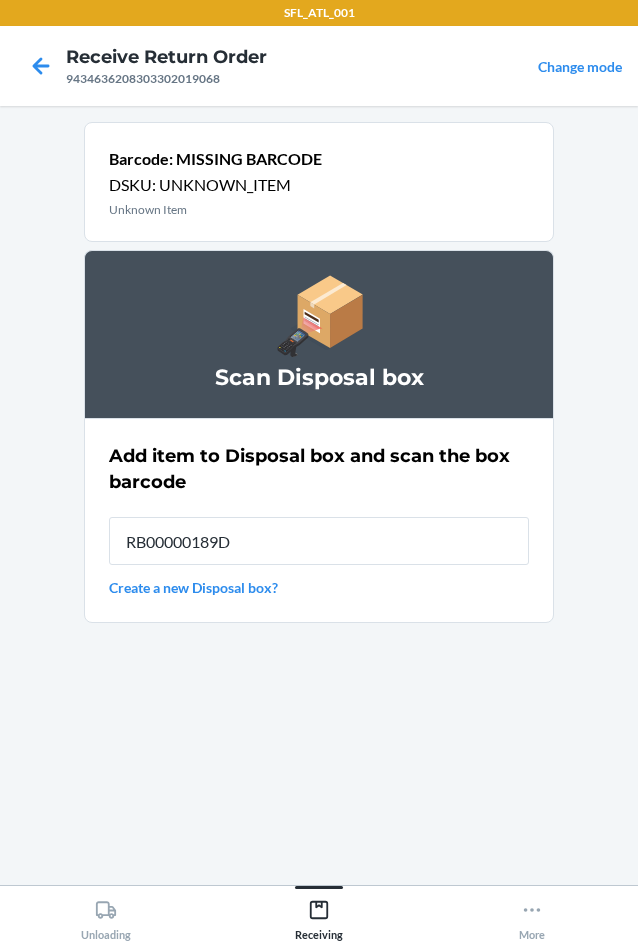 type on "RB00000189D" 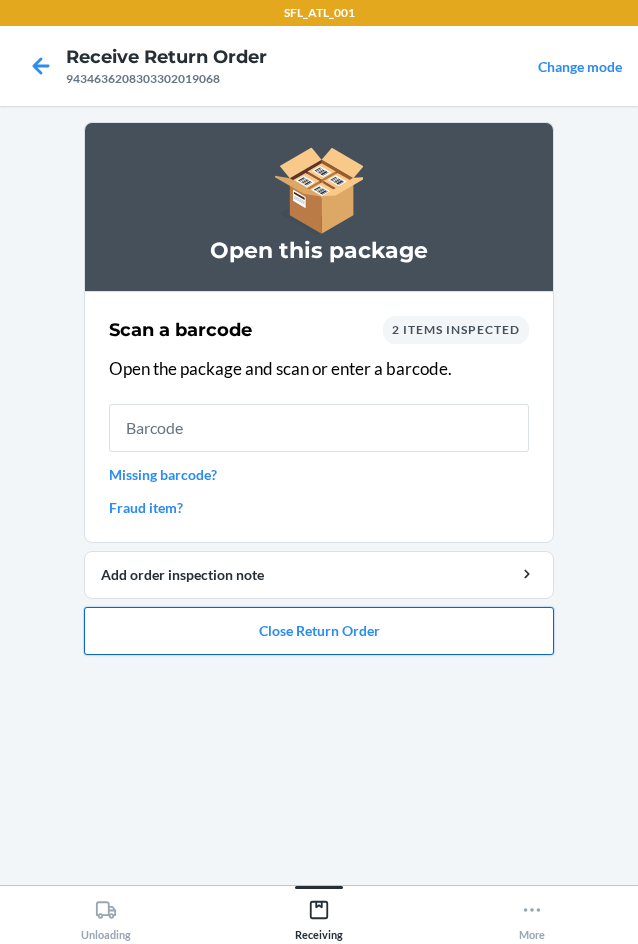 click on "Close Return Order" at bounding box center (319, 631) 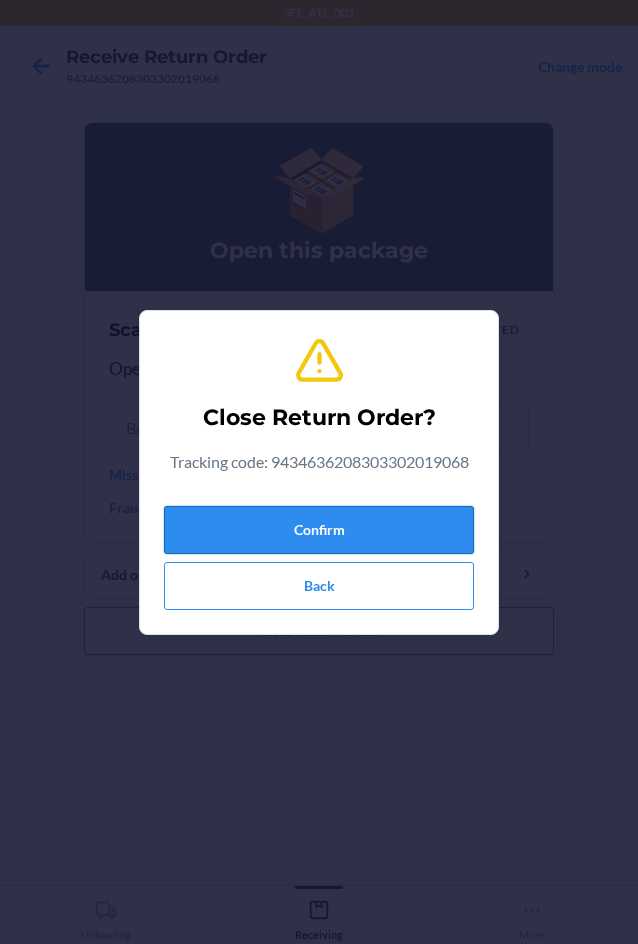 click on "Confirm" at bounding box center [319, 530] 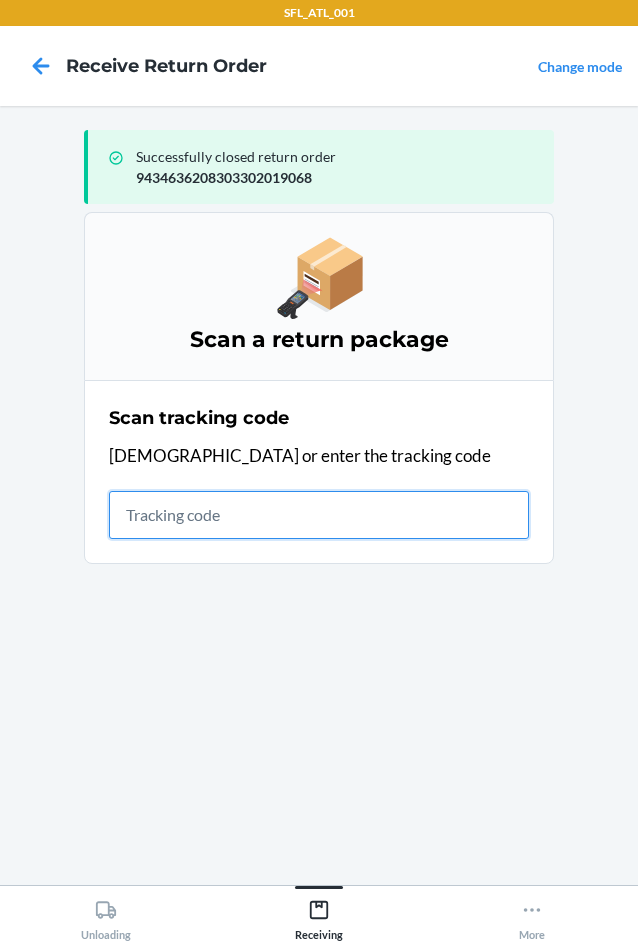 click at bounding box center (319, 515) 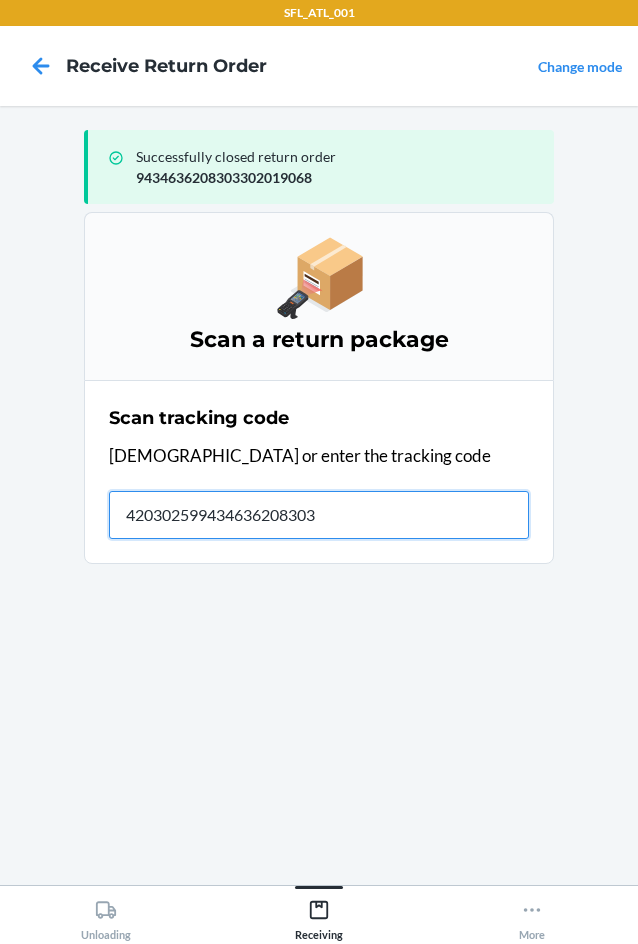 type on "4203025994346362083033" 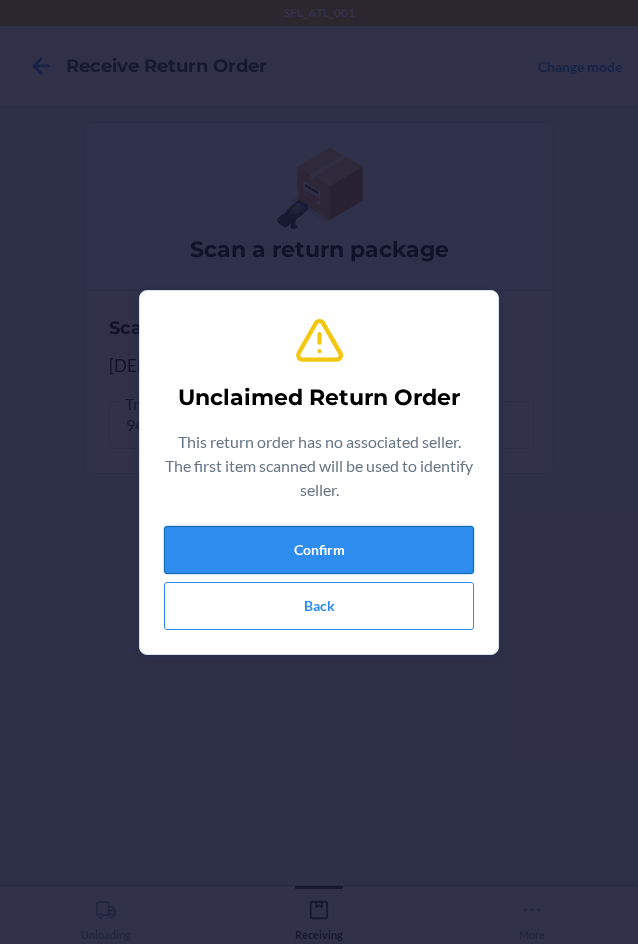 click on "Confirm" at bounding box center [319, 550] 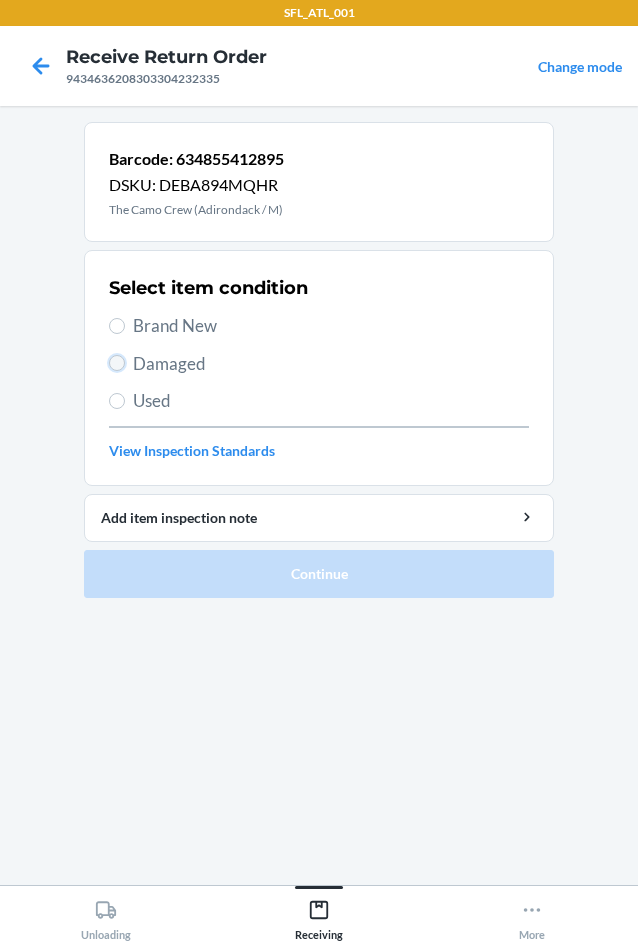 click on "Damaged" at bounding box center [117, 363] 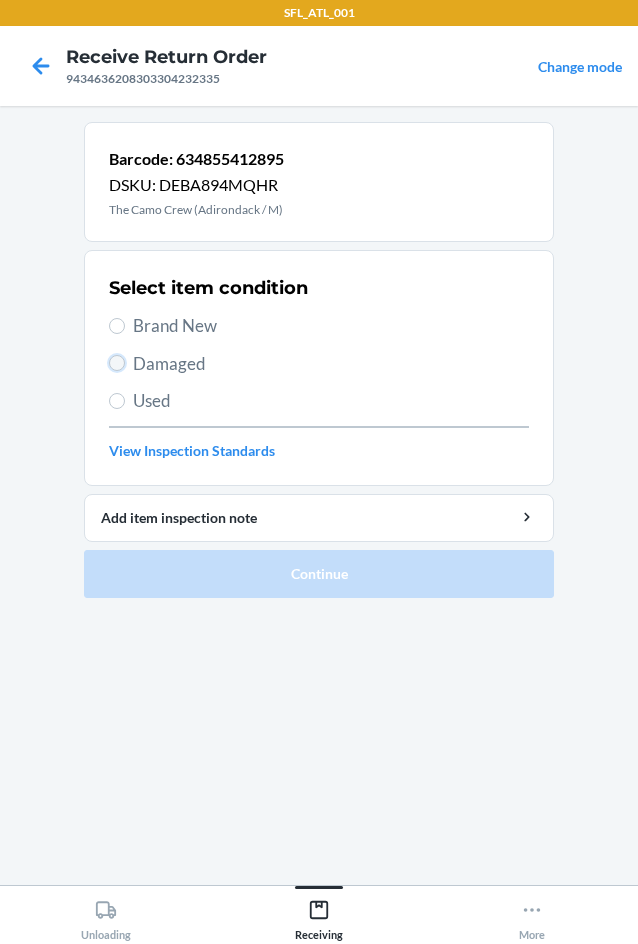 radio on "true" 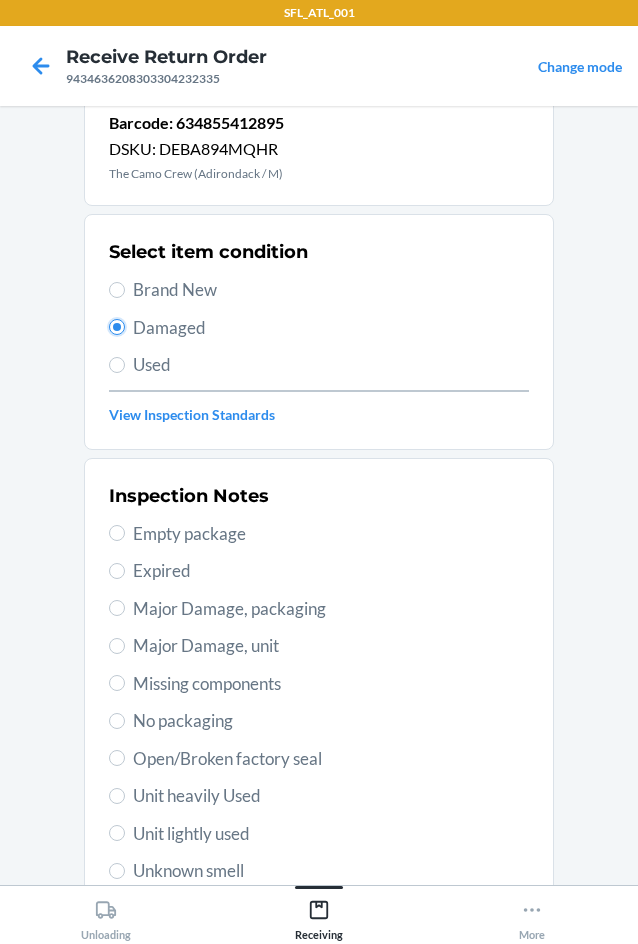 scroll, scrollTop: 100, scrollLeft: 0, axis: vertical 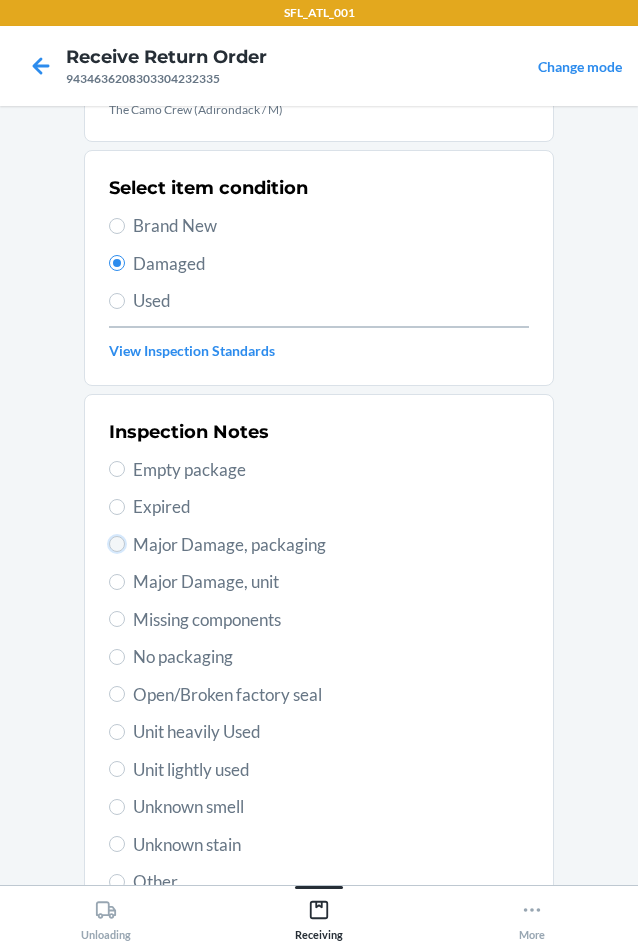click on "Major Damage, packaging" at bounding box center [117, 544] 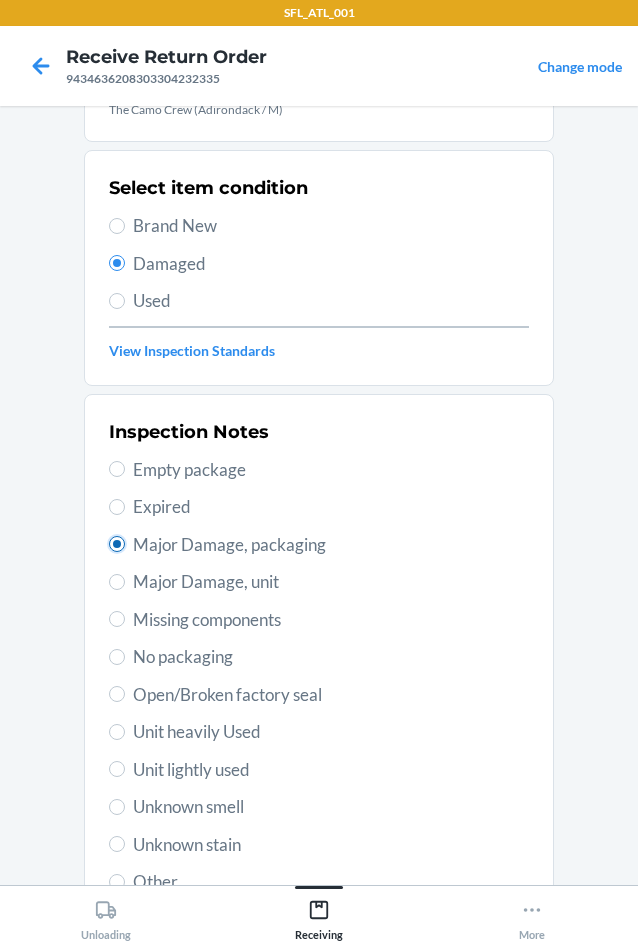 radio on "true" 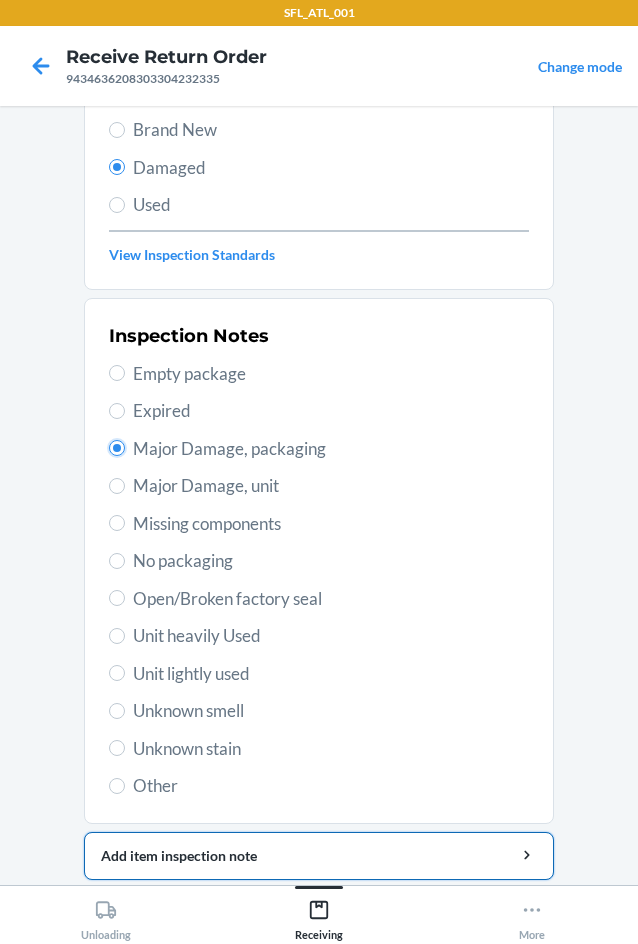 scroll, scrollTop: 263, scrollLeft: 0, axis: vertical 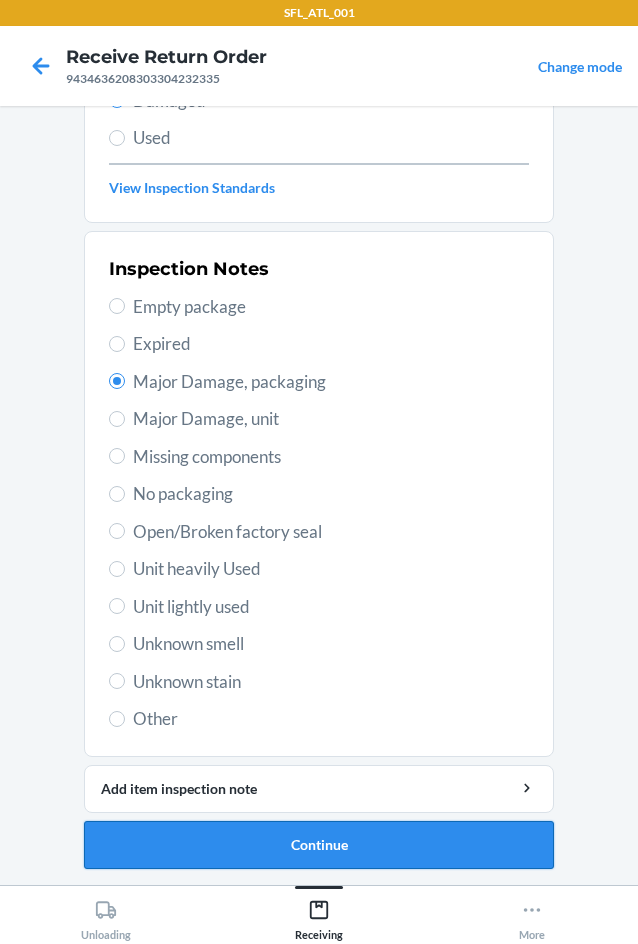 click on "Continue" at bounding box center [319, 845] 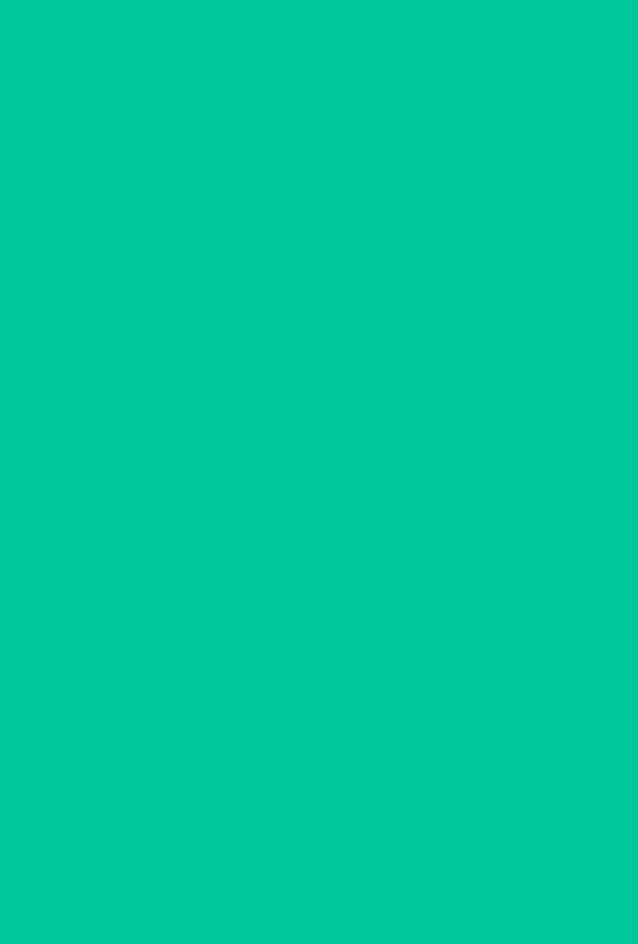 scroll, scrollTop: 98, scrollLeft: 0, axis: vertical 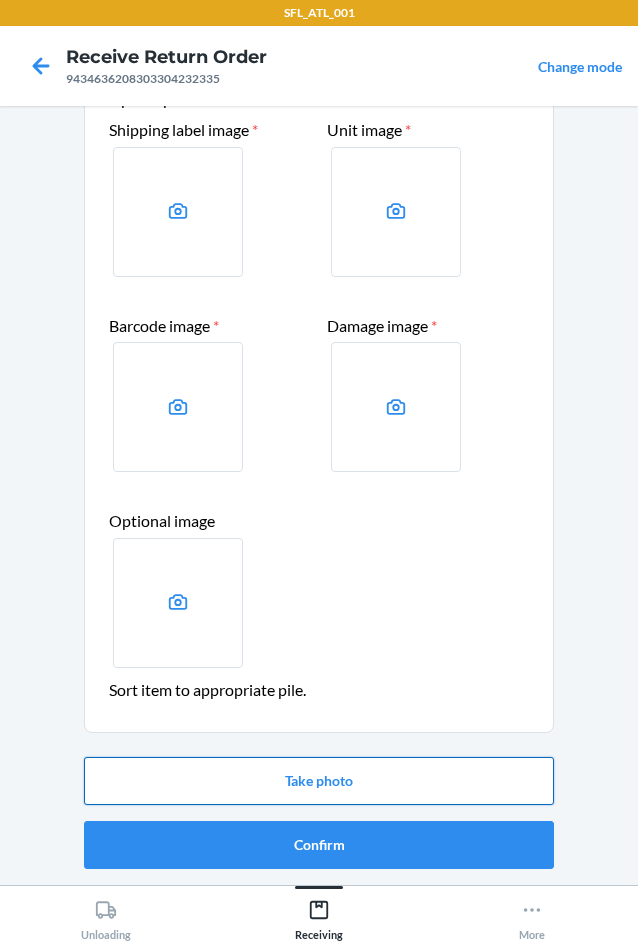 click on "Take photo" at bounding box center (319, 781) 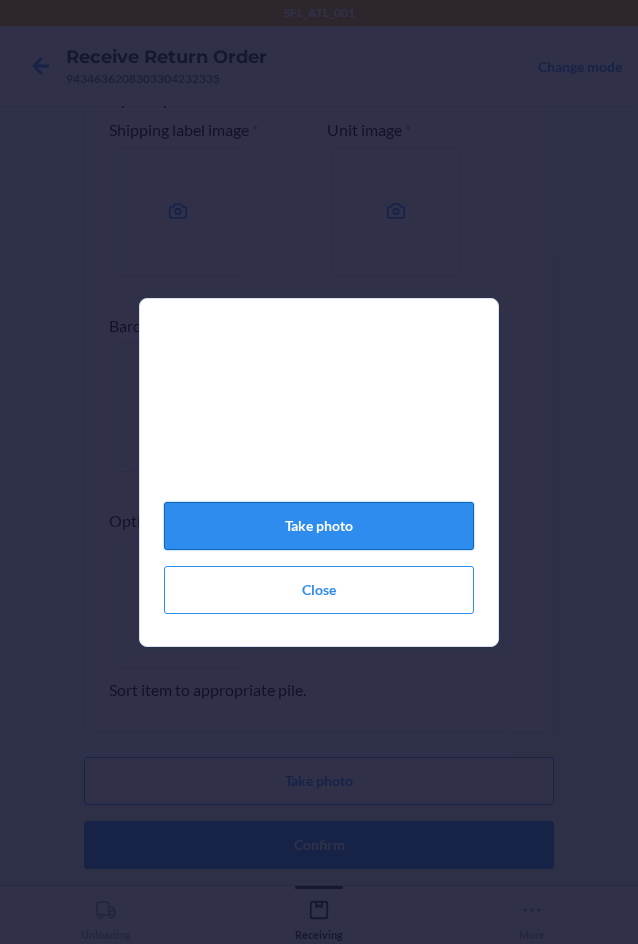 click on "Take photo" 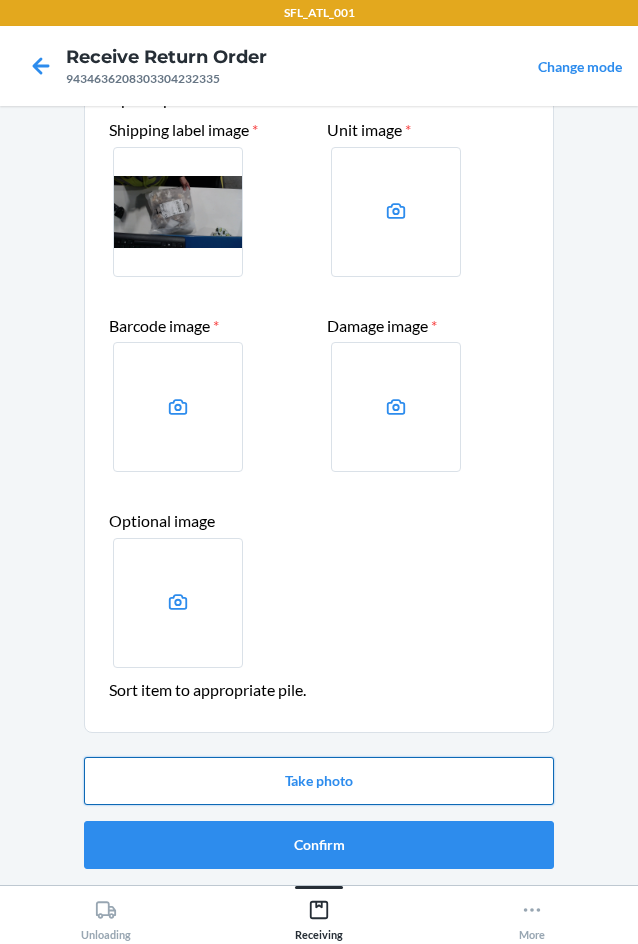 click on "Take photo" at bounding box center (319, 781) 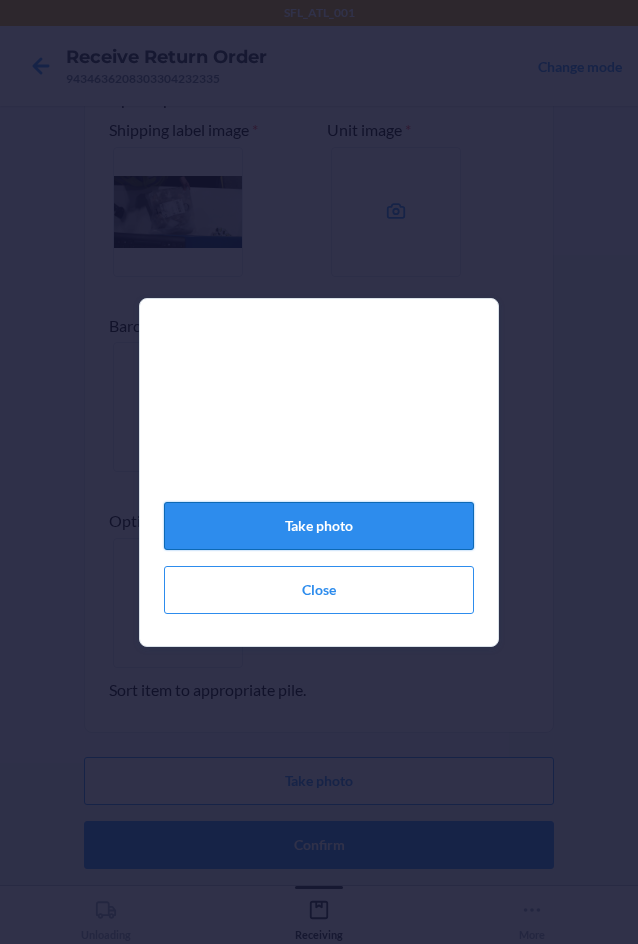 click on "Take photo" 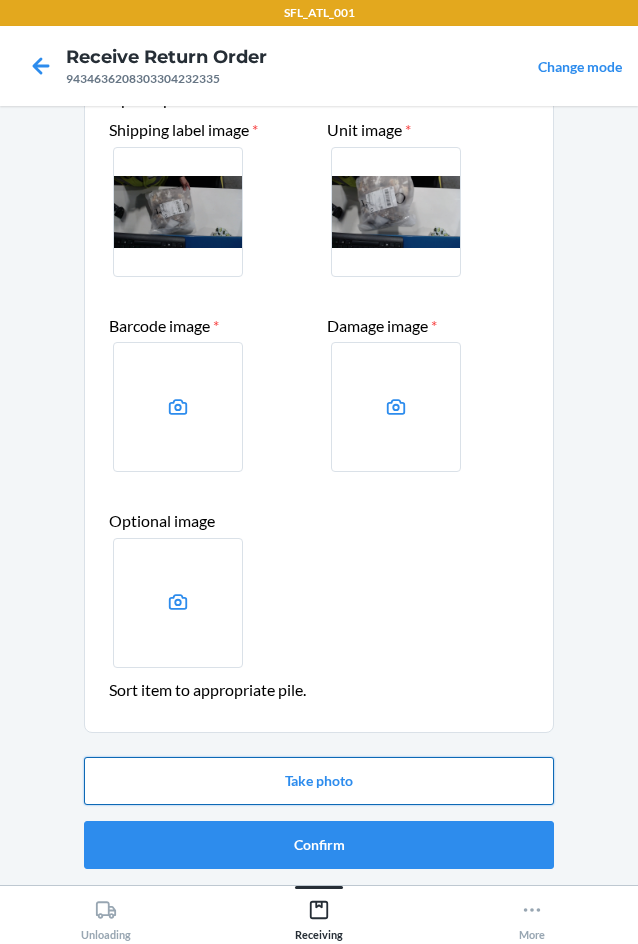click on "Take photo" at bounding box center [319, 781] 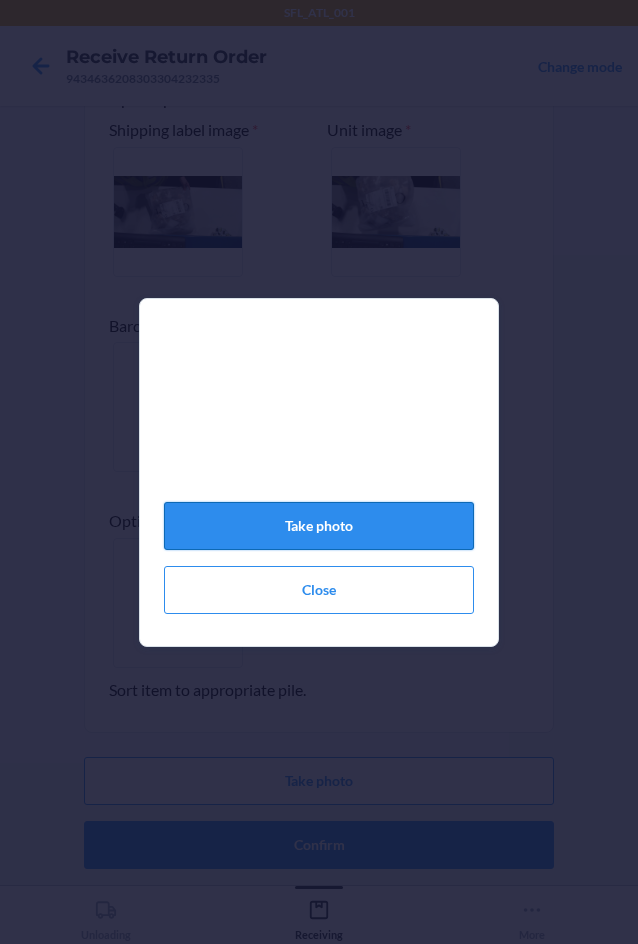 click on "Take photo" 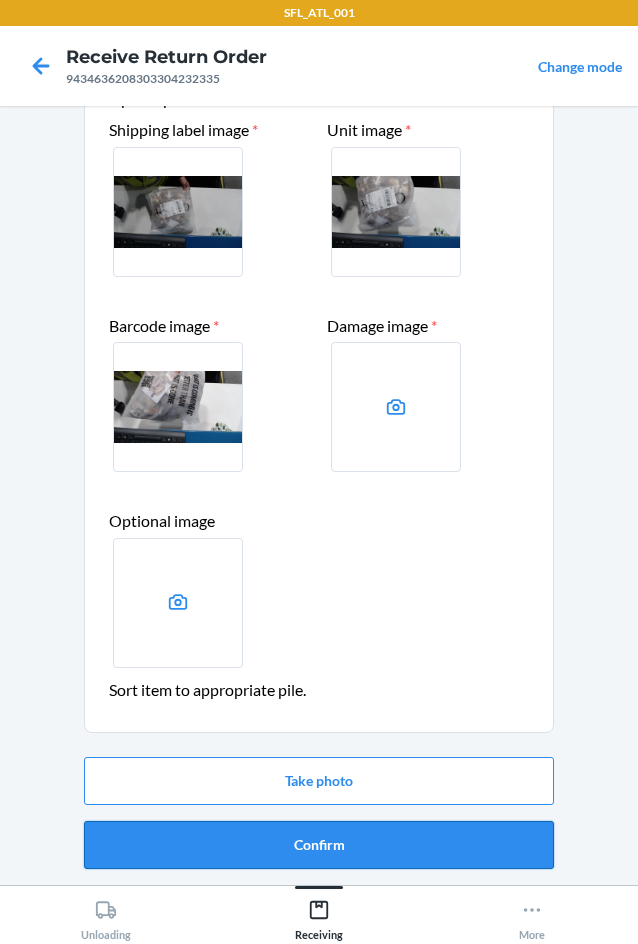 click on "Confirm" at bounding box center (319, 845) 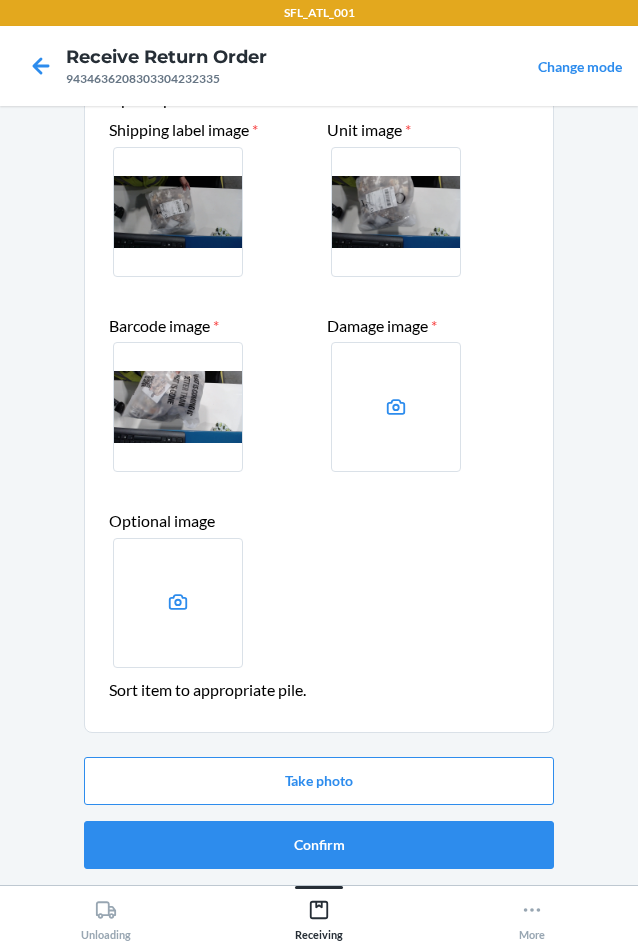 scroll, scrollTop: 0, scrollLeft: 0, axis: both 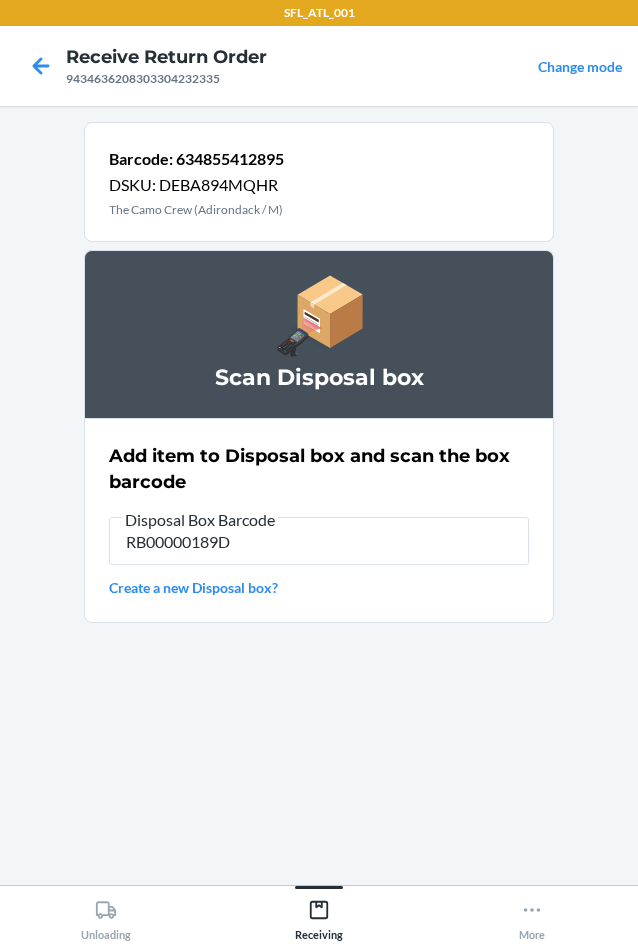 type on "RB00000189D" 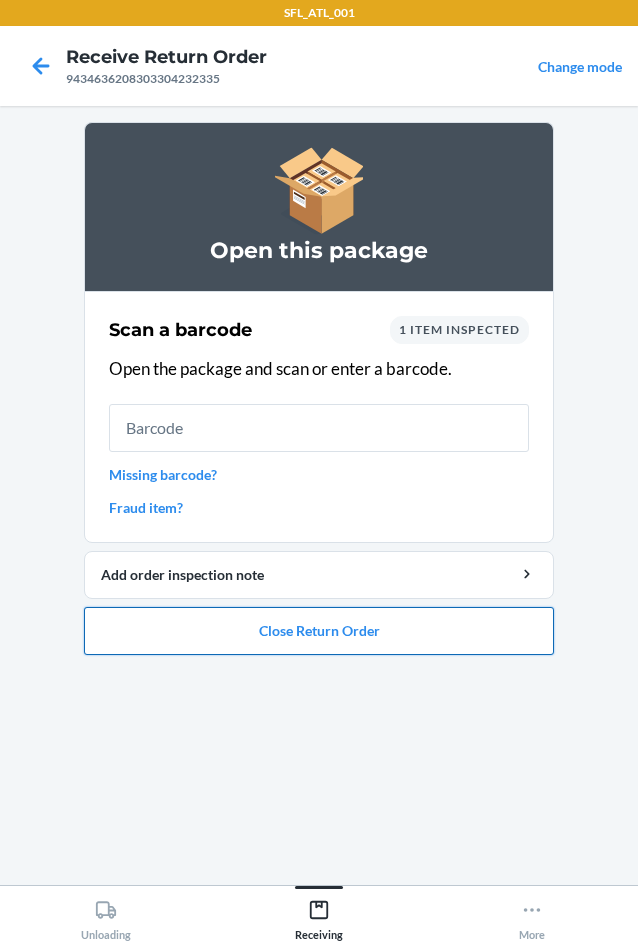 click on "Close Return Order" at bounding box center [319, 631] 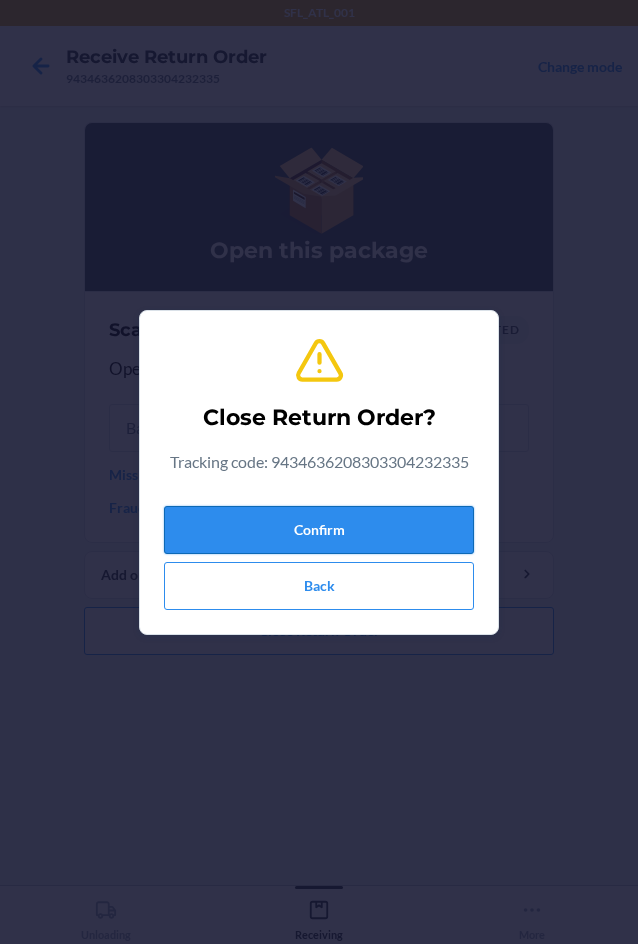 click on "Confirm" at bounding box center [319, 530] 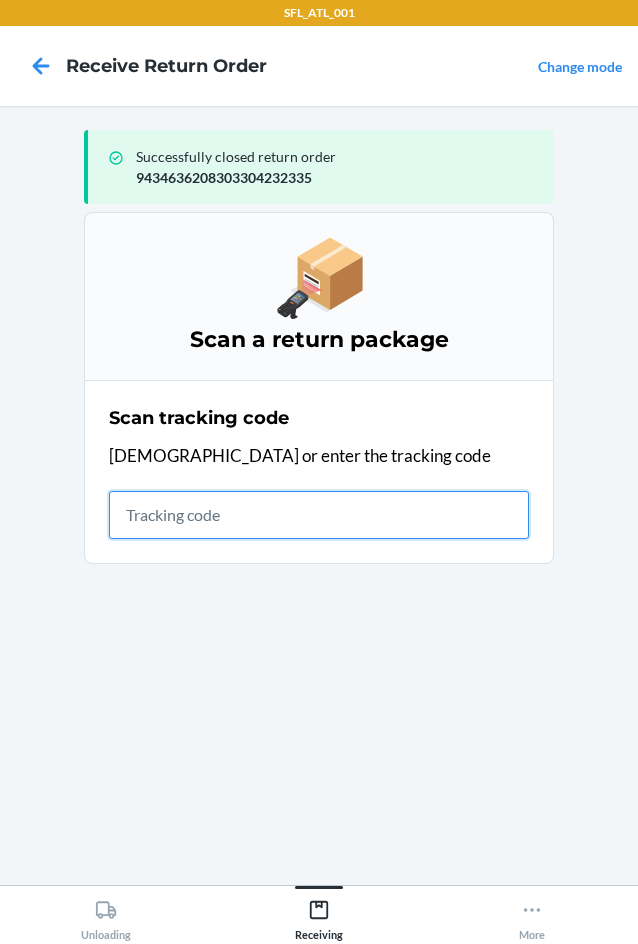 click at bounding box center (319, 515) 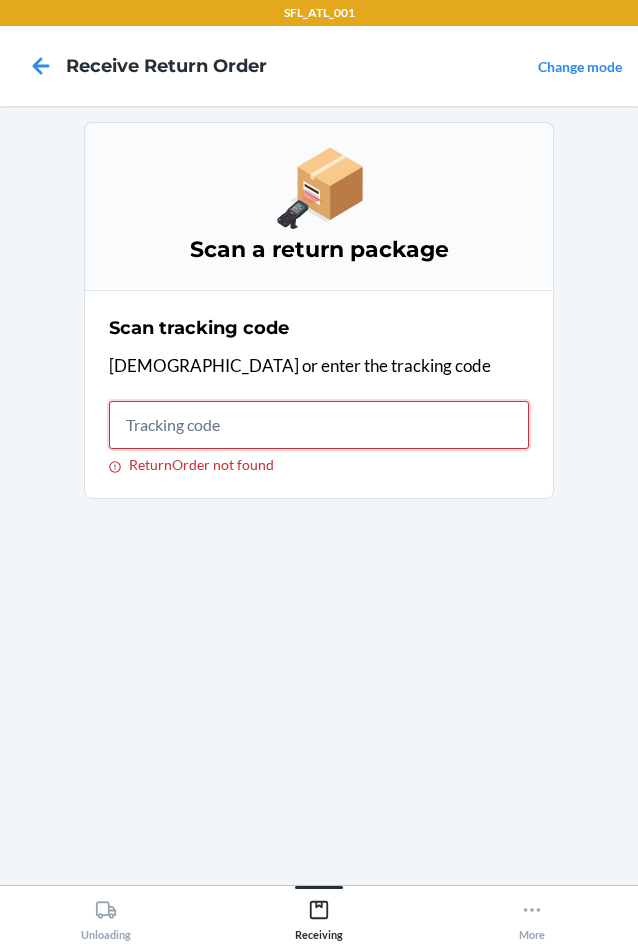click on "ReturnOrder not found" at bounding box center [319, 425] 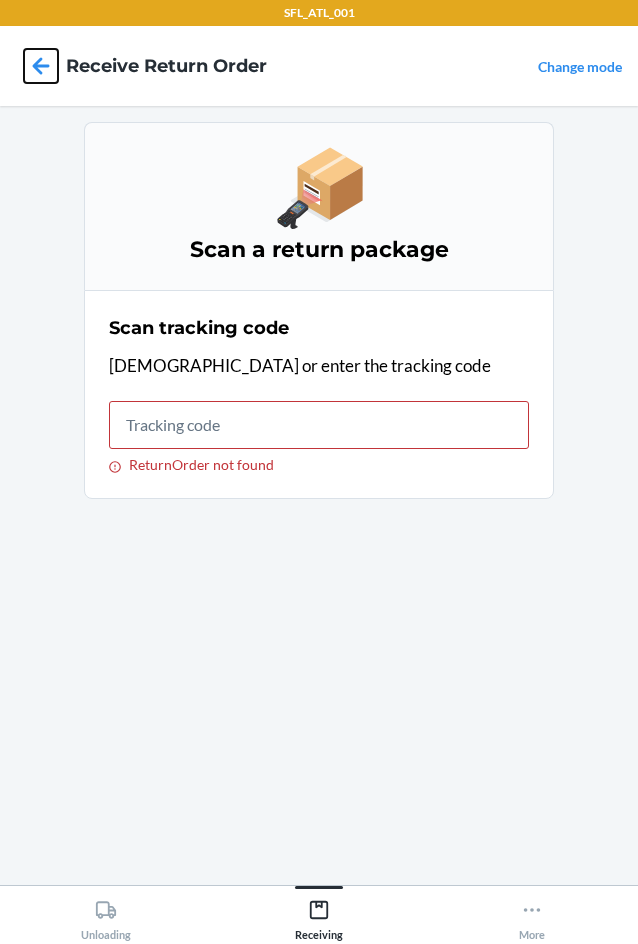 drag, startPoint x: 36, startPoint y: 59, endPoint x: 57, endPoint y: 78, distance: 28.319605 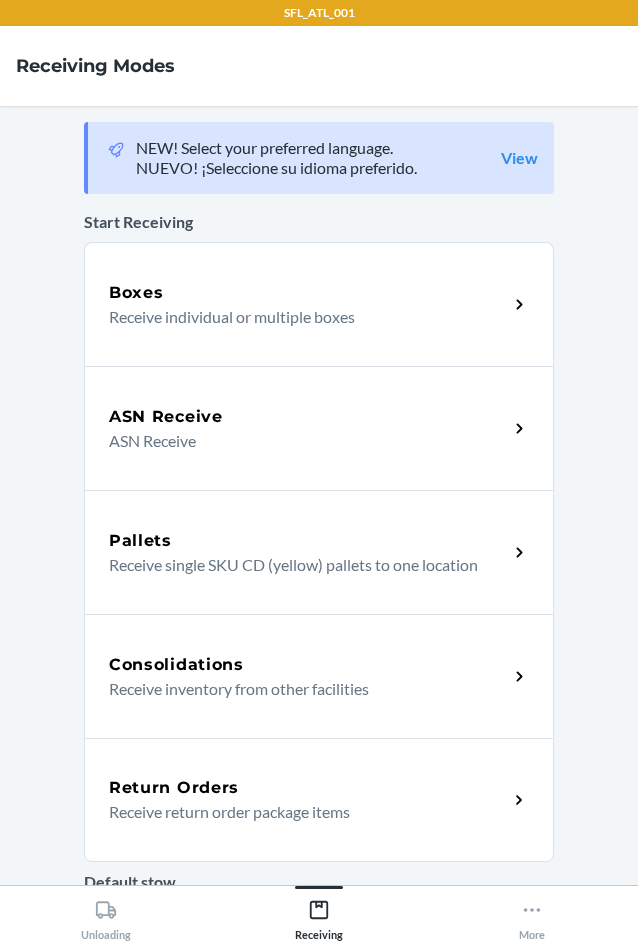 click on "Return Orders" at bounding box center [174, 788] 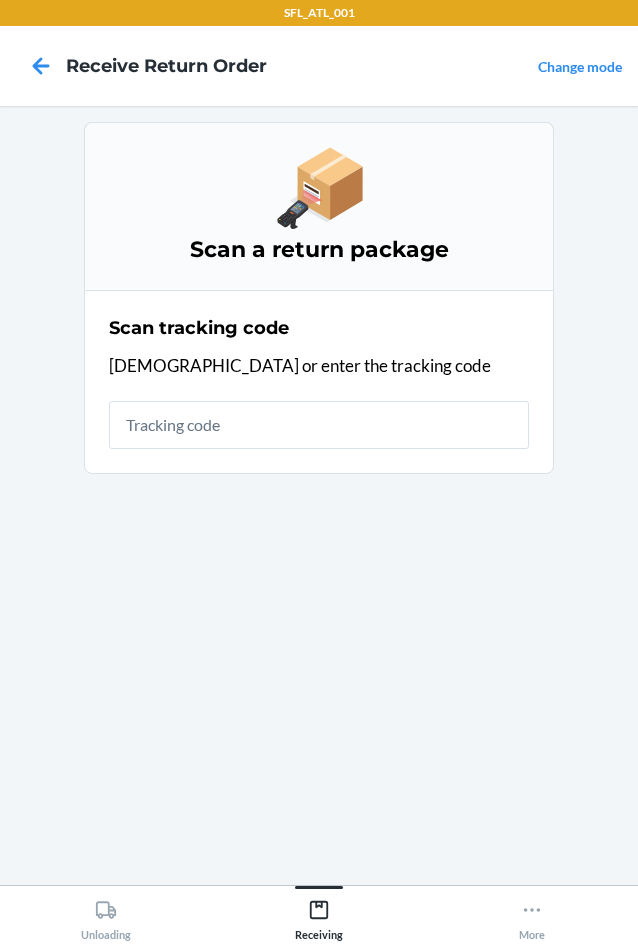 click at bounding box center [319, 425] 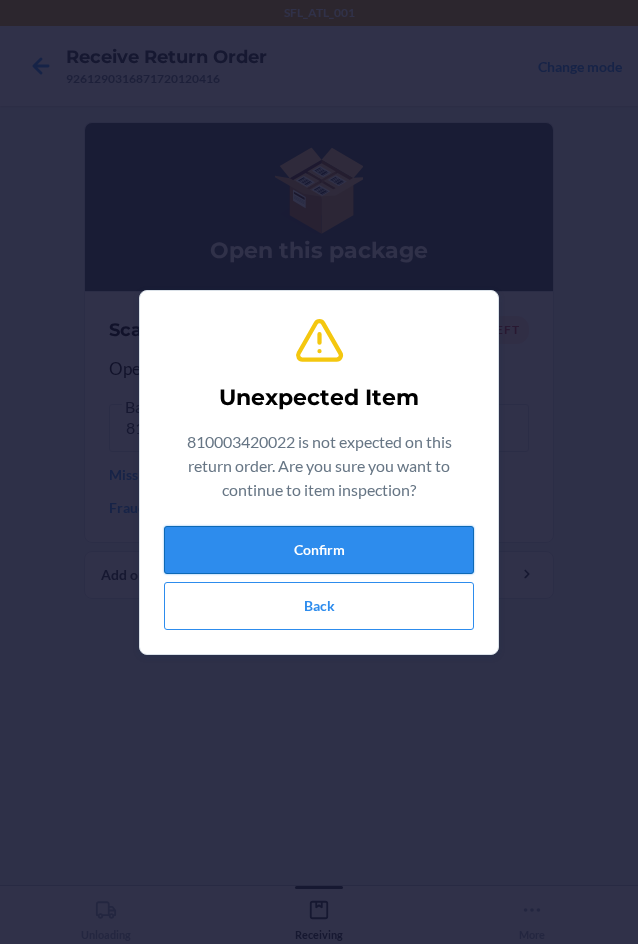 click on "Confirm" at bounding box center (319, 550) 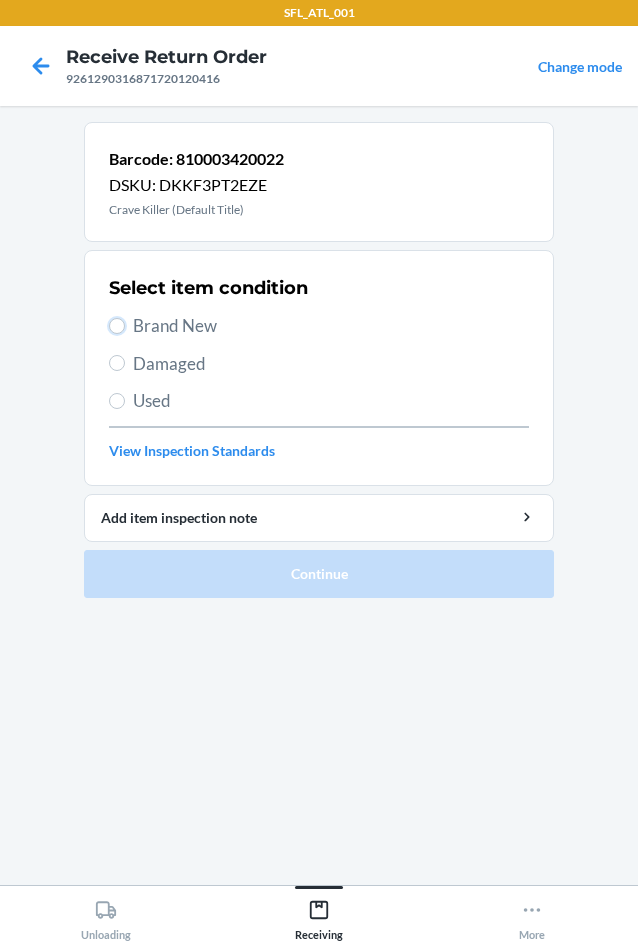 drag, startPoint x: 122, startPoint y: 322, endPoint x: 160, endPoint y: 462, distance: 145.0655 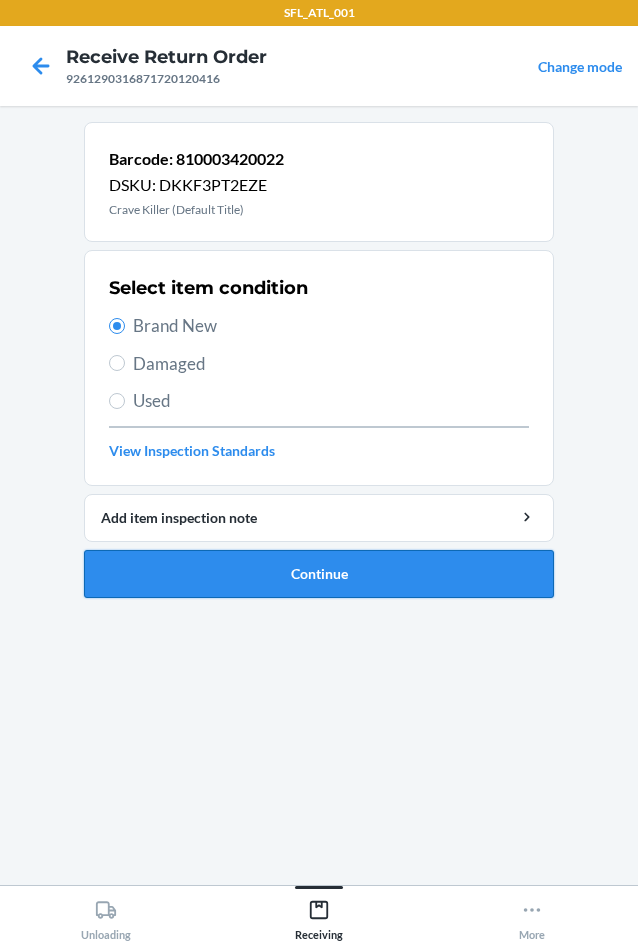 click on "Continue" at bounding box center [319, 574] 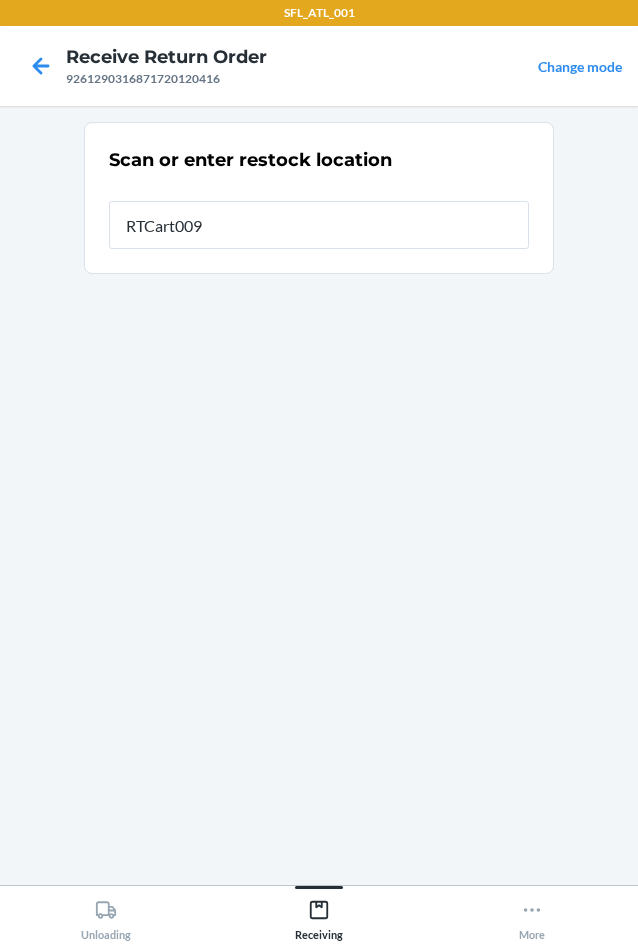 type on "RTCart009" 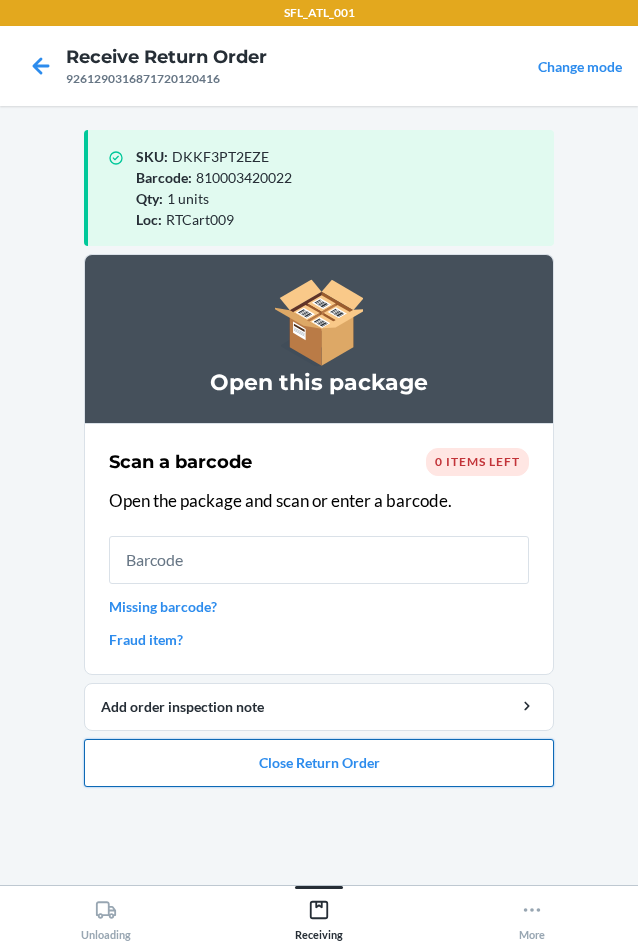 click on "Close Return Order" at bounding box center (319, 763) 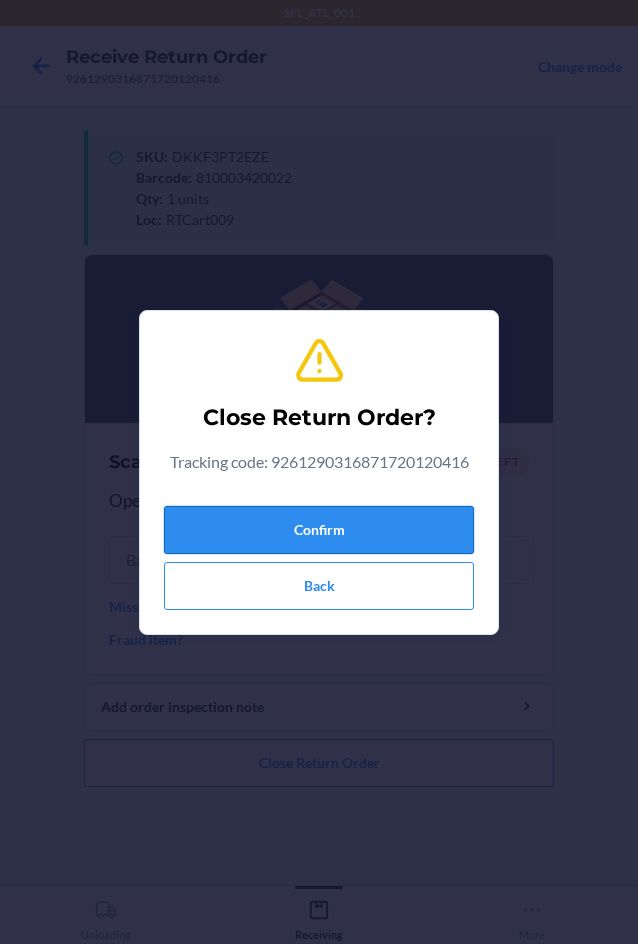 click on "Confirm" at bounding box center (319, 530) 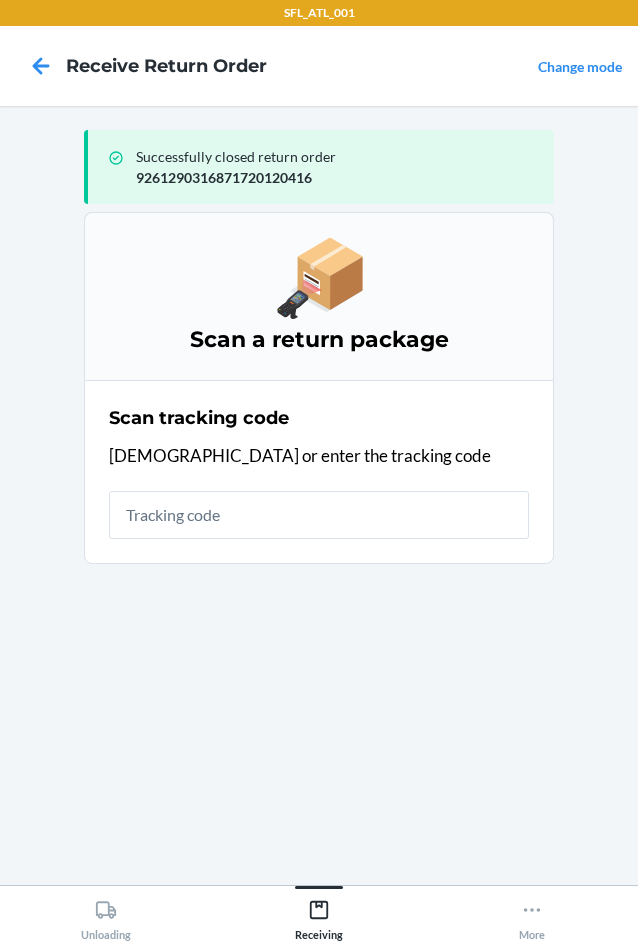 click at bounding box center (319, 515) 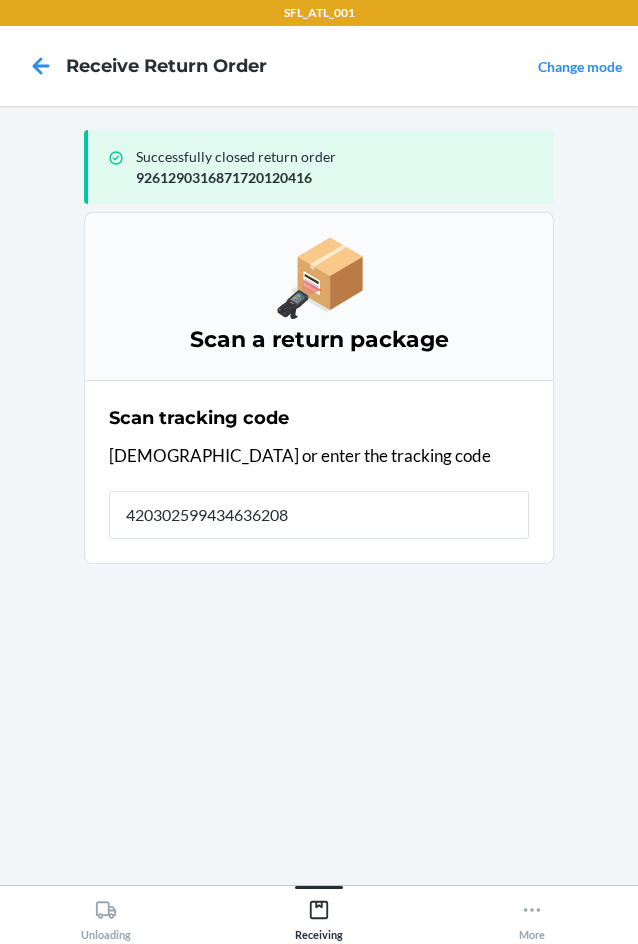 type on "4203025994346362083" 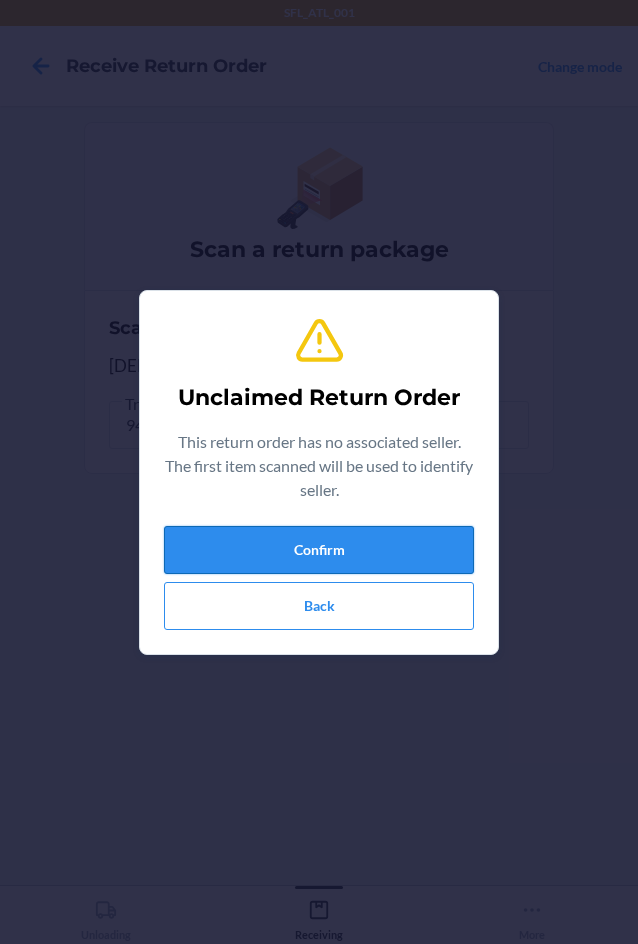 click on "Confirm" at bounding box center [319, 550] 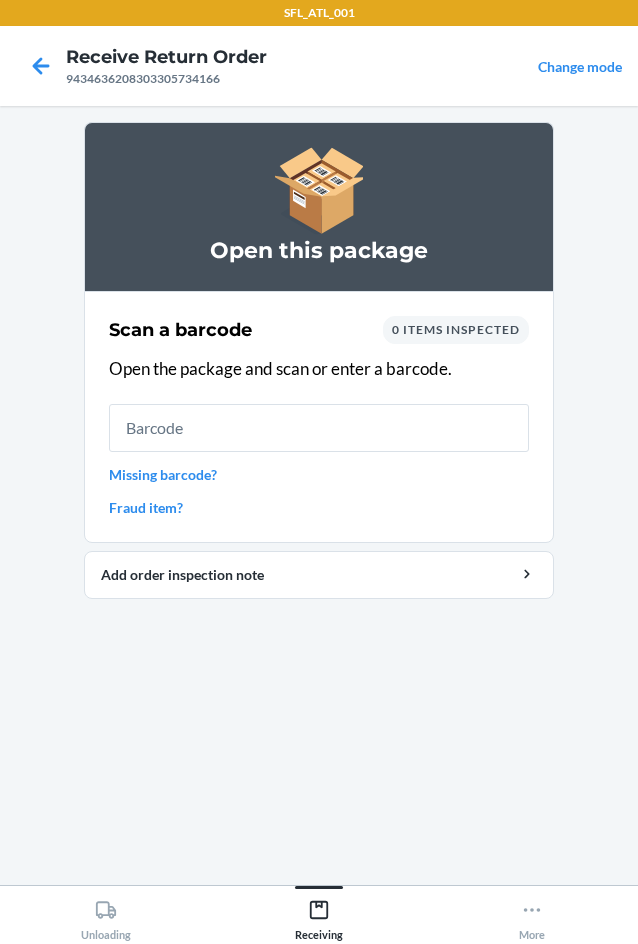 click on "Missing barcode?" at bounding box center [319, 474] 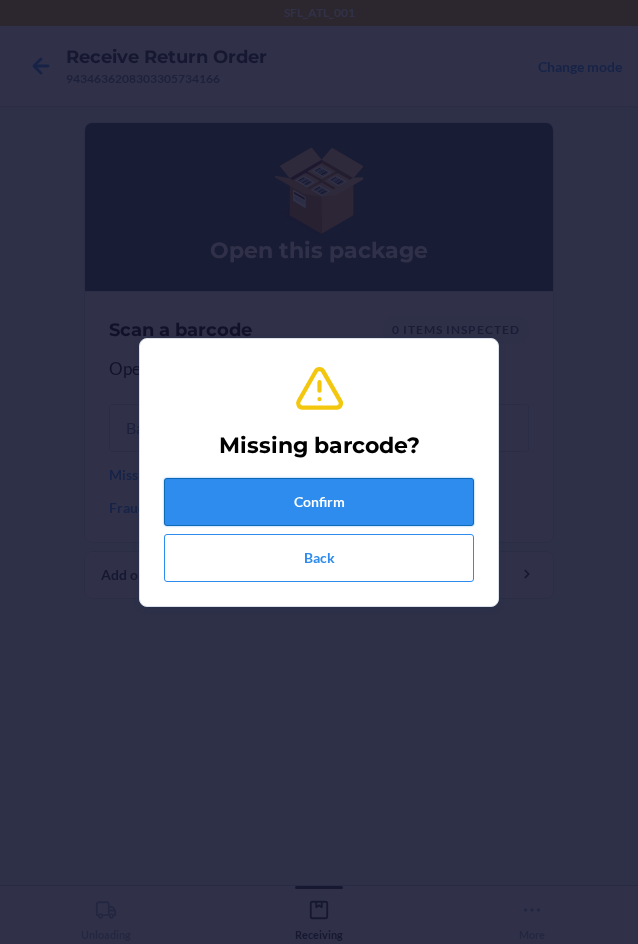 click on "Confirm" at bounding box center [319, 502] 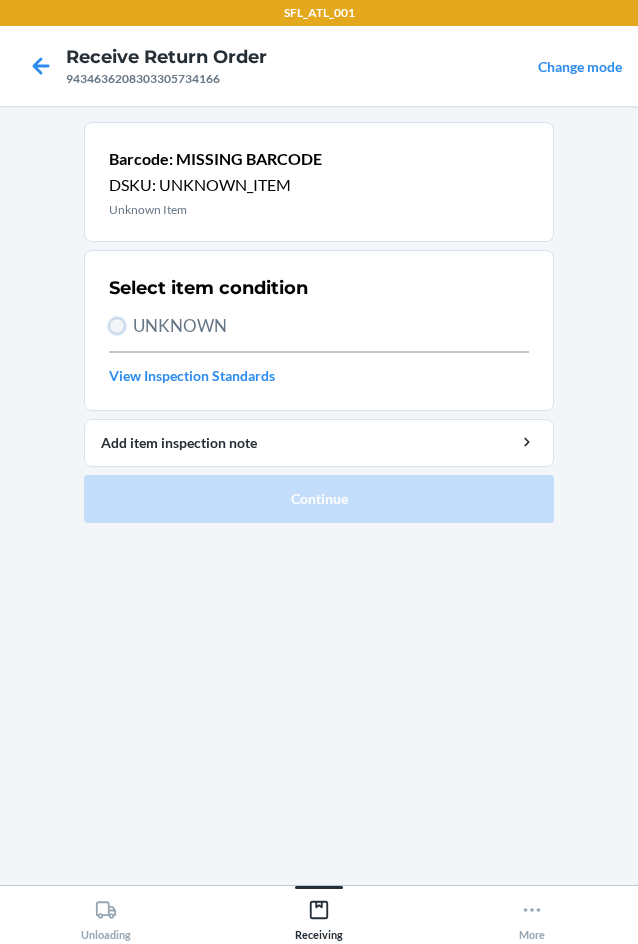 click on "UNKNOWN" at bounding box center [117, 326] 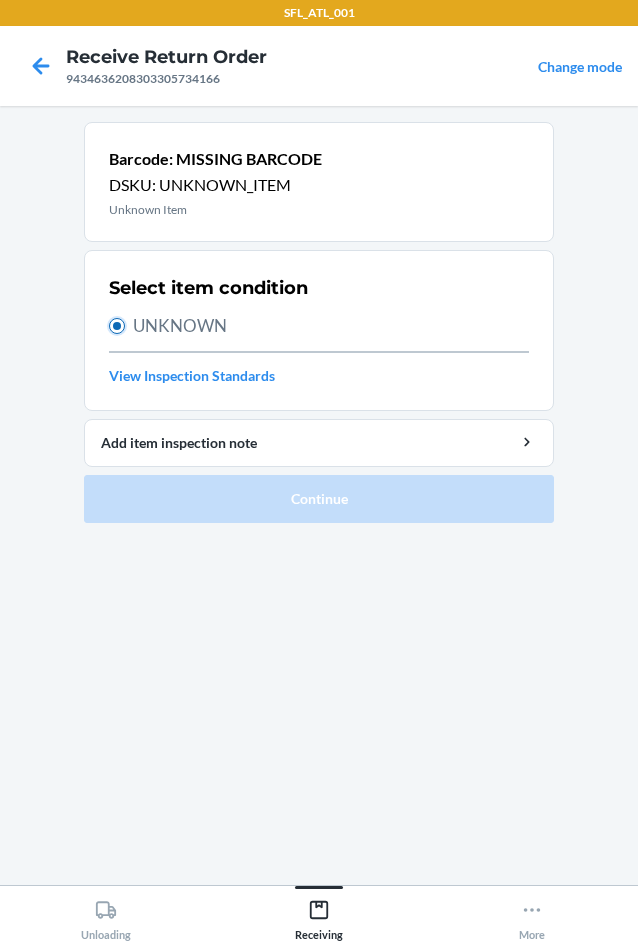 radio on "true" 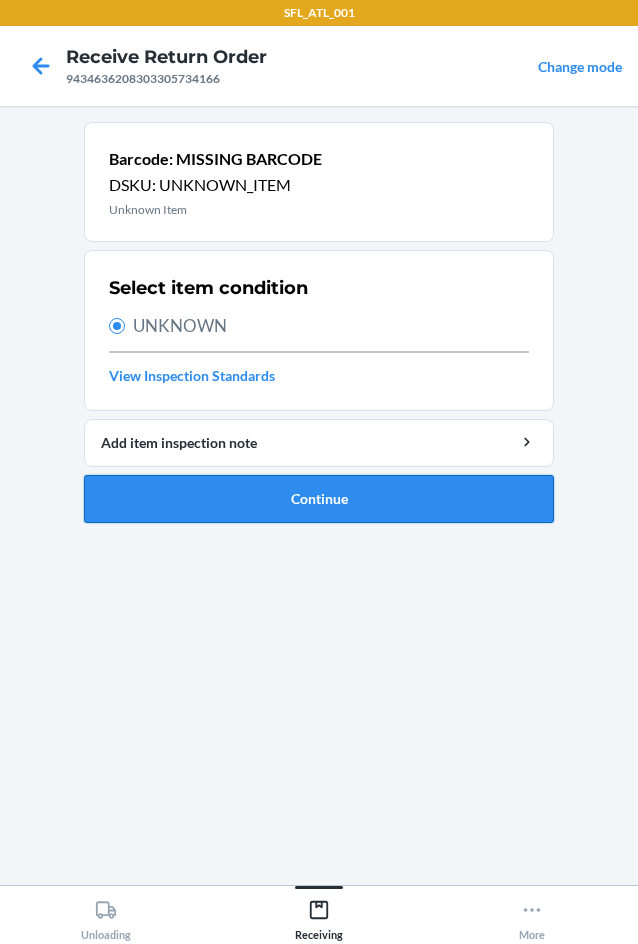 click on "Continue" at bounding box center [319, 499] 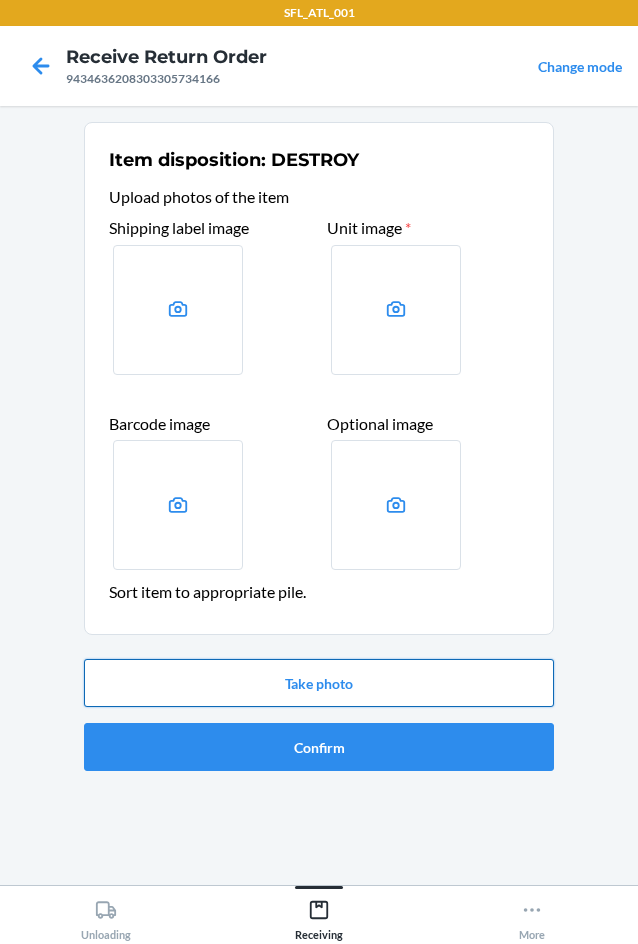 click on "Take photo" at bounding box center (319, 683) 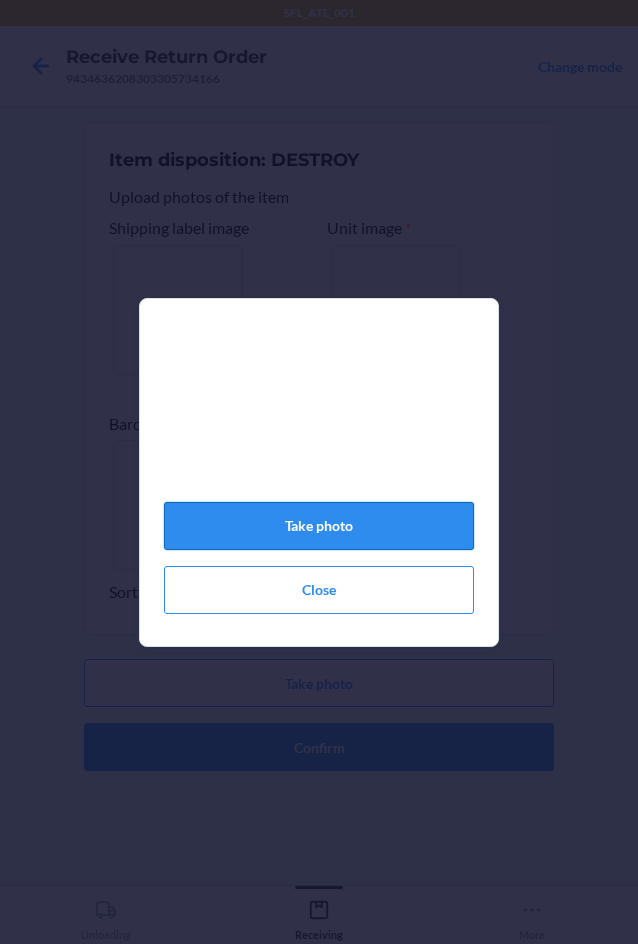 click on "Take photo" 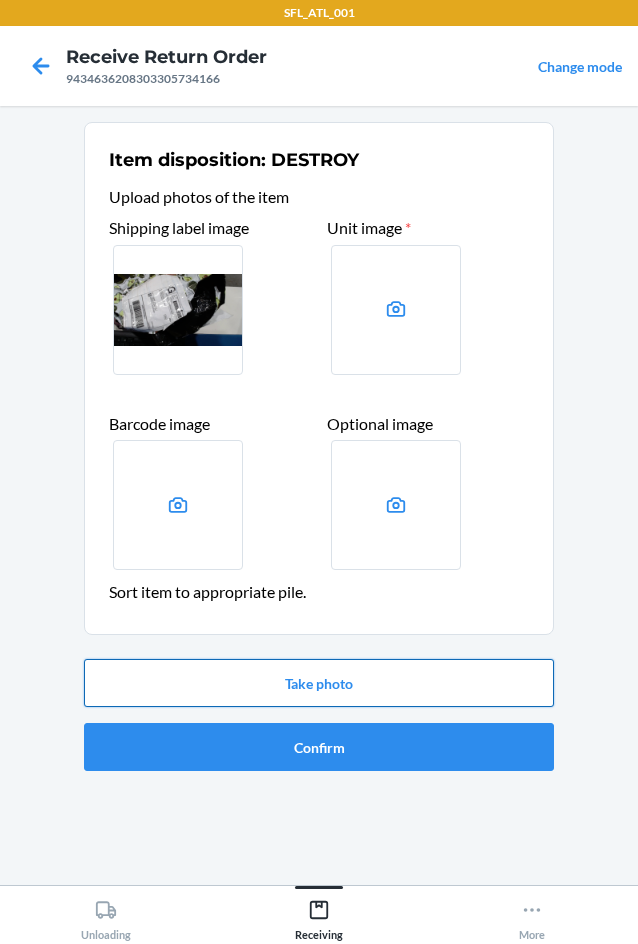 click on "Take photo" at bounding box center (319, 683) 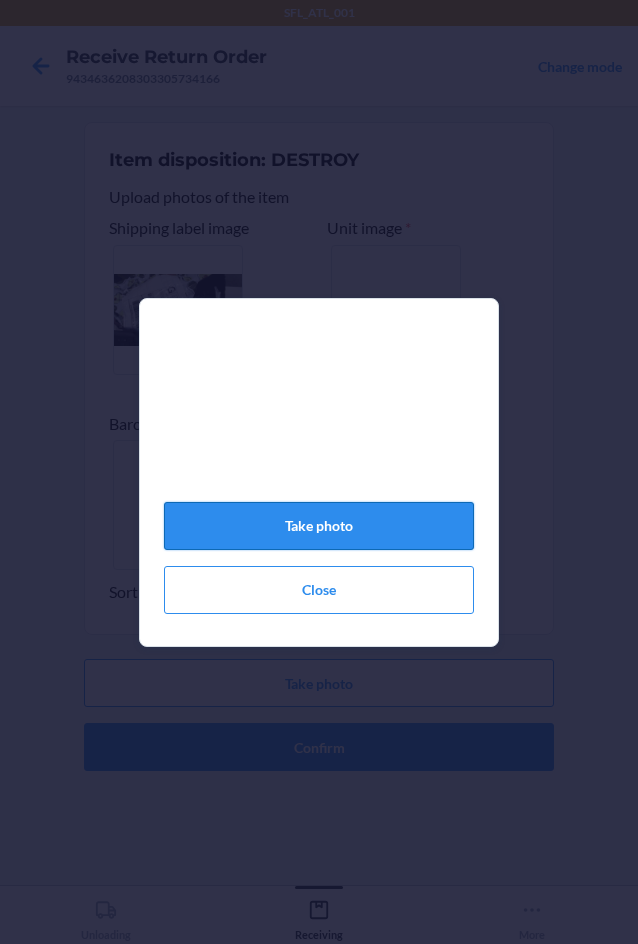 click on "Take photo" 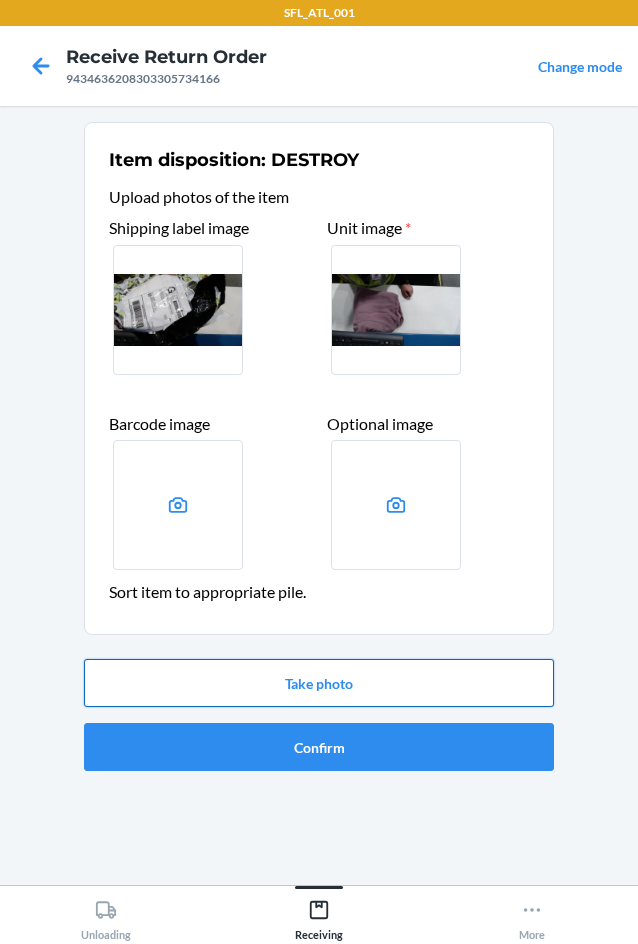 click on "Take photo" at bounding box center (319, 683) 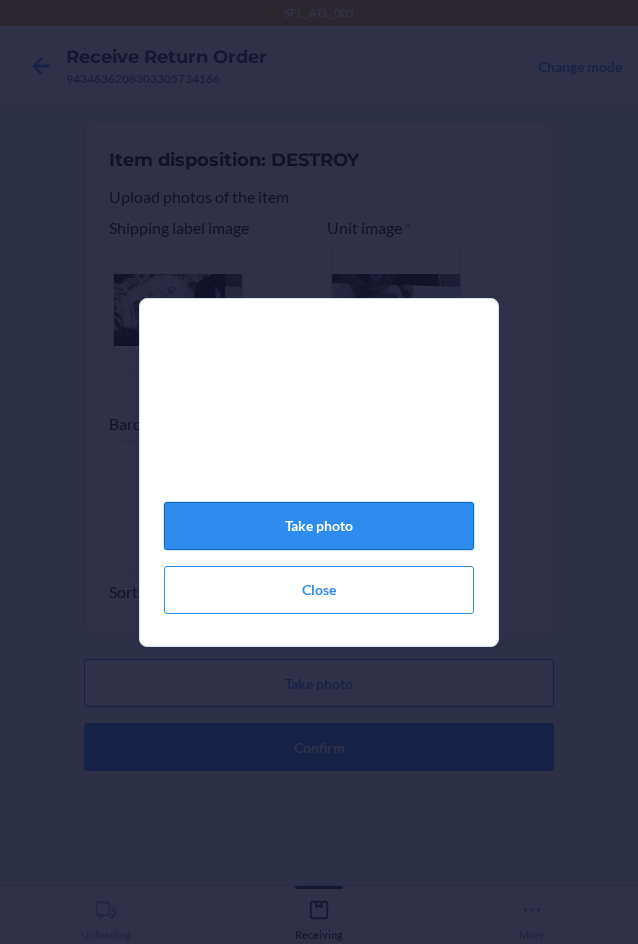 click on "Take photo" 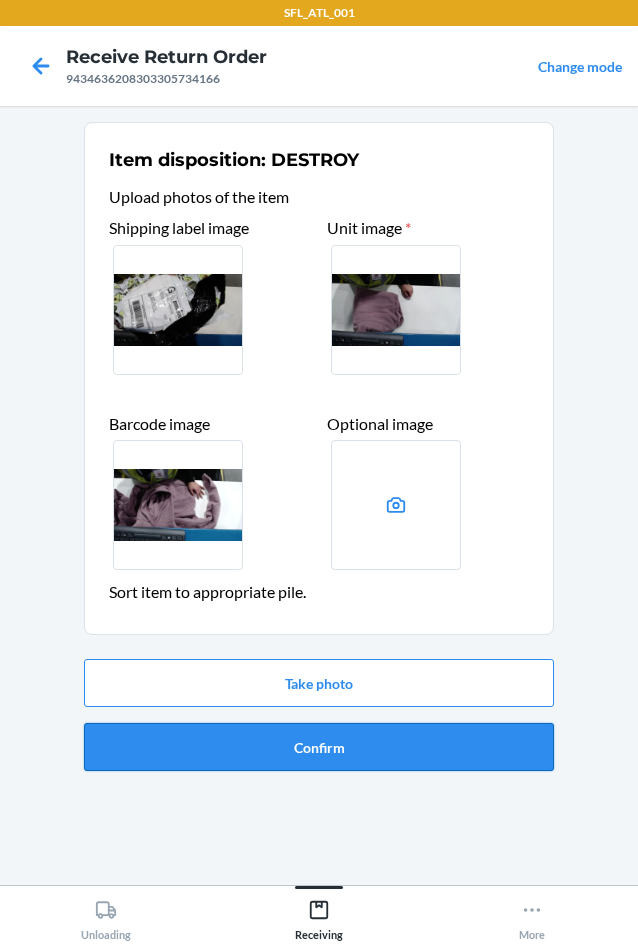 click on "Confirm" at bounding box center [319, 747] 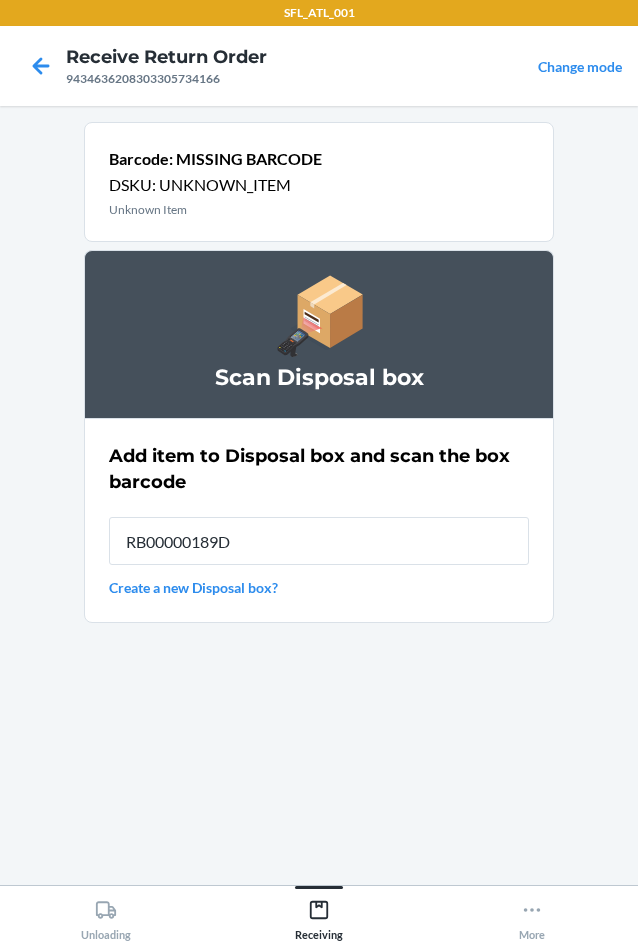 type on "RB00000189D" 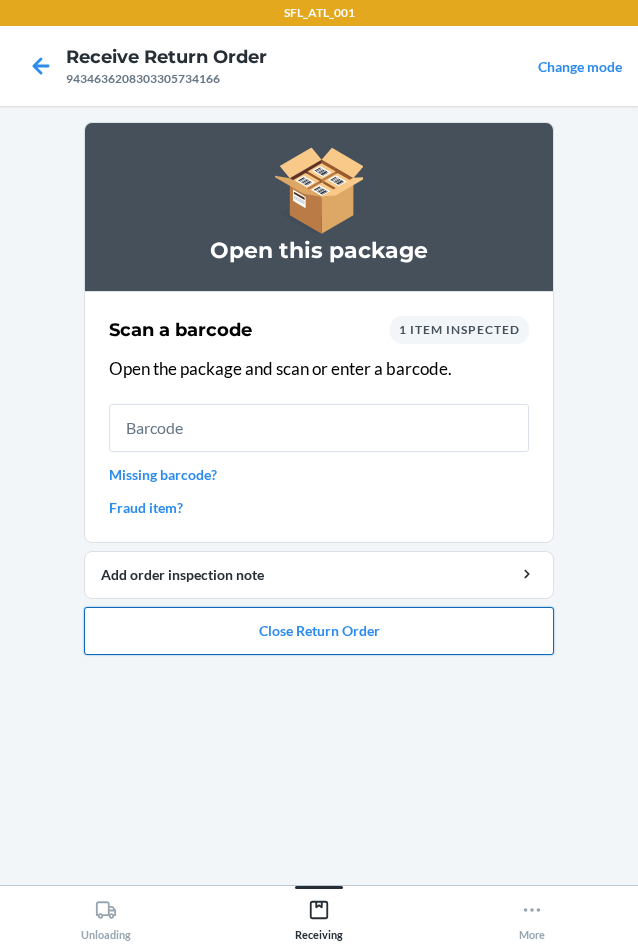 click on "Close Return Order" at bounding box center [319, 631] 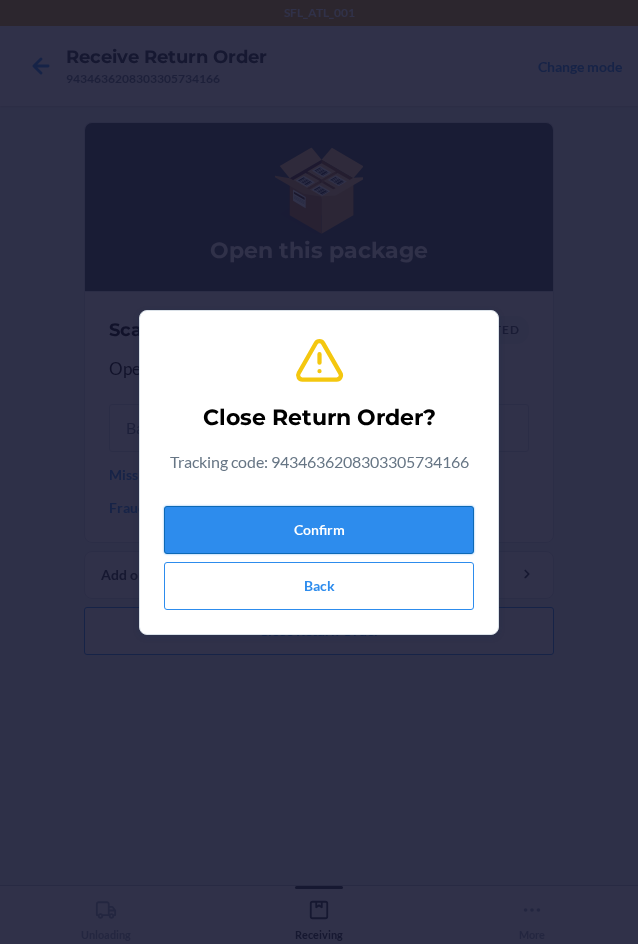 click on "Confirm" at bounding box center [319, 530] 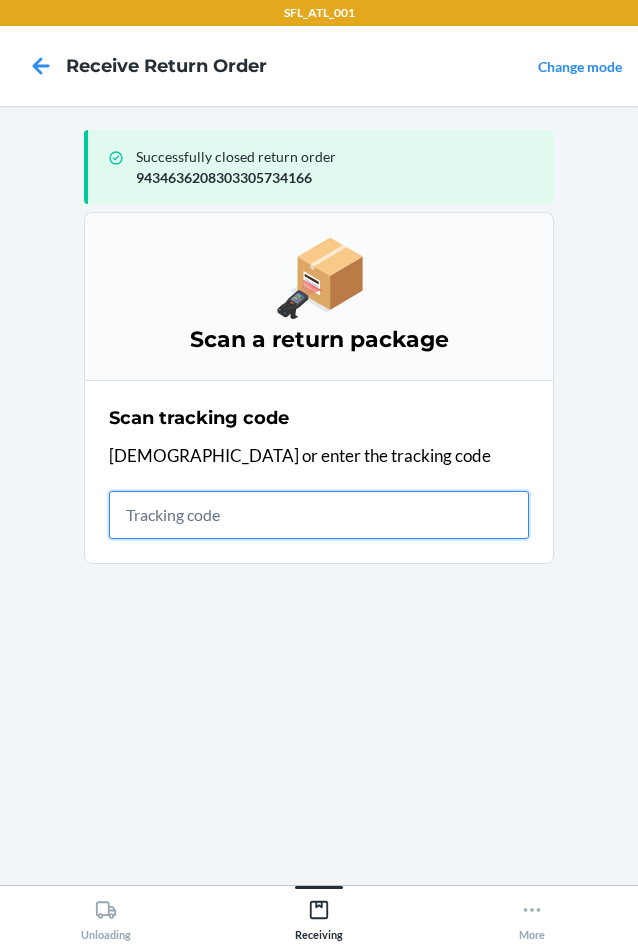 click at bounding box center [319, 515] 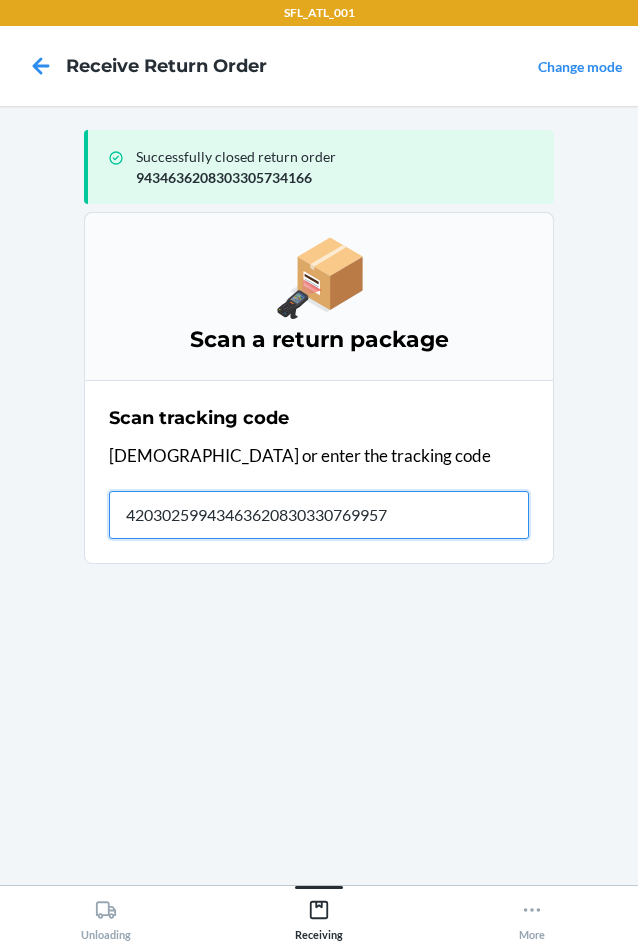 type on "420302599434636208303307699579" 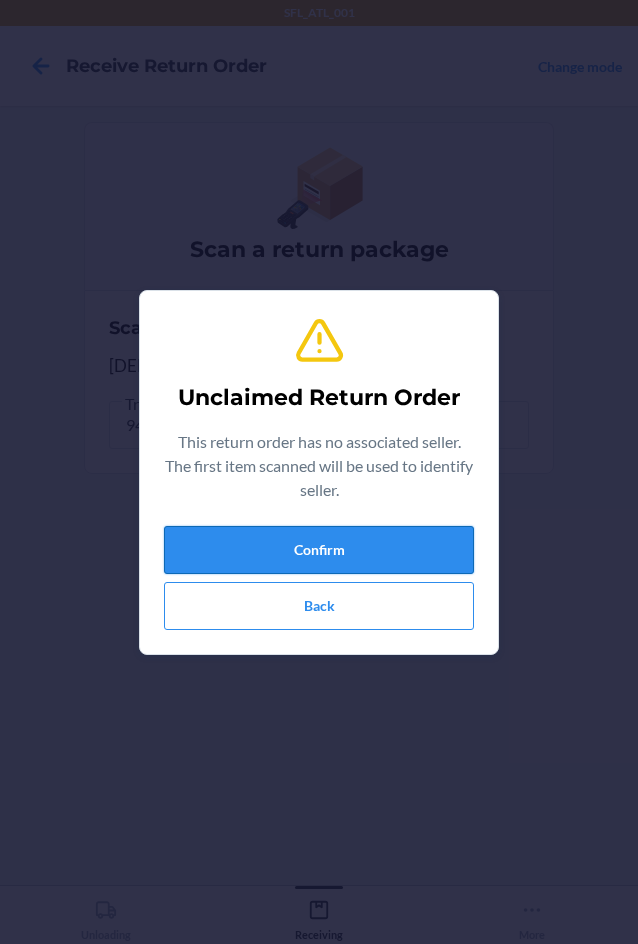 click on "Confirm" at bounding box center [319, 550] 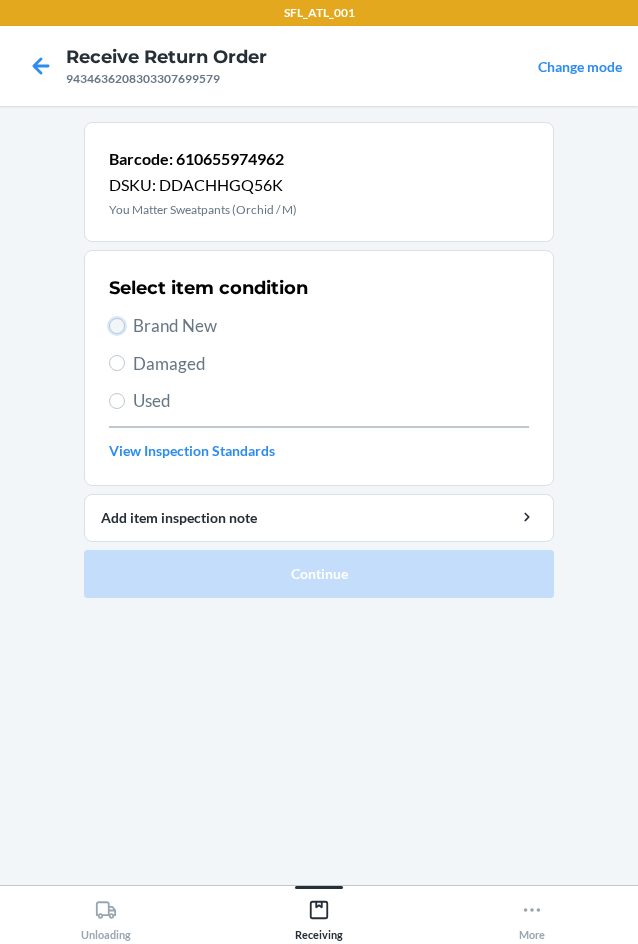 click on "Brand New" at bounding box center (117, 326) 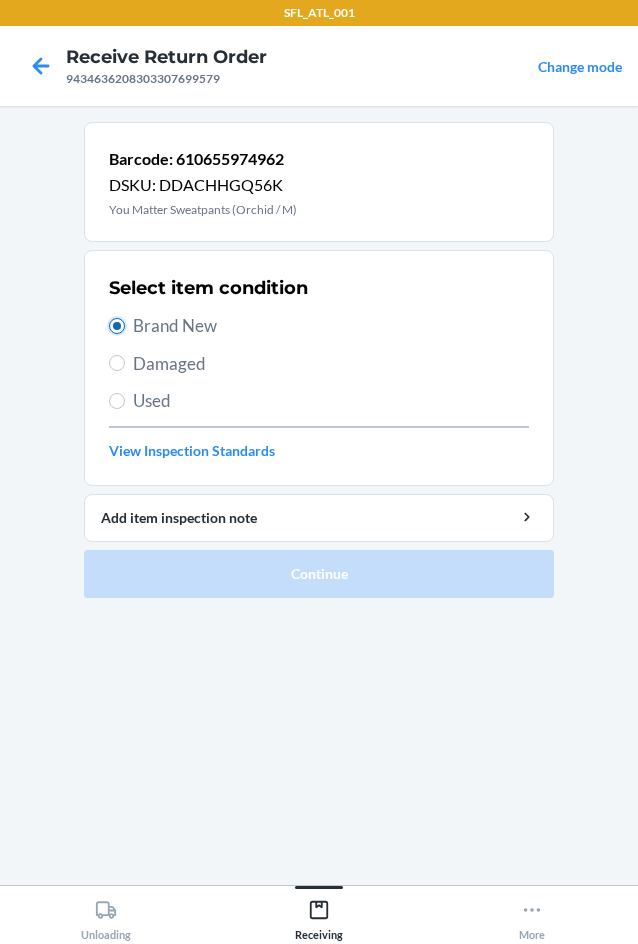 radio on "true" 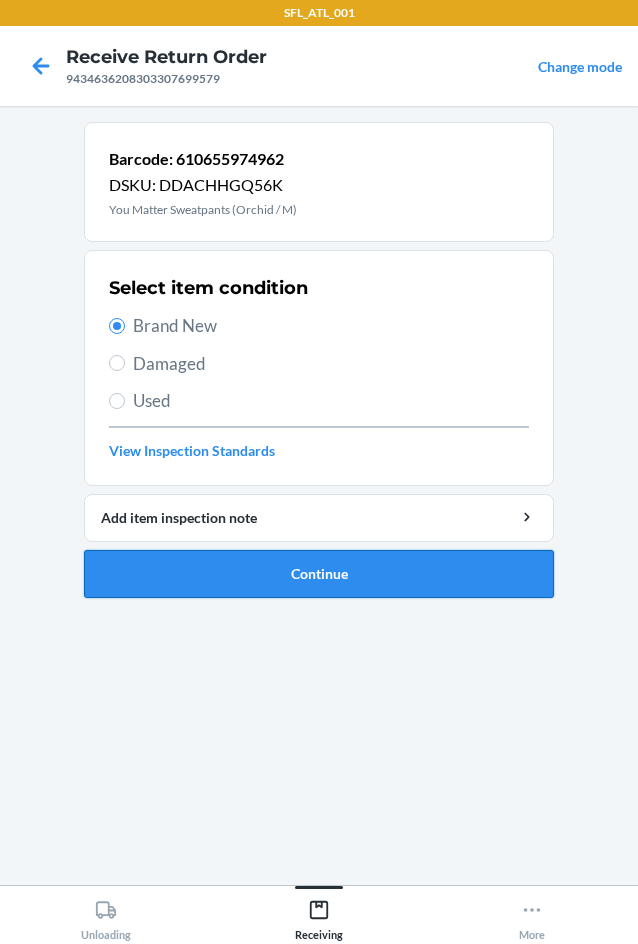 click on "Continue" at bounding box center (319, 574) 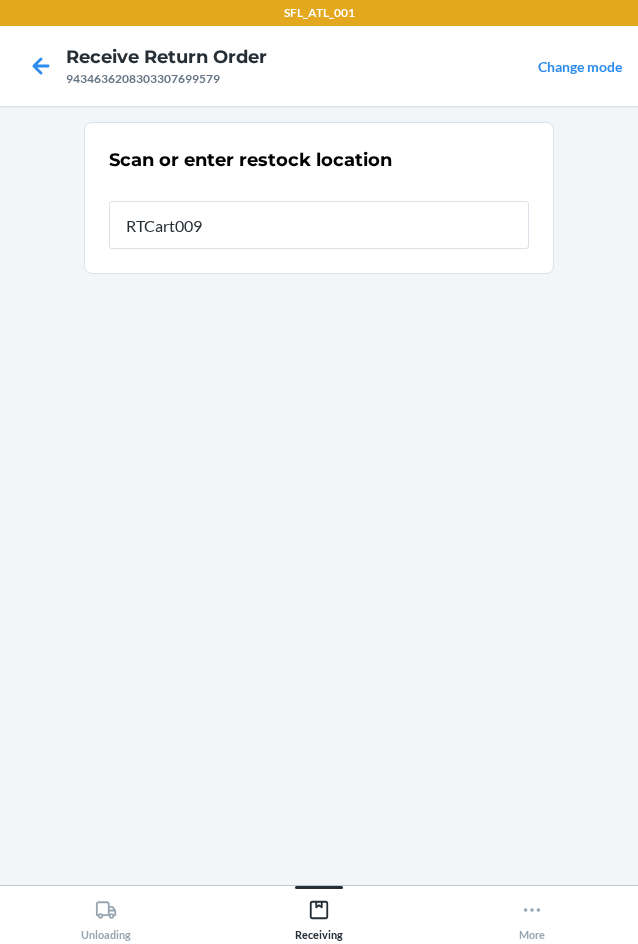 type on "RTCart009" 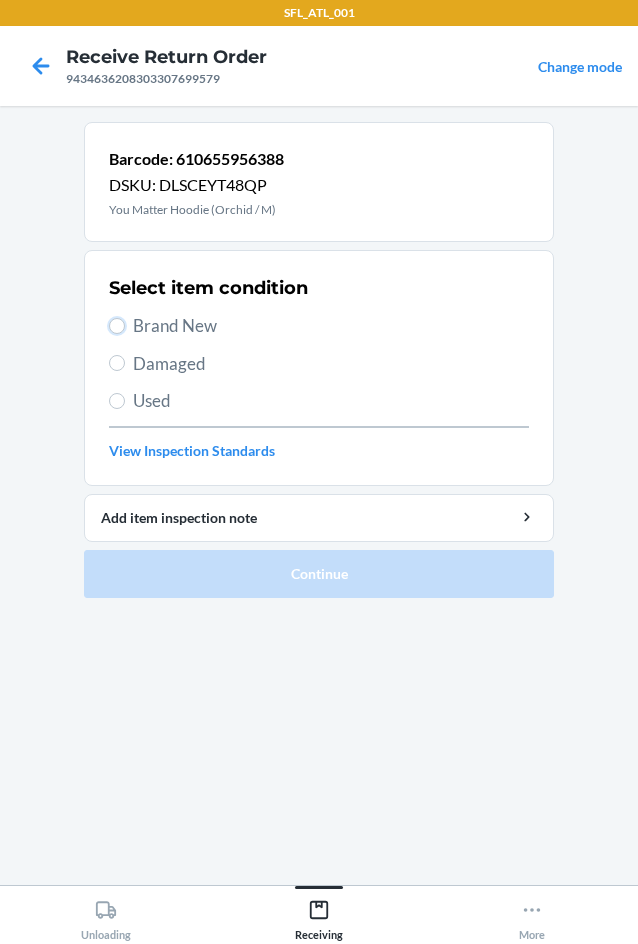 drag, startPoint x: 112, startPoint y: 320, endPoint x: 180, endPoint y: 558, distance: 247.52374 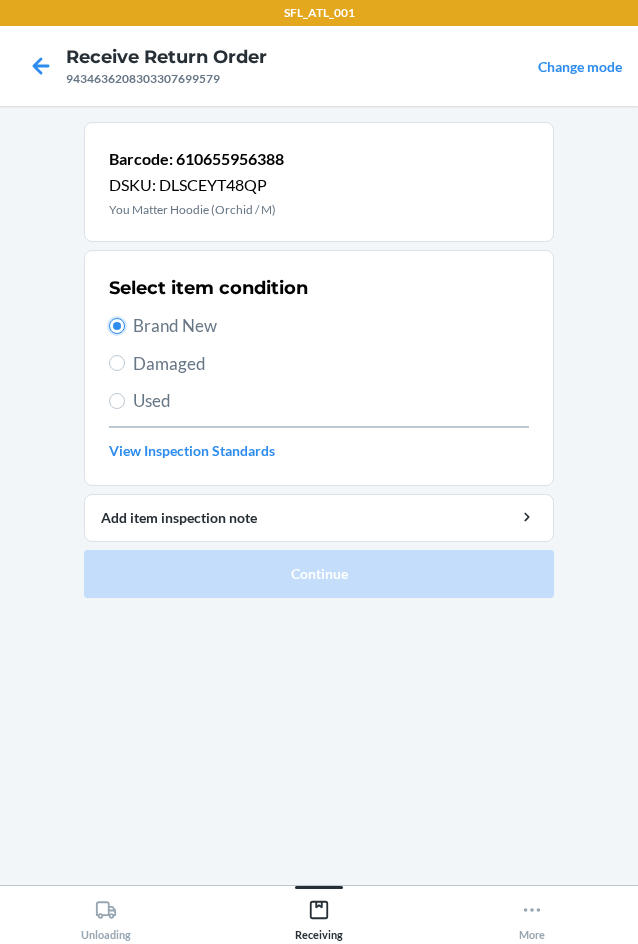 radio on "true" 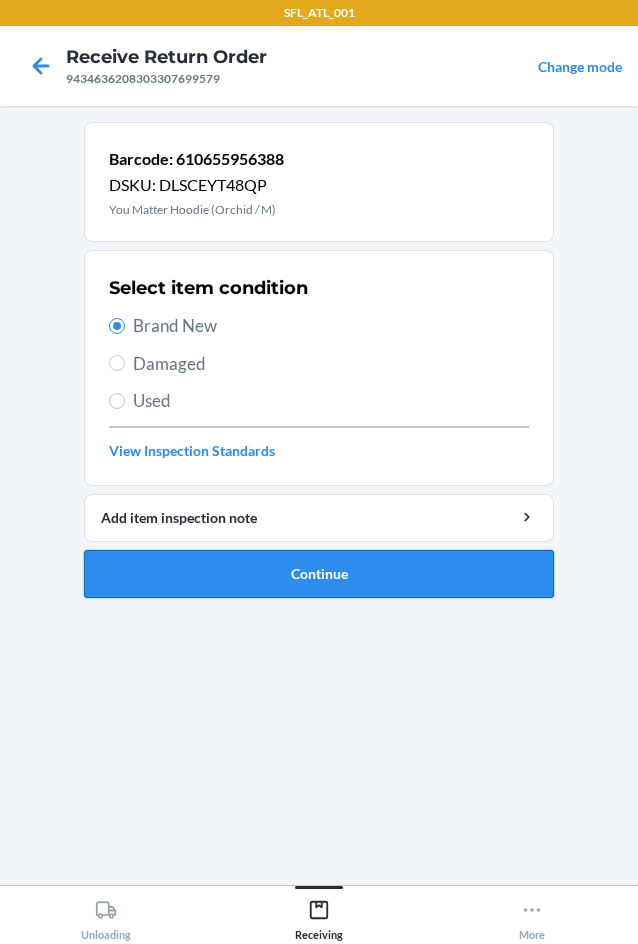 click on "Continue" at bounding box center (319, 574) 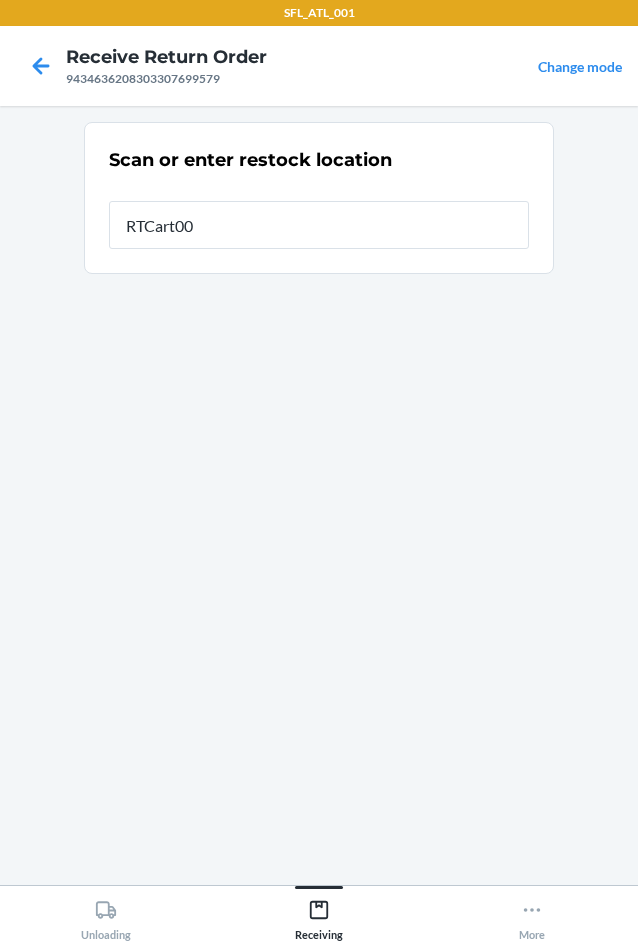 type on "RTCart009" 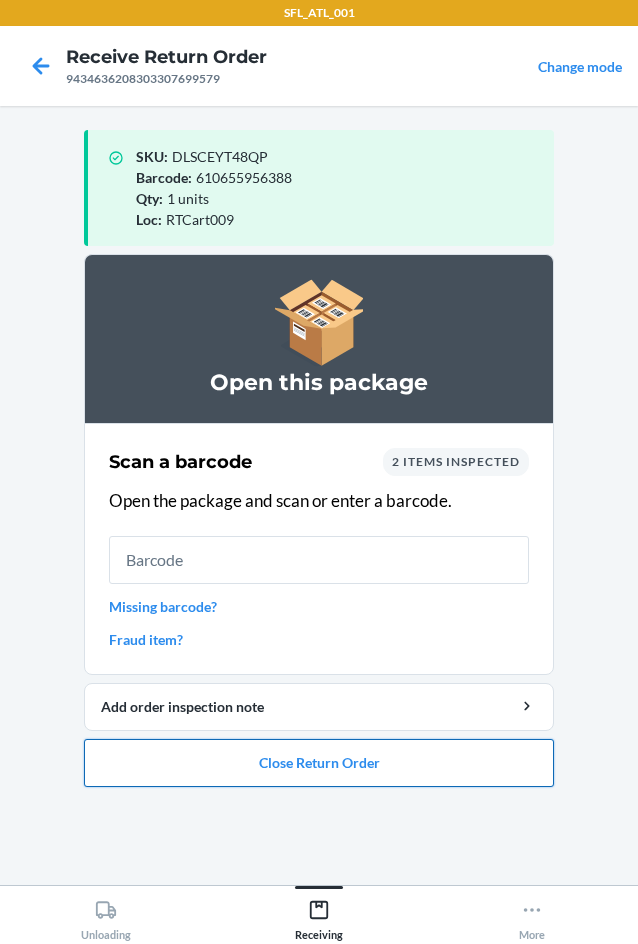 drag, startPoint x: 118, startPoint y: 756, endPoint x: 136, endPoint y: 741, distance: 23.43075 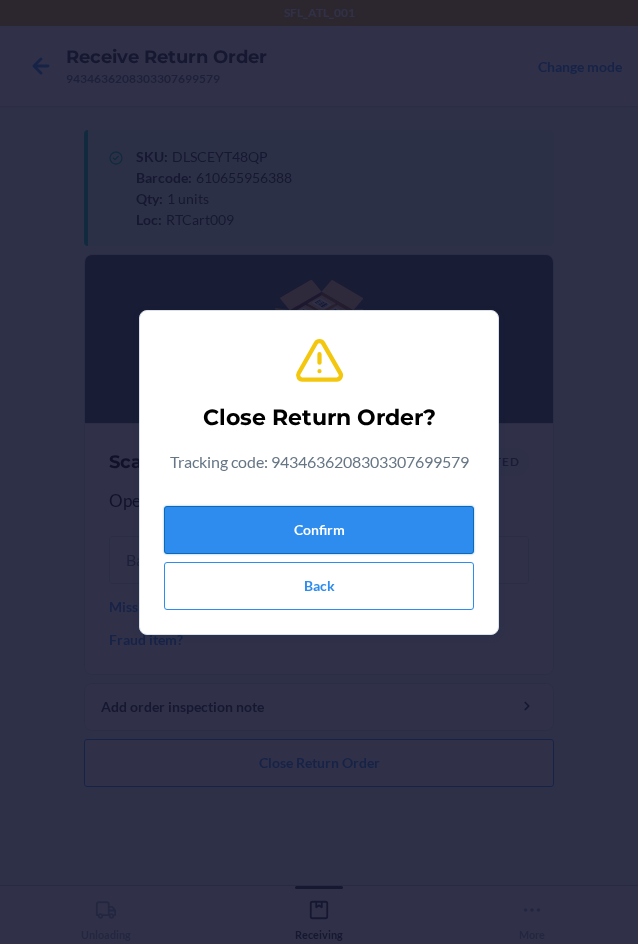 click on "Confirm" at bounding box center (319, 530) 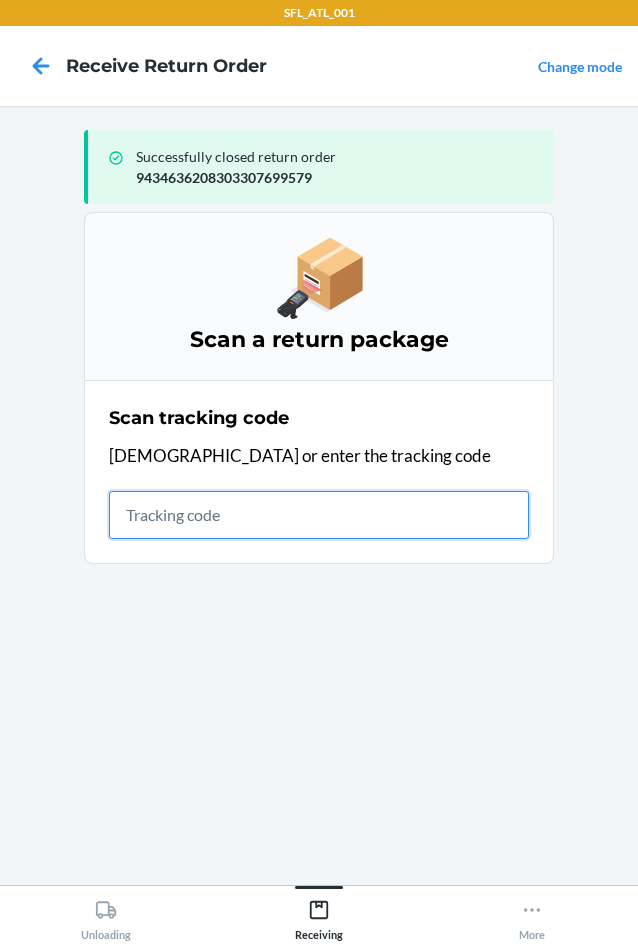 click at bounding box center [319, 515] 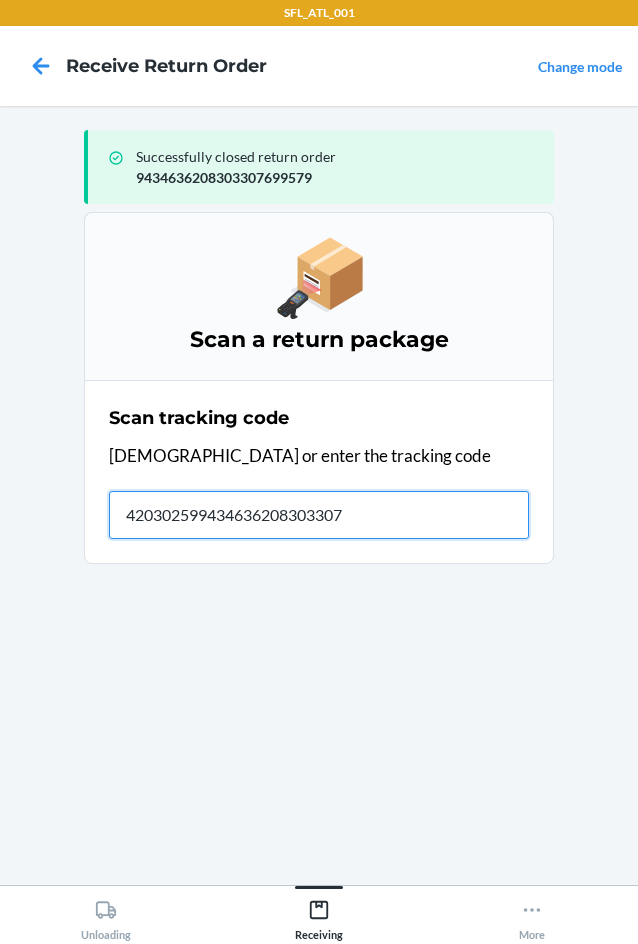 type on "4203025994346362083033075" 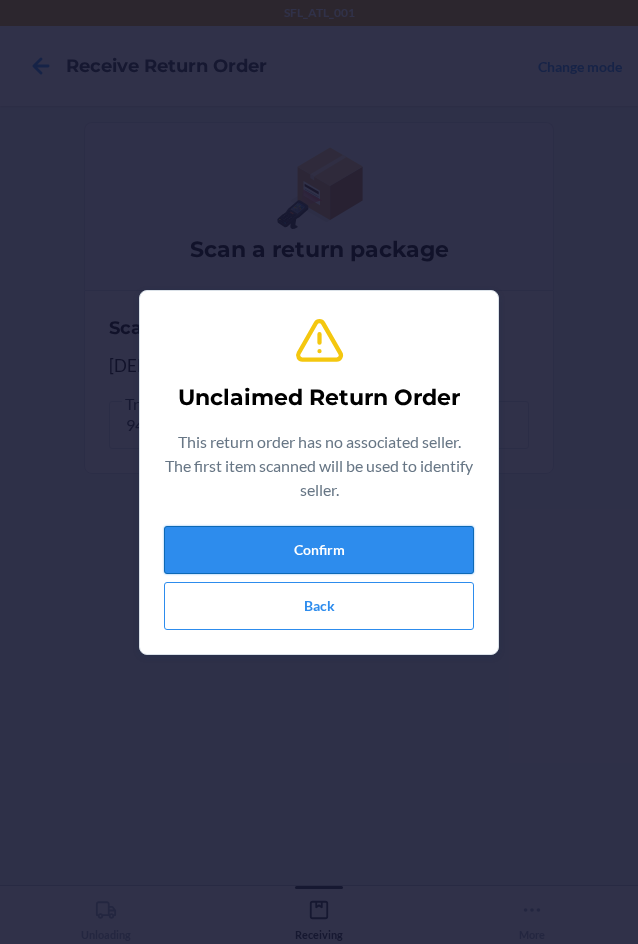 click on "Confirm" at bounding box center (319, 550) 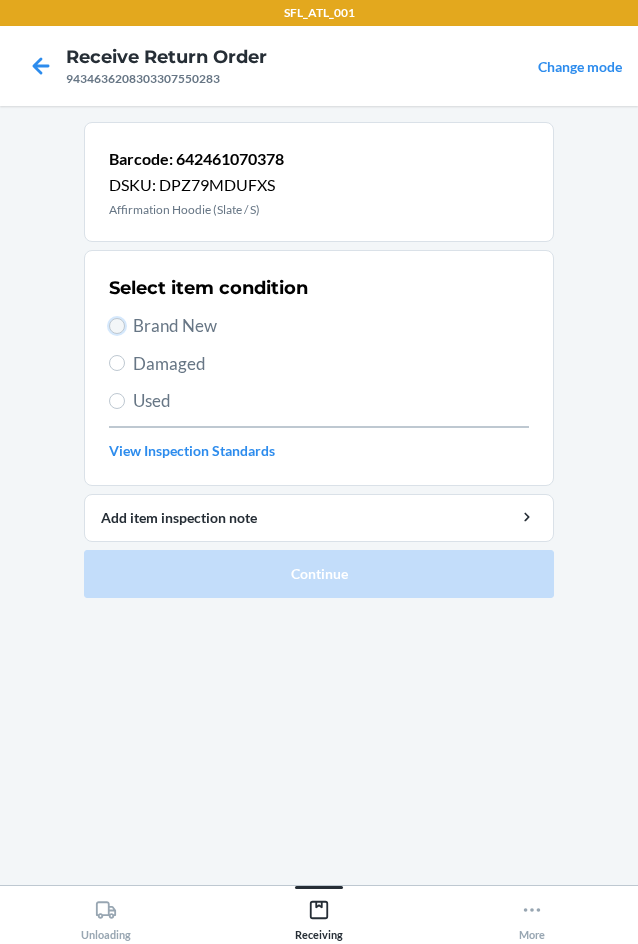 click on "Brand New" at bounding box center [117, 326] 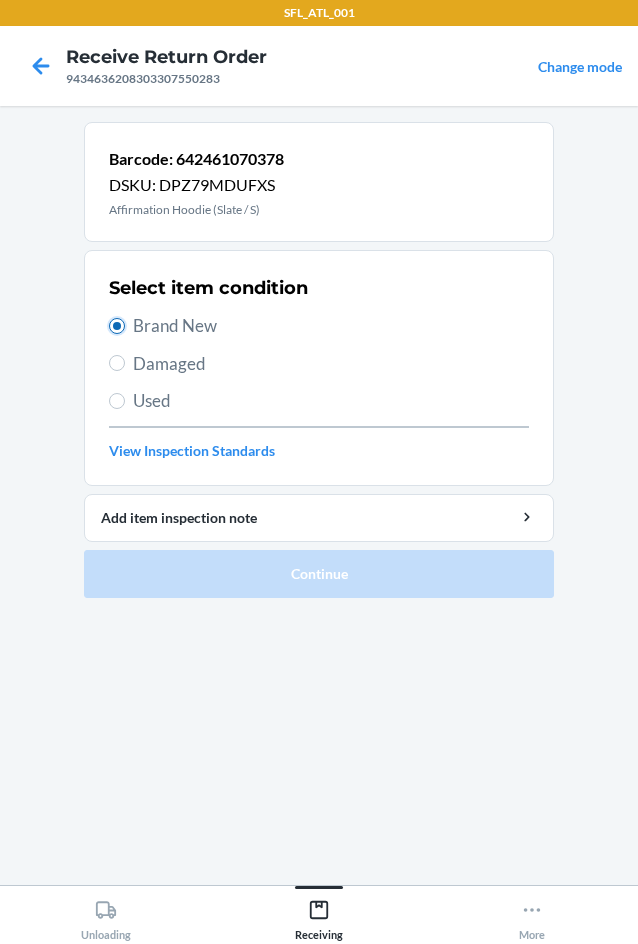 radio on "true" 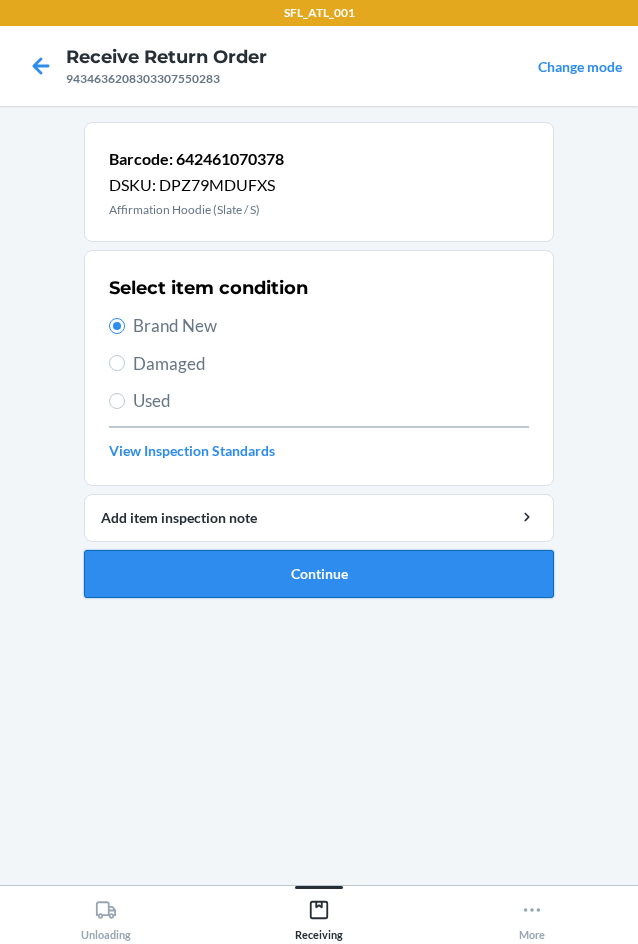 click on "Continue" at bounding box center [319, 574] 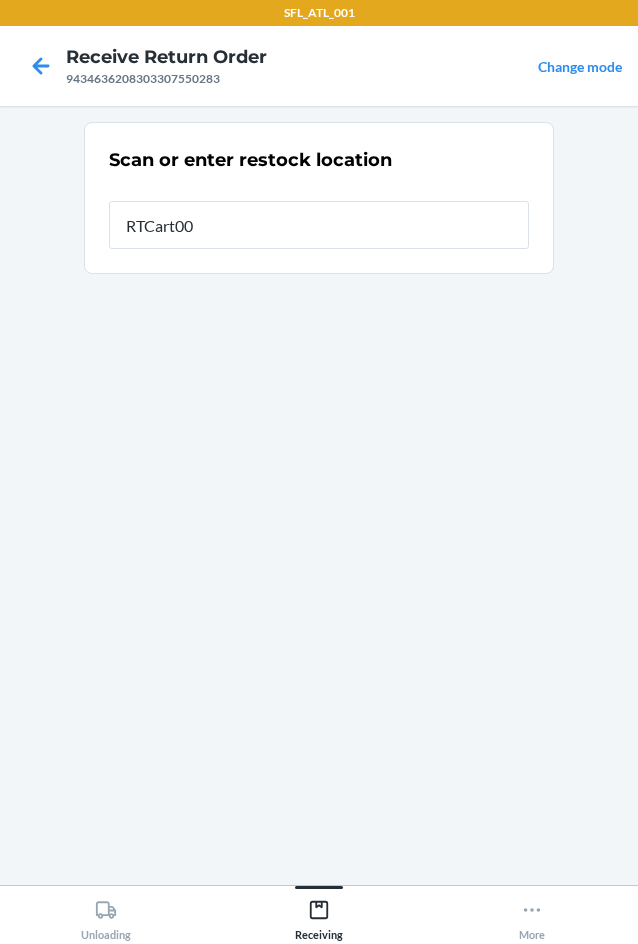 type on "RTCart009" 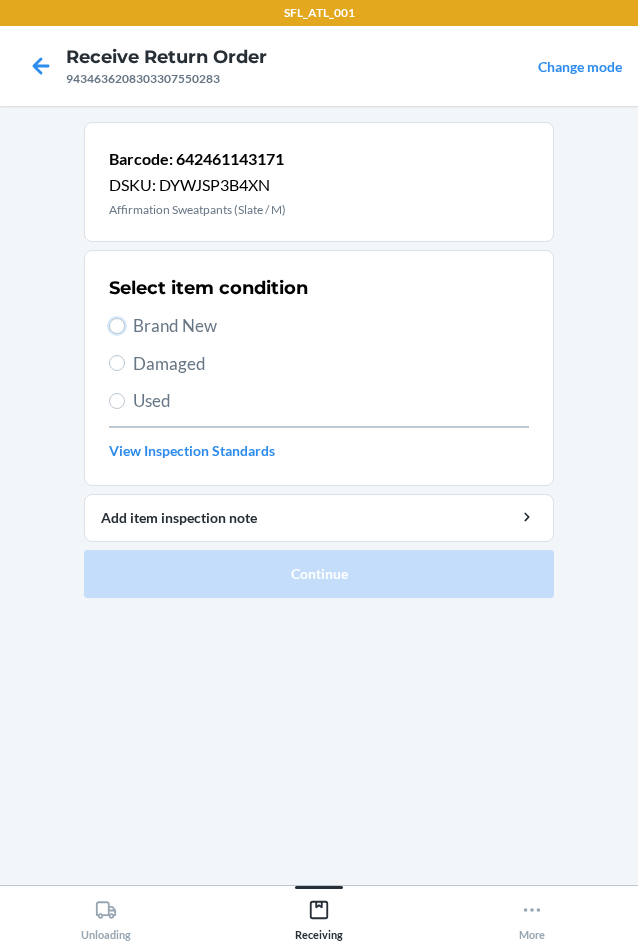drag, startPoint x: 120, startPoint y: 324, endPoint x: 125, endPoint y: 399, distance: 75.16648 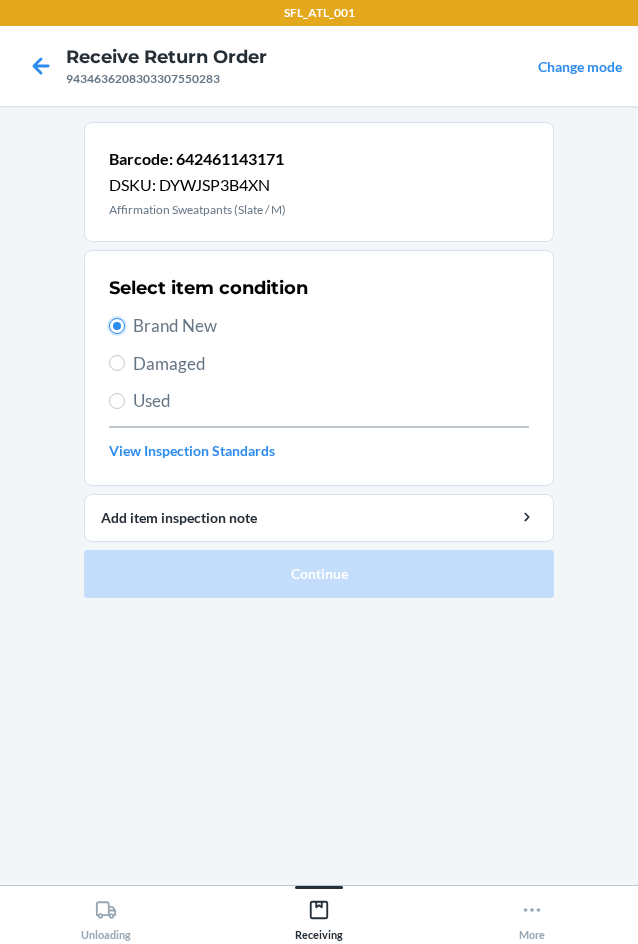 radio on "true" 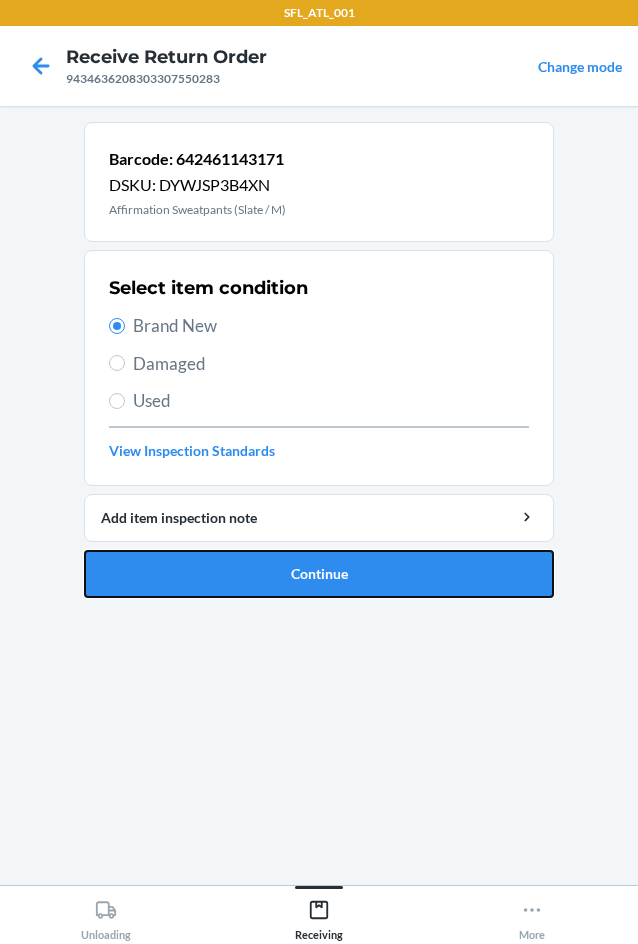 click on "Continue" at bounding box center (319, 574) 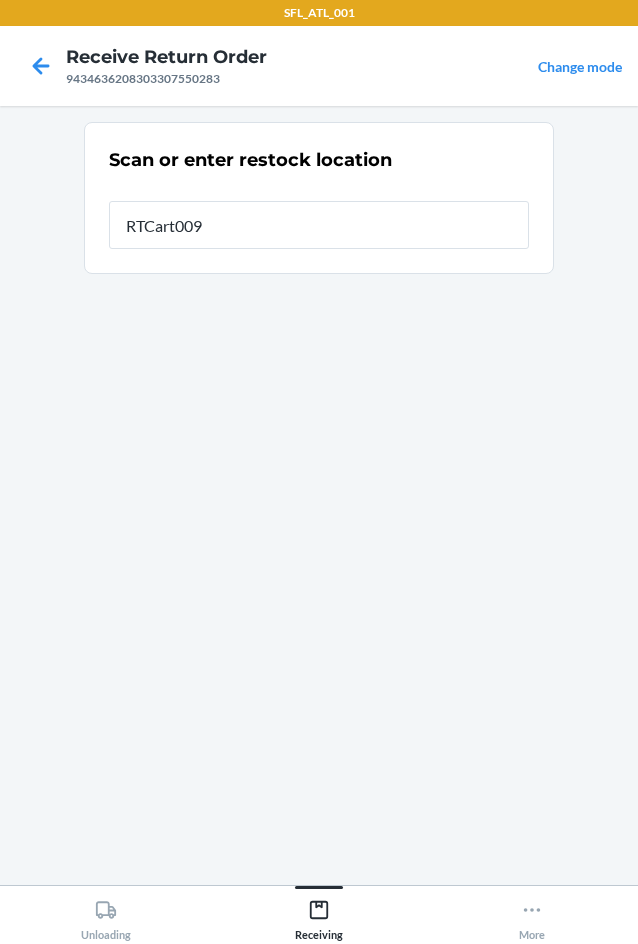 type on "RTCart009" 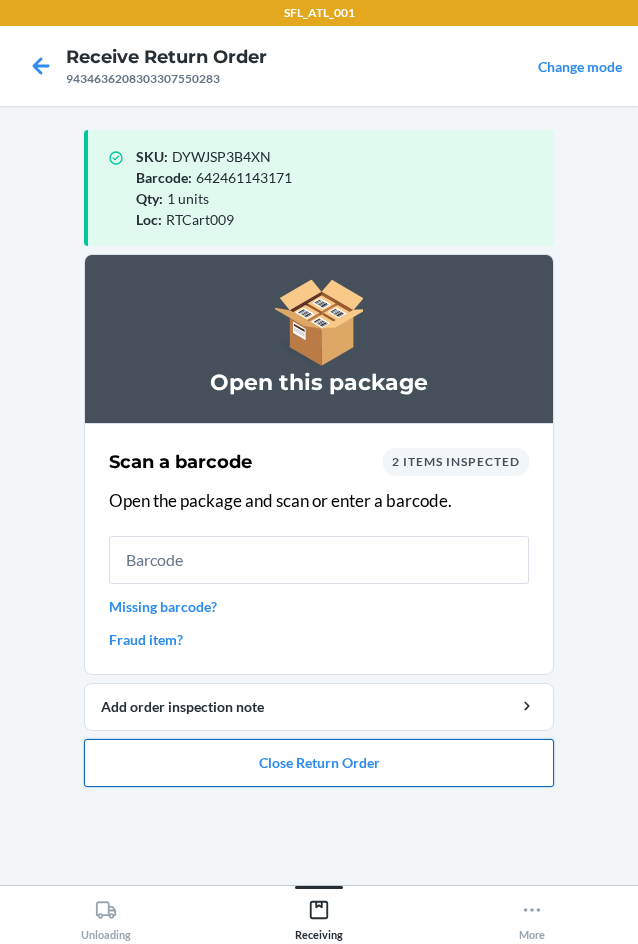 click on "Close Return Order" at bounding box center [319, 763] 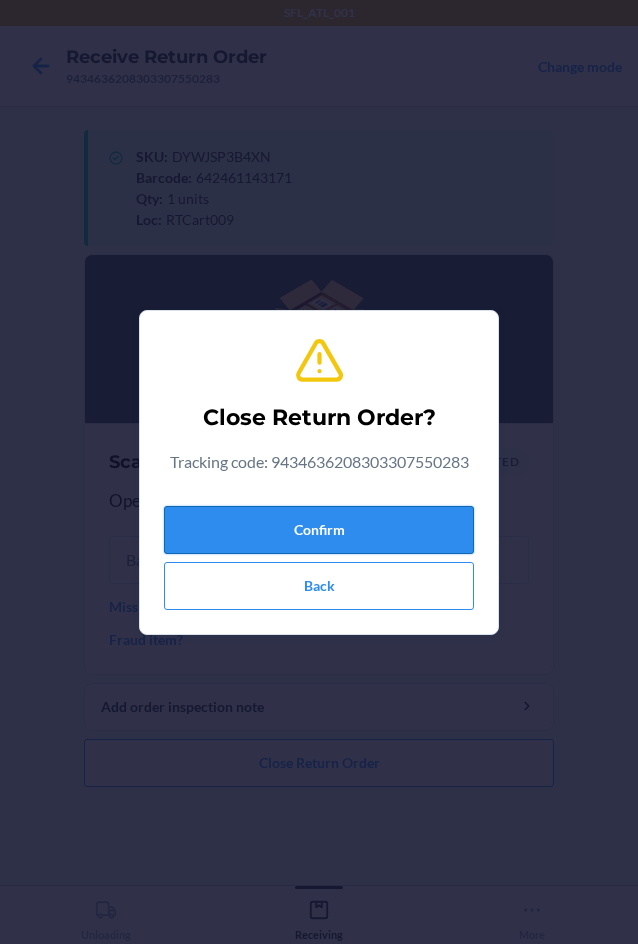 click on "Confirm" at bounding box center [319, 530] 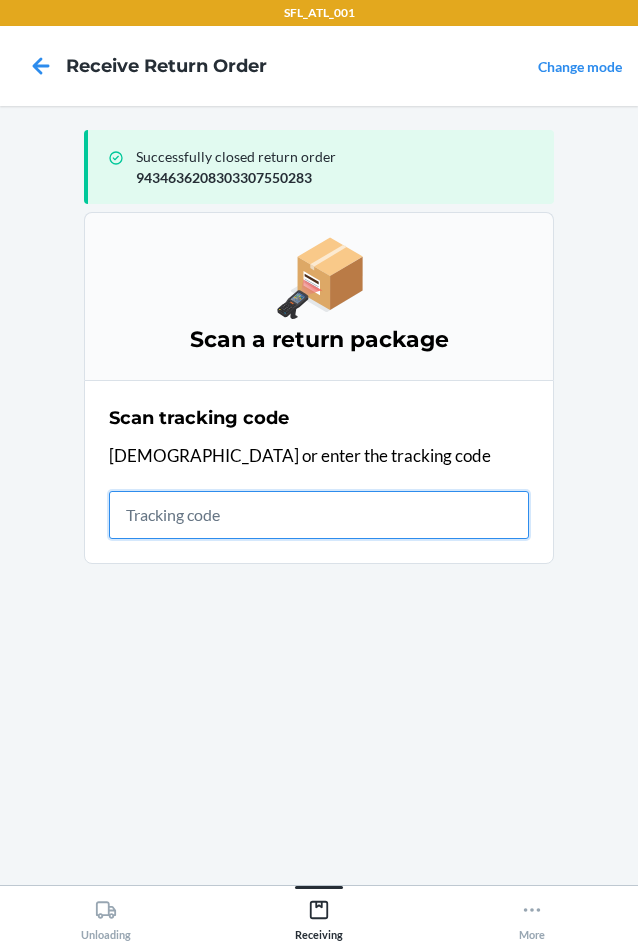 click at bounding box center [319, 515] 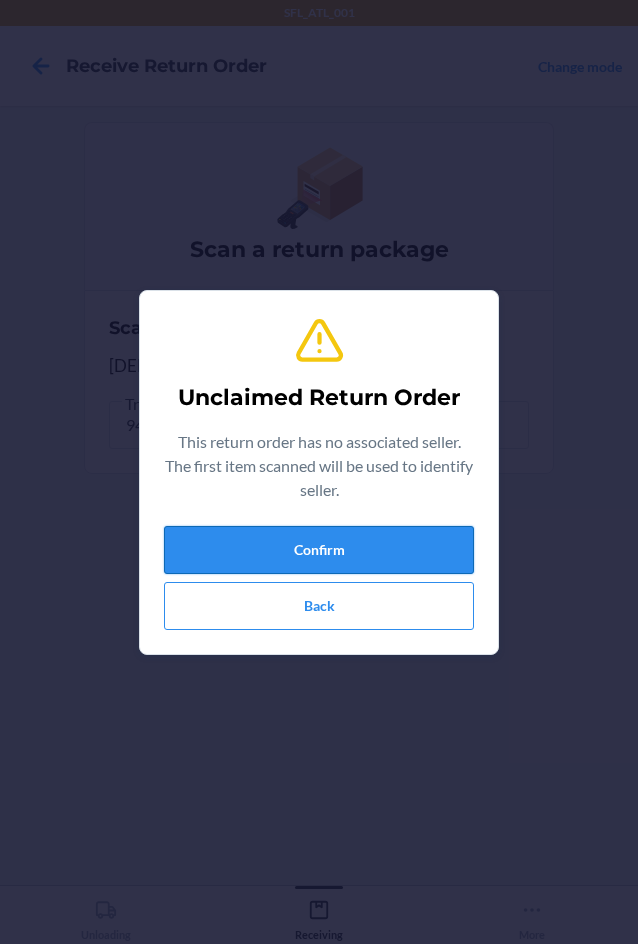 click on "Confirm" at bounding box center [319, 550] 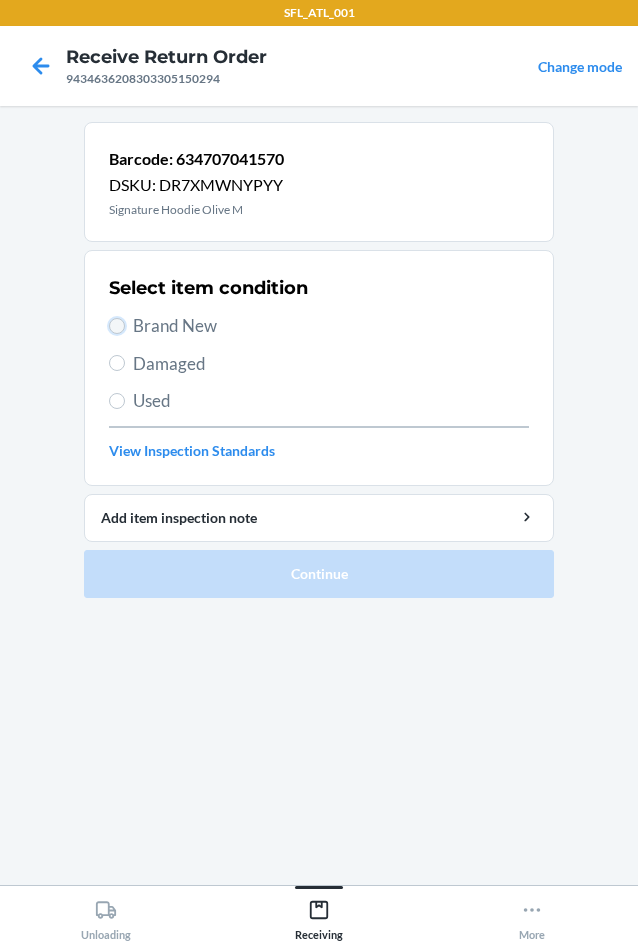click on "Brand New" at bounding box center [117, 326] 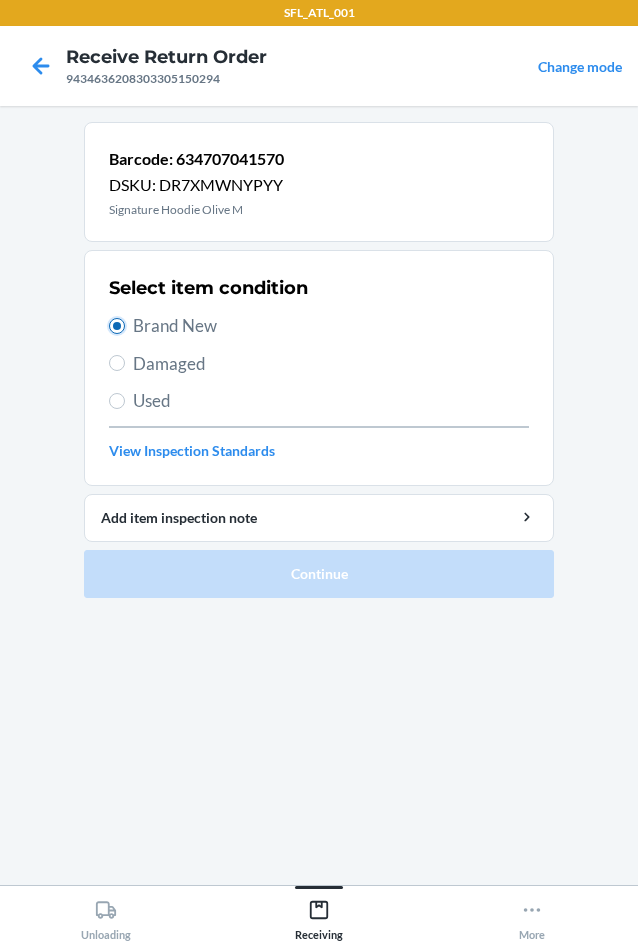 radio on "true" 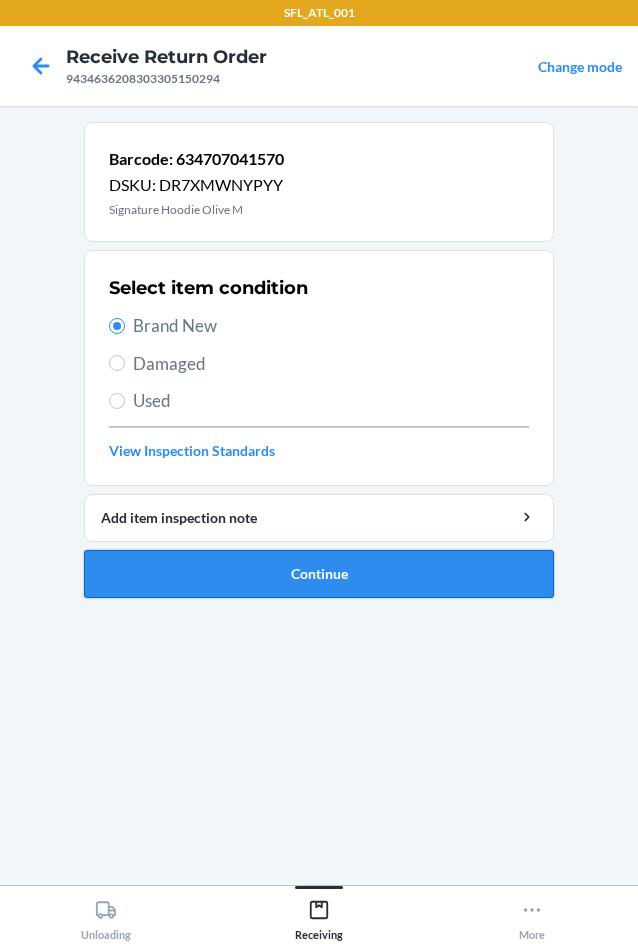 click on "Continue" at bounding box center (319, 574) 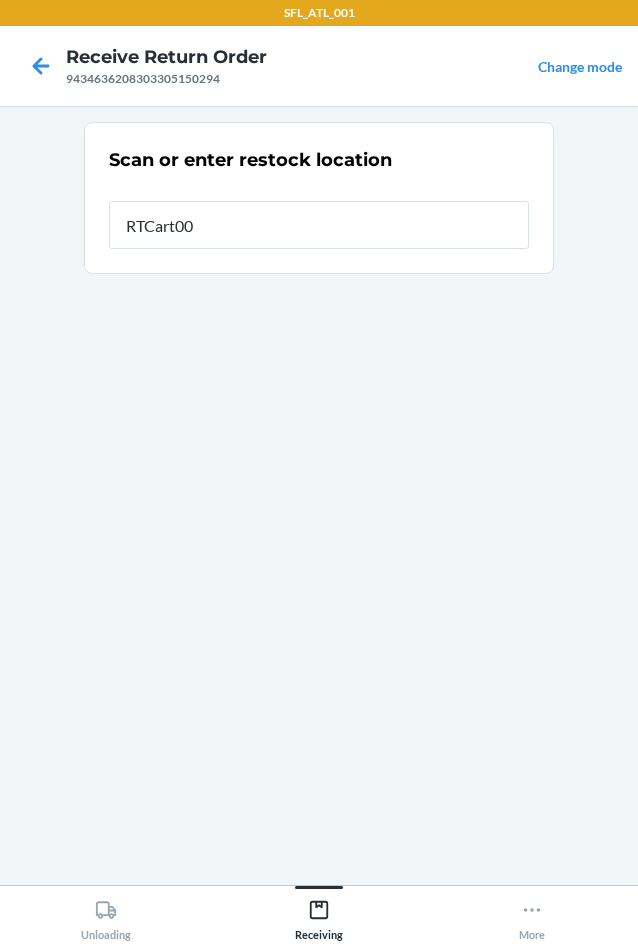 type on "RTCart009" 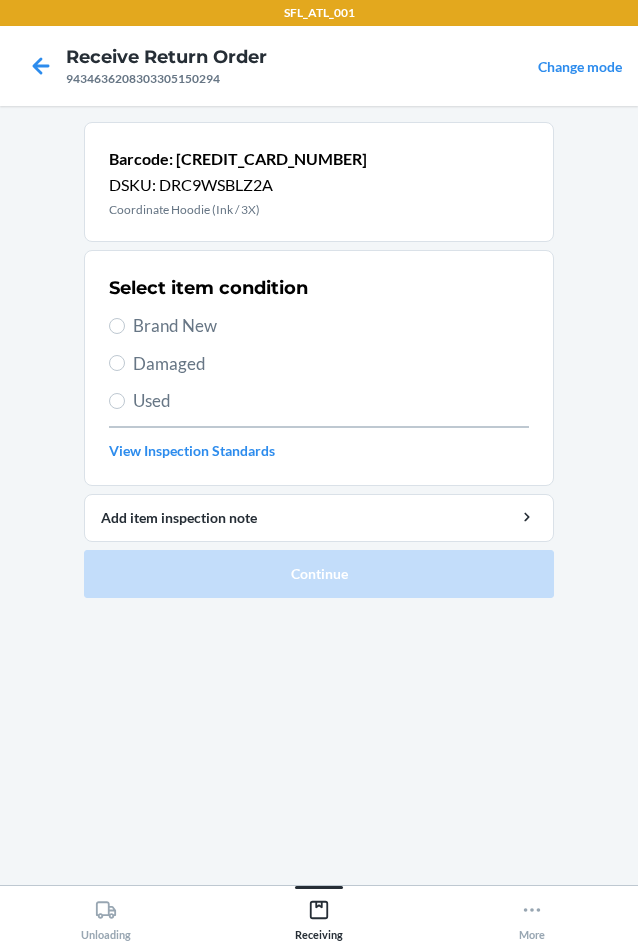 click on "Brand New" at bounding box center [319, 326] 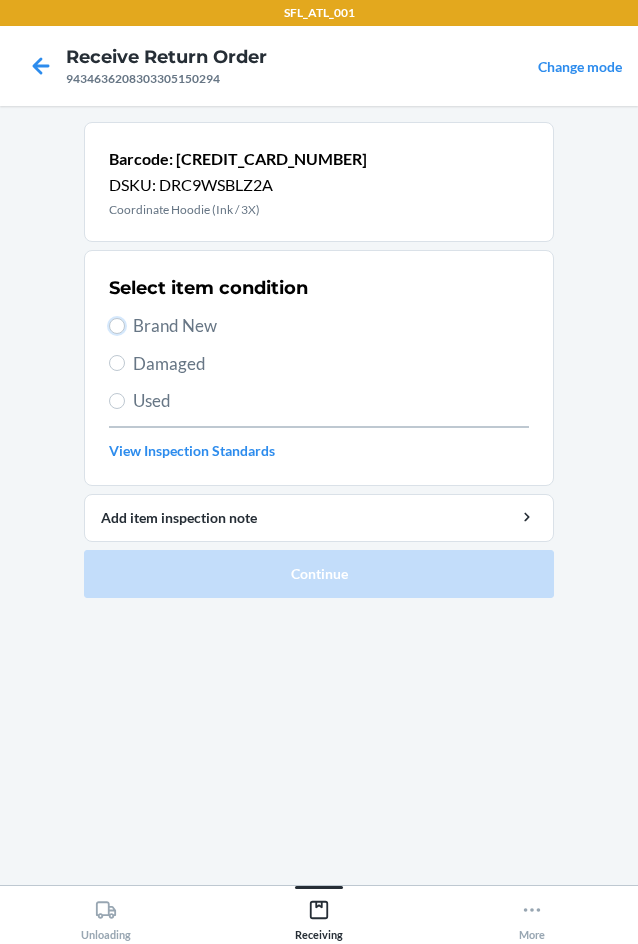 click on "Brand New" at bounding box center [117, 326] 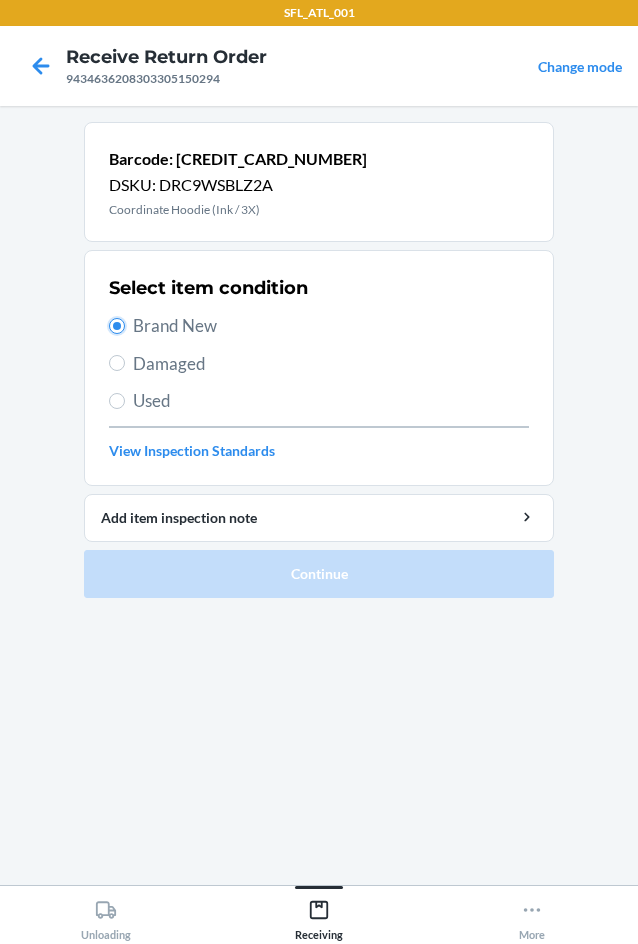 radio on "true" 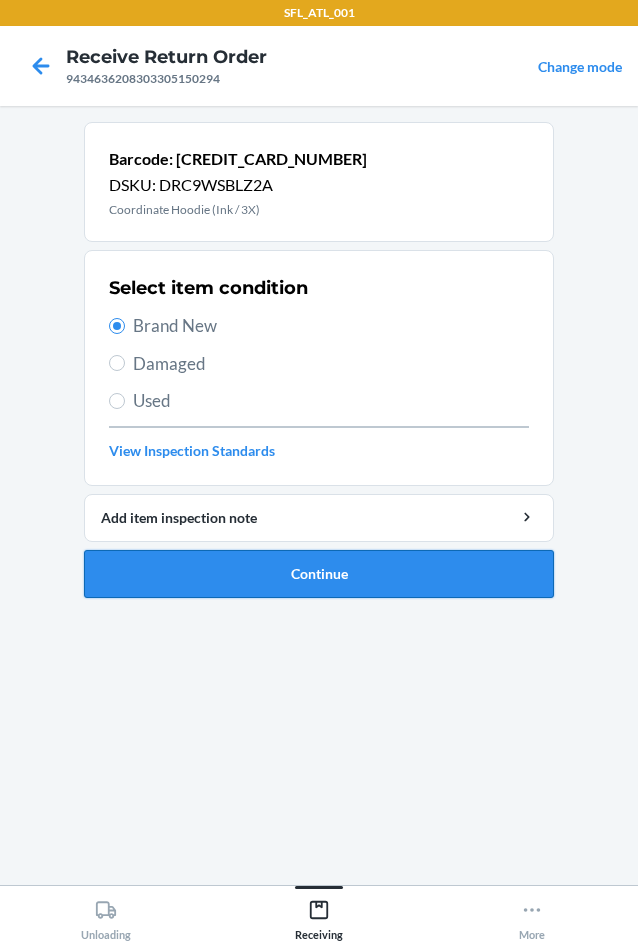 click on "Continue" at bounding box center [319, 574] 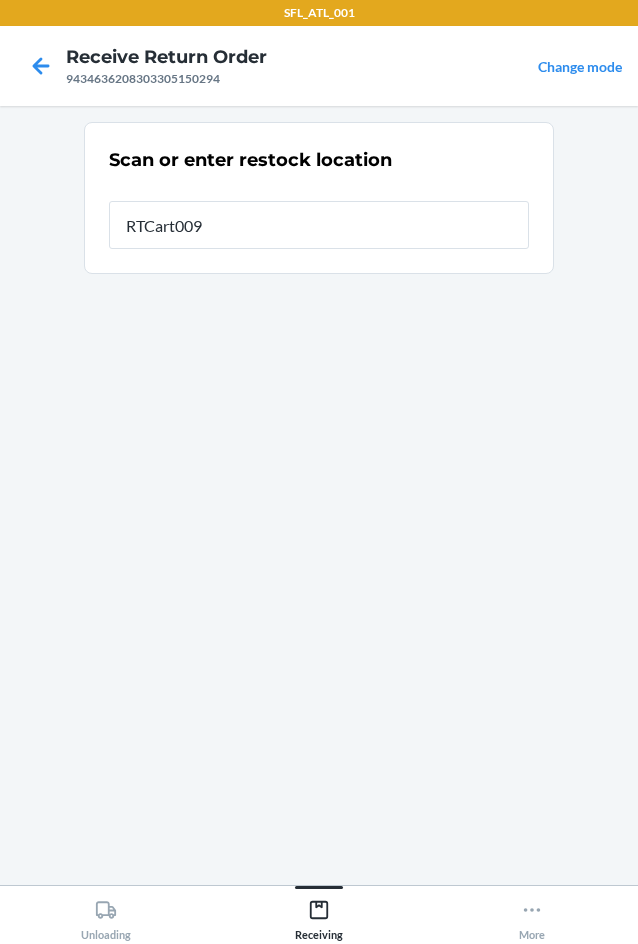 type on "RTCart009" 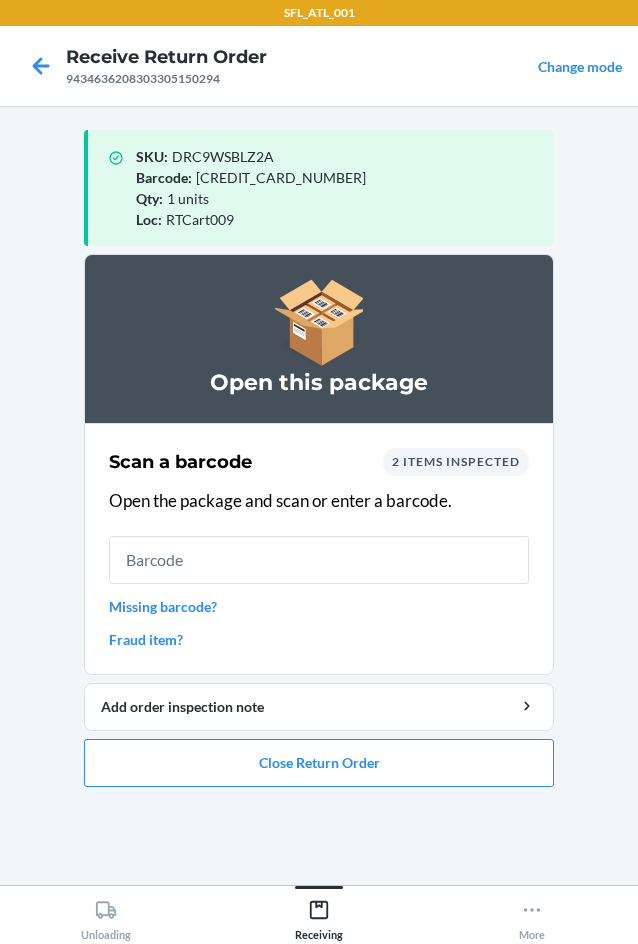 click on "Missing barcode?" at bounding box center (319, 606) 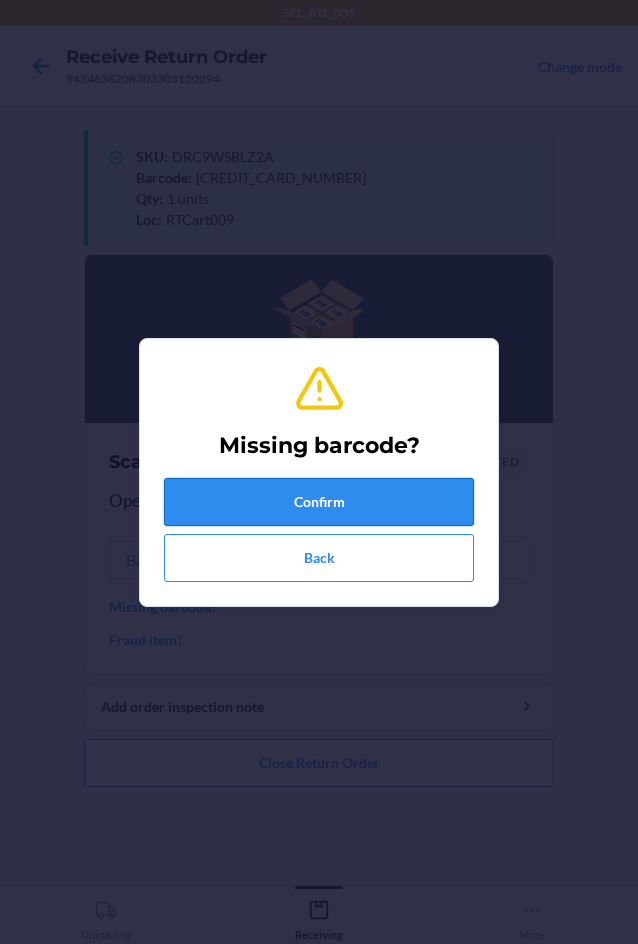 click on "Confirm" at bounding box center (319, 502) 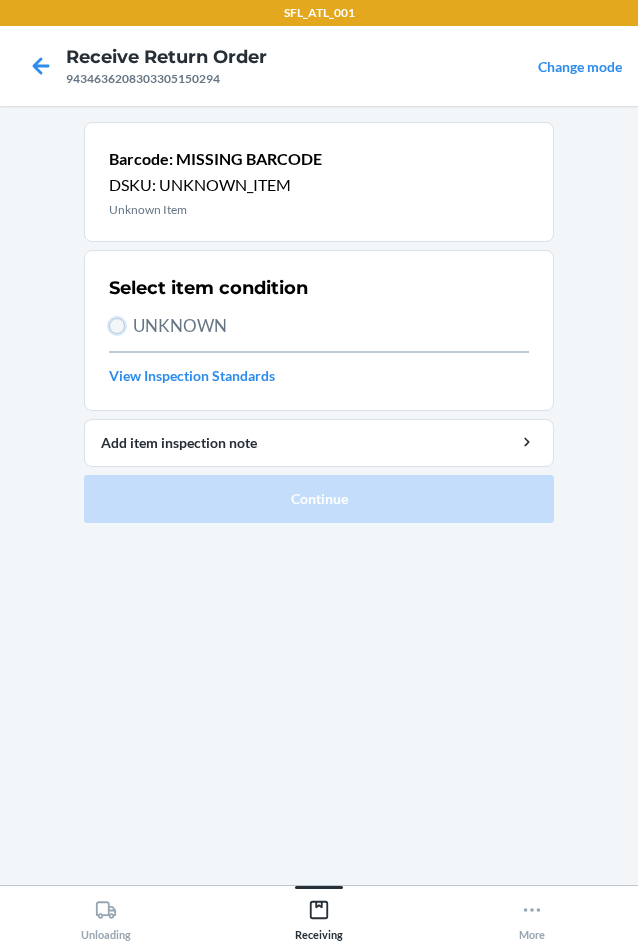 click on "UNKNOWN" at bounding box center [117, 326] 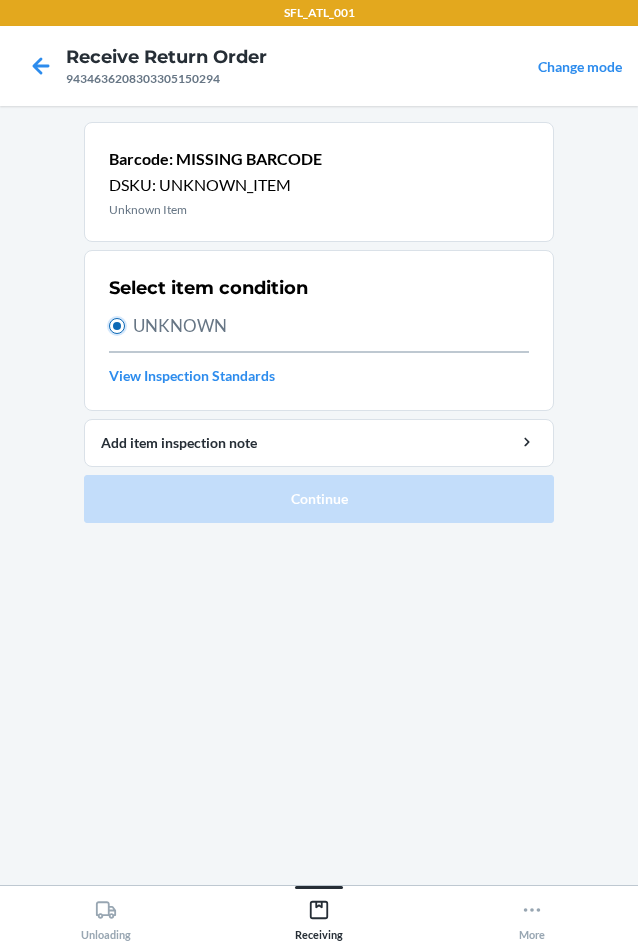 radio on "true" 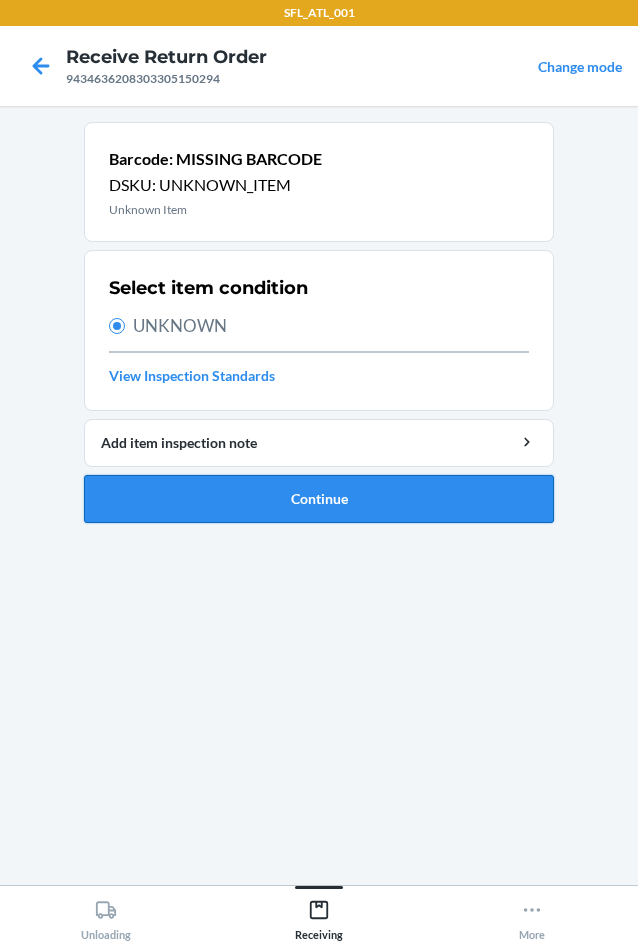 click on "Continue" at bounding box center [319, 499] 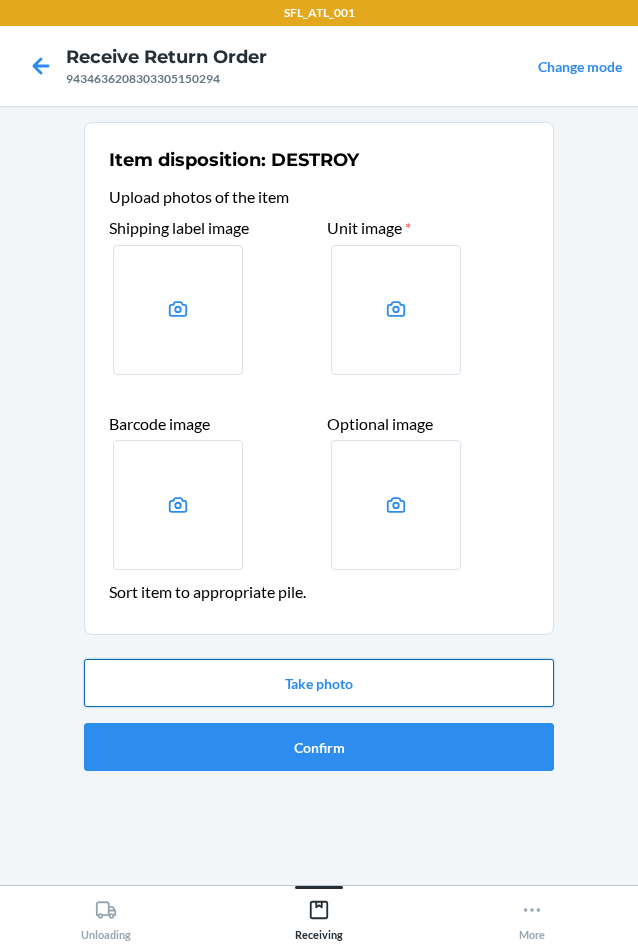click on "Take photo" at bounding box center (319, 683) 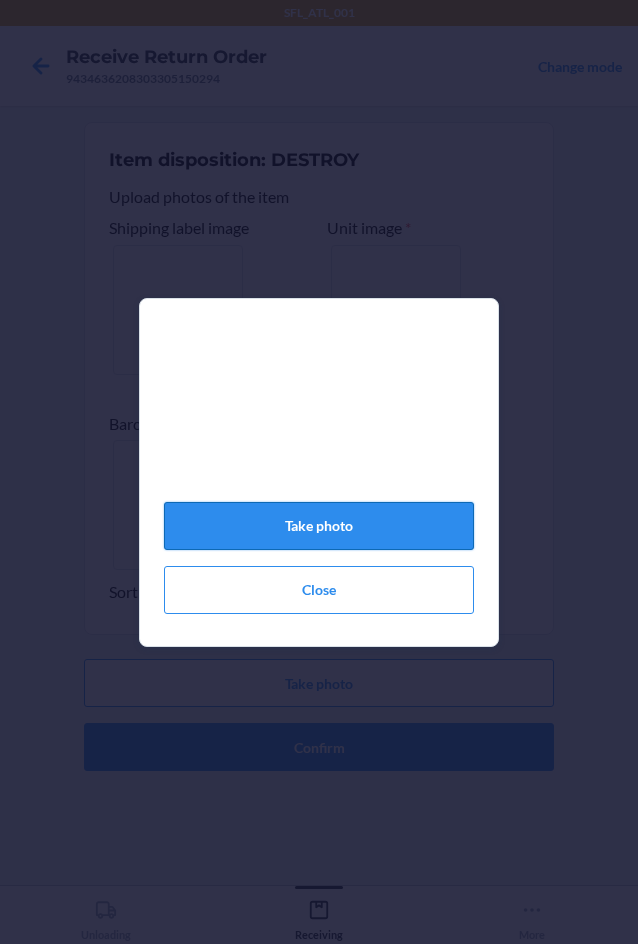 click on "Take photo" 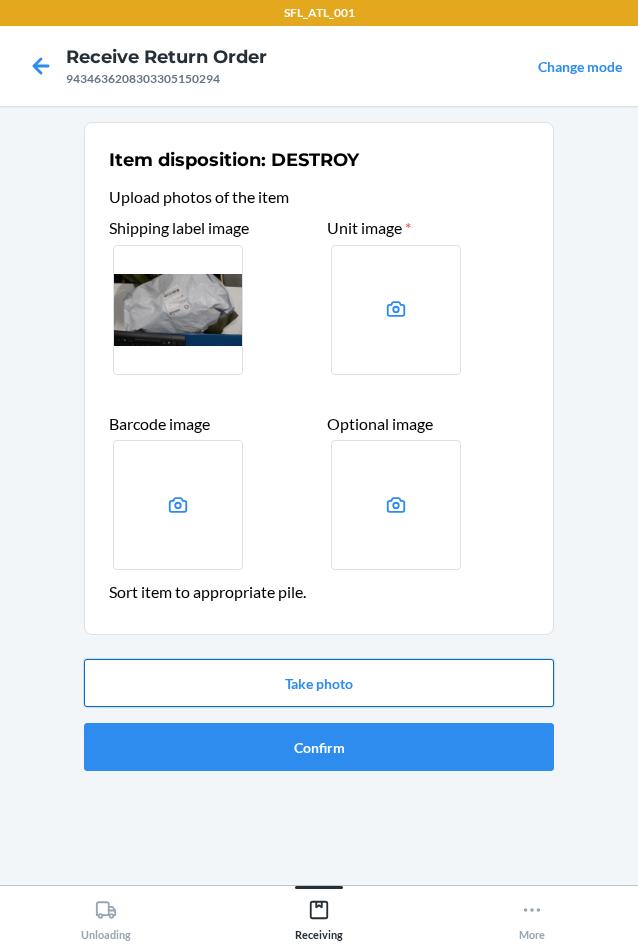 click on "Take photo" at bounding box center (319, 683) 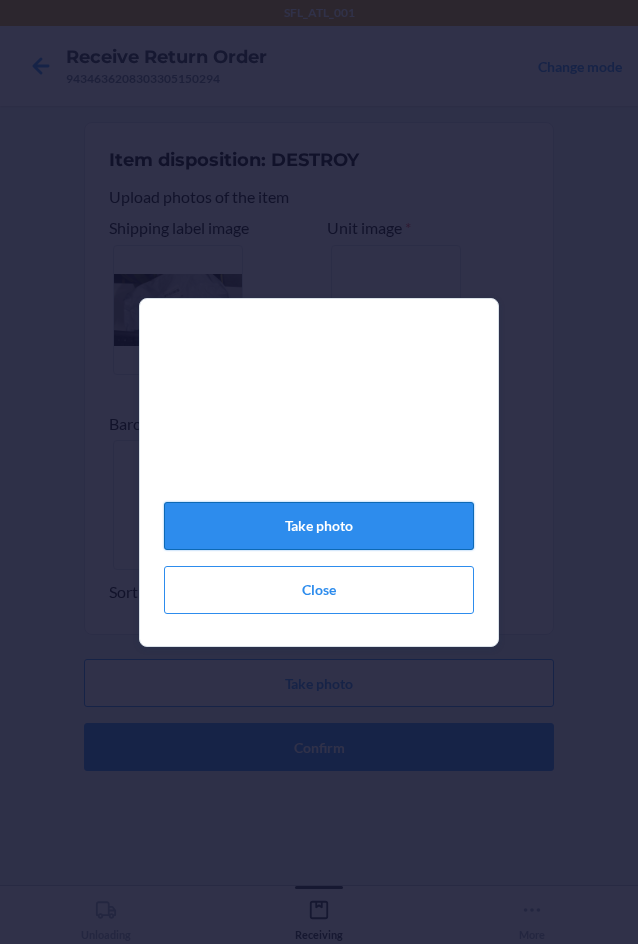 click on "Take photo" 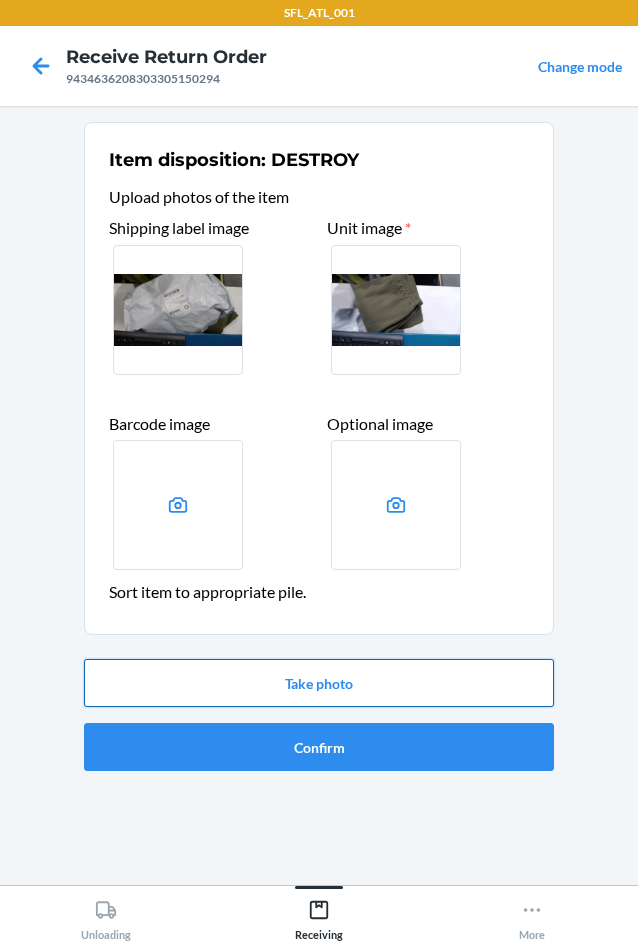 drag, startPoint x: 223, startPoint y: 676, endPoint x: 229, endPoint y: 659, distance: 18.027756 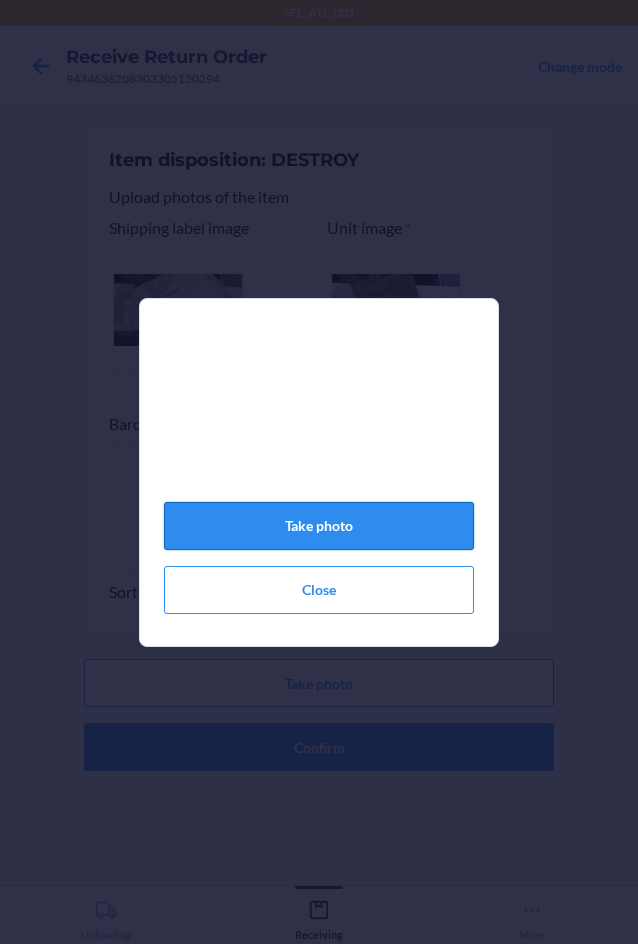 click on "Take photo" 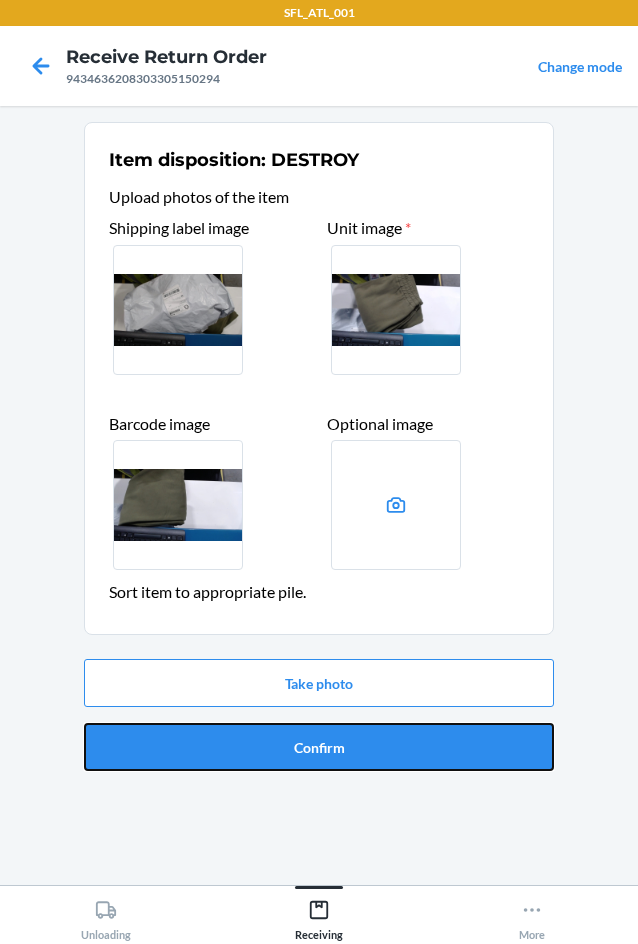 click on "Confirm" at bounding box center [319, 747] 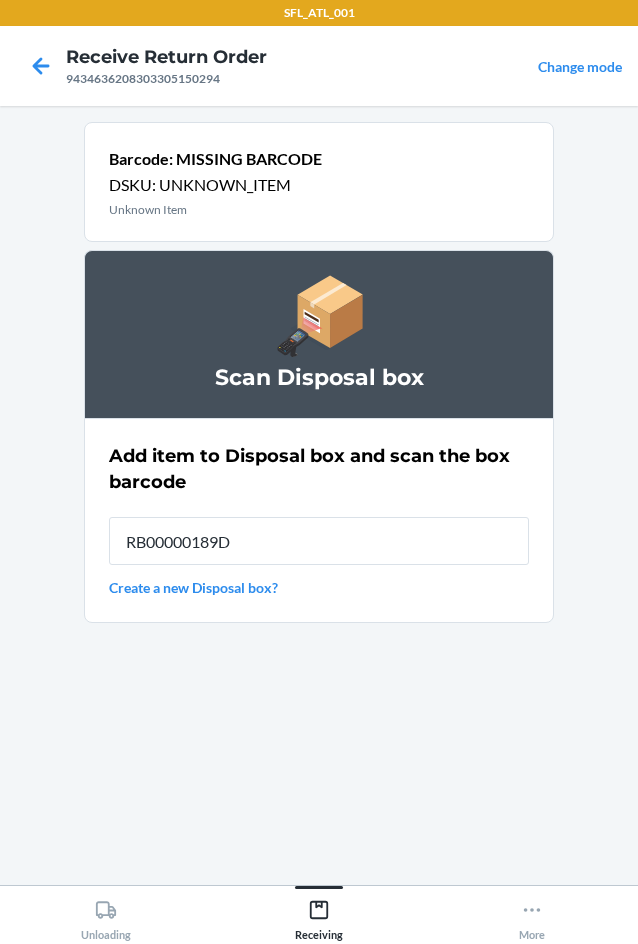 type on "RB00000189D" 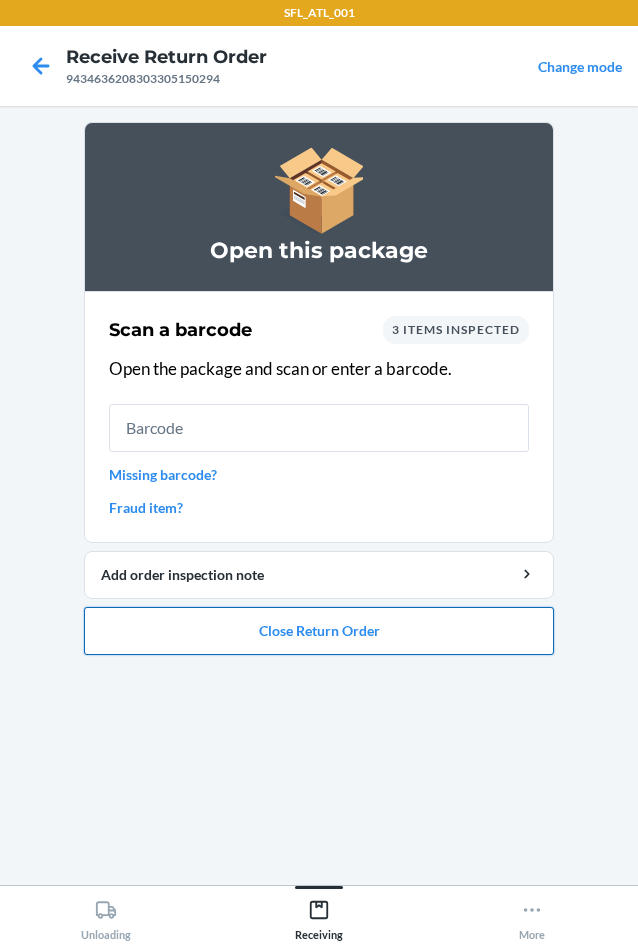 click on "Close Return Order" at bounding box center [319, 631] 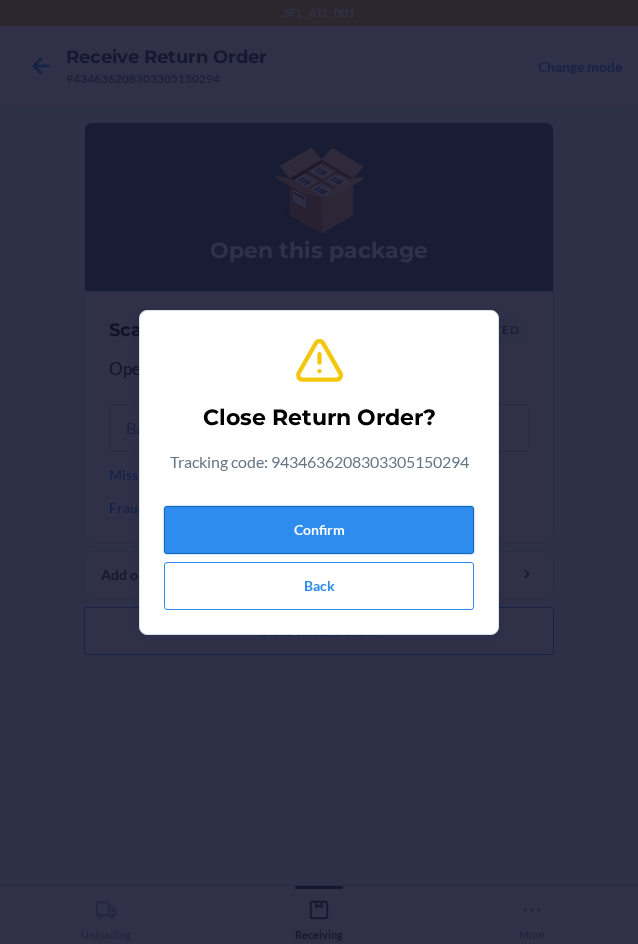 click on "Confirm" at bounding box center (319, 530) 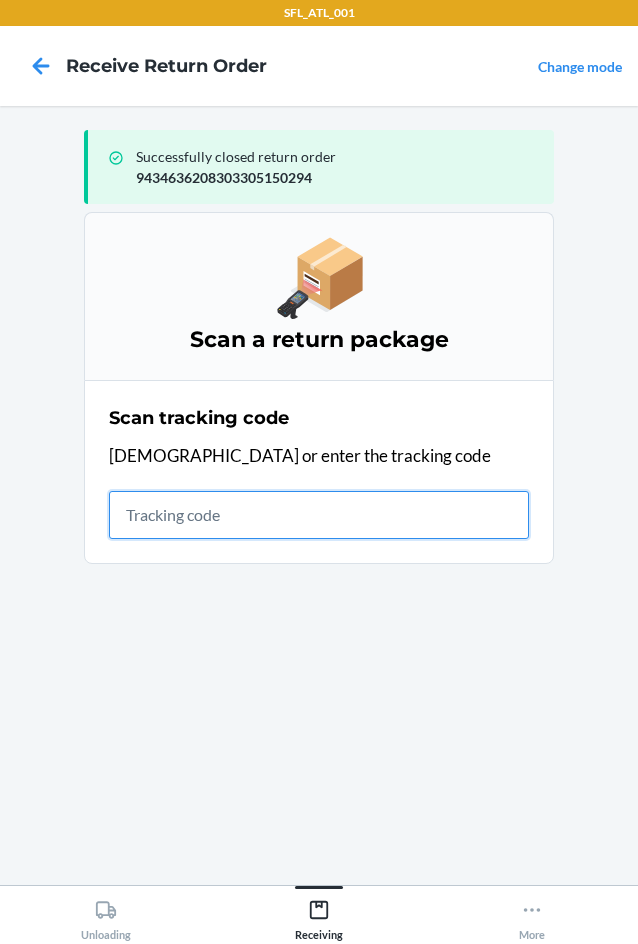 click at bounding box center [319, 515] 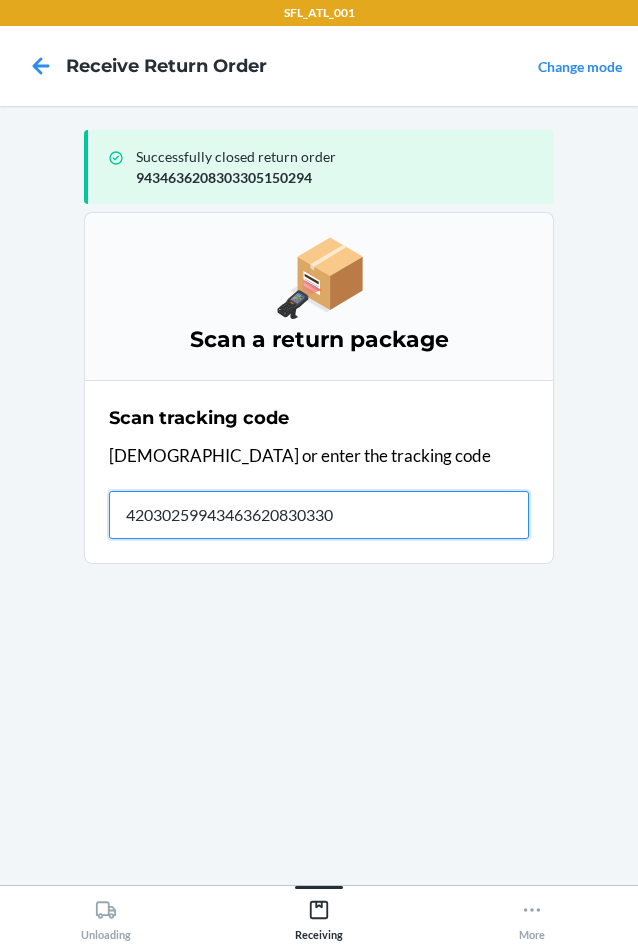 type on "420302599434636208303308" 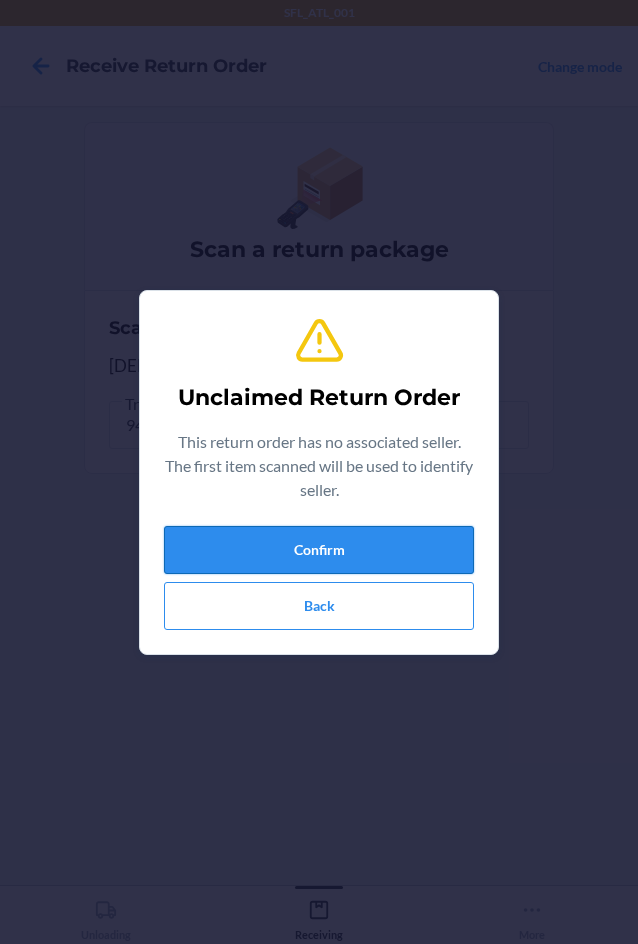 click on "Confirm" at bounding box center [319, 550] 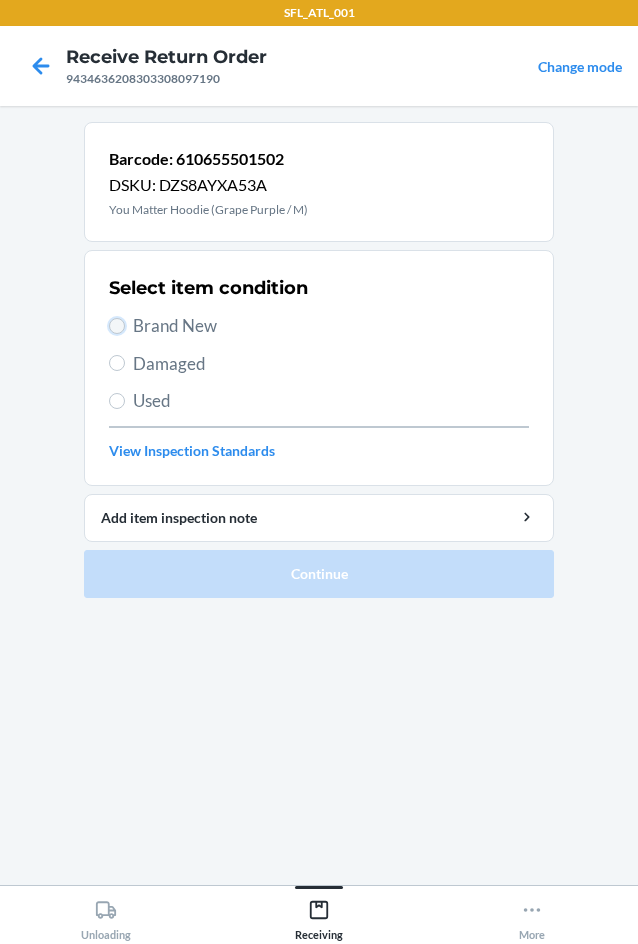 click on "Brand New" at bounding box center (117, 326) 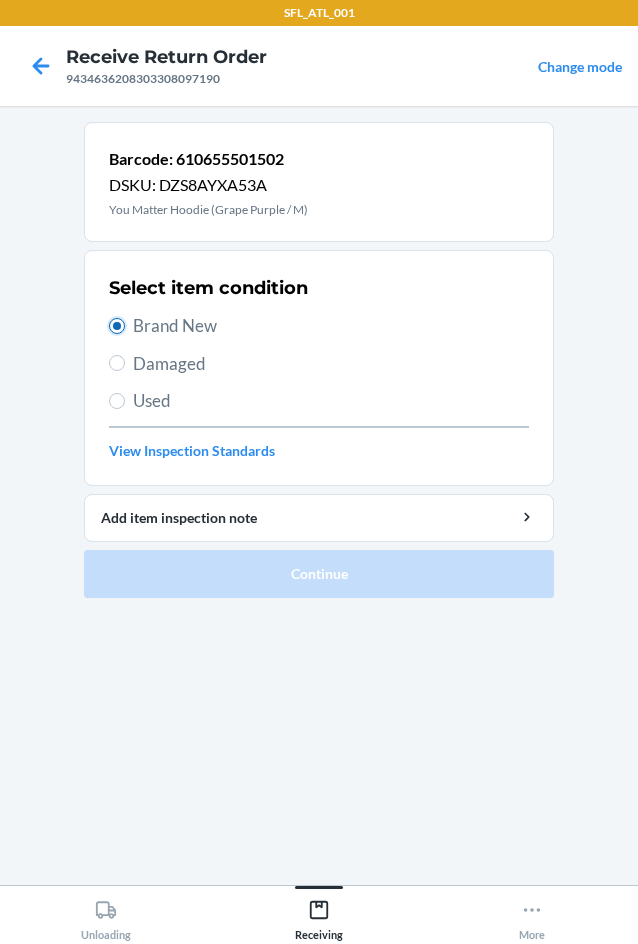 radio on "true" 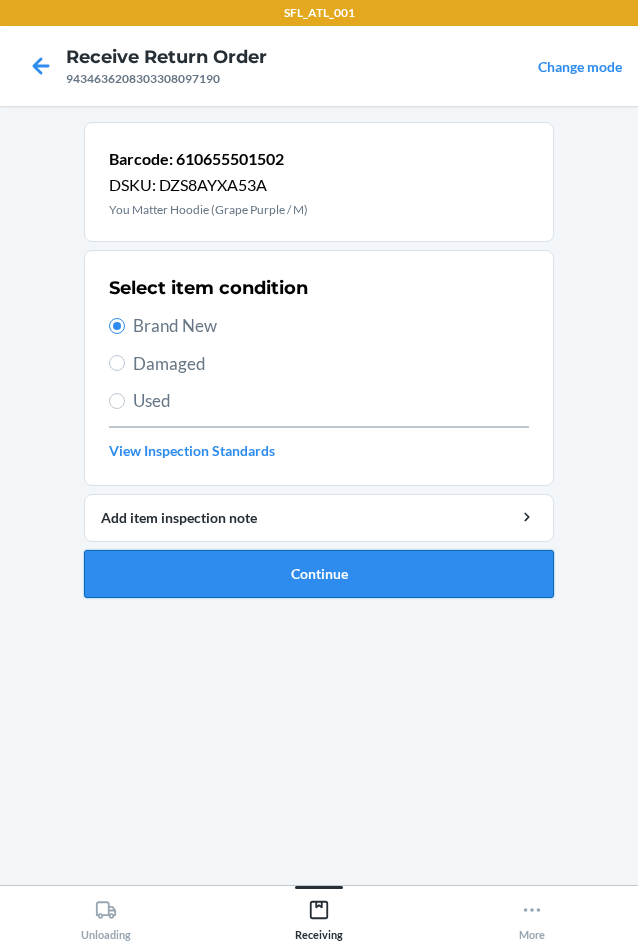 click on "Continue" at bounding box center (319, 574) 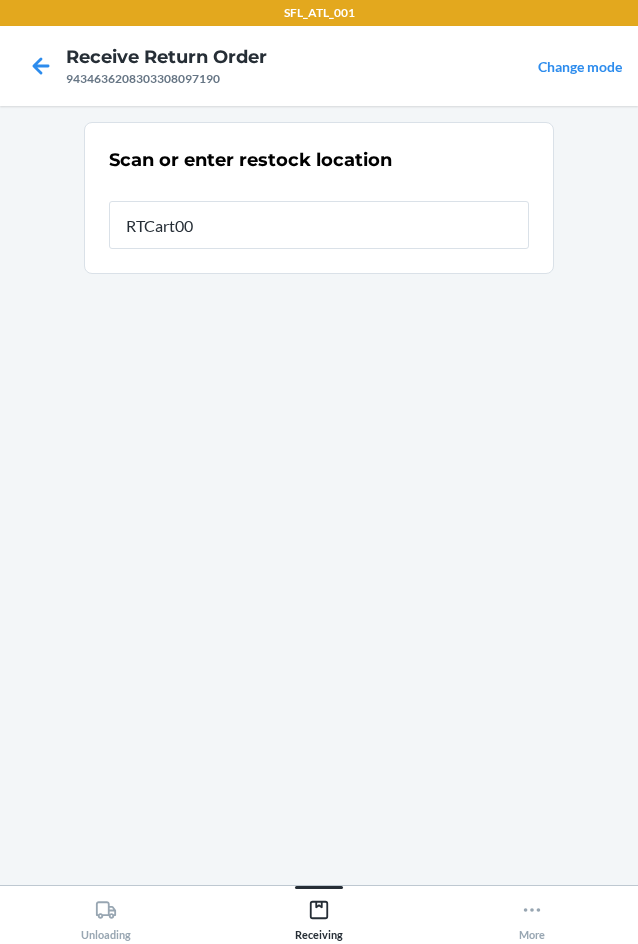 type on "RTCart009" 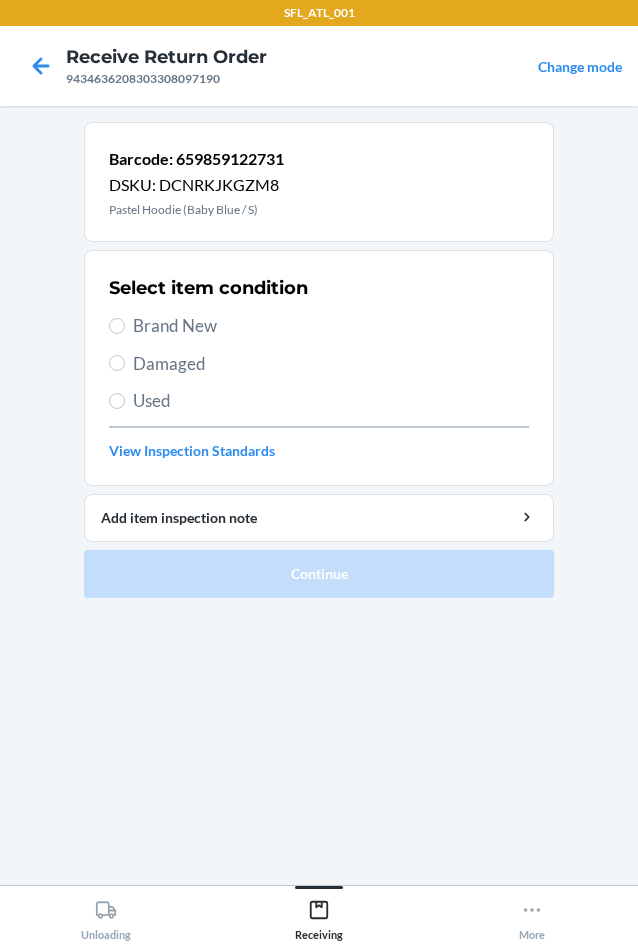 click on "Brand New" at bounding box center (319, 326) 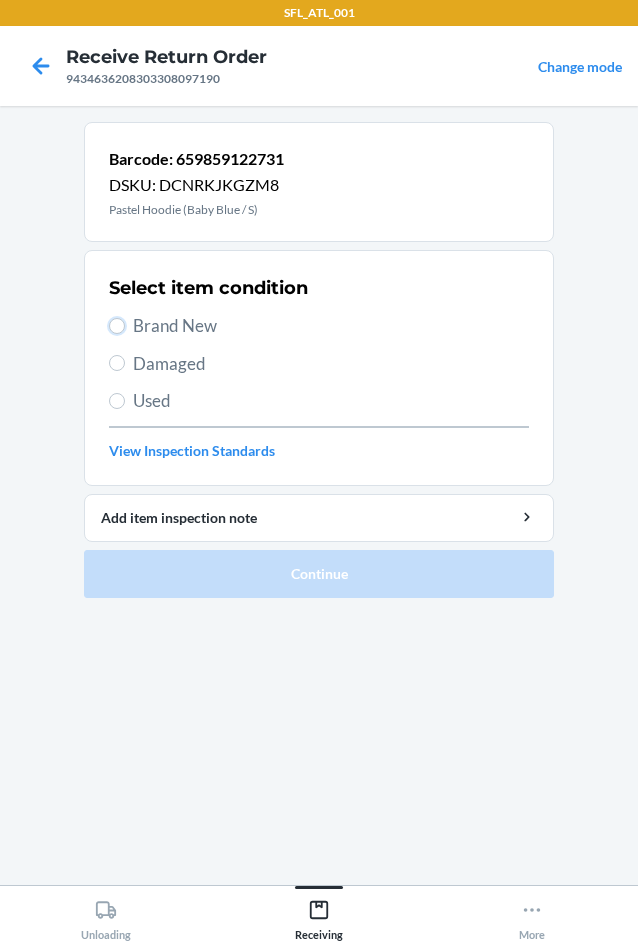 click on "Brand New" at bounding box center (117, 326) 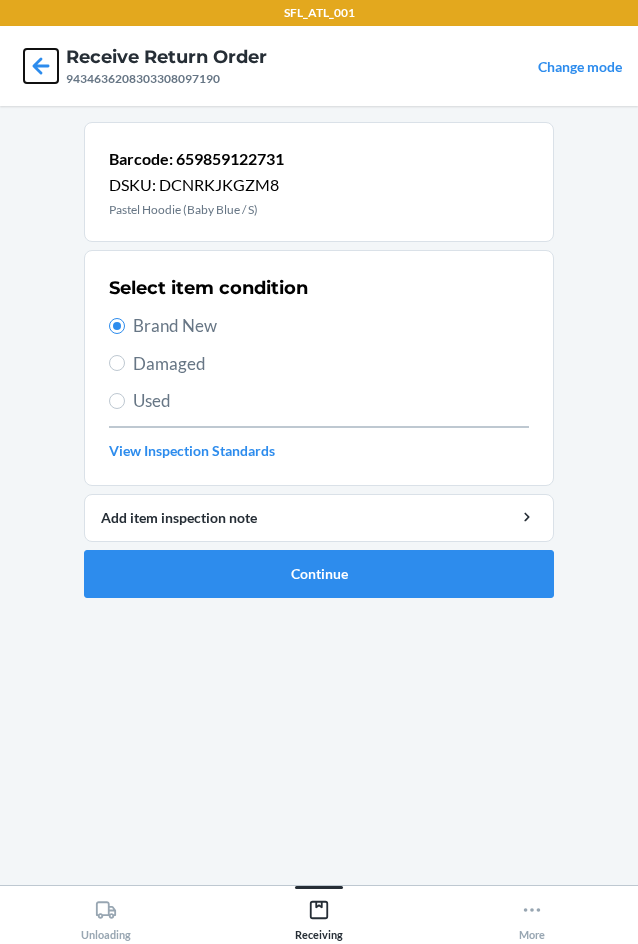 drag, startPoint x: 34, startPoint y: 60, endPoint x: 39, endPoint y: 100, distance: 40.311287 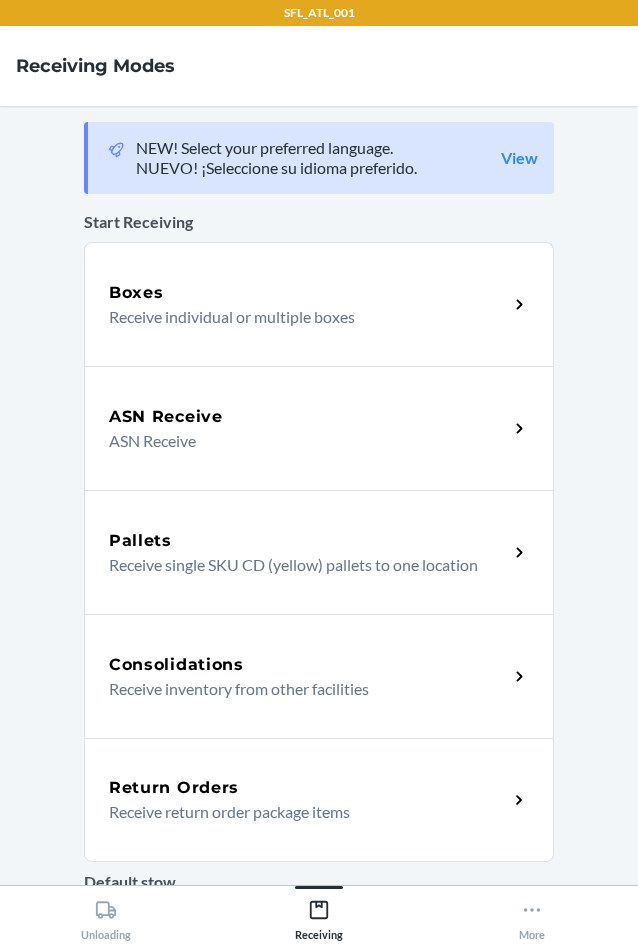 click on "Return Orders" at bounding box center (174, 788) 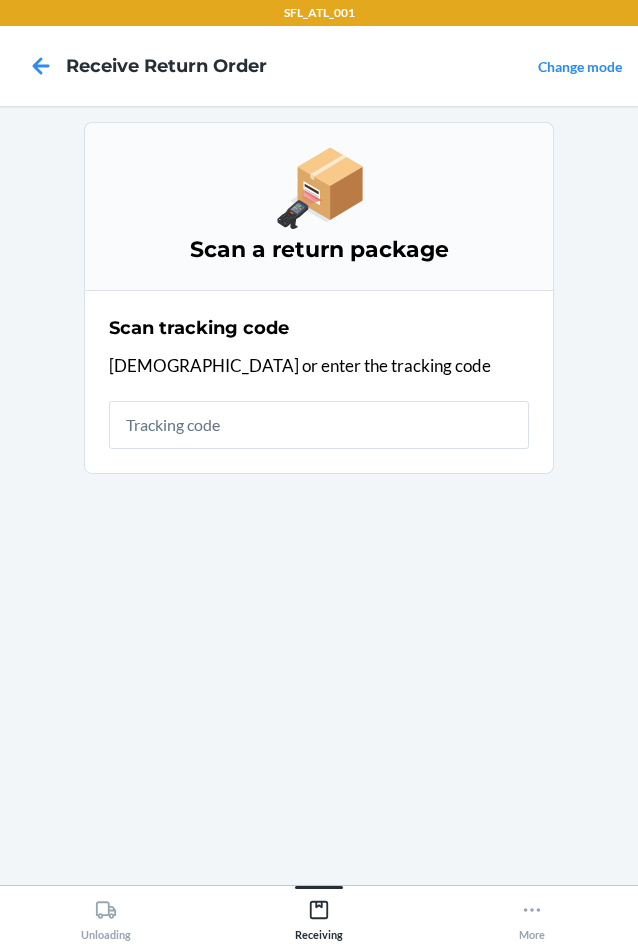 click at bounding box center (319, 425) 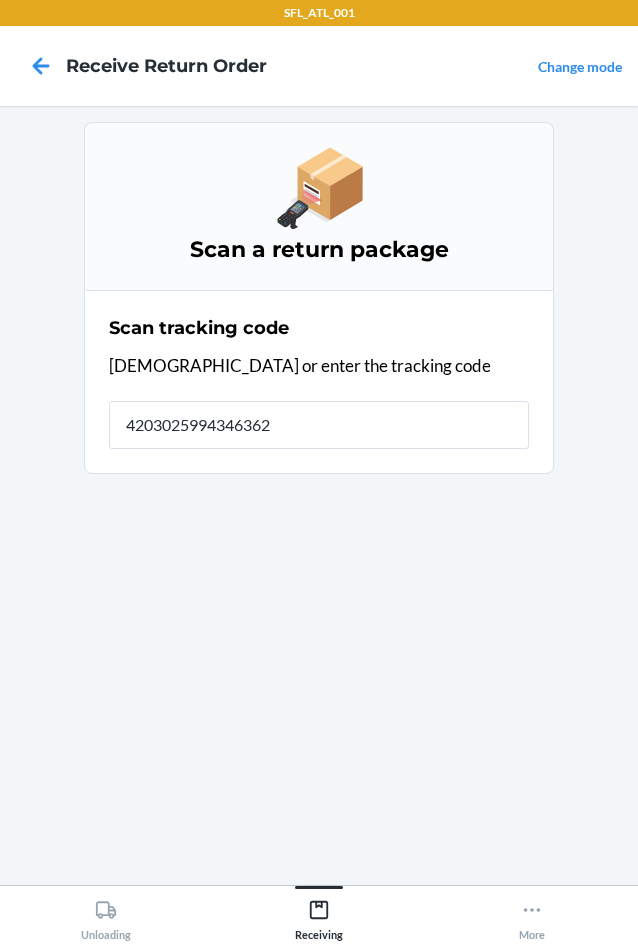 type on "42030259943463620" 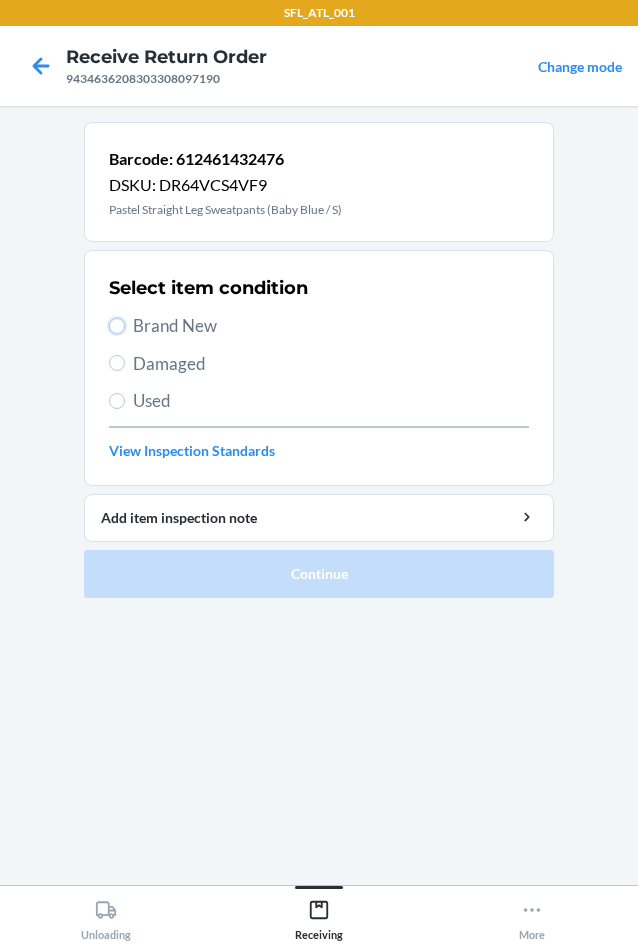 drag, startPoint x: 121, startPoint y: 321, endPoint x: 142, endPoint y: 392, distance: 74.04053 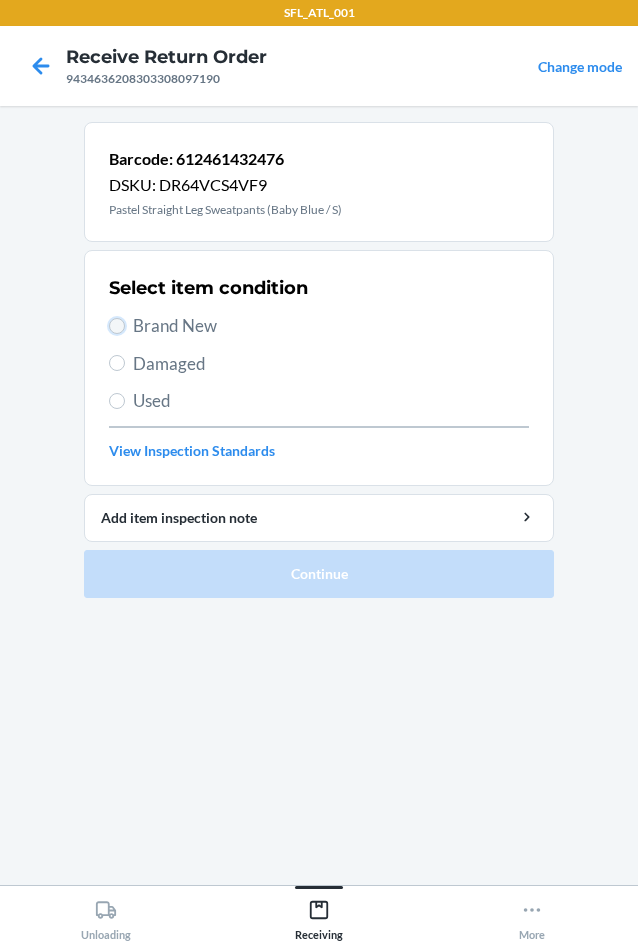 click on "Brand New" at bounding box center [117, 326] 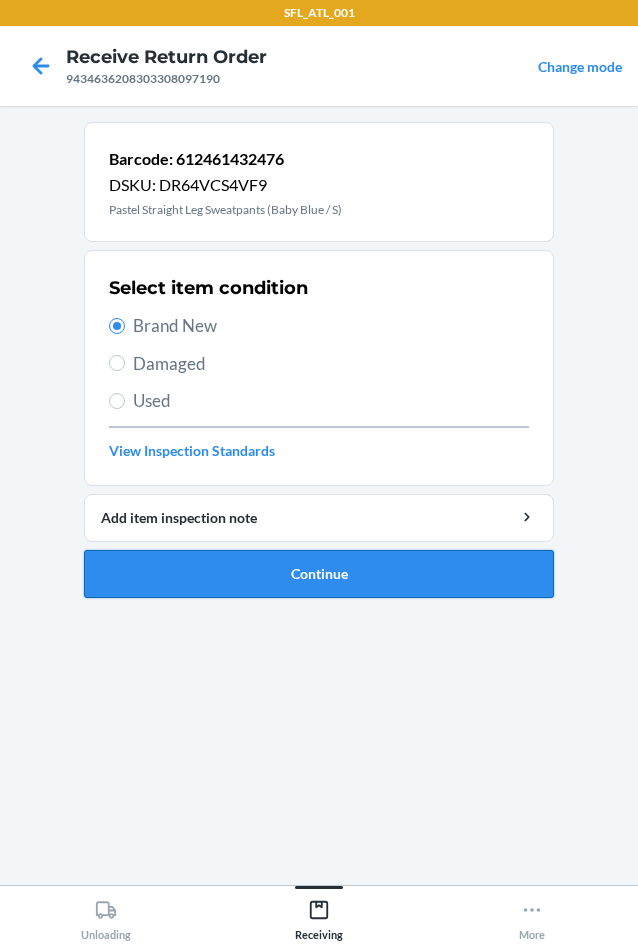 click on "Continue" at bounding box center (319, 574) 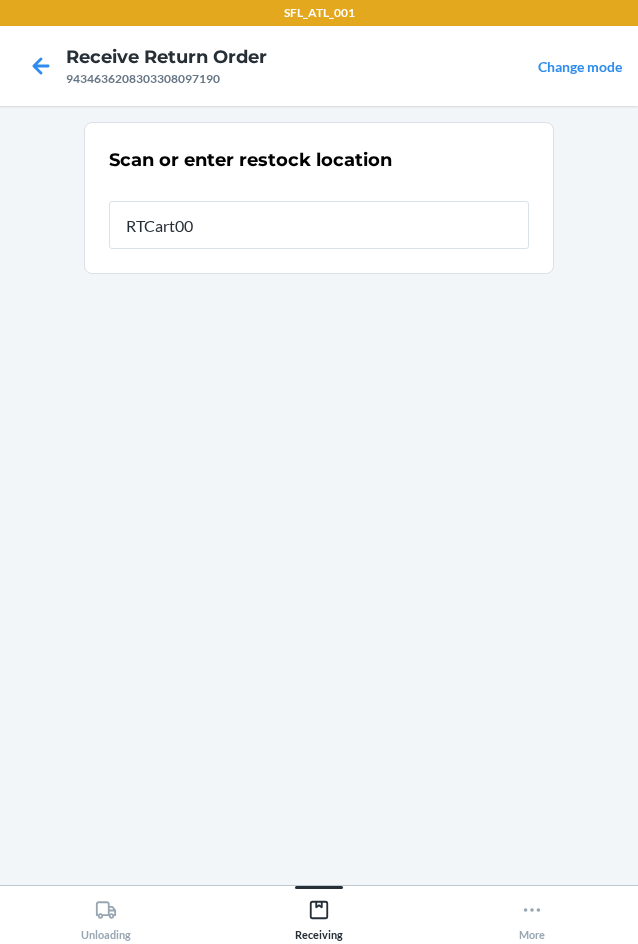 type on "RTCart009" 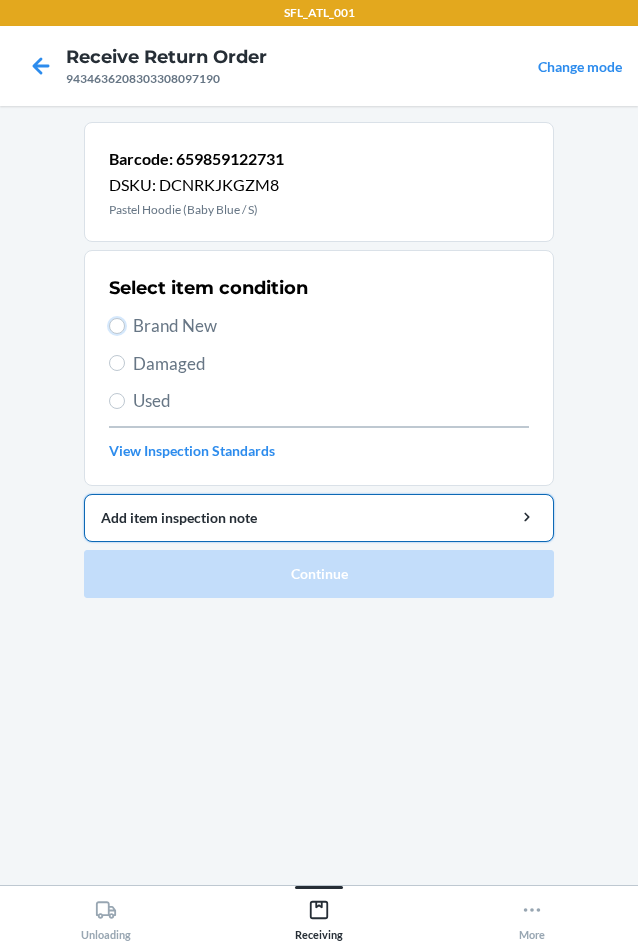 drag, startPoint x: 123, startPoint y: 327, endPoint x: 171, endPoint y: 516, distance: 195 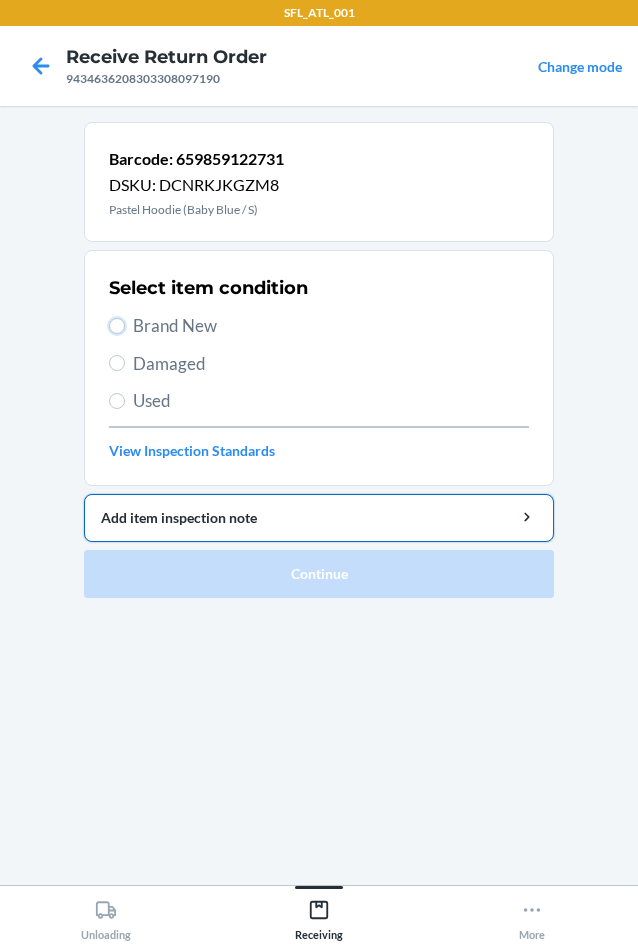 click on "Brand New" at bounding box center (319, 326) 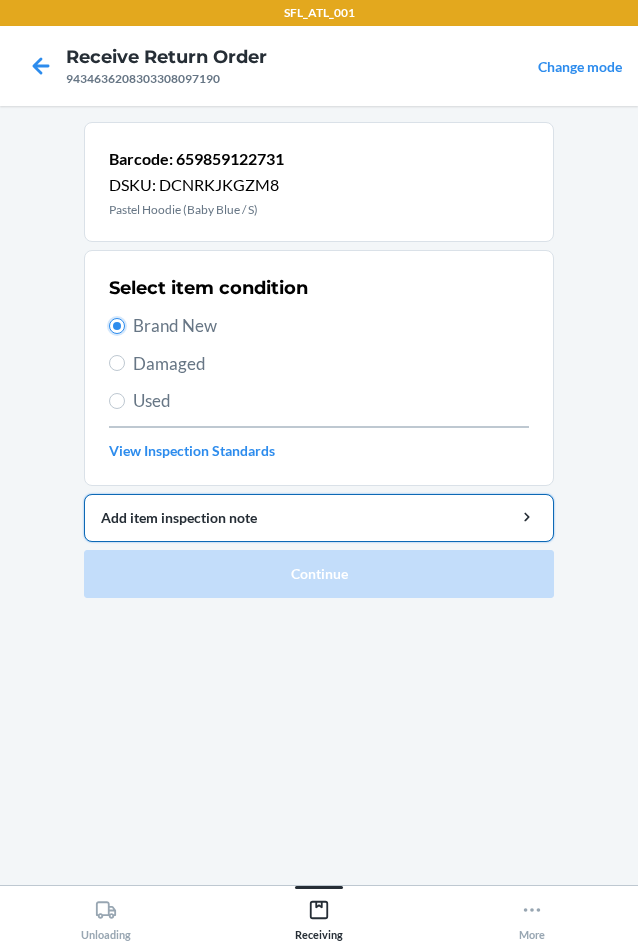 radio on "true" 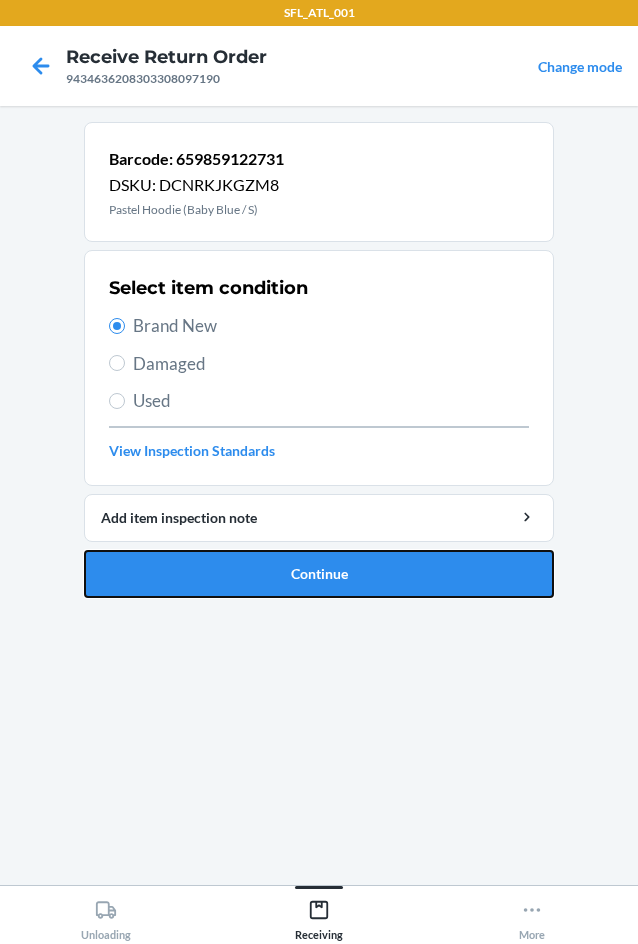 click on "Continue" at bounding box center (319, 574) 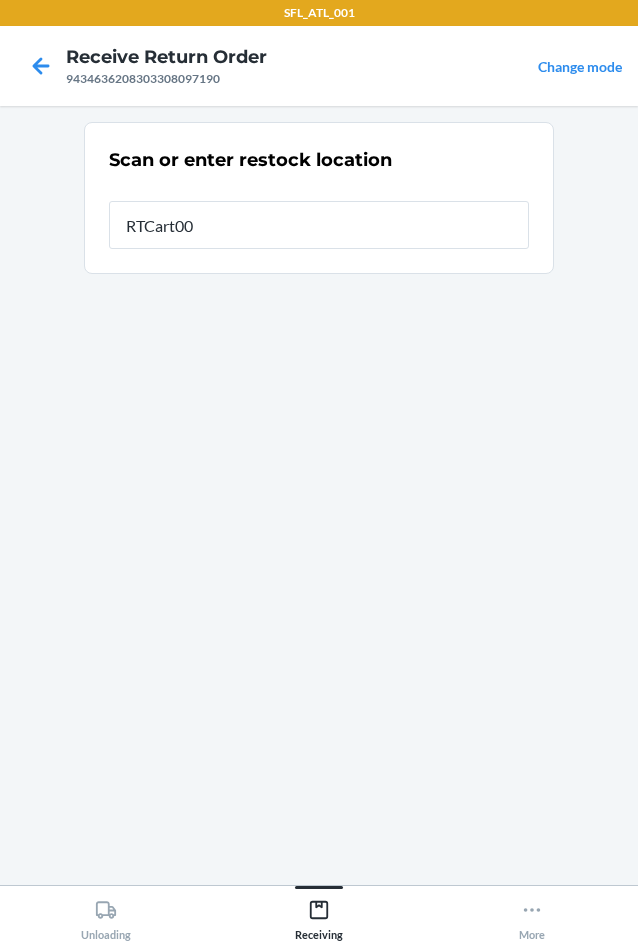 type on "RTCart009" 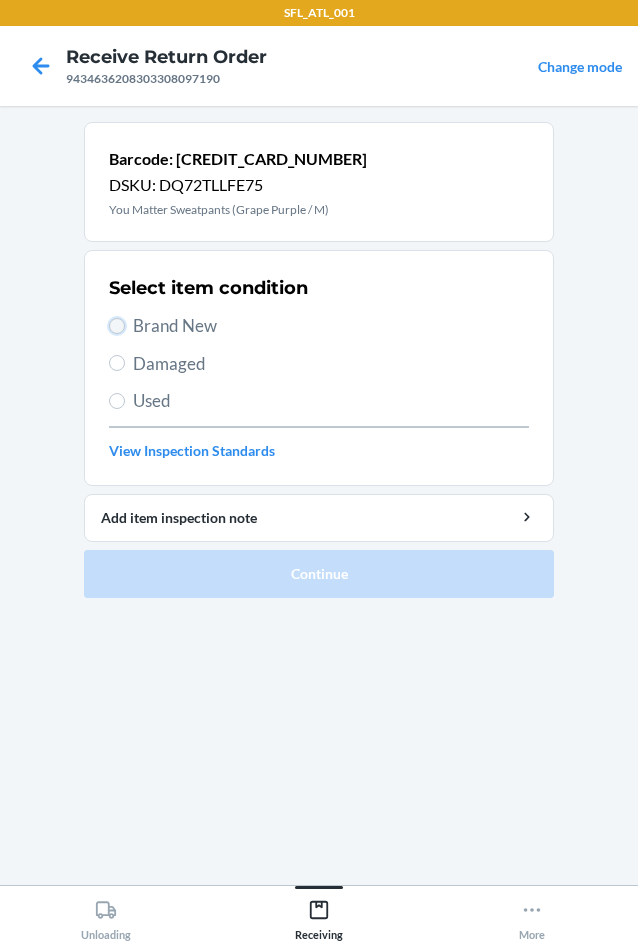 click on "Brand New" at bounding box center [117, 326] 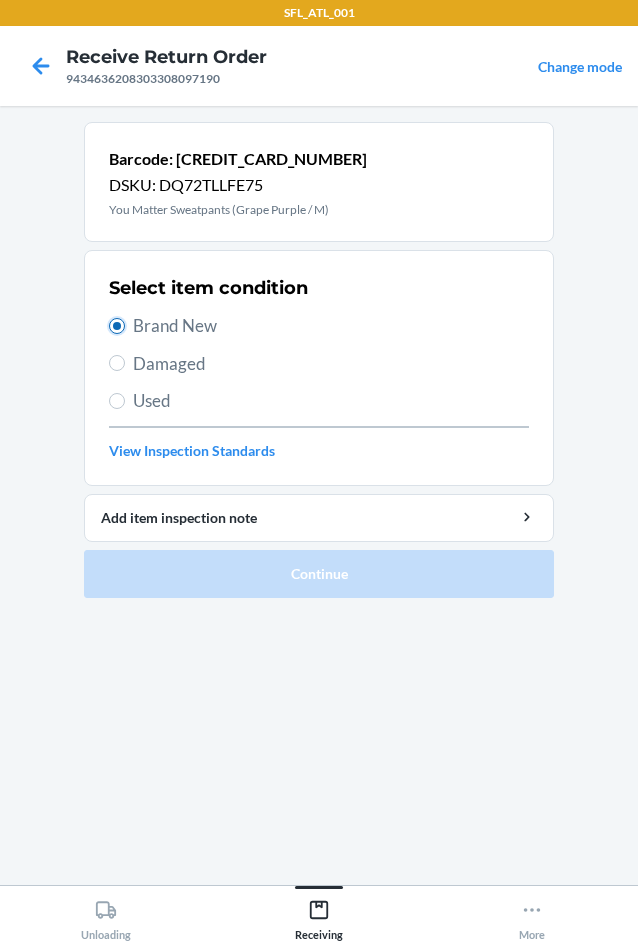 type 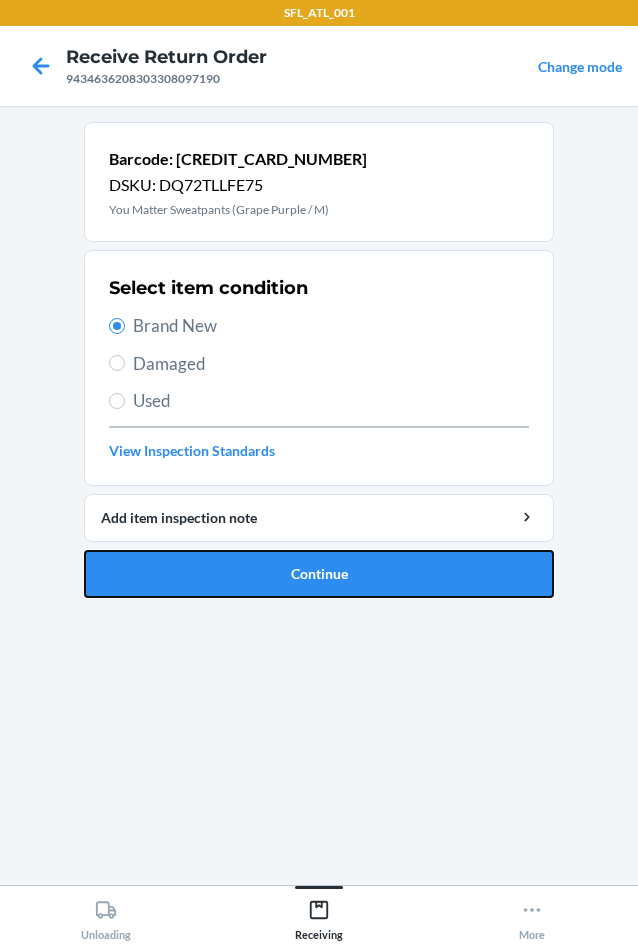 click on "Continue" at bounding box center (319, 574) 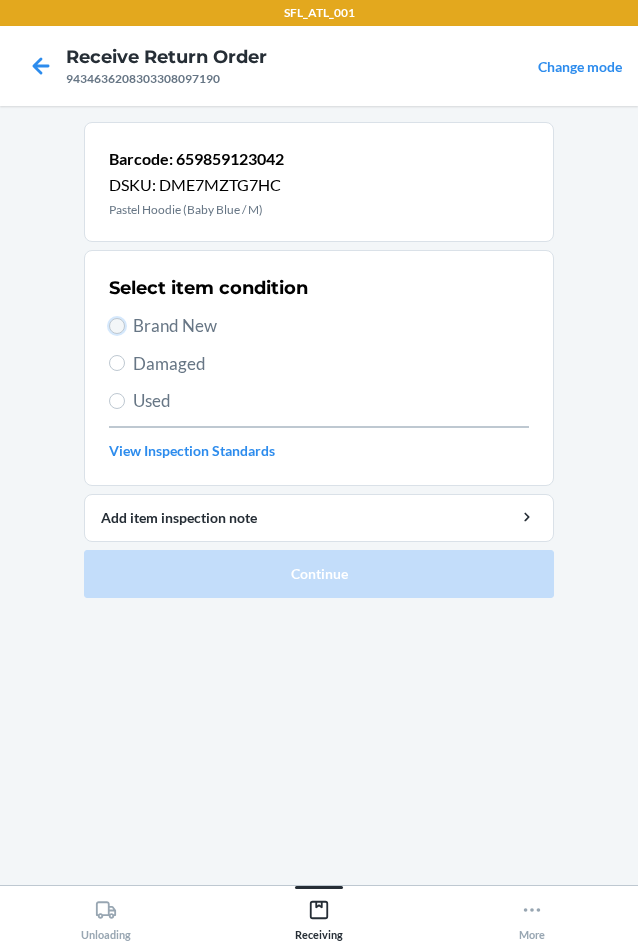 click on "Brand New" at bounding box center (117, 326) 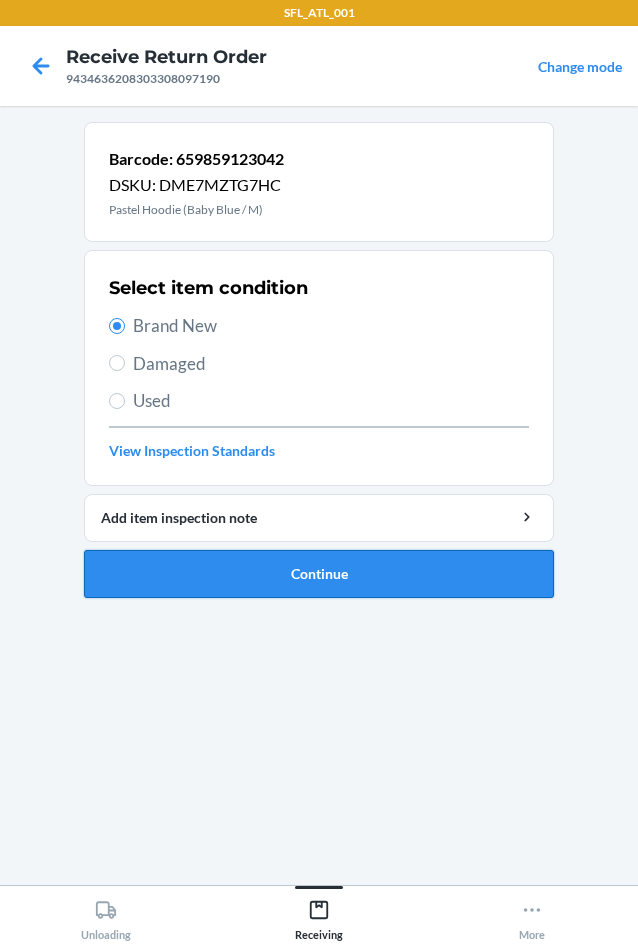 click on "Continue" at bounding box center [319, 574] 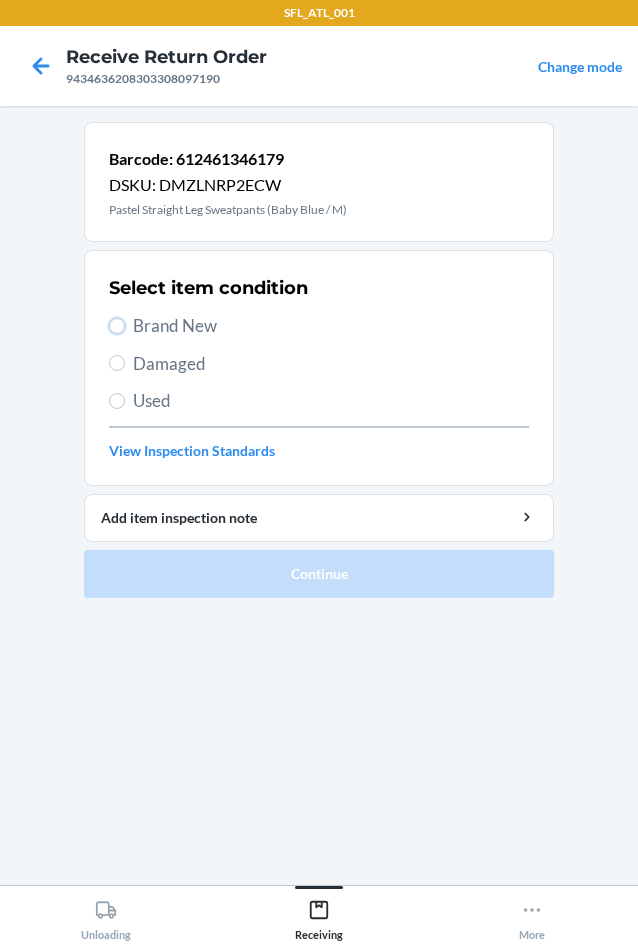 drag, startPoint x: 118, startPoint y: 322, endPoint x: 172, endPoint y: 402, distance: 96.519424 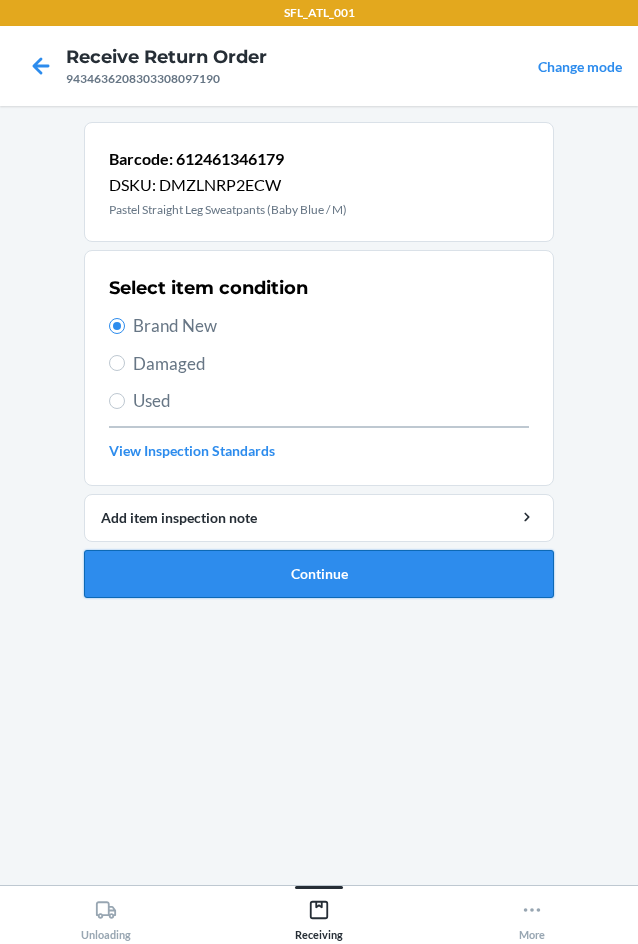 click on "Continue" at bounding box center (319, 574) 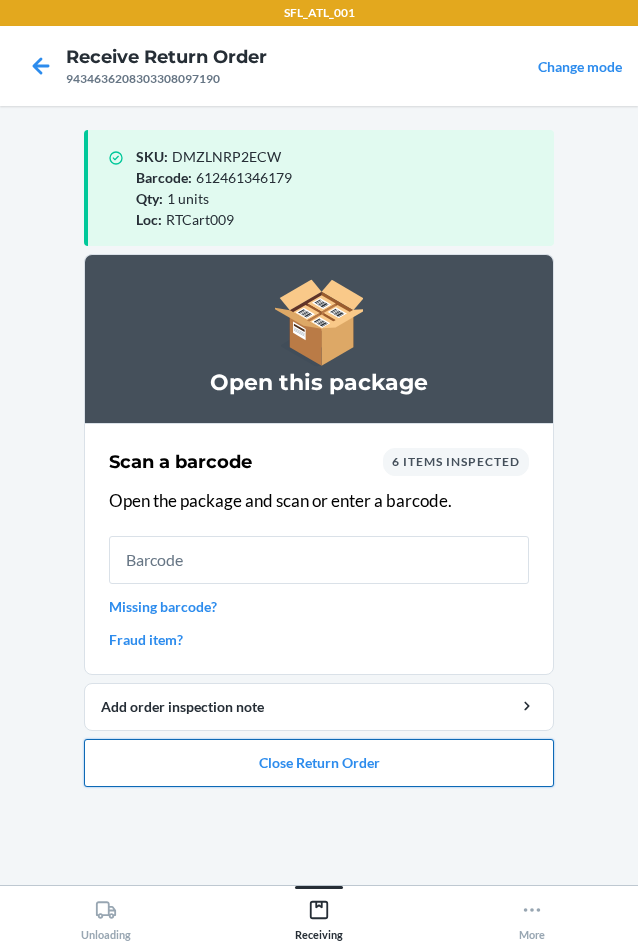 click on "Close Return Order" at bounding box center [319, 763] 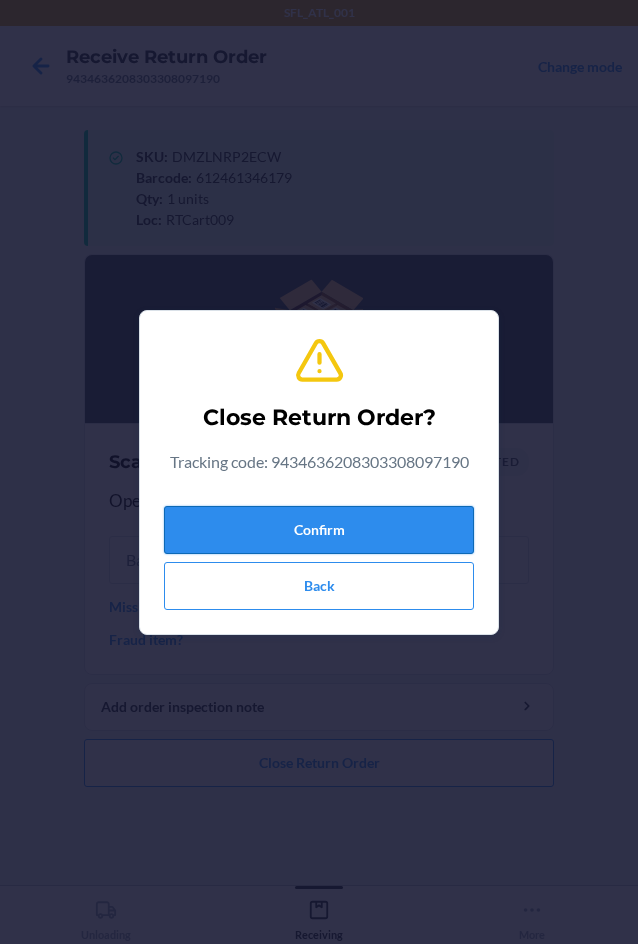 click on "Confirm" at bounding box center [319, 530] 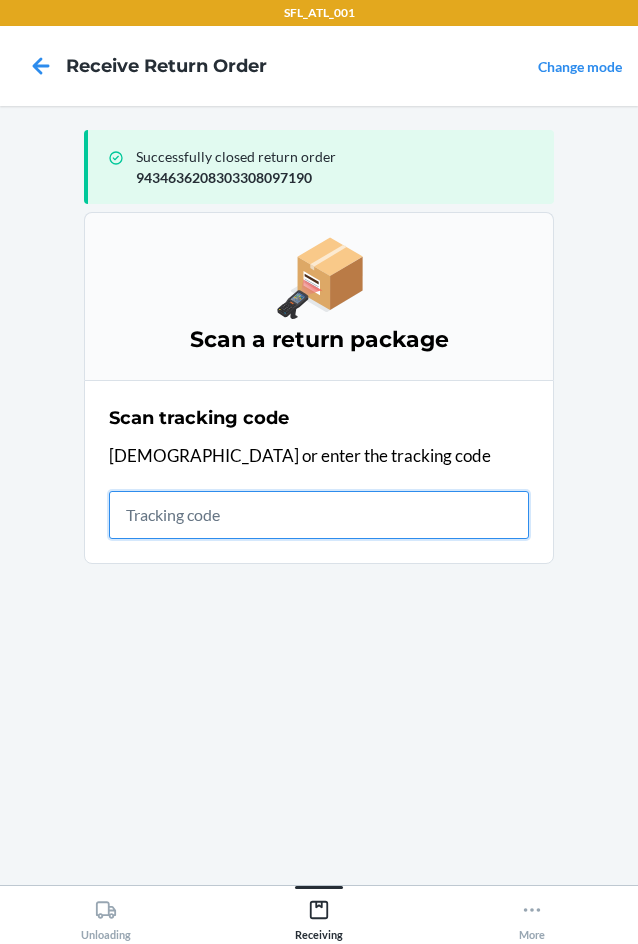 click at bounding box center (319, 515) 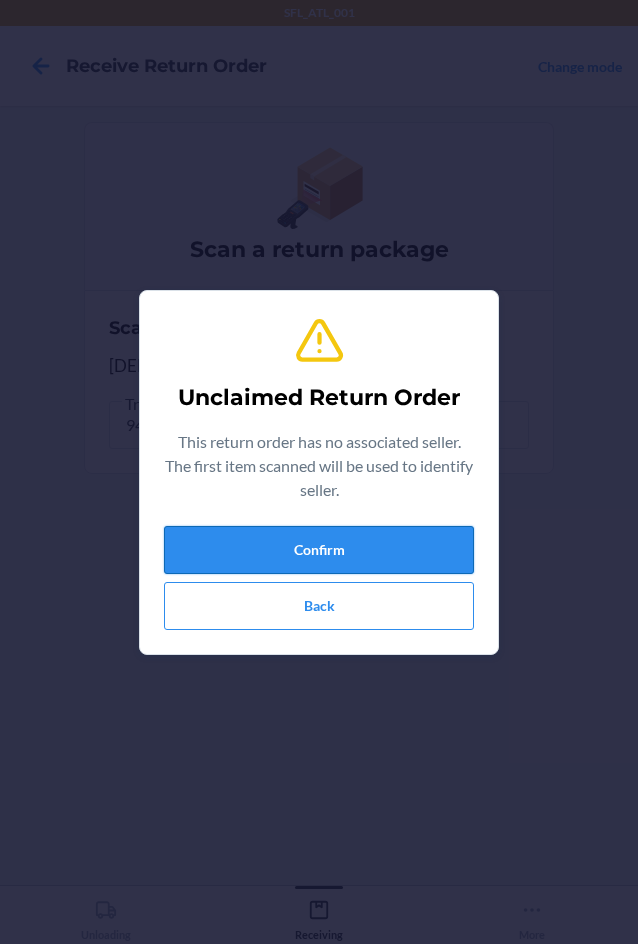 click on "Confirm" at bounding box center [319, 550] 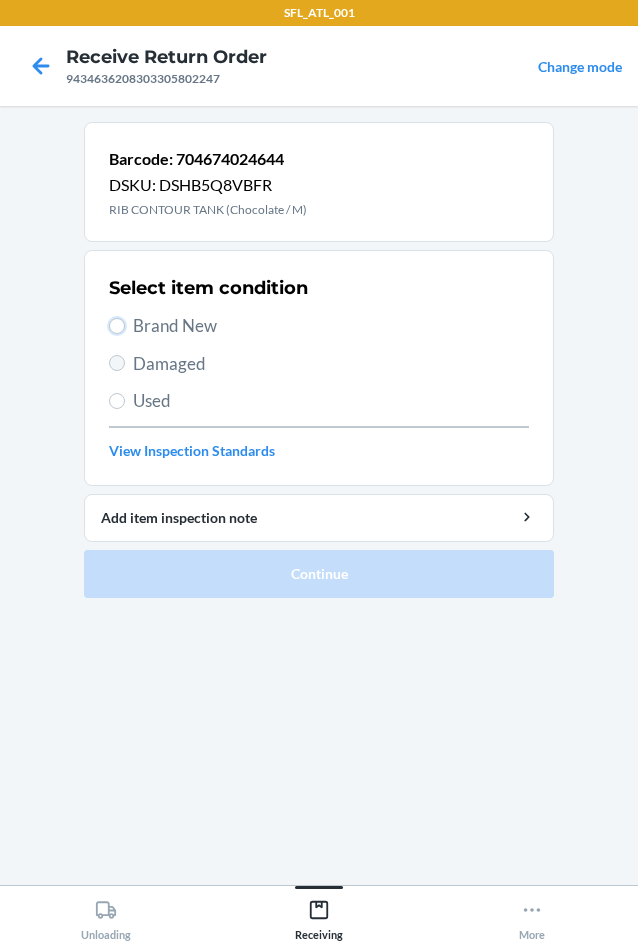 drag, startPoint x: 123, startPoint y: 329, endPoint x: 121, endPoint y: 363, distance: 34.058773 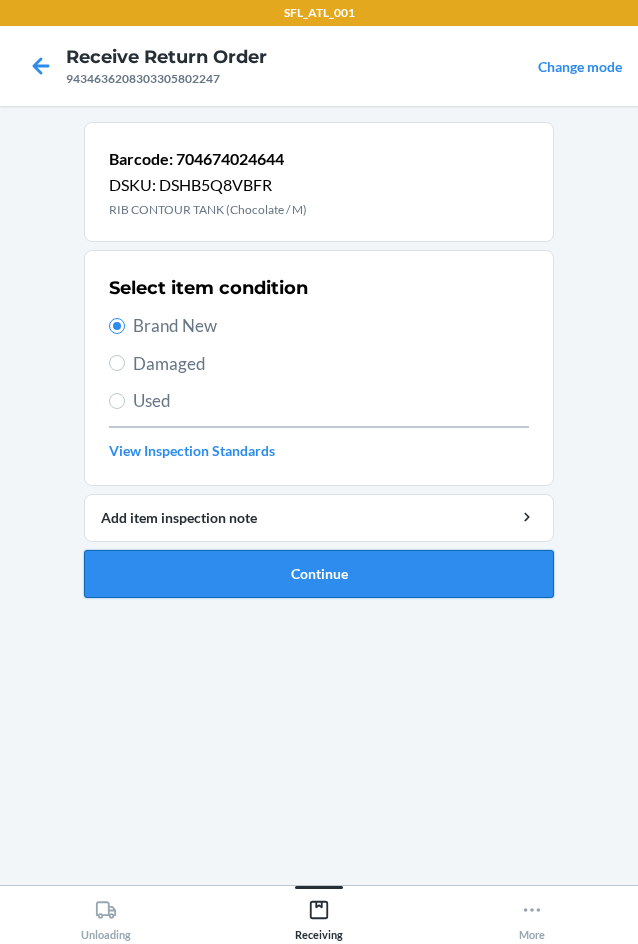 click on "Continue" at bounding box center (319, 574) 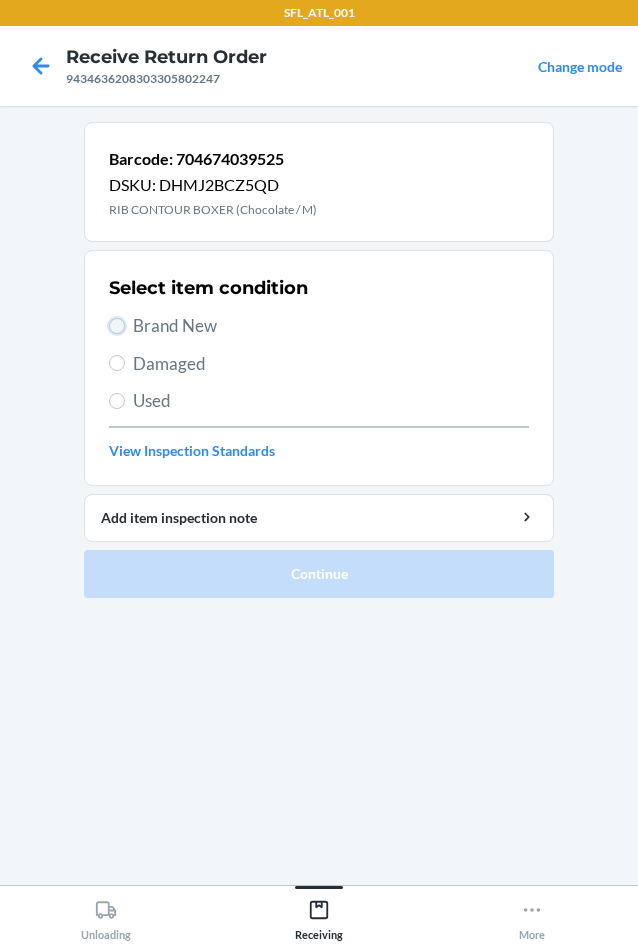 click on "Brand New" at bounding box center (117, 326) 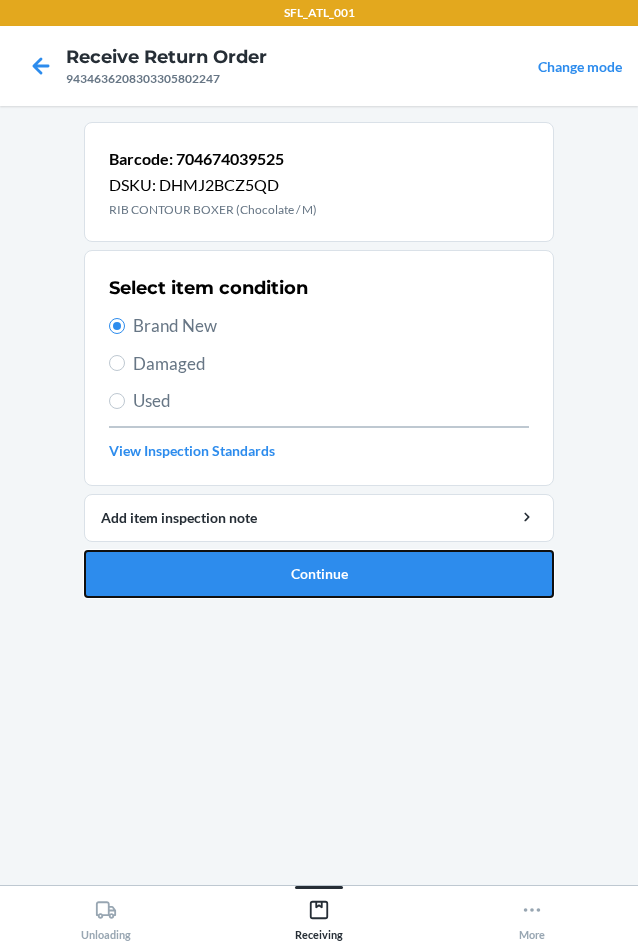 drag, startPoint x: 179, startPoint y: 568, endPoint x: 193, endPoint y: 540, distance: 31.304953 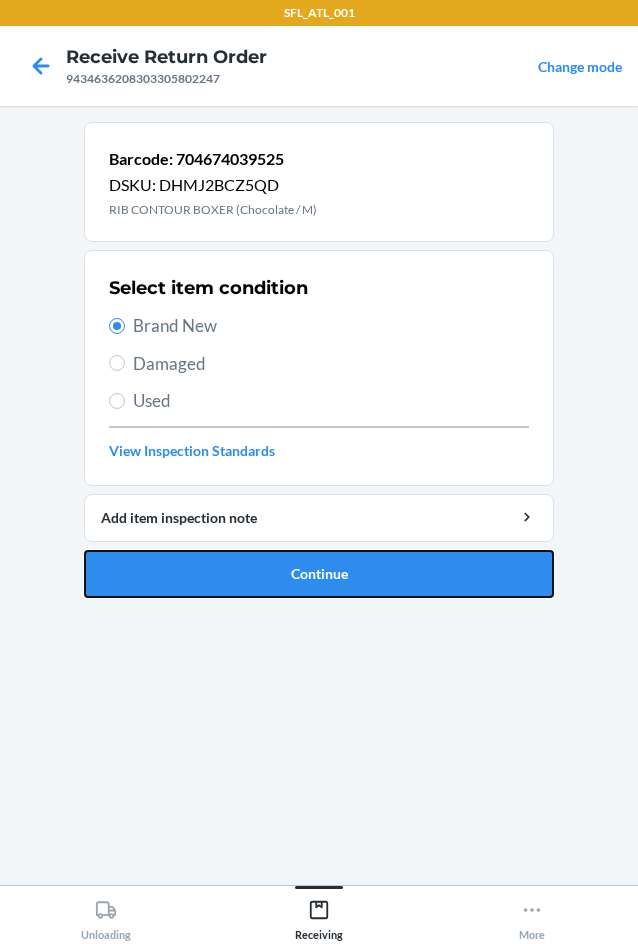 click on "Continue" at bounding box center [319, 574] 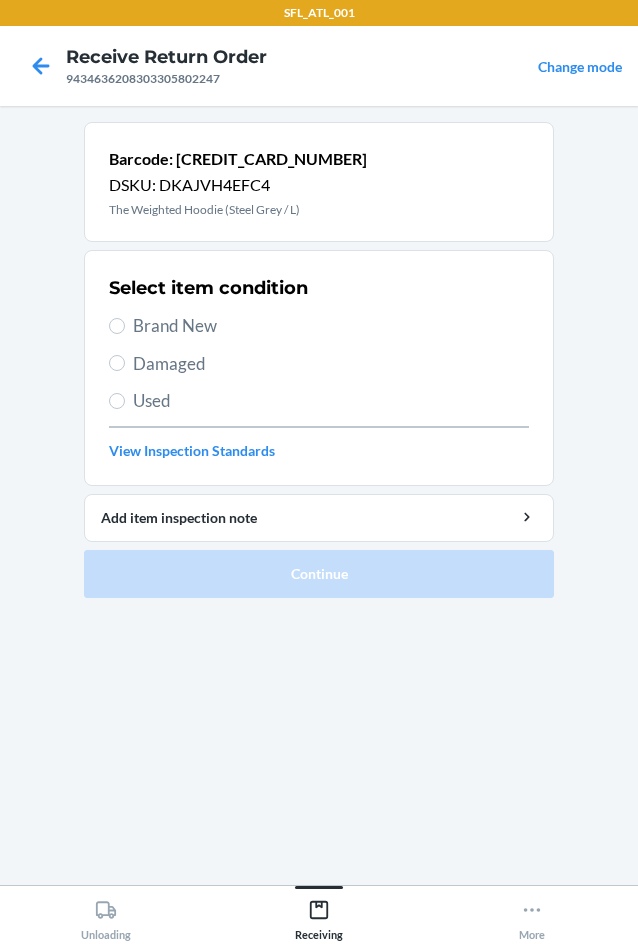 drag, startPoint x: 125, startPoint y: 329, endPoint x: 149, endPoint y: 448, distance: 121.39605 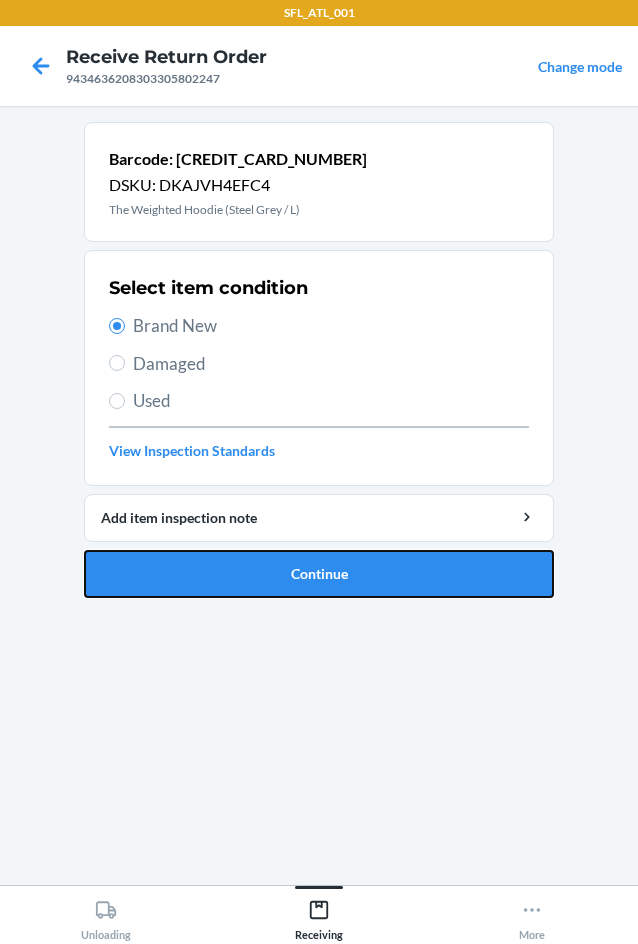 click on "Continue" at bounding box center (319, 574) 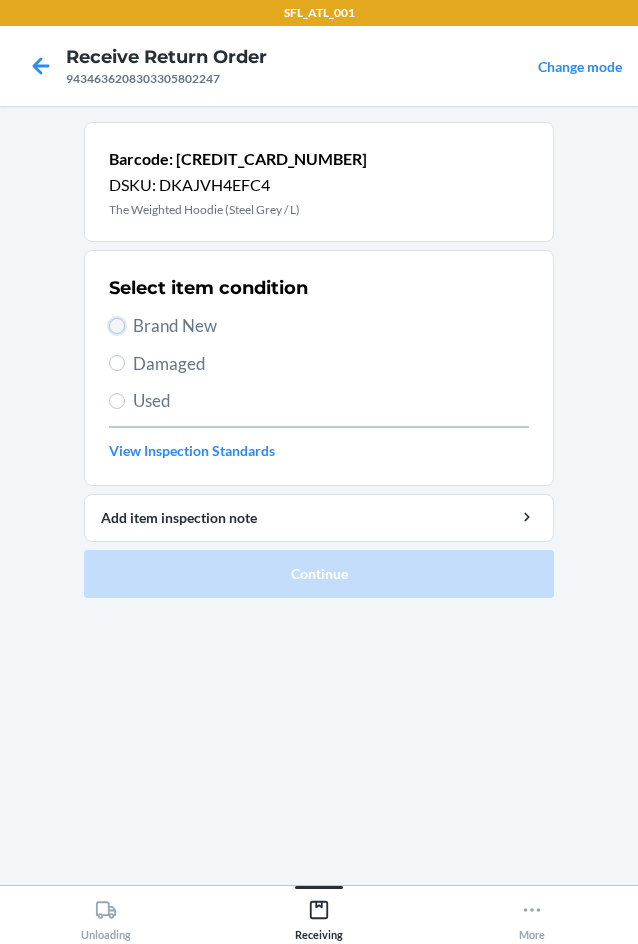 click on "Brand New" at bounding box center [117, 326] 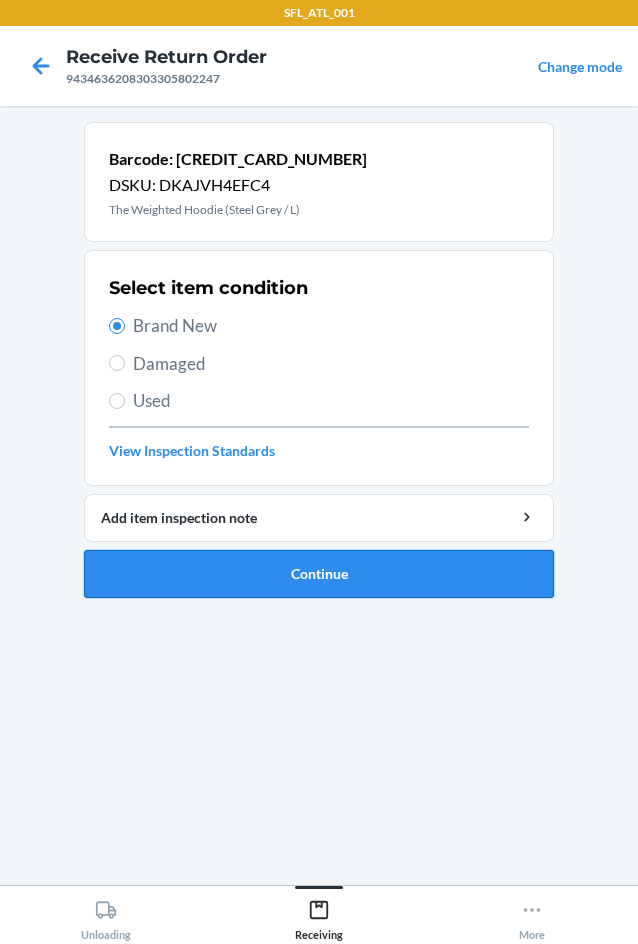 click on "Continue" at bounding box center [319, 574] 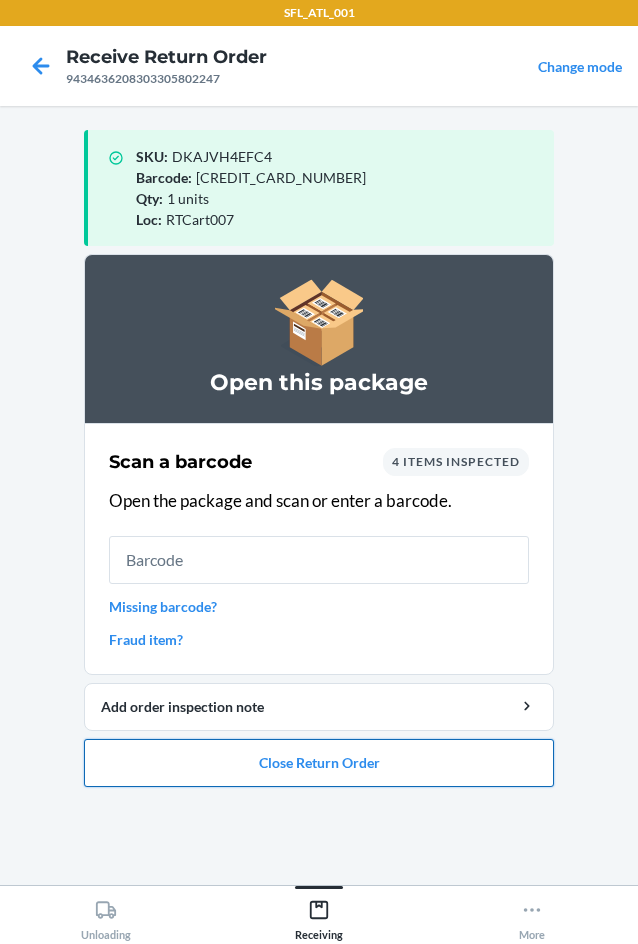 click on "Close Return Order" at bounding box center [319, 763] 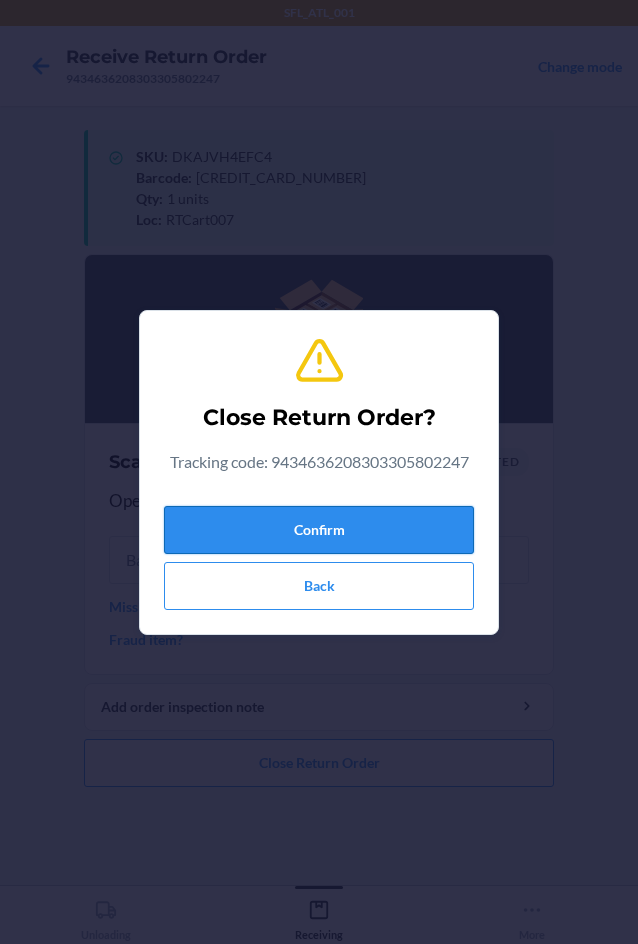 click on "Confirm" at bounding box center [319, 530] 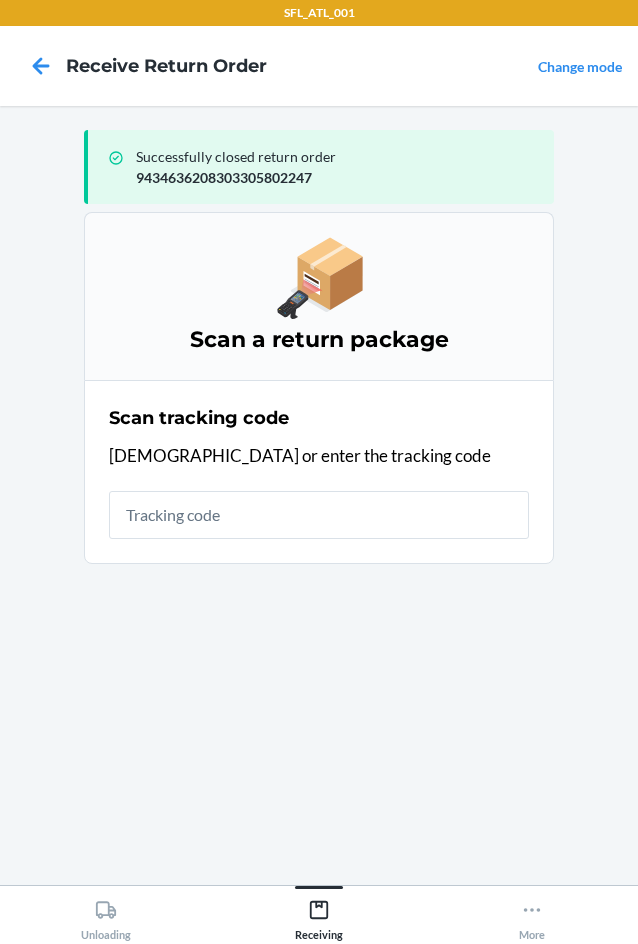 click at bounding box center (319, 515) 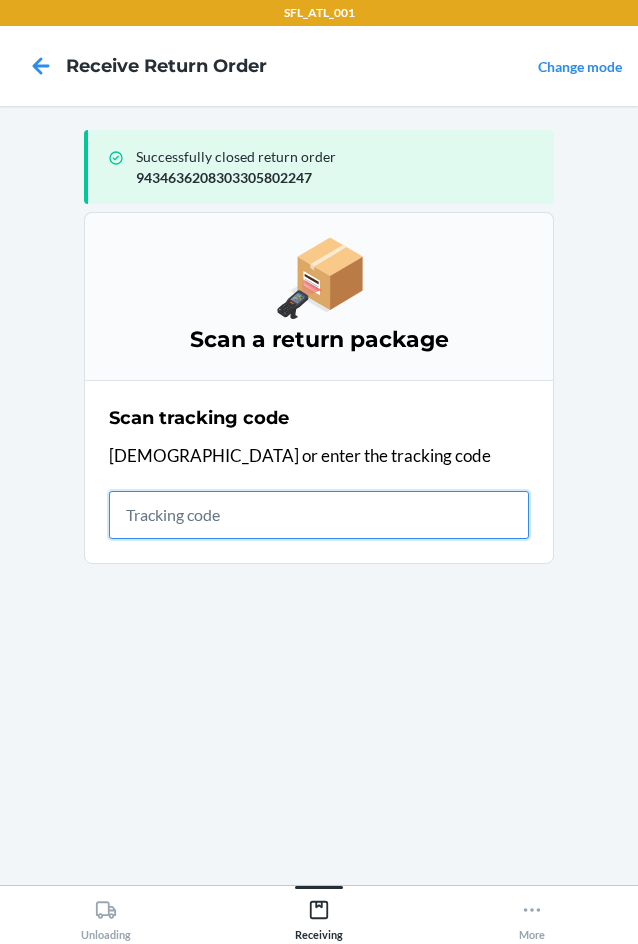 click at bounding box center (319, 515) 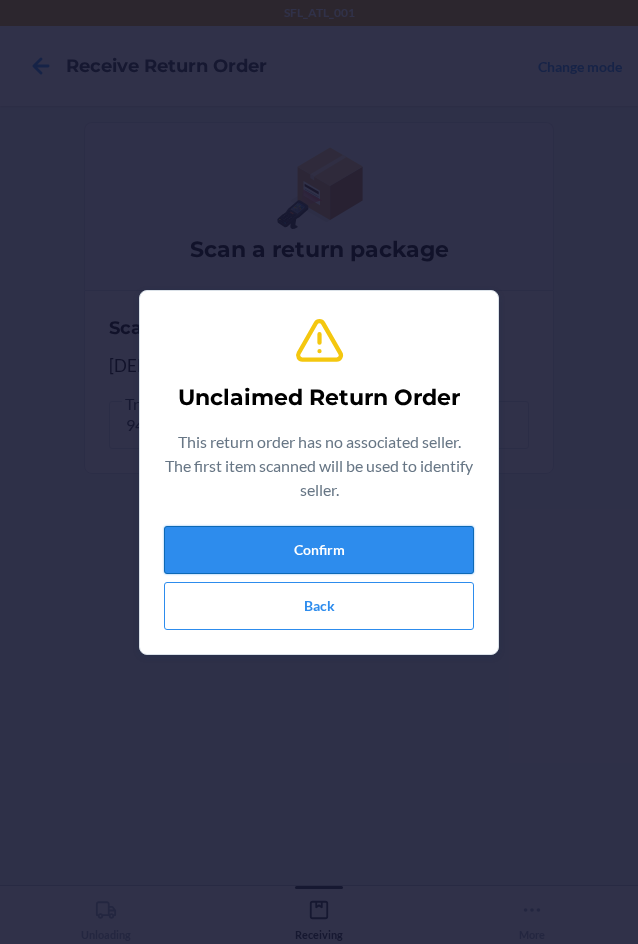 click on "Confirm" at bounding box center (319, 550) 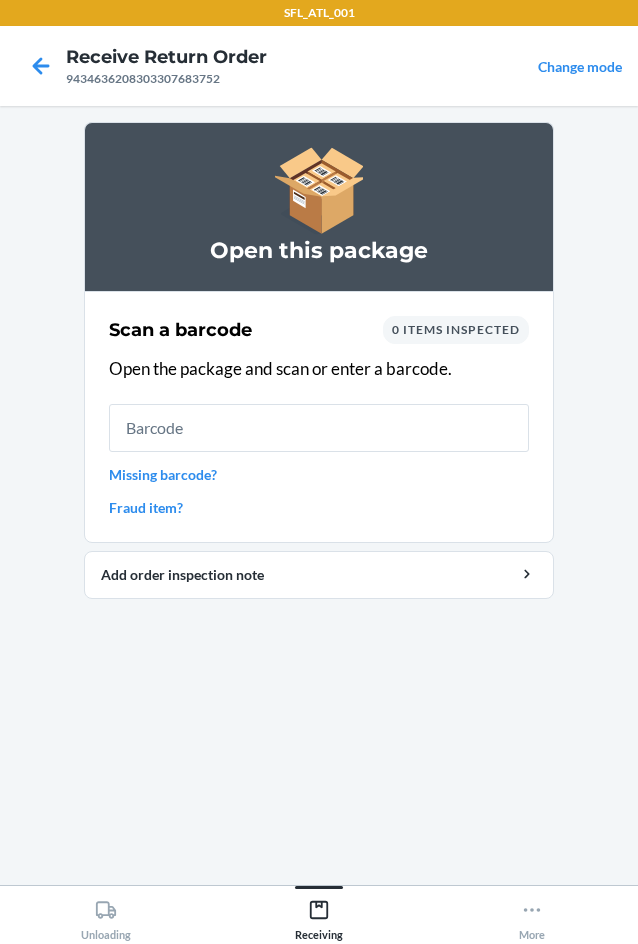 click at bounding box center [319, 428] 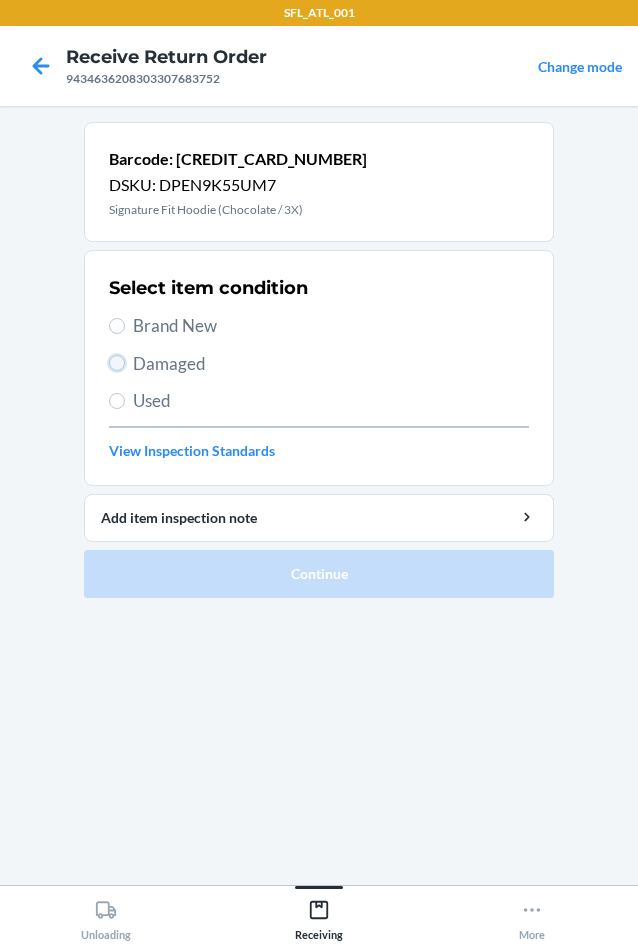 click on "Damaged" at bounding box center [117, 363] 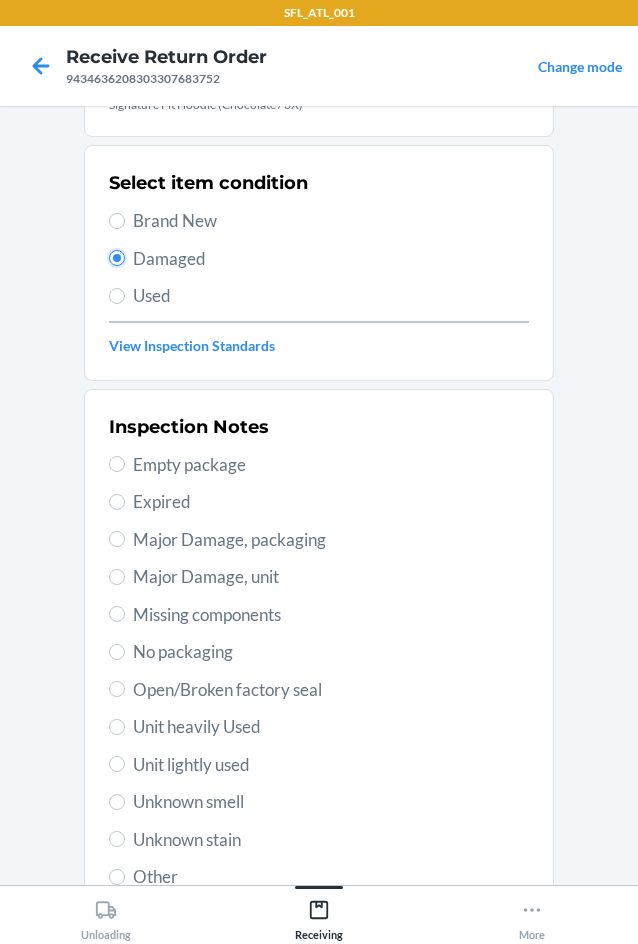 scroll, scrollTop: 200, scrollLeft: 0, axis: vertical 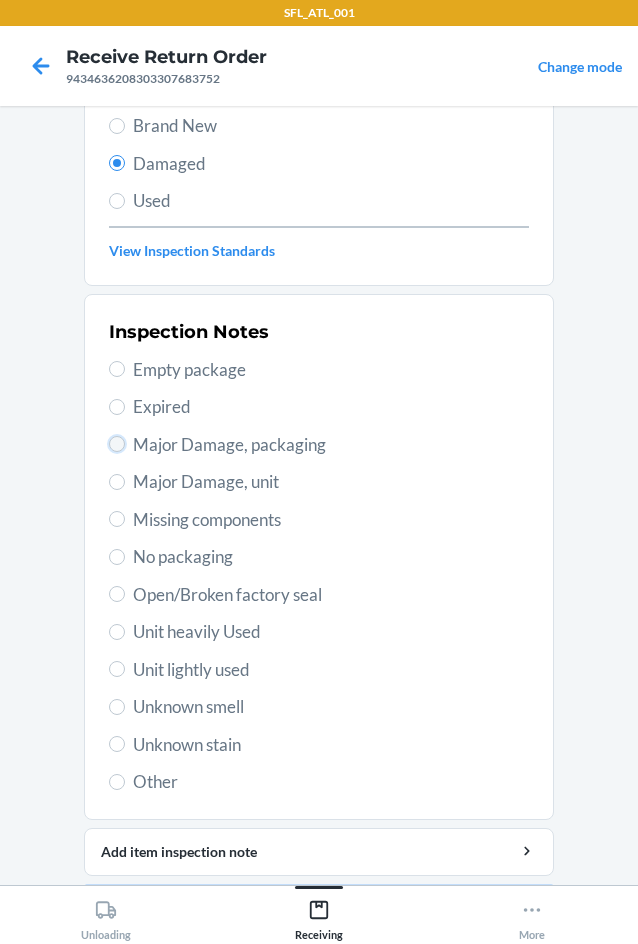 click on "Major Damage, packaging" at bounding box center (117, 444) 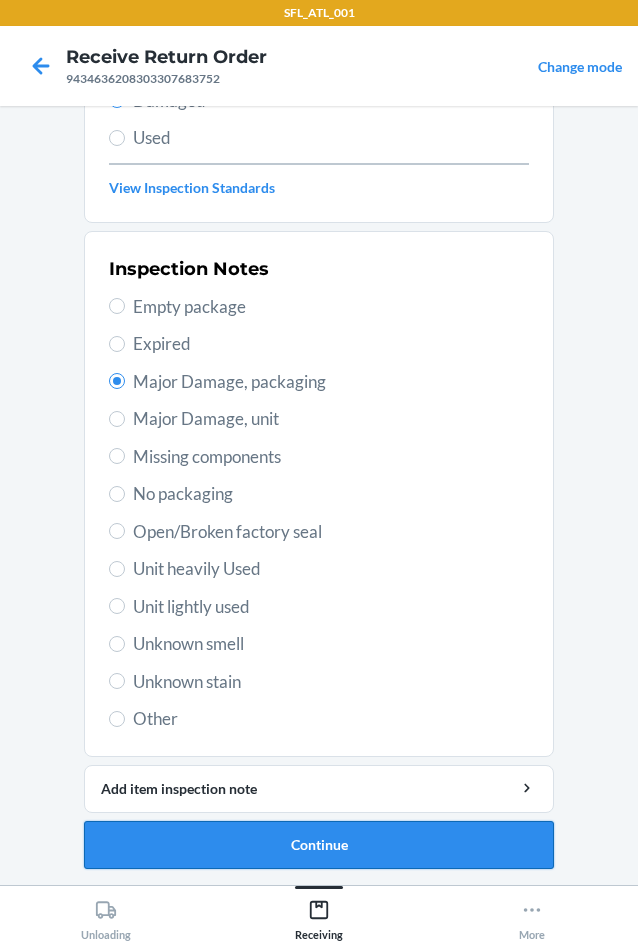 click on "Continue" at bounding box center (319, 845) 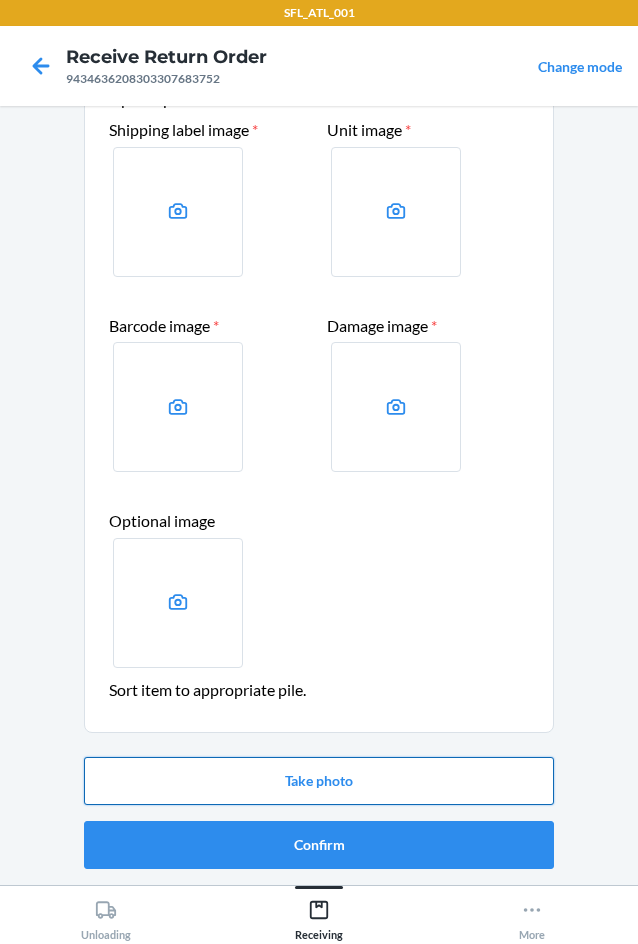 click on "Take photo" at bounding box center (319, 781) 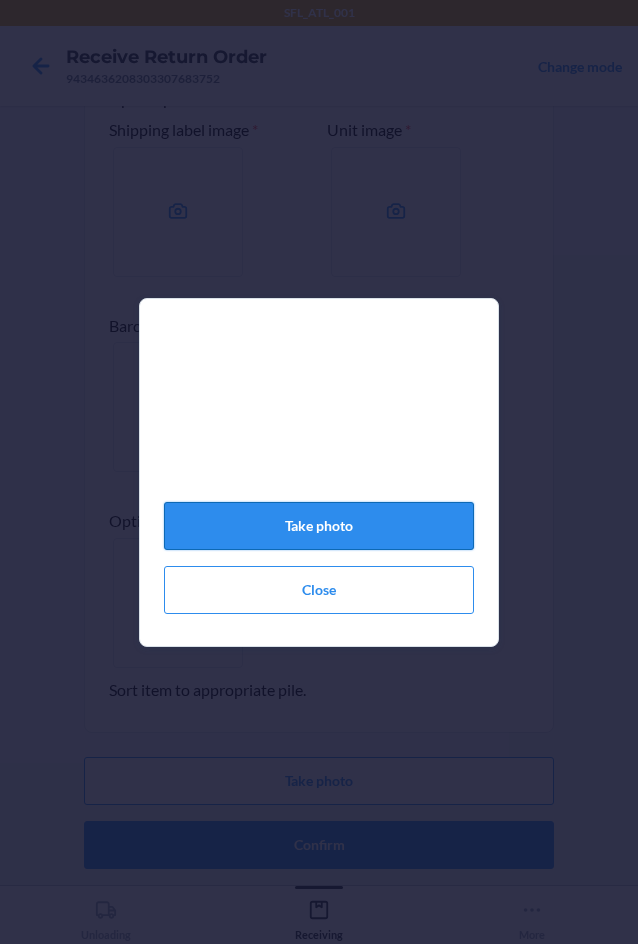 click on "Take photo" 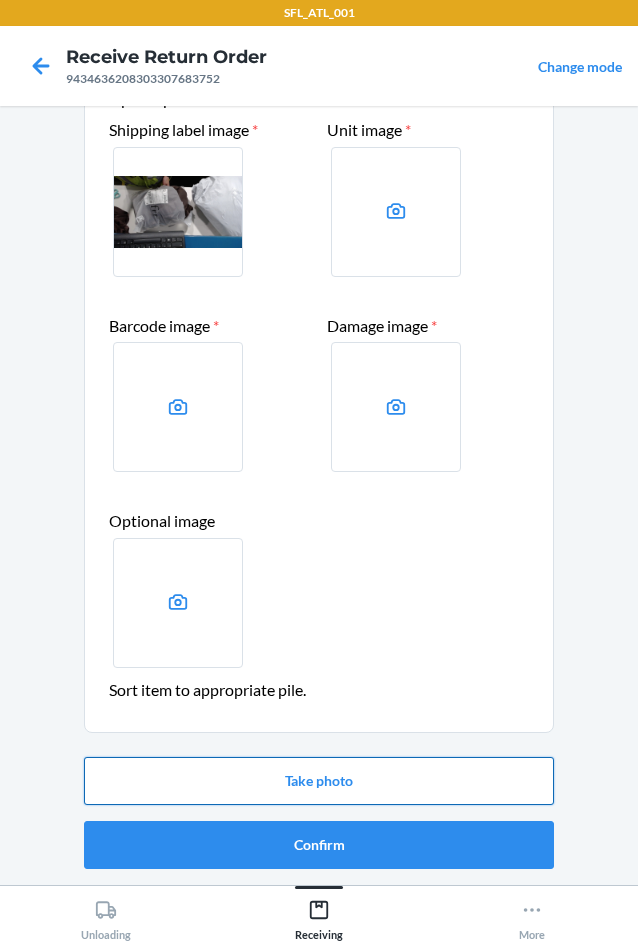 click on "Take photo" at bounding box center (319, 781) 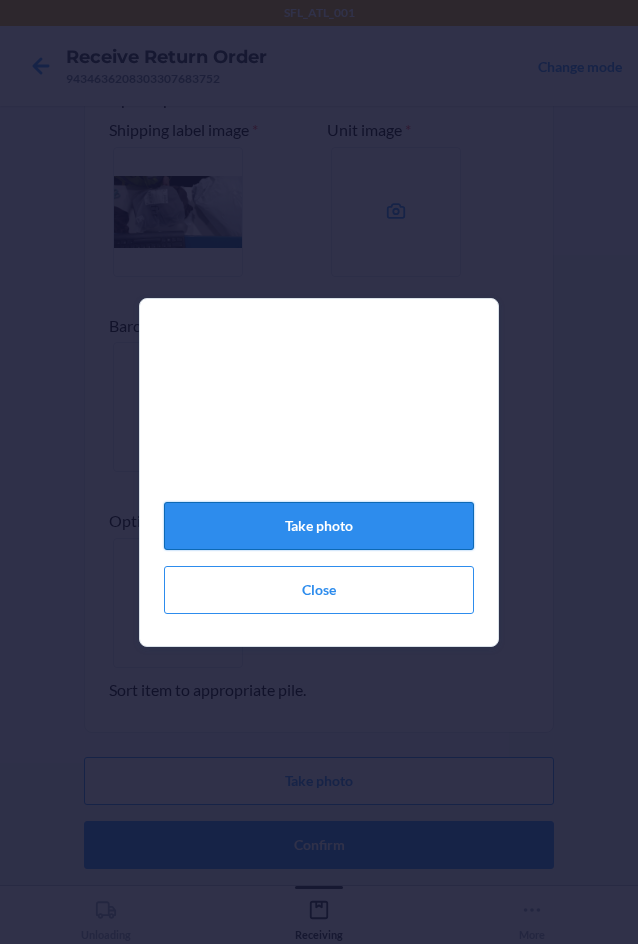 click on "Take photo" 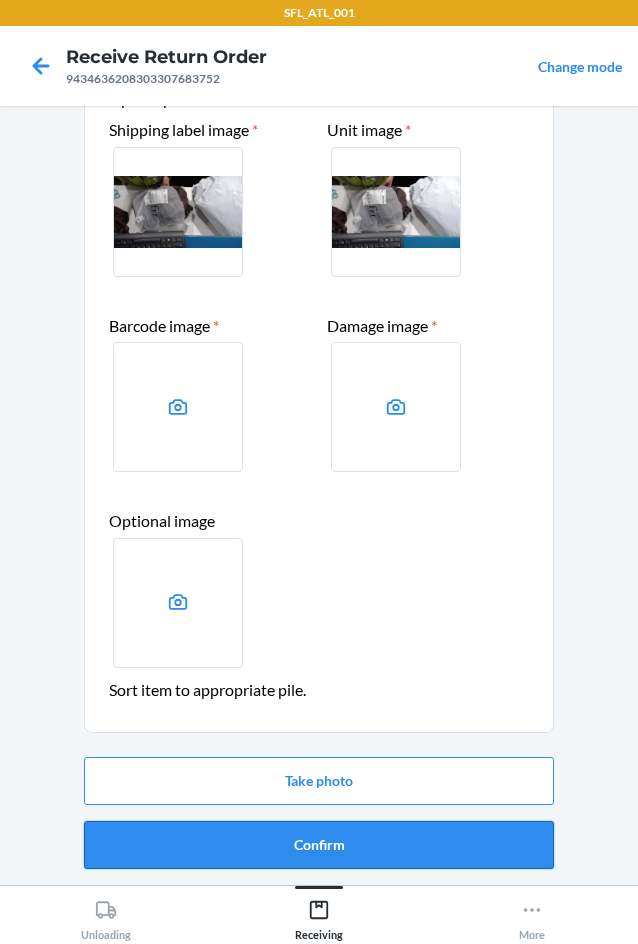click on "Confirm" at bounding box center (319, 845) 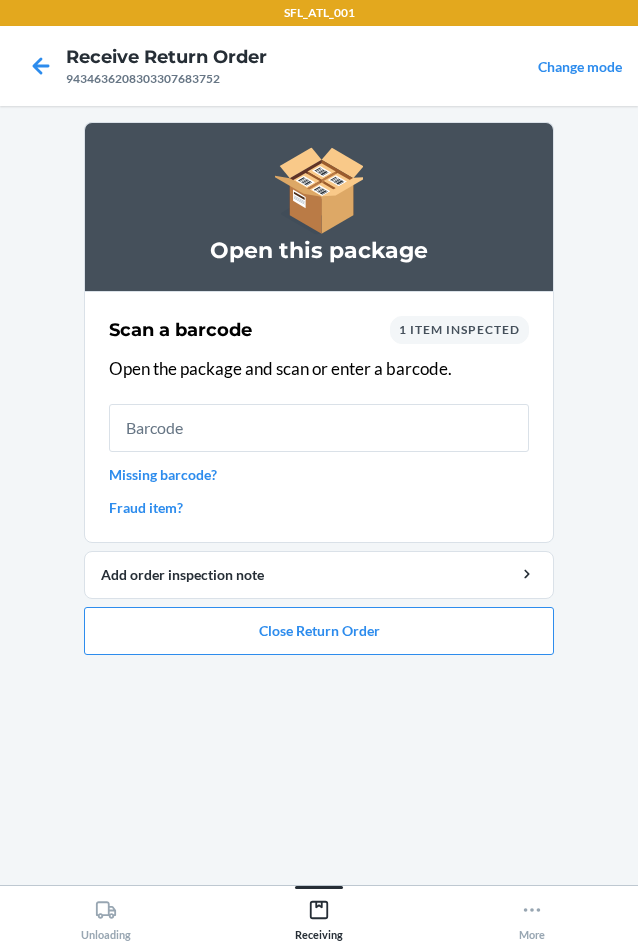 click on "Missing barcode?" at bounding box center [319, 474] 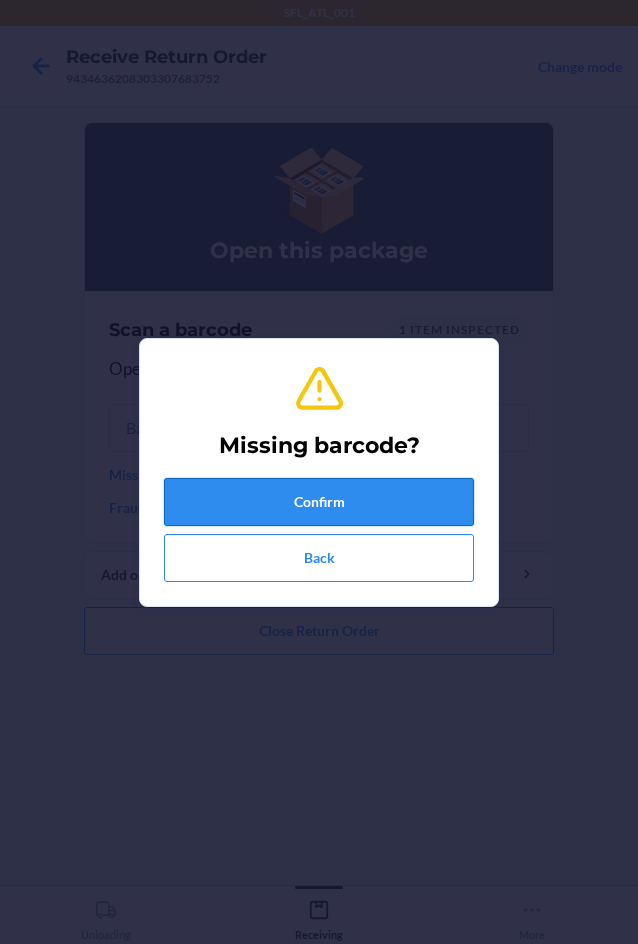 click on "Confirm" at bounding box center [319, 502] 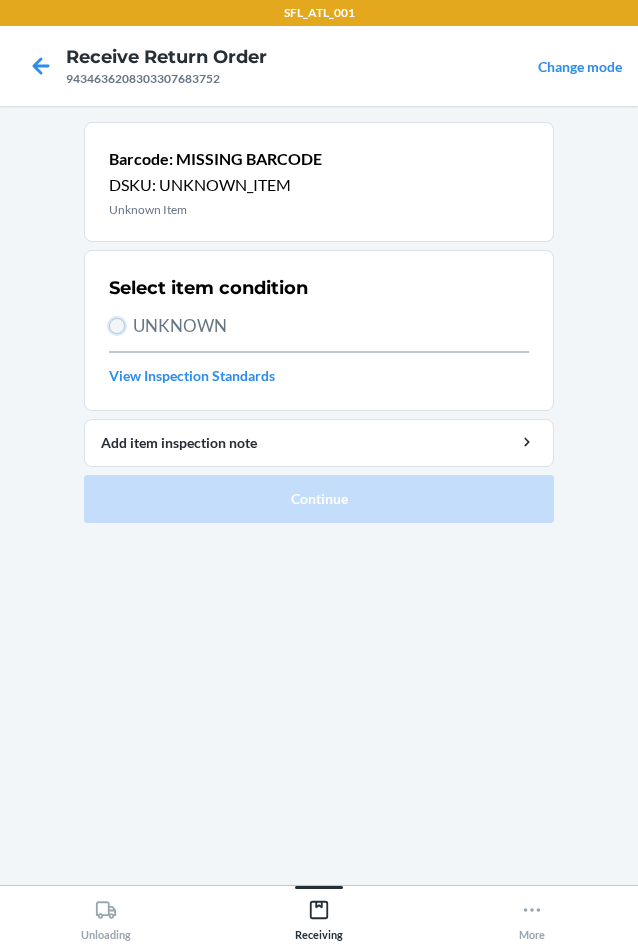 click on "UNKNOWN" at bounding box center [117, 326] 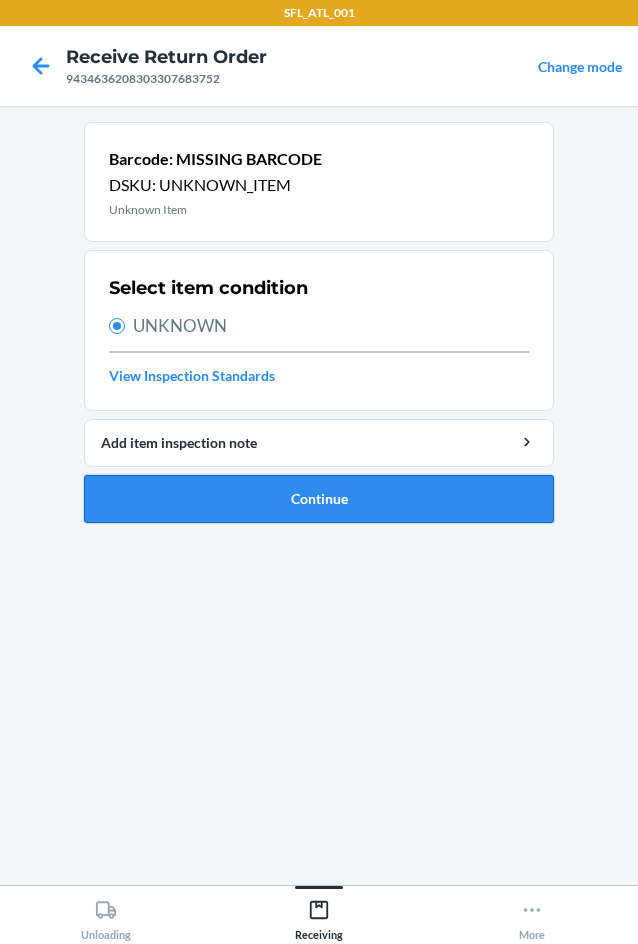 click on "Continue" at bounding box center (319, 499) 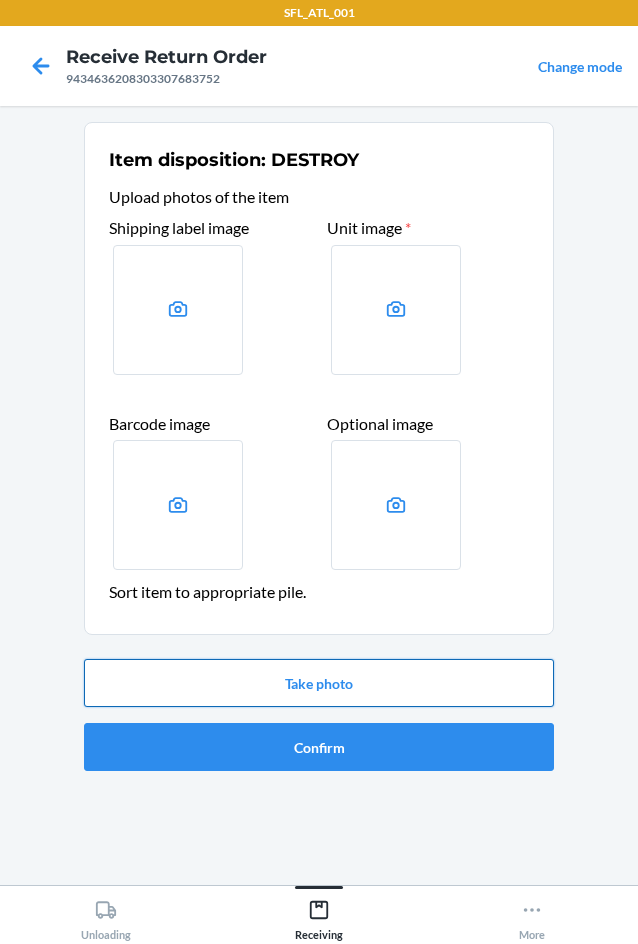click on "Take photo" at bounding box center [319, 683] 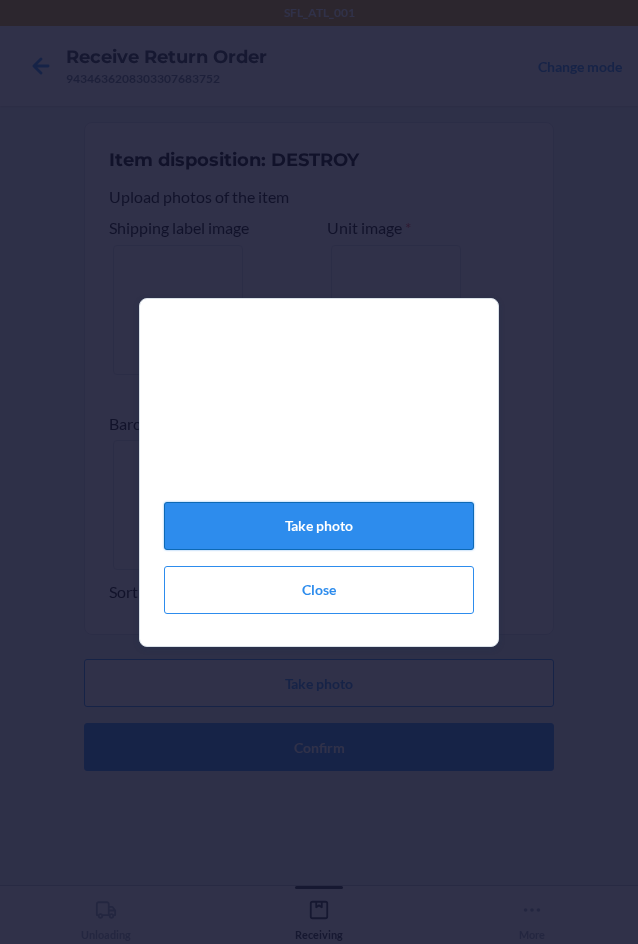 click on "Take photo" 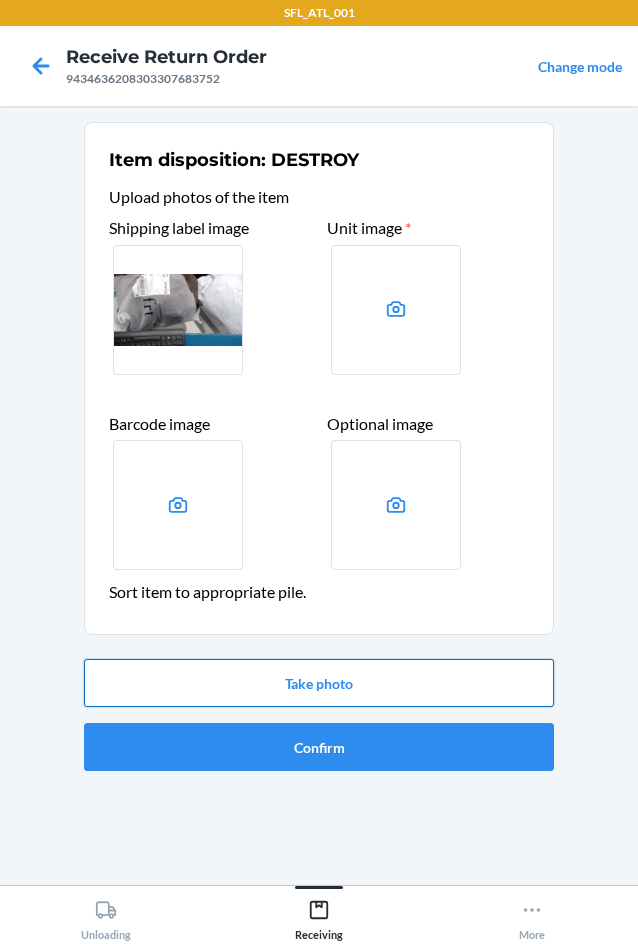 click on "Take photo" at bounding box center (319, 683) 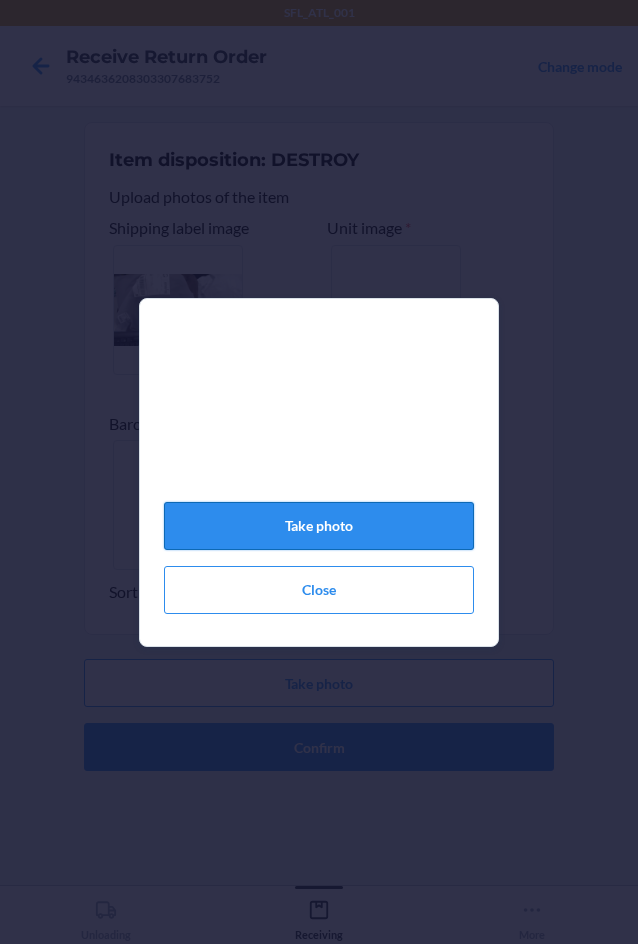 click on "Take photo" 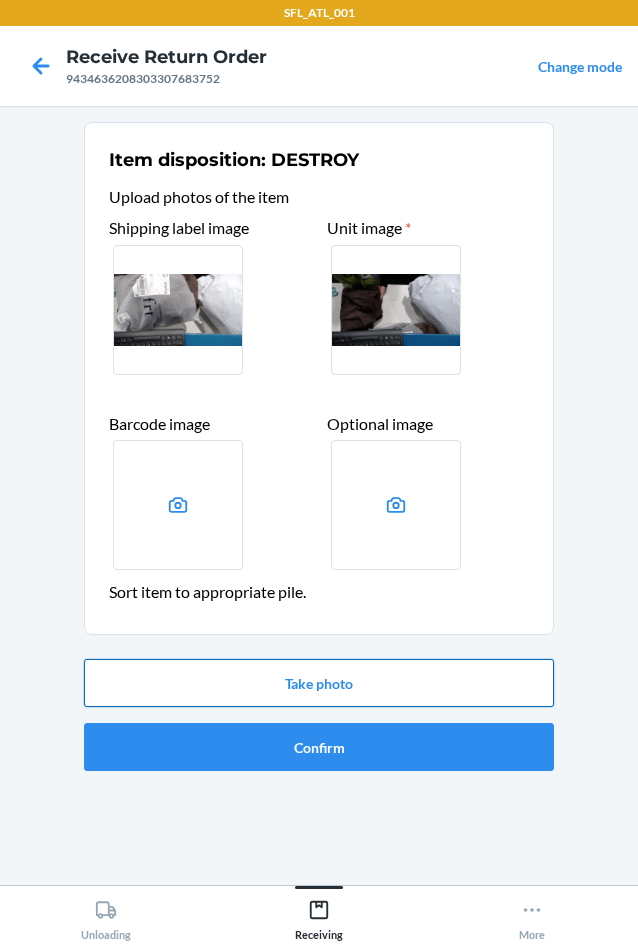 click on "Take photo" at bounding box center (319, 683) 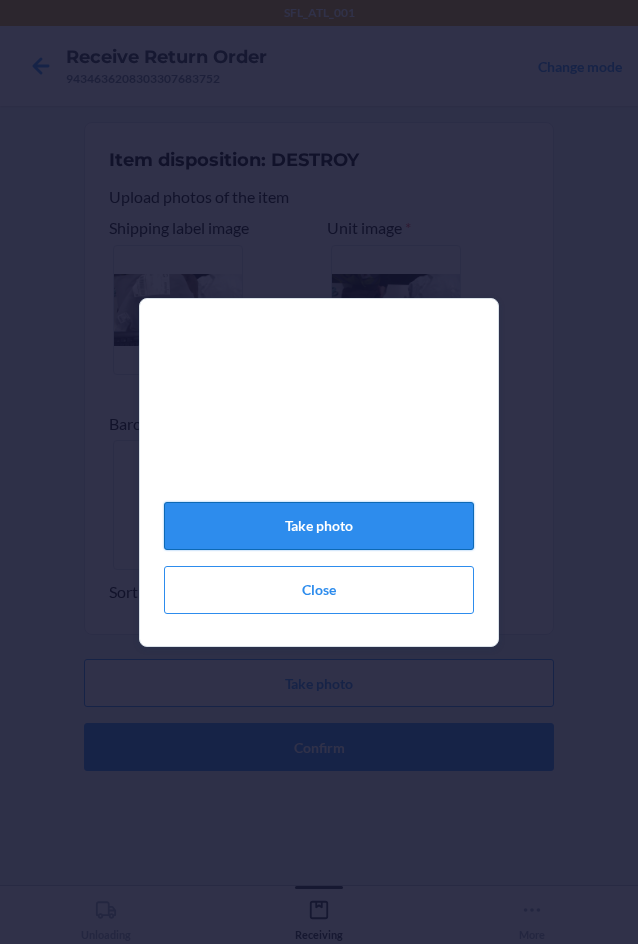 click on "Take photo" 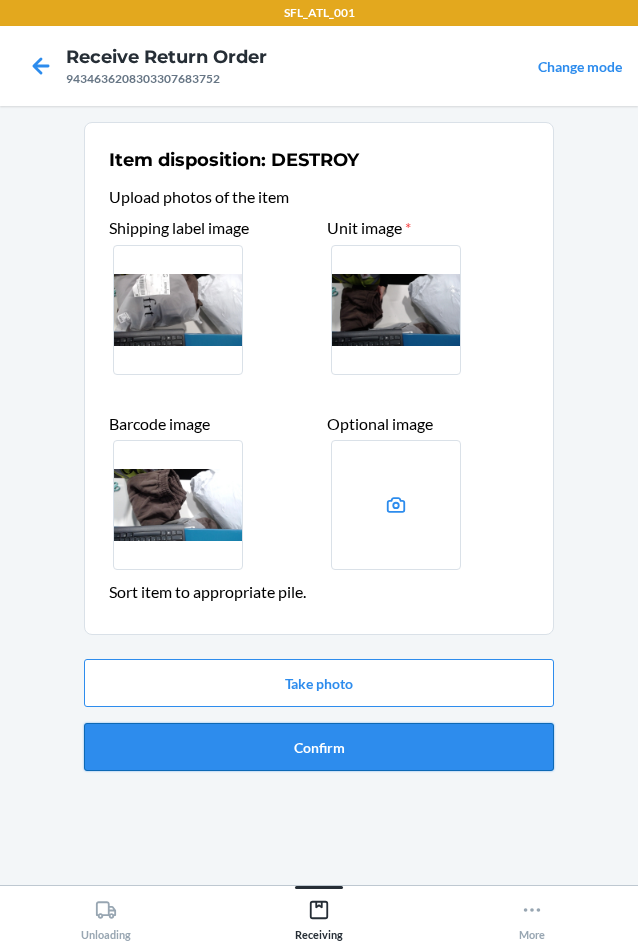 click on "Confirm" at bounding box center (319, 747) 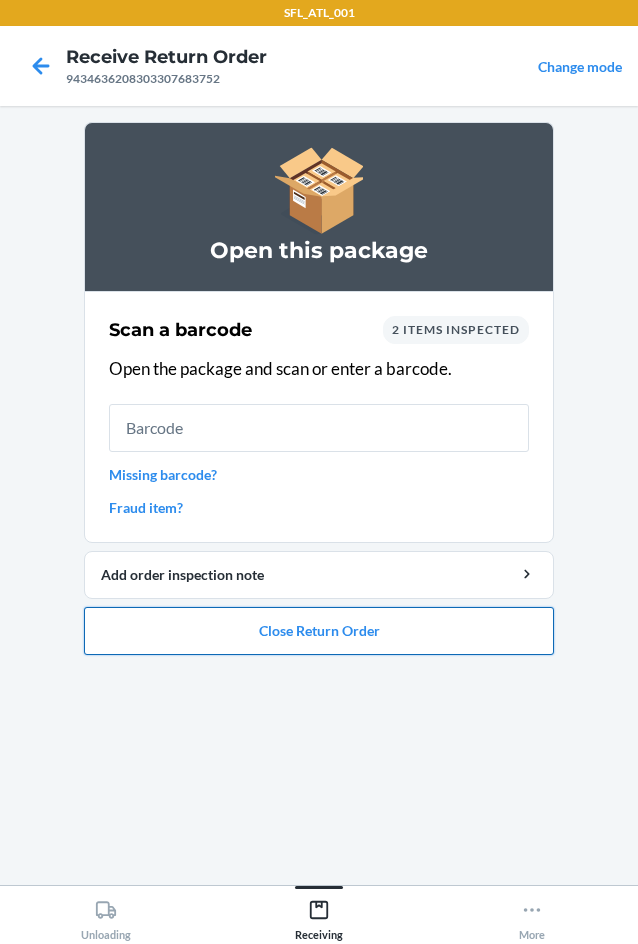 click on "Close Return Order" at bounding box center (319, 631) 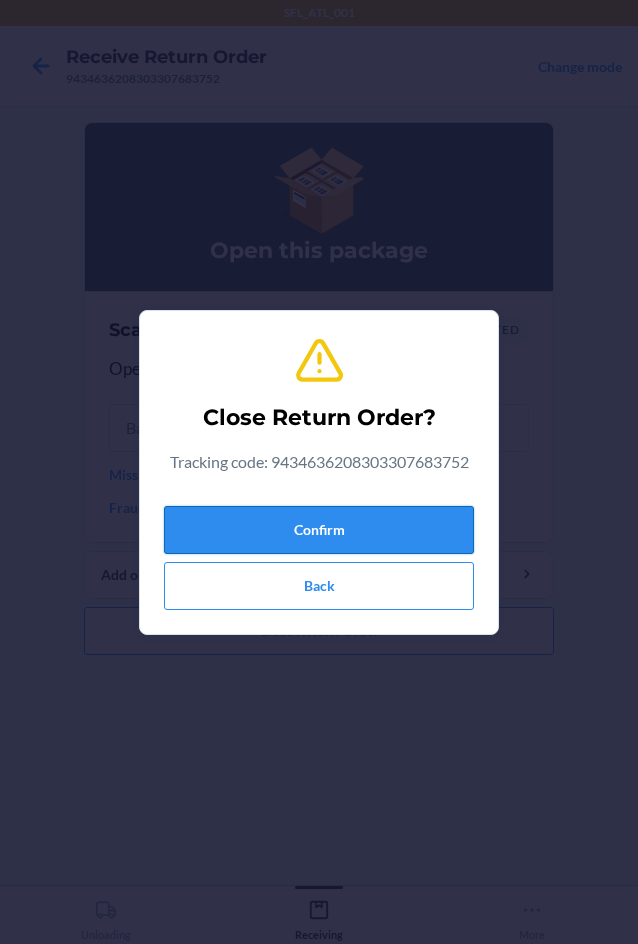 click on "Confirm" at bounding box center (319, 530) 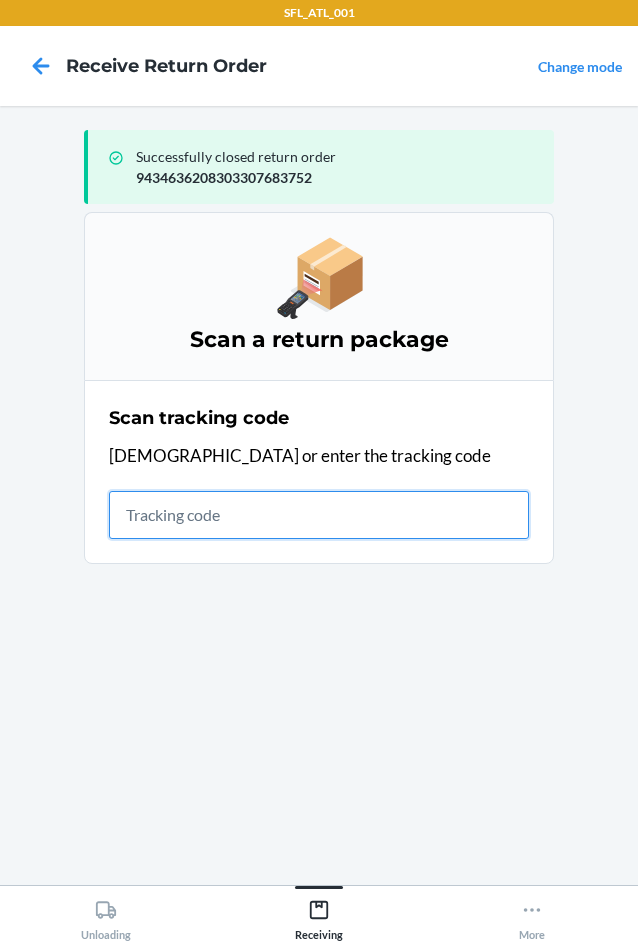 click at bounding box center [319, 515] 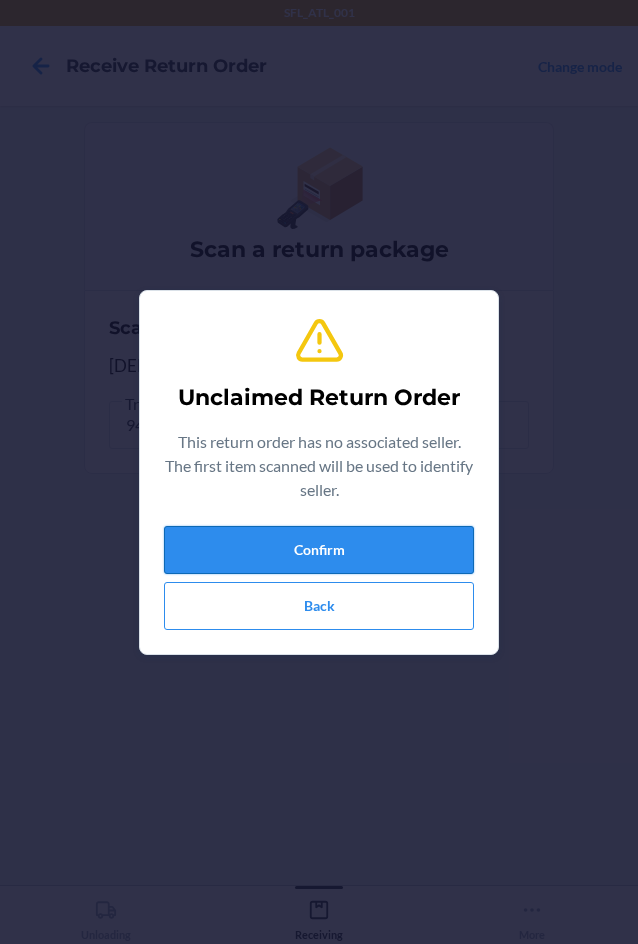 click on "Confirm" at bounding box center (319, 550) 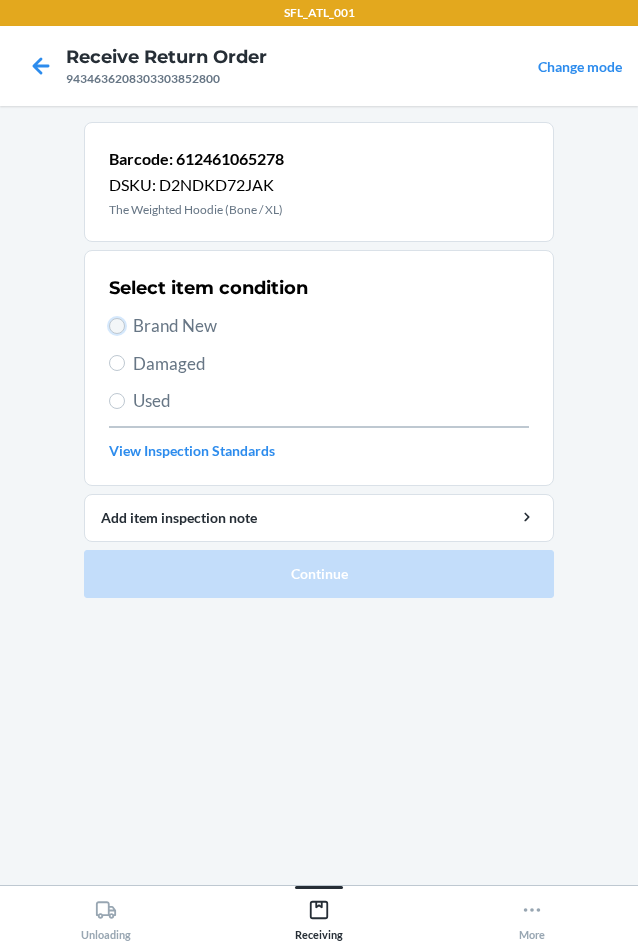 click on "Brand New" at bounding box center [117, 326] 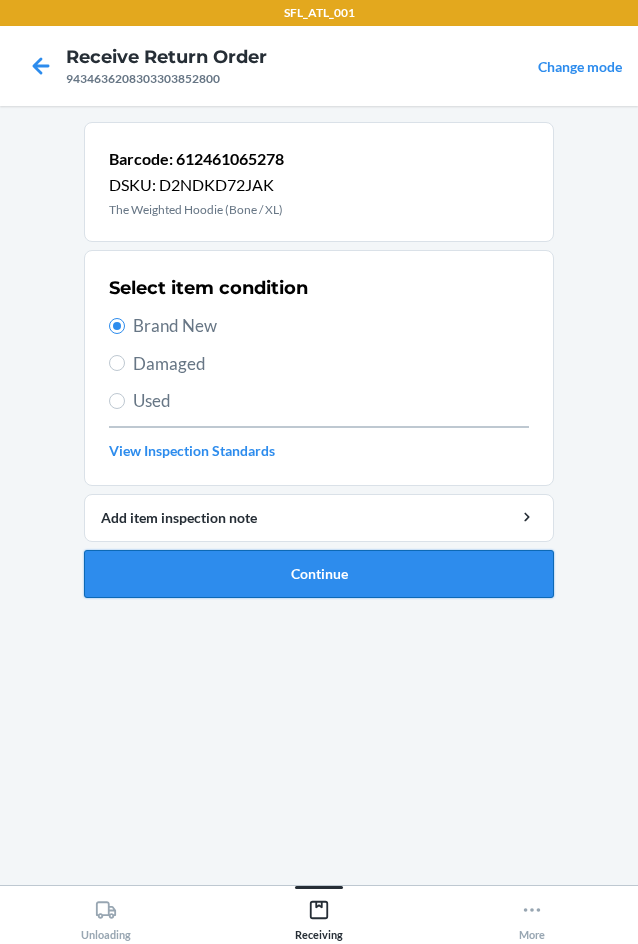 click on "Continue" at bounding box center [319, 574] 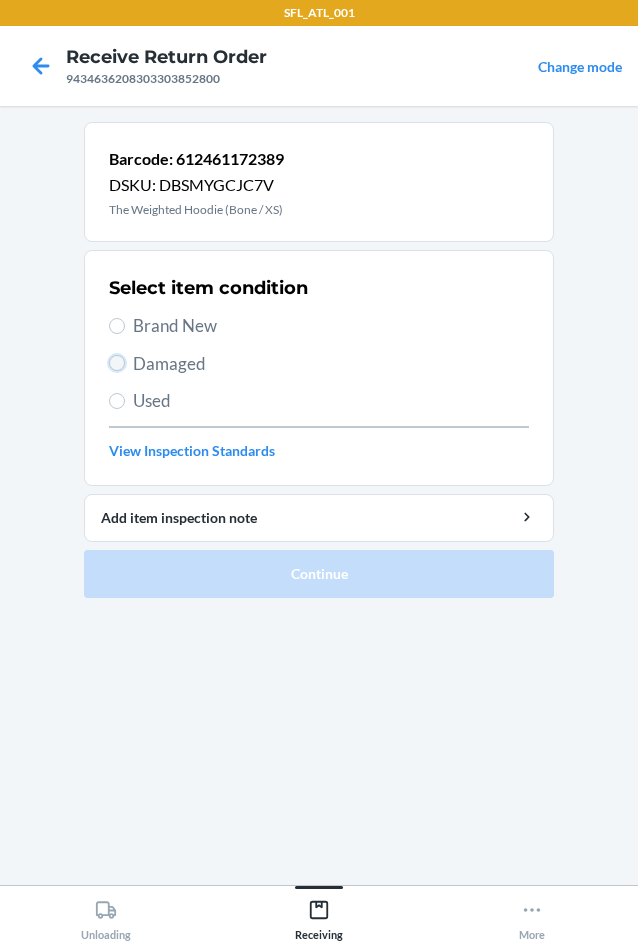 click on "Damaged" at bounding box center [117, 363] 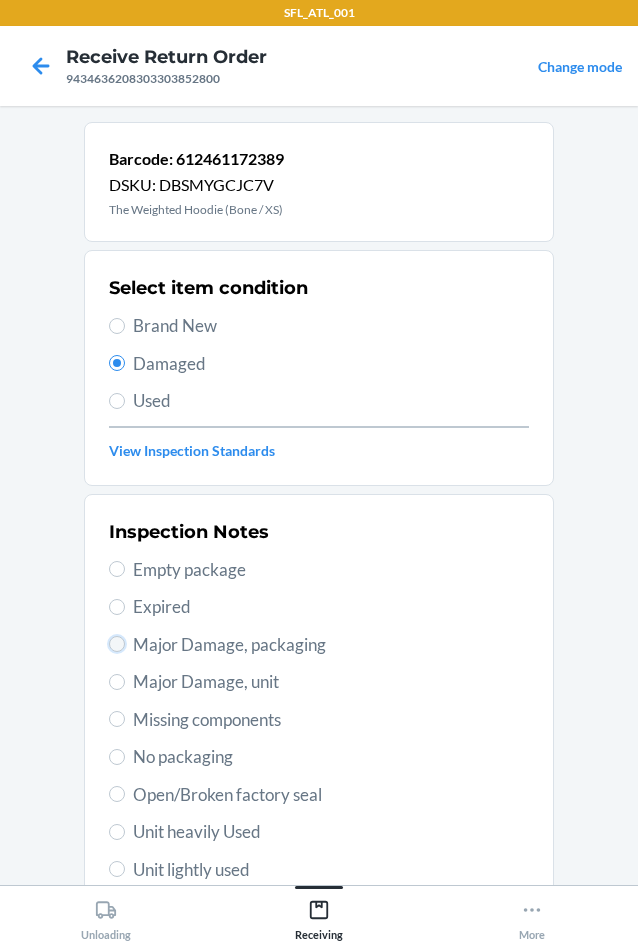 click on "Major Damage, packaging" at bounding box center (117, 644) 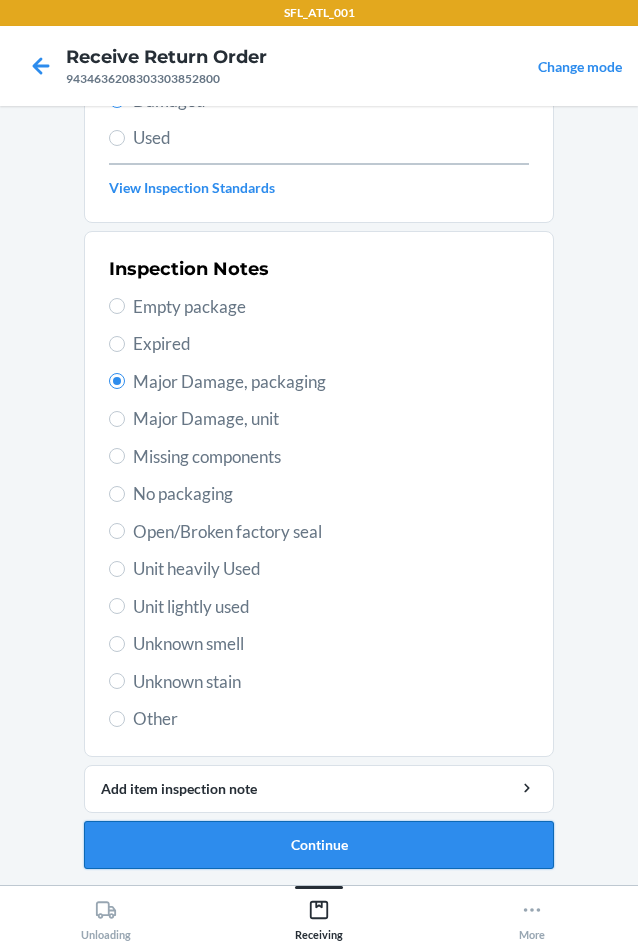 click on "Continue" at bounding box center [319, 845] 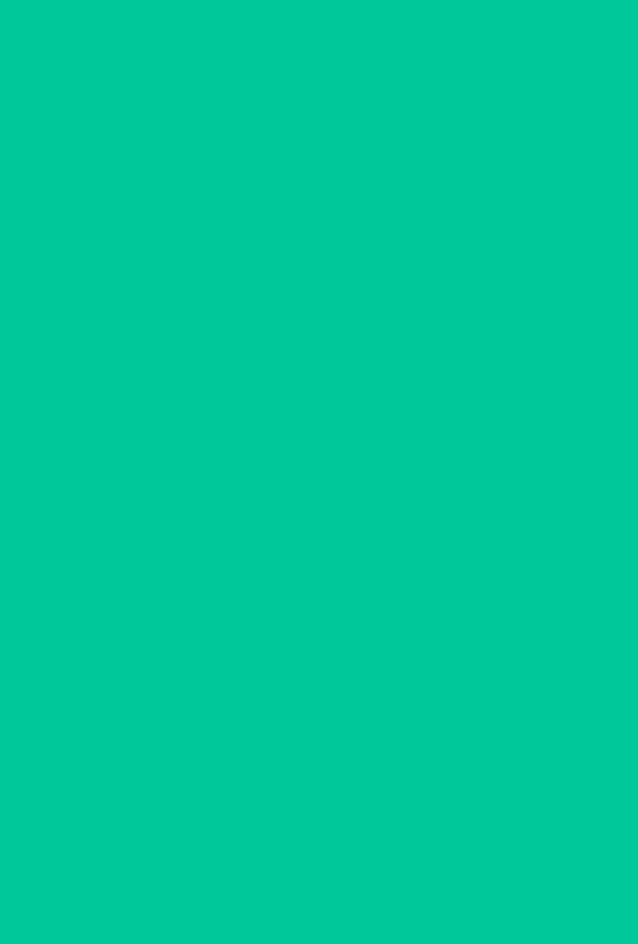 scroll, scrollTop: 98, scrollLeft: 0, axis: vertical 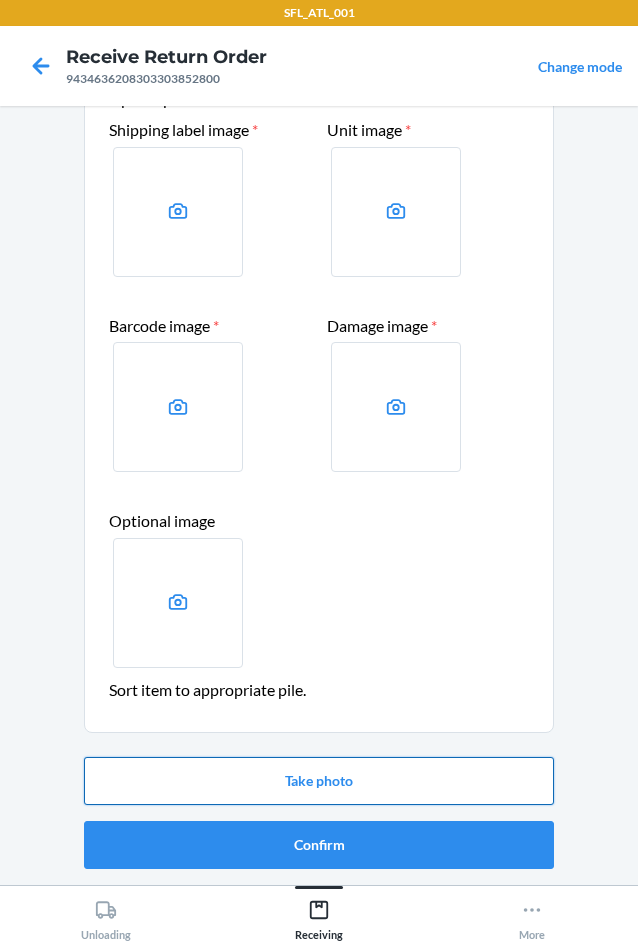 click on "Take photo" at bounding box center [319, 781] 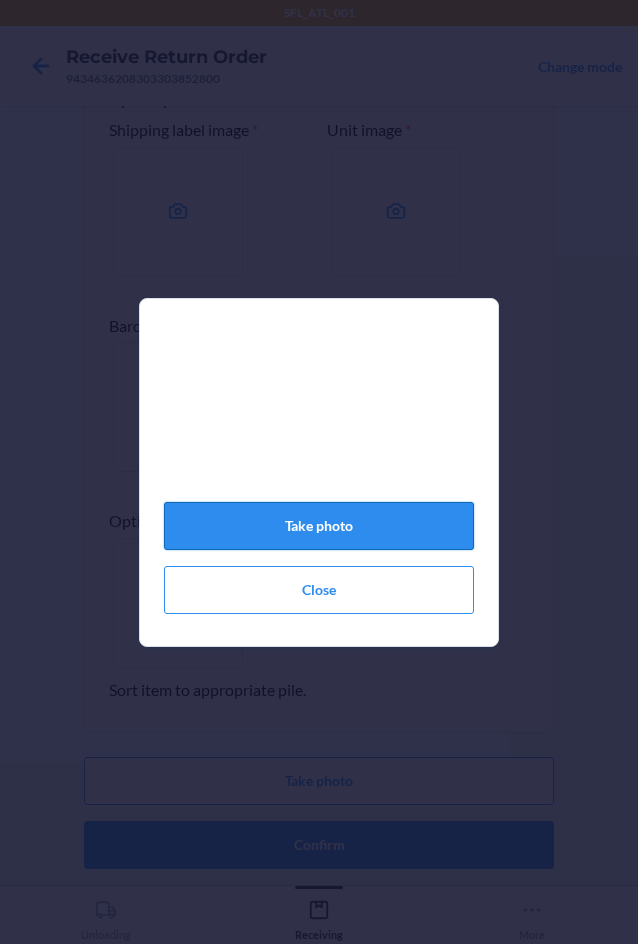 click on "Take photo" 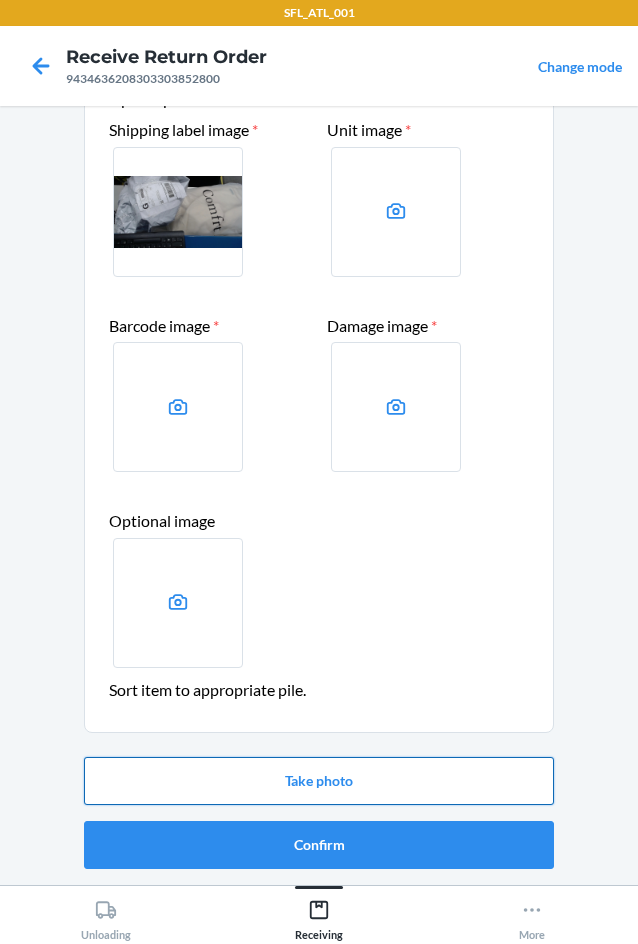 drag, startPoint x: 292, startPoint y: 790, endPoint x: 311, endPoint y: 772, distance: 26.172504 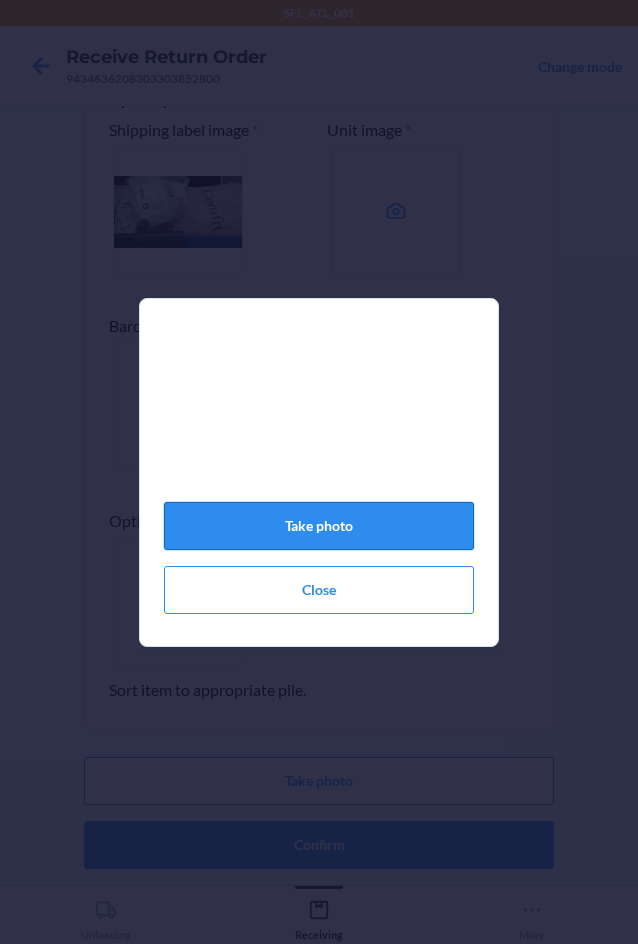 click on "Take photo" 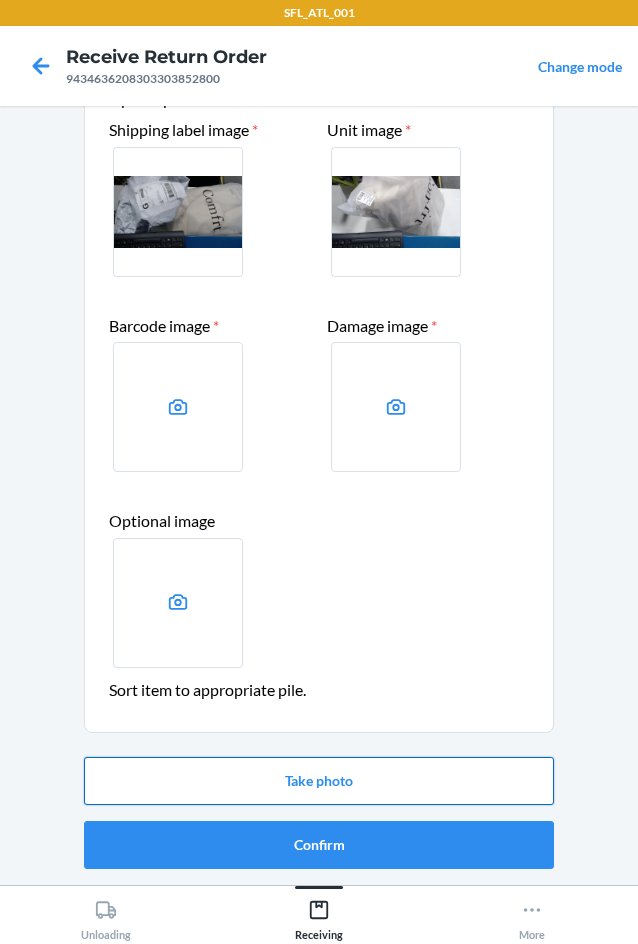 click on "Take photo" at bounding box center (319, 781) 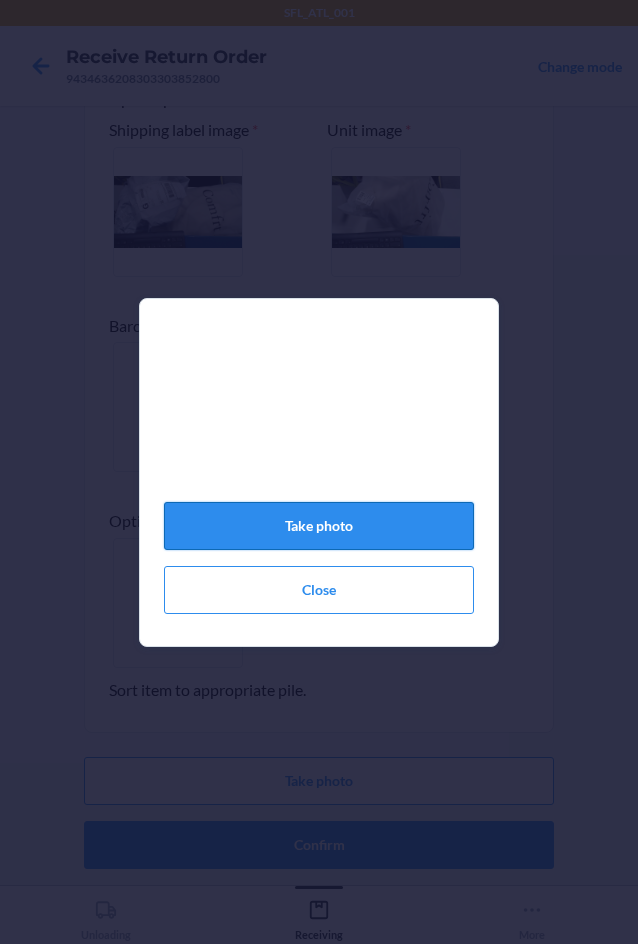 click on "Take photo" 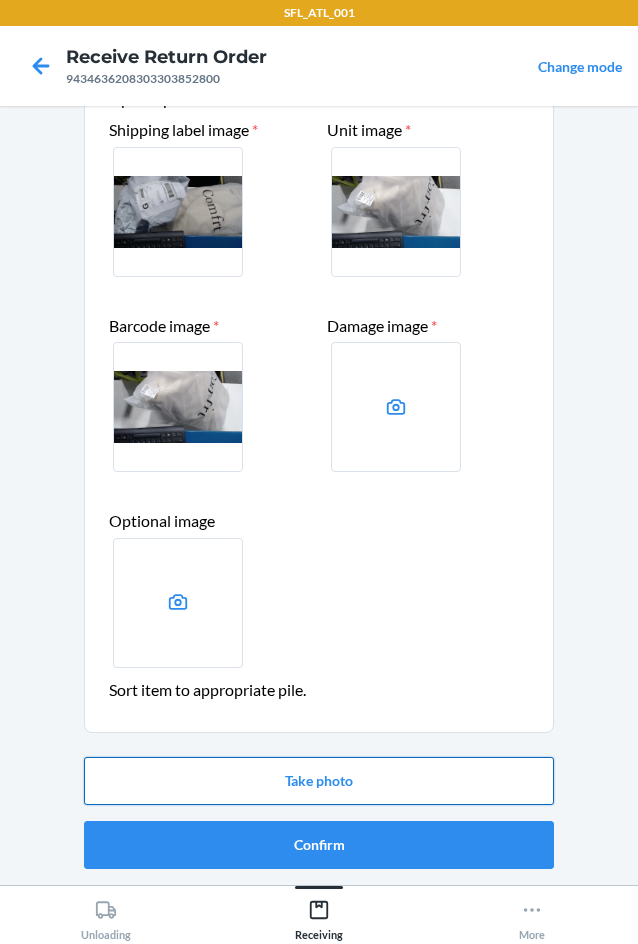 click on "Take photo" at bounding box center [319, 781] 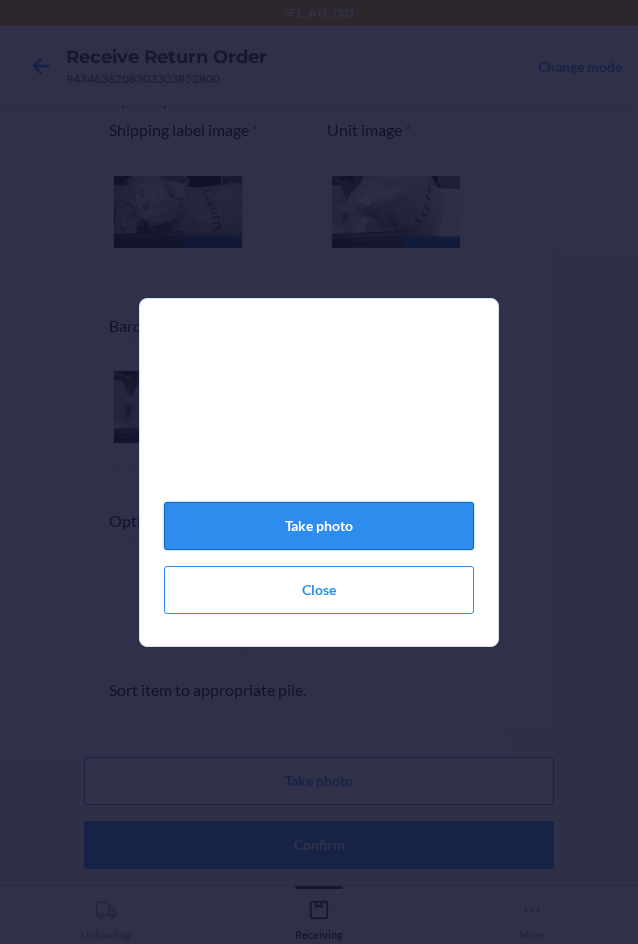 click on "Take photo" 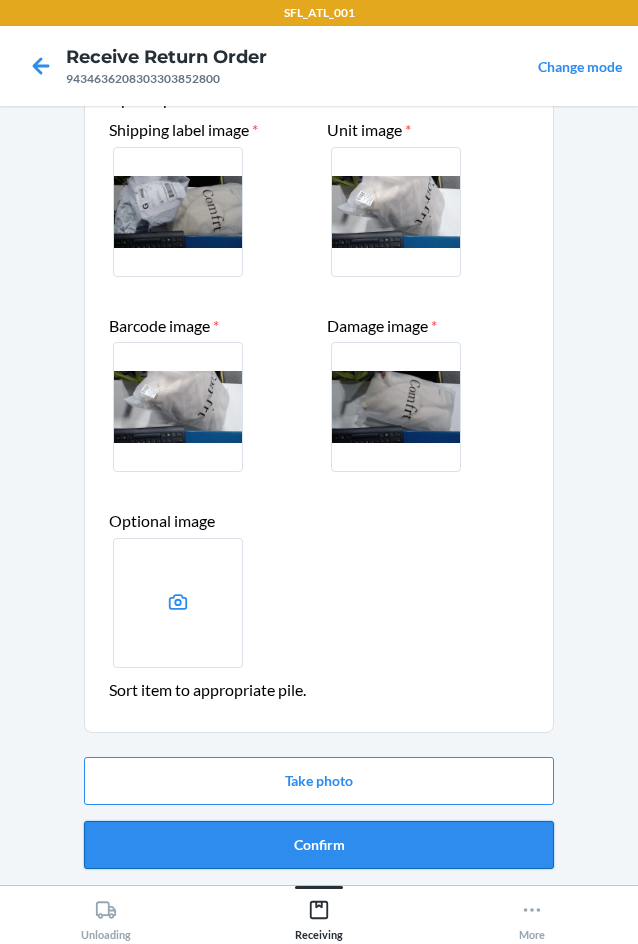 click on "Confirm" at bounding box center (319, 845) 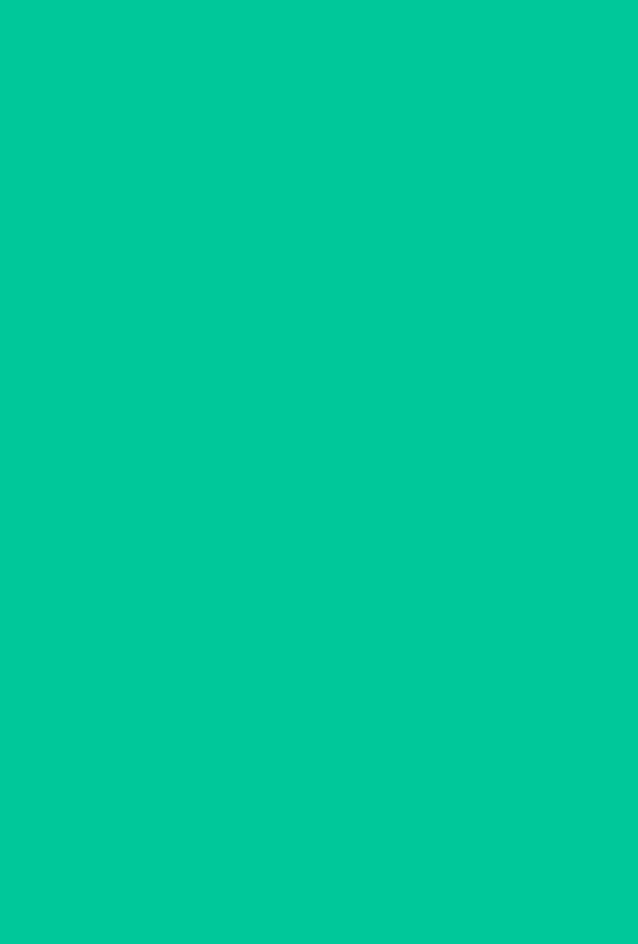 scroll, scrollTop: 0, scrollLeft: 0, axis: both 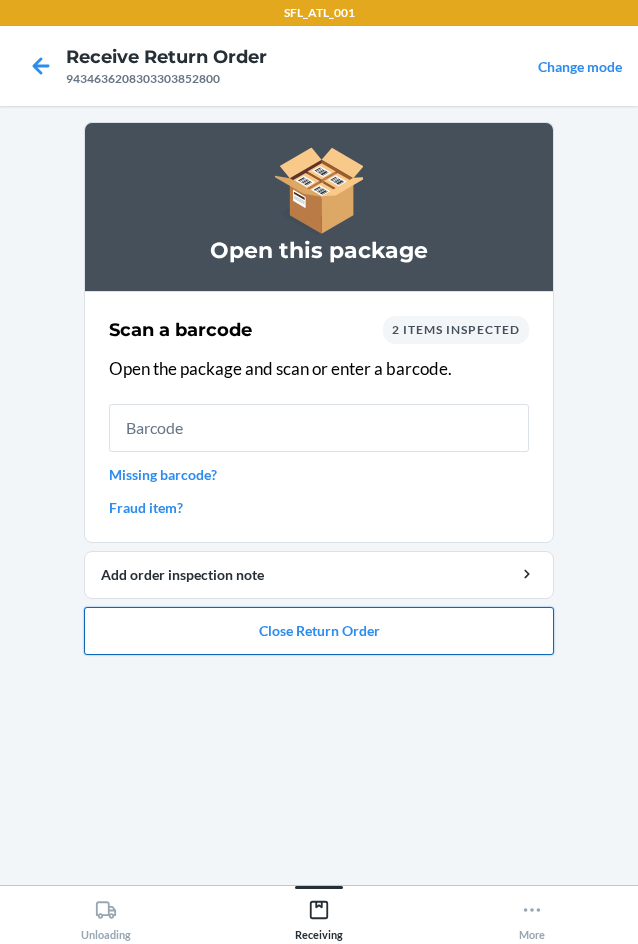 click on "Close Return Order" at bounding box center (319, 631) 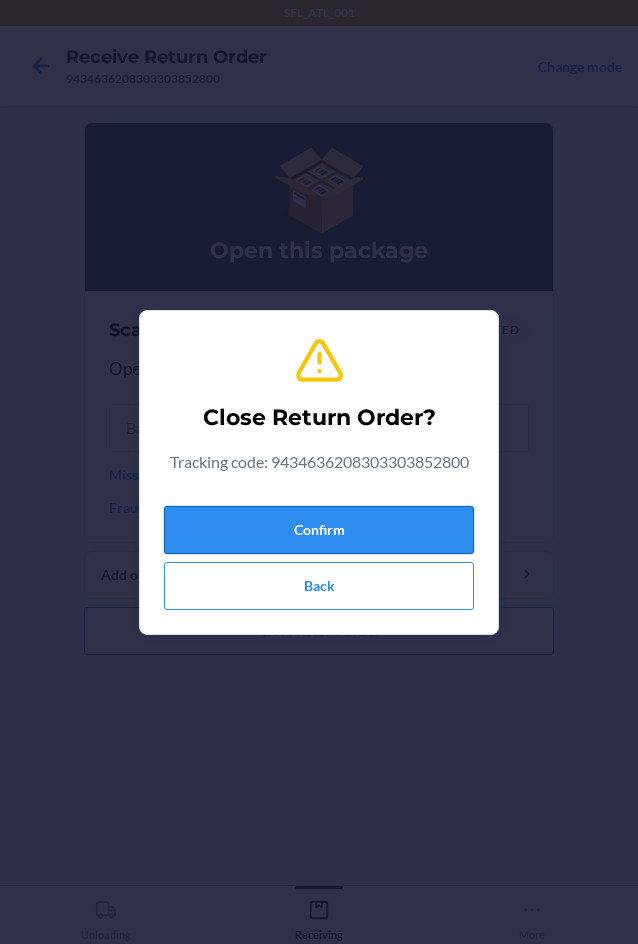 click on "Confirm" at bounding box center [319, 530] 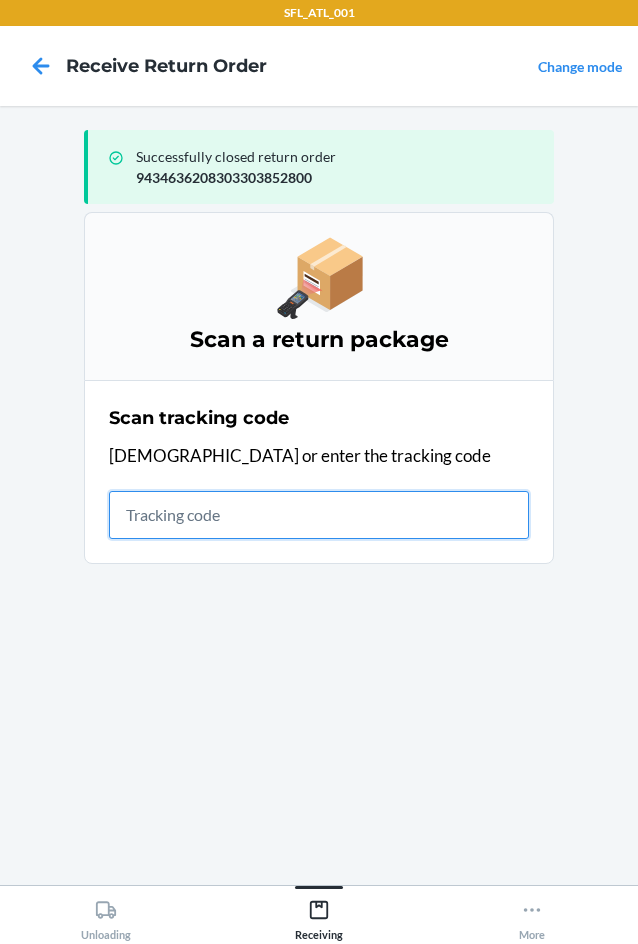 click at bounding box center [319, 515] 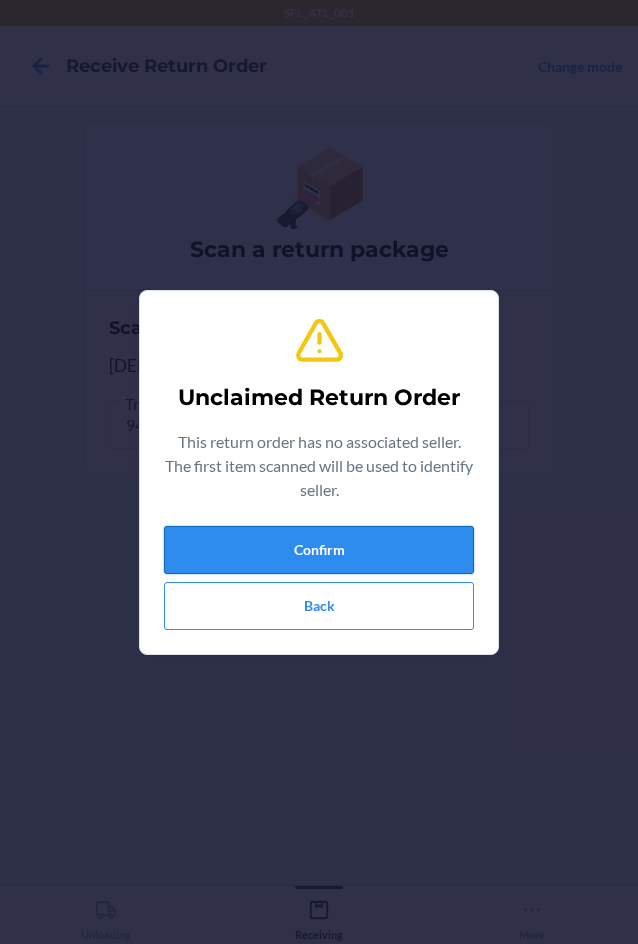 click on "Confirm" at bounding box center (319, 550) 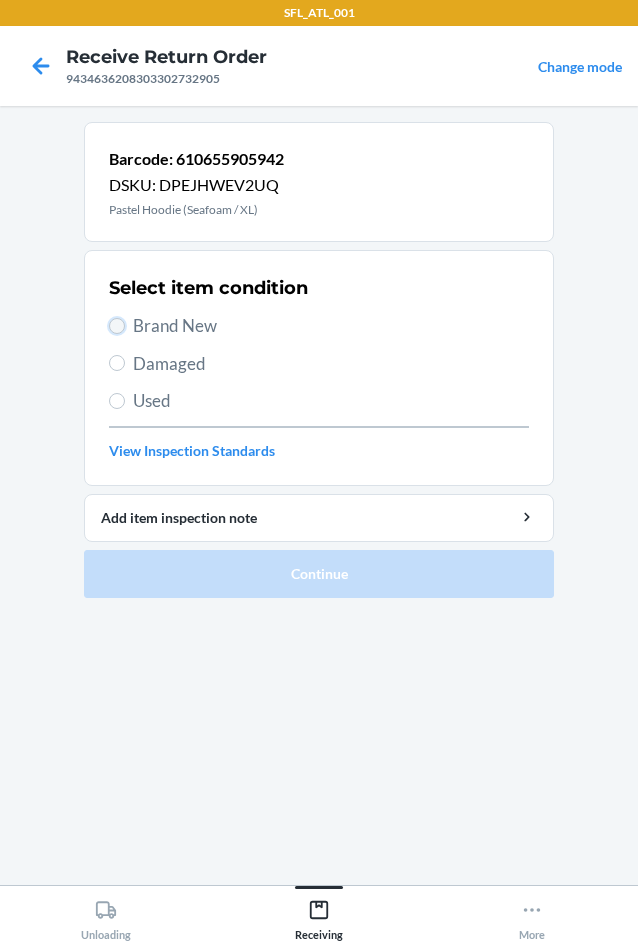 click on "Brand New" at bounding box center (117, 326) 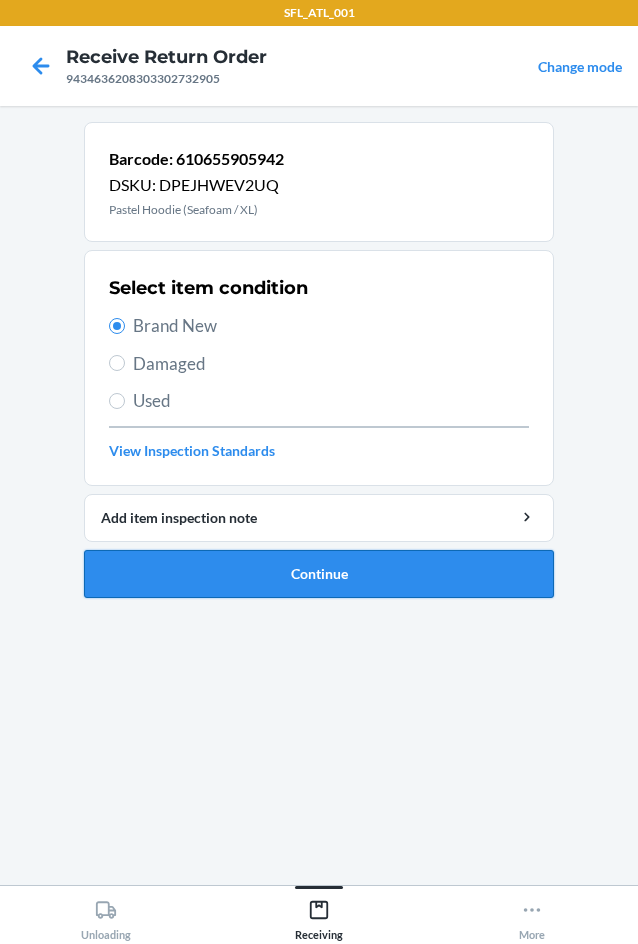 click on "Continue" at bounding box center (319, 574) 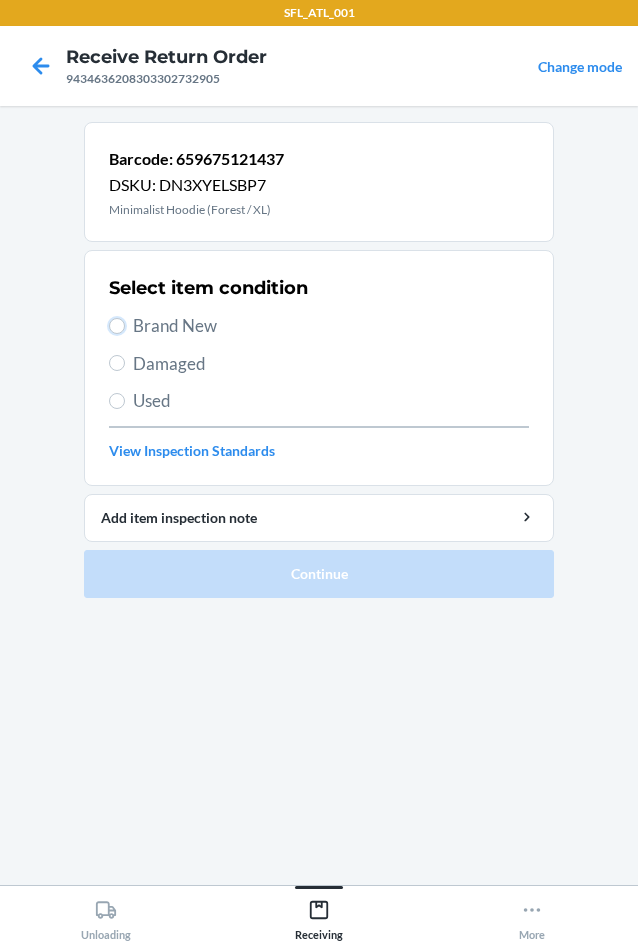 drag, startPoint x: 110, startPoint y: 322, endPoint x: 154, endPoint y: 487, distance: 170.76591 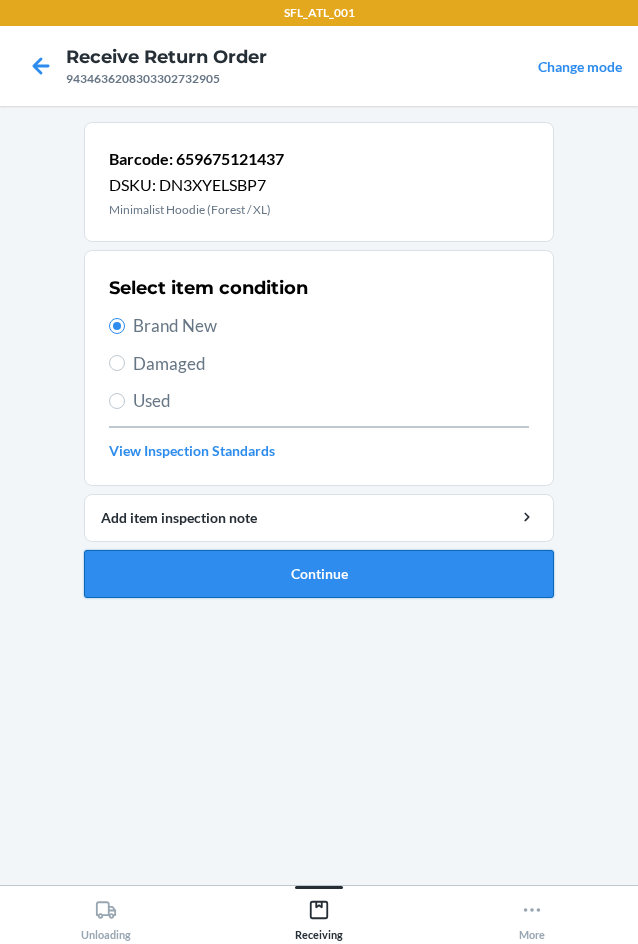 click on "Continue" at bounding box center (319, 574) 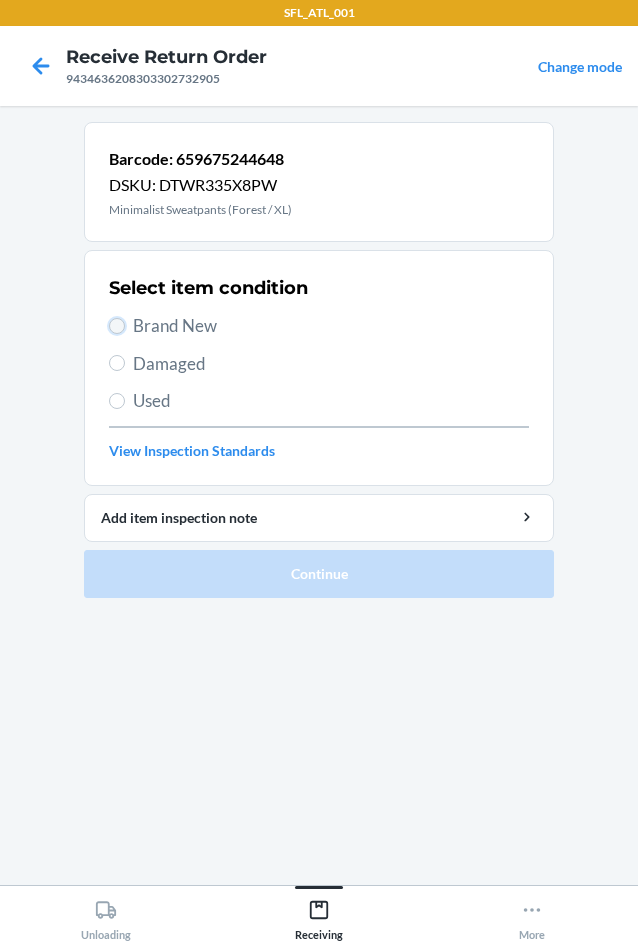 click on "Brand New" at bounding box center [117, 326] 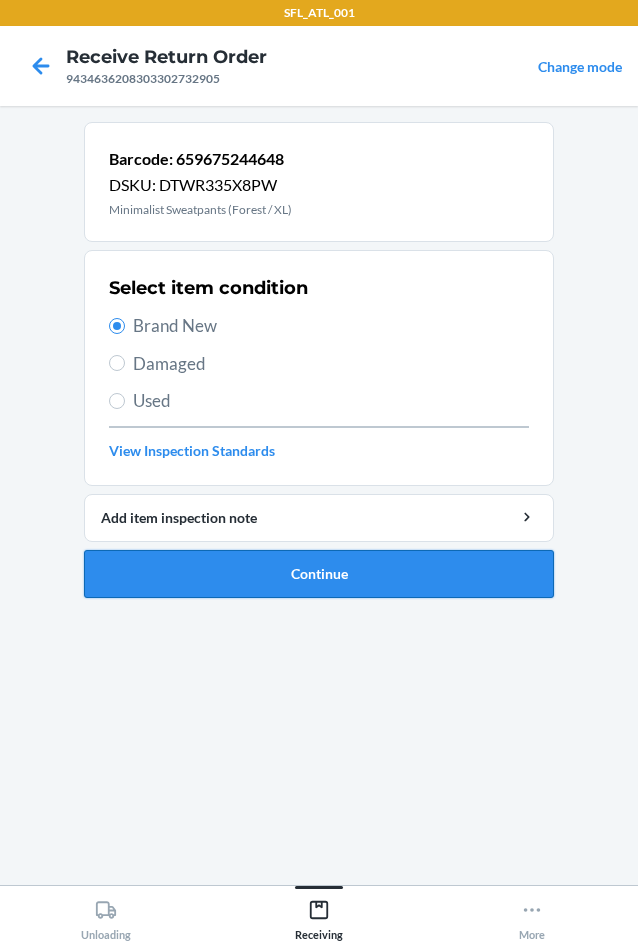 click on "Continue" at bounding box center [319, 574] 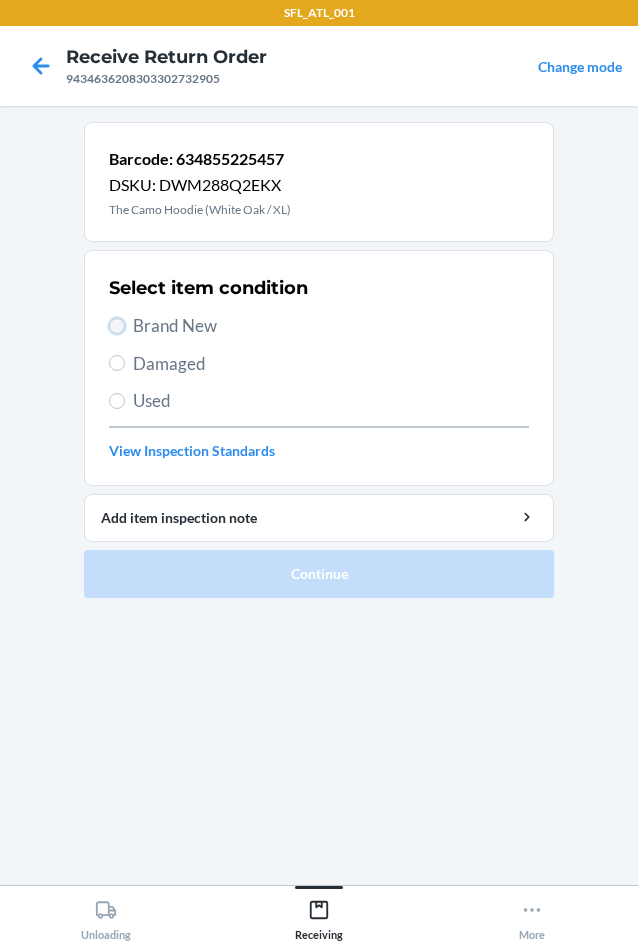 click on "Brand New" at bounding box center [117, 326] 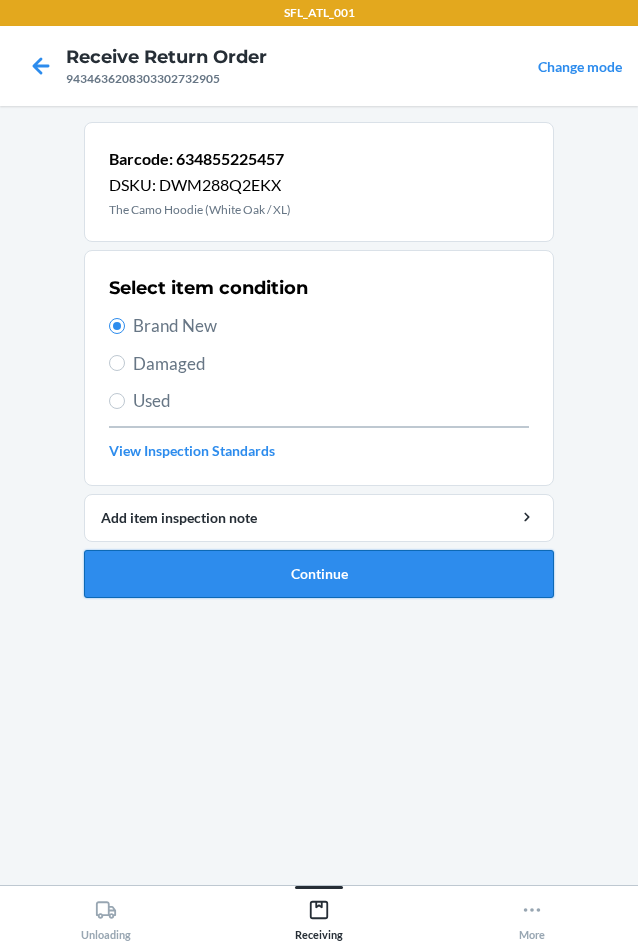click on "Continue" at bounding box center (319, 574) 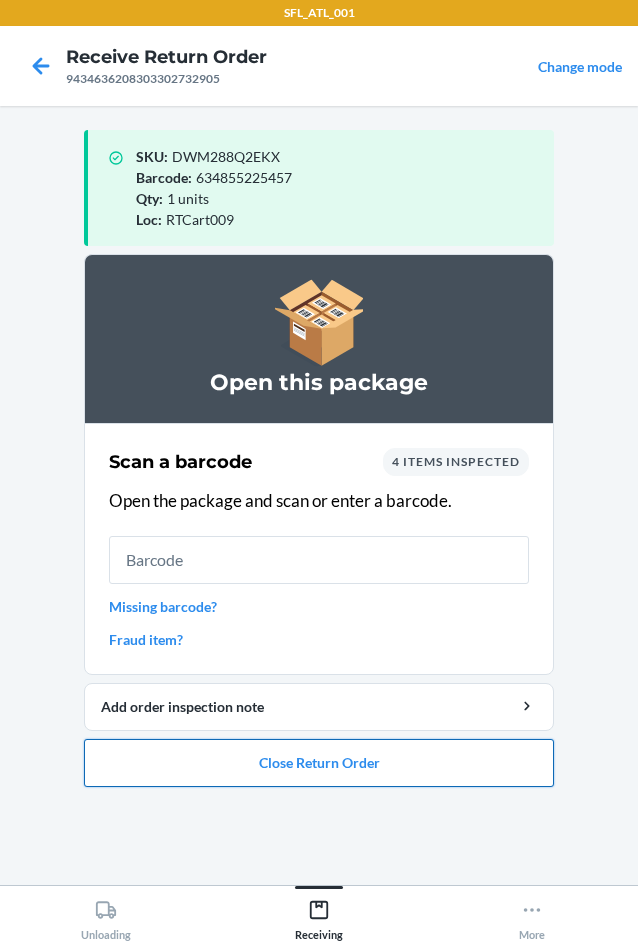 click on "Close Return Order" at bounding box center (319, 763) 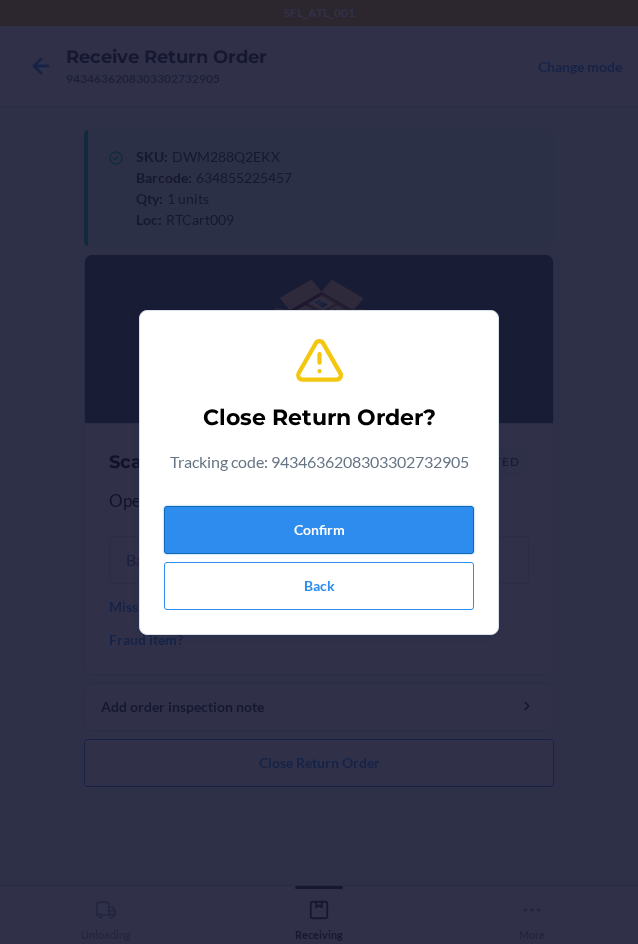 click on "Confirm" at bounding box center (319, 530) 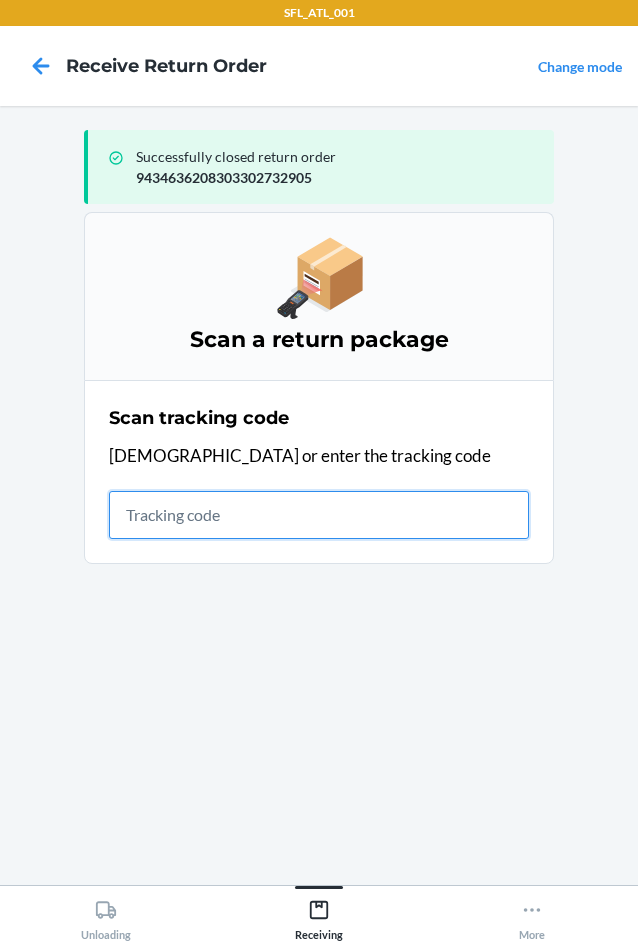 click at bounding box center (319, 515) 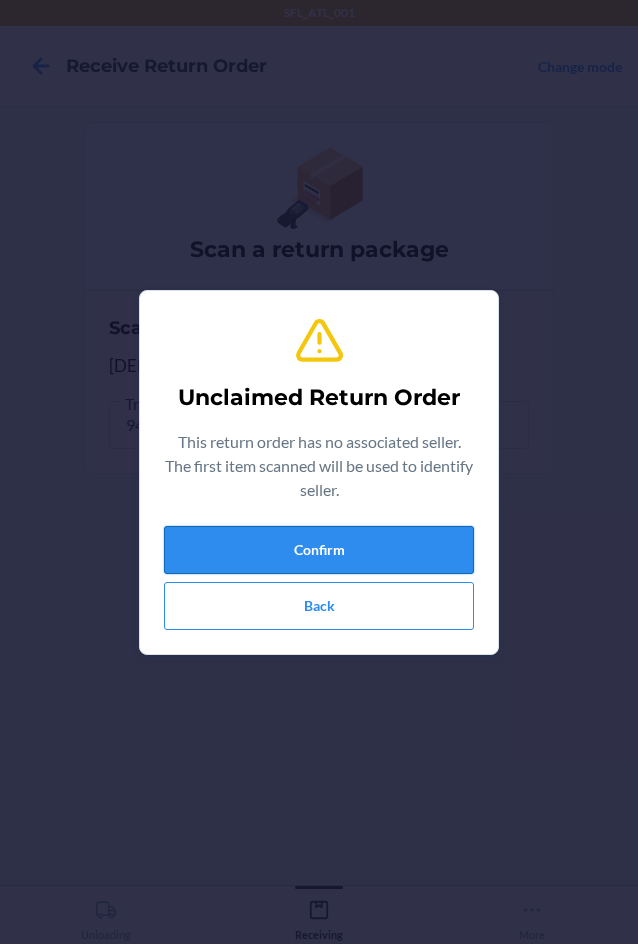 click on "Confirm" at bounding box center [319, 550] 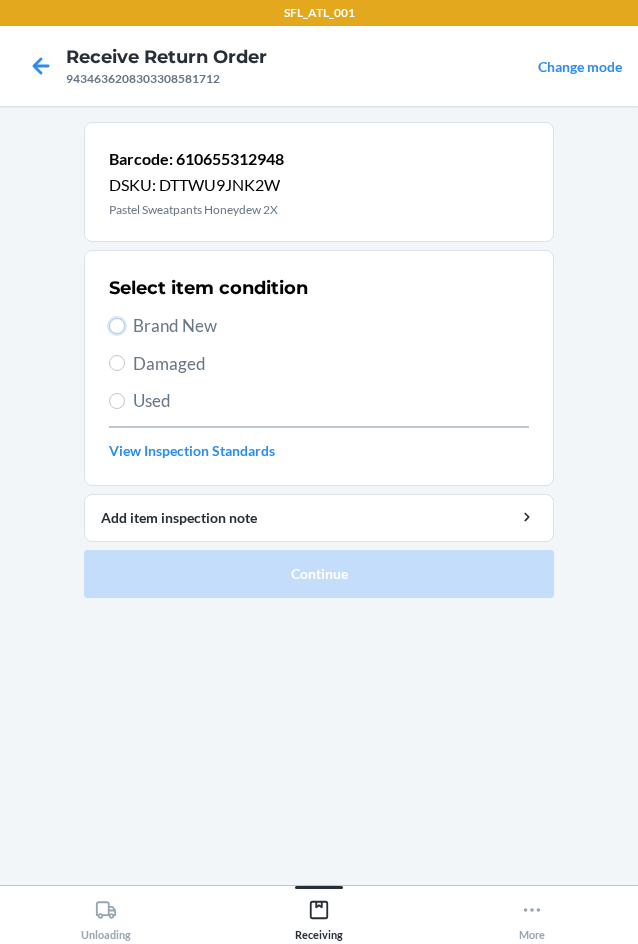 drag, startPoint x: 117, startPoint y: 327, endPoint x: 142, endPoint y: 470, distance: 145.16887 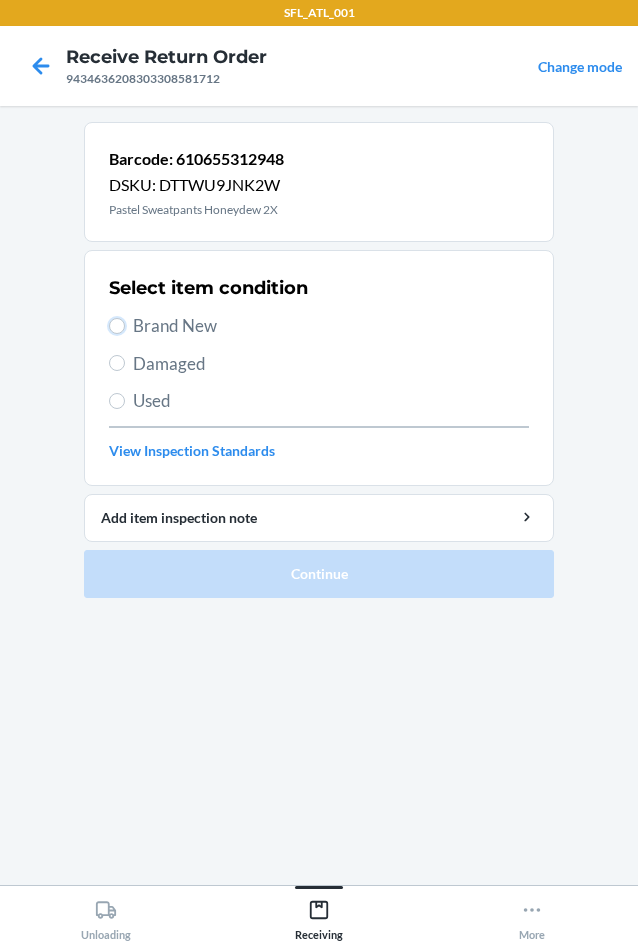 click on "Select item condition Brand New Damaged Used View Inspection Standards" at bounding box center (319, 368) 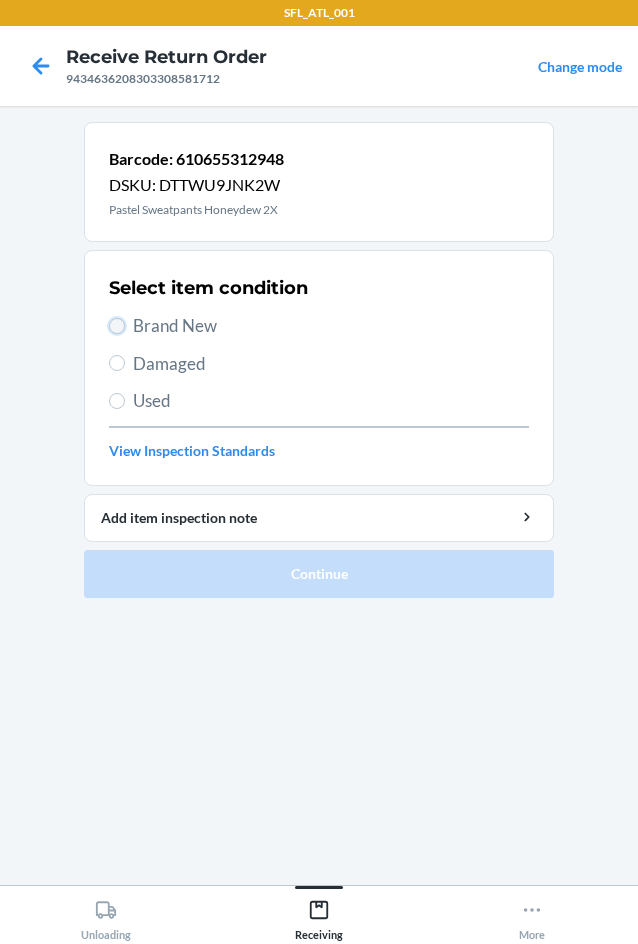 click on "Brand New" at bounding box center (117, 326) 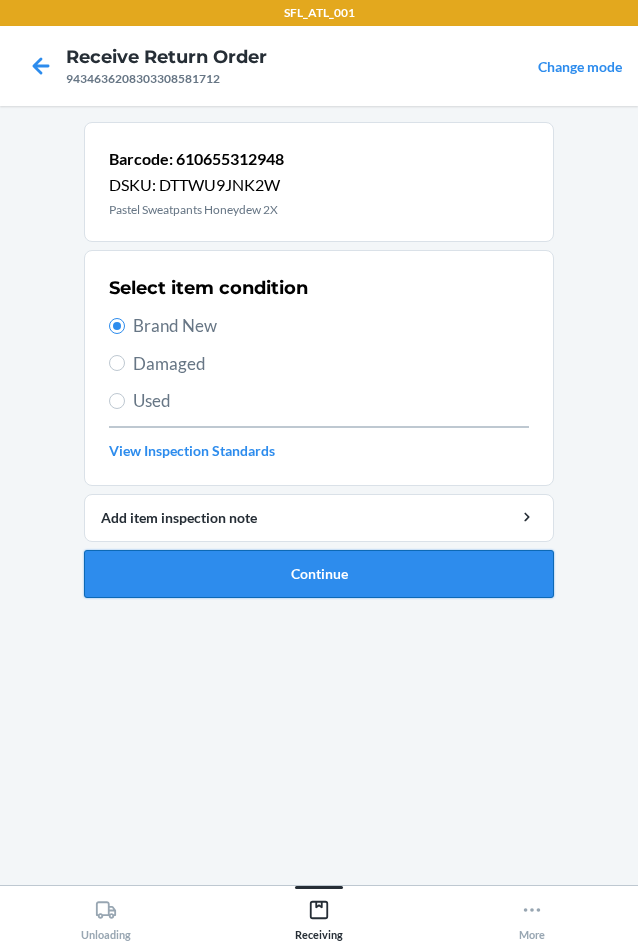 click on "Continue" at bounding box center (319, 574) 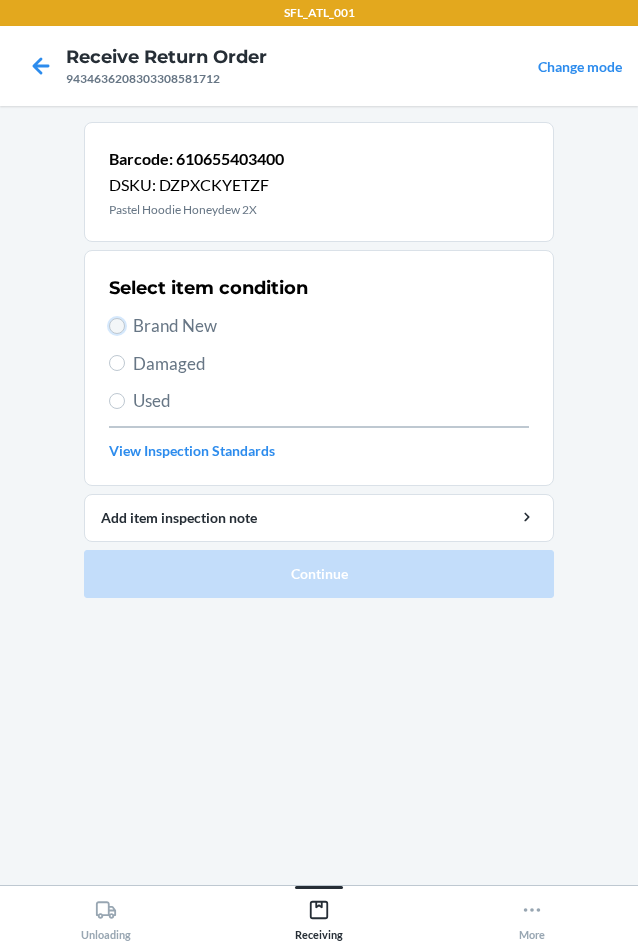 click on "Brand New" at bounding box center (117, 326) 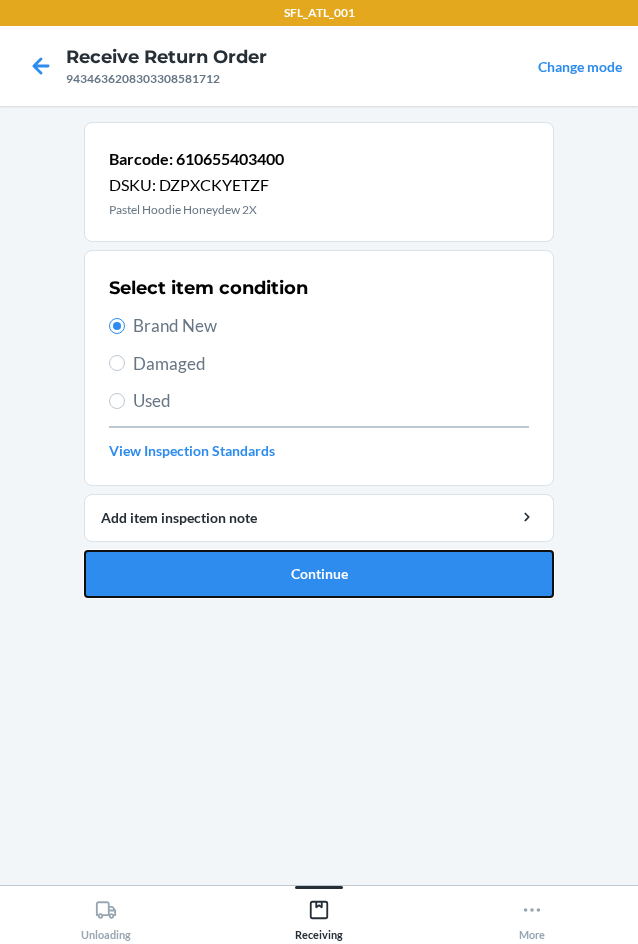 drag, startPoint x: 182, startPoint y: 559, endPoint x: 146, endPoint y: 586, distance: 45 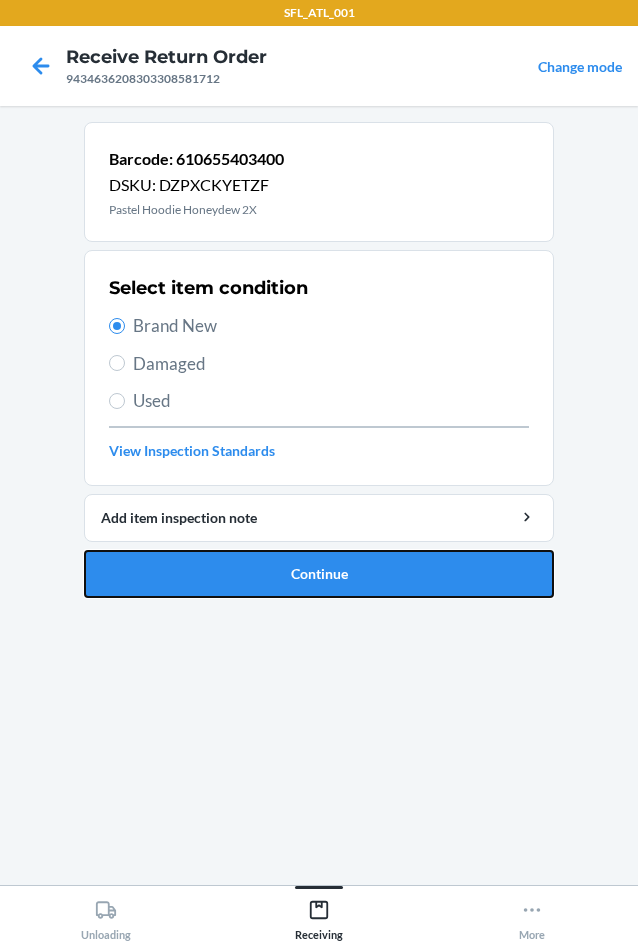 click on "Continue" at bounding box center [319, 574] 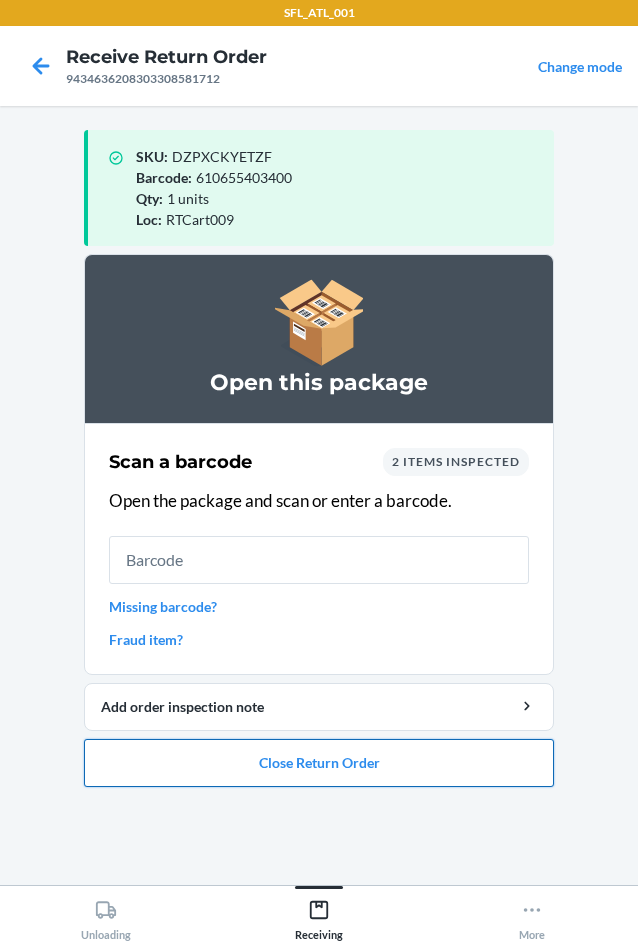 click on "Close Return Order" at bounding box center (319, 763) 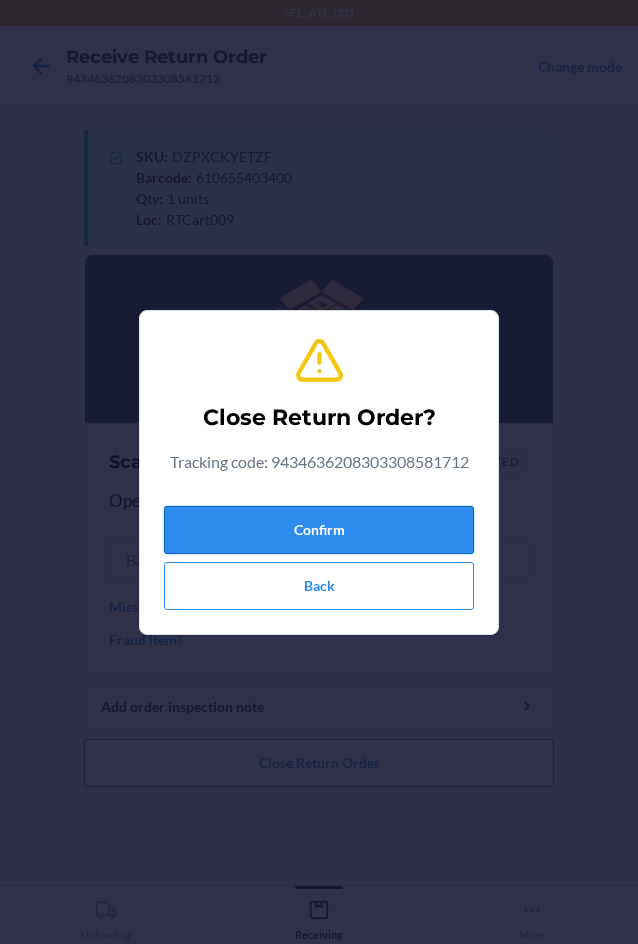 click on "Confirm" at bounding box center [319, 530] 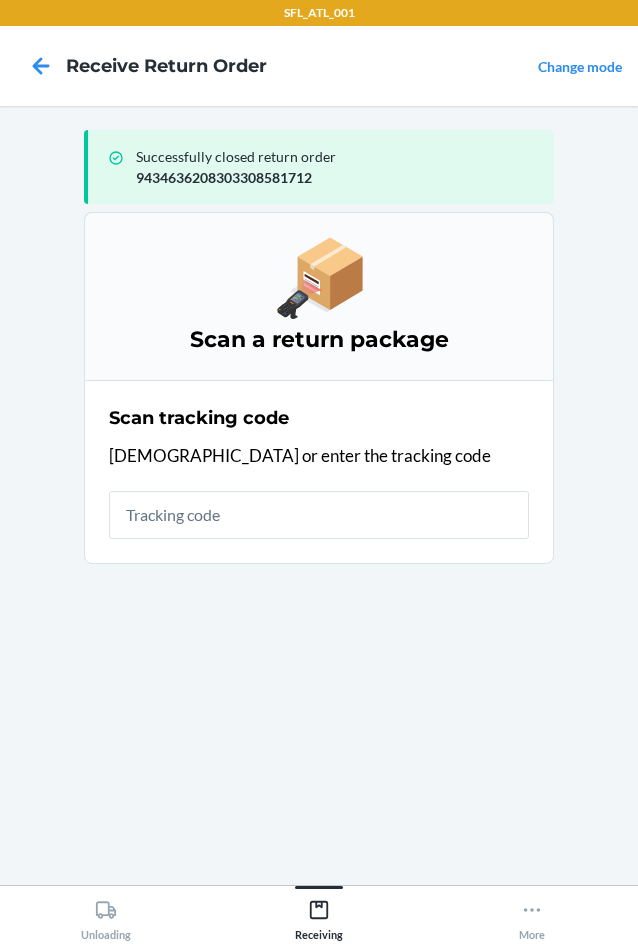 click at bounding box center (319, 515) 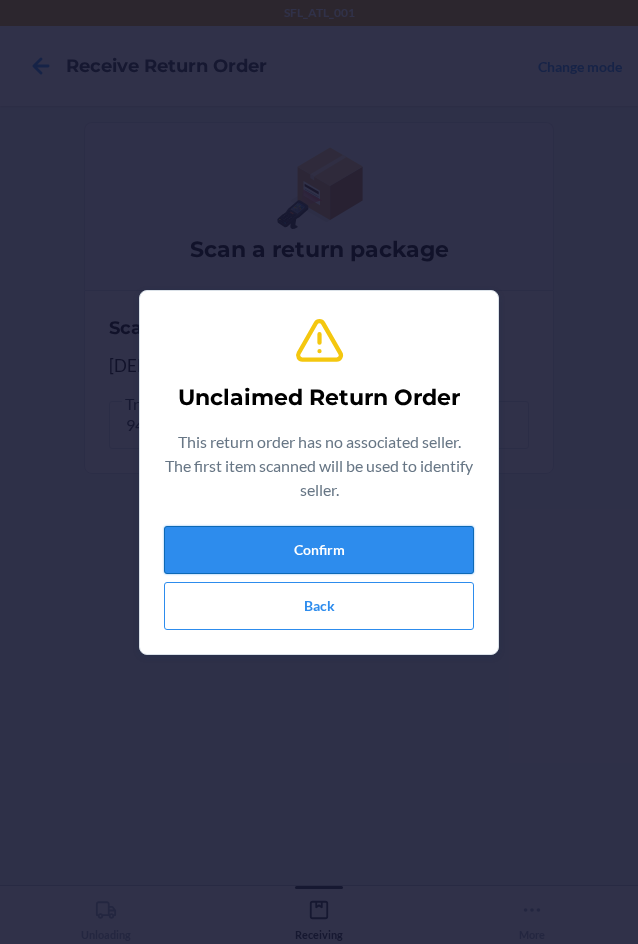 click on "Confirm" at bounding box center (319, 550) 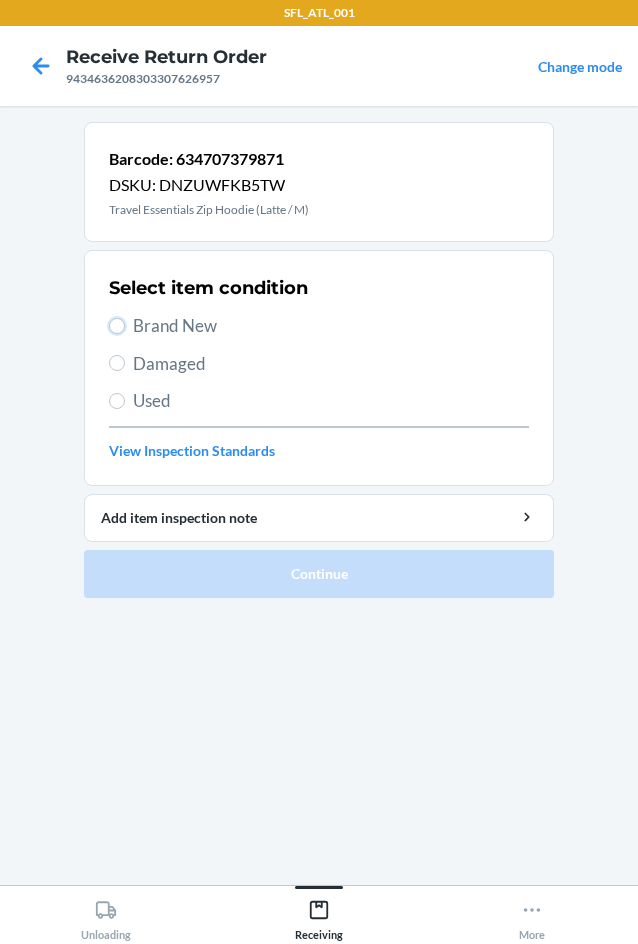 drag, startPoint x: 118, startPoint y: 326, endPoint x: 127, endPoint y: 460, distance: 134.3019 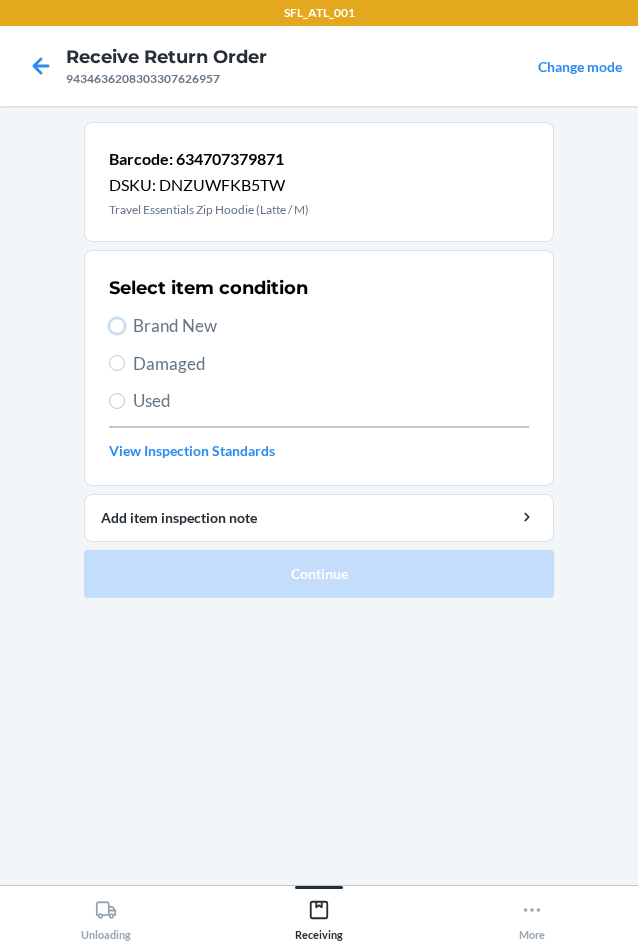 click on "Select item condition Brand New Damaged Used View Inspection Standards" at bounding box center [319, 368] 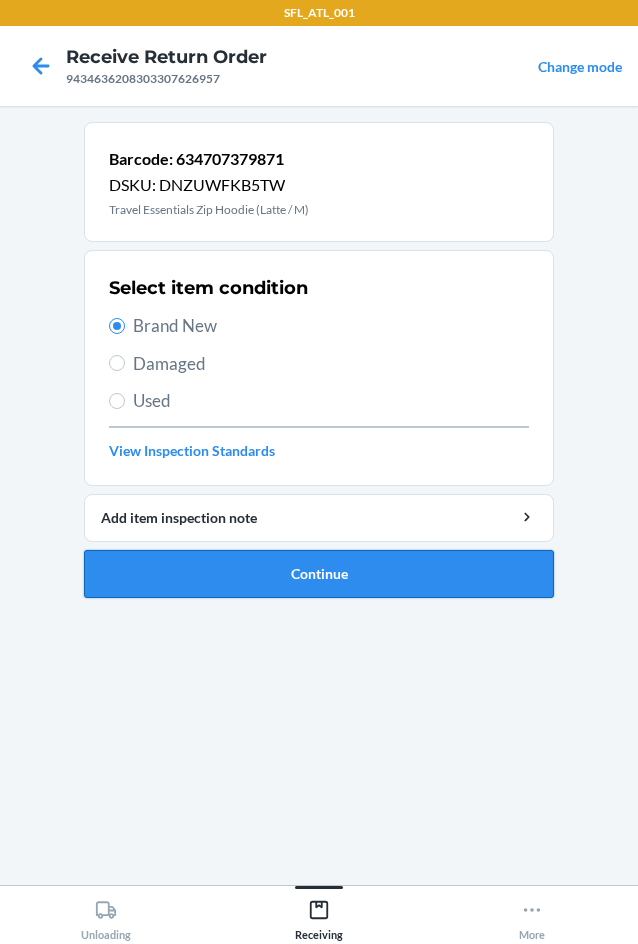 click on "Continue" at bounding box center (319, 574) 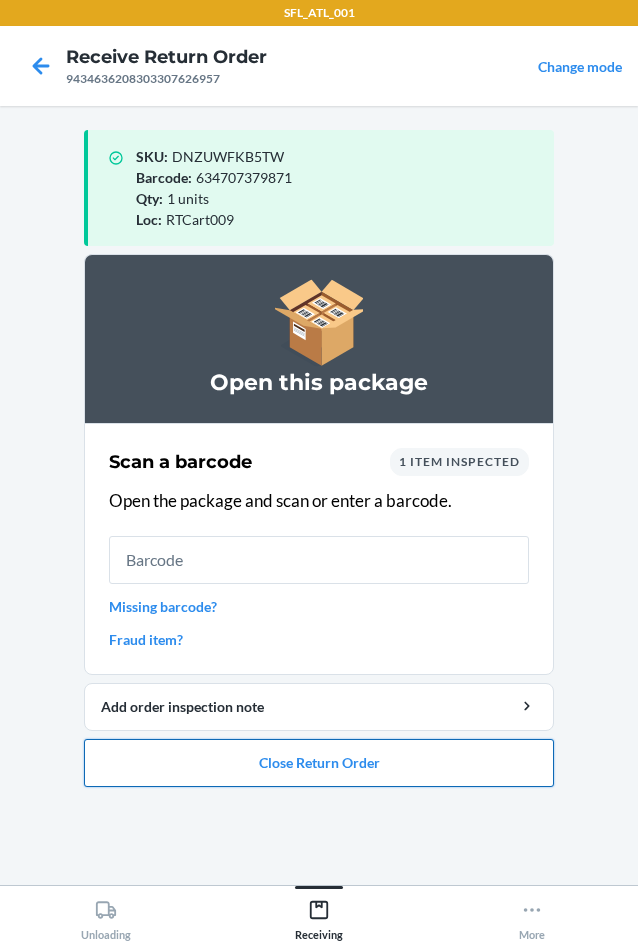 click on "Close Return Order" at bounding box center [319, 763] 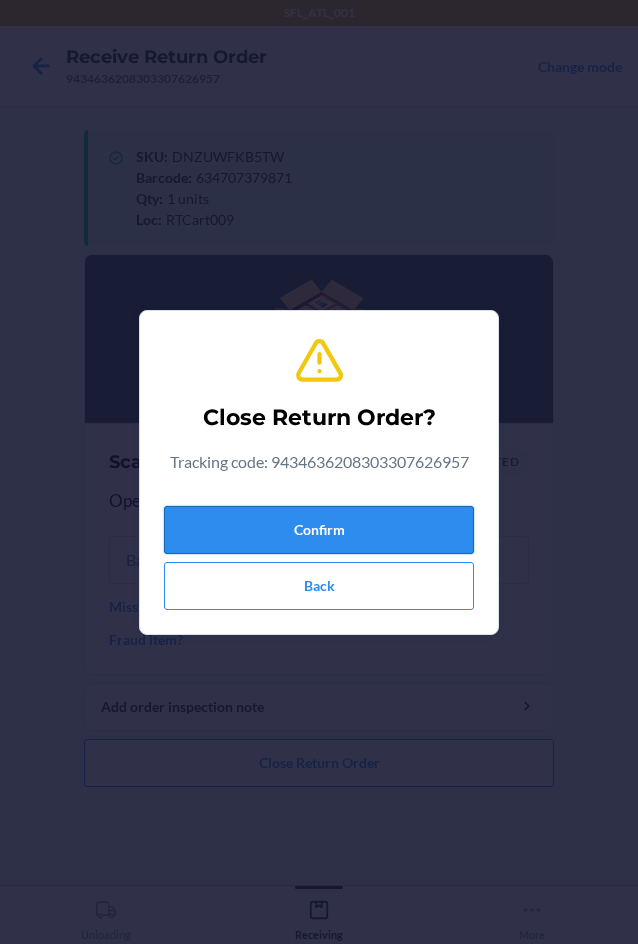 click on "Confirm" at bounding box center [319, 530] 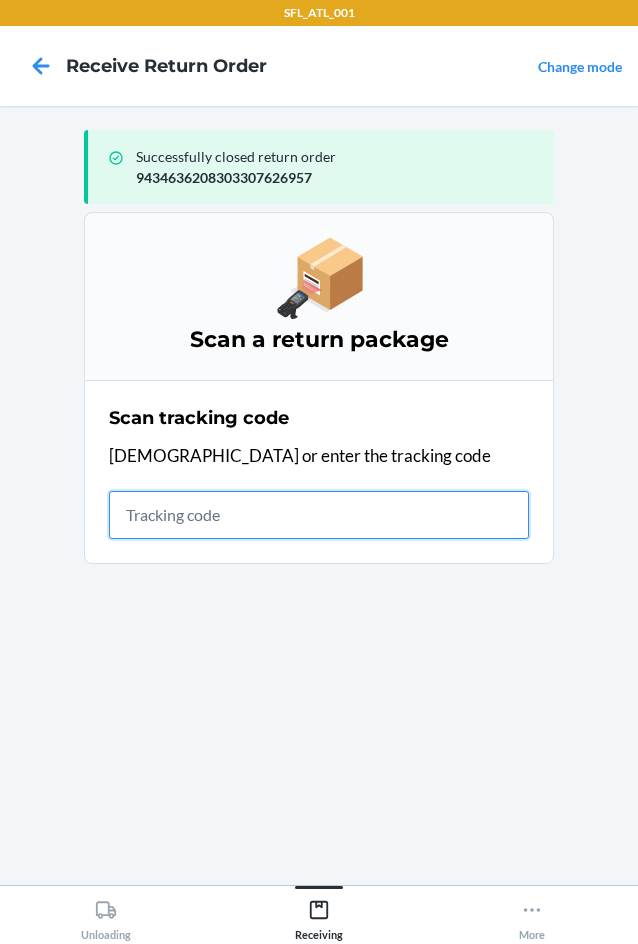 click at bounding box center (319, 515) 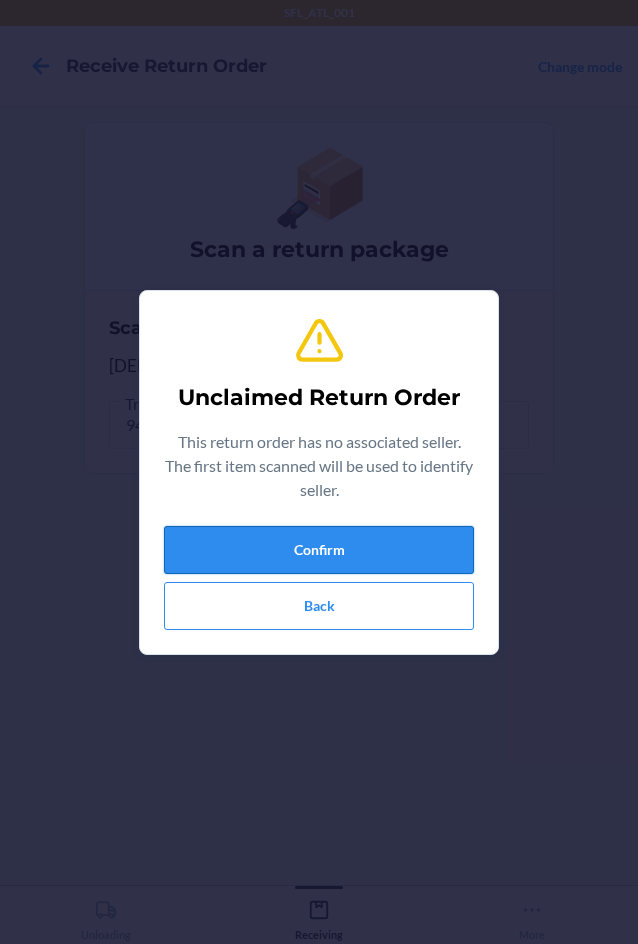 click on "Confirm" at bounding box center (319, 550) 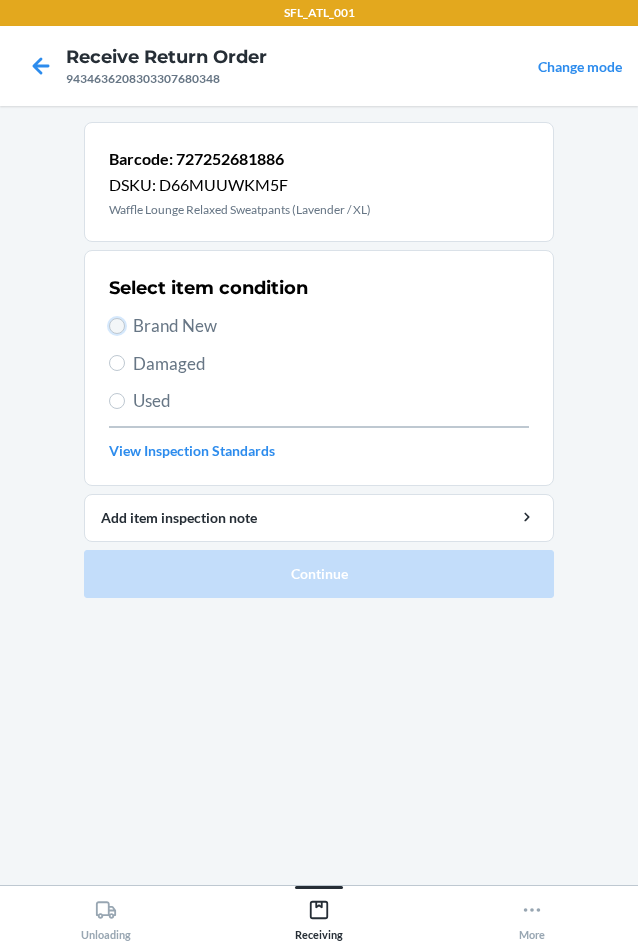 click on "Brand New" at bounding box center [117, 326] 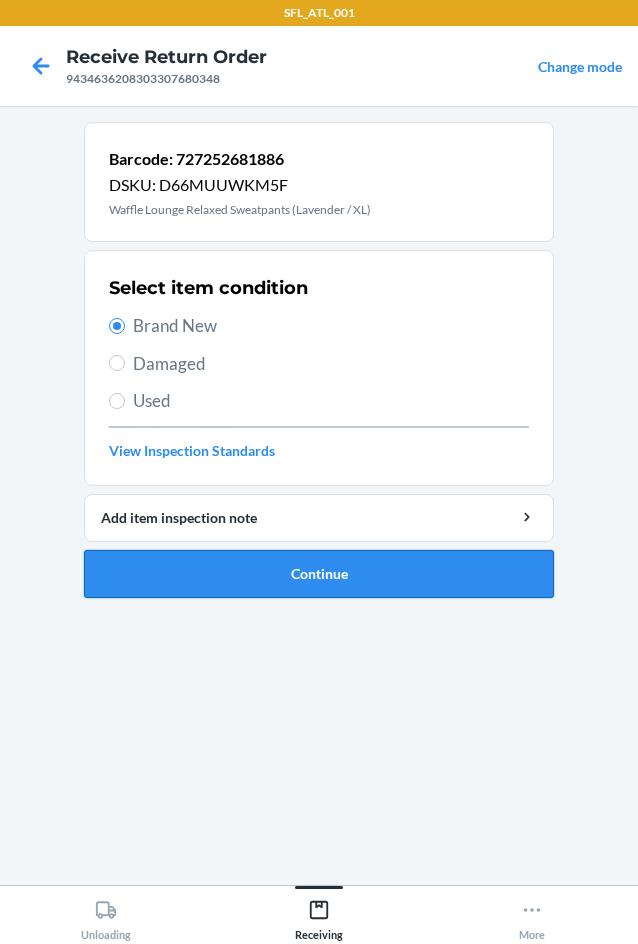 click on "Continue" at bounding box center (319, 574) 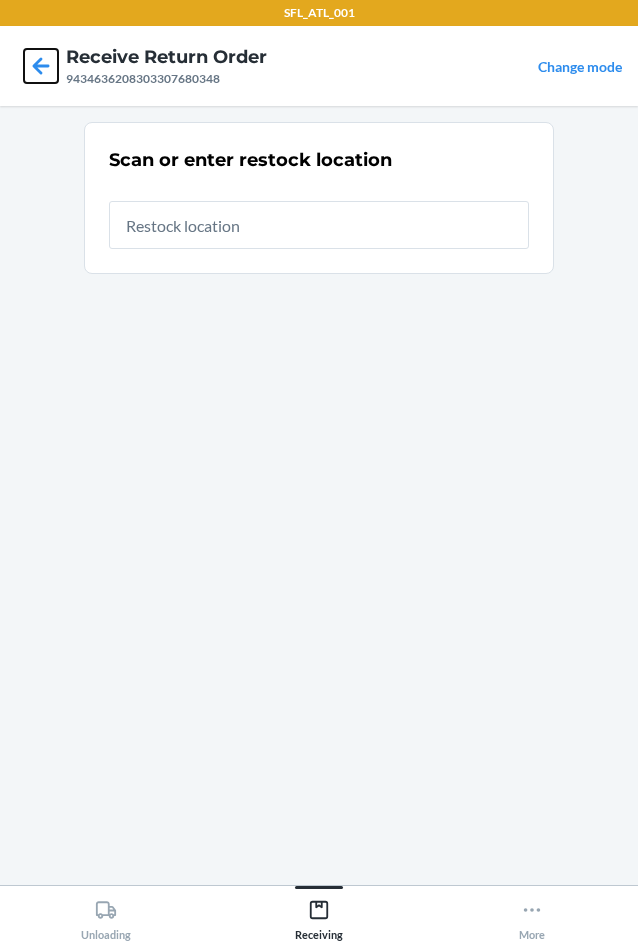 click 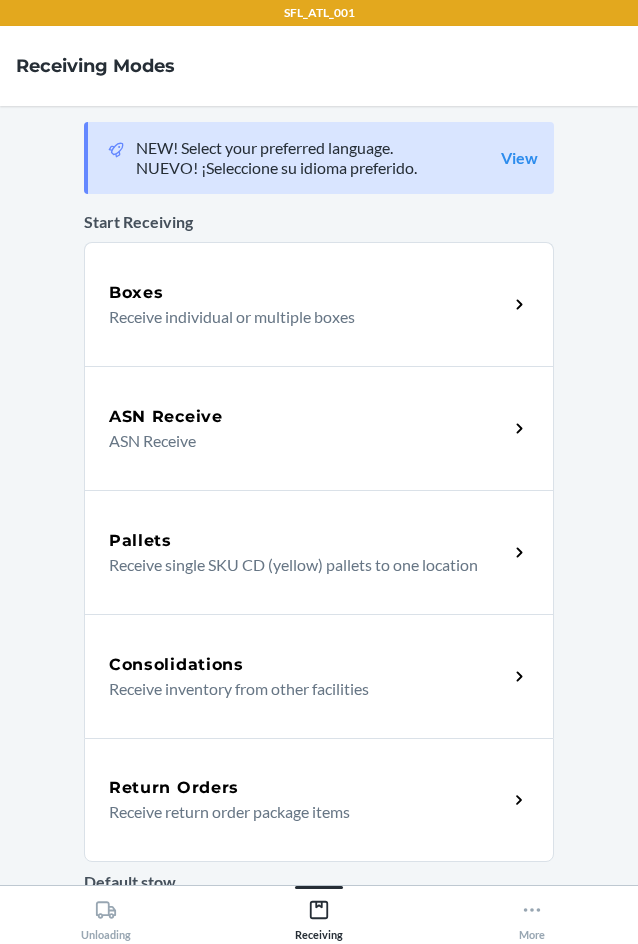 click on "Consolidations" at bounding box center (176, 665) 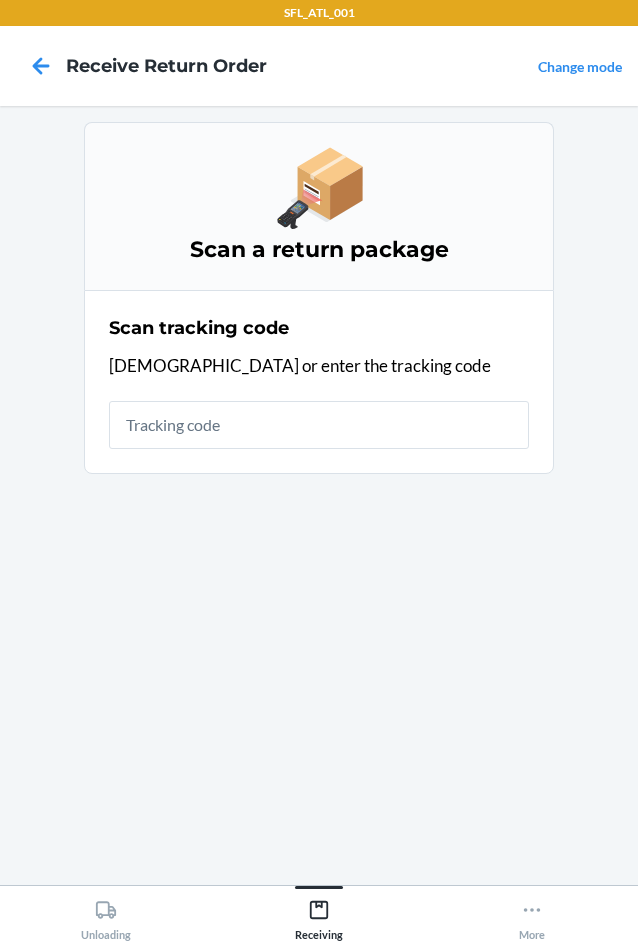 click at bounding box center (319, 425) 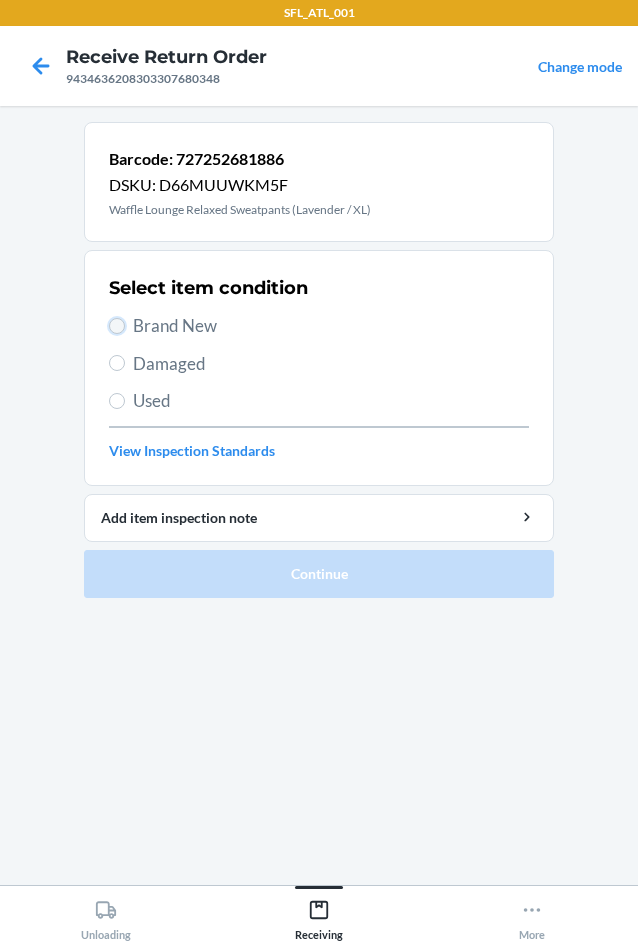 click on "Brand New" at bounding box center [117, 326] 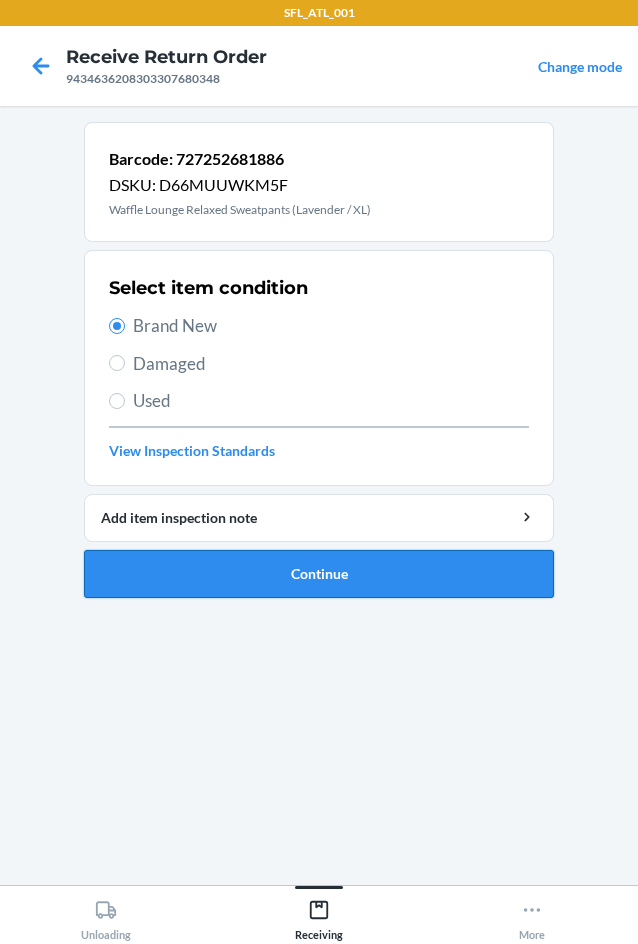 drag, startPoint x: 227, startPoint y: 593, endPoint x: 250, endPoint y: 567, distance: 34.713108 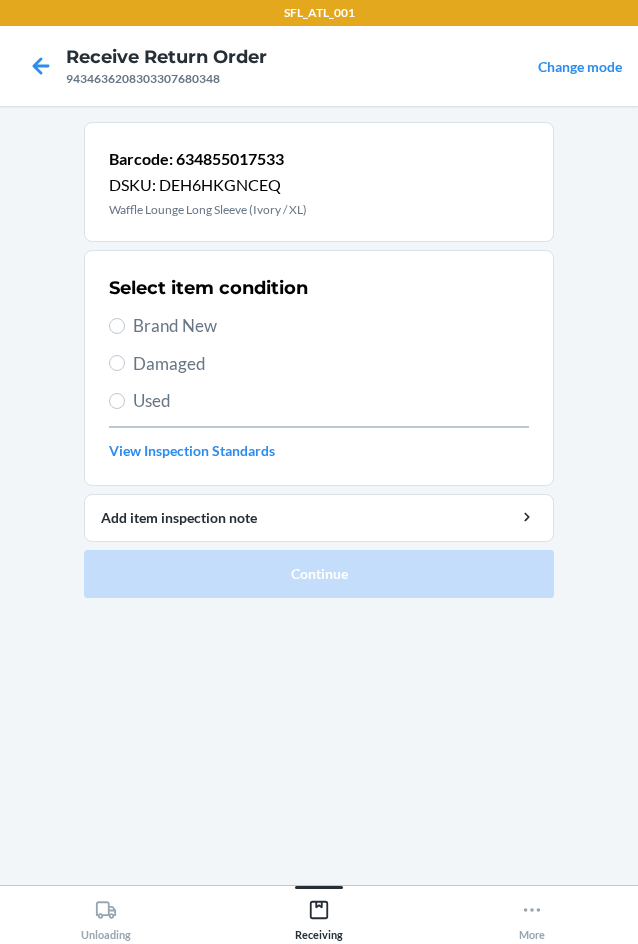 click on "Brand New" at bounding box center [319, 326] 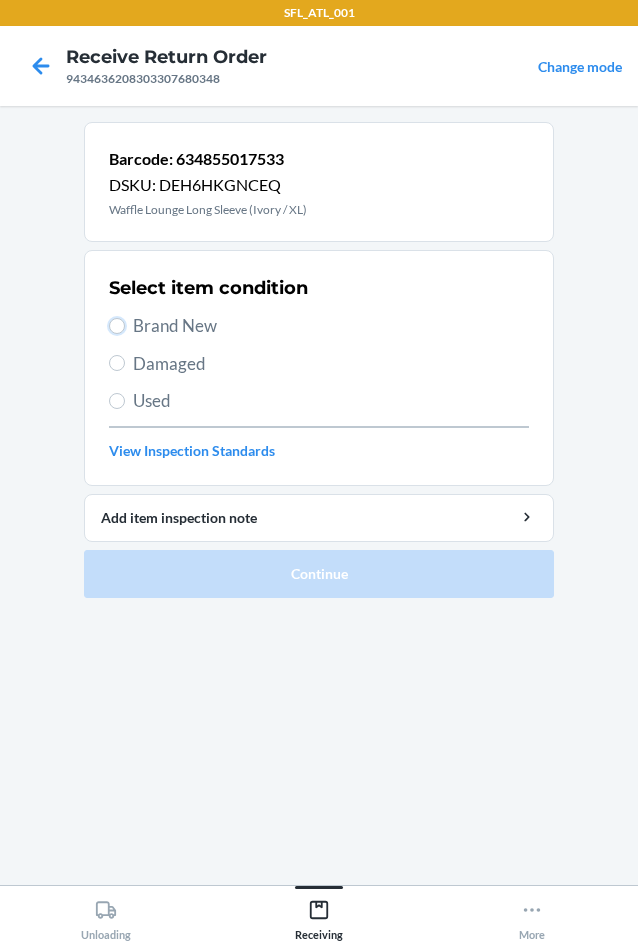 click on "Brand New" at bounding box center [117, 326] 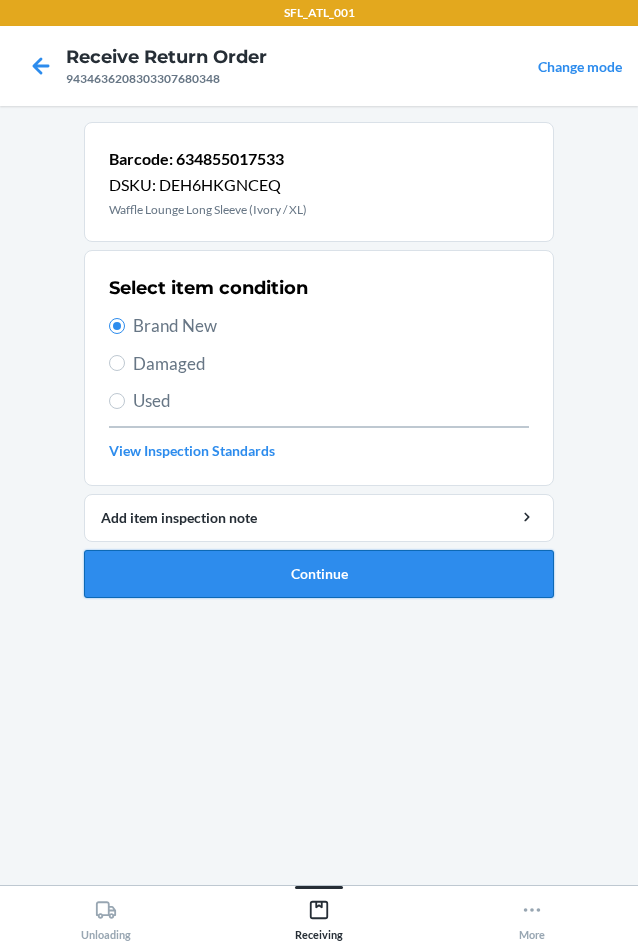 click on "Continue" at bounding box center (319, 574) 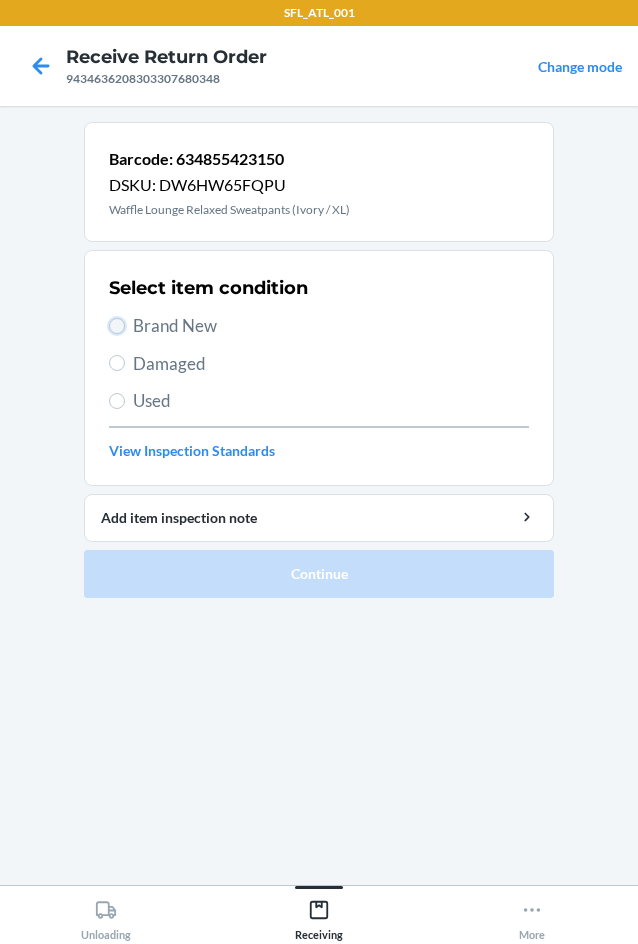 click on "Brand New" at bounding box center (117, 326) 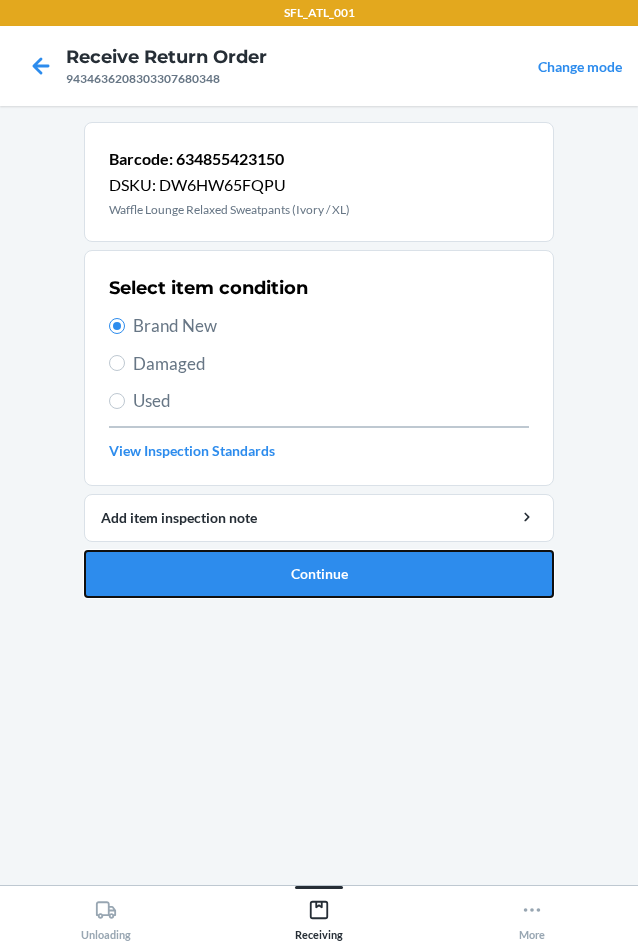 click on "Continue" at bounding box center (319, 574) 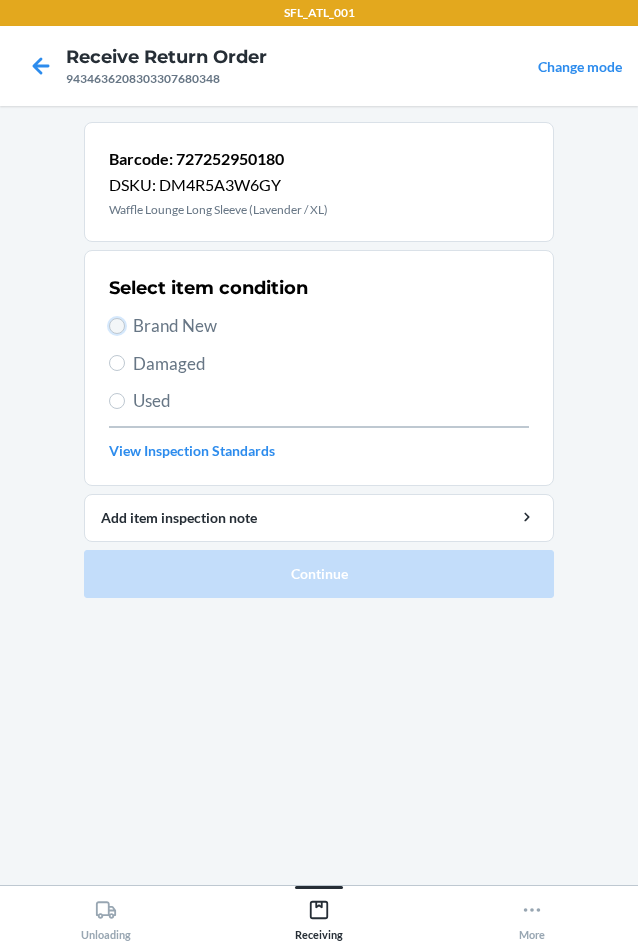click on "Brand New" at bounding box center [117, 326] 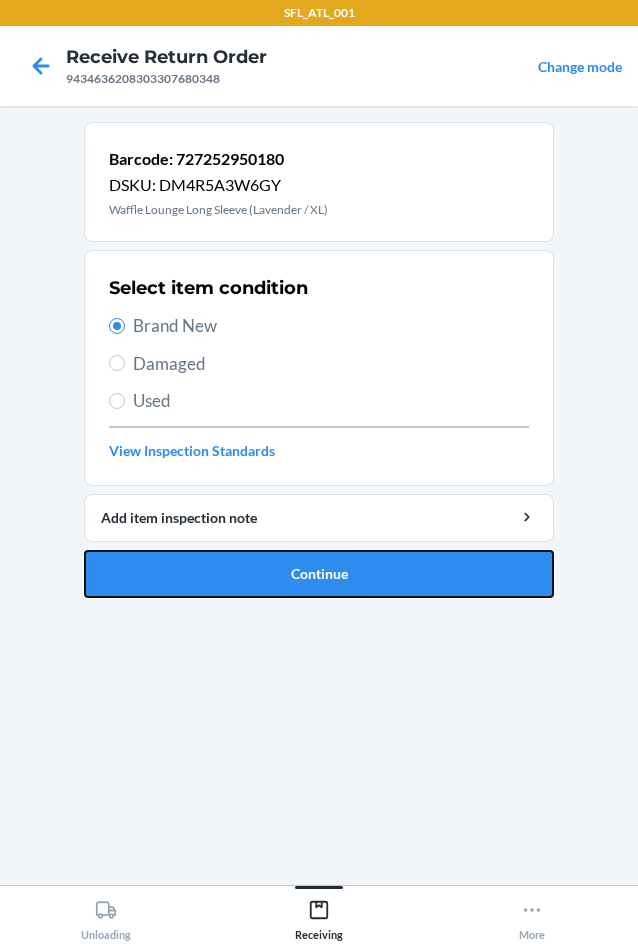 click on "Continue" at bounding box center (319, 574) 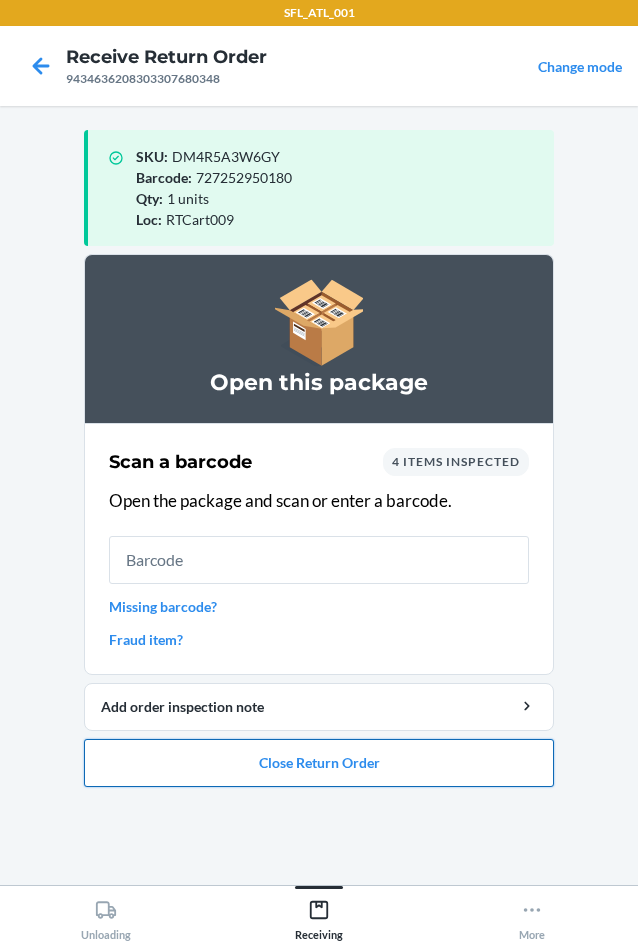 click on "Close Return Order" at bounding box center [319, 763] 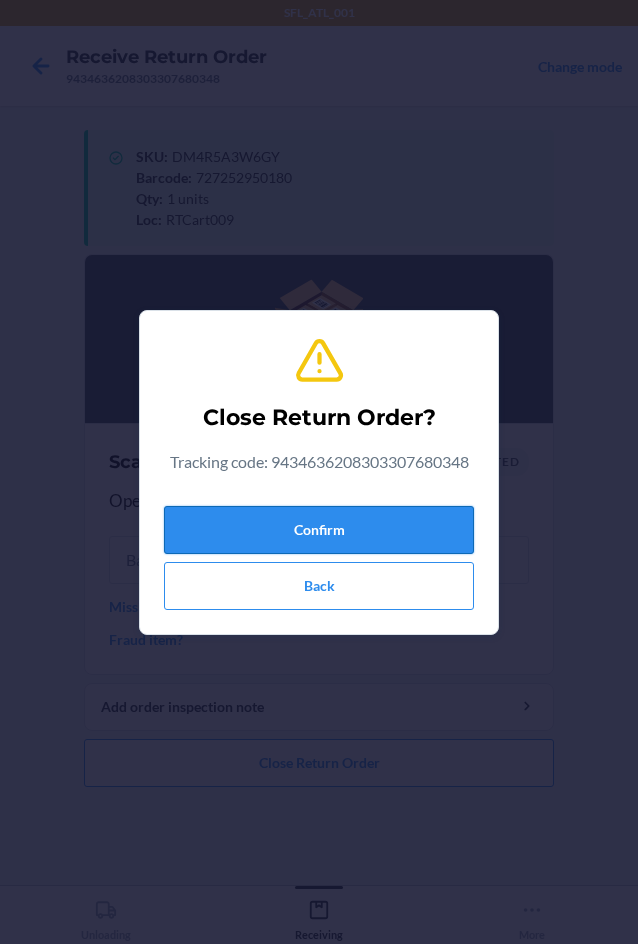 click on "Confirm" at bounding box center [319, 530] 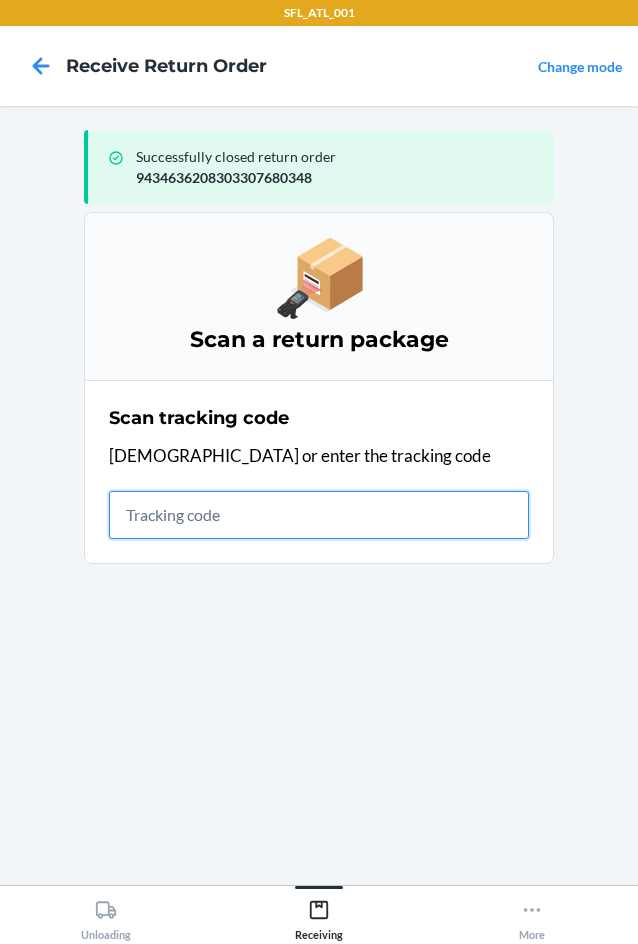 click at bounding box center [319, 515] 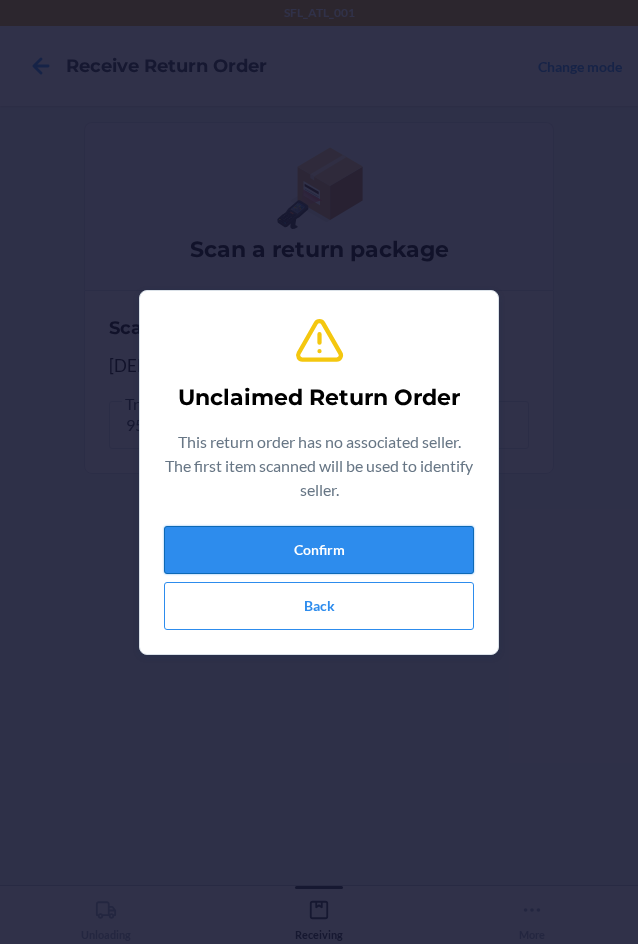 click on "Confirm" at bounding box center [319, 550] 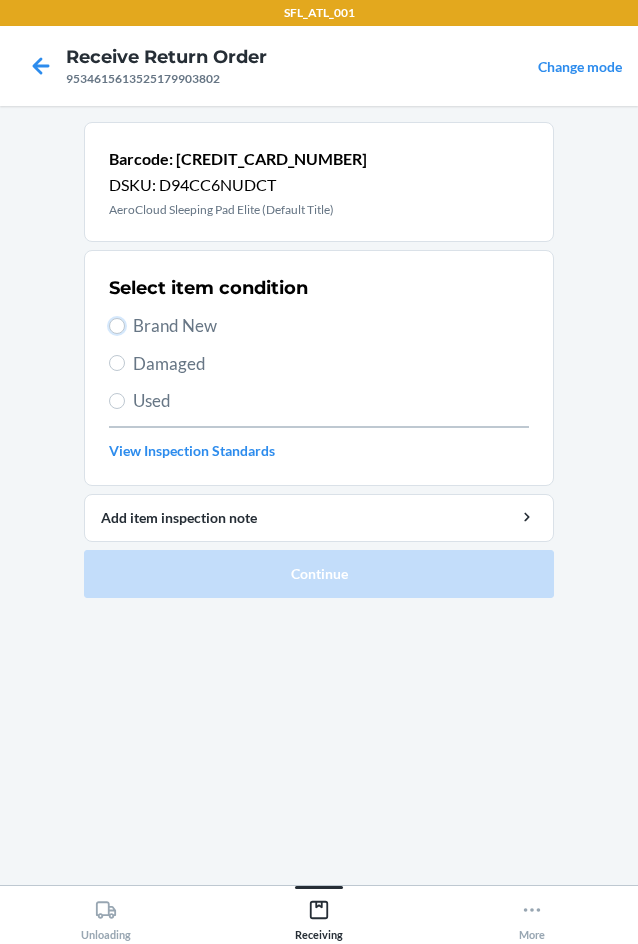 click on "Brand New" at bounding box center [117, 326] 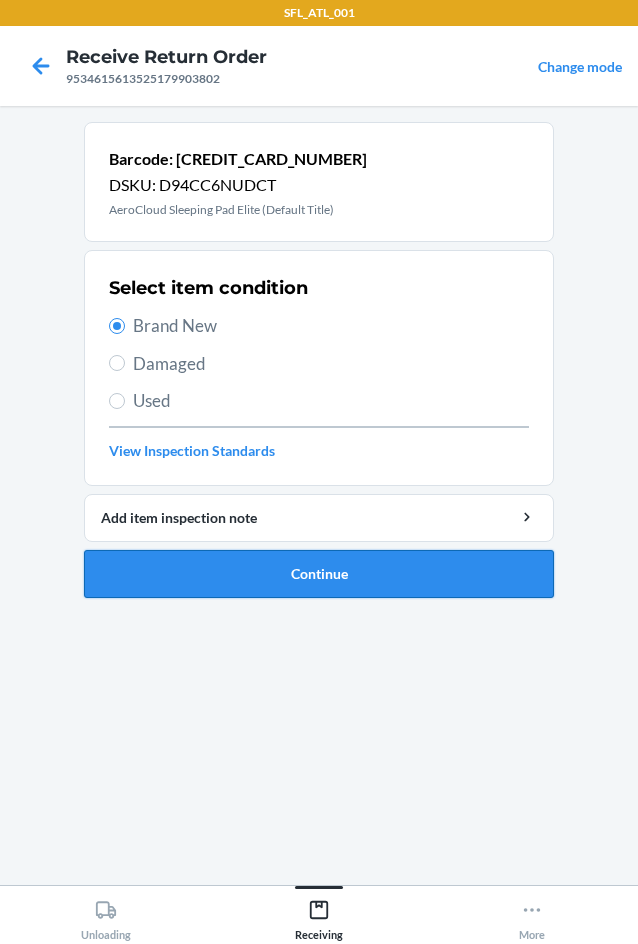 click on "Continue" at bounding box center [319, 574] 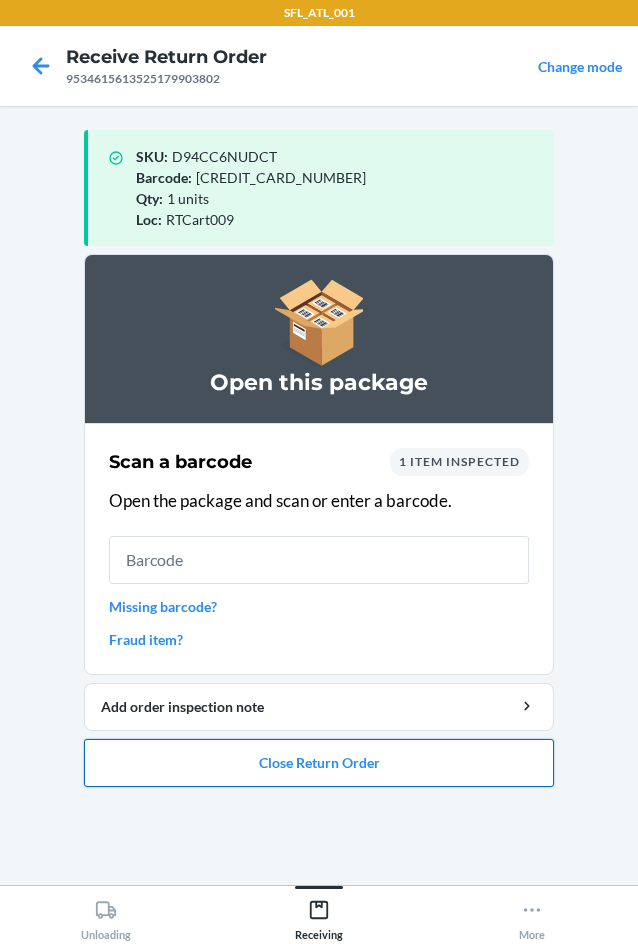click on "Close Return Order" at bounding box center (319, 763) 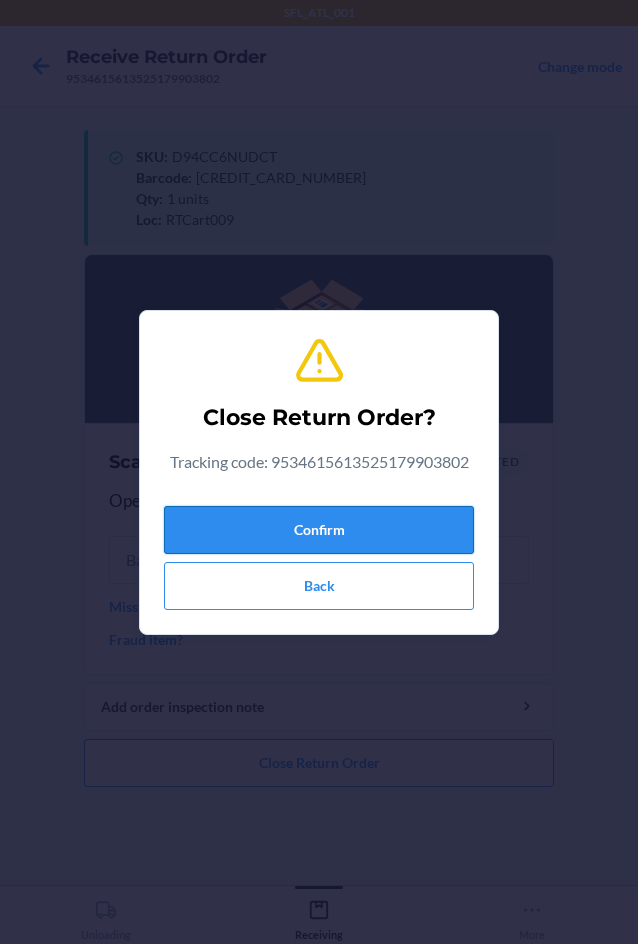 click on "Confirm" at bounding box center (319, 530) 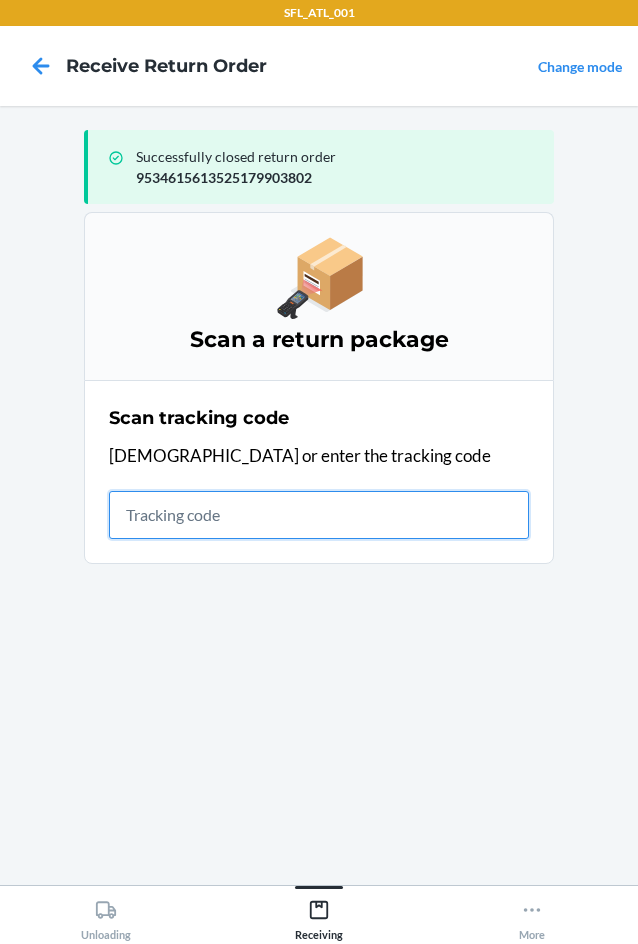drag, startPoint x: 166, startPoint y: 516, endPoint x: 152, endPoint y: 520, distance: 14.56022 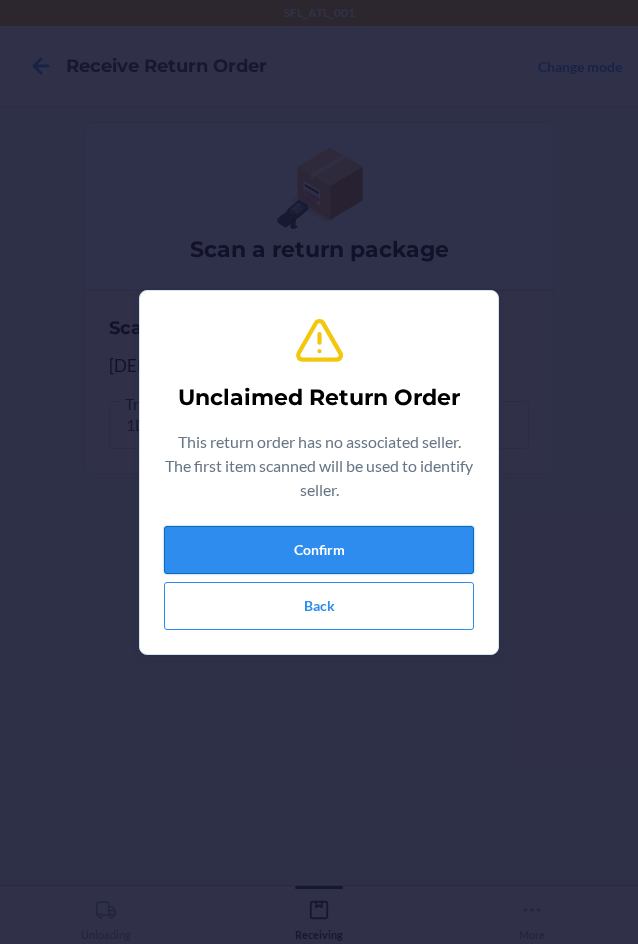 click on "Confirm" at bounding box center (319, 550) 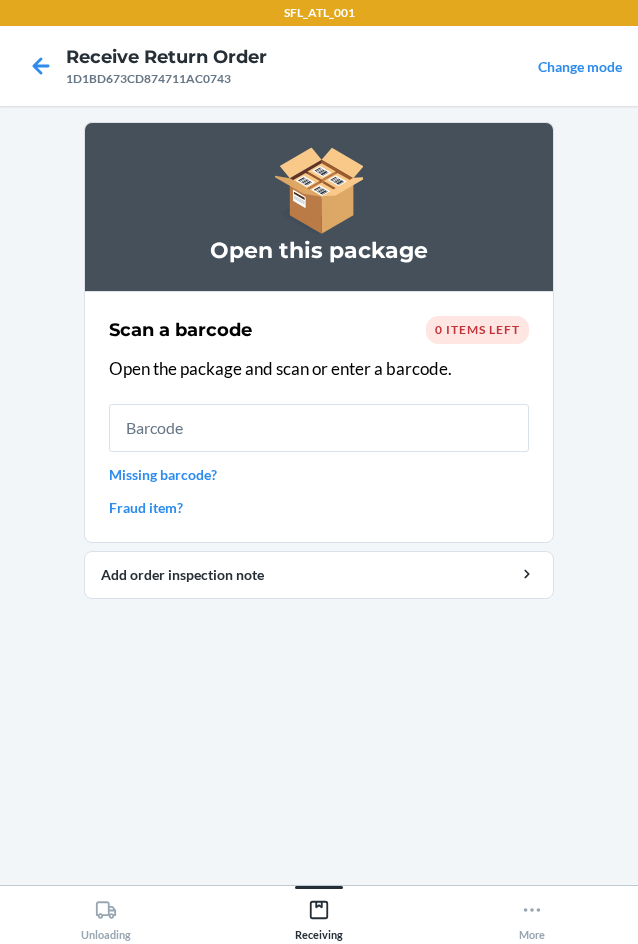 click at bounding box center [319, 428] 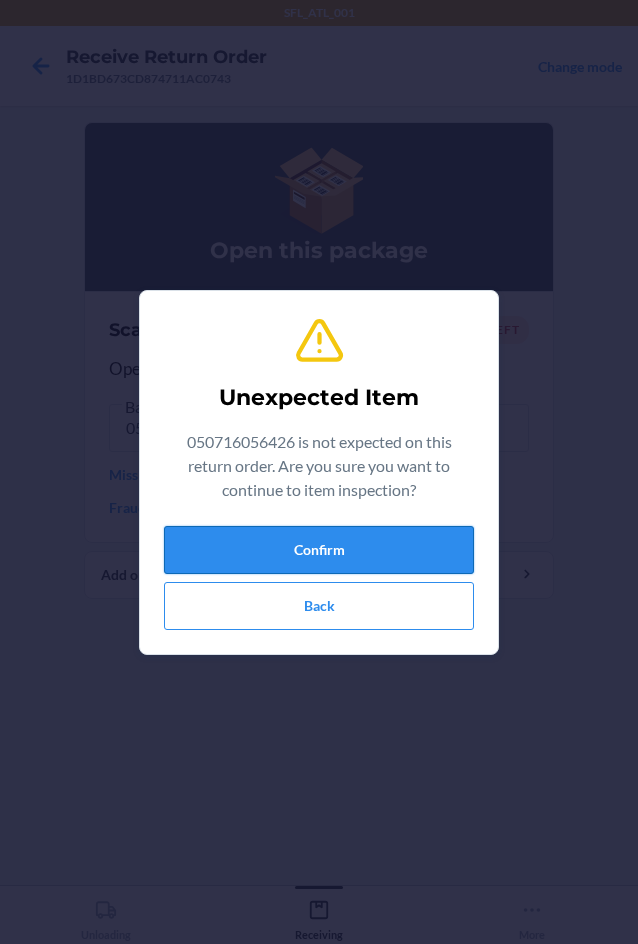 click on "Confirm" at bounding box center [319, 550] 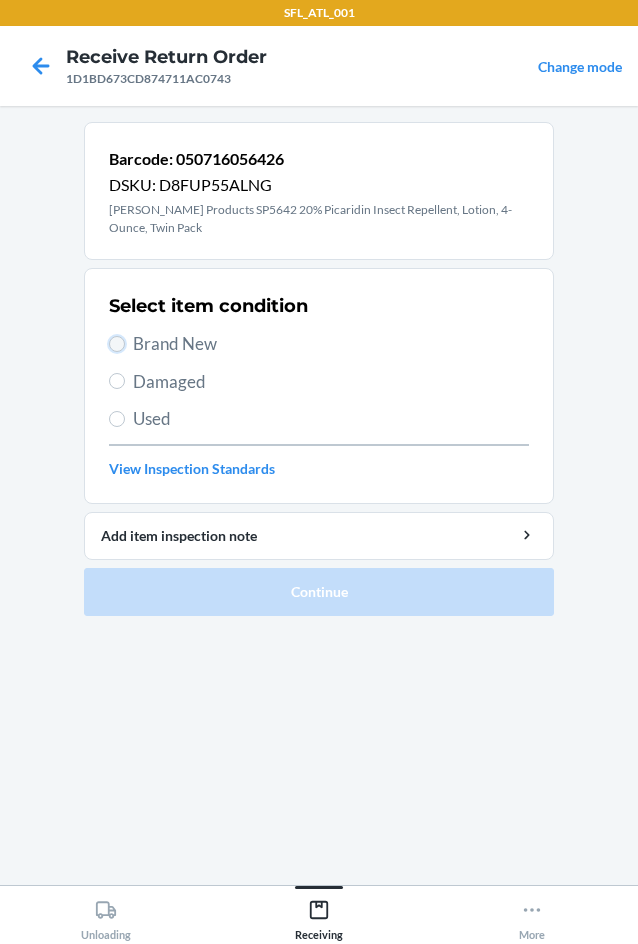 click on "Brand New" at bounding box center [117, 344] 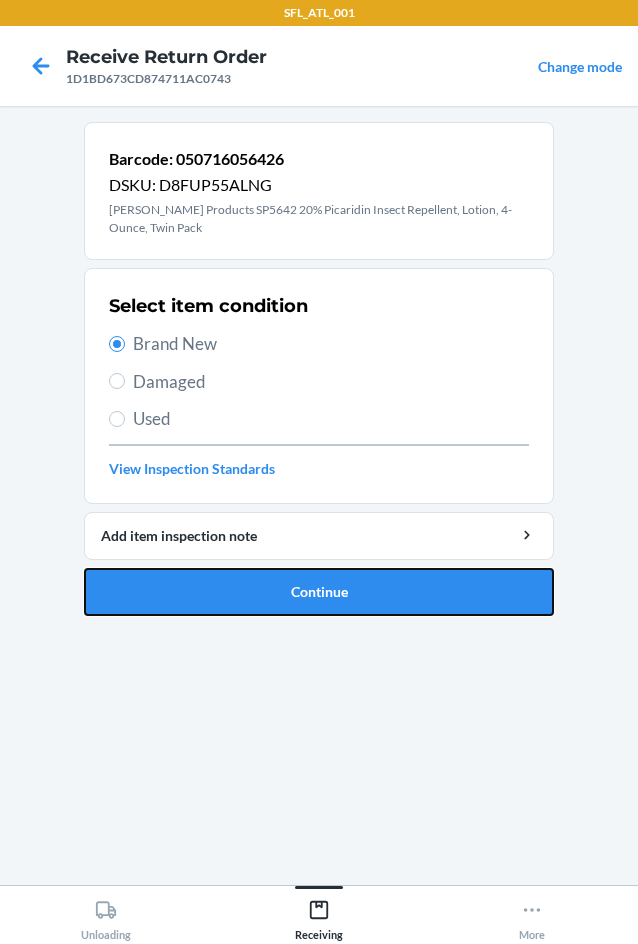 click on "Continue" at bounding box center [319, 592] 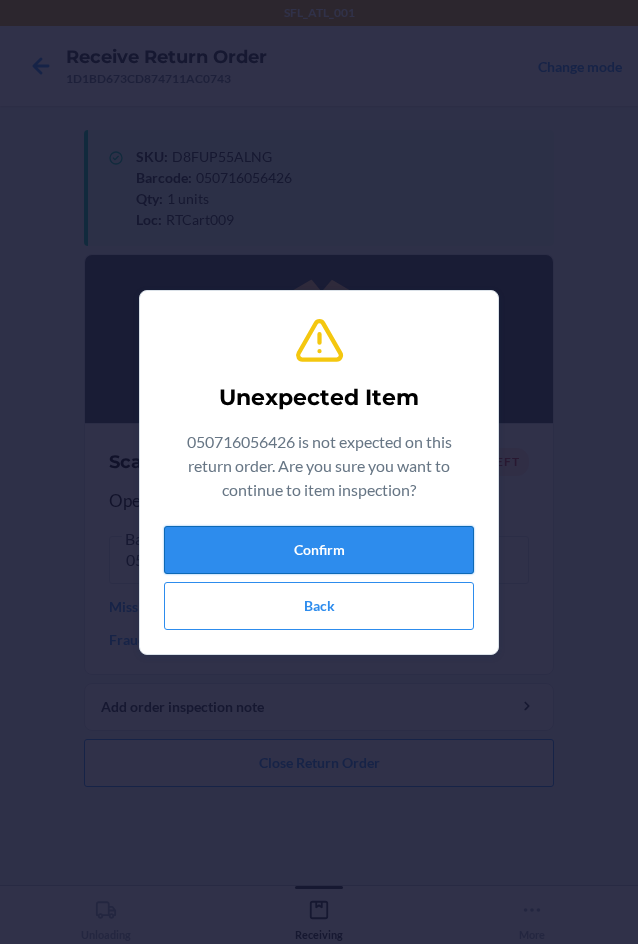 click on "Confirm" at bounding box center [319, 550] 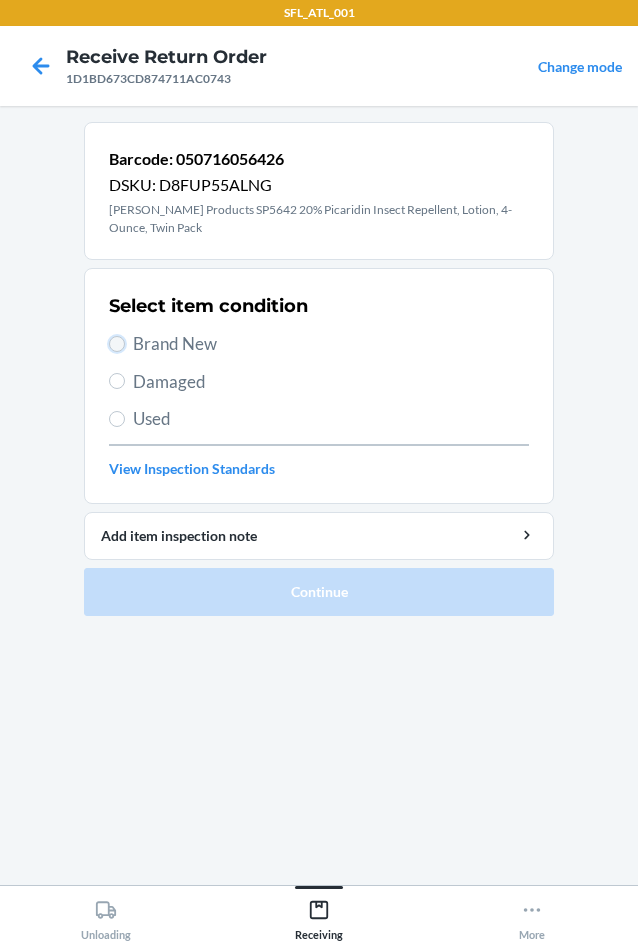 click on "Brand New" at bounding box center (117, 344) 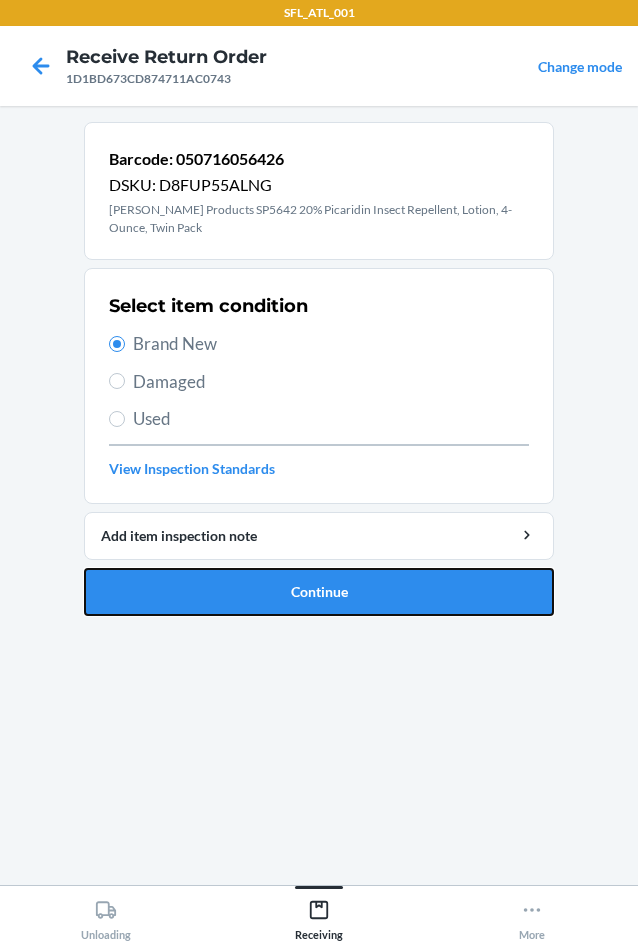 click on "Continue" at bounding box center (319, 592) 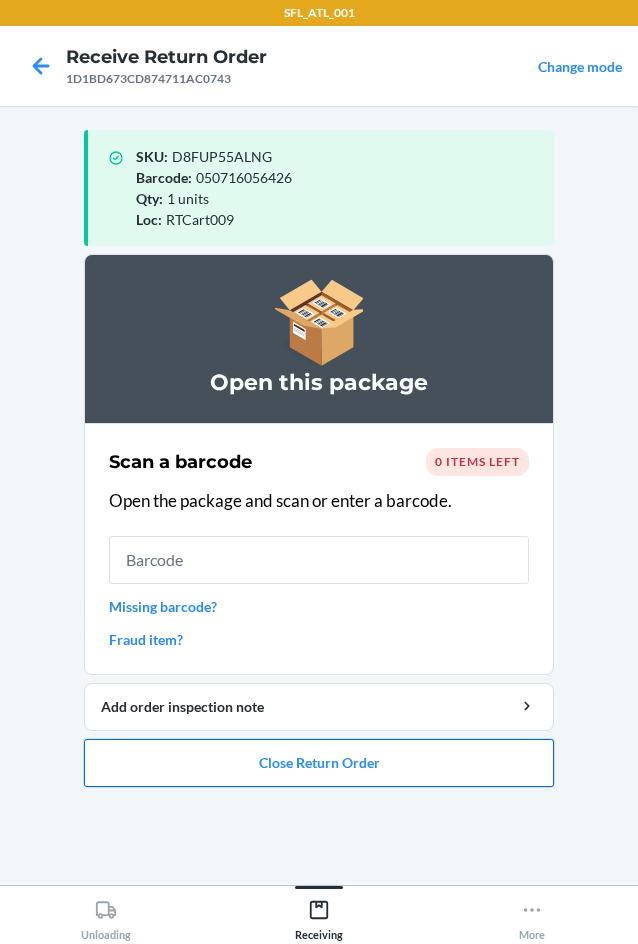 click on "Close Return Order" at bounding box center (319, 763) 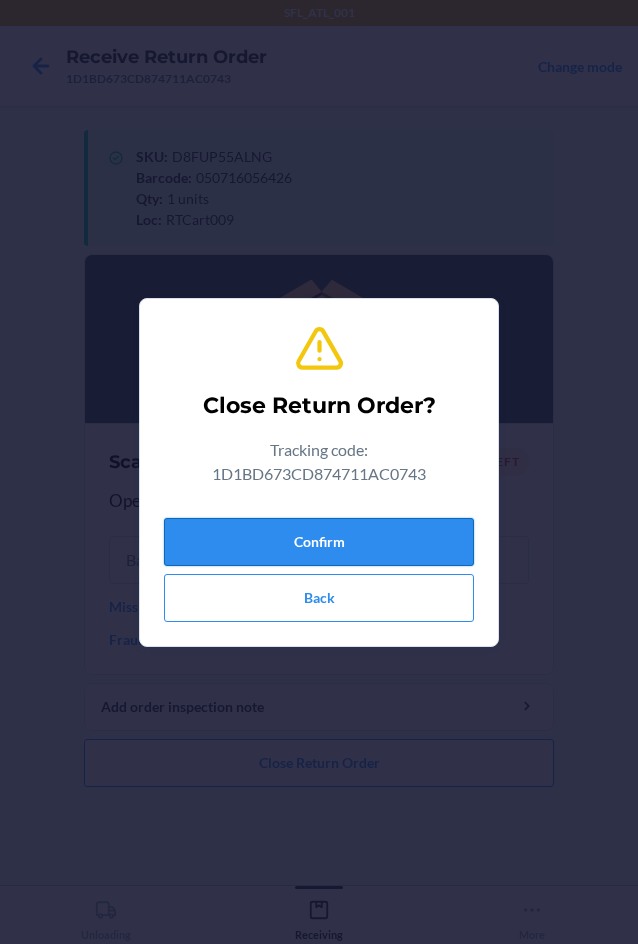 click on "Confirm" at bounding box center [319, 542] 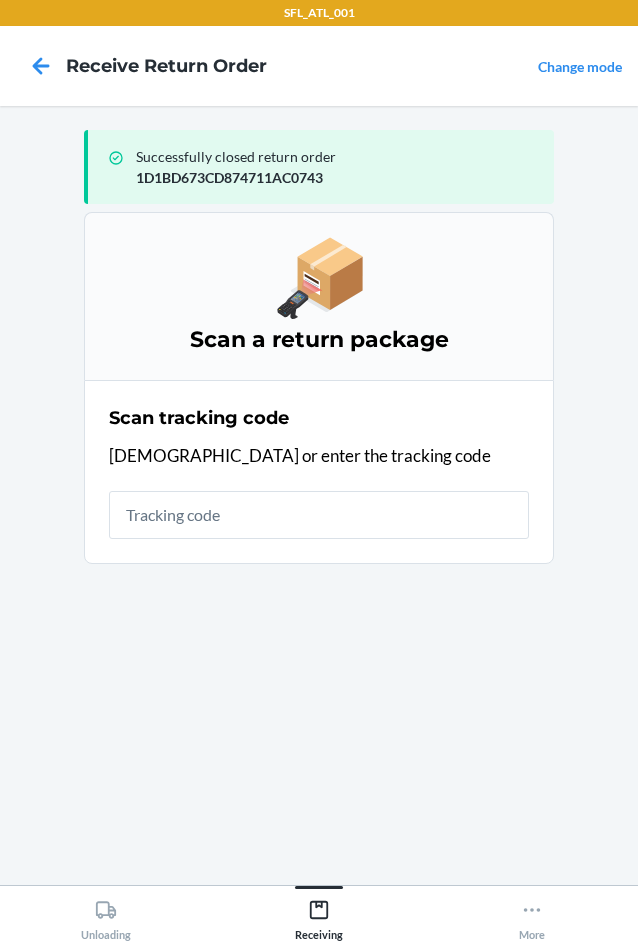 click at bounding box center (319, 515) 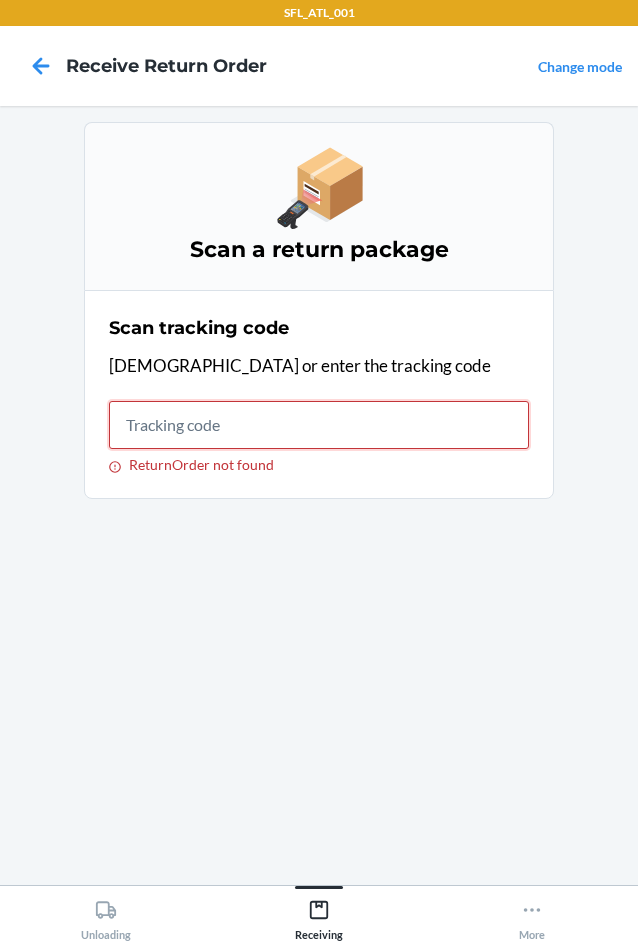 click on "ReturnOrder not found" at bounding box center [319, 425] 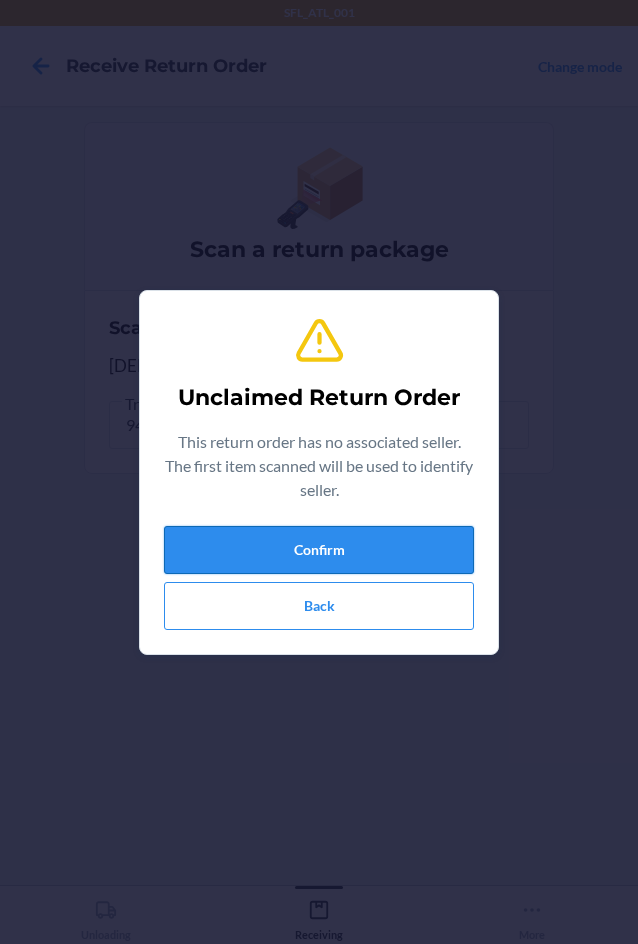 click on "Confirm" at bounding box center (319, 550) 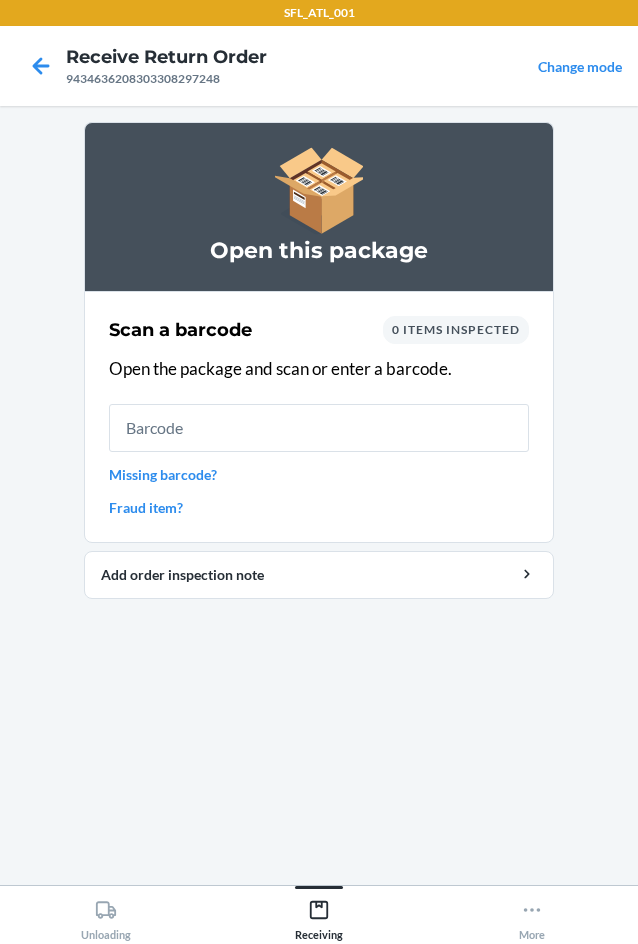 click at bounding box center (319, 428) 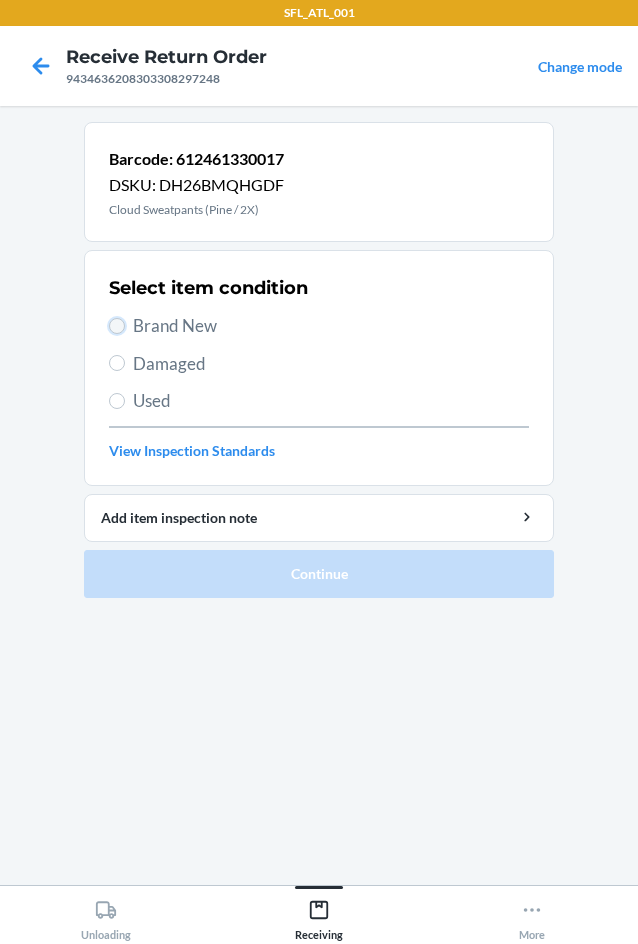 click on "Brand New" at bounding box center [117, 326] 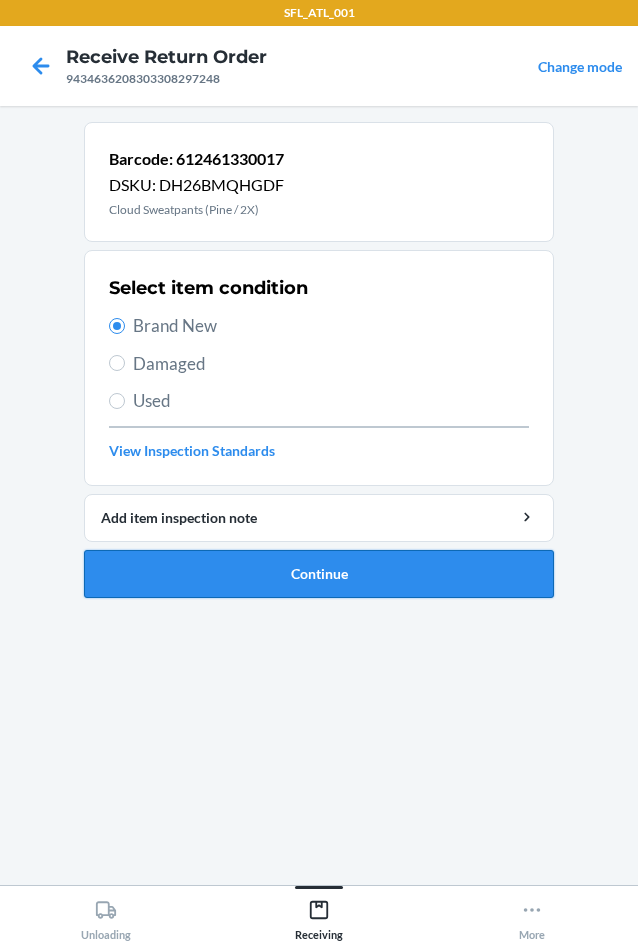click on "Continue" at bounding box center (319, 574) 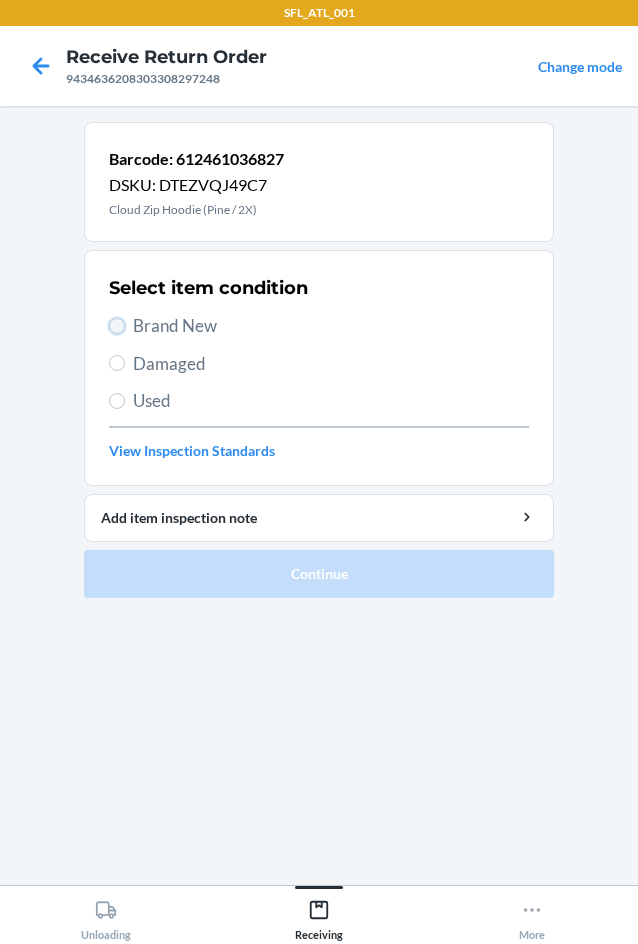 click on "Brand New" at bounding box center [117, 326] 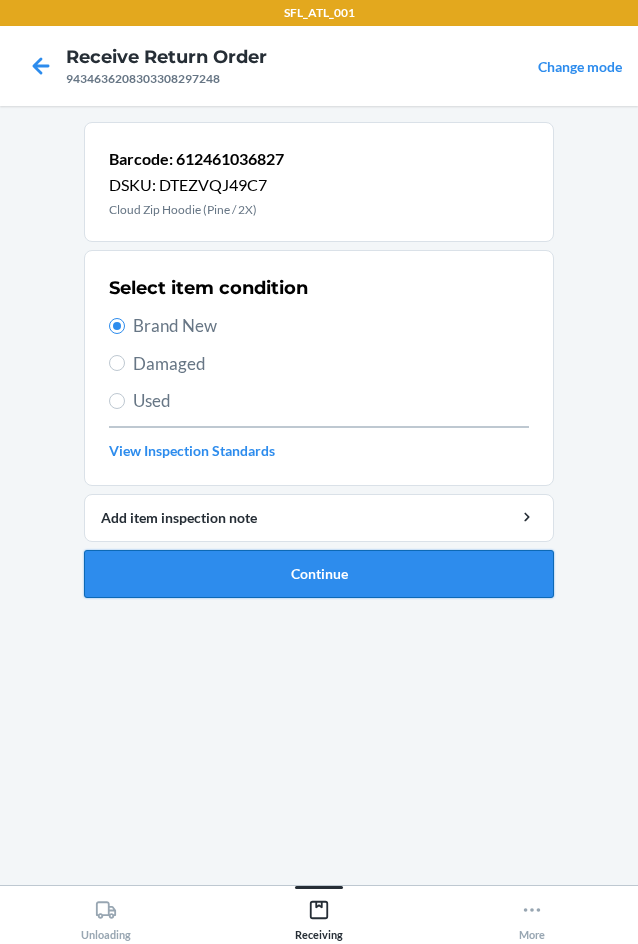 click on "Continue" at bounding box center [319, 574] 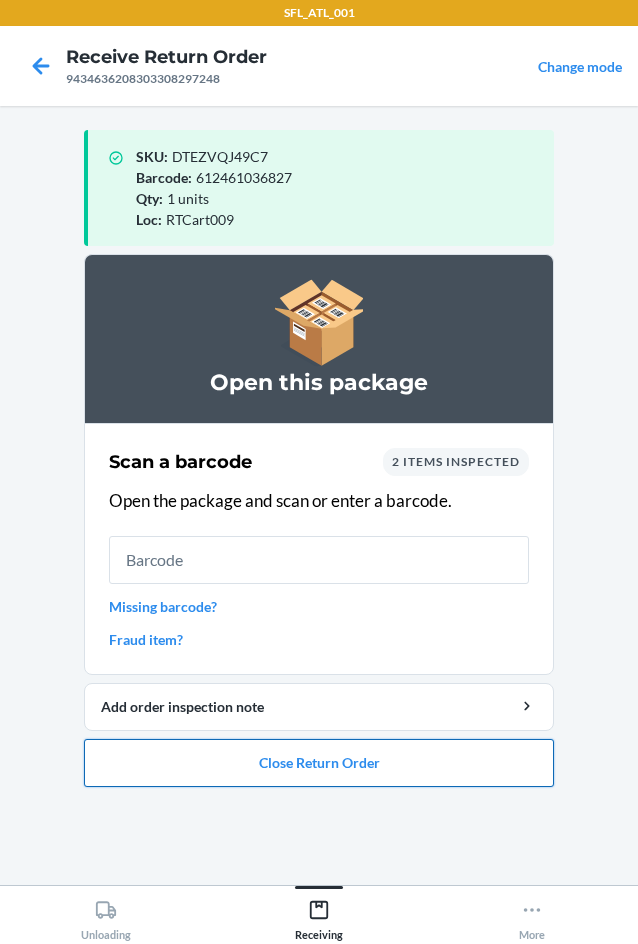 click on "Close Return Order" at bounding box center (319, 763) 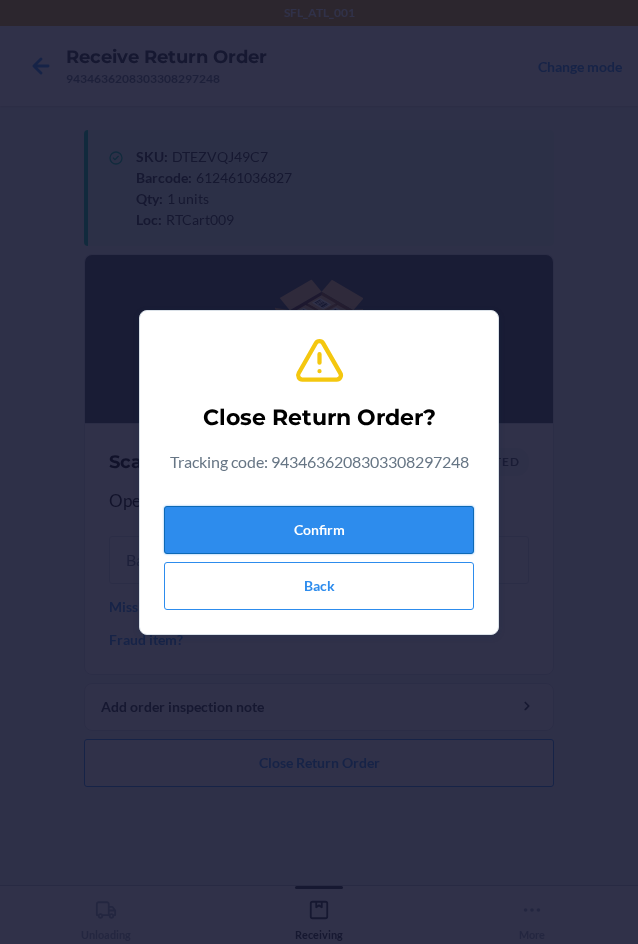 click on "Confirm" at bounding box center (319, 530) 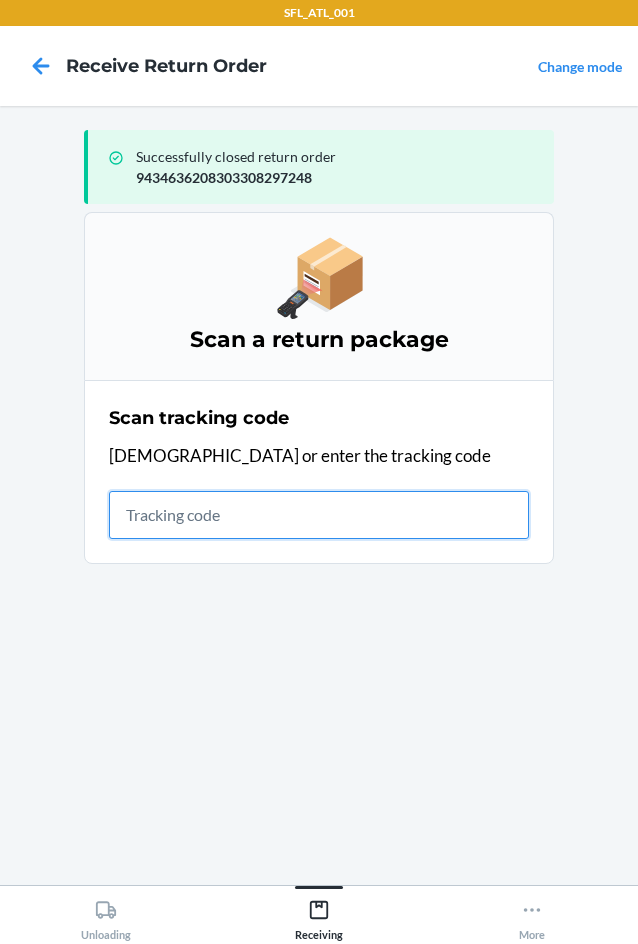 click at bounding box center (319, 515) 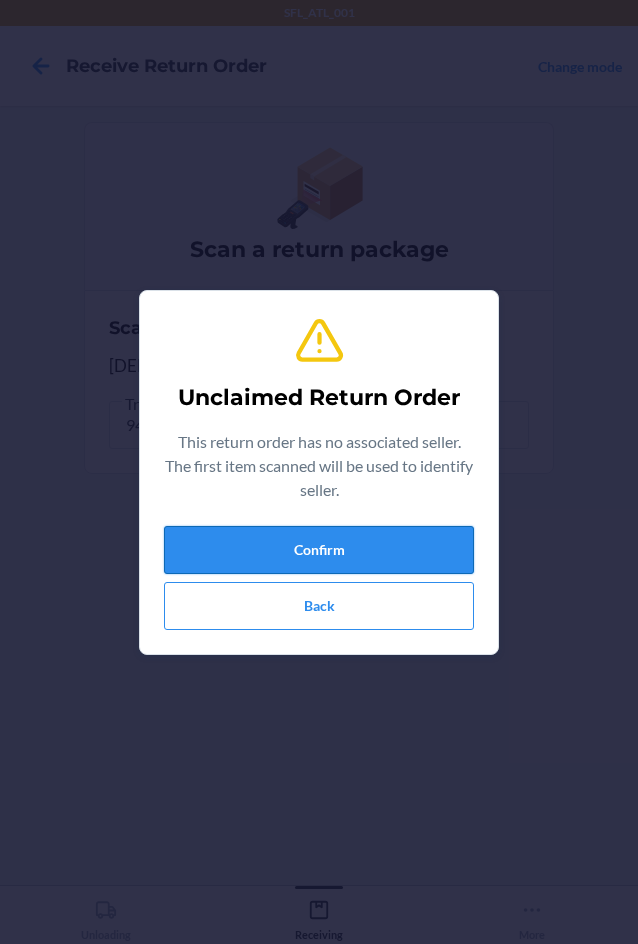 click on "Confirm" at bounding box center [319, 550] 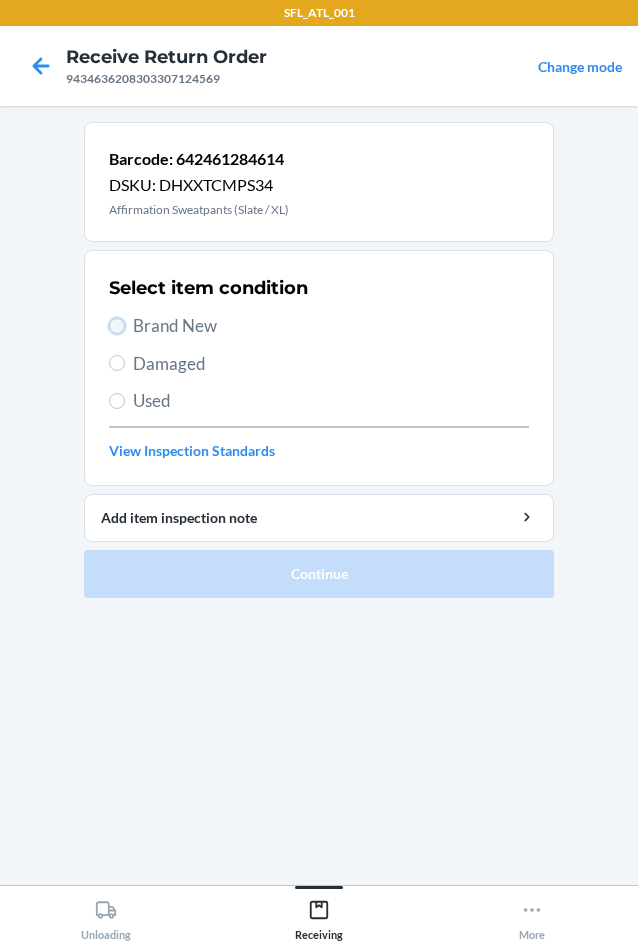 click on "Brand New" at bounding box center [117, 326] 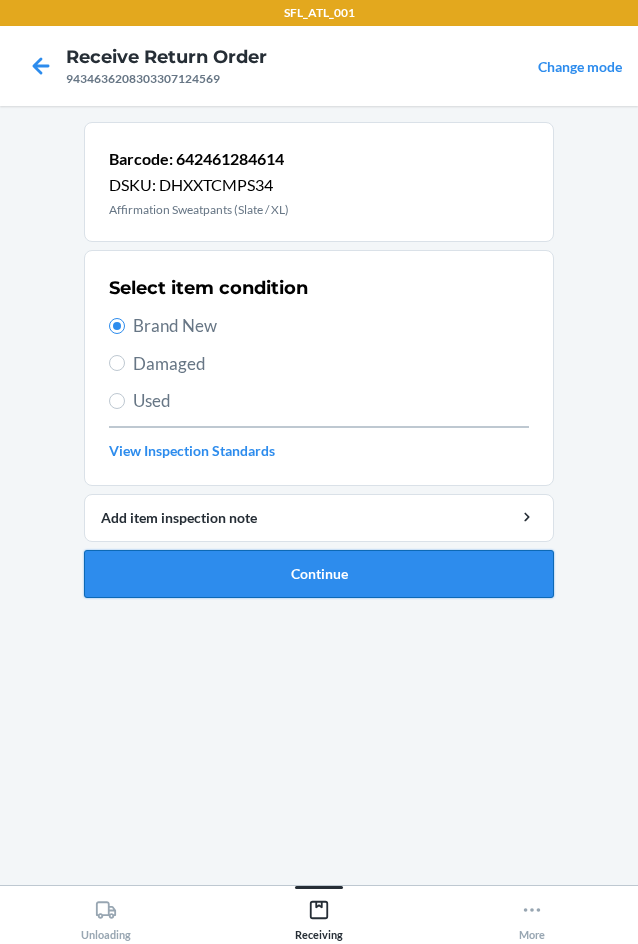 click on "Continue" at bounding box center [319, 574] 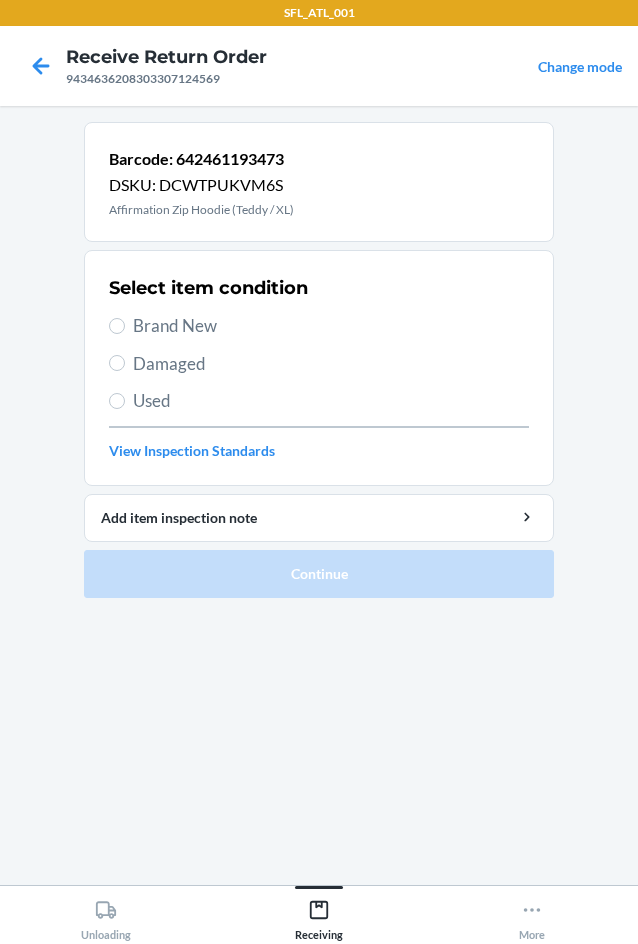 click on "Select item condition Brand New Damaged Used View Inspection Standards" at bounding box center (319, 368) 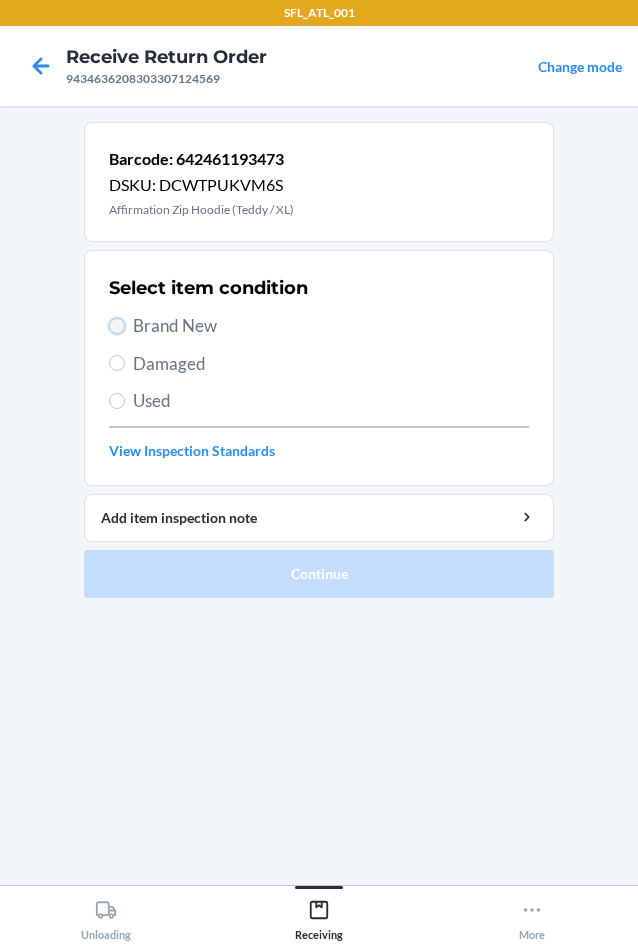 click on "Brand New" at bounding box center (117, 326) 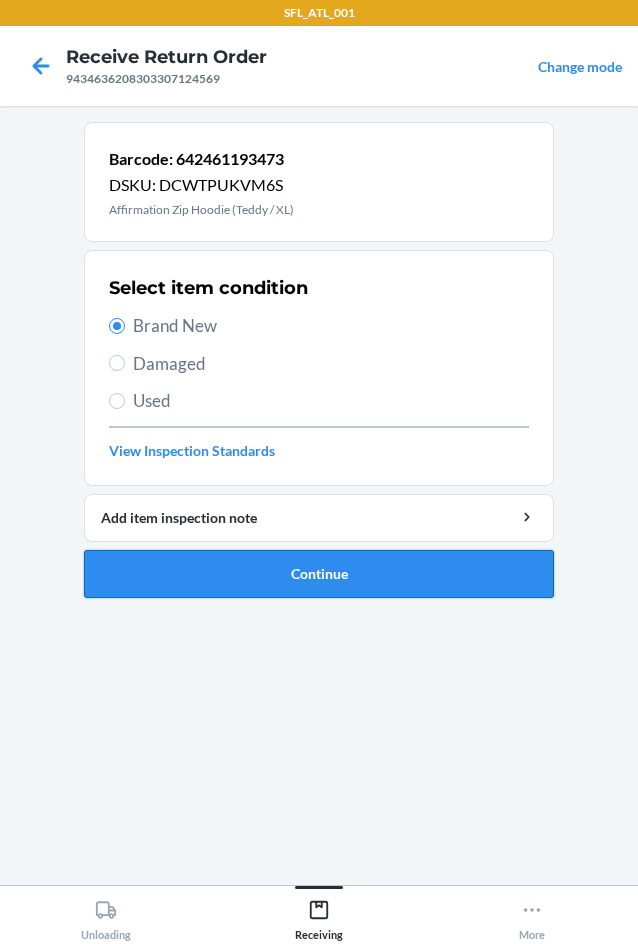 click on "Continue" at bounding box center [319, 574] 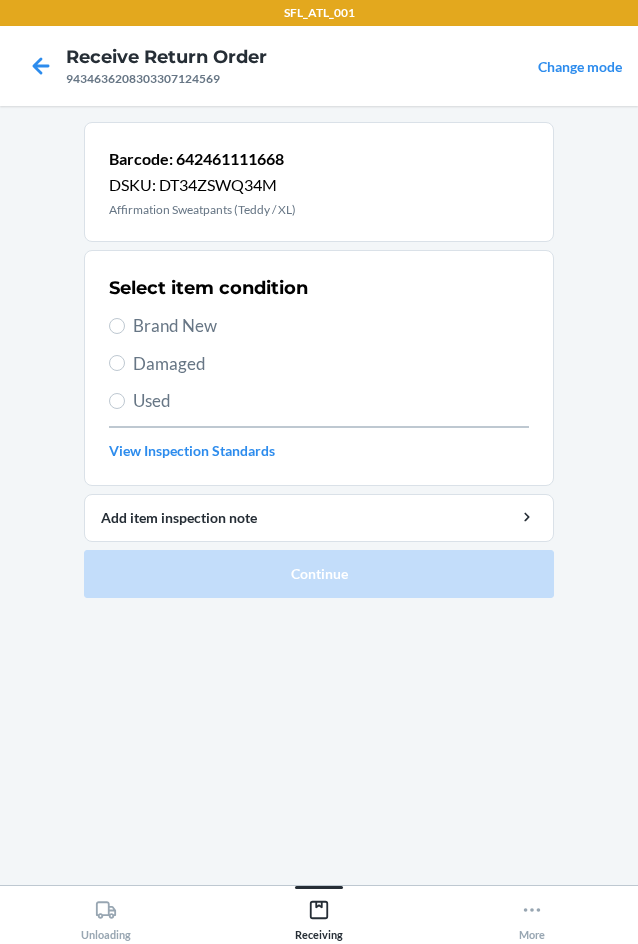 click on "Brand New" at bounding box center [319, 326] 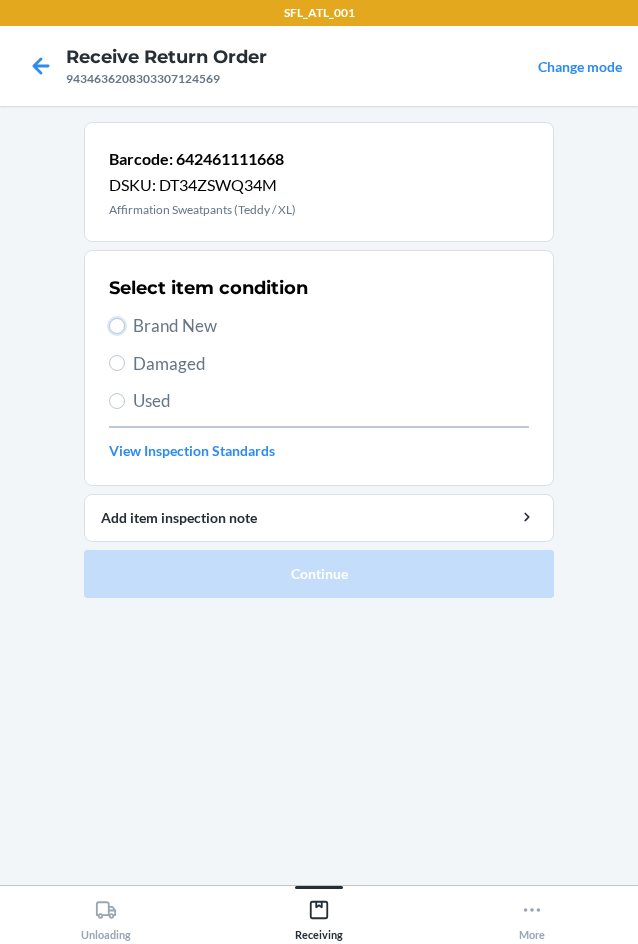 click on "Brand New" at bounding box center [117, 326] 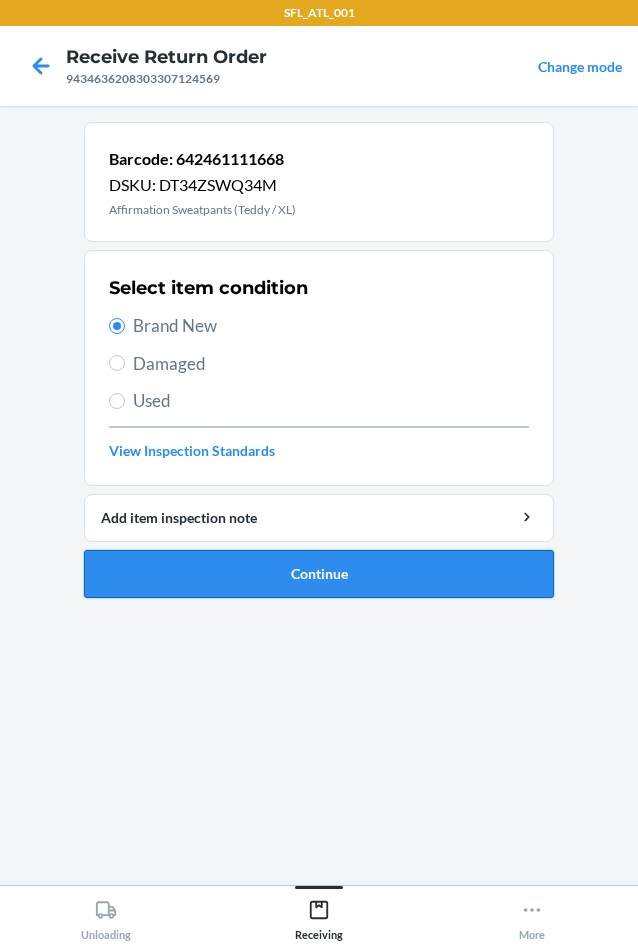 click on "Continue" at bounding box center [319, 574] 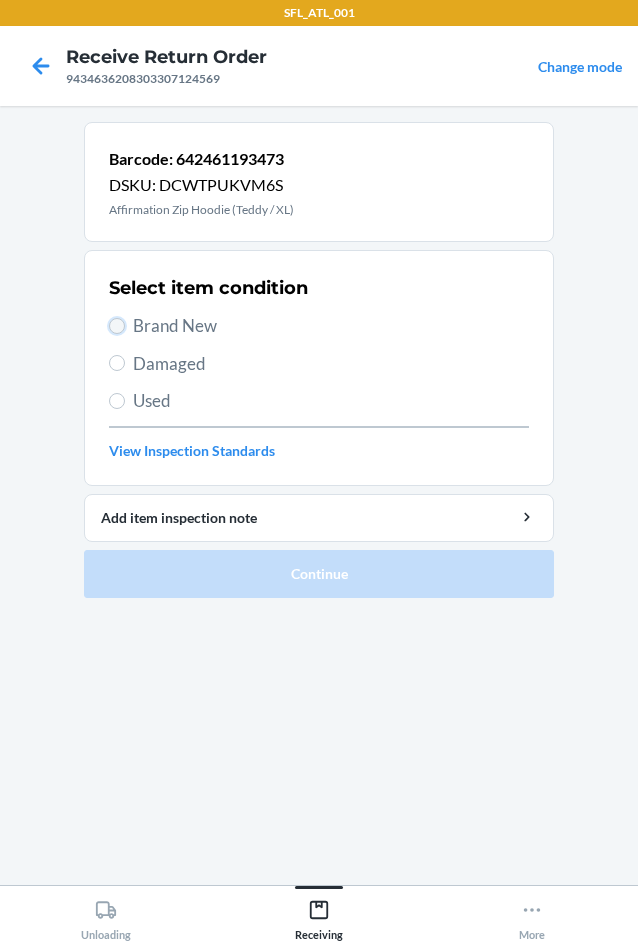 click on "Brand New" at bounding box center [117, 326] 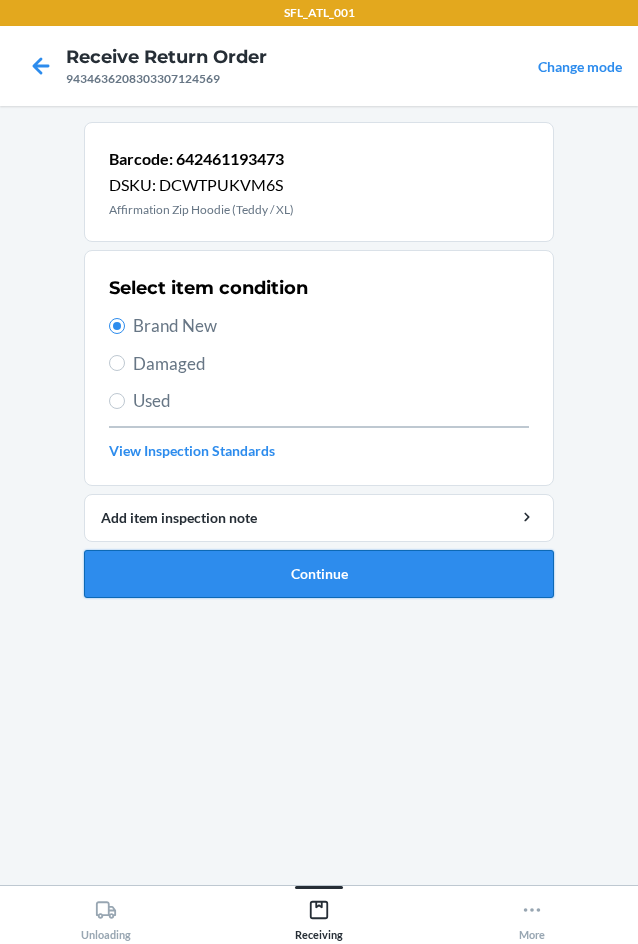 click on "Continue" at bounding box center [319, 574] 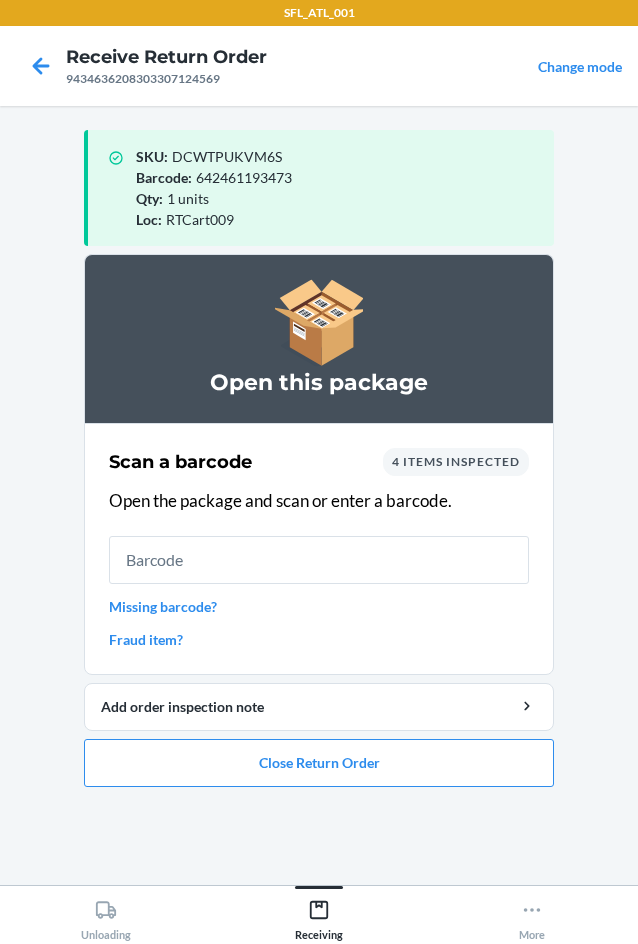 click at bounding box center (319, 560) 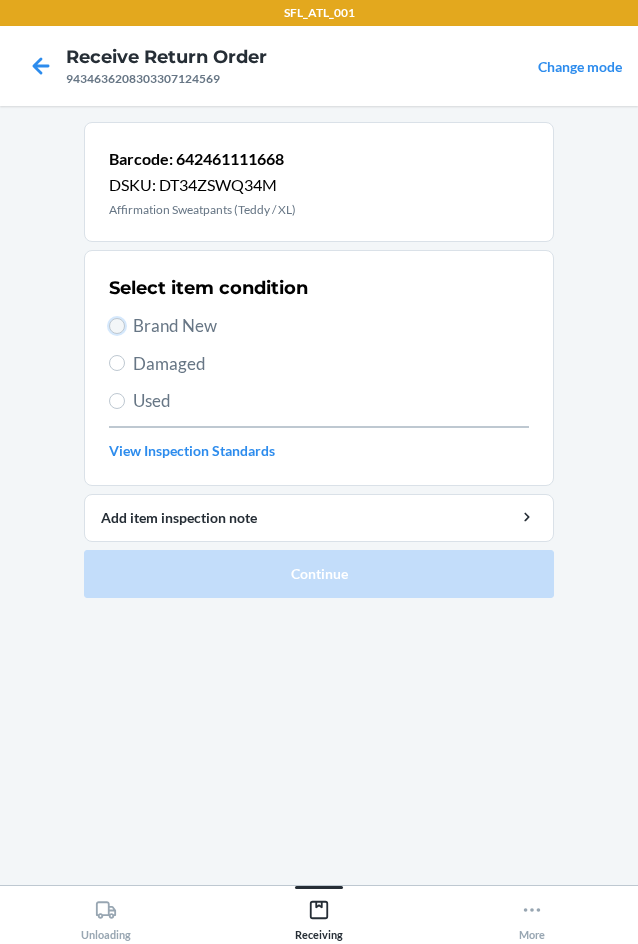click on "Brand New" at bounding box center (117, 326) 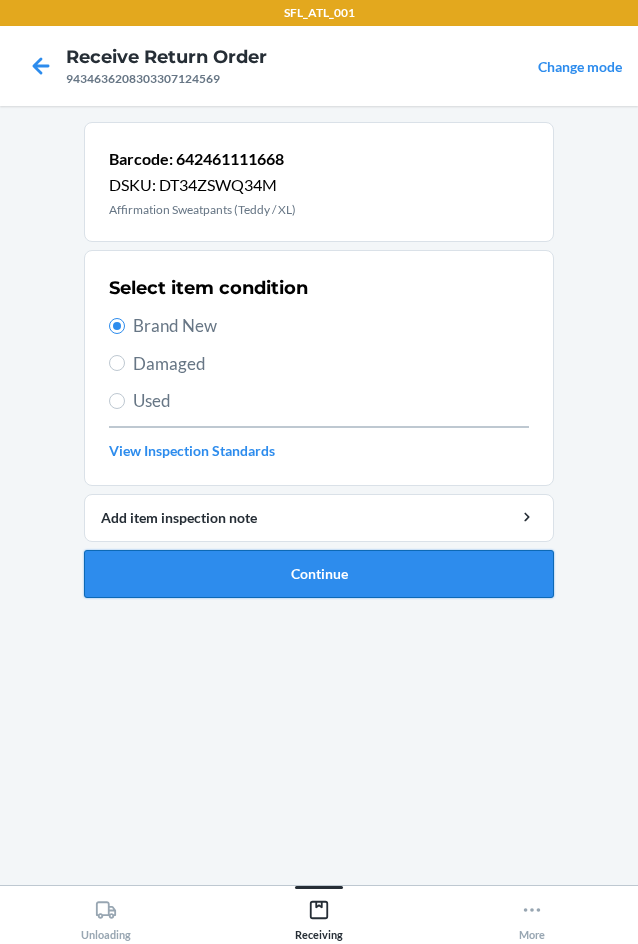click on "Continue" at bounding box center [319, 574] 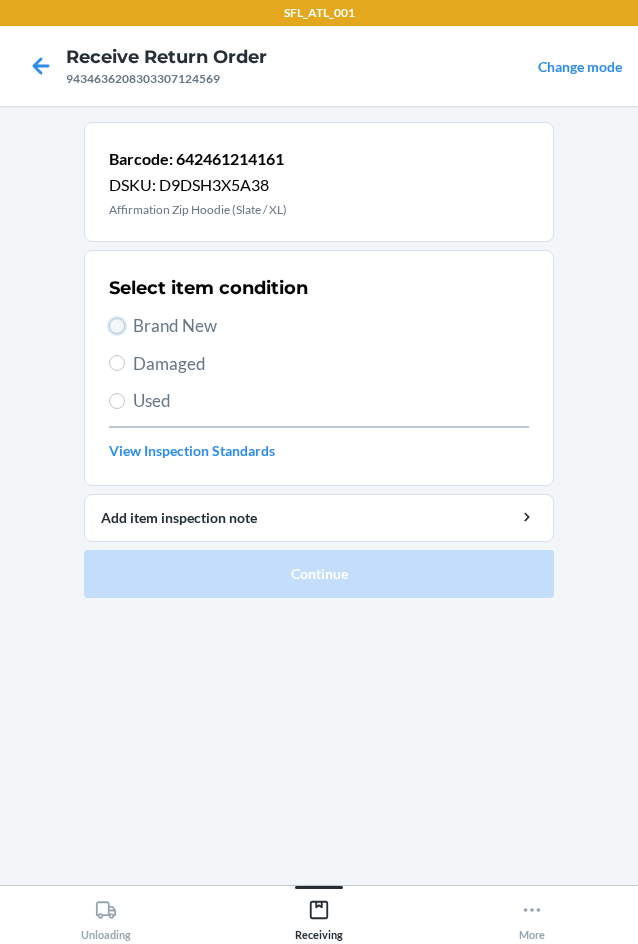 drag, startPoint x: 120, startPoint y: 324, endPoint x: 132, endPoint y: 371, distance: 48.507732 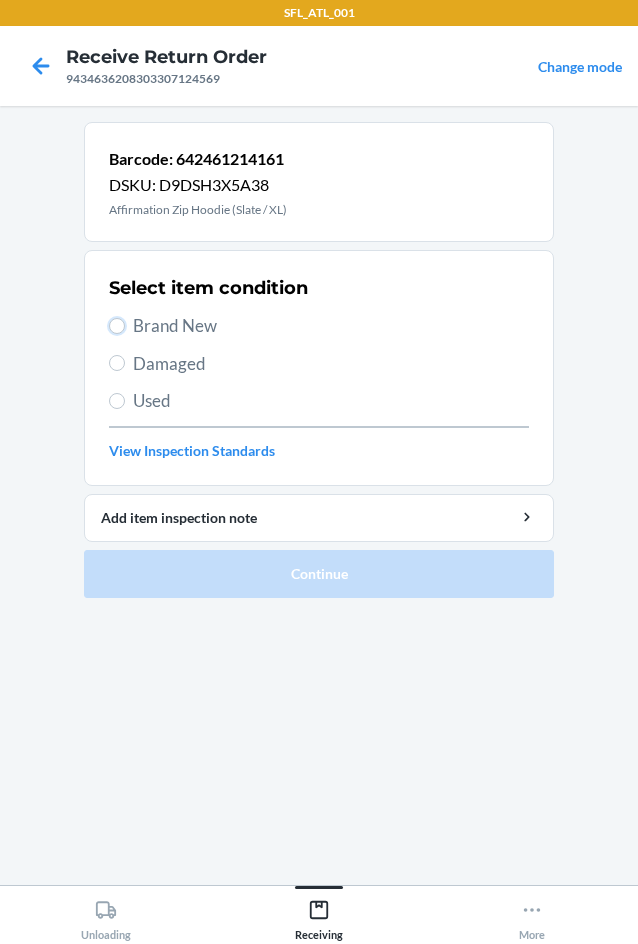 click on "Brand New" at bounding box center [117, 326] 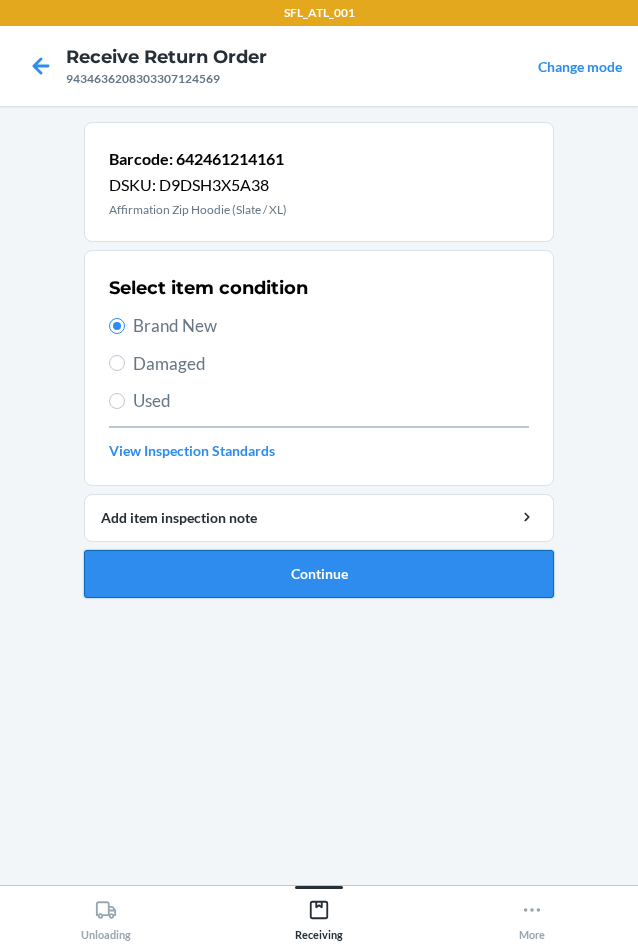 click on "Continue" at bounding box center [319, 574] 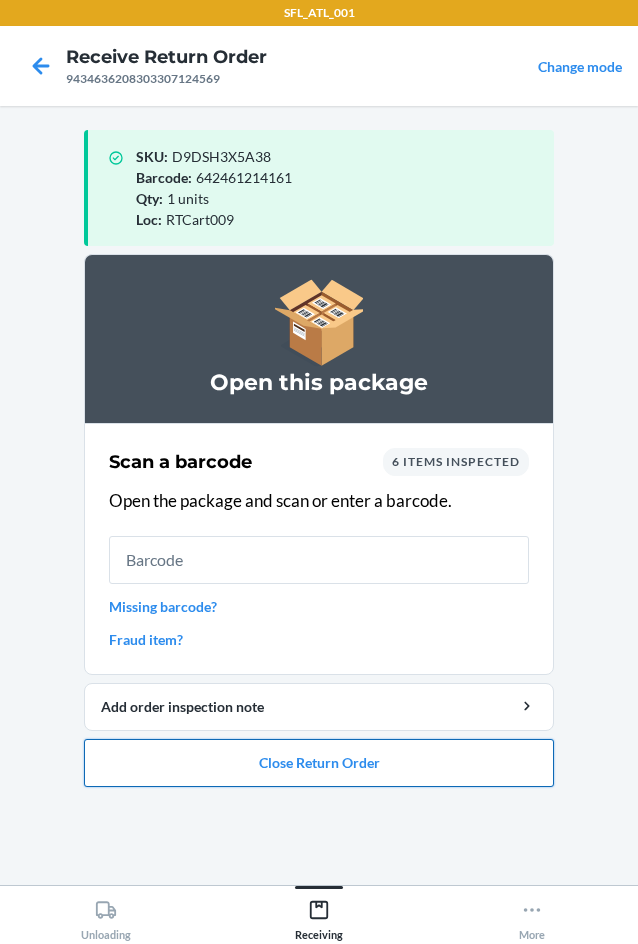 click on "Close Return Order" at bounding box center [319, 763] 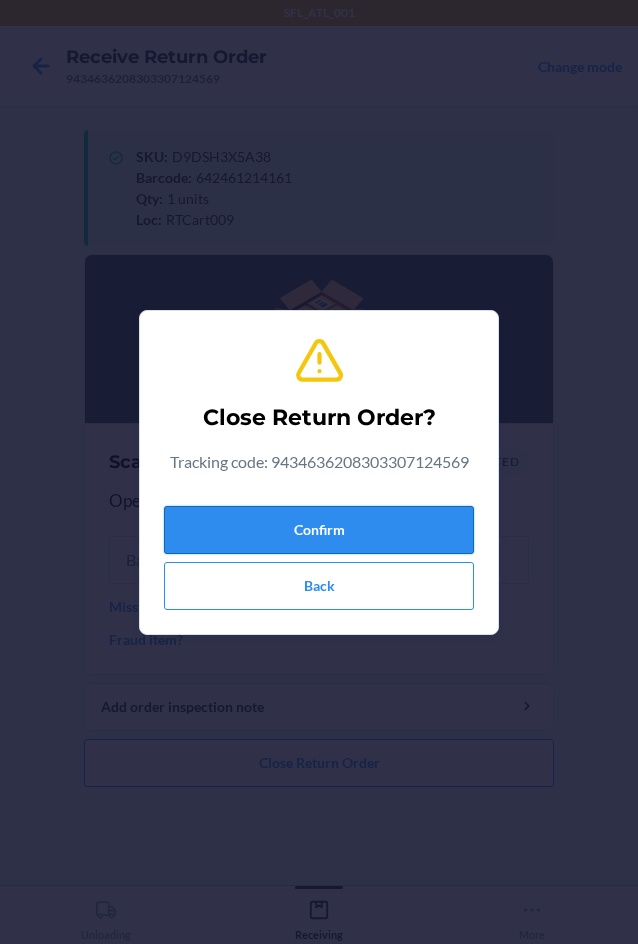 click on "Confirm" at bounding box center (319, 530) 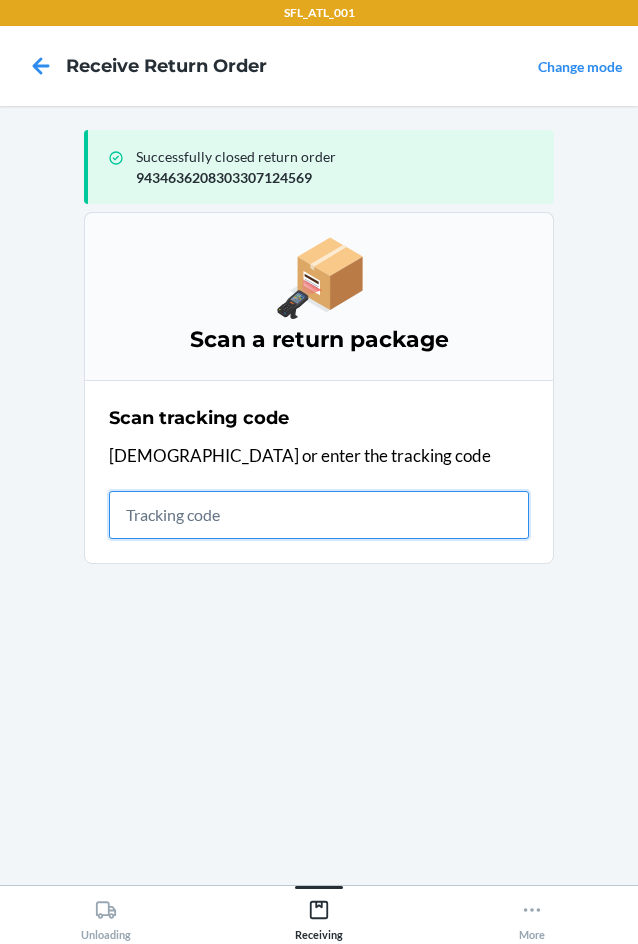click at bounding box center (319, 515) 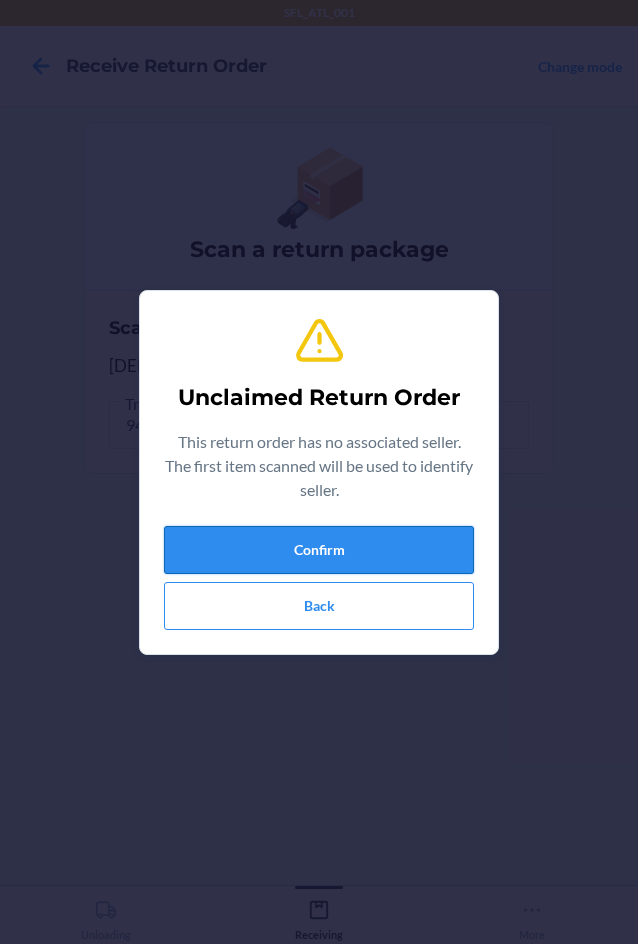 click on "Confirm" at bounding box center [319, 550] 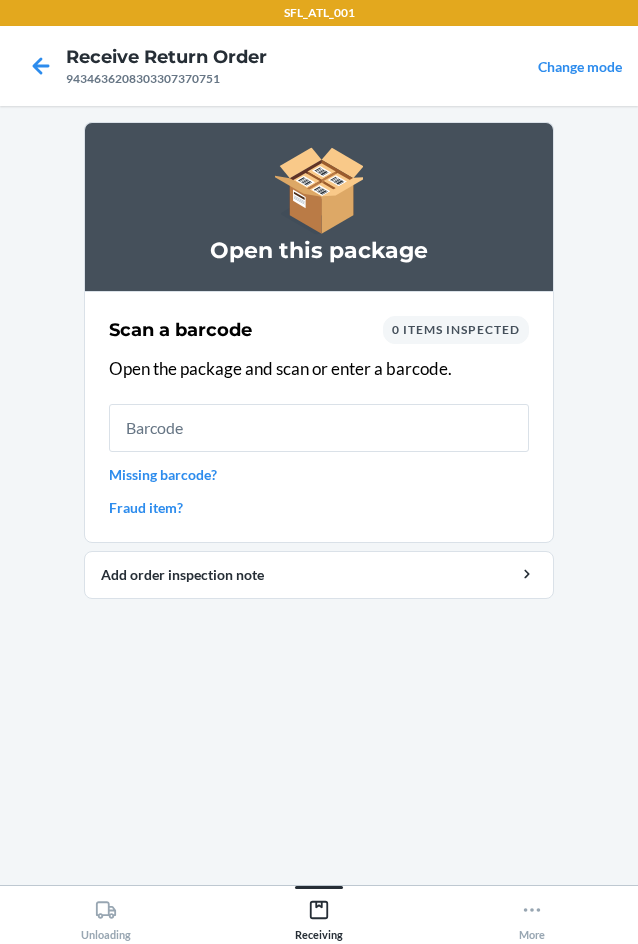click at bounding box center [319, 428] 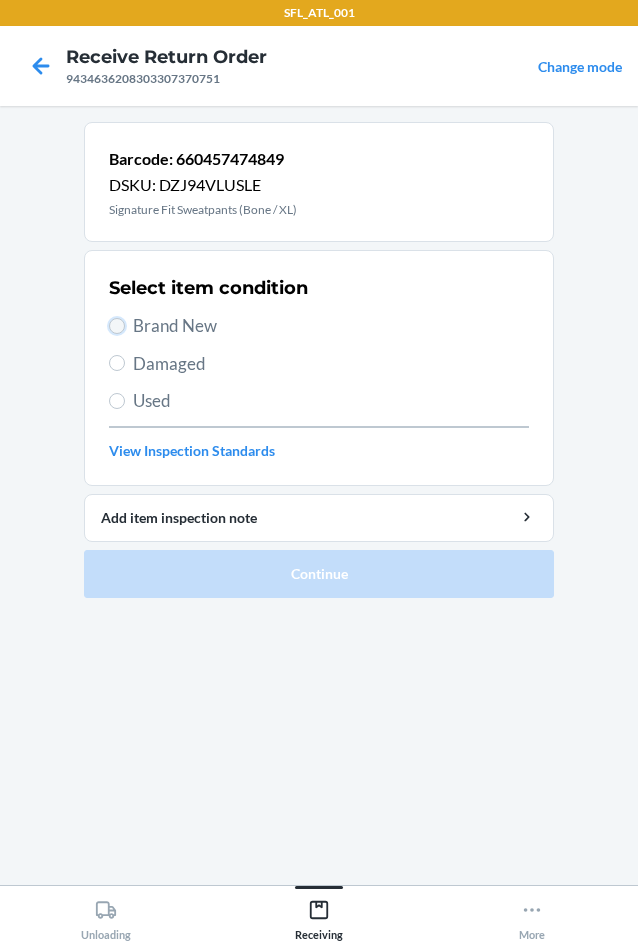 click on "Brand New" at bounding box center [117, 326] 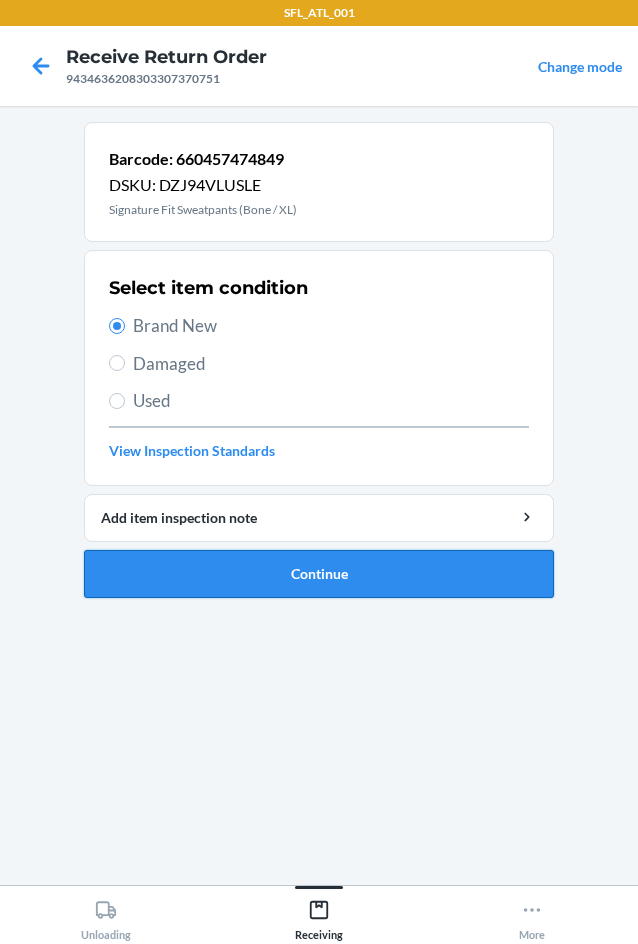 click on "Continue" at bounding box center (319, 574) 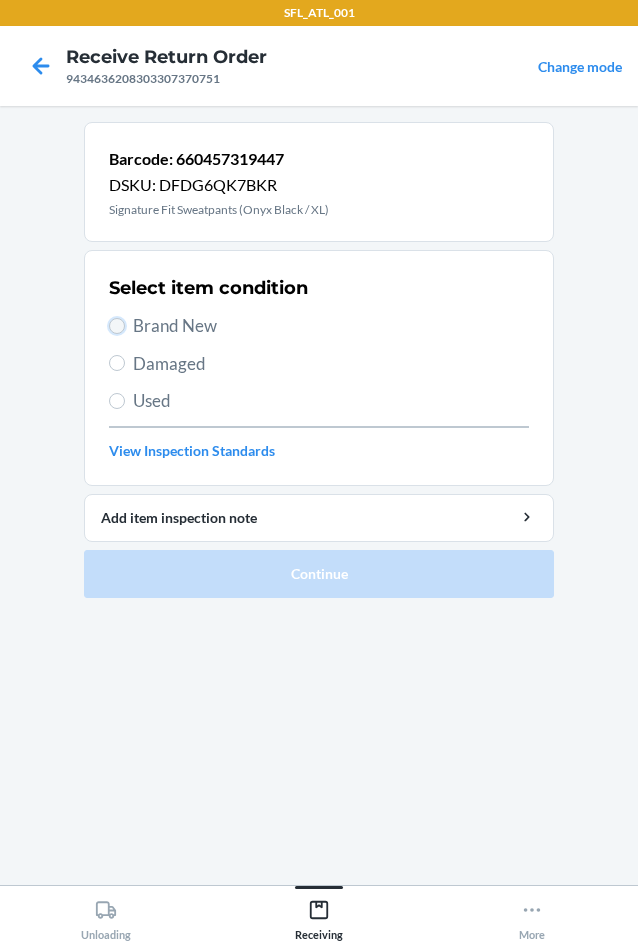 click on "Brand New" at bounding box center [117, 326] 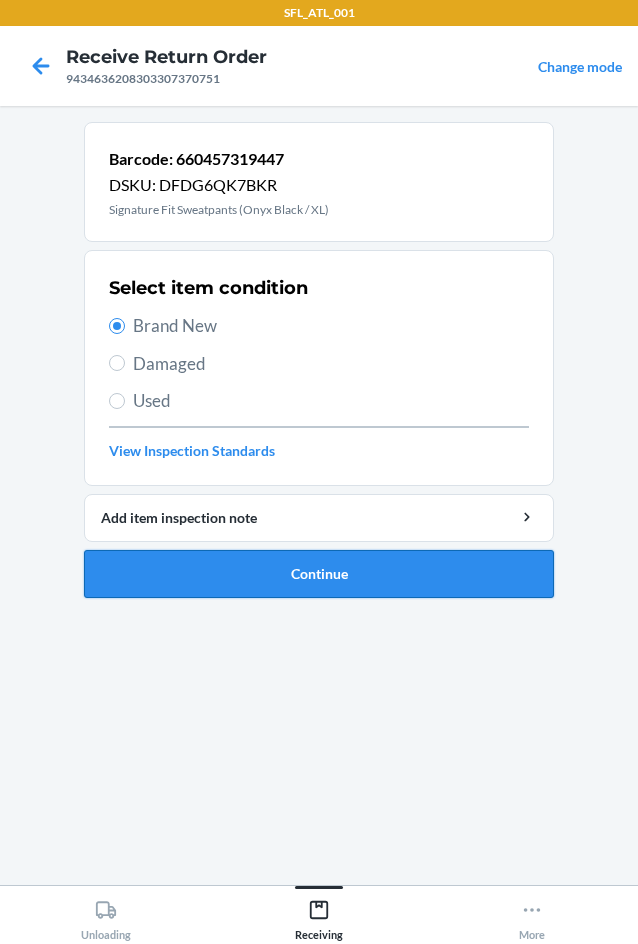 click on "Continue" at bounding box center [319, 574] 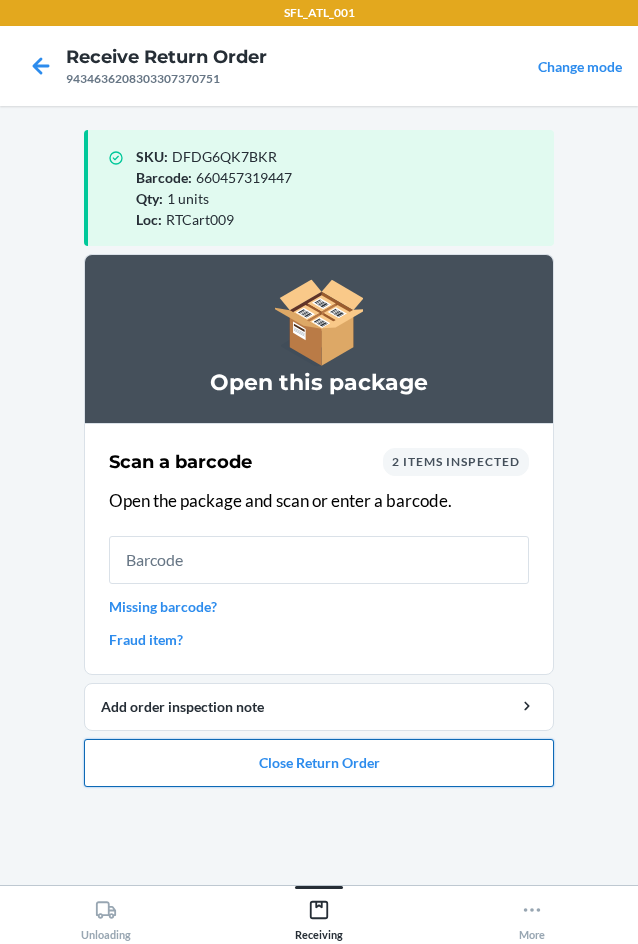 click on "Close Return Order" at bounding box center (319, 763) 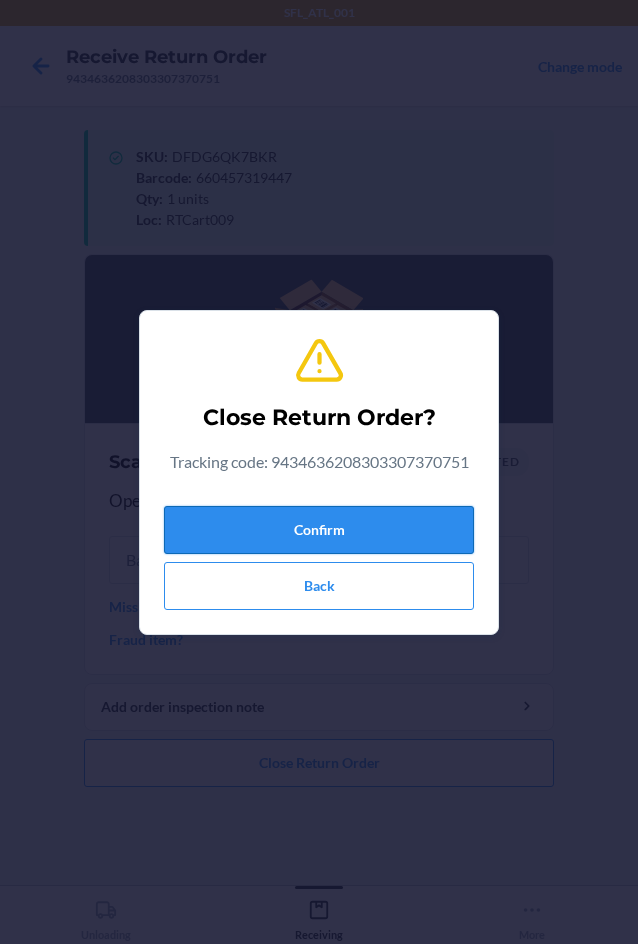 click on "Confirm" at bounding box center (319, 530) 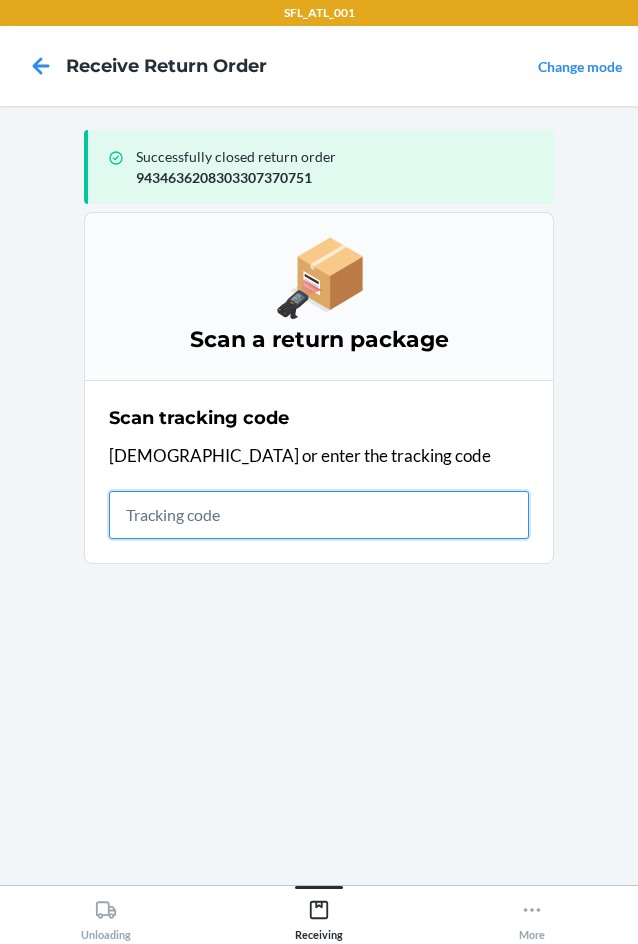 click at bounding box center [319, 515] 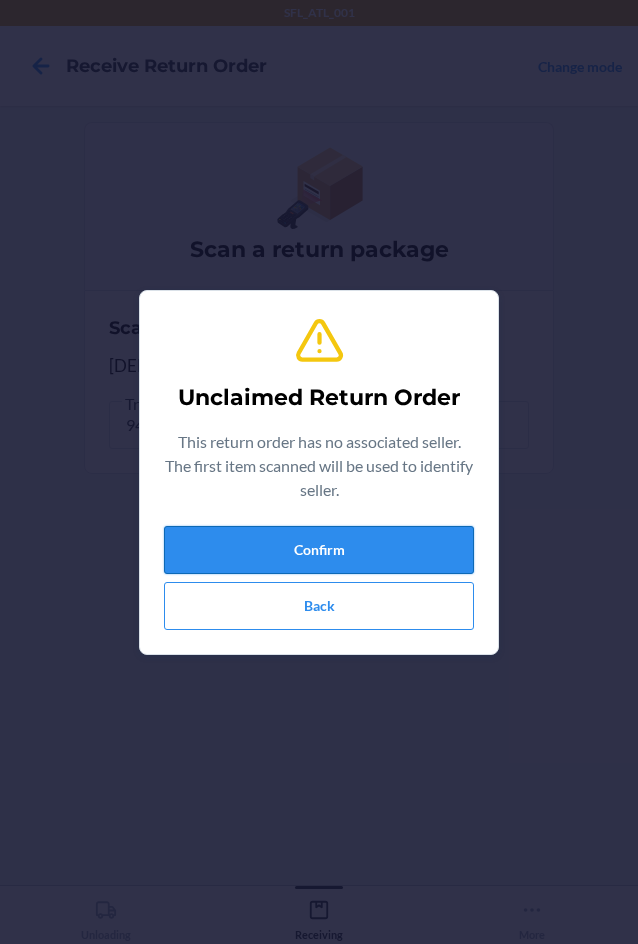 click on "Confirm" at bounding box center [319, 550] 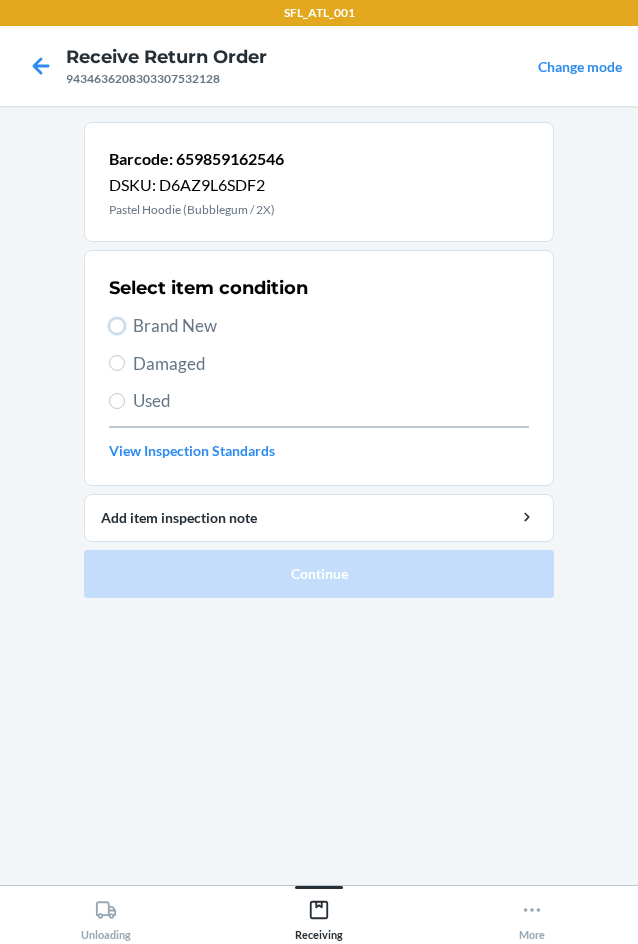 drag, startPoint x: 118, startPoint y: 319, endPoint x: 125, endPoint y: 352, distance: 33.734257 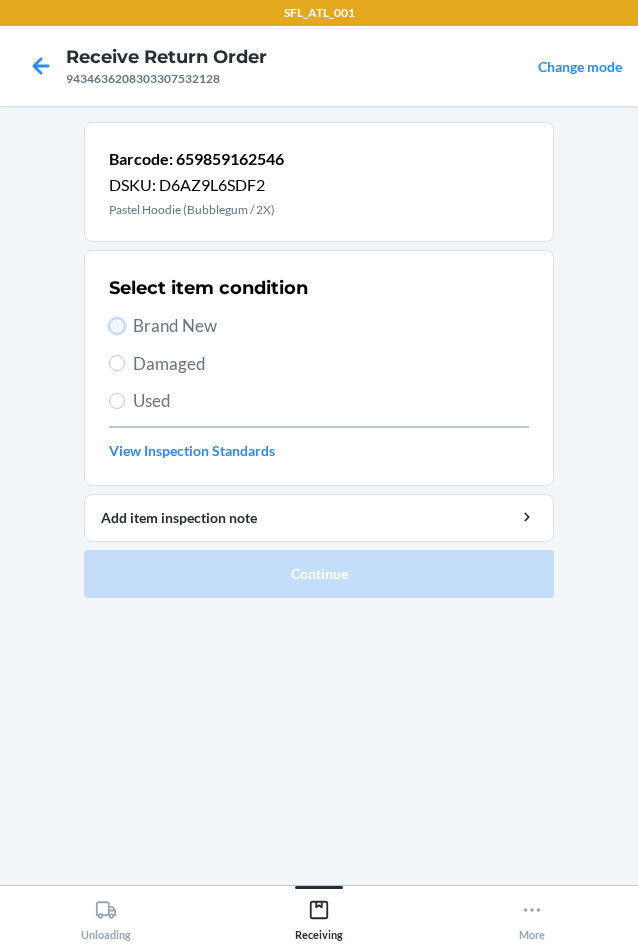 click on "Brand New" at bounding box center [117, 326] 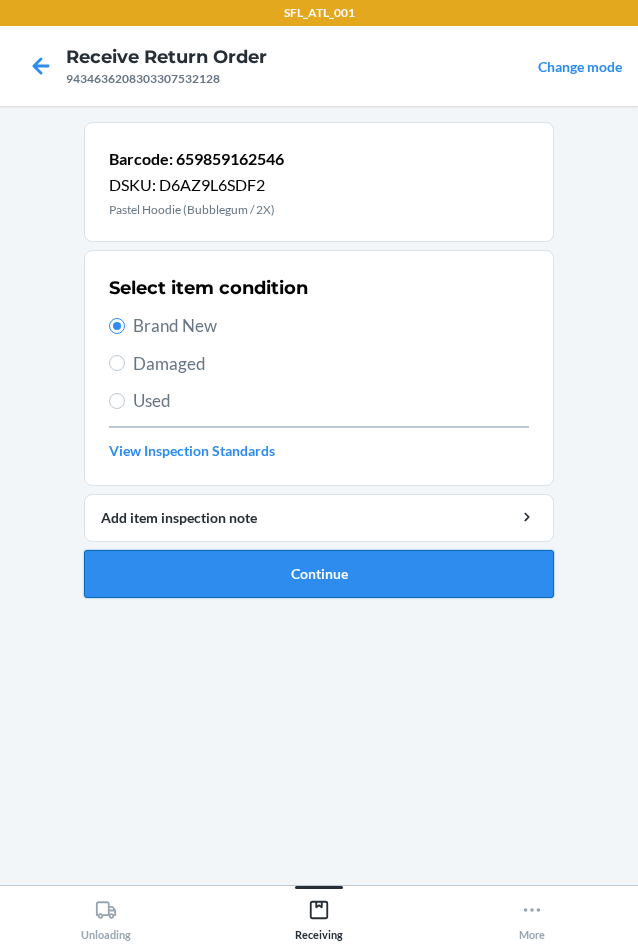 click on "Continue" at bounding box center (319, 574) 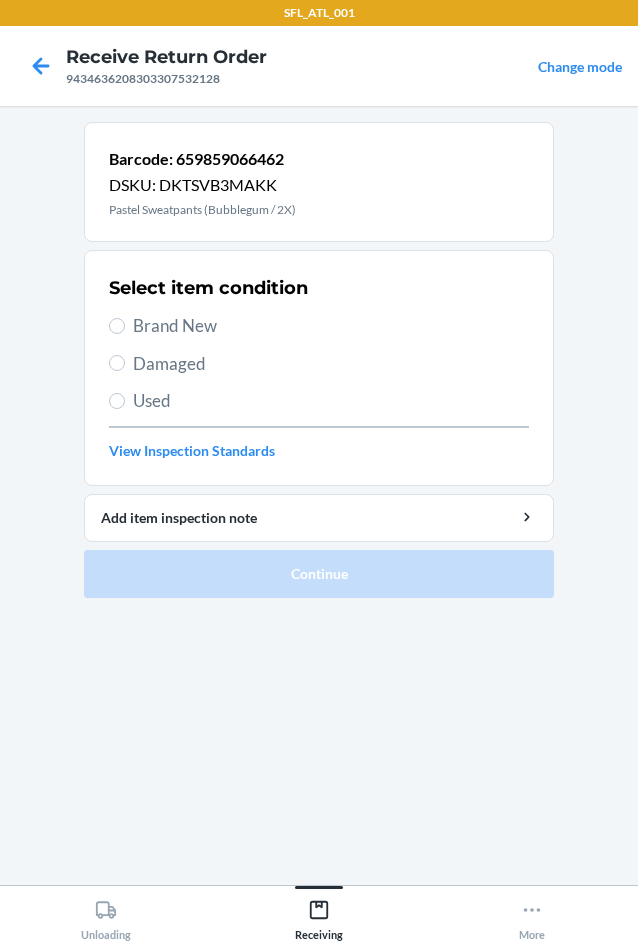 drag, startPoint x: 118, startPoint y: 315, endPoint x: 164, endPoint y: 455, distance: 147.3635 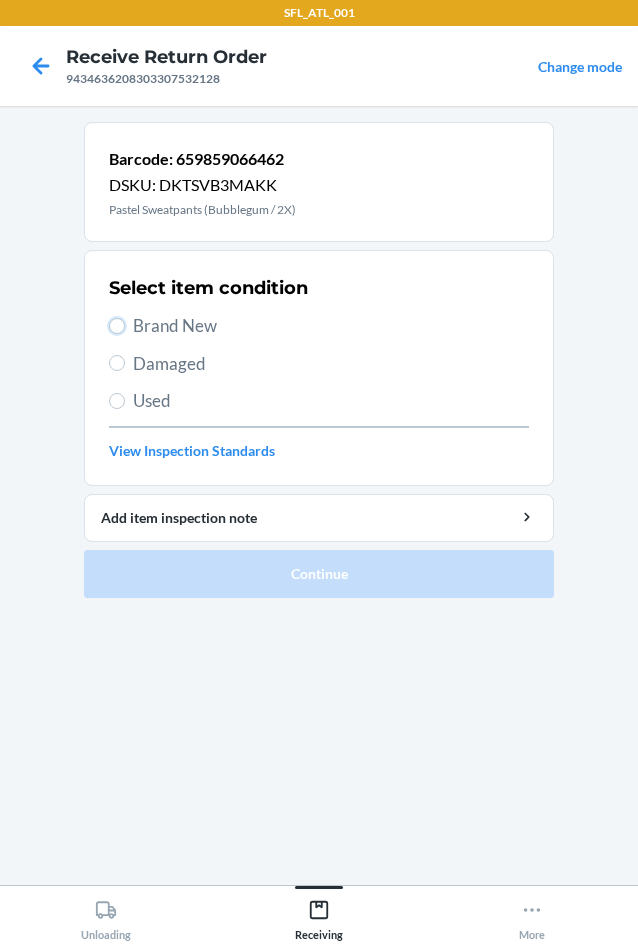 click on "Brand New" at bounding box center [117, 326] 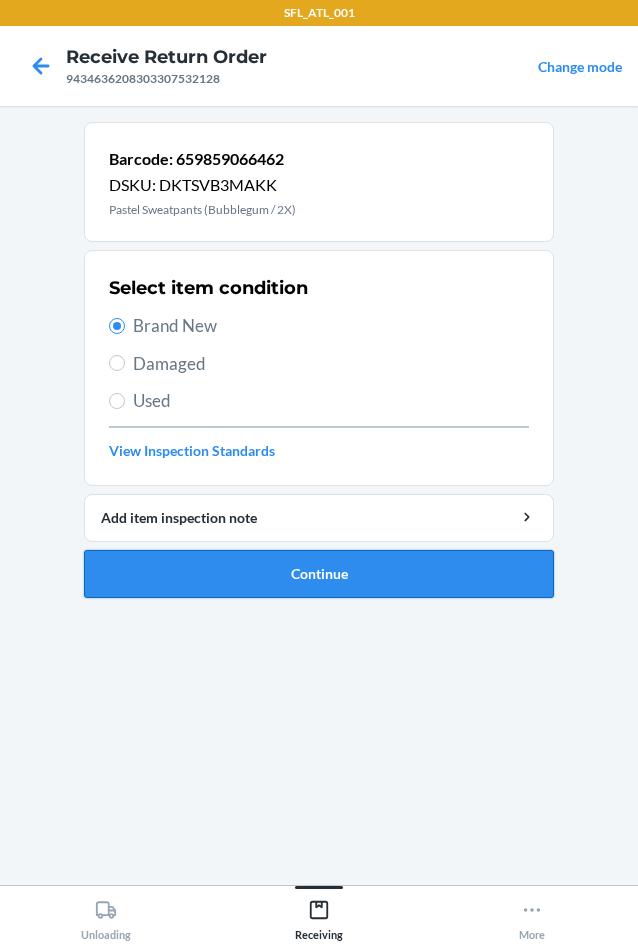 click on "Continue" at bounding box center (319, 574) 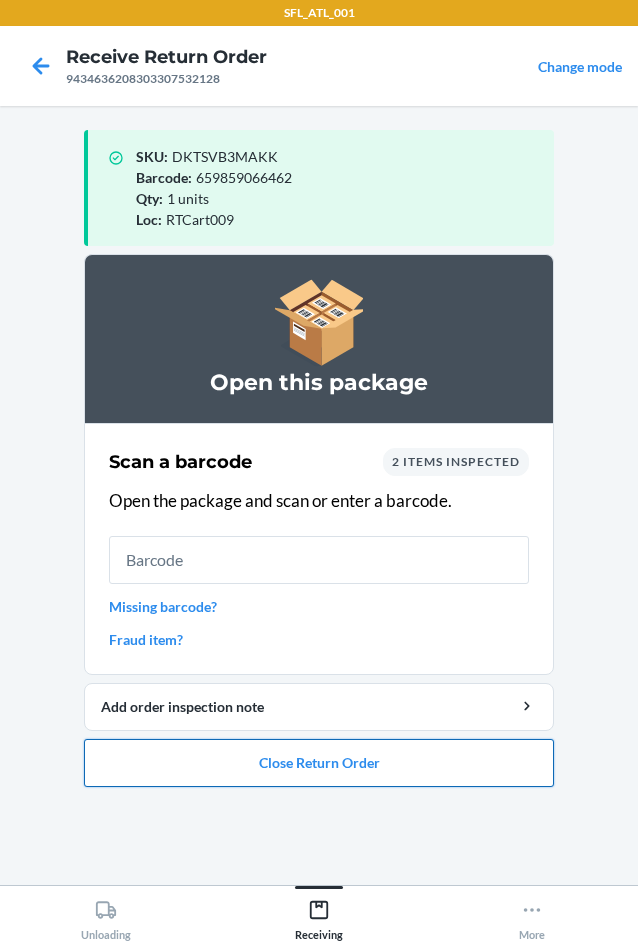 click on "Close Return Order" at bounding box center (319, 763) 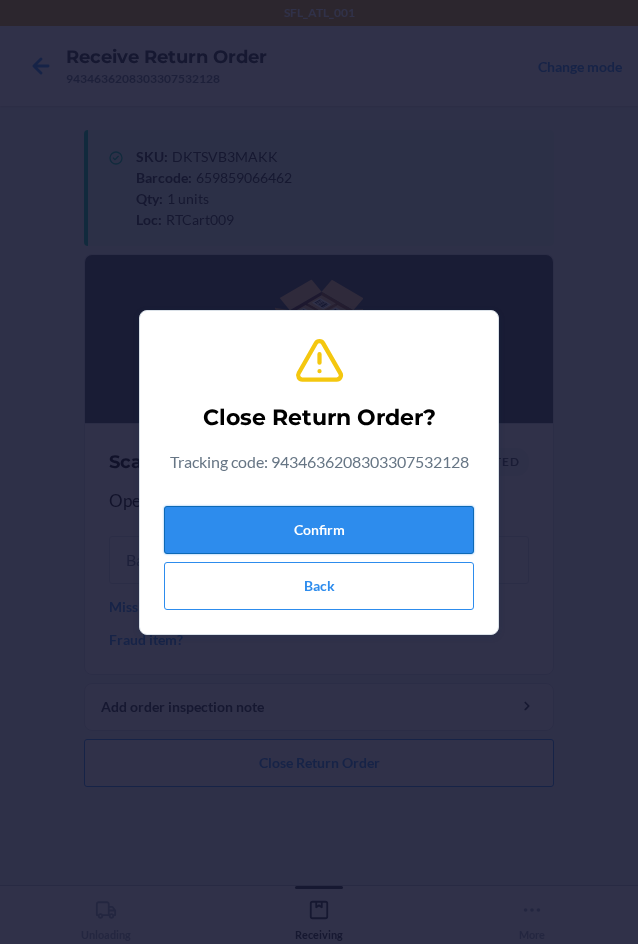 click on "Confirm" at bounding box center (319, 530) 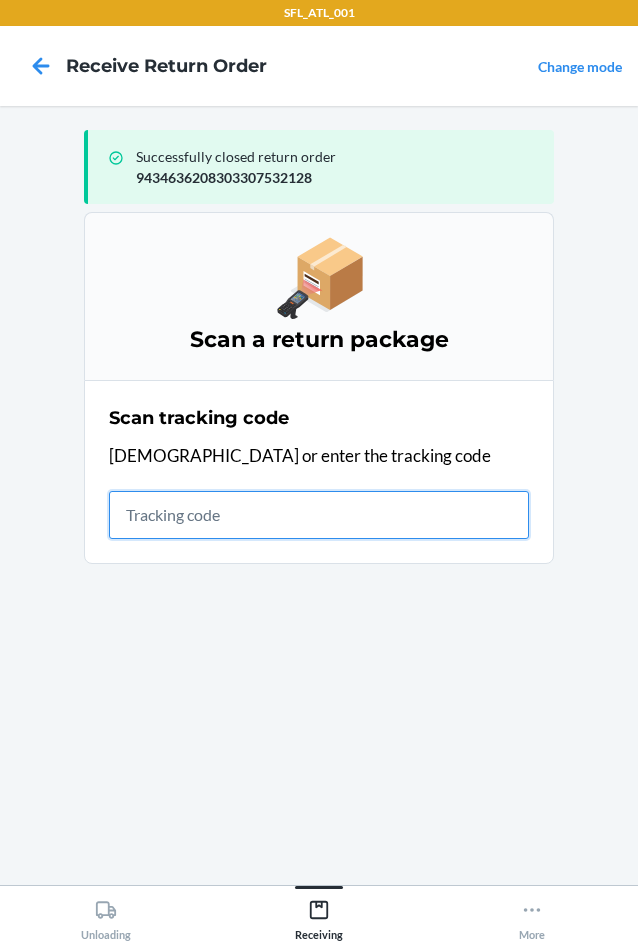 click at bounding box center [319, 515] 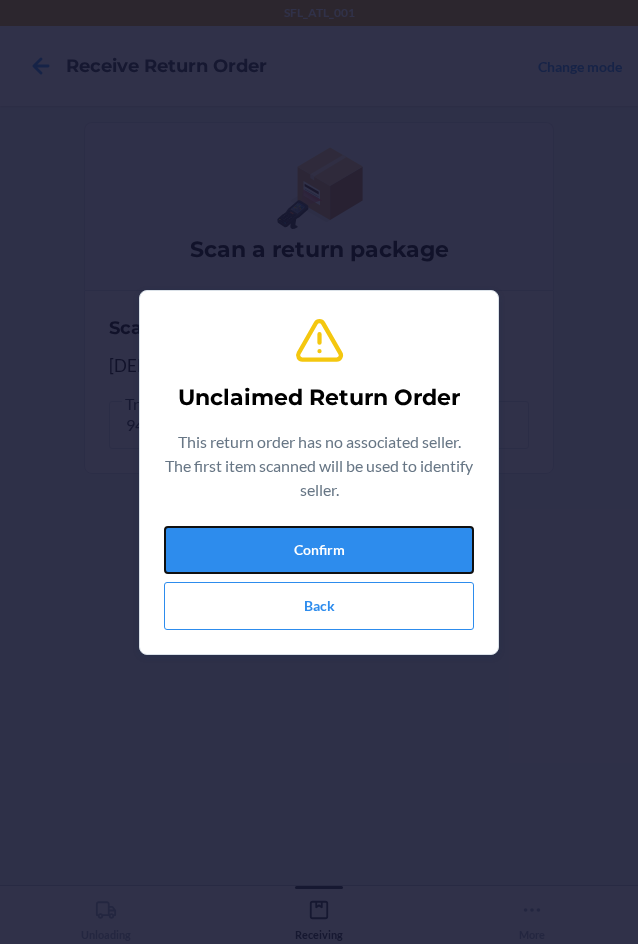 drag, startPoint x: 234, startPoint y: 515, endPoint x: 239, endPoint y: 506, distance: 10.29563 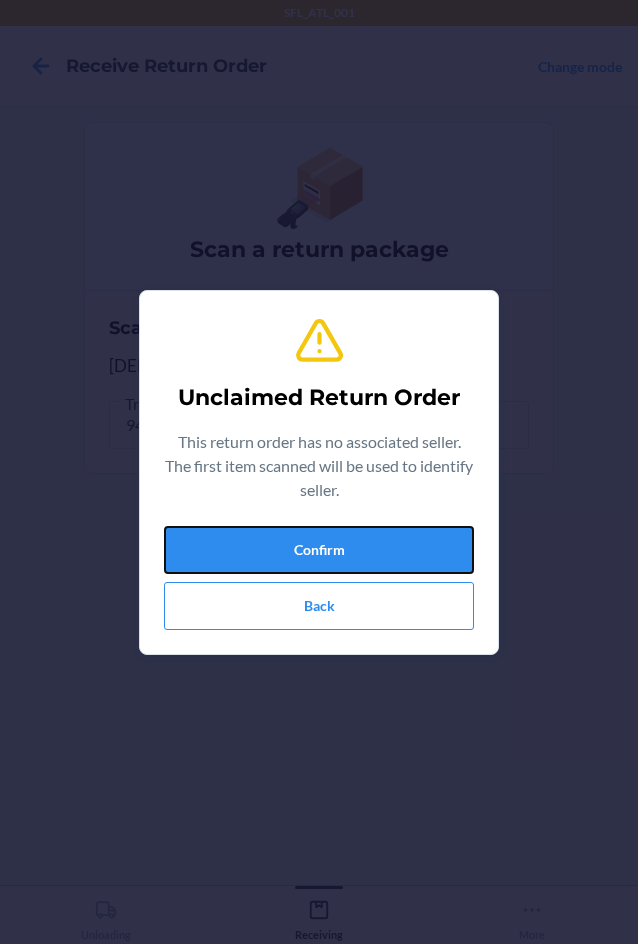 click on "Unclaimed Return Order This return order has no associated seller. The first item scanned will be used to identify seller. Confirm Back" at bounding box center (319, 472) 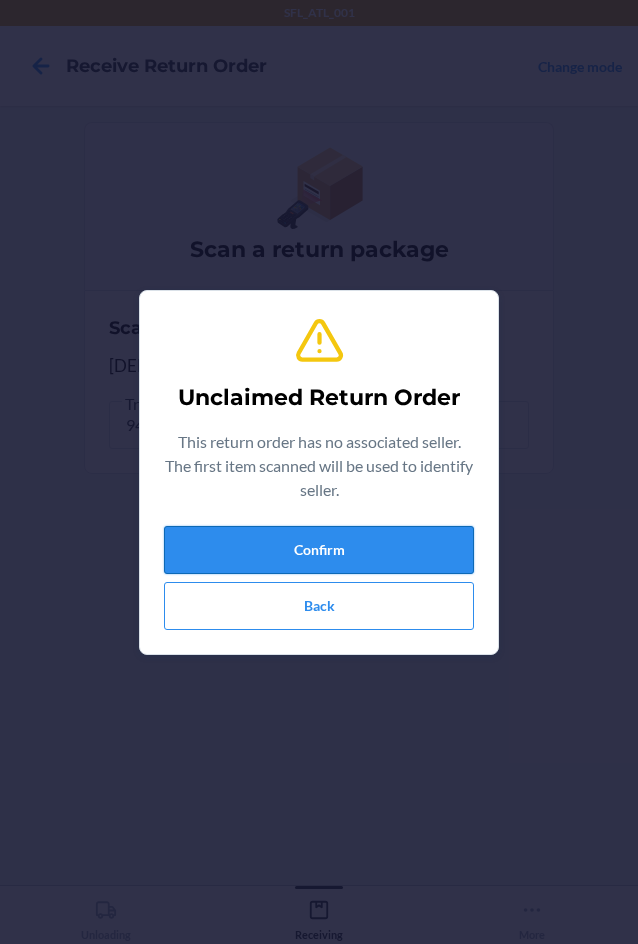 click on "Confirm" at bounding box center [319, 550] 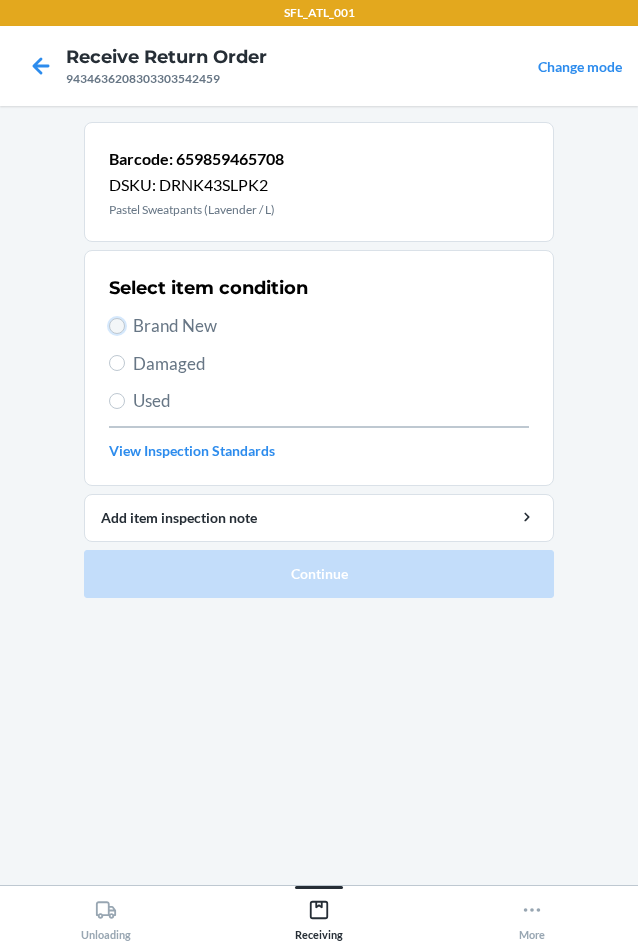 click on "Brand New" at bounding box center (117, 326) 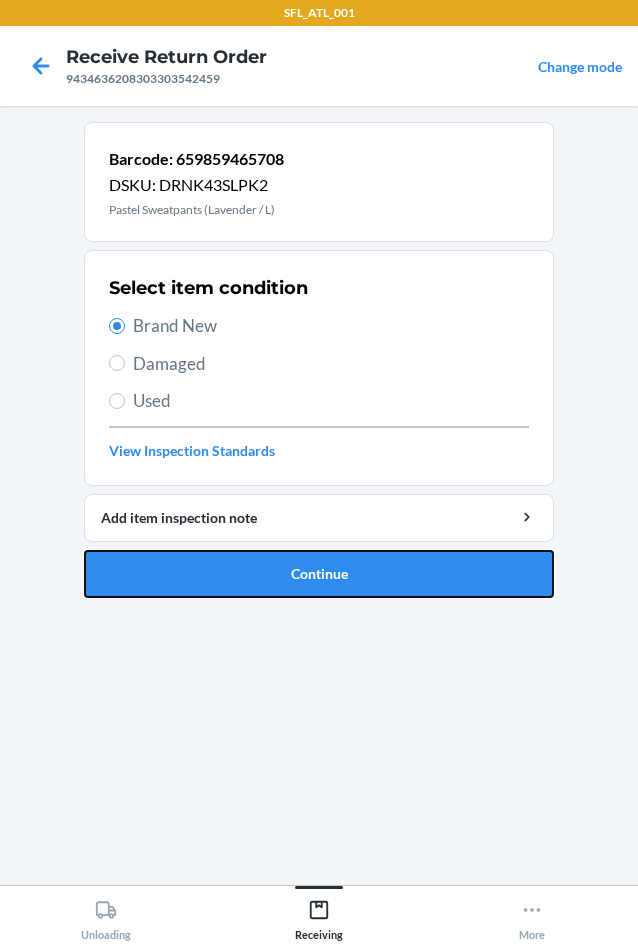 click on "Continue" at bounding box center [319, 574] 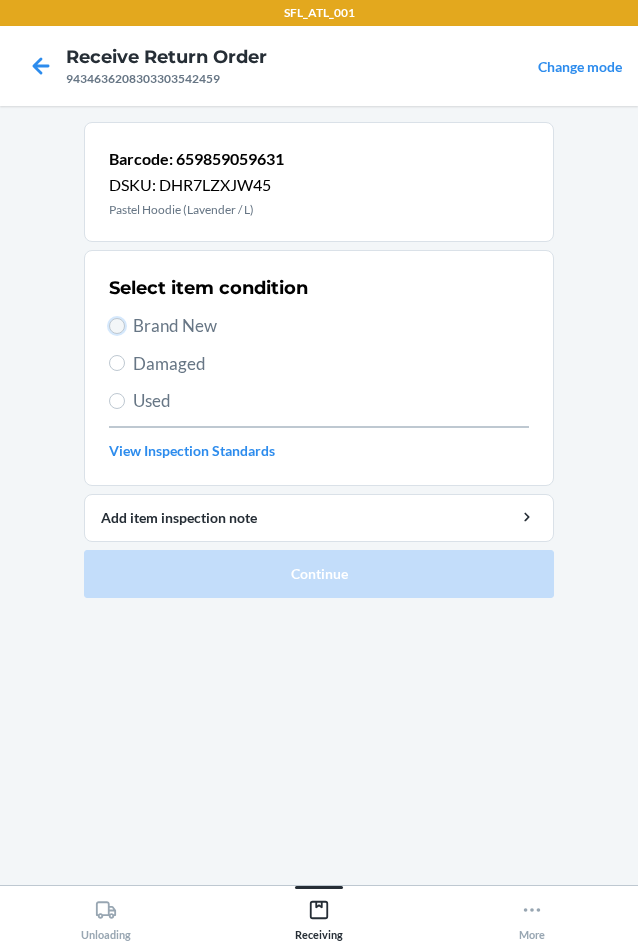drag, startPoint x: 117, startPoint y: 320, endPoint x: 131, endPoint y: 431, distance: 111.8794 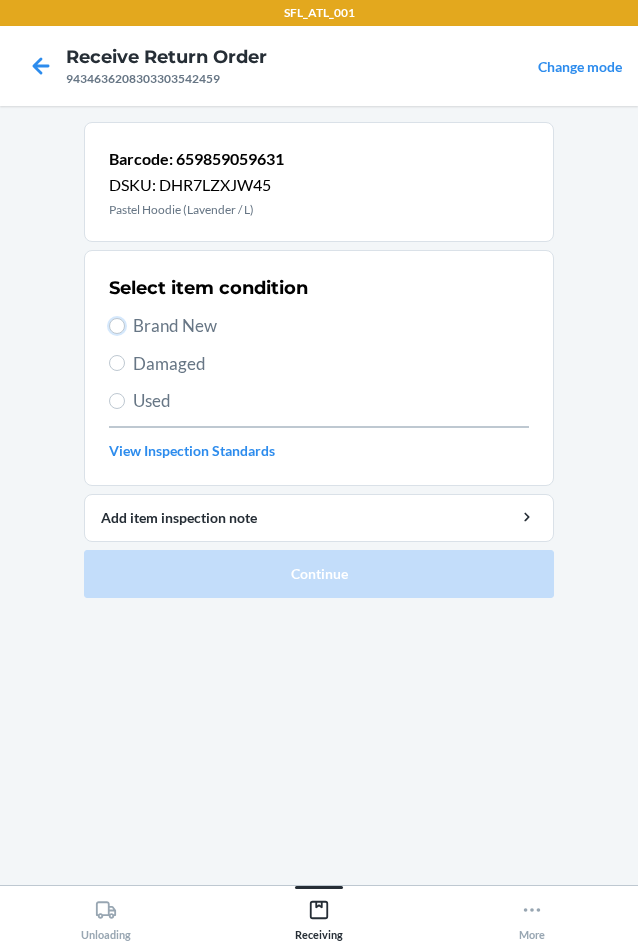 click on "Brand New" at bounding box center [117, 326] 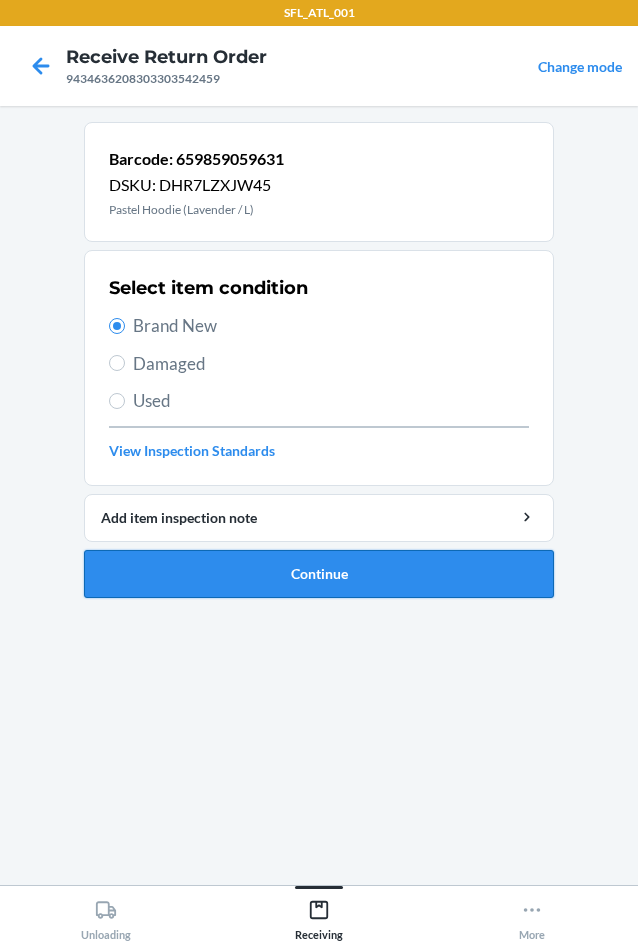 click on "Continue" at bounding box center [319, 574] 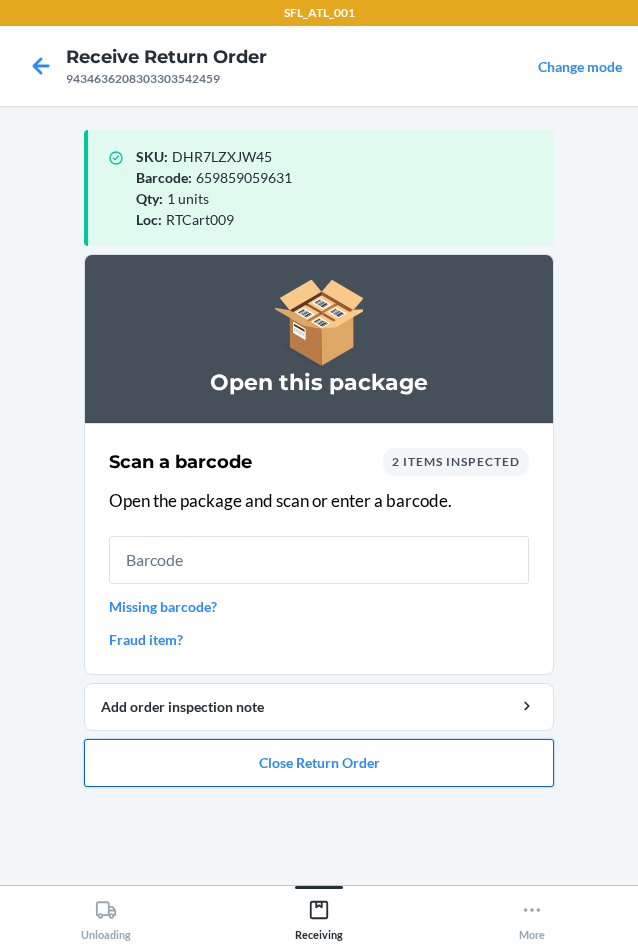 click on "Close Return Order" at bounding box center [319, 763] 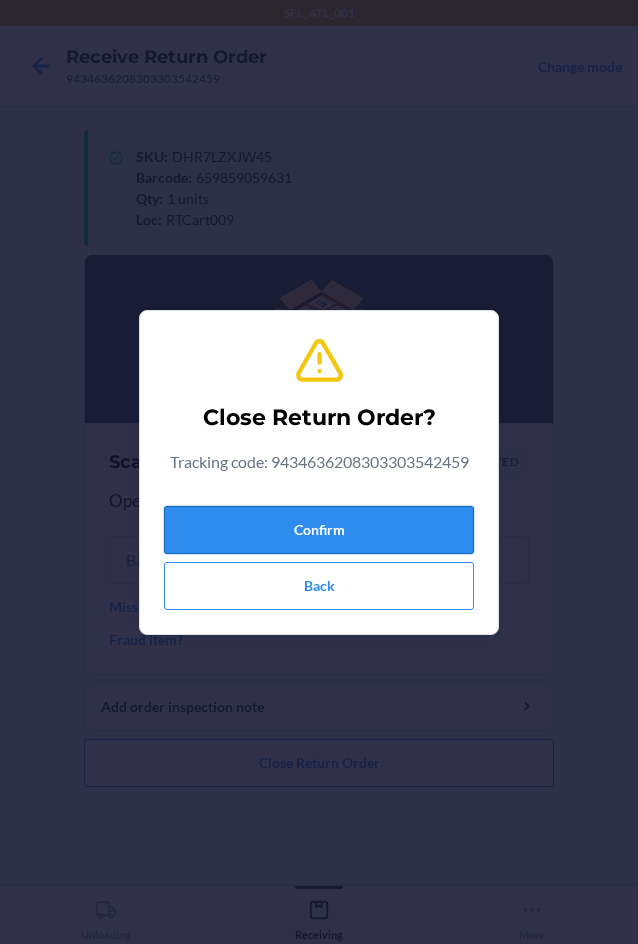 click on "Confirm" at bounding box center (319, 530) 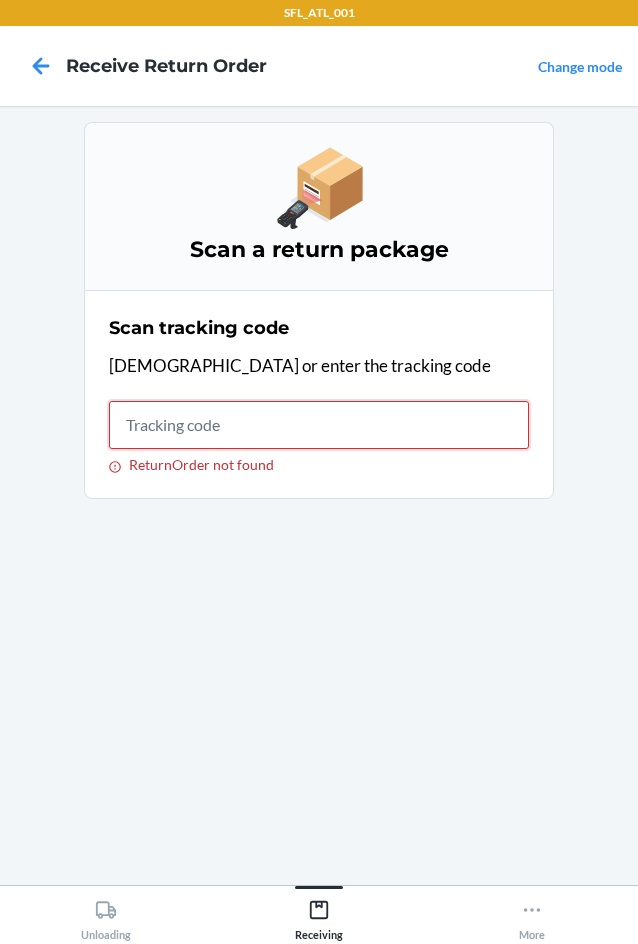 click on "ReturnOrder not found" at bounding box center (319, 425) 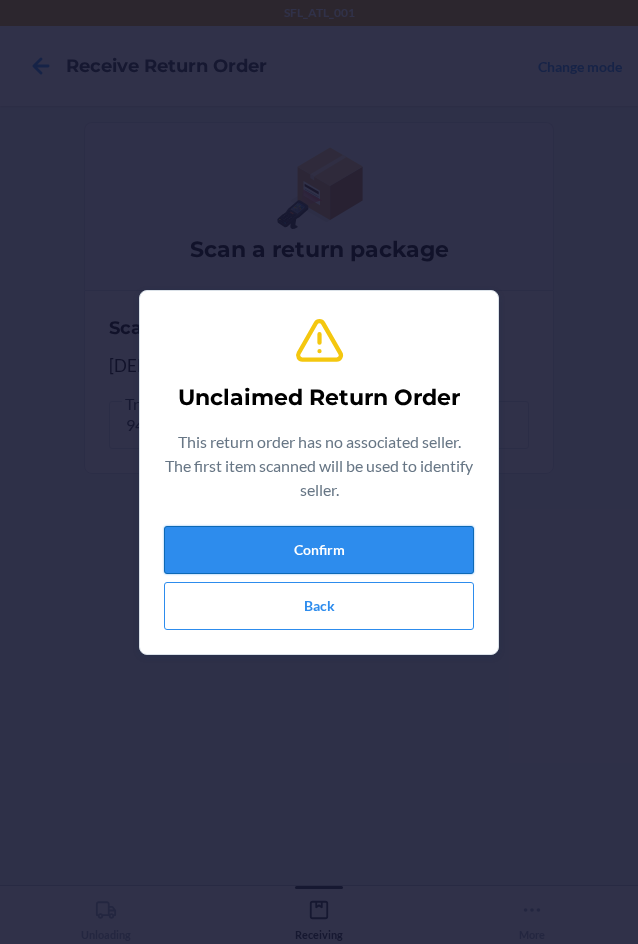 click on "Confirm" at bounding box center (319, 550) 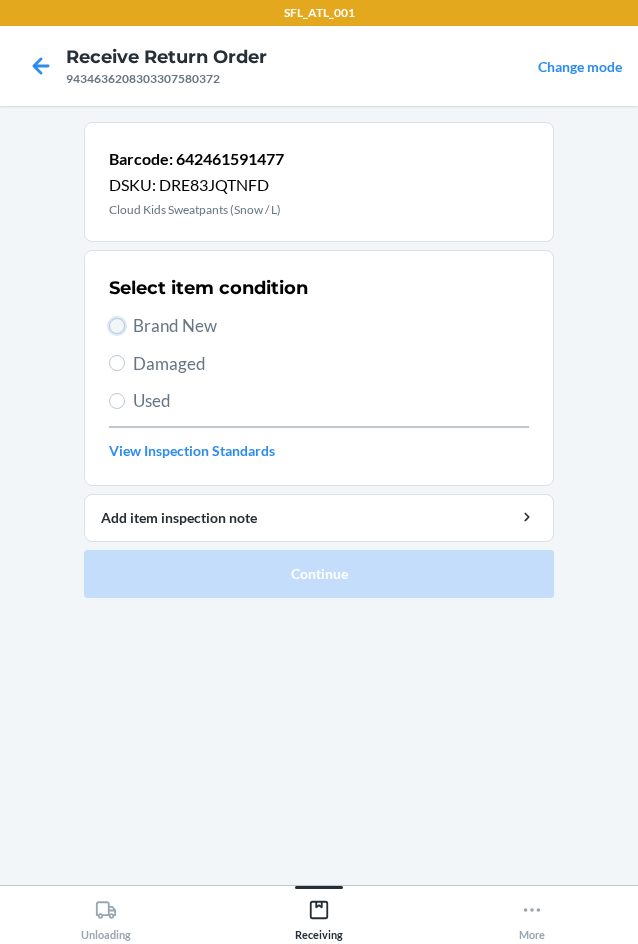 click on "Brand New" at bounding box center (117, 326) 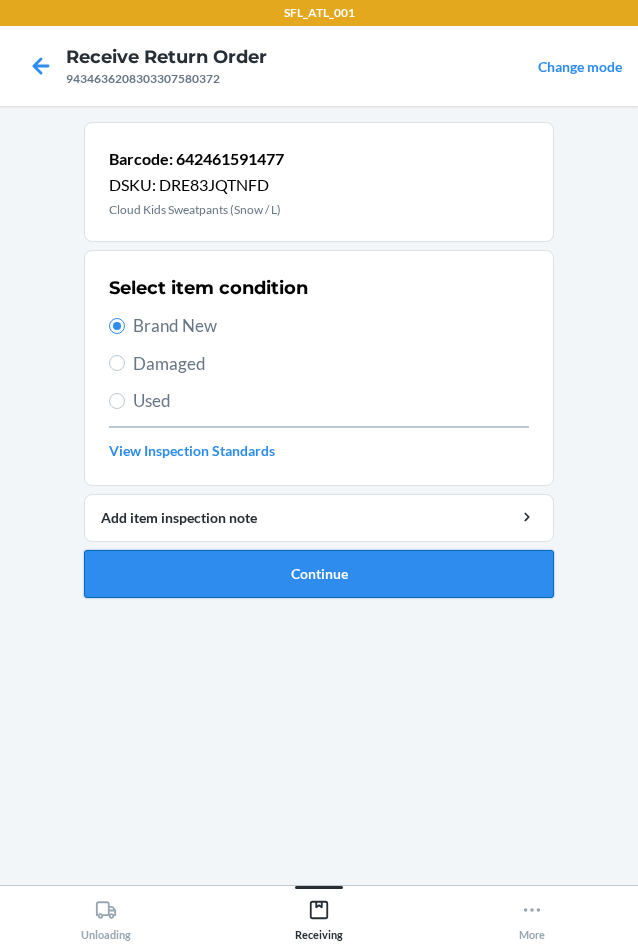 click on "Continue" at bounding box center (319, 574) 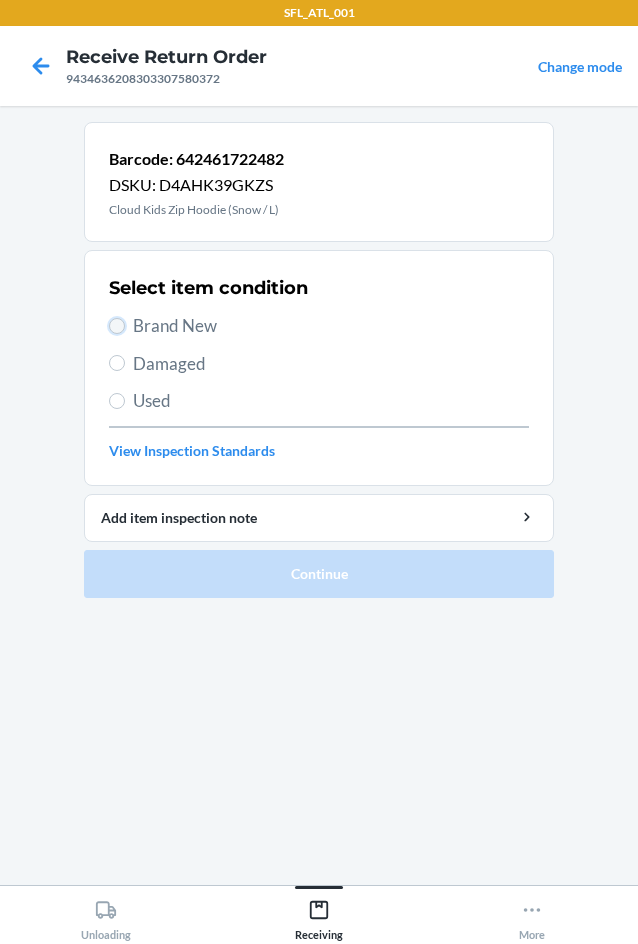 click on "Brand New" at bounding box center (117, 326) 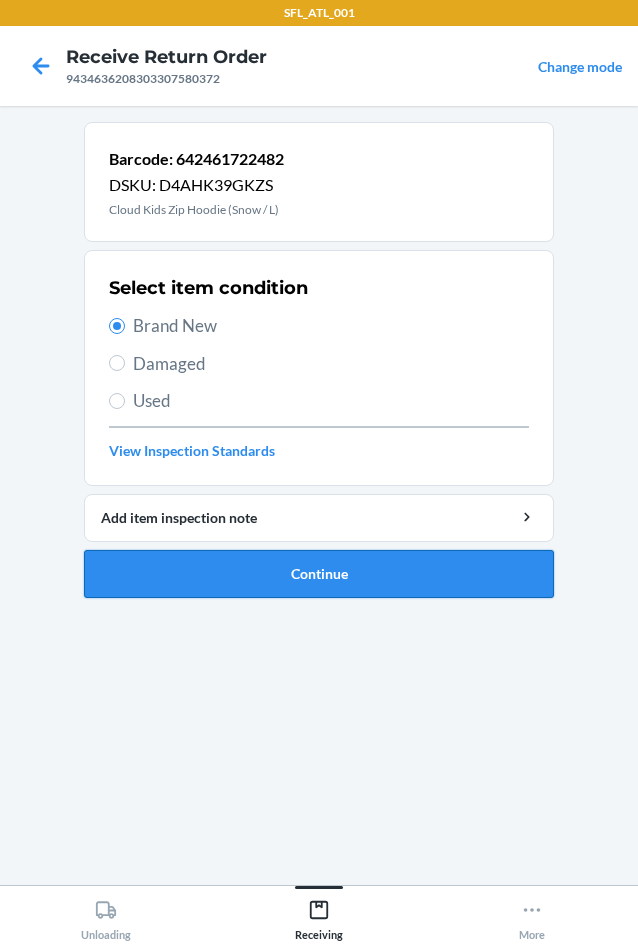 click on "Continue" at bounding box center (319, 574) 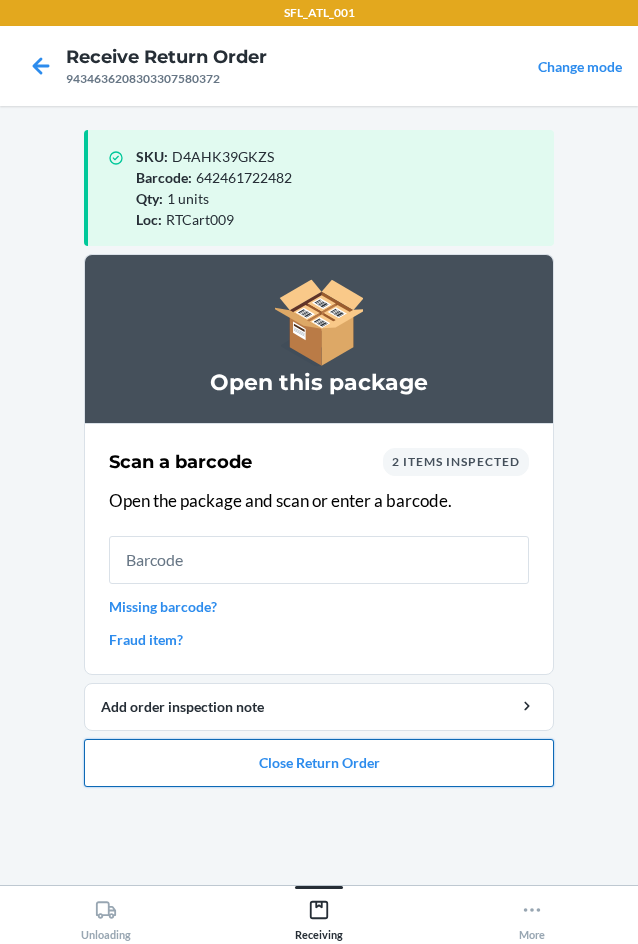 click on "Close Return Order" at bounding box center (319, 763) 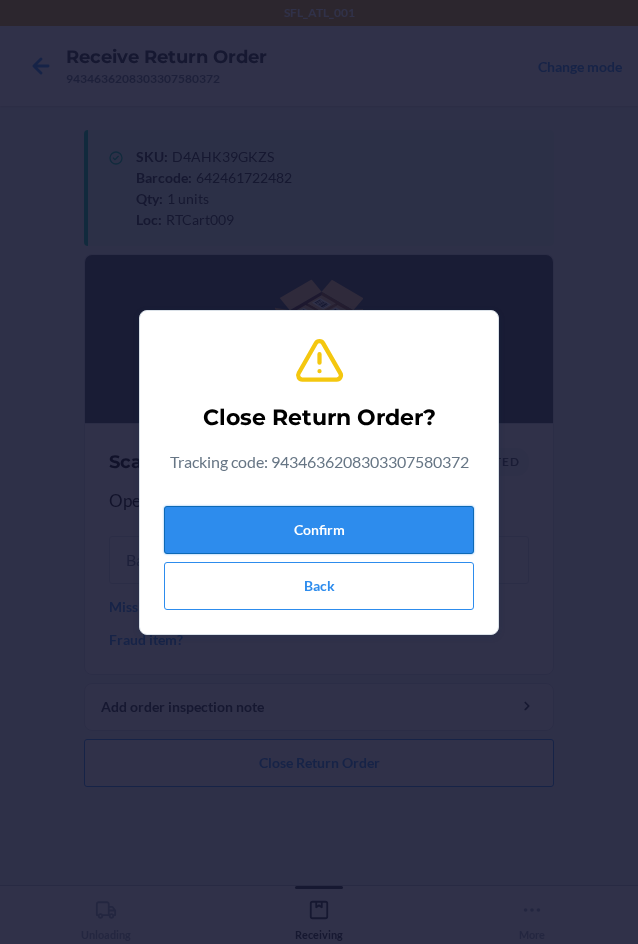click on "Confirm" at bounding box center (319, 530) 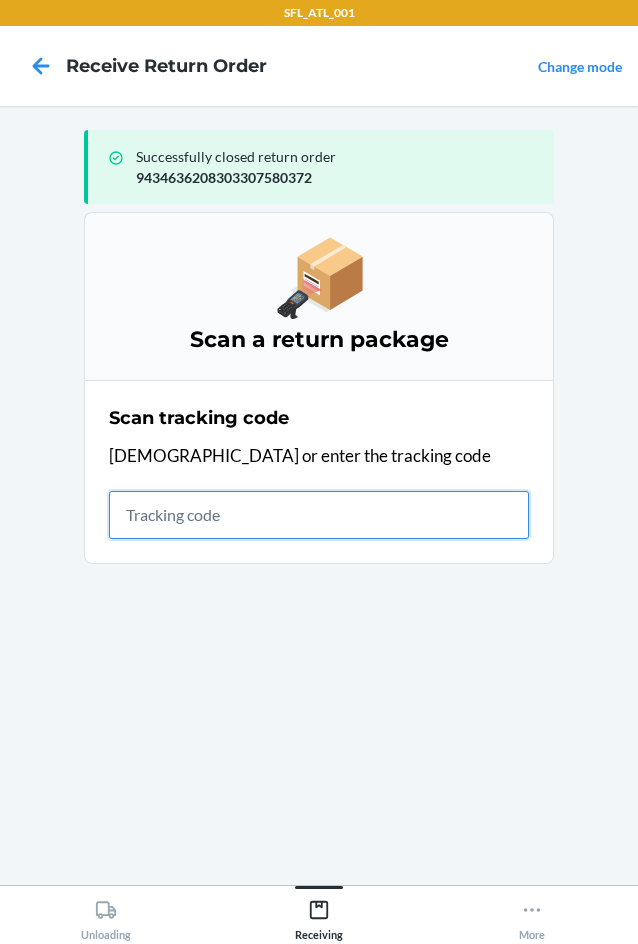 click at bounding box center [319, 515] 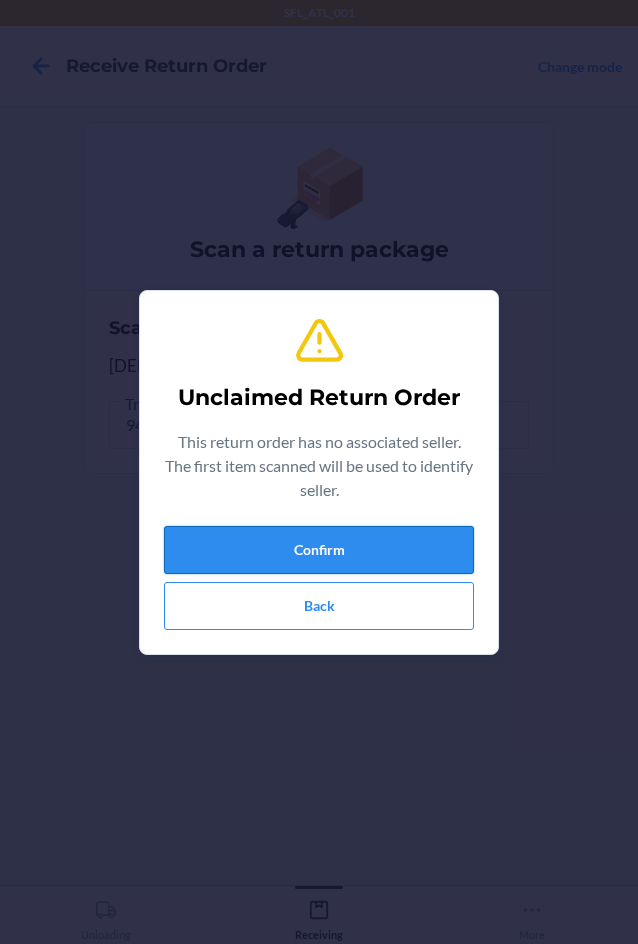 click on "Confirm" at bounding box center [319, 550] 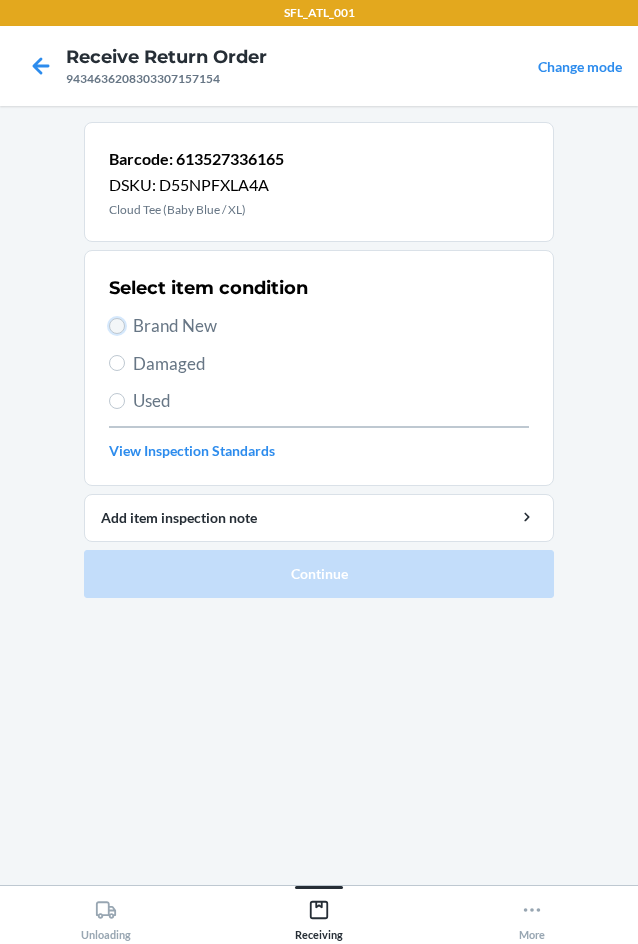 click on "Brand New" at bounding box center (117, 326) 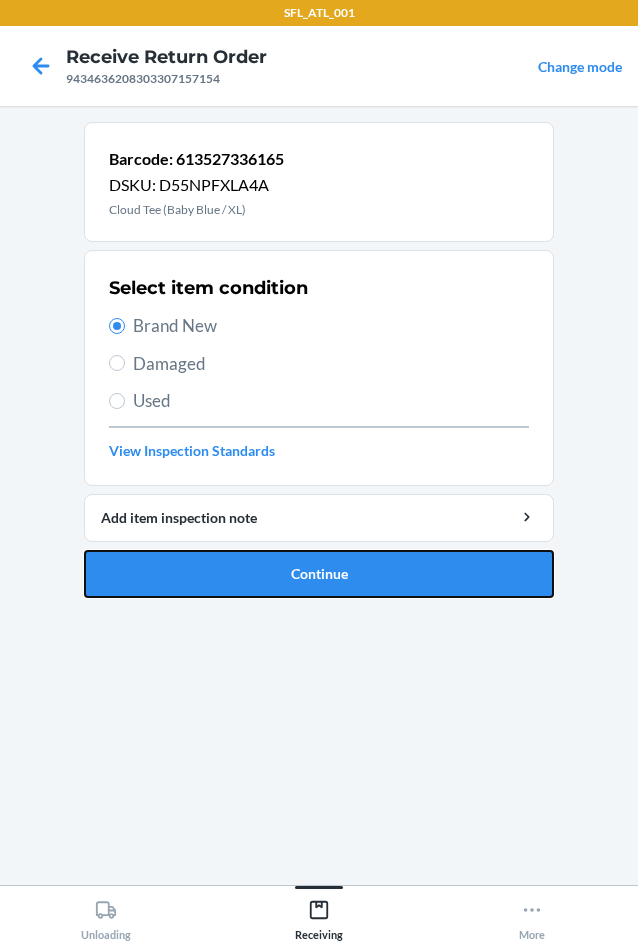 click on "Continue" at bounding box center (319, 574) 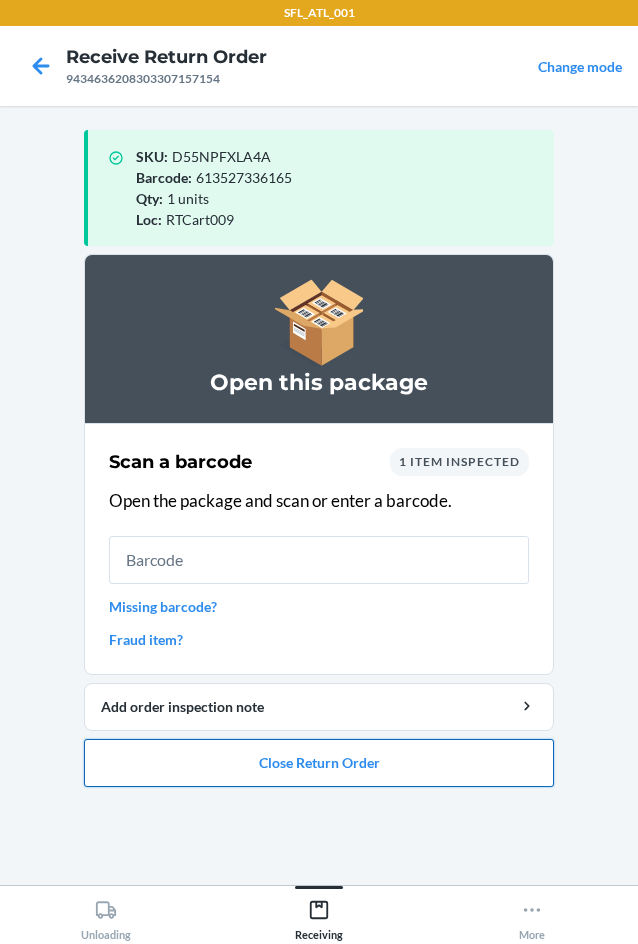 click on "Close Return Order" at bounding box center (319, 763) 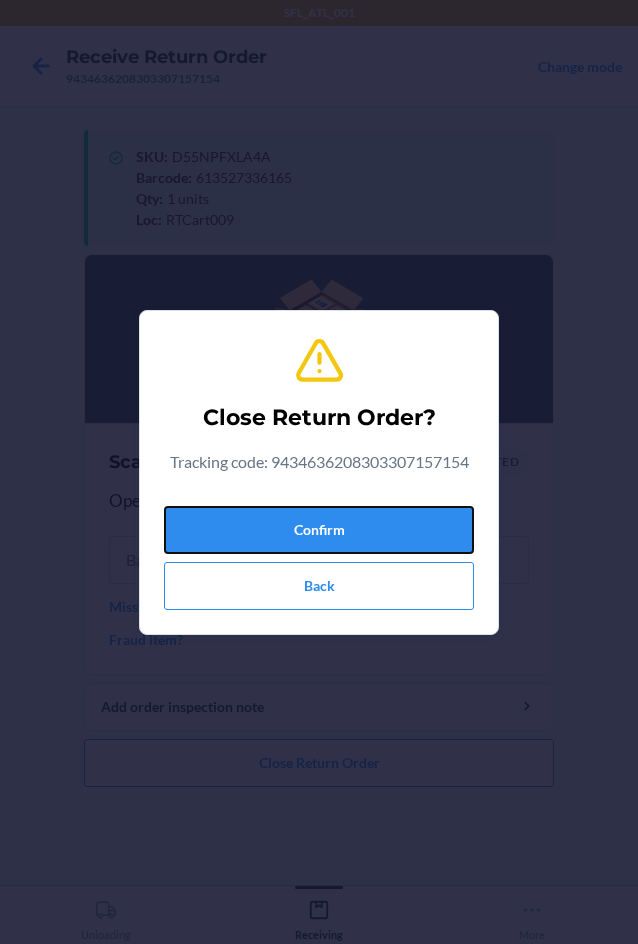 click on "Confirm" at bounding box center (319, 530) 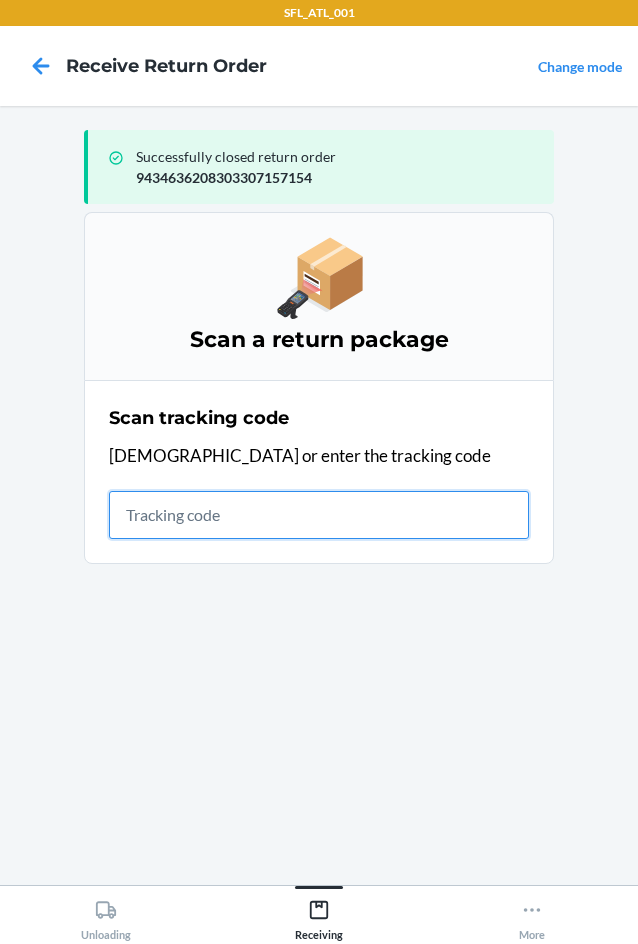 click at bounding box center [319, 515] 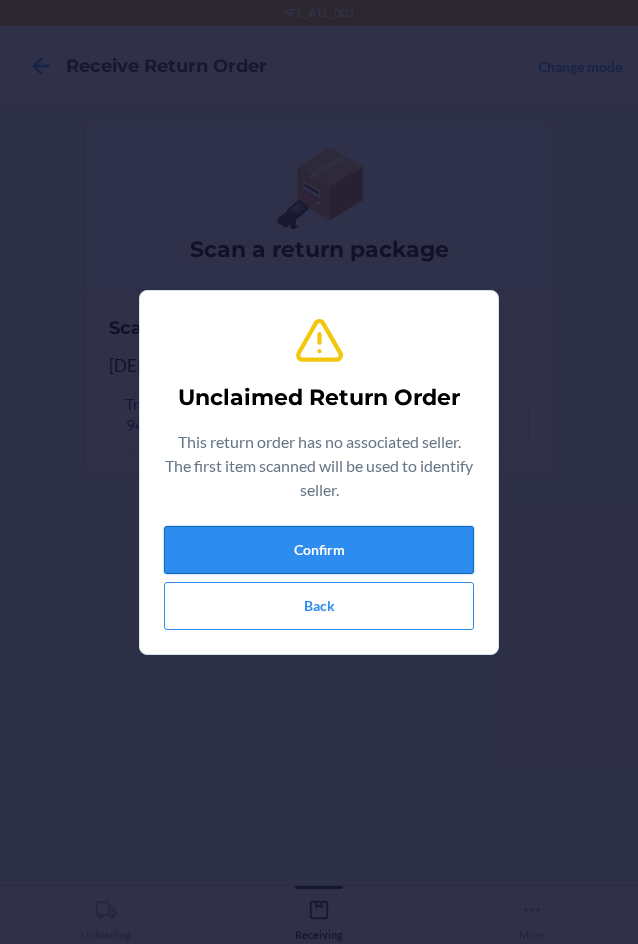 click on "Confirm" at bounding box center [319, 550] 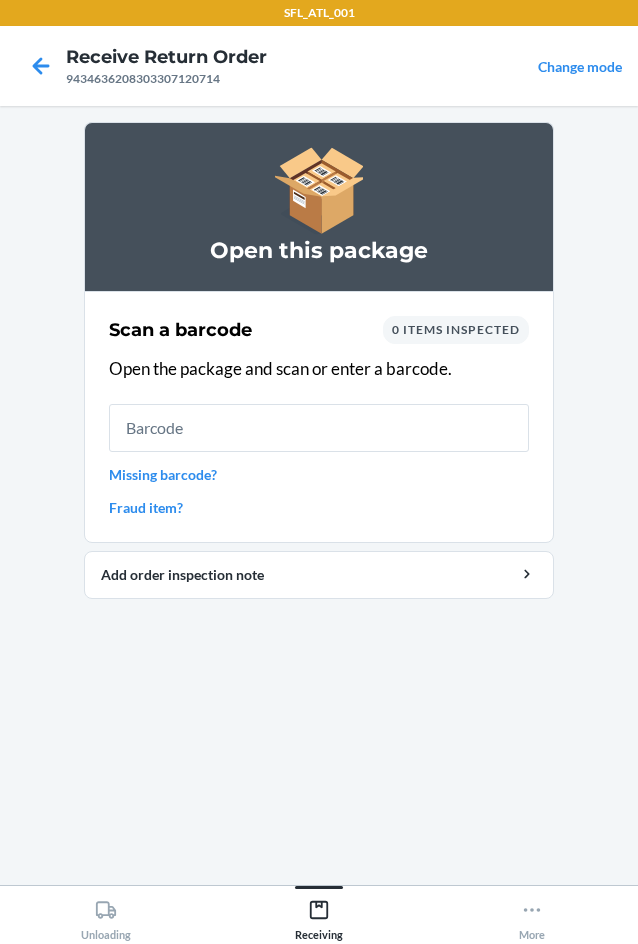 click at bounding box center (319, 428) 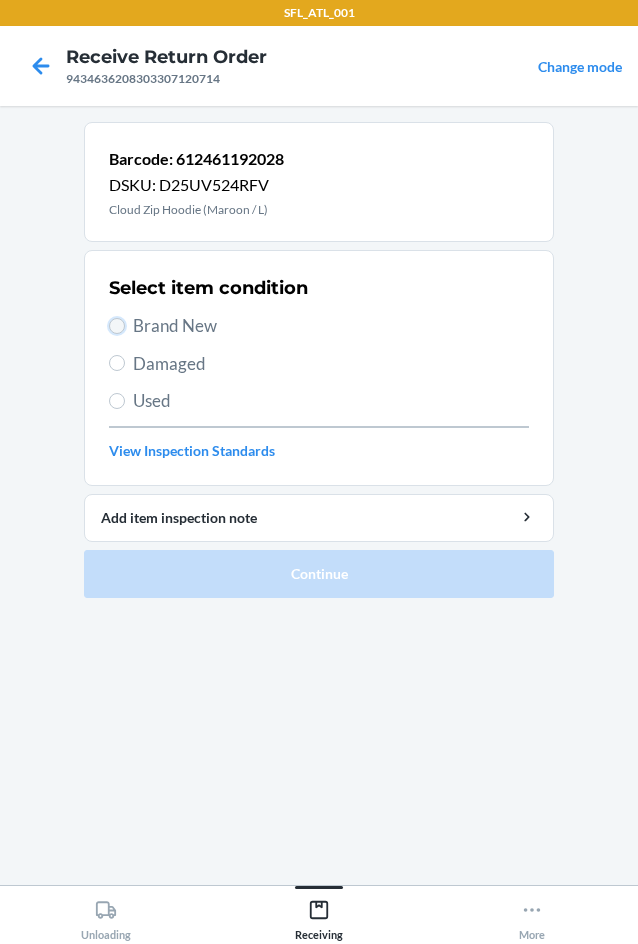 click on "Brand New" at bounding box center (117, 326) 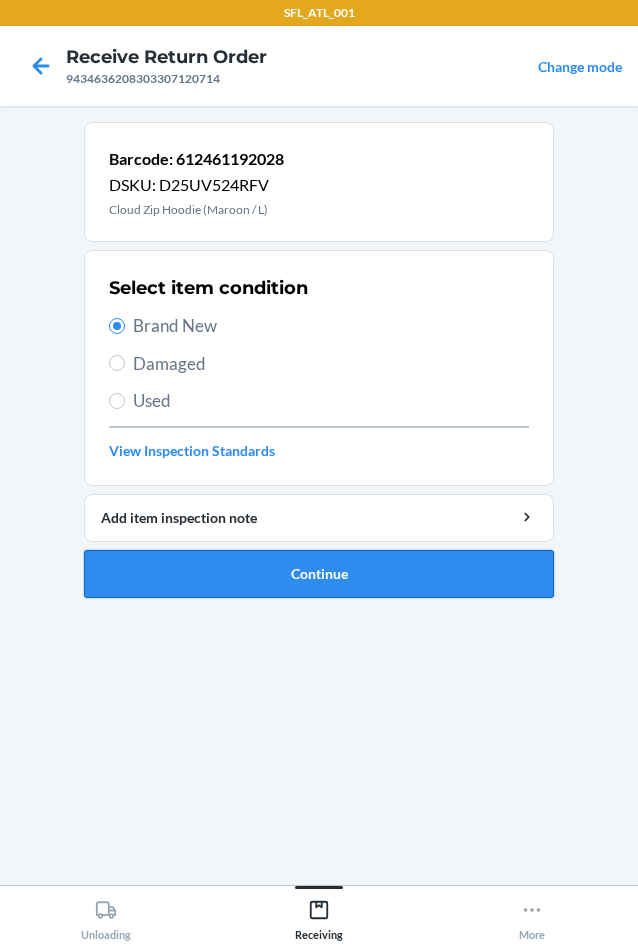 click on "Continue" at bounding box center [319, 574] 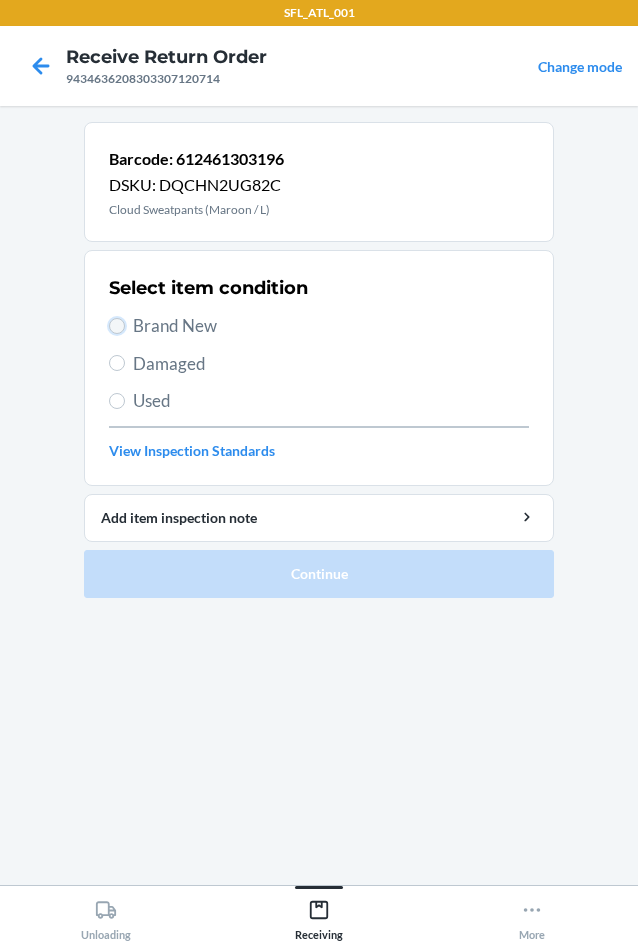 click on "Brand New" at bounding box center [117, 326] 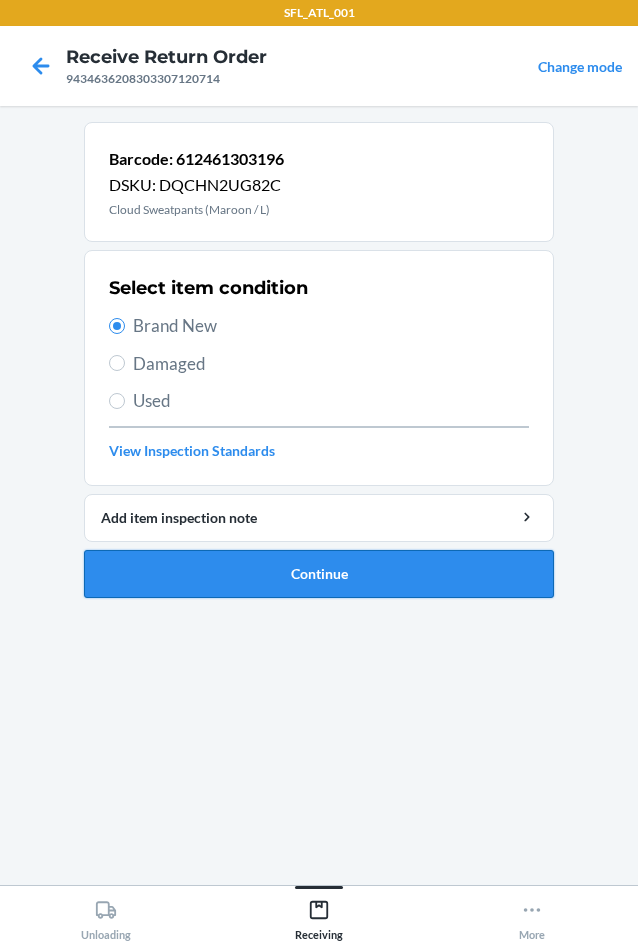 click on "Continue" at bounding box center (319, 574) 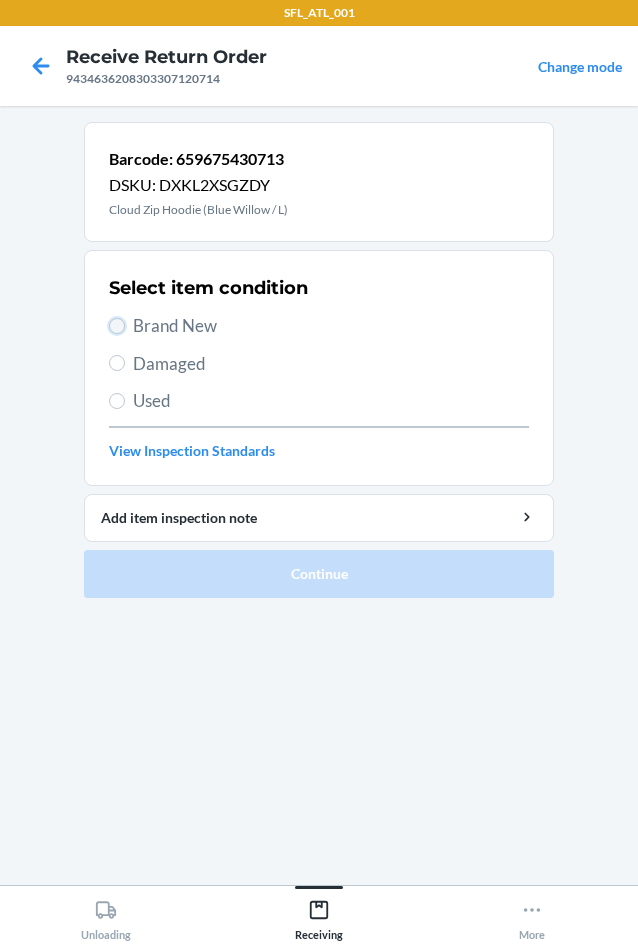 click on "Brand New" at bounding box center [117, 326] 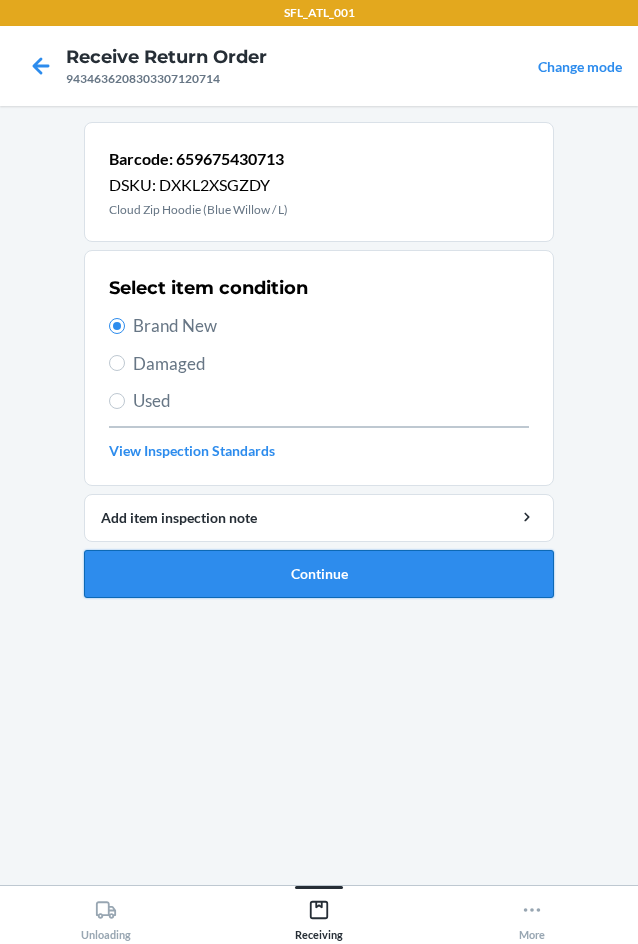 click on "Continue" at bounding box center (319, 574) 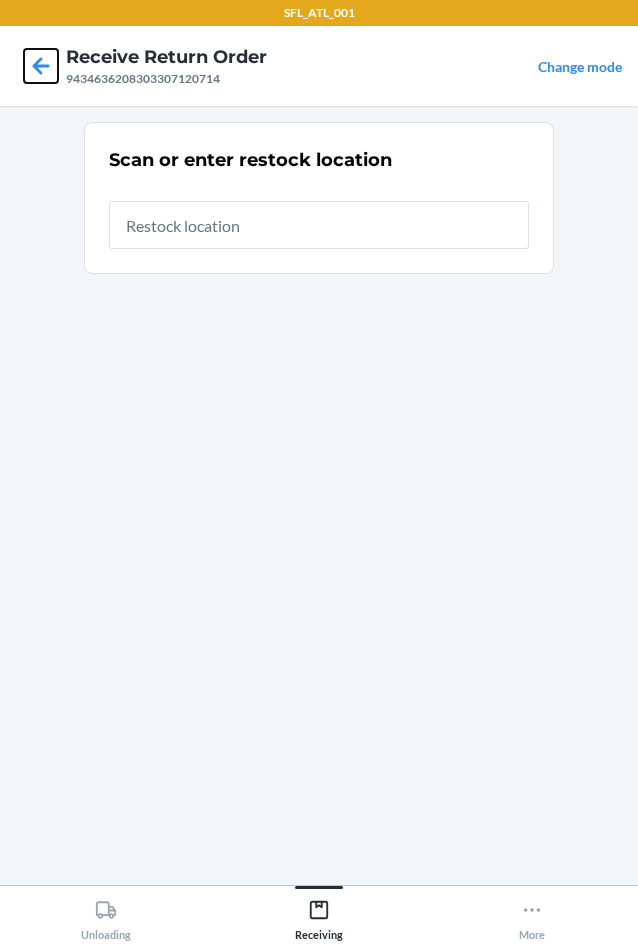 click 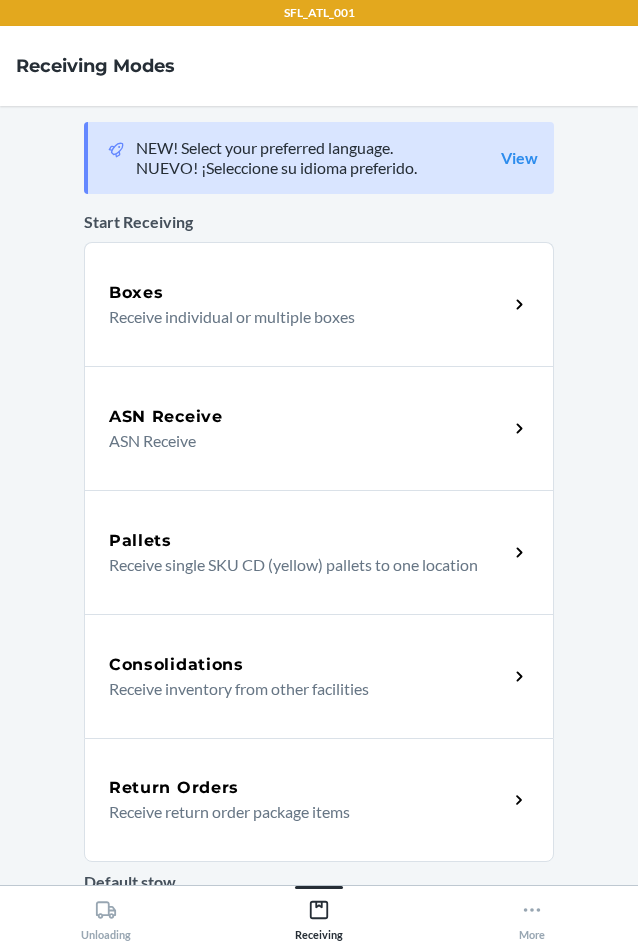 click on "Return Orders Receive return order package items" at bounding box center [319, 800] 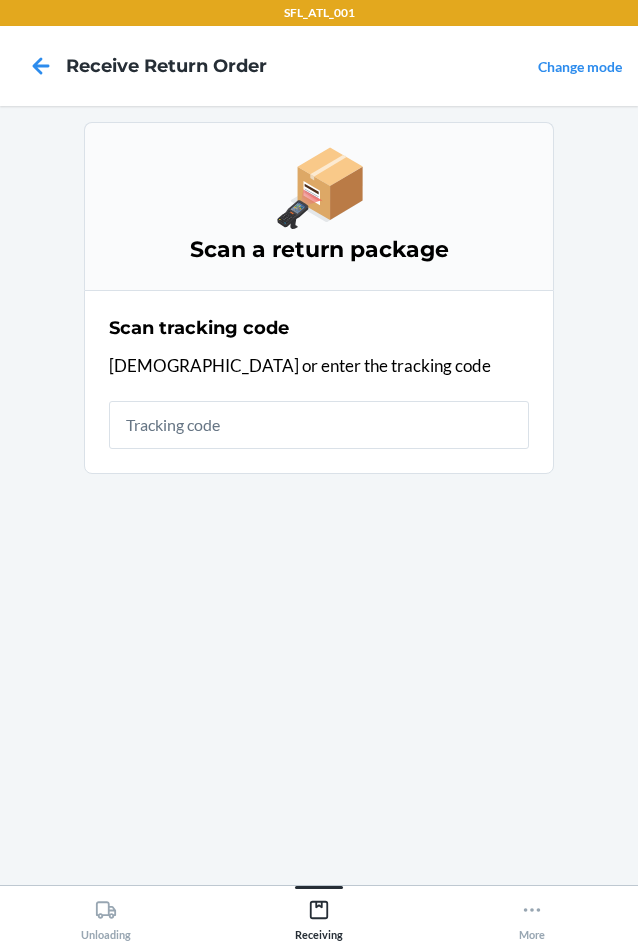 click at bounding box center (319, 425) 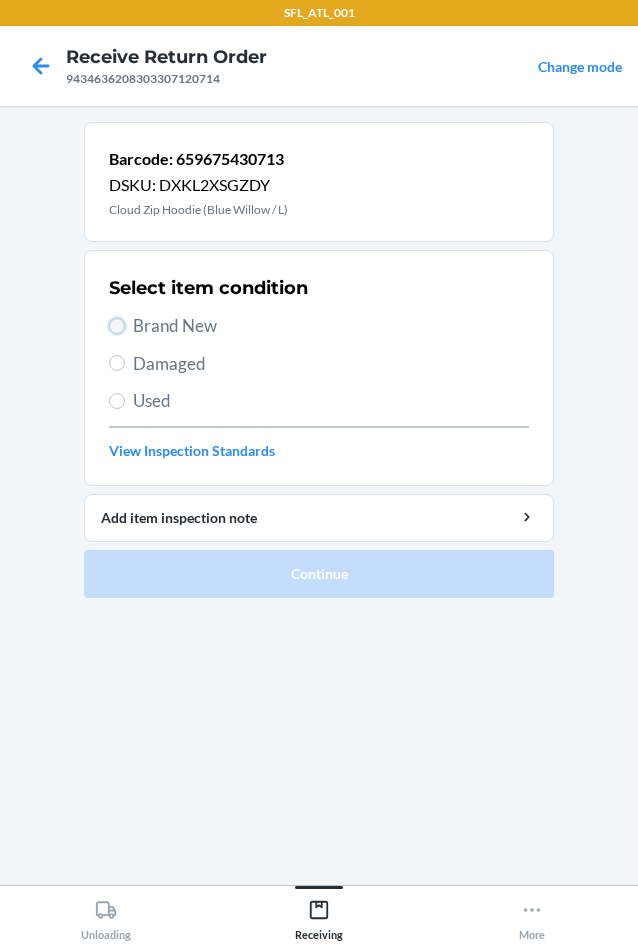 click on "Brand New" at bounding box center [117, 326] 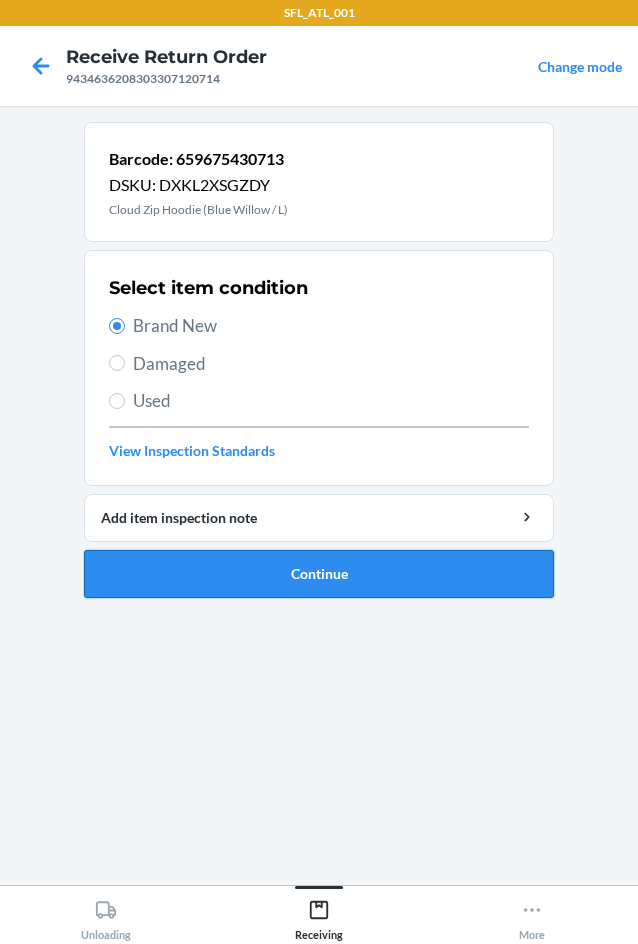 click on "Continue" at bounding box center [319, 574] 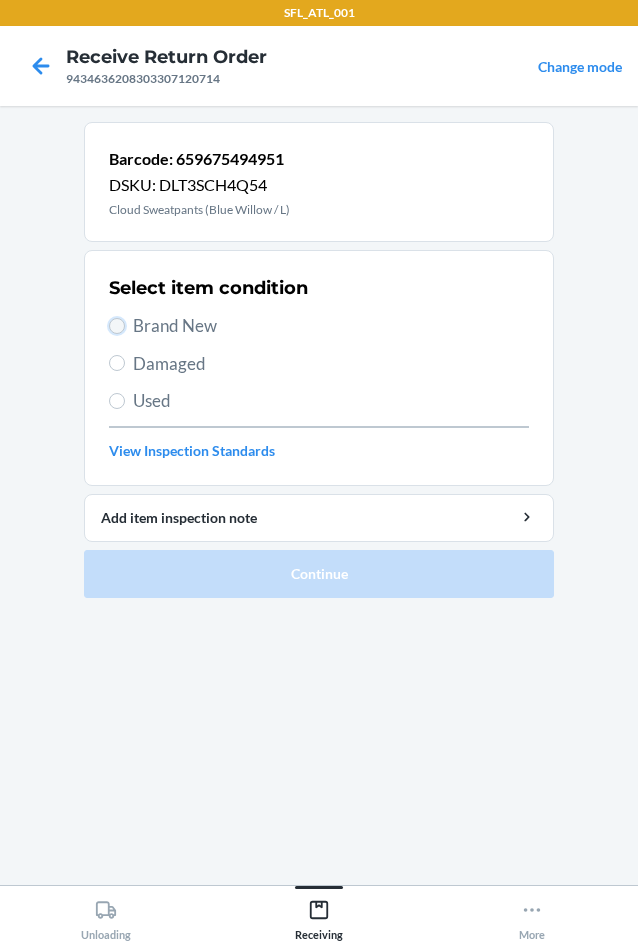 click on "Brand New" at bounding box center (117, 326) 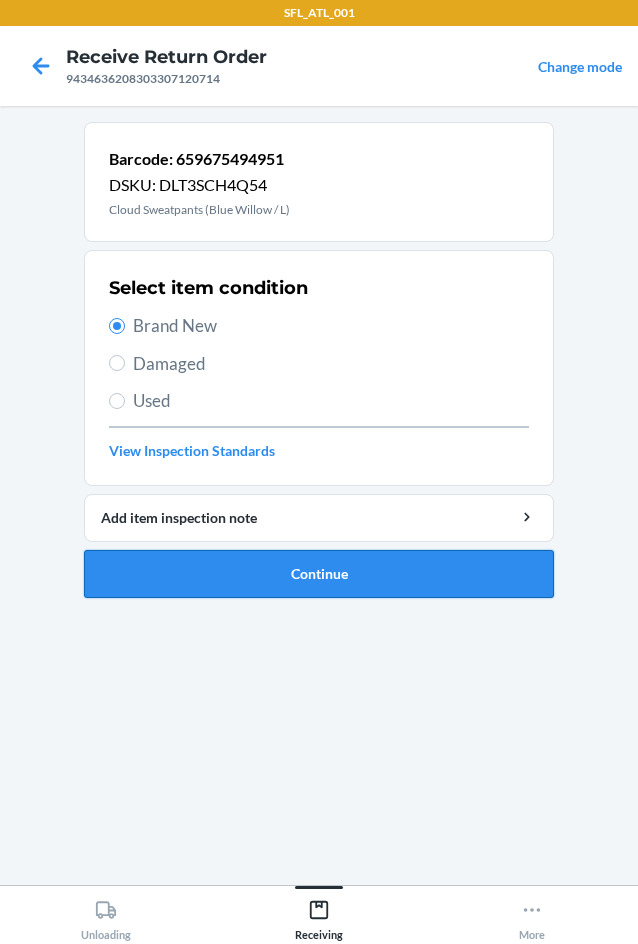 click on "Continue" at bounding box center [319, 574] 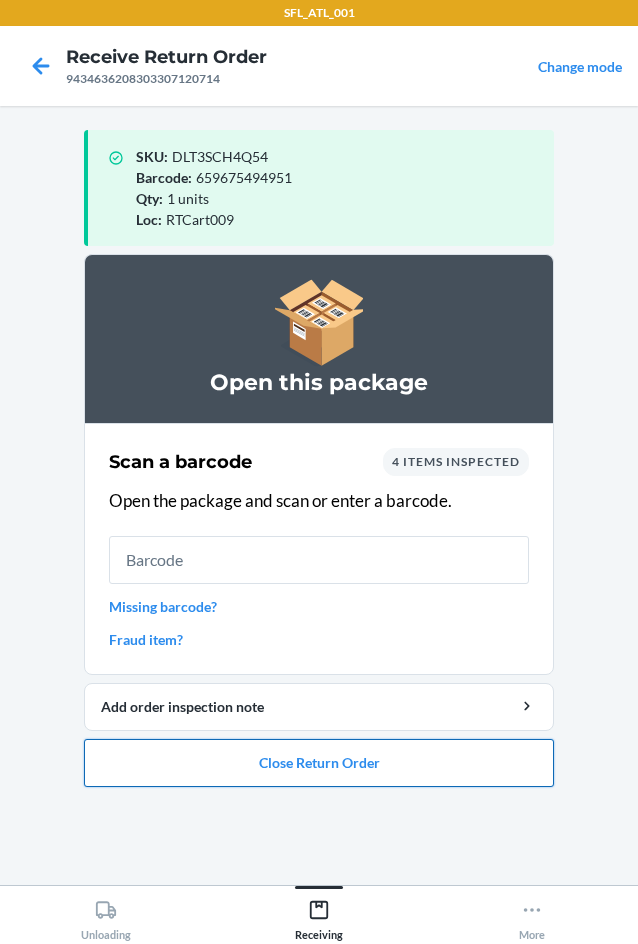 click on "Close Return Order" at bounding box center [319, 763] 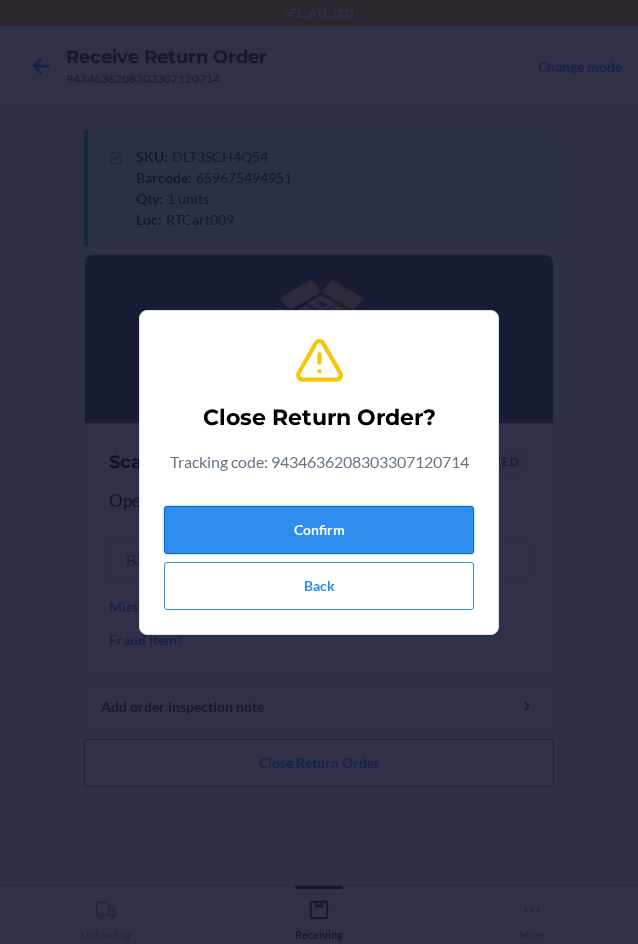 click on "Confirm" at bounding box center [319, 530] 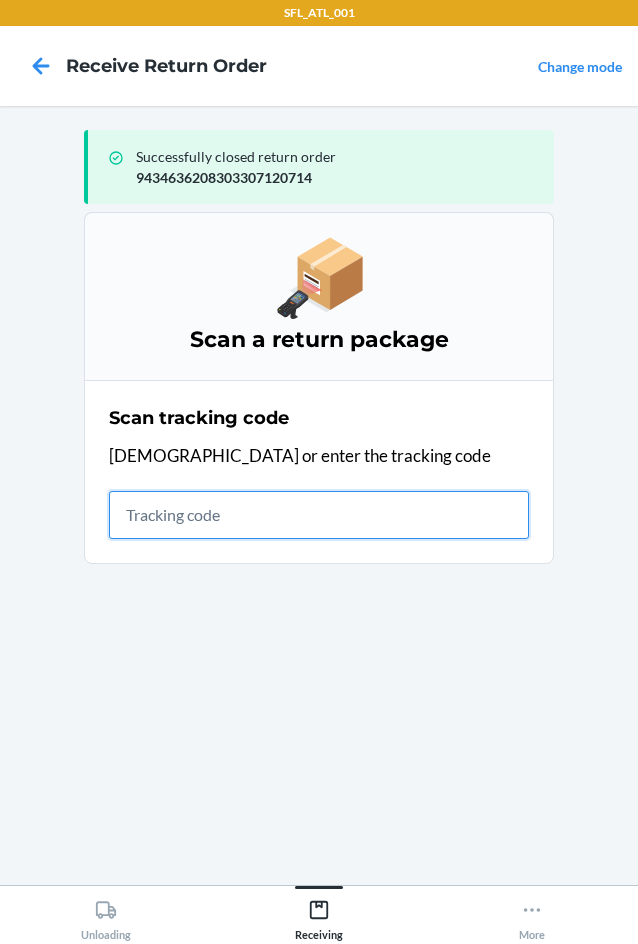 click at bounding box center (319, 515) 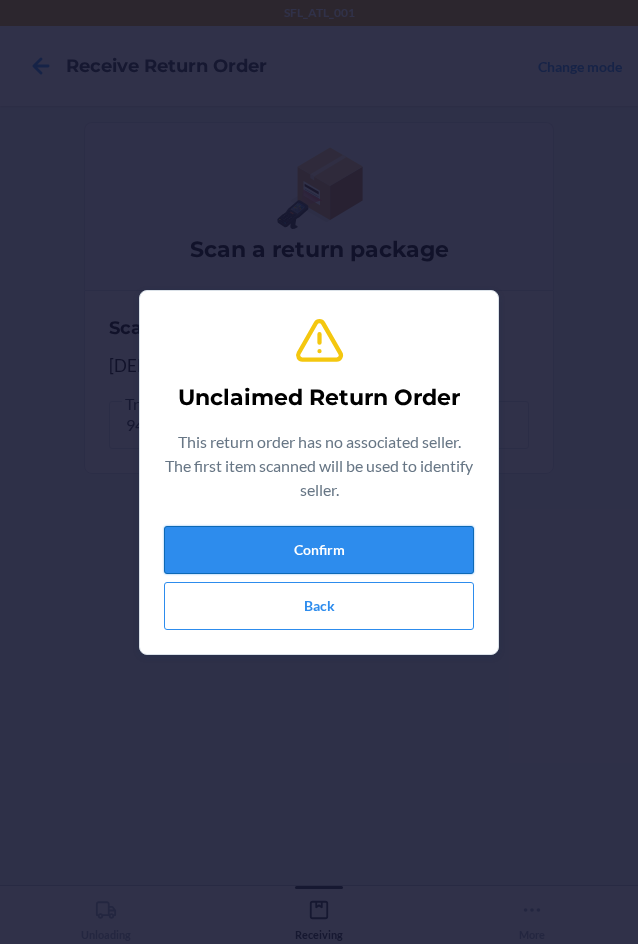click on "Confirm" at bounding box center [319, 550] 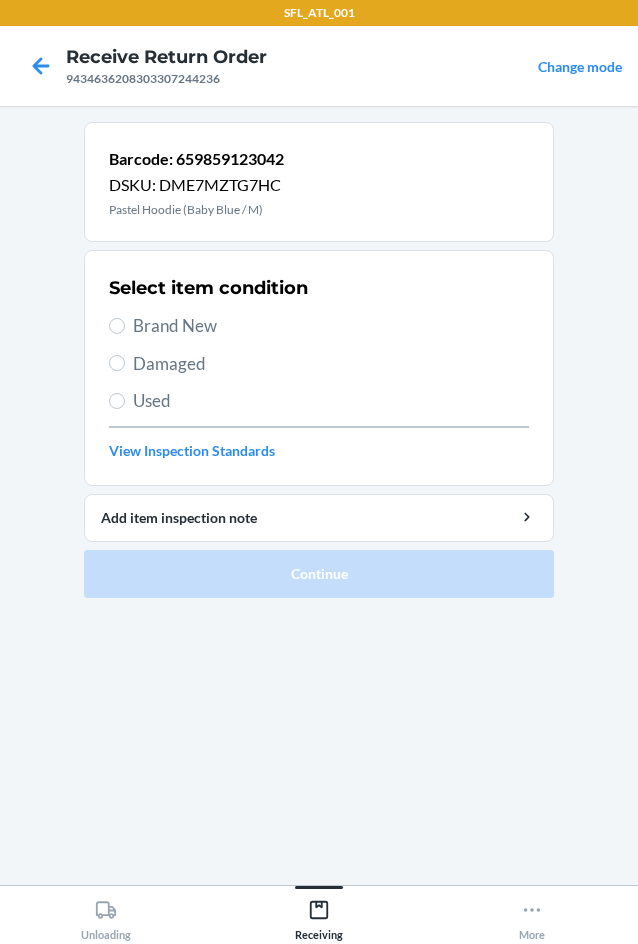 click on "Brand New" at bounding box center [319, 326] 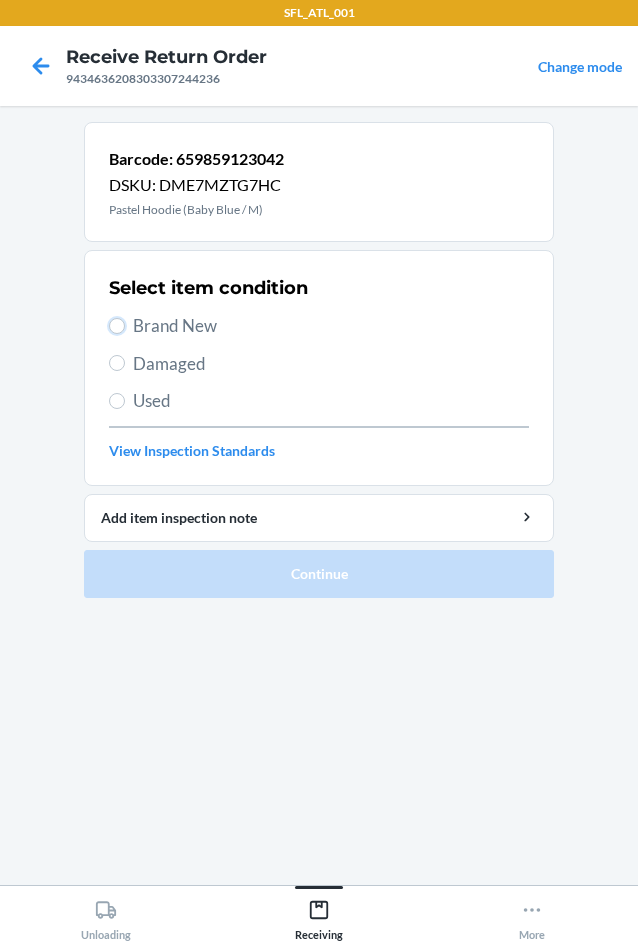click on "Brand New" at bounding box center (117, 326) 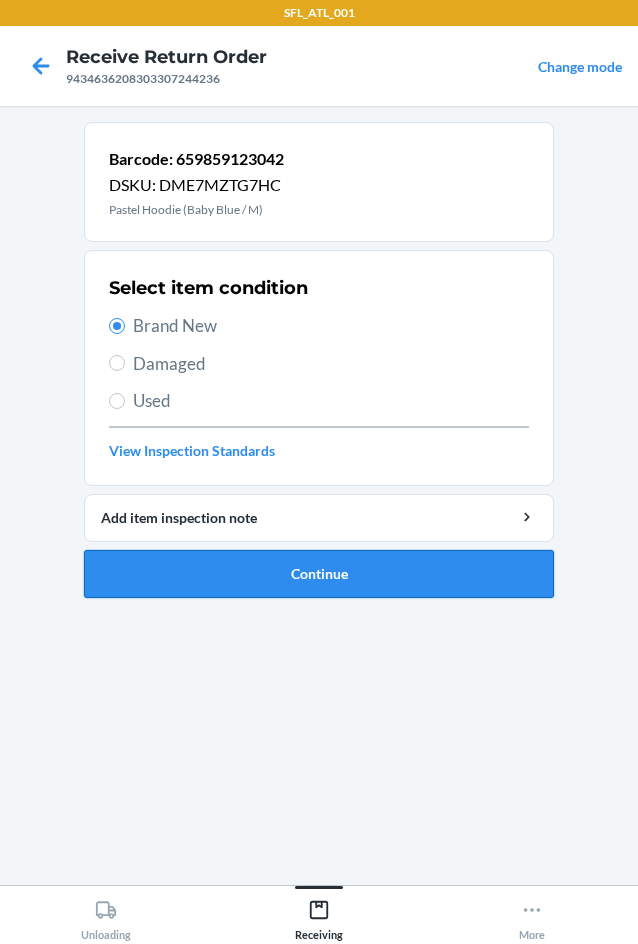 click on "Continue" at bounding box center [319, 574] 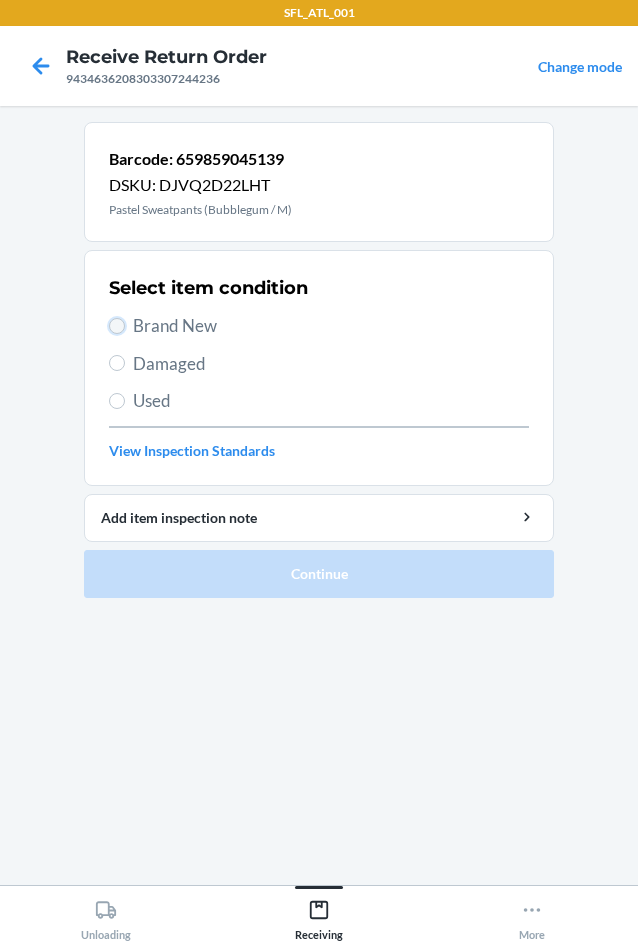 click on "Brand New" at bounding box center (117, 326) 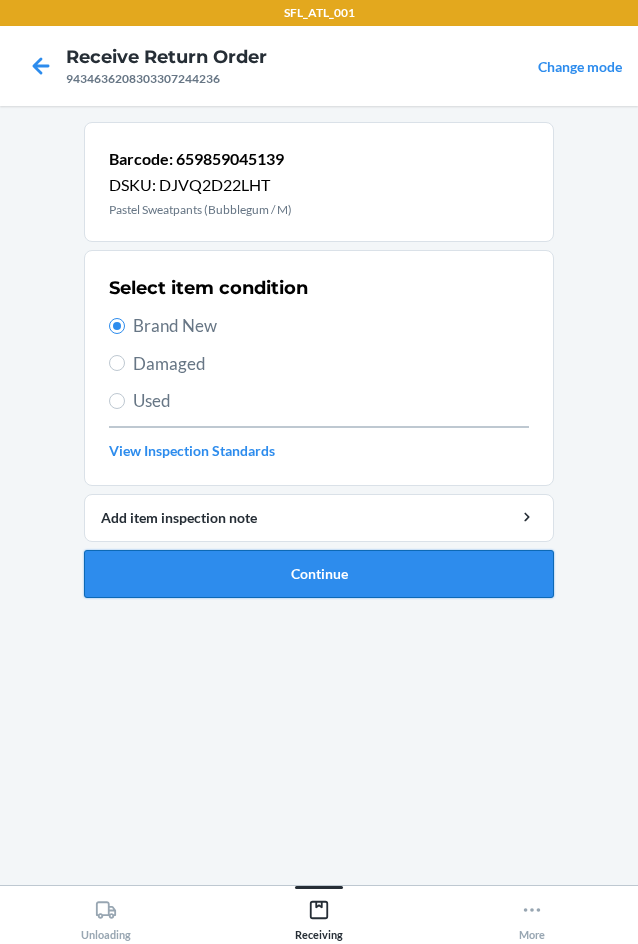 click on "Continue" at bounding box center [319, 574] 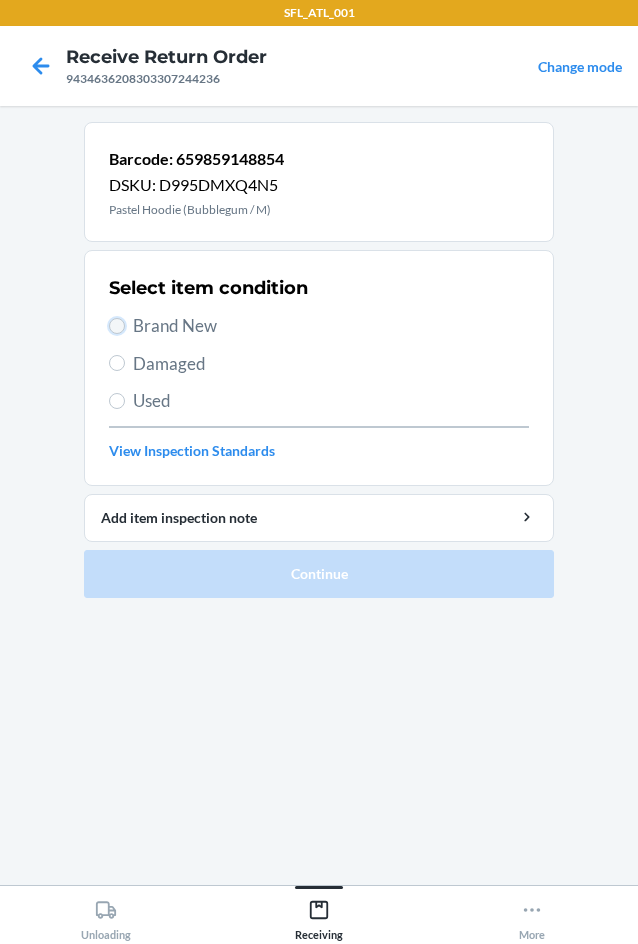 click on "Brand New" at bounding box center (117, 326) 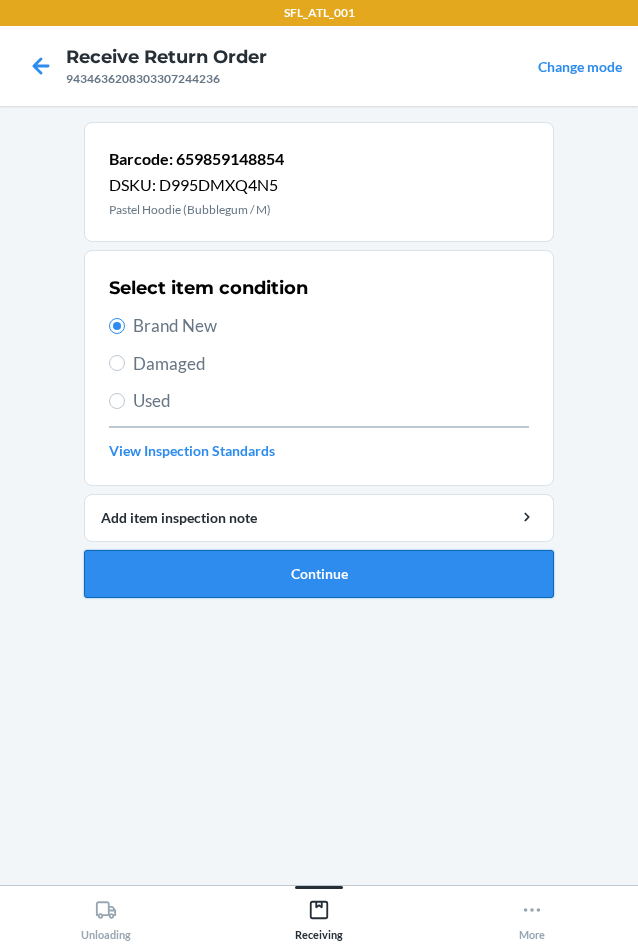 click on "Continue" at bounding box center (319, 574) 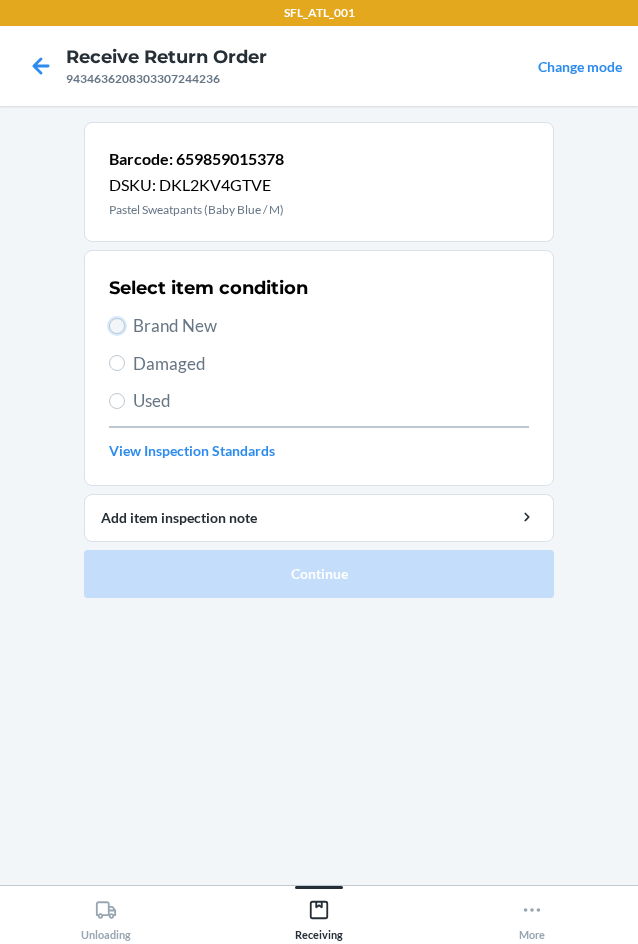 click on "Brand New" at bounding box center [117, 326] 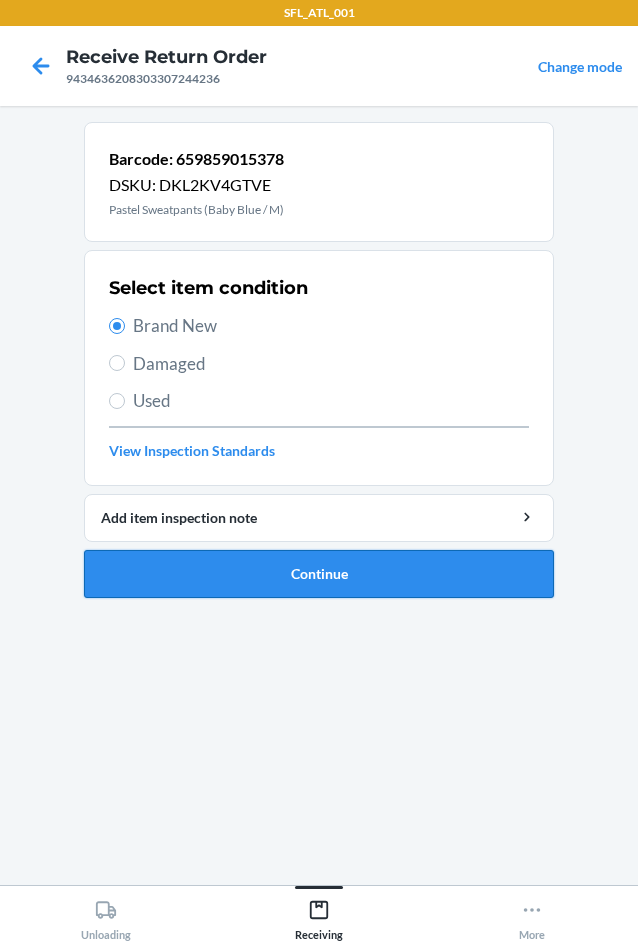click on "Continue" at bounding box center (319, 574) 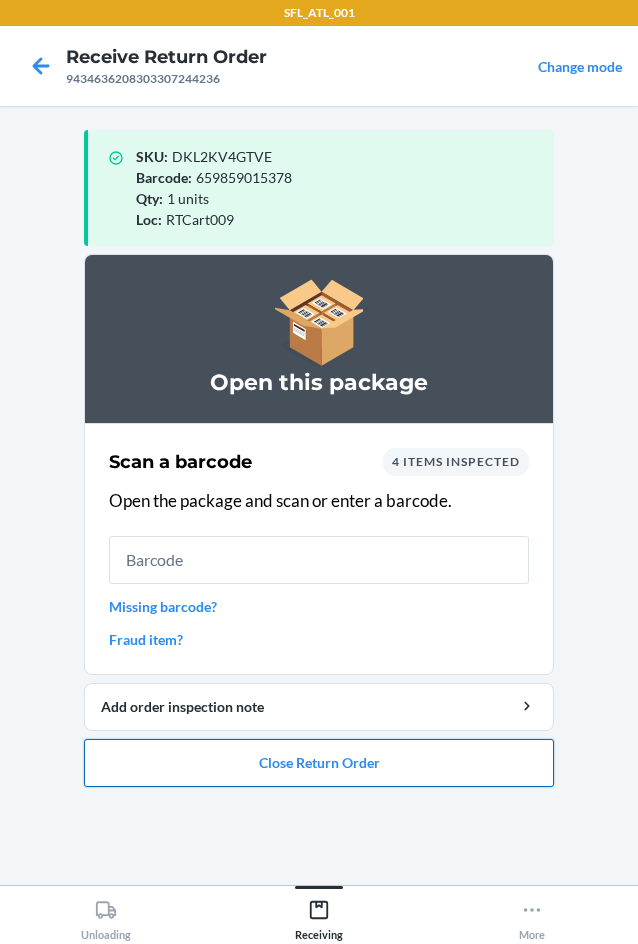 click on "Close Return Order" at bounding box center (319, 763) 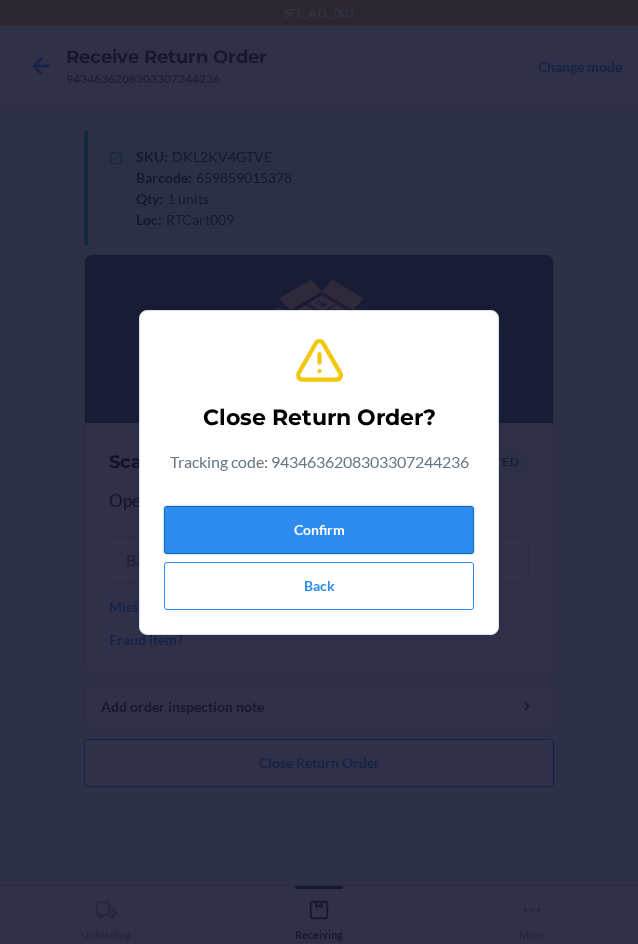 click on "Confirm" at bounding box center (319, 530) 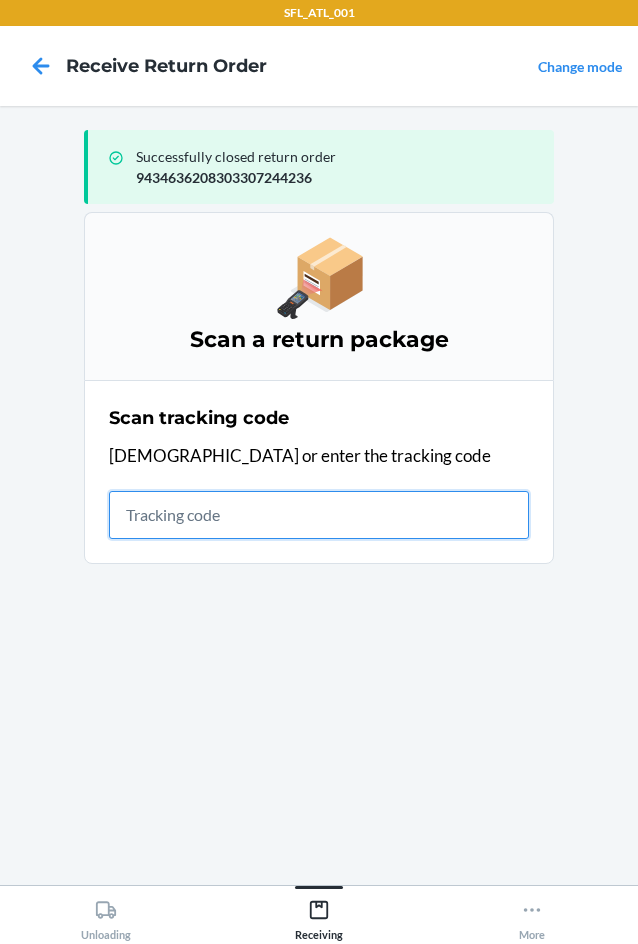 click at bounding box center [319, 515] 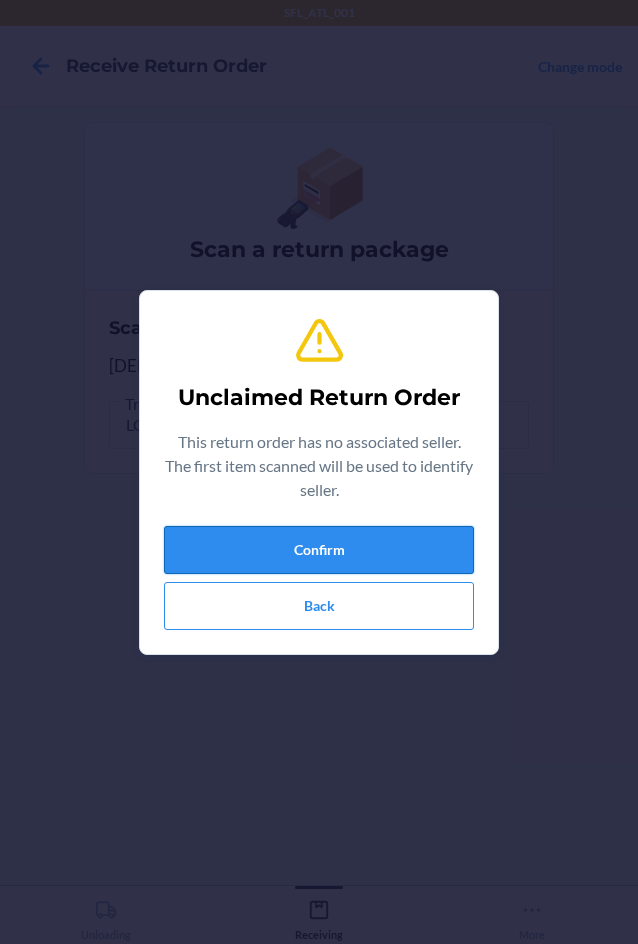 click on "Confirm" at bounding box center (319, 550) 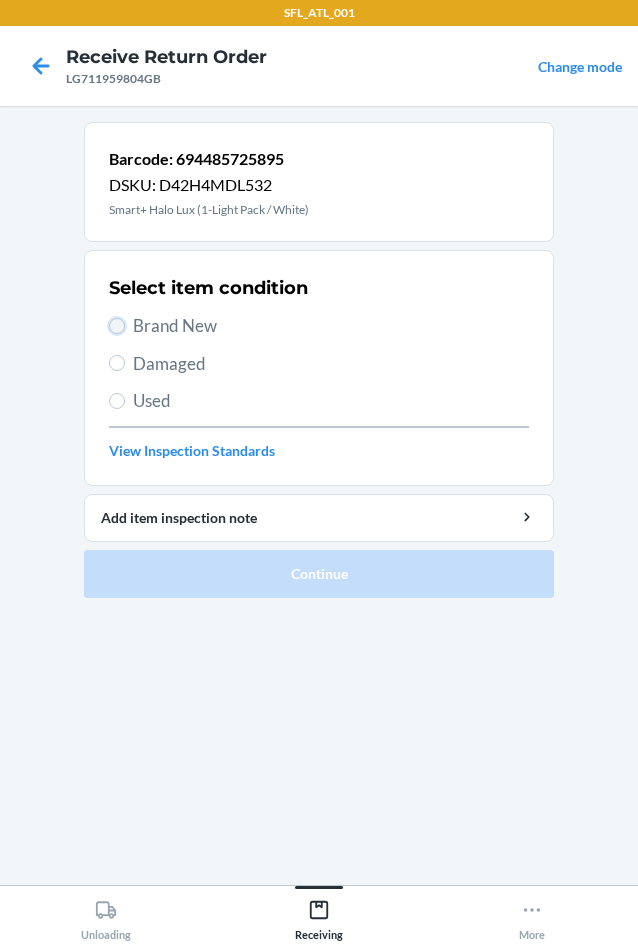 click on "Brand New" at bounding box center [117, 326] 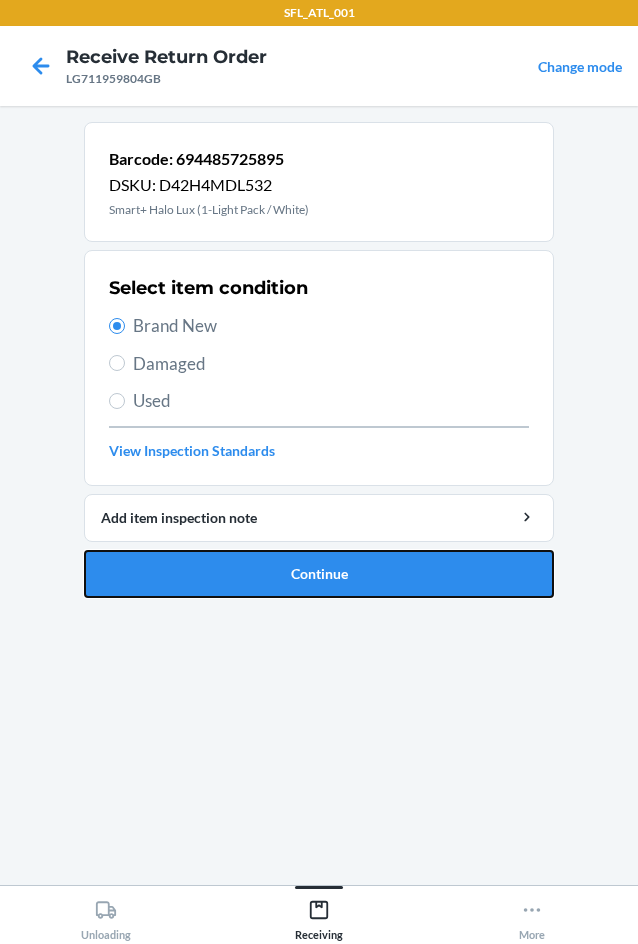 click on "Continue" at bounding box center [319, 574] 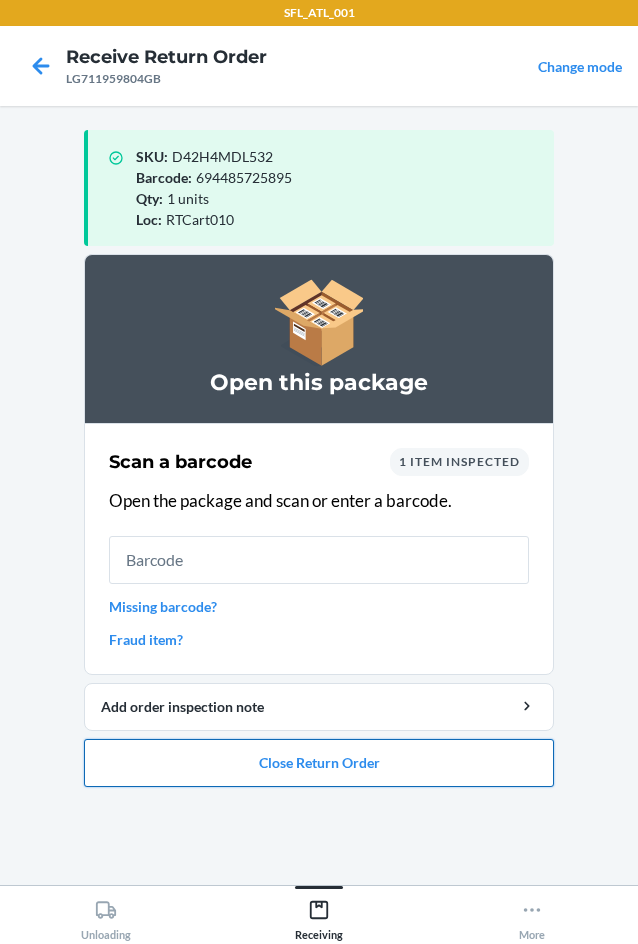 click on "Close Return Order" at bounding box center [319, 763] 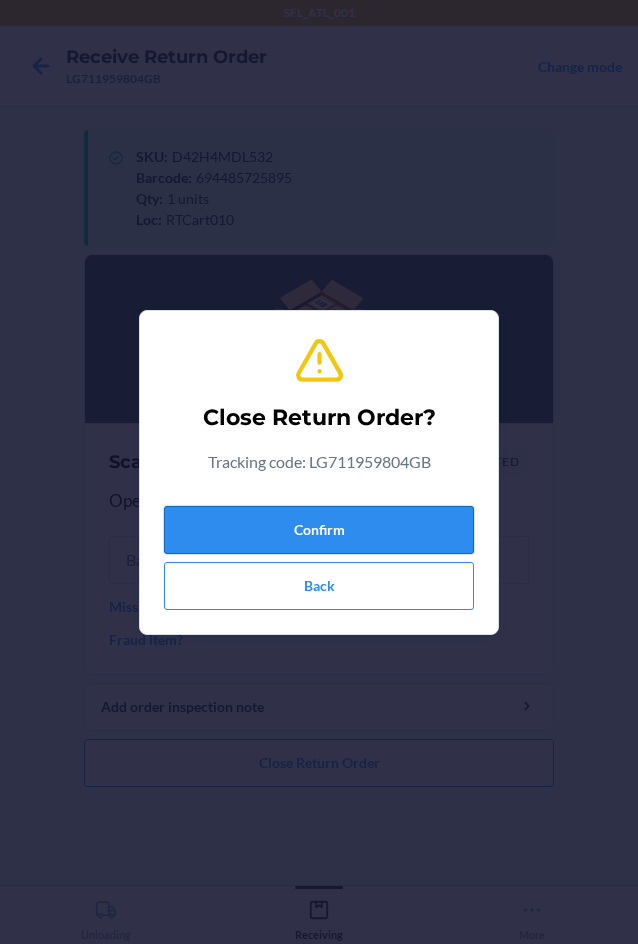 click on "Confirm" at bounding box center (319, 530) 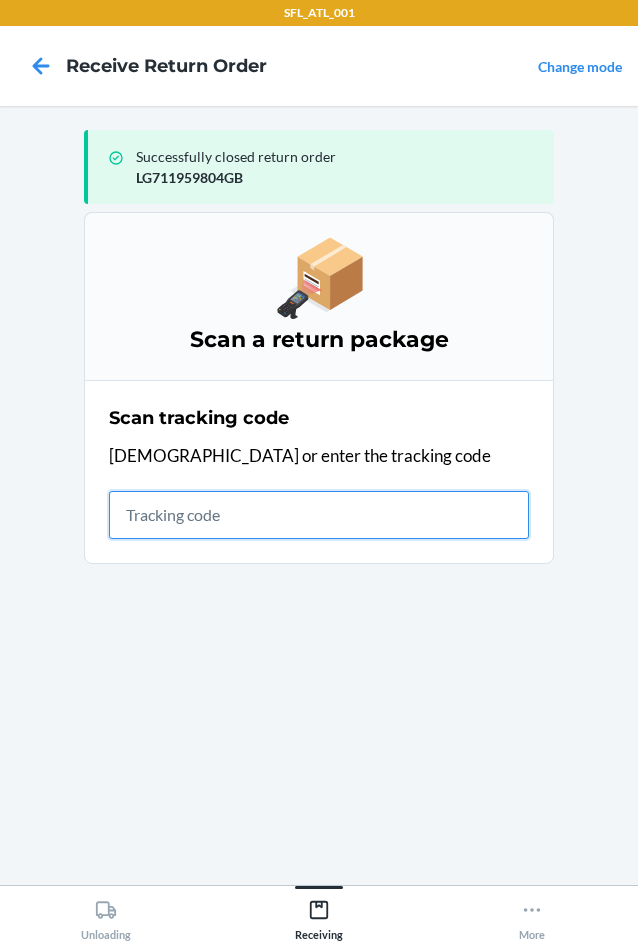 click at bounding box center [319, 515] 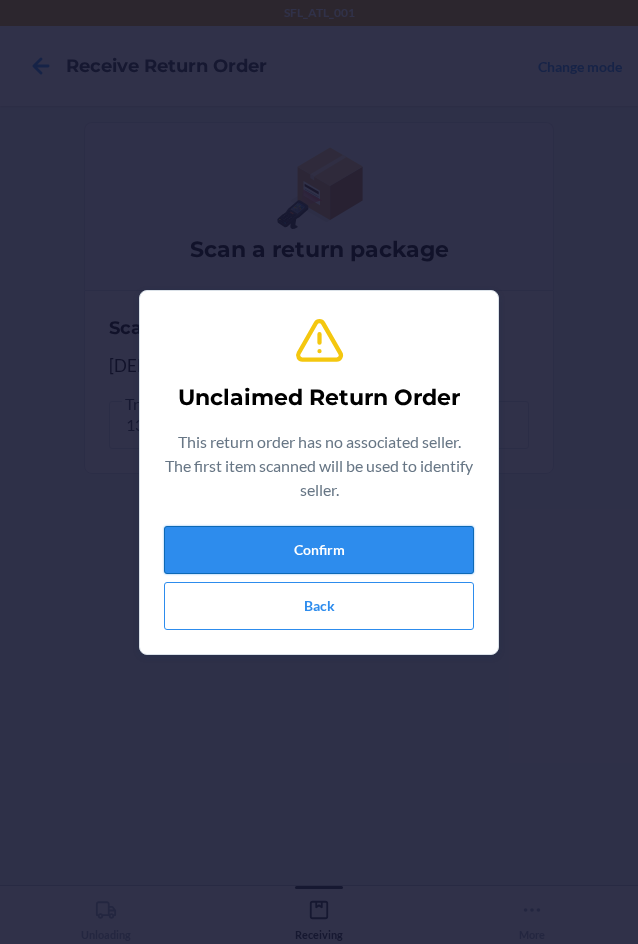 click on "Confirm" at bounding box center [319, 550] 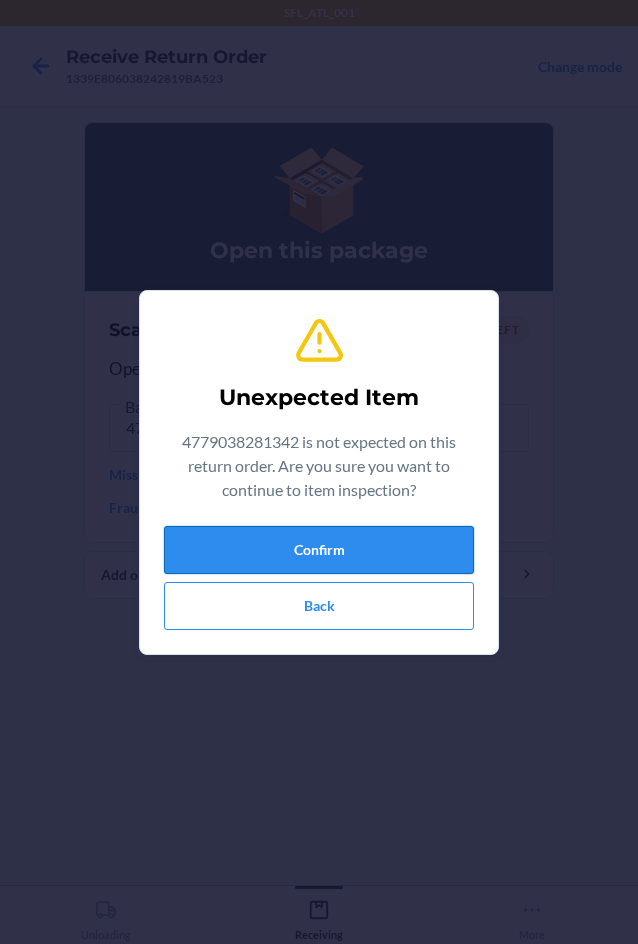 click on "Confirm" at bounding box center [319, 550] 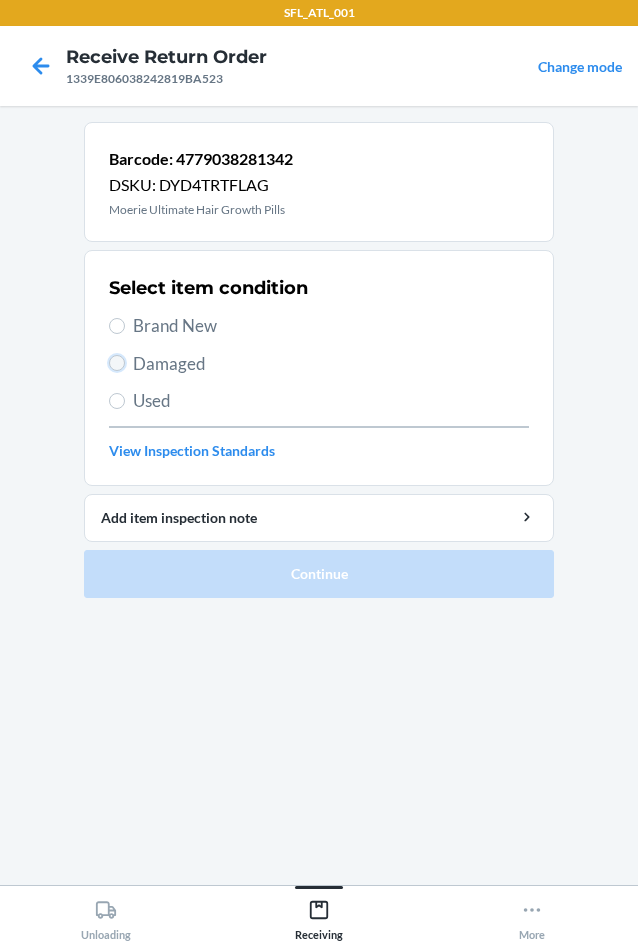 click on "Damaged" at bounding box center [117, 363] 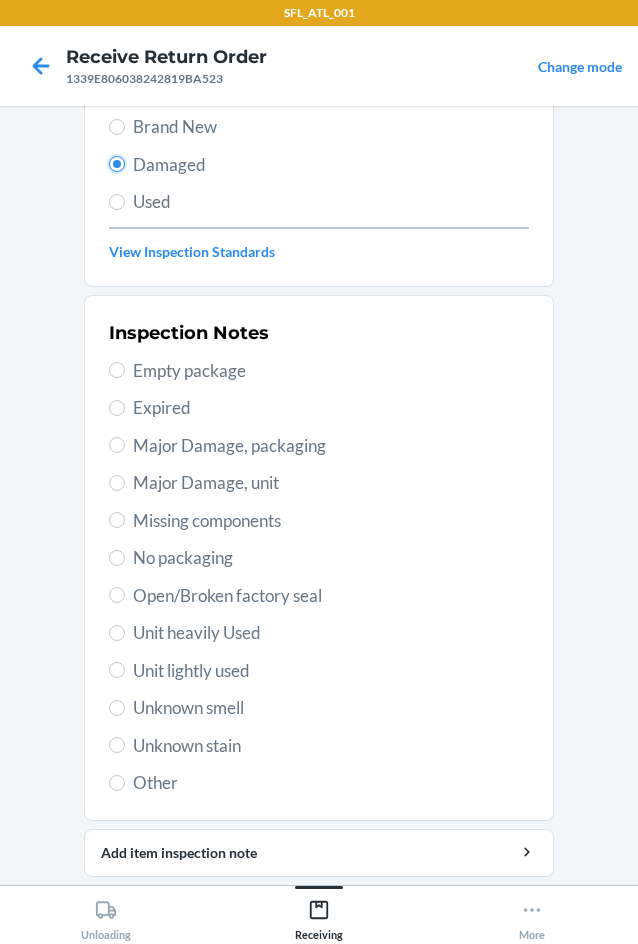 scroll, scrollTop: 200, scrollLeft: 0, axis: vertical 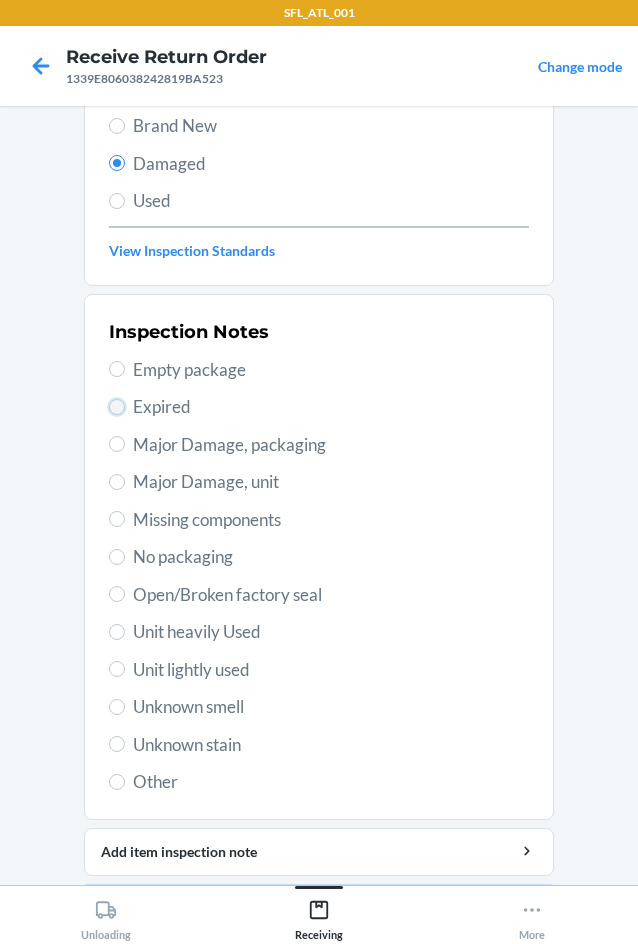 click on "Expired" at bounding box center [117, 407] 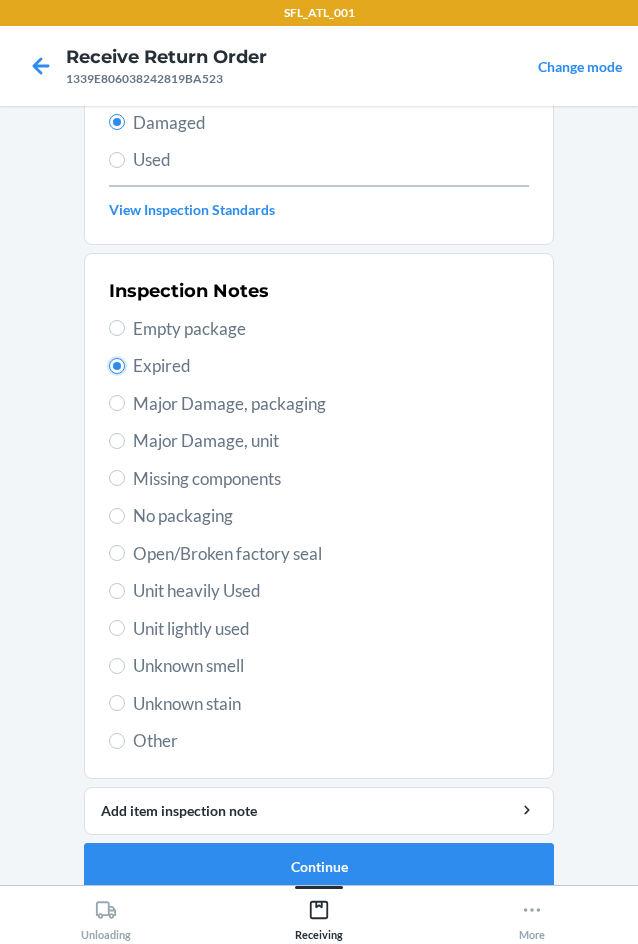 scroll, scrollTop: 263, scrollLeft: 0, axis: vertical 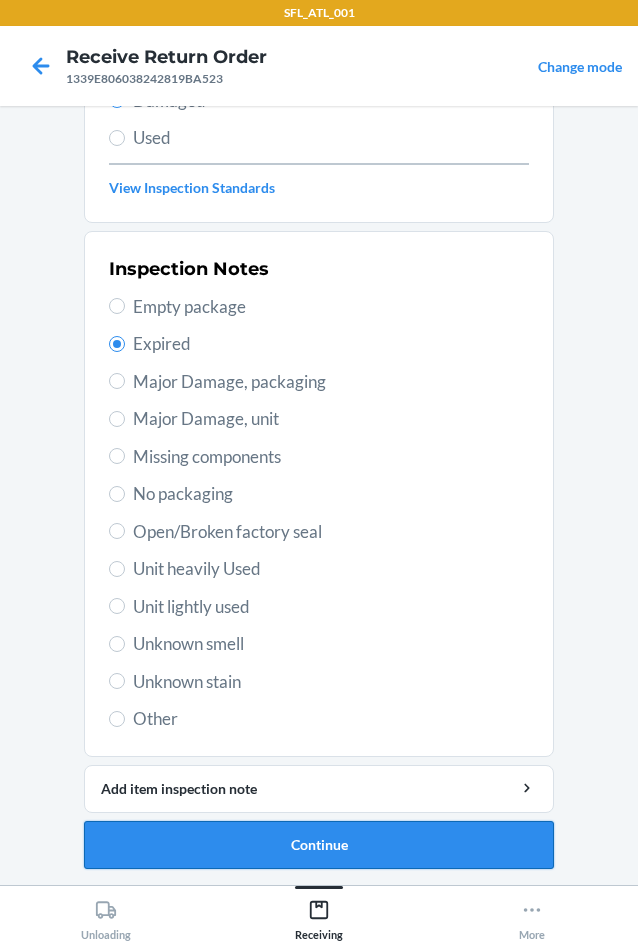 click on "Continue" at bounding box center [319, 845] 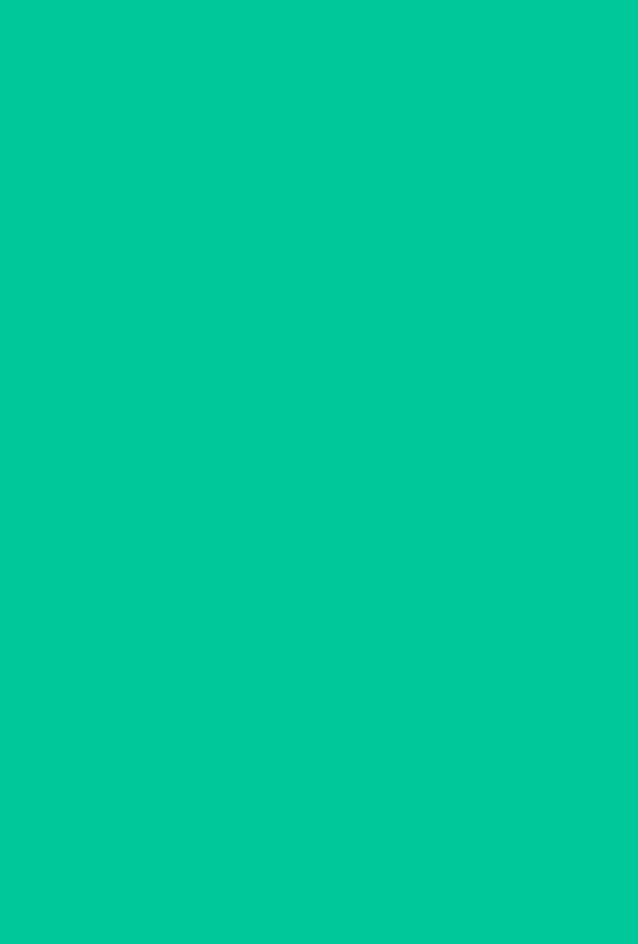 scroll, scrollTop: 98, scrollLeft: 0, axis: vertical 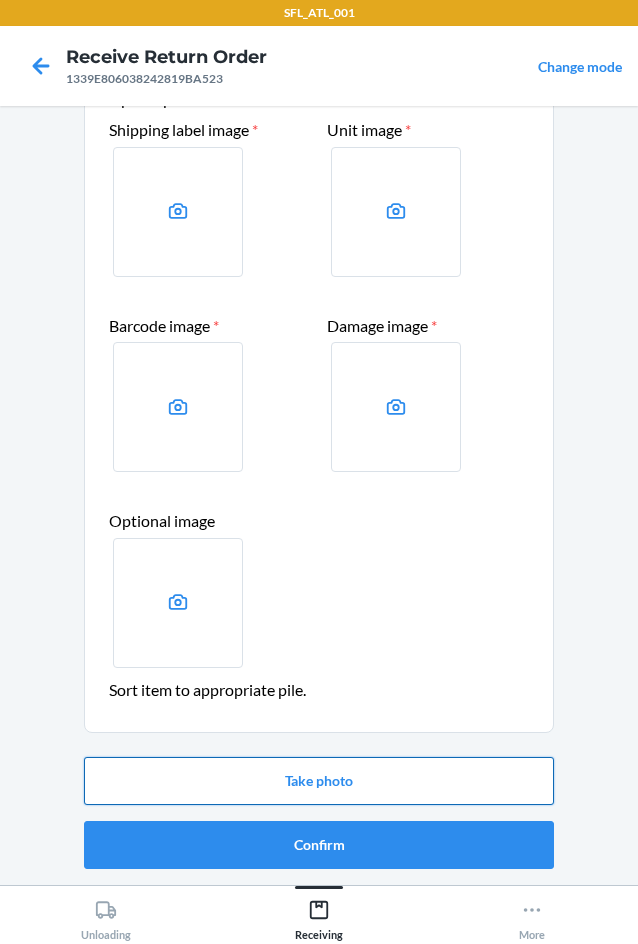 click on "Take photo" at bounding box center (319, 781) 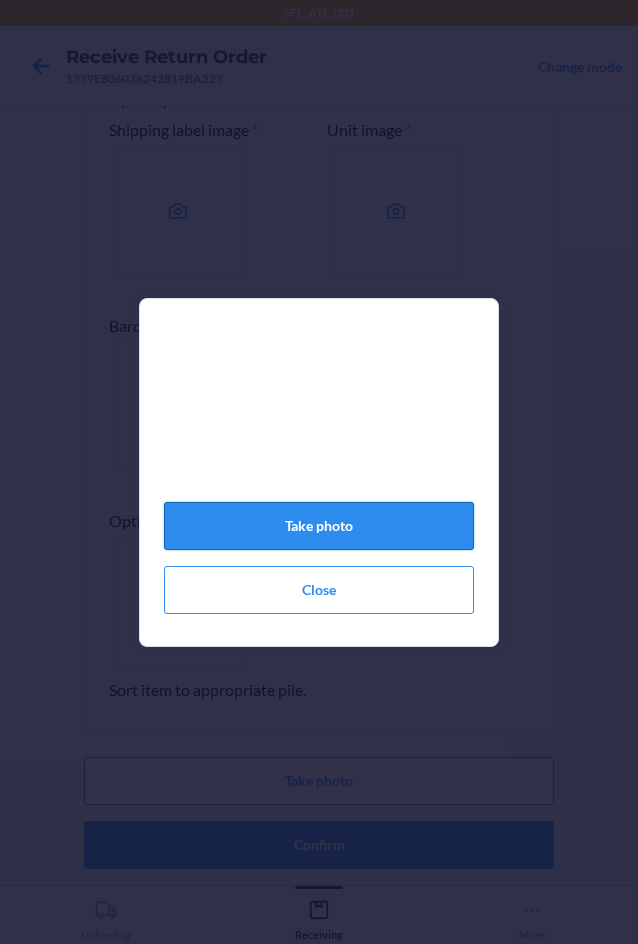 click on "Take photo" 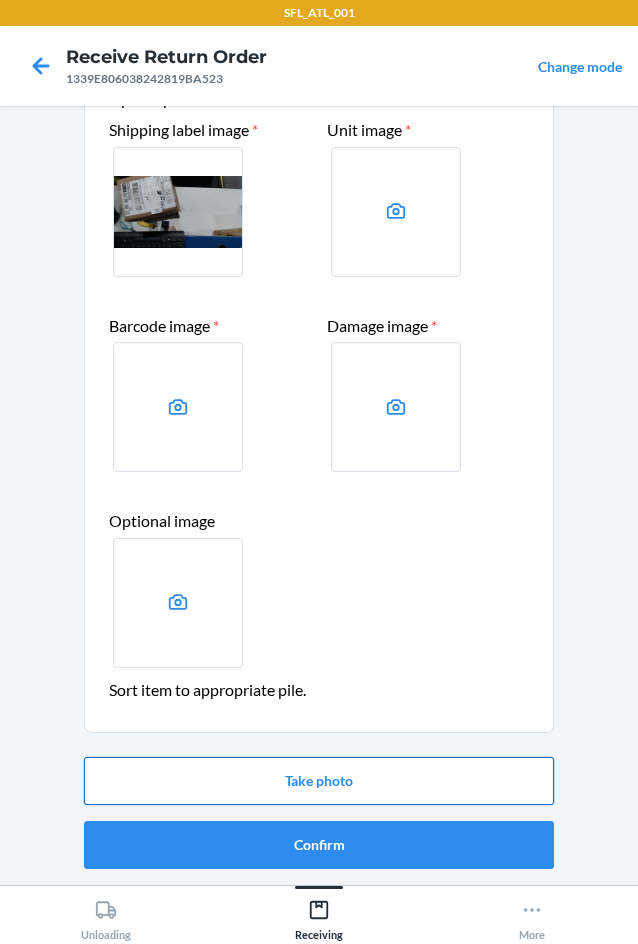click on "Take photo" at bounding box center (319, 781) 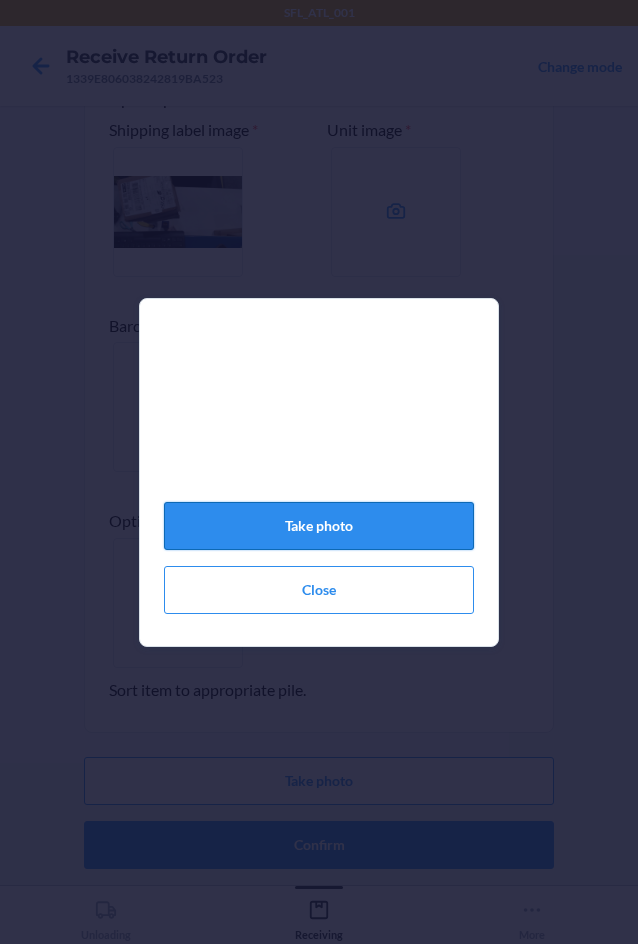click on "Take photo" 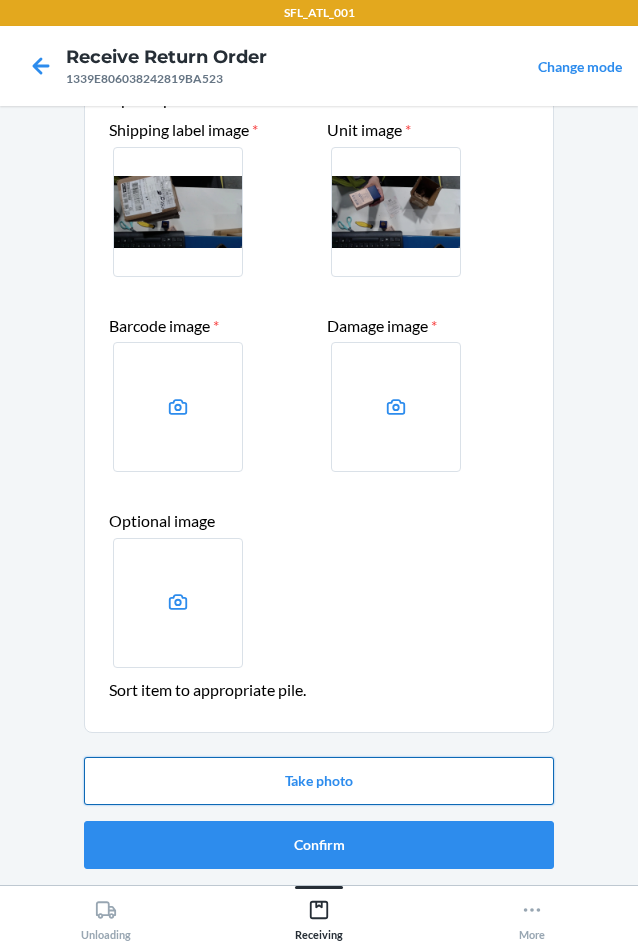 click on "Take photo" at bounding box center [319, 781] 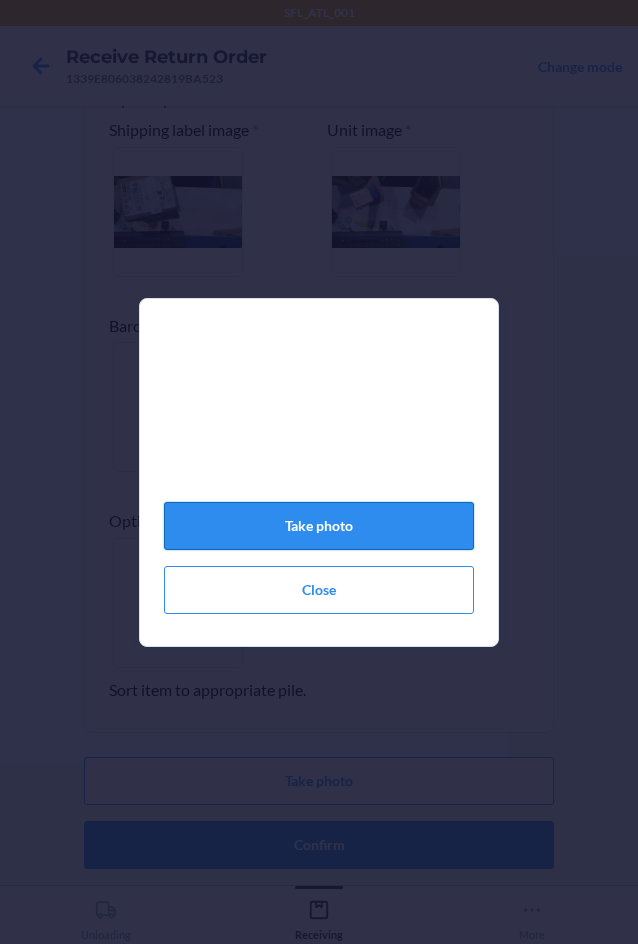 click on "Take photo" 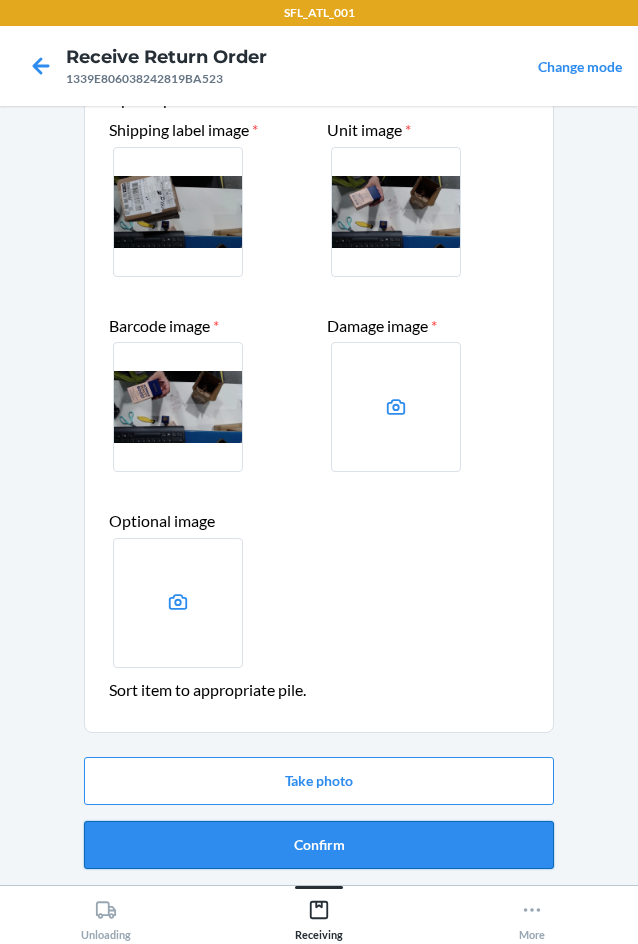 click on "Confirm" at bounding box center (319, 845) 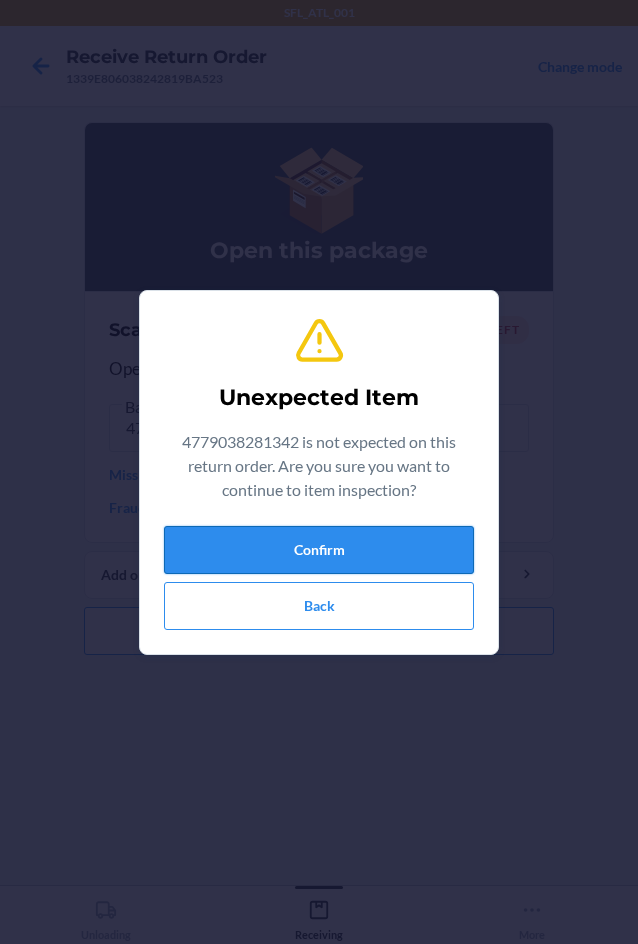 click on "Confirm" at bounding box center [319, 550] 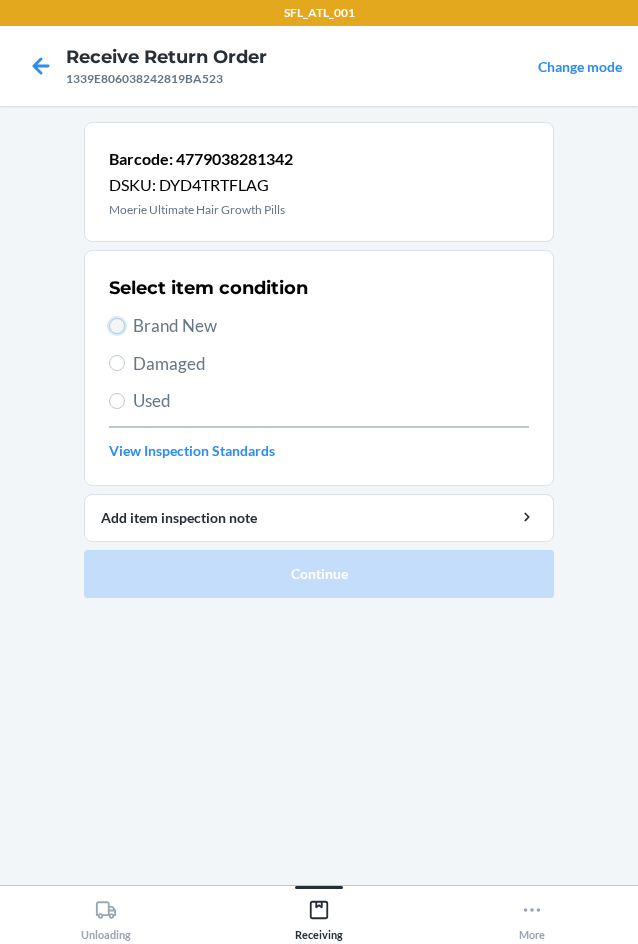 click on "Brand New" at bounding box center (117, 326) 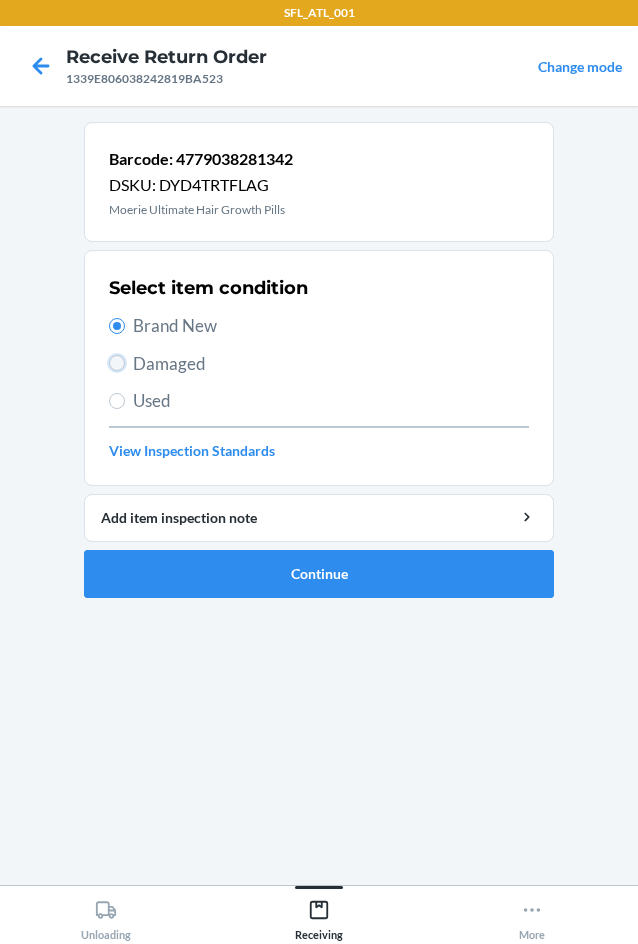 click on "Damaged" at bounding box center [117, 363] 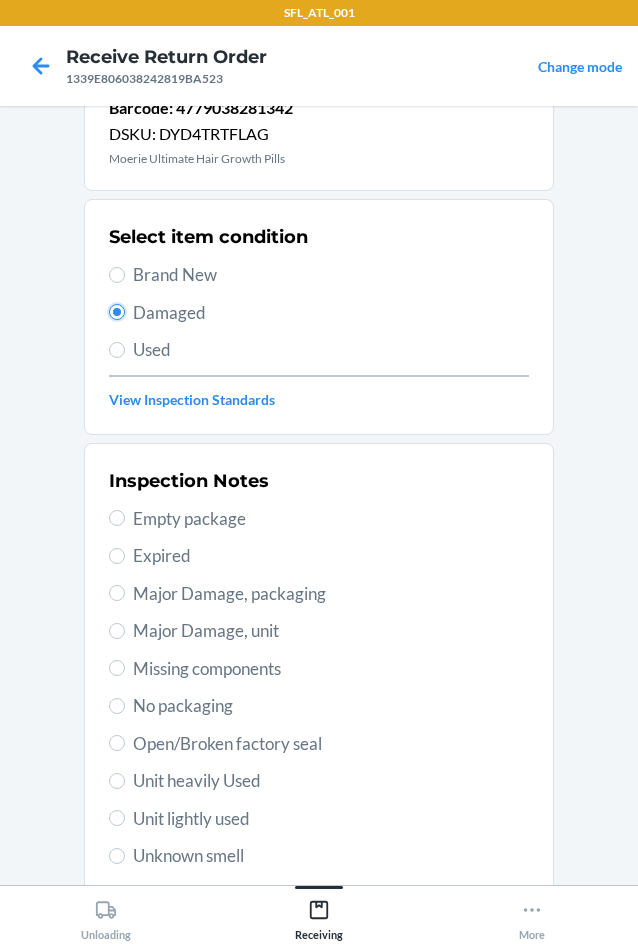 scroll, scrollTop: 100, scrollLeft: 0, axis: vertical 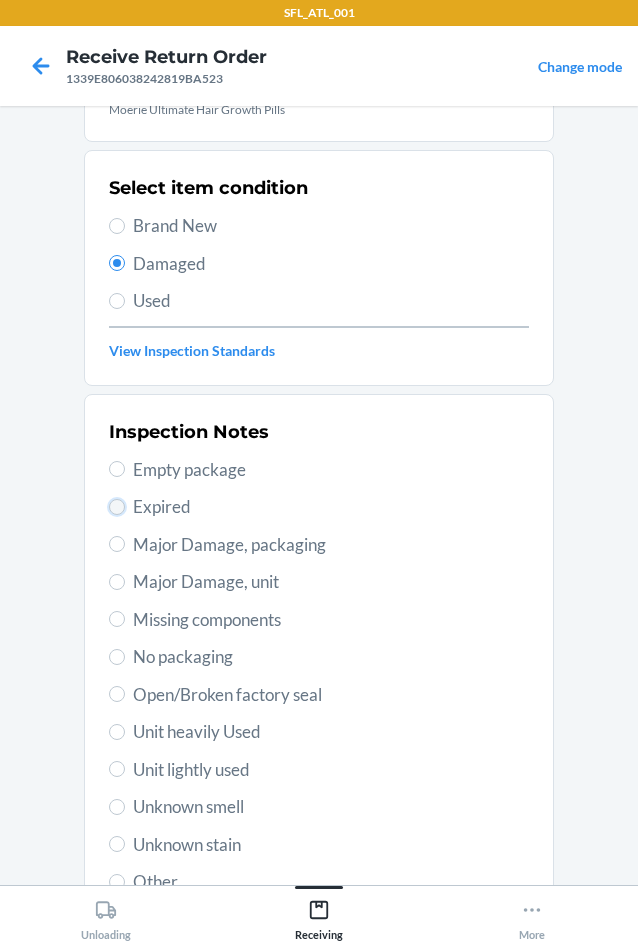 click on "Expired" at bounding box center [117, 507] 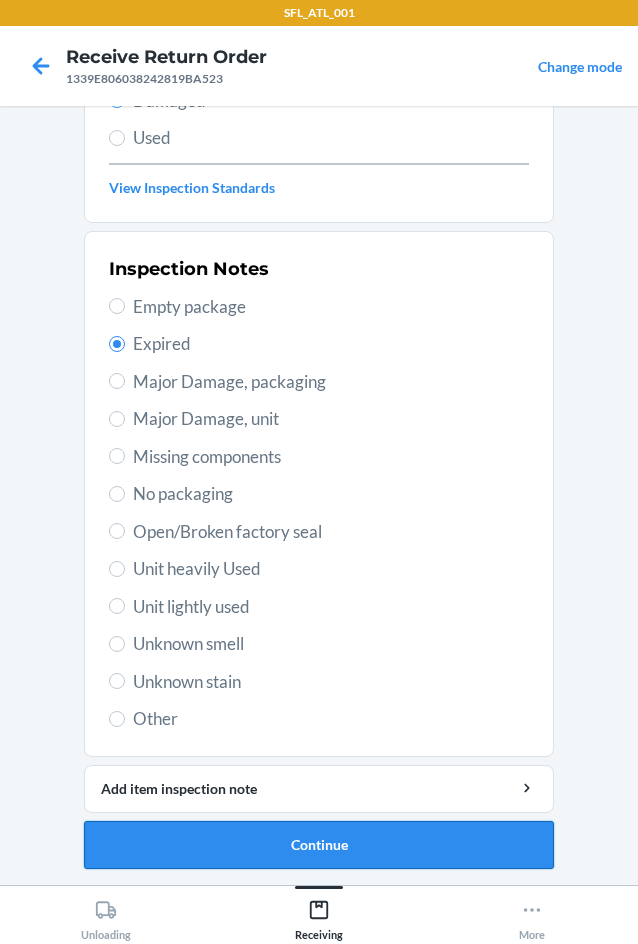 click on "Continue" at bounding box center [319, 845] 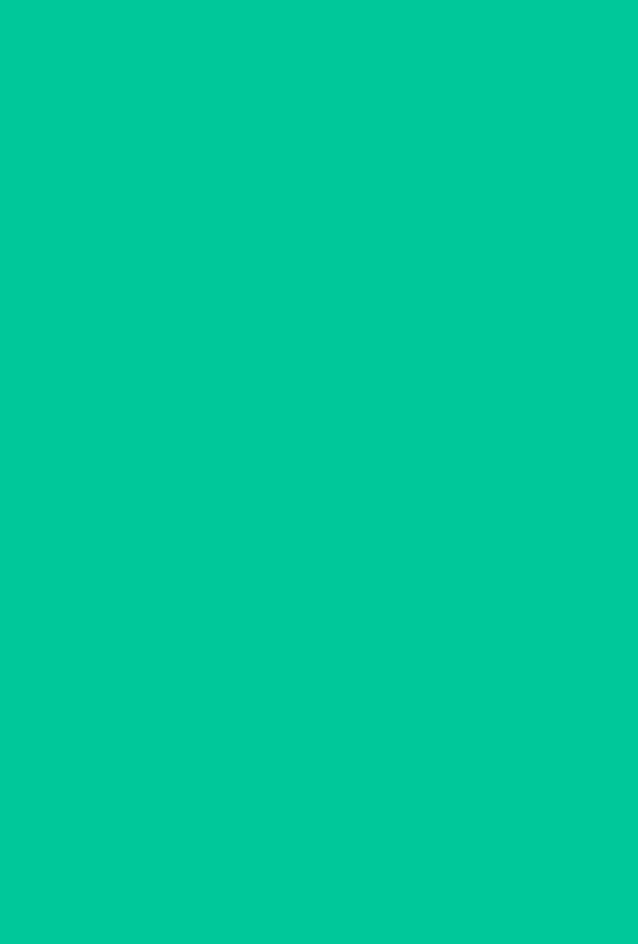 scroll, scrollTop: 98, scrollLeft: 0, axis: vertical 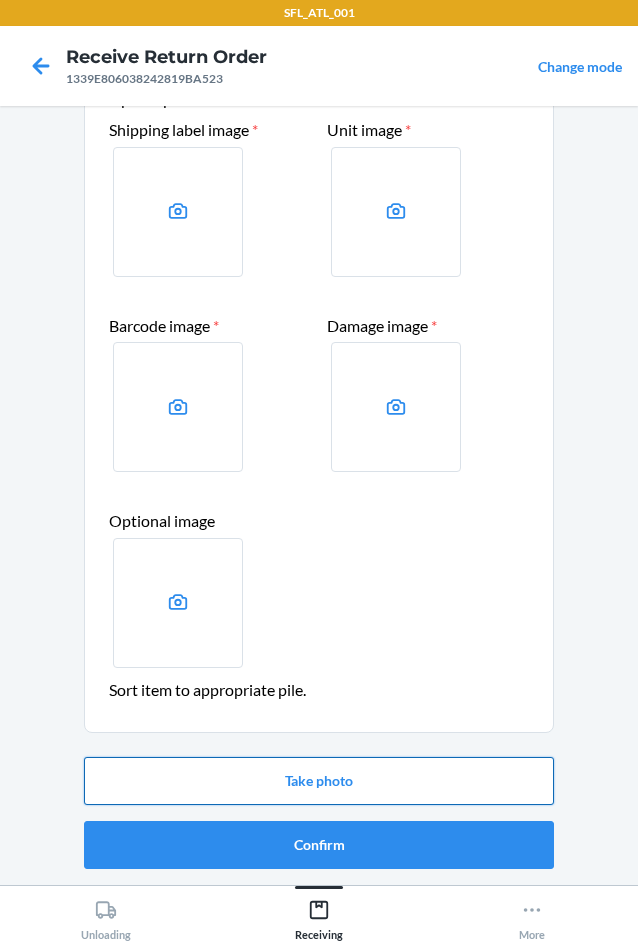 click on "Take photo" at bounding box center (319, 781) 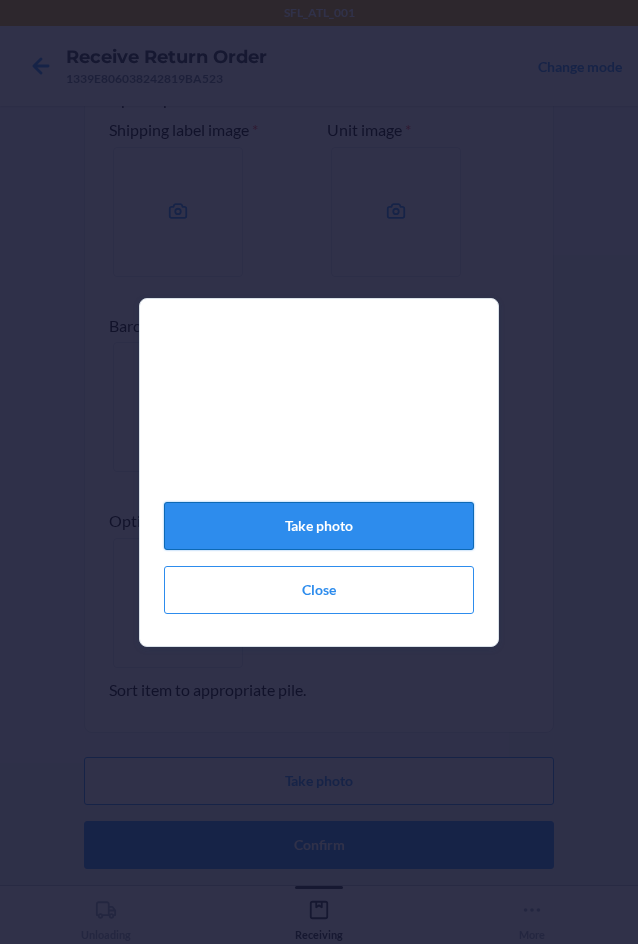 click on "Take photo" 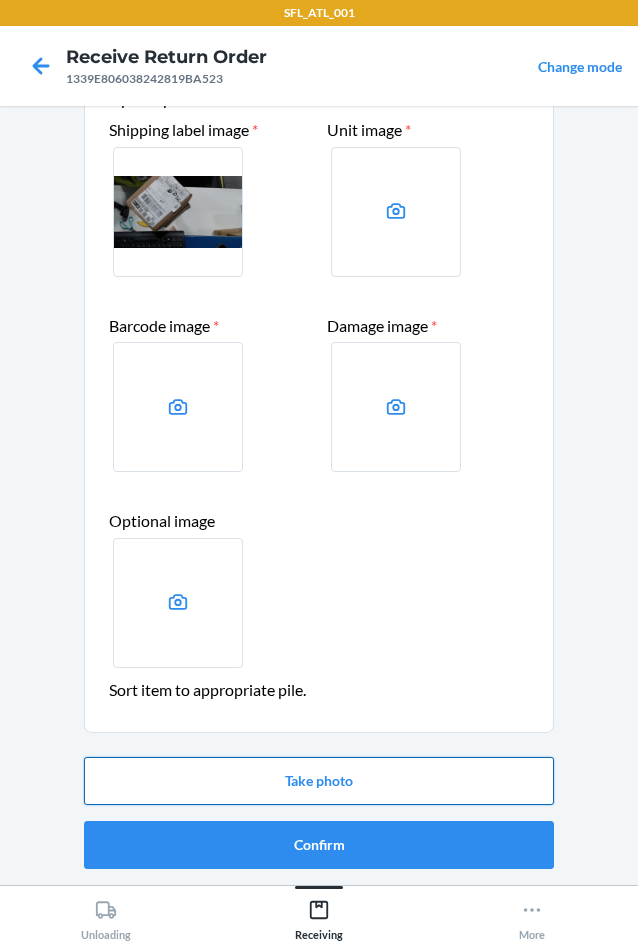 click on "Take photo" at bounding box center (319, 781) 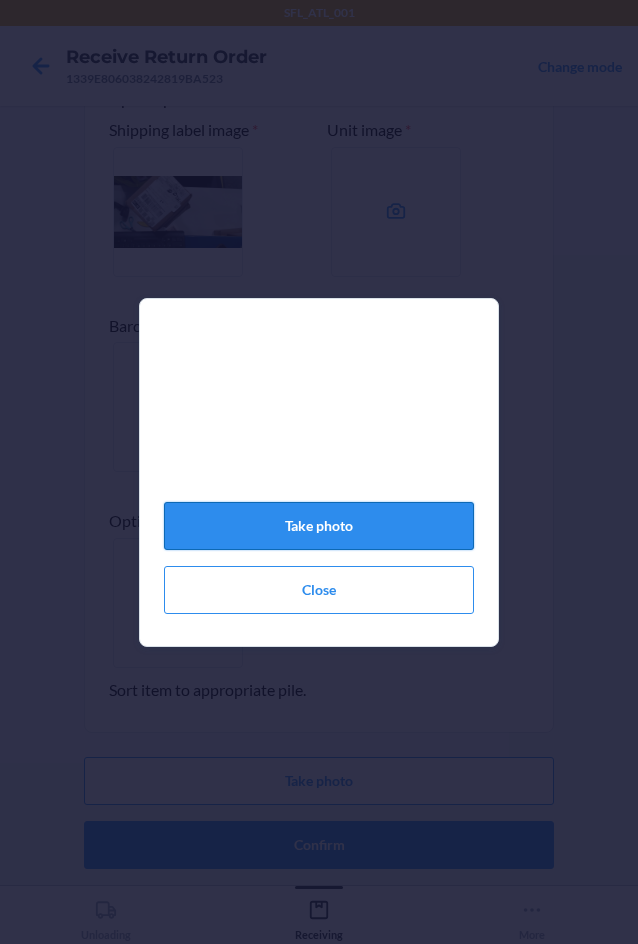 click on "Take photo" 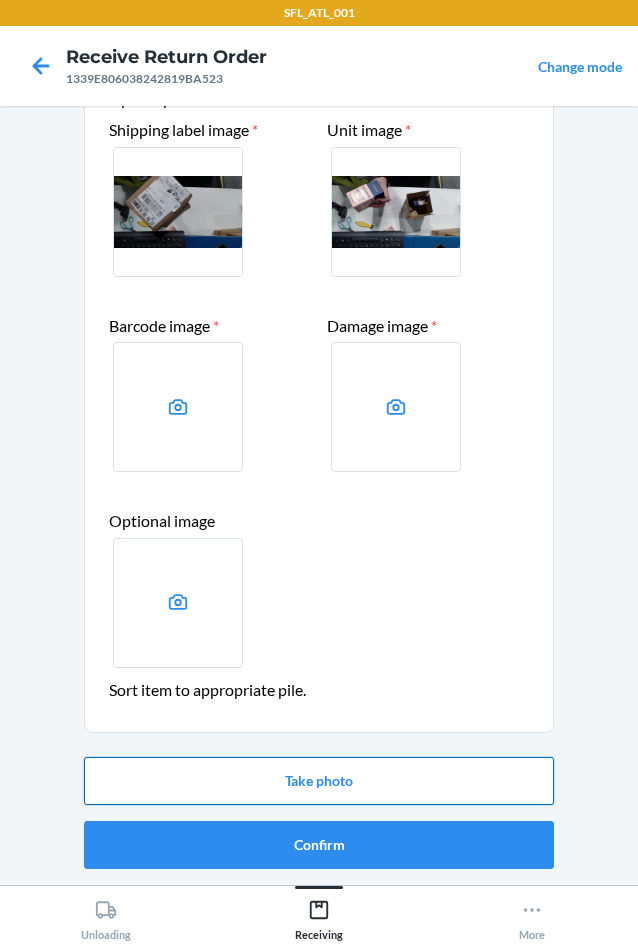 click on "Take photo" at bounding box center [319, 781] 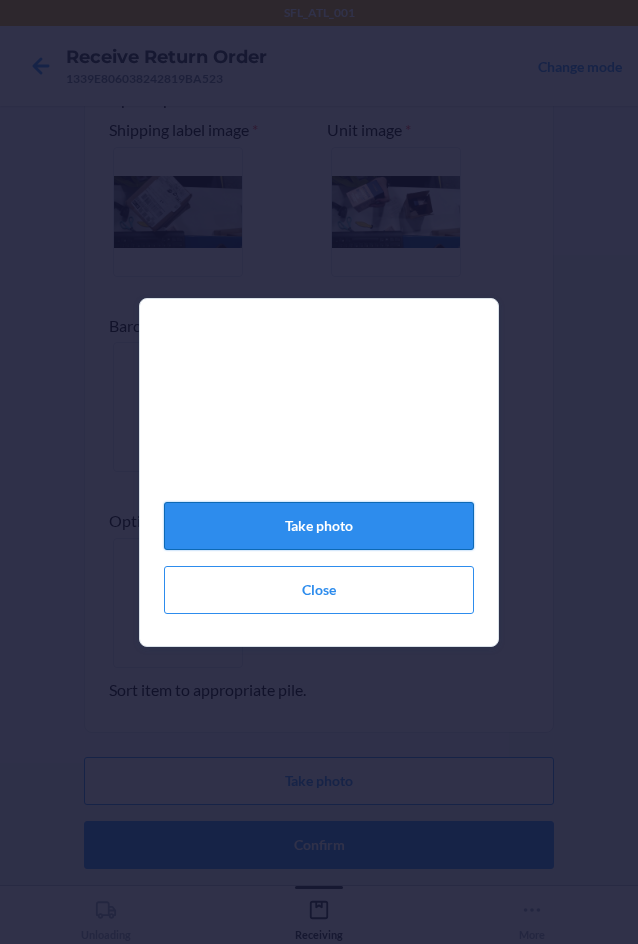 click on "Take photo" 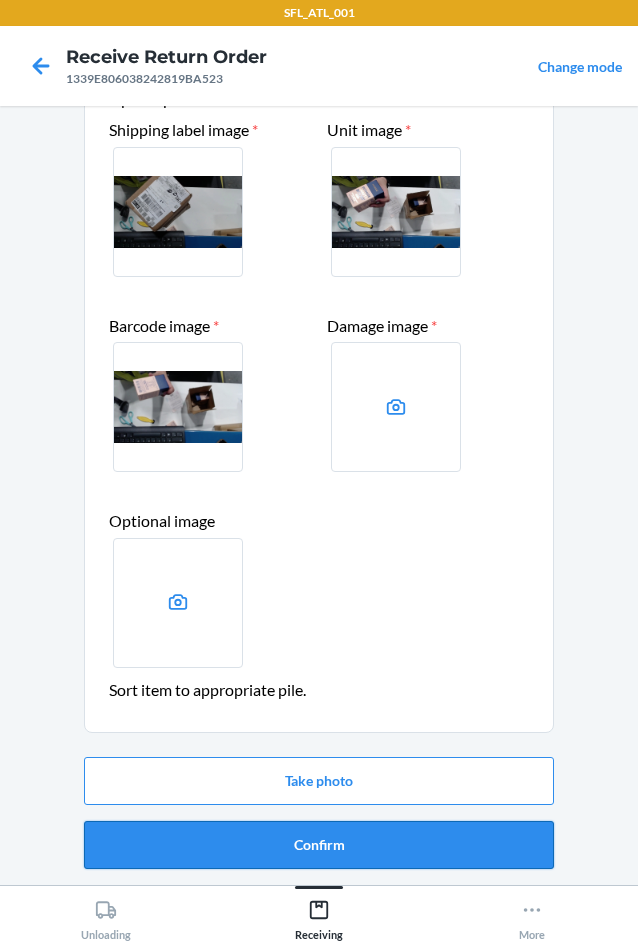 click on "Confirm" at bounding box center (319, 845) 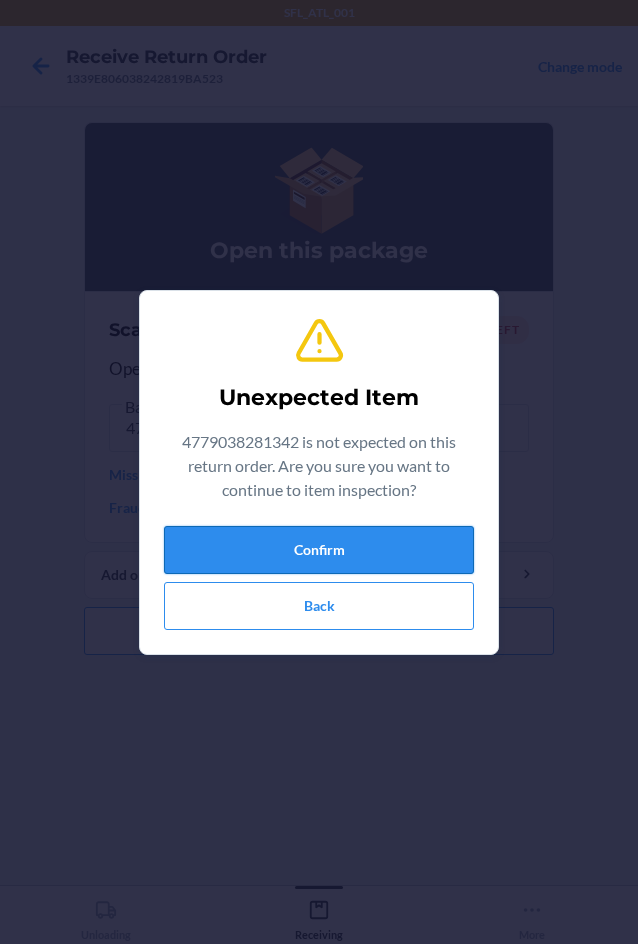 click on "Confirm" at bounding box center (319, 550) 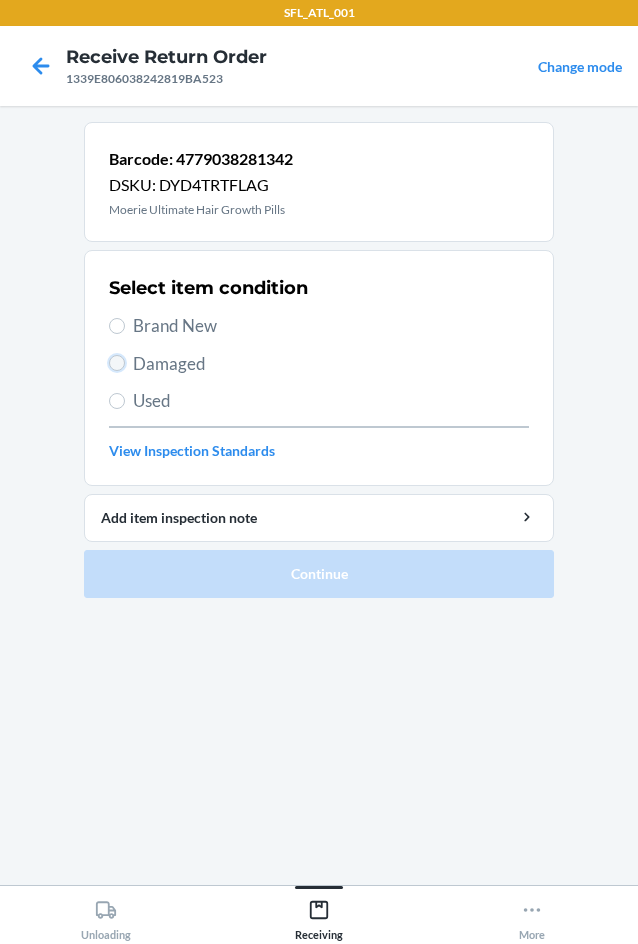 click on "Damaged" at bounding box center [117, 363] 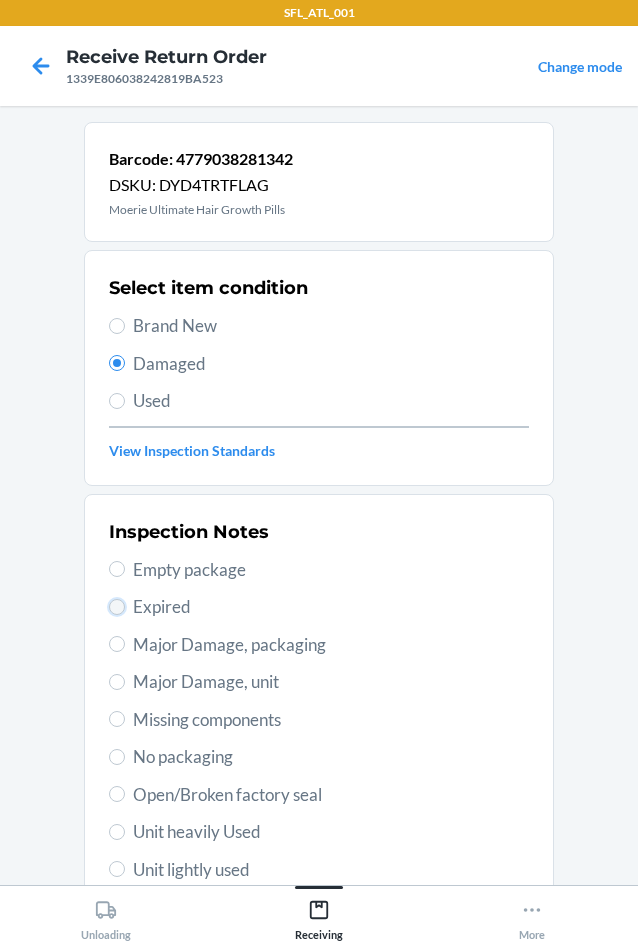 click on "Expired" at bounding box center (117, 607) 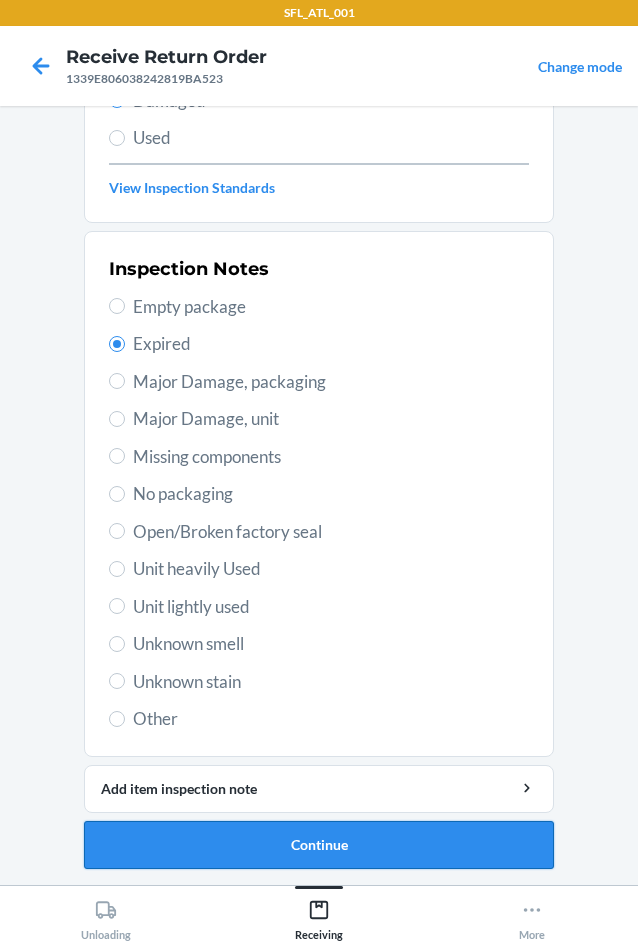 click on "Continue" at bounding box center (319, 845) 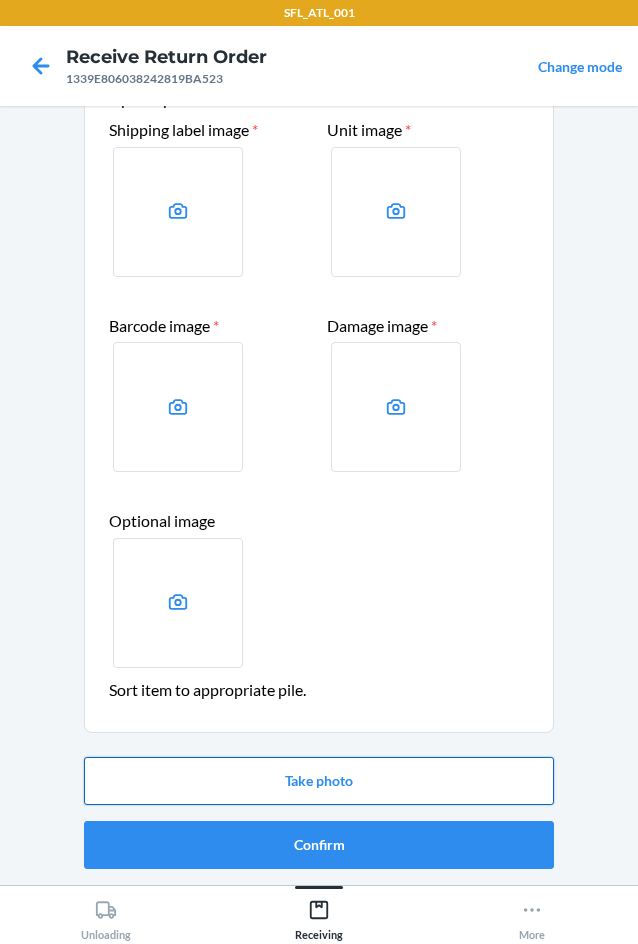 click on "Take photo" at bounding box center (319, 781) 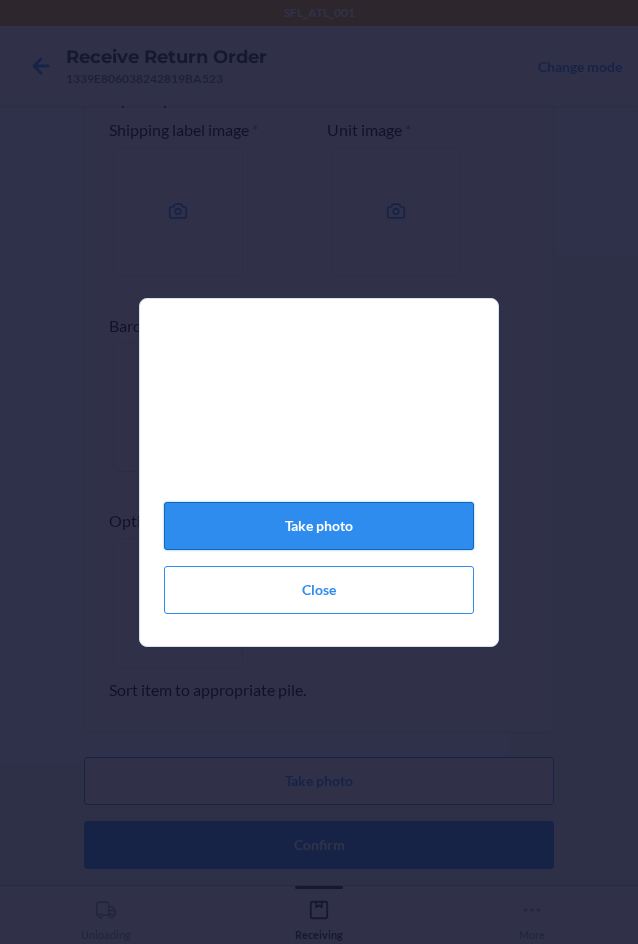 click on "Take photo" 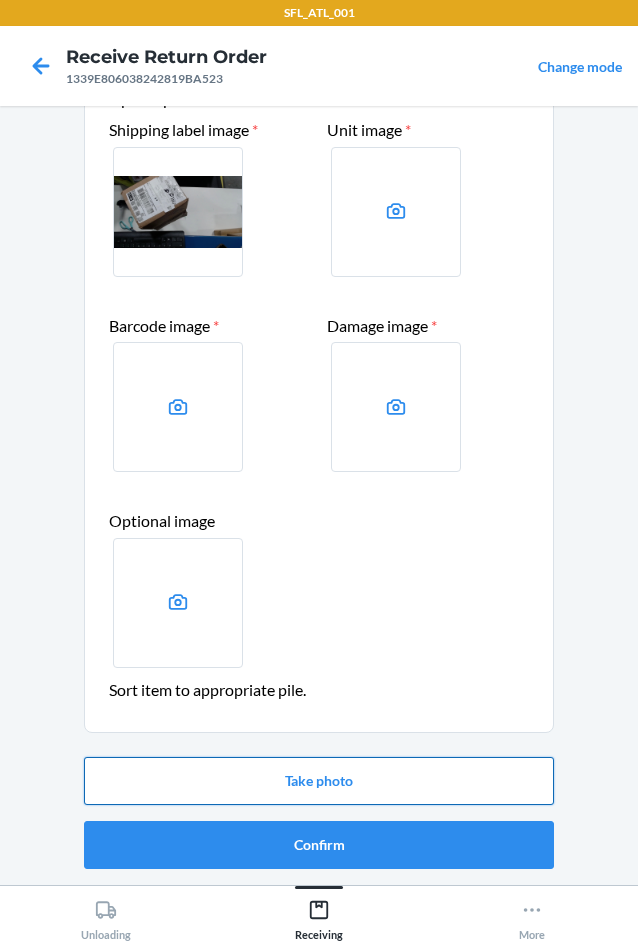 click on "Take photo" at bounding box center (319, 781) 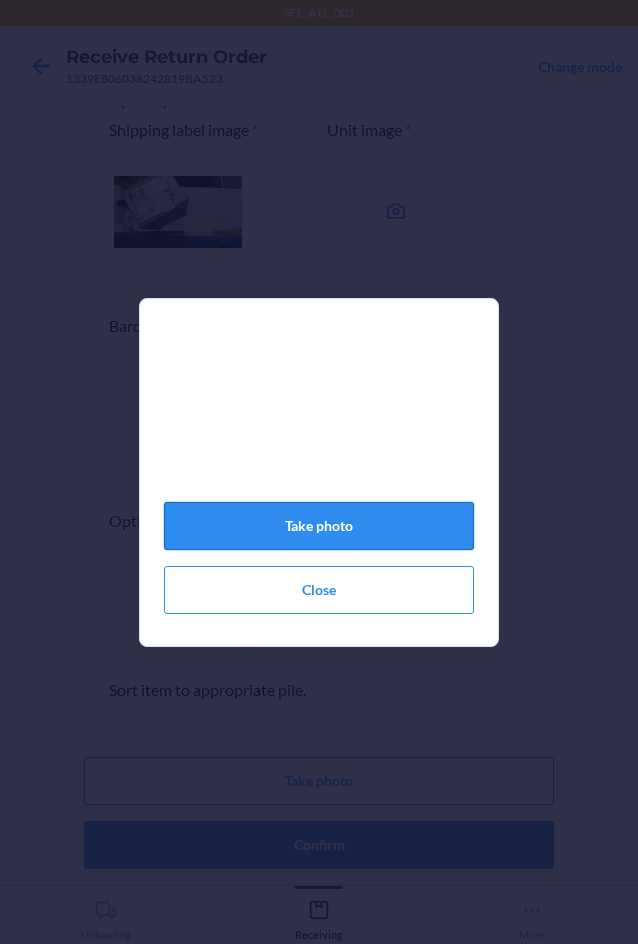 click on "Take photo" 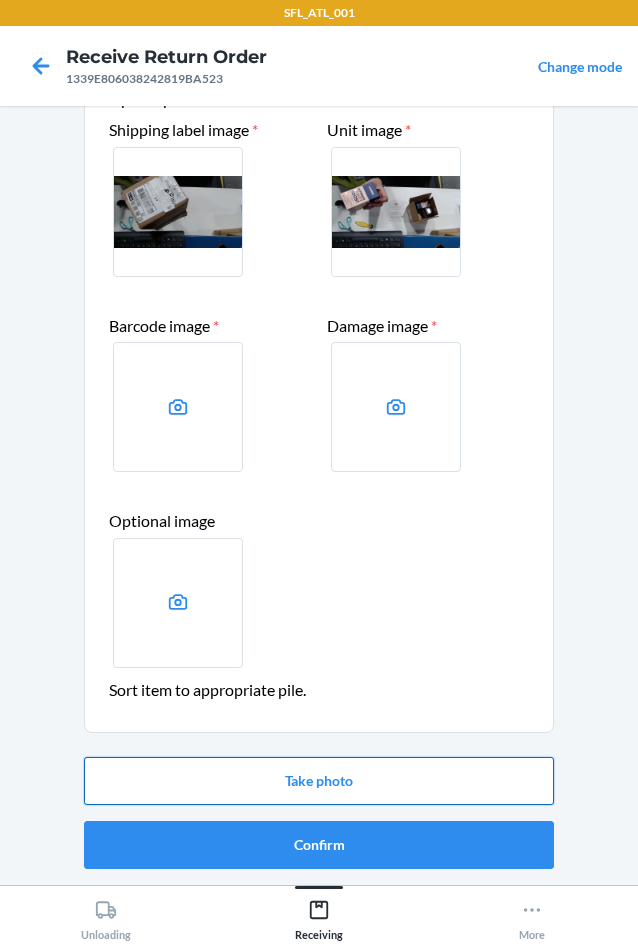 click on "Take photo" at bounding box center (319, 781) 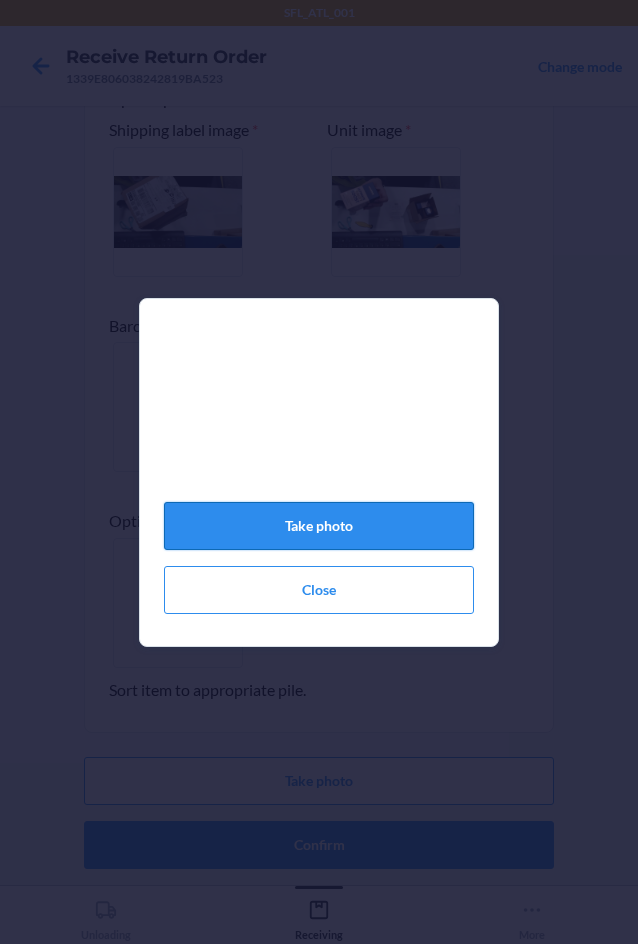 click on "Take photo" 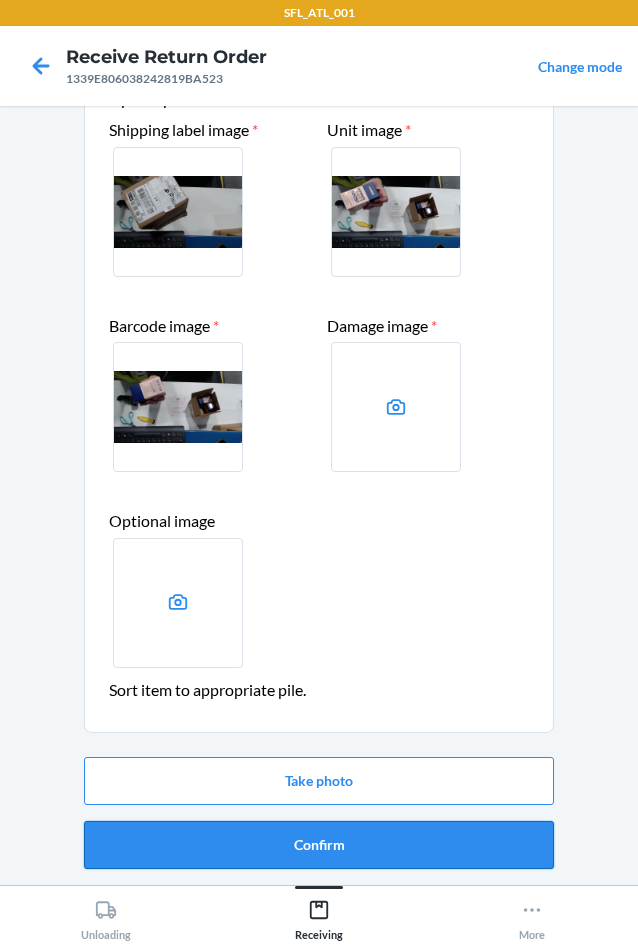 click on "Confirm" at bounding box center (319, 845) 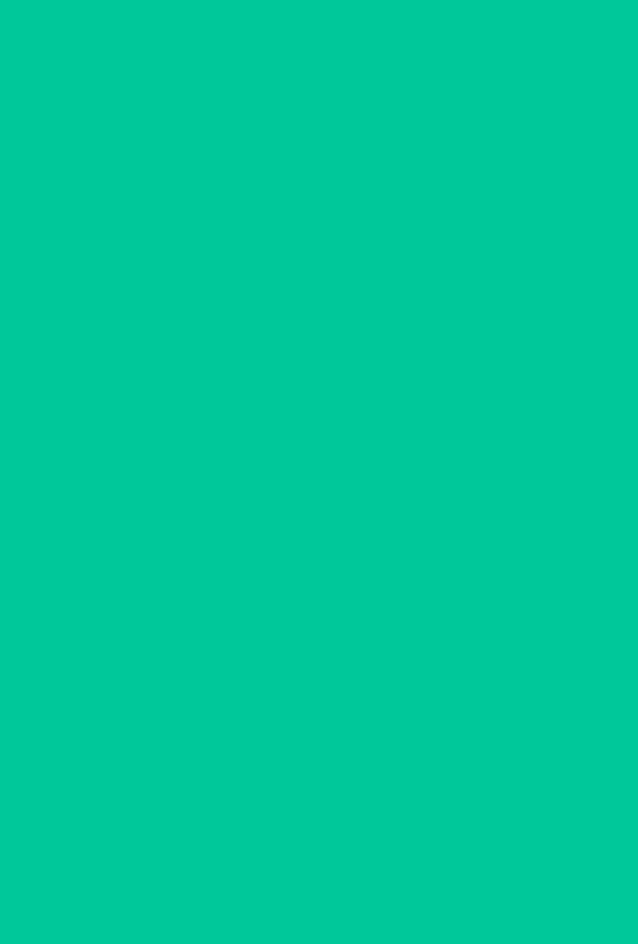 scroll, scrollTop: 0, scrollLeft: 0, axis: both 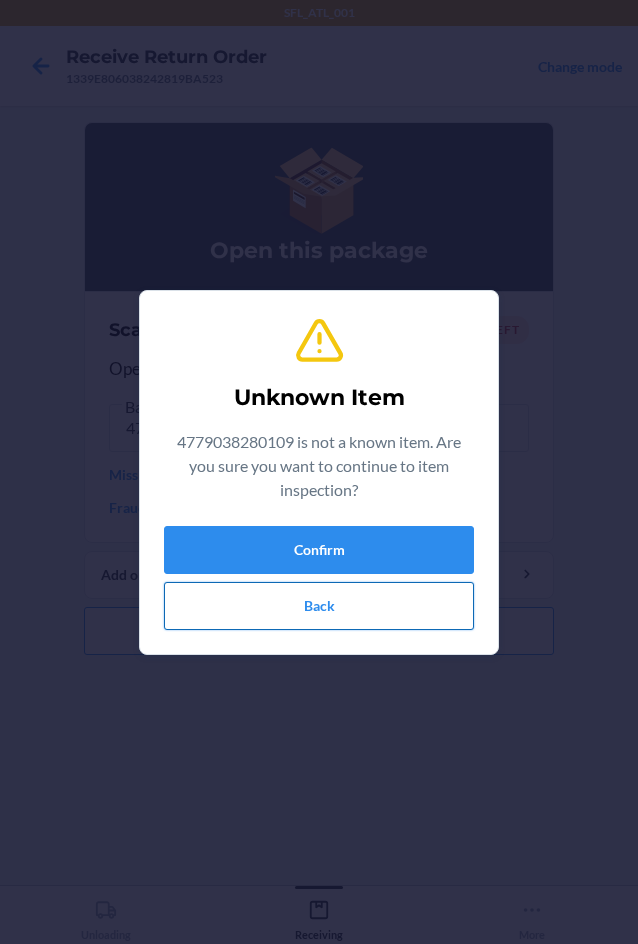 click on "Back" at bounding box center [319, 606] 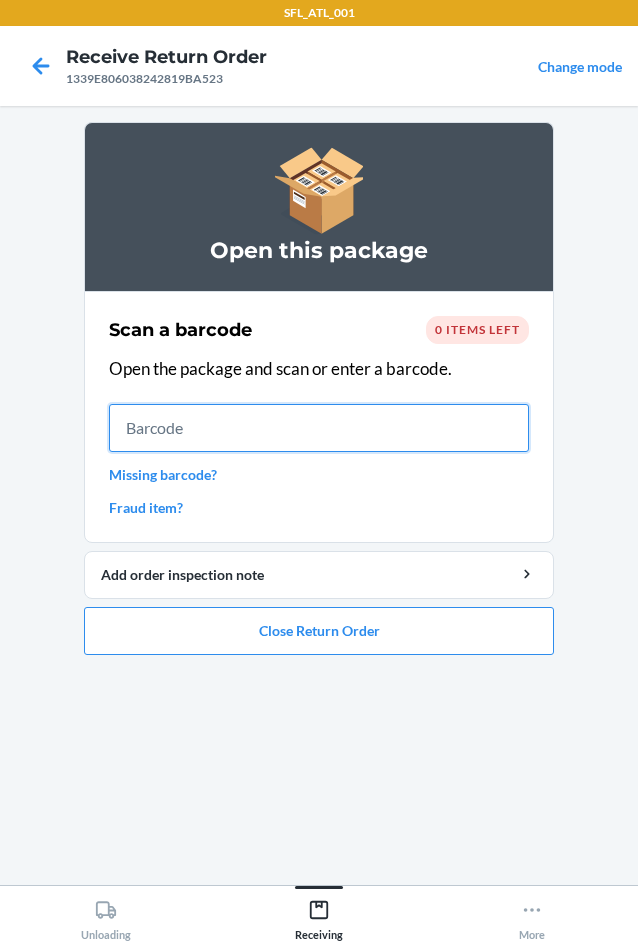 click at bounding box center [319, 428] 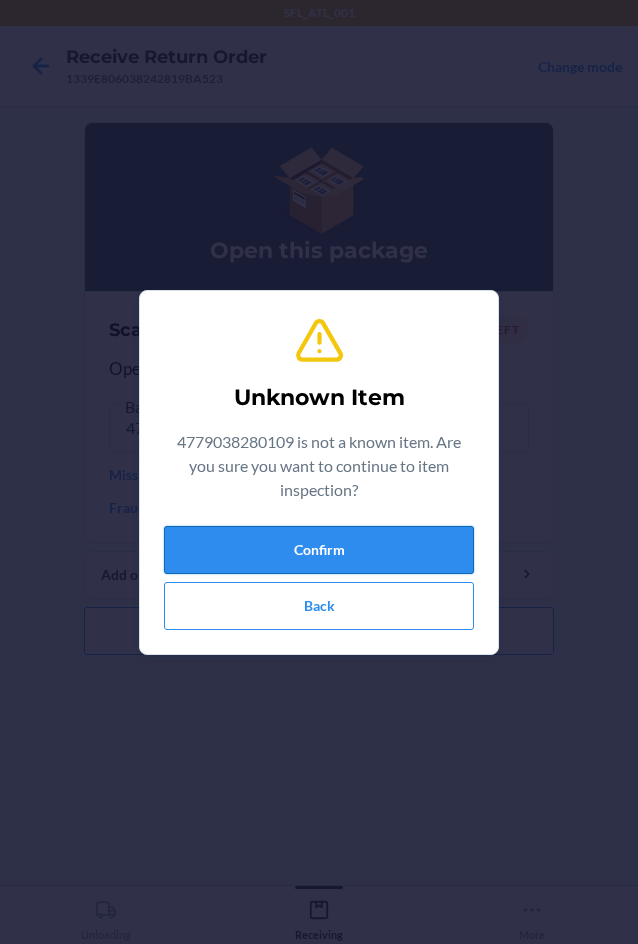 click on "Confirm" at bounding box center (319, 550) 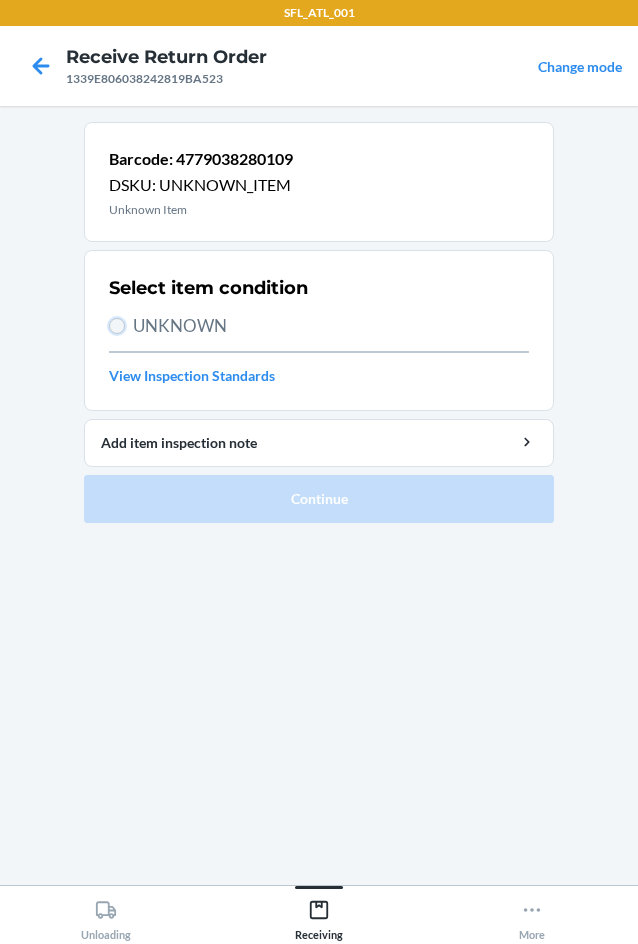 click on "UNKNOWN" at bounding box center [117, 326] 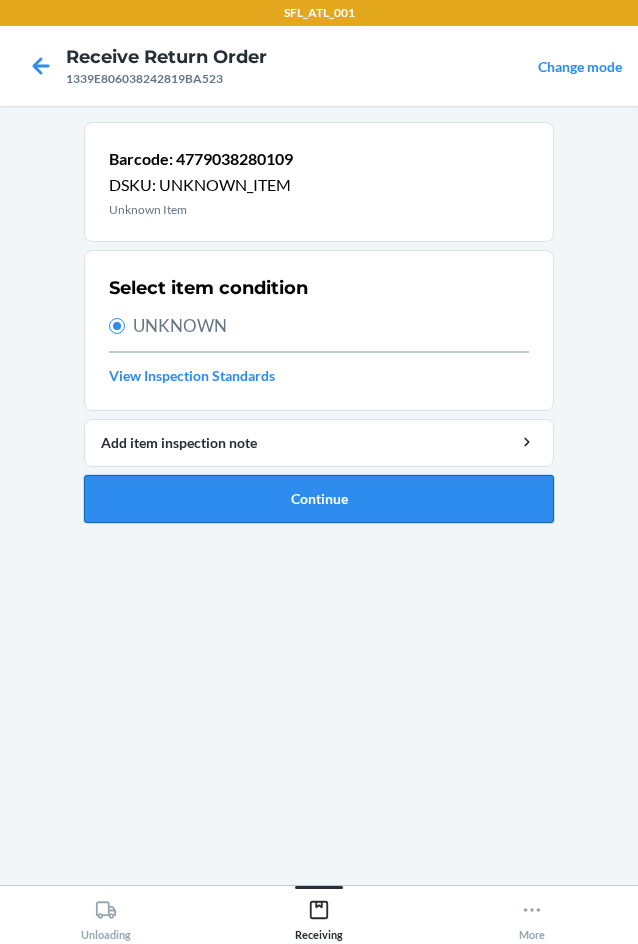 click on "Continue" at bounding box center (319, 499) 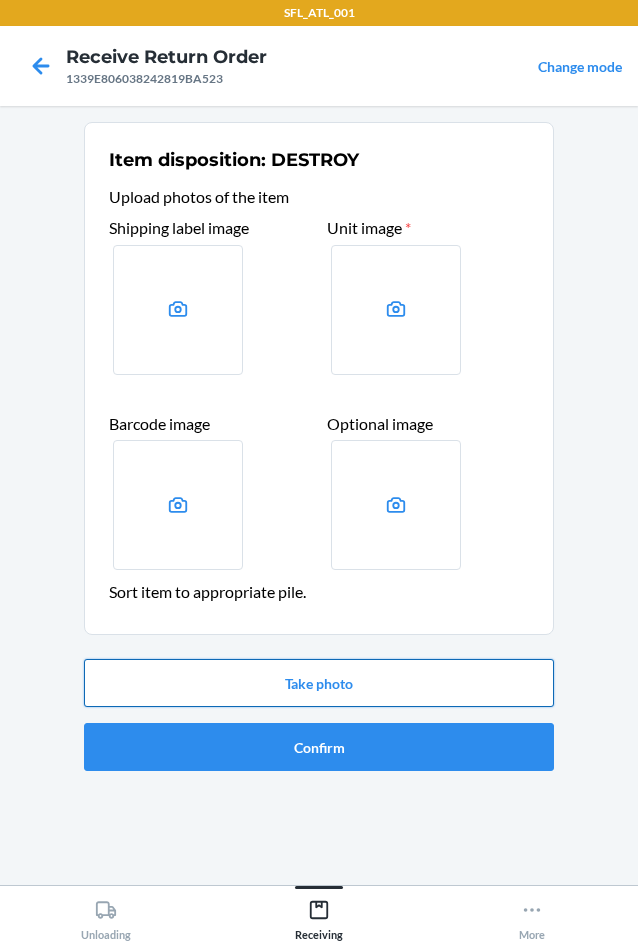 click on "Take photo" at bounding box center [319, 683] 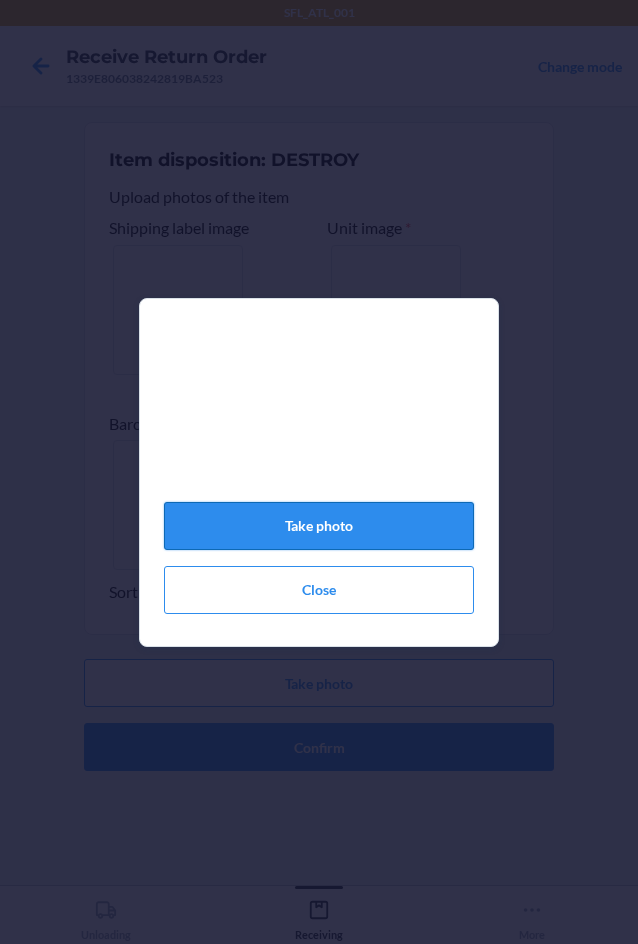 click on "Take photo" 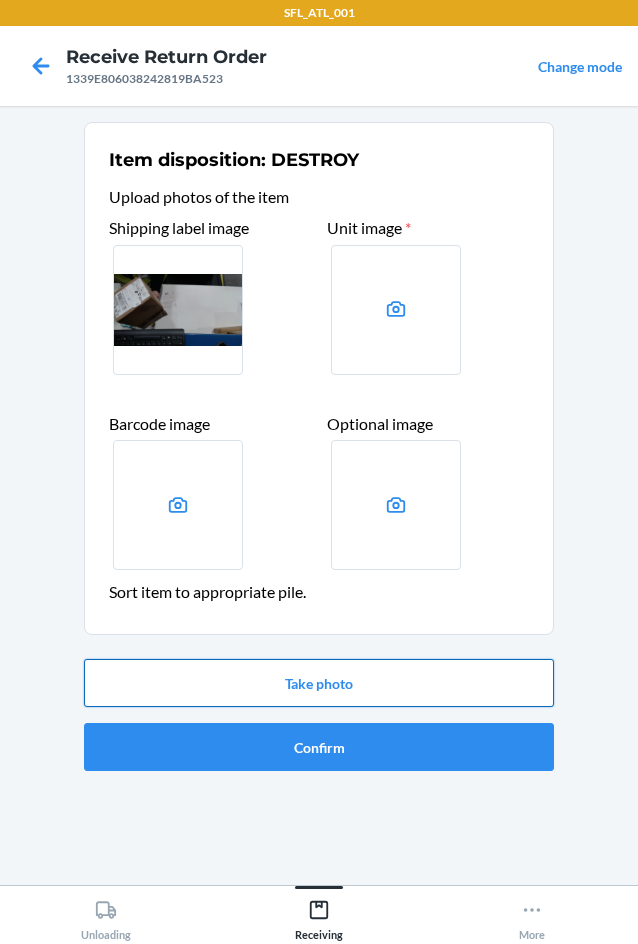 click on "Take photo" at bounding box center [319, 683] 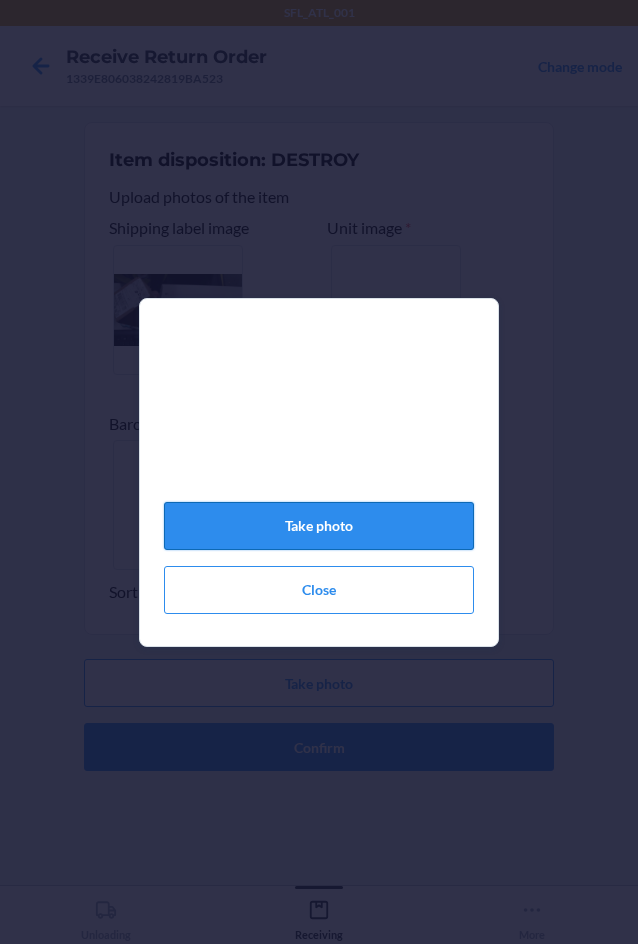 click on "Take photo" 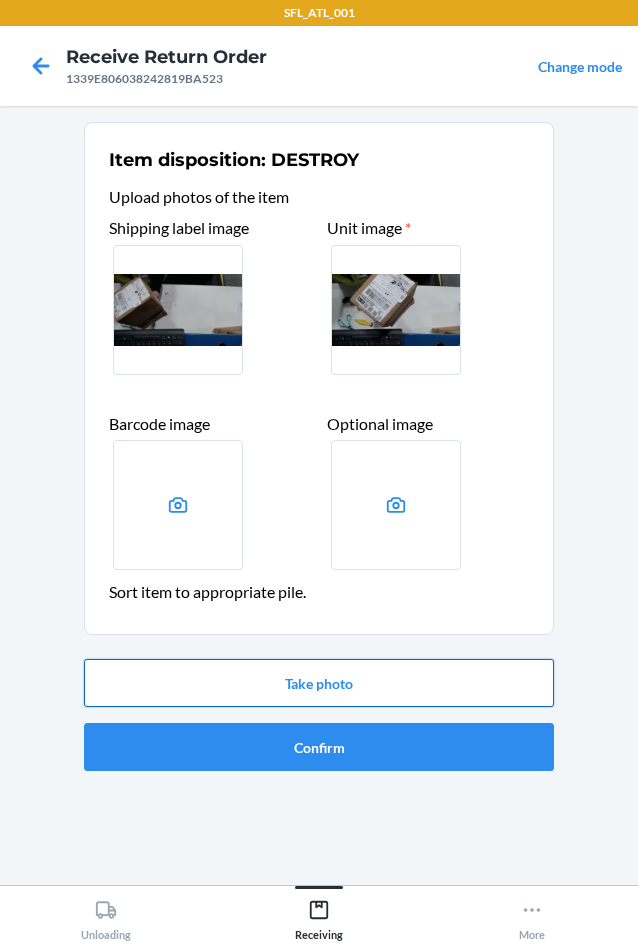 click on "Take photo" at bounding box center [319, 683] 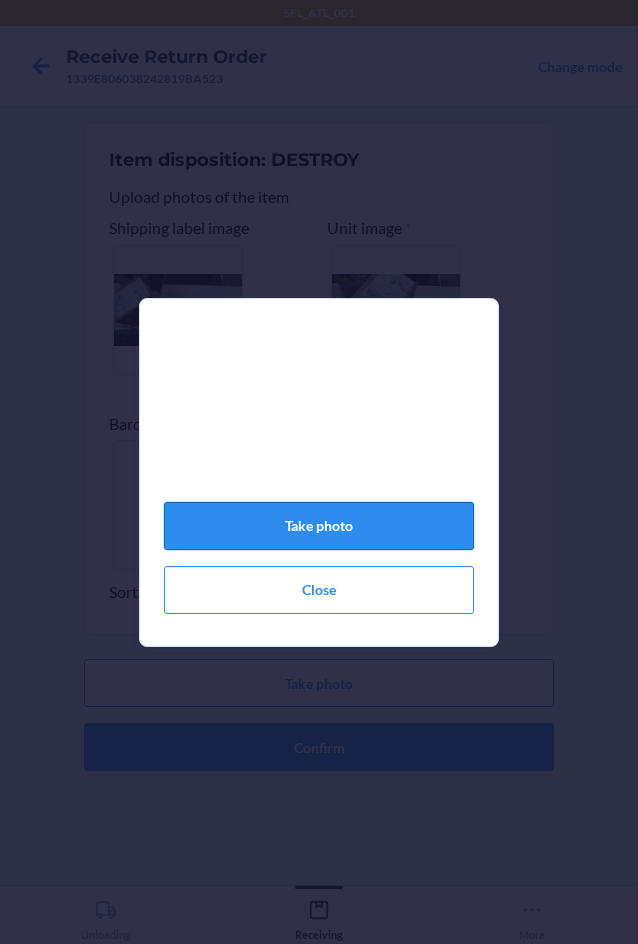 click on "Take photo" 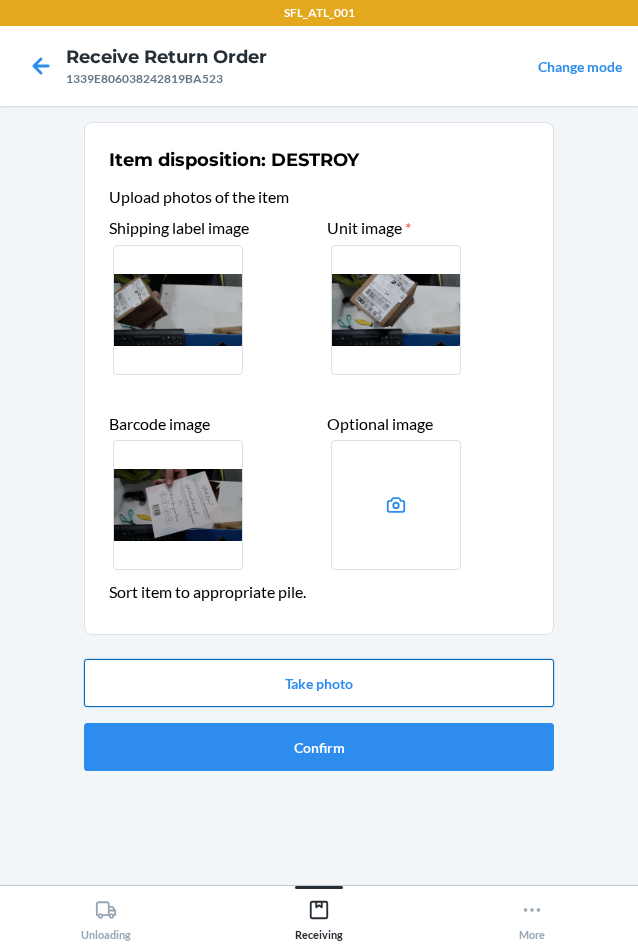 click on "Take photo" at bounding box center (319, 683) 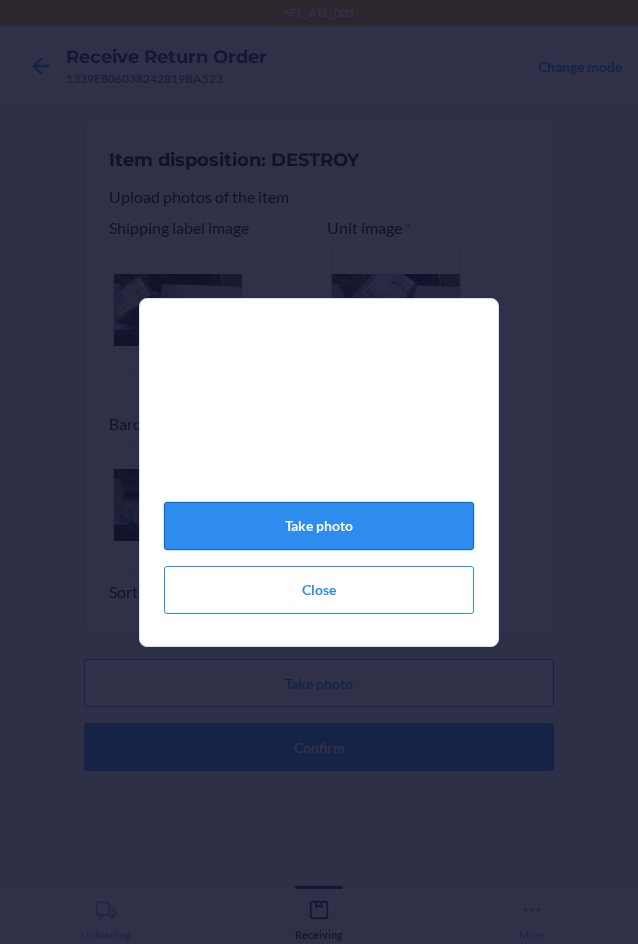 click on "Take photo" 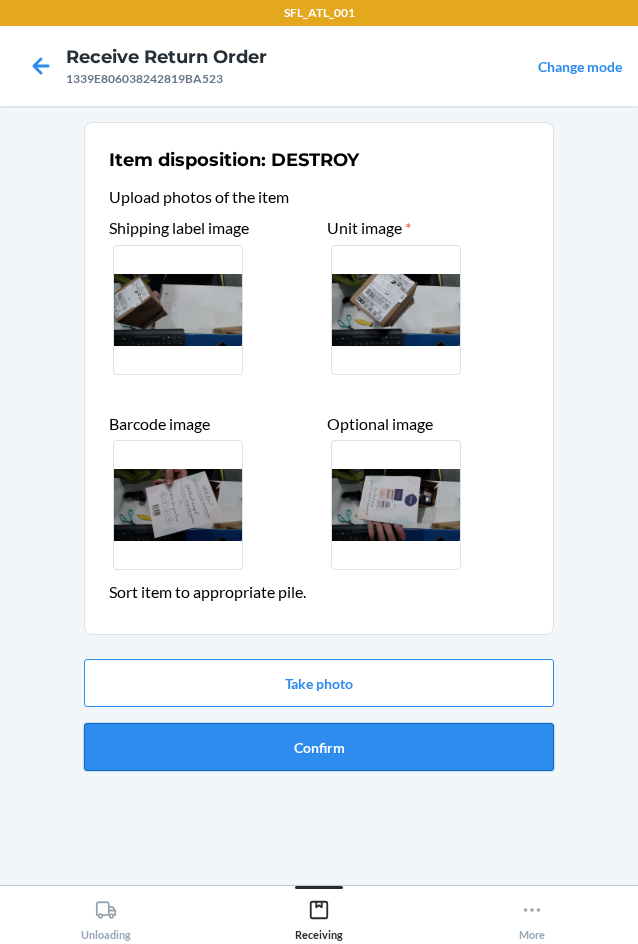 click on "Confirm" at bounding box center [319, 747] 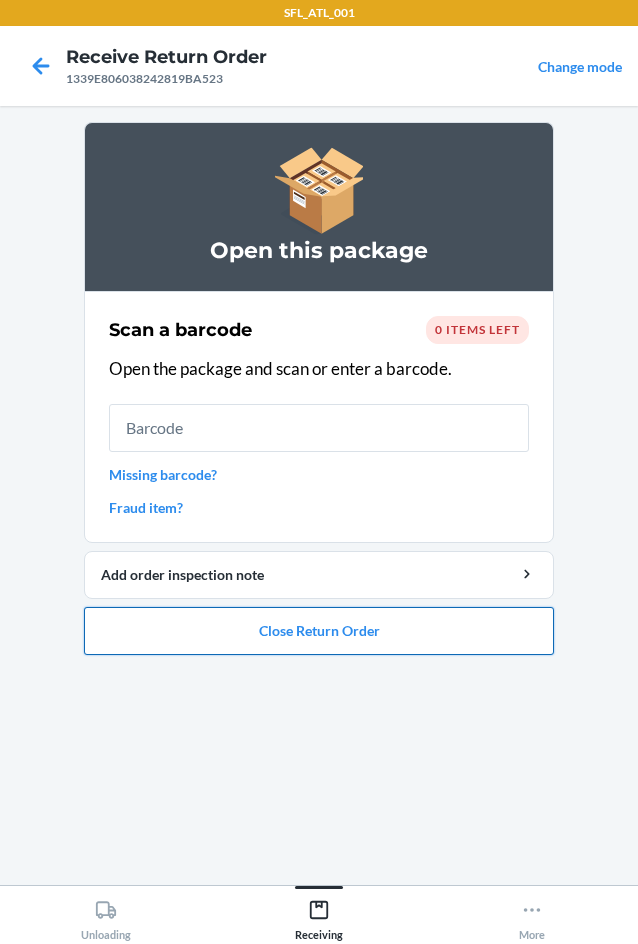 click on "Close Return Order" at bounding box center [319, 631] 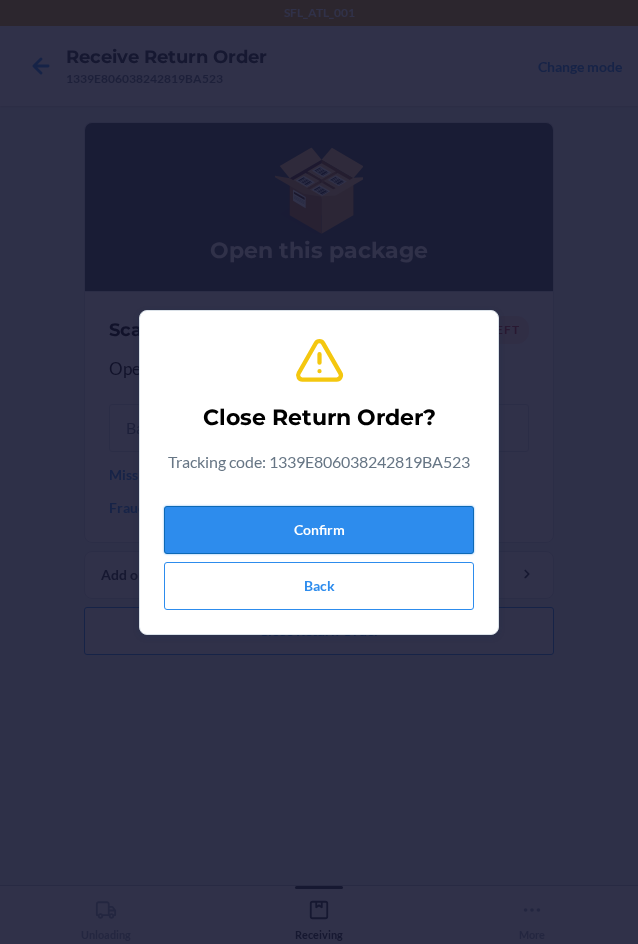 click on "Confirm" at bounding box center [319, 530] 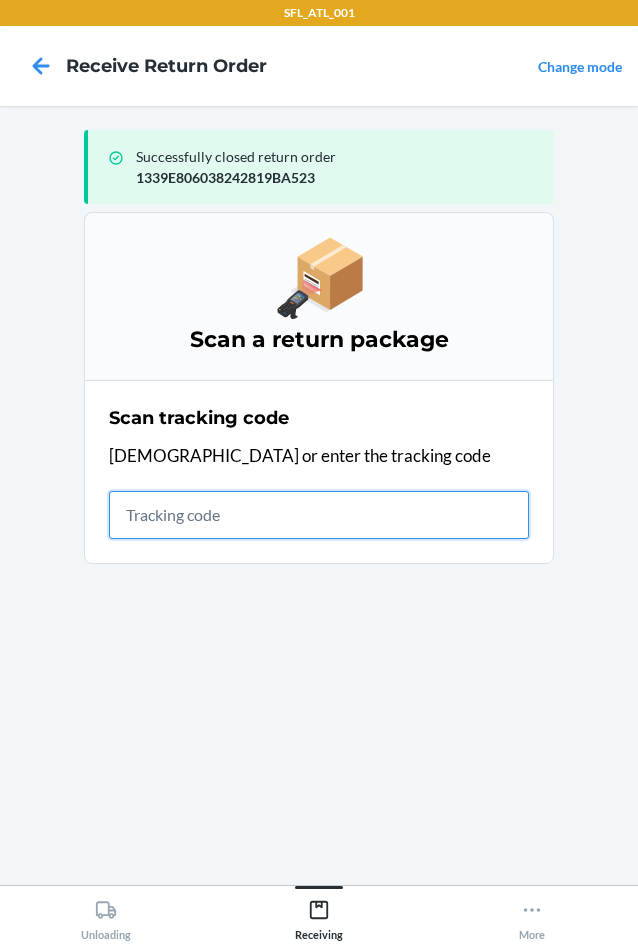 click at bounding box center (319, 515) 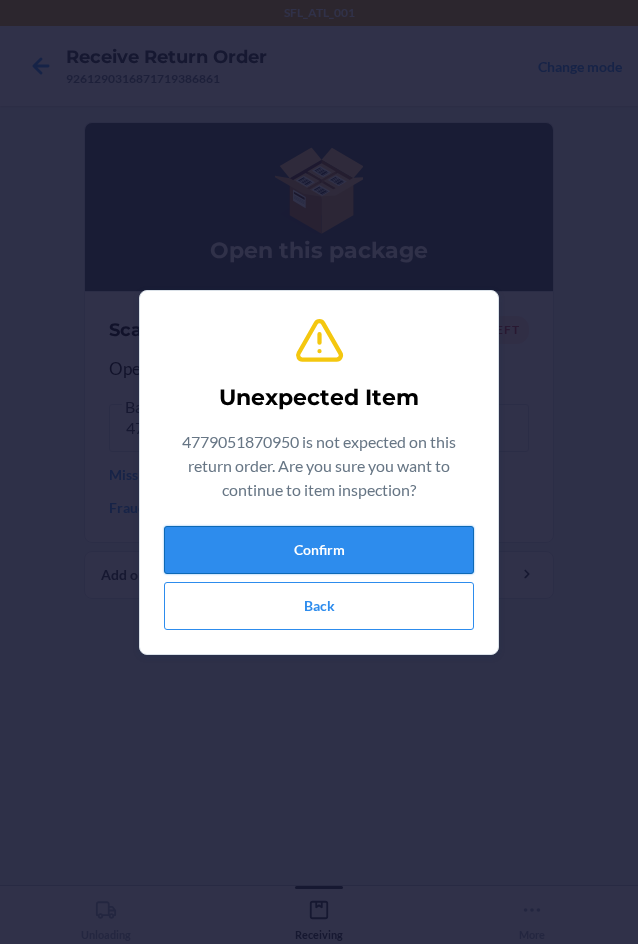 click on "Confirm" at bounding box center [319, 550] 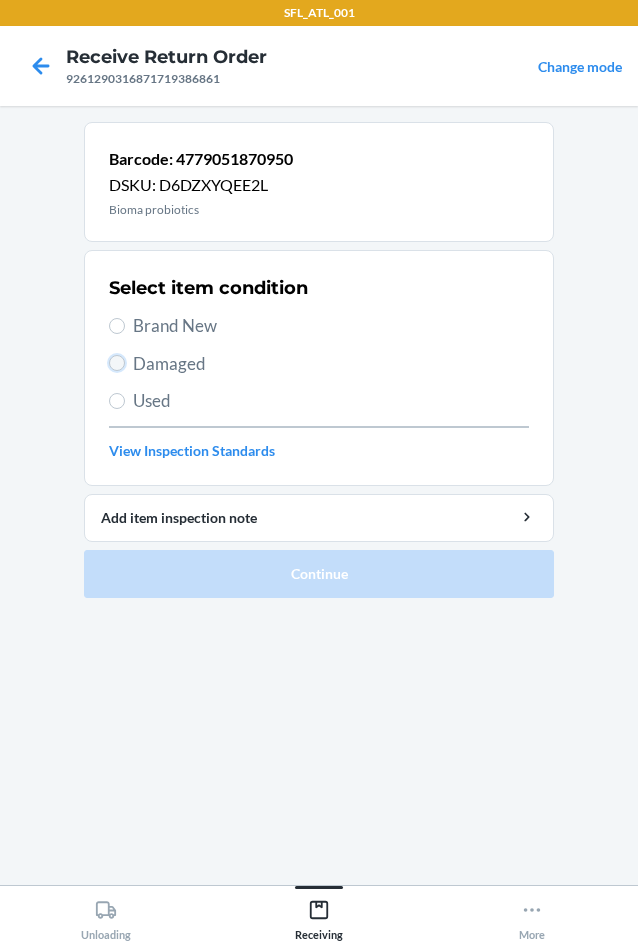 click on "Damaged" at bounding box center [117, 363] 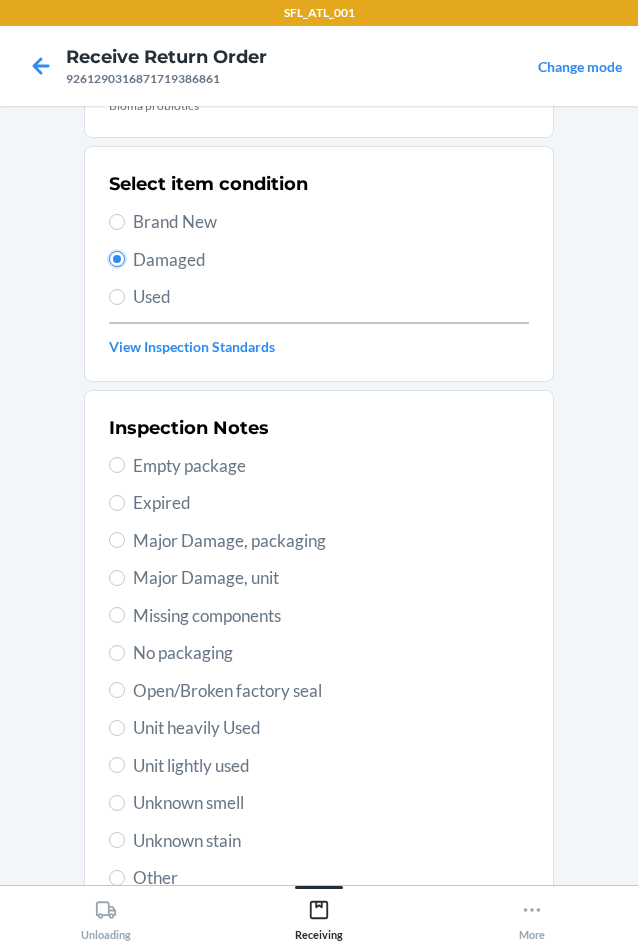 scroll, scrollTop: 200, scrollLeft: 0, axis: vertical 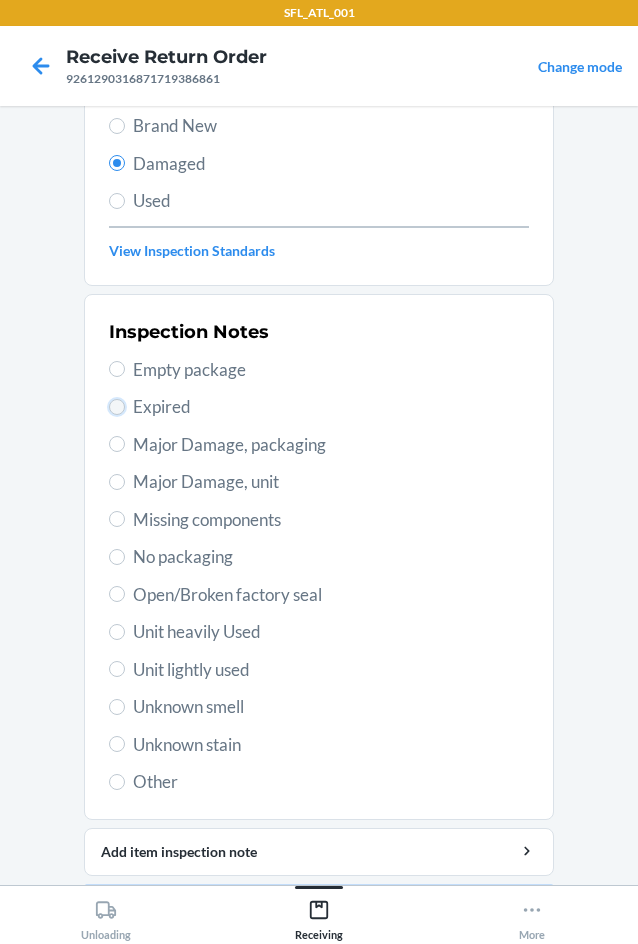 click on "Expired" at bounding box center [117, 407] 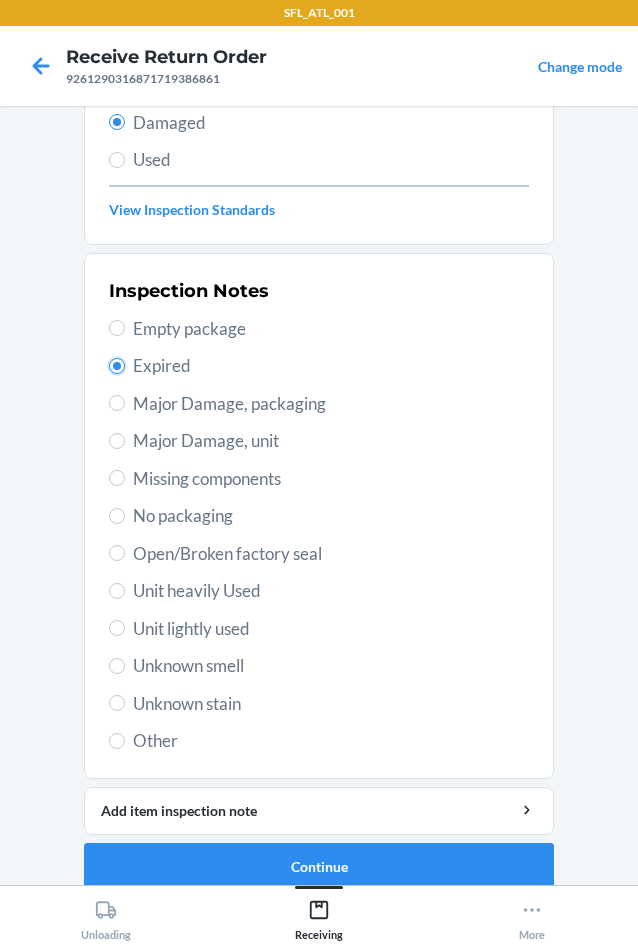 scroll, scrollTop: 263, scrollLeft: 0, axis: vertical 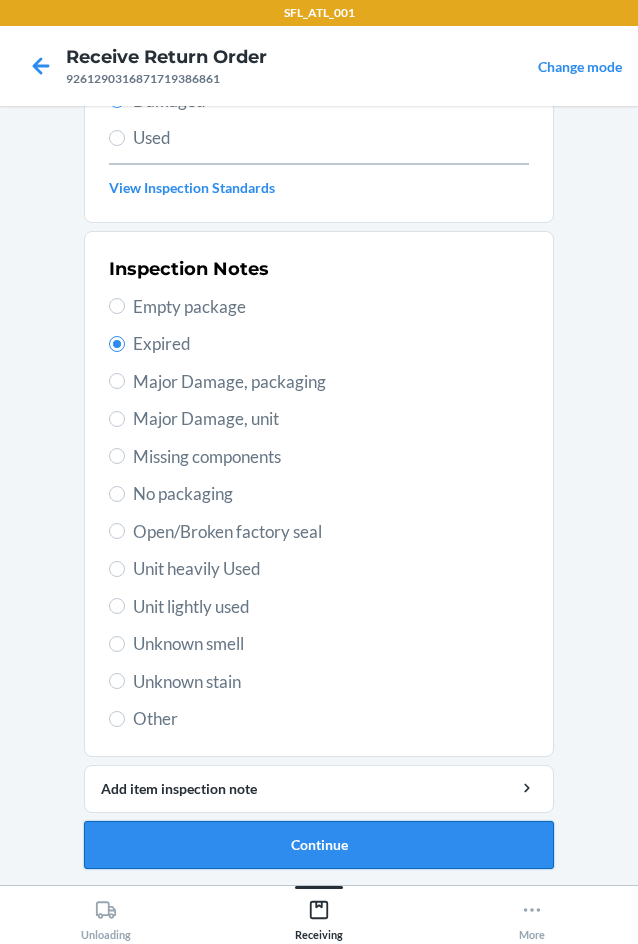 click on "Continue" at bounding box center [319, 845] 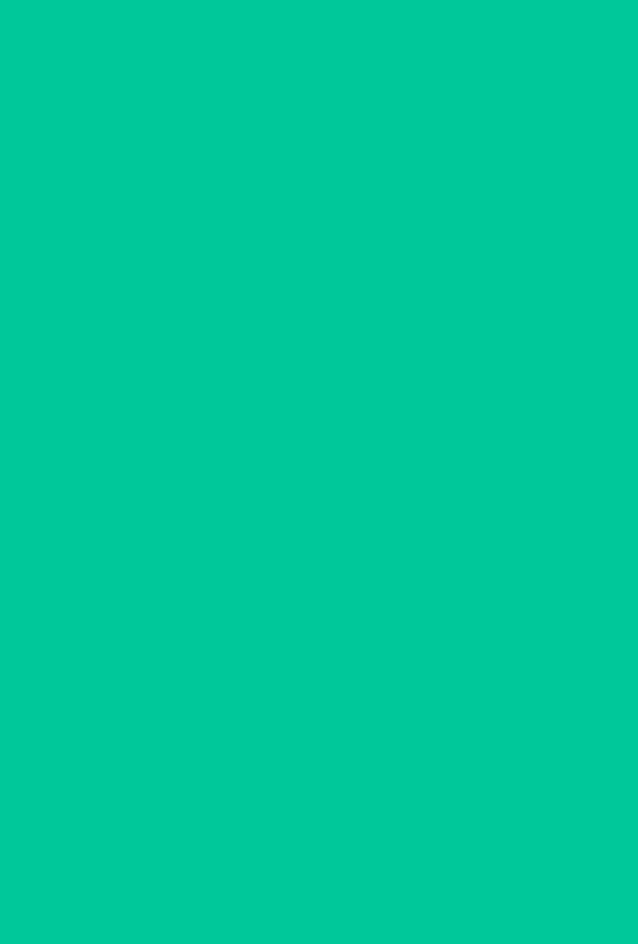 scroll, scrollTop: 98, scrollLeft: 0, axis: vertical 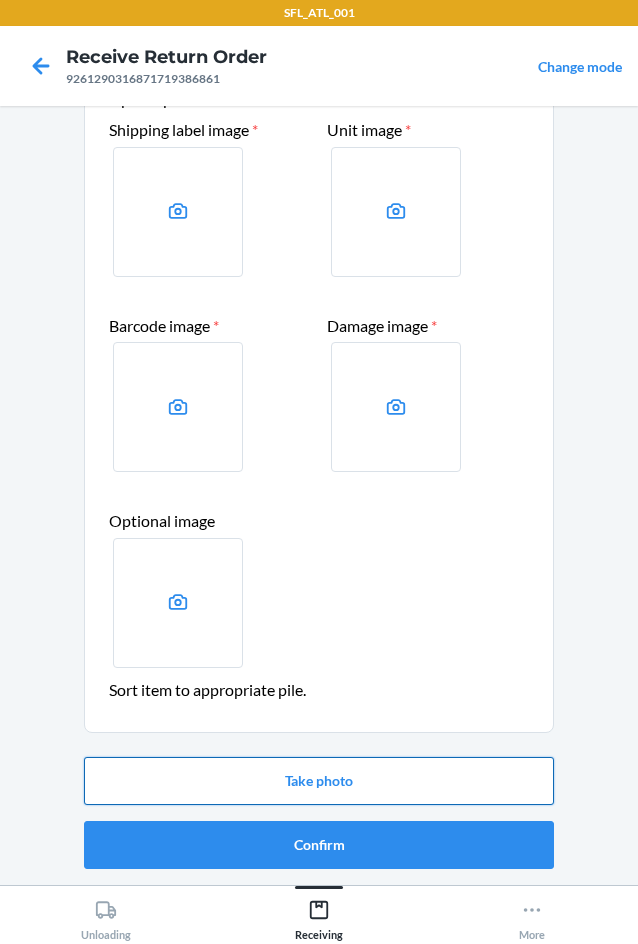 click on "Take photo" at bounding box center [319, 781] 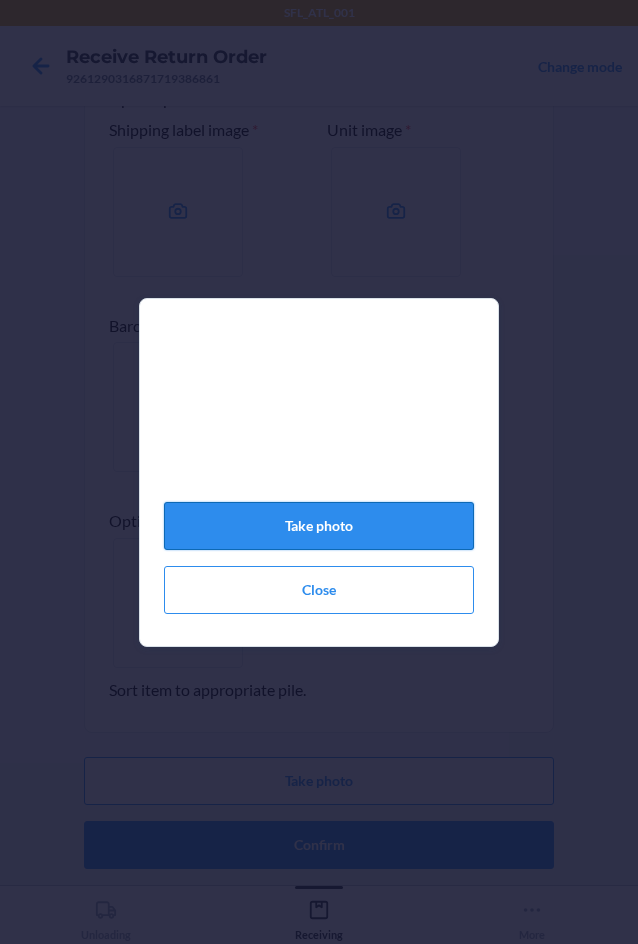click on "Take photo" 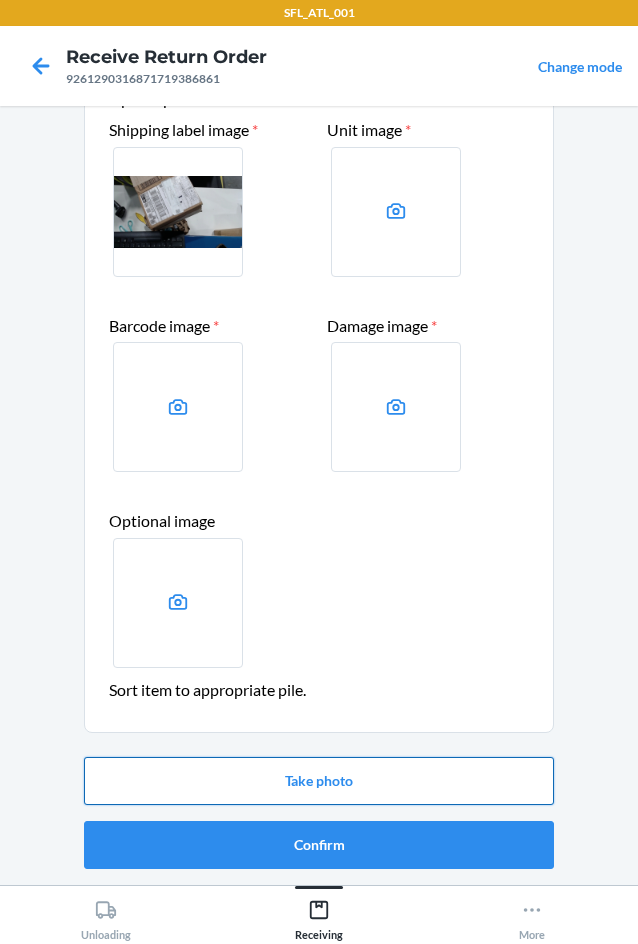 click on "Take photo" at bounding box center (319, 781) 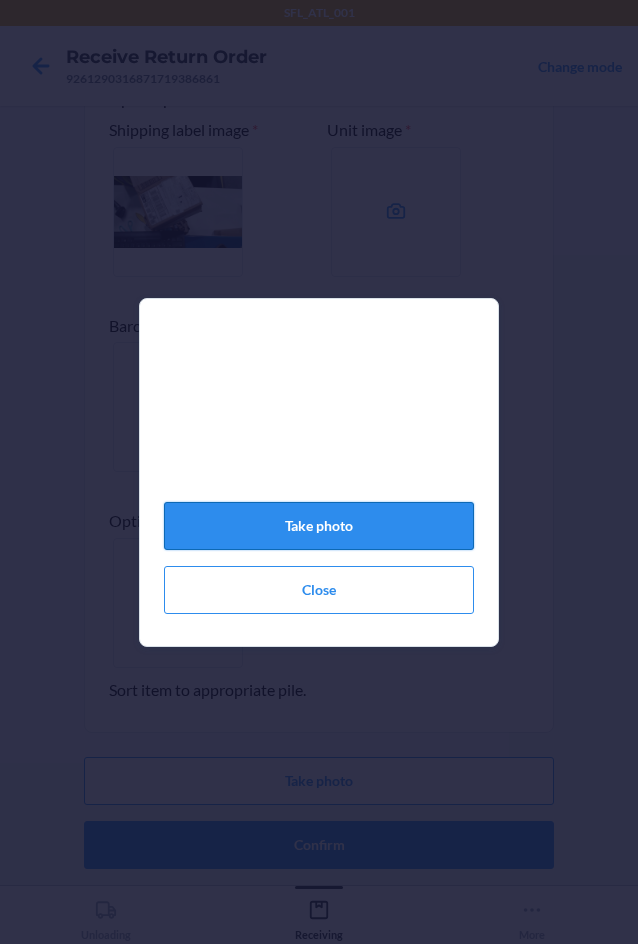 click on "Take photo" 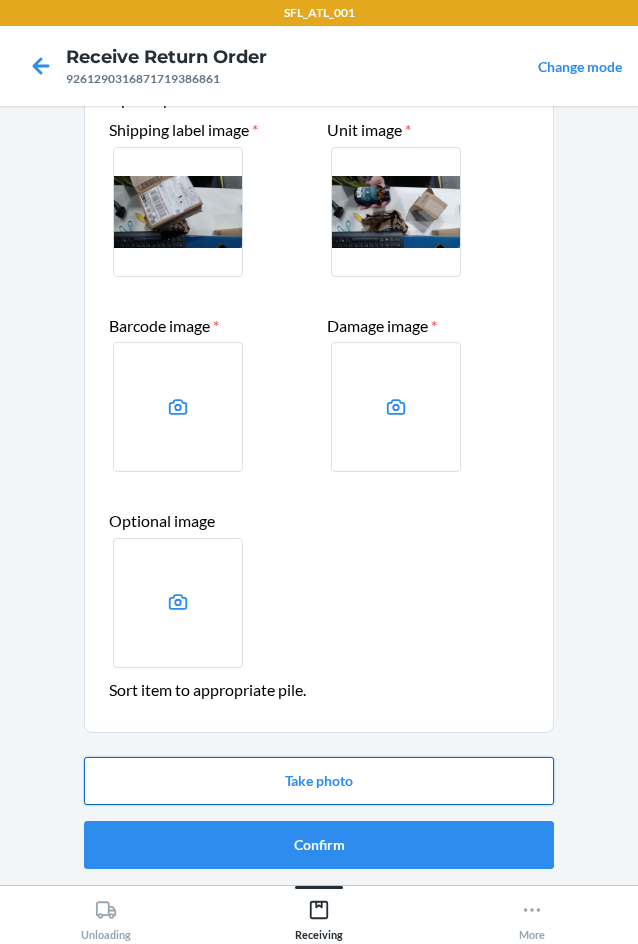 click on "Take photo" at bounding box center [319, 781] 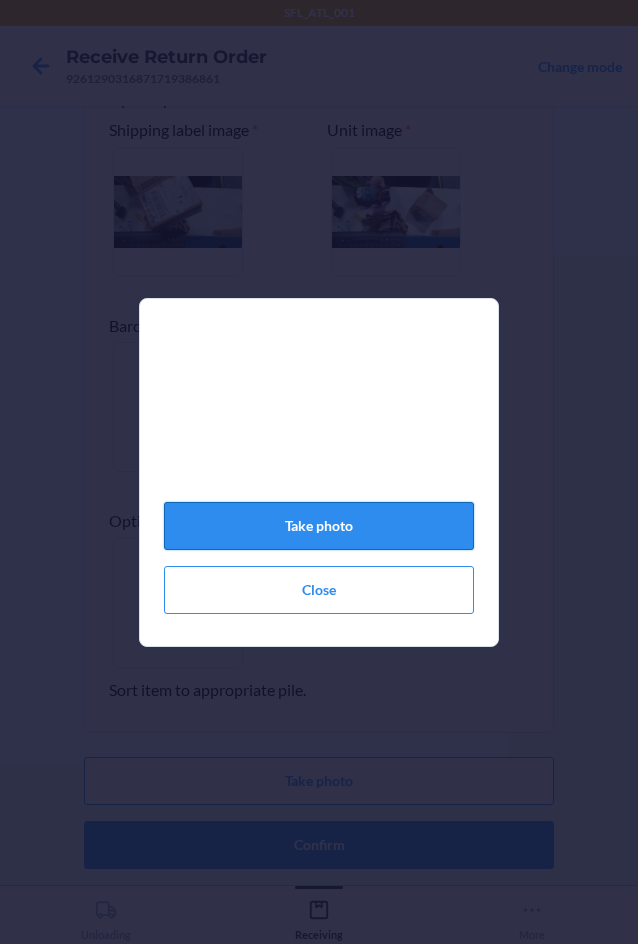 click on "Take photo" 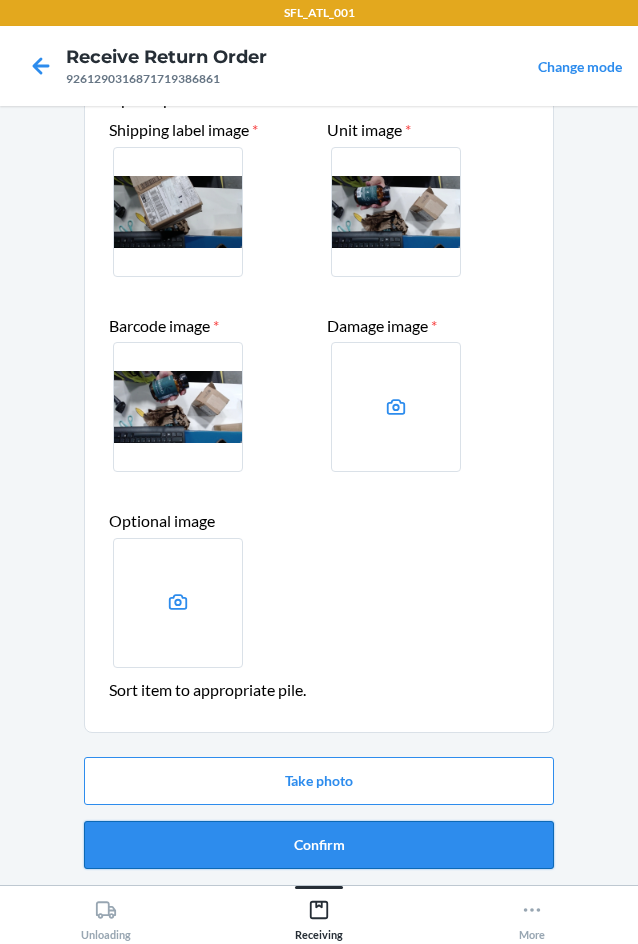 click on "Confirm" at bounding box center (319, 845) 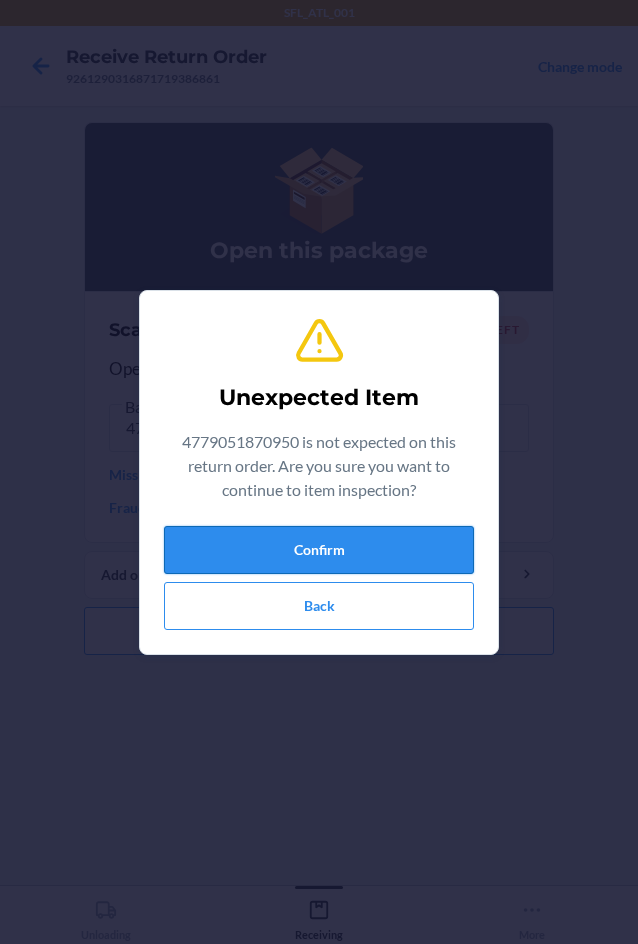 click on "Confirm" at bounding box center (319, 550) 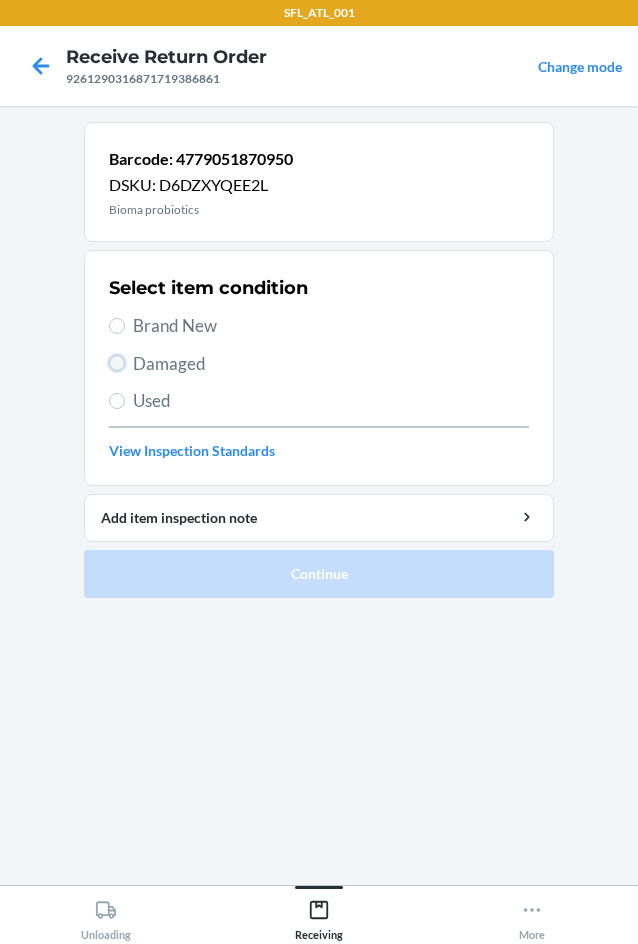 click on "Damaged" at bounding box center [117, 363] 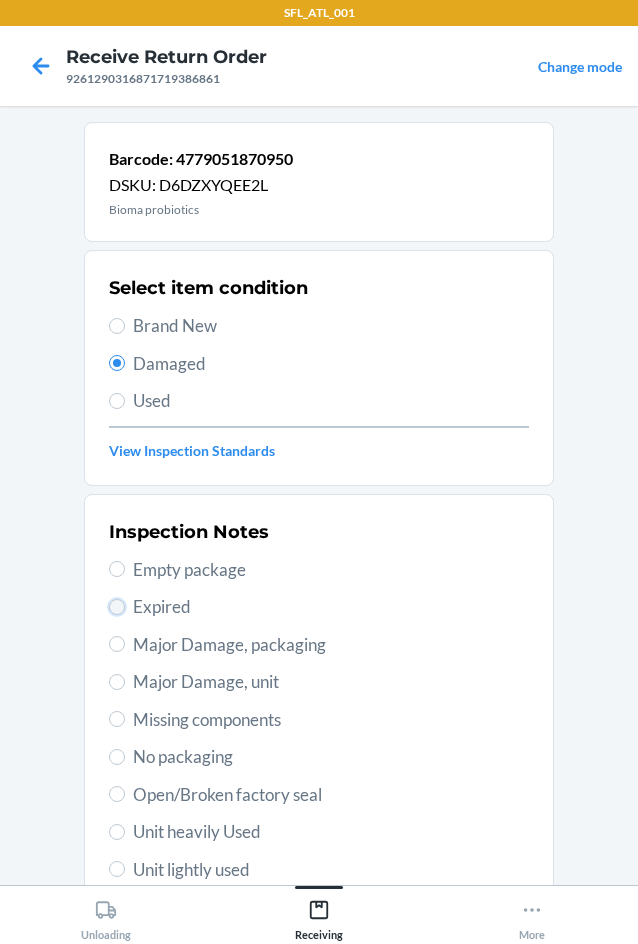 click on "Expired" at bounding box center (117, 607) 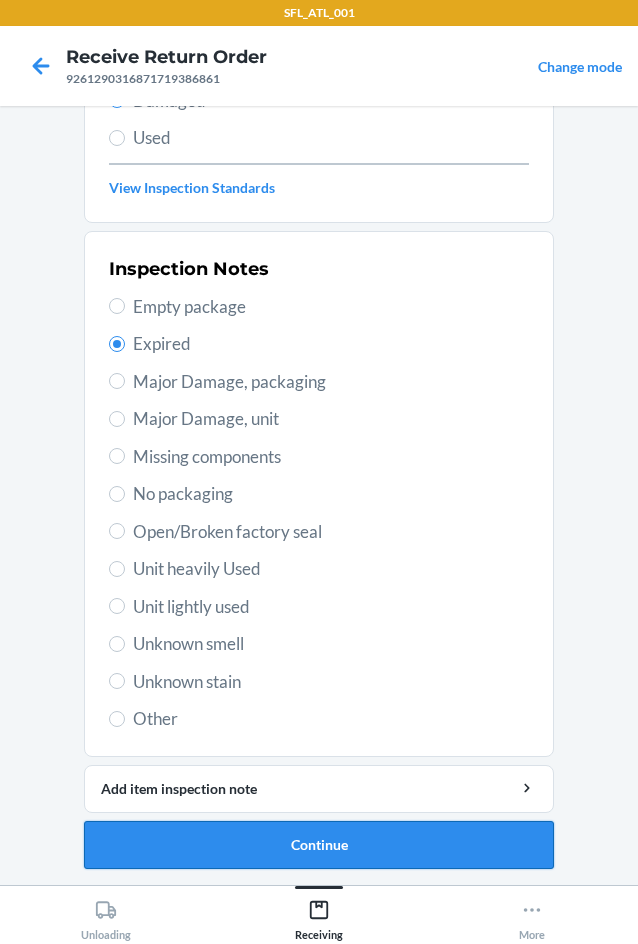 click on "Continue" at bounding box center [319, 845] 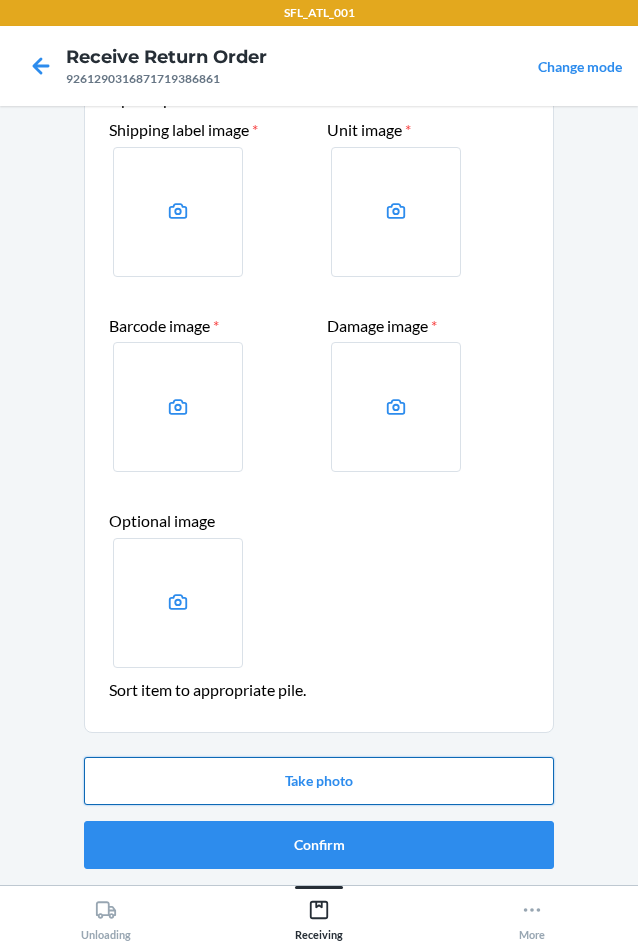 click on "Take photo" at bounding box center [319, 781] 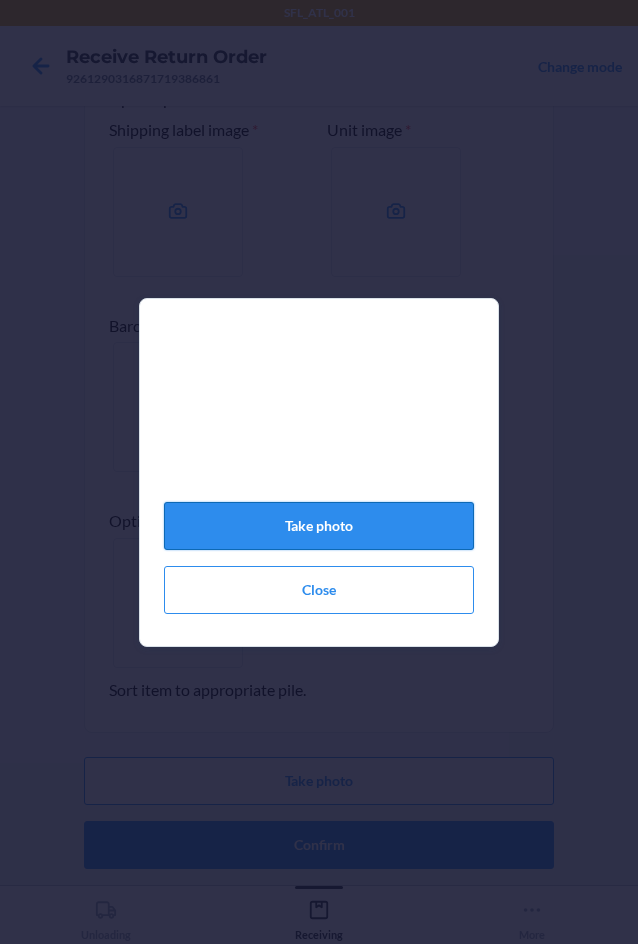 click on "Take photo" 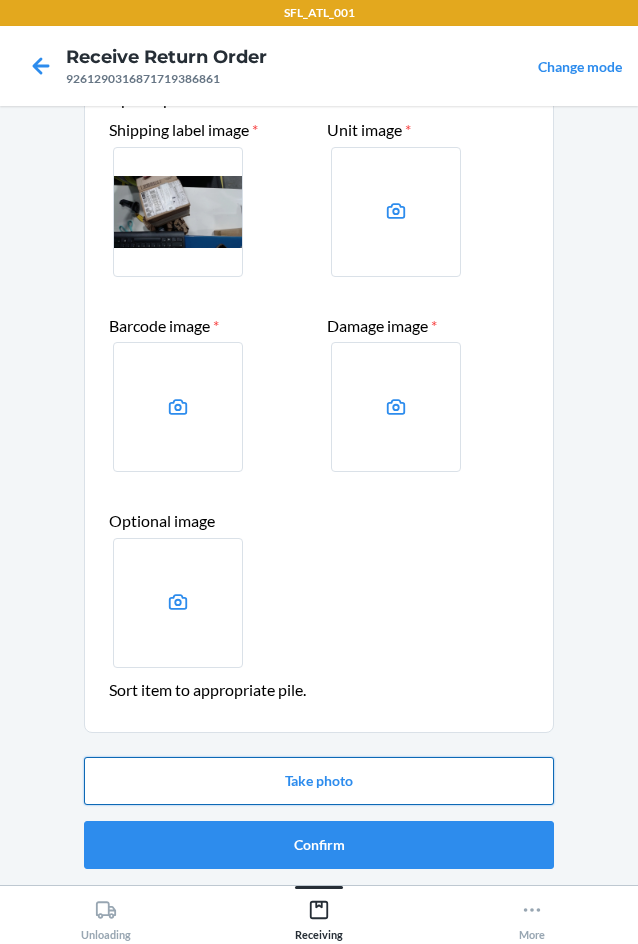 click on "Take photo" at bounding box center (319, 781) 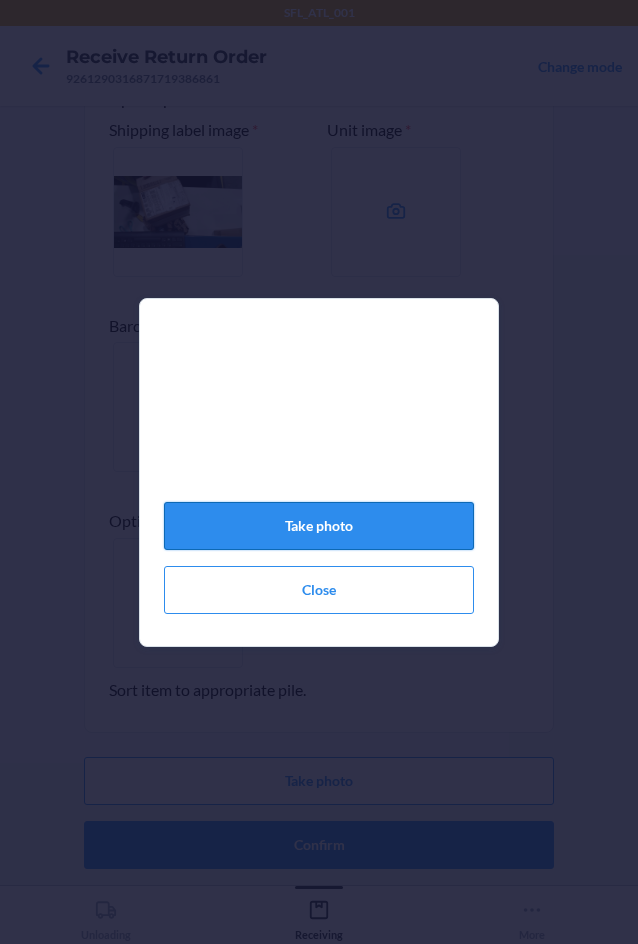 click on "Take photo" 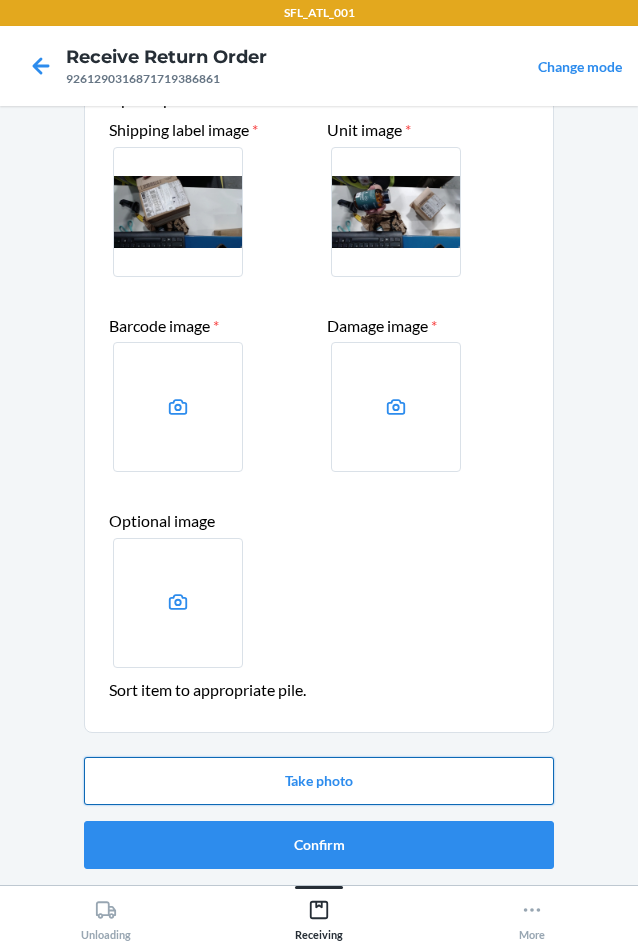 click on "Take photo" at bounding box center (319, 781) 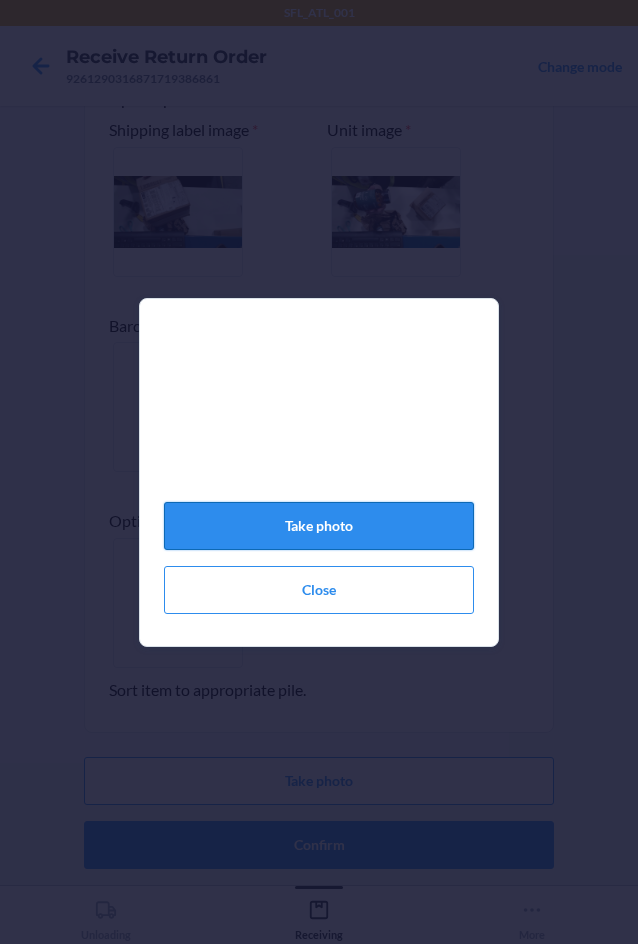 click on "Take photo" 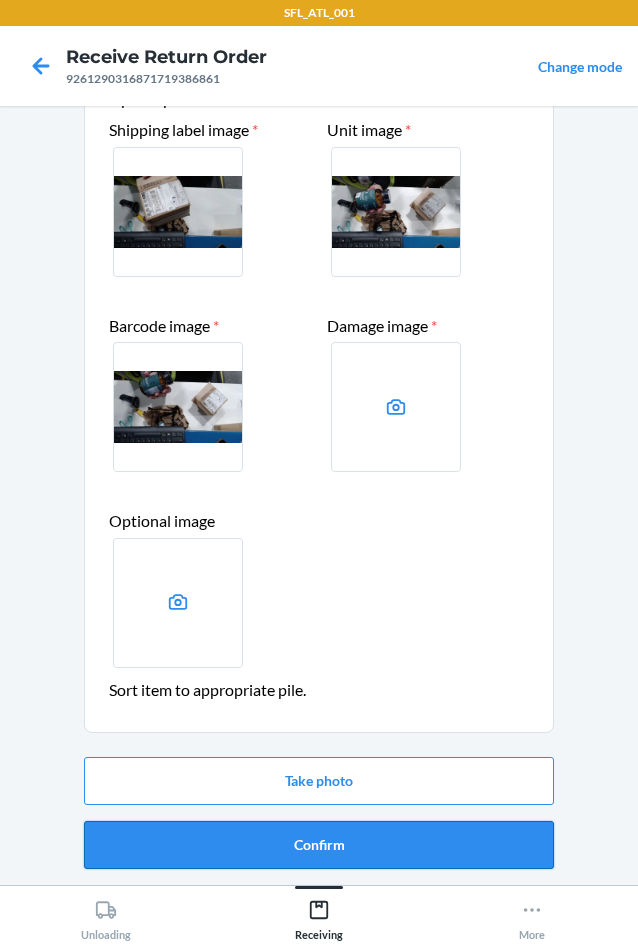 click on "Confirm" at bounding box center (319, 845) 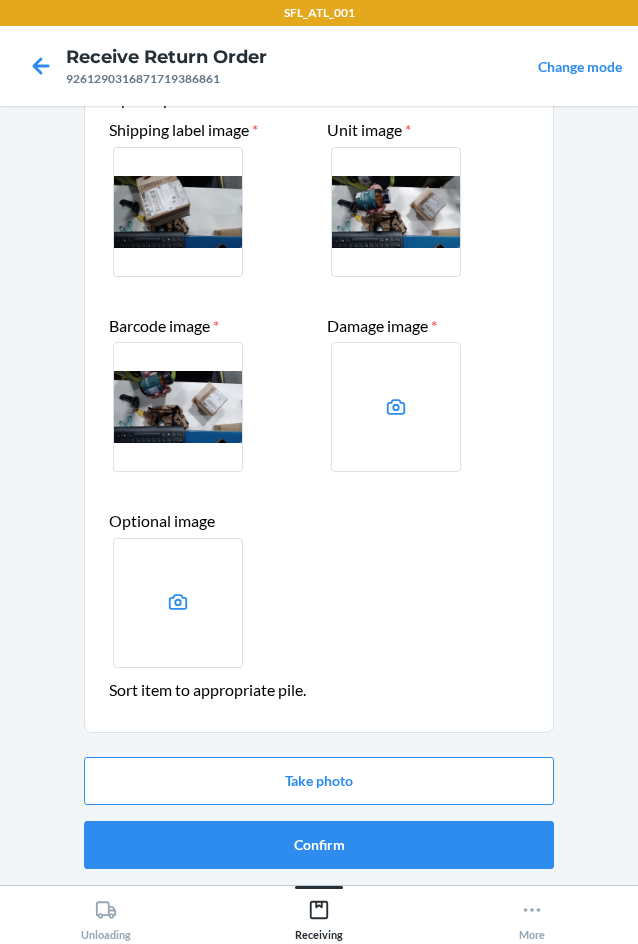 scroll, scrollTop: 0, scrollLeft: 0, axis: both 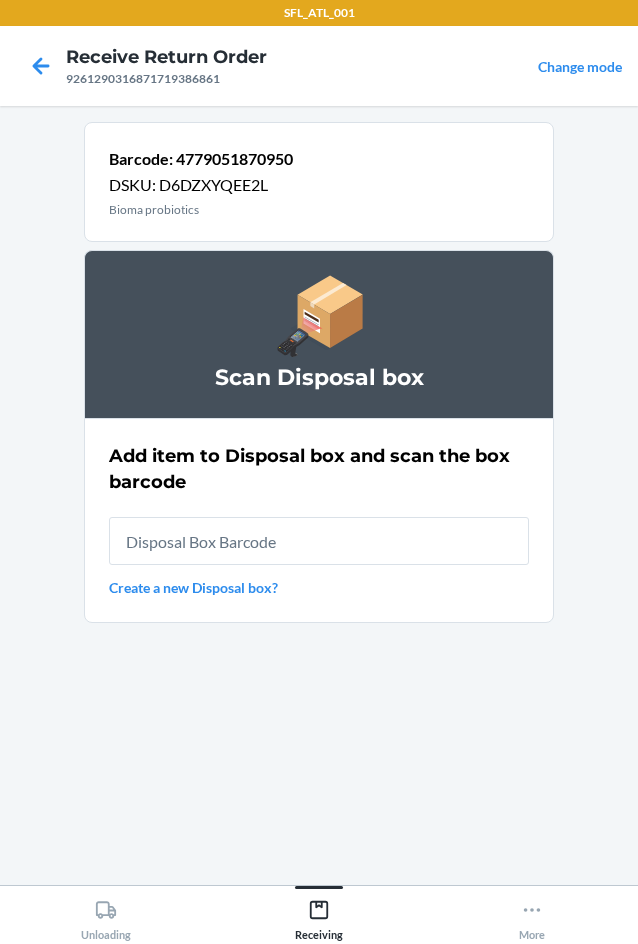 click at bounding box center (319, 541) 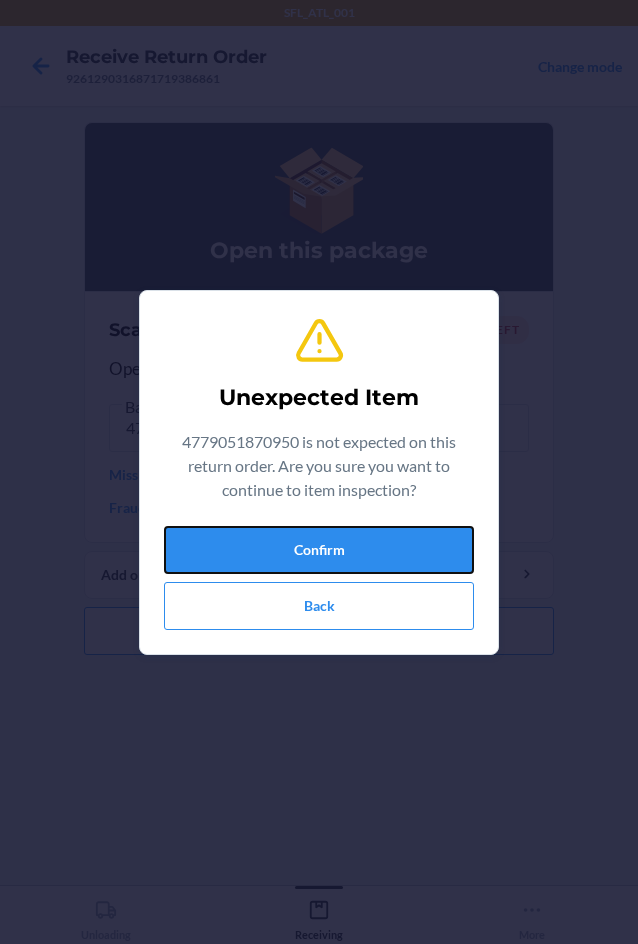 click on "Confirm" at bounding box center (319, 550) 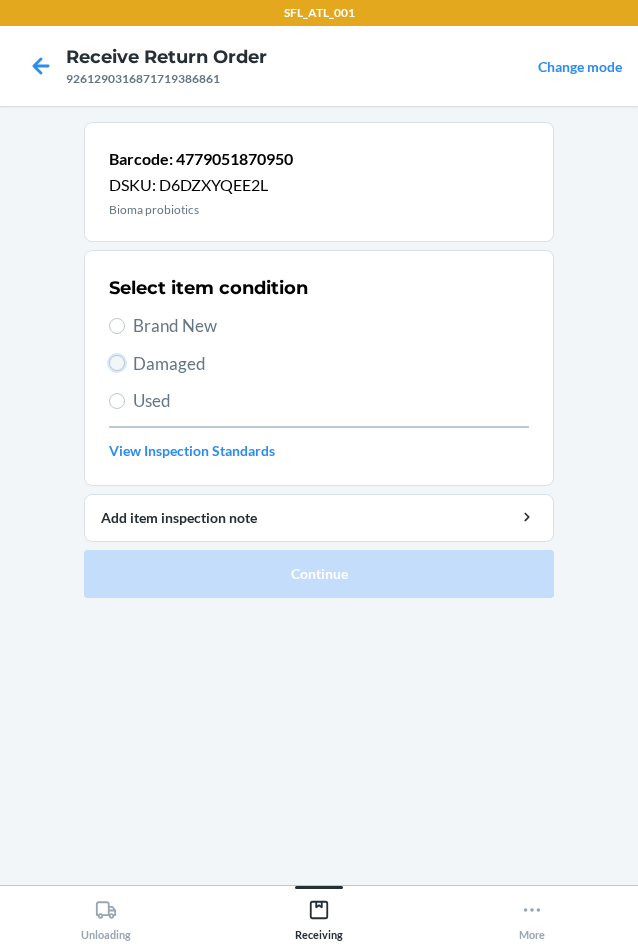 click on "Damaged" at bounding box center (117, 363) 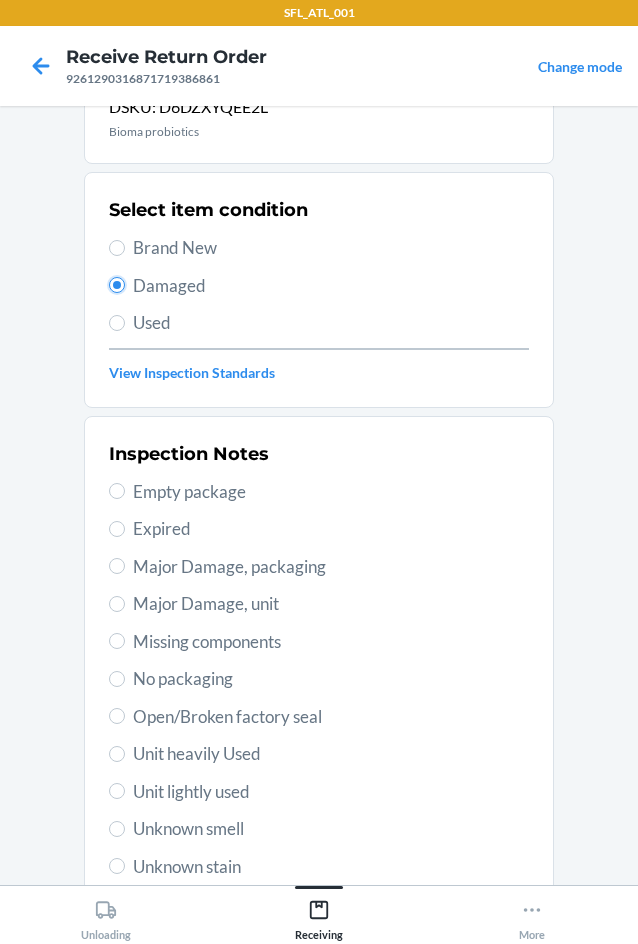 scroll, scrollTop: 100, scrollLeft: 0, axis: vertical 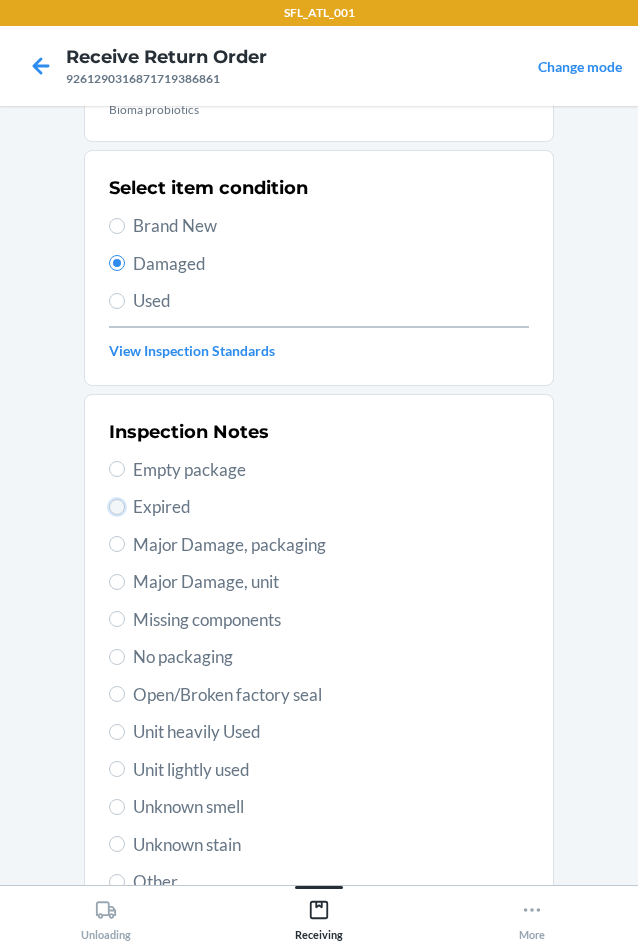 click on "Expired" at bounding box center (117, 507) 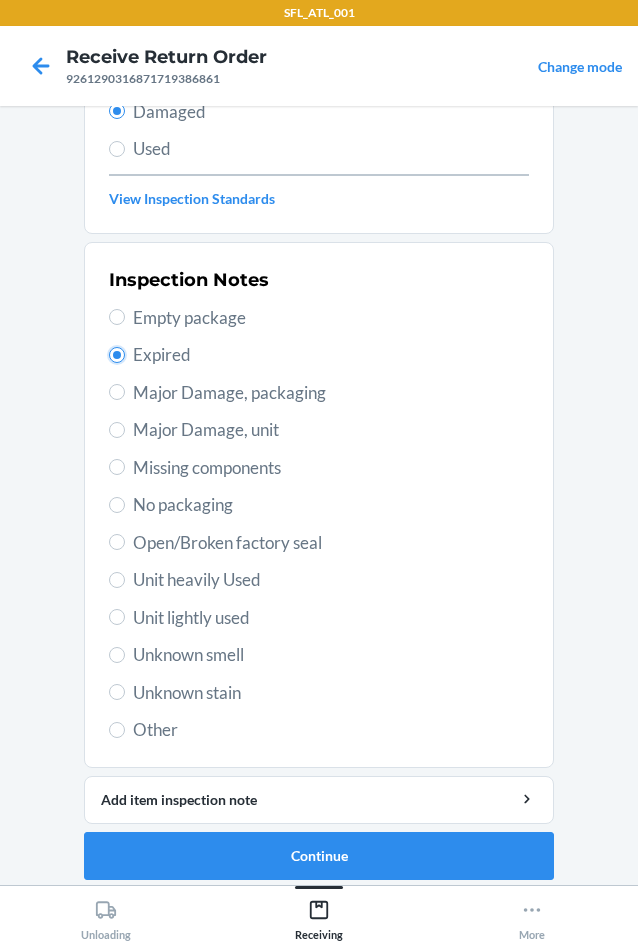 scroll, scrollTop: 263, scrollLeft: 0, axis: vertical 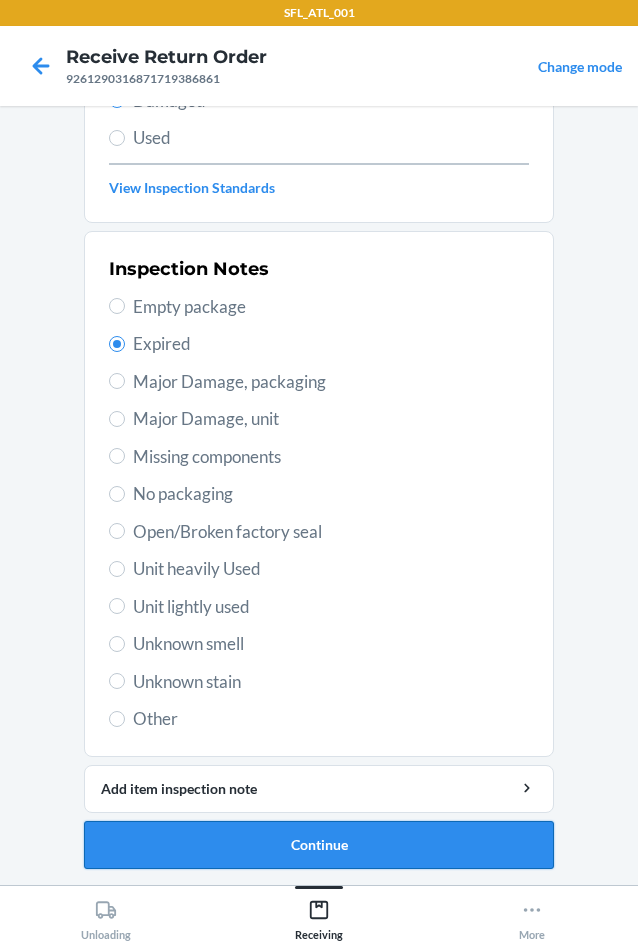 click on "Continue" at bounding box center [319, 845] 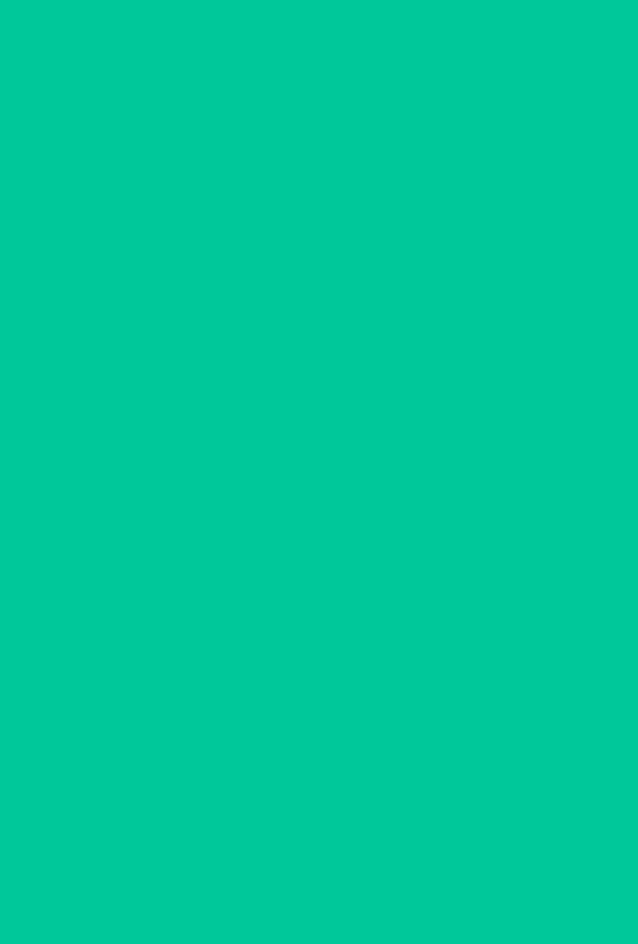 scroll, scrollTop: 98, scrollLeft: 0, axis: vertical 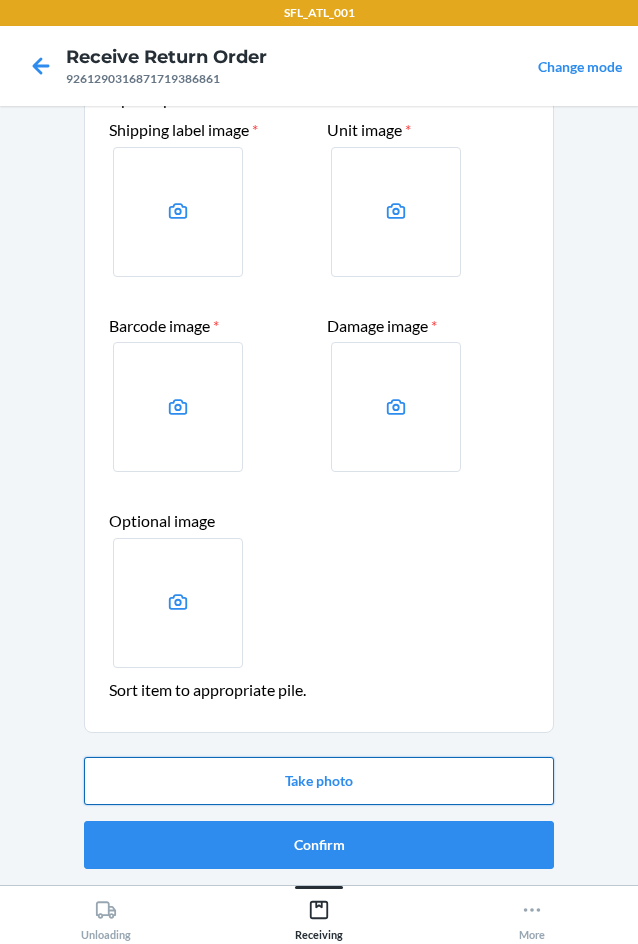 click on "Take photo" at bounding box center [319, 781] 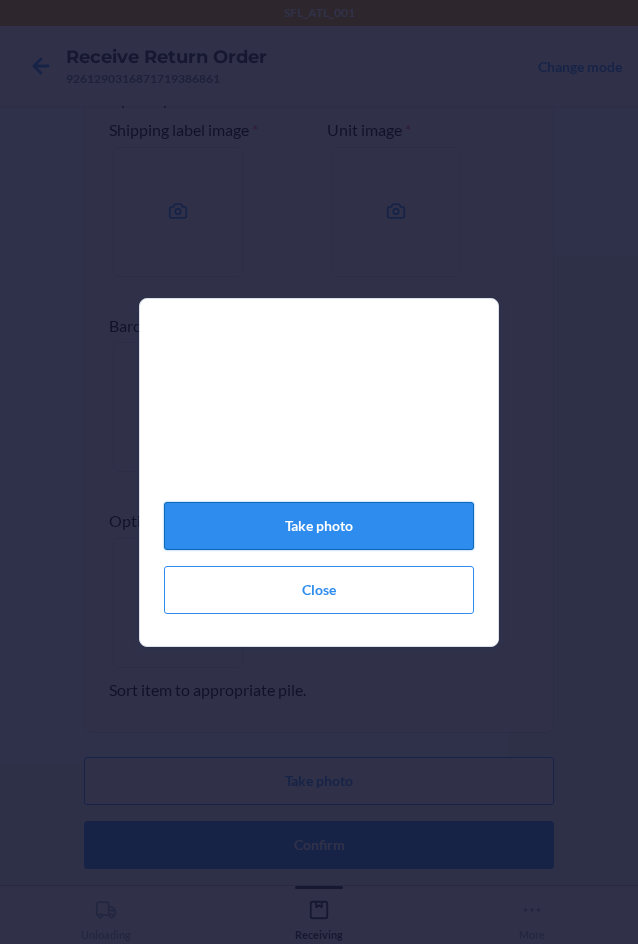 click on "Take photo" 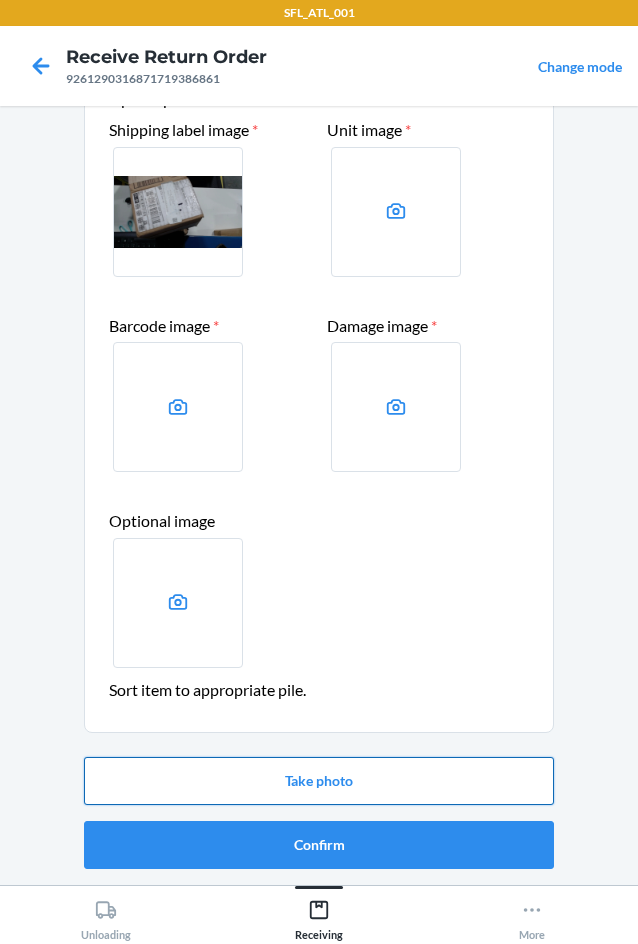 click on "Take photo" at bounding box center [319, 781] 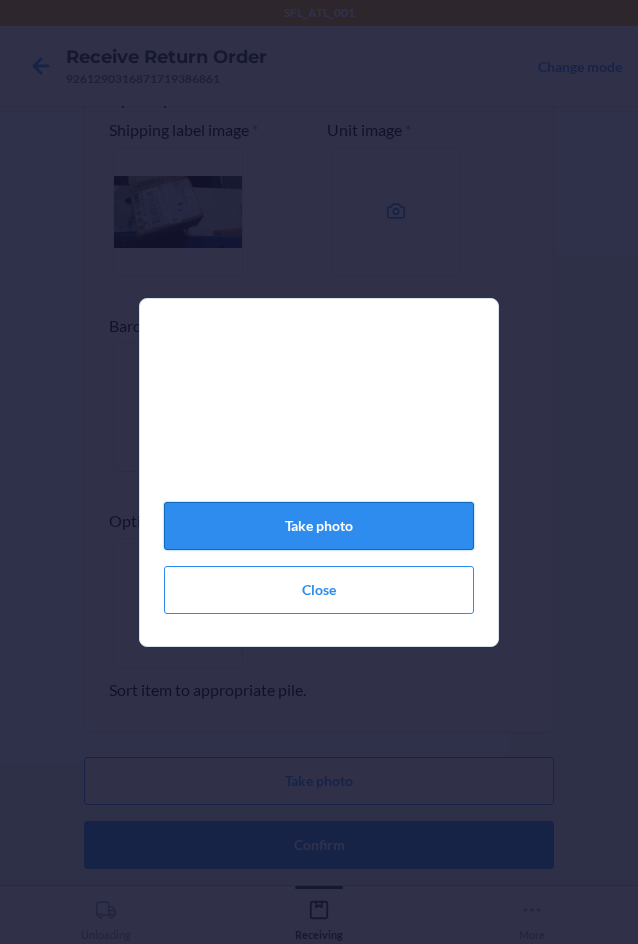 click on "Take photo" 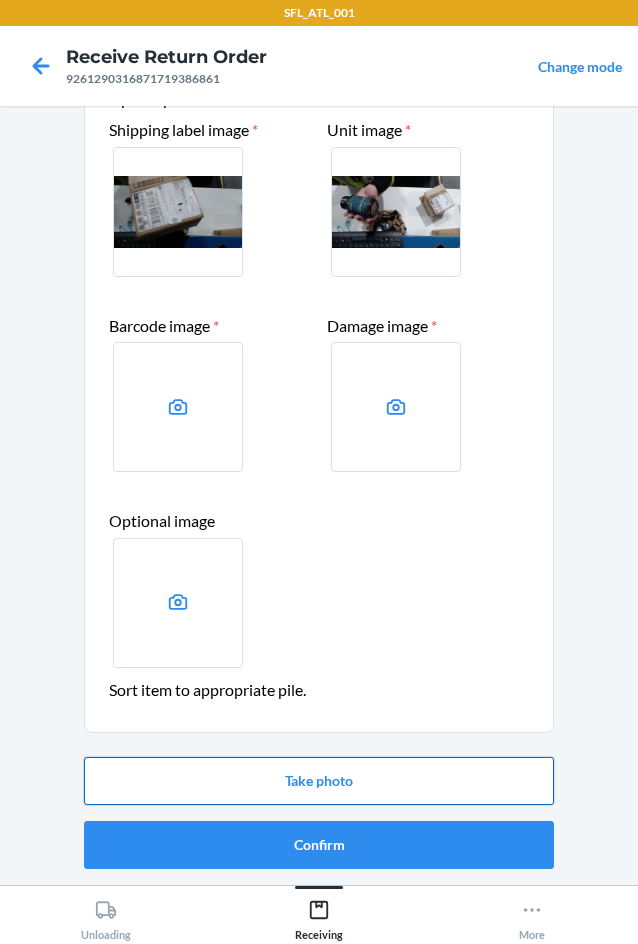 click on "Take photo" at bounding box center [319, 781] 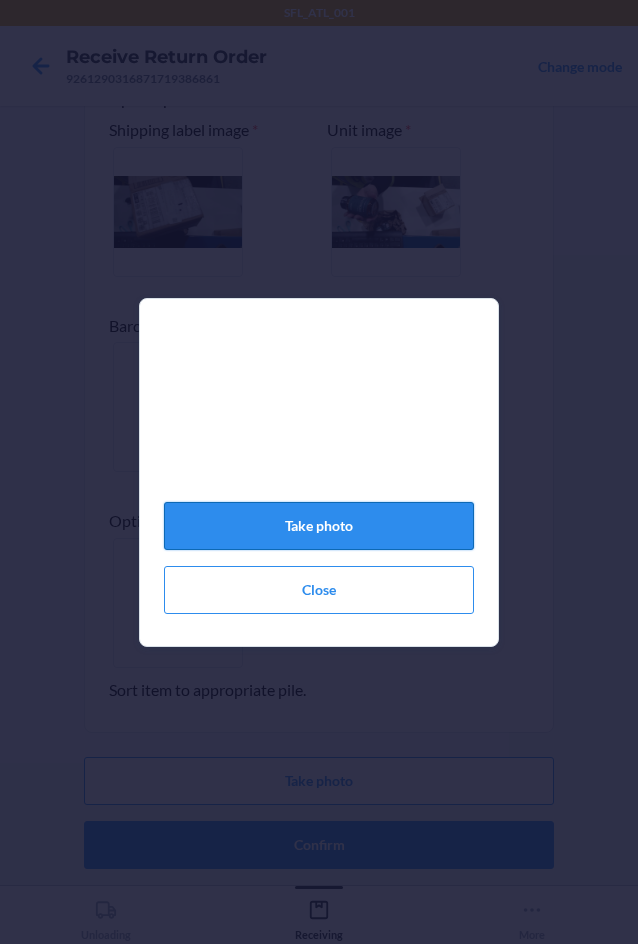 click on "Take photo" 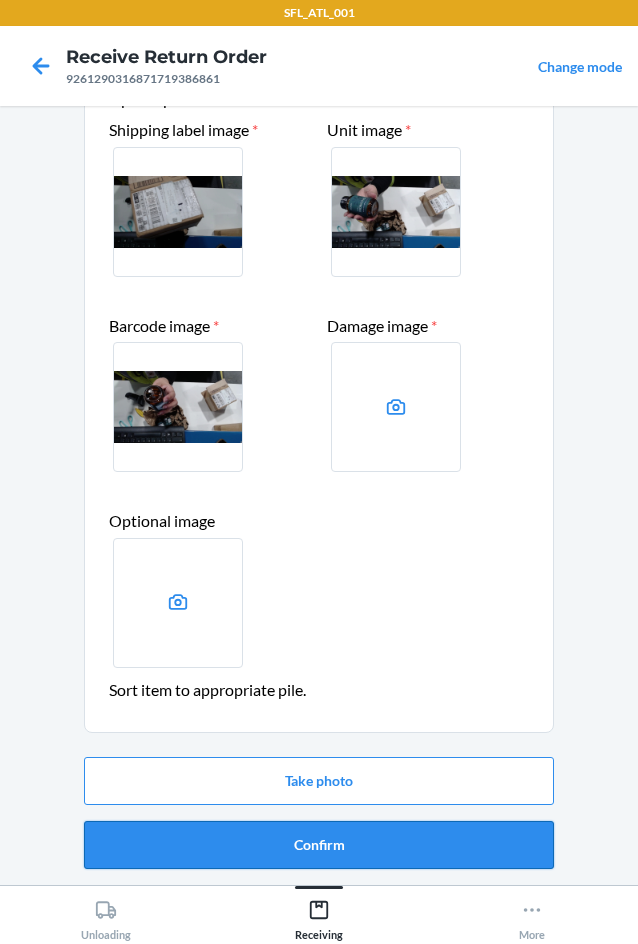 click on "Confirm" at bounding box center [319, 845] 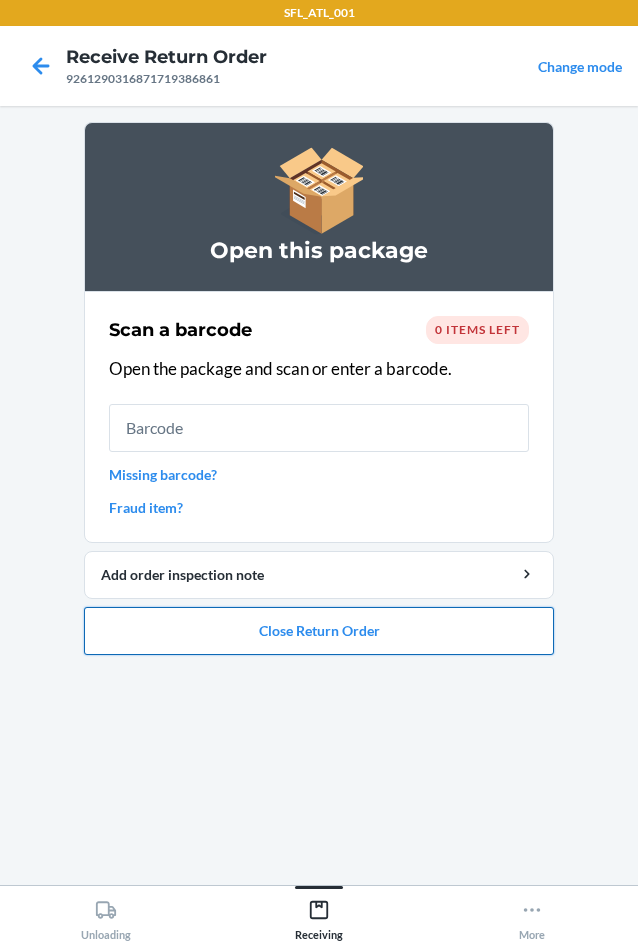 click on "Close Return Order" at bounding box center (319, 631) 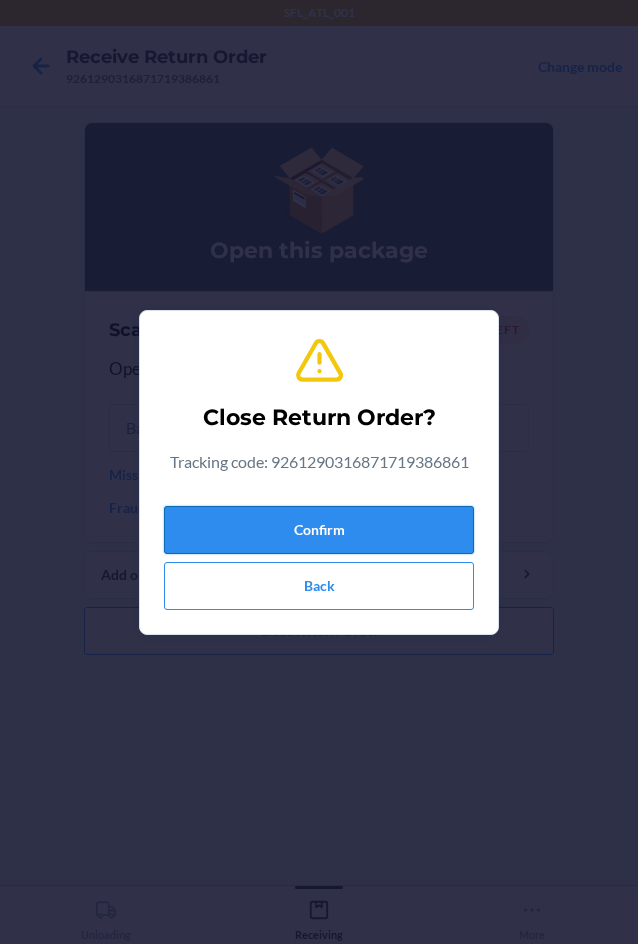 click on "Confirm" at bounding box center (319, 530) 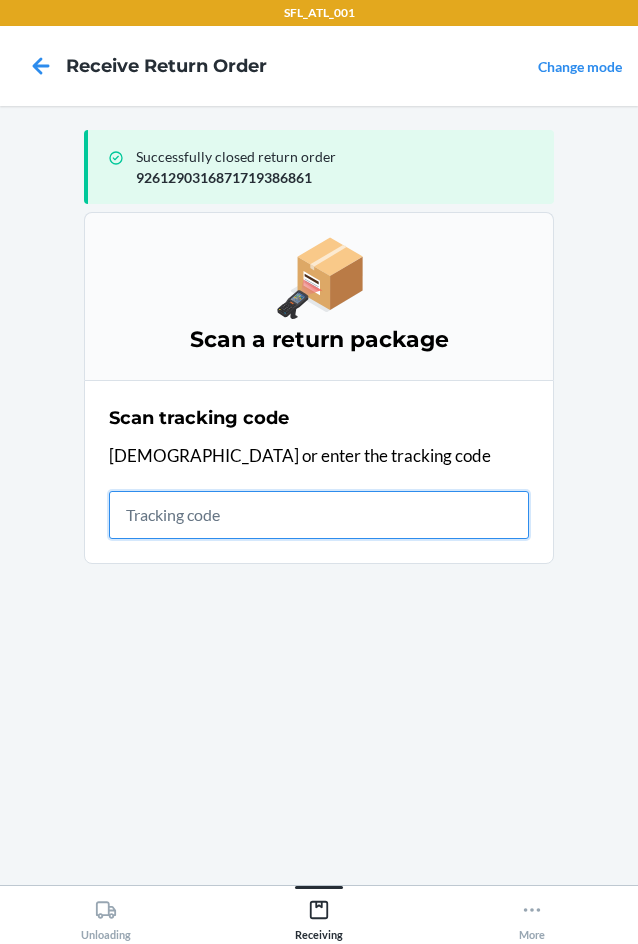 click at bounding box center (319, 515) 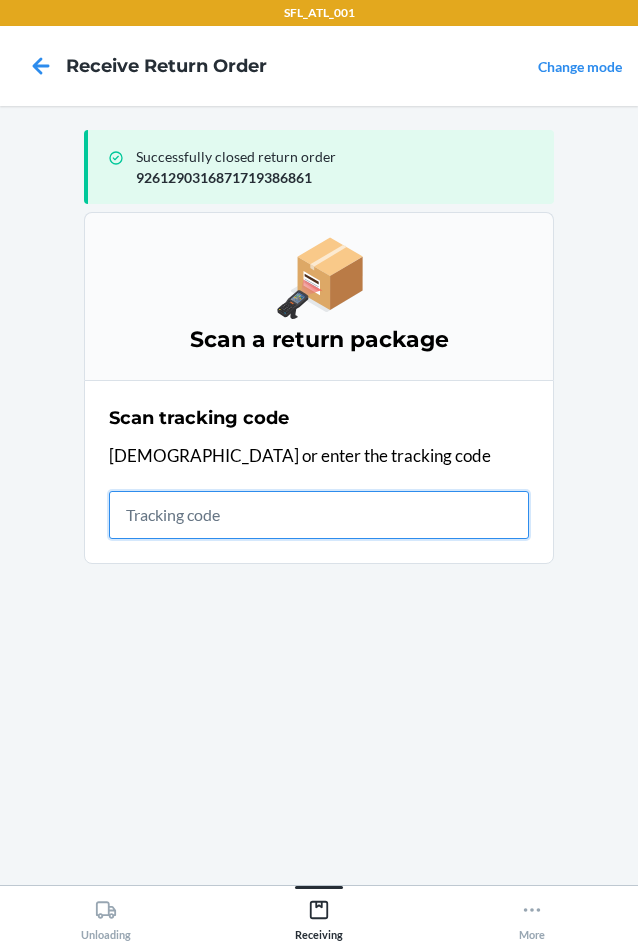 click at bounding box center [319, 515] 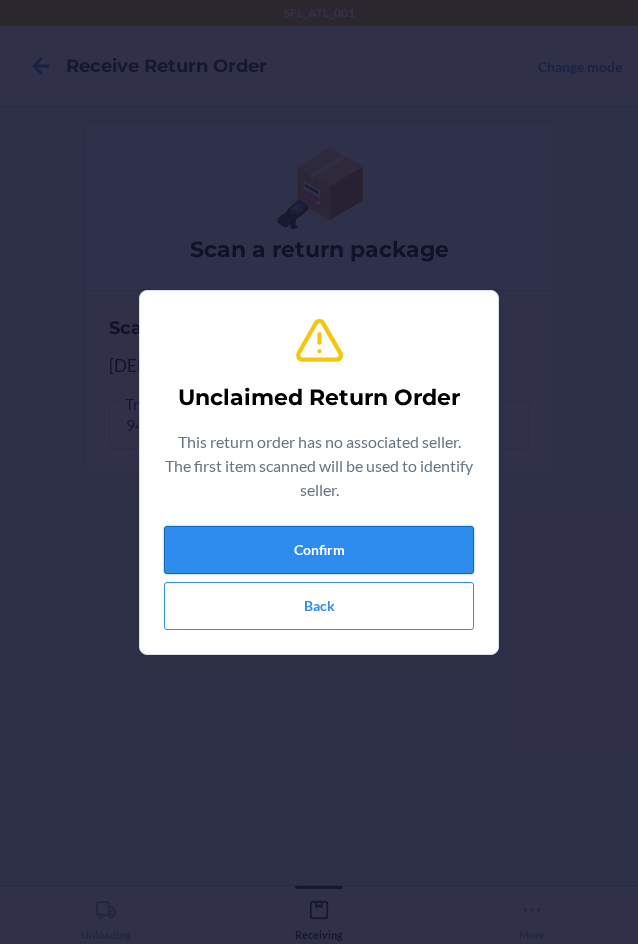 click on "Confirm" at bounding box center (319, 550) 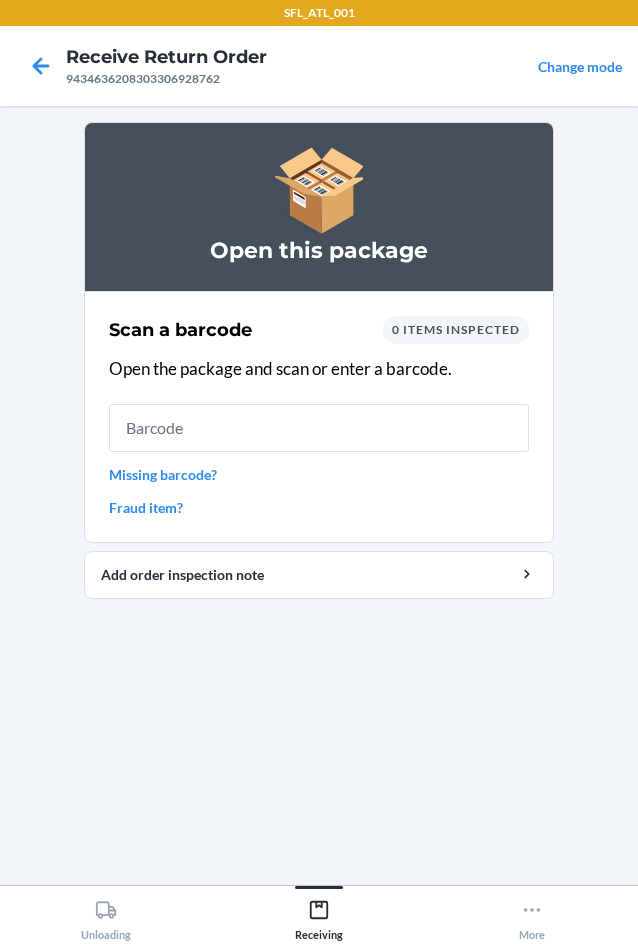 drag, startPoint x: 265, startPoint y: 435, endPoint x: 266, endPoint y: 423, distance: 12.0415945 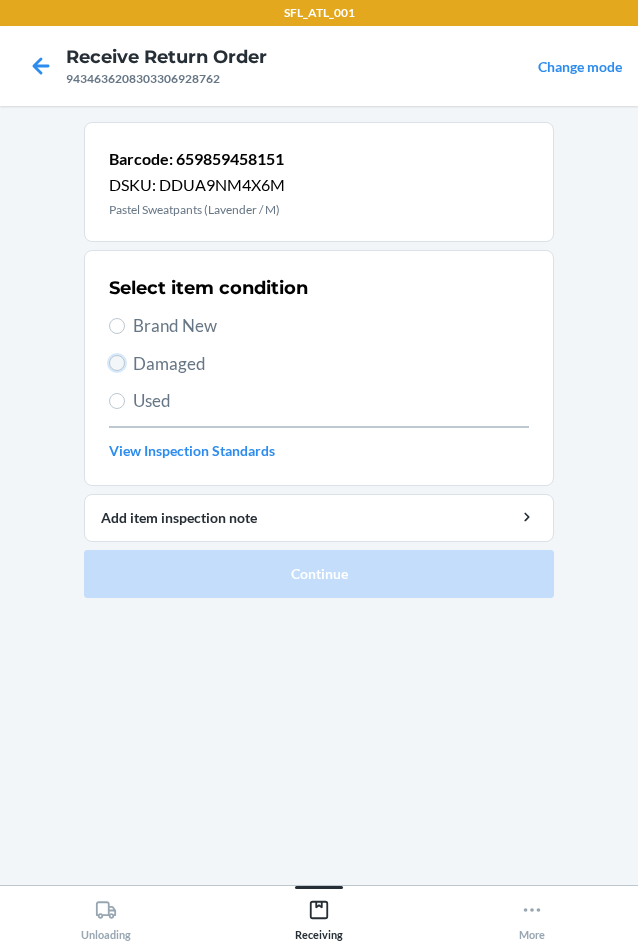 click on "Damaged" at bounding box center (117, 363) 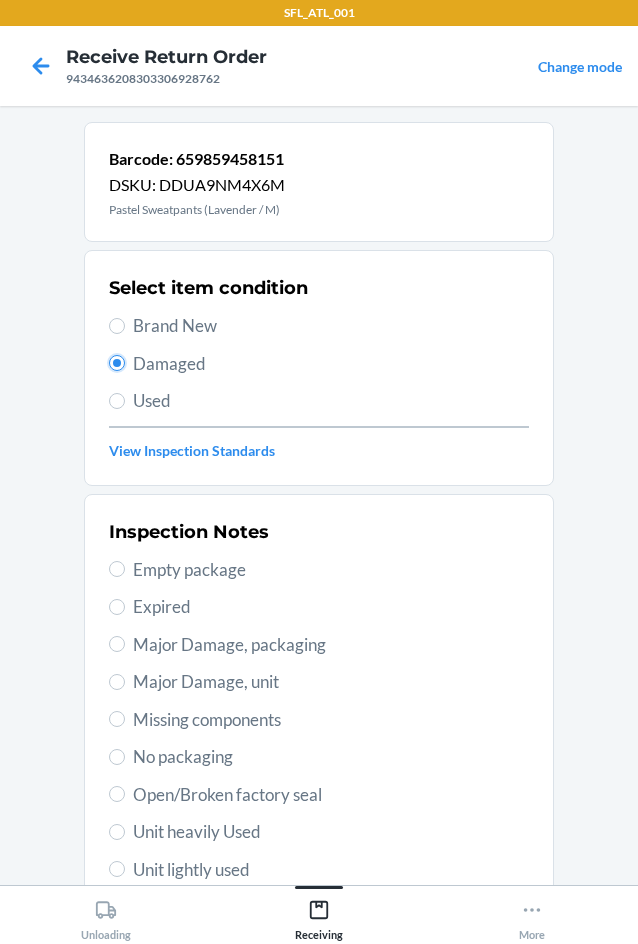 scroll, scrollTop: 100, scrollLeft: 0, axis: vertical 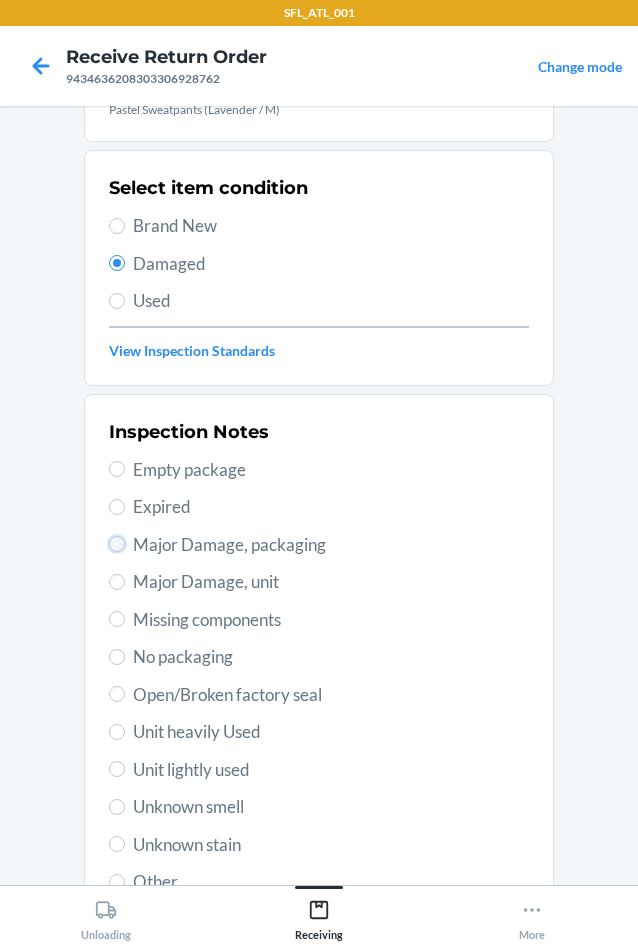 click on "Major Damage, packaging" at bounding box center (117, 544) 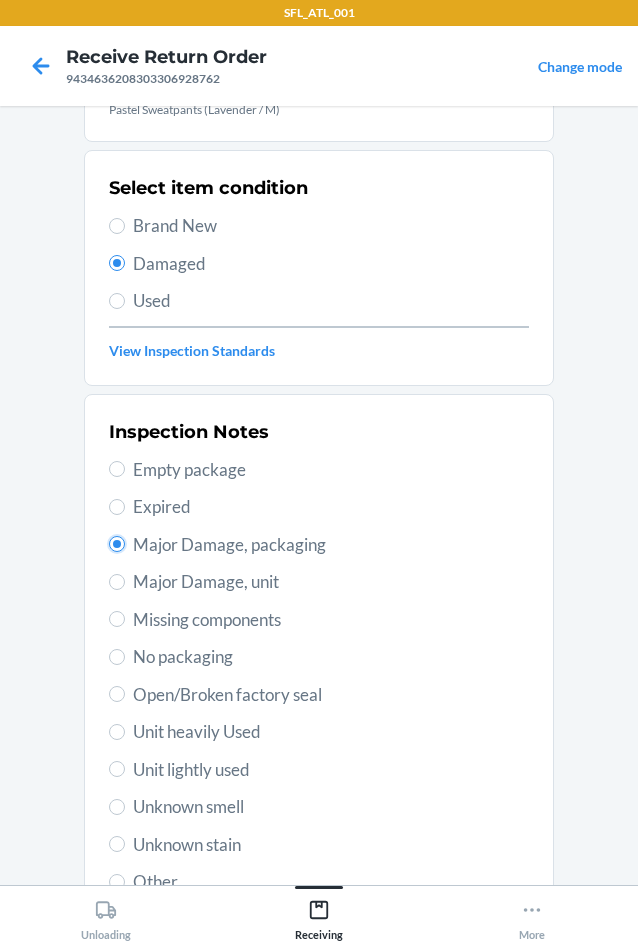 scroll, scrollTop: 263, scrollLeft: 0, axis: vertical 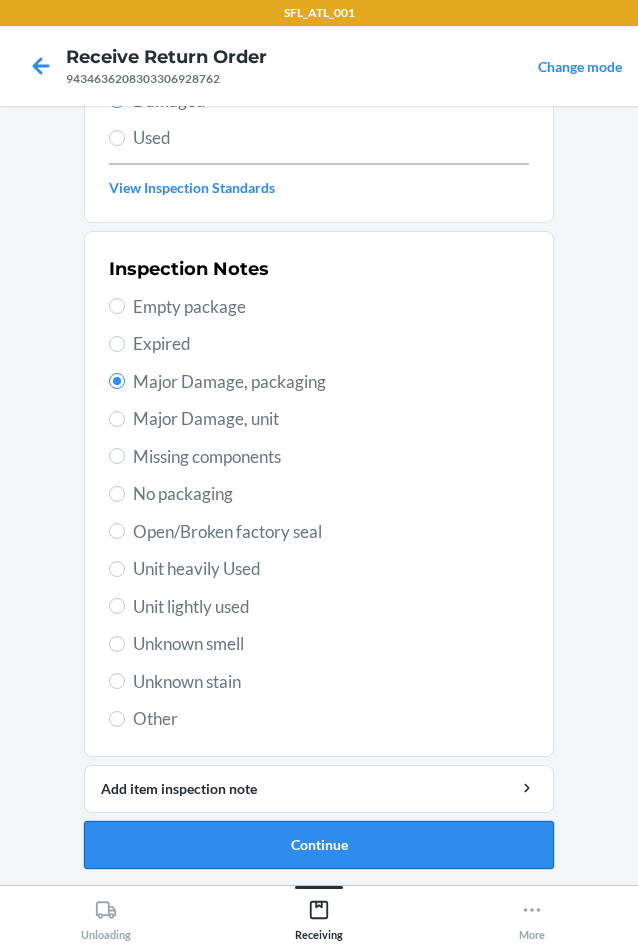 click on "Continue" at bounding box center [319, 845] 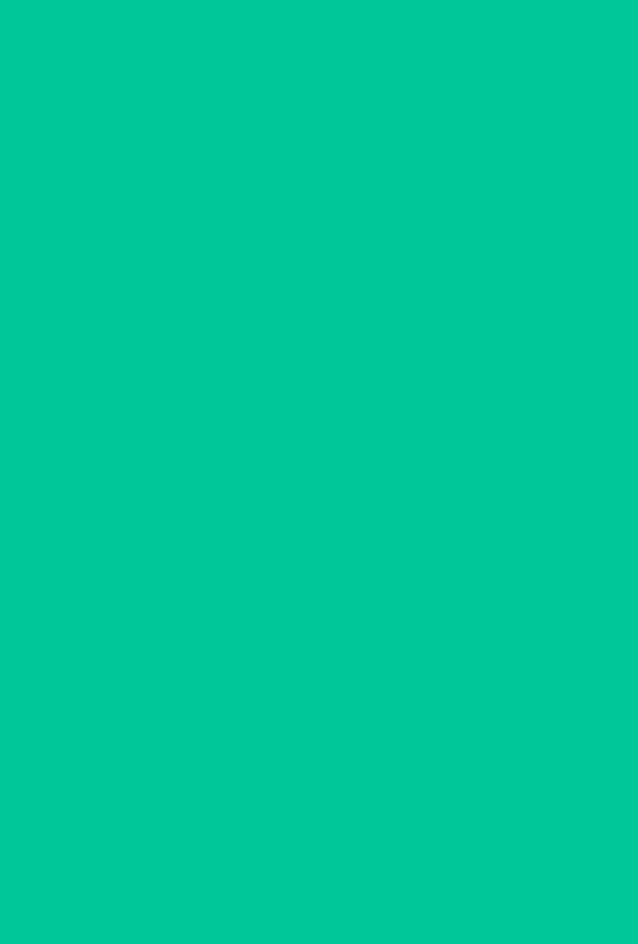 scroll, scrollTop: 98, scrollLeft: 0, axis: vertical 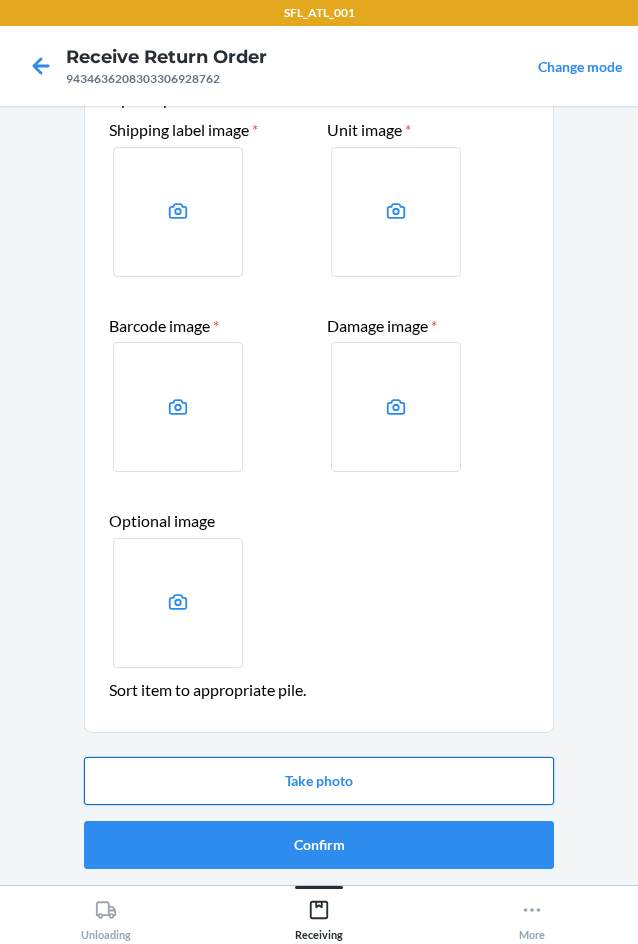 click on "Take photo" at bounding box center [319, 781] 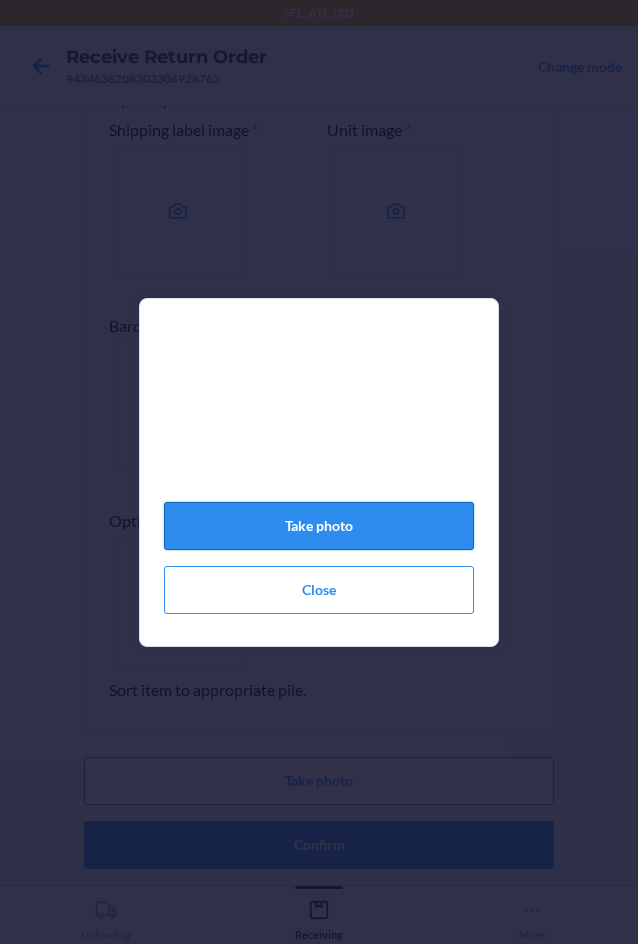 click on "Take photo" 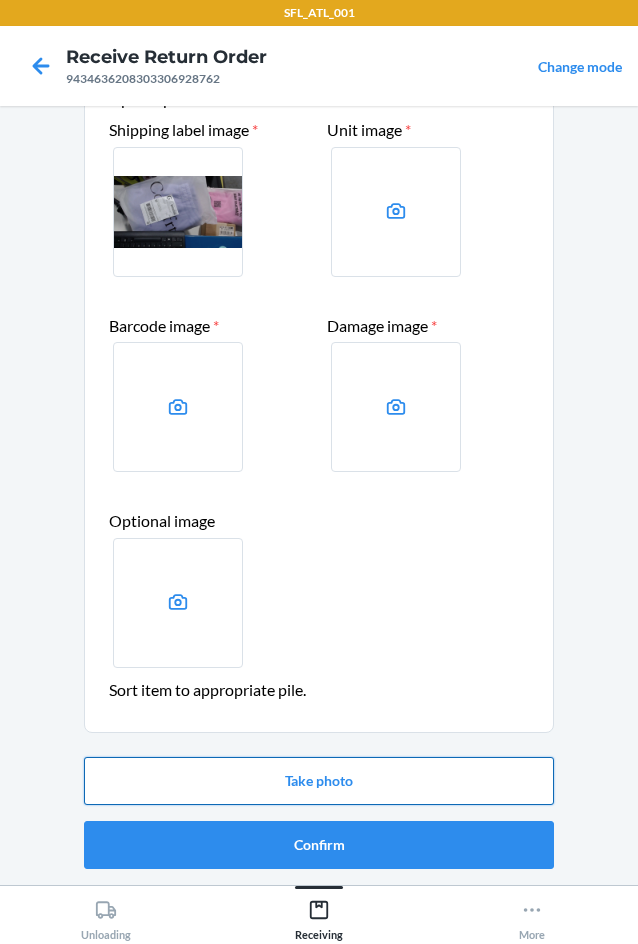 click on "Take photo" at bounding box center [319, 781] 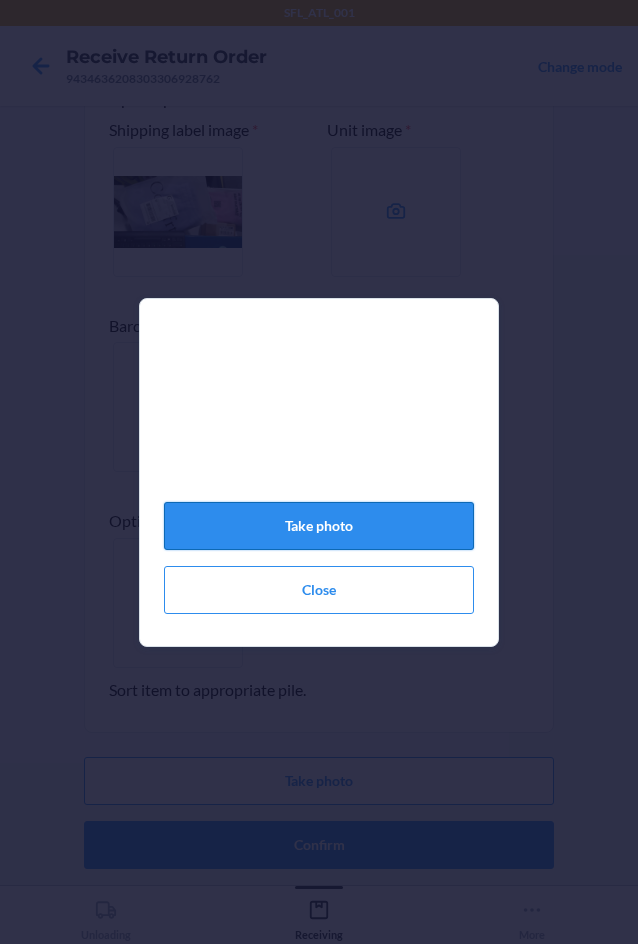 click on "Take photo" 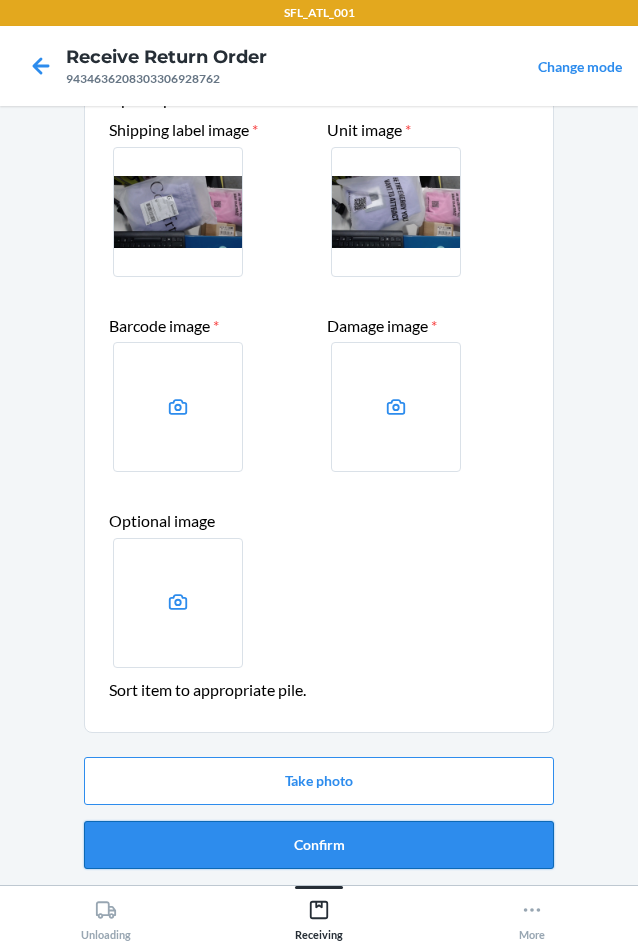 click on "Confirm" at bounding box center (319, 845) 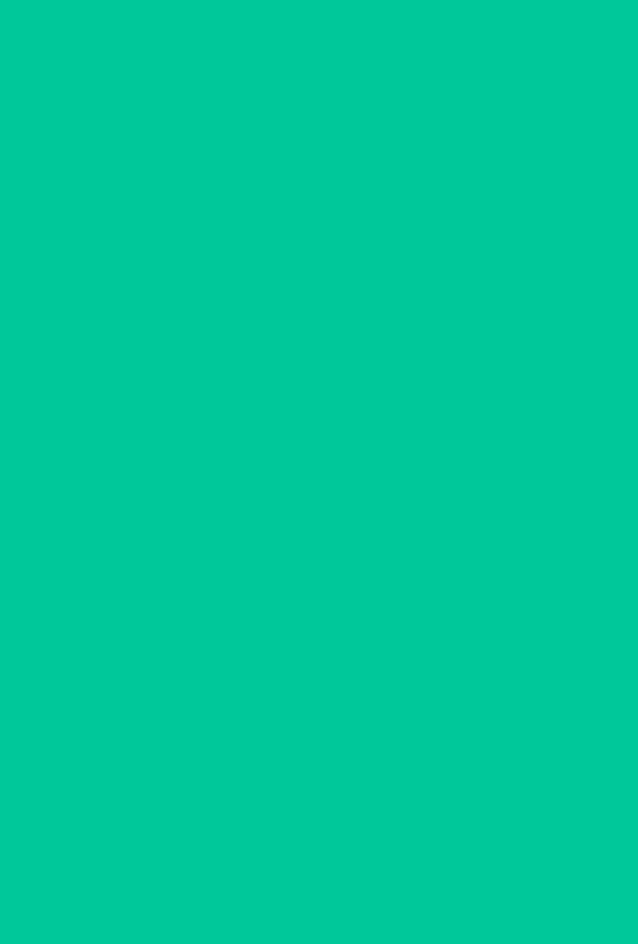 scroll, scrollTop: 0, scrollLeft: 0, axis: both 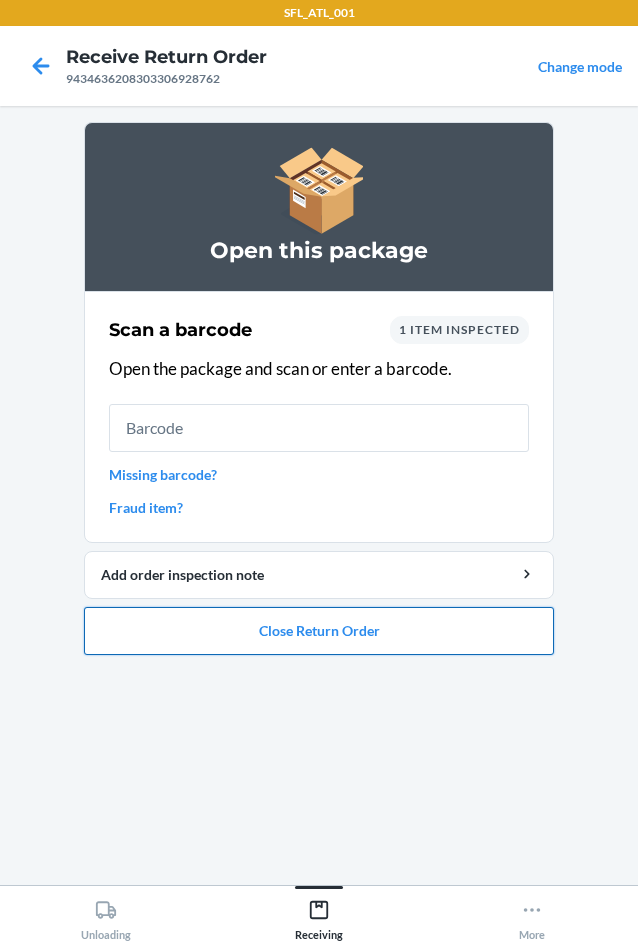 click on "Close Return Order" at bounding box center [319, 631] 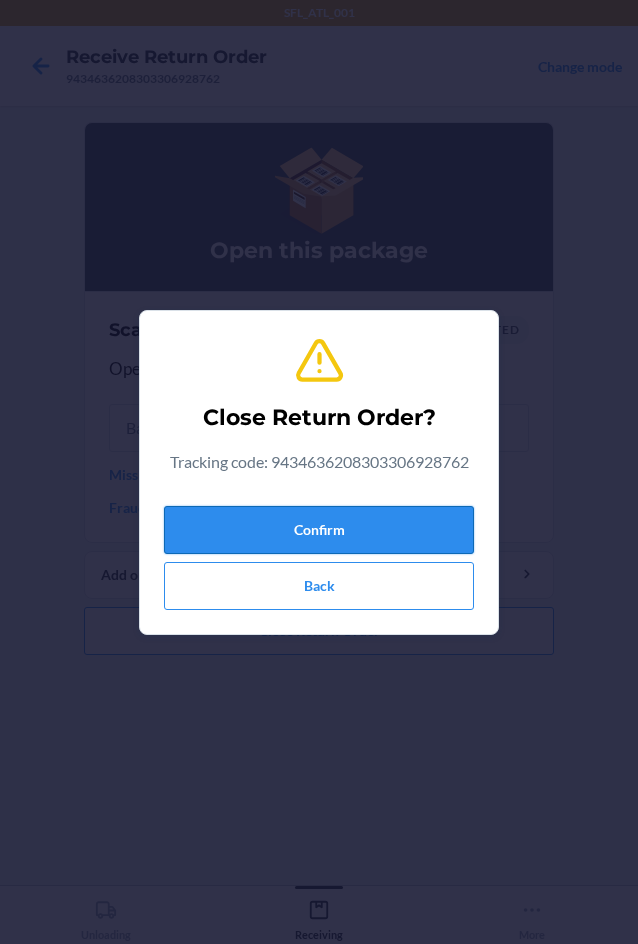 click on "Confirm" at bounding box center (319, 530) 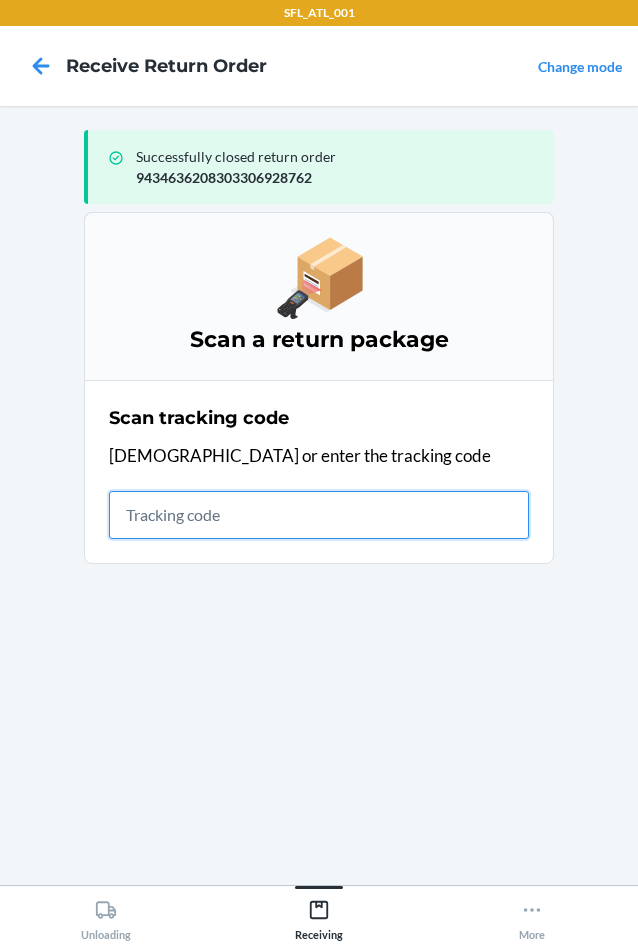 click at bounding box center [319, 515] 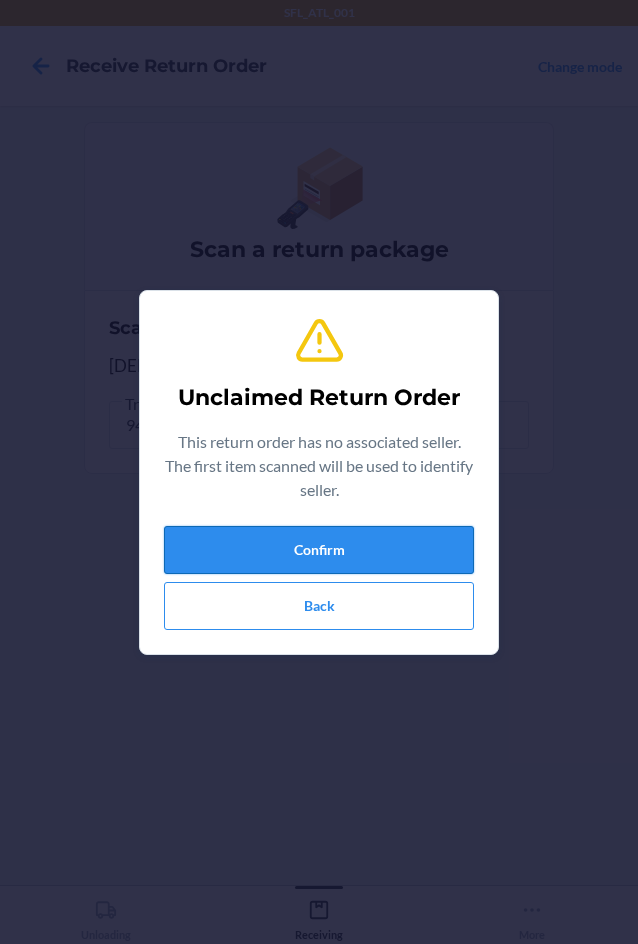 click on "Confirm" at bounding box center [319, 550] 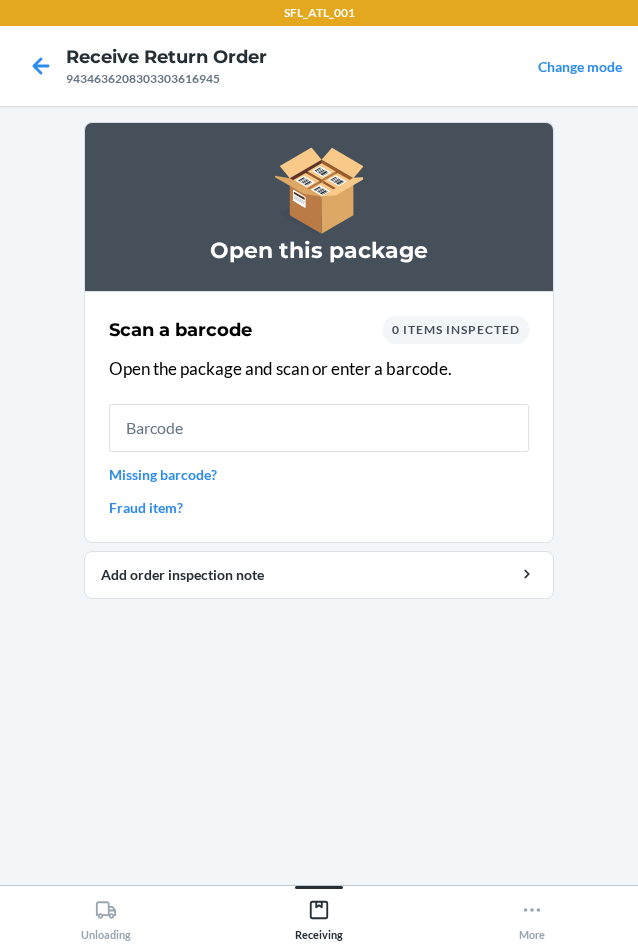 click at bounding box center (319, 428) 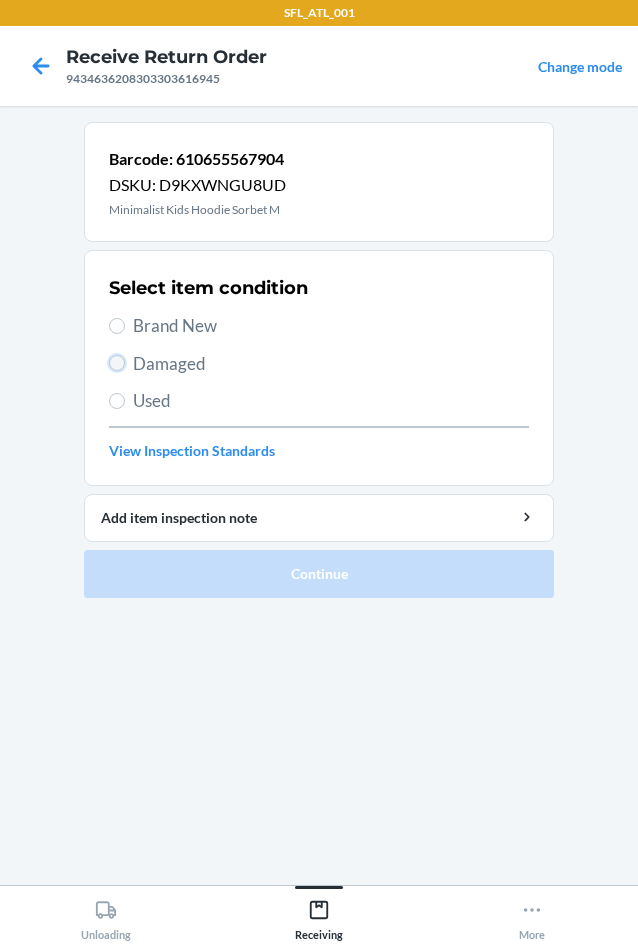 click on "Damaged" at bounding box center [117, 363] 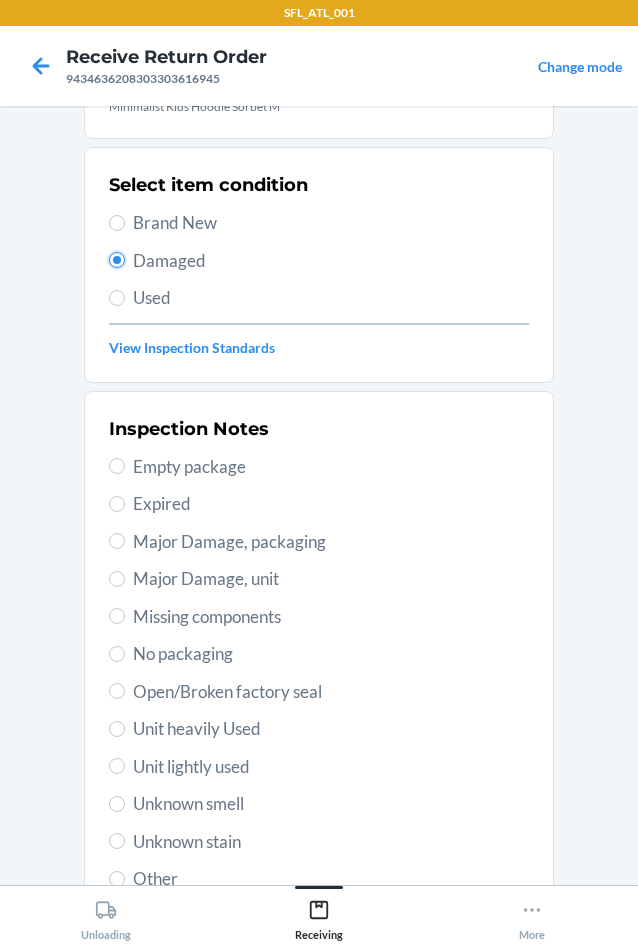 scroll, scrollTop: 200, scrollLeft: 0, axis: vertical 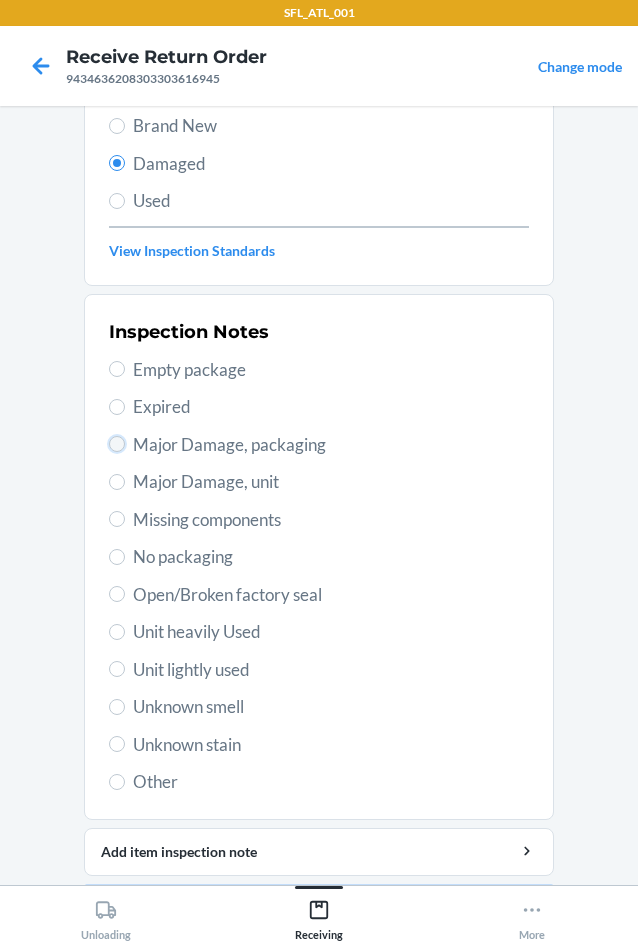 click on "Major Damage, packaging" at bounding box center [117, 444] 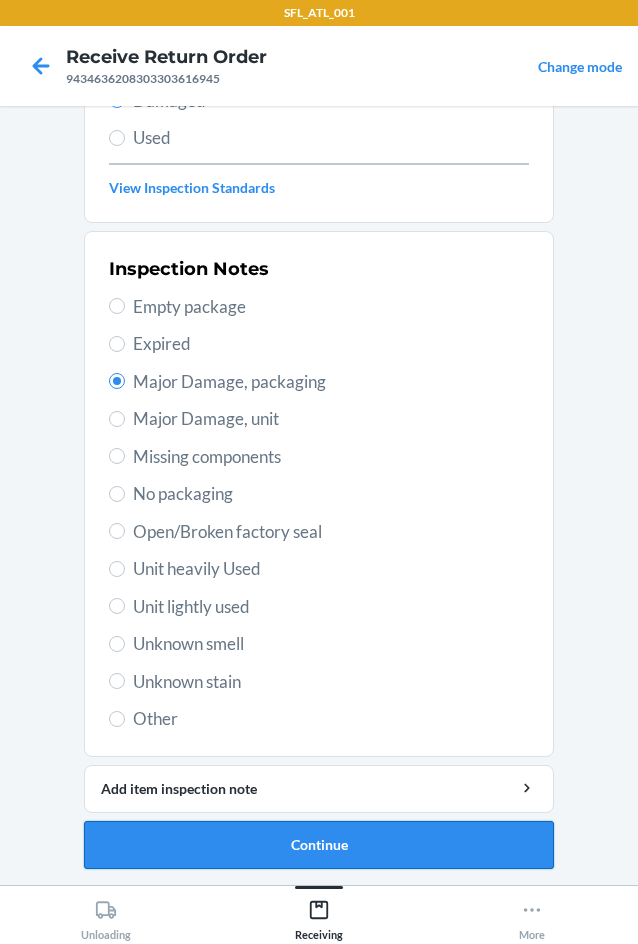 click on "Continue" at bounding box center (319, 845) 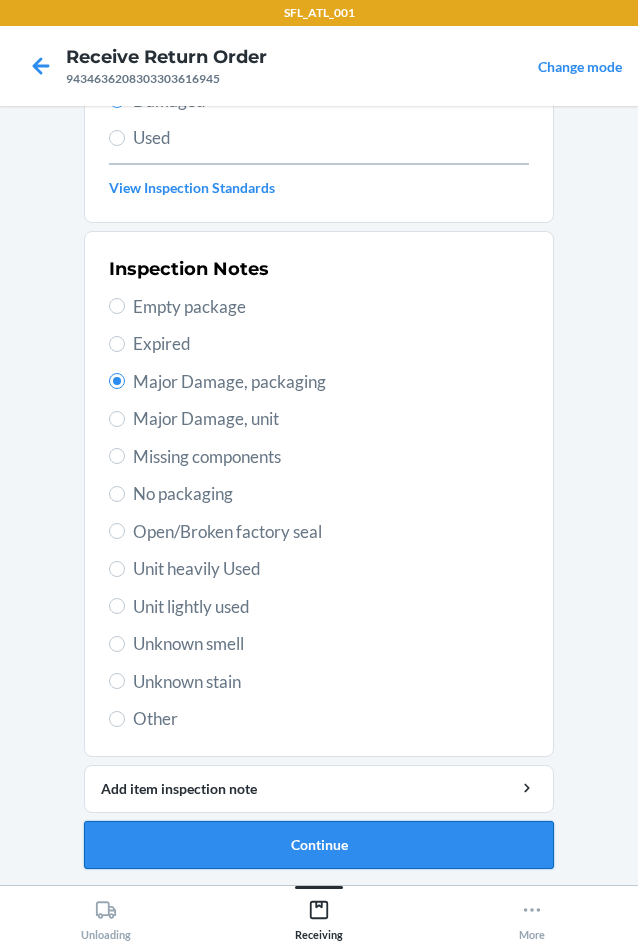 scroll, scrollTop: 98, scrollLeft: 0, axis: vertical 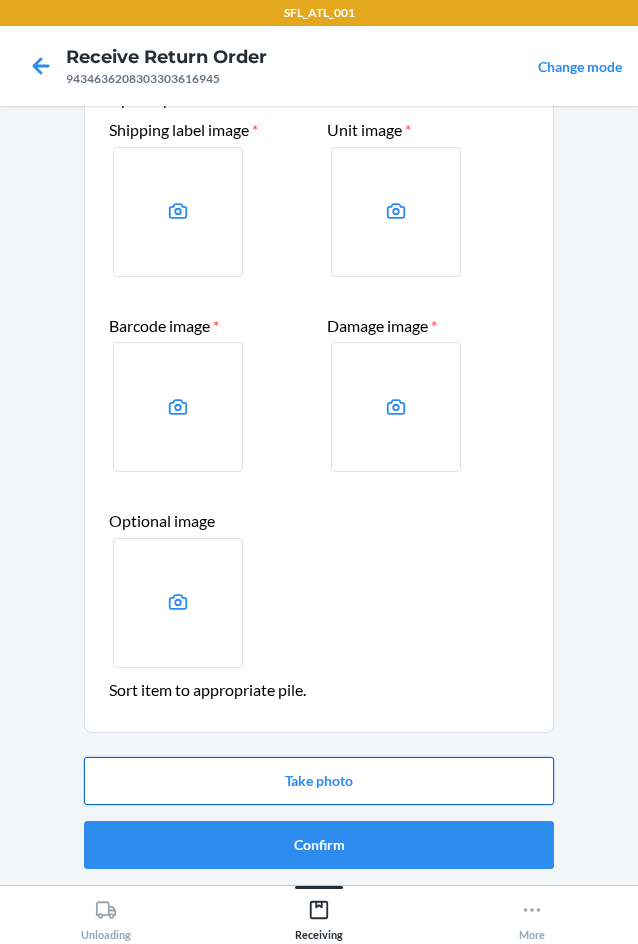 click on "Take photo" at bounding box center (319, 781) 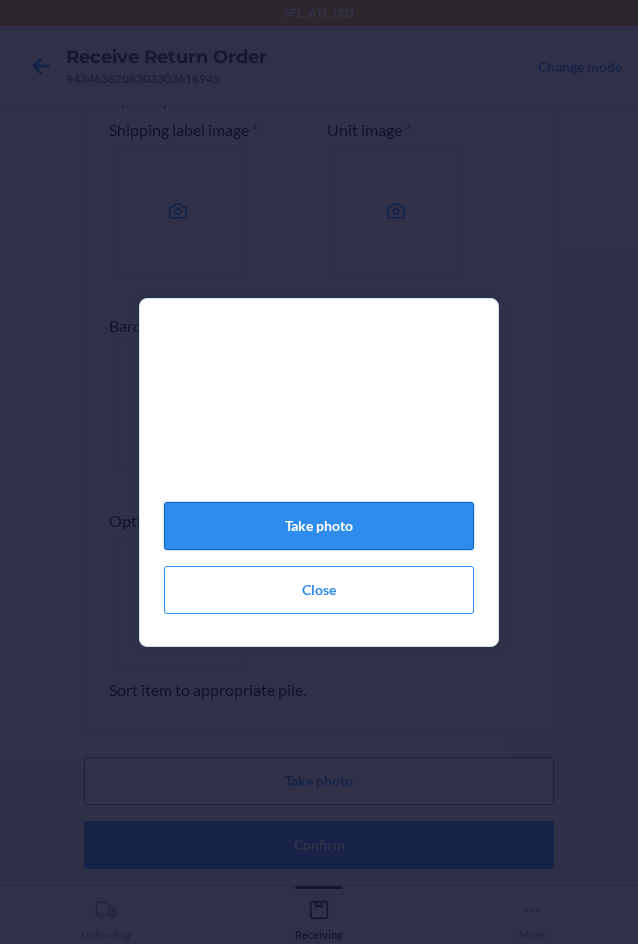 click on "Take photo" 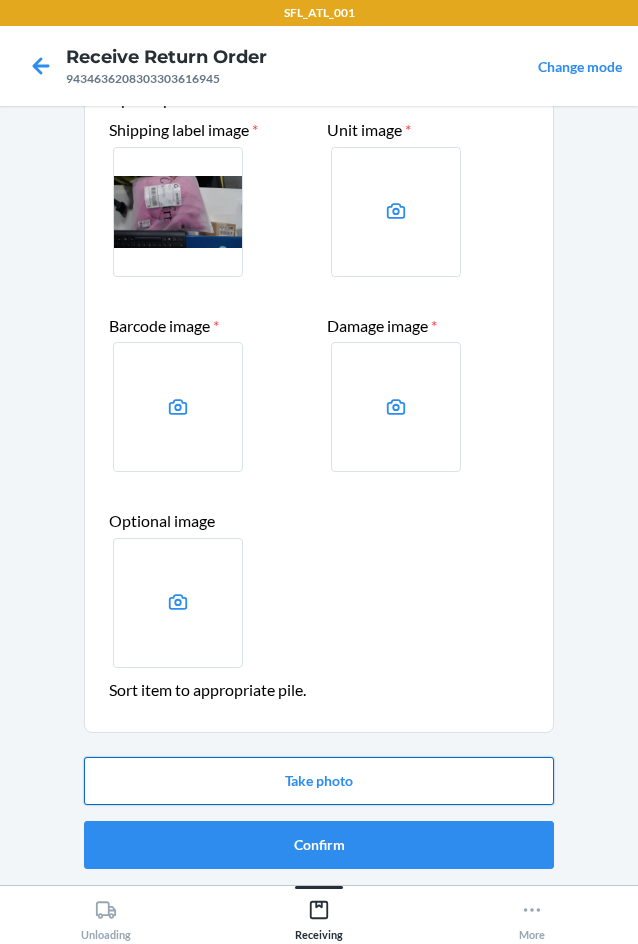 click on "Take photo" at bounding box center [319, 781] 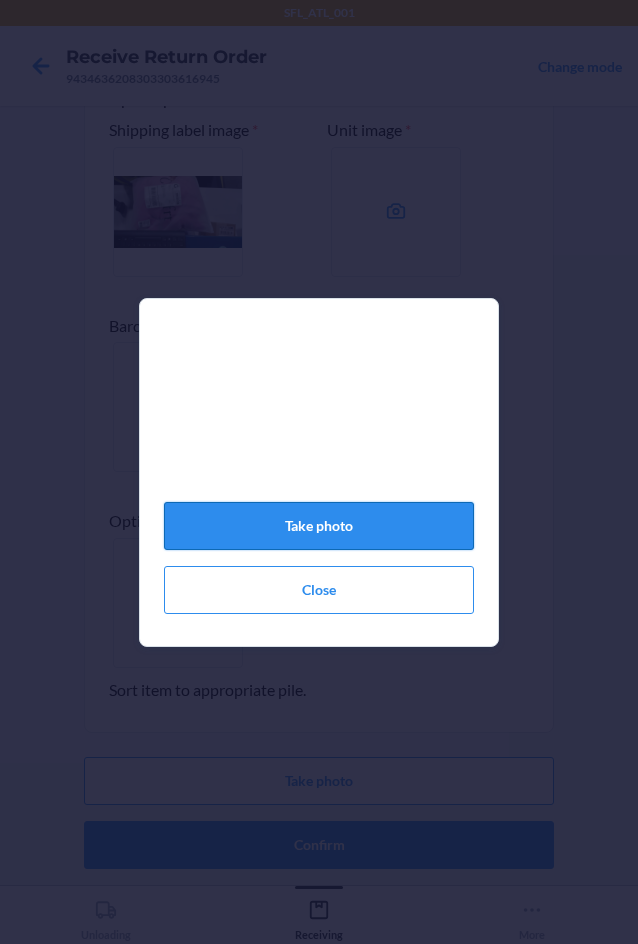 click on "Take photo" 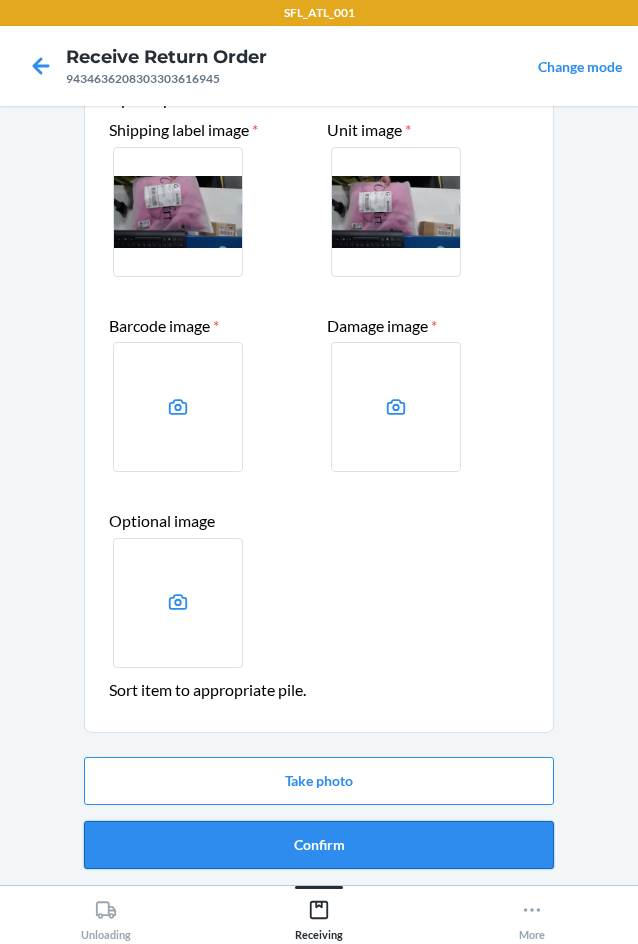click on "Confirm" at bounding box center [319, 845] 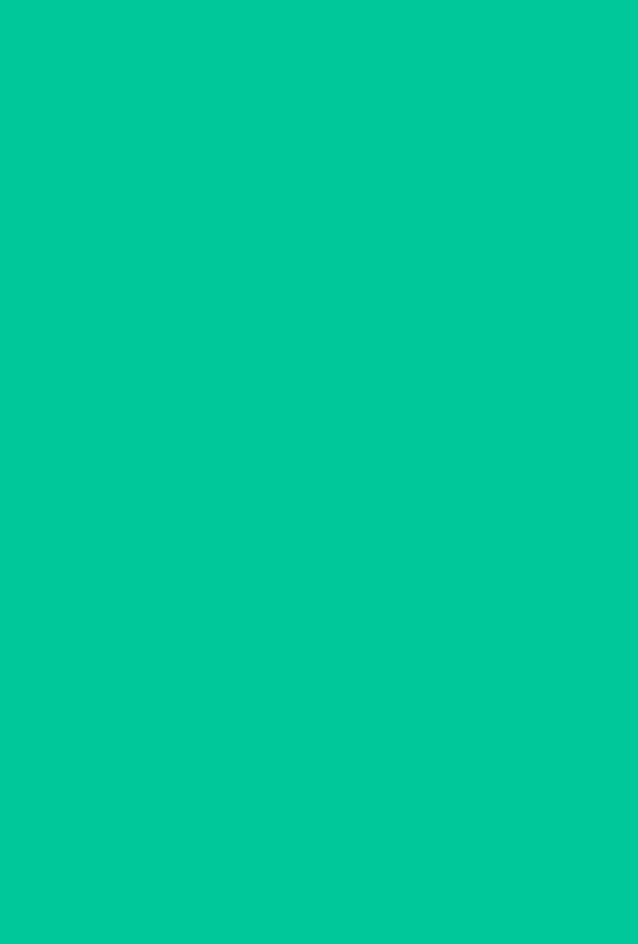 scroll, scrollTop: 0, scrollLeft: 0, axis: both 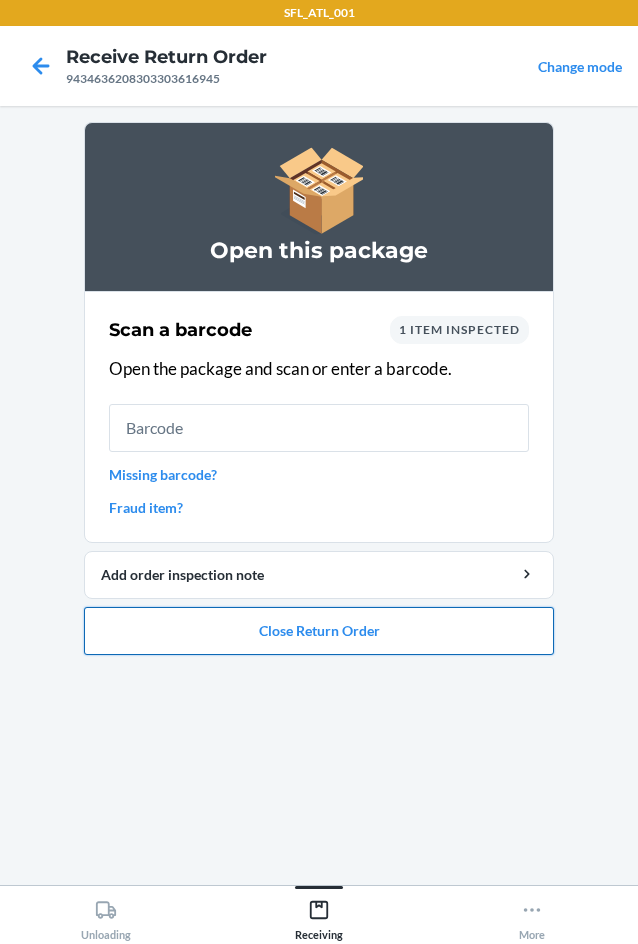 click on "Close Return Order" at bounding box center [319, 631] 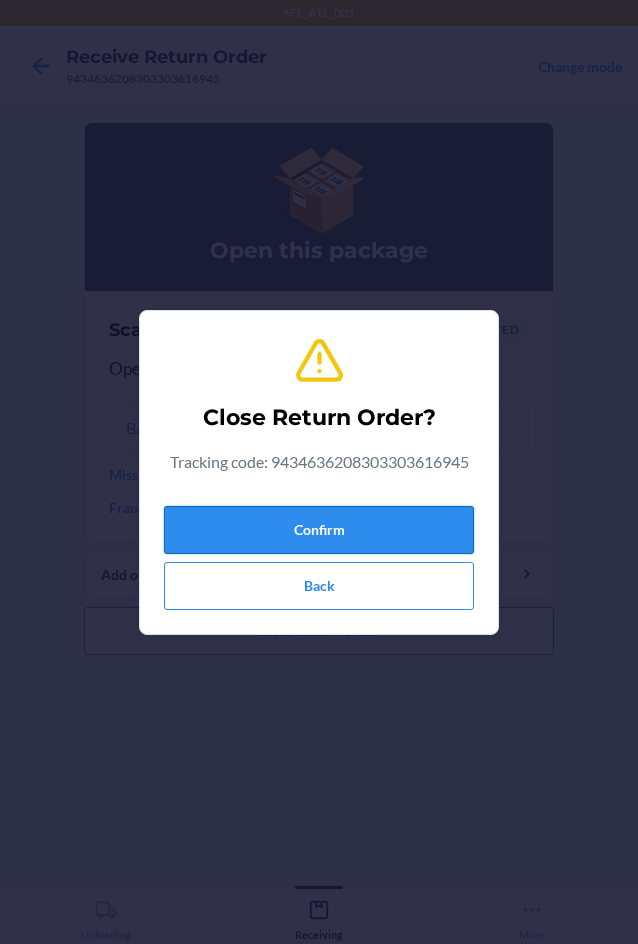 drag, startPoint x: 212, startPoint y: 516, endPoint x: 209, endPoint y: 532, distance: 16.27882 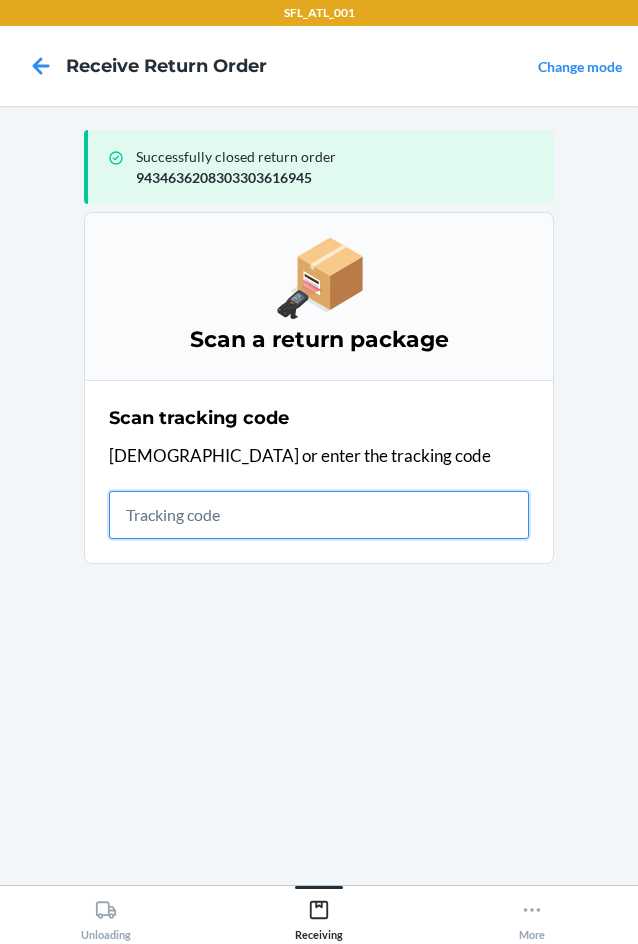 click at bounding box center [319, 515] 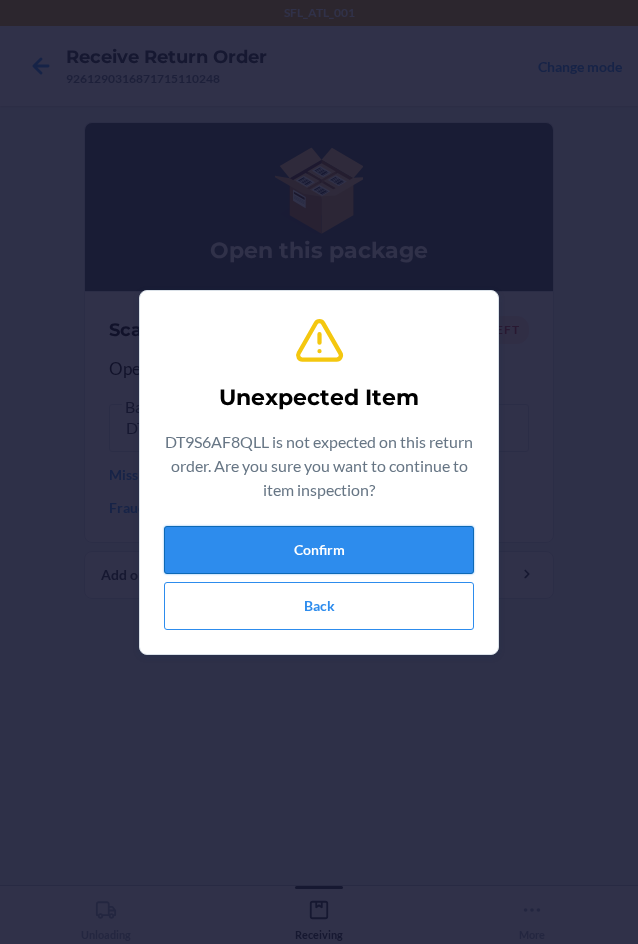 click on "Confirm" at bounding box center (319, 550) 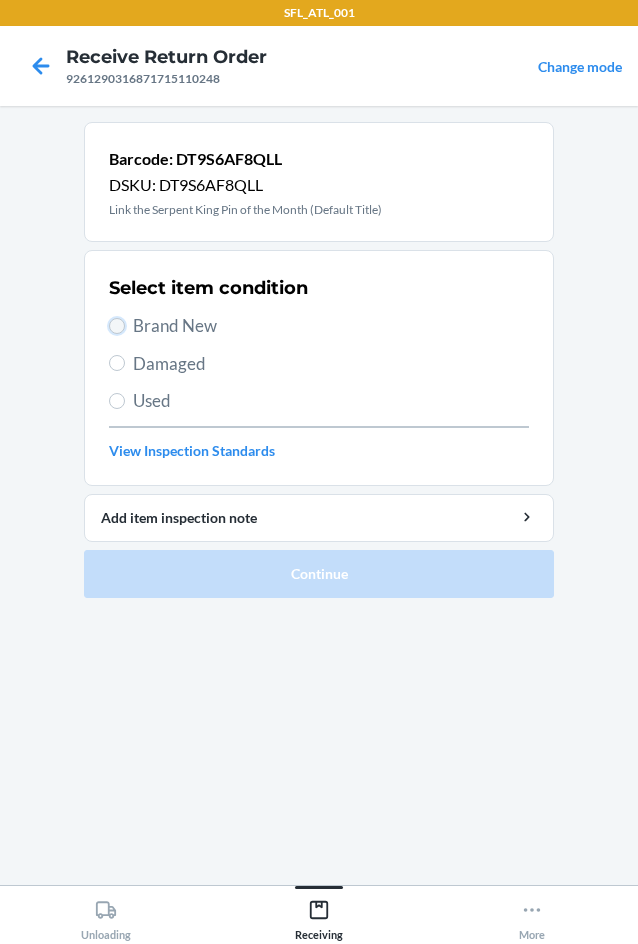 click on "Brand New" at bounding box center [117, 326] 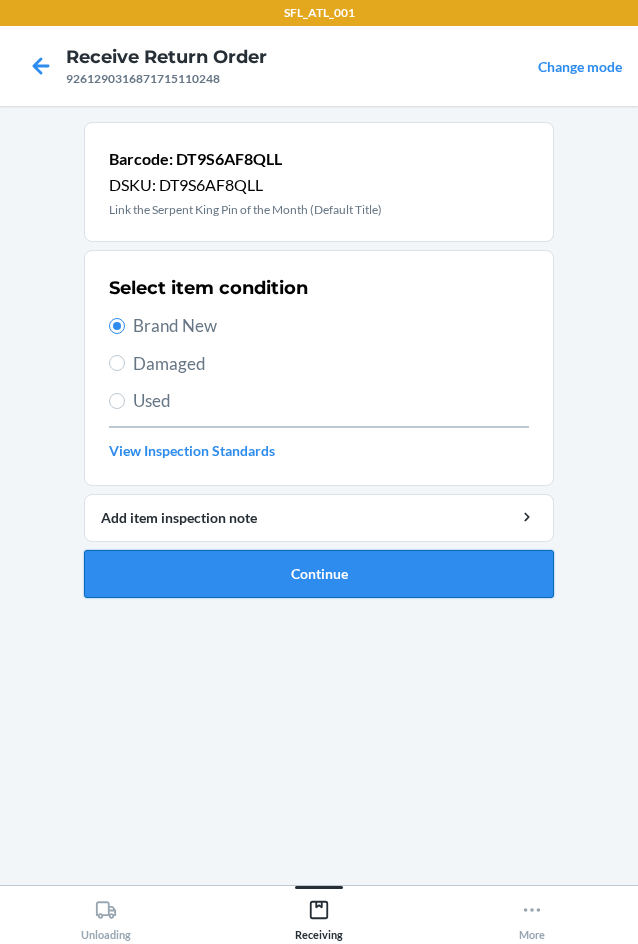 click on "Continue" at bounding box center [319, 574] 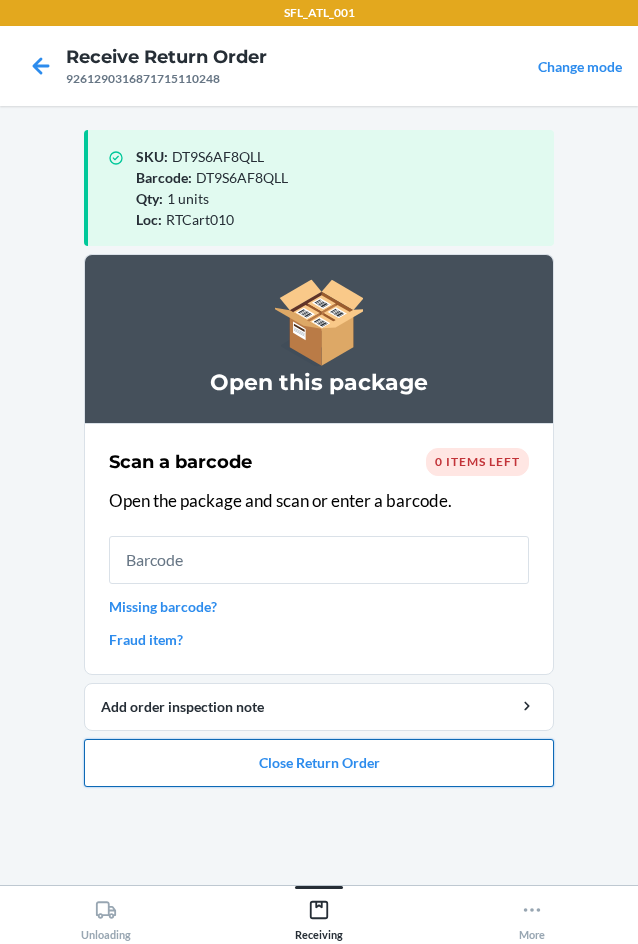 click on "Close Return Order" at bounding box center (319, 763) 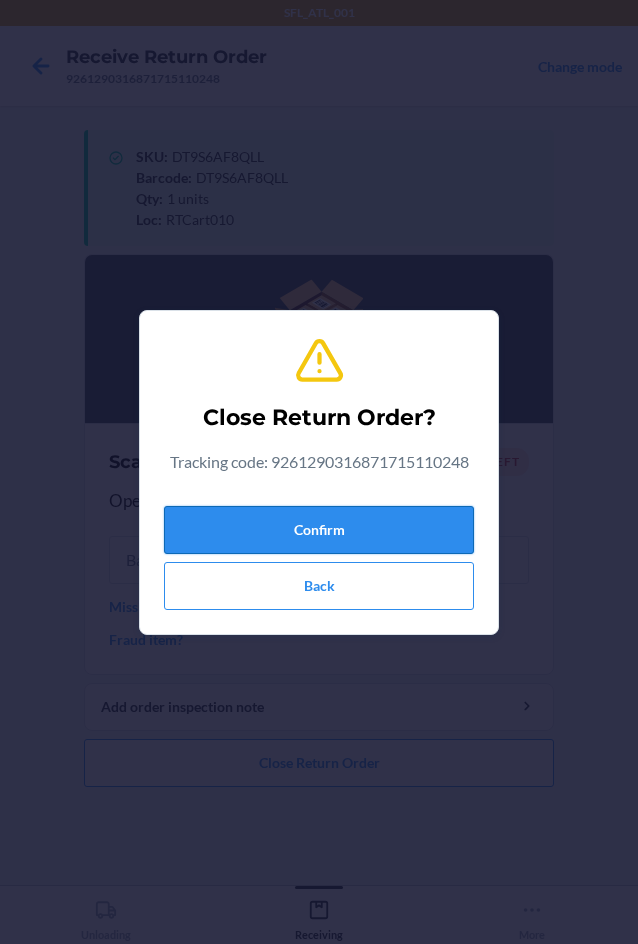 click on "Confirm" at bounding box center (319, 530) 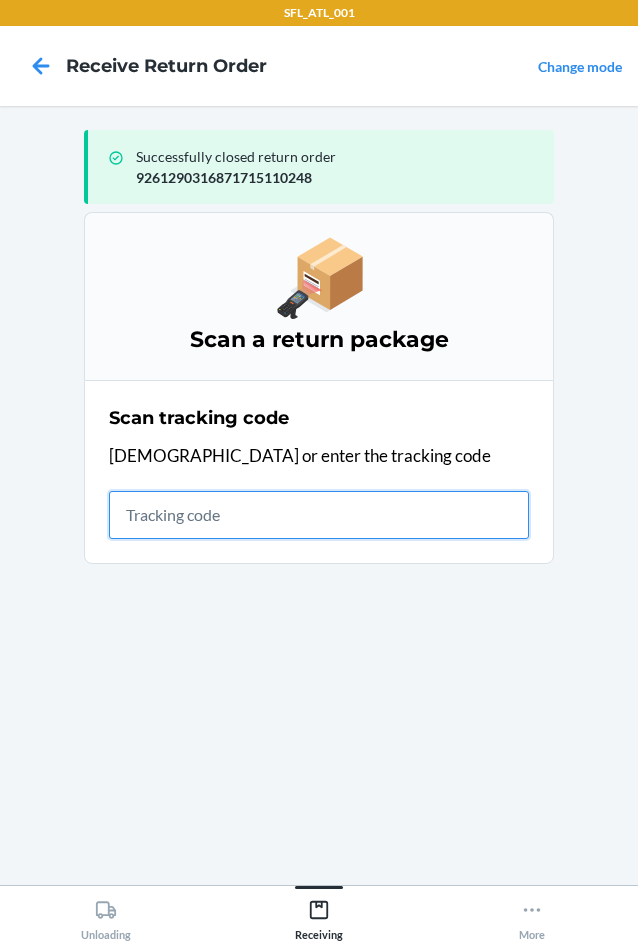 click at bounding box center [319, 515] 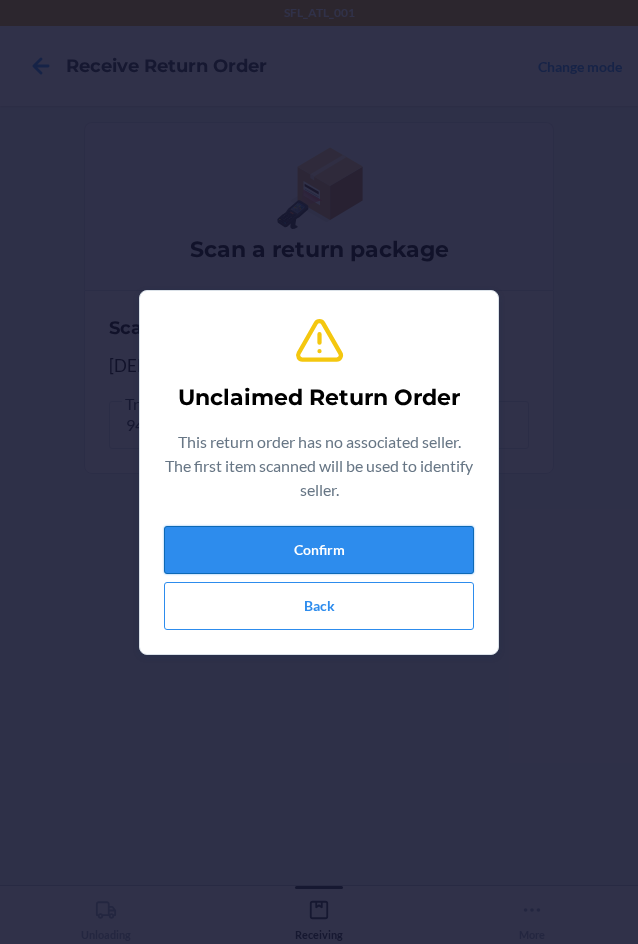 click on "Confirm" at bounding box center [319, 550] 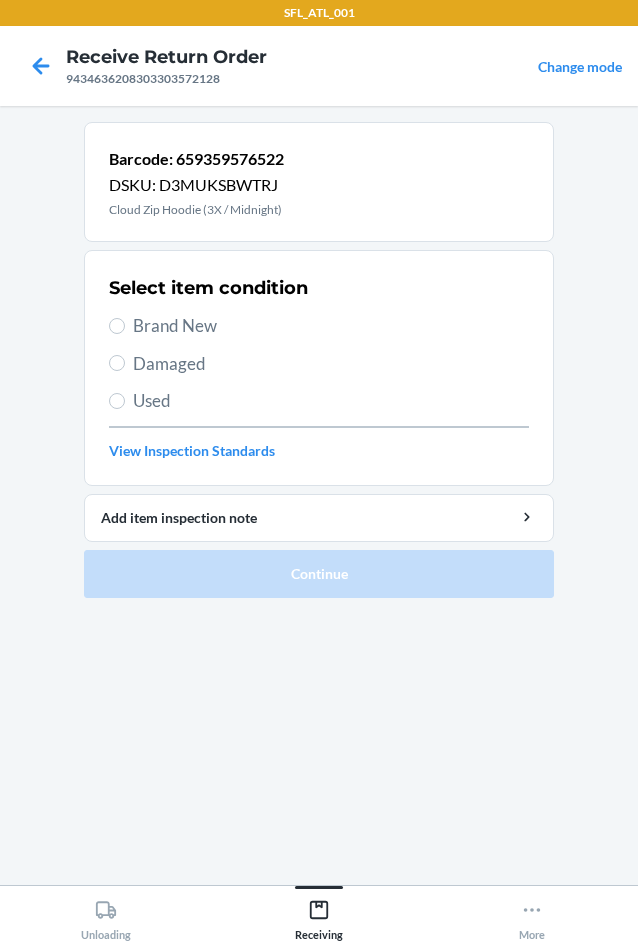 click on "Damaged" at bounding box center (319, 364) 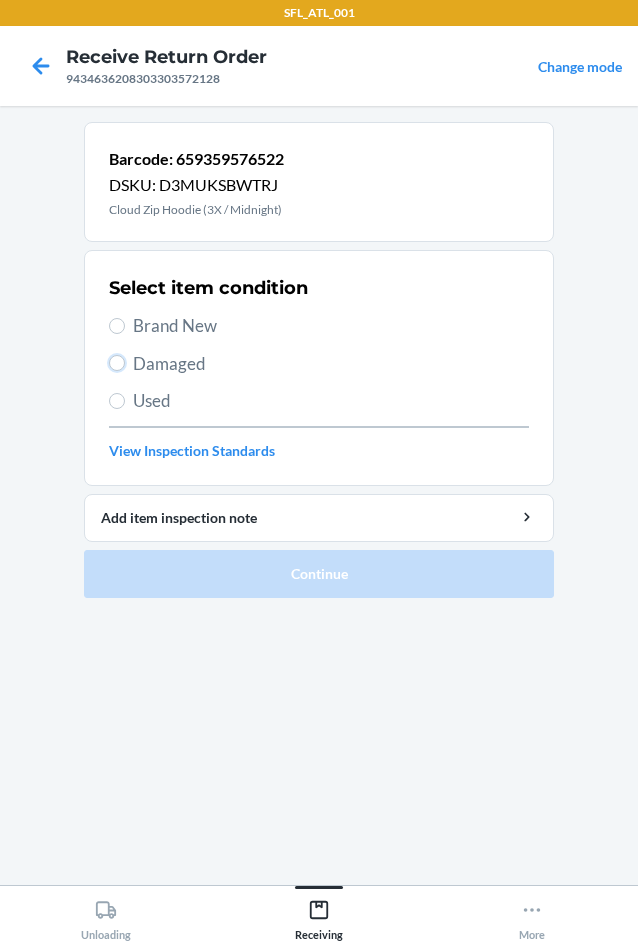 click on "Damaged" at bounding box center [117, 363] 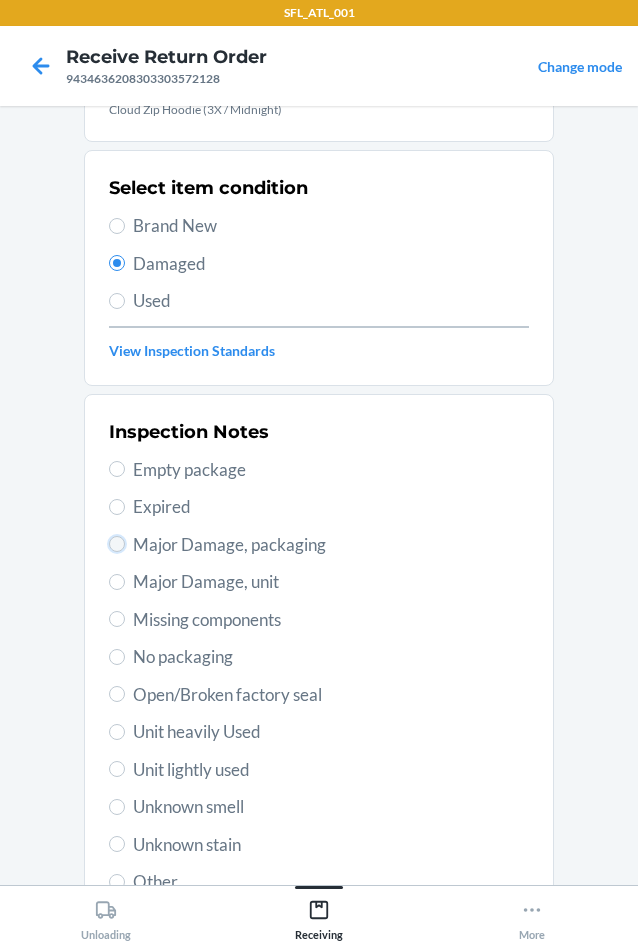click on "Major Damage, packaging" at bounding box center [117, 544] 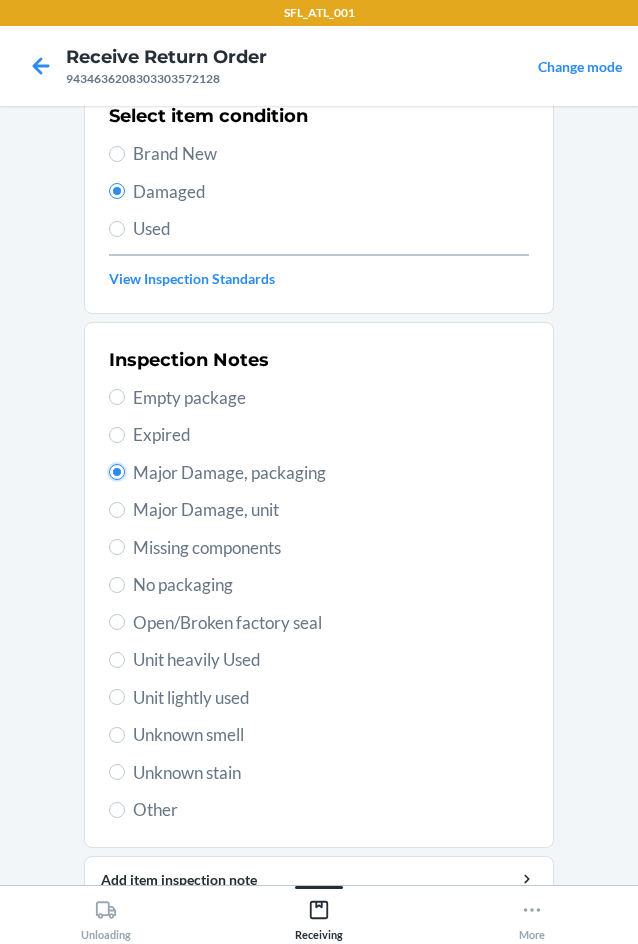 scroll, scrollTop: 263, scrollLeft: 0, axis: vertical 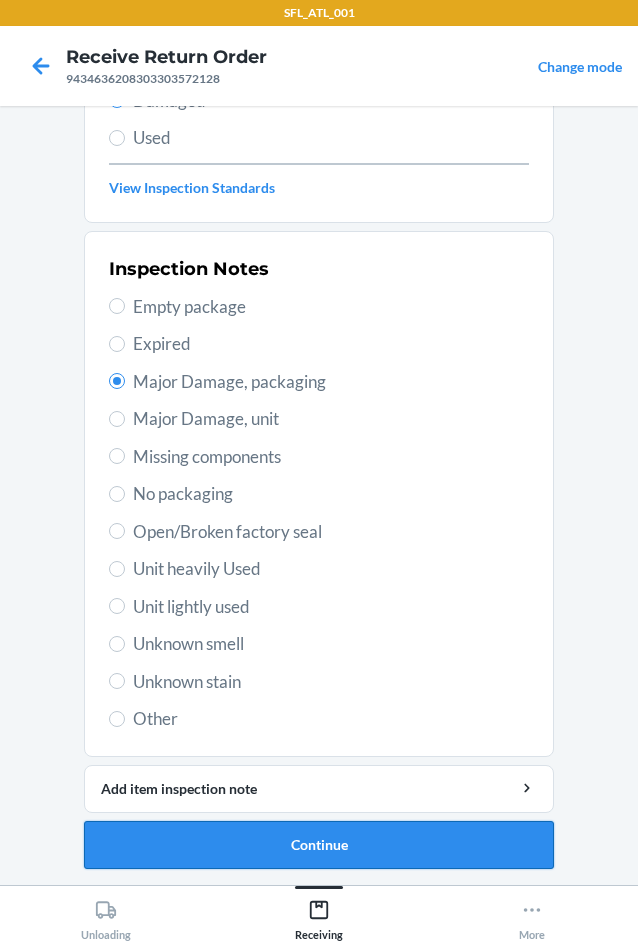 click on "Continue" at bounding box center (319, 845) 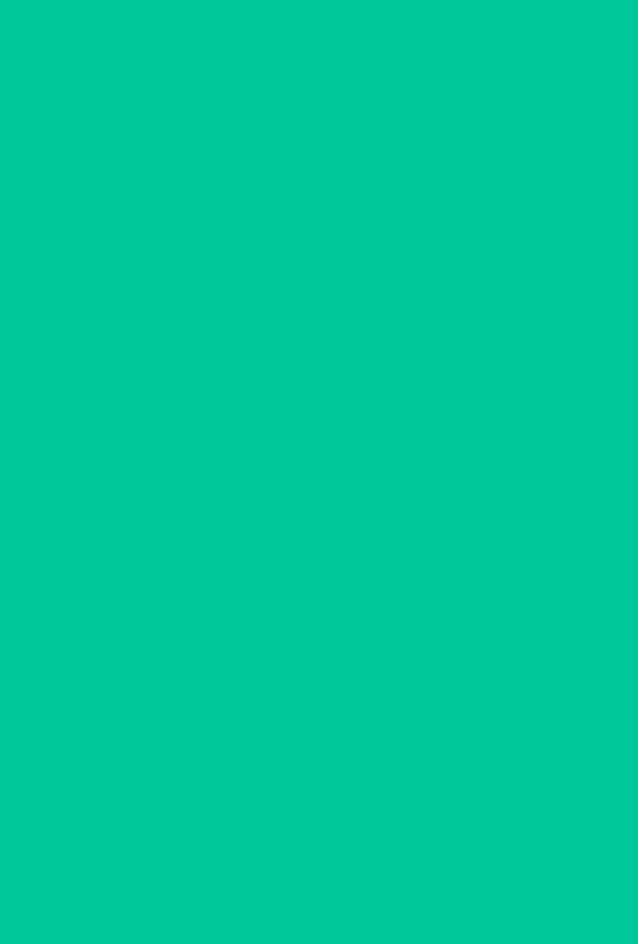 scroll, scrollTop: 98, scrollLeft: 0, axis: vertical 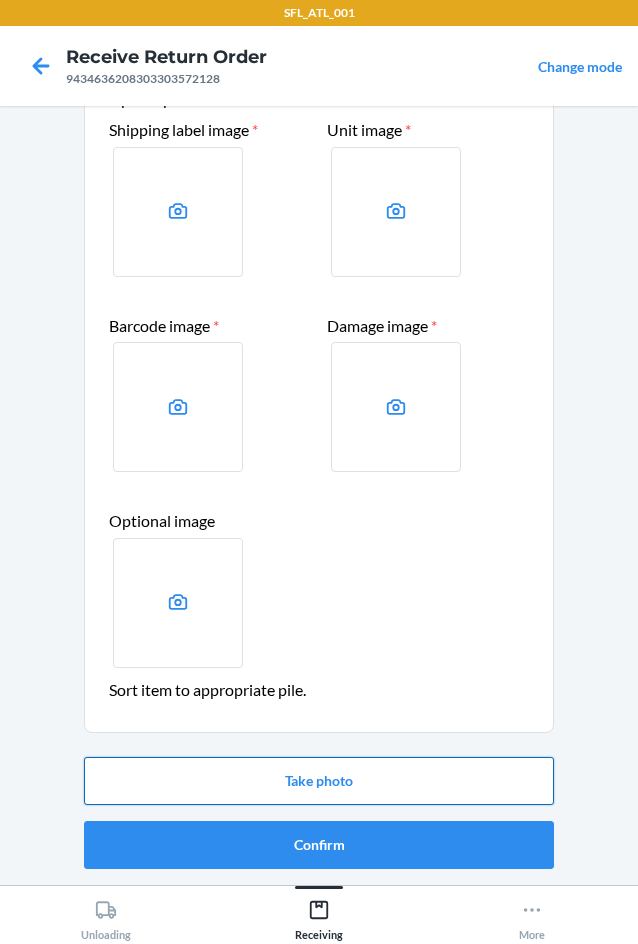 click on "Take photo" at bounding box center (319, 781) 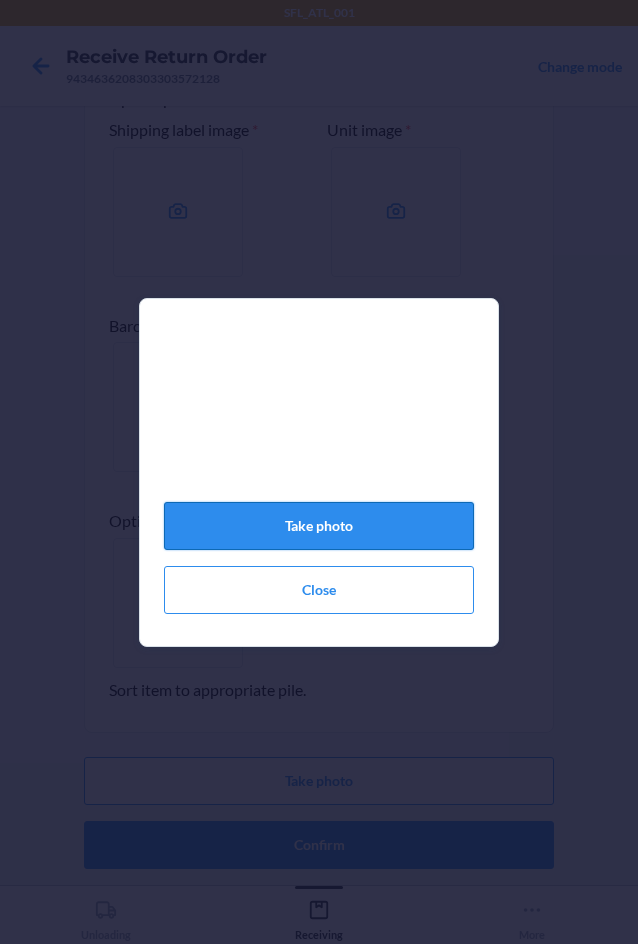 click on "Take photo" 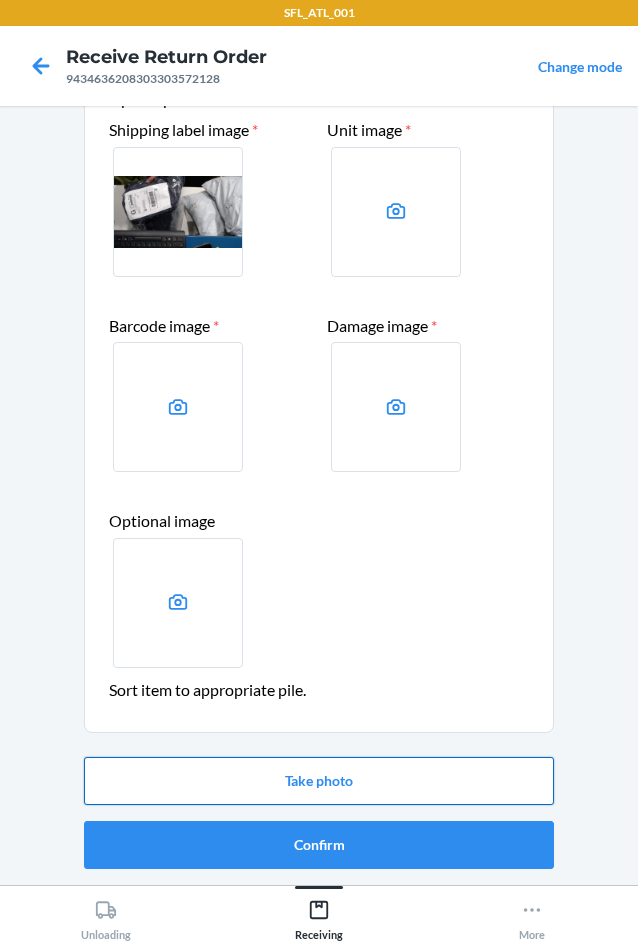 click on "Take photo" at bounding box center (319, 781) 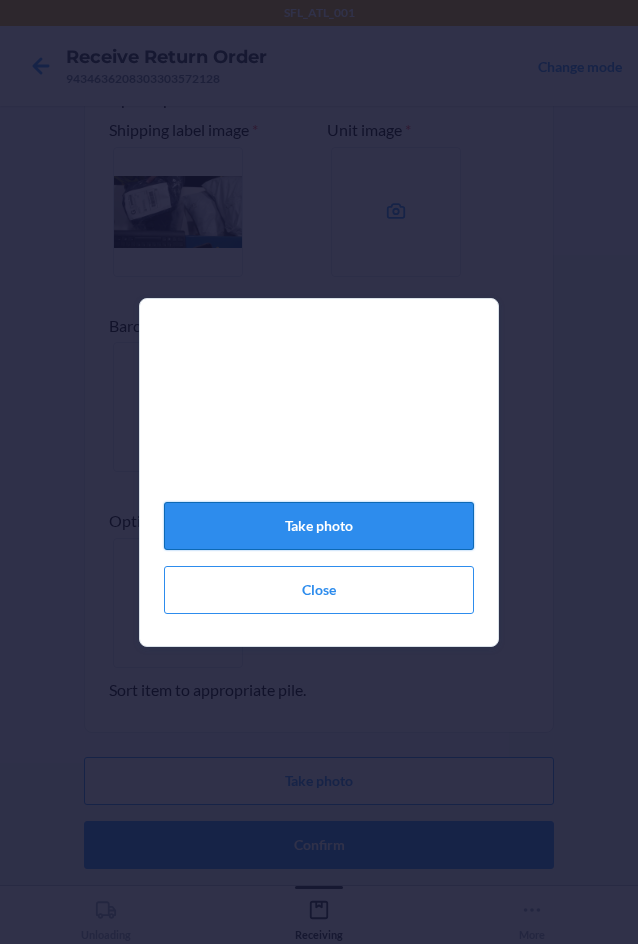 click on "Take photo" 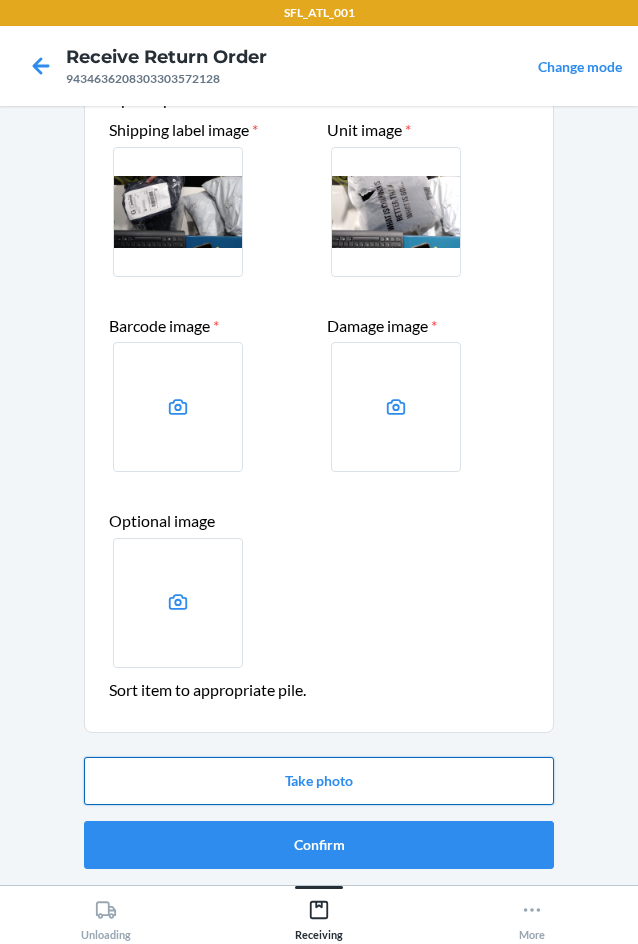 click on "Take photo" at bounding box center (319, 781) 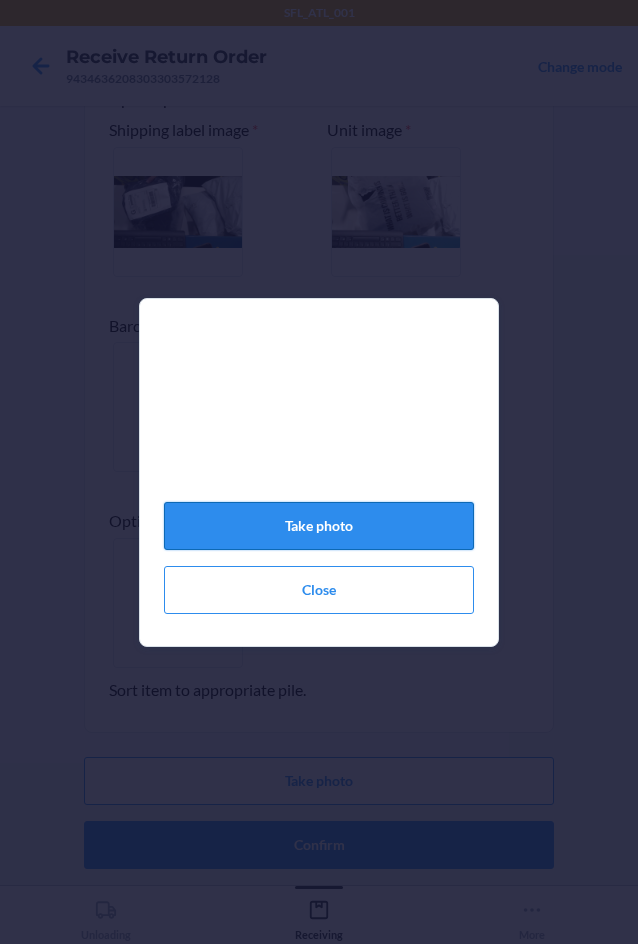 click on "Take photo" 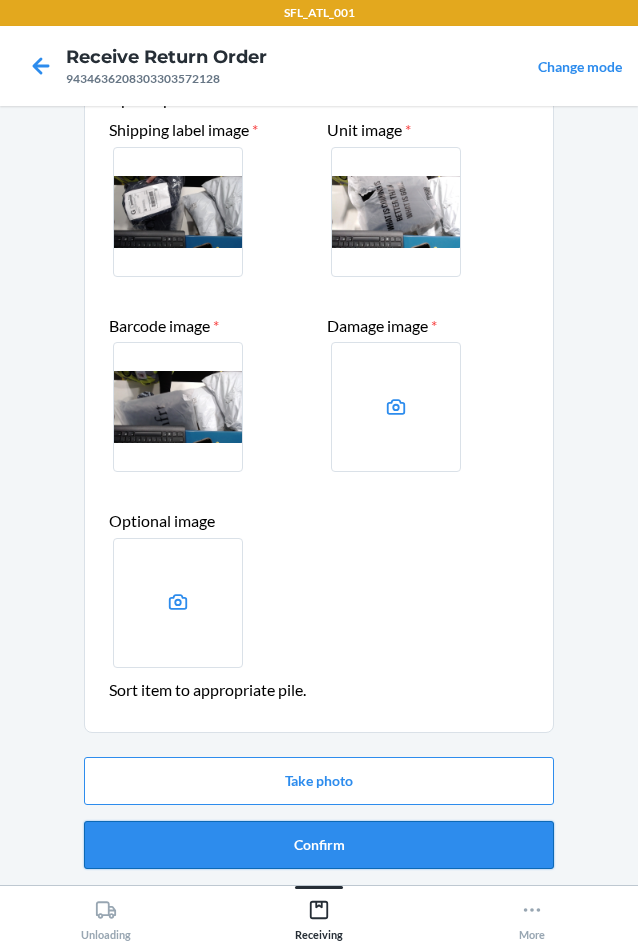 click on "Confirm" at bounding box center (319, 845) 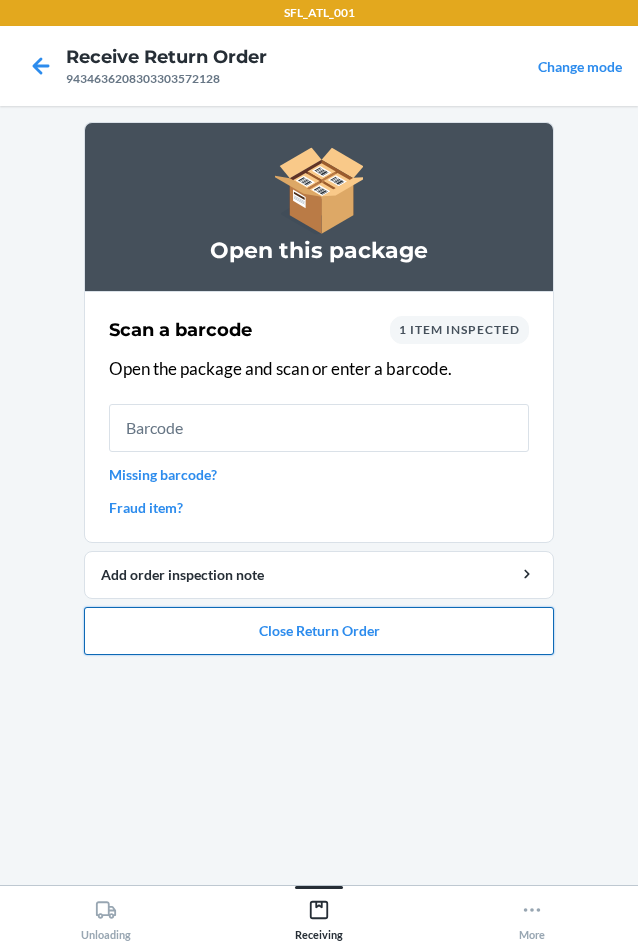 click on "Close Return Order" at bounding box center (319, 631) 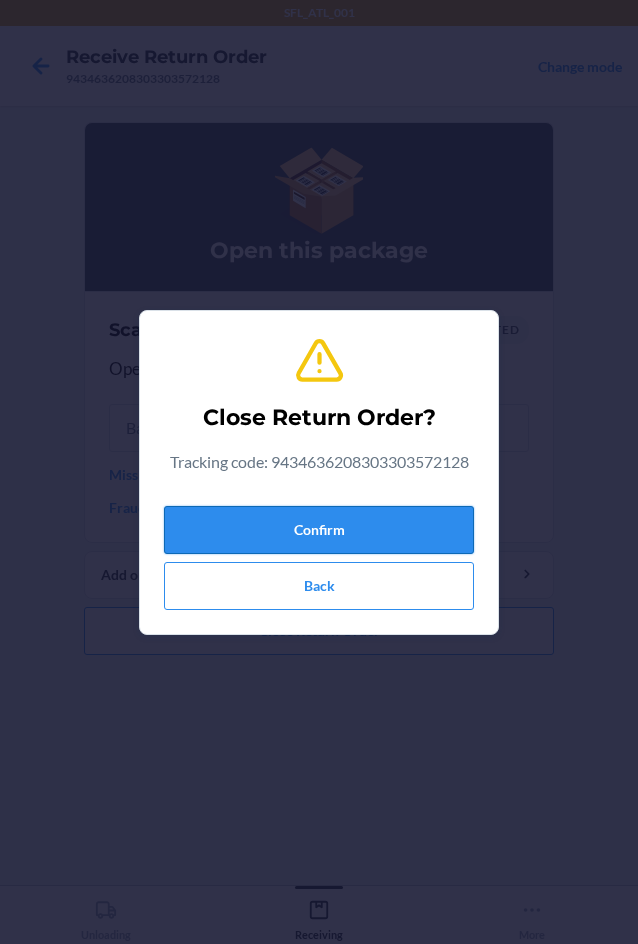 click on "Confirm" at bounding box center (319, 530) 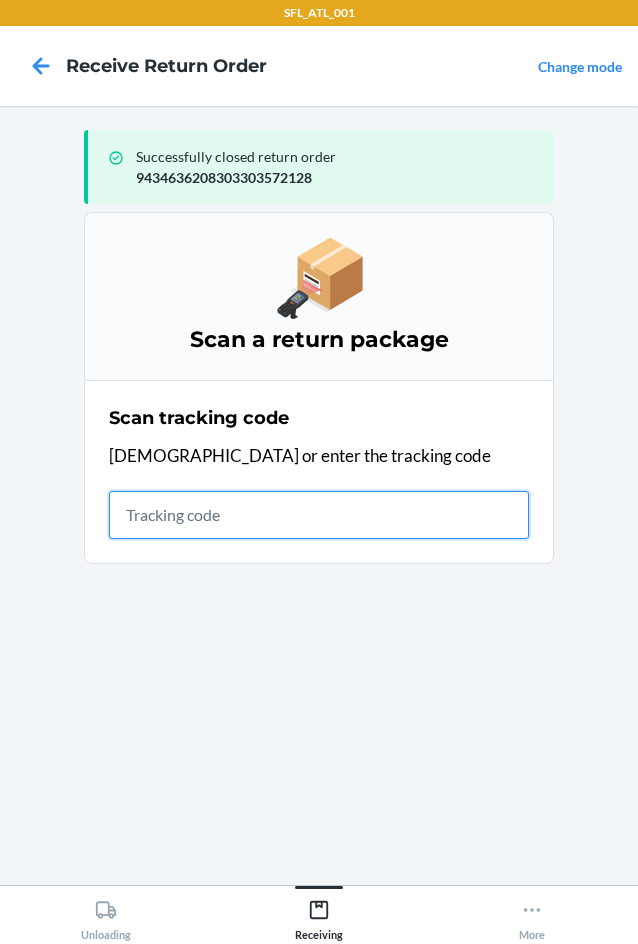 click at bounding box center [319, 515] 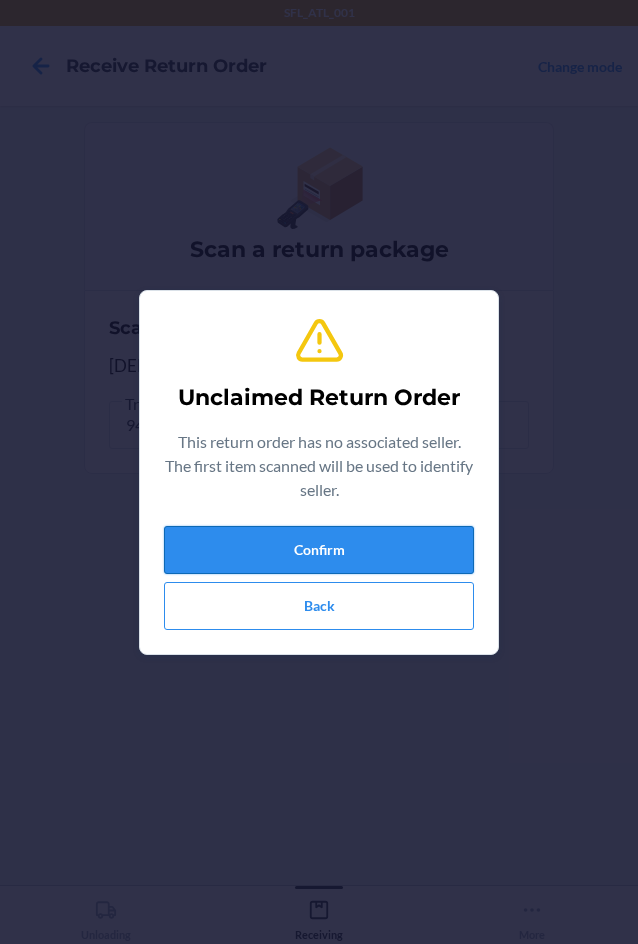 click on "Confirm" at bounding box center (319, 550) 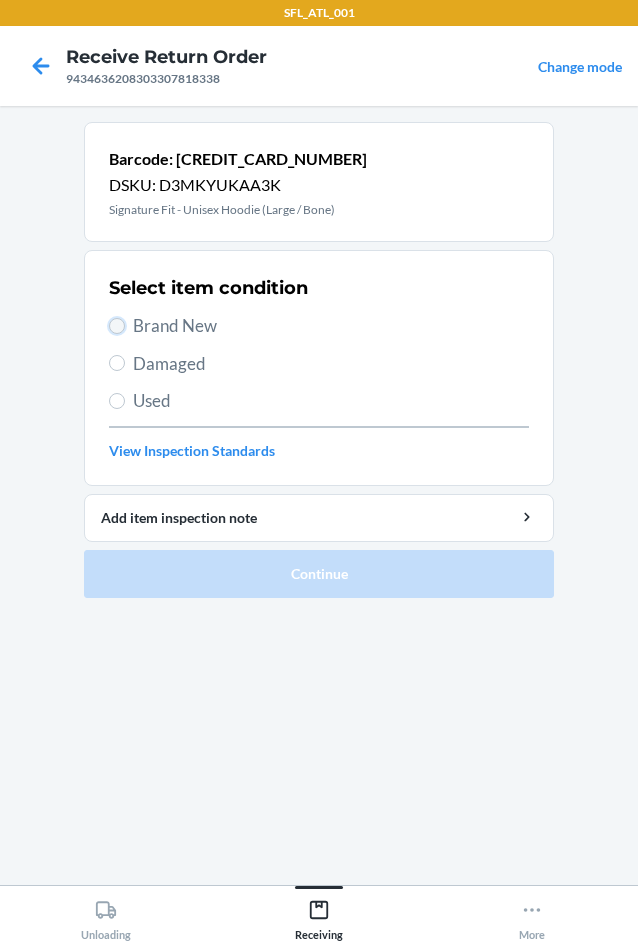 click on "Brand New" at bounding box center (117, 326) 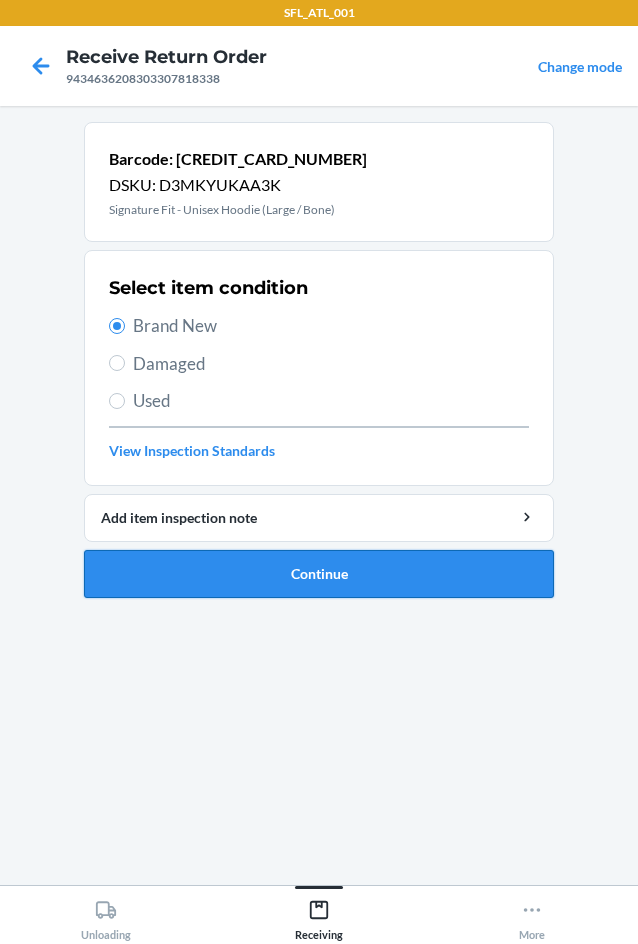 click on "Continue" at bounding box center (319, 574) 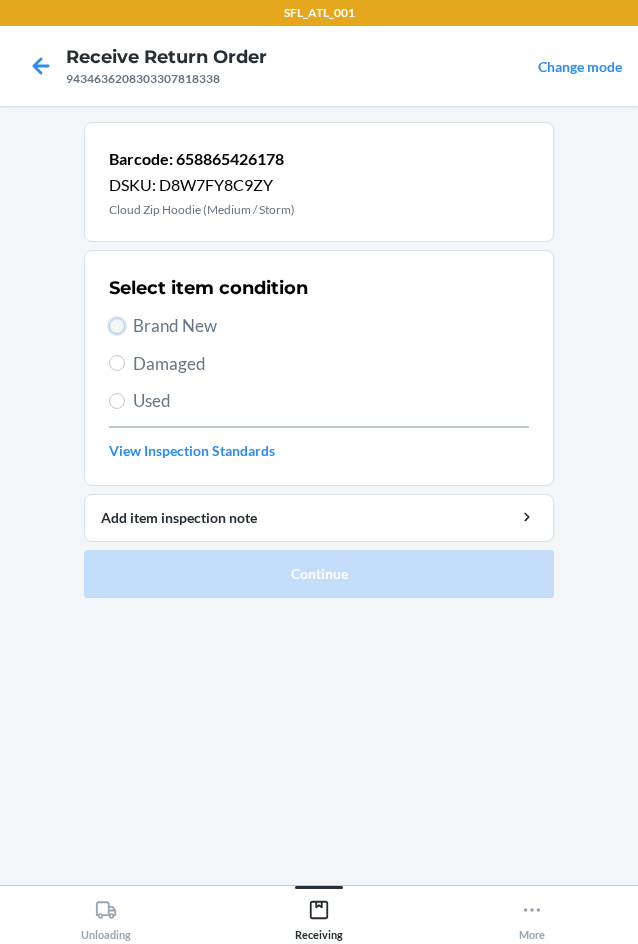 click on "Brand New" at bounding box center (117, 326) 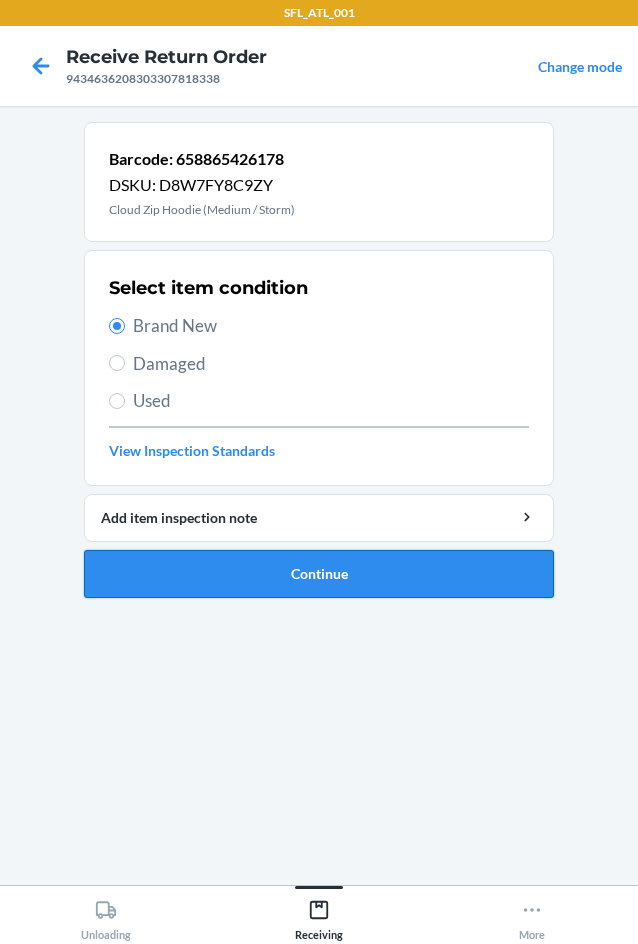 click on "Continue" at bounding box center (319, 574) 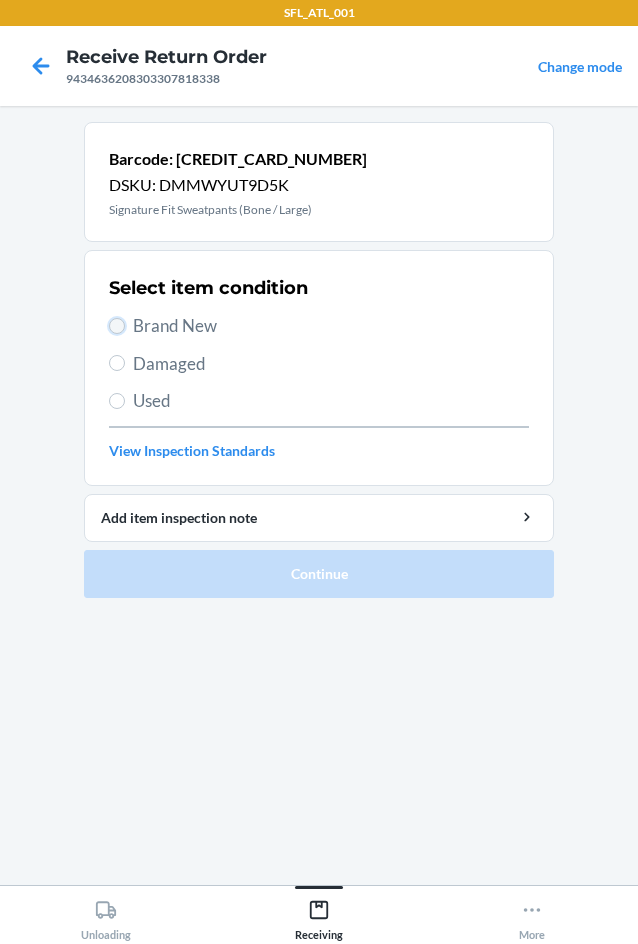 click on "Brand New" at bounding box center [117, 326] 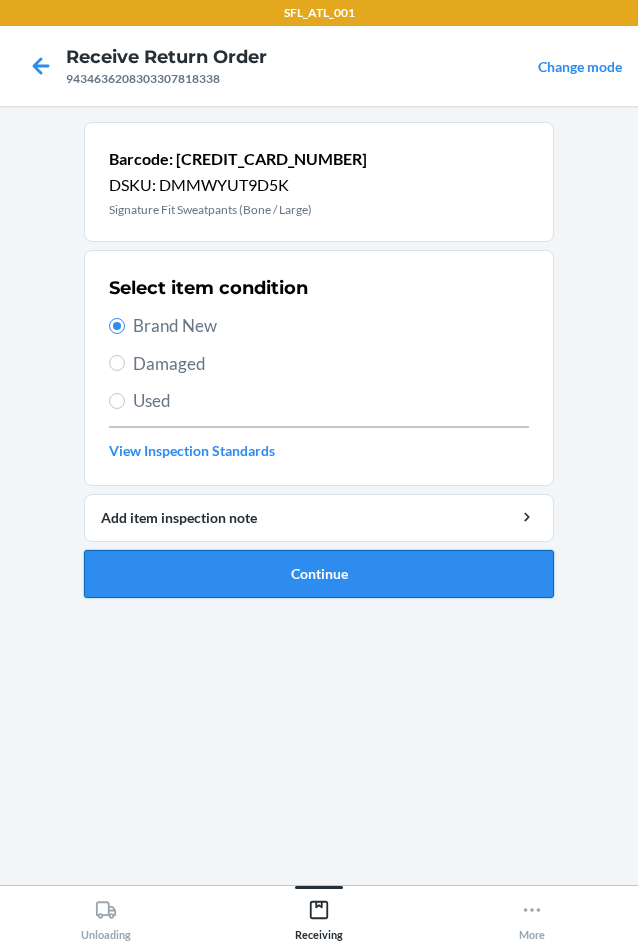 click on "Continue" at bounding box center (319, 574) 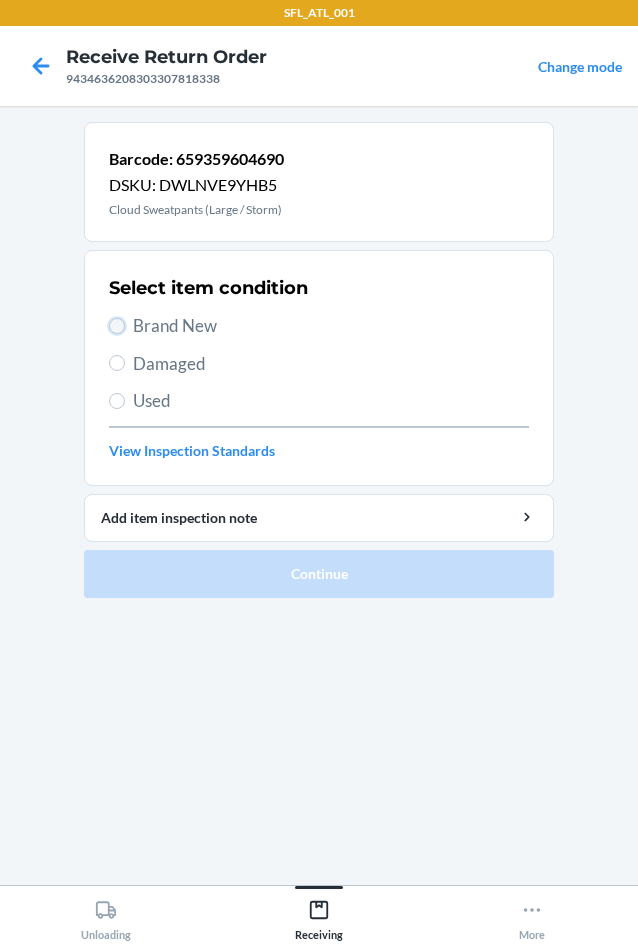click on "Brand New" at bounding box center [117, 326] 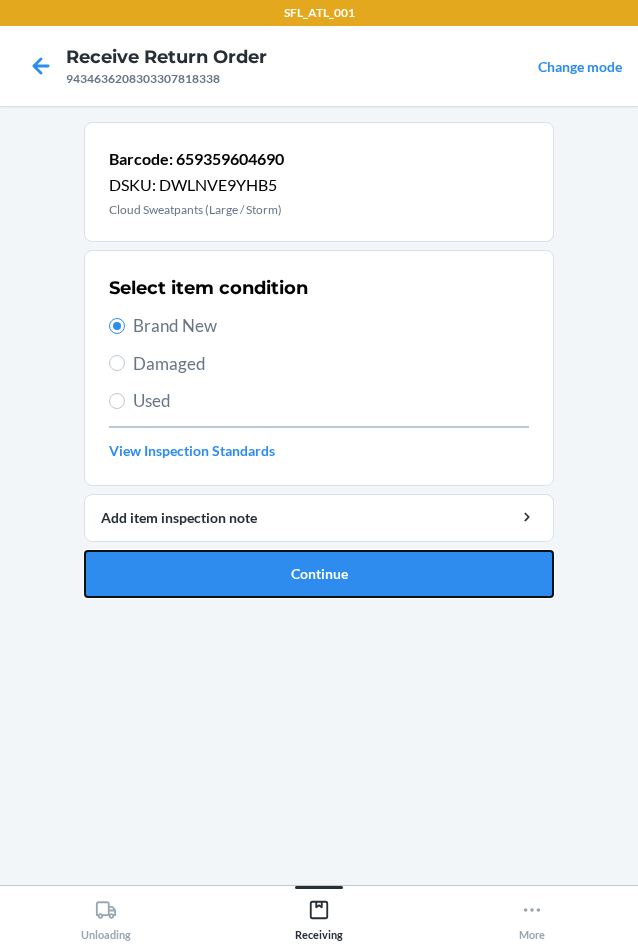 click on "Continue" at bounding box center [319, 574] 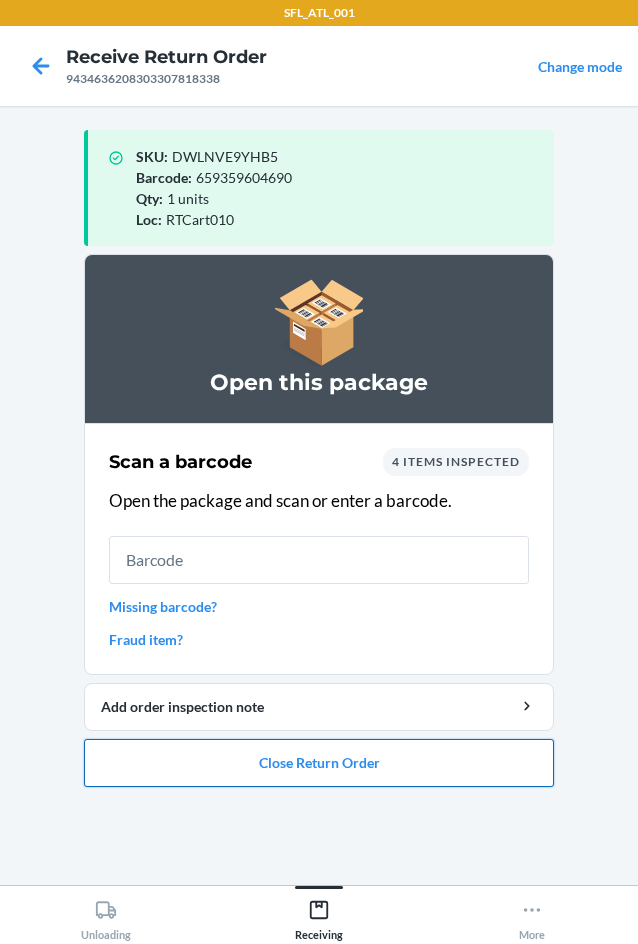 click on "Close Return Order" at bounding box center [319, 763] 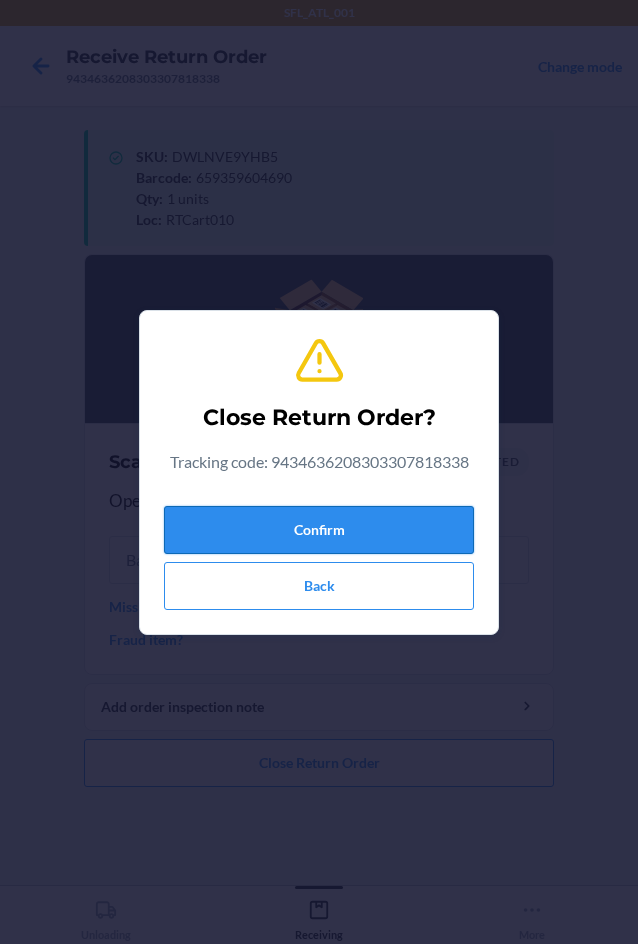 click on "Confirm" at bounding box center (319, 530) 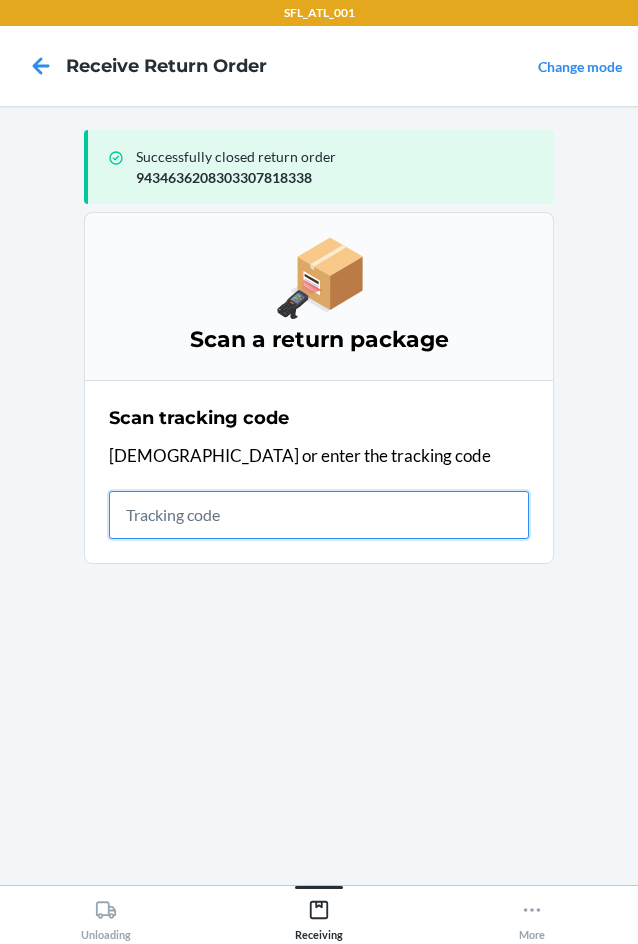 click at bounding box center (319, 515) 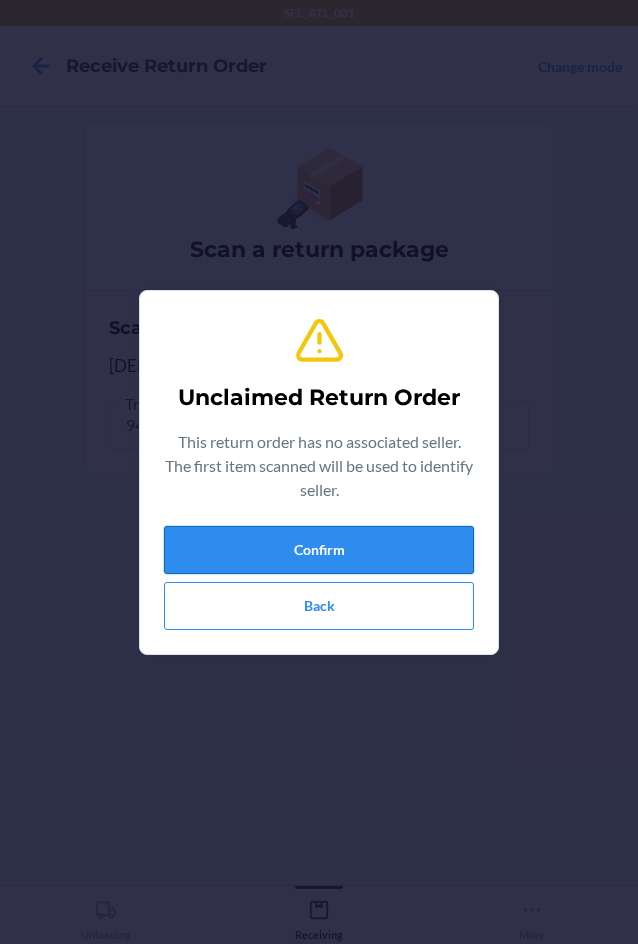 click on "Confirm" at bounding box center [319, 550] 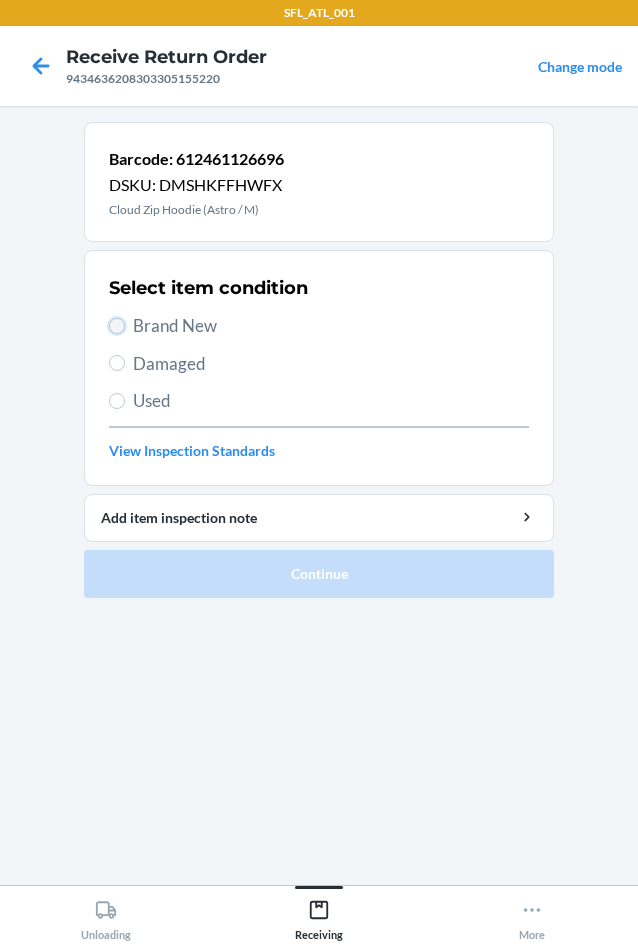 click on "Brand New" at bounding box center [117, 326] 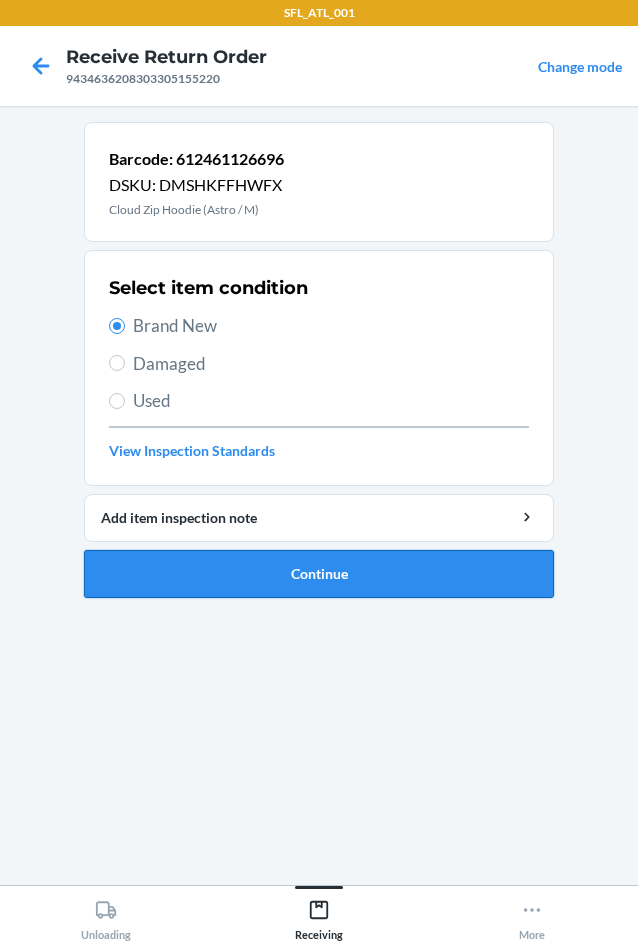 click on "Continue" at bounding box center (319, 574) 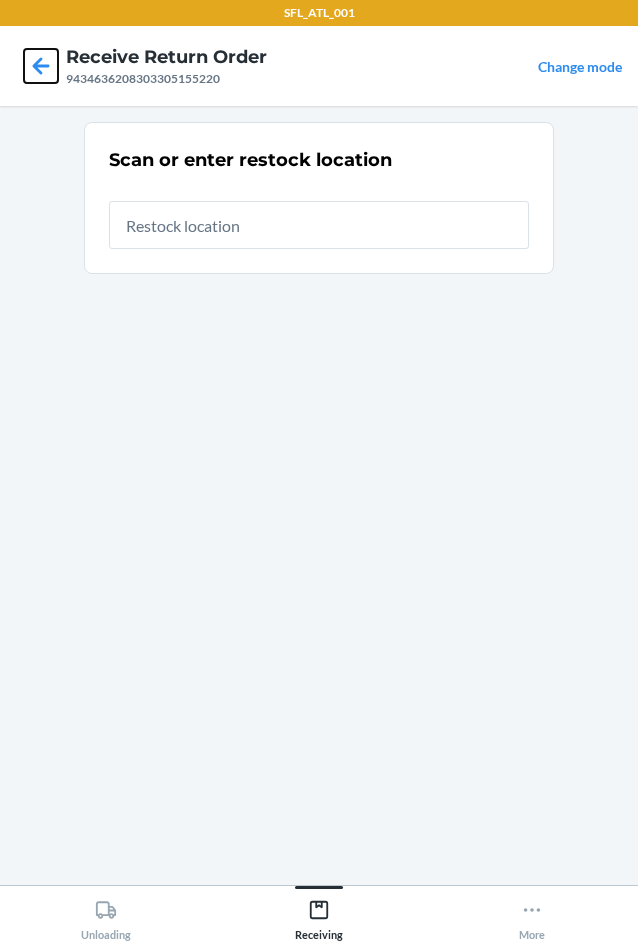 click 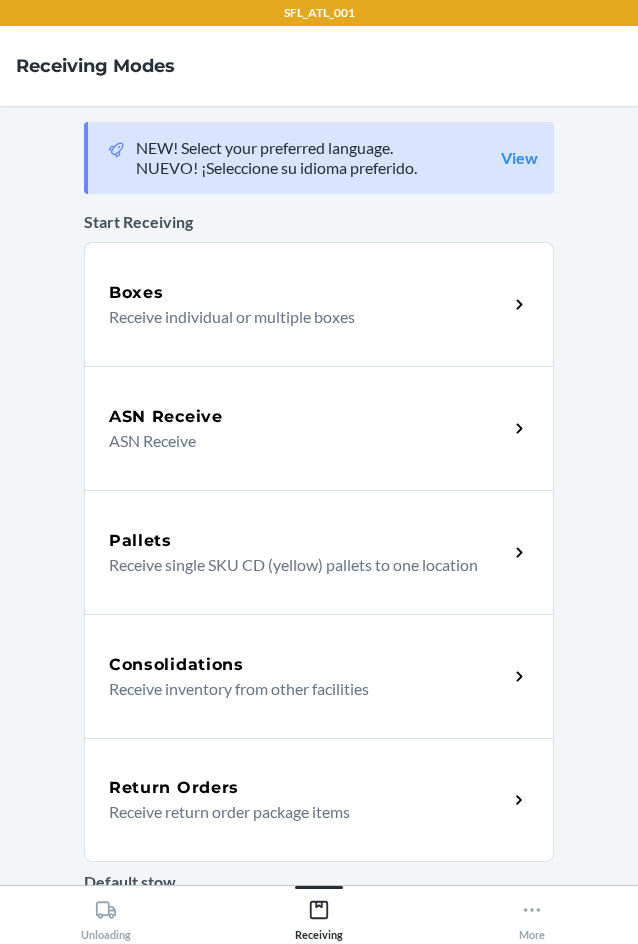 click on "Return Orders Receive return order package items" at bounding box center (319, 800) 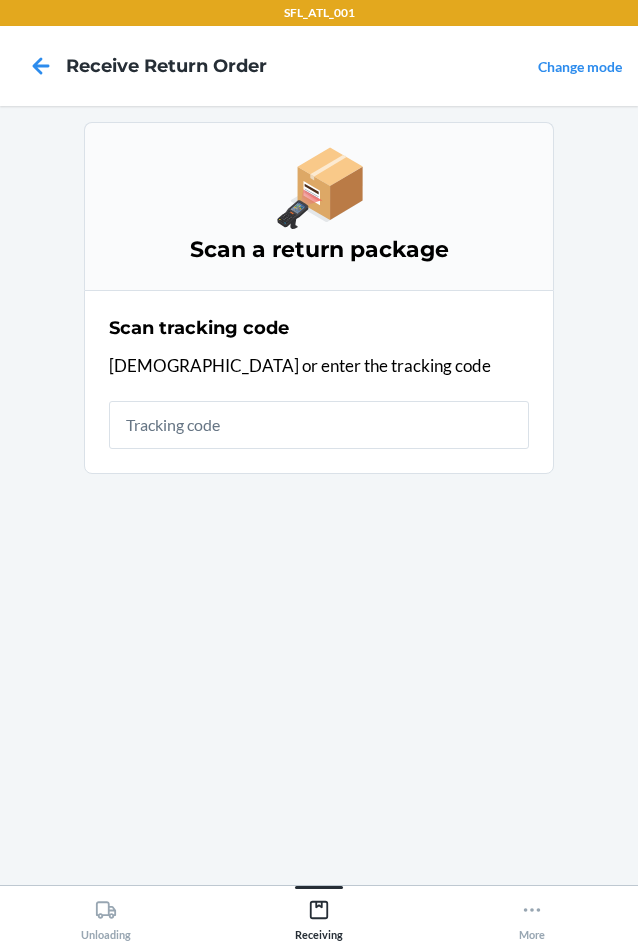 click at bounding box center [319, 425] 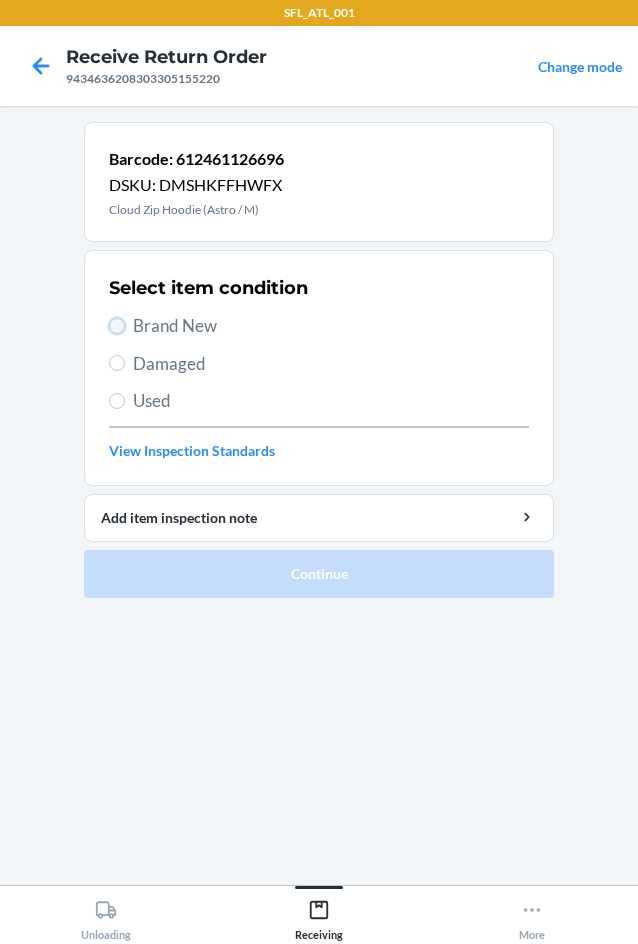 click on "Brand New" at bounding box center (117, 326) 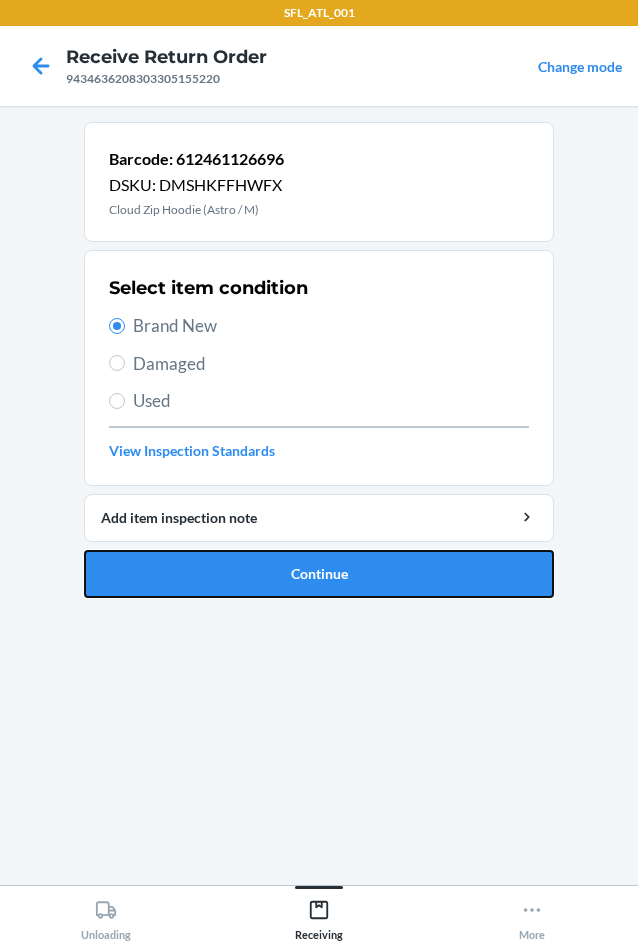 click on "Continue" at bounding box center [319, 574] 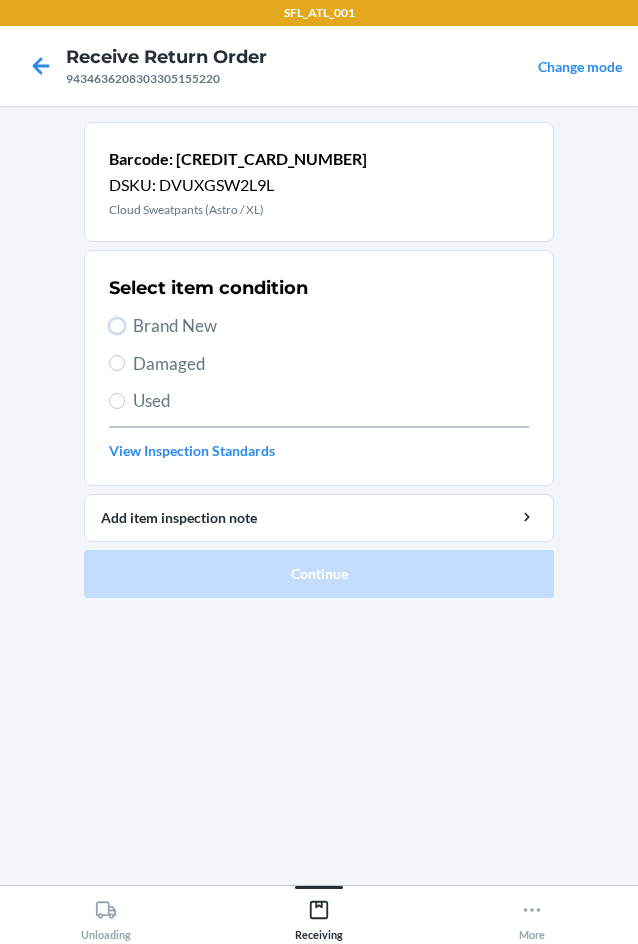 drag, startPoint x: 116, startPoint y: 321, endPoint x: 132, endPoint y: 362, distance: 44.011364 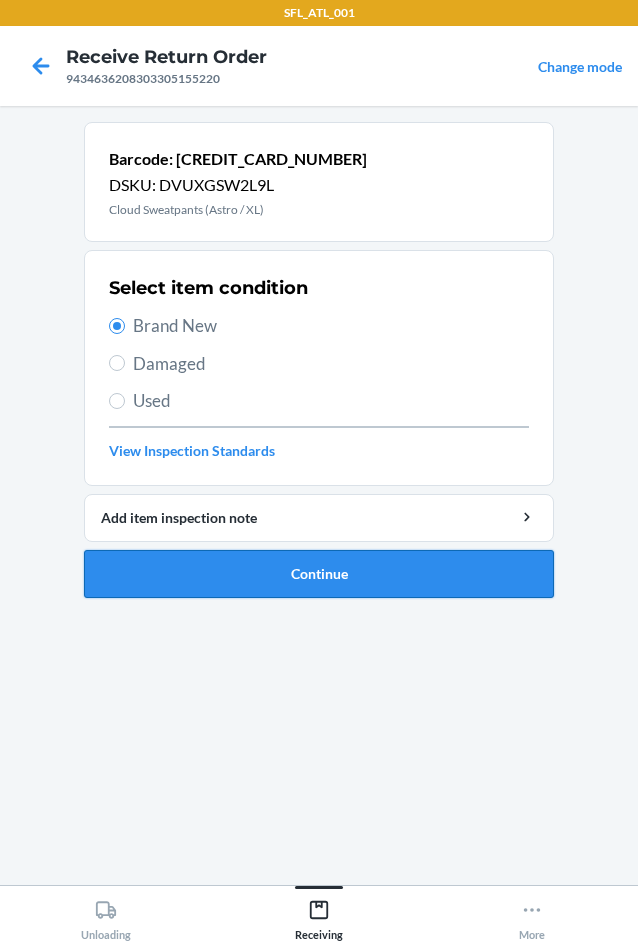 click on "Continue" at bounding box center (319, 574) 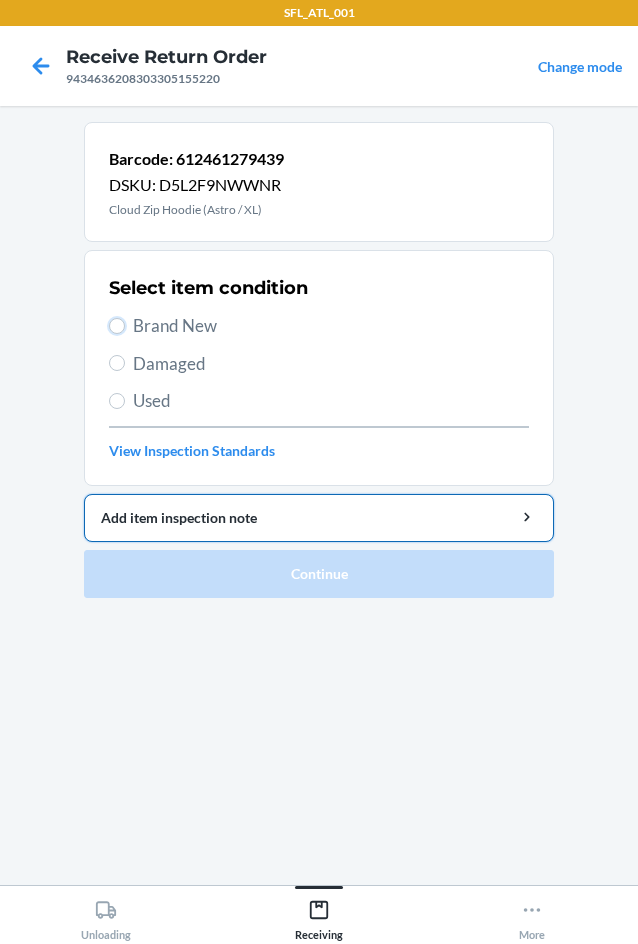 drag, startPoint x: 117, startPoint y: 323, endPoint x: 175, endPoint y: 515, distance: 200.56918 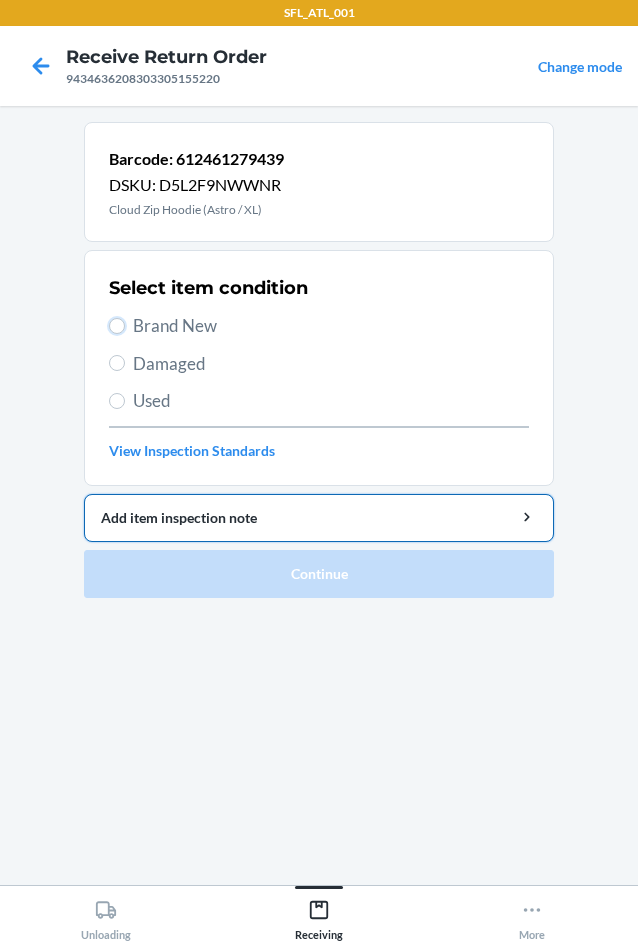 click on "Brand New" at bounding box center [117, 326] 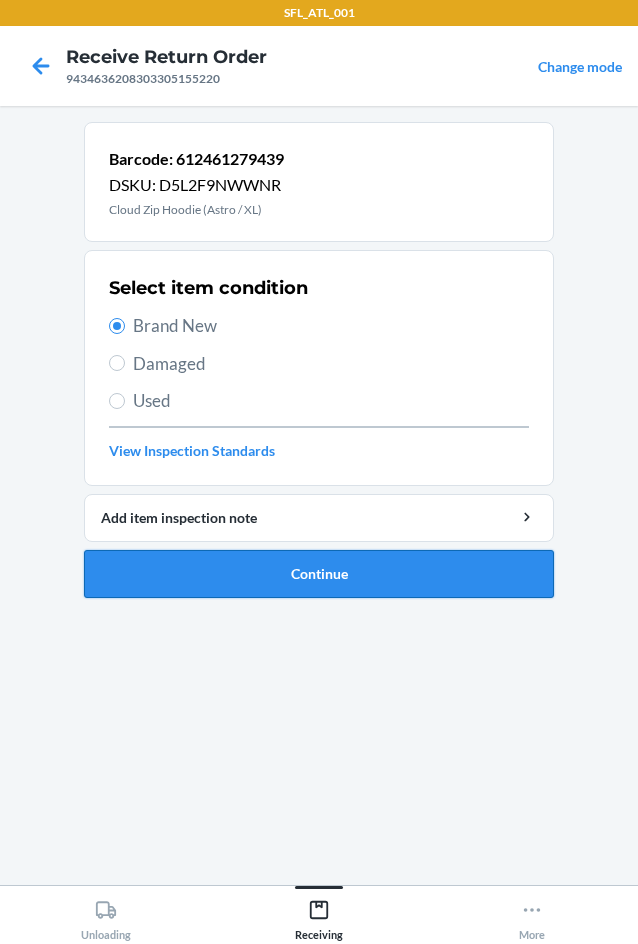 click on "Continue" at bounding box center (319, 574) 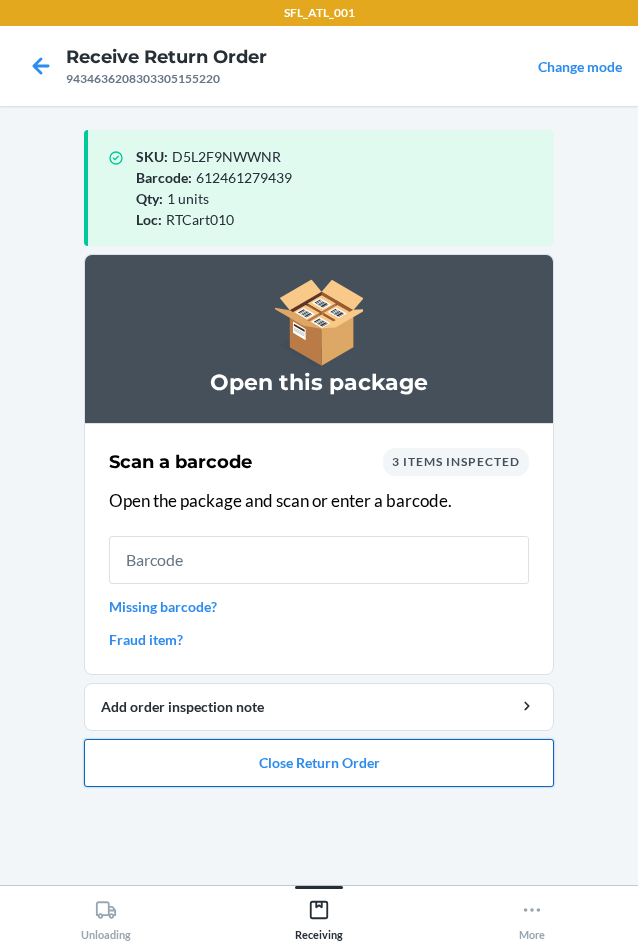click on "Close Return Order" at bounding box center (319, 763) 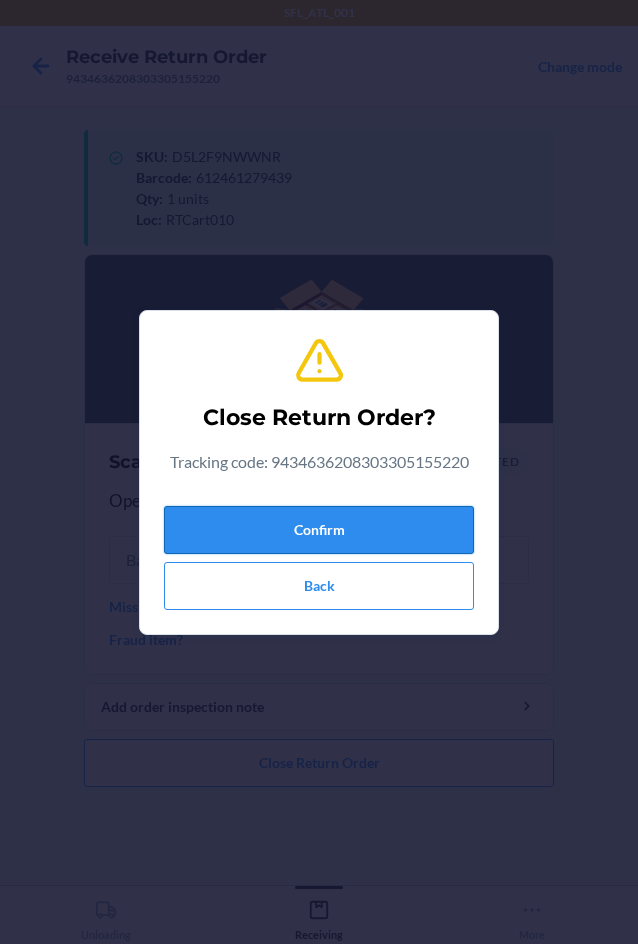 click on "Confirm" at bounding box center [319, 530] 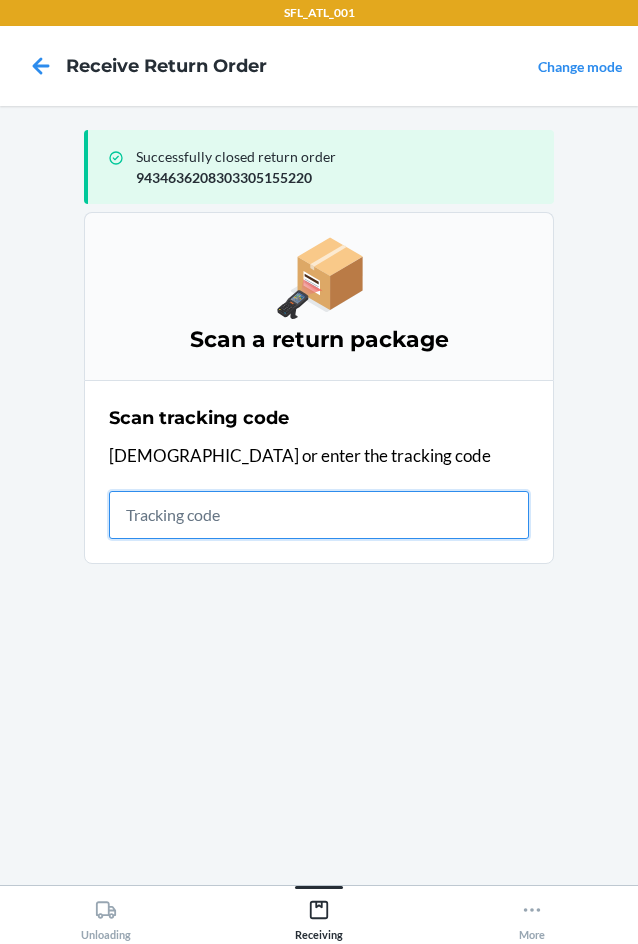 click at bounding box center [319, 515] 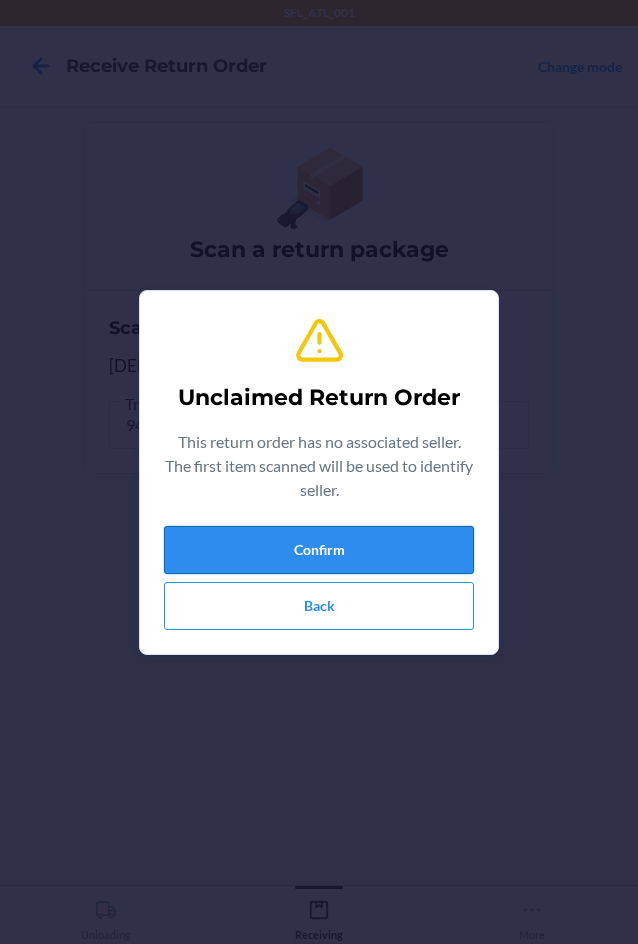 click on "Confirm" at bounding box center (319, 550) 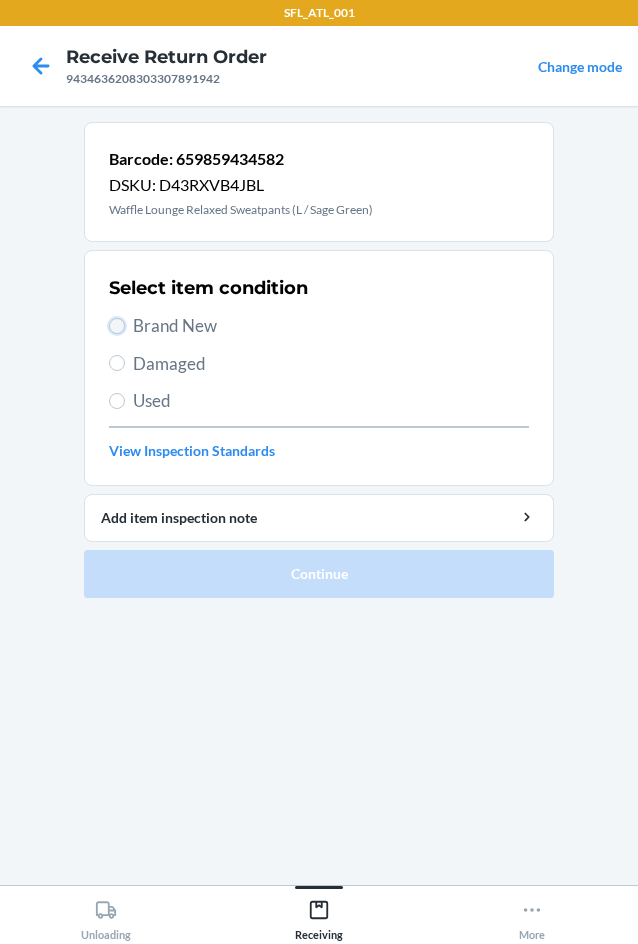 click on "Brand New" at bounding box center [117, 326] 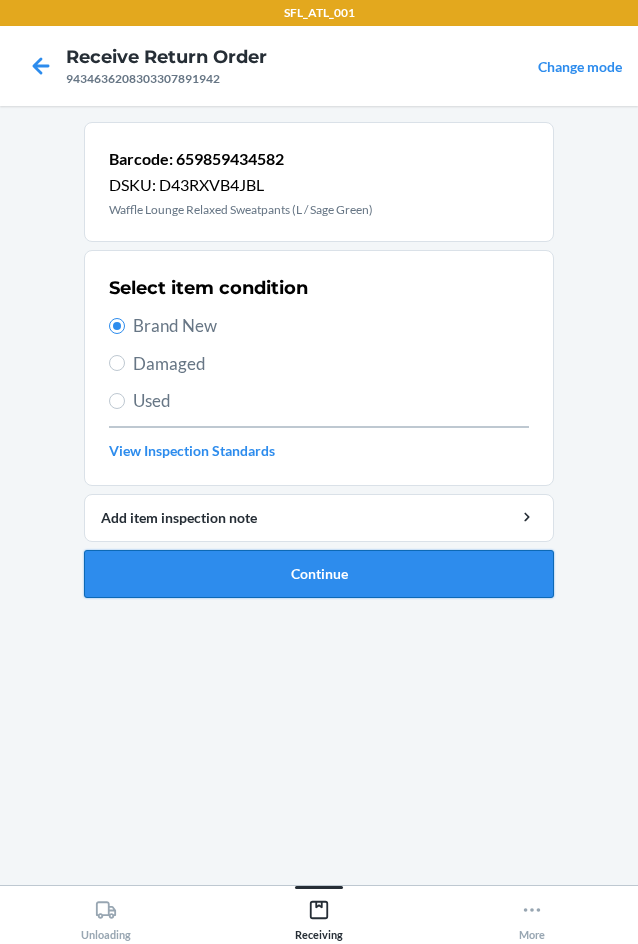 click on "Continue" at bounding box center (319, 574) 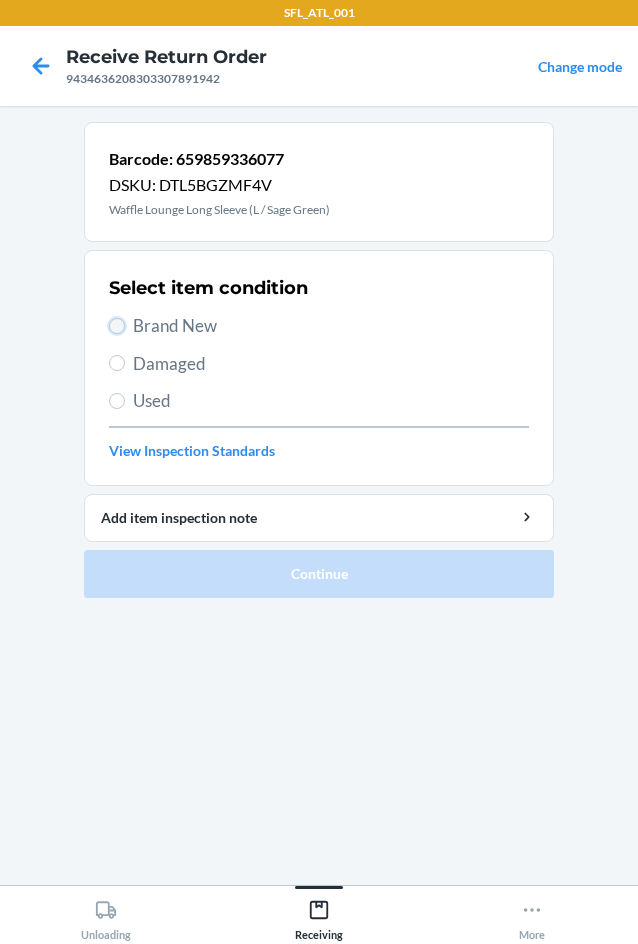 click on "Brand New" at bounding box center [117, 326] 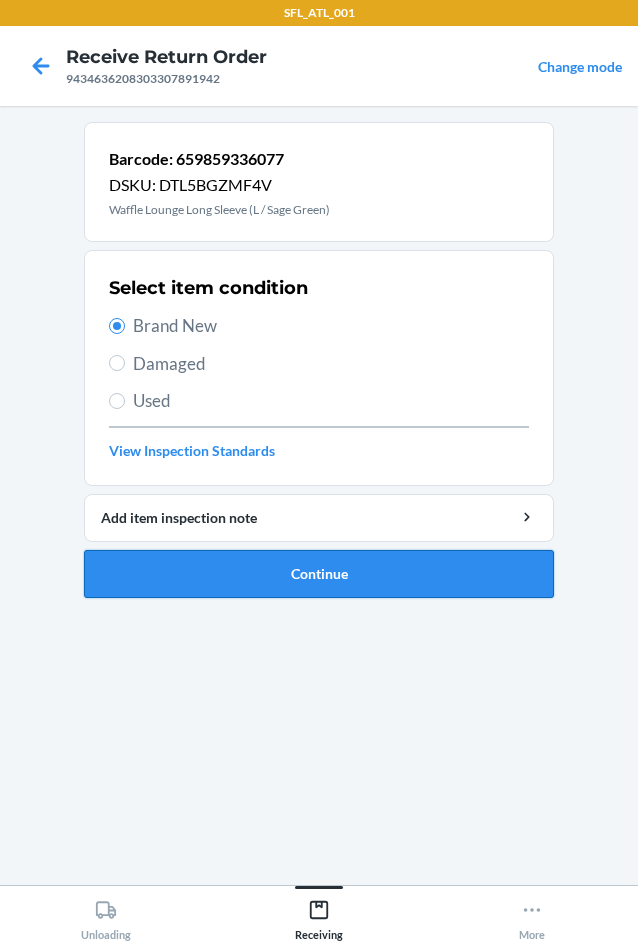 click on "Continue" at bounding box center (319, 574) 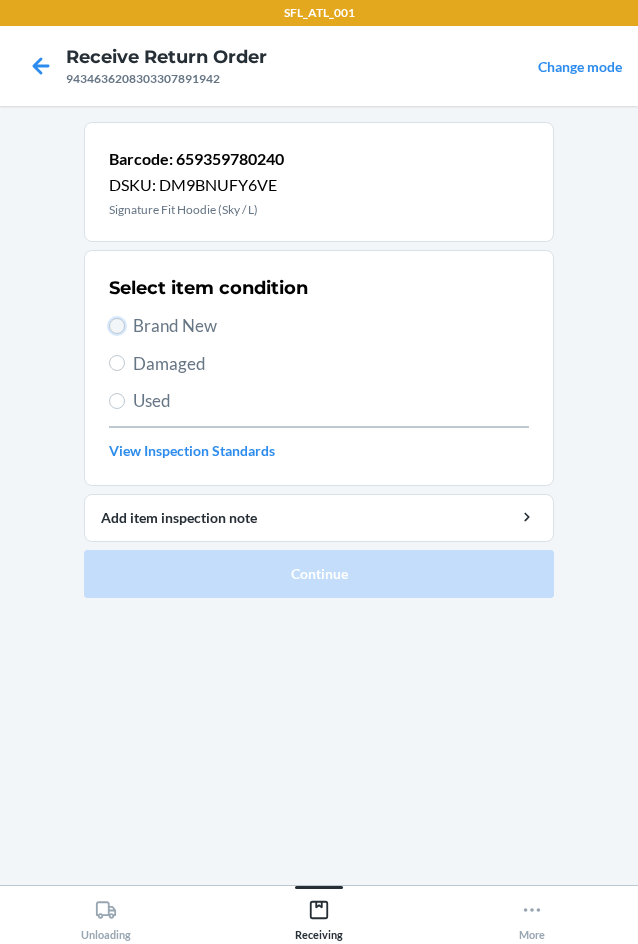 click on "Brand New" at bounding box center [117, 326] 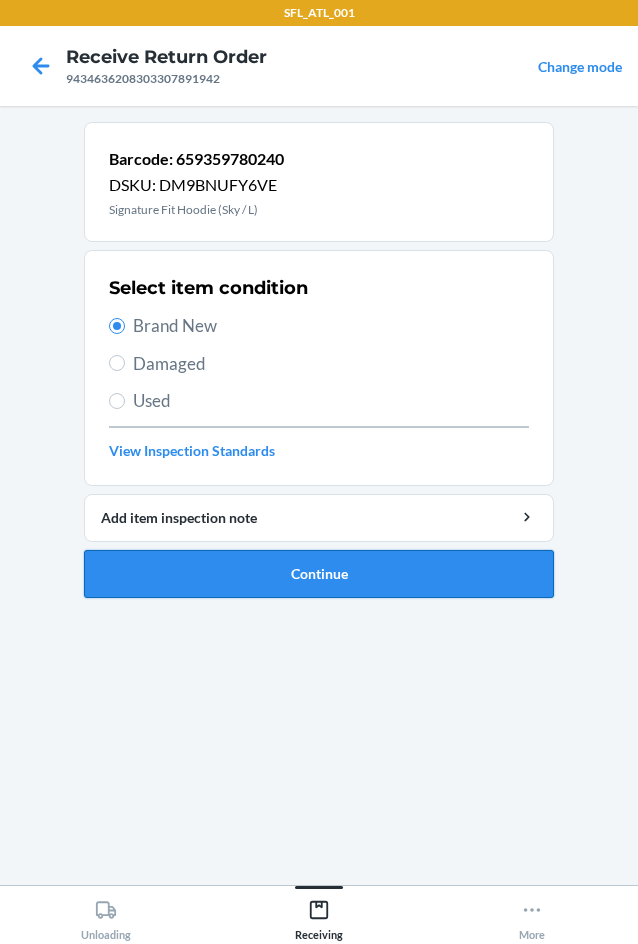 click on "Continue" at bounding box center [319, 574] 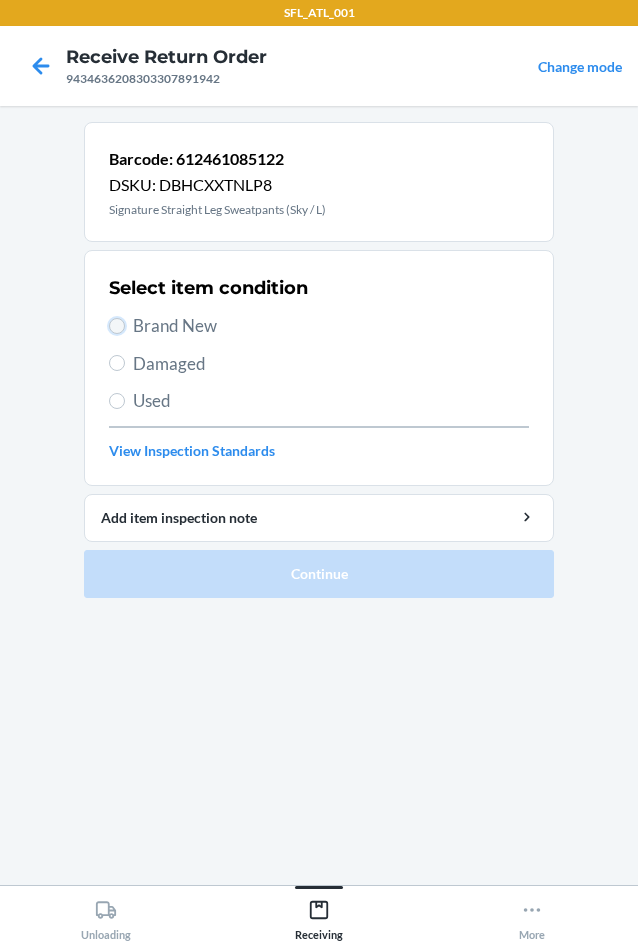 click on "Brand New" at bounding box center (117, 326) 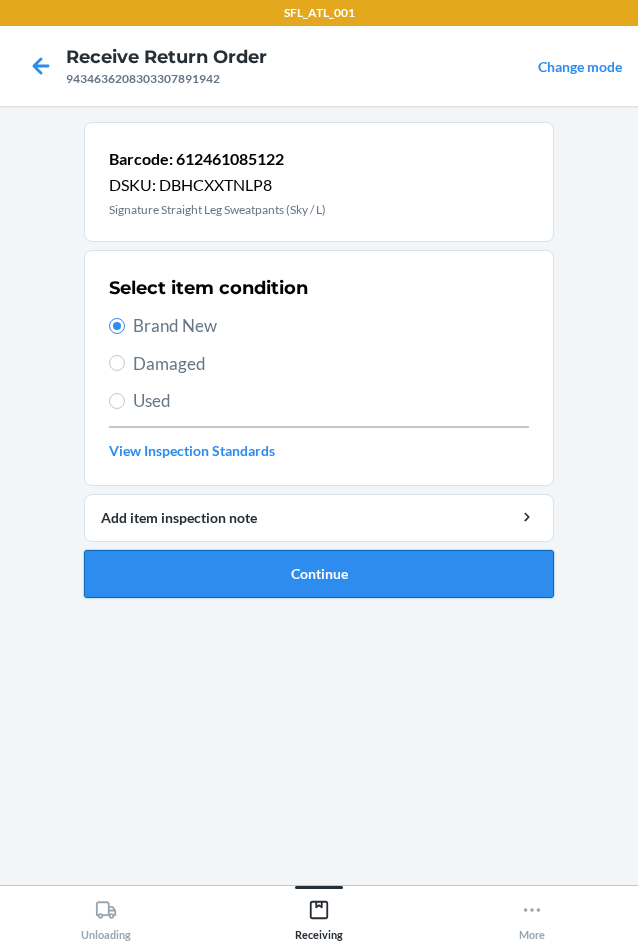 click on "Continue" at bounding box center [319, 574] 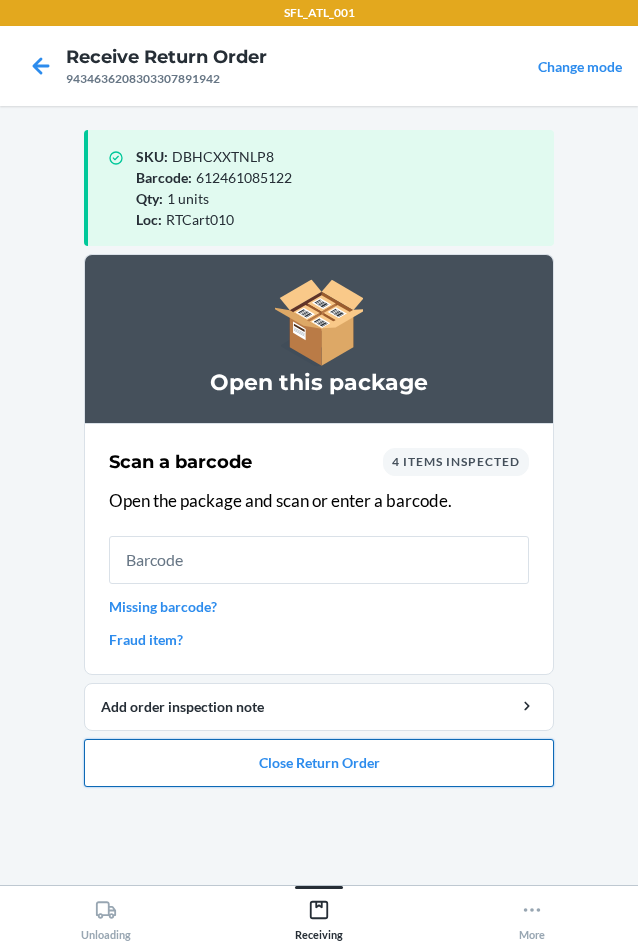 click on "Close Return Order" at bounding box center (319, 763) 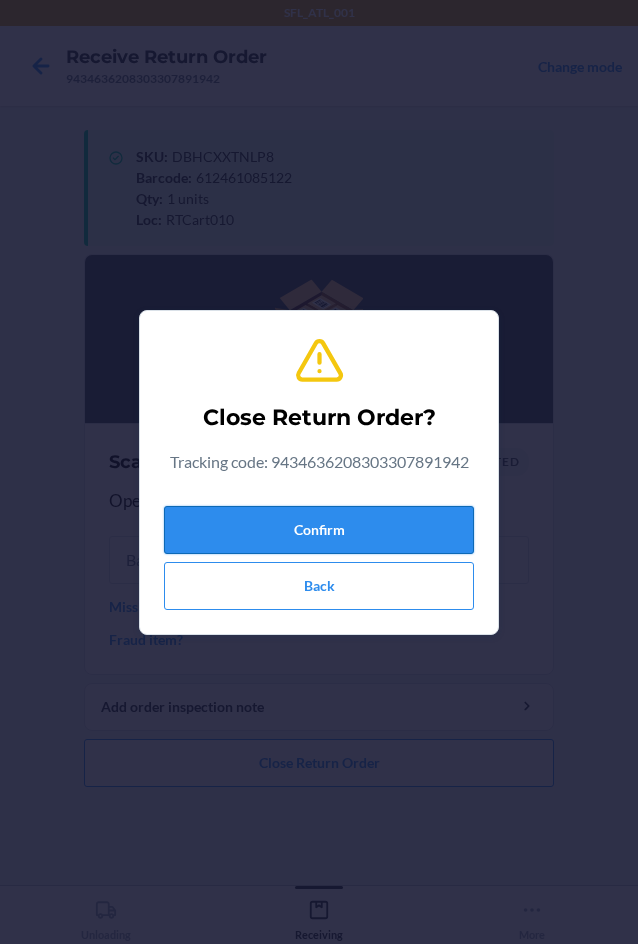 click on "Confirm" at bounding box center [319, 530] 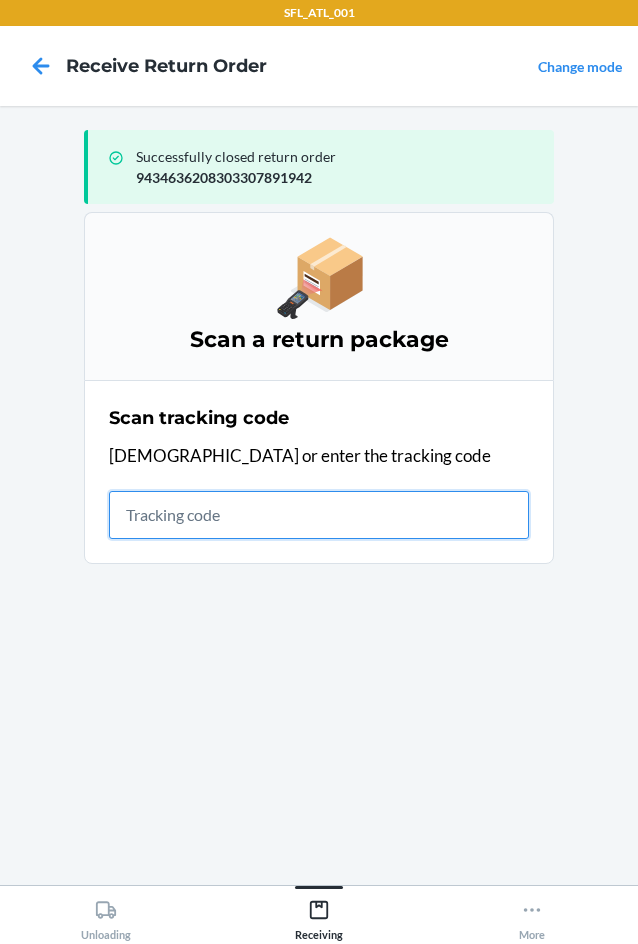 click at bounding box center [319, 515] 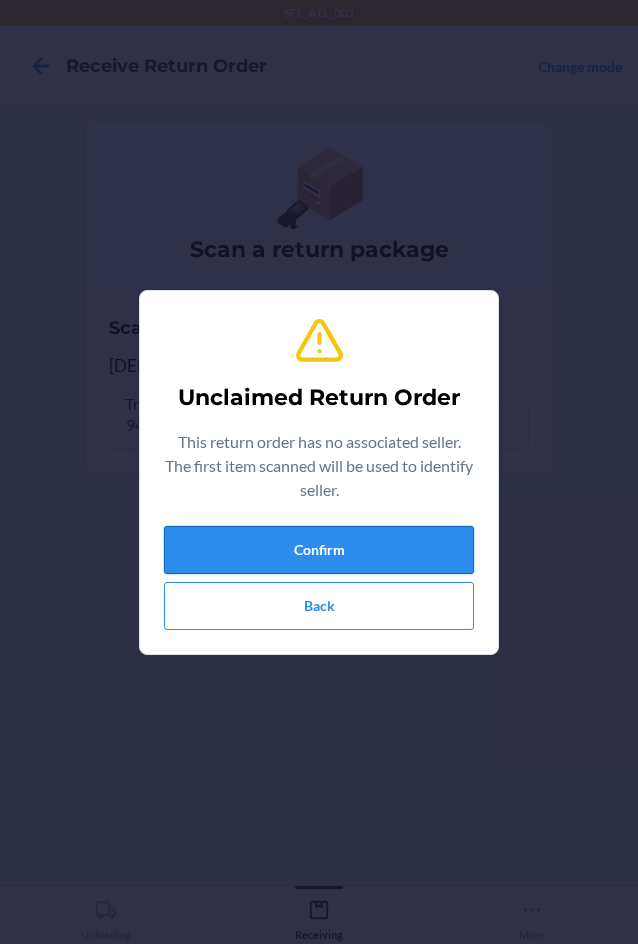 click on "Confirm" at bounding box center [319, 550] 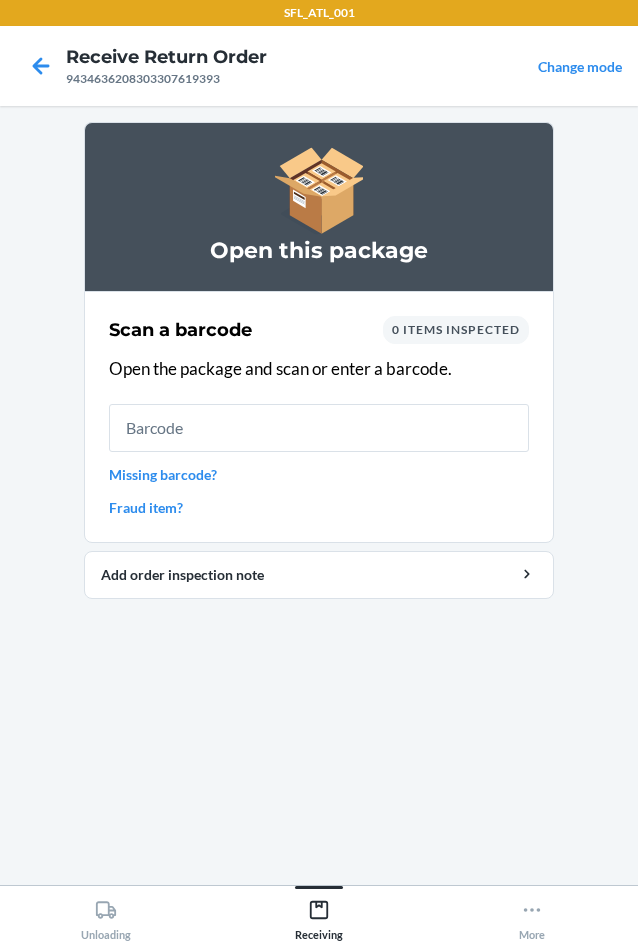 click at bounding box center [319, 428] 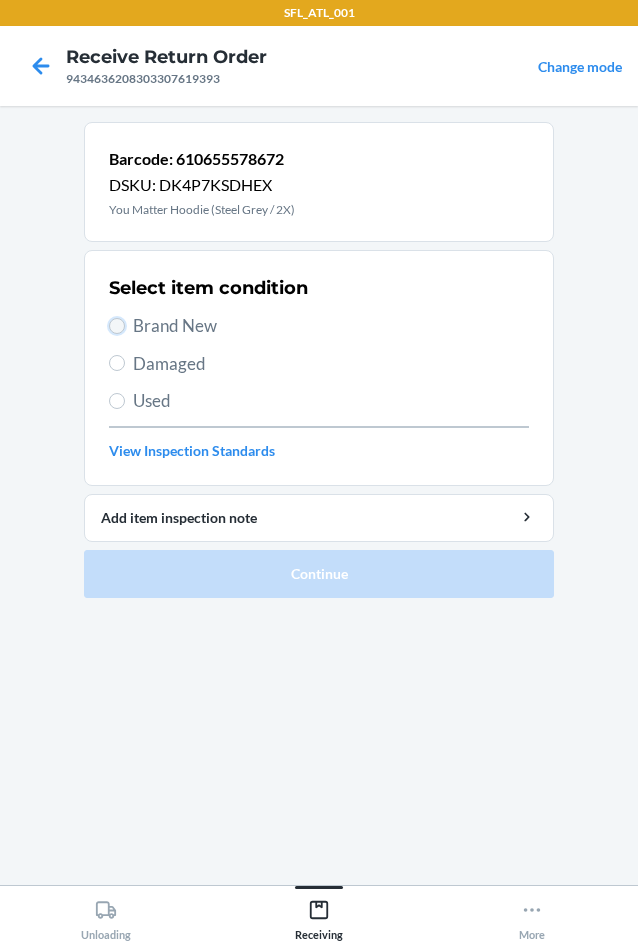 click on "Brand New" at bounding box center (117, 326) 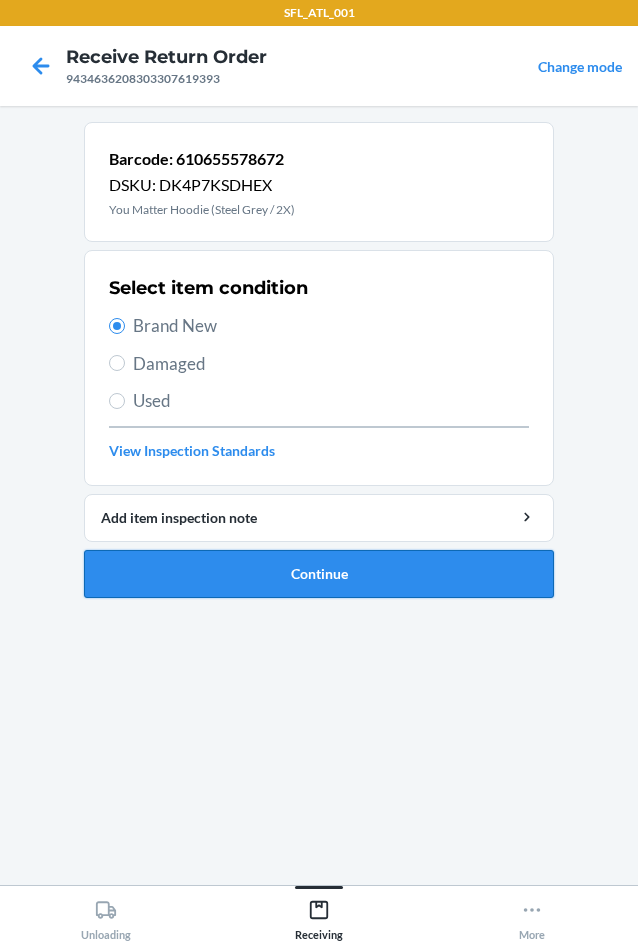 click on "Continue" at bounding box center (319, 574) 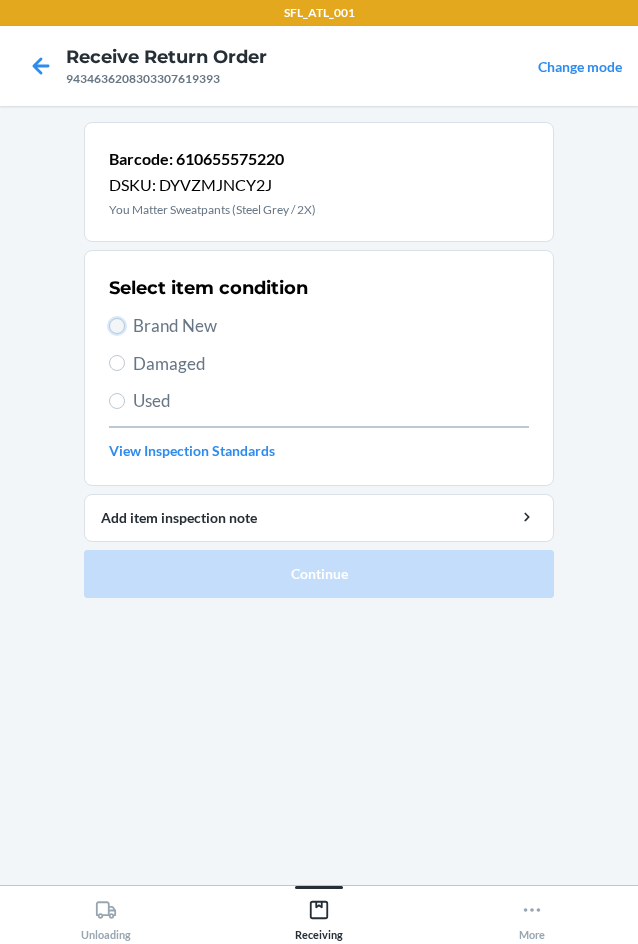 click on "Brand New" at bounding box center [117, 326] 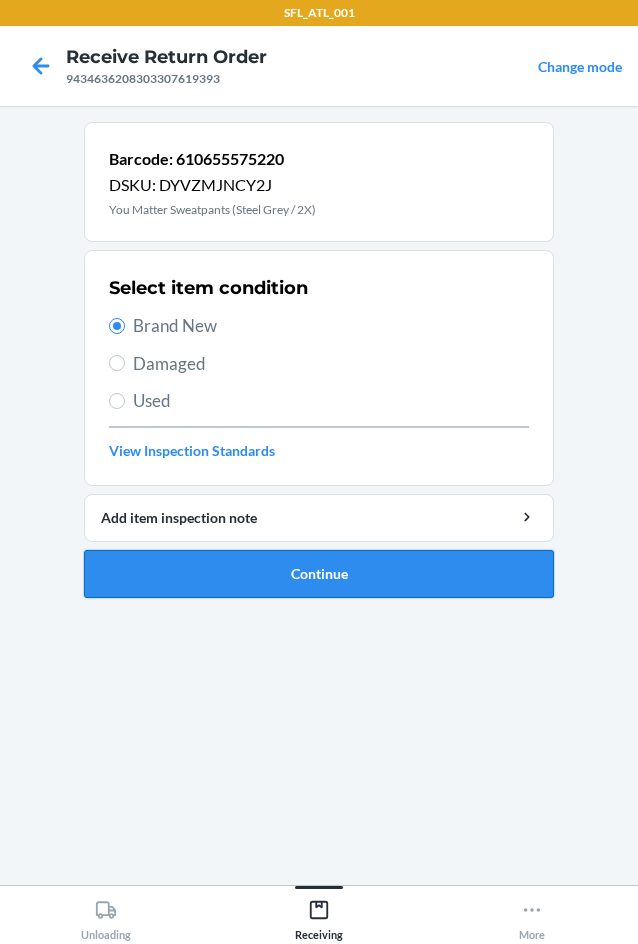 click on "Continue" at bounding box center [319, 574] 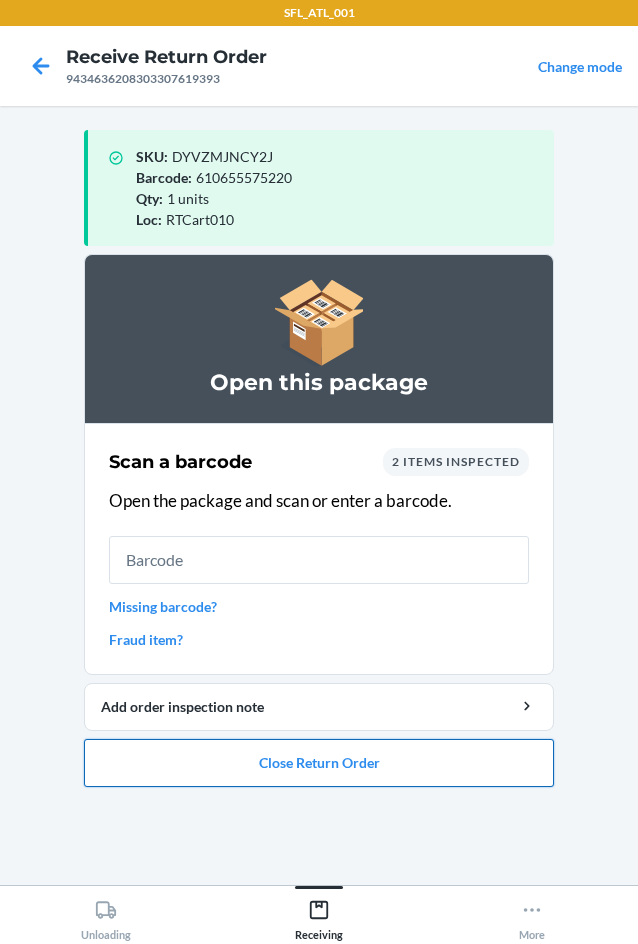 click on "Close Return Order" at bounding box center [319, 763] 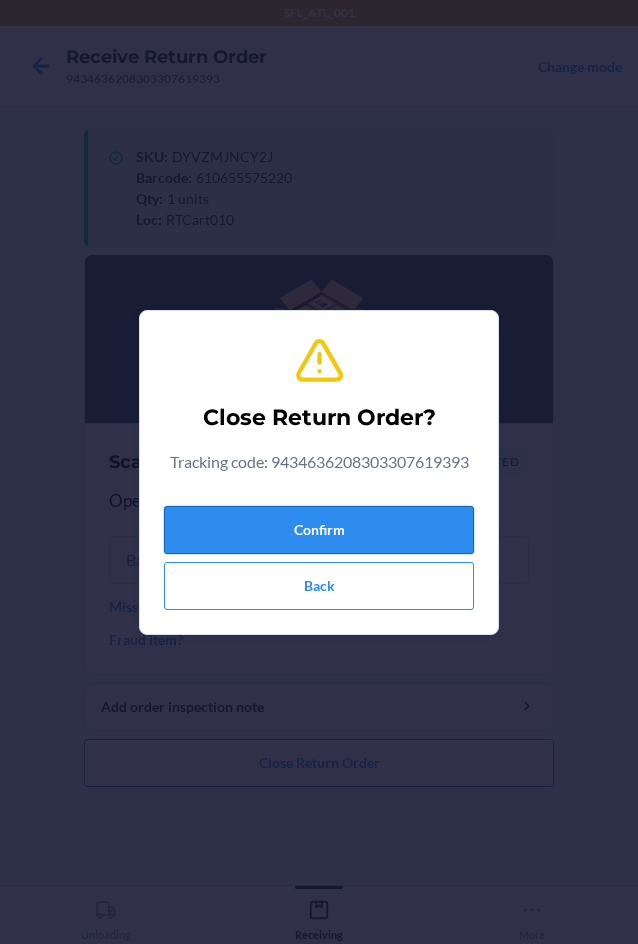 click on "Confirm" at bounding box center (319, 530) 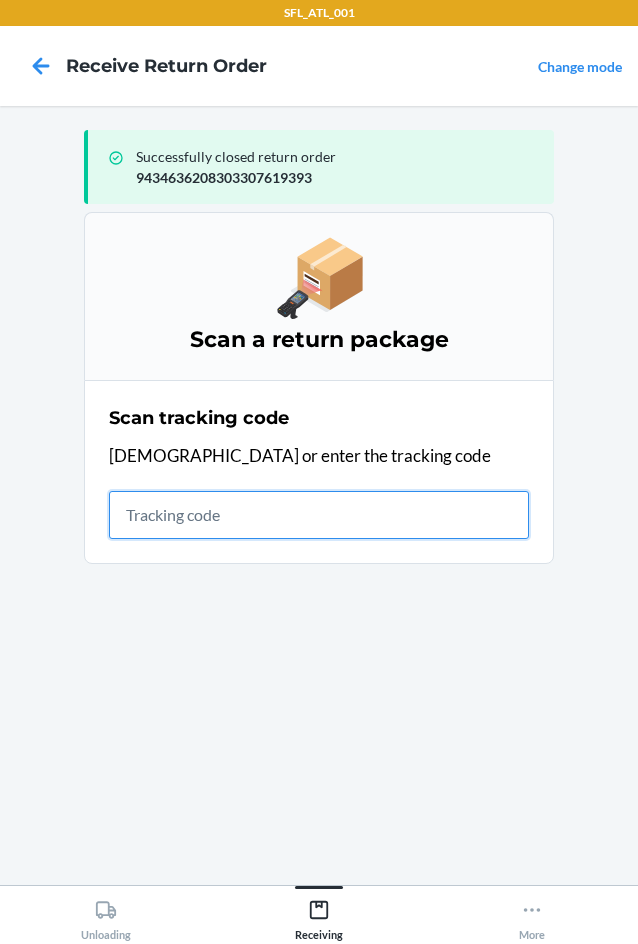 click at bounding box center [319, 515] 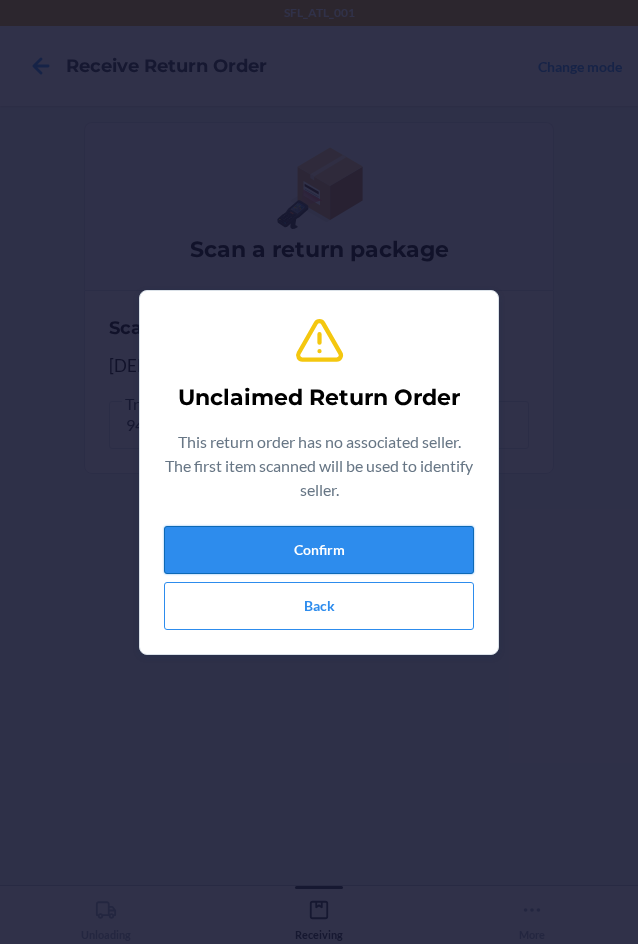 click on "Confirm" at bounding box center [319, 550] 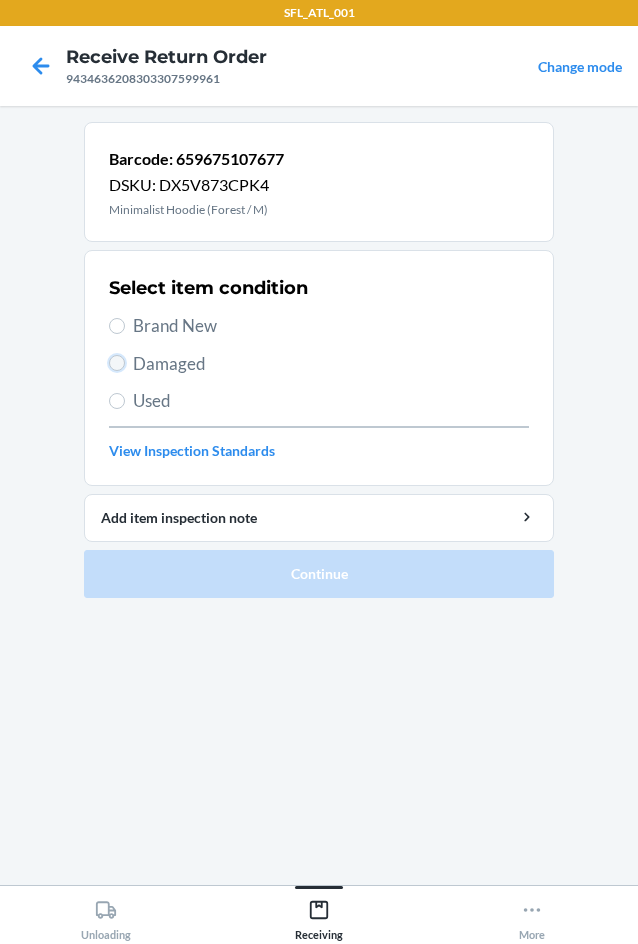 click on "Damaged" at bounding box center (117, 363) 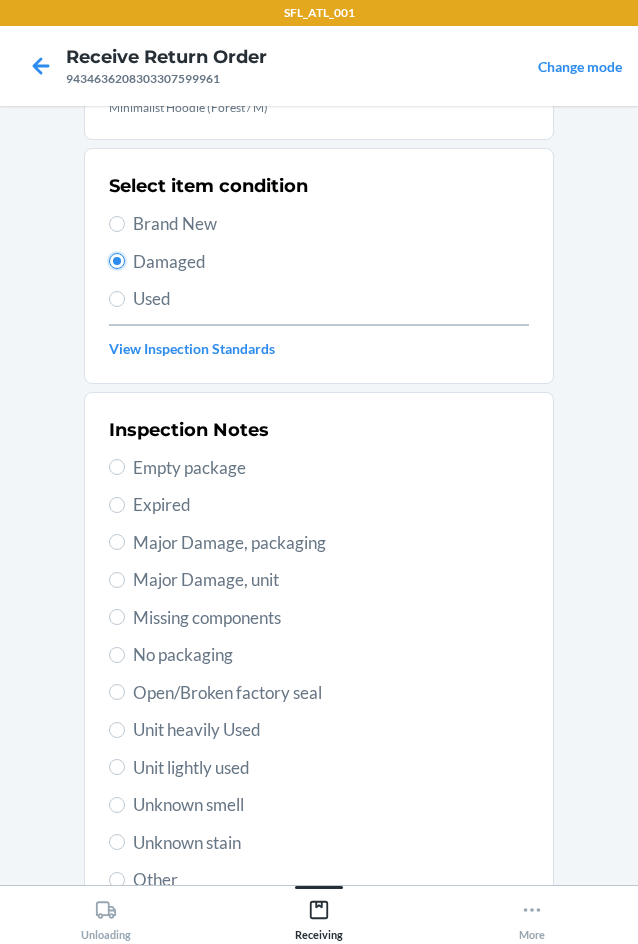 scroll, scrollTop: 200, scrollLeft: 0, axis: vertical 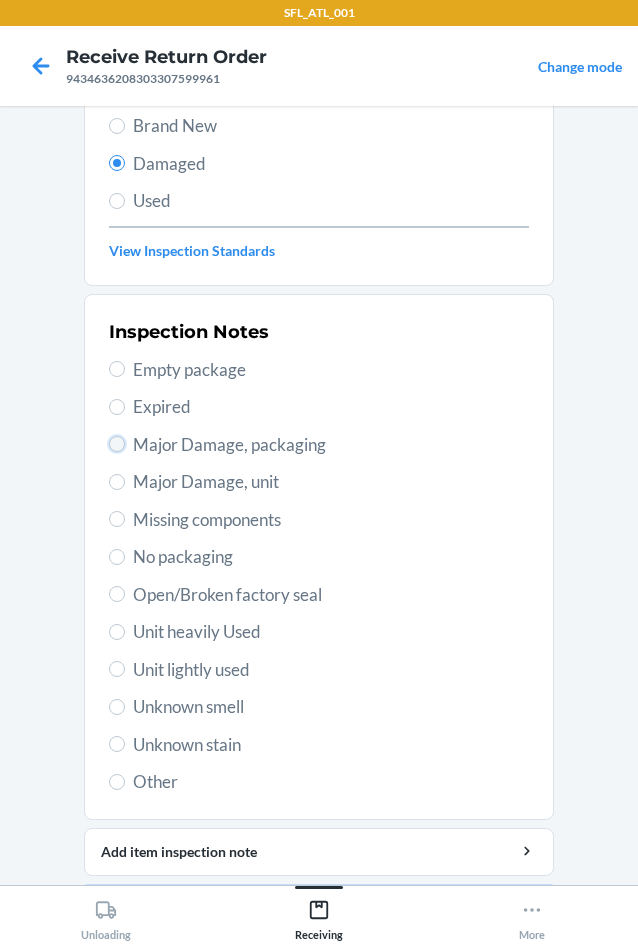 click on "Major Damage, packaging" at bounding box center (117, 444) 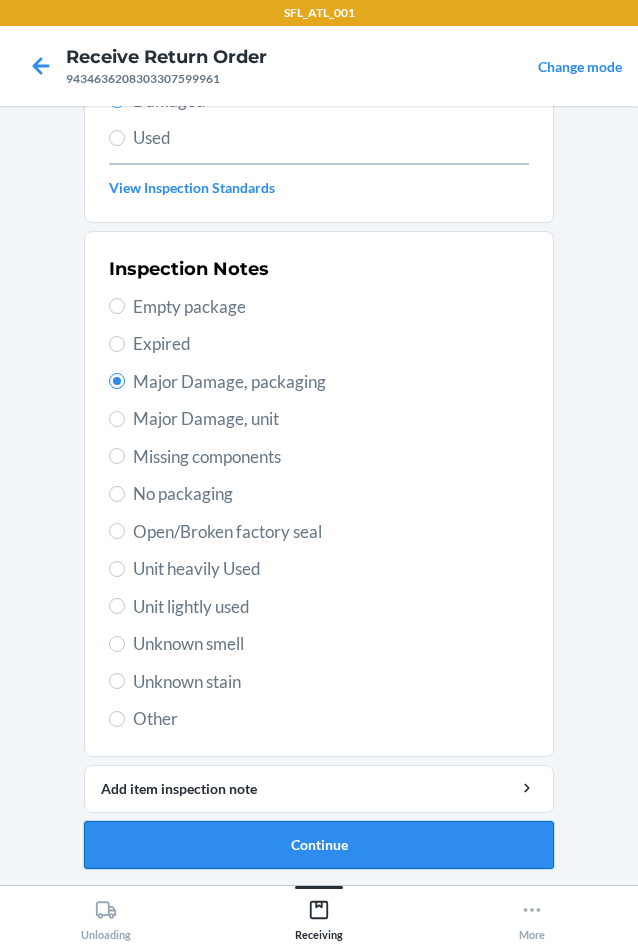 click on "Continue" at bounding box center [319, 845] 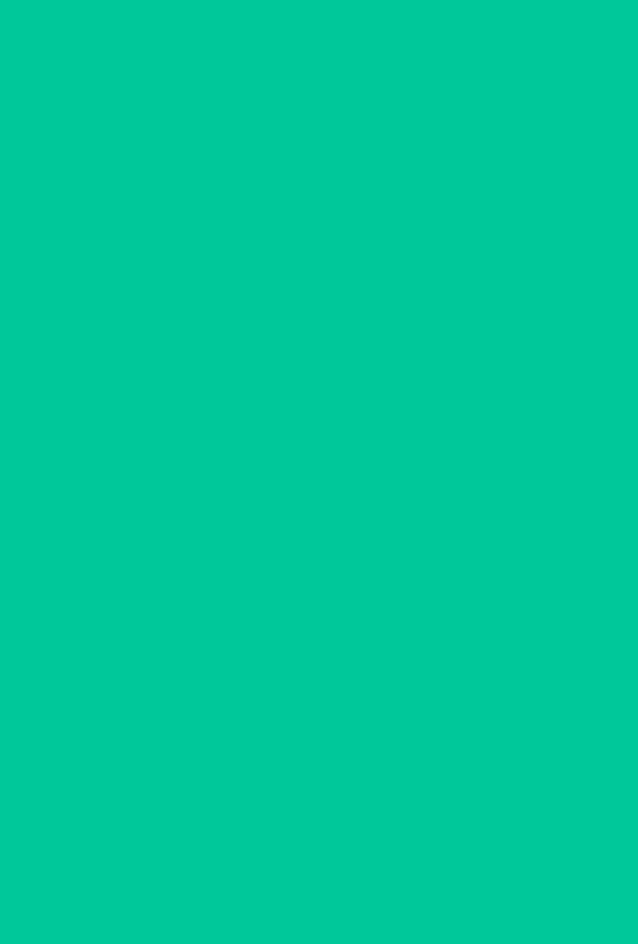 scroll, scrollTop: 98, scrollLeft: 0, axis: vertical 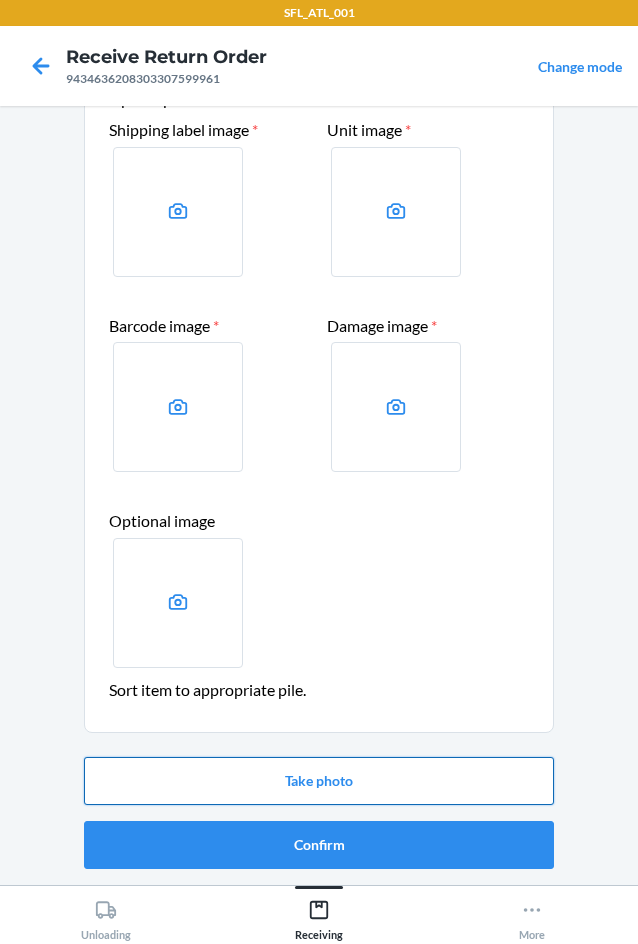 click on "Take photo" at bounding box center (319, 781) 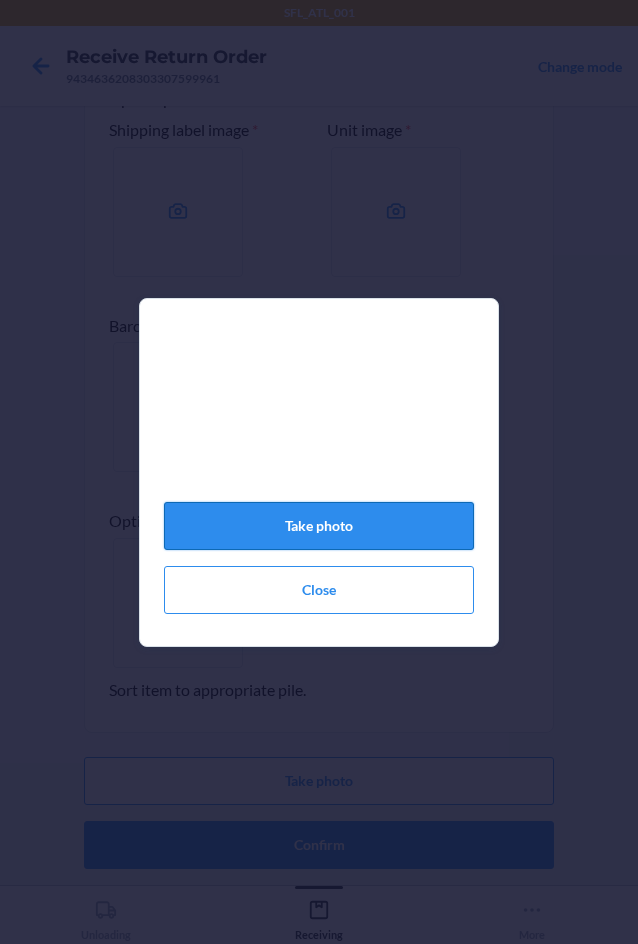 click on "Take photo" 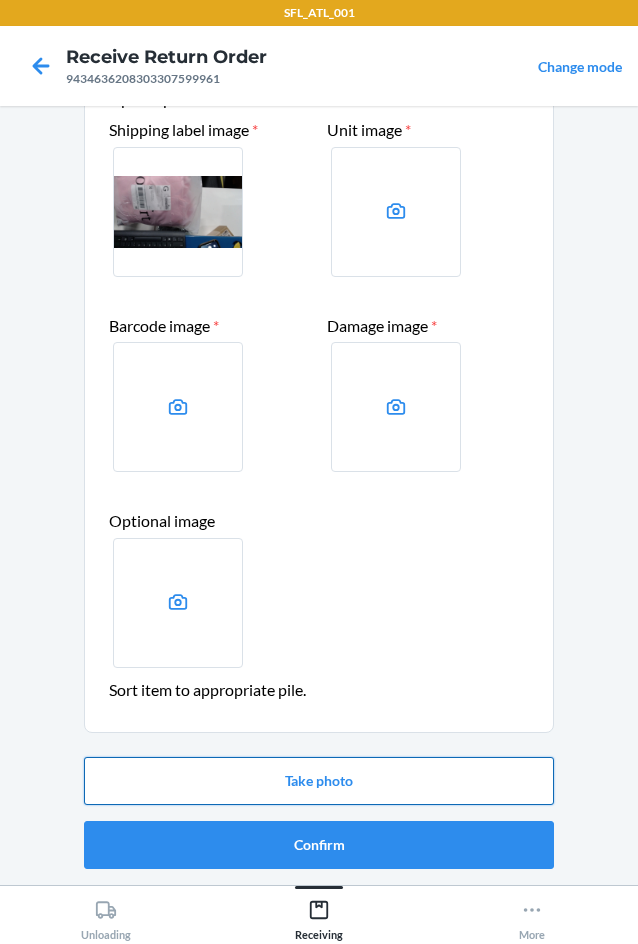 click on "Take photo" at bounding box center [319, 781] 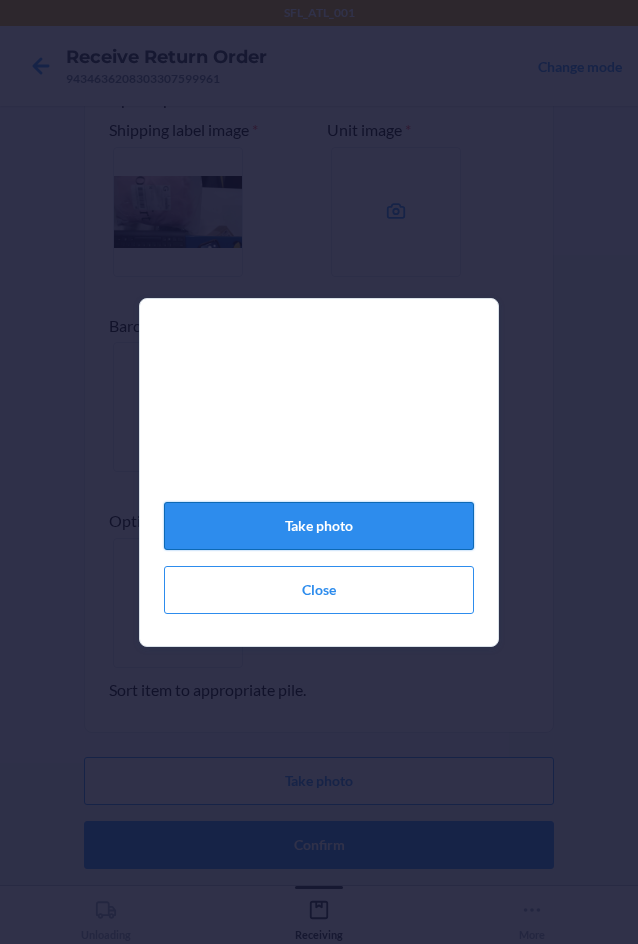 click on "Take photo" 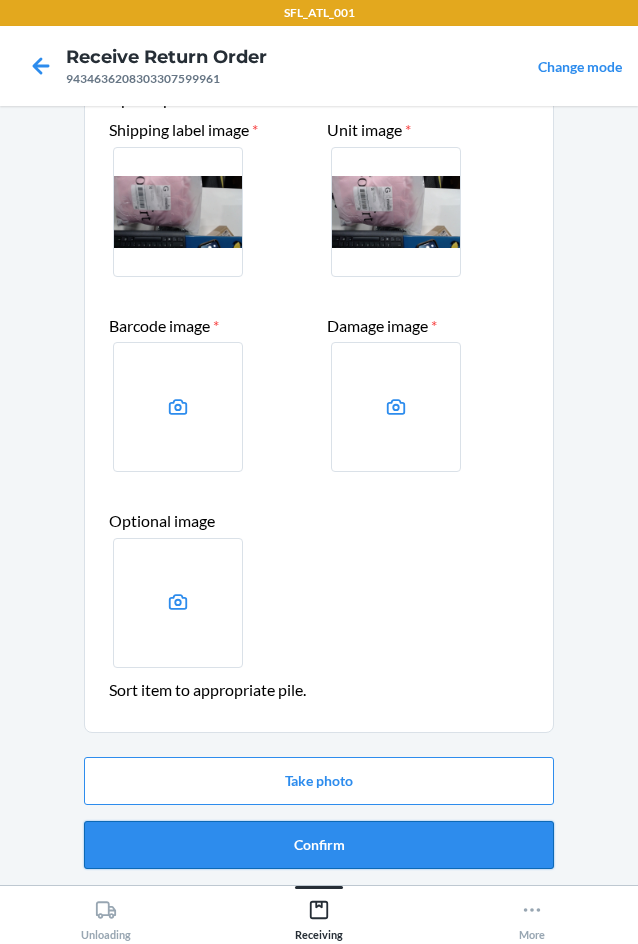 click on "Confirm" at bounding box center [319, 845] 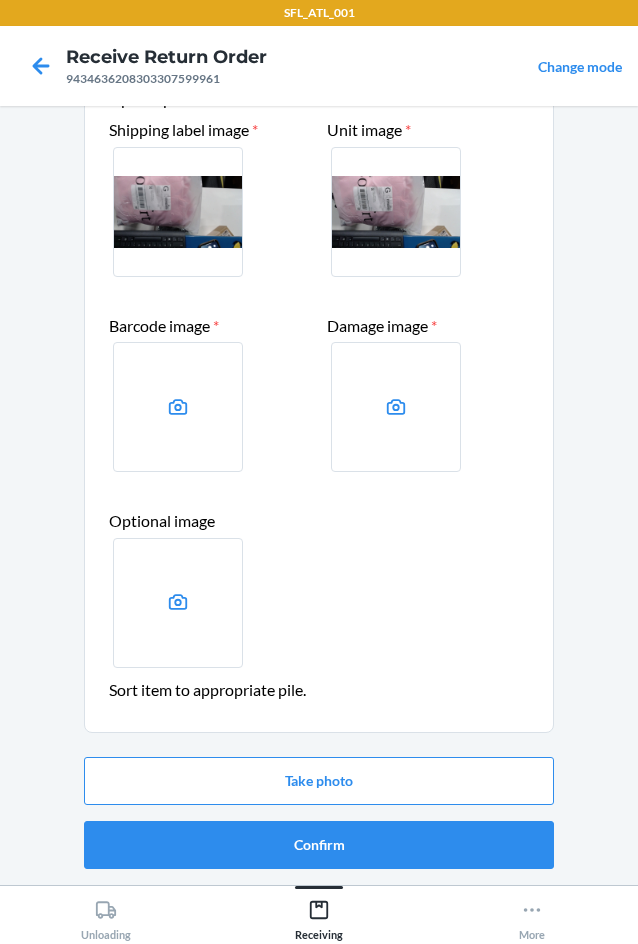scroll, scrollTop: 0, scrollLeft: 0, axis: both 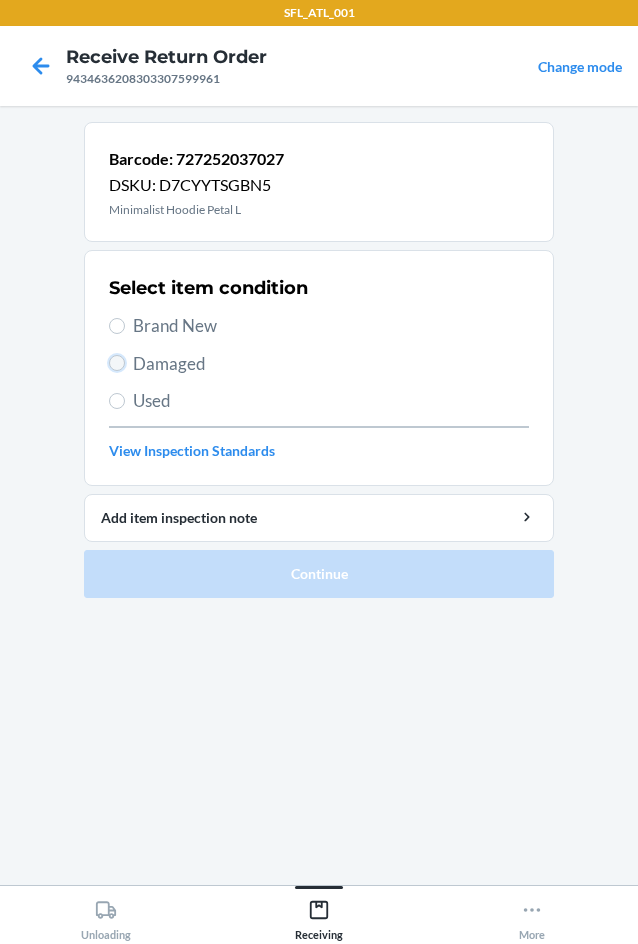 click on "Damaged" at bounding box center (117, 363) 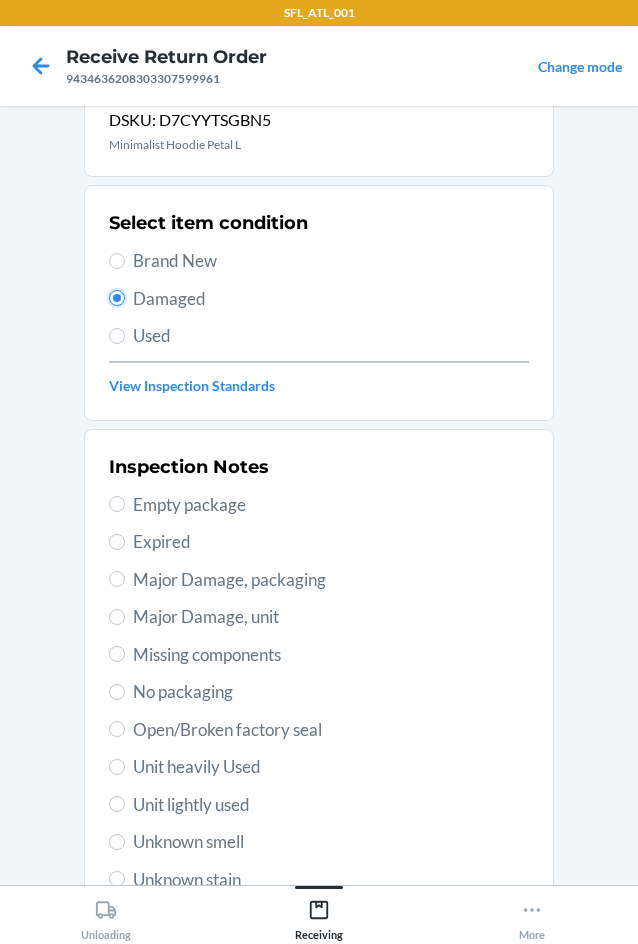 scroll, scrollTop: 100, scrollLeft: 0, axis: vertical 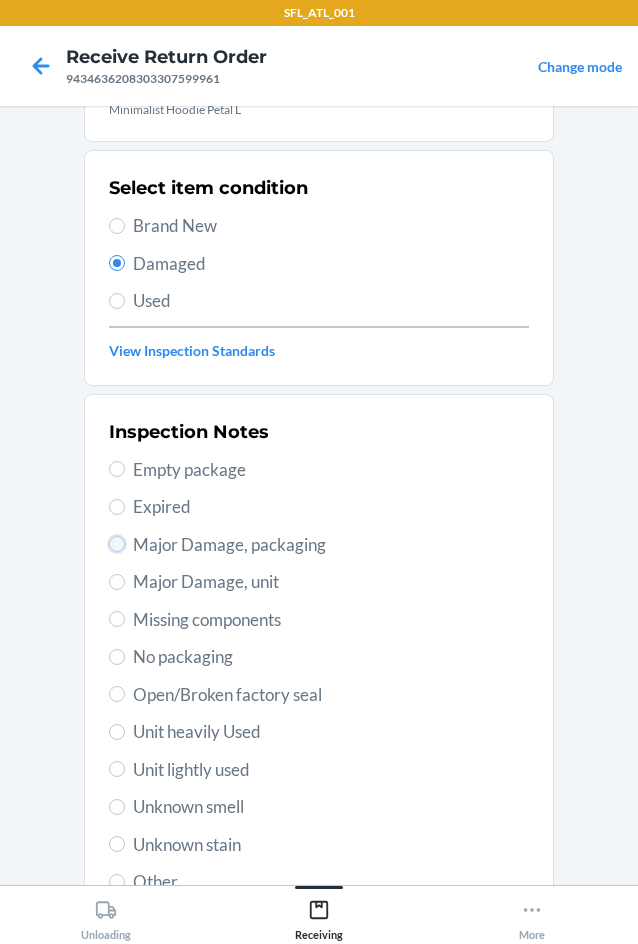 click on "Major Damage, packaging" at bounding box center (117, 544) 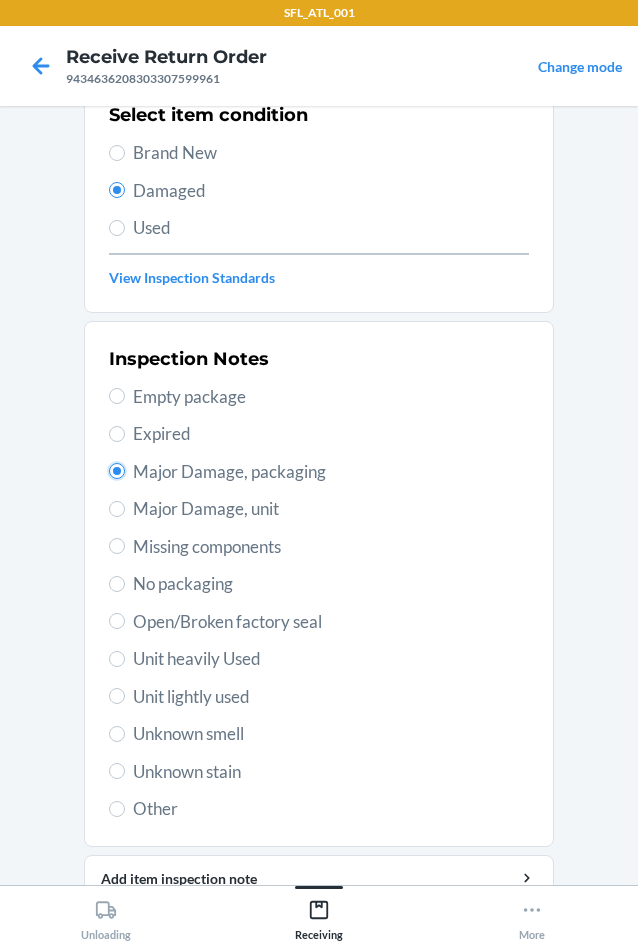 scroll, scrollTop: 263, scrollLeft: 0, axis: vertical 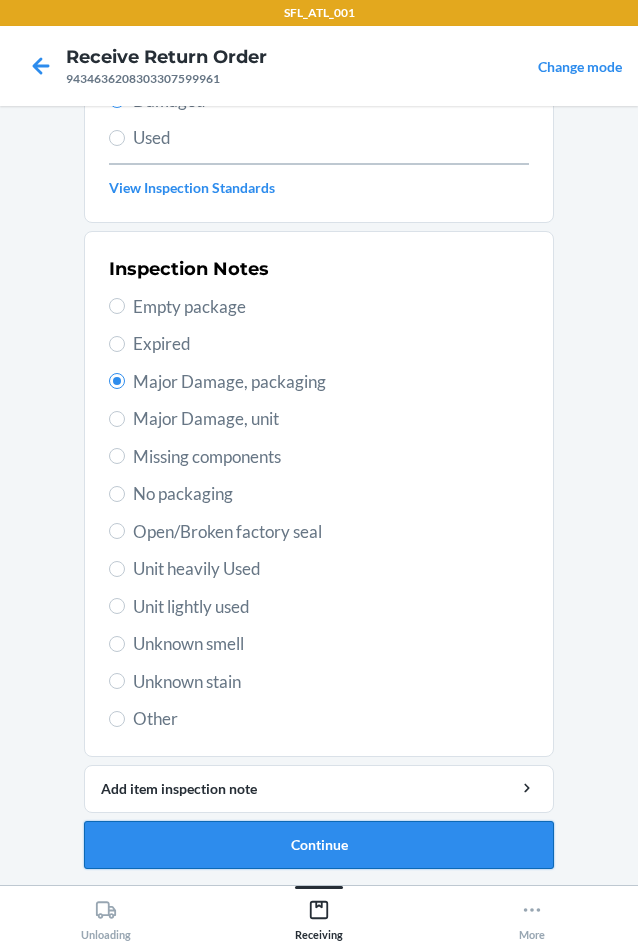 click on "Continue" at bounding box center (319, 845) 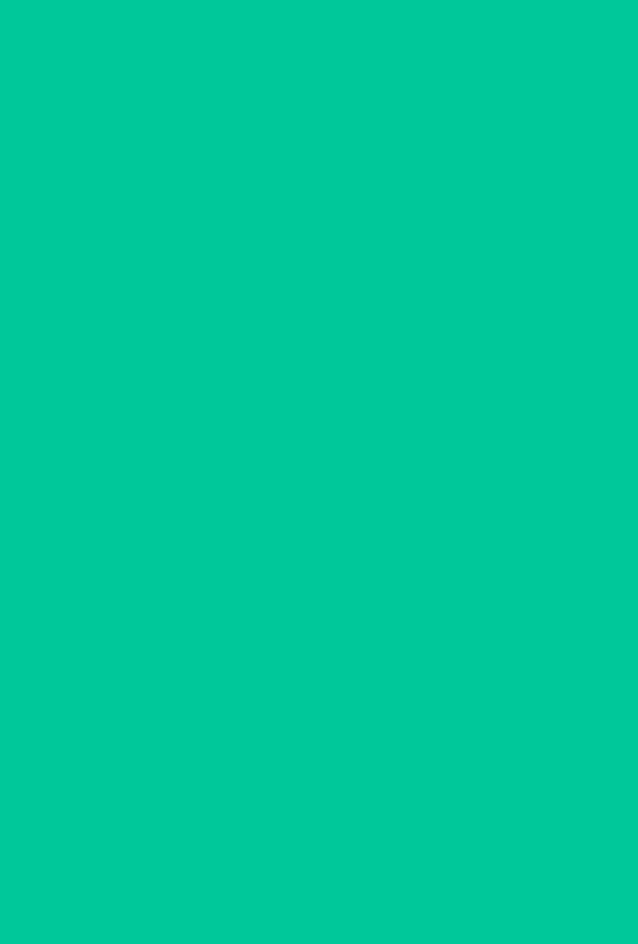scroll, scrollTop: 98, scrollLeft: 0, axis: vertical 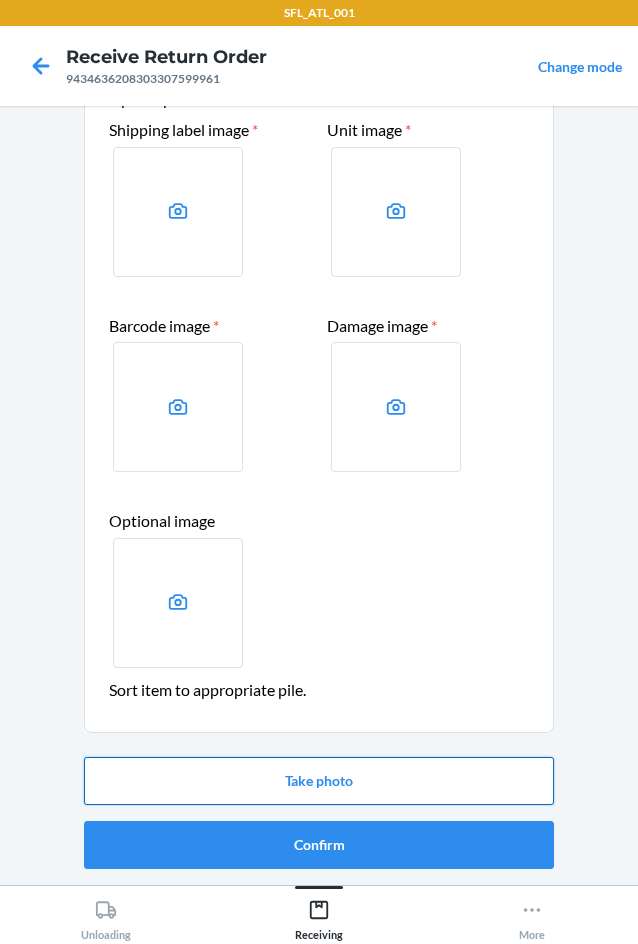 click on "Take photo" at bounding box center (319, 781) 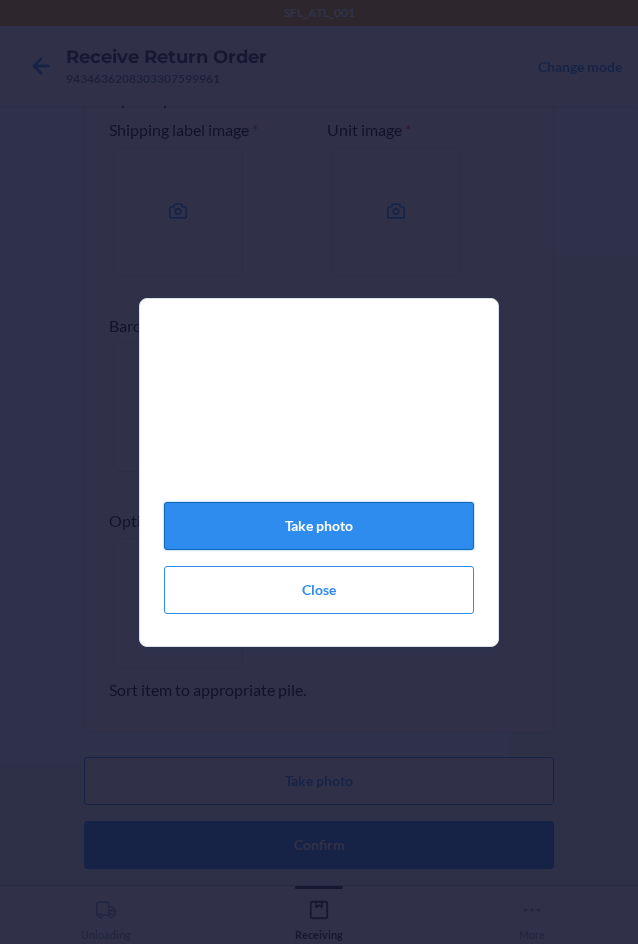 click on "Take photo" 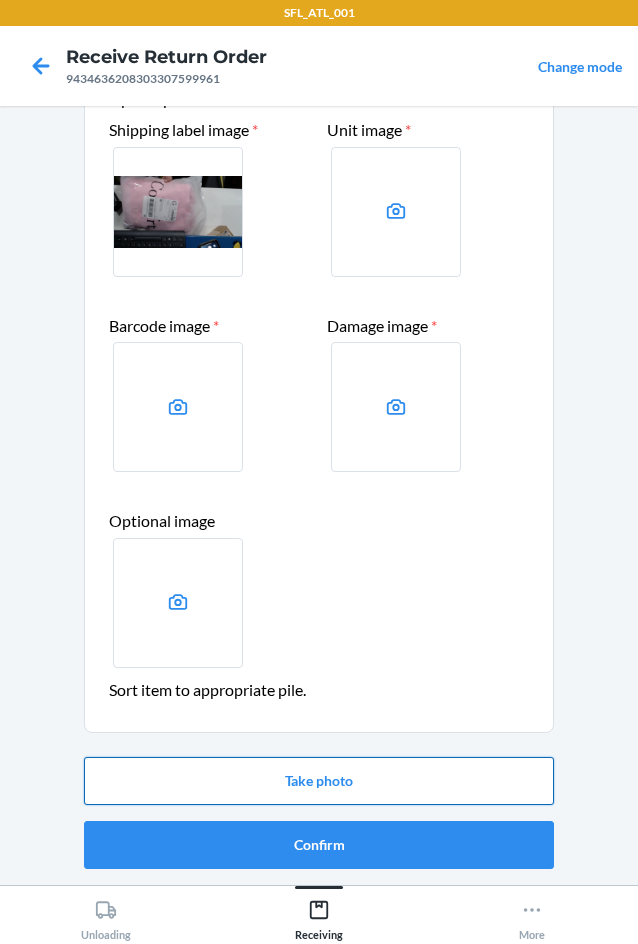 click on "Take photo" at bounding box center [319, 781] 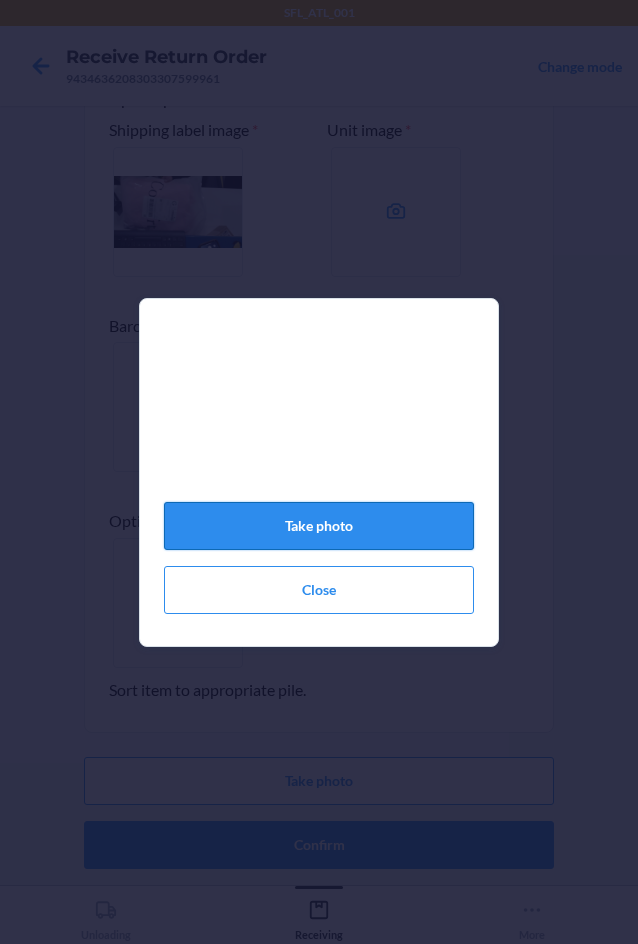click on "Take photo" 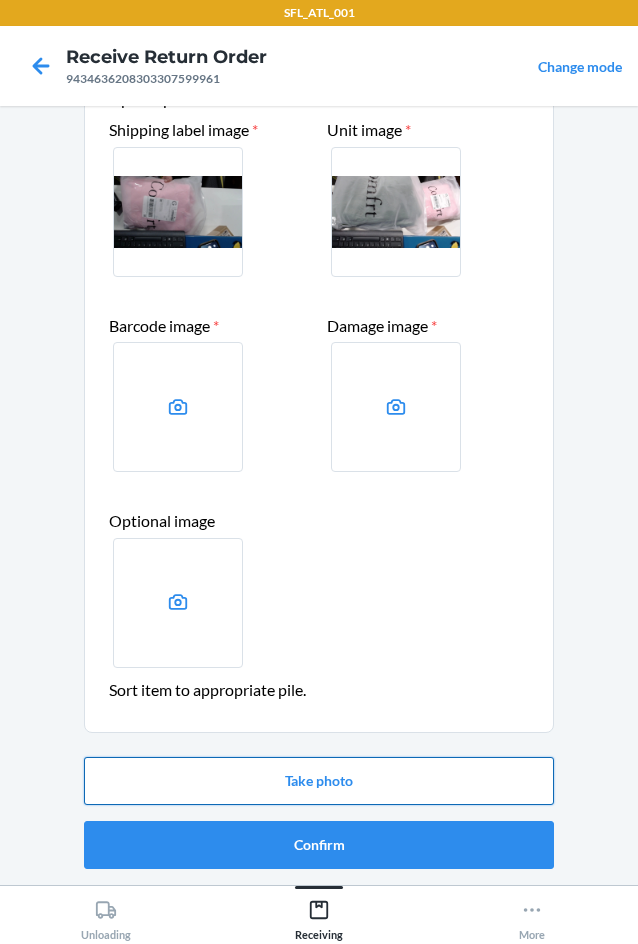 click on "Take photo" at bounding box center [319, 781] 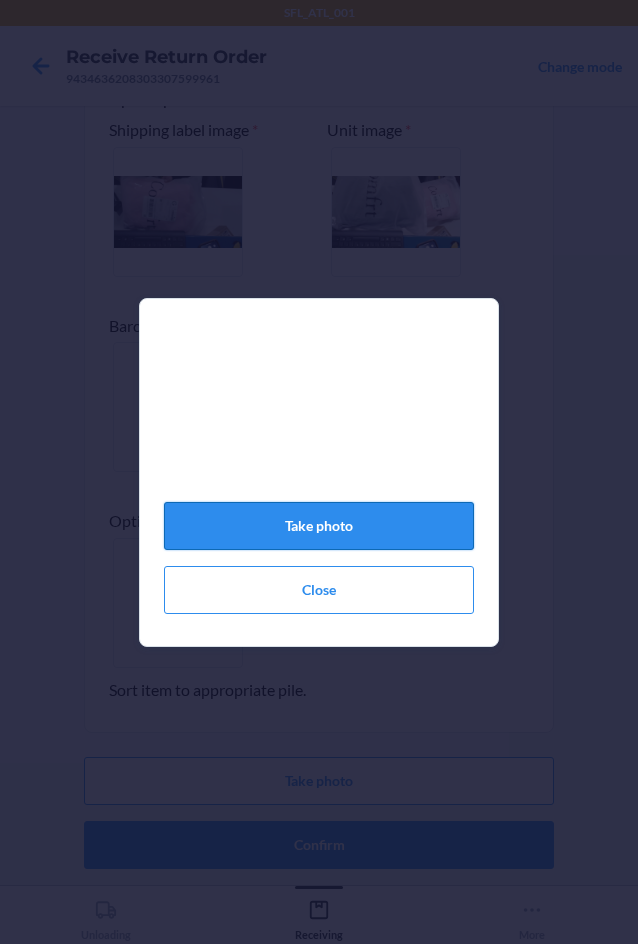 click on "Take photo" 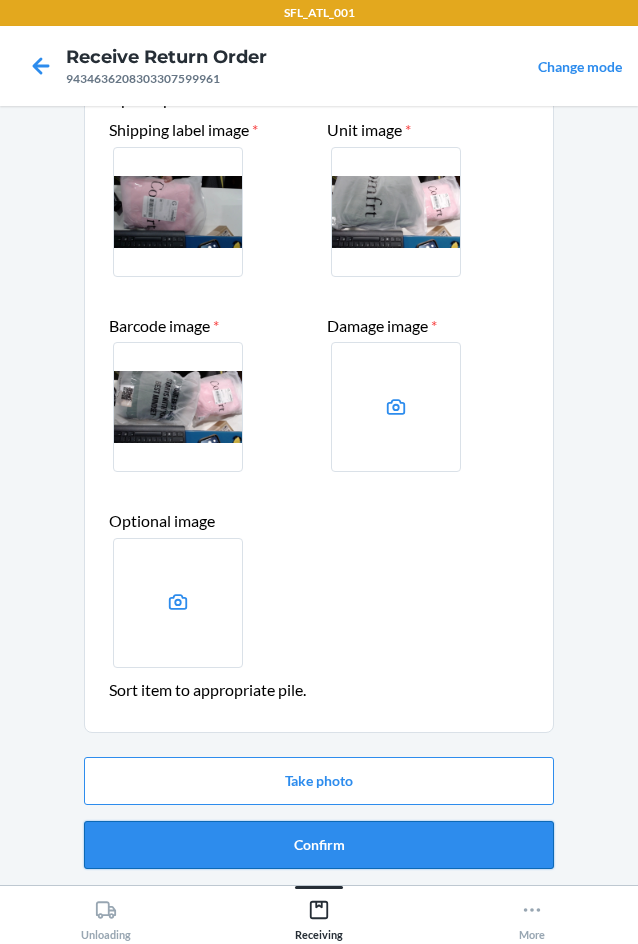 click on "Confirm" at bounding box center [319, 845] 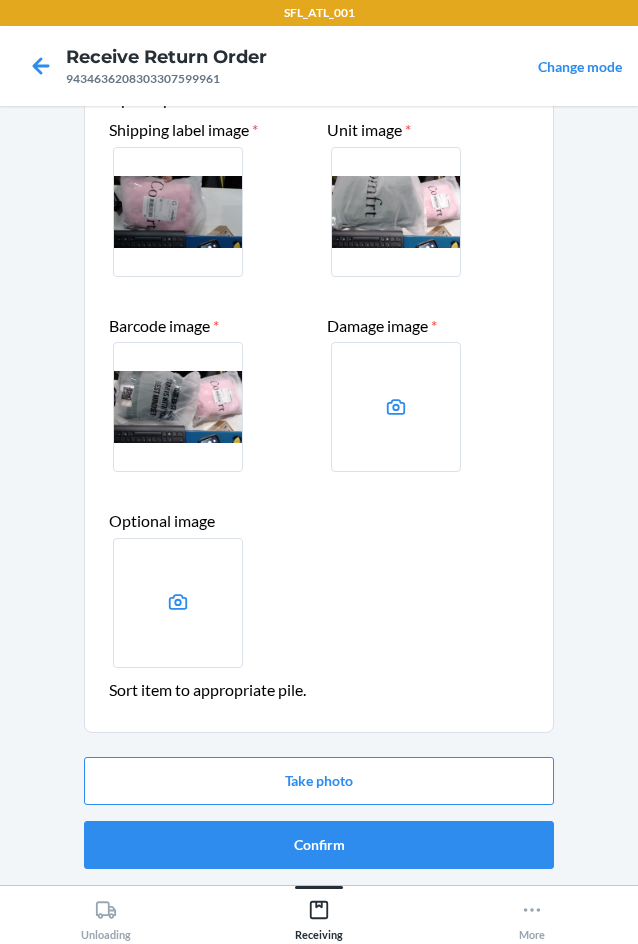 scroll, scrollTop: 0, scrollLeft: 0, axis: both 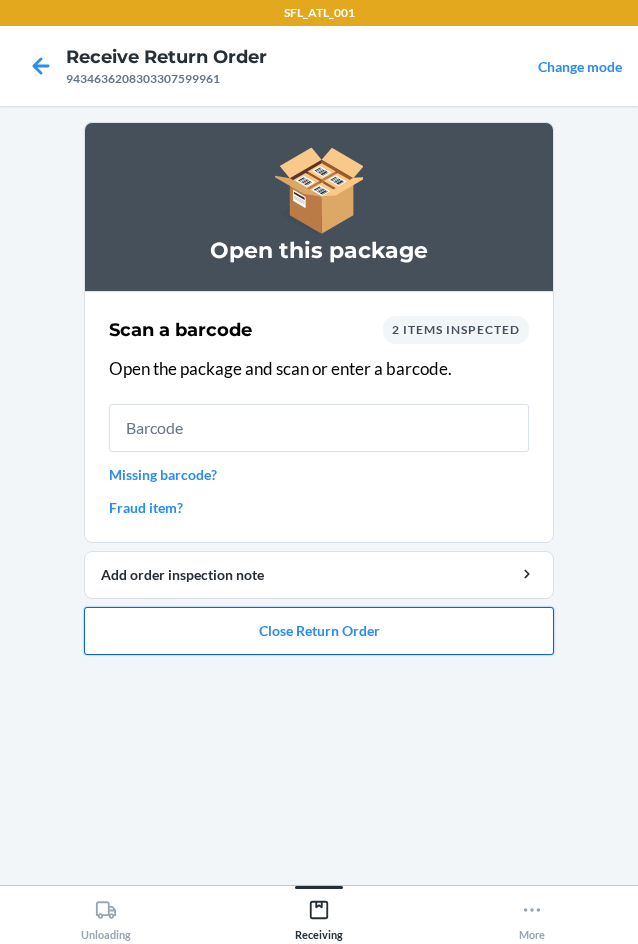 click on "Close Return Order" at bounding box center (319, 631) 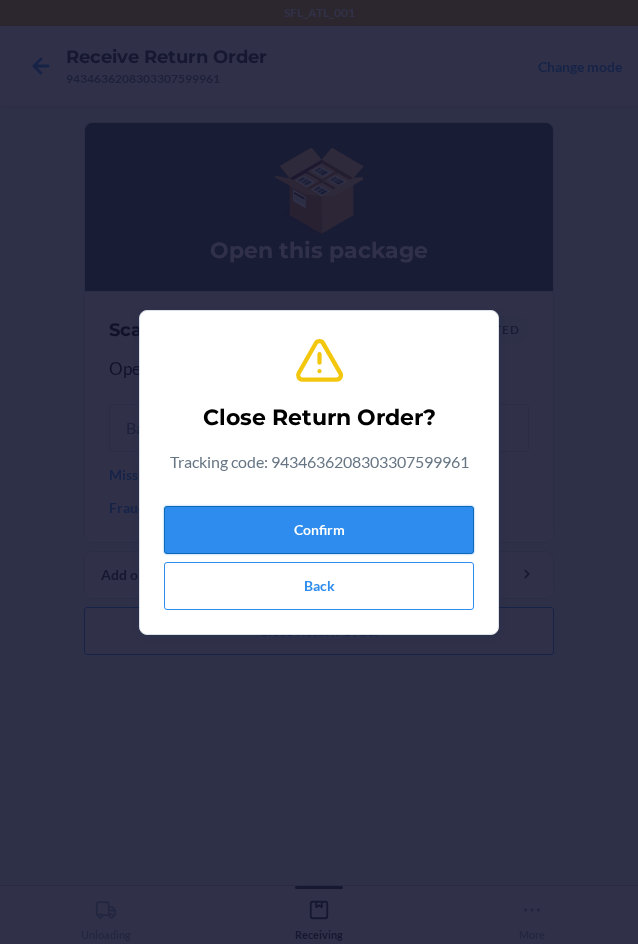 click on "Confirm" at bounding box center [319, 530] 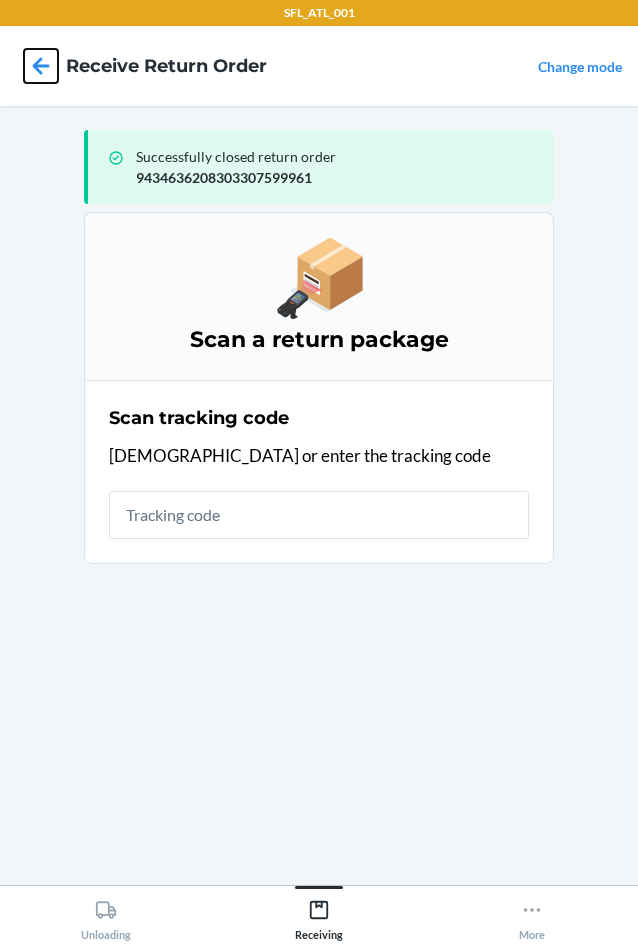 click 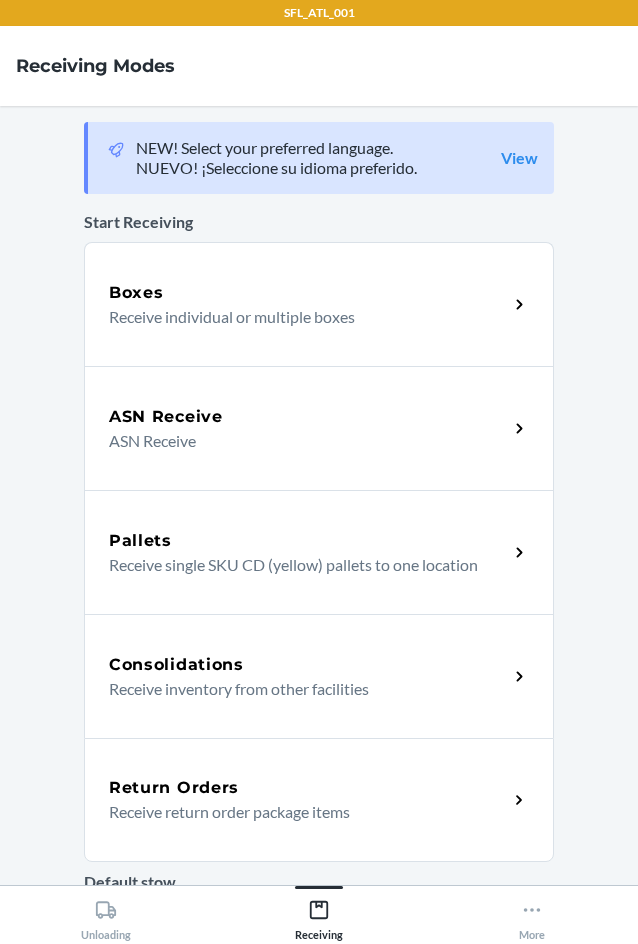 click on "Return Orders" at bounding box center [174, 788] 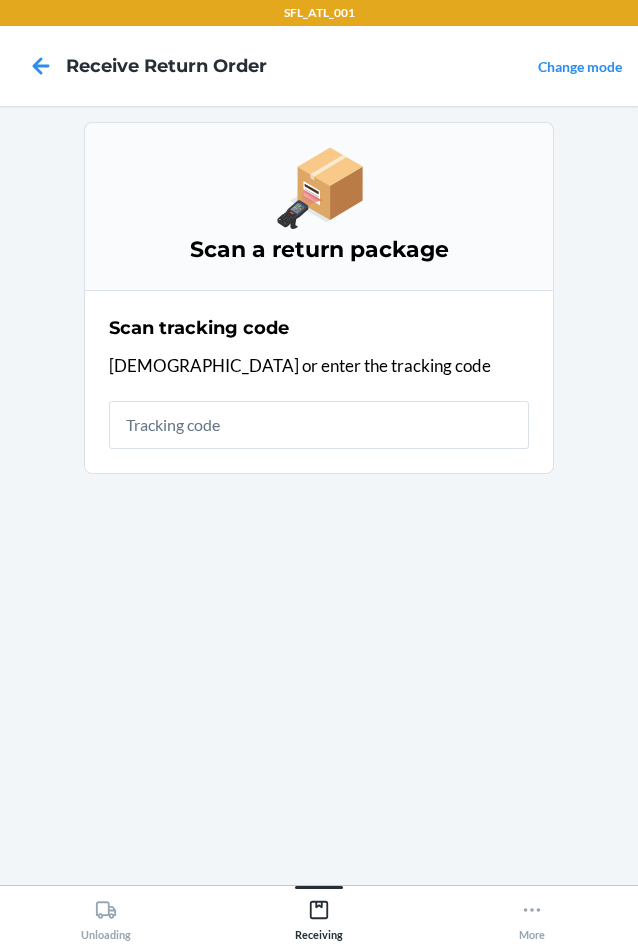 click at bounding box center [319, 425] 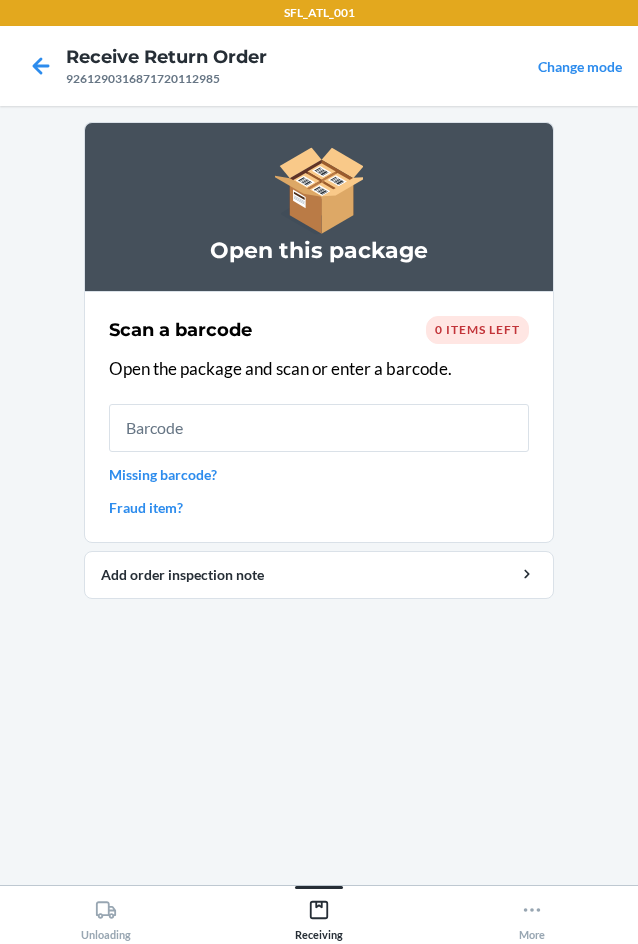 click at bounding box center (319, 428) 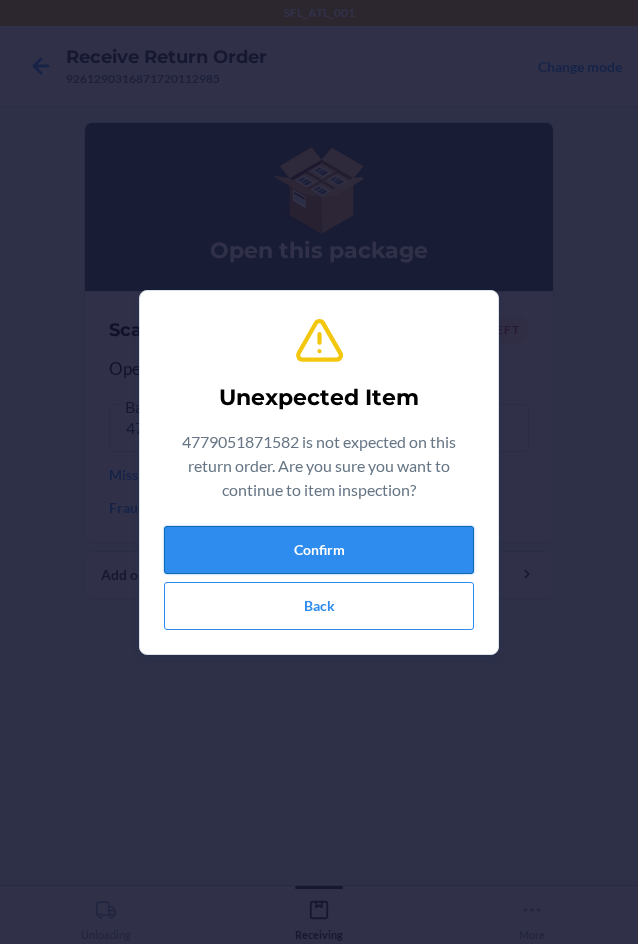 click on "Confirm" at bounding box center (319, 550) 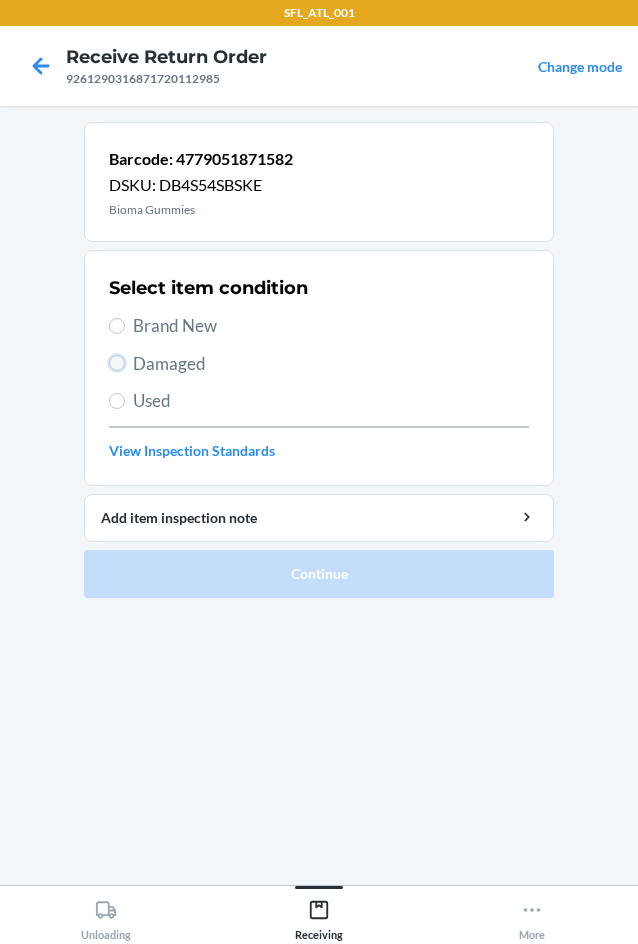 click on "Damaged" at bounding box center [117, 363] 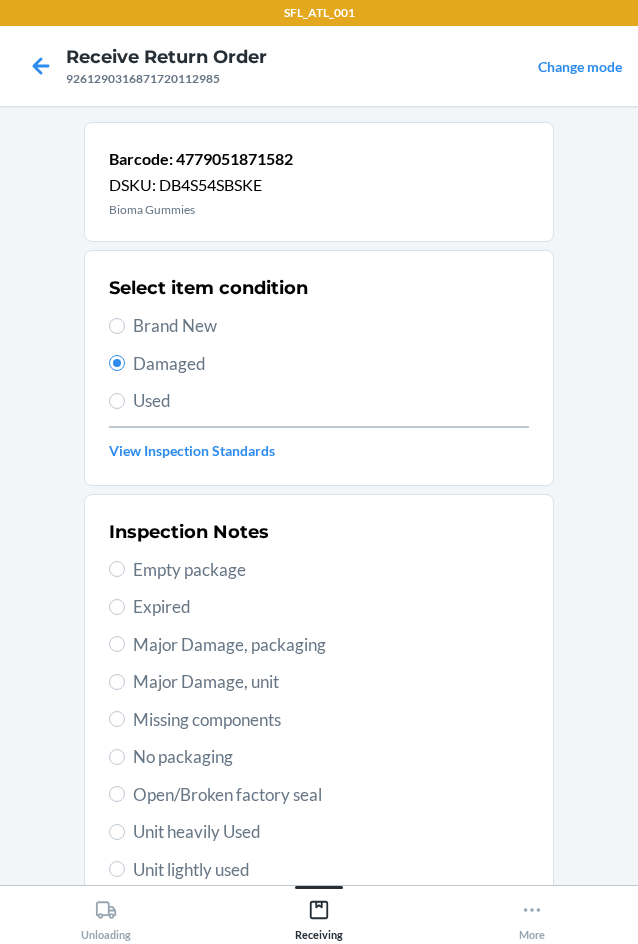 scroll, scrollTop: 100, scrollLeft: 0, axis: vertical 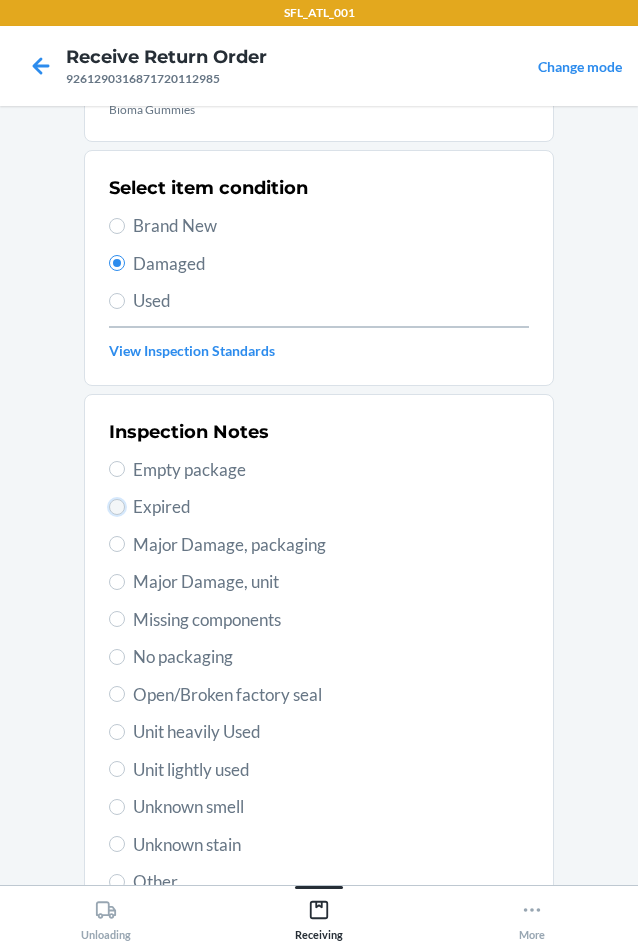 click on "Expired" at bounding box center (117, 507) 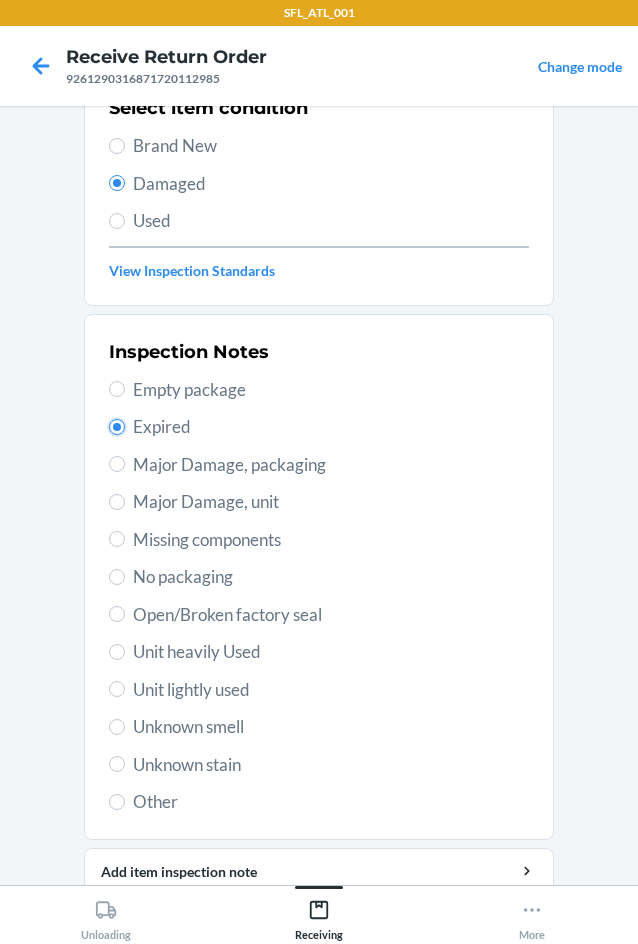 scroll, scrollTop: 263, scrollLeft: 0, axis: vertical 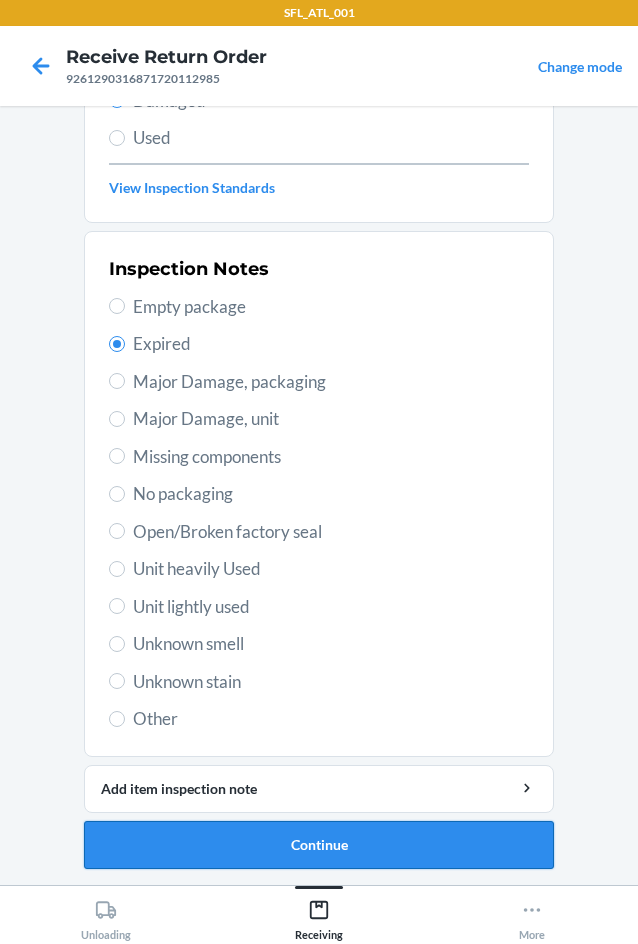click on "Continue" at bounding box center (319, 845) 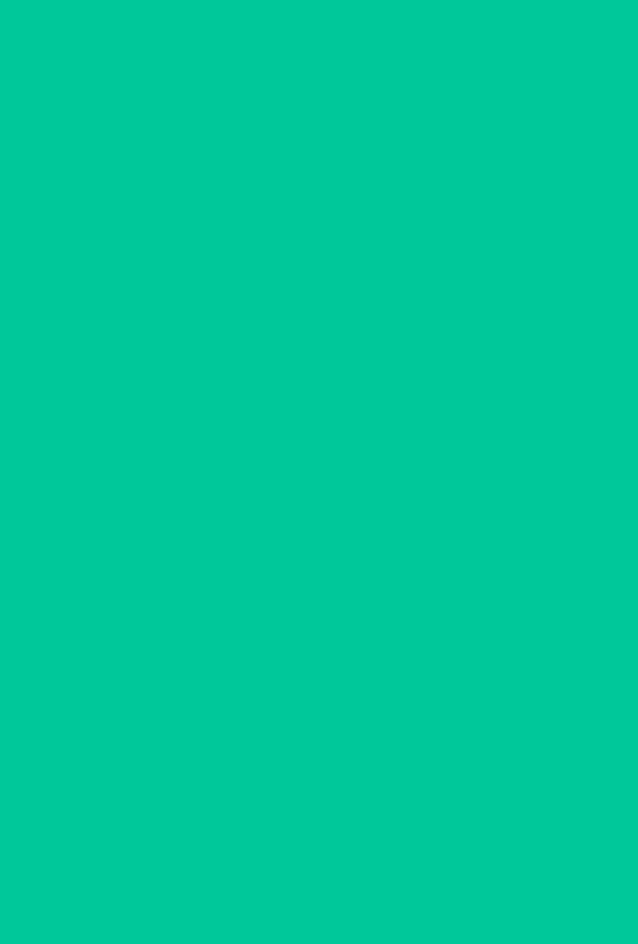 scroll, scrollTop: 98, scrollLeft: 0, axis: vertical 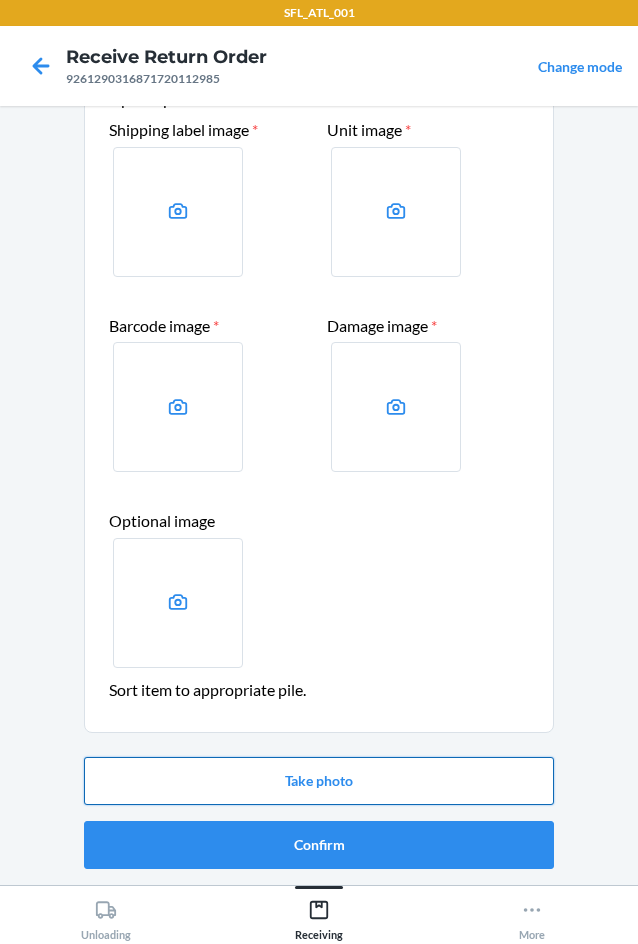 click on "Take photo" at bounding box center (319, 781) 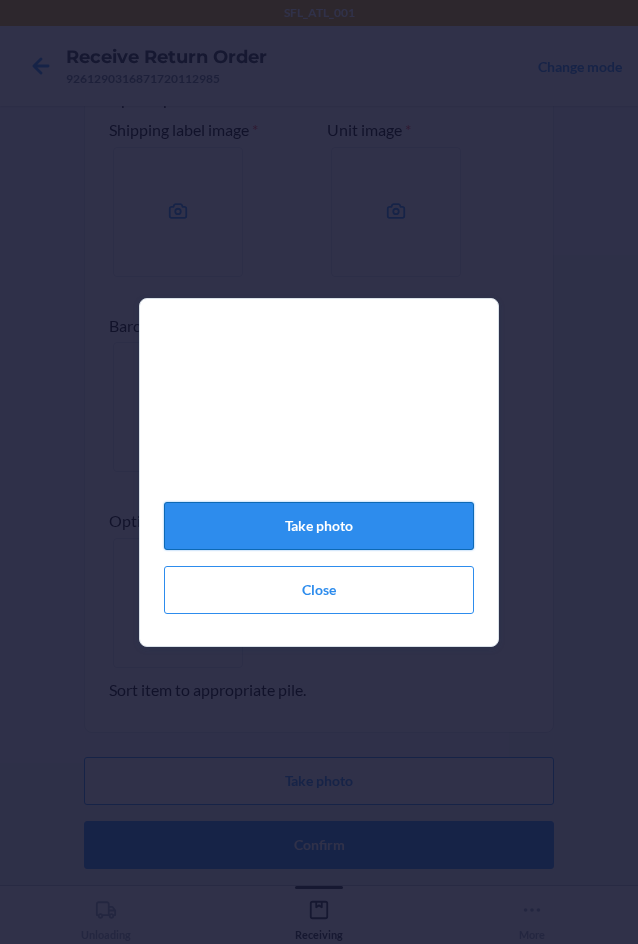 click on "Take photo" 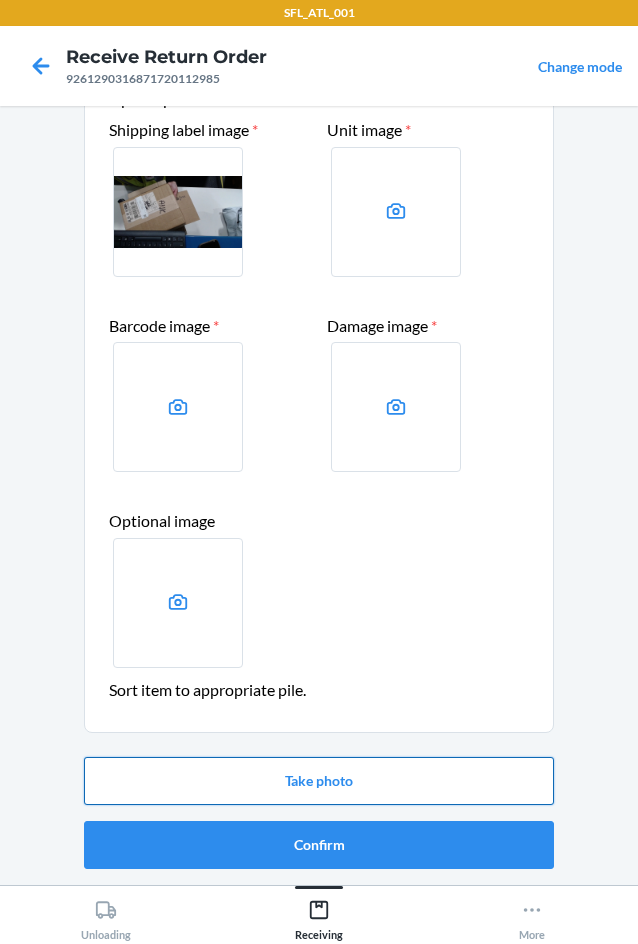 click on "Take photo" at bounding box center (319, 781) 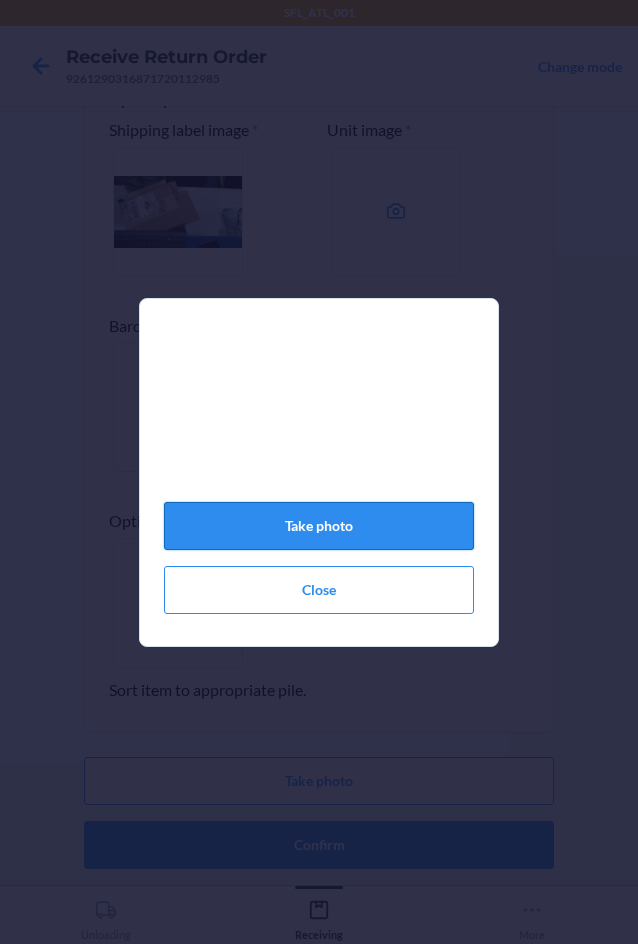 click on "Take photo" 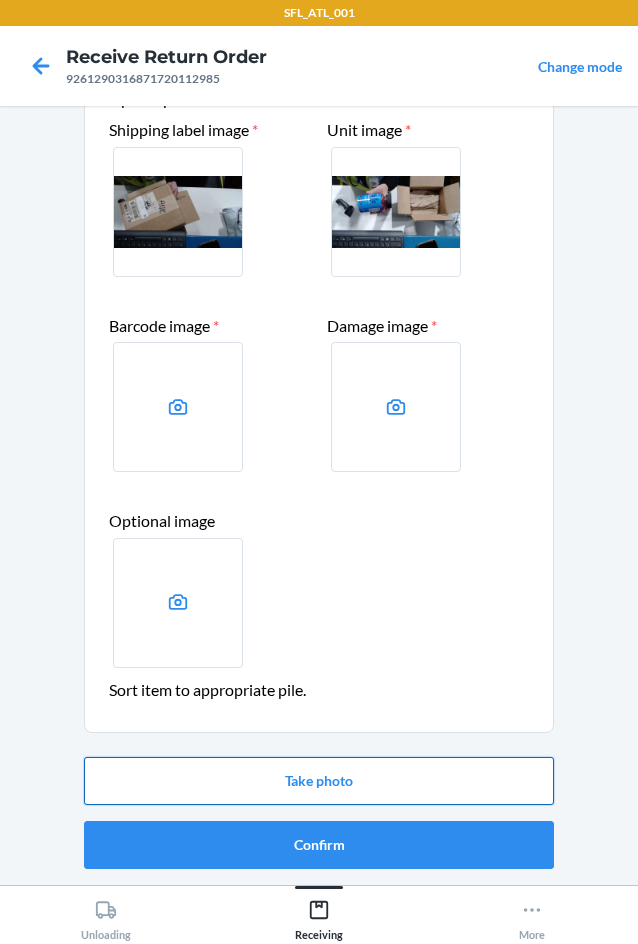 click on "Take photo" at bounding box center [319, 781] 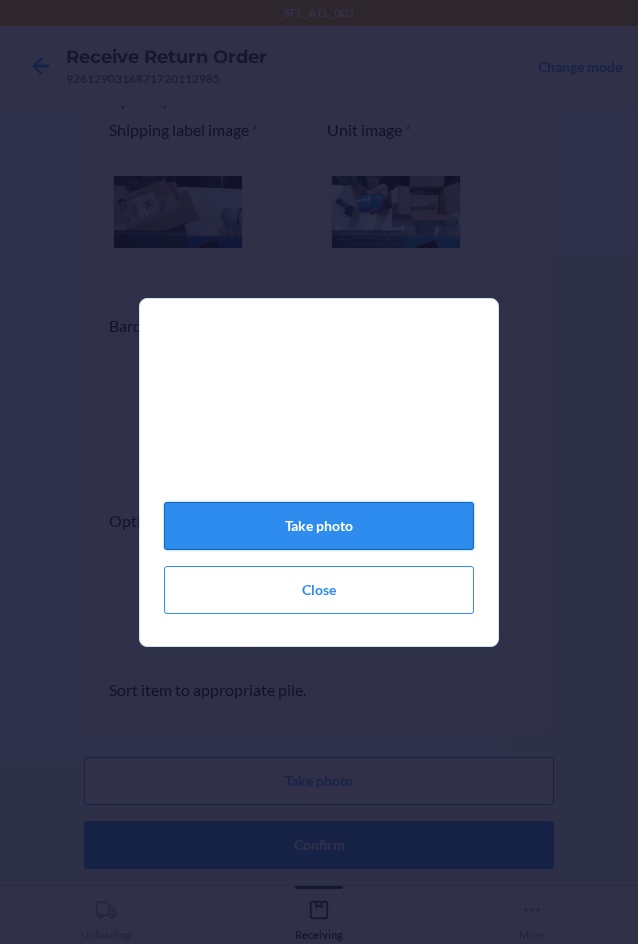 click on "Take photo" 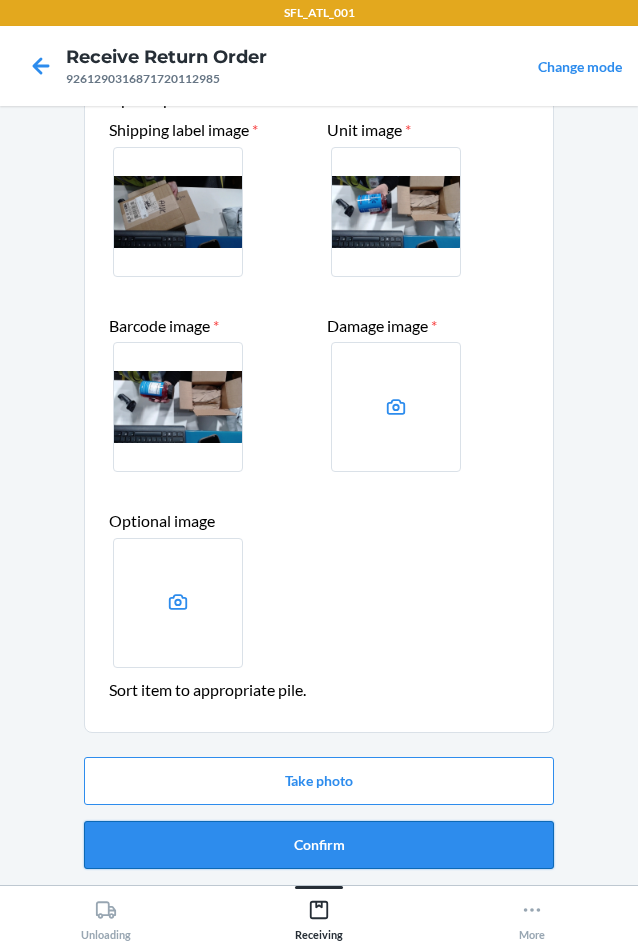 click on "Confirm" at bounding box center (319, 845) 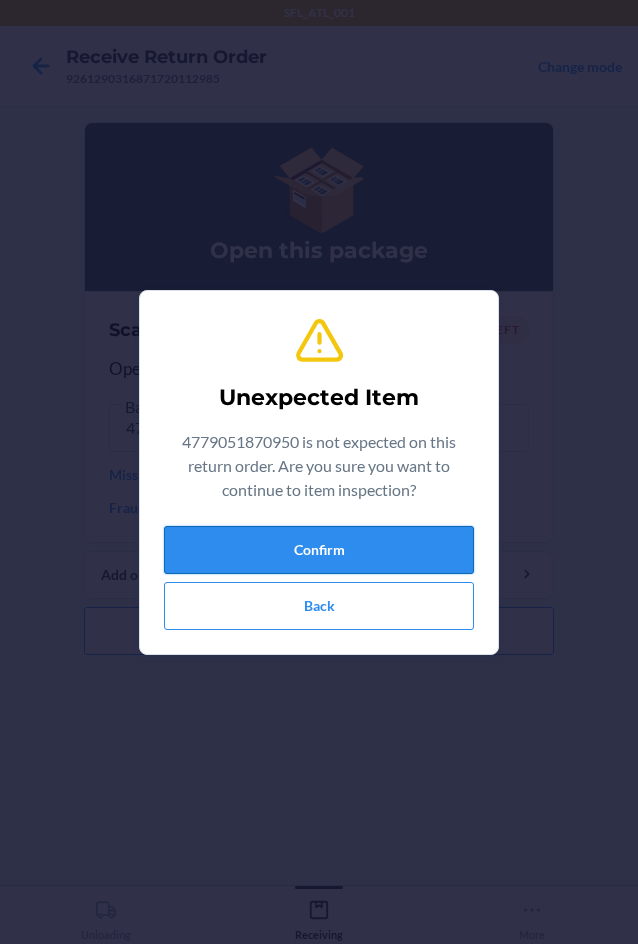 click on "Confirm" at bounding box center (319, 550) 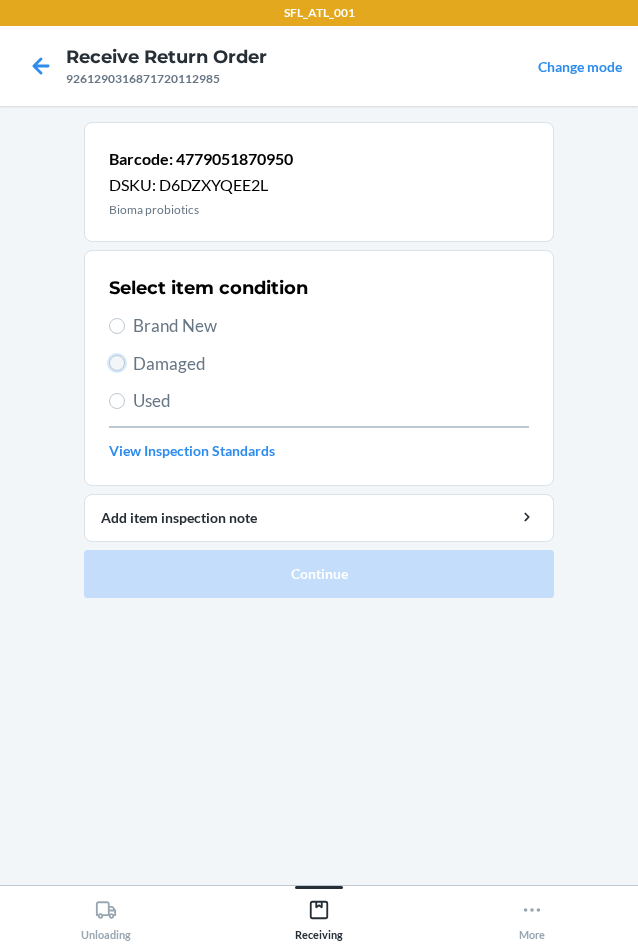 click on "Damaged" at bounding box center [117, 363] 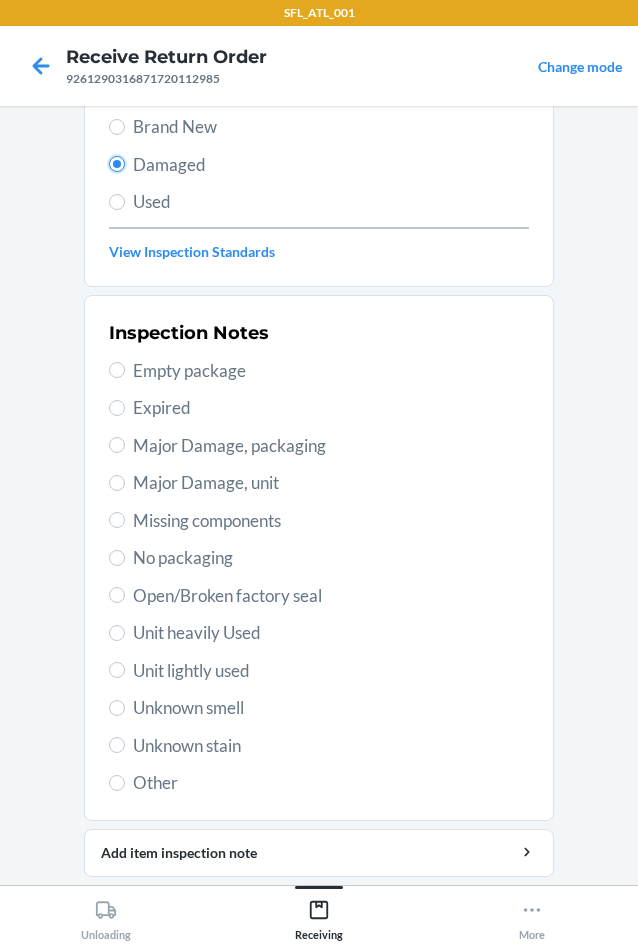 scroll, scrollTop: 200, scrollLeft: 0, axis: vertical 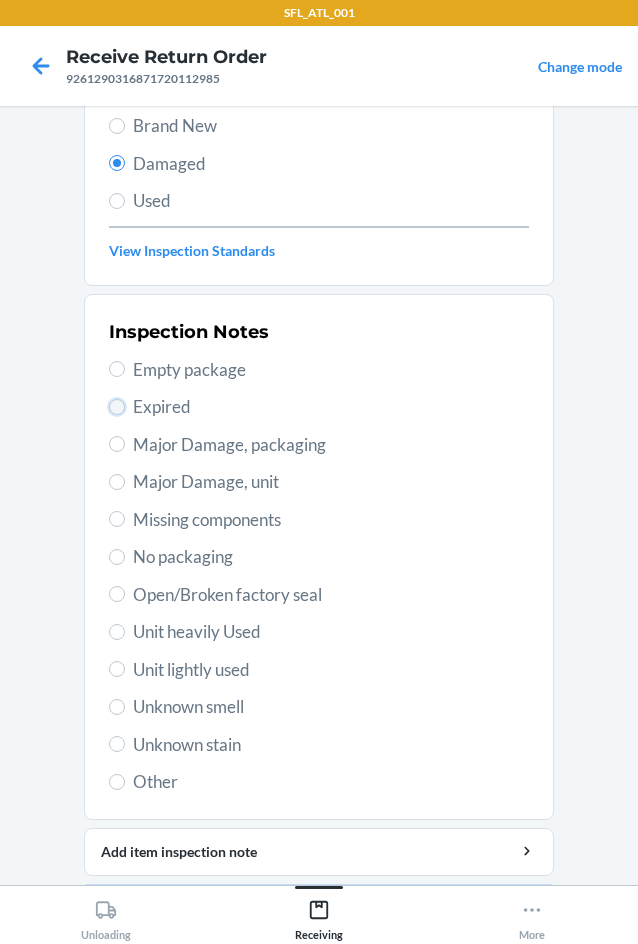 click on "Expired" at bounding box center (117, 407) 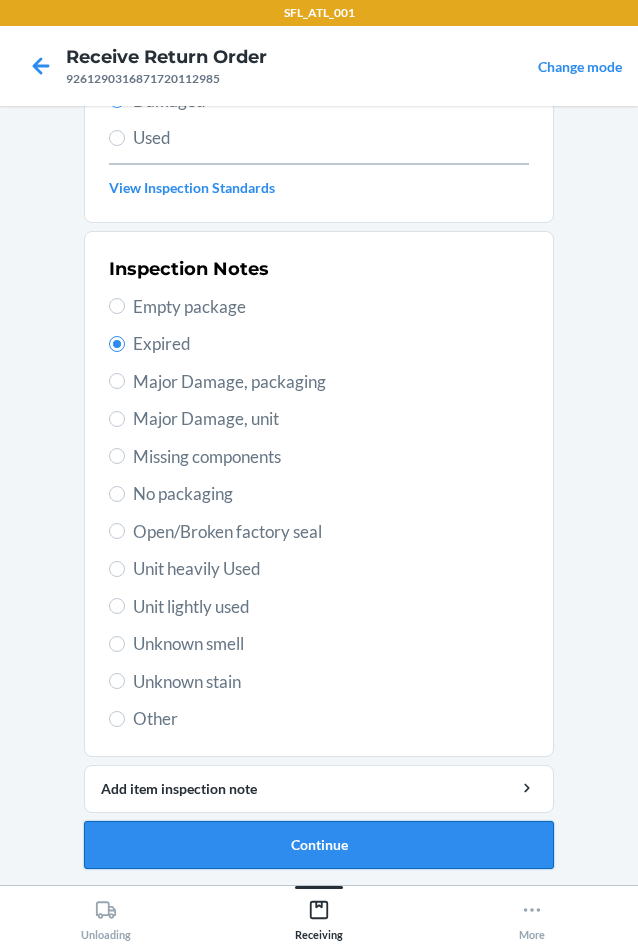 click on "Continue" at bounding box center [319, 845] 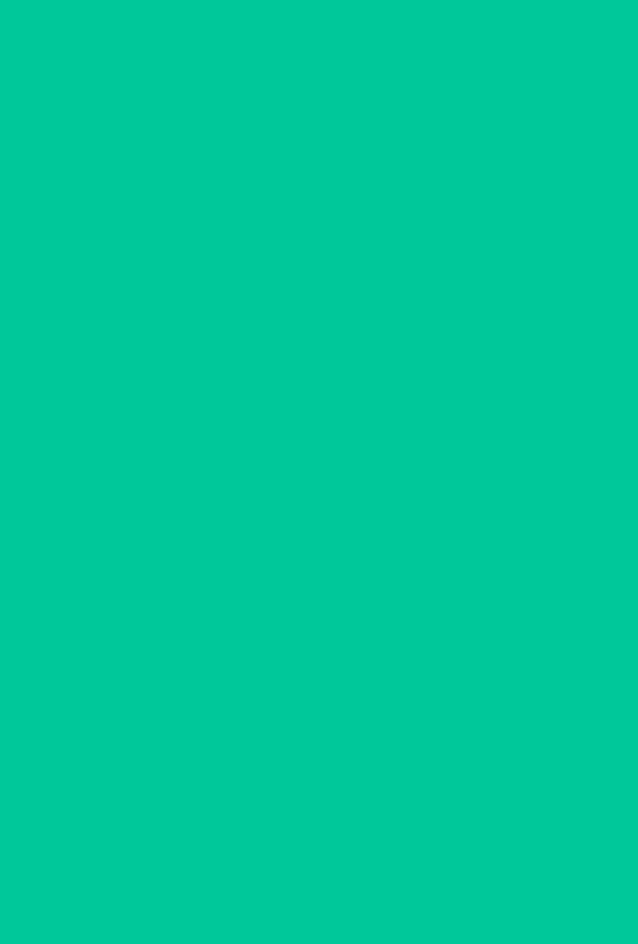 scroll, scrollTop: 98, scrollLeft: 0, axis: vertical 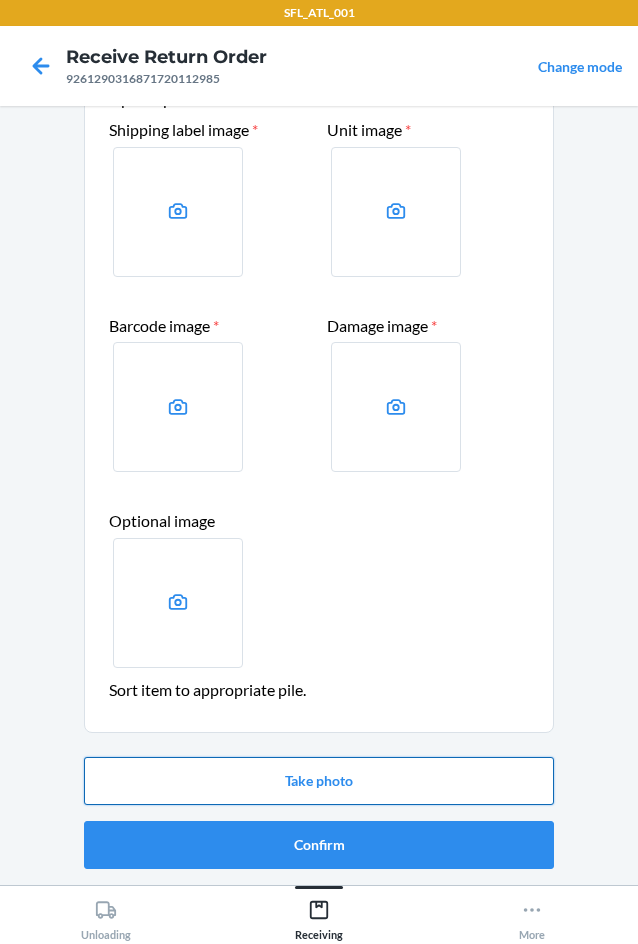 click on "Take photo" at bounding box center [319, 781] 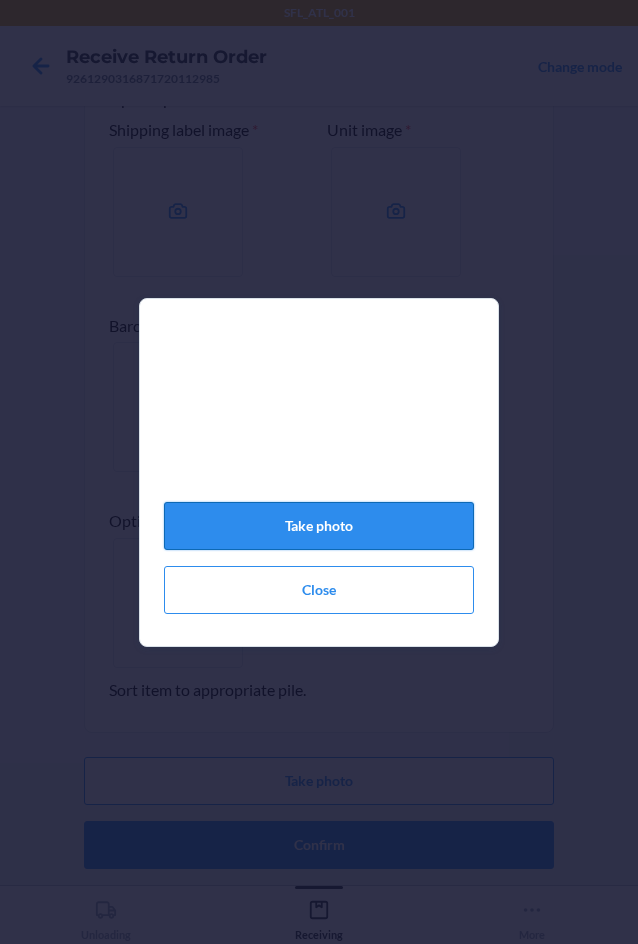 click on "Take photo" 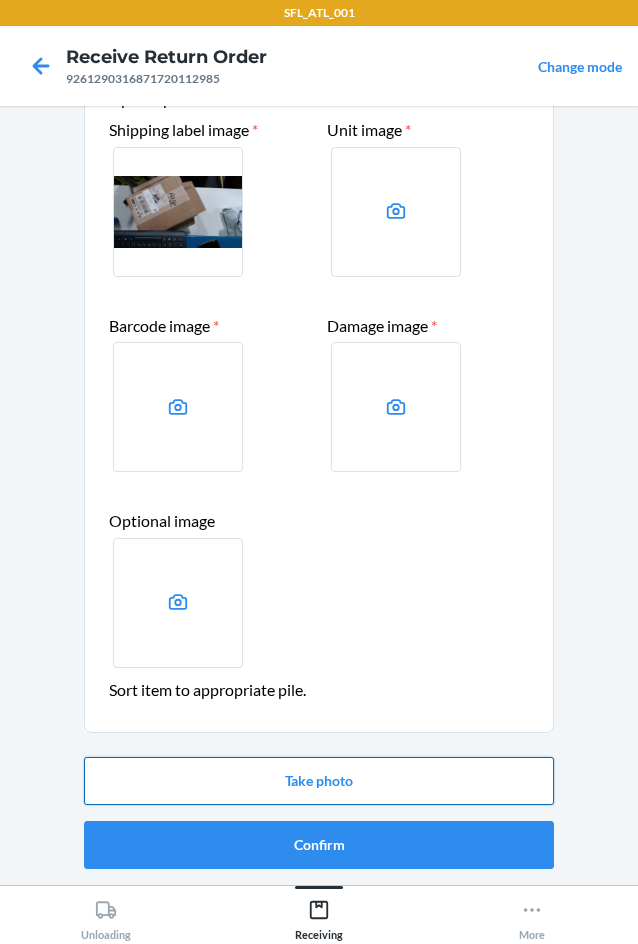 click on "Take photo" at bounding box center [319, 781] 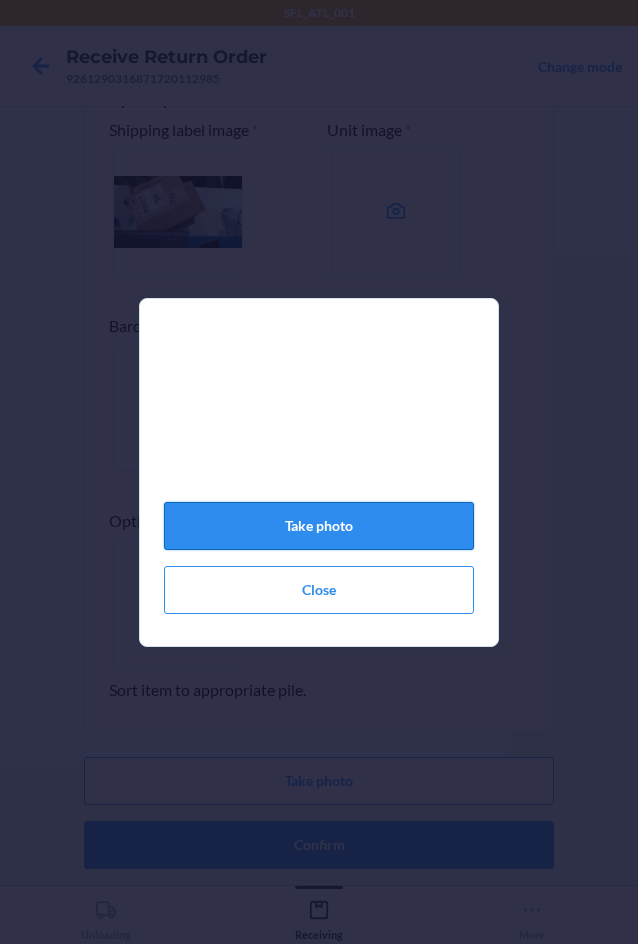 click on "Take photo" 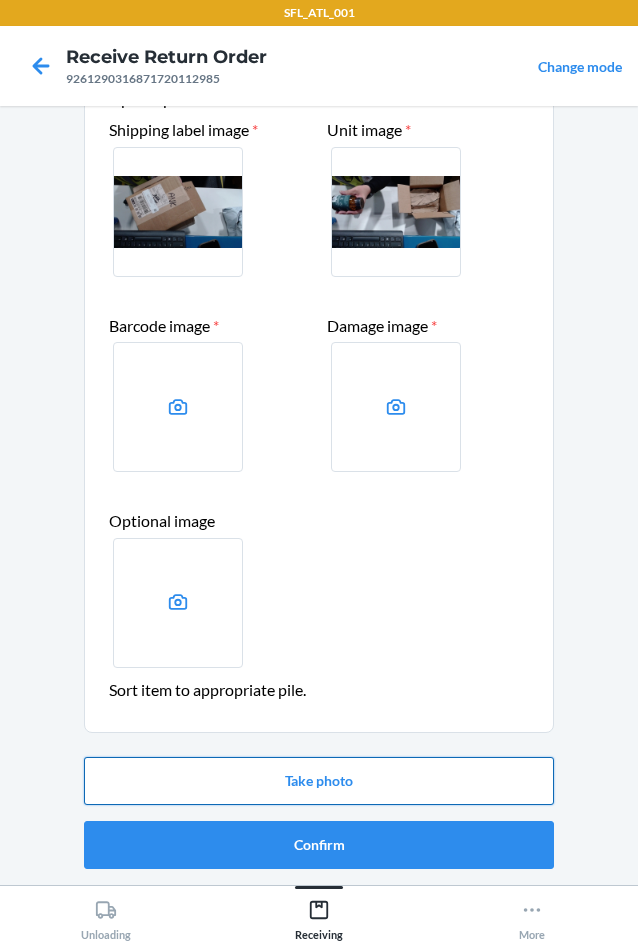 click on "Take photo" at bounding box center (319, 781) 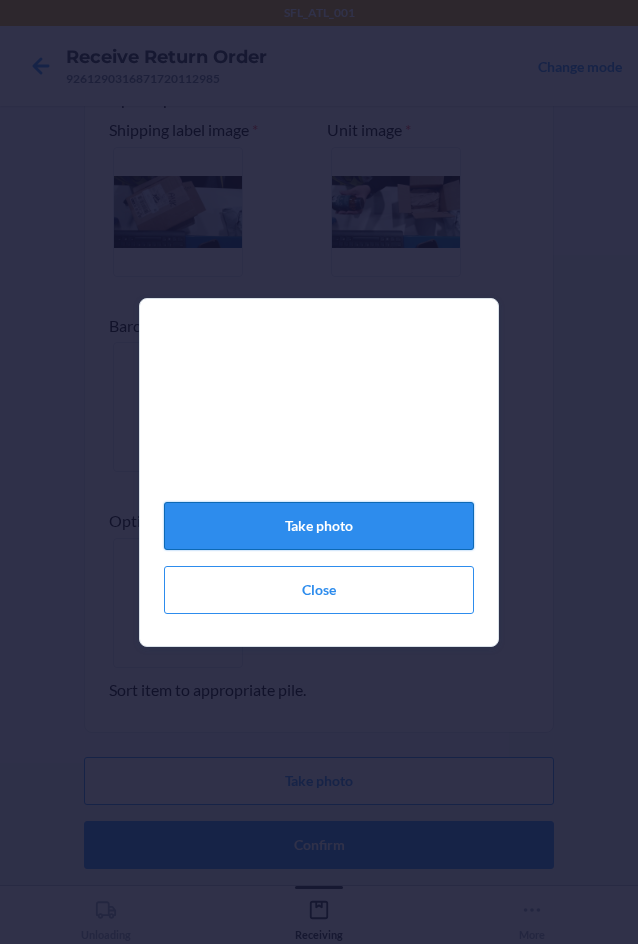 click on "Take photo" 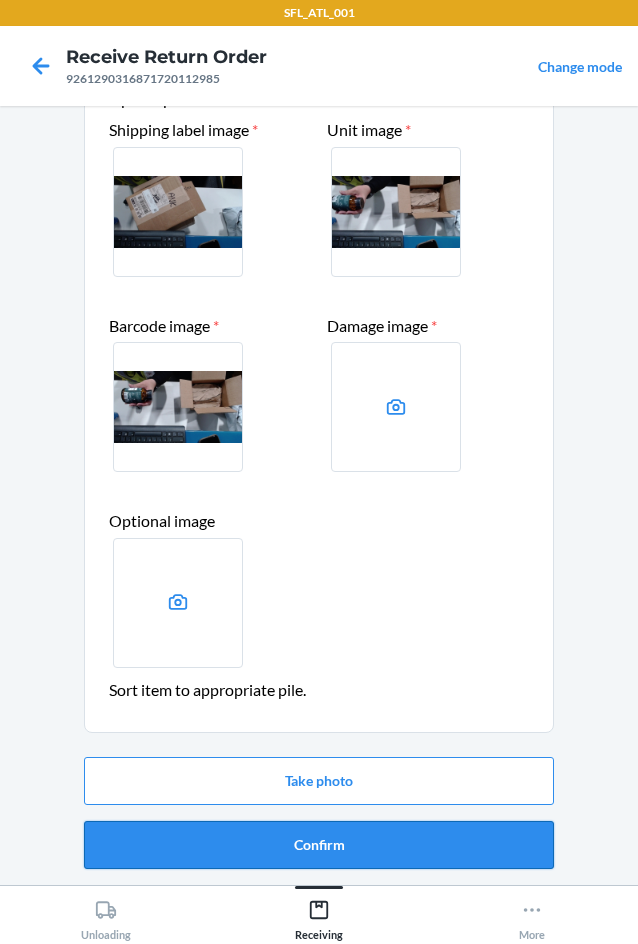click on "Confirm" at bounding box center (319, 845) 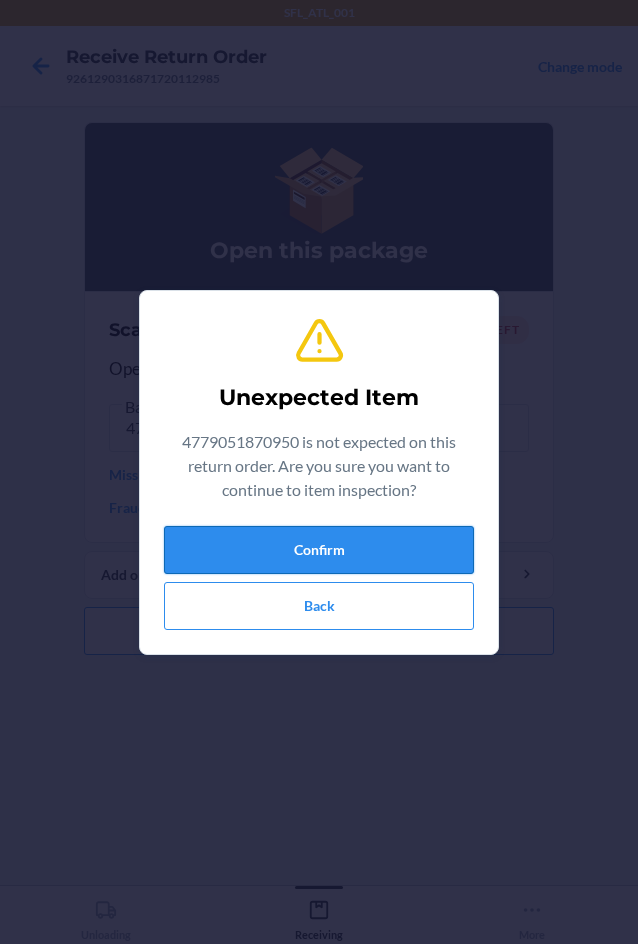 click on "Confirm" at bounding box center [319, 550] 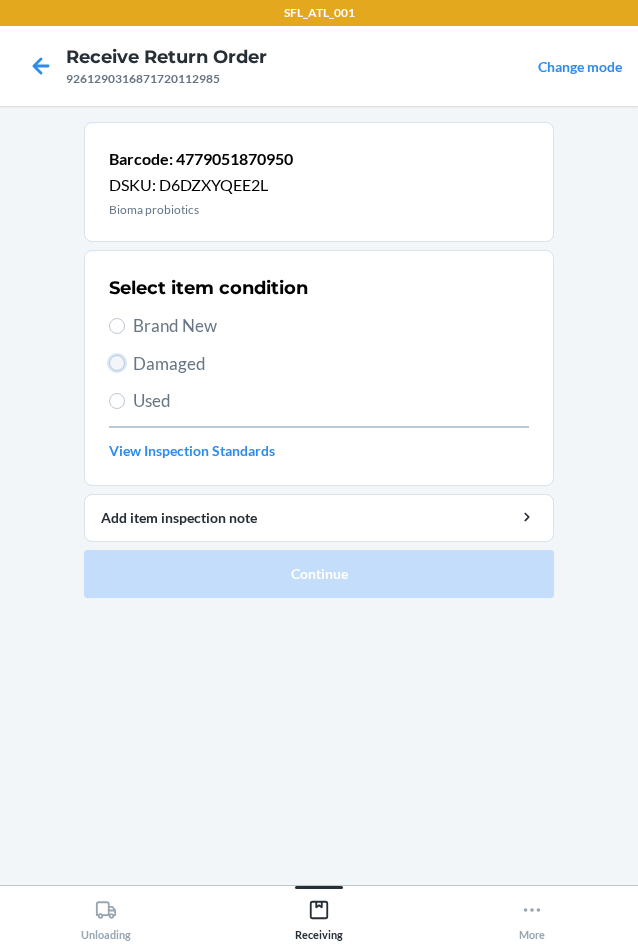 click on "Damaged" at bounding box center (117, 363) 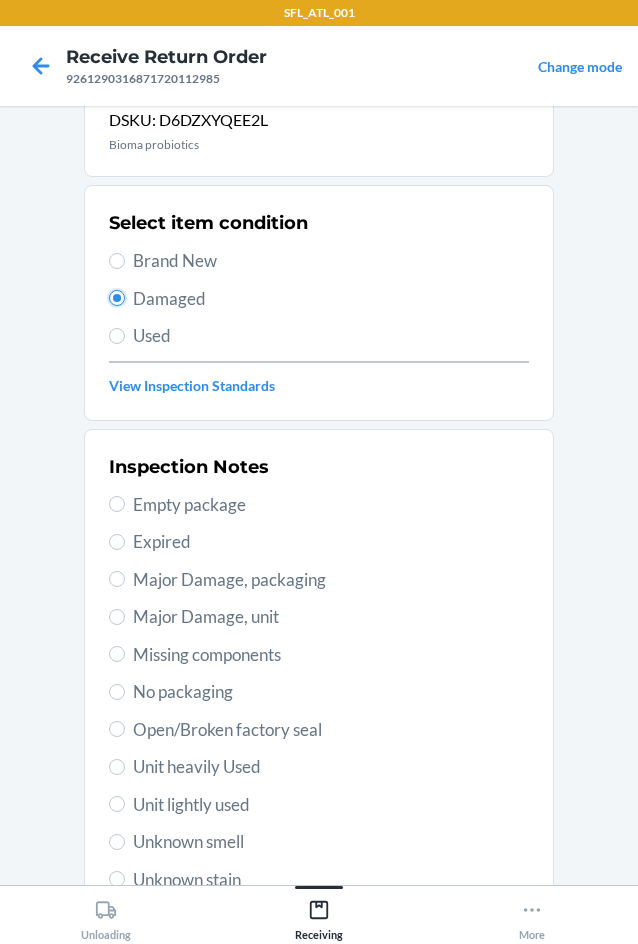 scroll, scrollTop: 100, scrollLeft: 0, axis: vertical 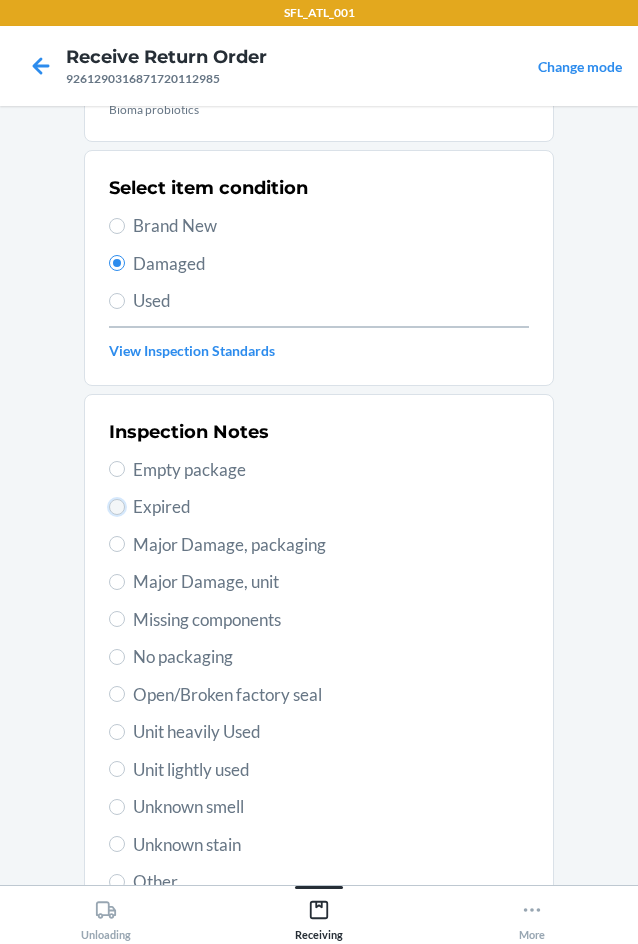 click on "Expired" at bounding box center [117, 507] 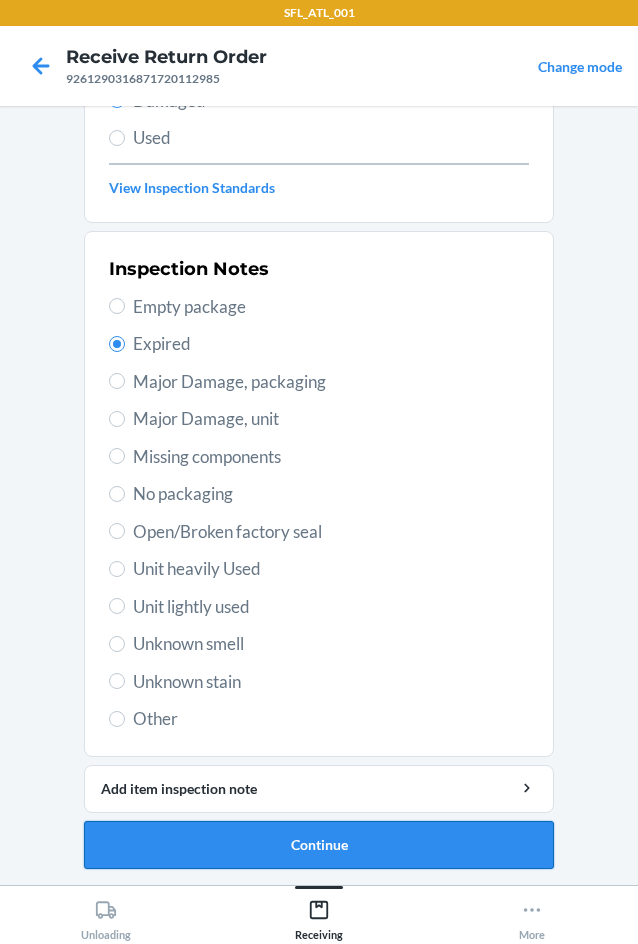 click on "Continue" at bounding box center (319, 845) 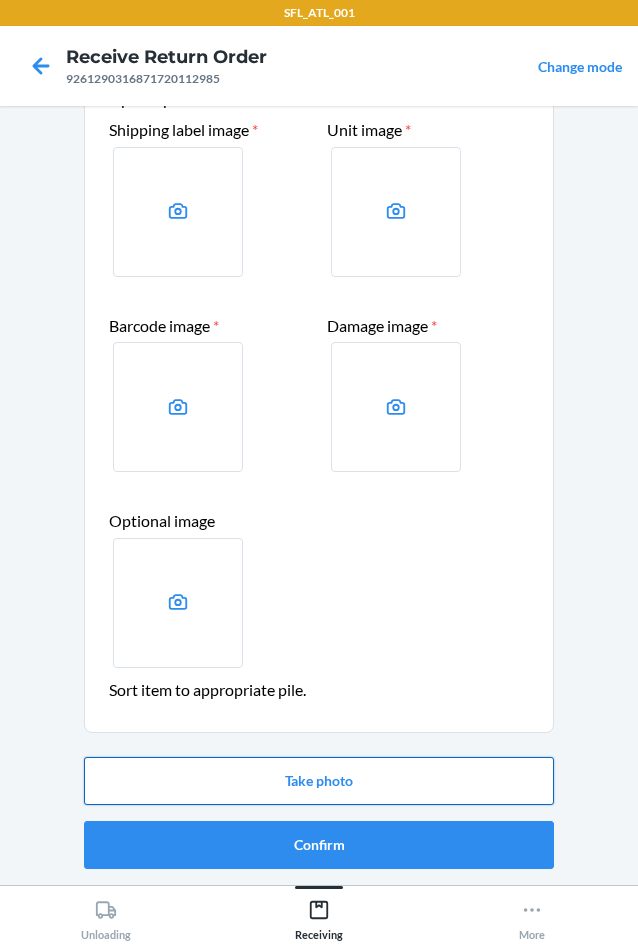 click on "Take photo" at bounding box center [319, 781] 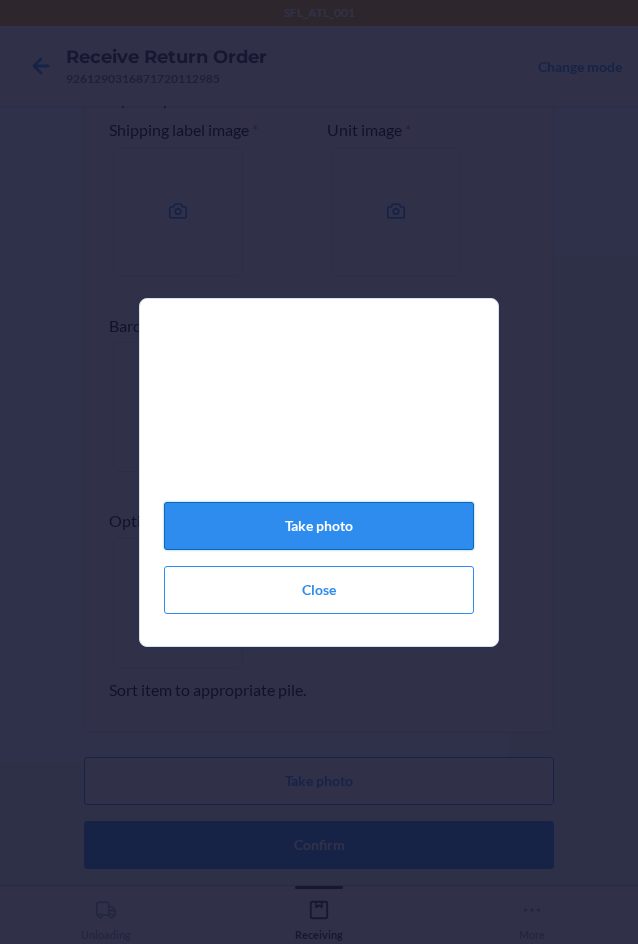 click on "Take photo" 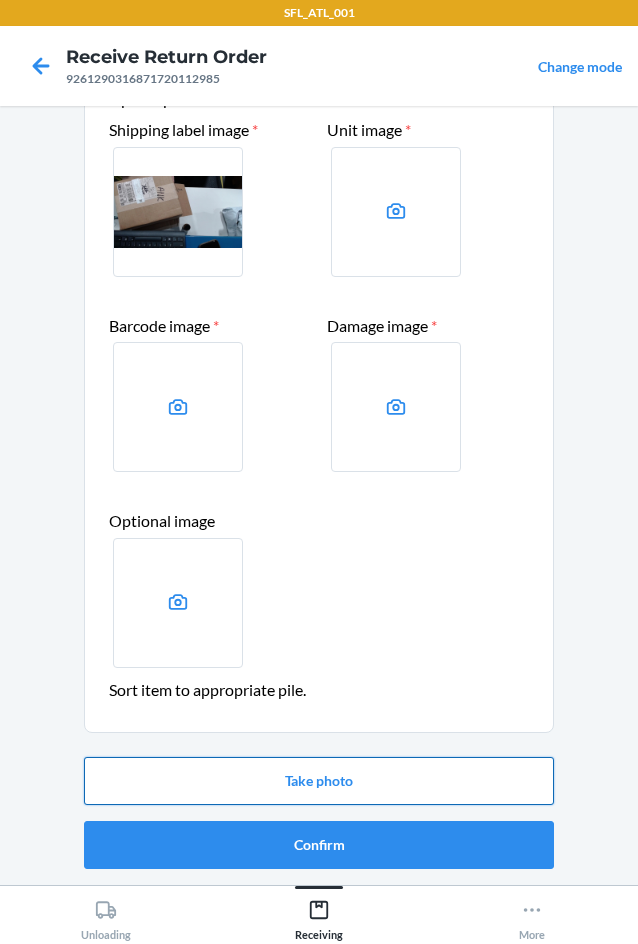 click on "Take photo" at bounding box center [319, 781] 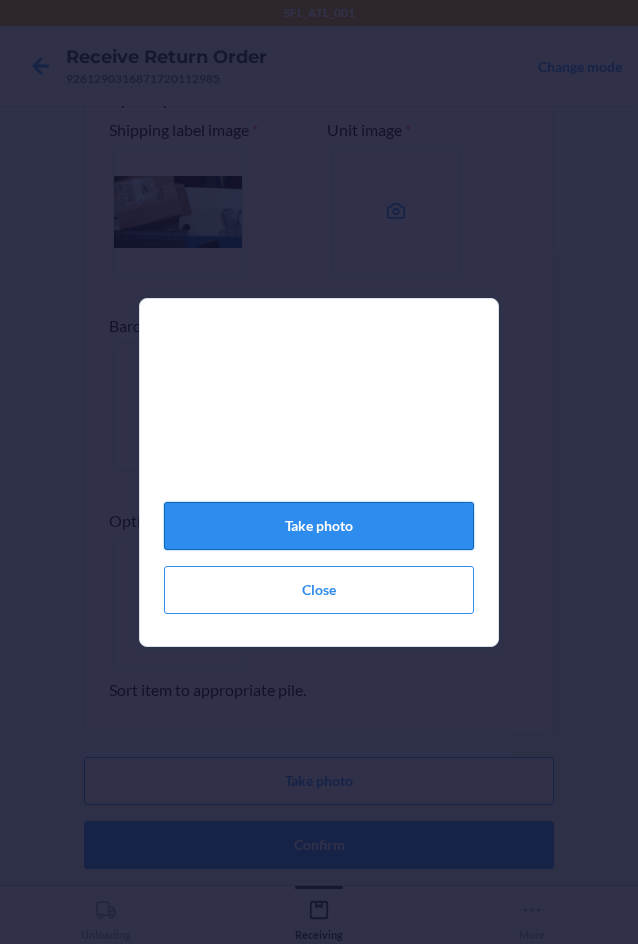 click on "Take photo" 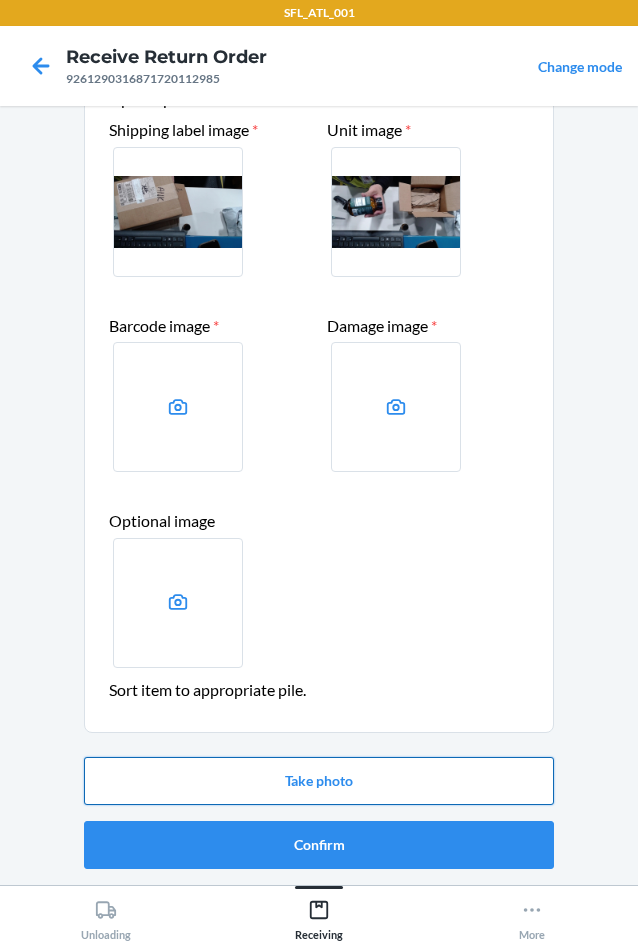 click on "Take photo" at bounding box center (319, 781) 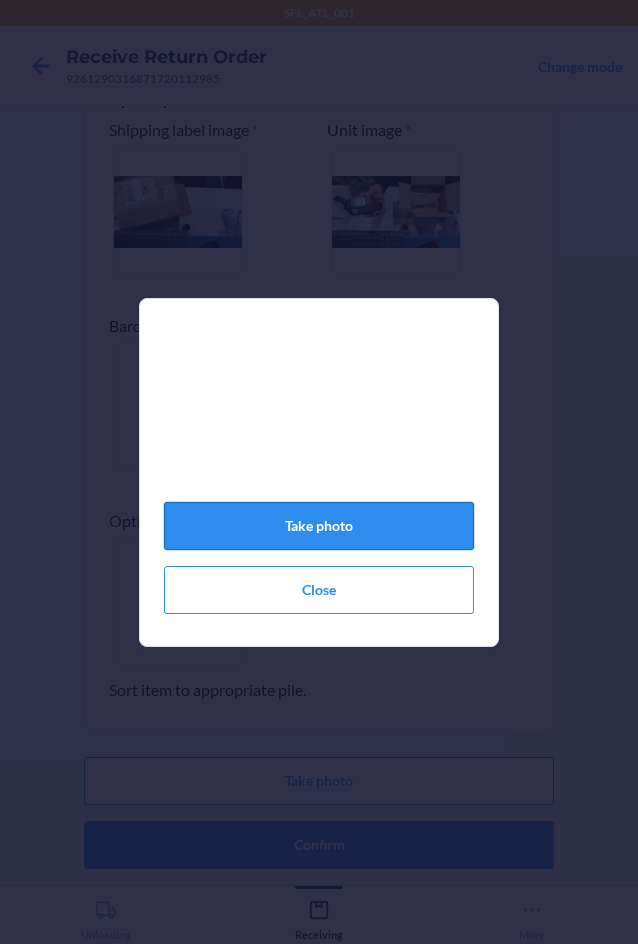 click on "Take photo" 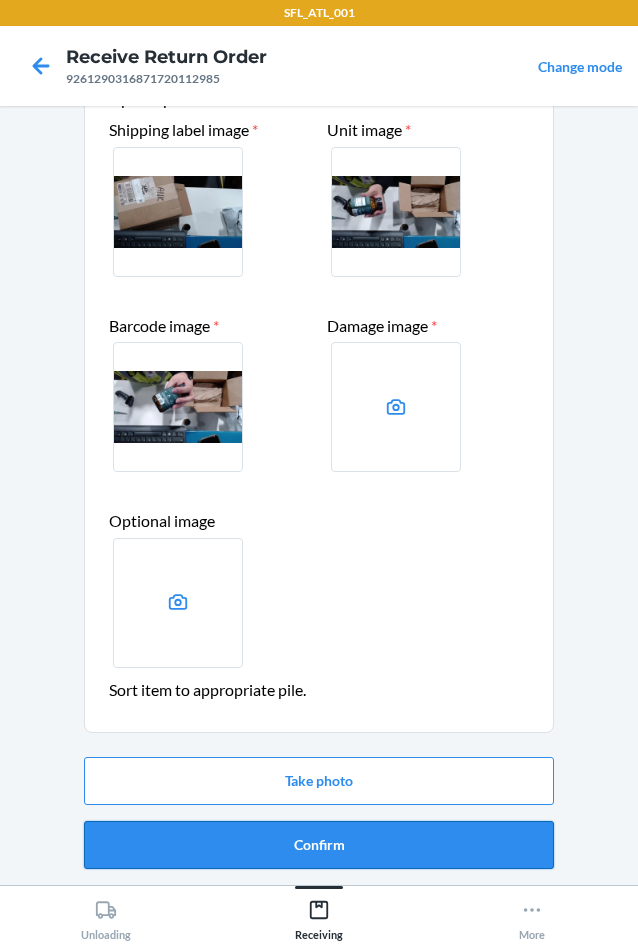 click on "Confirm" at bounding box center [319, 845] 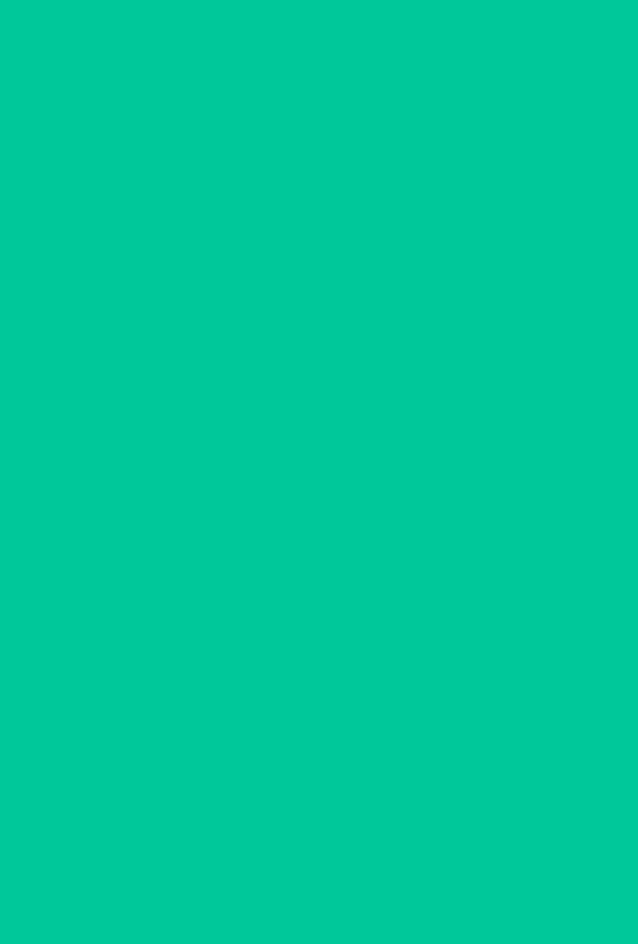 scroll, scrollTop: 0, scrollLeft: 0, axis: both 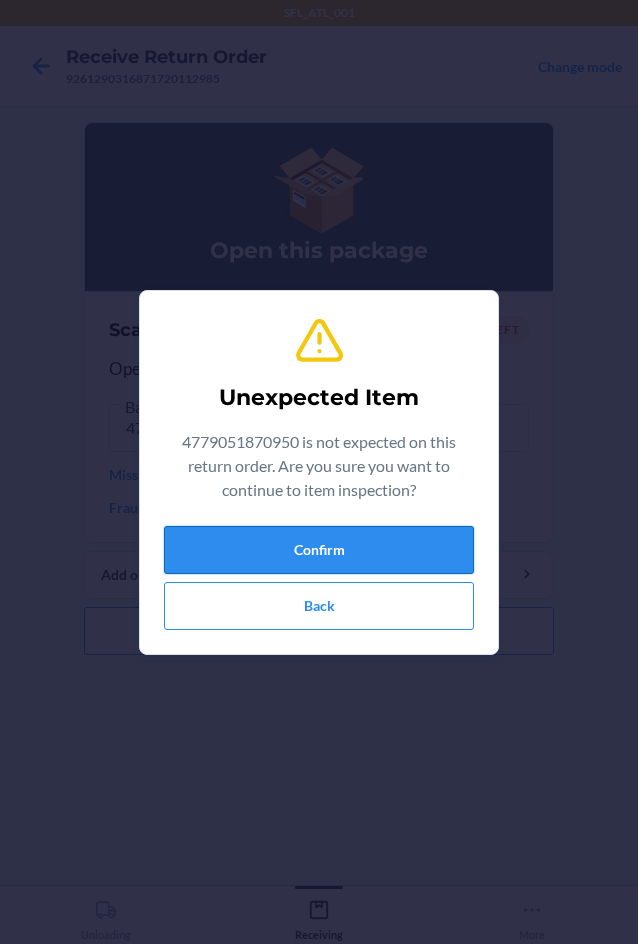 click on "Confirm" at bounding box center (319, 550) 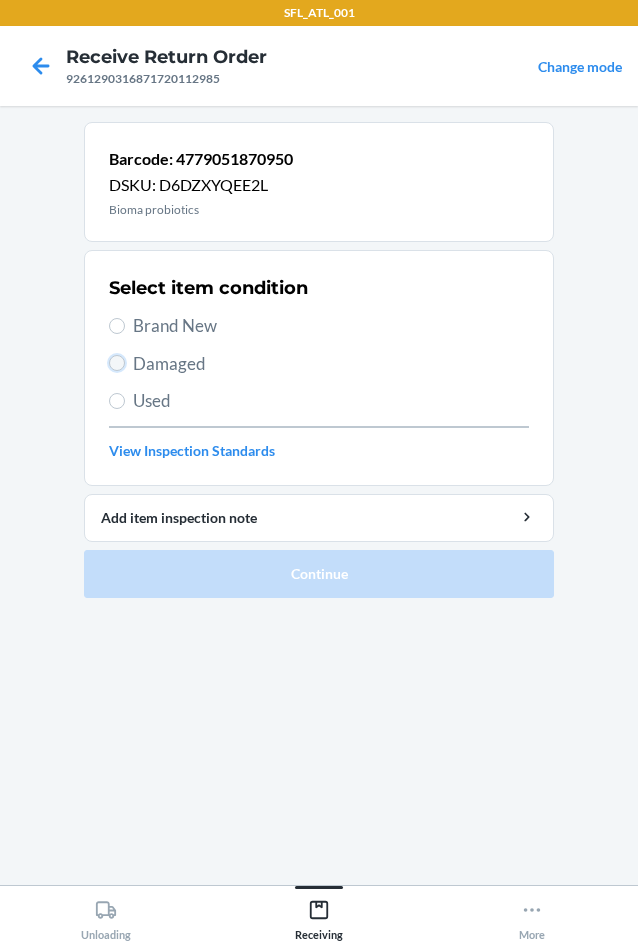 click on "Damaged" at bounding box center (117, 363) 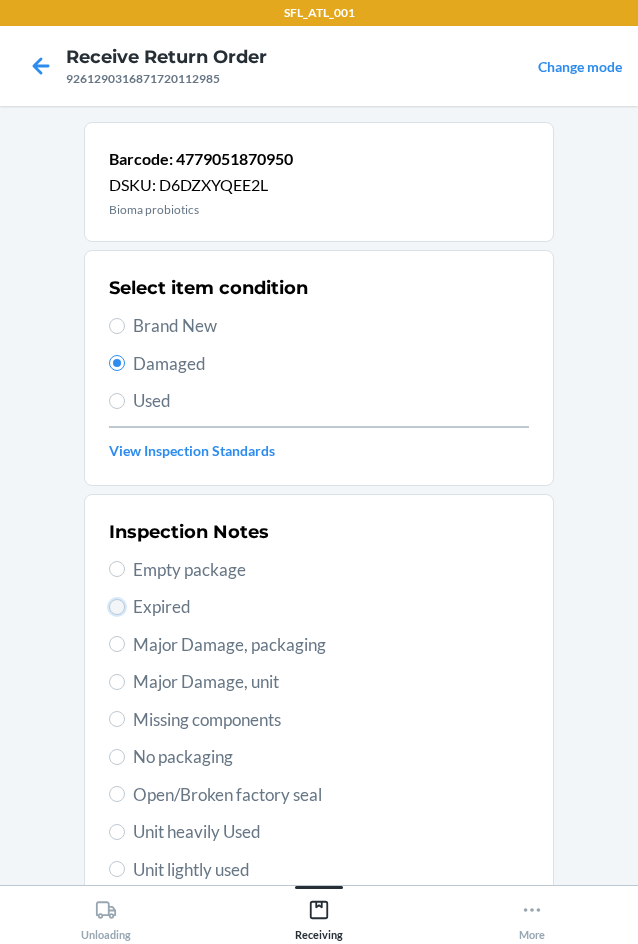 click on "Expired" at bounding box center (117, 607) 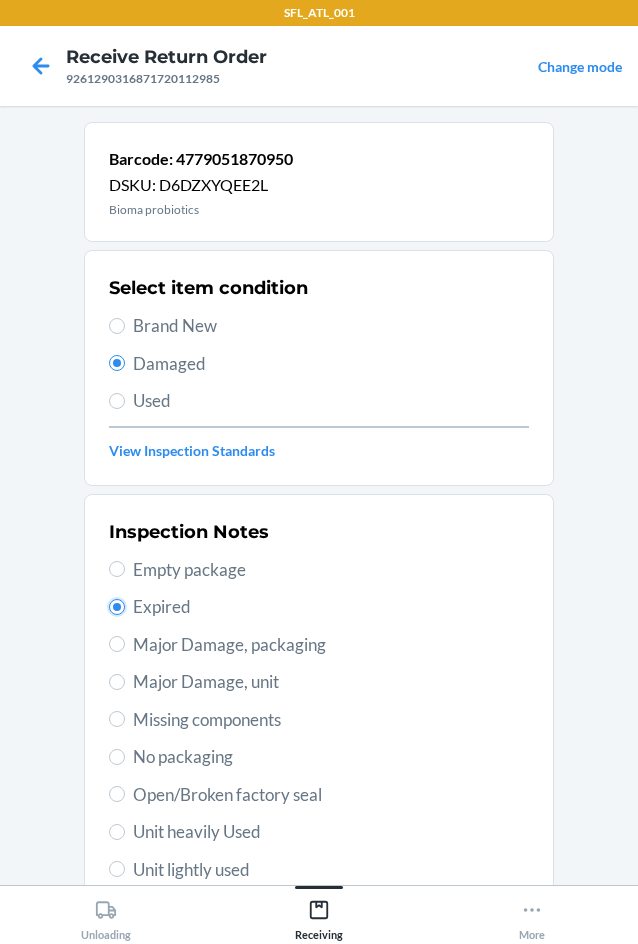 scroll, scrollTop: 263, scrollLeft: 0, axis: vertical 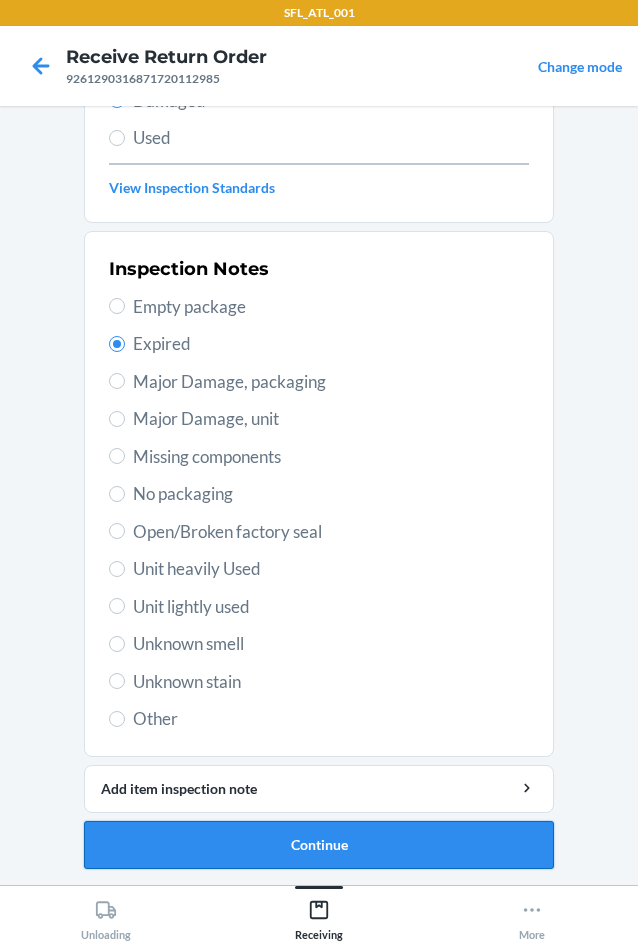 click on "Continue" at bounding box center (319, 845) 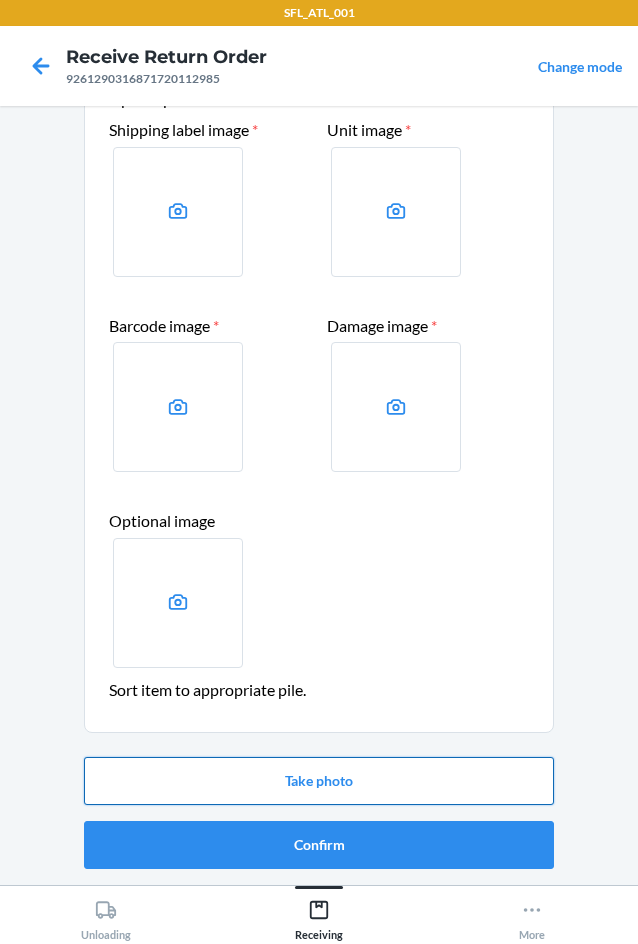 click on "Take photo" at bounding box center (319, 781) 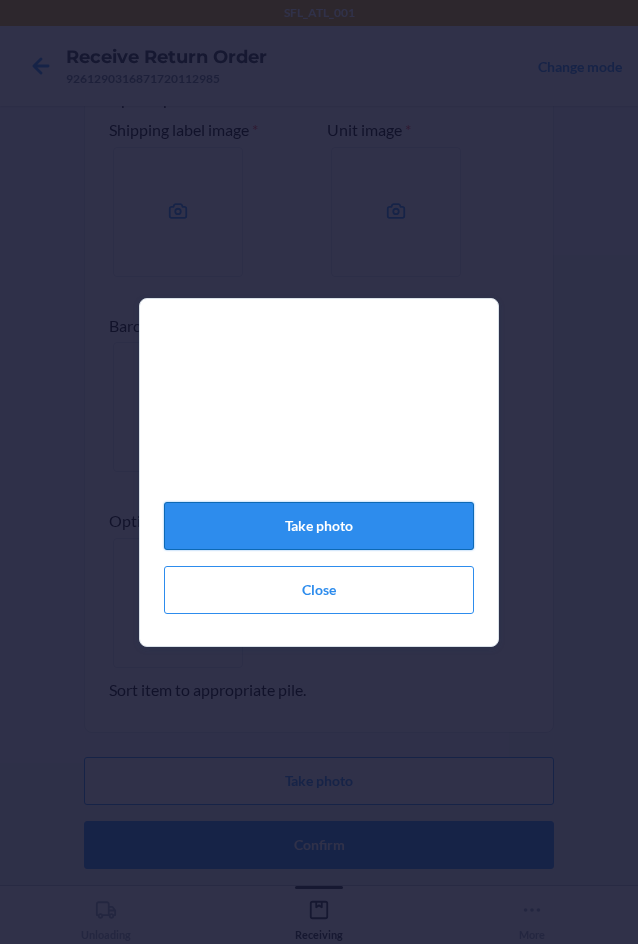 click on "Take photo" 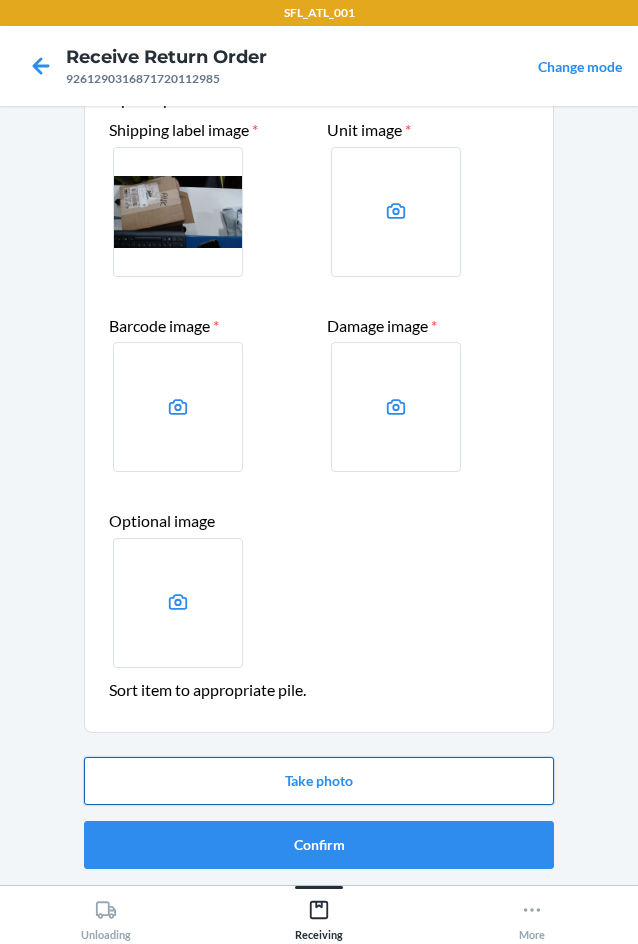click on "Take photo" at bounding box center [319, 781] 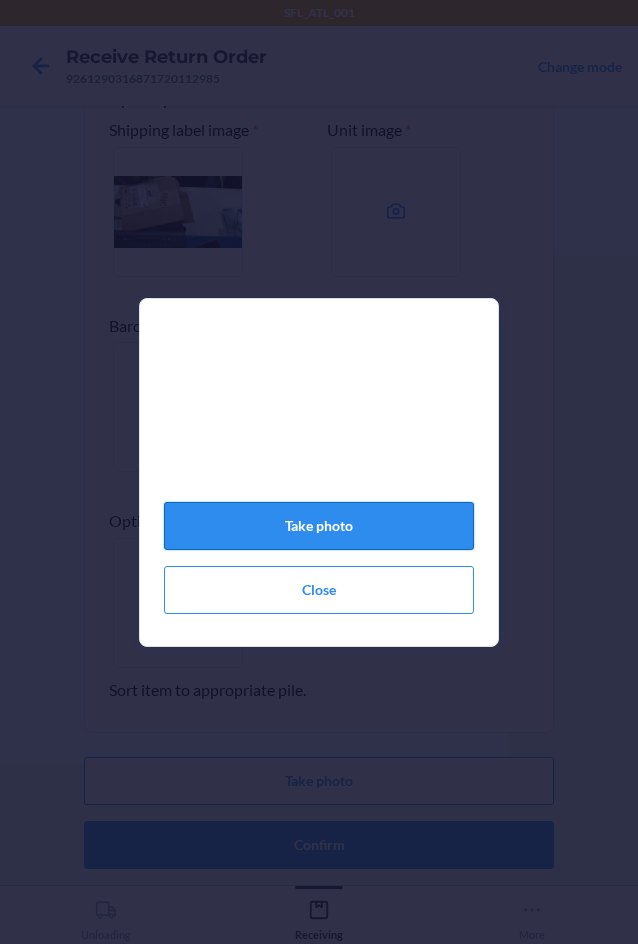 click on "Take photo" 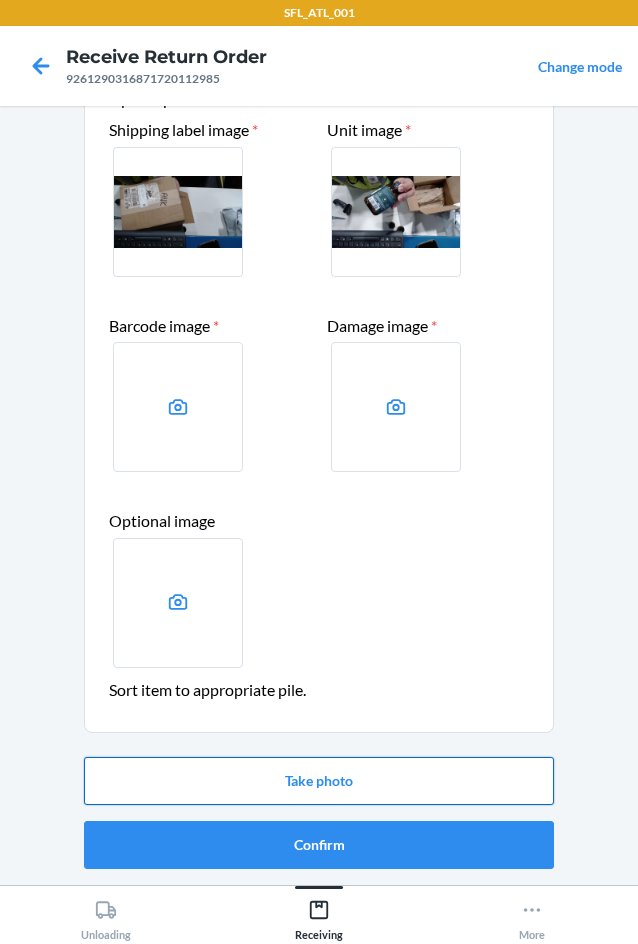 click on "Take photo" at bounding box center (319, 781) 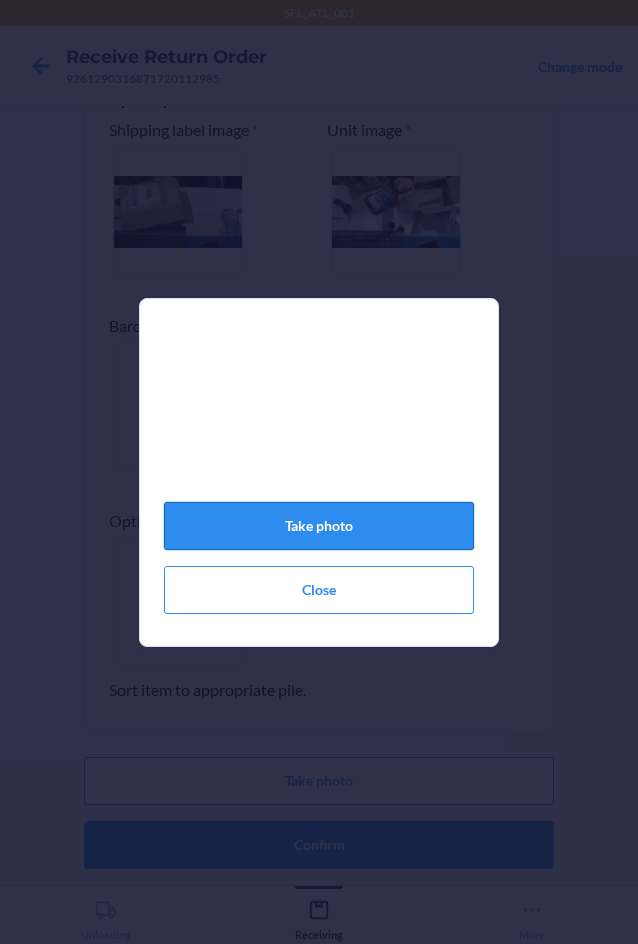 click on "Take photo" 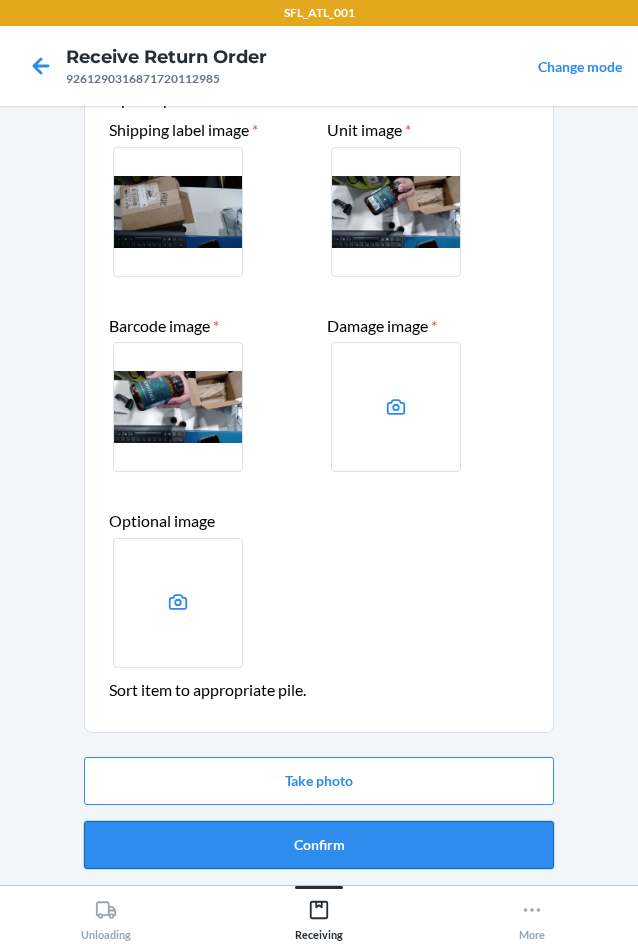 click on "Confirm" at bounding box center (319, 845) 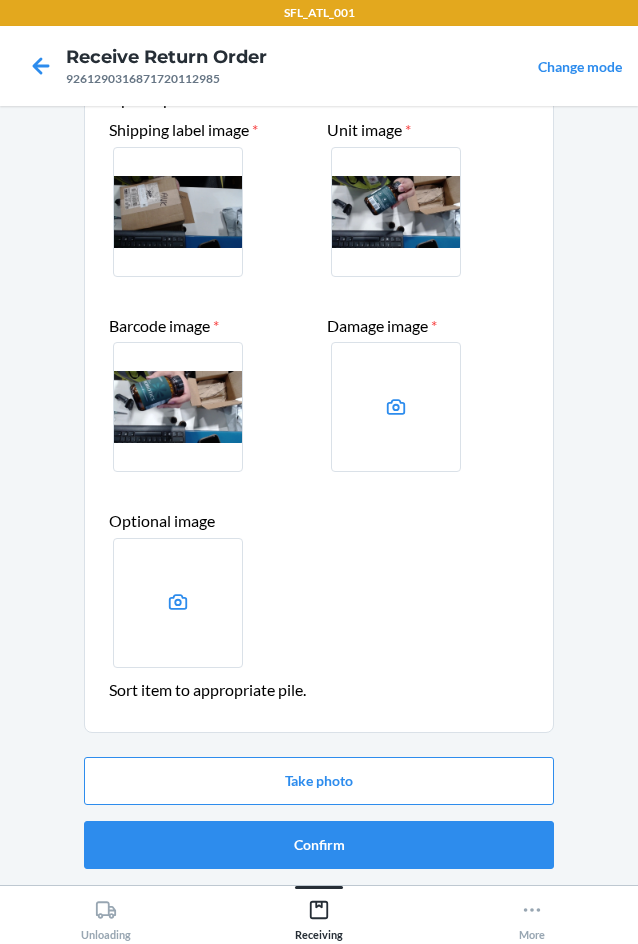 scroll, scrollTop: 0, scrollLeft: 0, axis: both 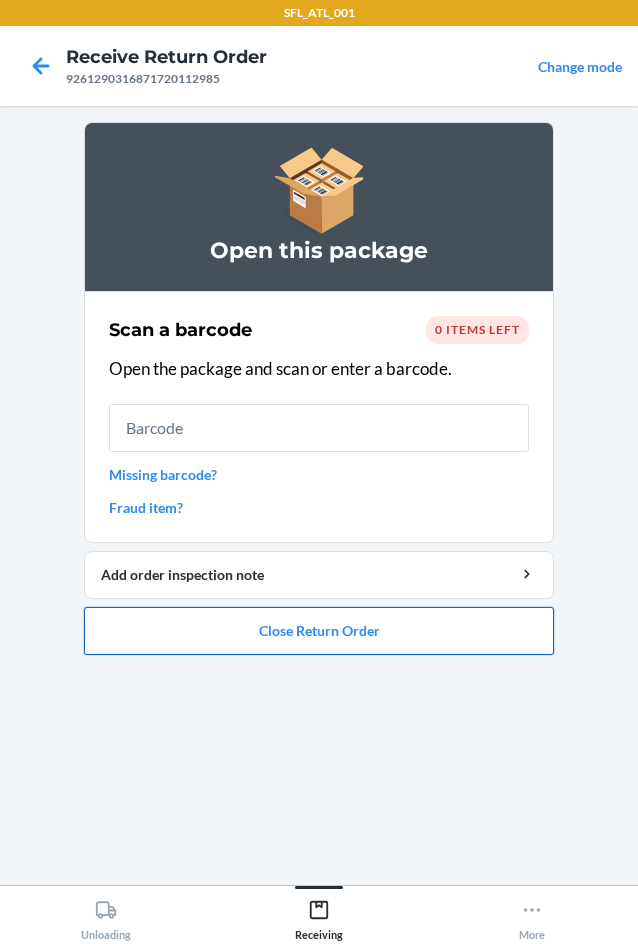 click on "Close Return Order" at bounding box center (319, 631) 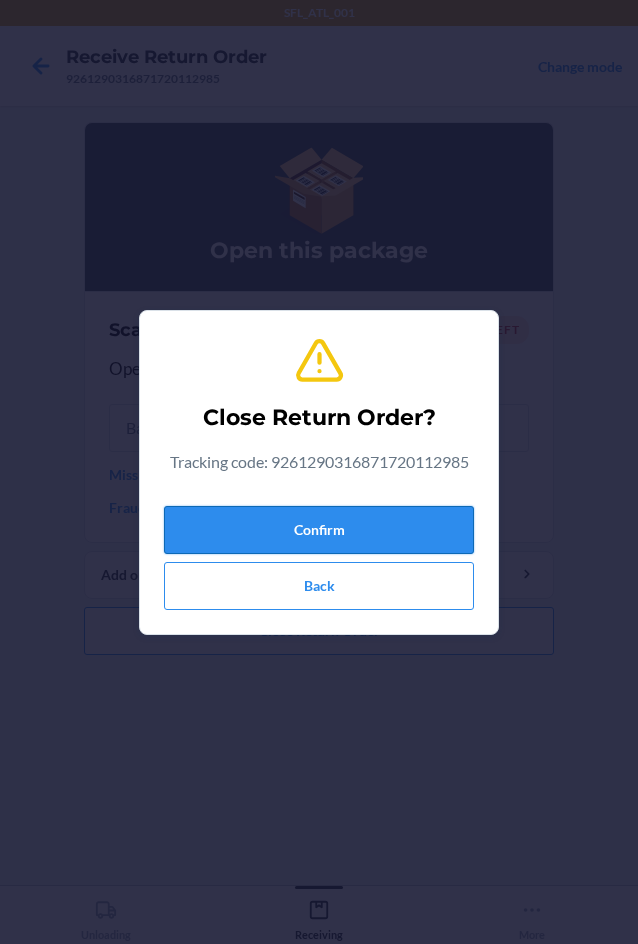click on "Confirm" at bounding box center [319, 530] 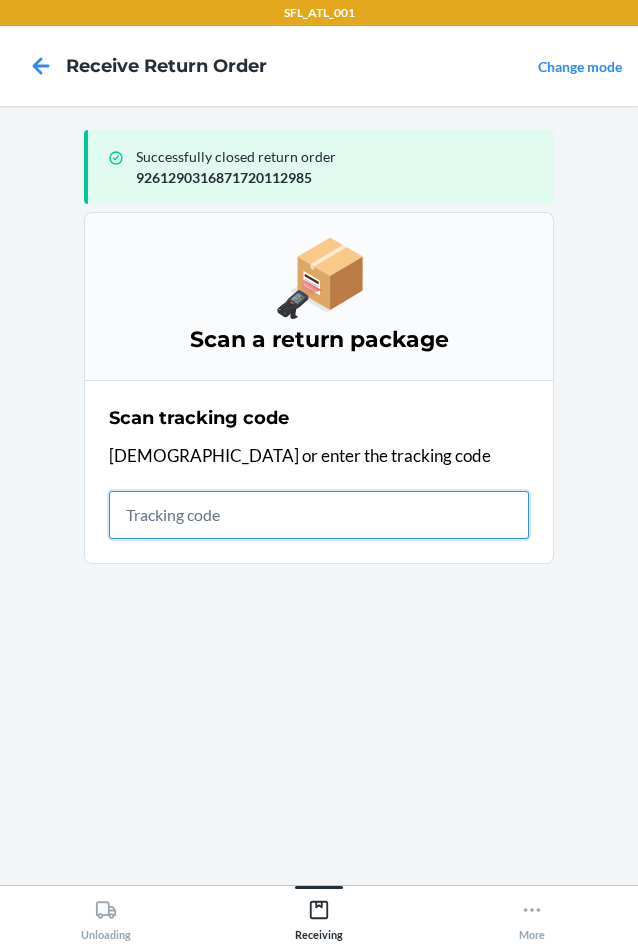 click at bounding box center [319, 515] 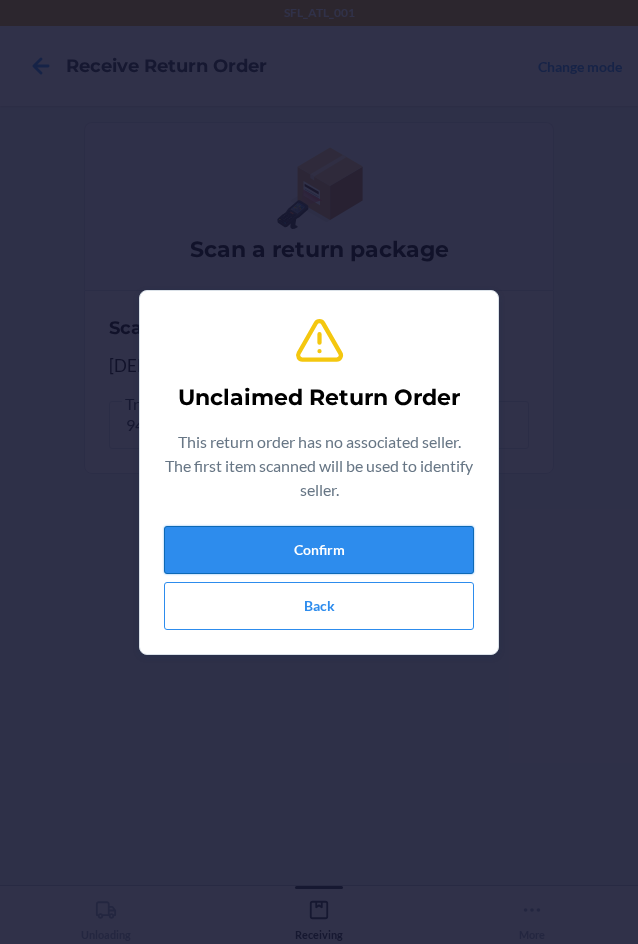 click on "Confirm" at bounding box center (319, 550) 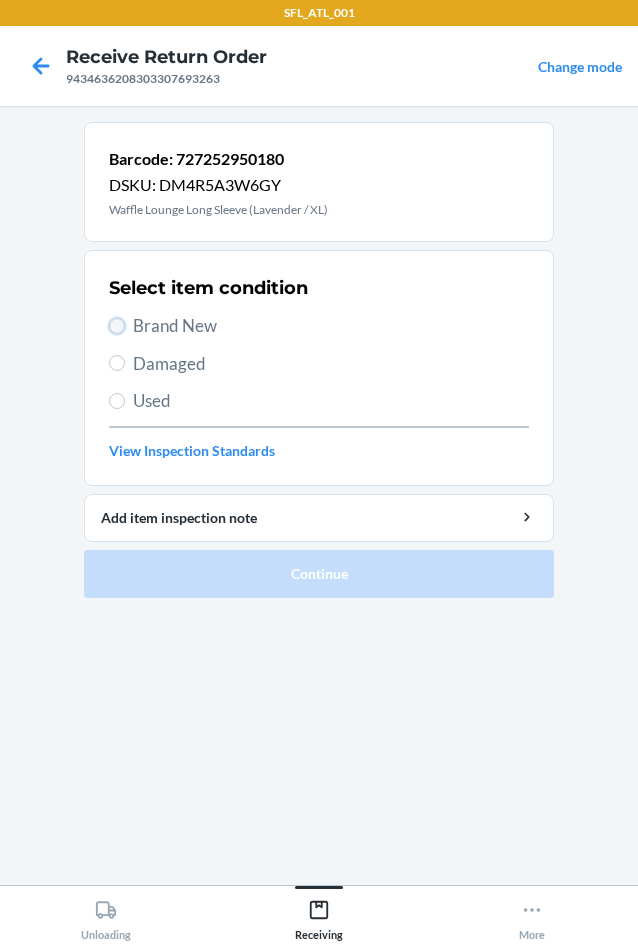 click on "Brand New" at bounding box center [117, 326] 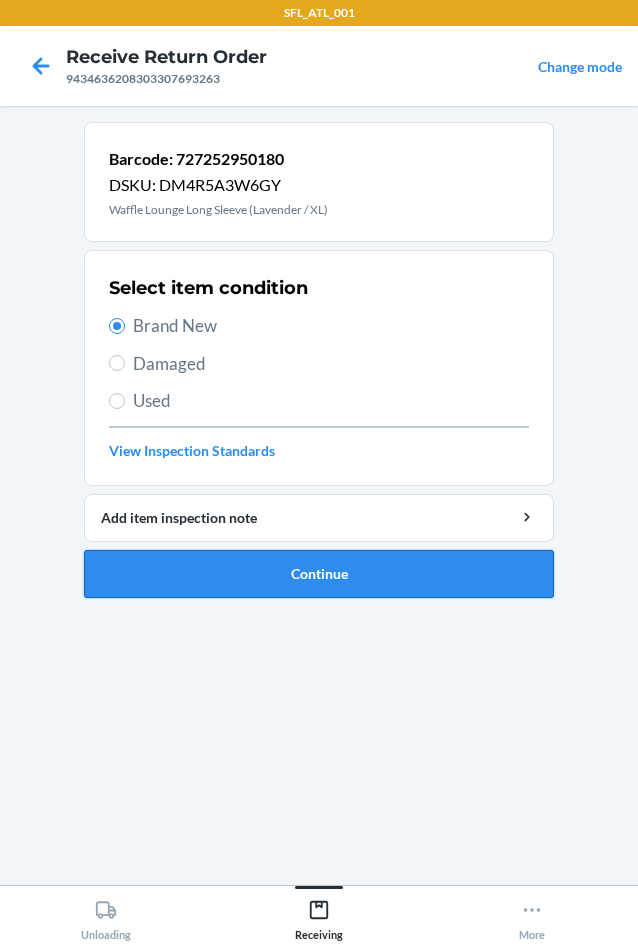 click on "Continue" at bounding box center (319, 574) 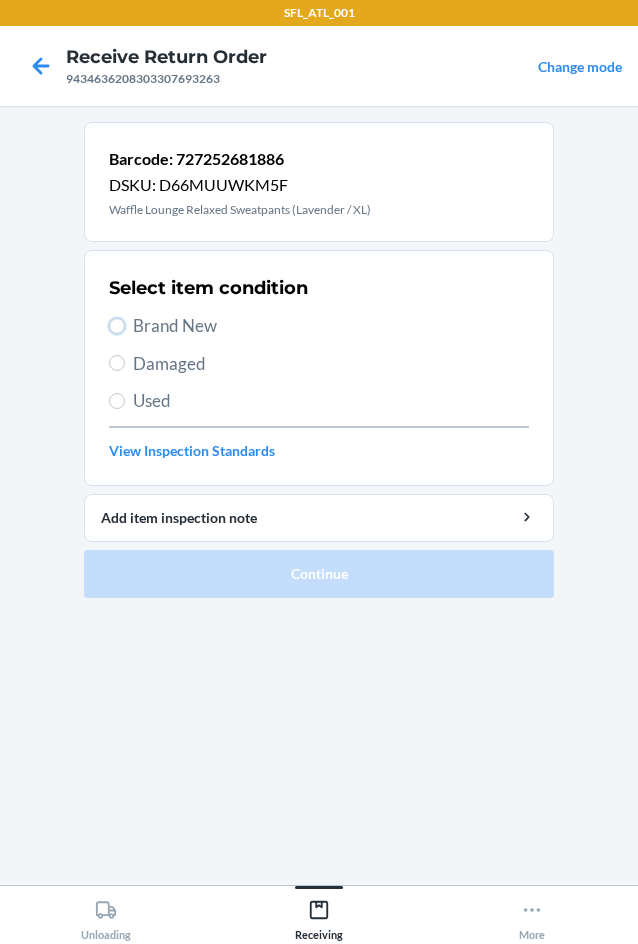 drag, startPoint x: 116, startPoint y: 321, endPoint x: 122, endPoint y: 378, distance: 57.31492 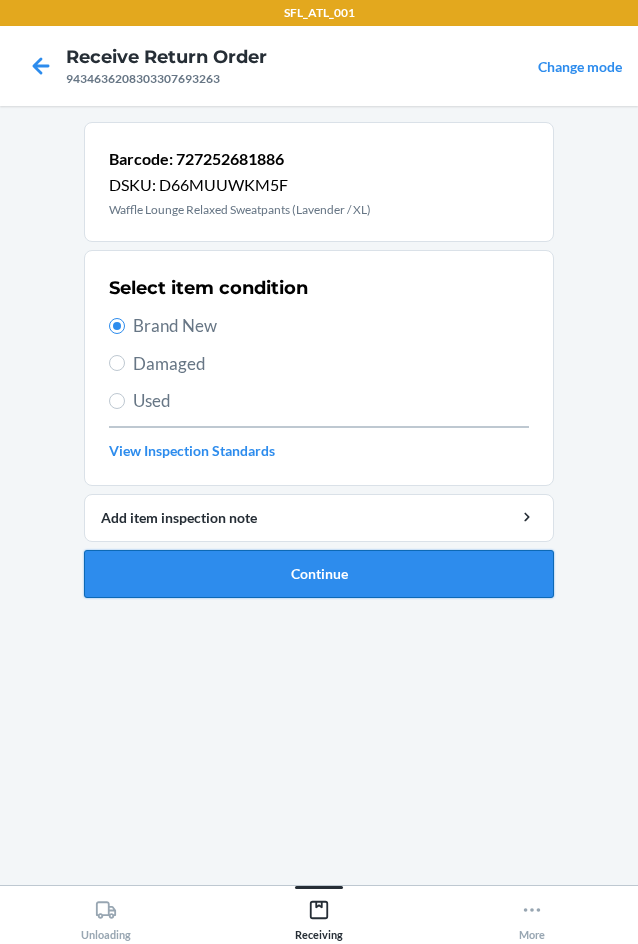 click on "Continue" at bounding box center [319, 574] 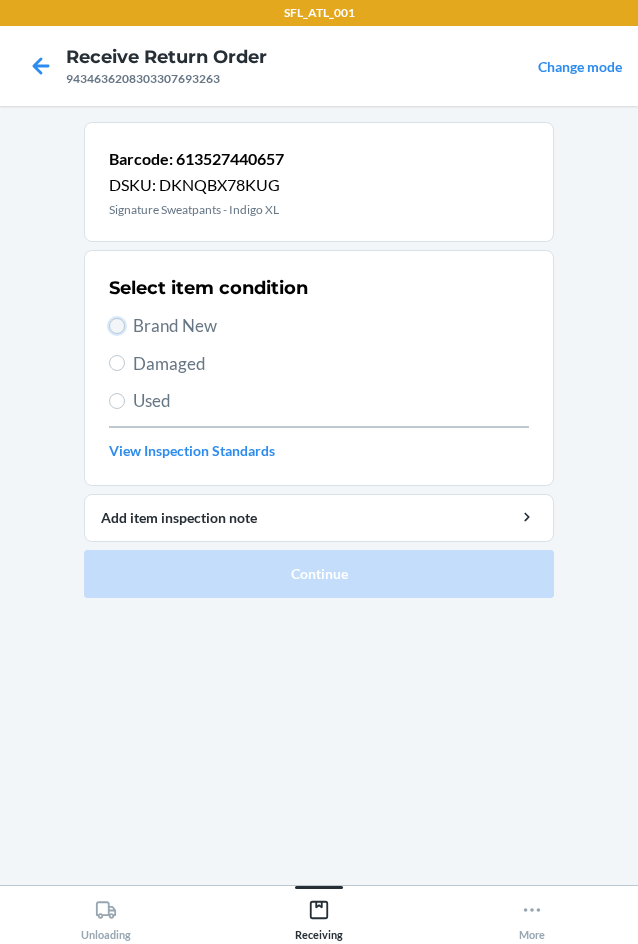 drag, startPoint x: 120, startPoint y: 322, endPoint x: 145, endPoint y: 446, distance: 126.495056 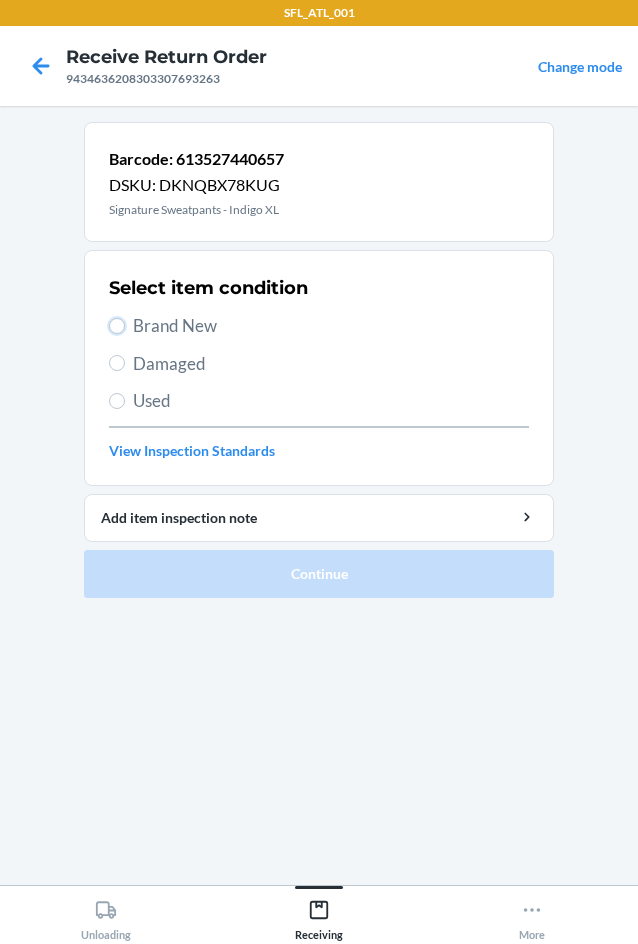 click on "Brand New" at bounding box center (117, 326) 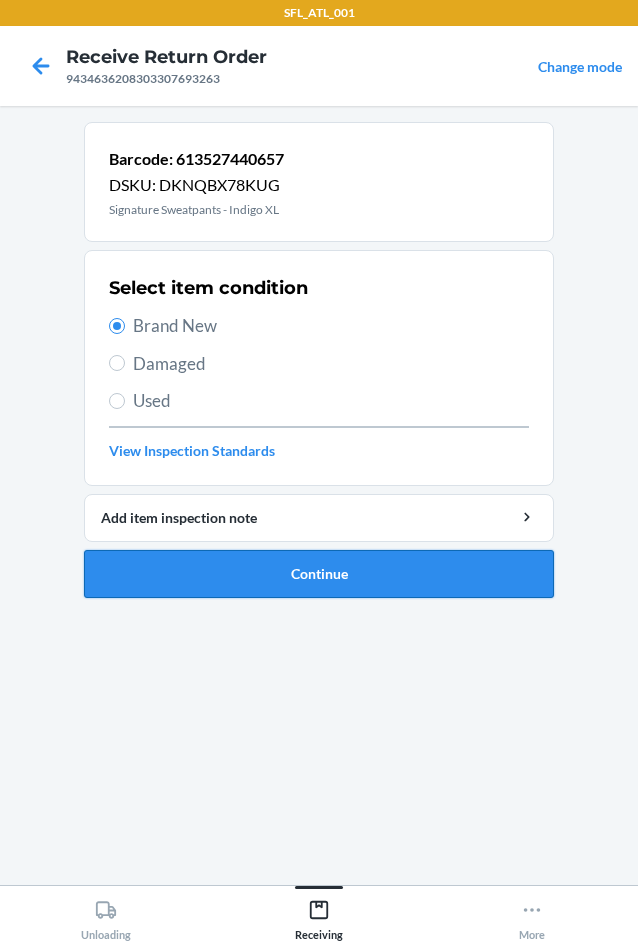 click on "Continue" at bounding box center [319, 574] 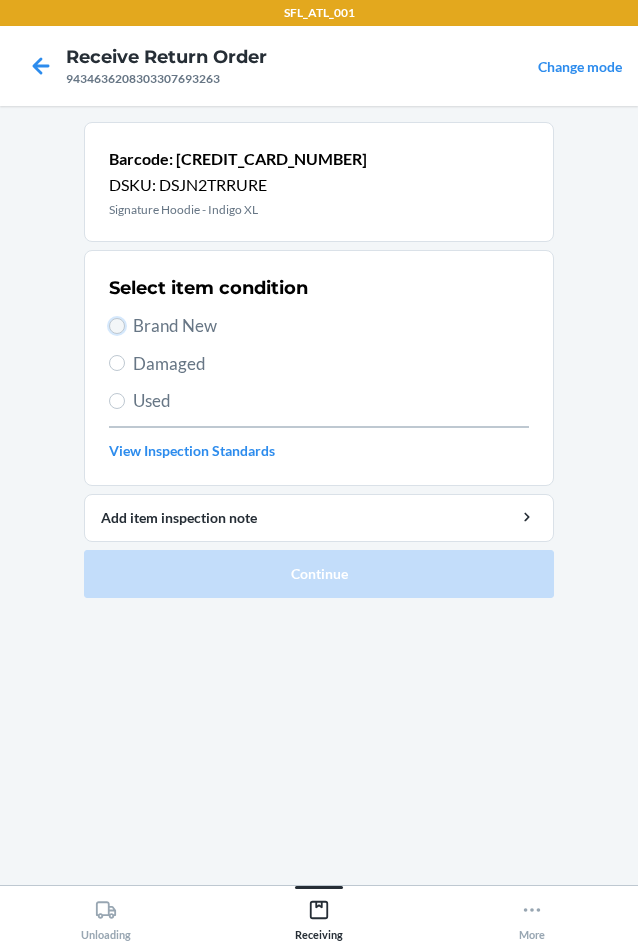 click on "Brand New" at bounding box center [117, 326] 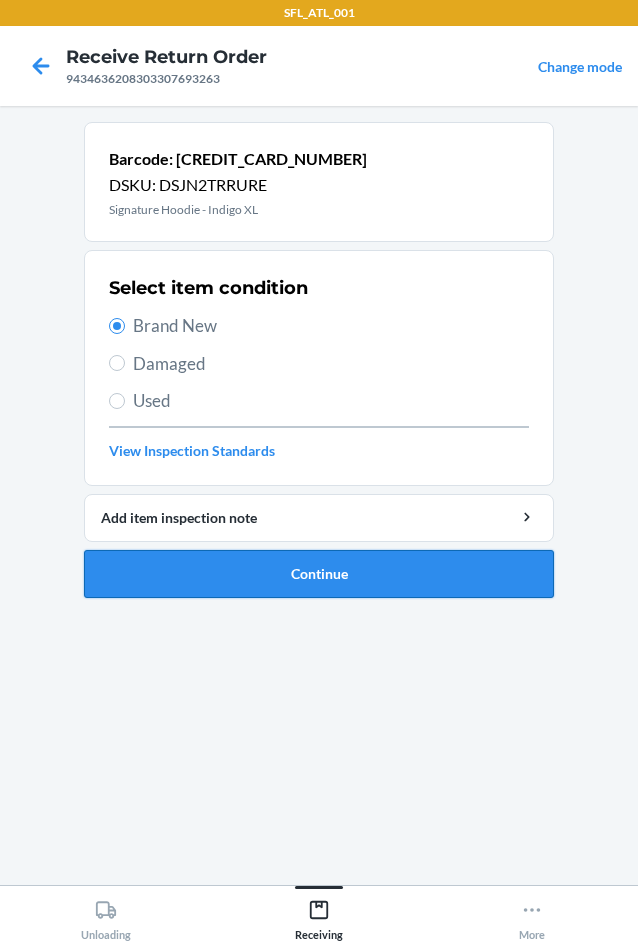 click on "Continue" at bounding box center (319, 574) 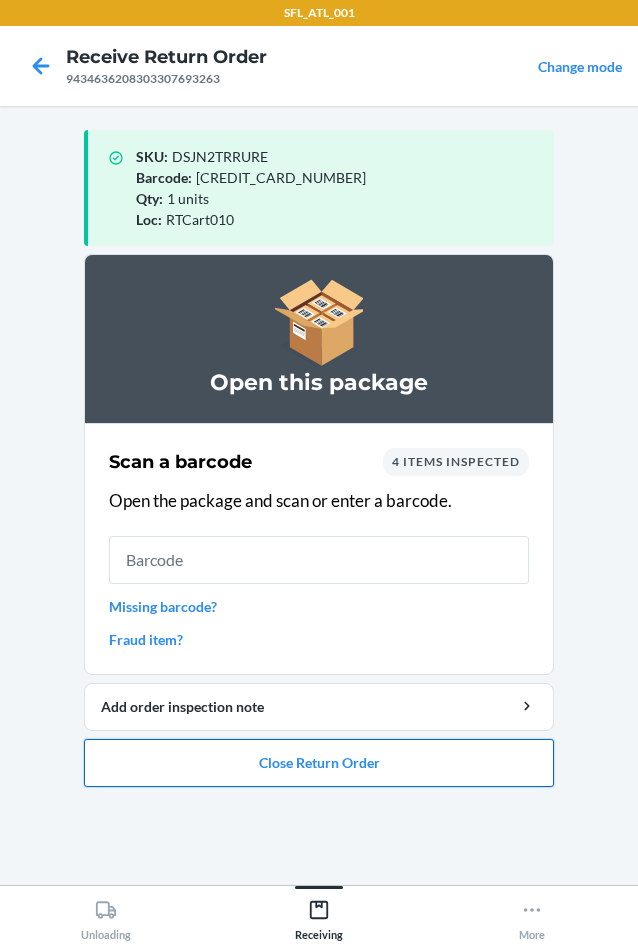 click on "Close Return Order" at bounding box center [319, 763] 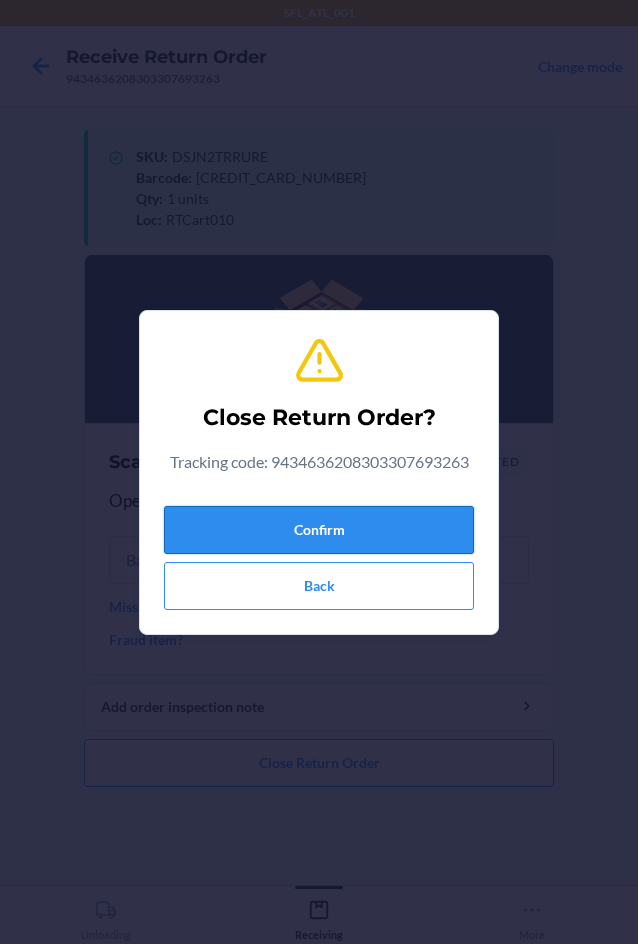 click on "Confirm" at bounding box center [319, 530] 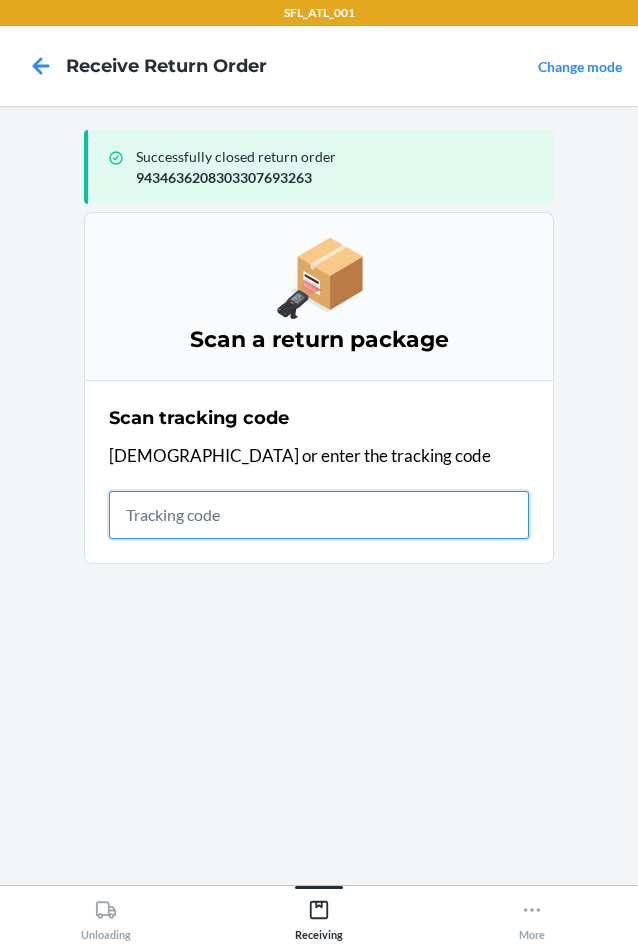 click at bounding box center [319, 515] 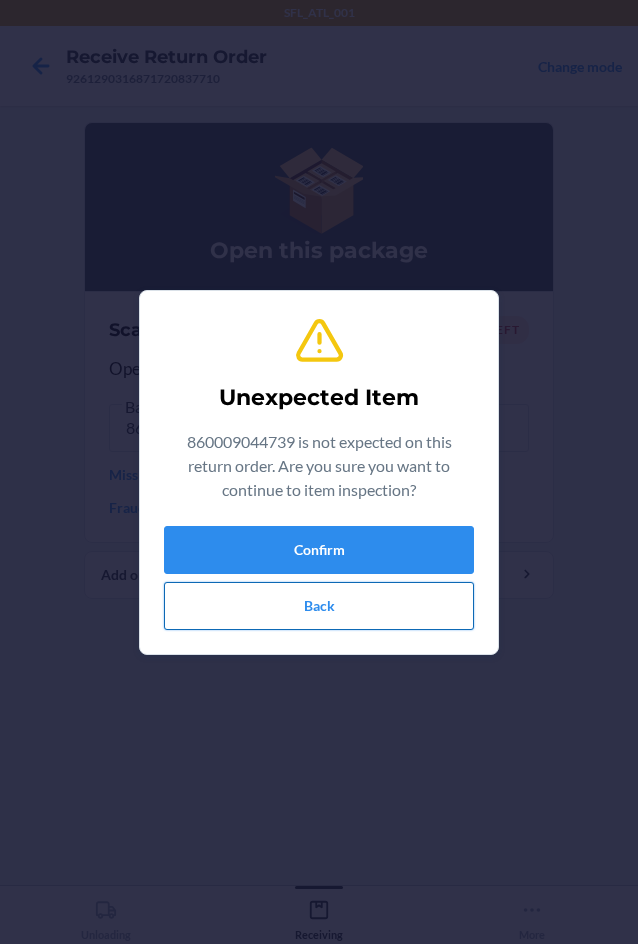 click on "Back" at bounding box center (319, 606) 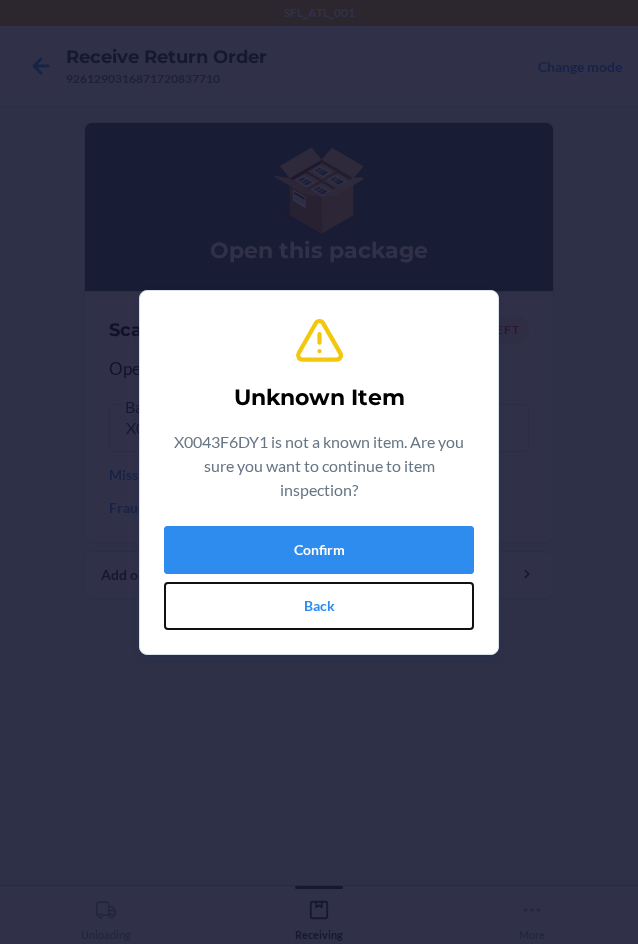 click on "Back" at bounding box center [319, 606] 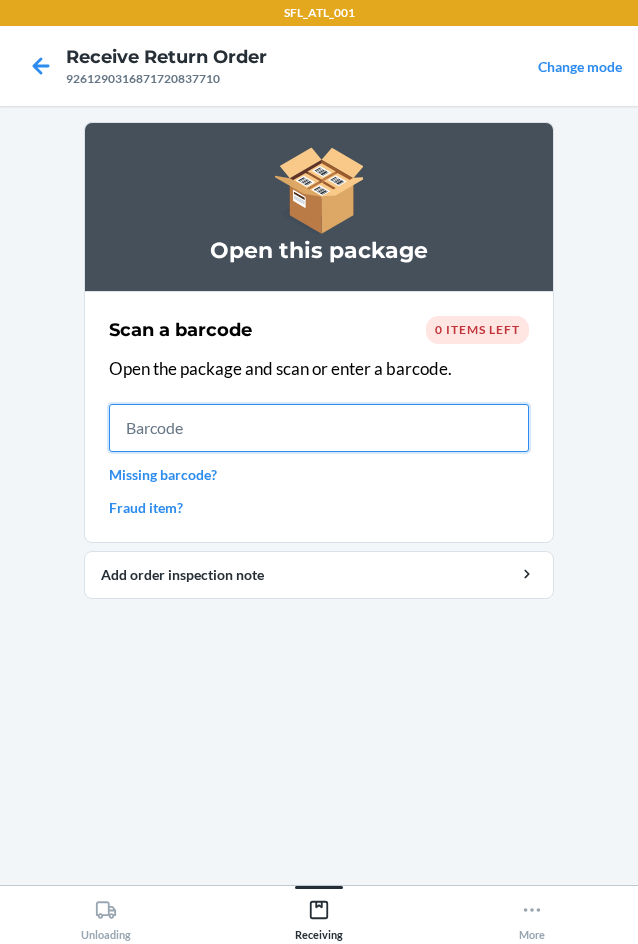 click at bounding box center (319, 428) 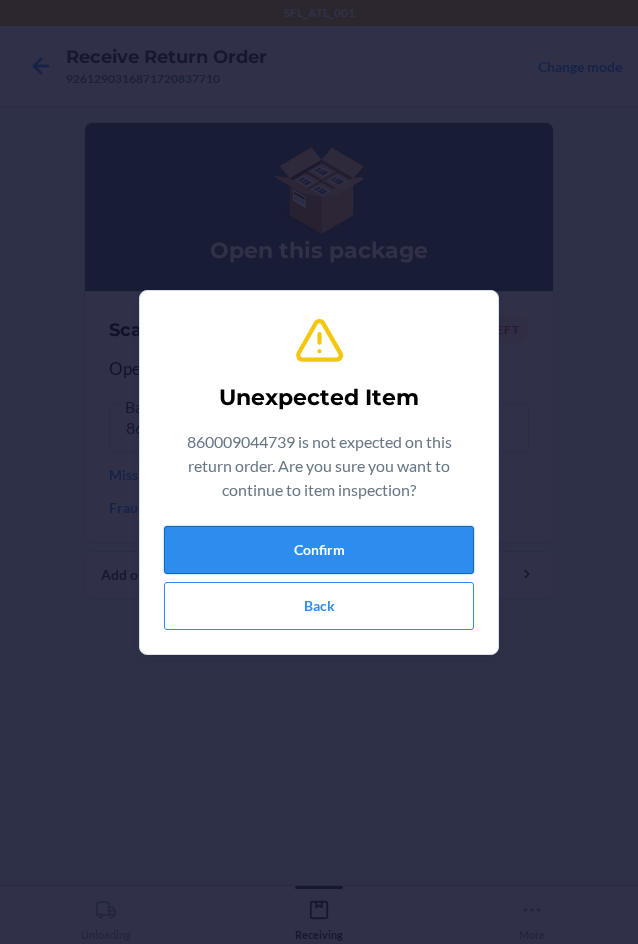 click on "Confirm" at bounding box center [319, 550] 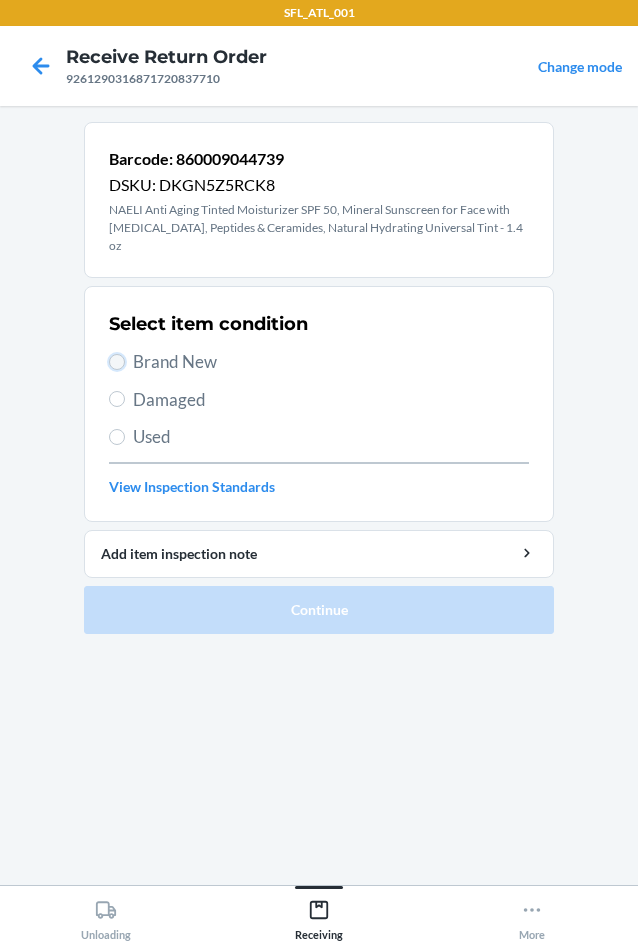 click on "Brand New" at bounding box center [117, 362] 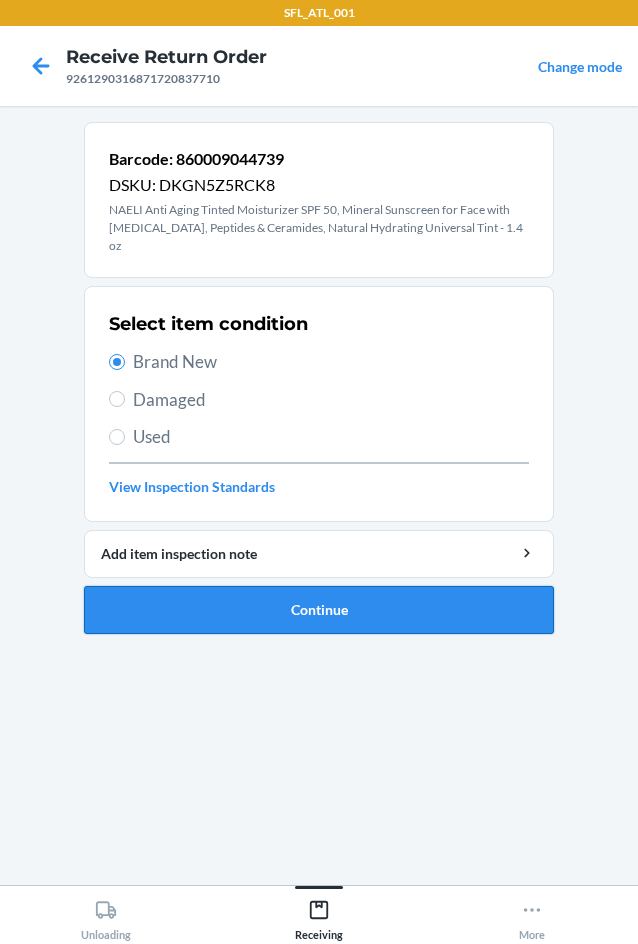 click on "Continue" at bounding box center (319, 610) 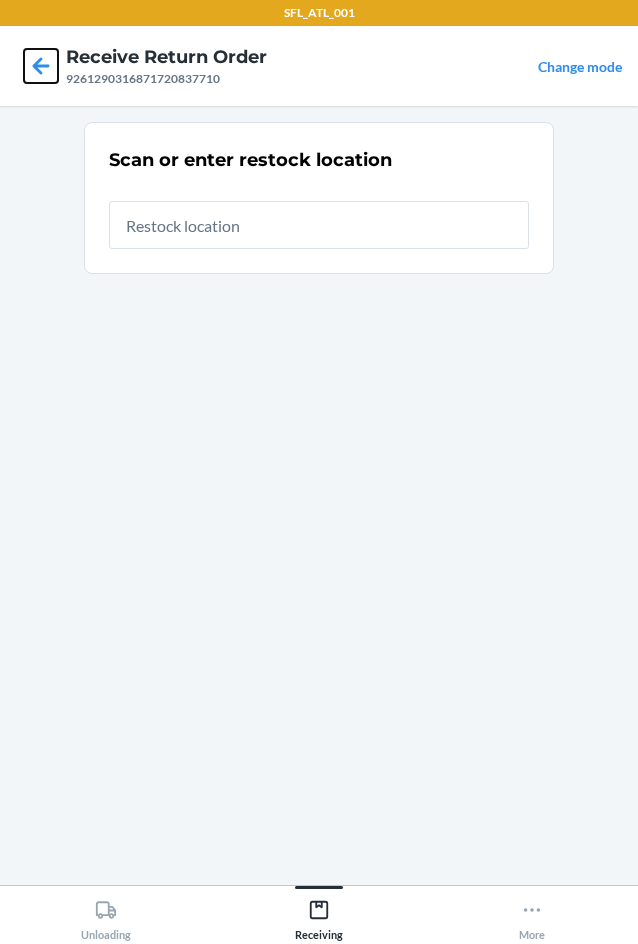 click 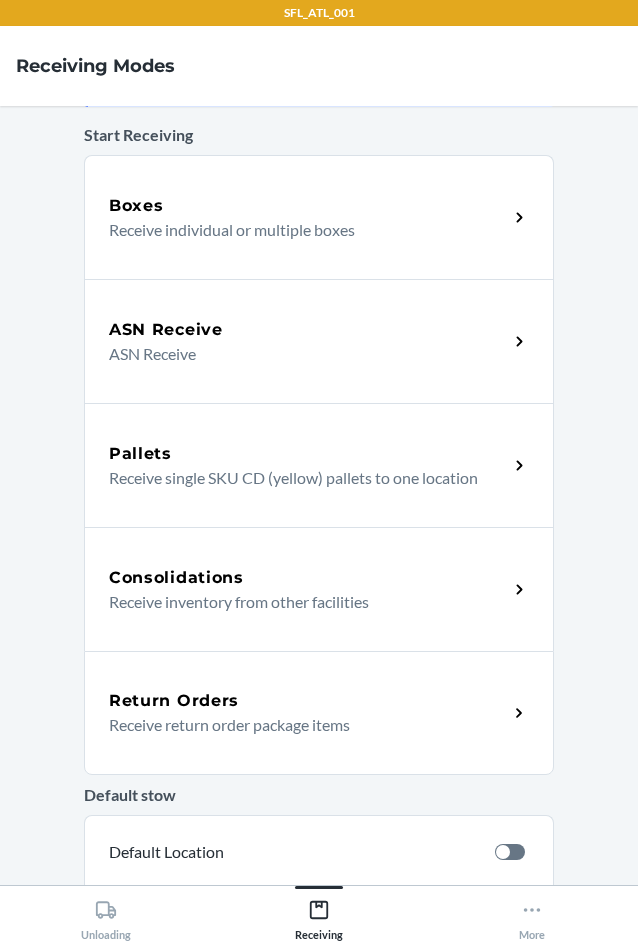 scroll, scrollTop: 200, scrollLeft: 0, axis: vertical 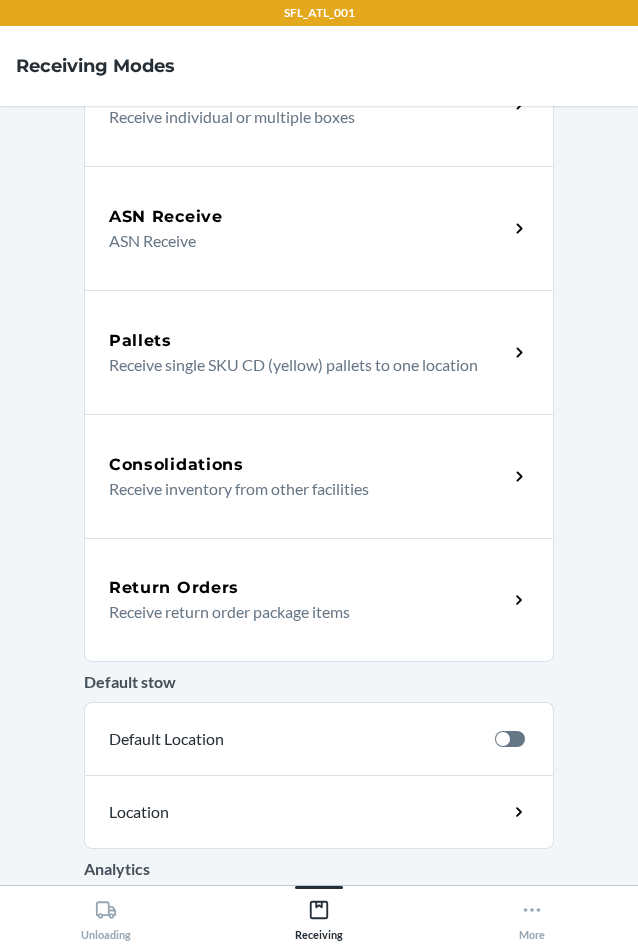 click on "Return Orders" at bounding box center [174, 588] 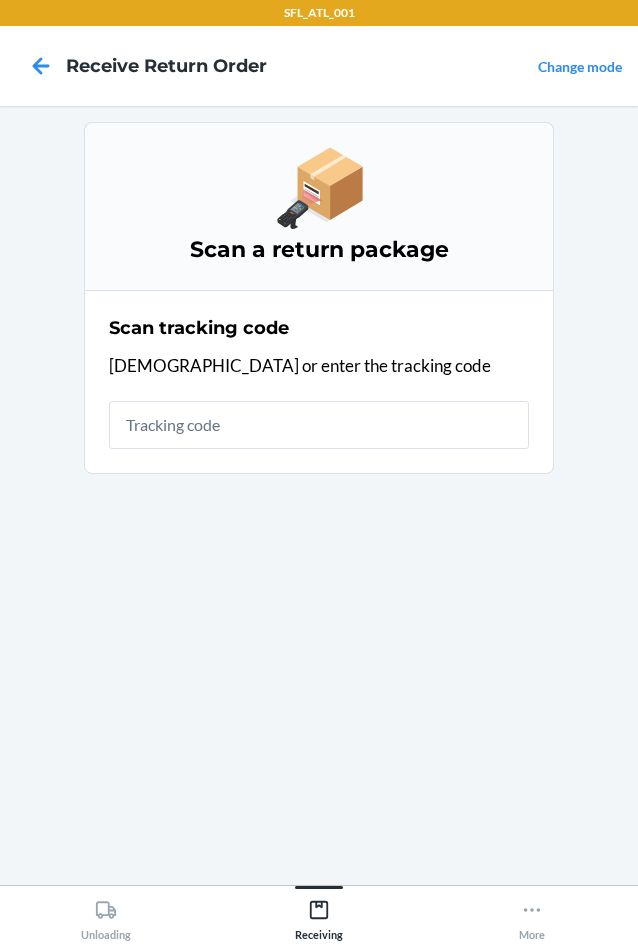 scroll, scrollTop: 0, scrollLeft: 0, axis: both 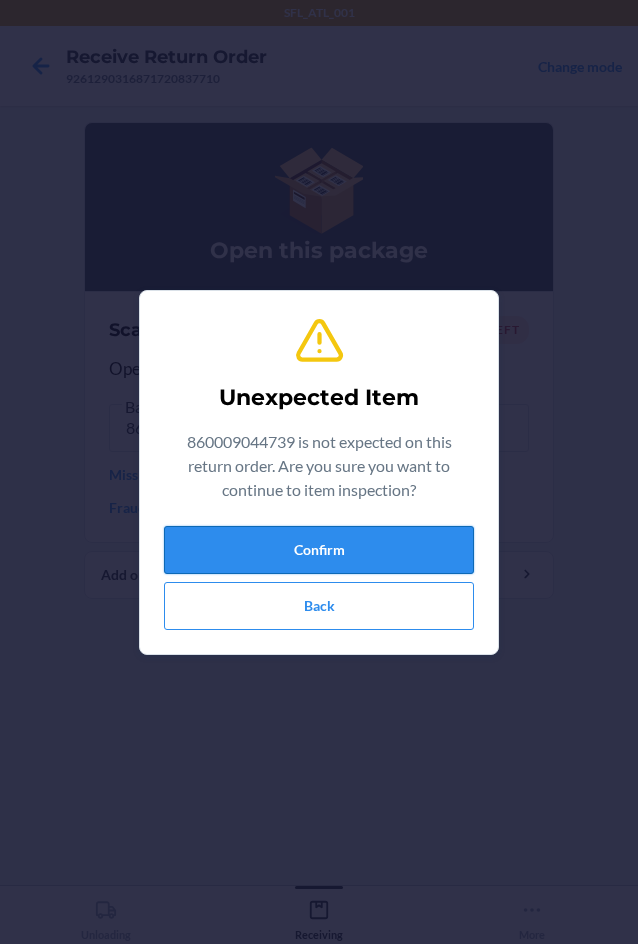click on "Confirm" at bounding box center [319, 550] 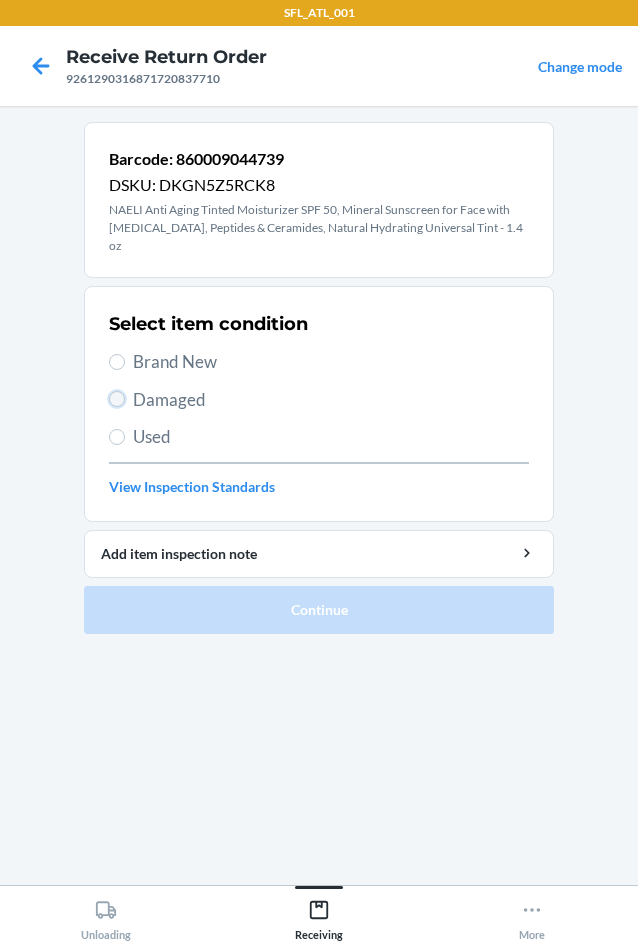 click on "Damaged" at bounding box center [117, 399] 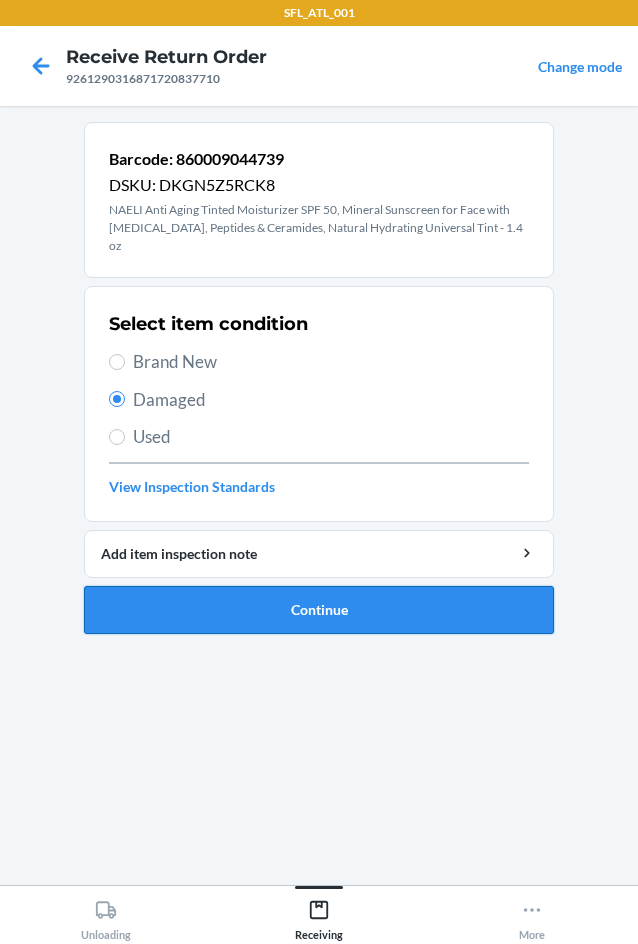 click on "Continue" at bounding box center (319, 610) 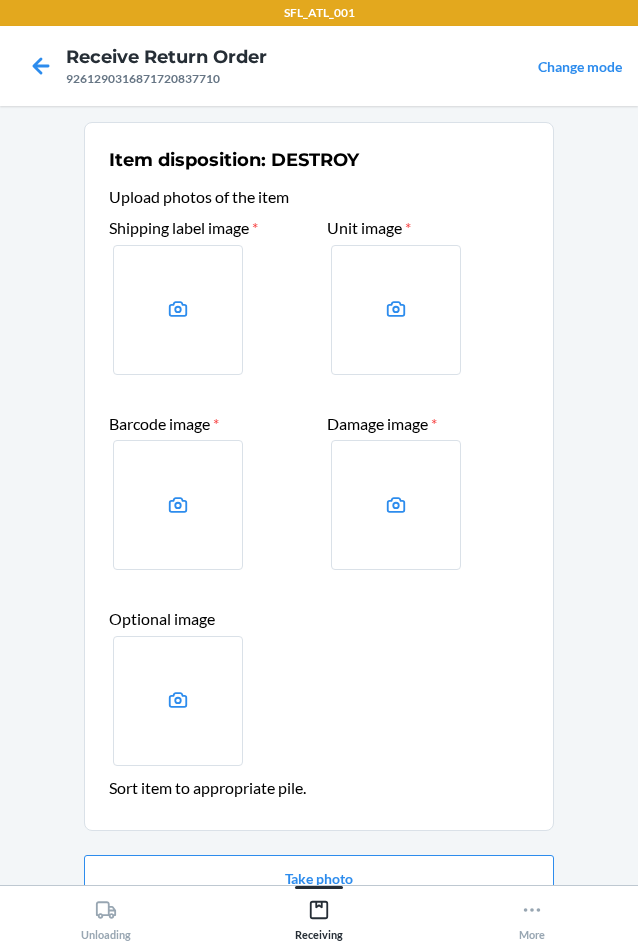scroll, scrollTop: 98, scrollLeft: 0, axis: vertical 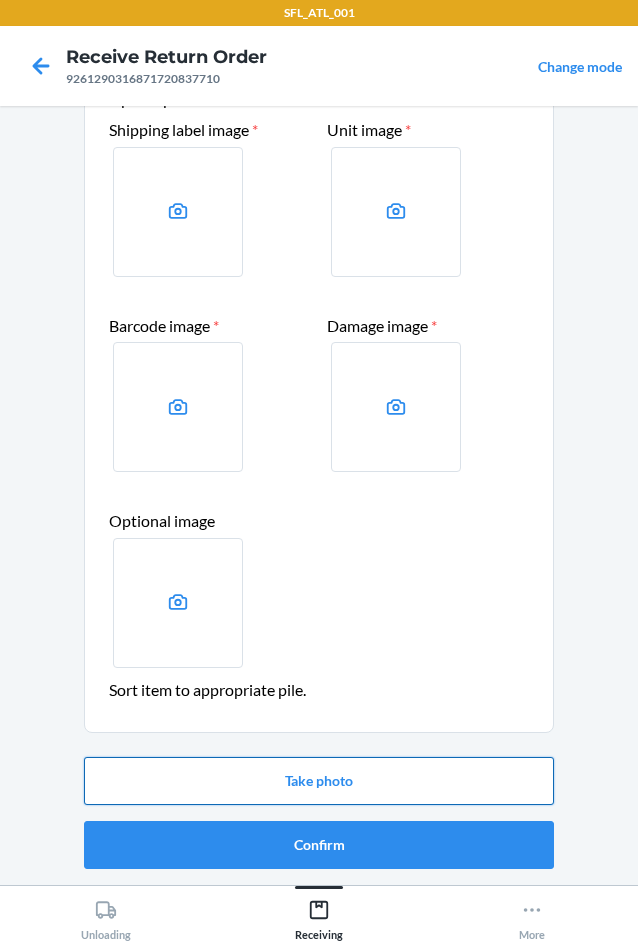click on "Take photo" at bounding box center [319, 781] 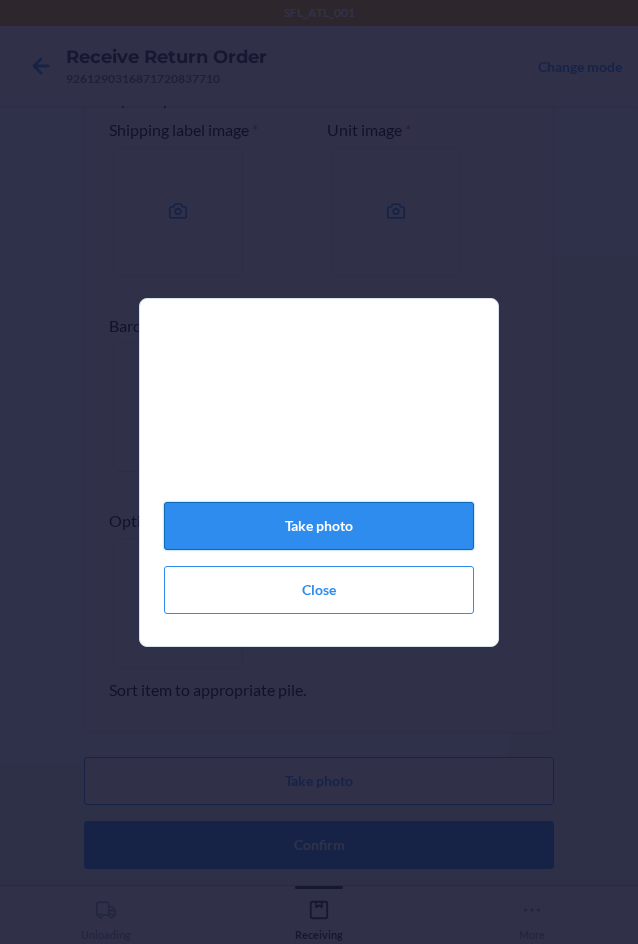 click on "Take photo" 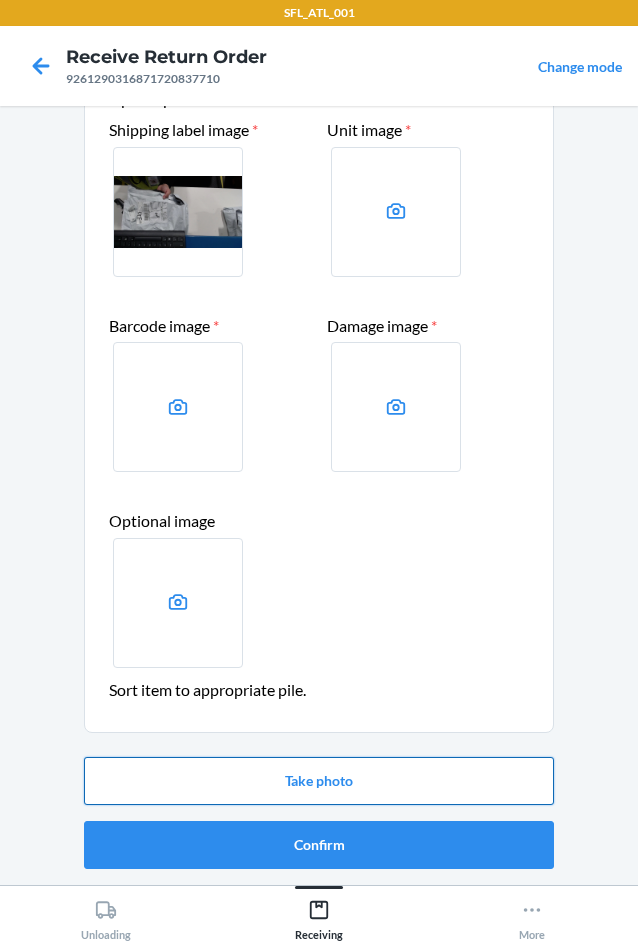 click on "Take photo" at bounding box center (319, 781) 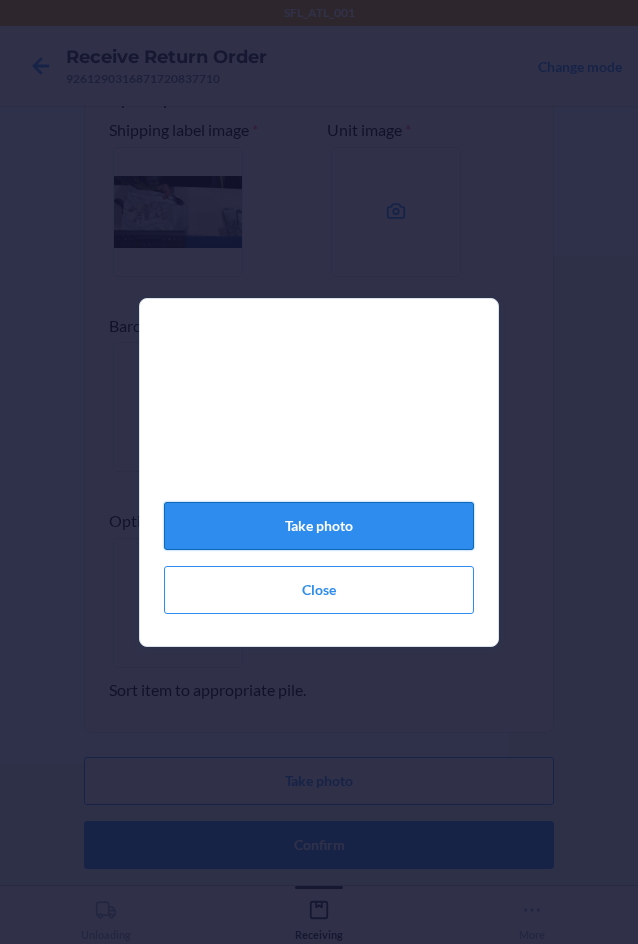 click on "Take photo" 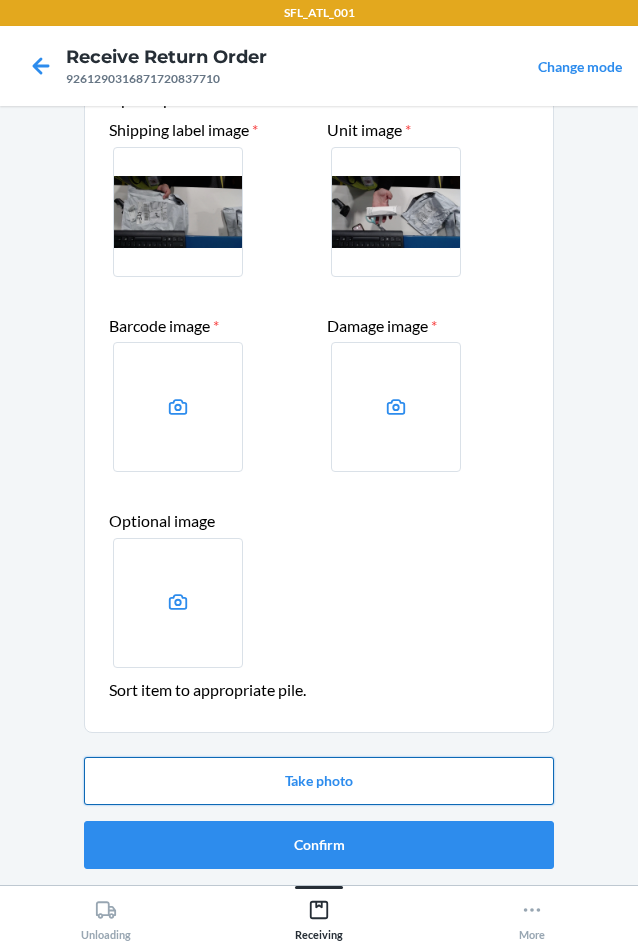click on "Take photo" at bounding box center [319, 781] 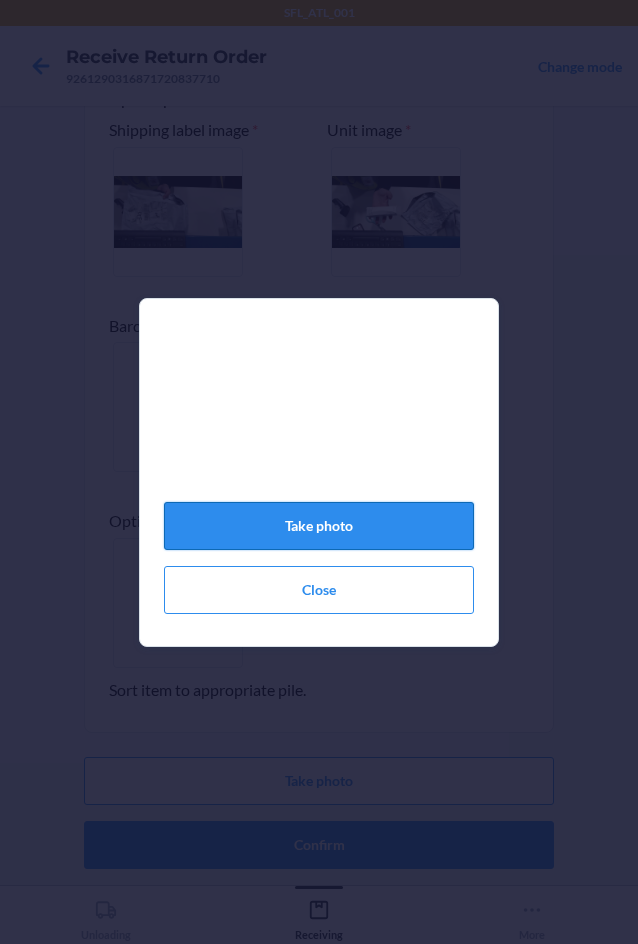 click on "Take photo" 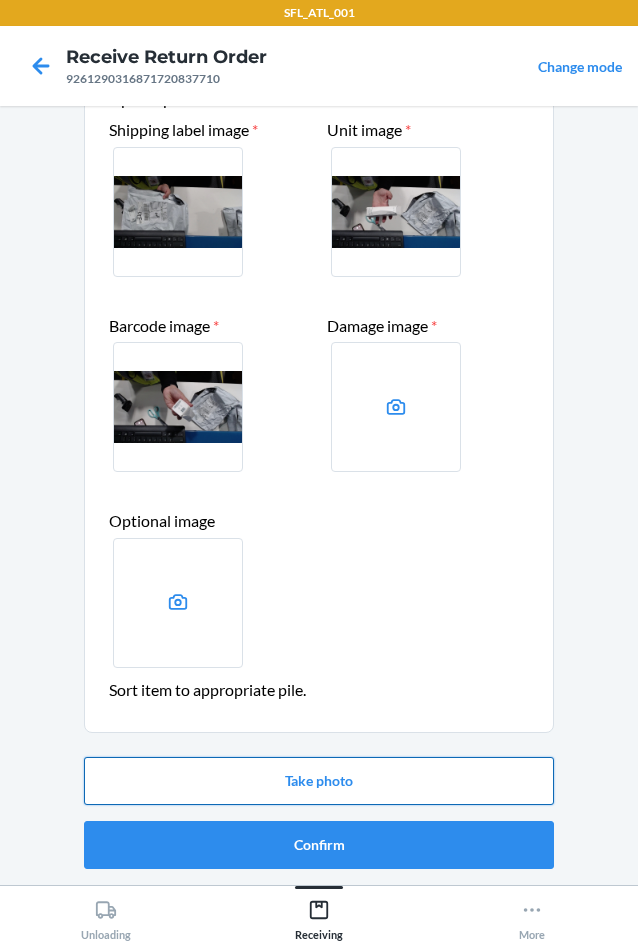 click on "Take photo" at bounding box center (319, 781) 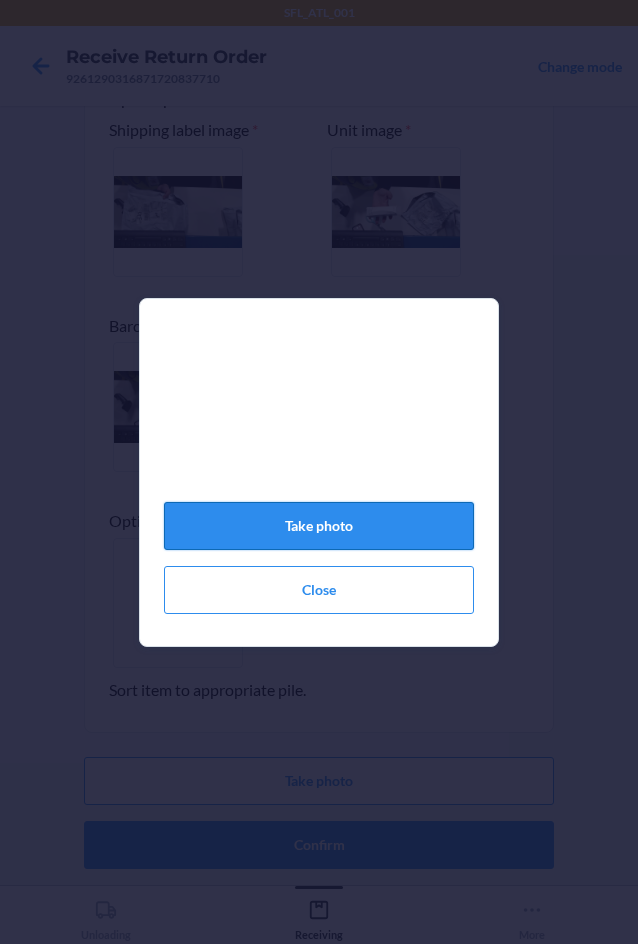 click on "Take photo" 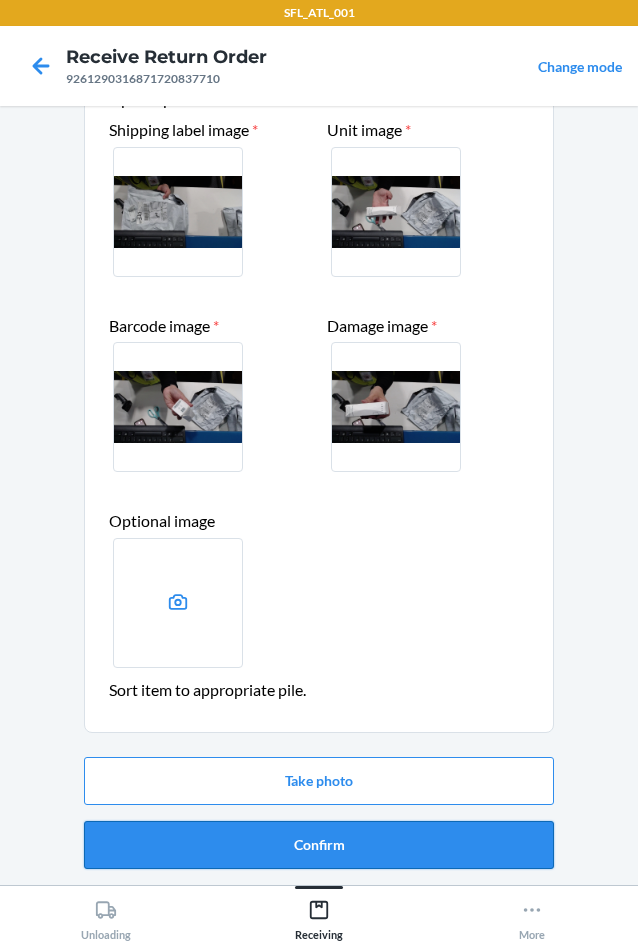 click on "Confirm" at bounding box center [319, 845] 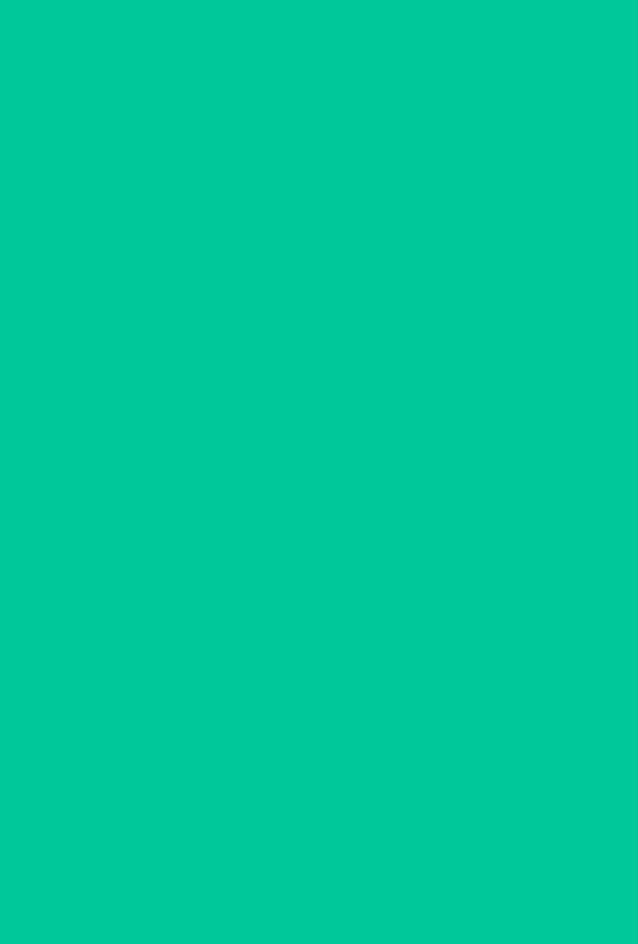 scroll, scrollTop: 0, scrollLeft: 0, axis: both 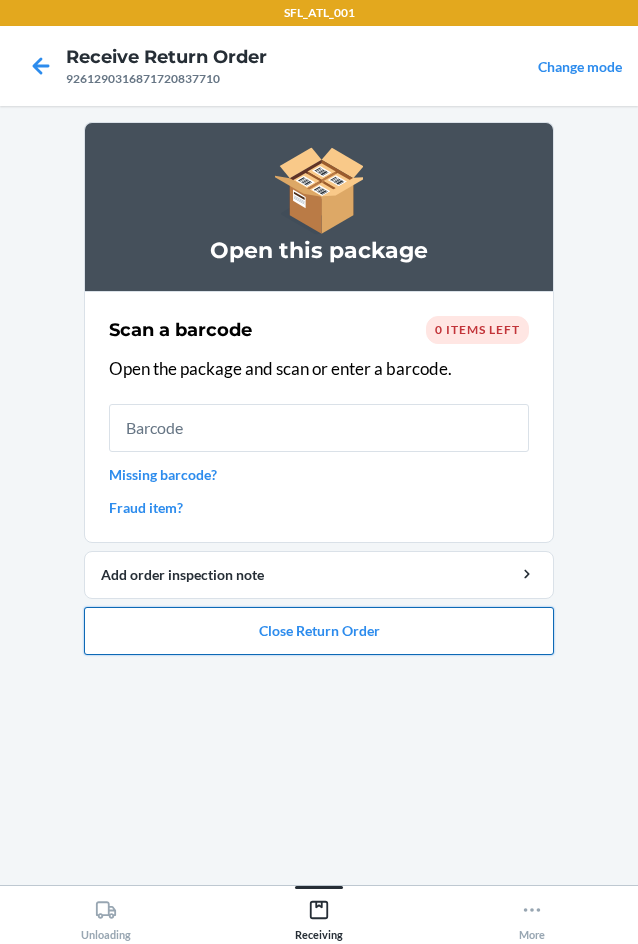 click on "Close Return Order" at bounding box center (319, 631) 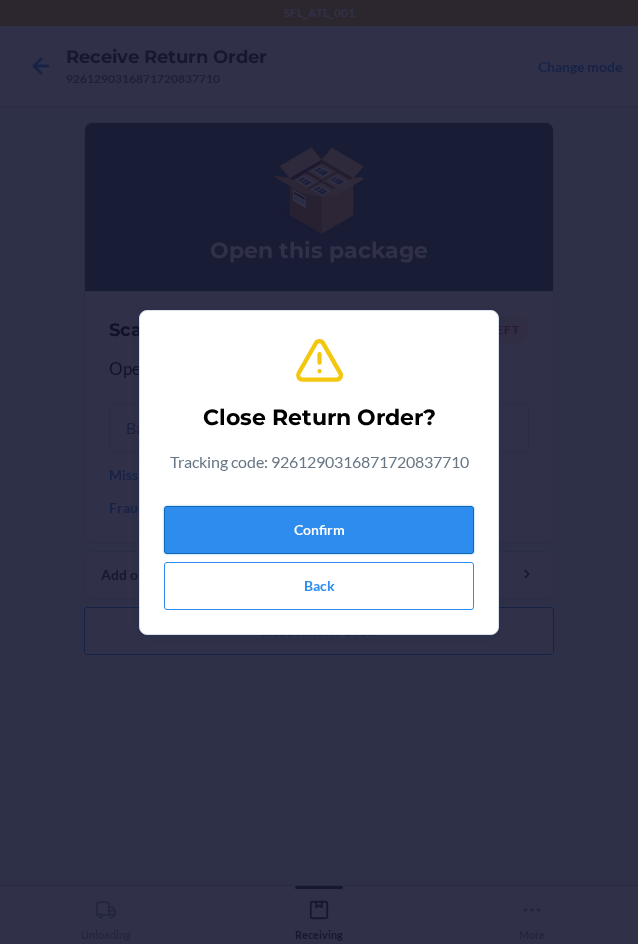 click on "Confirm" at bounding box center (319, 530) 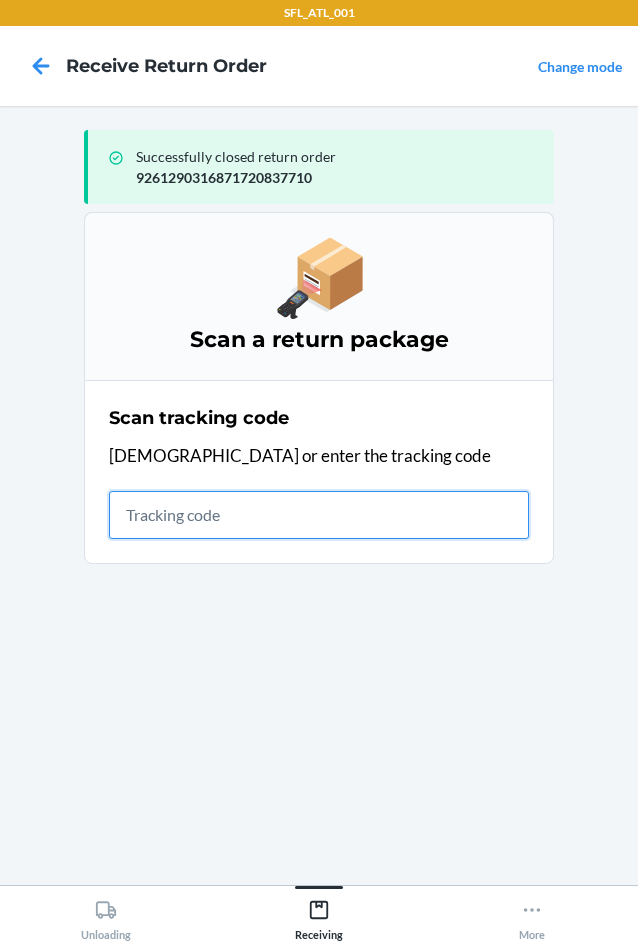 click at bounding box center (319, 515) 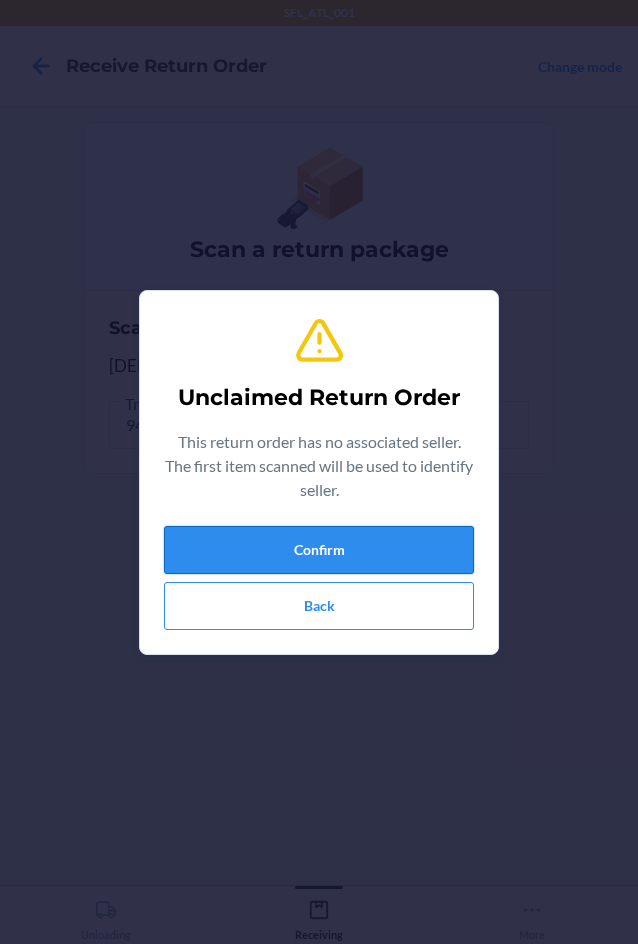 click on "Confirm" at bounding box center (319, 550) 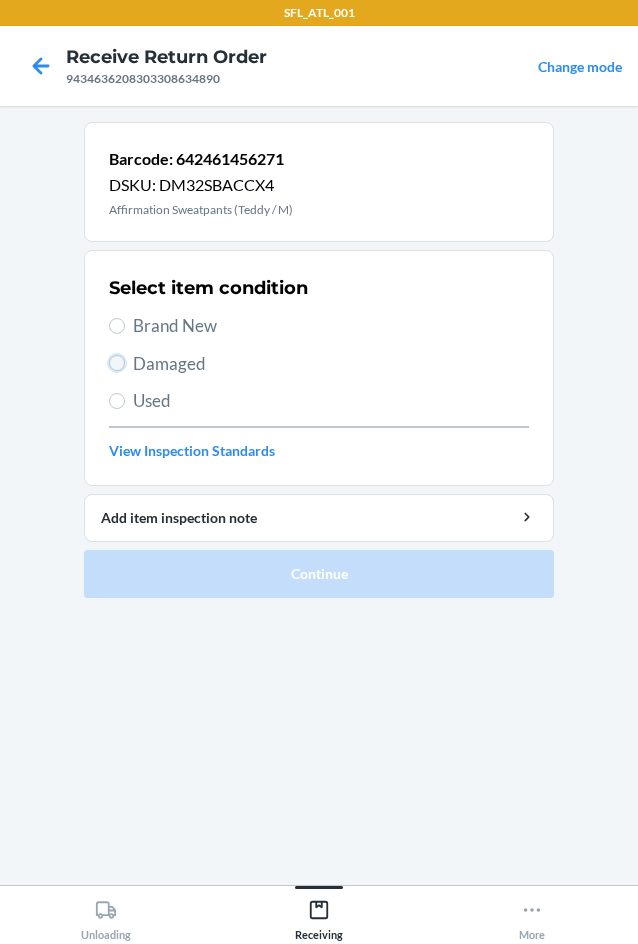 click on "Damaged" at bounding box center [117, 363] 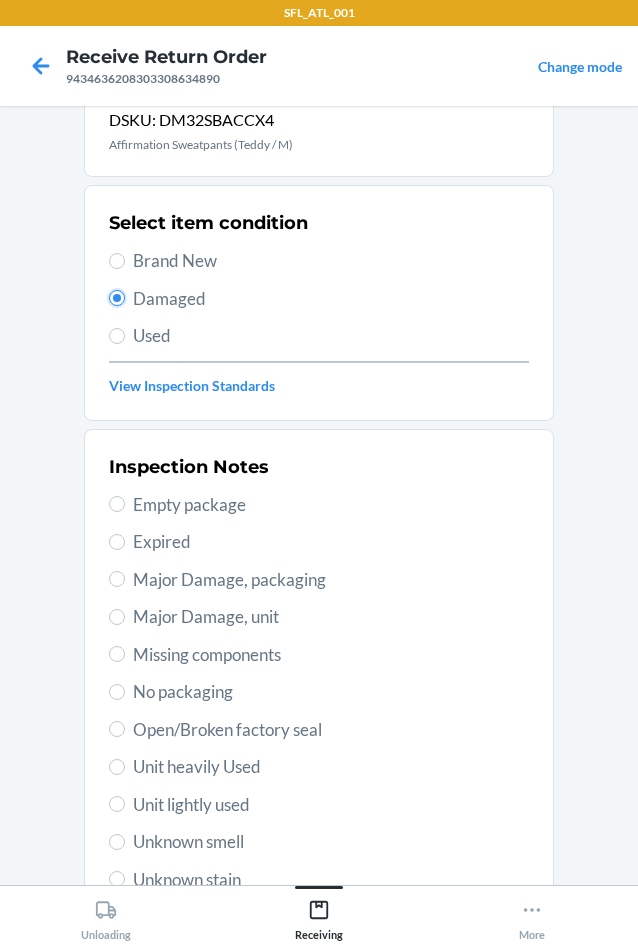 scroll, scrollTop: 100, scrollLeft: 0, axis: vertical 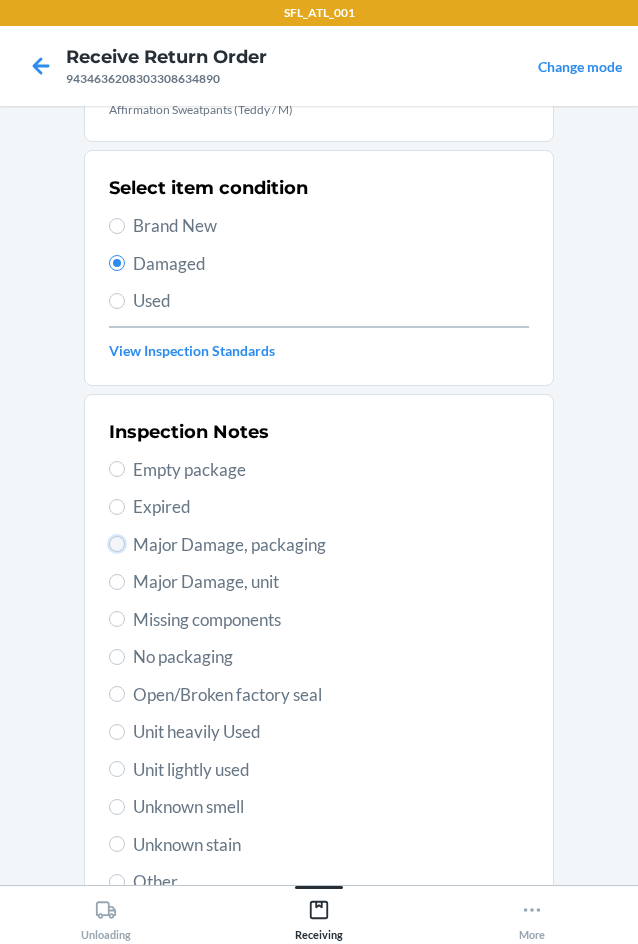 click on "Major Damage, packaging" at bounding box center [117, 544] 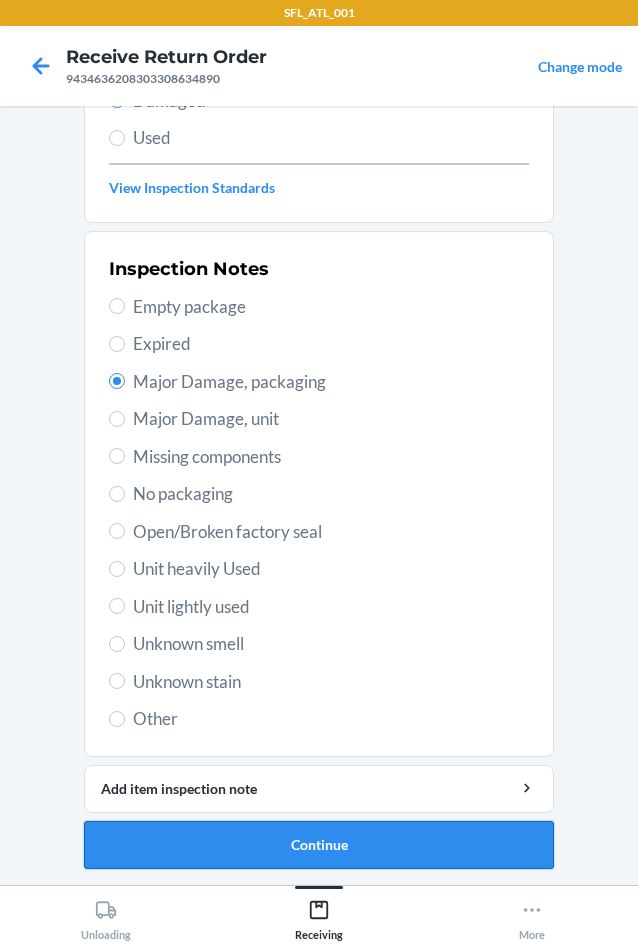 click on "Continue" at bounding box center [319, 845] 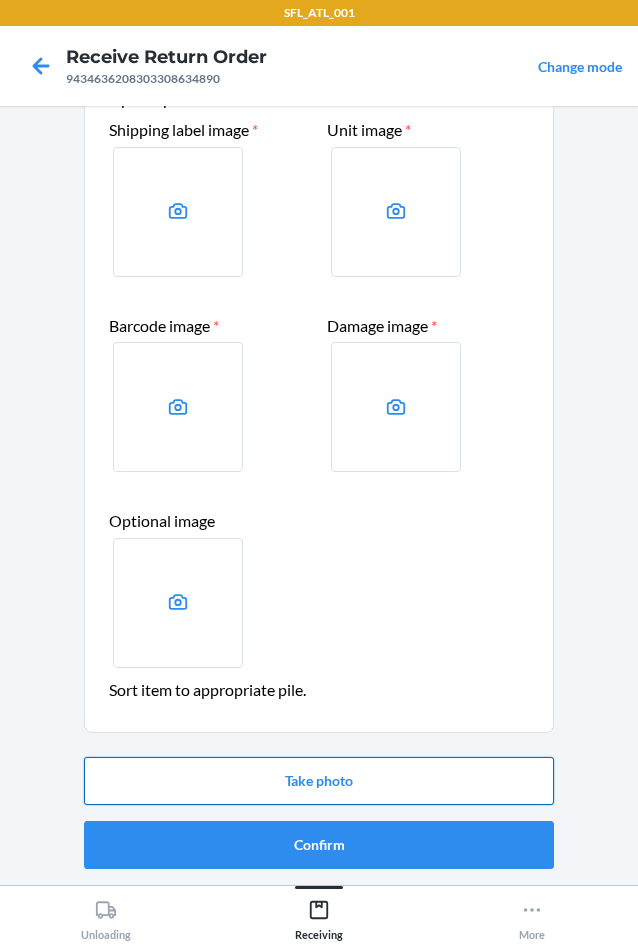 click on "Take photo" at bounding box center (319, 781) 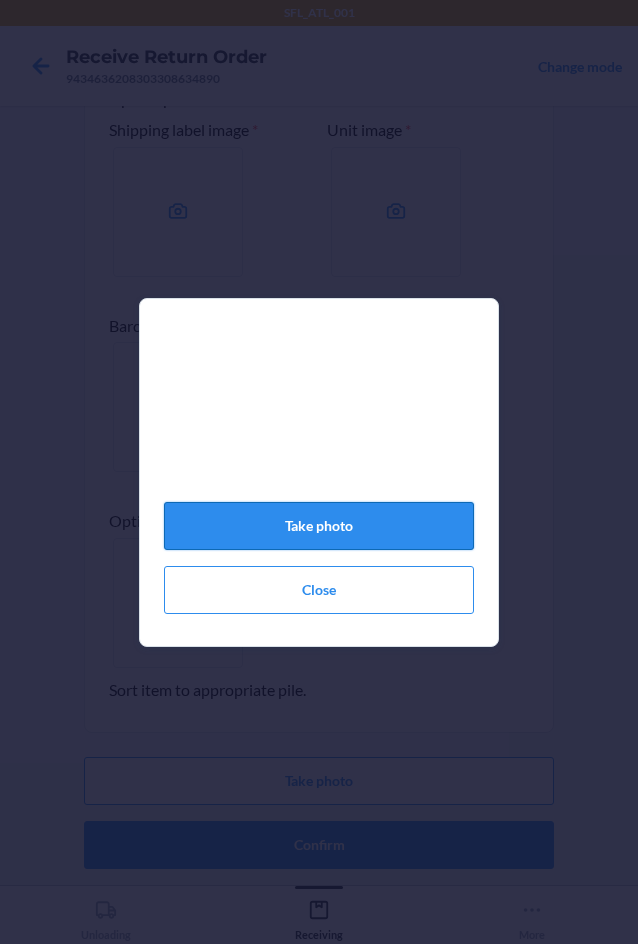 click on "Take photo" 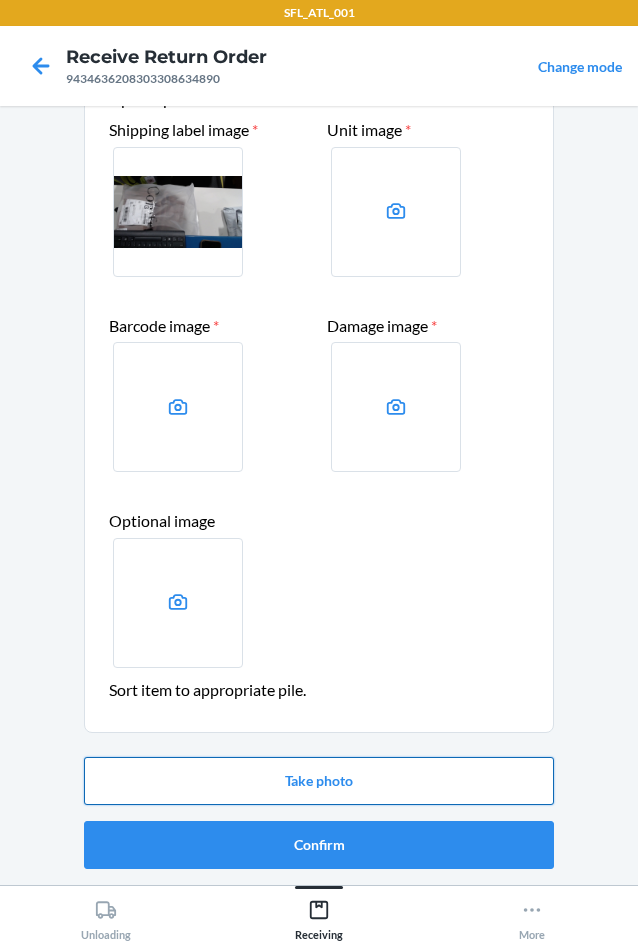 click on "Take photo" at bounding box center [319, 781] 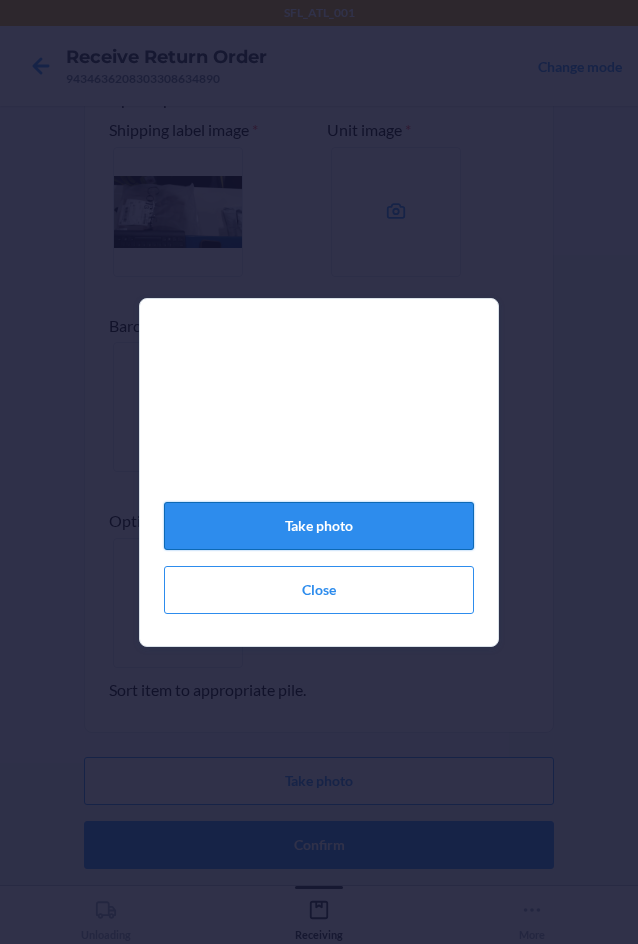 click on "Take photo" 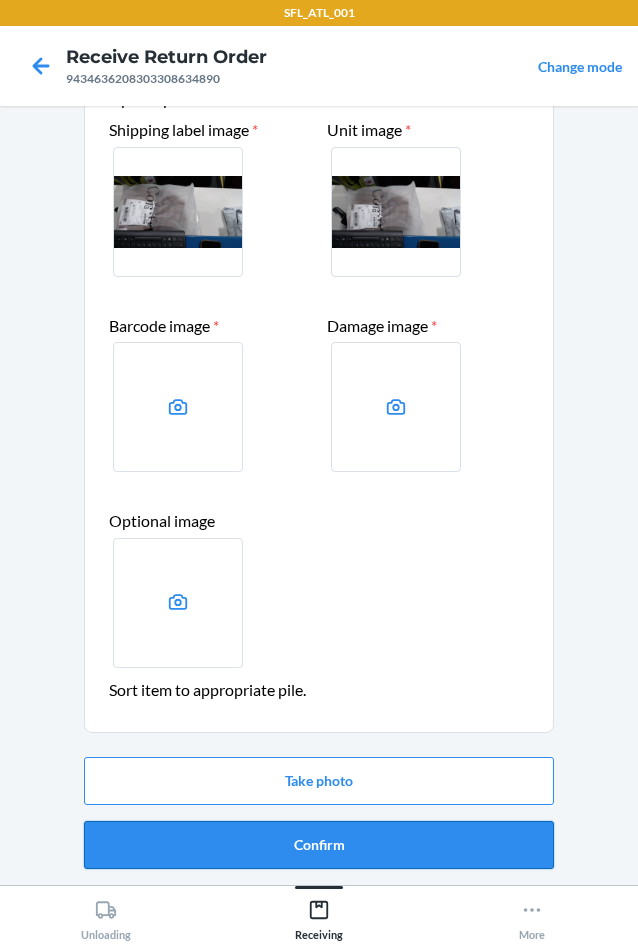 click on "Confirm" at bounding box center [319, 845] 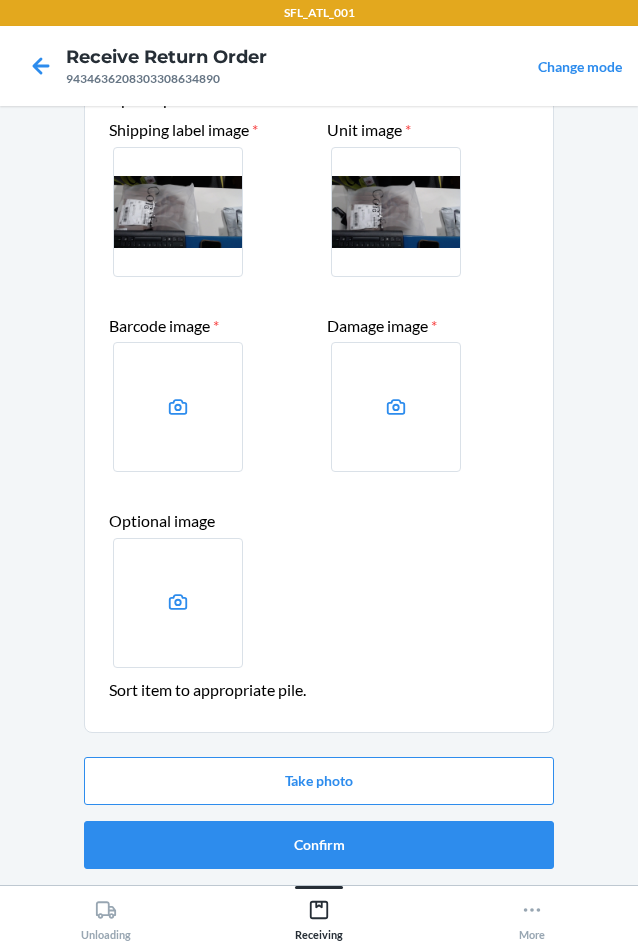 scroll, scrollTop: 0, scrollLeft: 0, axis: both 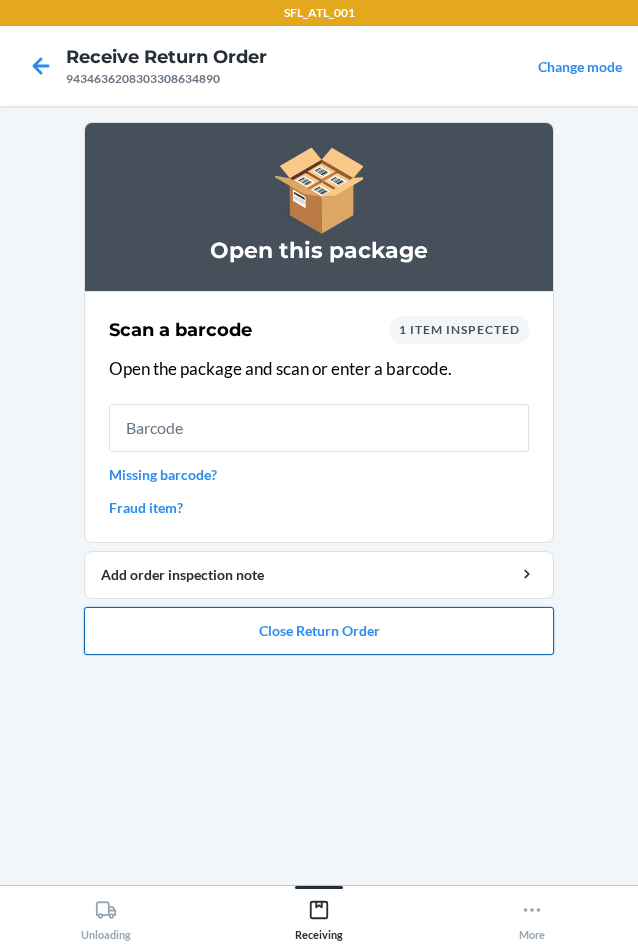 click on "Close Return Order" at bounding box center [319, 631] 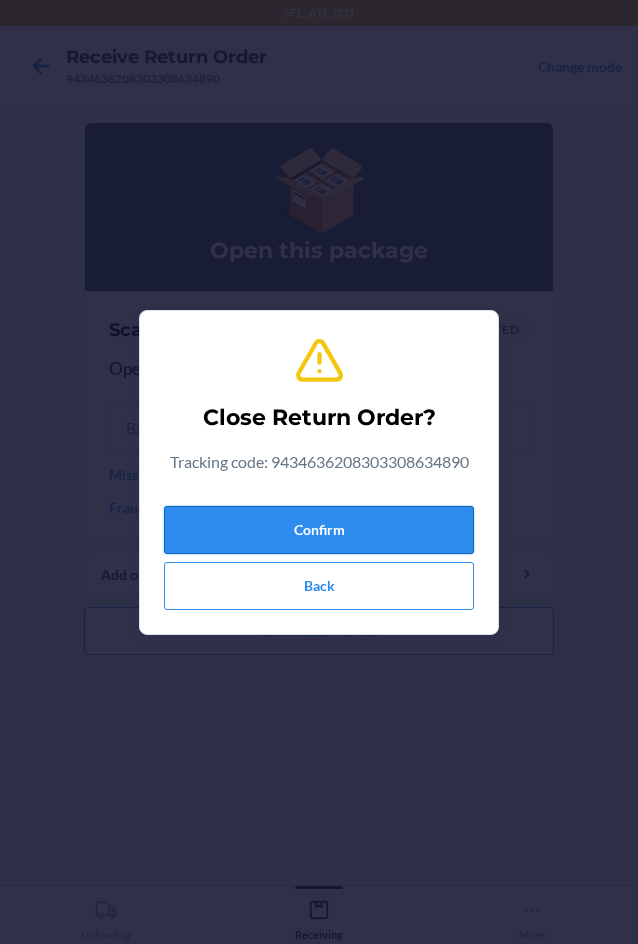 click on "Confirm" at bounding box center (319, 530) 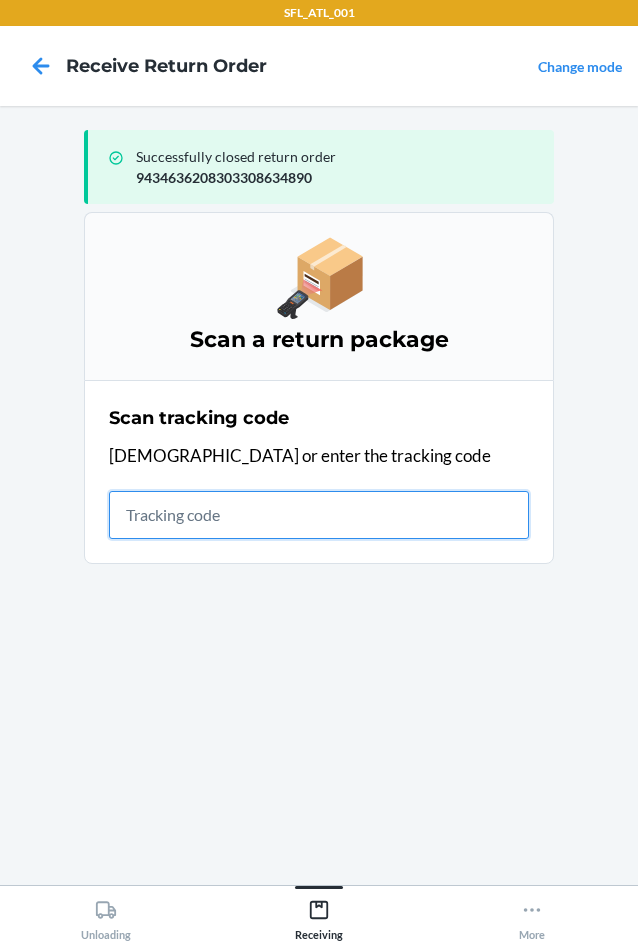 click at bounding box center (319, 515) 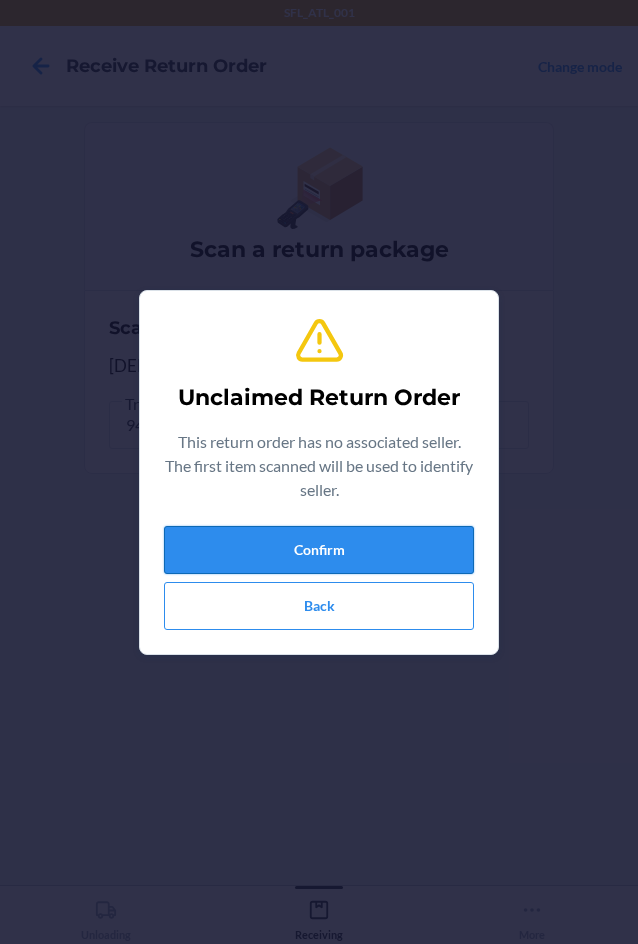 click on "Confirm" at bounding box center [319, 550] 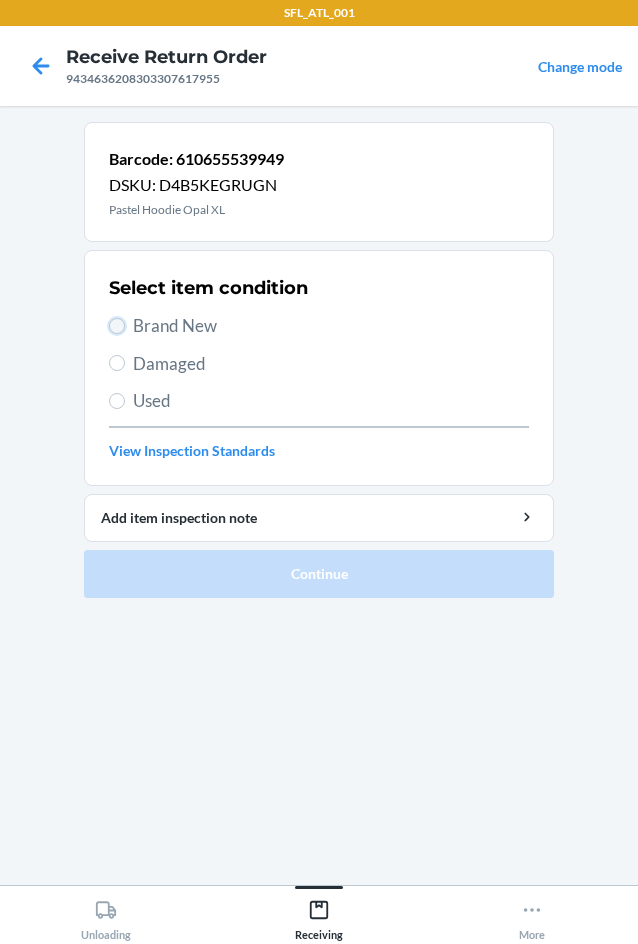 click on "Brand New" at bounding box center (117, 326) 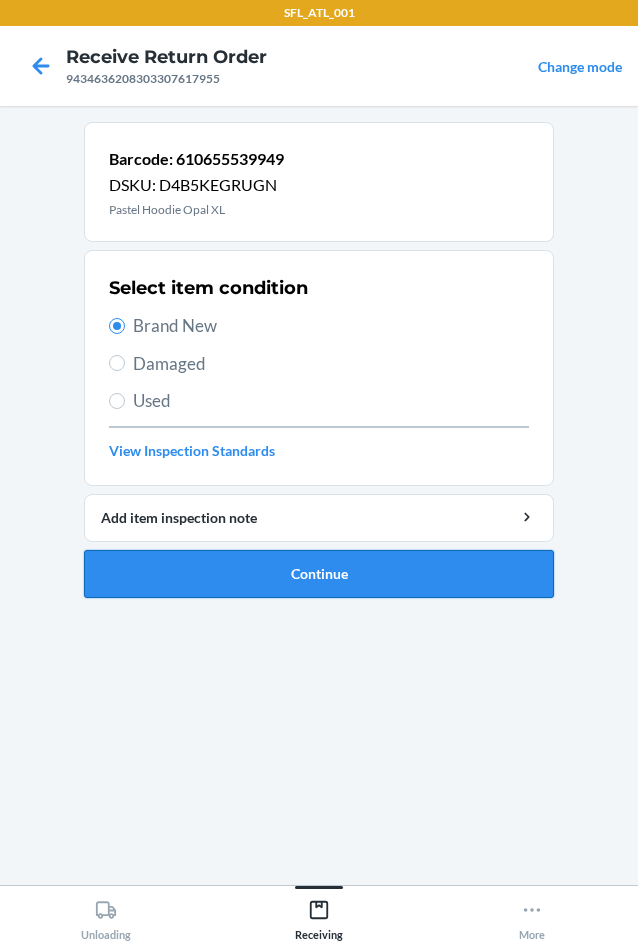 click on "Continue" at bounding box center [319, 574] 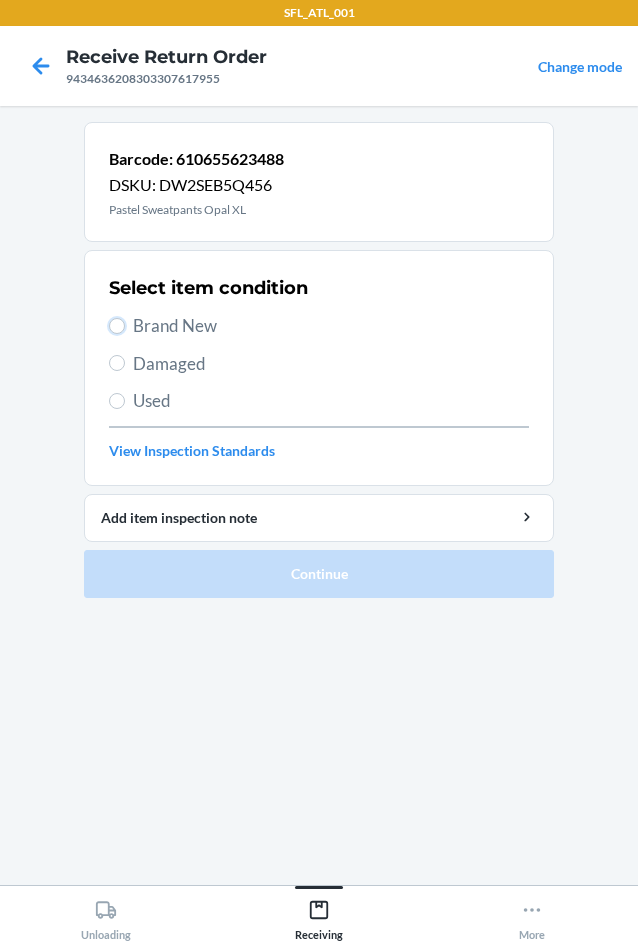 drag, startPoint x: 116, startPoint y: 327, endPoint x: 125, endPoint y: 355, distance: 29.410883 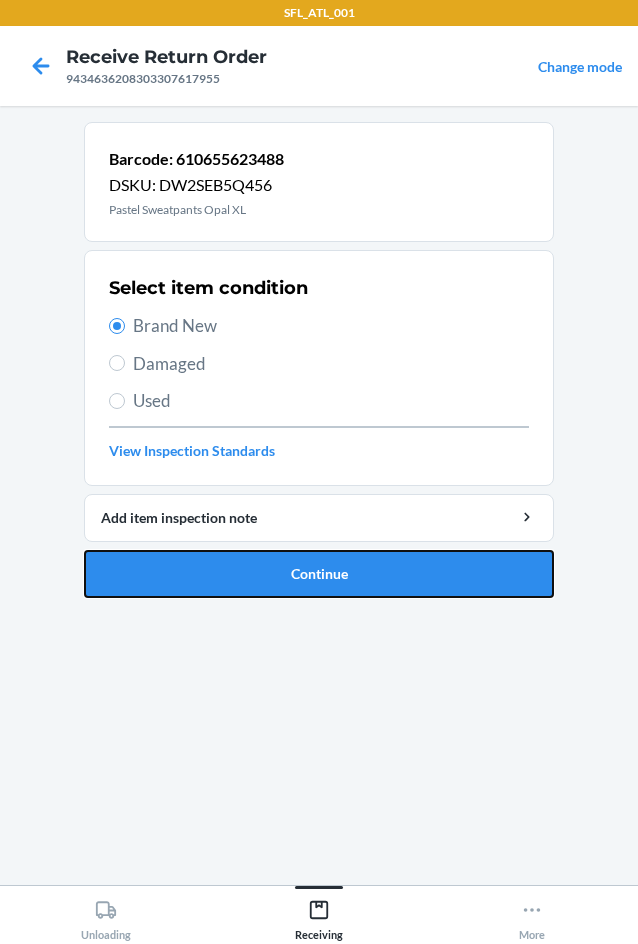 drag, startPoint x: 183, startPoint y: 561, endPoint x: 148, endPoint y: 613, distance: 62.681736 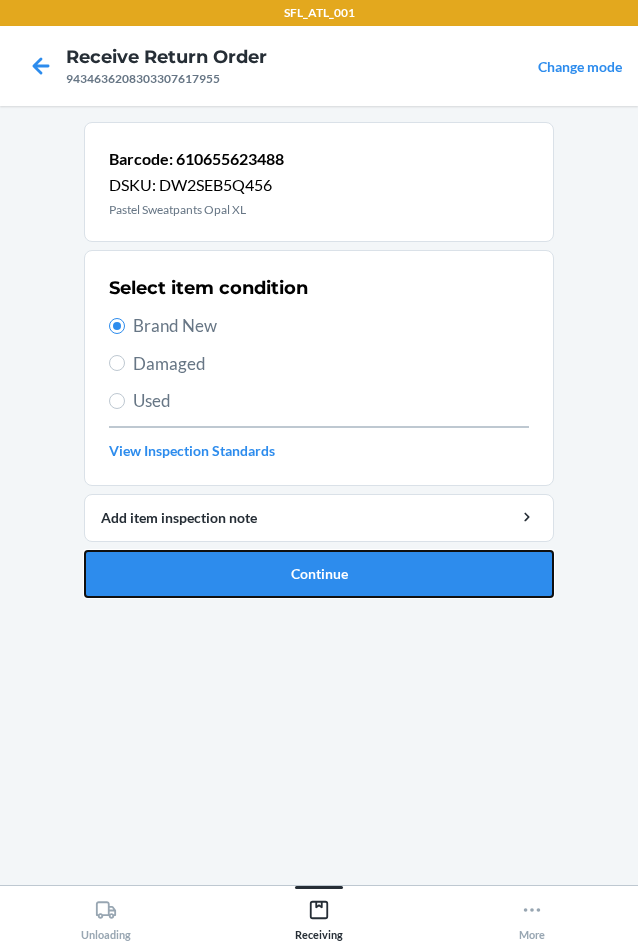click on "Continue" at bounding box center [319, 574] 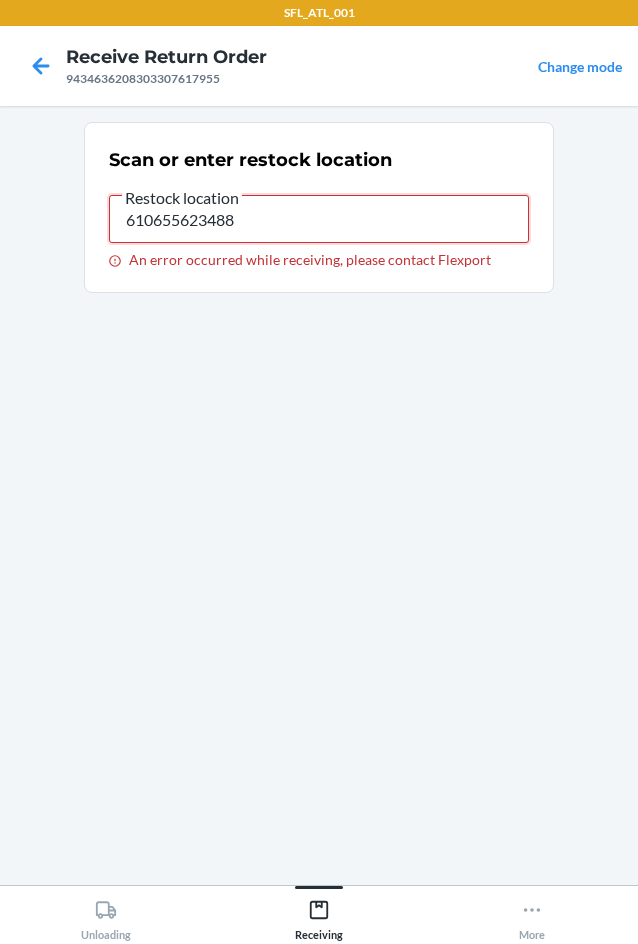 click on "610655623488" at bounding box center (319, 219) 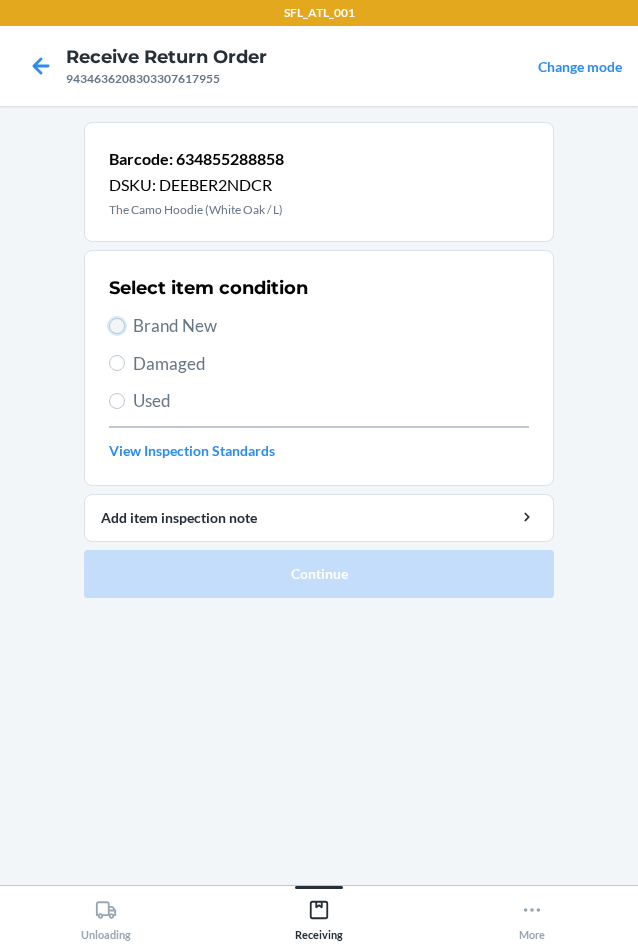 click on "Brand New" at bounding box center [117, 326] 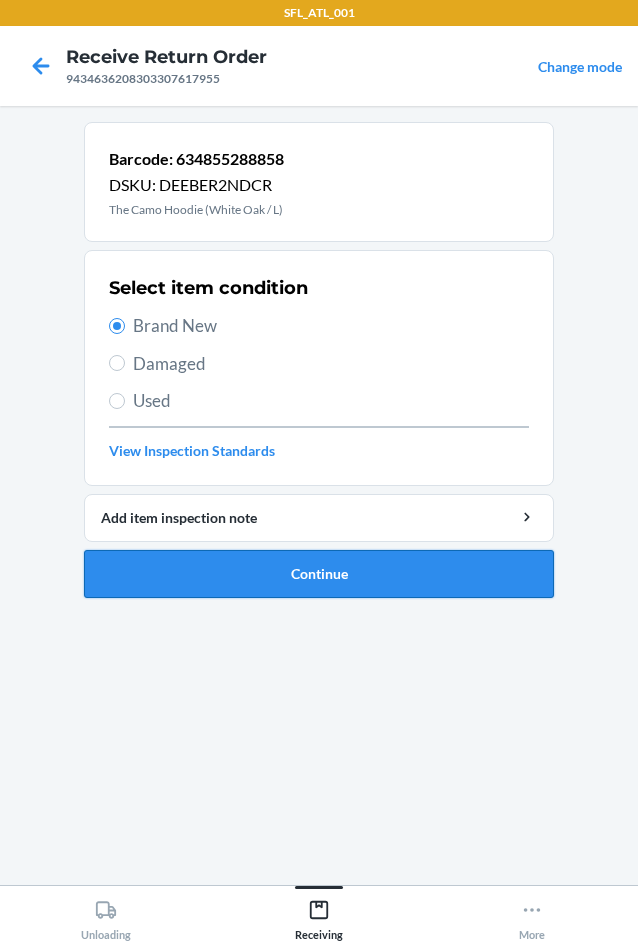 click on "Continue" at bounding box center [319, 574] 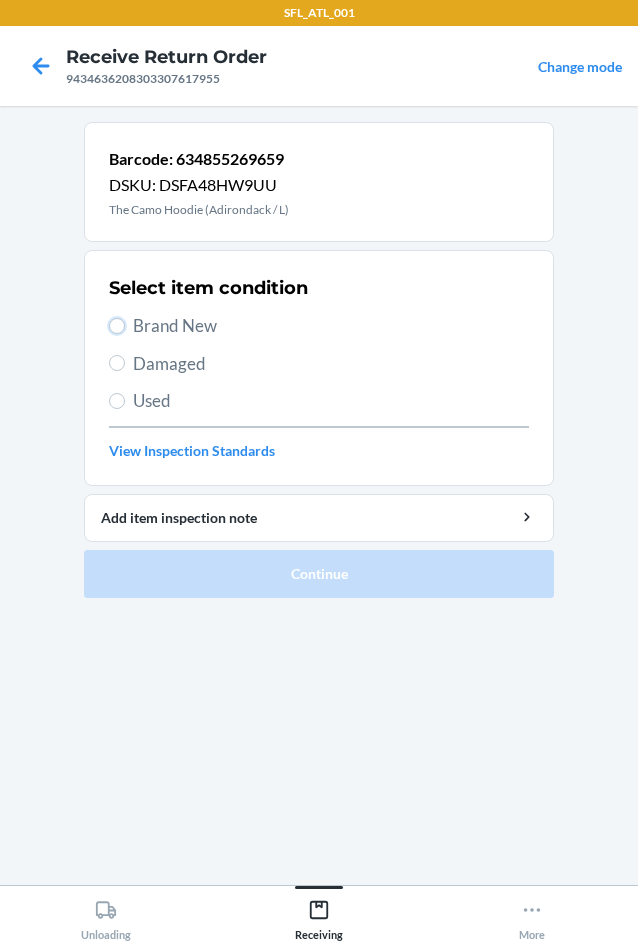 drag, startPoint x: 117, startPoint y: 326, endPoint x: 144, endPoint y: 429, distance: 106.48004 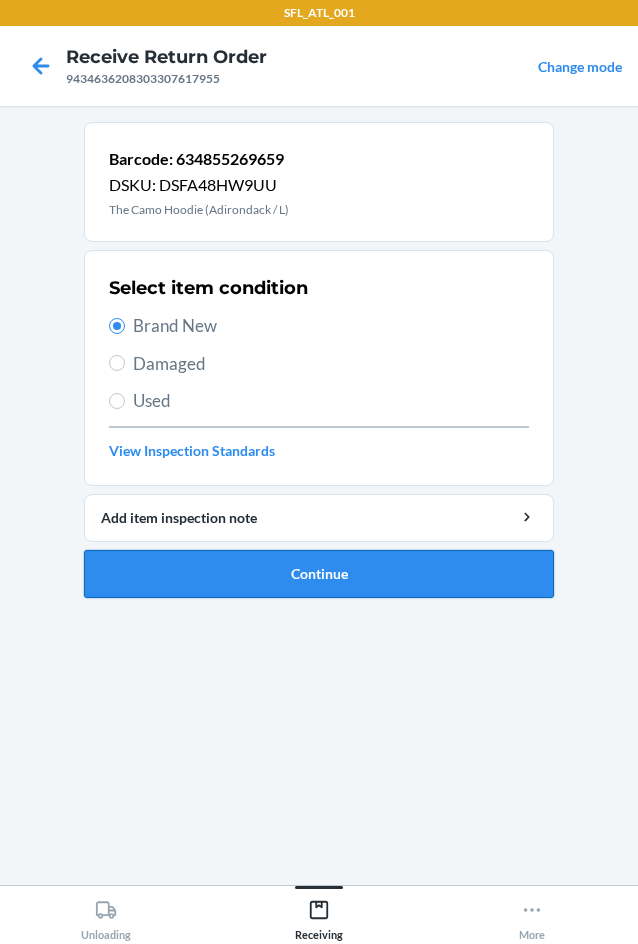 click on "Continue" at bounding box center (319, 574) 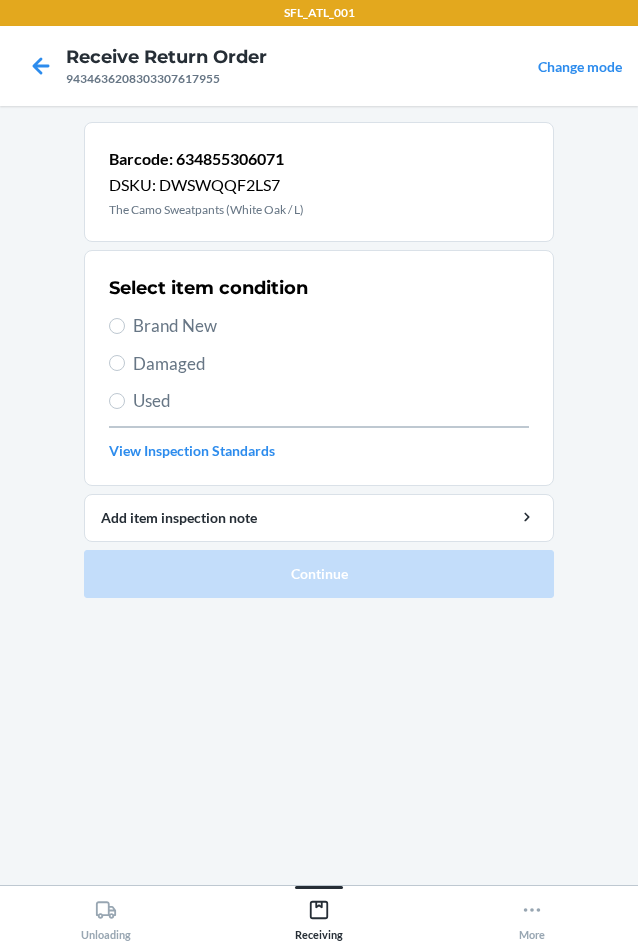 drag, startPoint x: 110, startPoint y: 316, endPoint x: 122, endPoint y: 346, distance: 32.31099 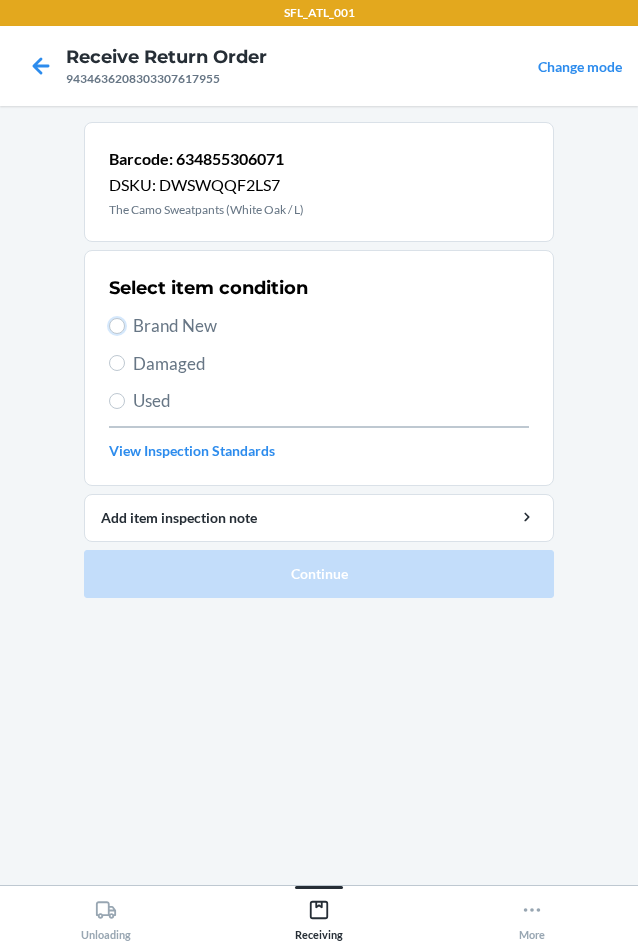 click on "Brand New" at bounding box center (117, 326) 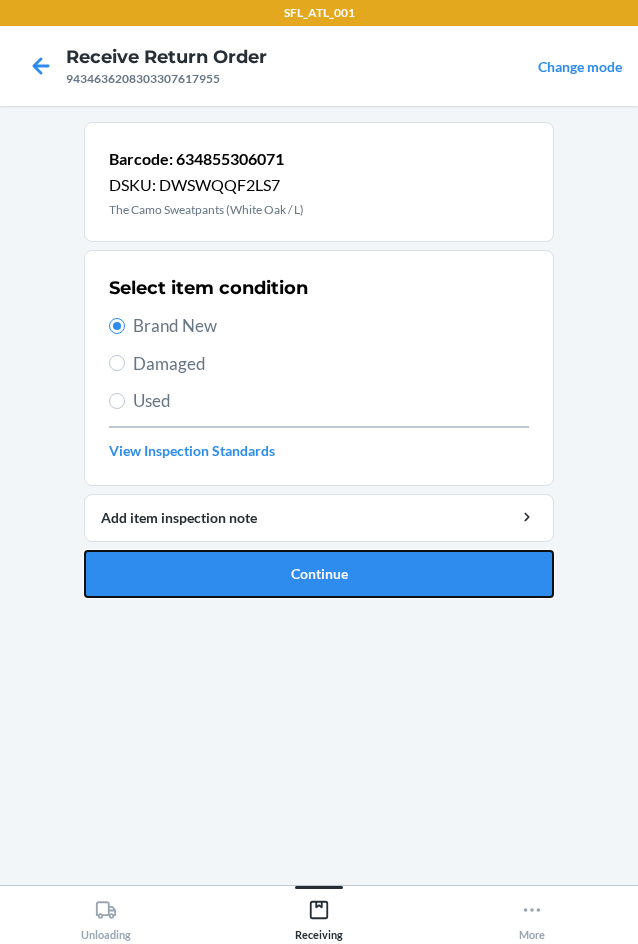 click on "Continue" at bounding box center (319, 574) 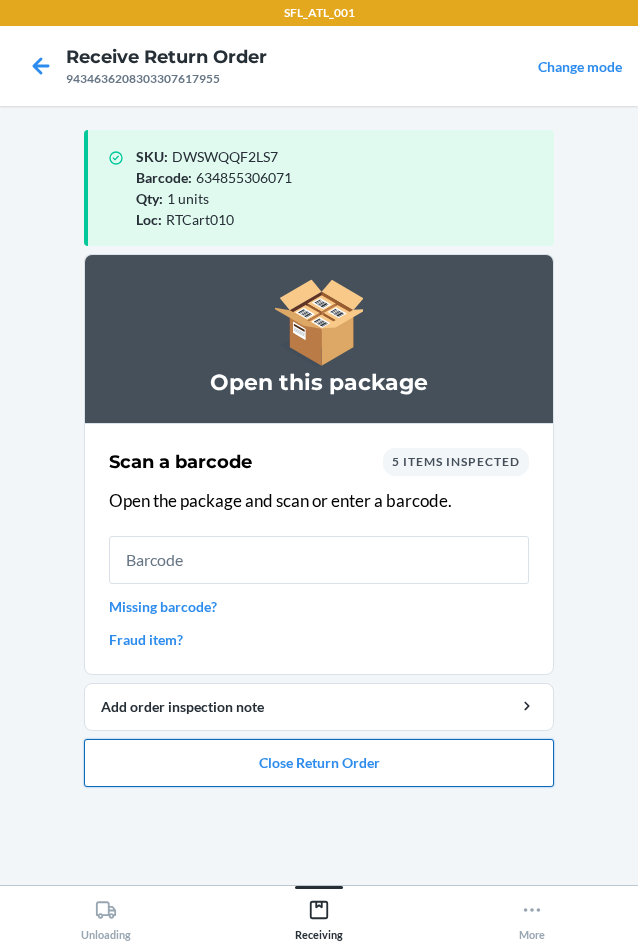 drag, startPoint x: 179, startPoint y: 782, endPoint x: 185, endPoint y: 773, distance: 10.816654 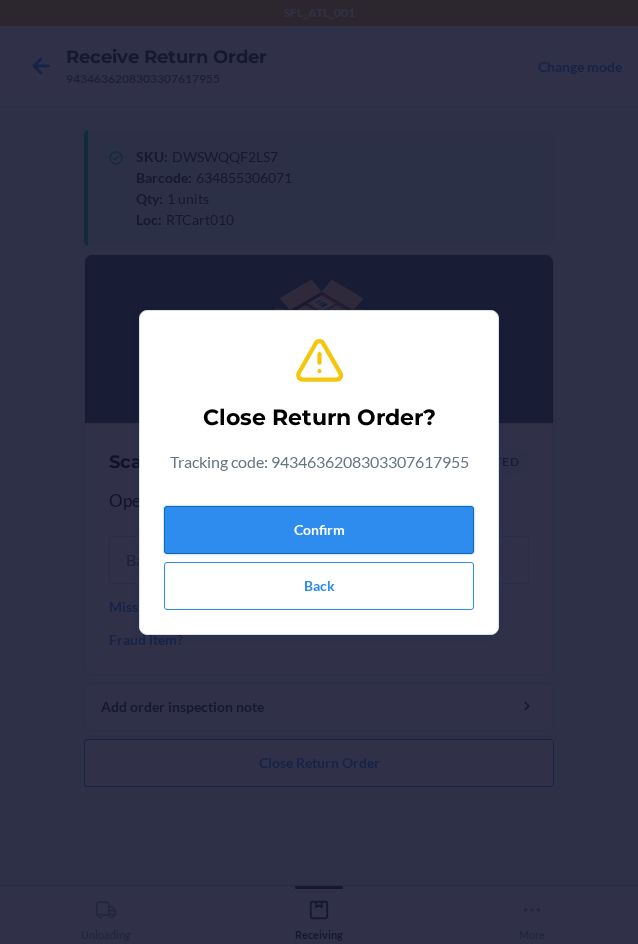 click on "Confirm" at bounding box center [319, 530] 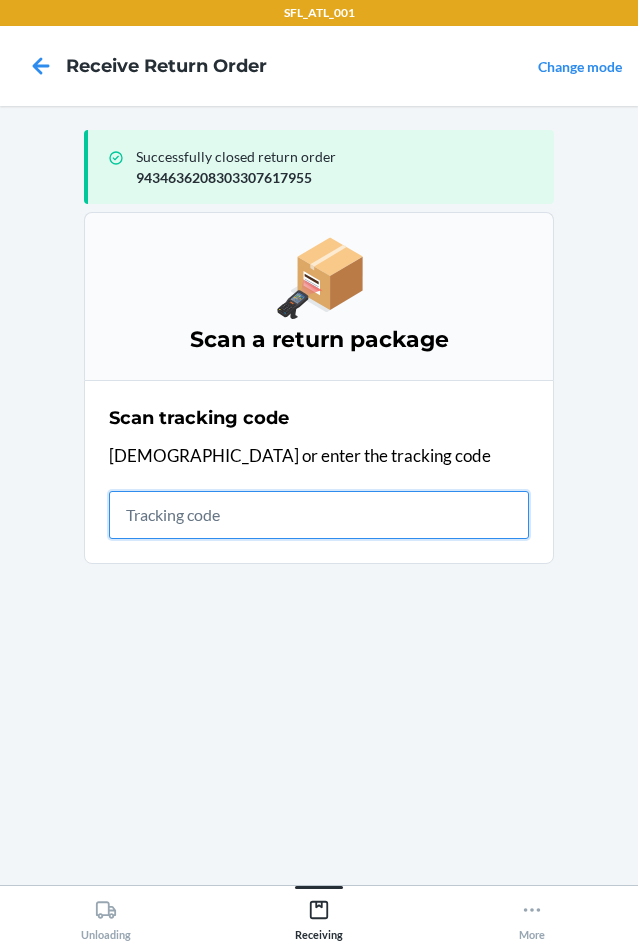 click at bounding box center (319, 515) 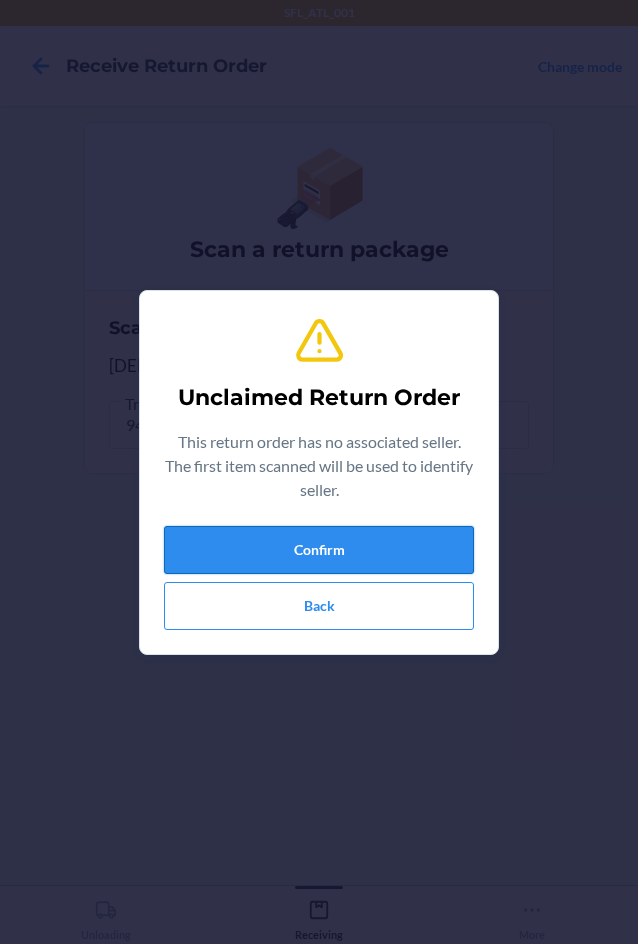 click on "Confirm" at bounding box center (319, 550) 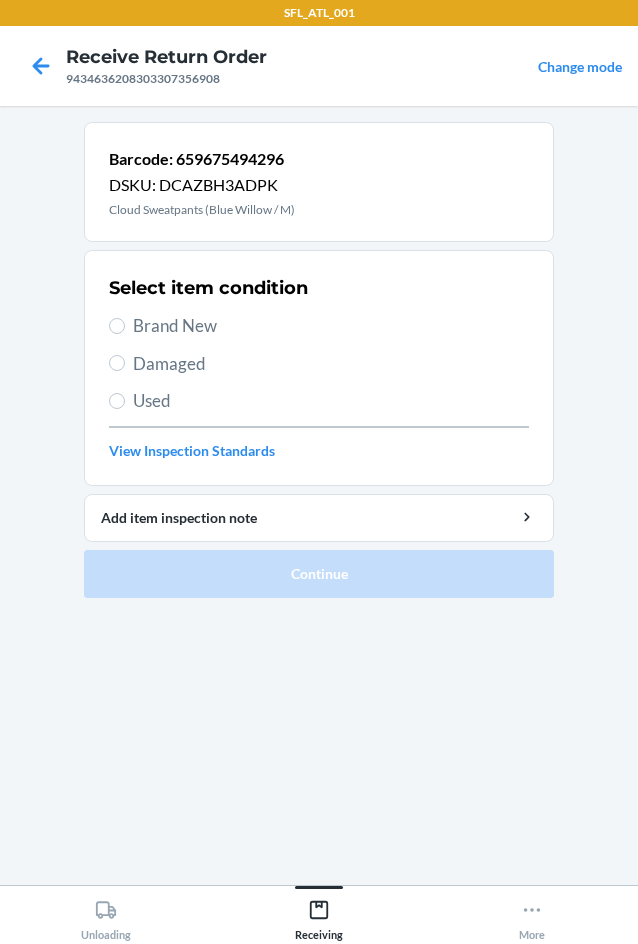click on "Brand New" at bounding box center [319, 326] 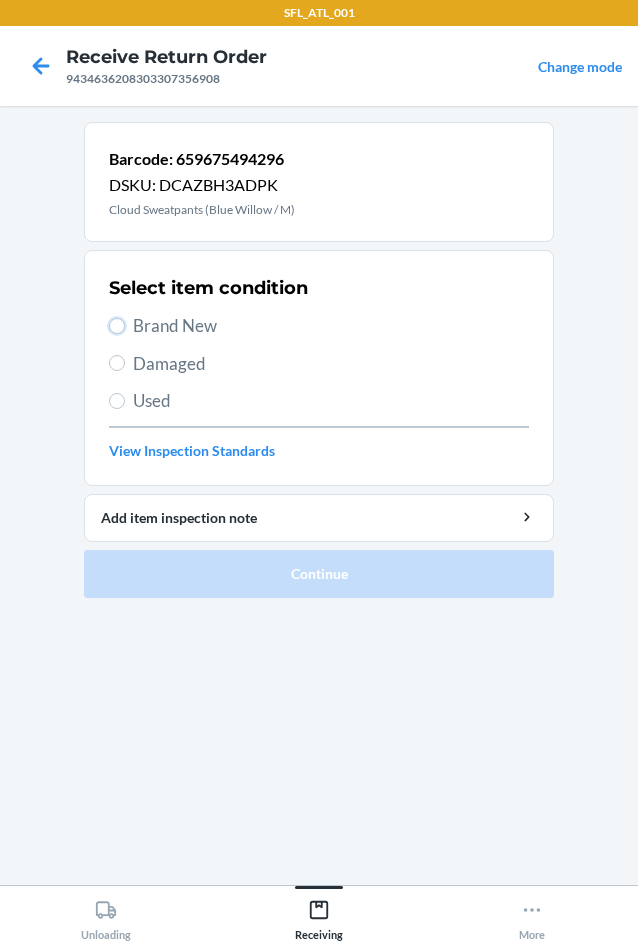 click on "Brand New" at bounding box center [117, 326] 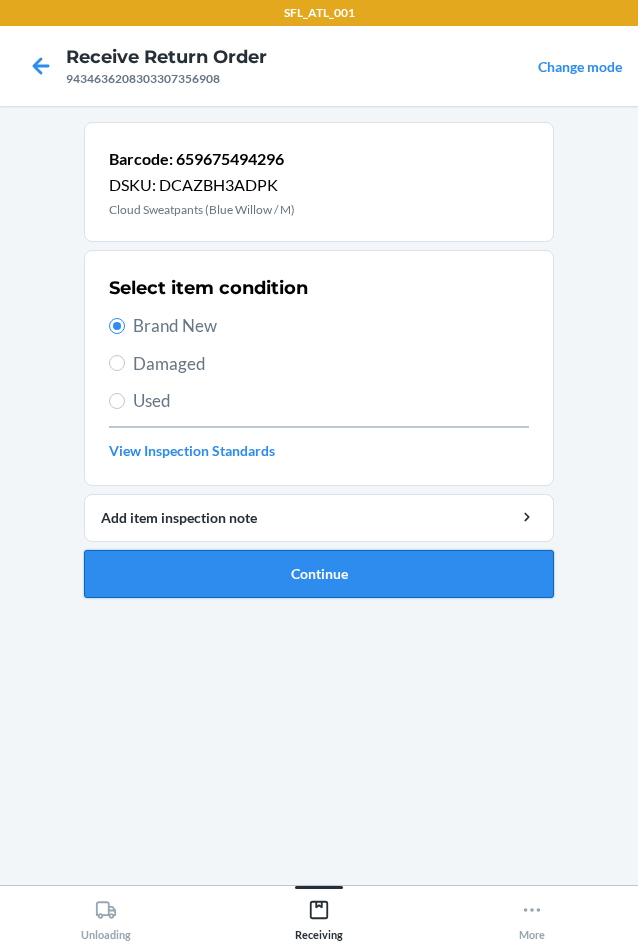 click on "Continue" at bounding box center (319, 574) 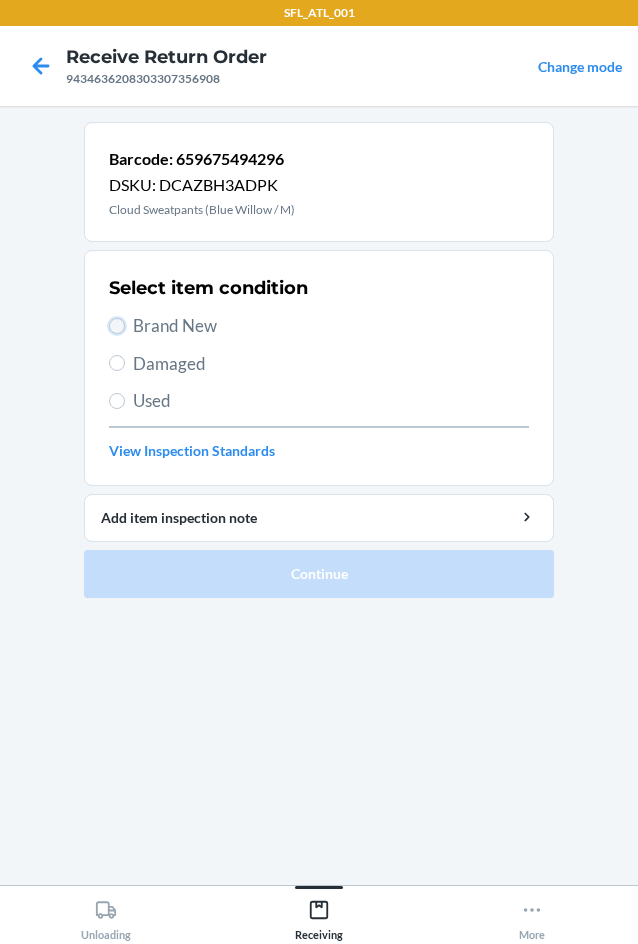 click on "Brand New" at bounding box center [117, 326] 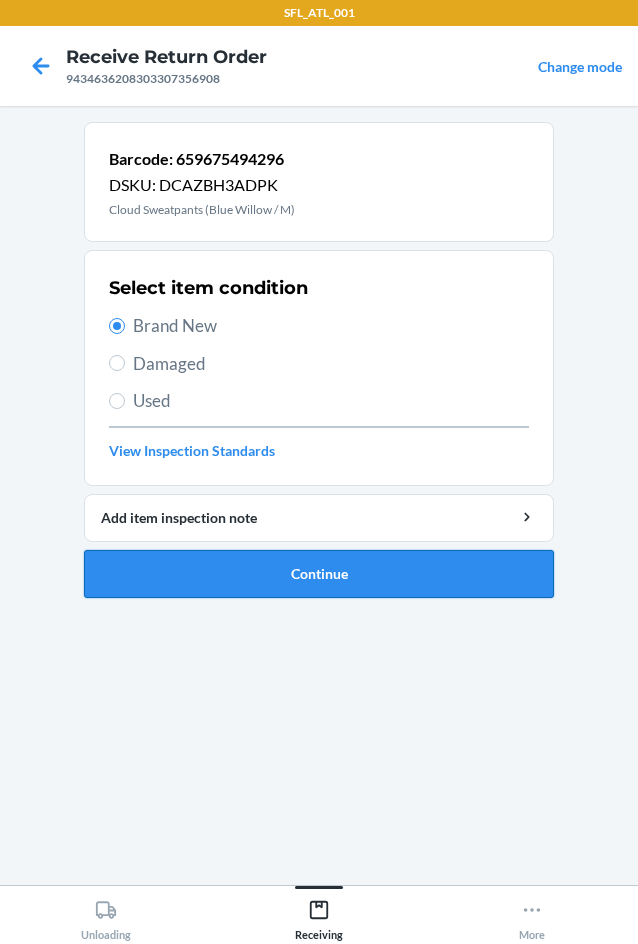 click on "Continue" at bounding box center [319, 574] 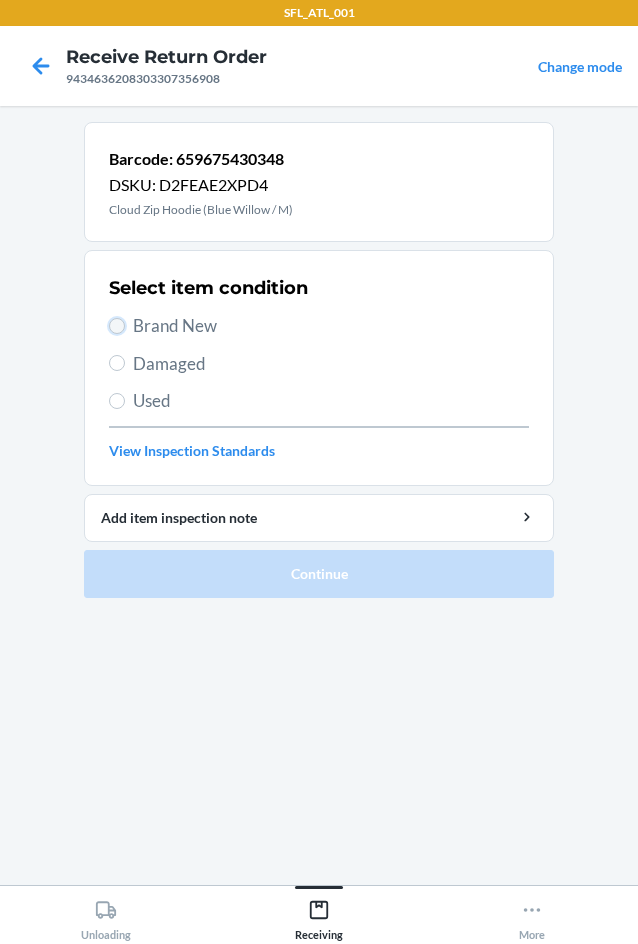 drag, startPoint x: 119, startPoint y: 327, endPoint x: 151, endPoint y: 501, distance: 176.91806 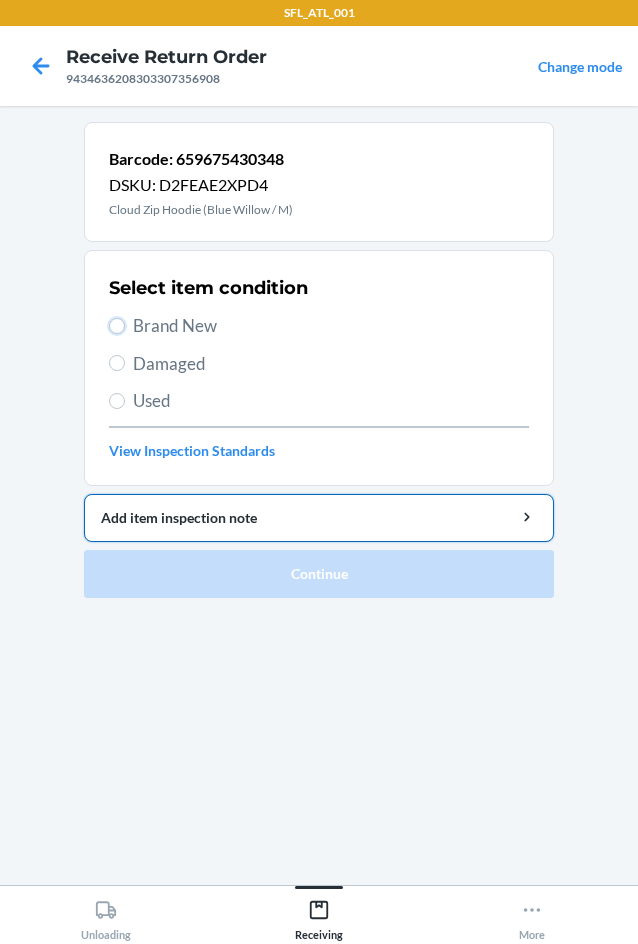 click on "Brand New" at bounding box center (319, 326) 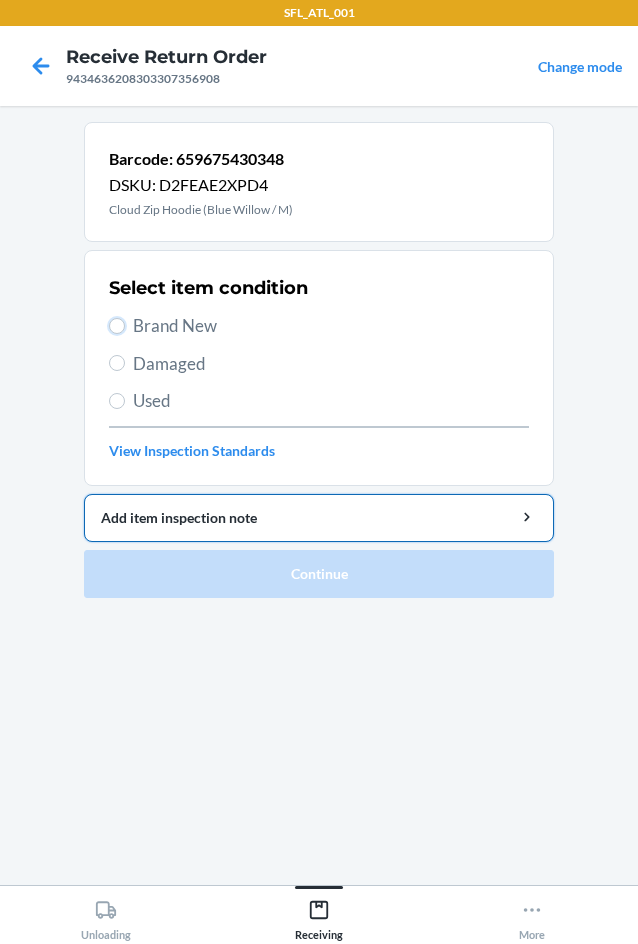 click on "Brand New" at bounding box center (117, 326) 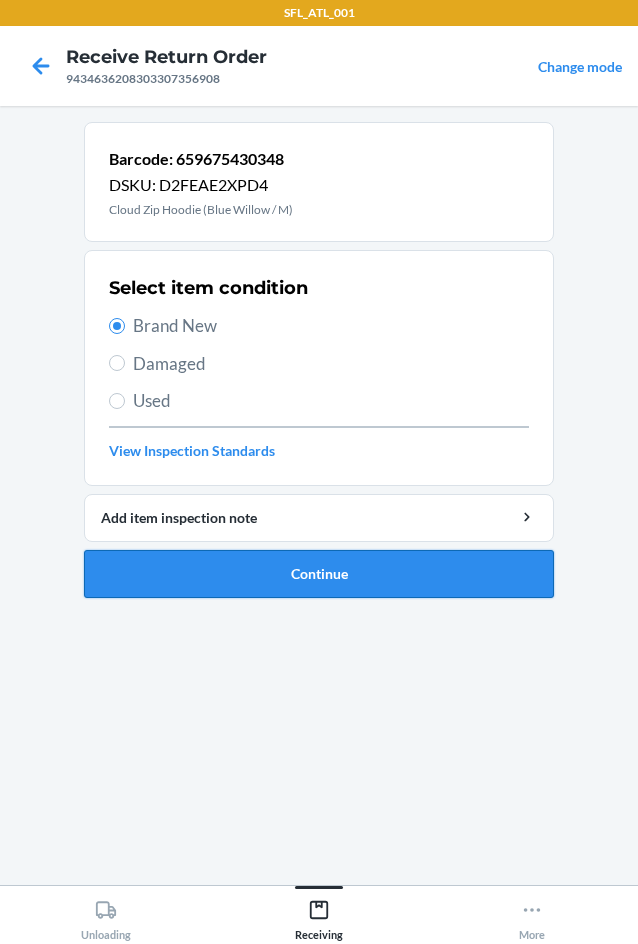 click on "Continue" at bounding box center (319, 574) 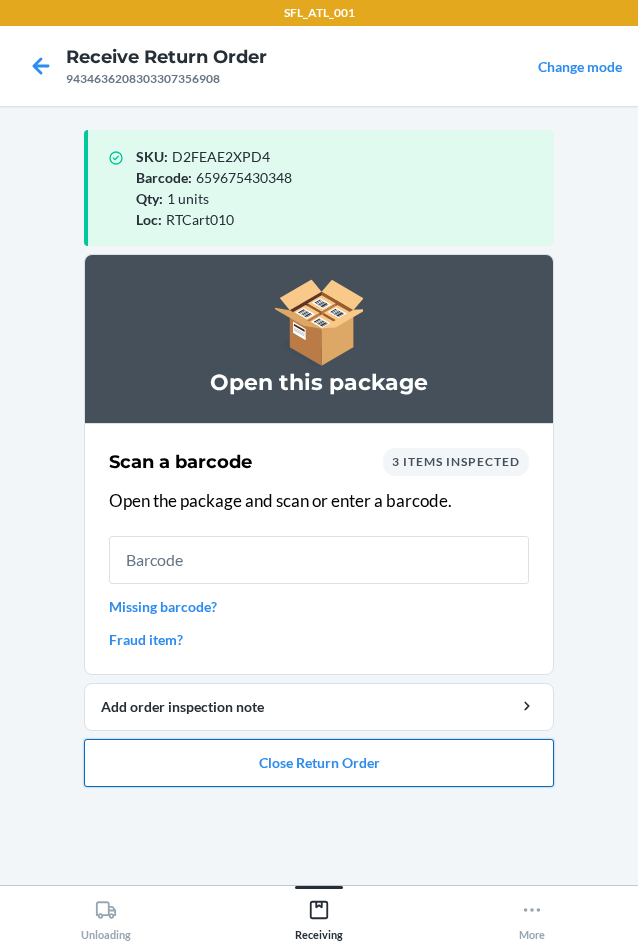 click on "Close Return Order" at bounding box center (319, 763) 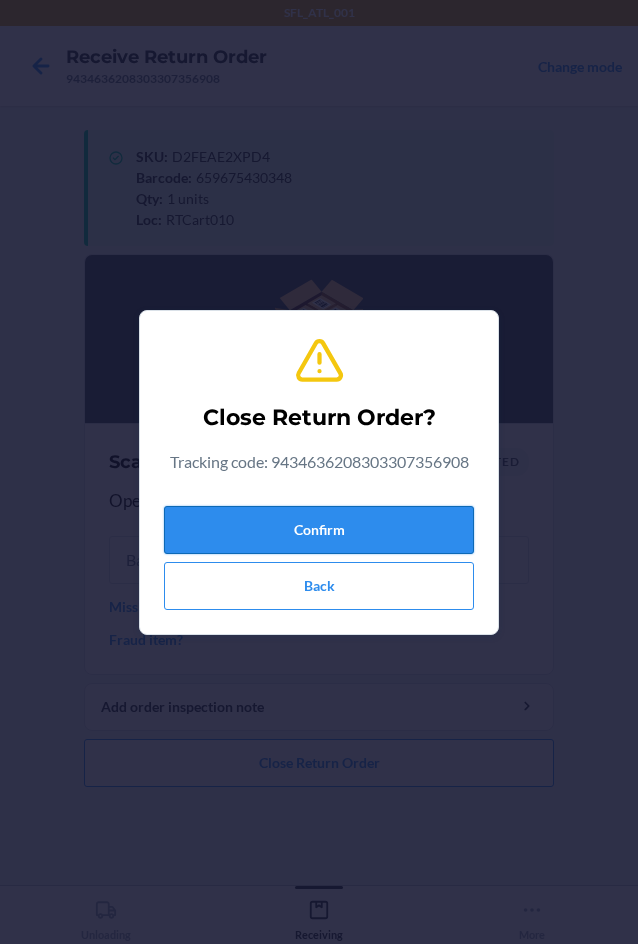 click on "Confirm" at bounding box center [319, 530] 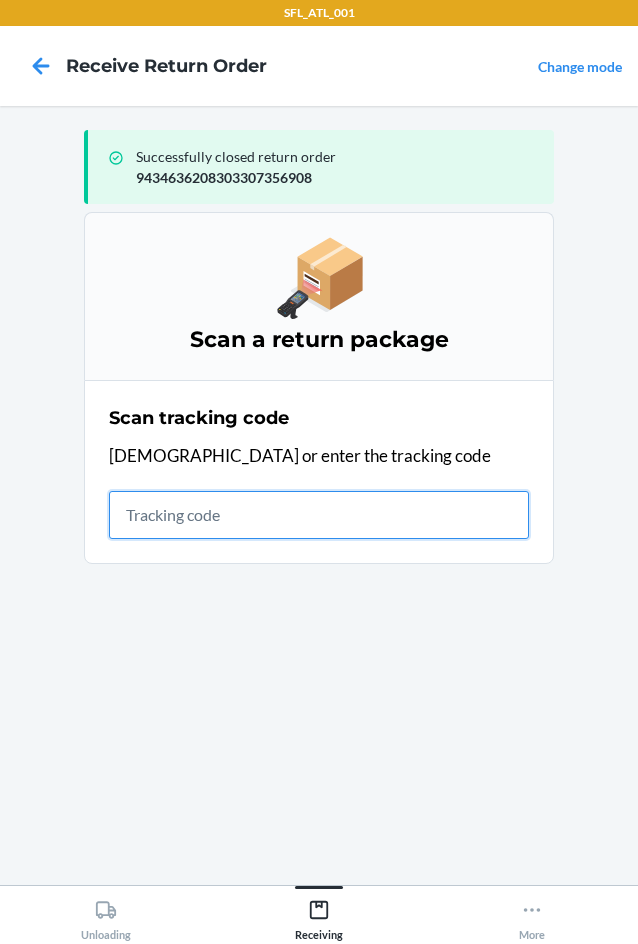 click at bounding box center (319, 515) 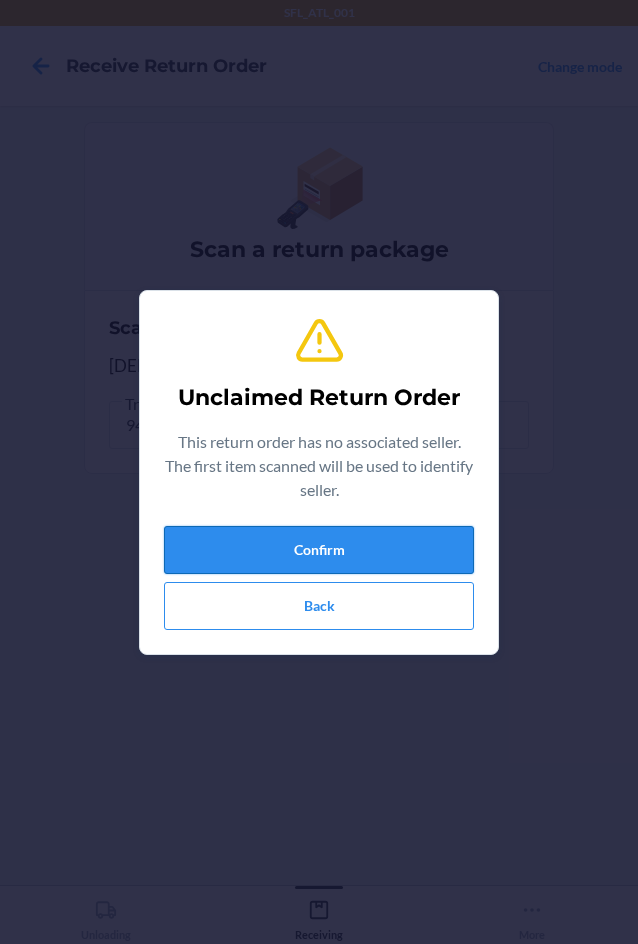 click on "Confirm" at bounding box center (319, 550) 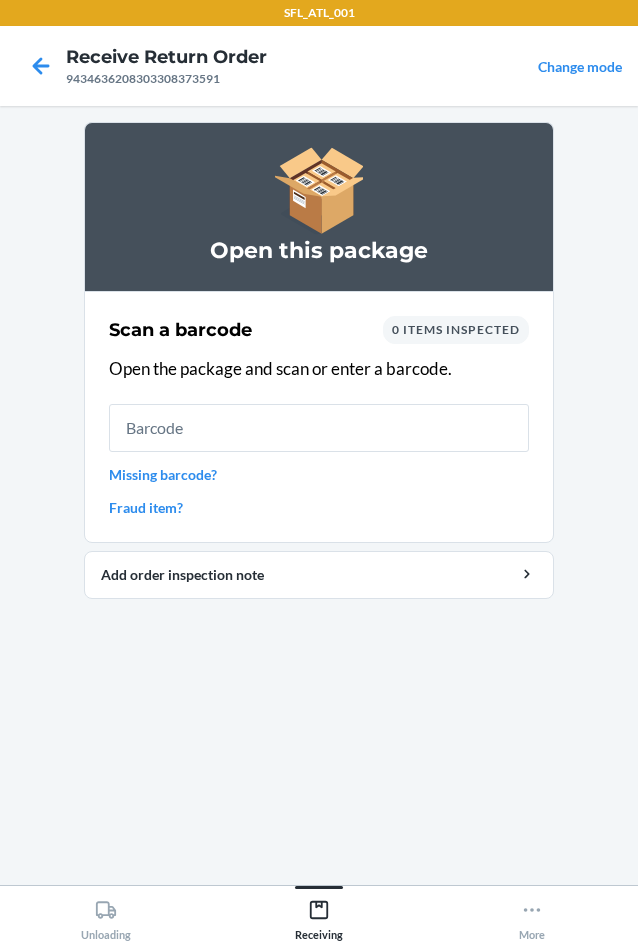 click at bounding box center (319, 428) 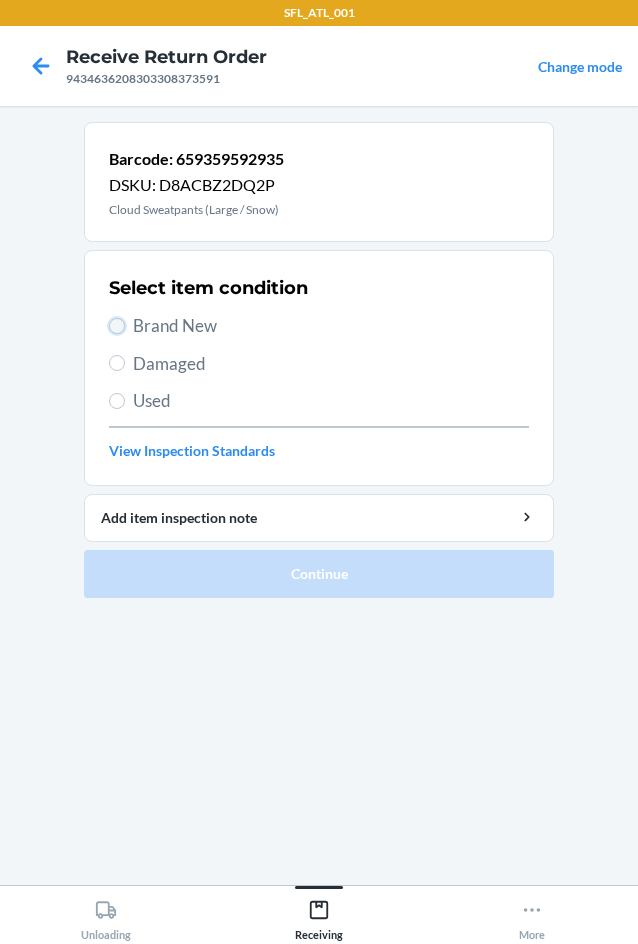 drag, startPoint x: 116, startPoint y: 320, endPoint x: 174, endPoint y: 469, distance: 159.8906 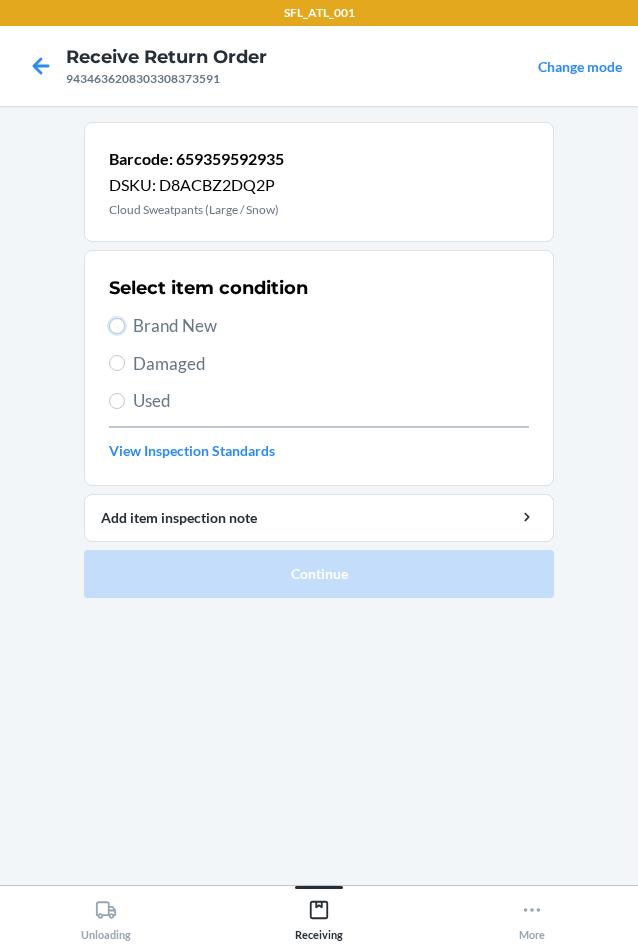 click on "Brand New" at bounding box center [117, 326] 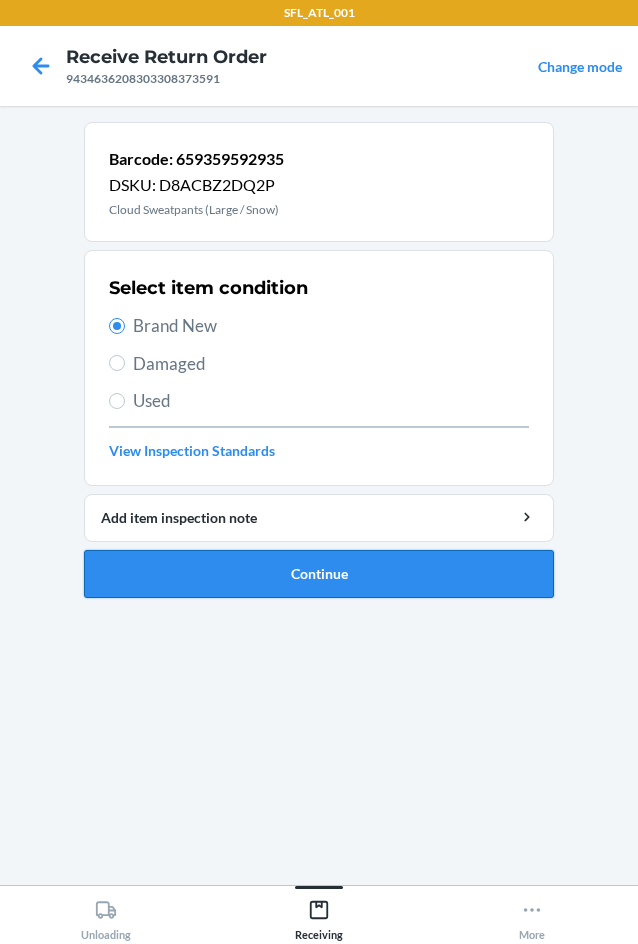 click on "Continue" at bounding box center [319, 574] 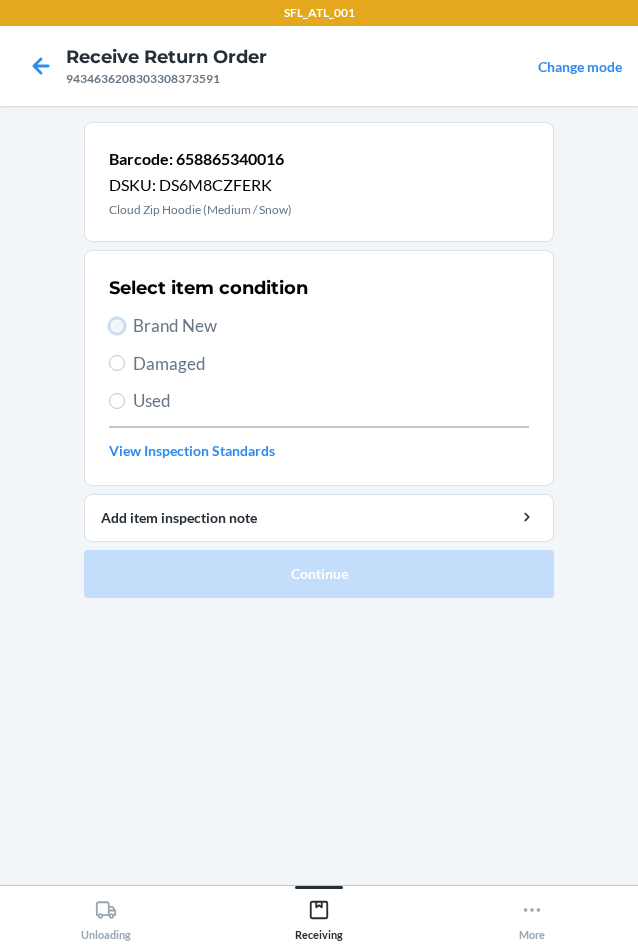 click on "Brand New" at bounding box center [117, 326] 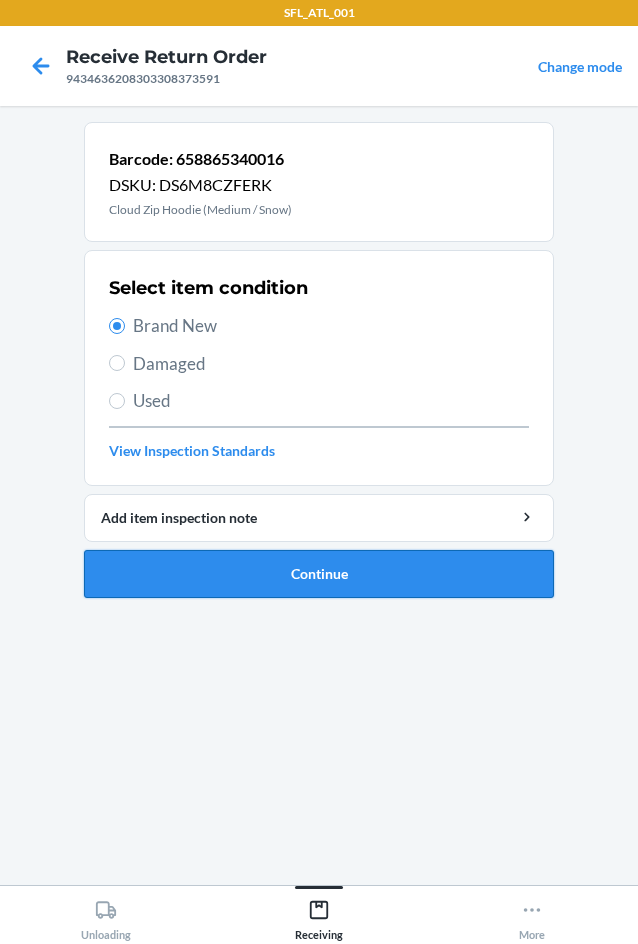 click on "Continue" at bounding box center [319, 574] 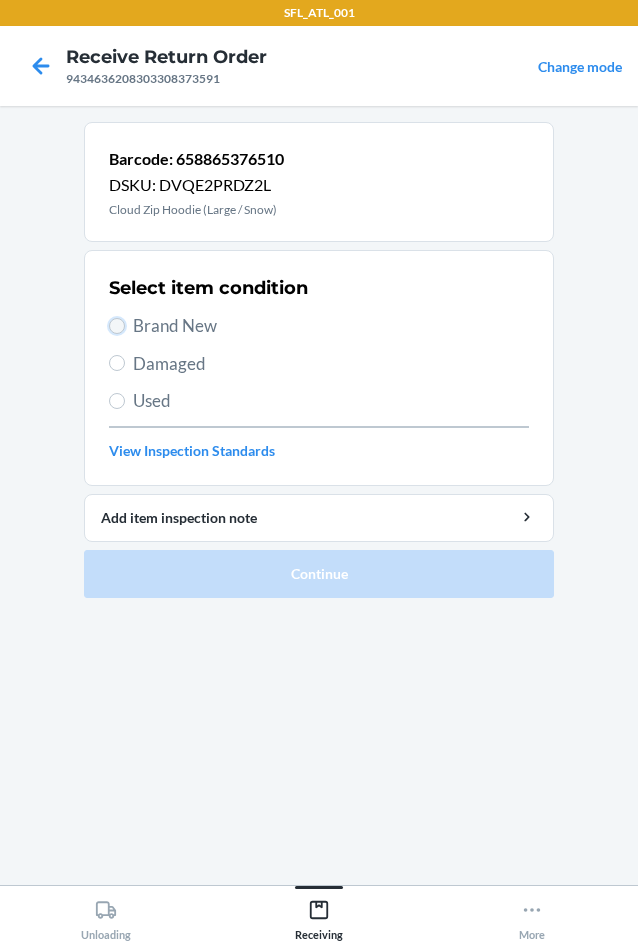 click on "Brand New" at bounding box center (117, 326) 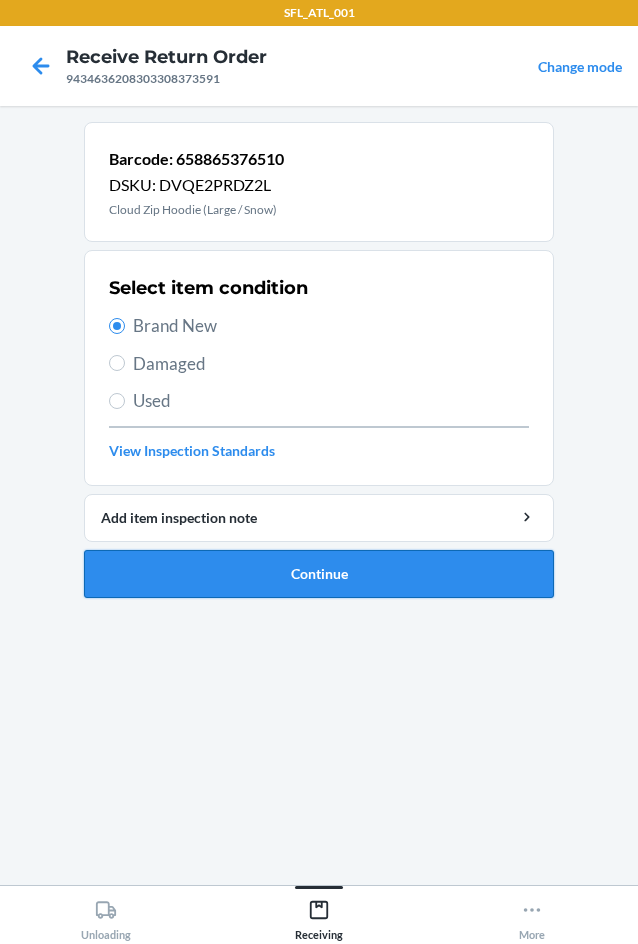 click on "Continue" at bounding box center [319, 574] 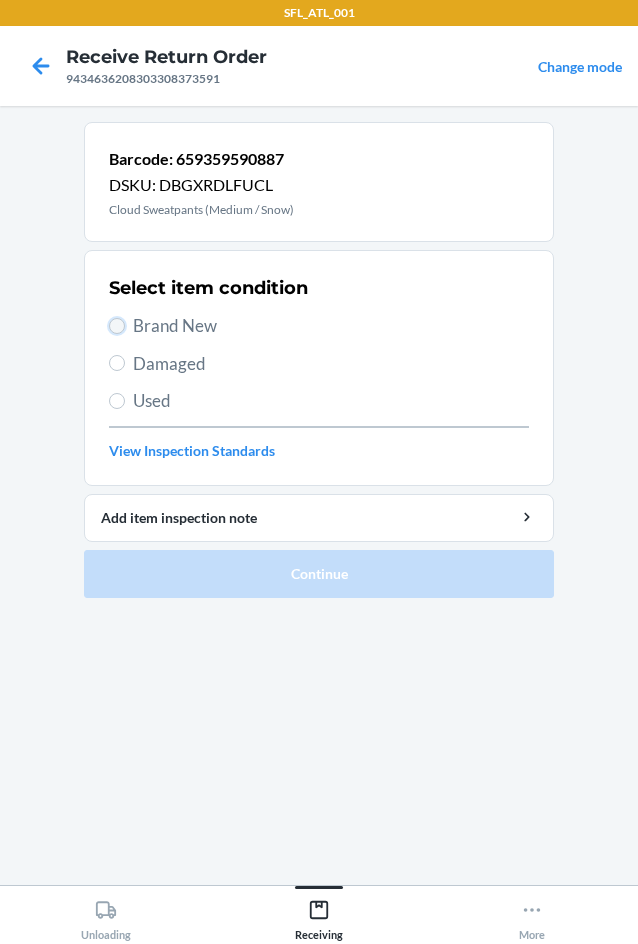 click on "Brand New" at bounding box center (117, 326) 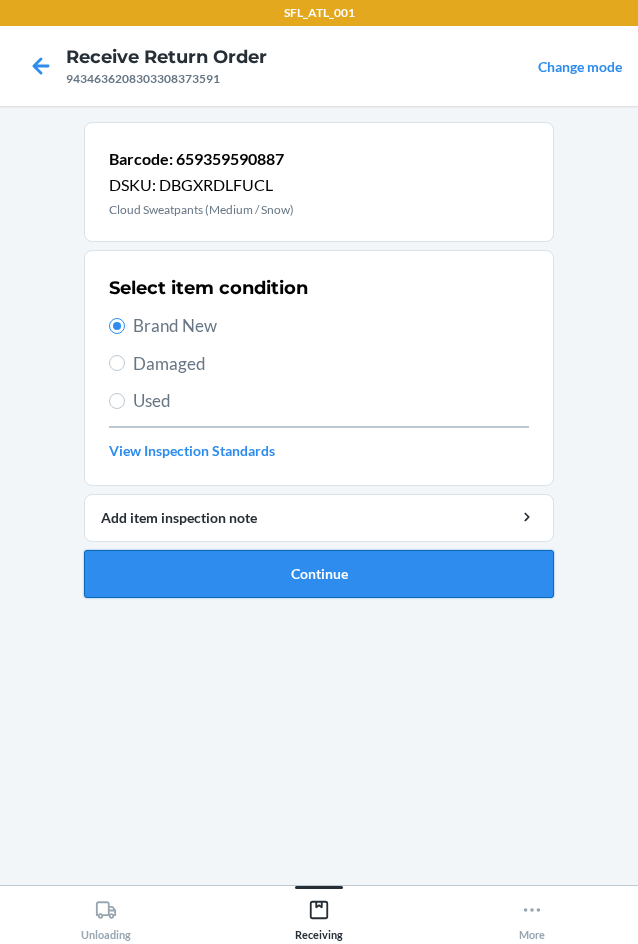 click on "Continue" at bounding box center (319, 574) 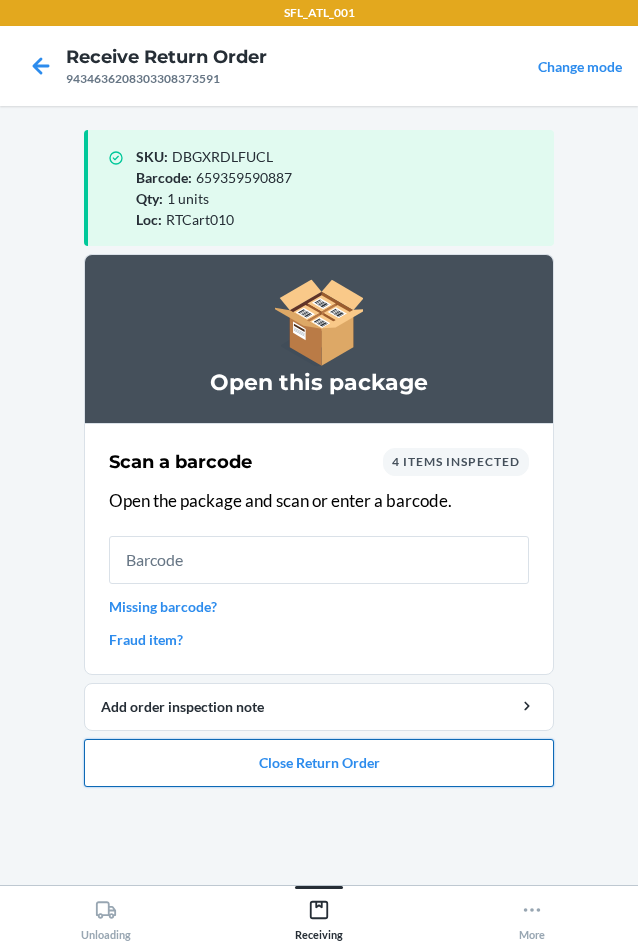 click on "Close Return Order" at bounding box center [319, 763] 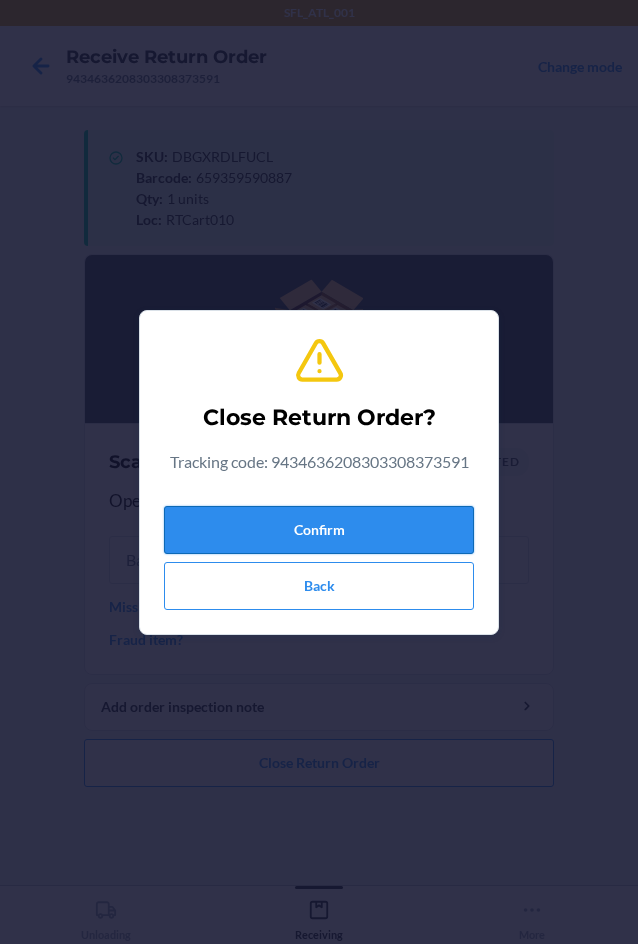 click on "Confirm" at bounding box center [319, 530] 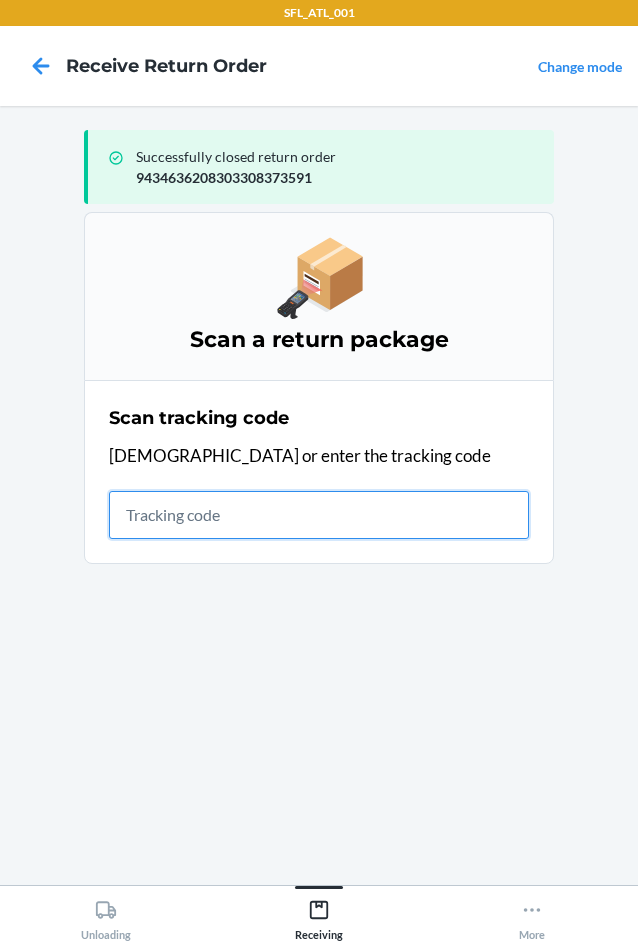 click at bounding box center (319, 515) 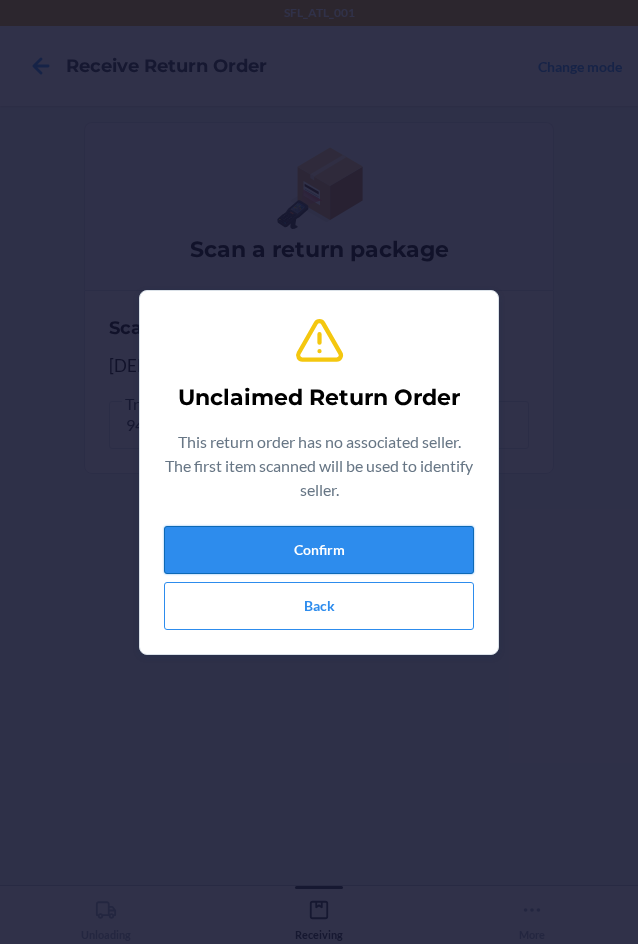 click on "Confirm" at bounding box center [319, 550] 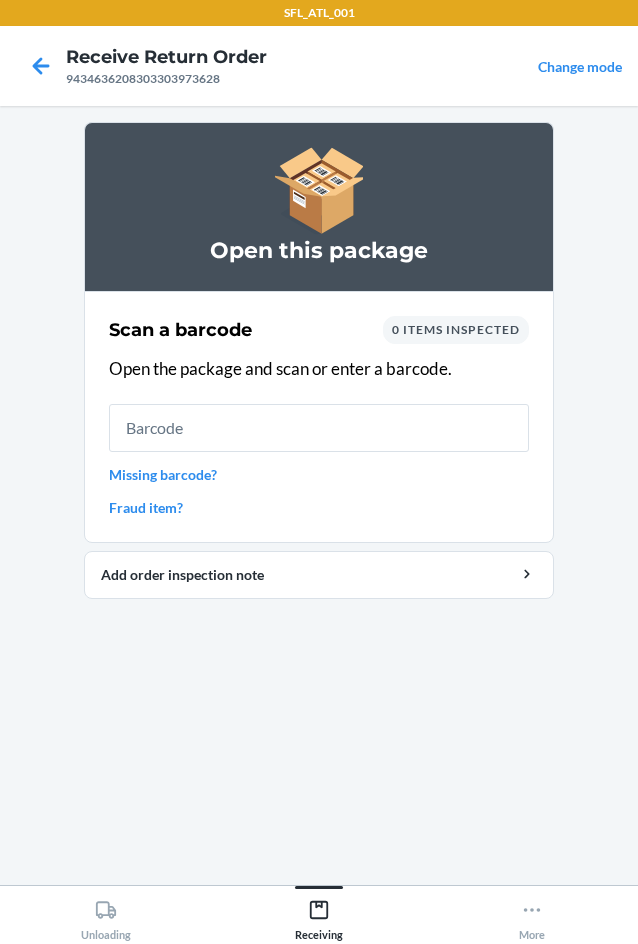 click at bounding box center (319, 428) 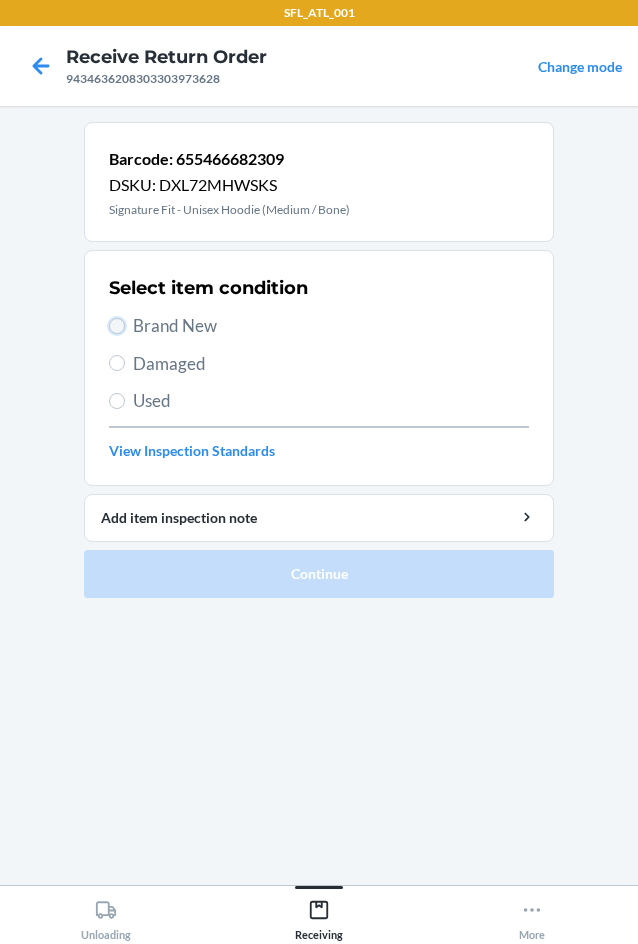 click on "Brand New" at bounding box center (117, 326) 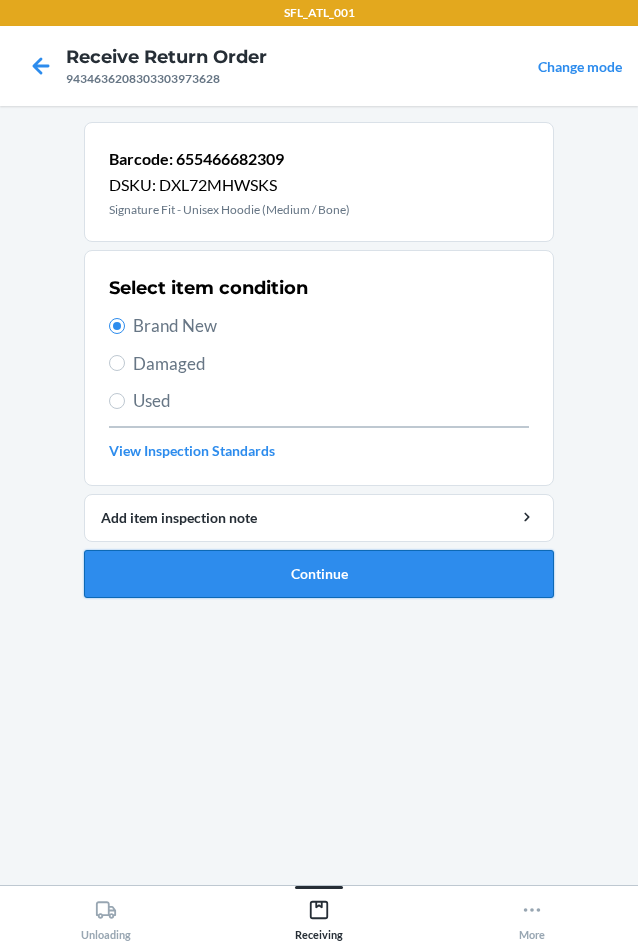 click on "Continue" at bounding box center (319, 574) 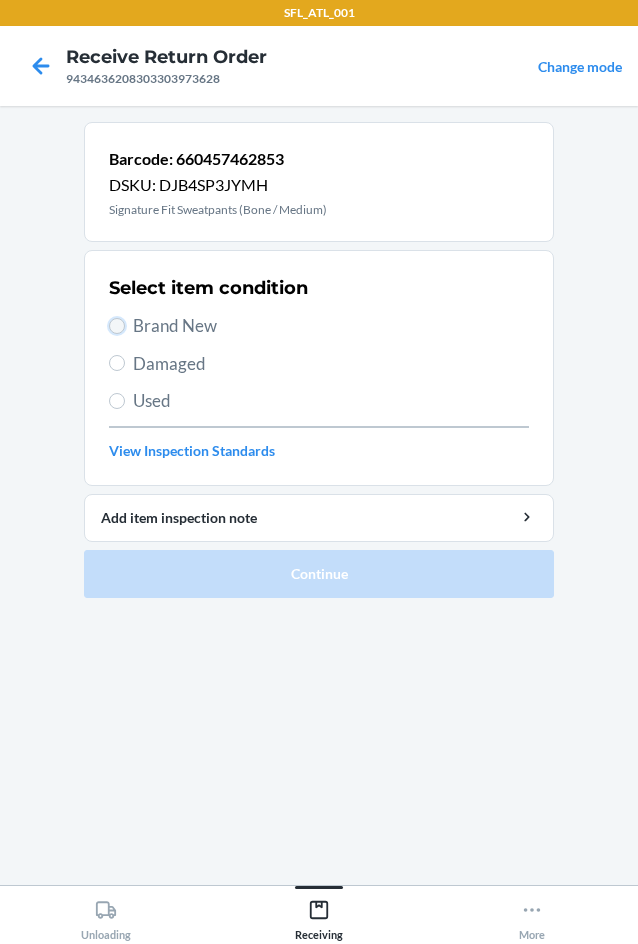 click on "Brand New" at bounding box center [117, 326] 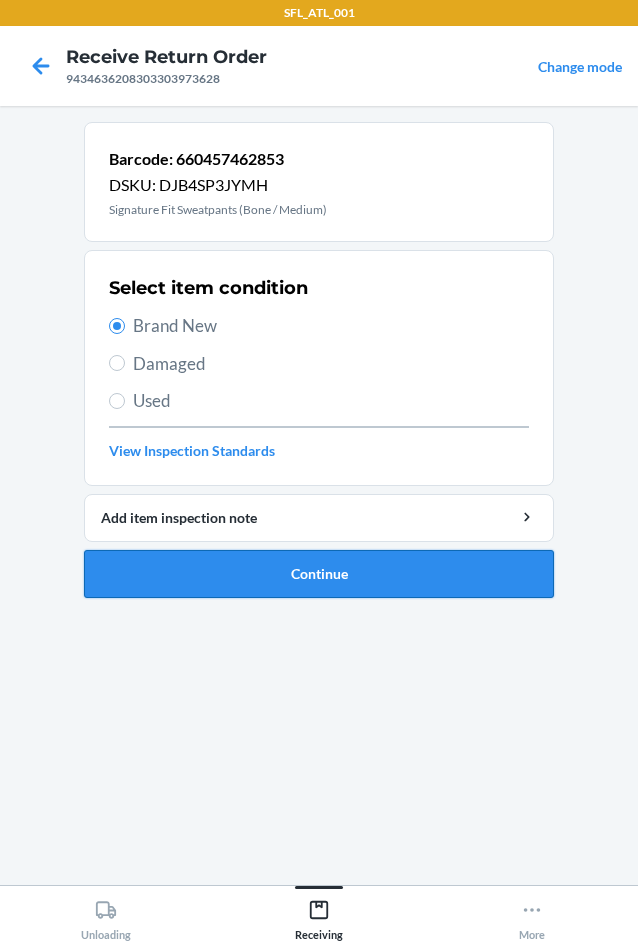 click on "Continue" at bounding box center [319, 574] 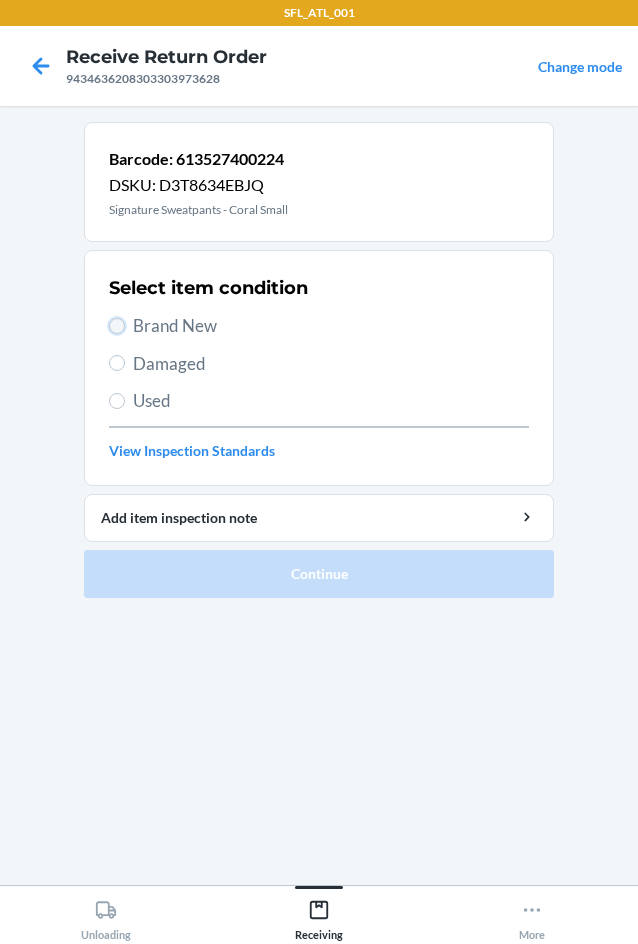 click on "Brand New" at bounding box center [117, 326] 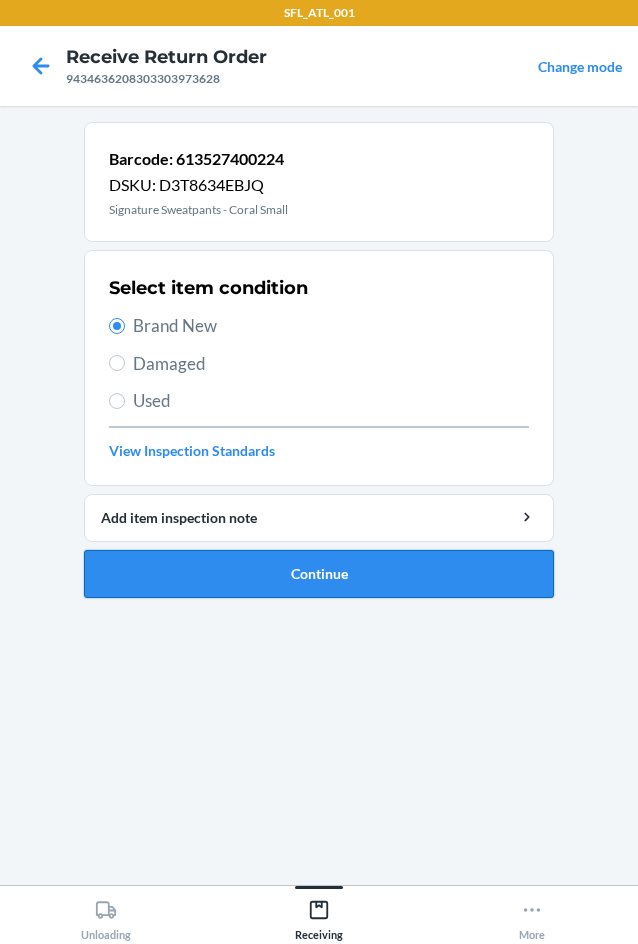 click on "Continue" at bounding box center (319, 574) 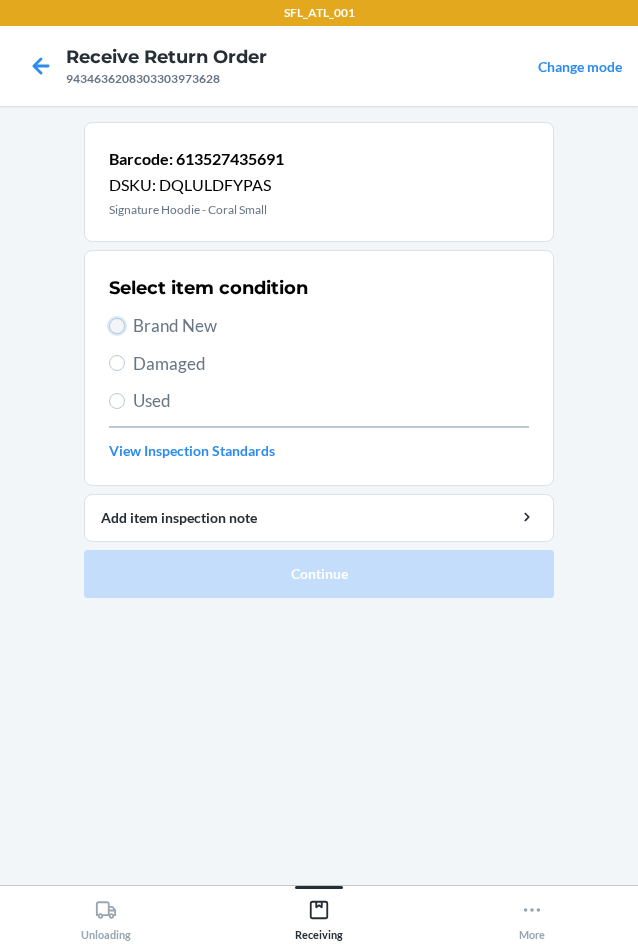 click on "Brand New" at bounding box center (117, 326) 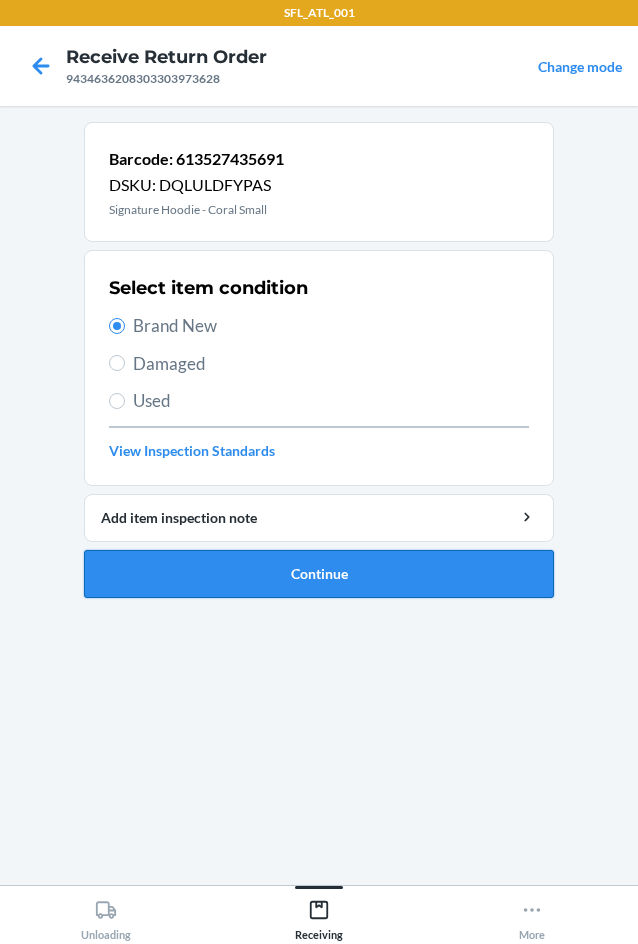 click on "Continue" at bounding box center [319, 574] 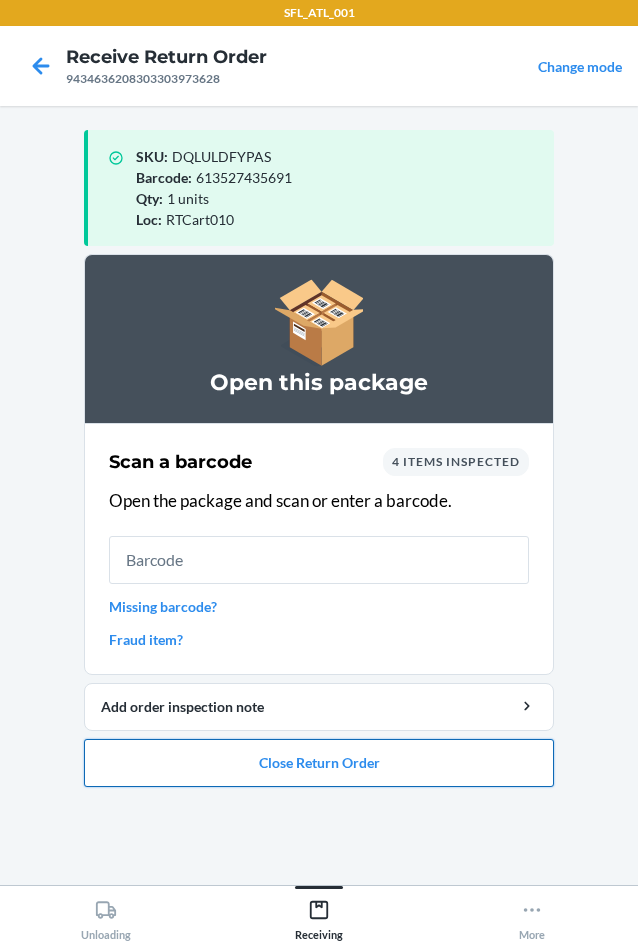 click on "Close Return Order" at bounding box center [319, 763] 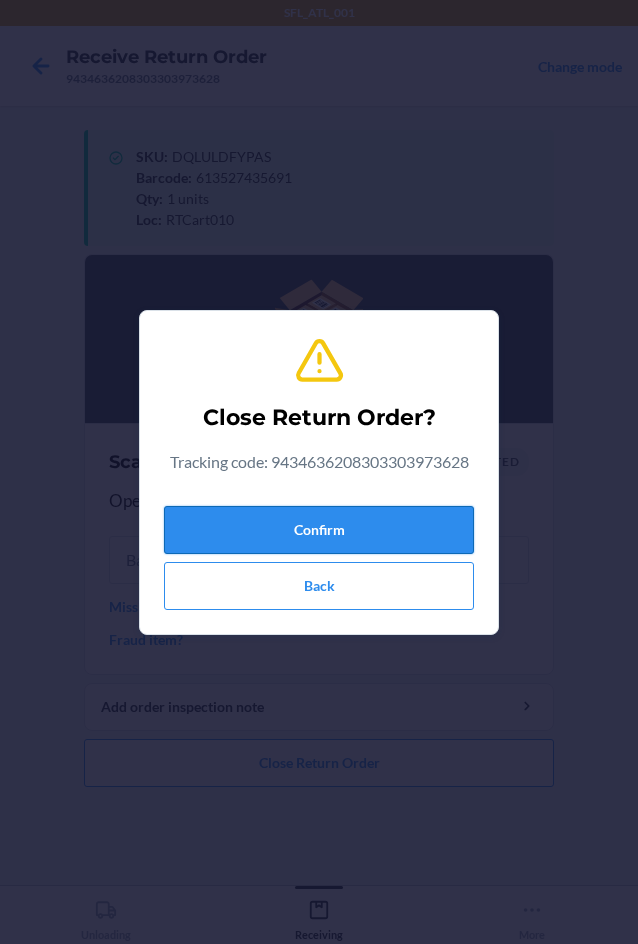 click on "Confirm" at bounding box center [319, 530] 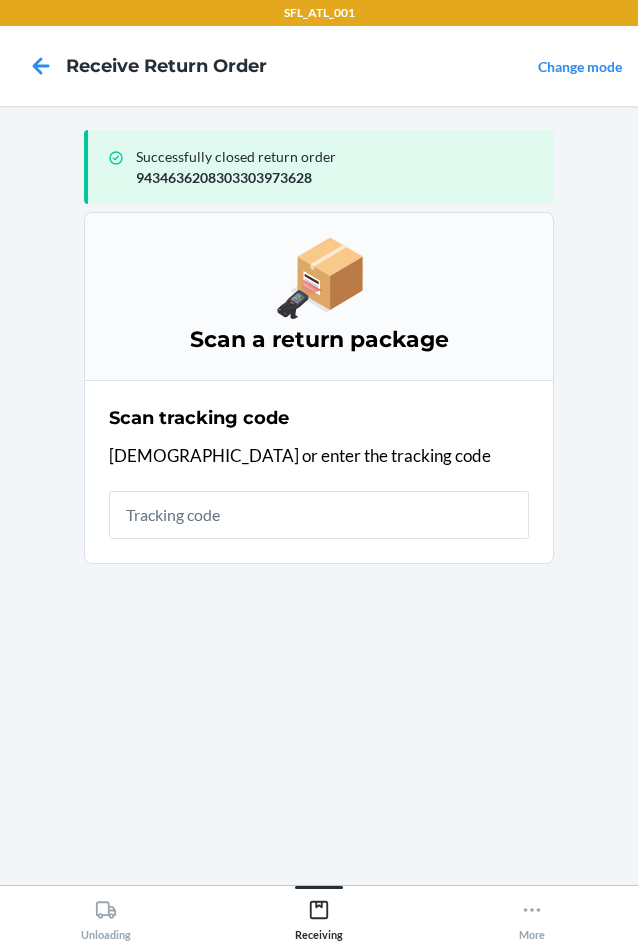 click at bounding box center [319, 515] 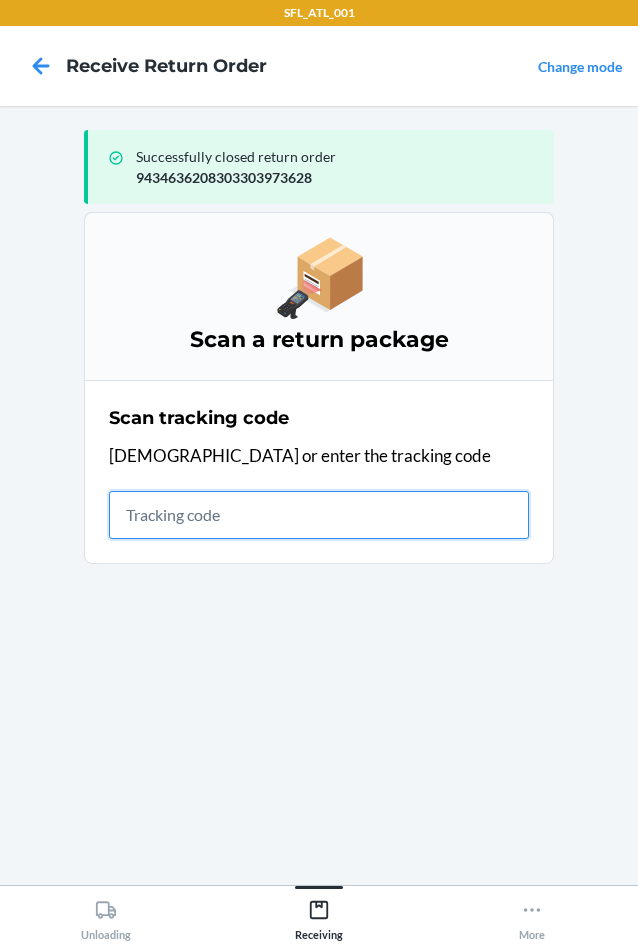 click at bounding box center (319, 515) 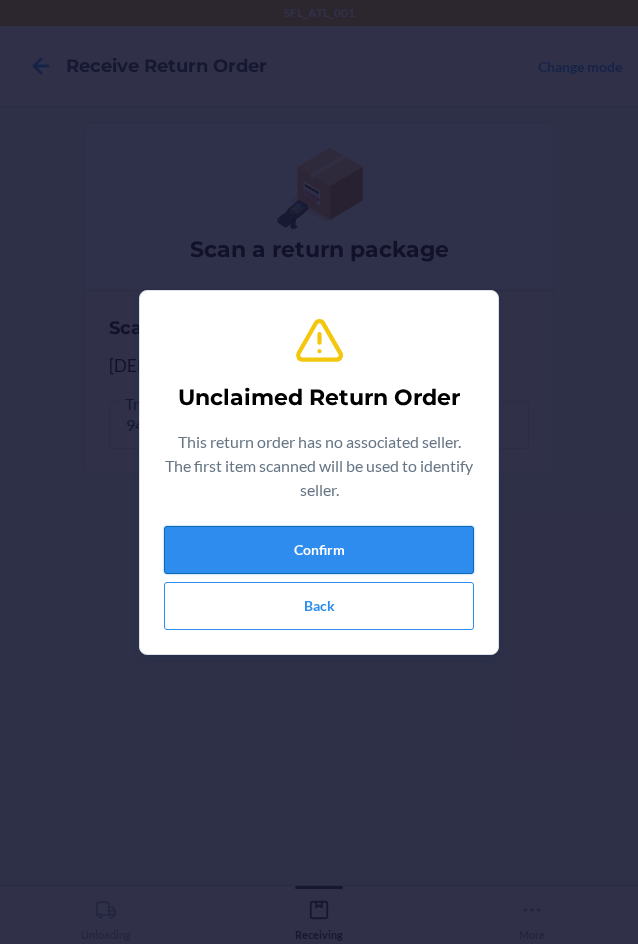 click on "Confirm" at bounding box center [319, 550] 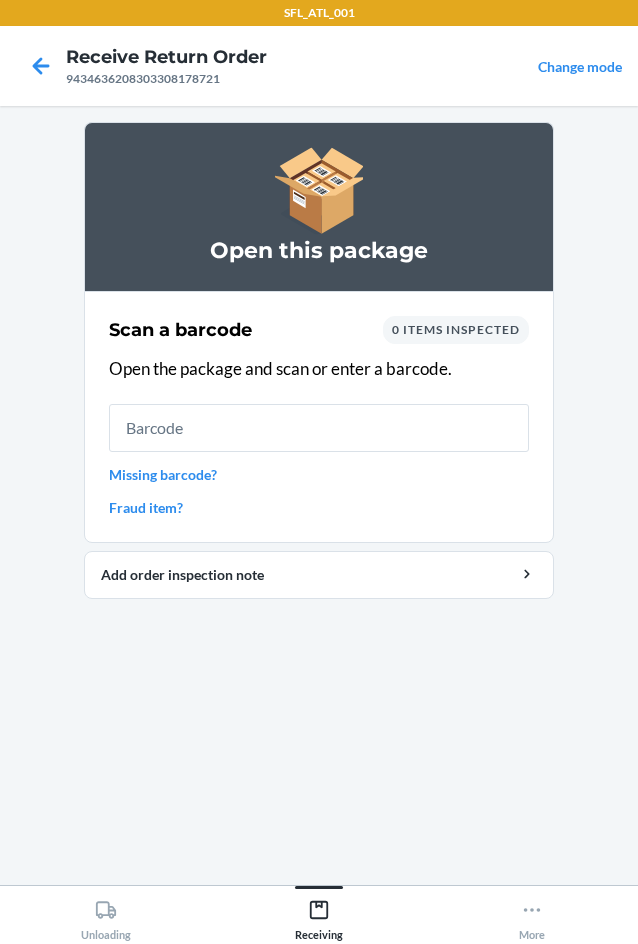 click at bounding box center (319, 428) 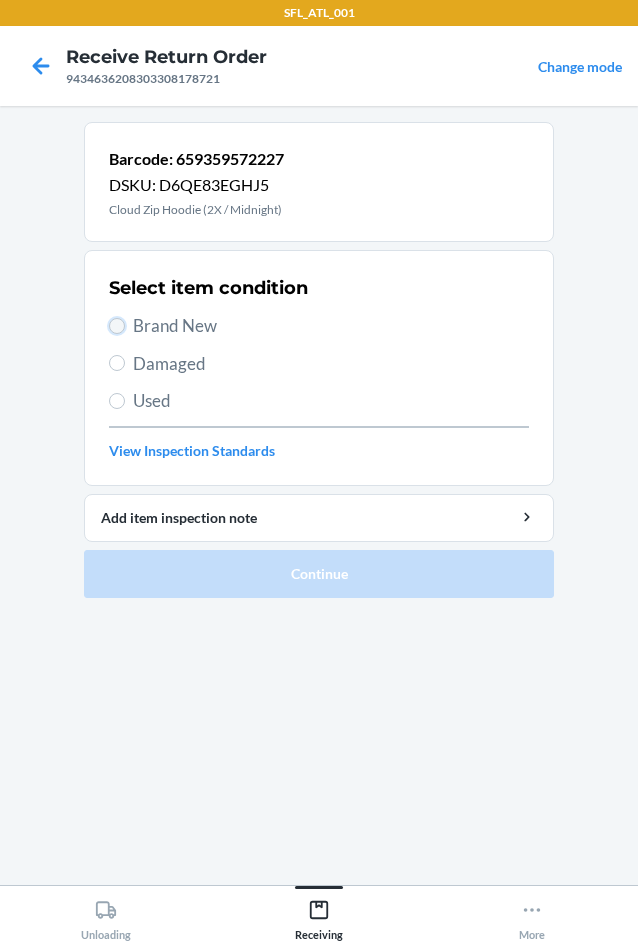 click on "Brand New" at bounding box center (117, 326) 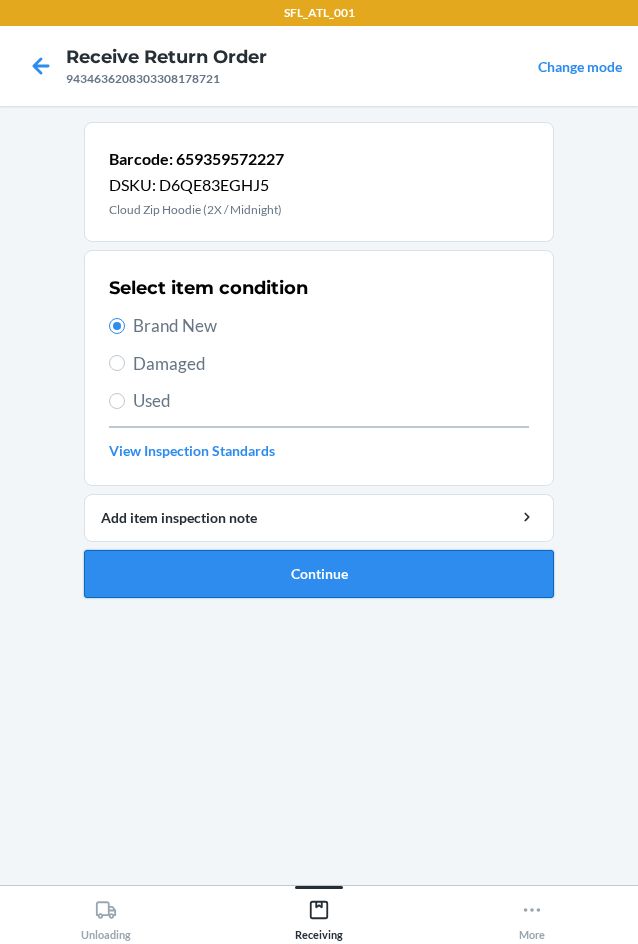 click on "Continue" at bounding box center [319, 574] 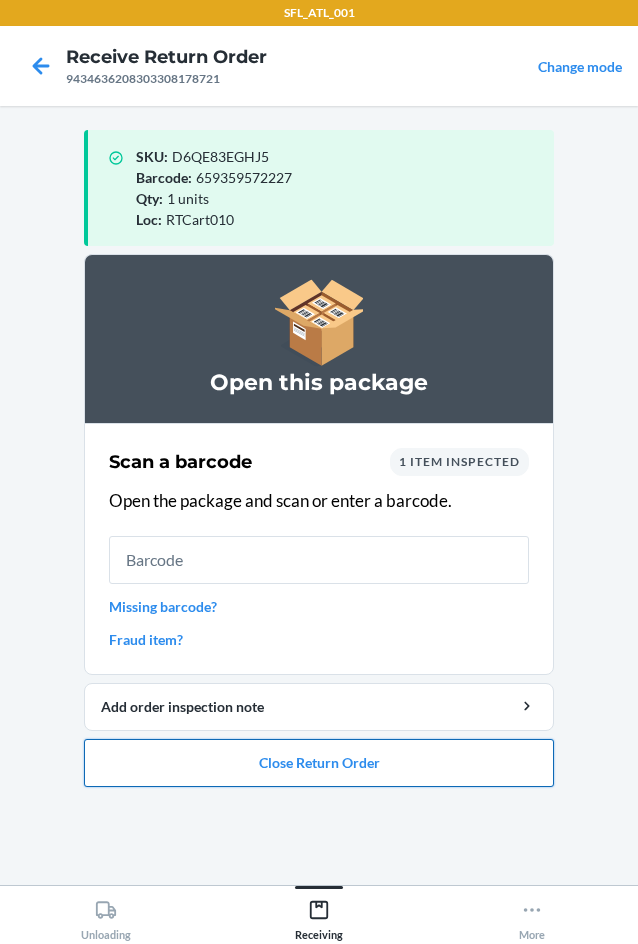 click on "Close Return Order" at bounding box center (319, 763) 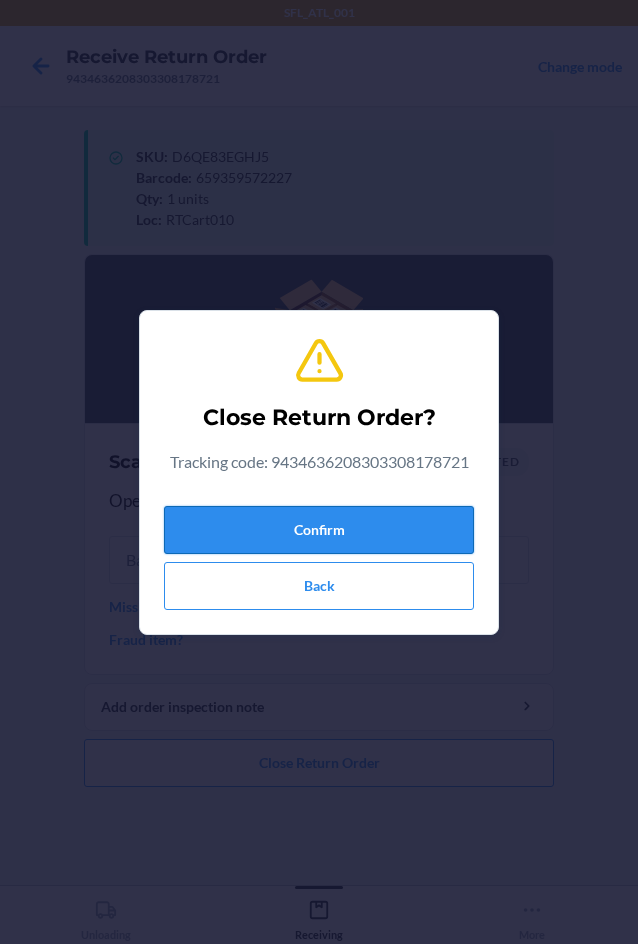 click on "Confirm" at bounding box center (319, 530) 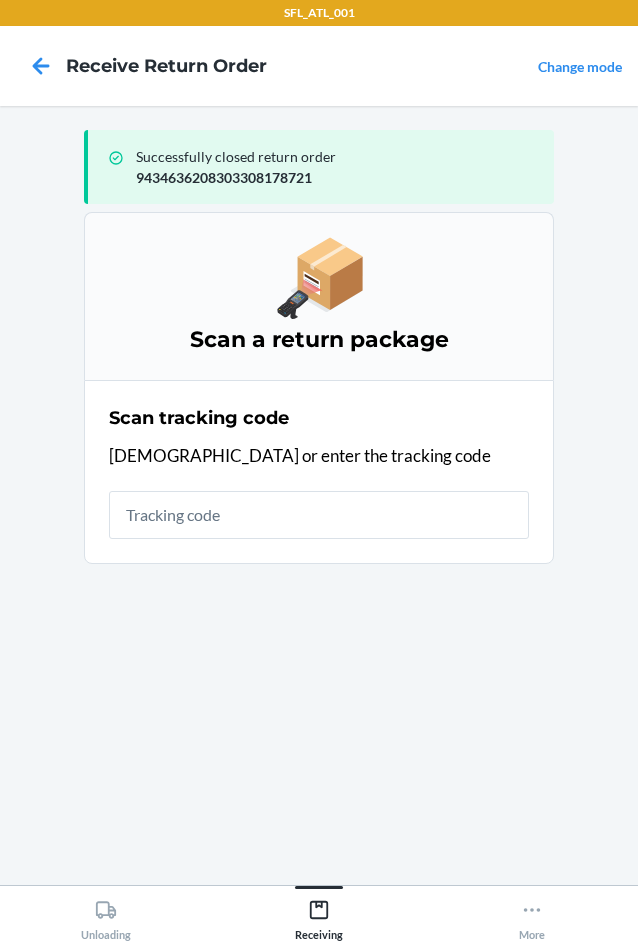 click at bounding box center (319, 515) 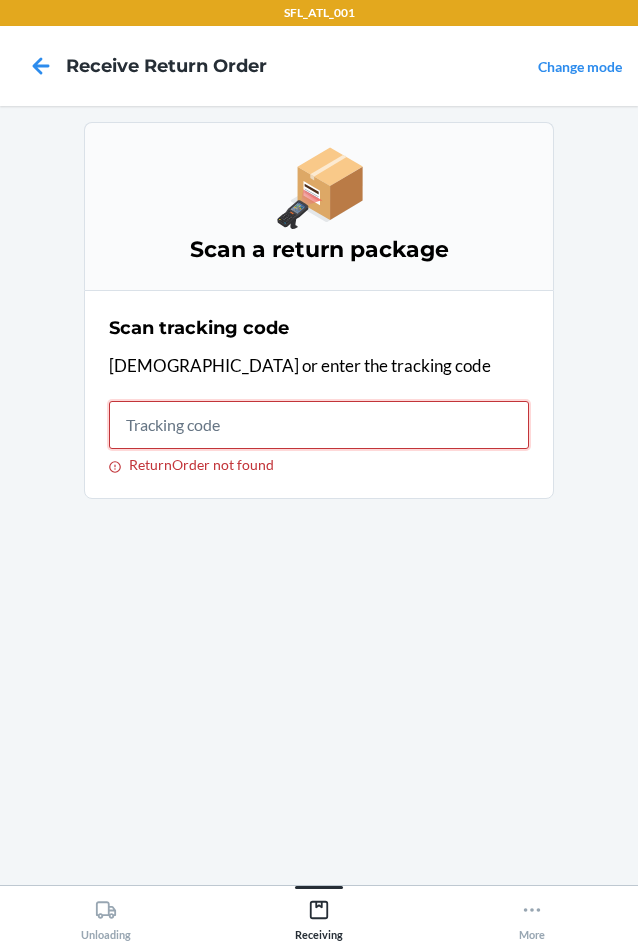click on "ReturnOrder not found" at bounding box center (319, 425) 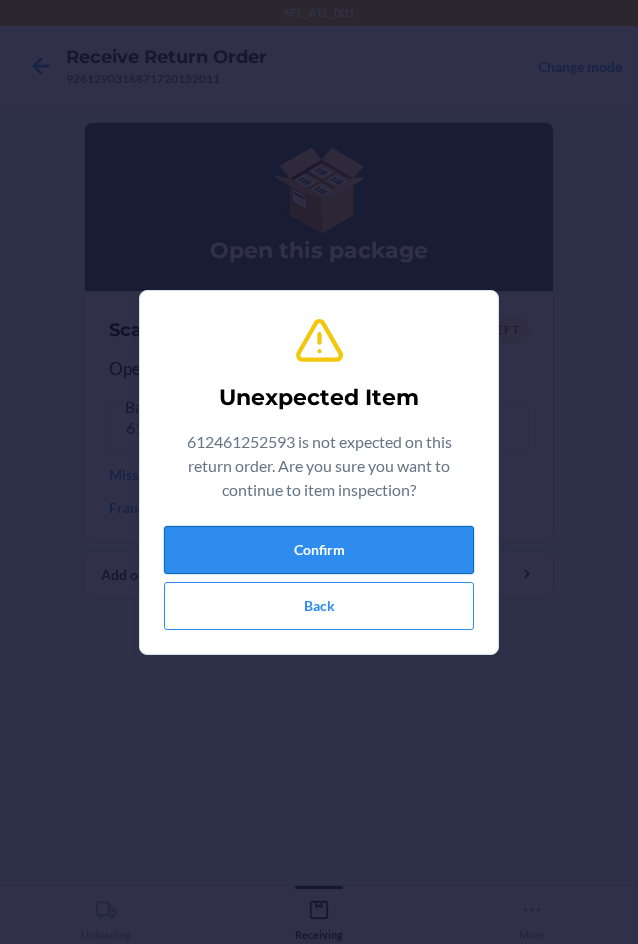click on "Confirm" at bounding box center (319, 550) 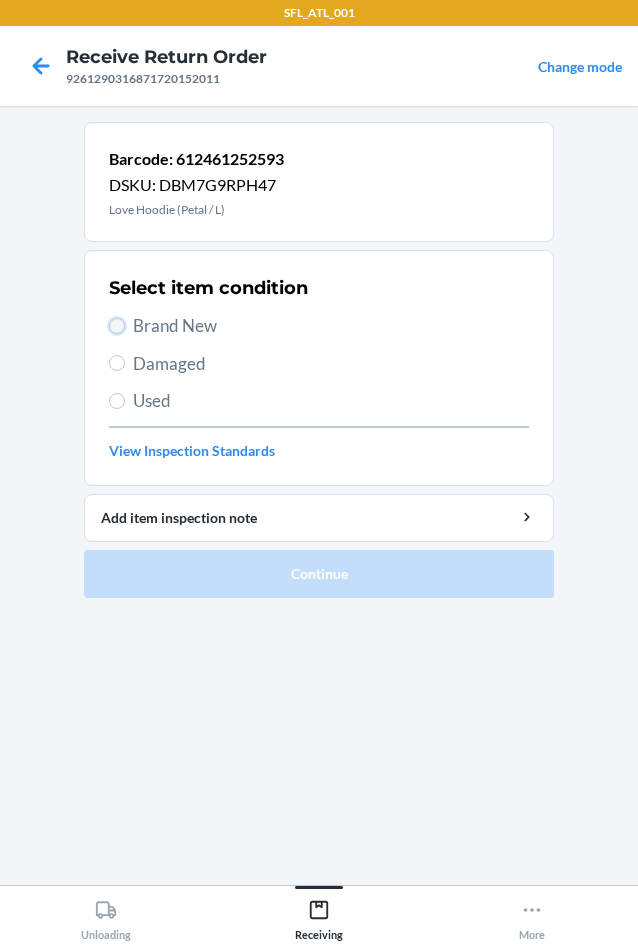 click on "Brand New" at bounding box center [117, 326] 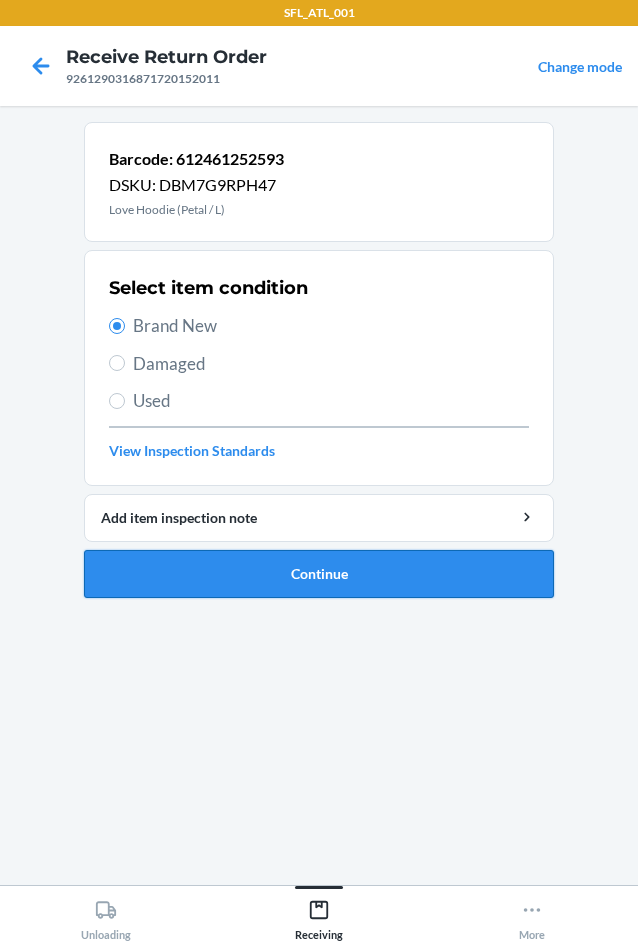 click on "Continue" at bounding box center [319, 574] 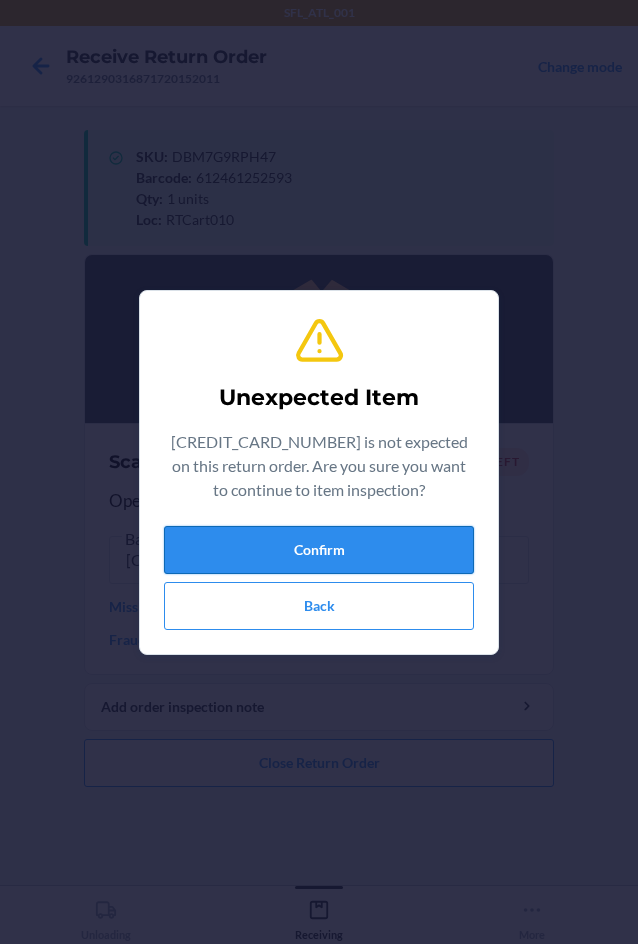 click on "Confirm" at bounding box center [319, 550] 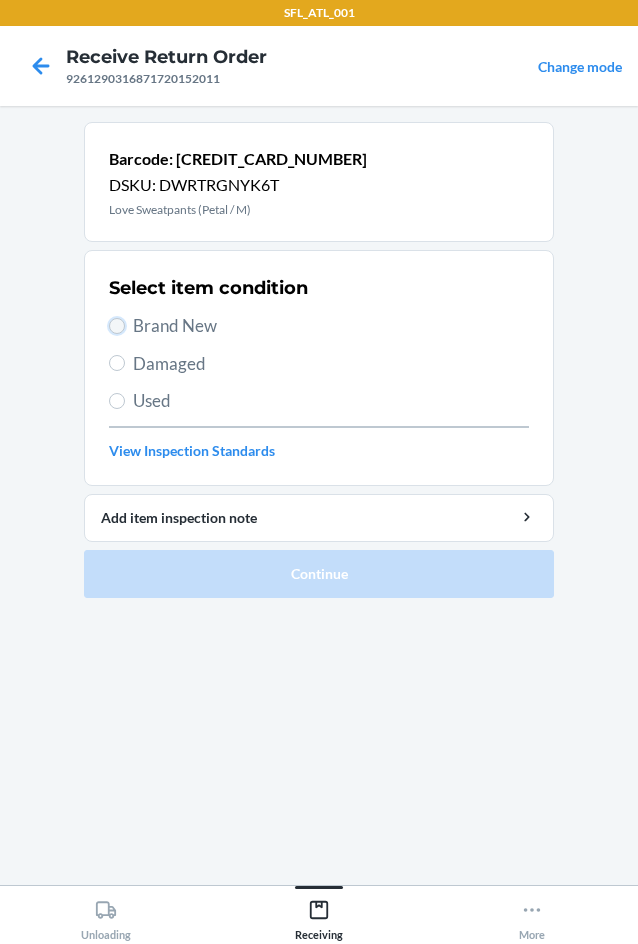 click on "Brand New" at bounding box center (117, 326) 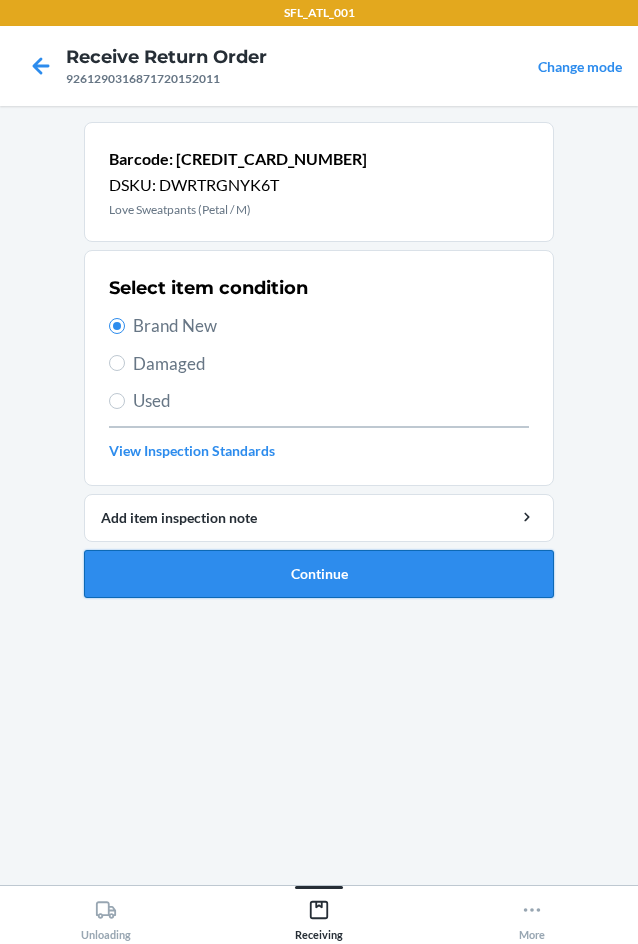 click on "Continue" at bounding box center (319, 574) 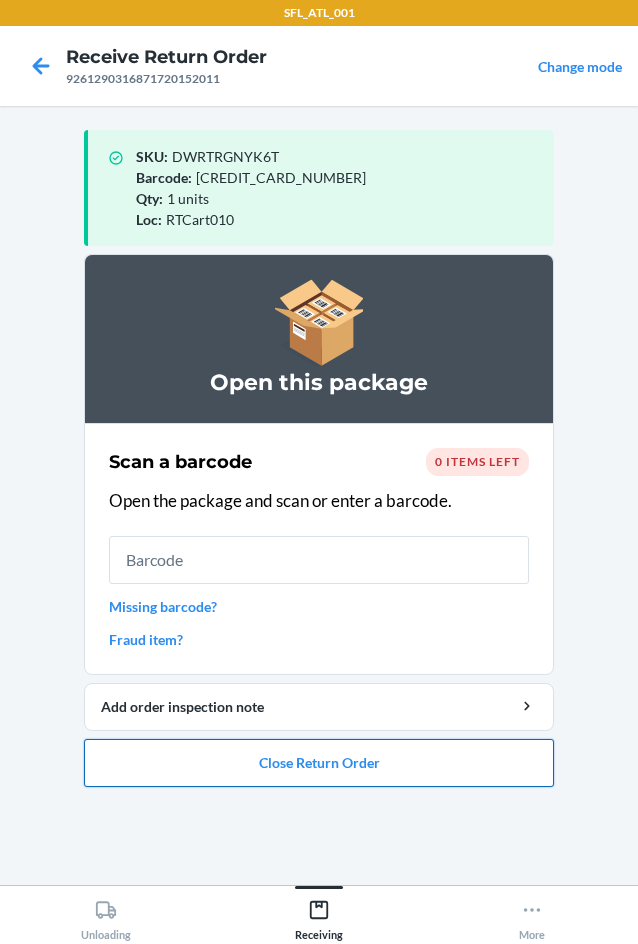 click on "Close Return Order" at bounding box center (319, 763) 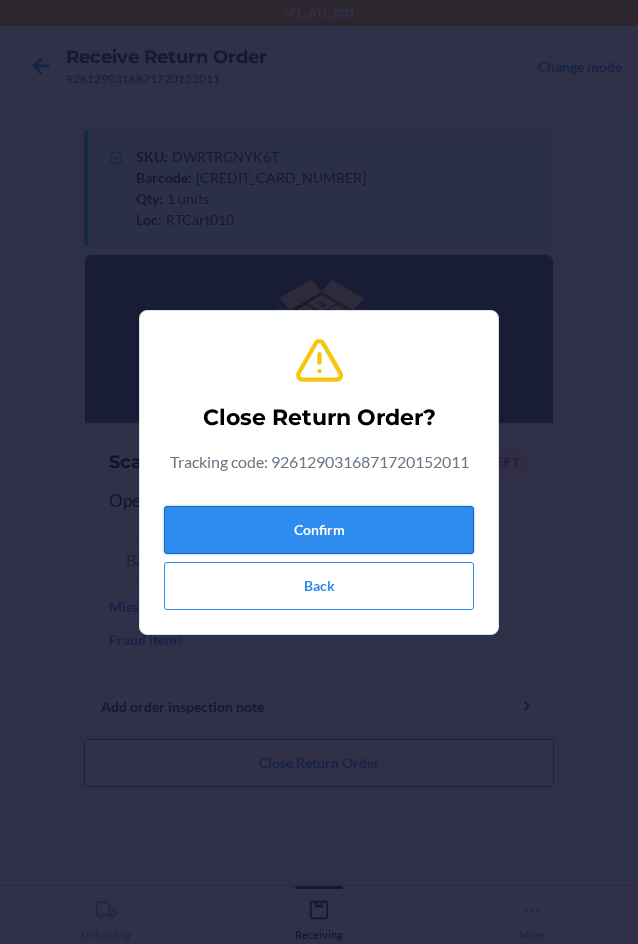 click on "Confirm" at bounding box center [319, 530] 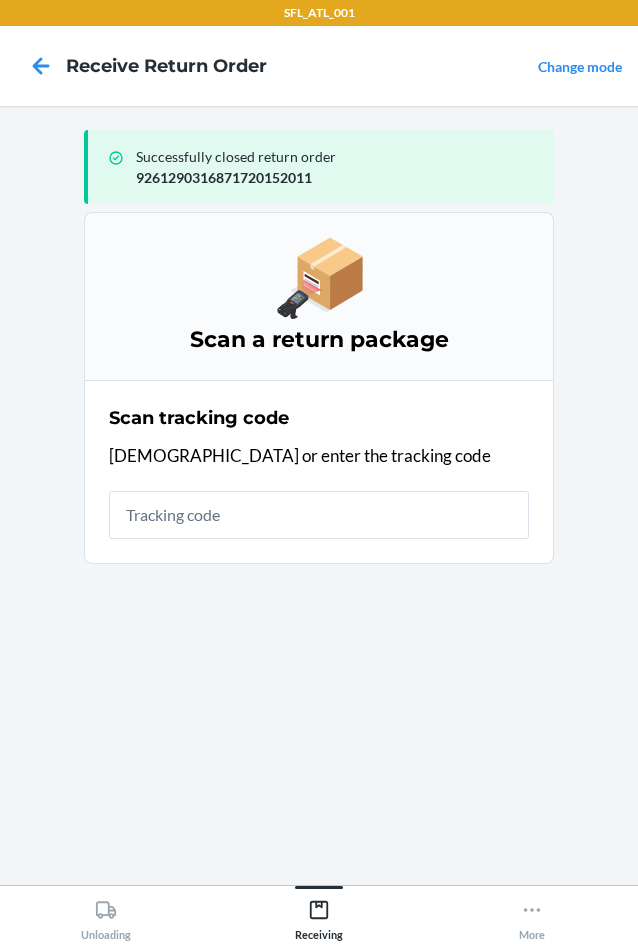 click at bounding box center [319, 515] 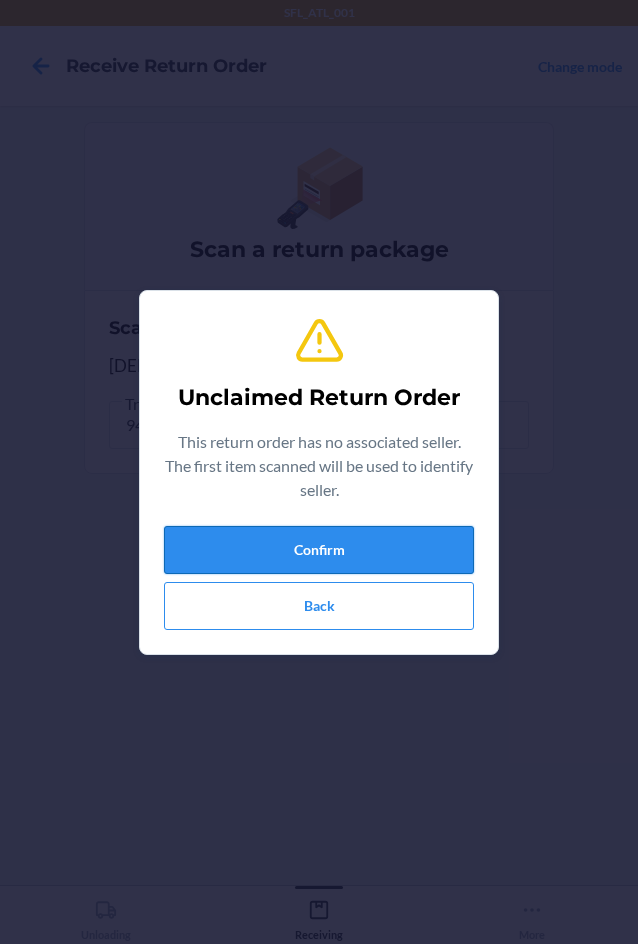 click on "Confirm" at bounding box center (319, 550) 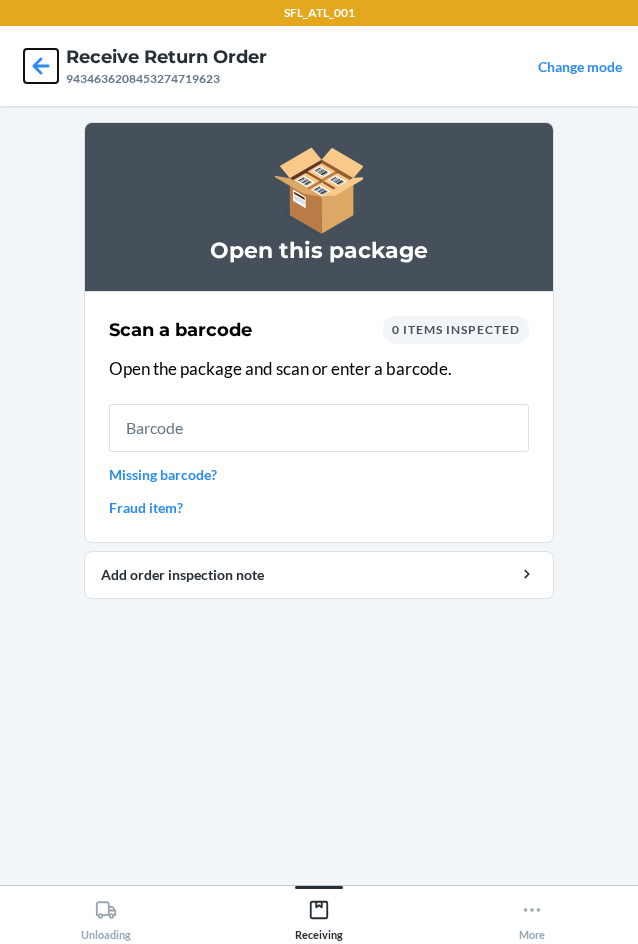 click 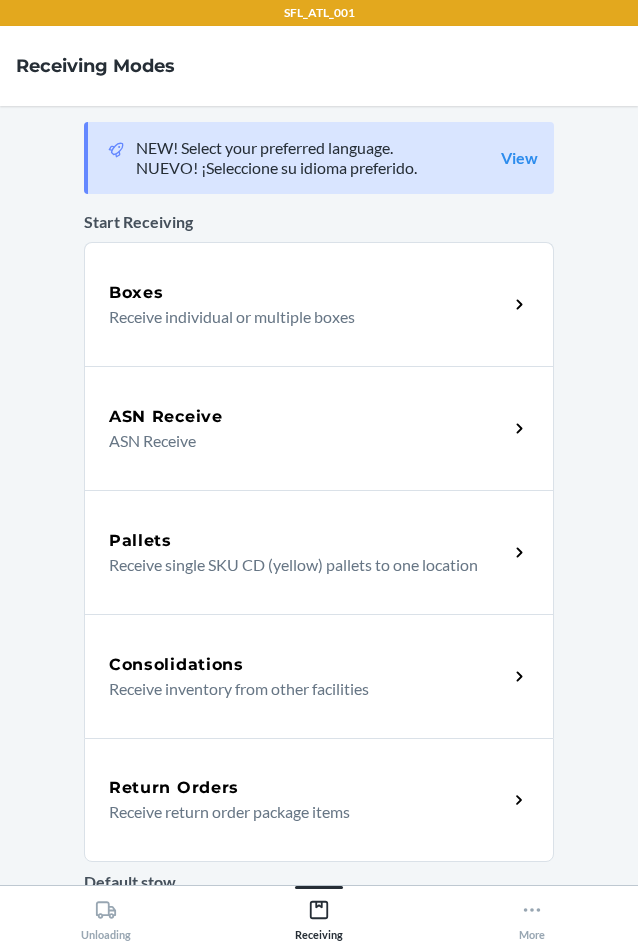 click on "Return Orders Receive return order package items" at bounding box center [319, 800] 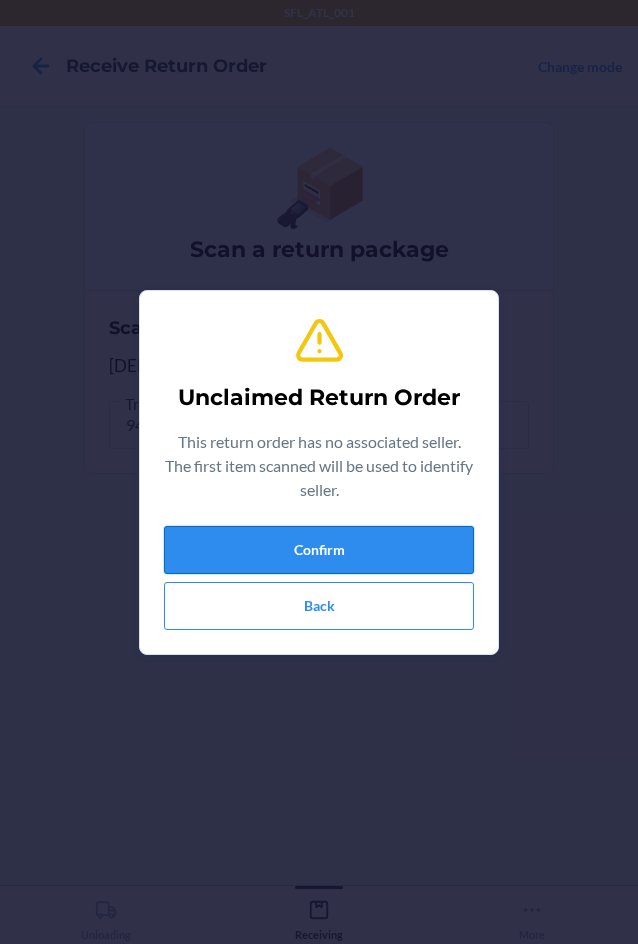 click on "Confirm" at bounding box center (319, 550) 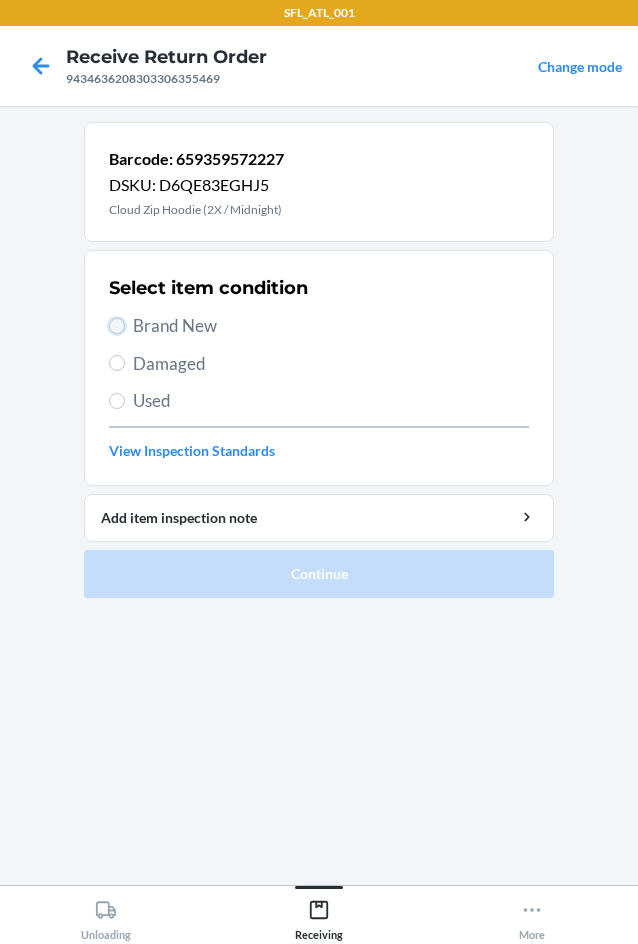 click on "Brand New" at bounding box center (117, 326) 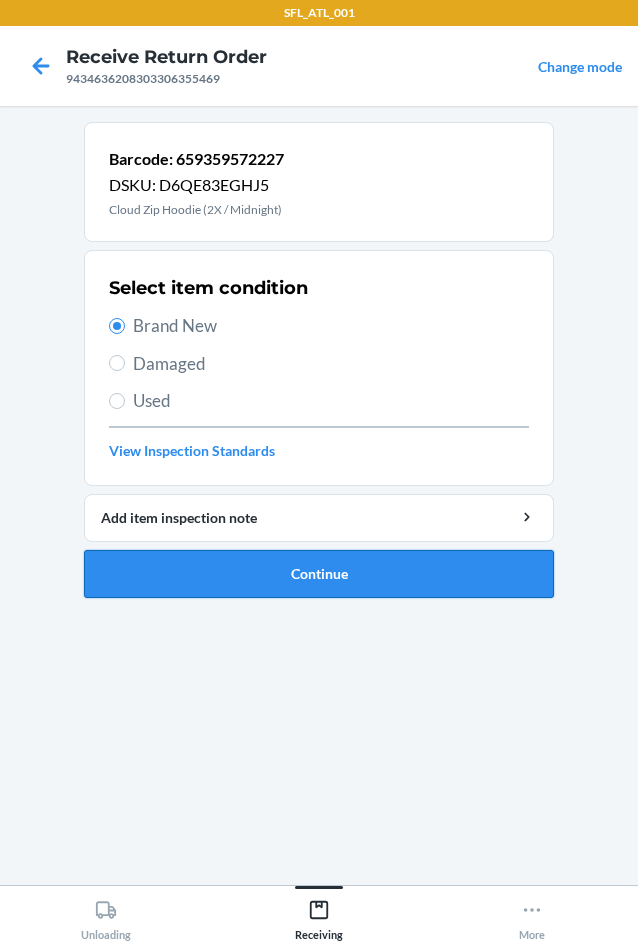 click on "Continue" at bounding box center [319, 574] 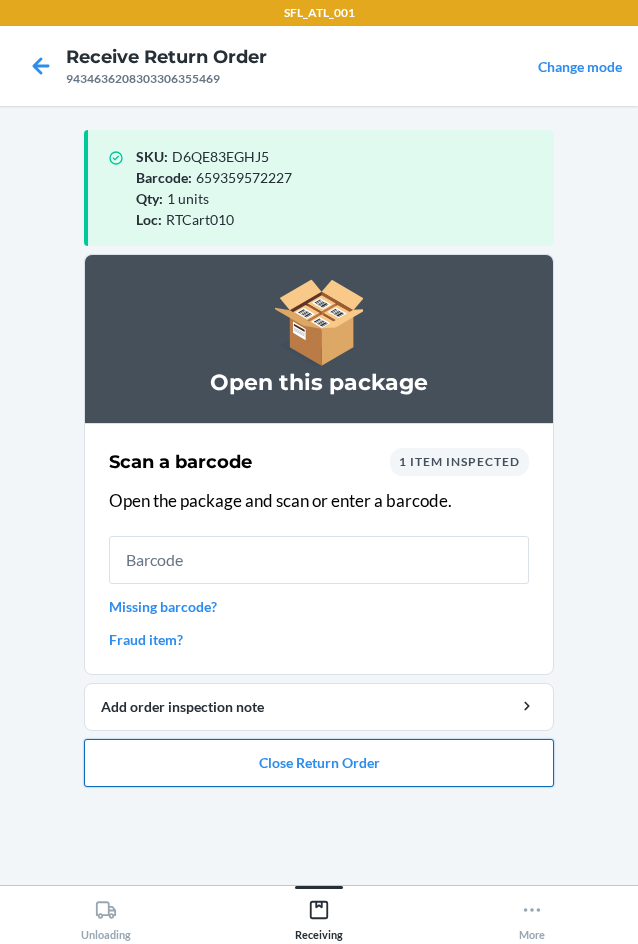click on "Close Return Order" at bounding box center [319, 763] 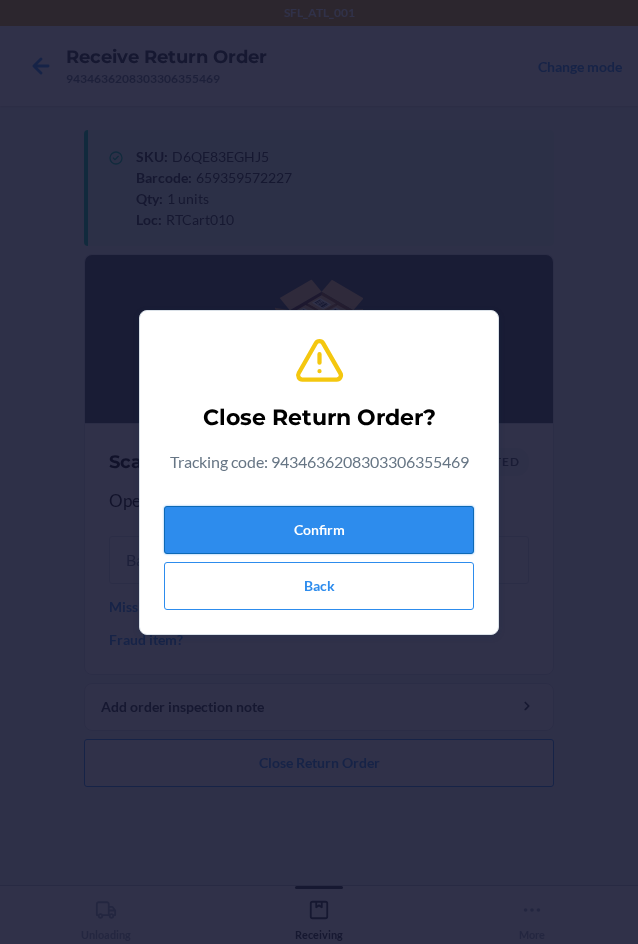 click on "Confirm" at bounding box center (319, 530) 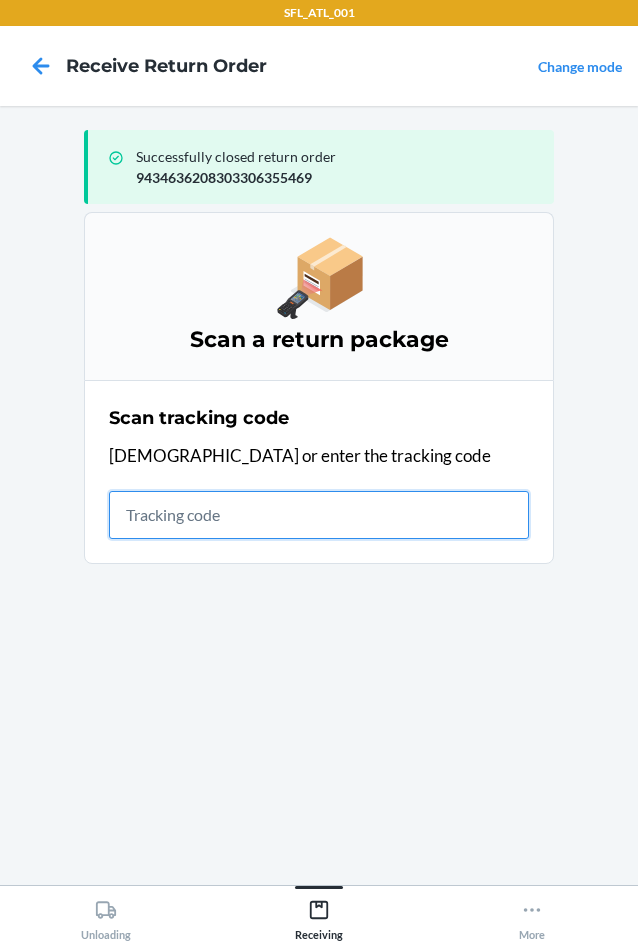click at bounding box center (319, 515) 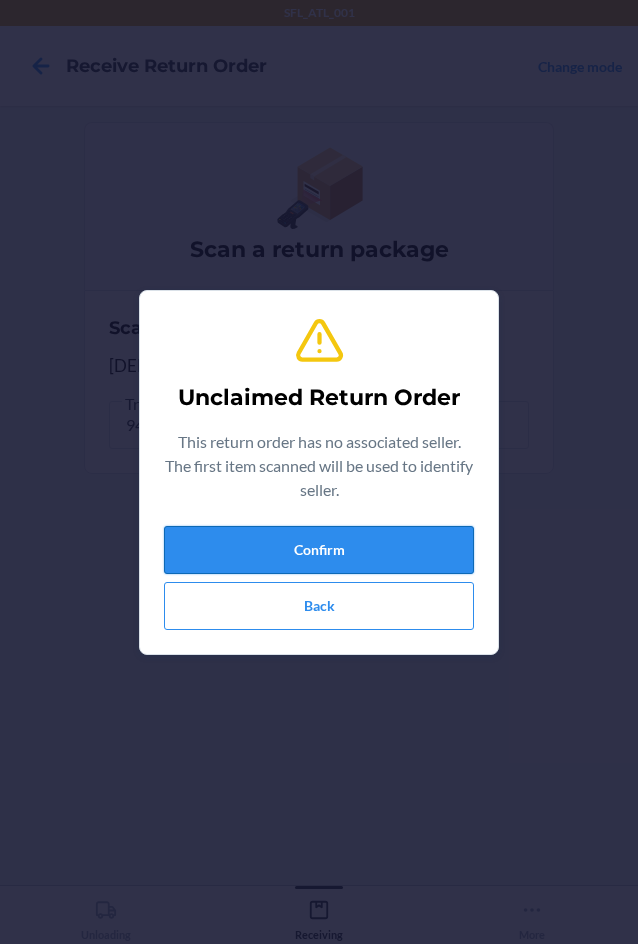 click on "Confirm" at bounding box center [319, 550] 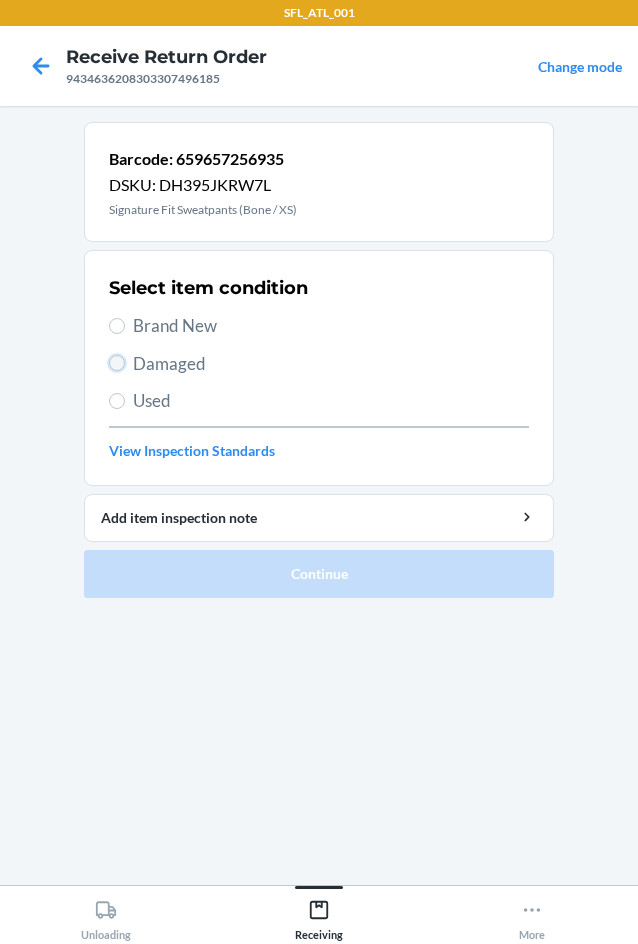click on "Damaged" at bounding box center (117, 363) 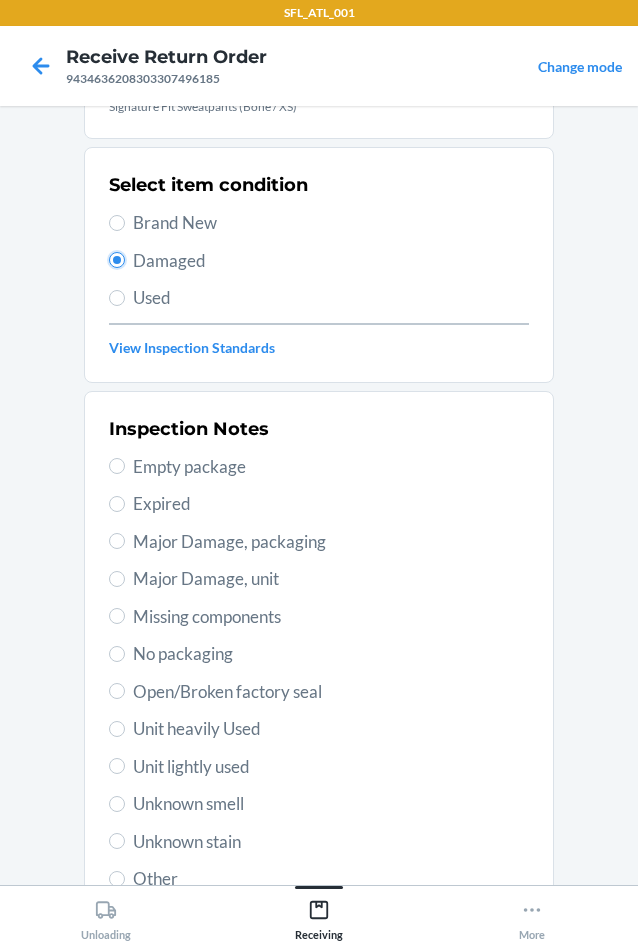 scroll, scrollTop: 200, scrollLeft: 0, axis: vertical 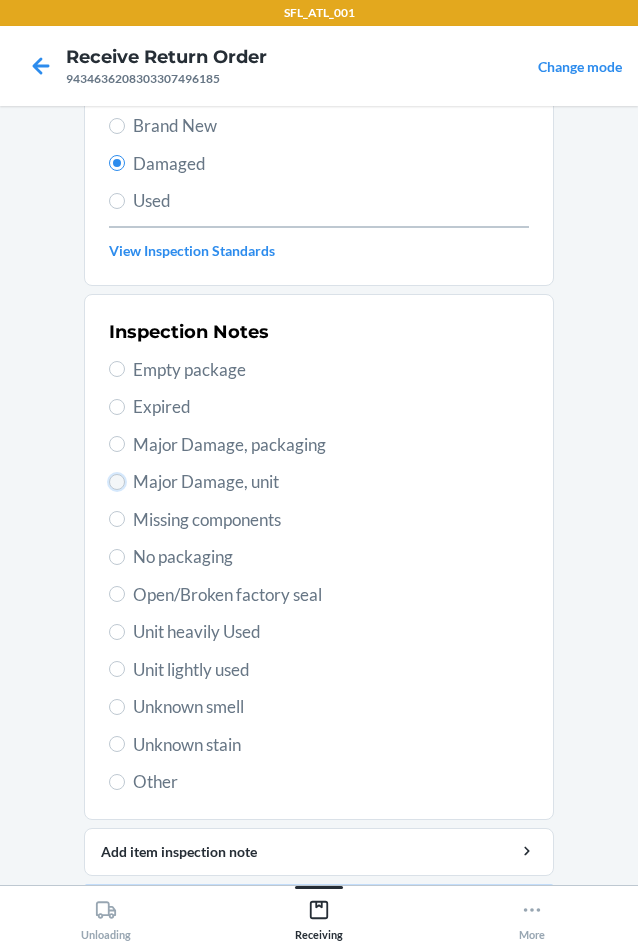 click on "Major Damage, unit" at bounding box center [117, 482] 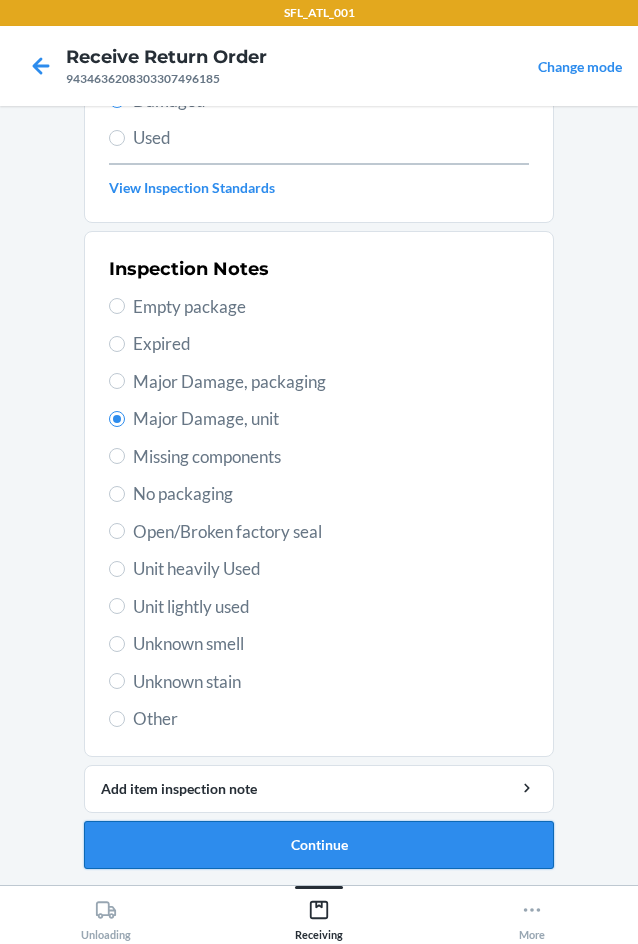 click on "Continue" at bounding box center (319, 845) 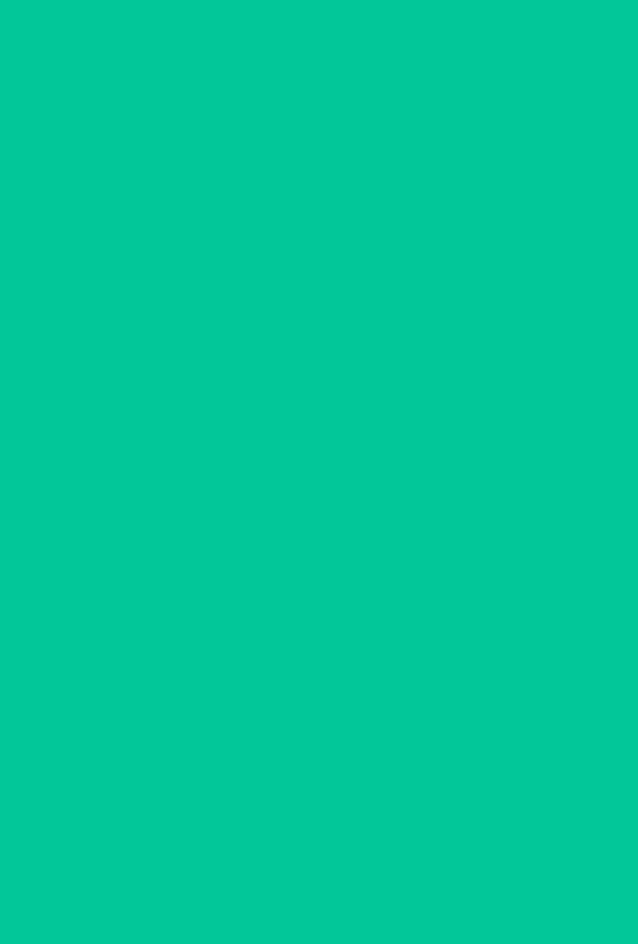 scroll, scrollTop: 98, scrollLeft: 0, axis: vertical 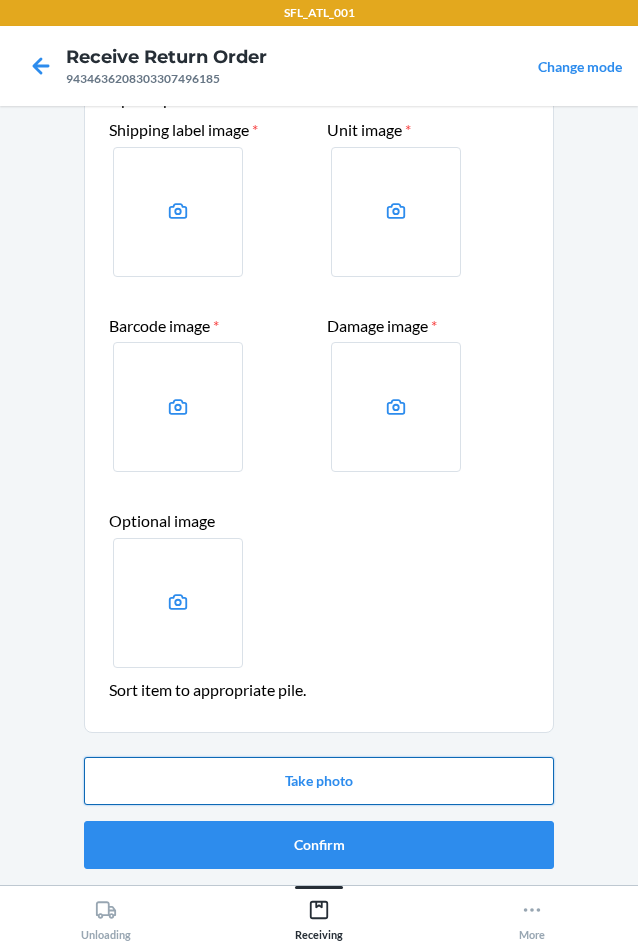 click on "Take photo" at bounding box center [319, 781] 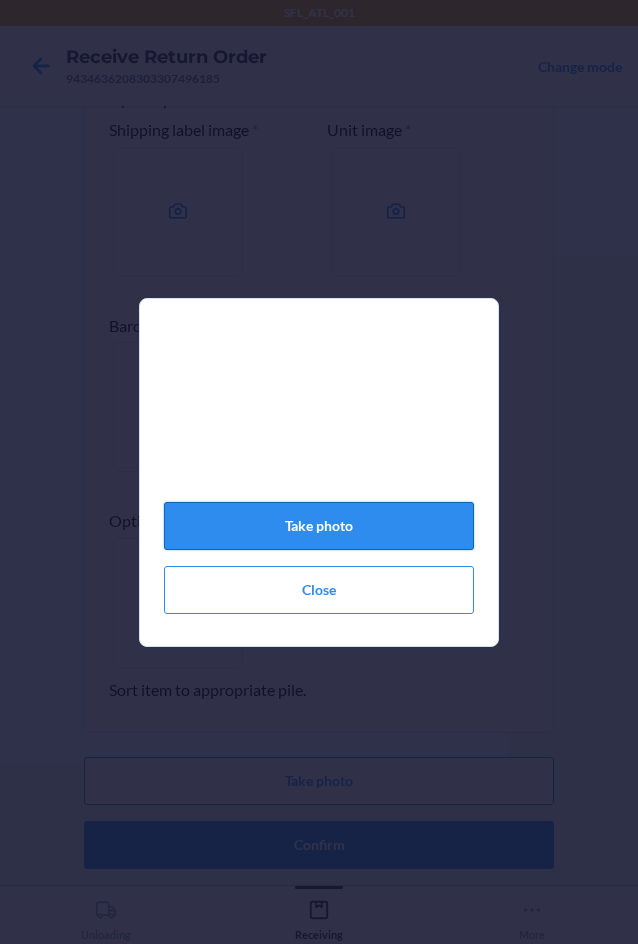 click on "Take photo" 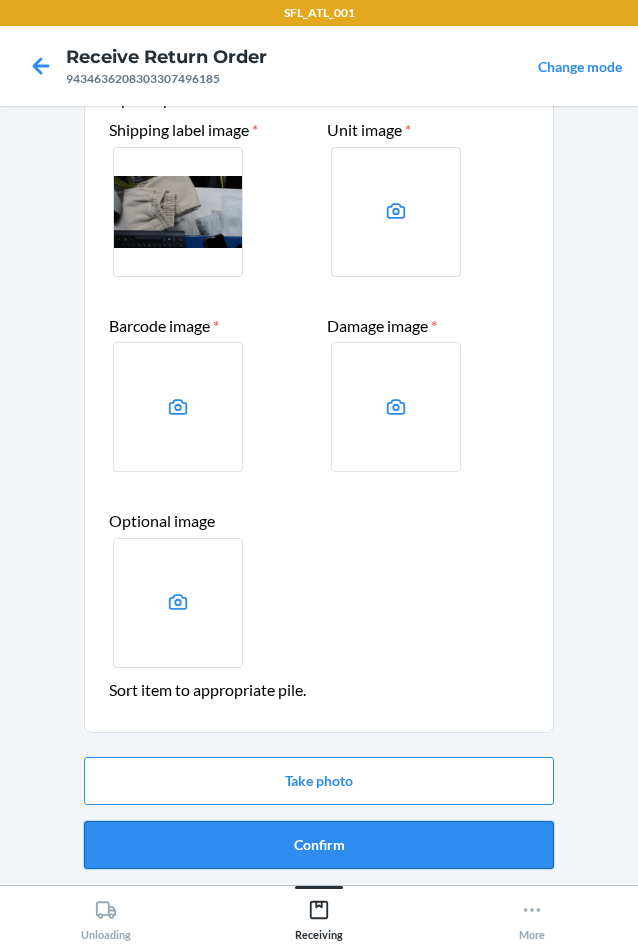 click on "Confirm" at bounding box center [319, 845] 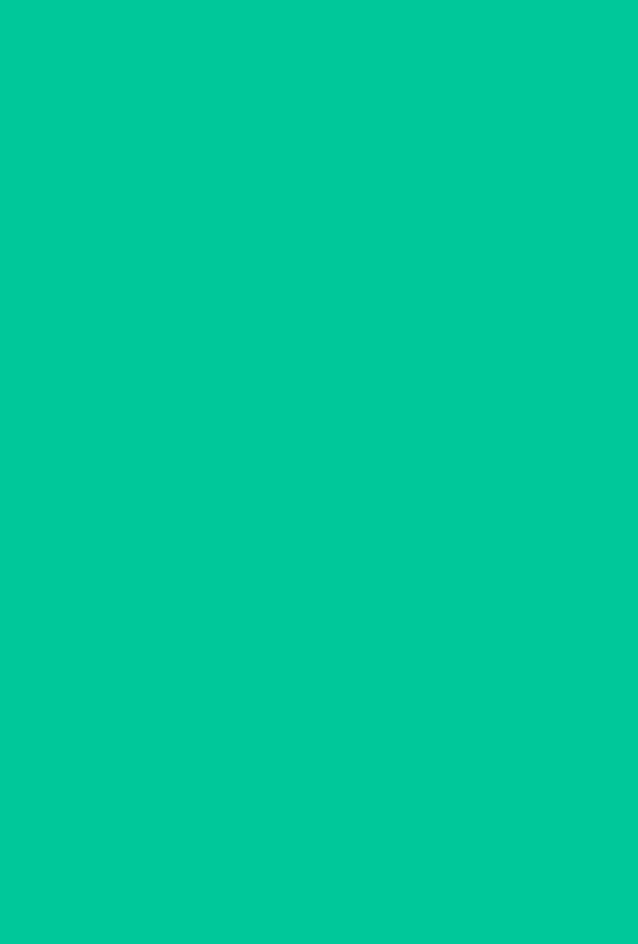 scroll, scrollTop: 0, scrollLeft: 0, axis: both 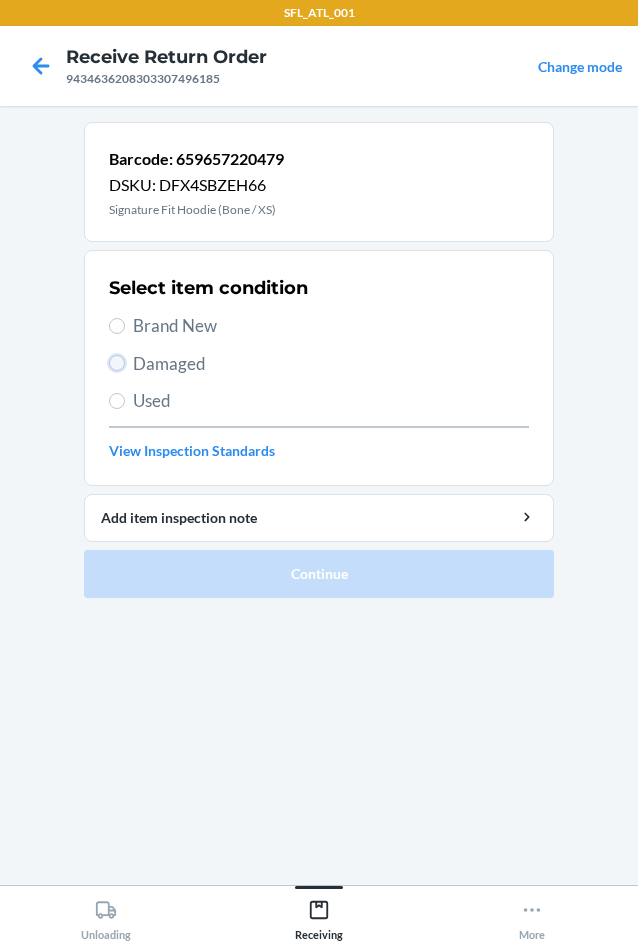 click on "Damaged" at bounding box center (117, 363) 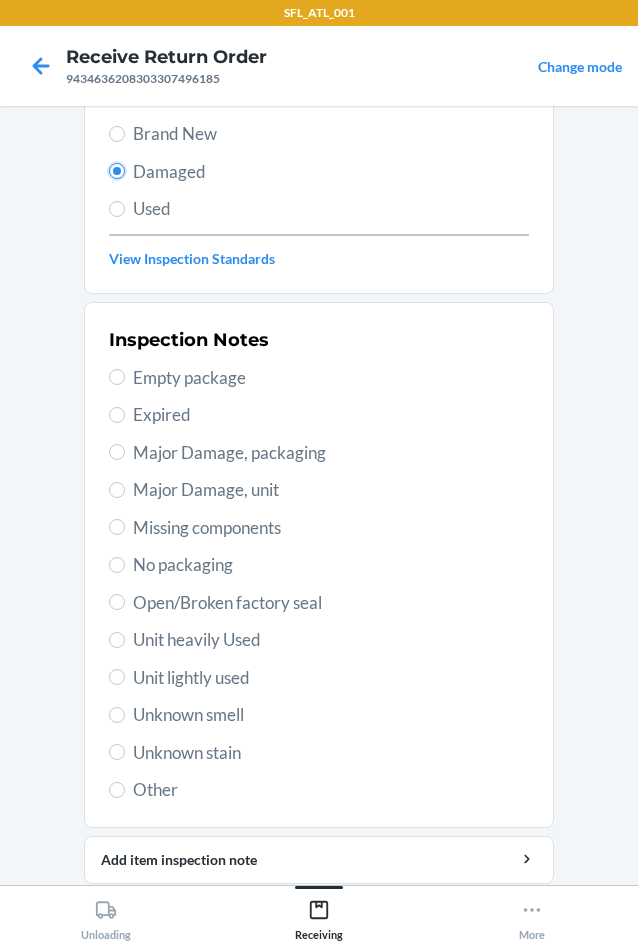 scroll, scrollTop: 200, scrollLeft: 0, axis: vertical 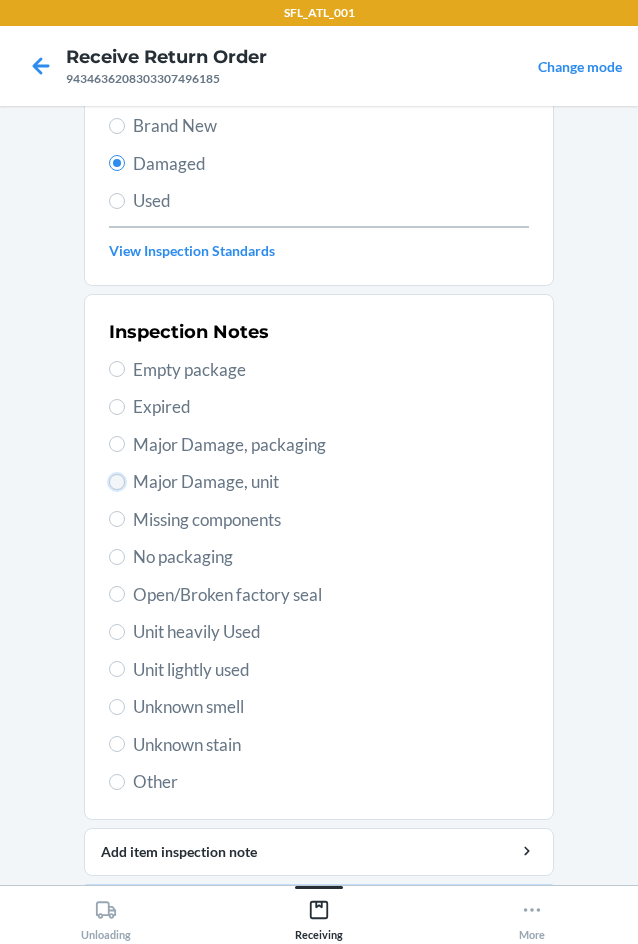 click on "Major Damage, unit" at bounding box center (117, 482) 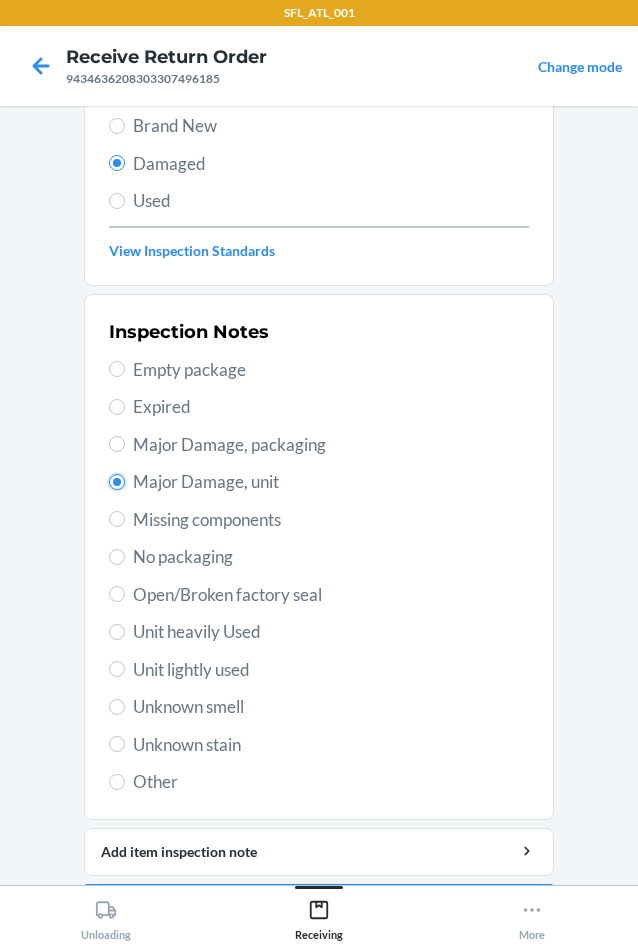 scroll, scrollTop: 263, scrollLeft: 0, axis: vertical 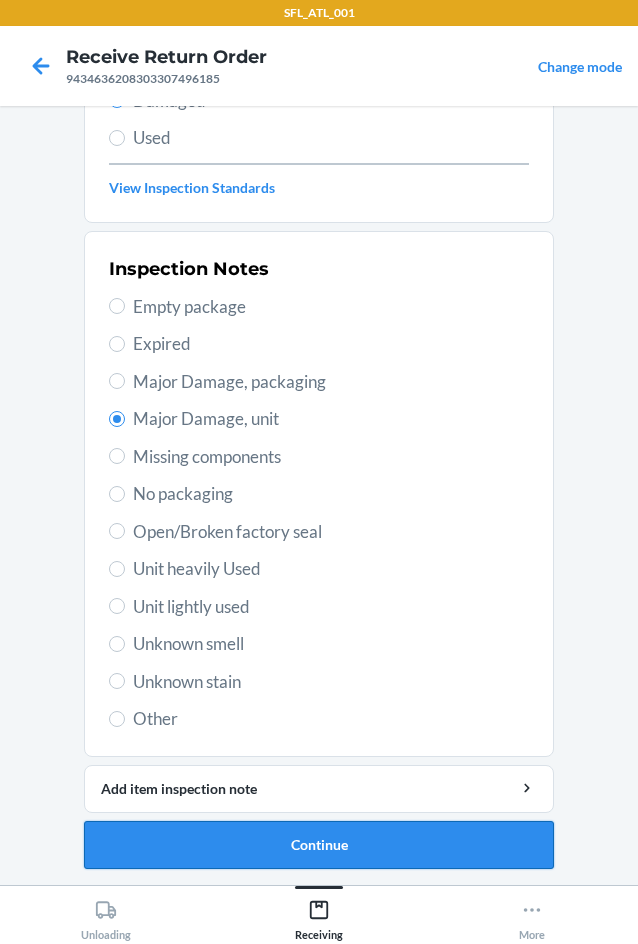 click on "Continue" at bounding box center (319, 845) 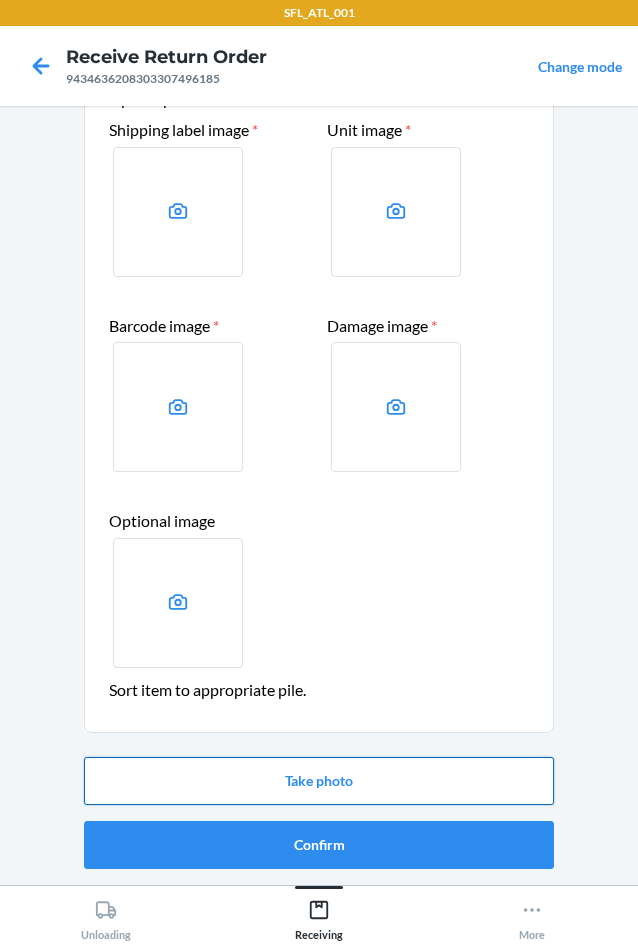 click on "Take photo" at bounding box center (319, 781) 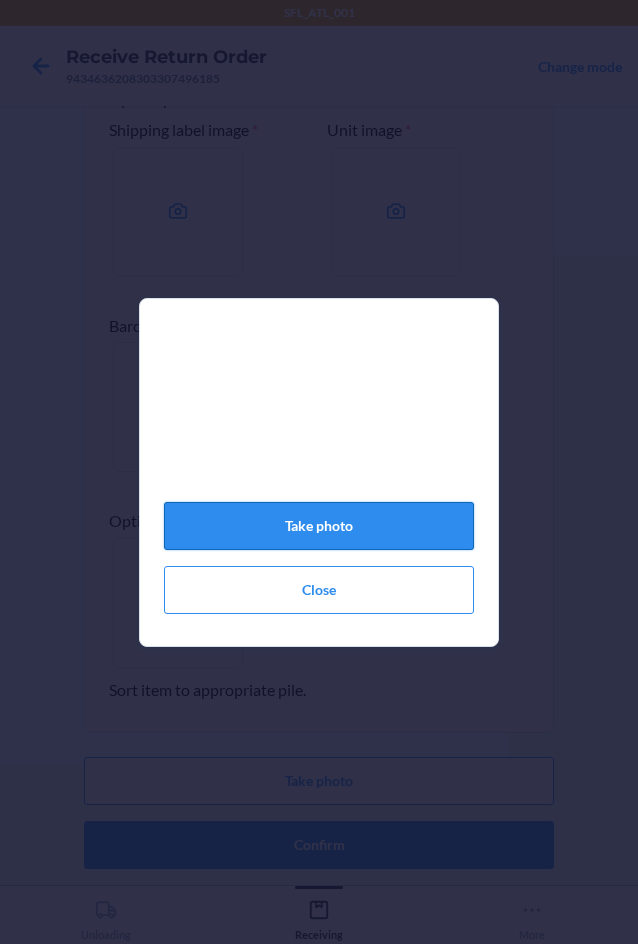 click on "Take photo" 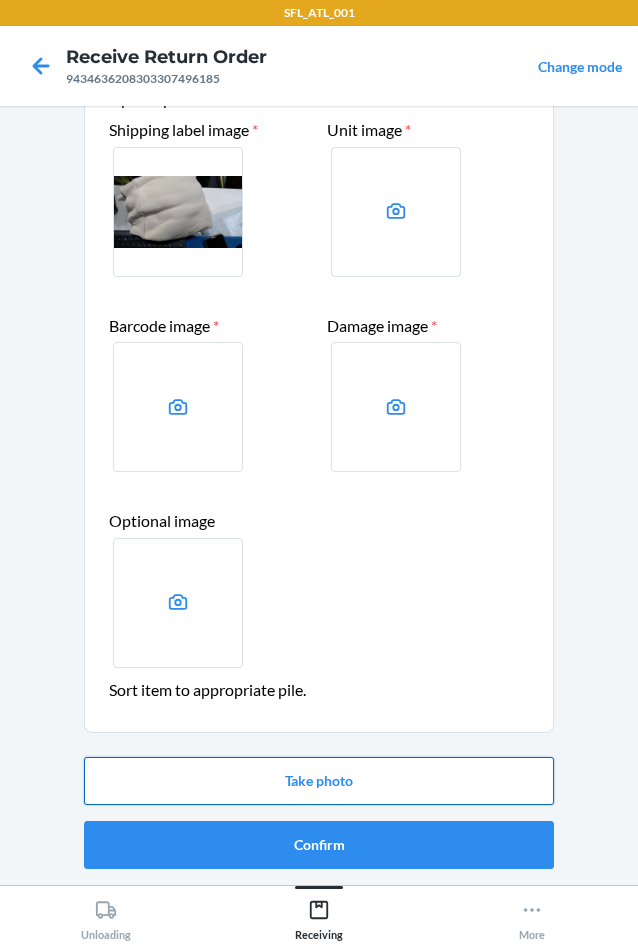 click on "Take photo" at bounding box center [319, 781] 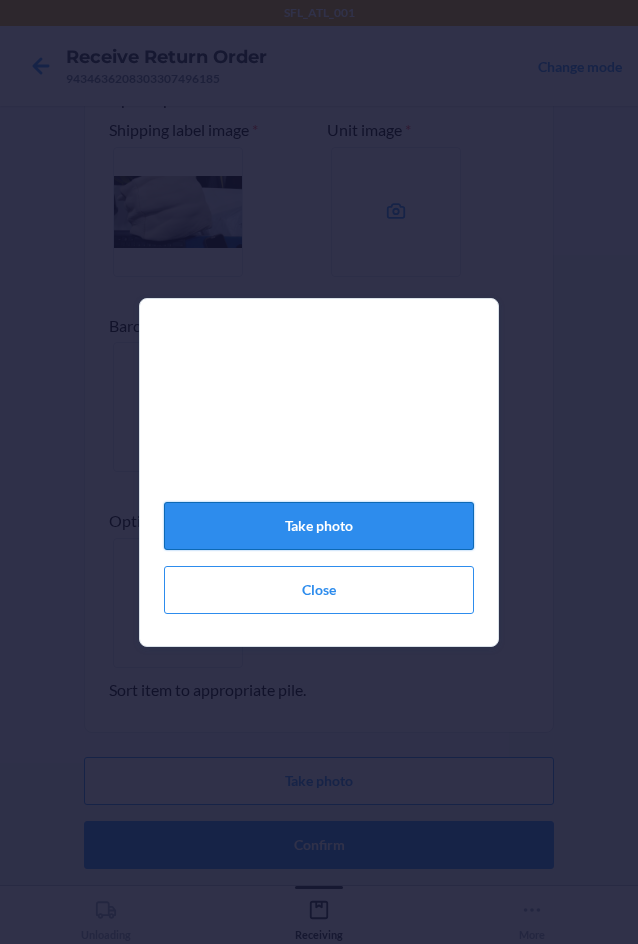 click on "Take photo" 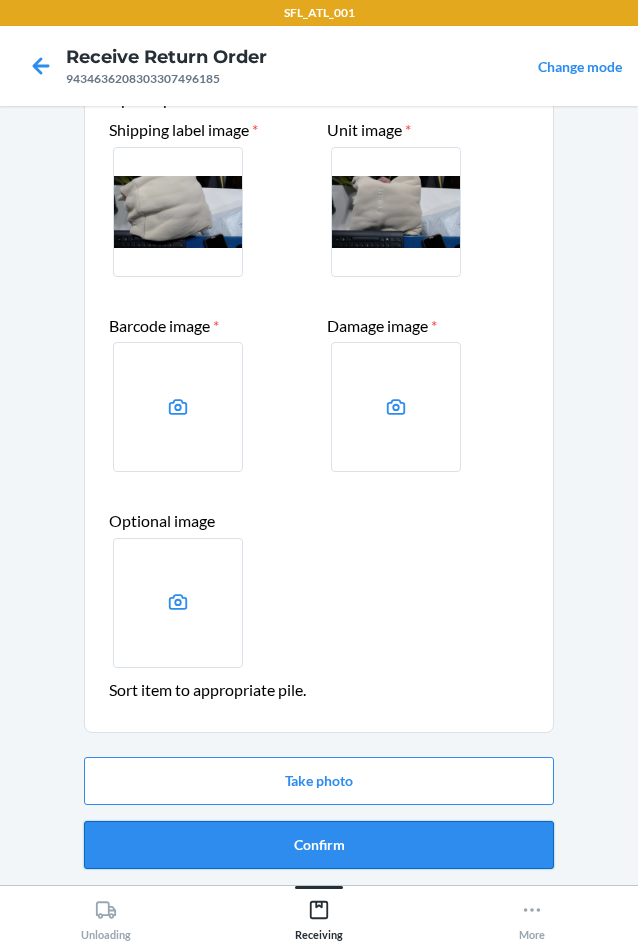 click on "Confirm" at bounding box center (319, 845) 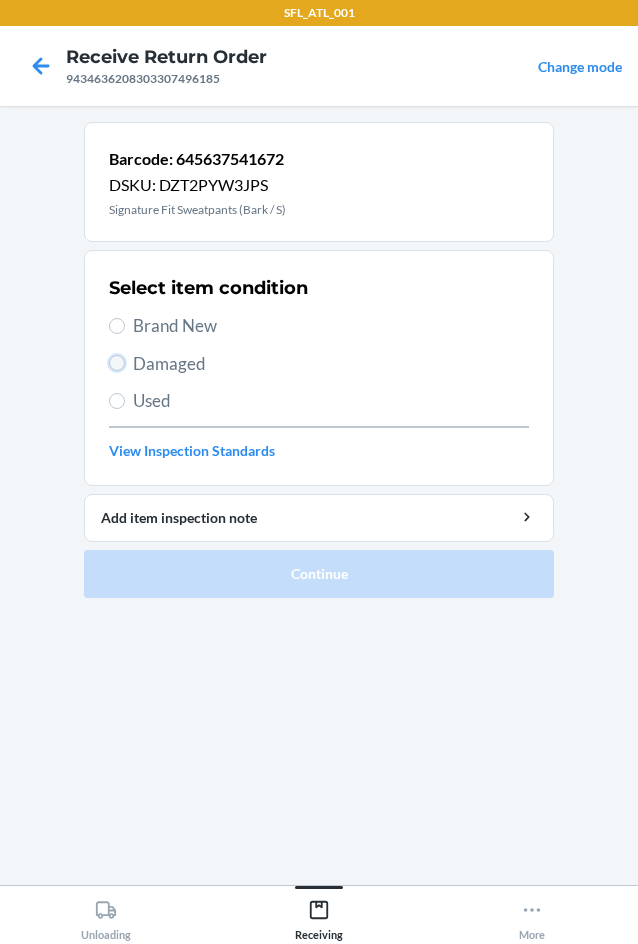 click on "Damaged" at bounding box center [117, 363] 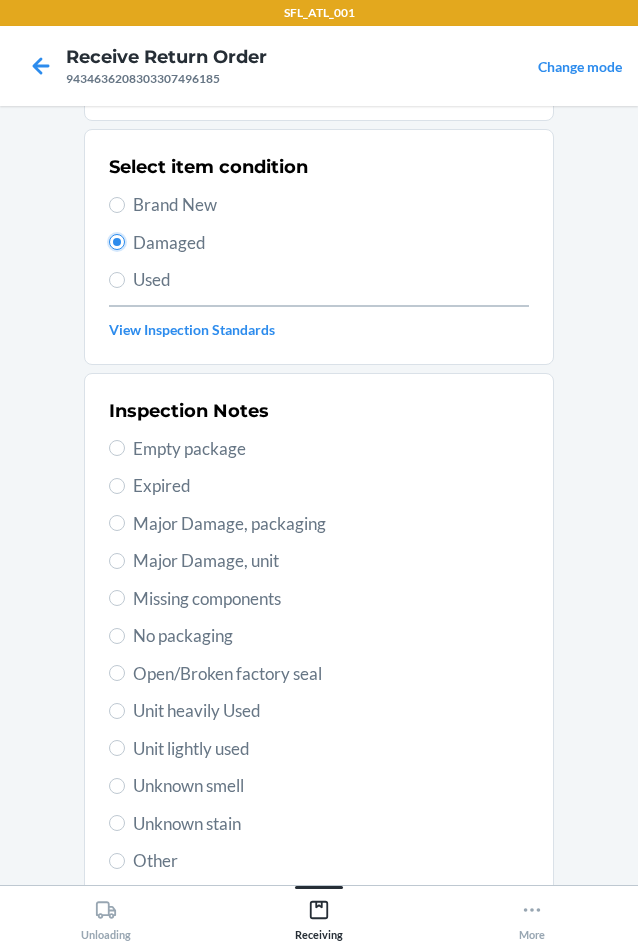 scroll, scrollTop: 263, scrollLeft: 0, axis: vertical 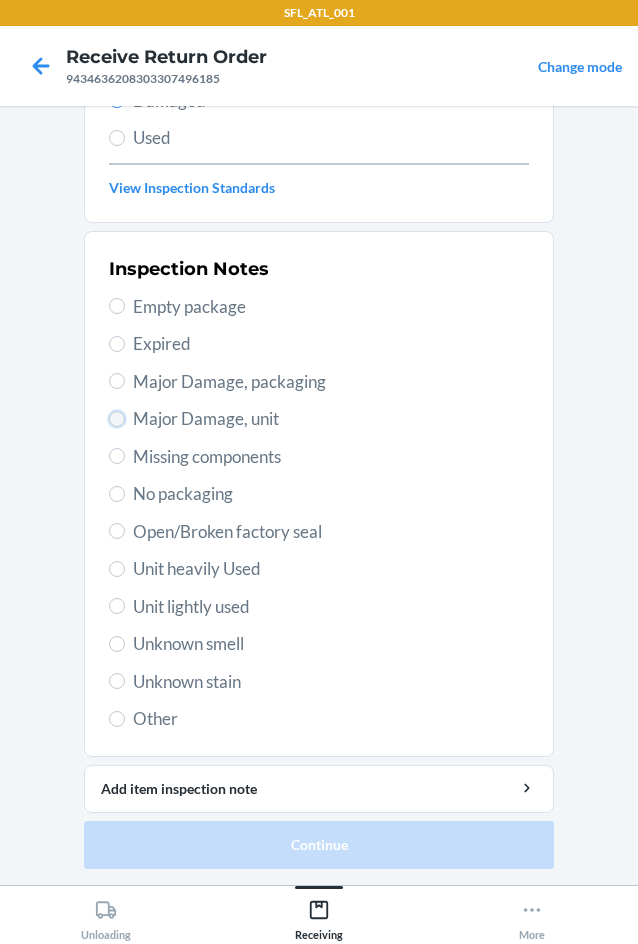 click on "Major Damage, unit" at bounding box center [117, 419] 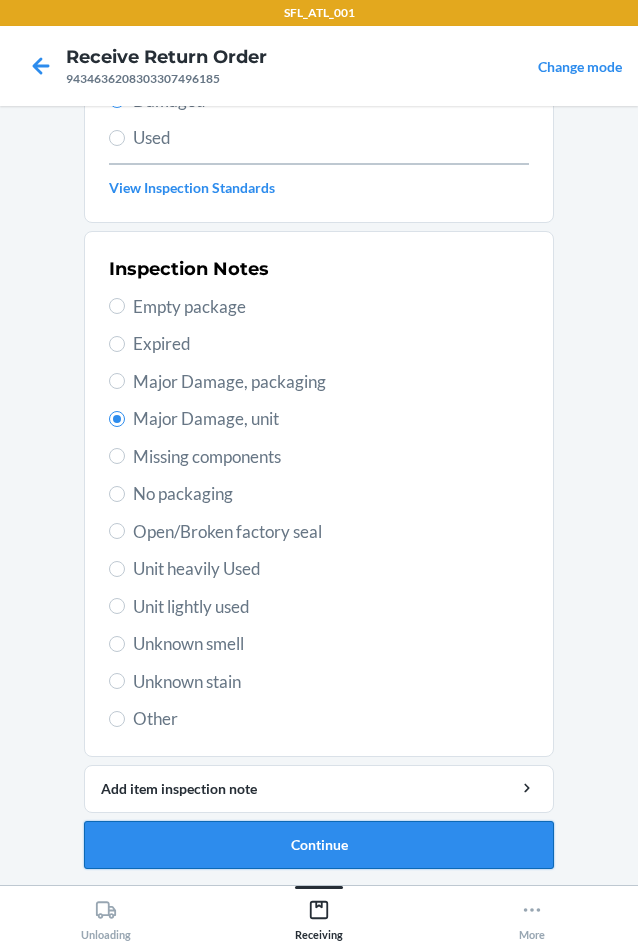 click on "Continue" at bounding box center [319, 845] 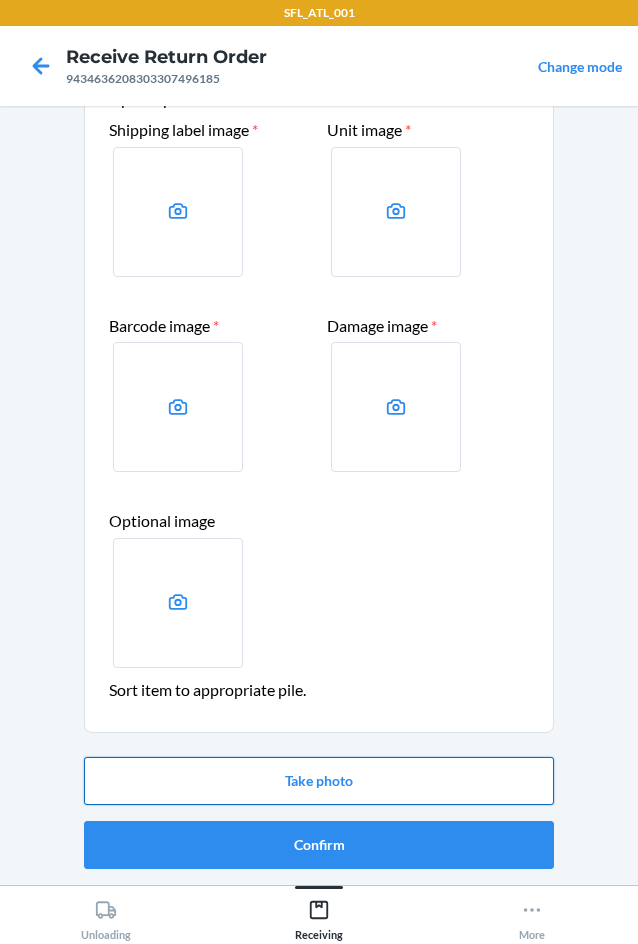 click on "Take photo" at bounding box center (319, 781) 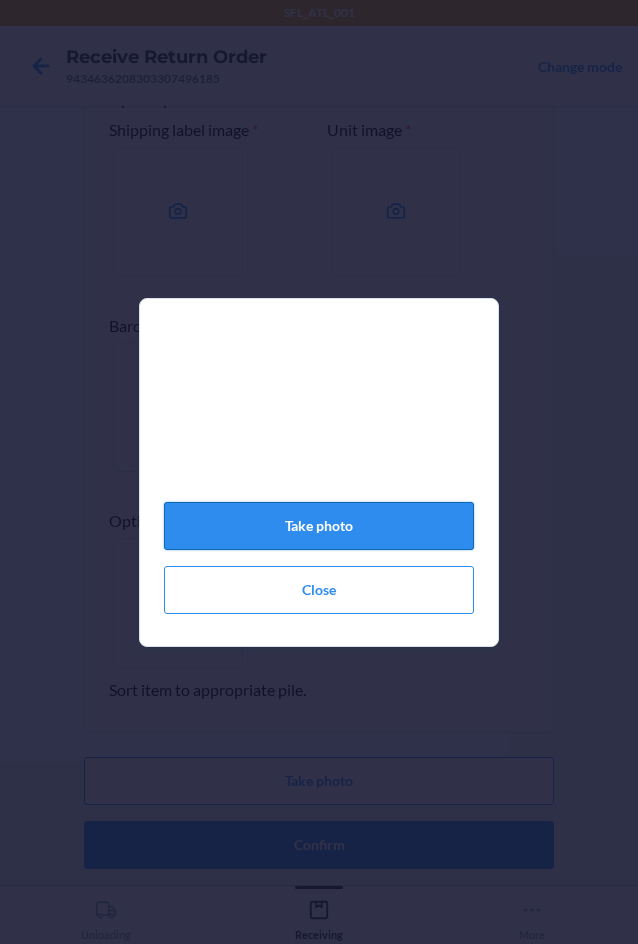 click on "Take photo" 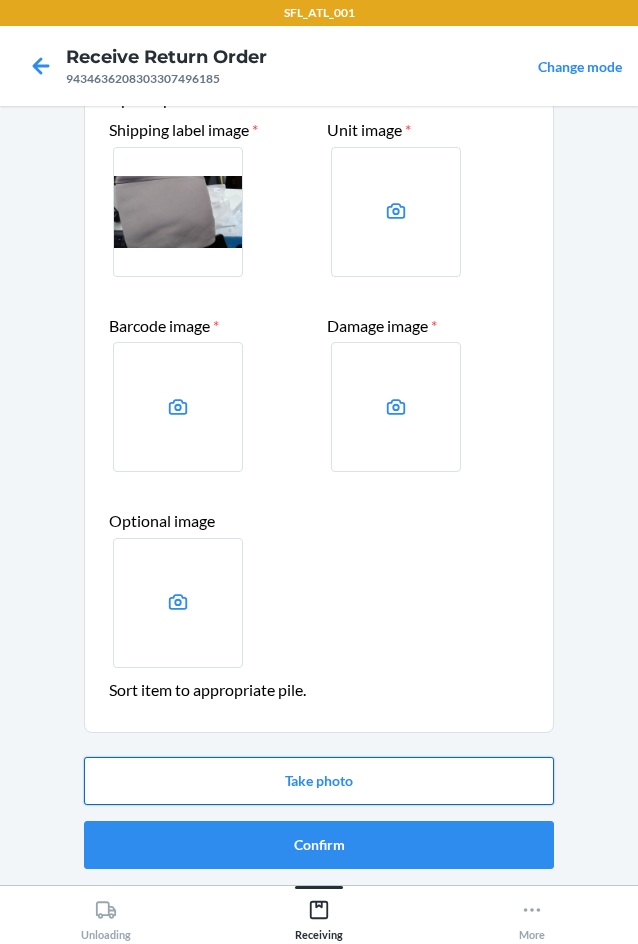 click on "Take photo" at bounding box center [319, 781] 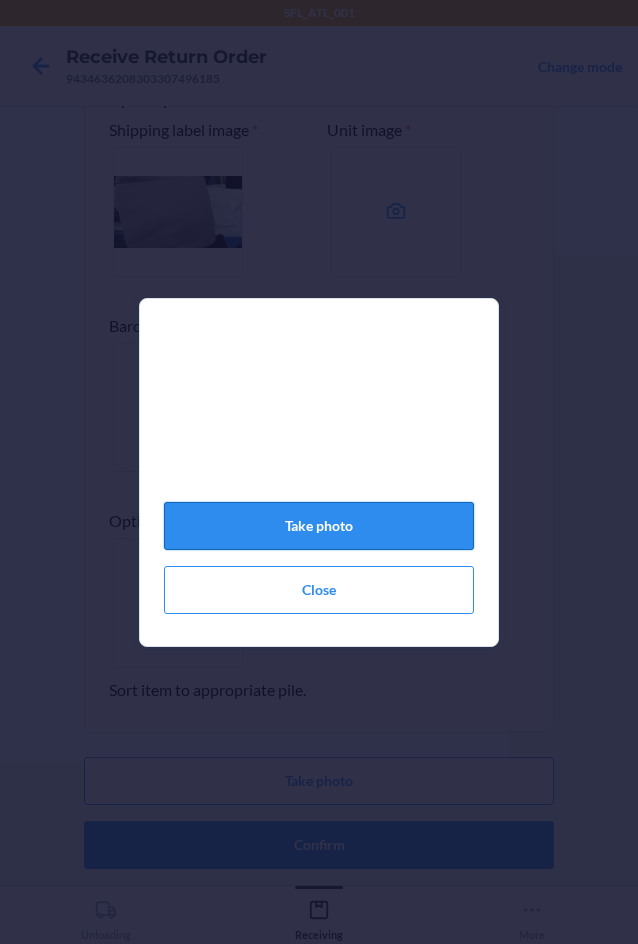 click on "Take photo" 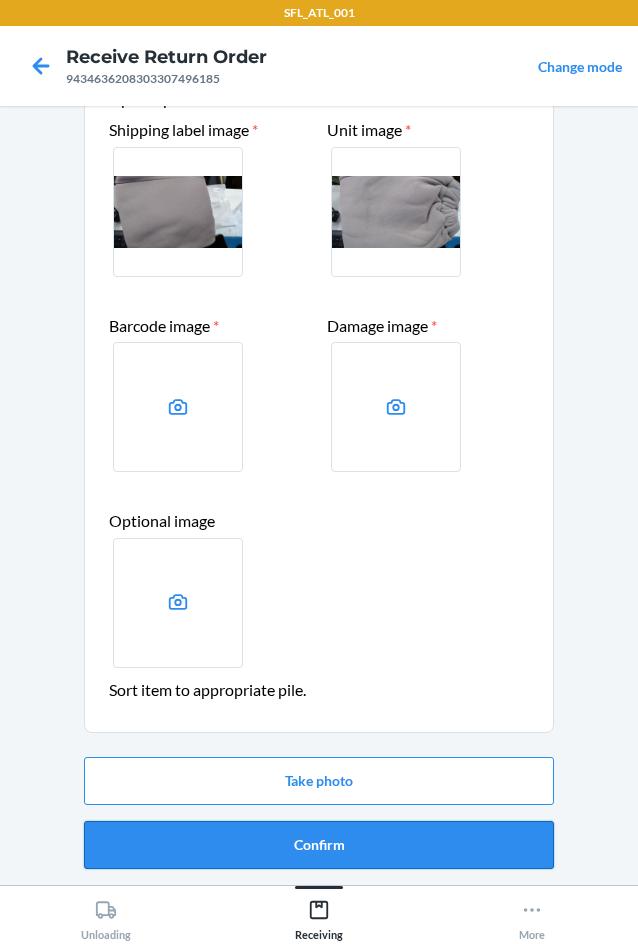 click on "Confirm" at bounding box center (319, 845) 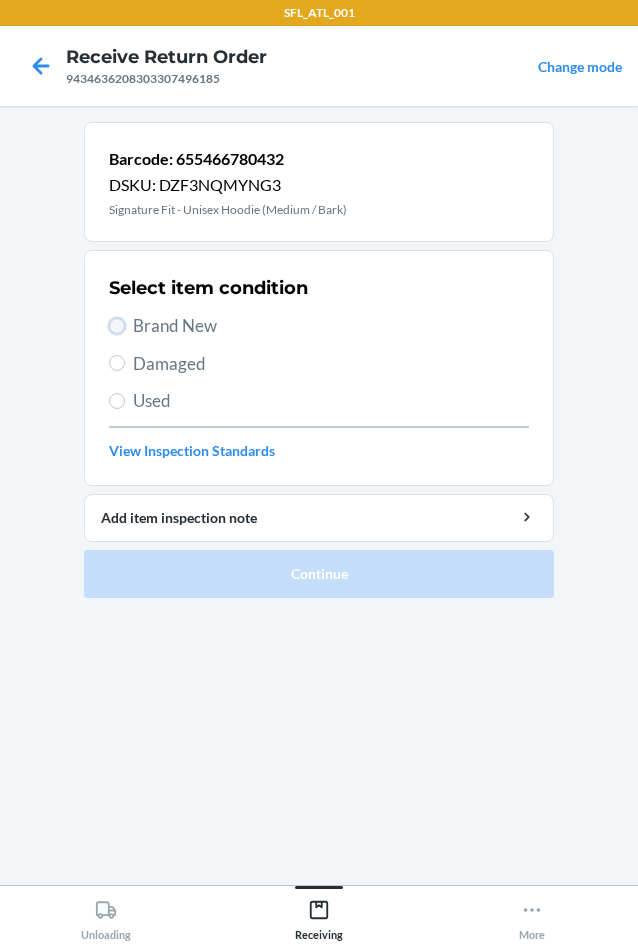 click on "Brand New" at bounding box center [117, 326] 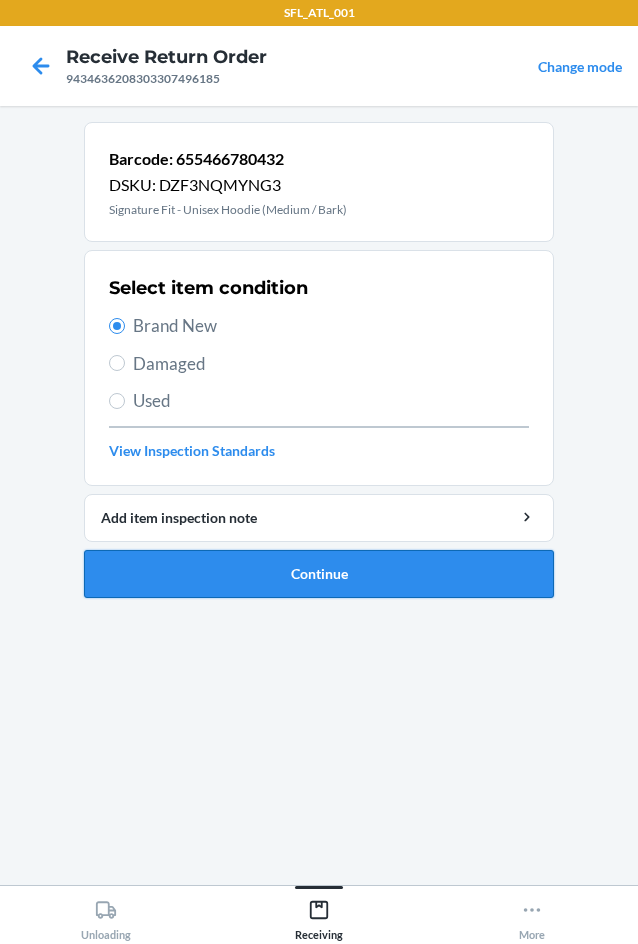 click on "Continue" at bounding box center [319, 574] 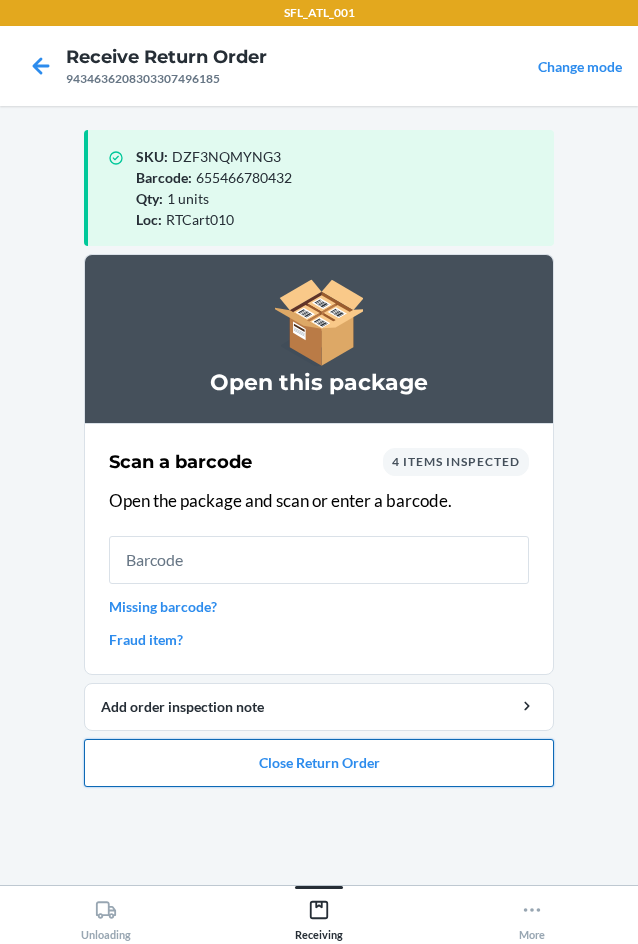 click on "Close Return Order" at bounding box center (319, 763) 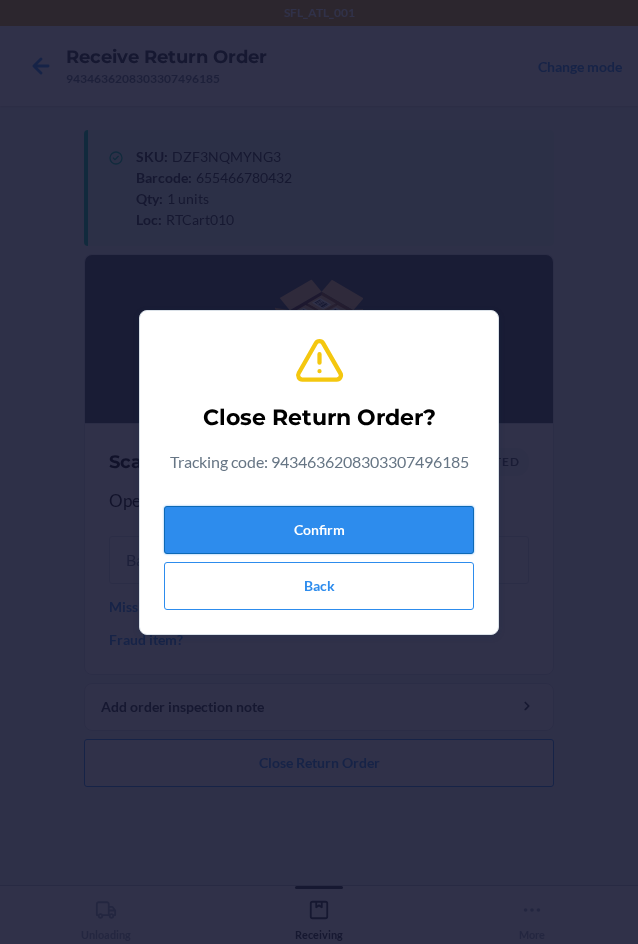 click on "Confirm" at bounding box center [319, 530] 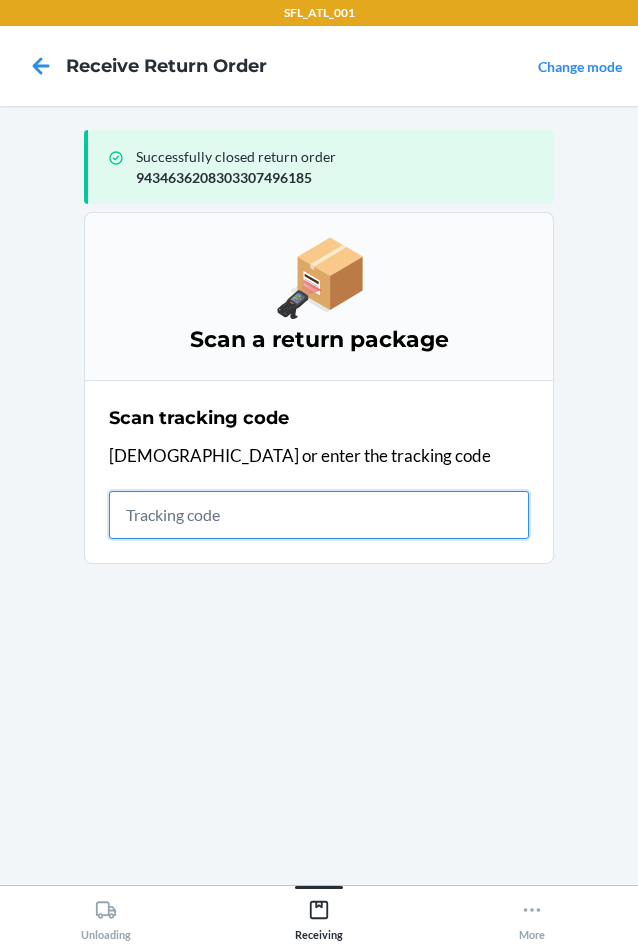 click at bounding box center (319, 515) 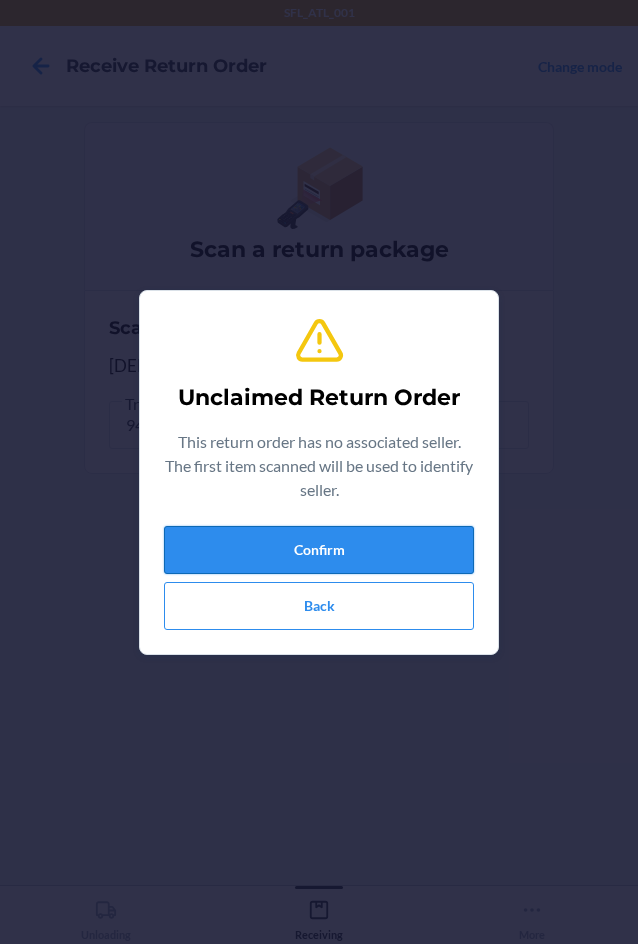click on "Confirm" at bounding box center [319, 550] 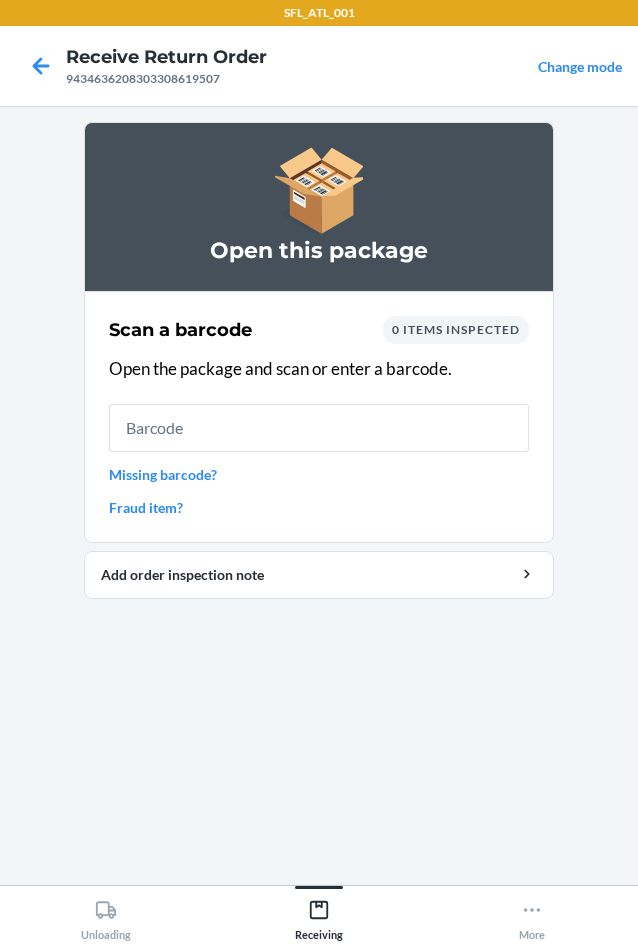 click at bounding box center [319, 428] 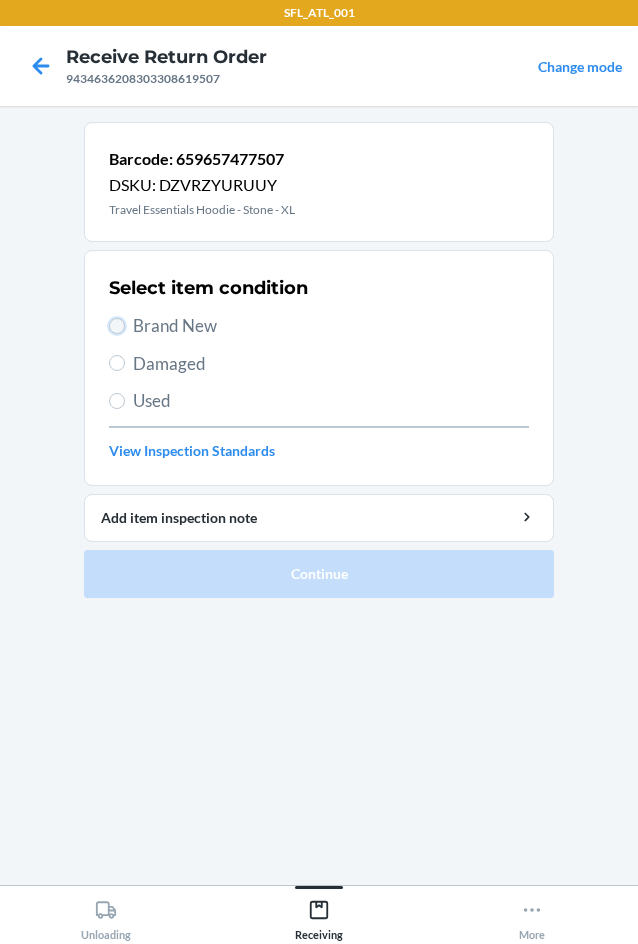 click on "Brand New" at bounding box center [117, 326] 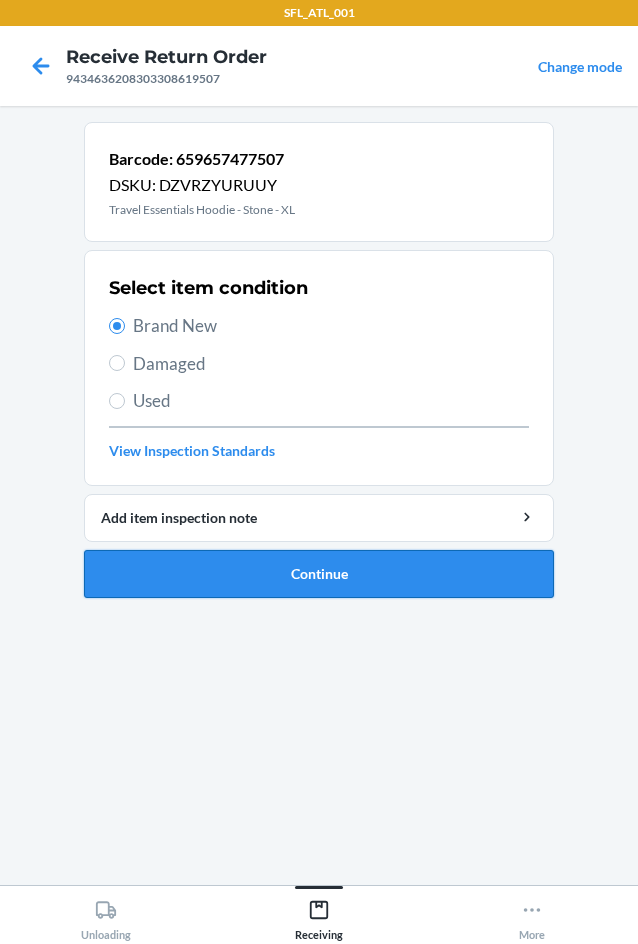 click on "Continue" at bounding box center (319, 574) 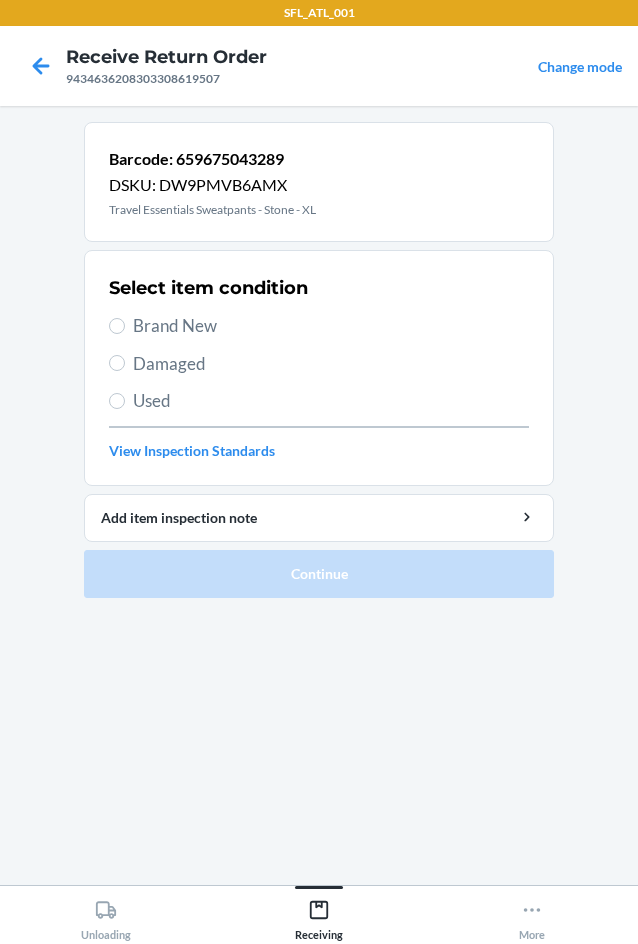 click on "Brand New" at bounding box center (319, 326) 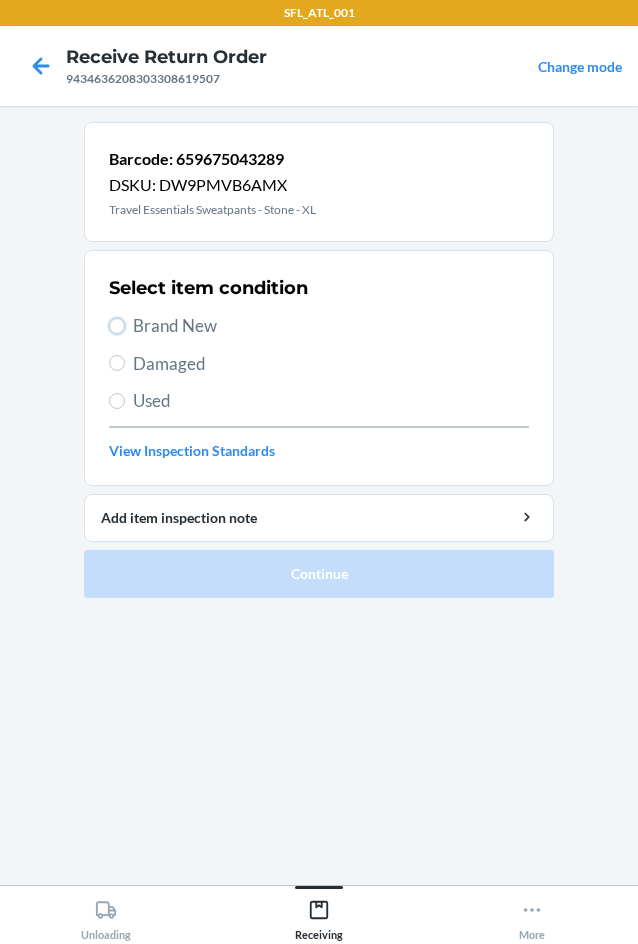 click on "Brand New" at bounding box center (117, 326) 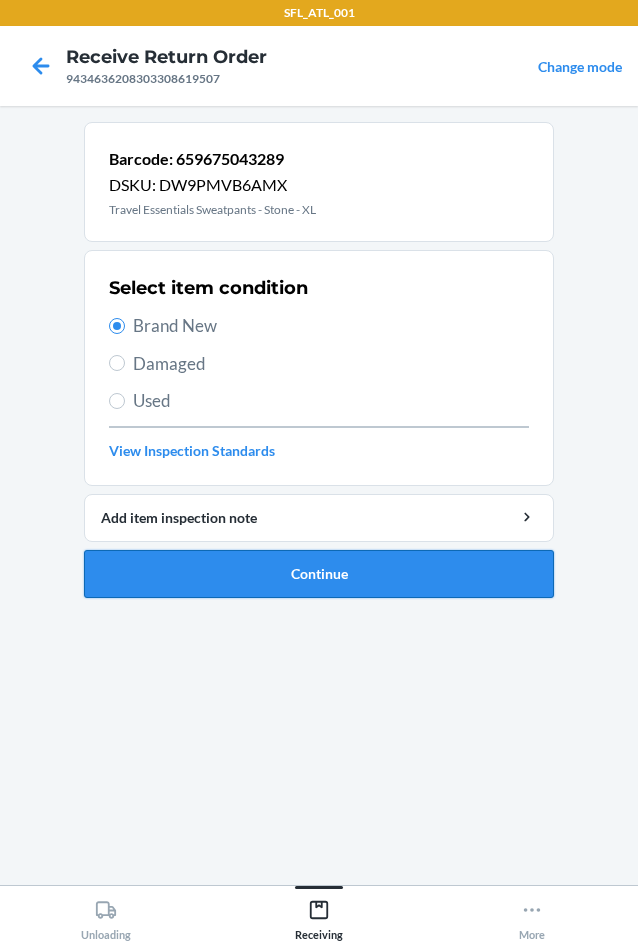 click on "Continue" at bounding box center (319, 574) 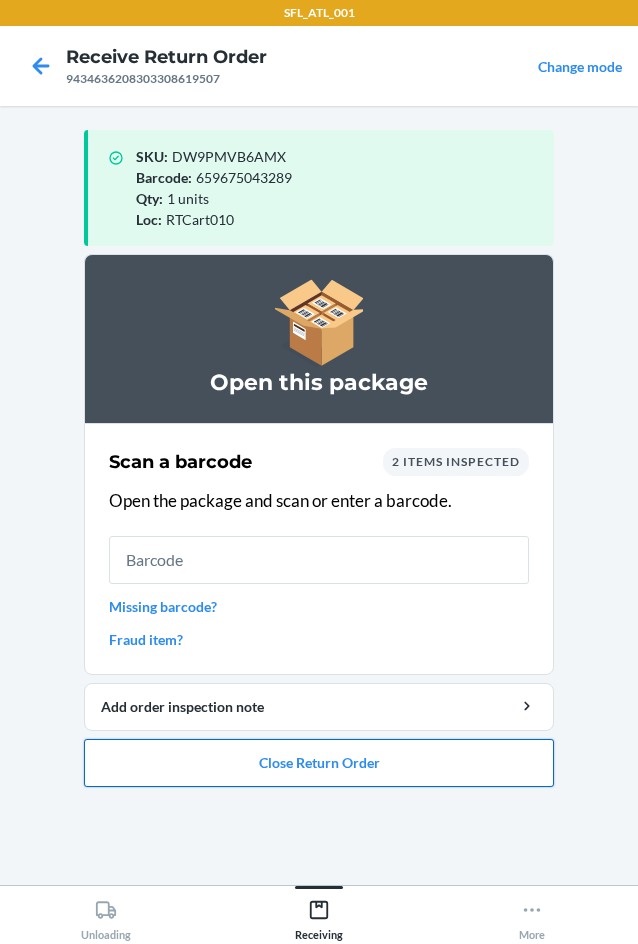 click on "Close Return Order" at bounding box center (319, 763) 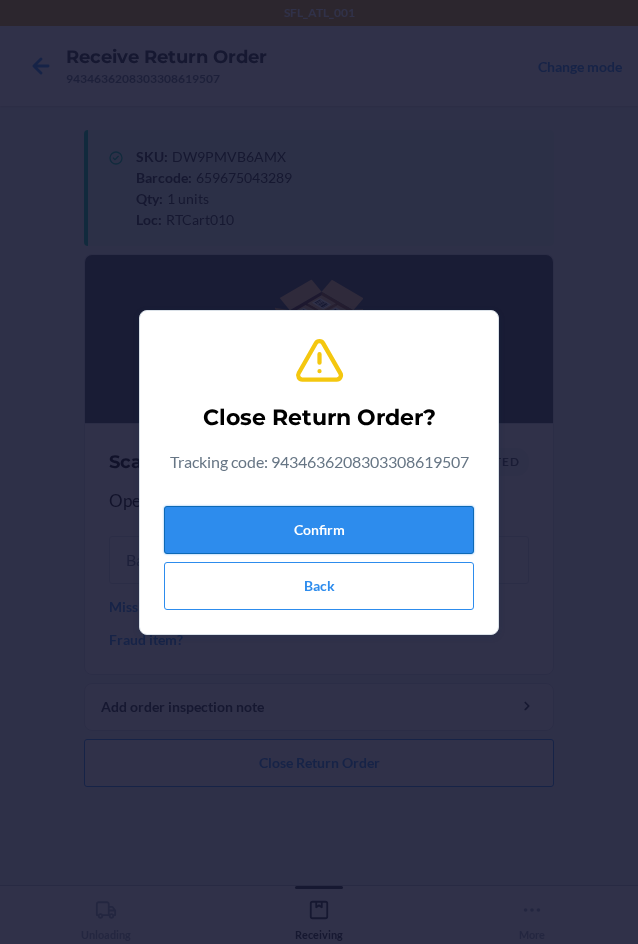 click on "Confirm" at bounding box center (319, 530) 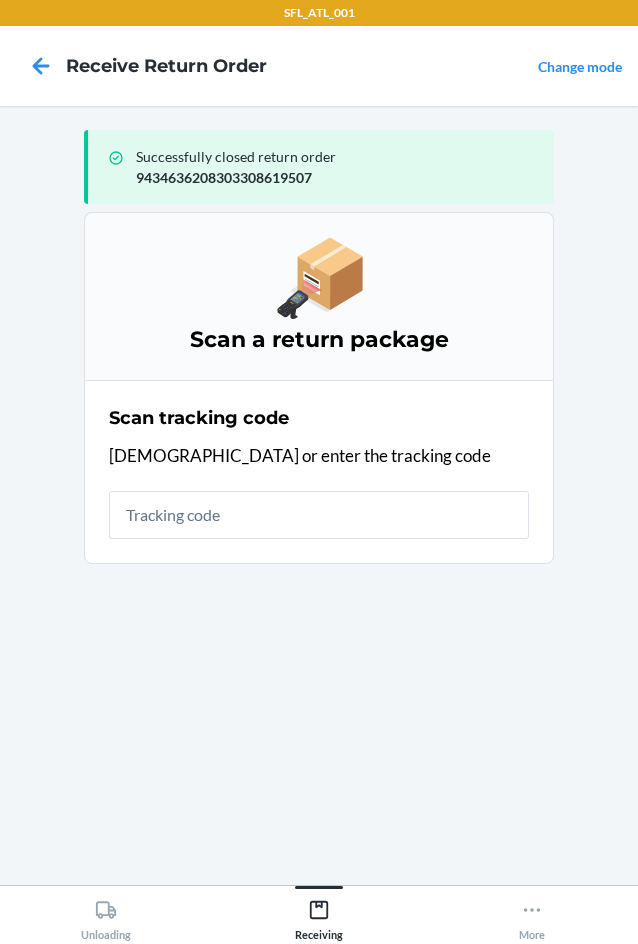 click at bounding box center [319, 515] 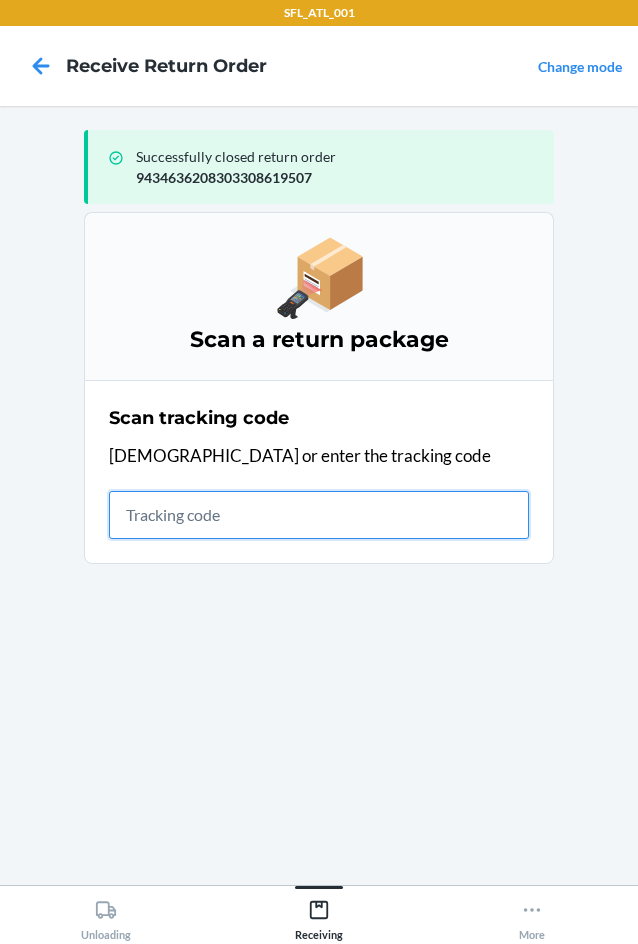 click at bounding box center (319, 515) 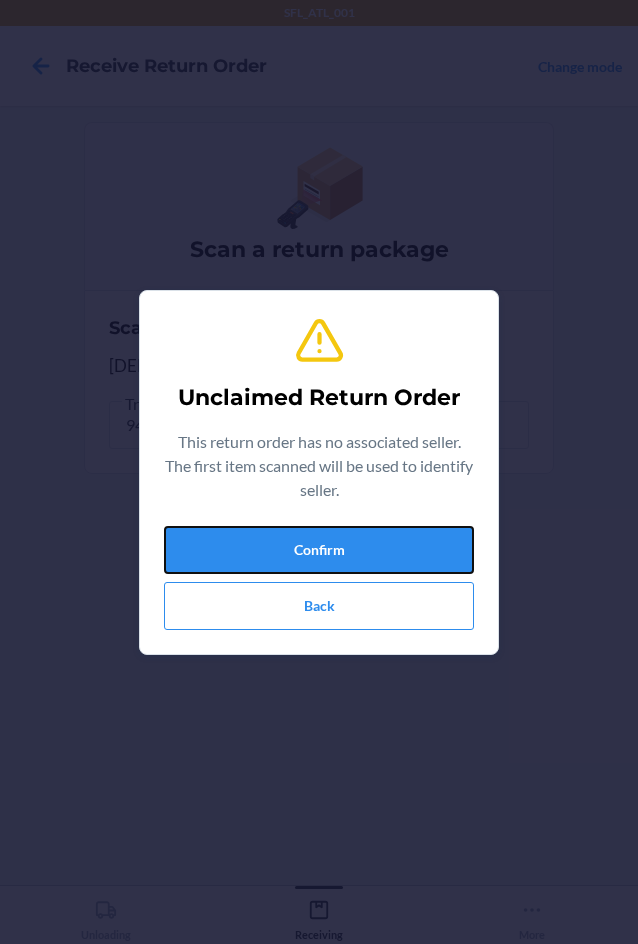 click on "Confirm" at bounding box center (319, 550) 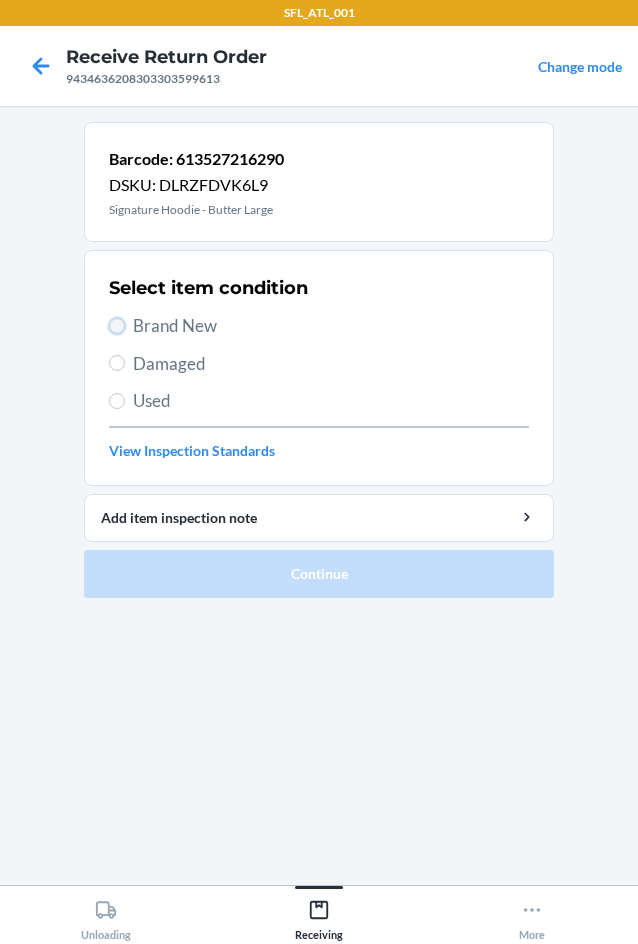 click on "Brand New" at bounding box center [117, 326] 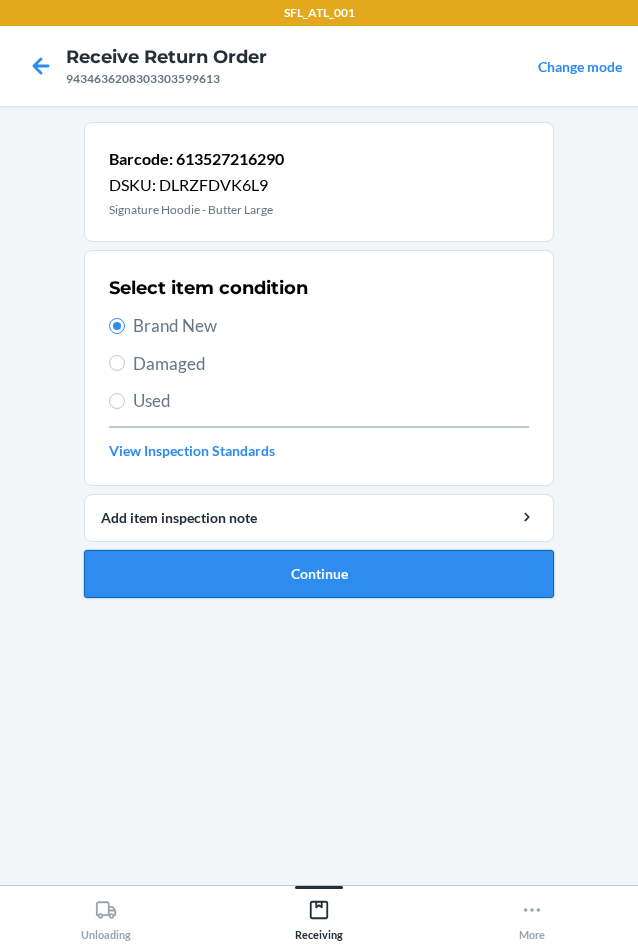 click on "Continue" at bounding box center [319, 574] 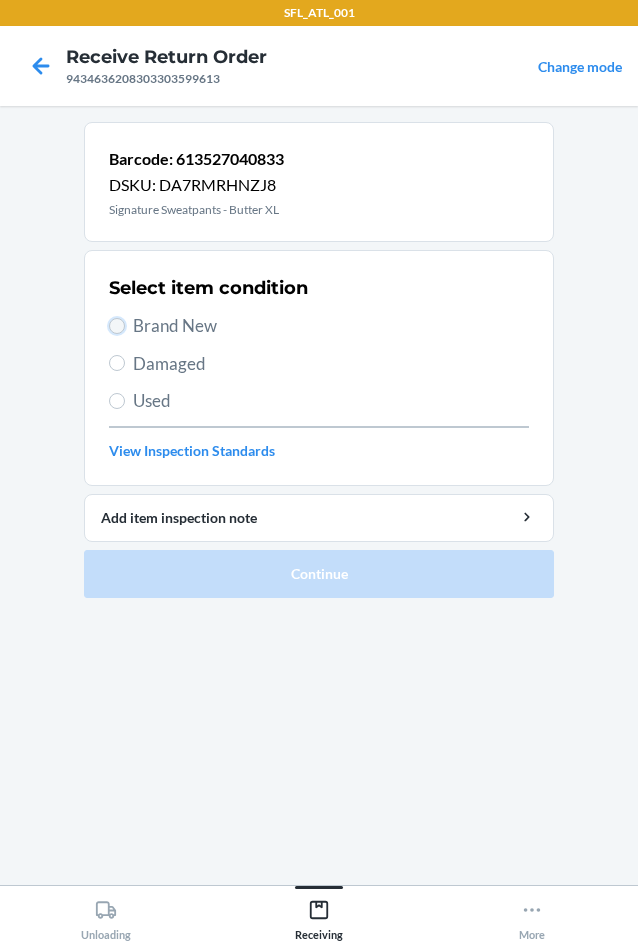 click on "Brand New" at bounding box center (117, 326) 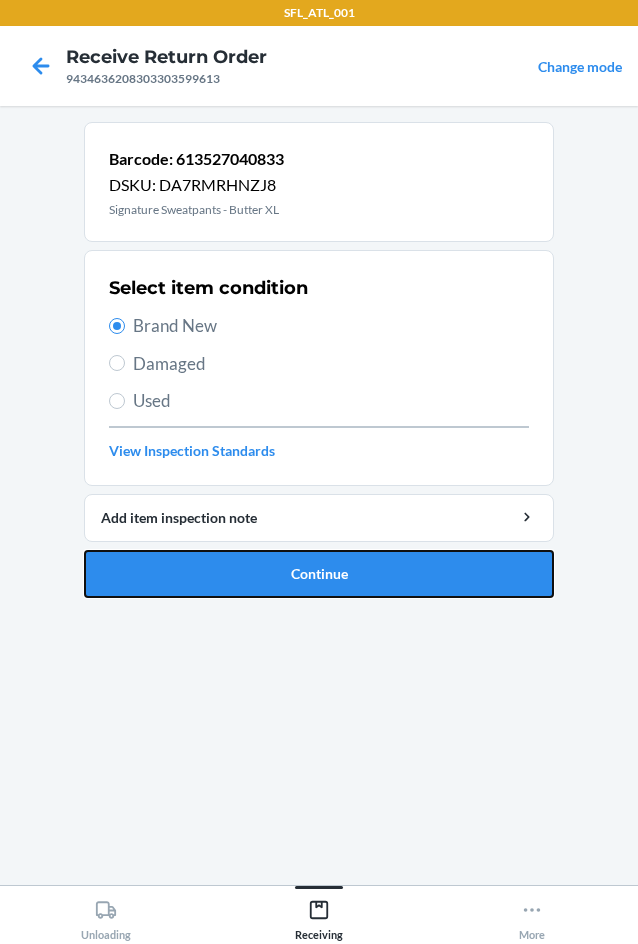 click on "Continue" at bounding box center (319, 574) 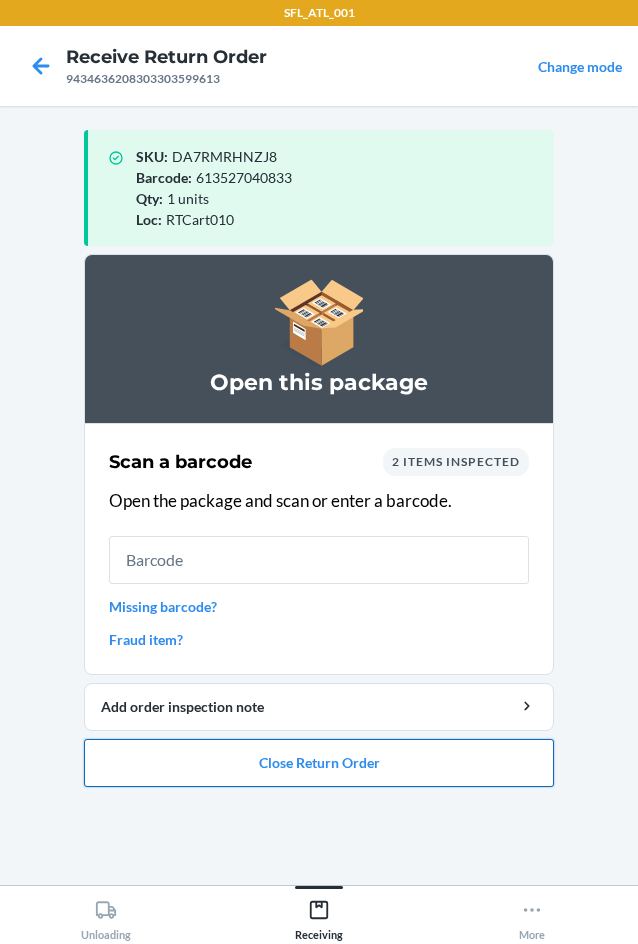 click on "Close Return Order" at bounding box center (319, 763) 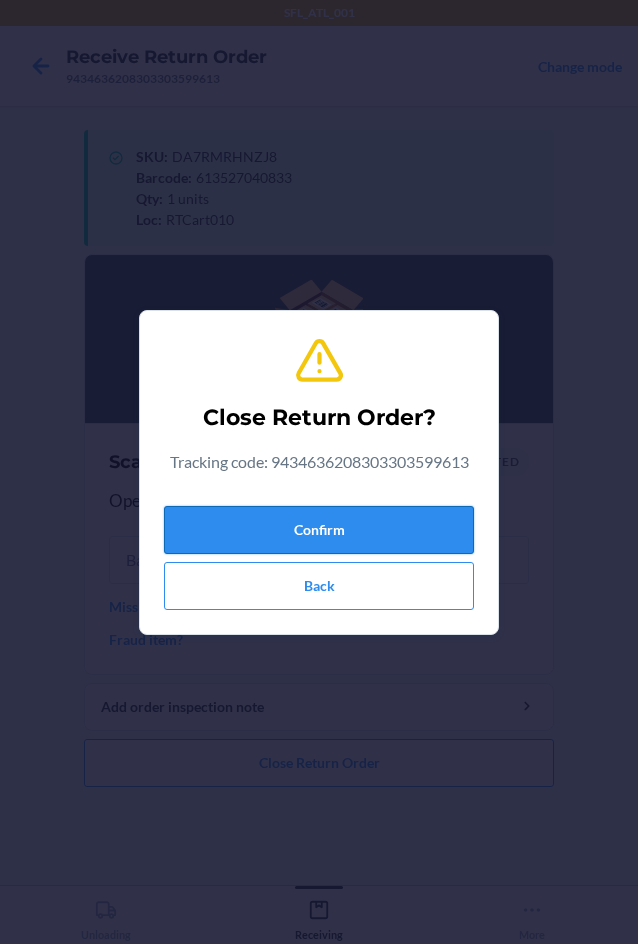 click on "Confirm" at bounding box center (319, 530) 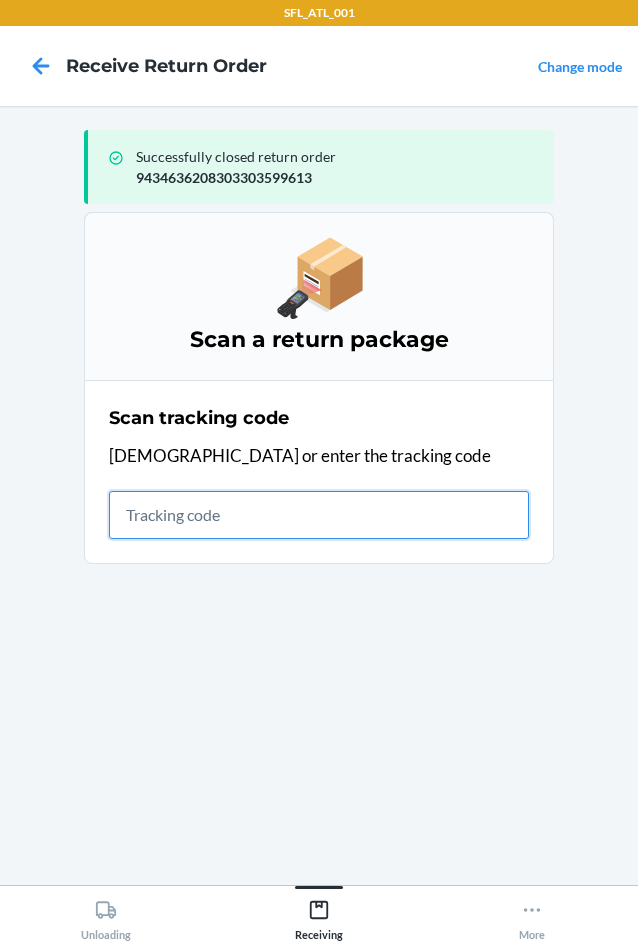 click at bounding box center (319, 515) 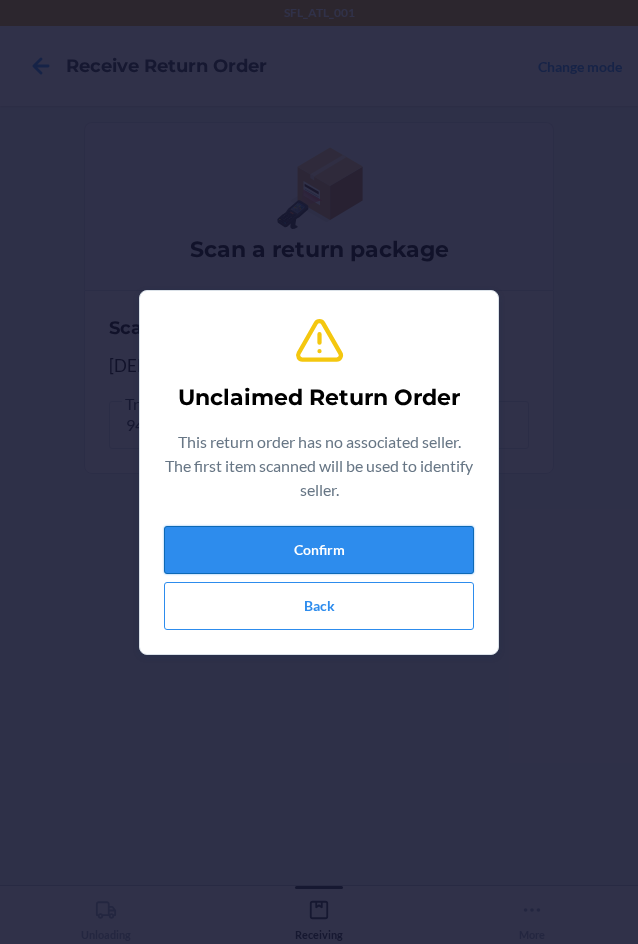 drag, startPoint x: 189, startPoint y: 542, endPoint x: 206, endPoint y: 527, distance: 22.671568 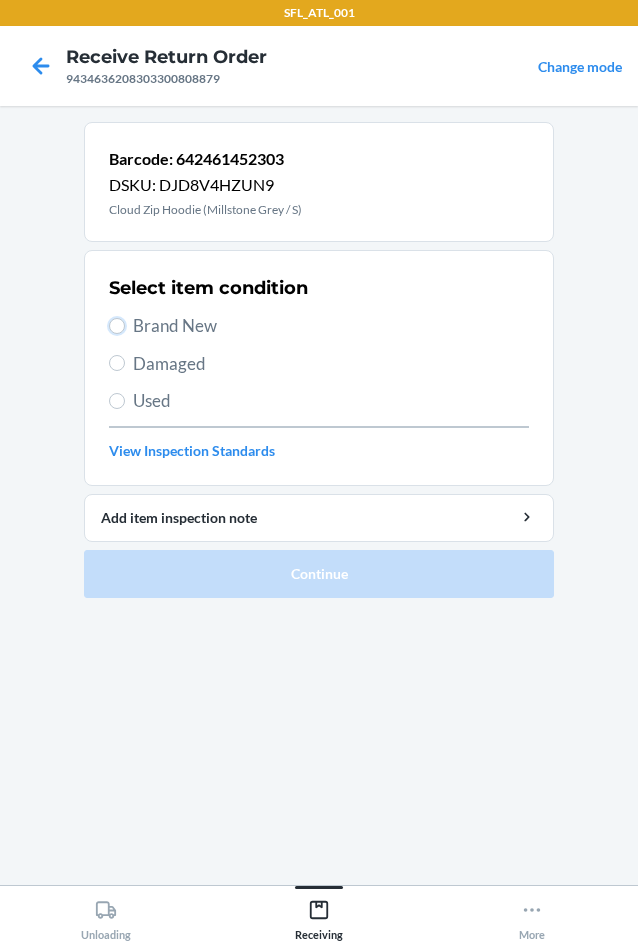 drag, startPoint x: 123, startPoint y: 323, endPoint x: 137, endPoint y: 404, distance: 82.20097 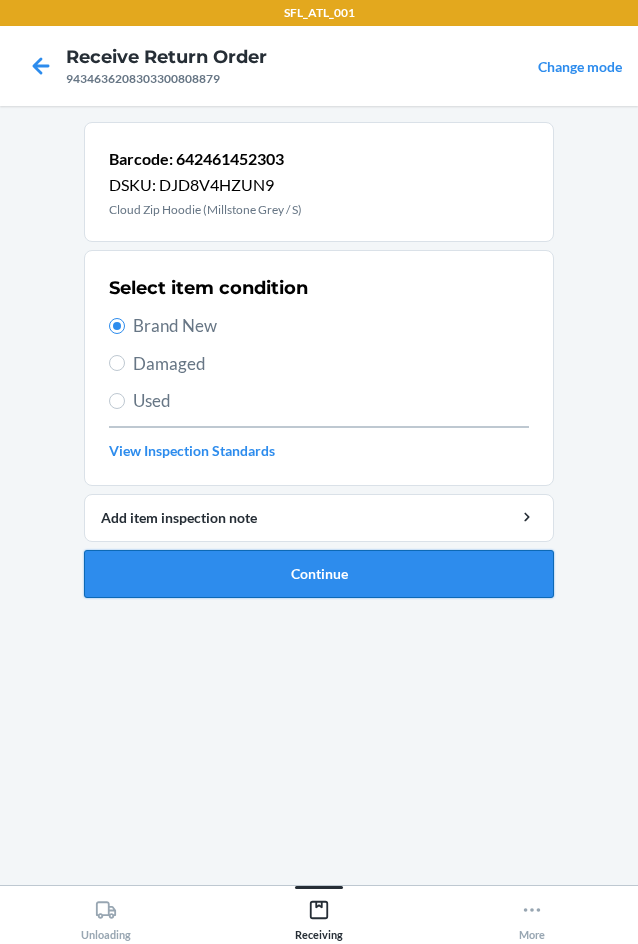 click on "Continue" at bounding box center (319, 574) 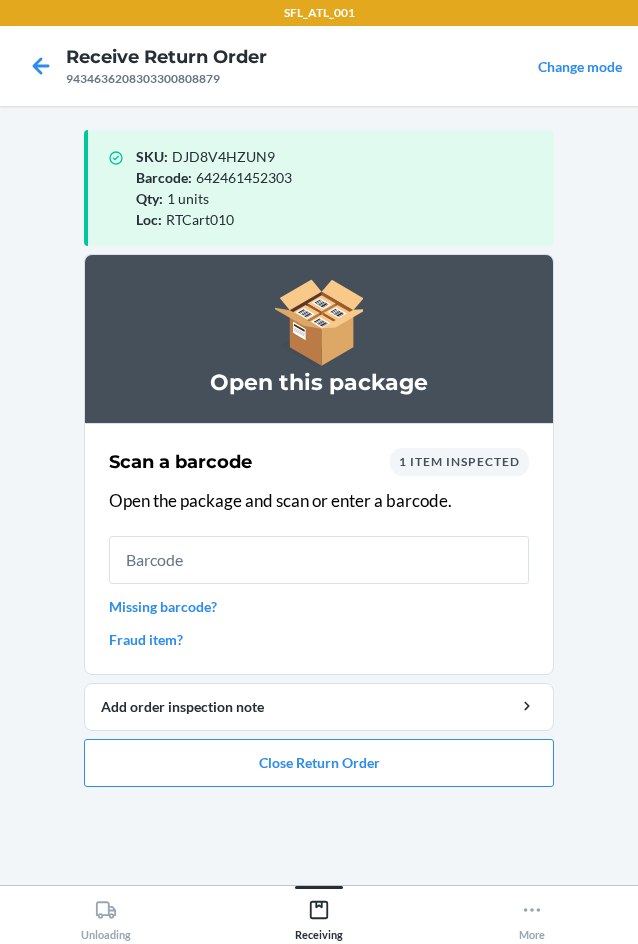 click at bounding box center [319, 560] 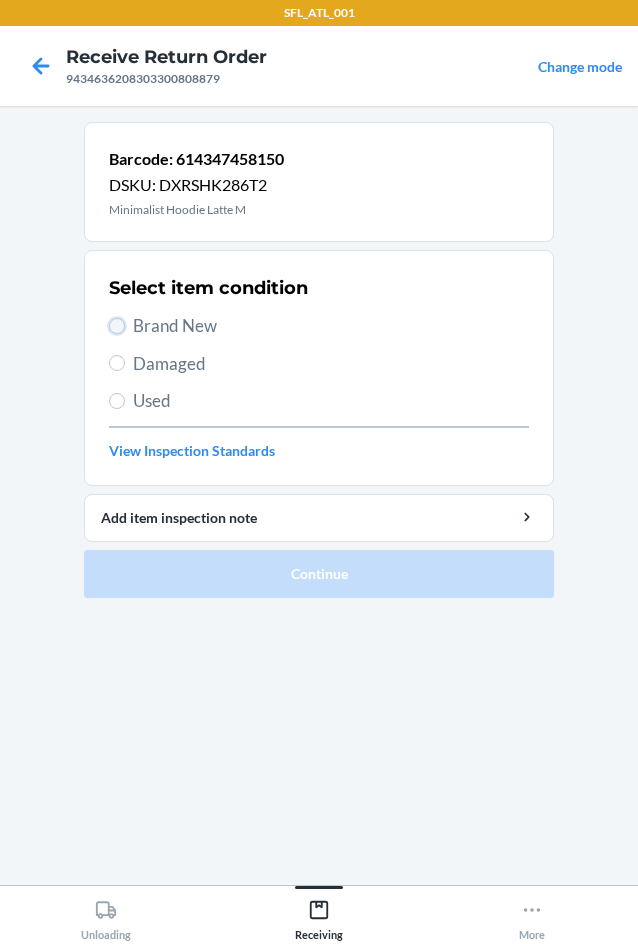 click on "Brand New" at bounding box center (117, 326) 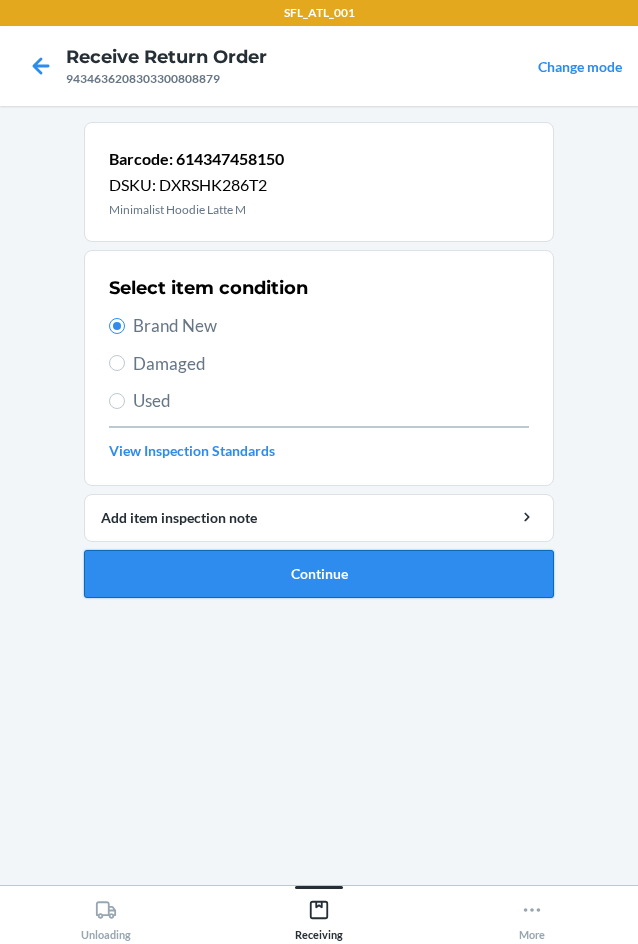 click on "Continue" at bounding box center [319, 574] 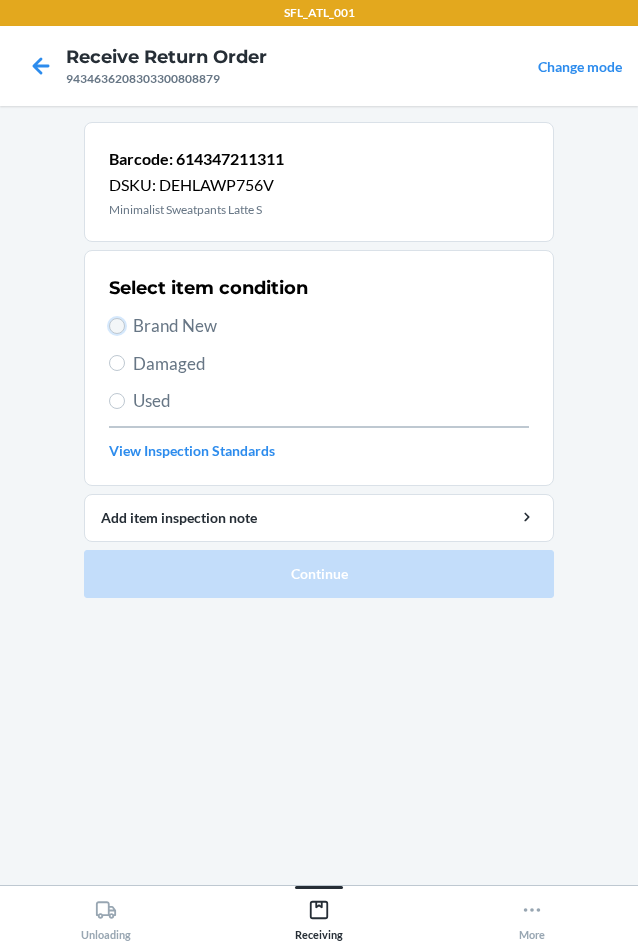 click on "Brand New" at bounding box center [117, 326] 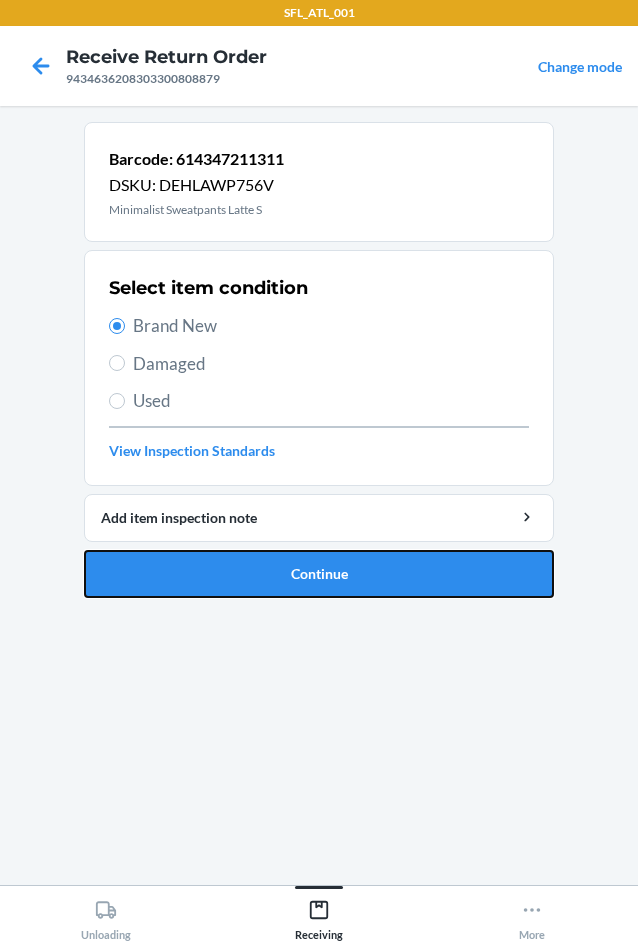 click on "Continue" at bounding box center (319, 574) 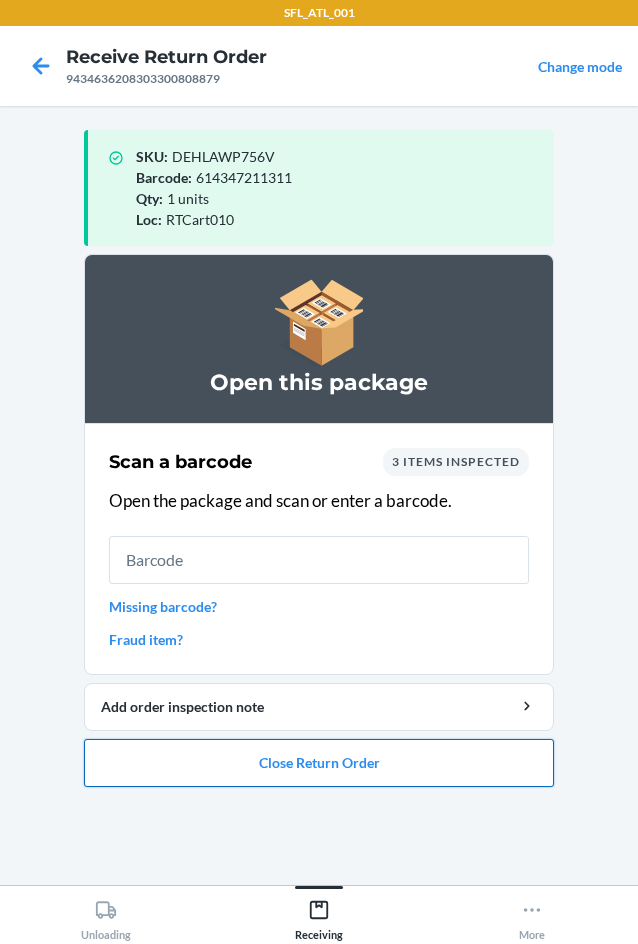 click on "Close Return Order" at bounding box center [319, 763] 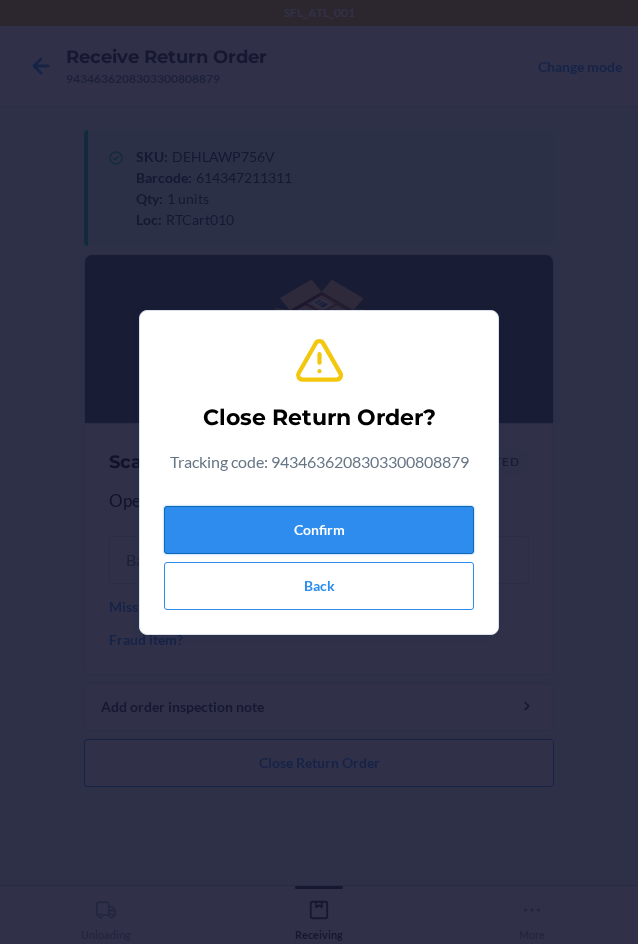 click on "Confirm" at bounding box center [319, 530] 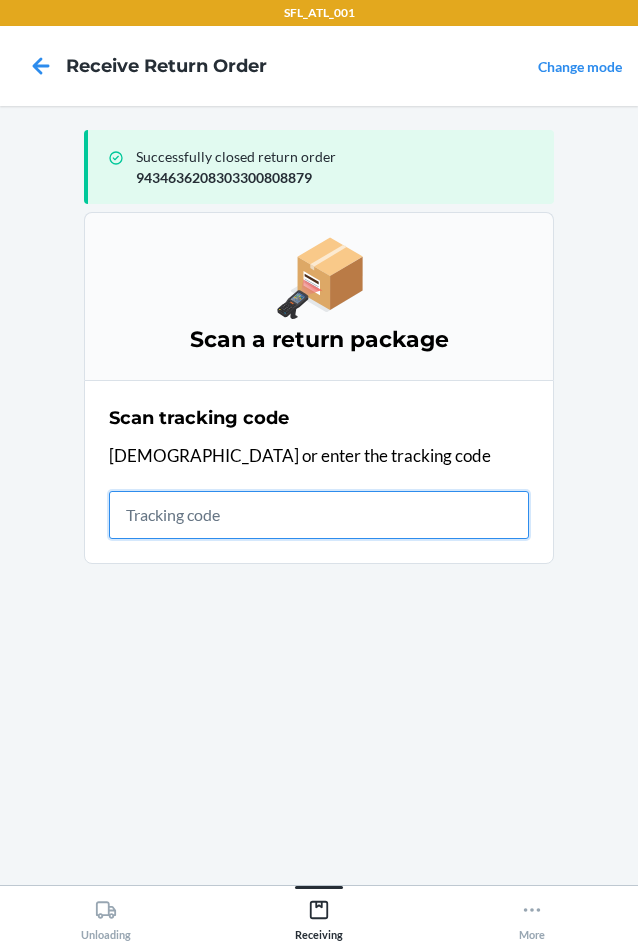 click at bounding box center [319, 515] 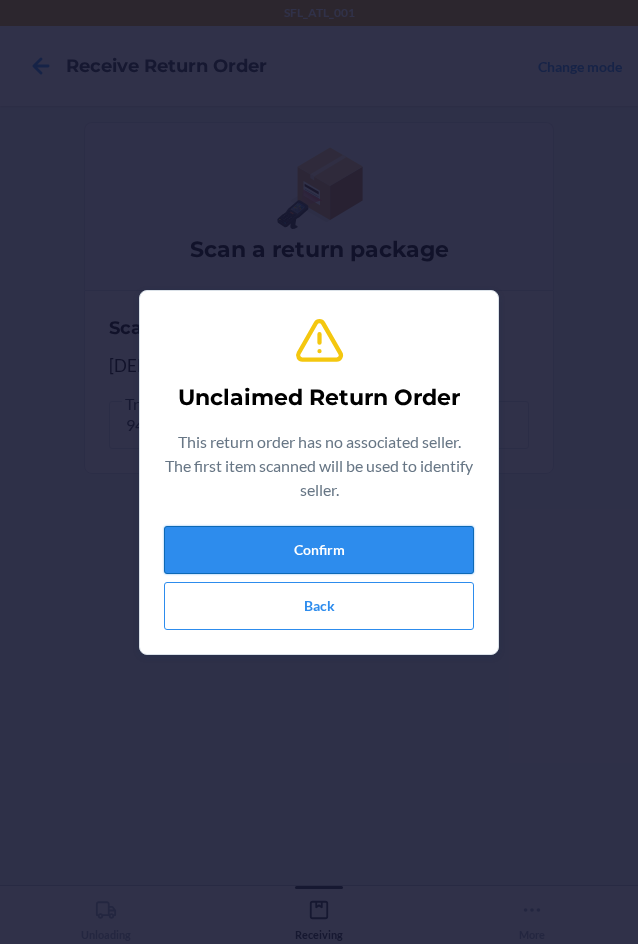 click on "Confirm" at bounding box center (319, 550) 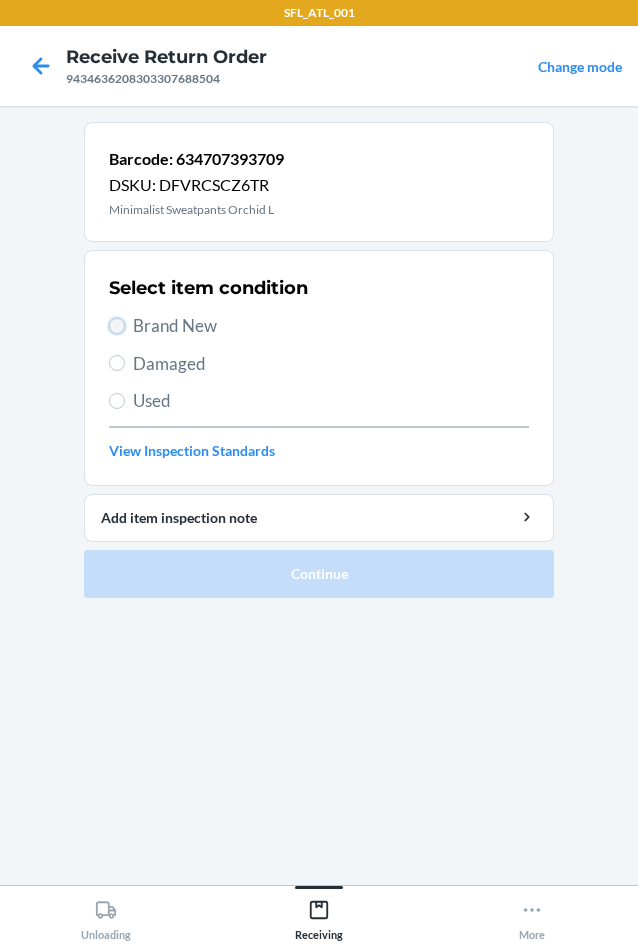 click on "Brand New" at bounding box center (117, 326) 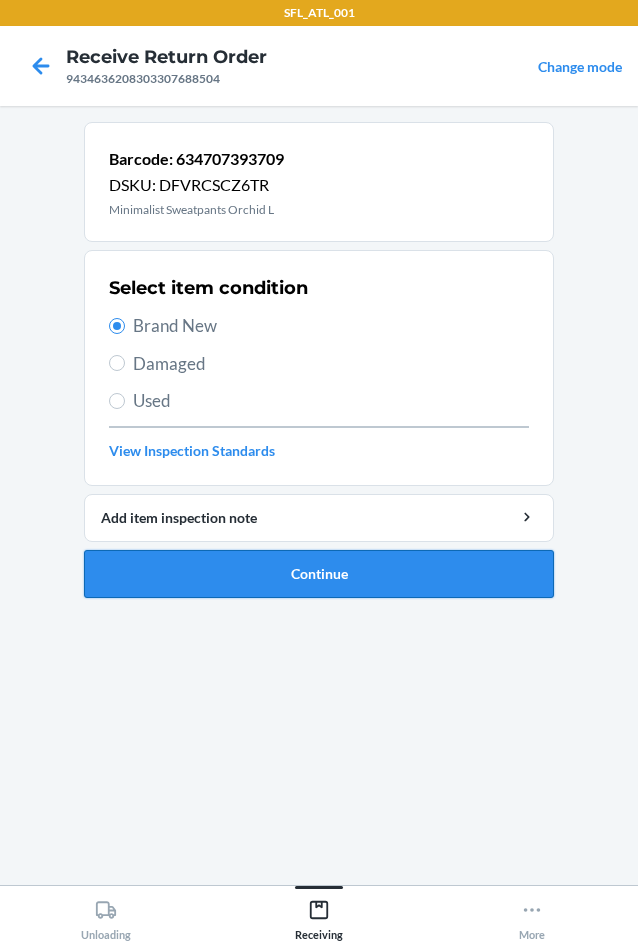 click on "Continue" at bounding box center (319, 574) 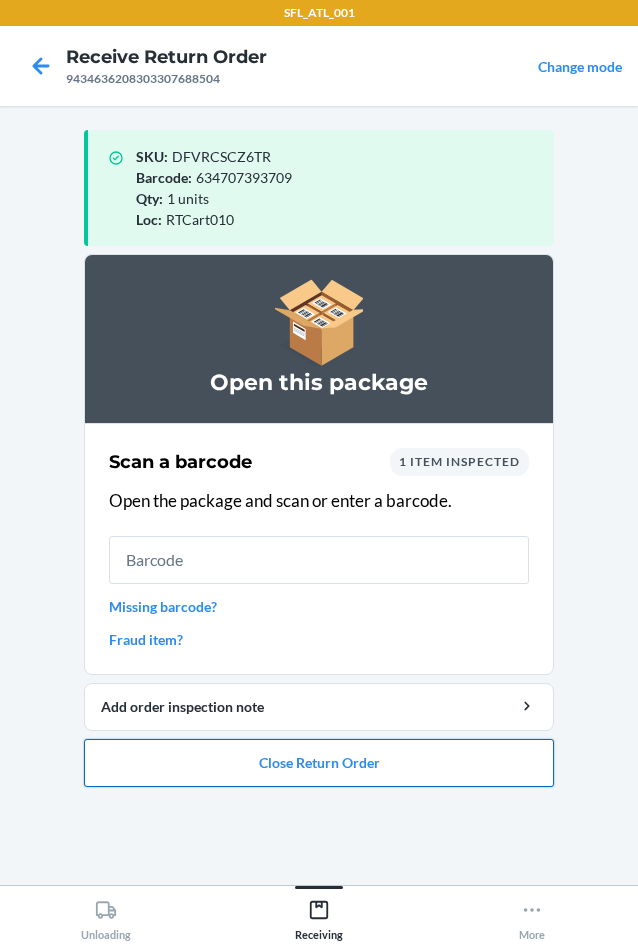 click on "Close Return Order" at bounding box center [319, 763] 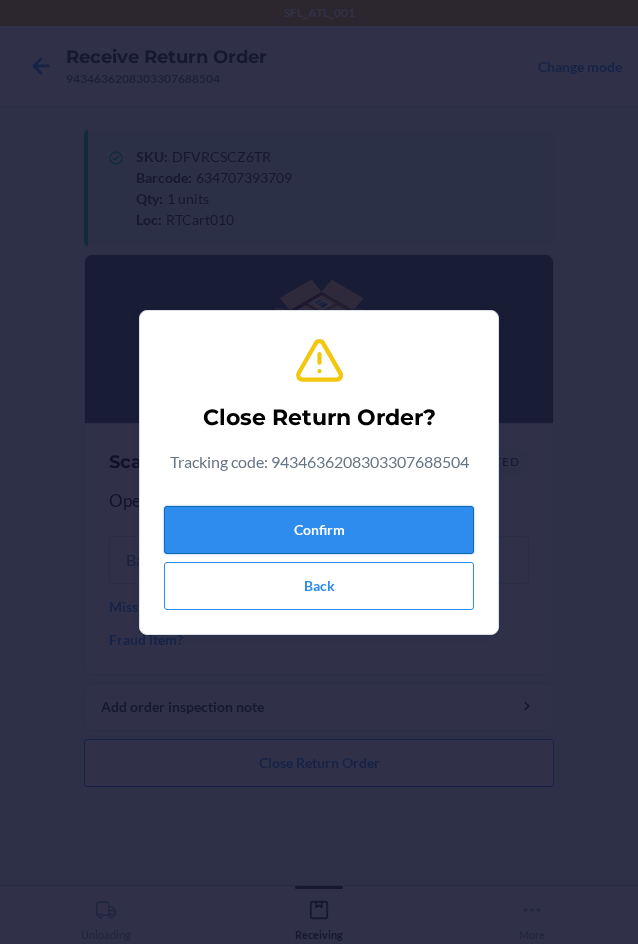 click on "Confirm" at bounding box center (319, 530) 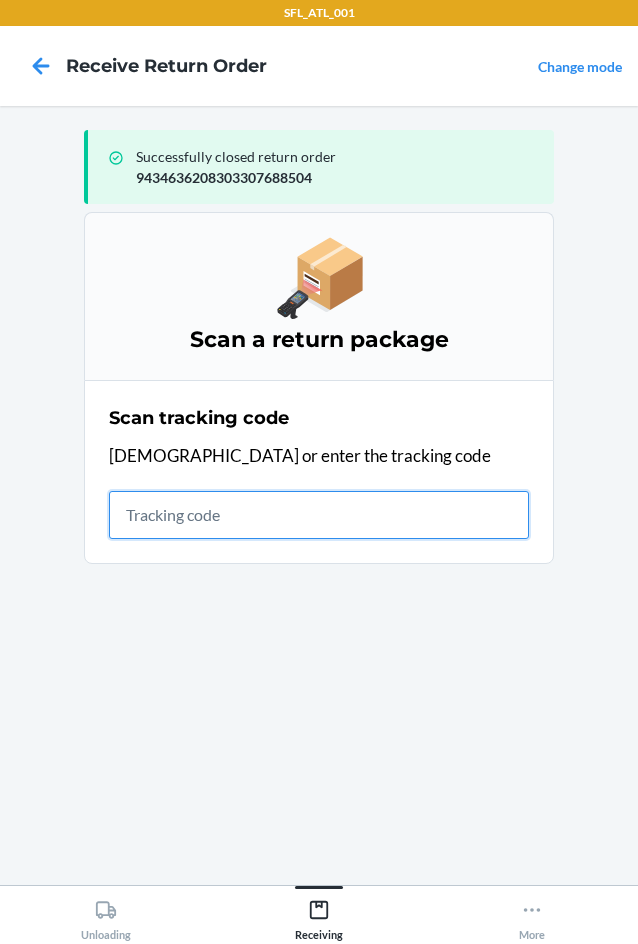 click at bounding box center (319, 515) 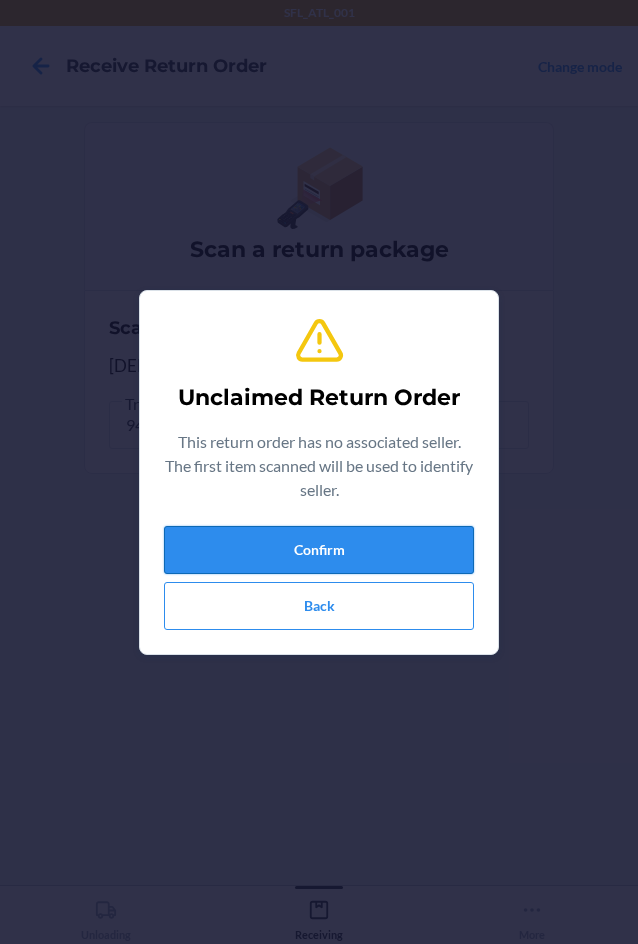 click on "Confirm" at bounding box center (319, 550) 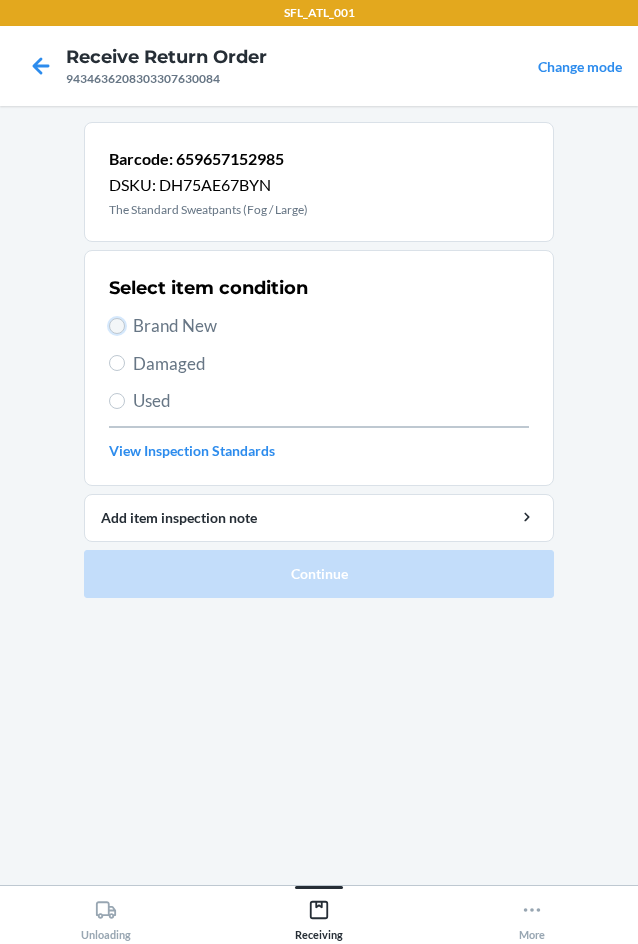 click on "Brand New" at bounding box center [117, 326] 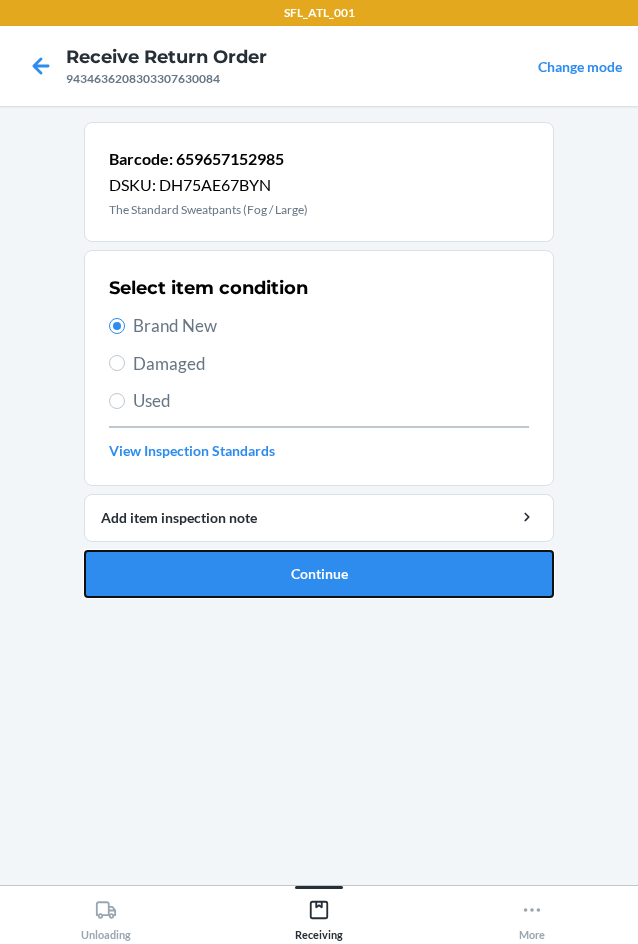 click on "Continue" at bounding box center (319, 574) 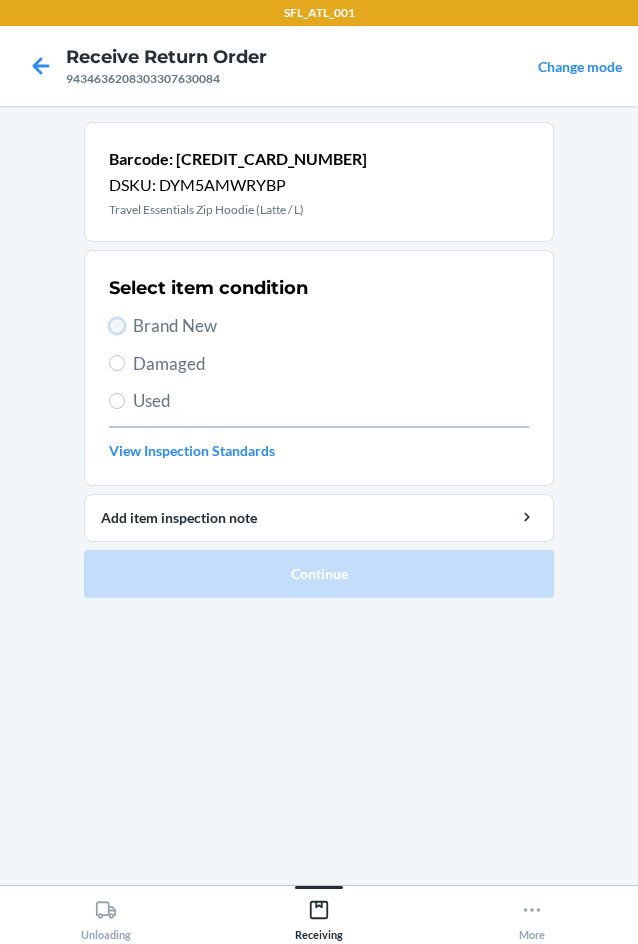 click on "Brand New" at bounding box center [117, 326] 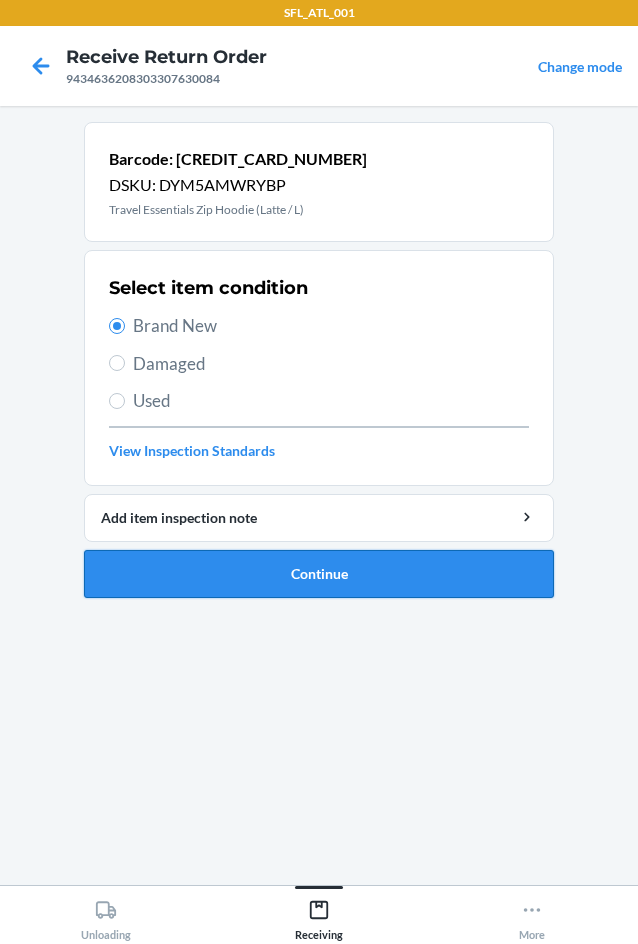click on "Continue" at bounding box center (319, 574) 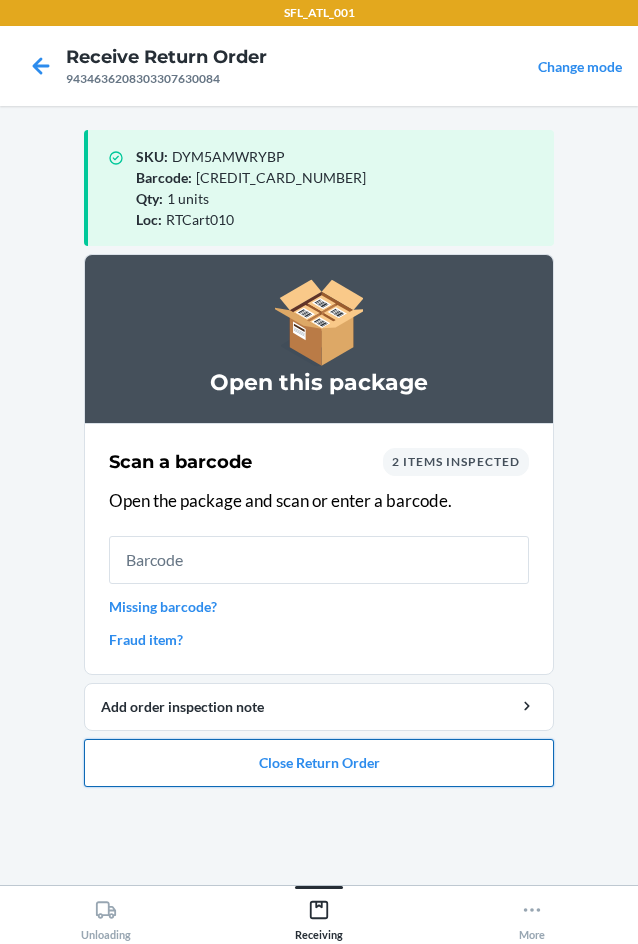 click on "Close Return Order" at bounding box center [319, 763] 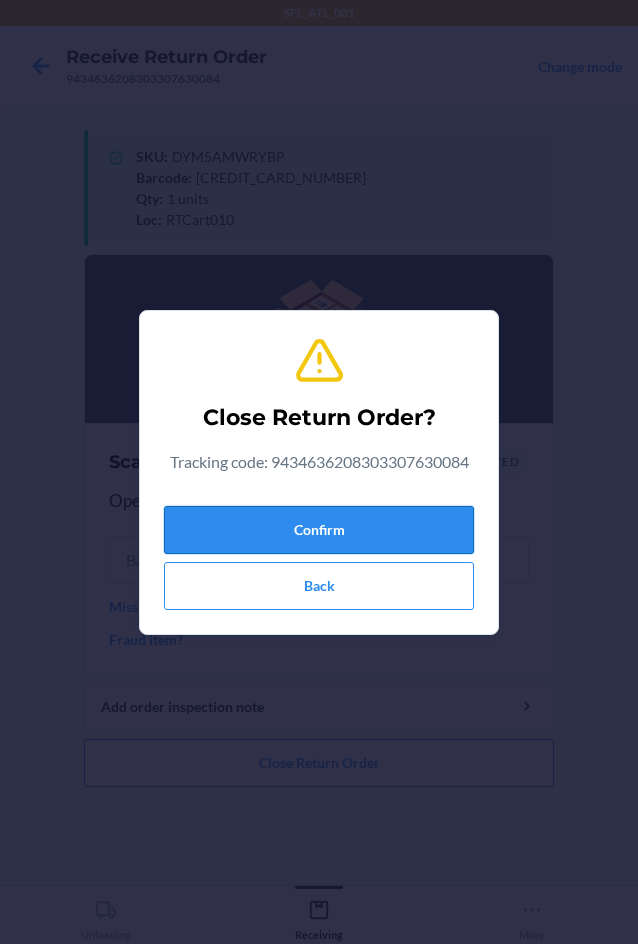 click on "Confirm" at bounding box center [319, 530] 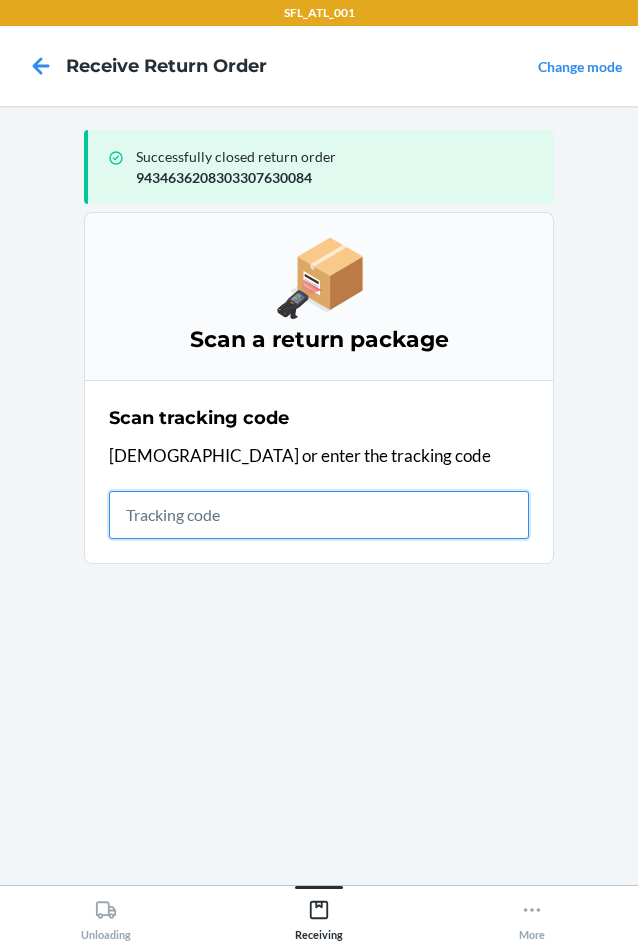 click at bounding box center [319, 515] 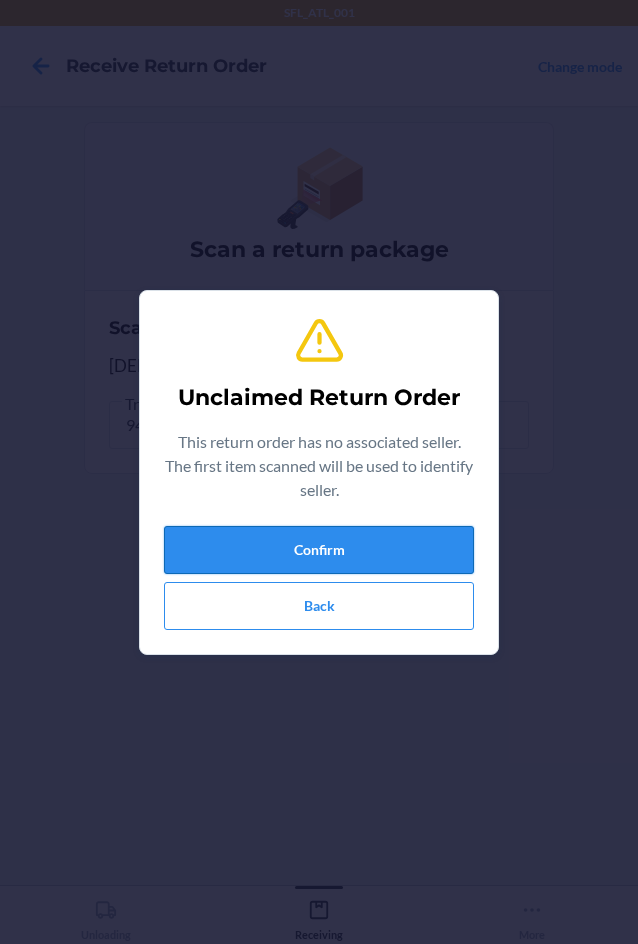 click on "Confirm" at bounding box center (319, 550) 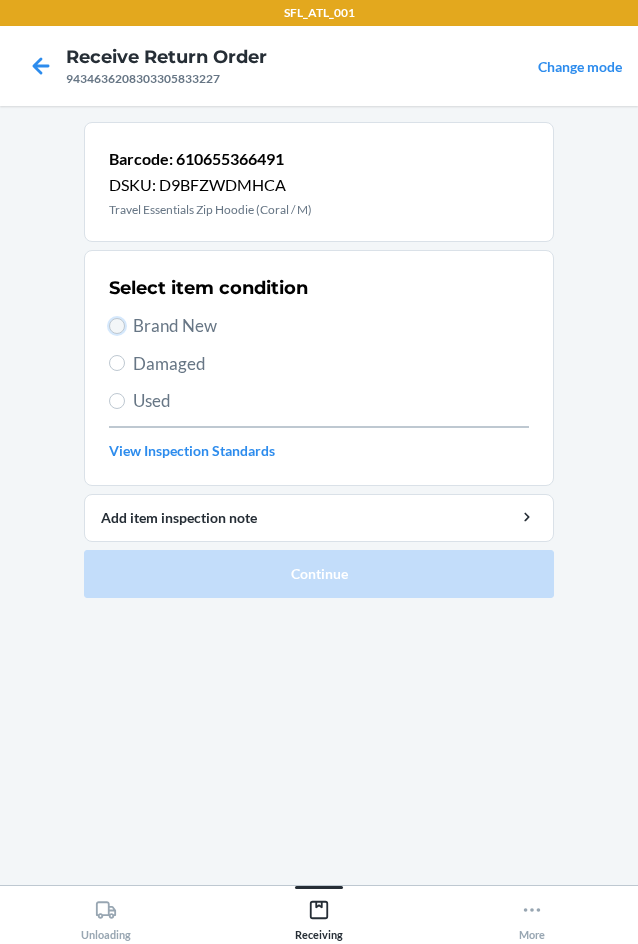 click on "Brand New" at bounding box center (117, 326) 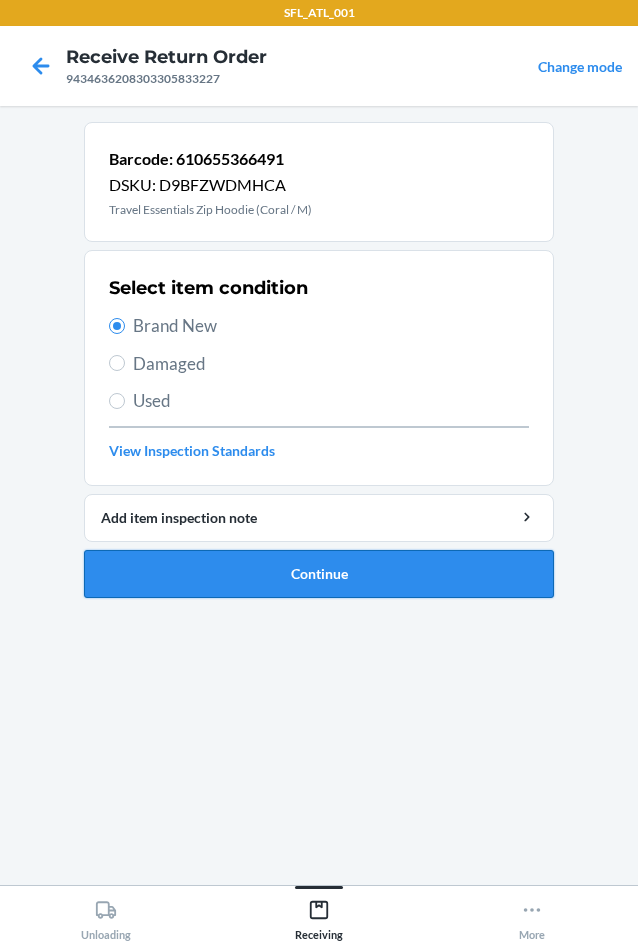 click on "Continue" at bounding box center (319, 574) 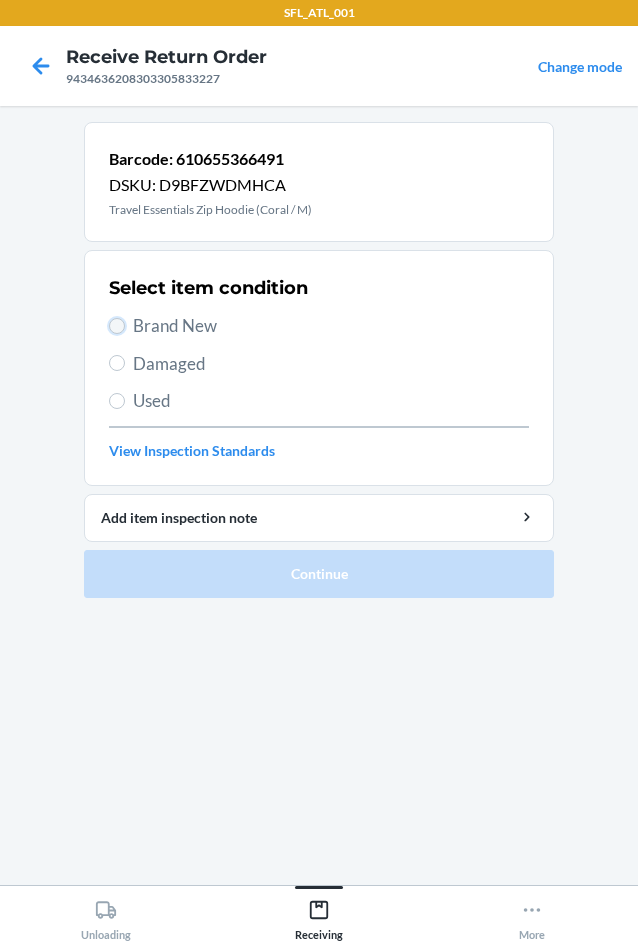 click on "Brand New" at bounding box center [117, 326] 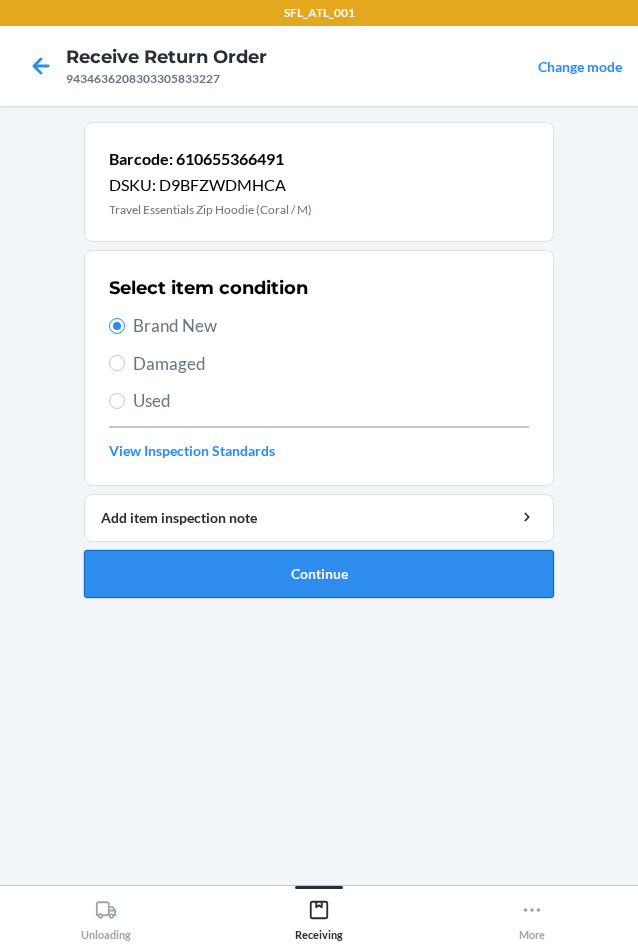 click on "Continue" at bounding box center (319, 574) 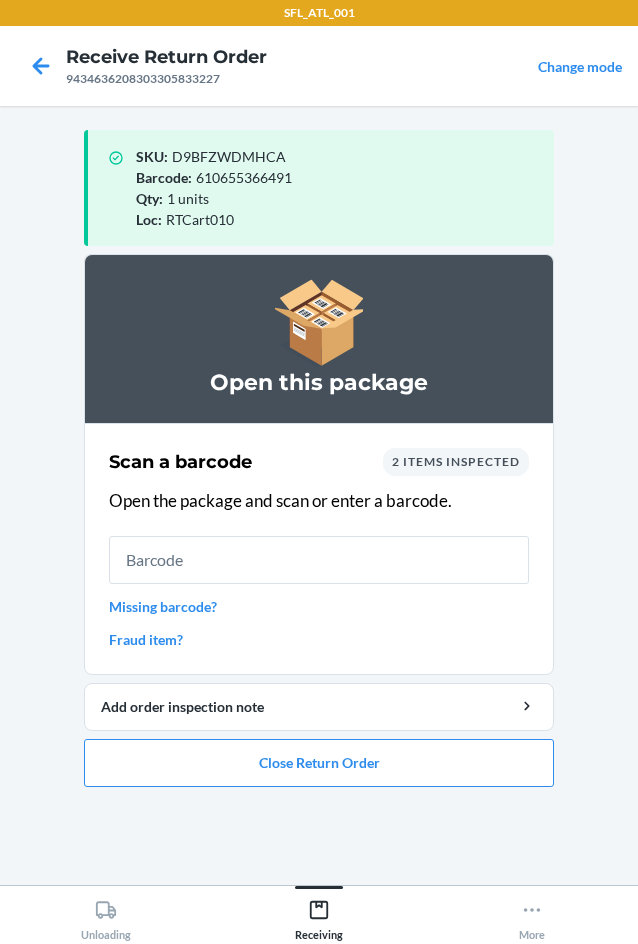 click on "Missing barcode?" at bounding box center [319, 606] 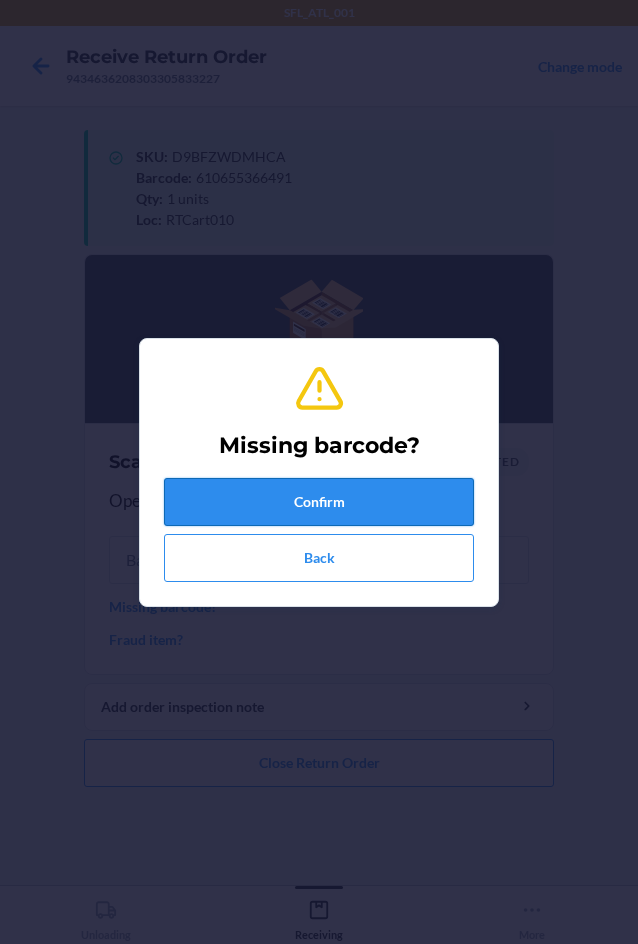 click on "Confirm" at bounding box center [319, 502] 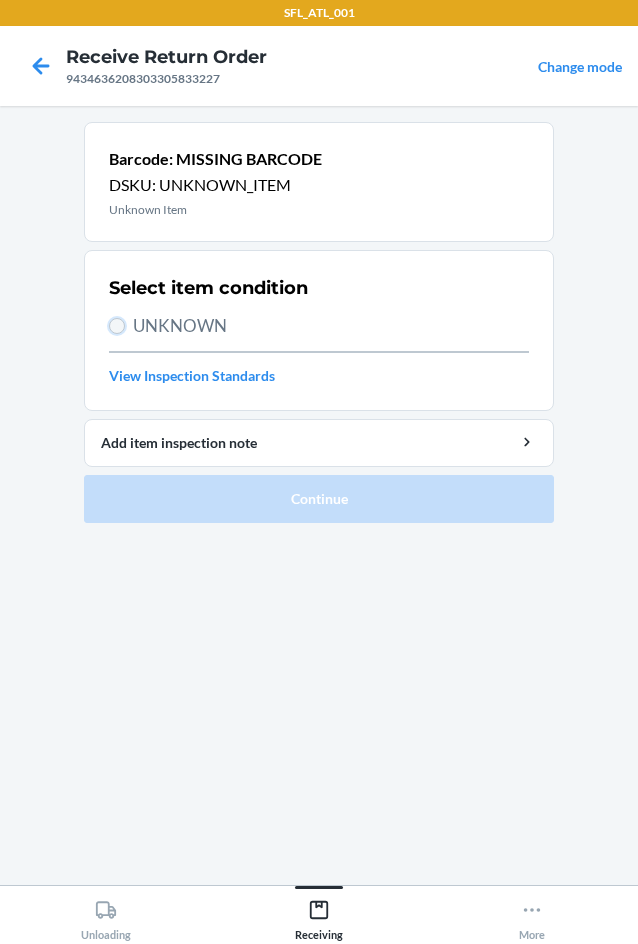 click on "UNKNOWN" at bounding box center (117, 326) 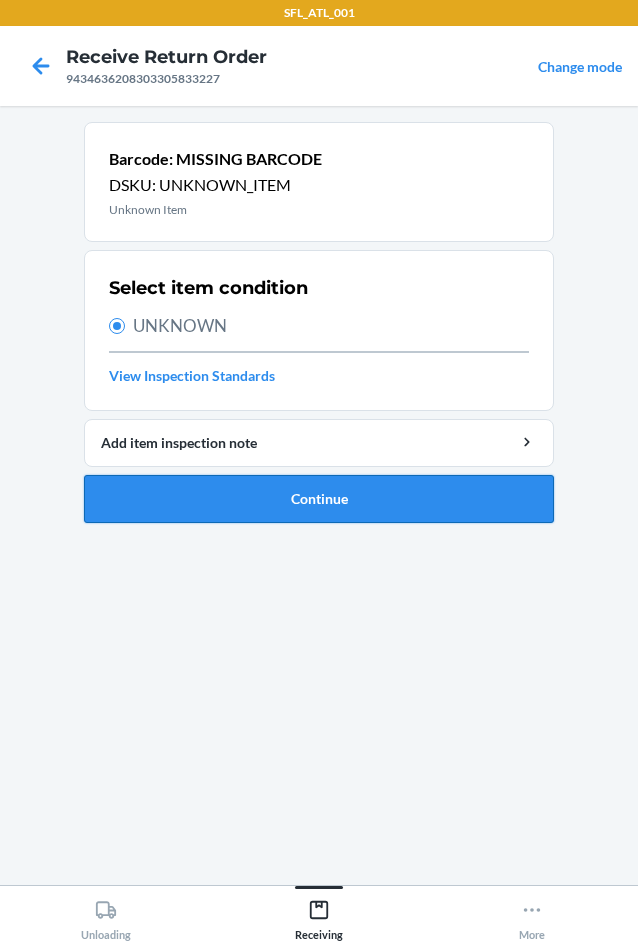 click on "Continue" at bounding box center (319, 499) 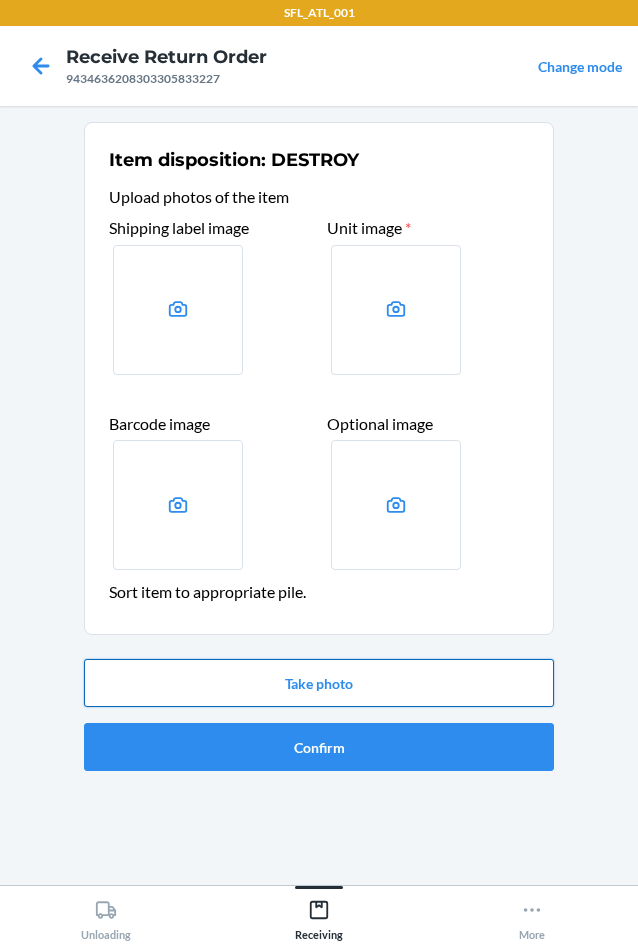 click on "Take photo" at bounding box center (319, 683) 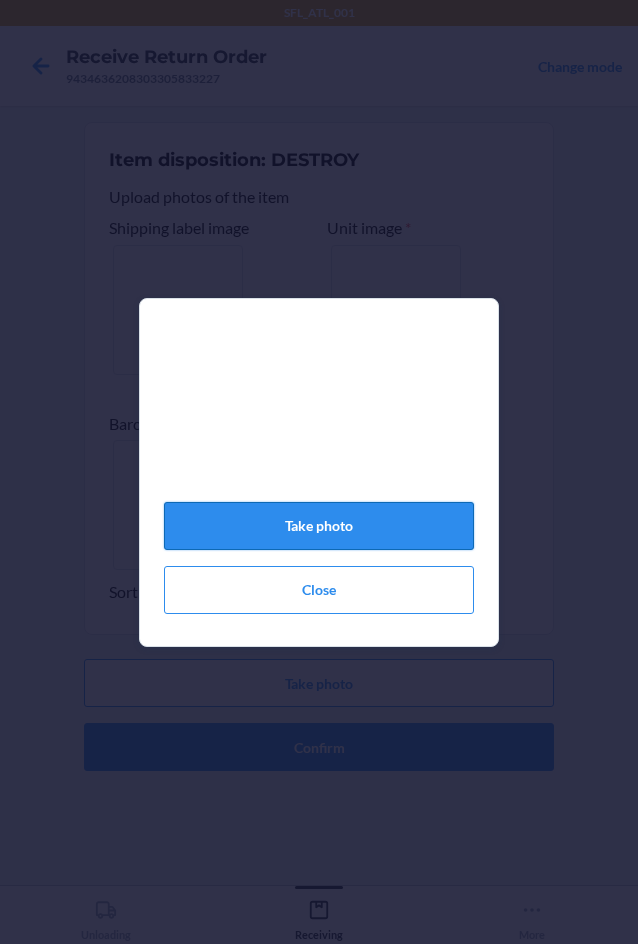 click on "Take photo" 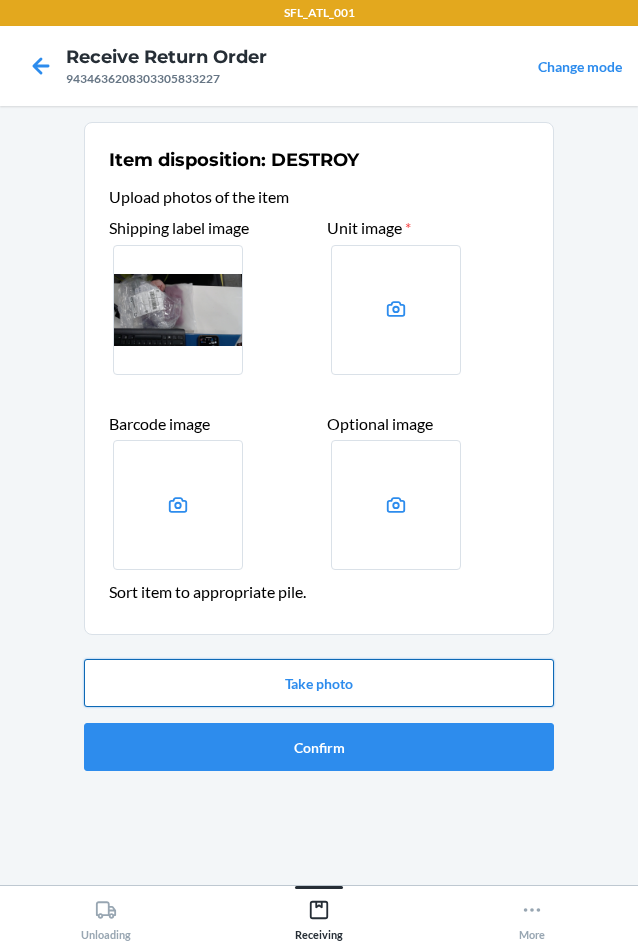 click on "Take photo" at bounding box center (319, 683) 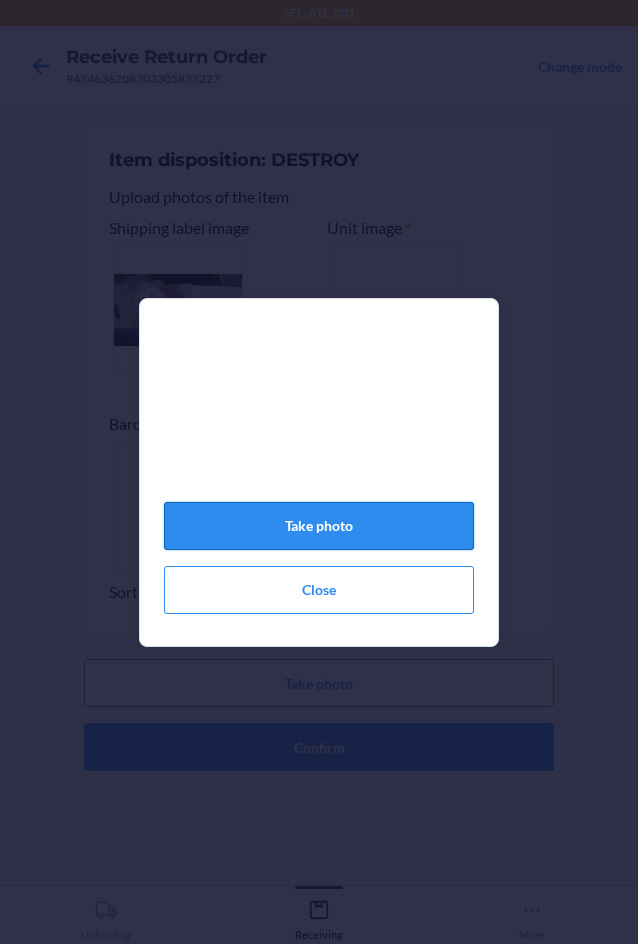 click on "Take photo" 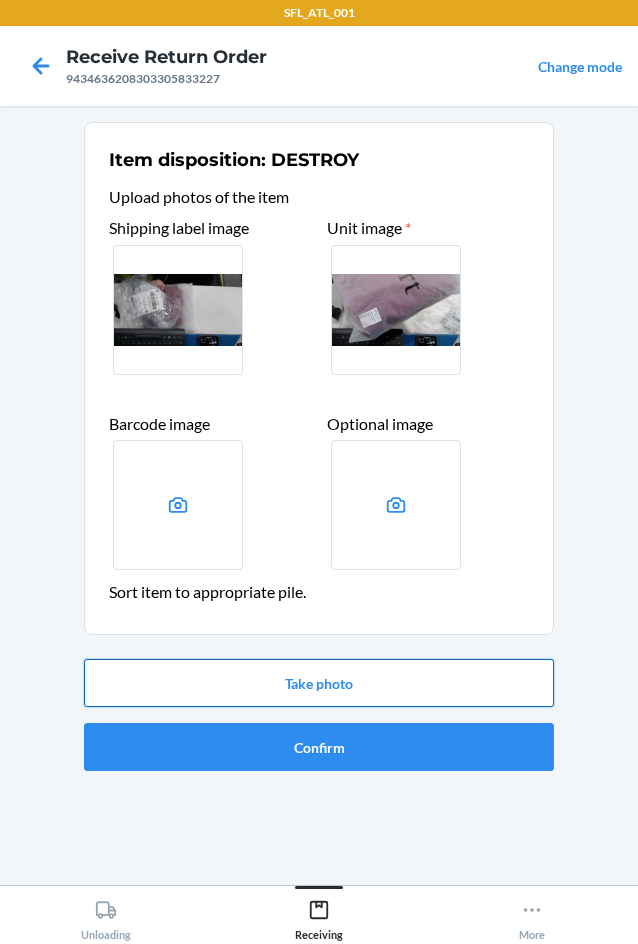 click on "Take photo" at bounding box center [319, 683] 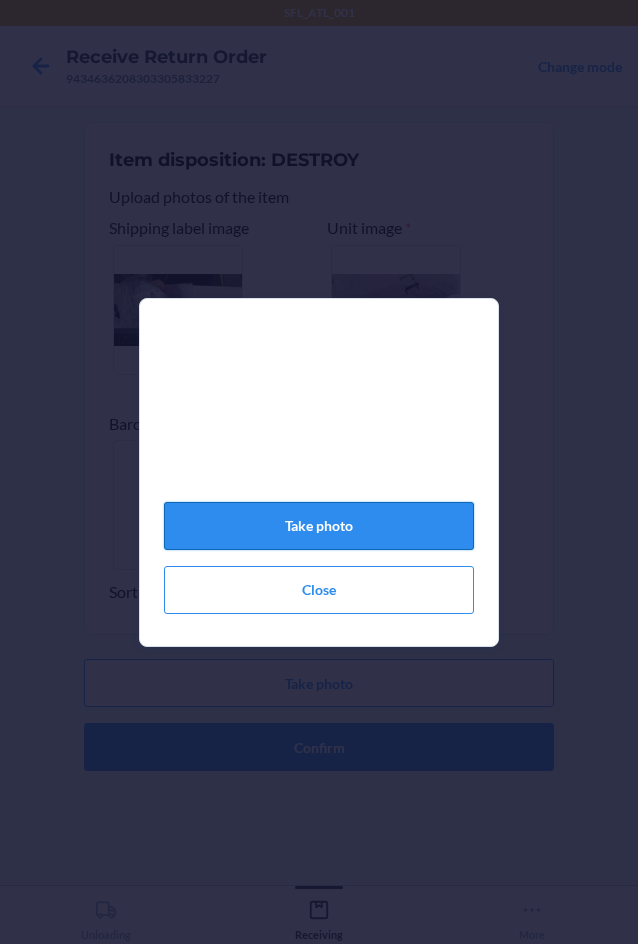 click on "Take photo" 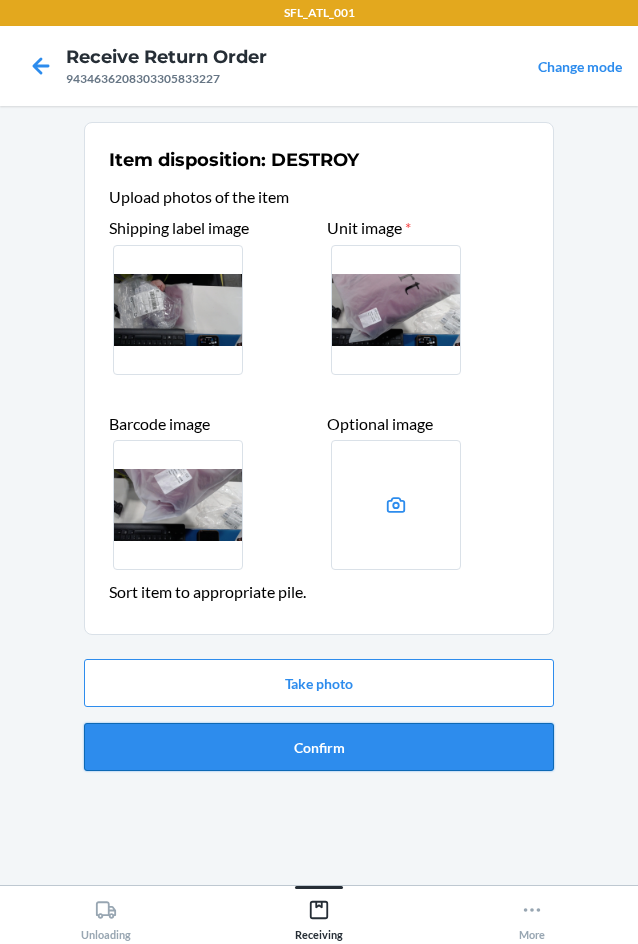click on "Confirm" at bounding box center (319, 747) 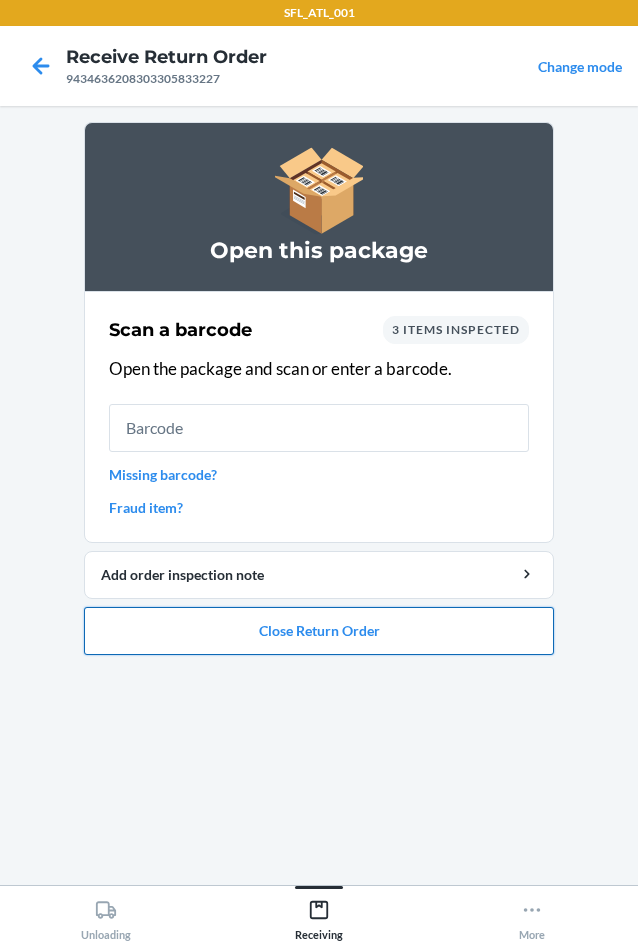 click on "Close Return Order" at bounding box center [319, 631] 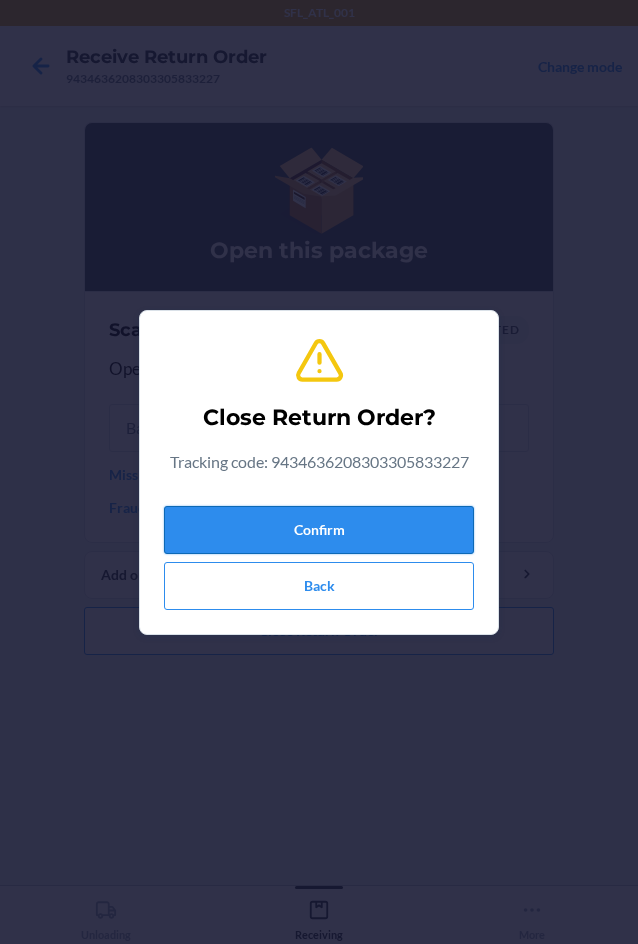 click on "Confirm" at bounding box center (319, 530) 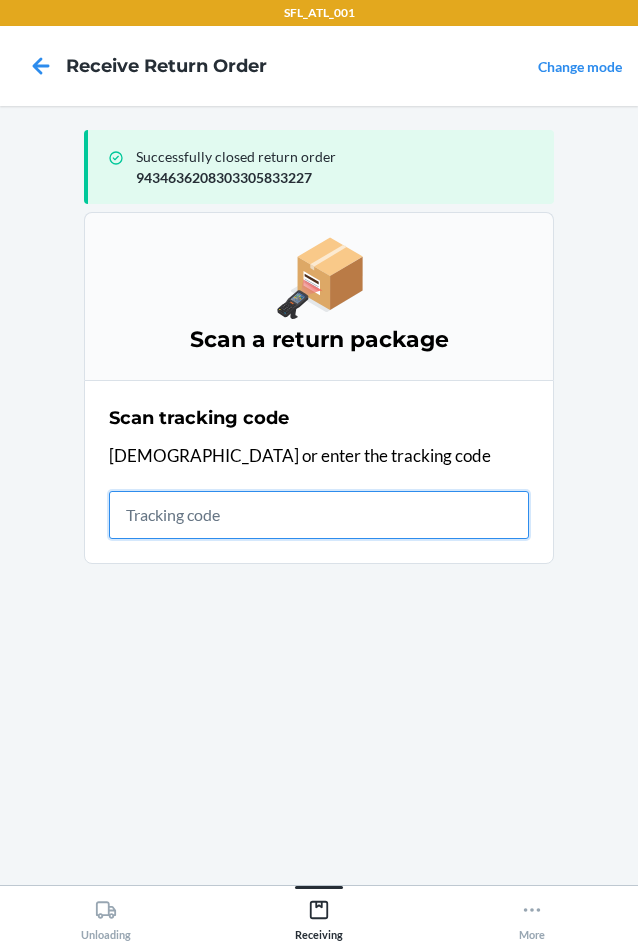 click at bounding box center [319, 515] 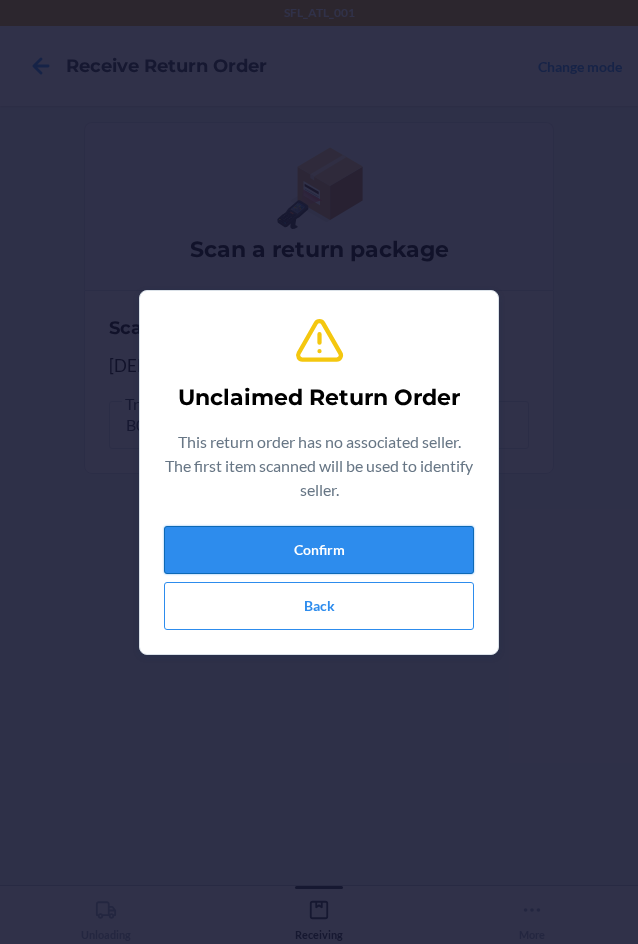 click on "Confirm" at bounding box center (319, 550) 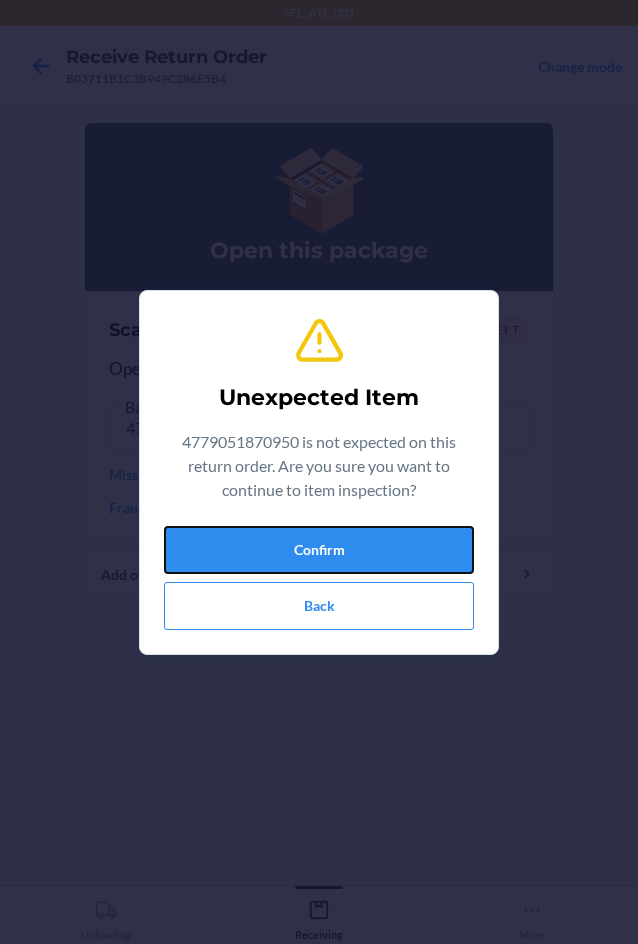 click on "Confirm" at bounding box center (319, 550) 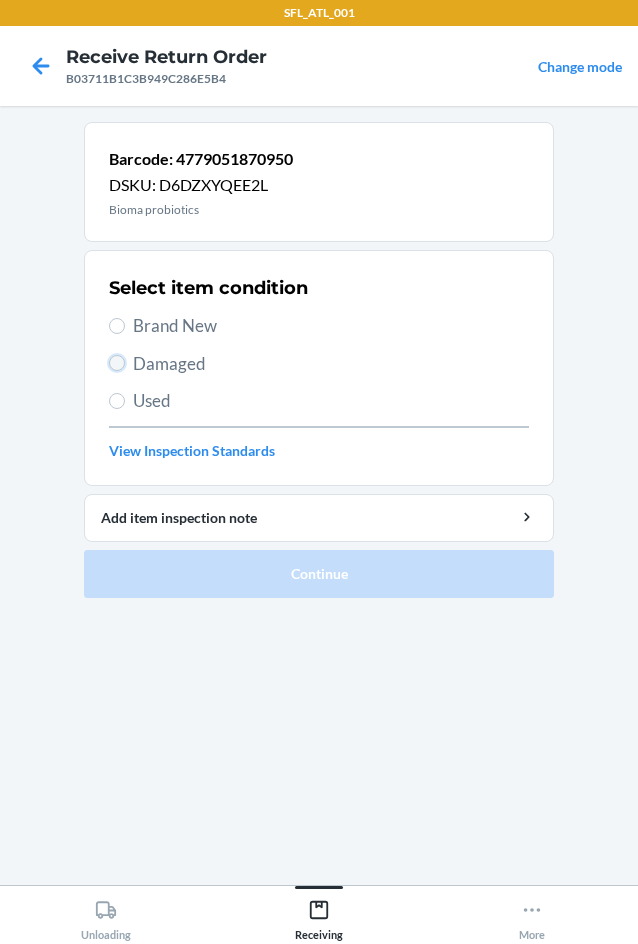 click on "Damaged" at bounding box center [117, 363] 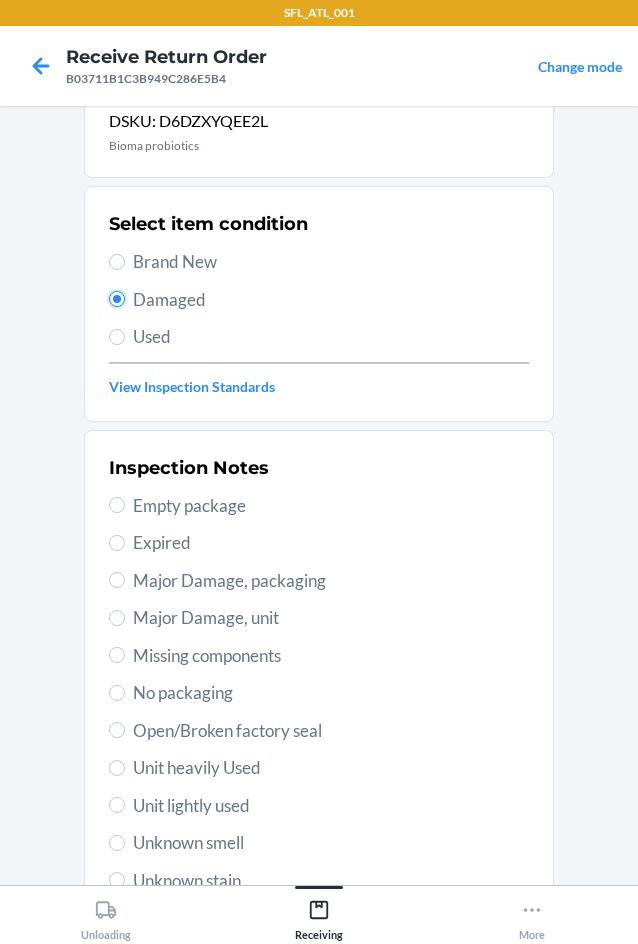 scroll, scrollTop: 100, scrollLeft: 0, axis: vertical 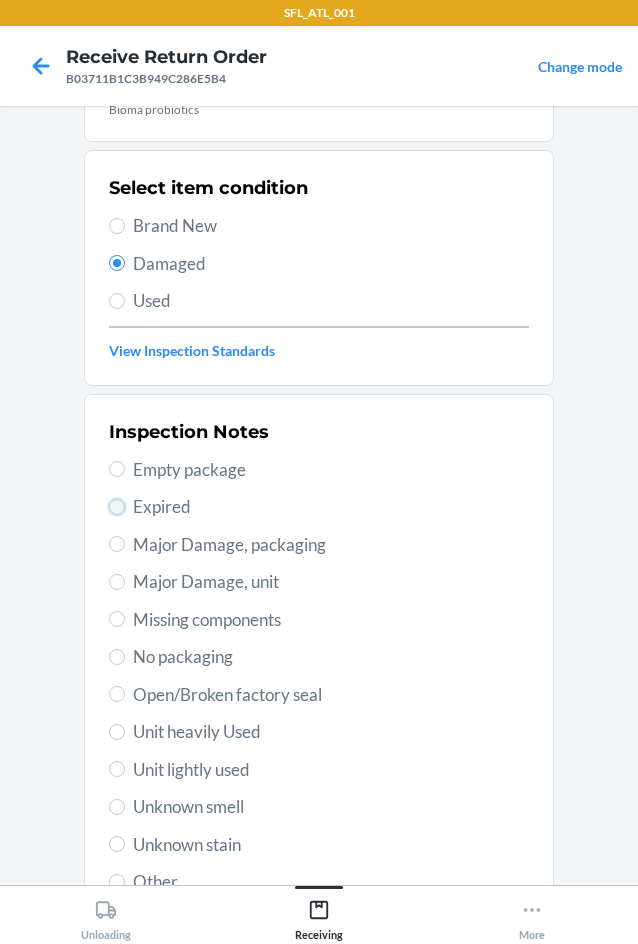 click on "Expired" at bounding box center (117, 507) 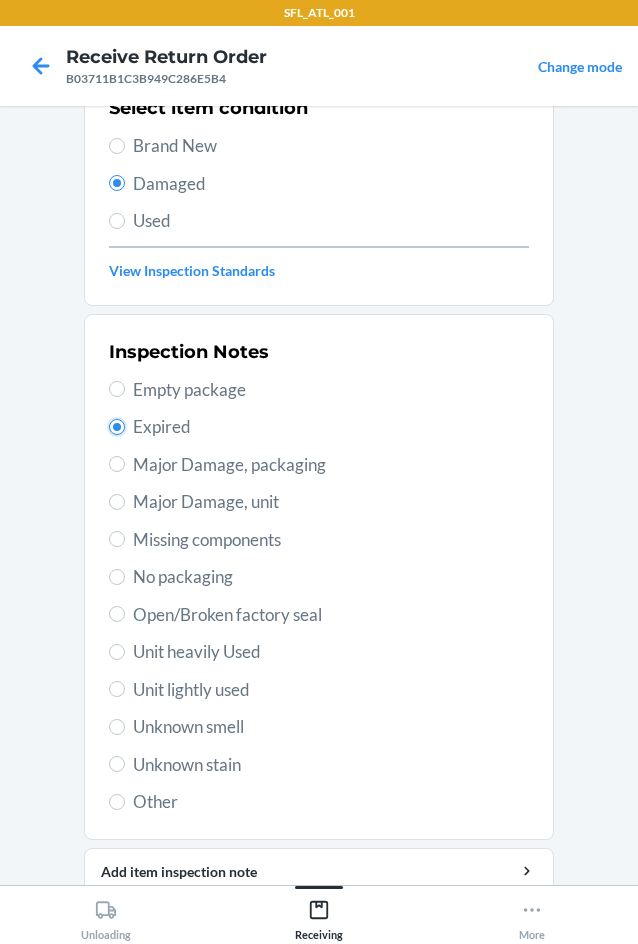 scroll, scrollTop: 263, scrollLeft: 0, axis: vertical 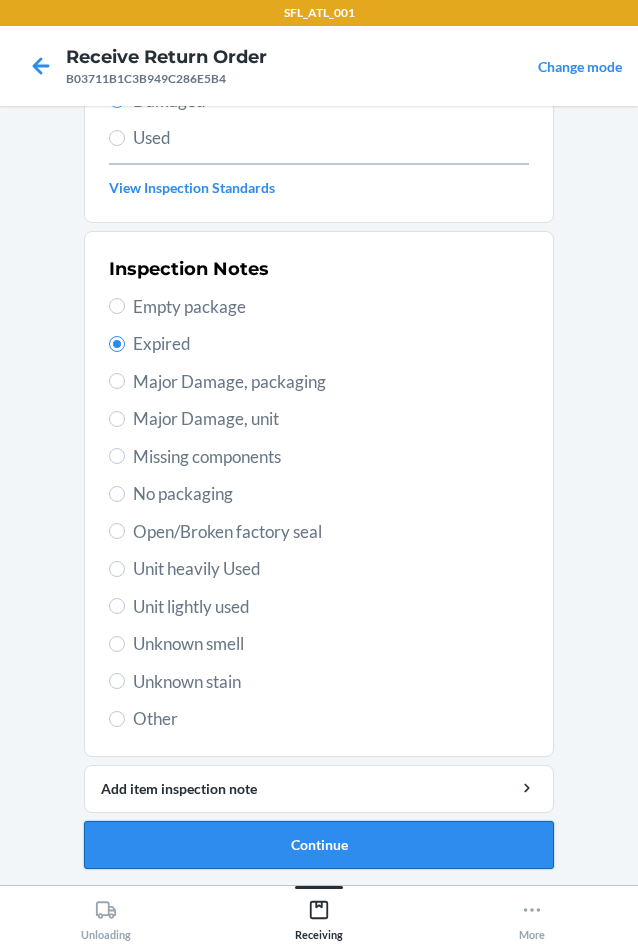 click on "Continue" at bounding box center (319, 845) 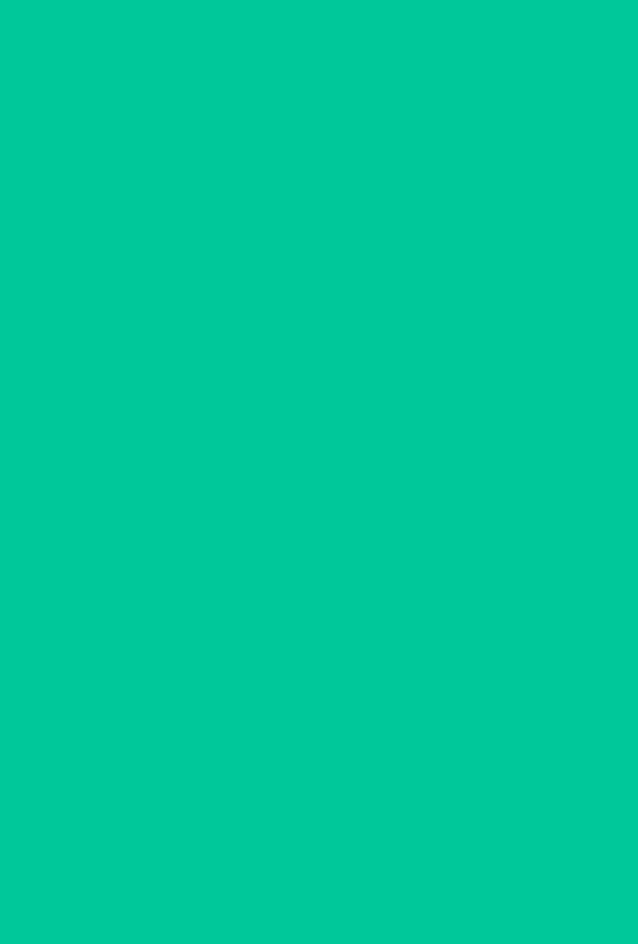scroll, scrollTop: 98, scrollLeft: 0, axis: vertical 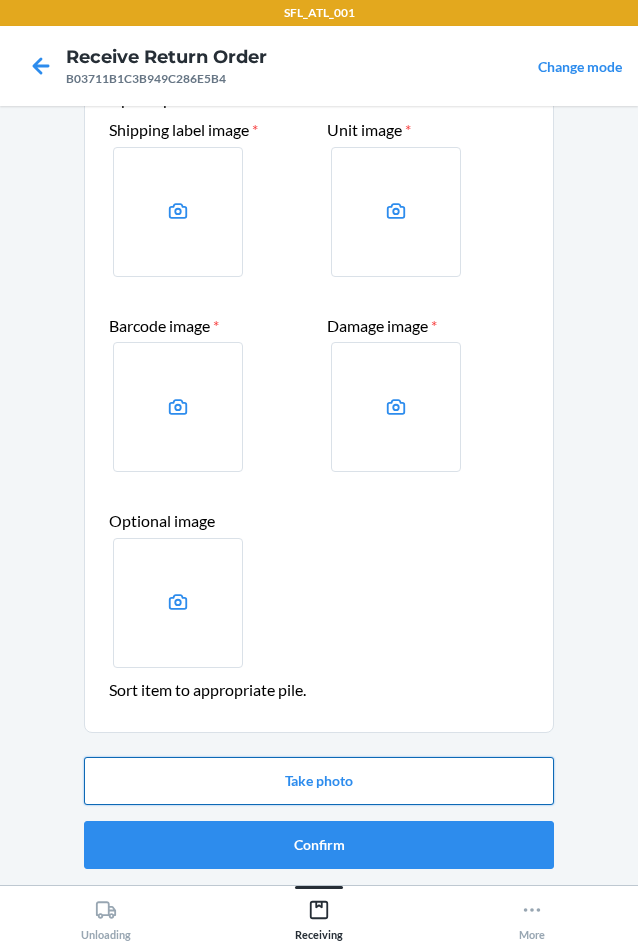 click on "Take photo" at bounding box center [319, 781] 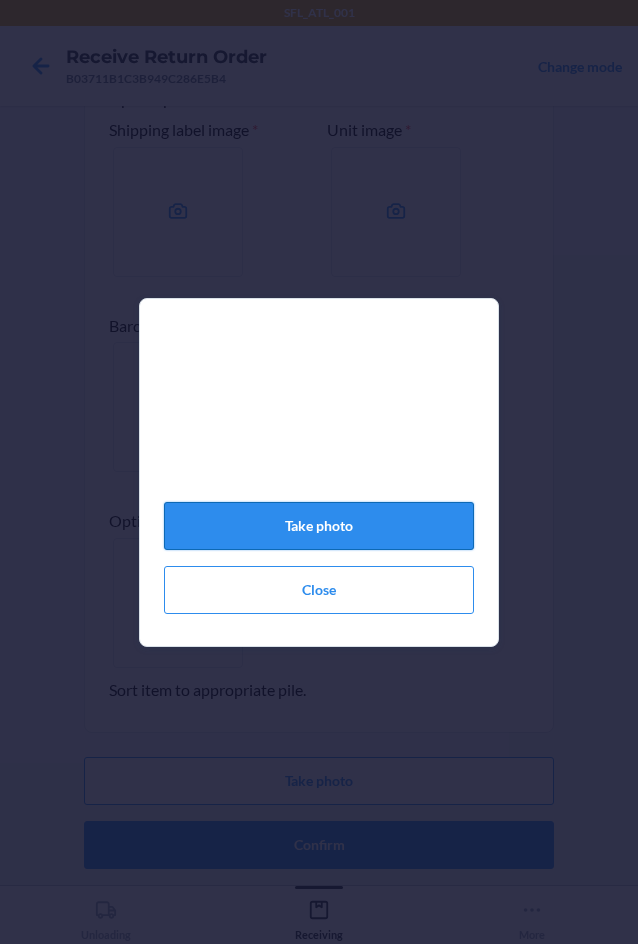 click on "Take photo" 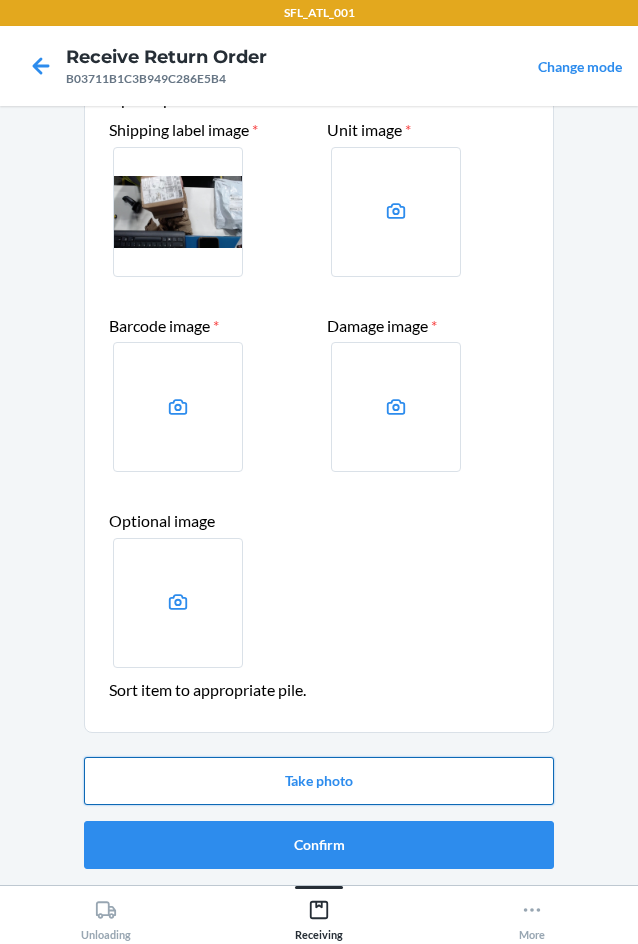 click on "Take photo" at bounding box center [319, 781] 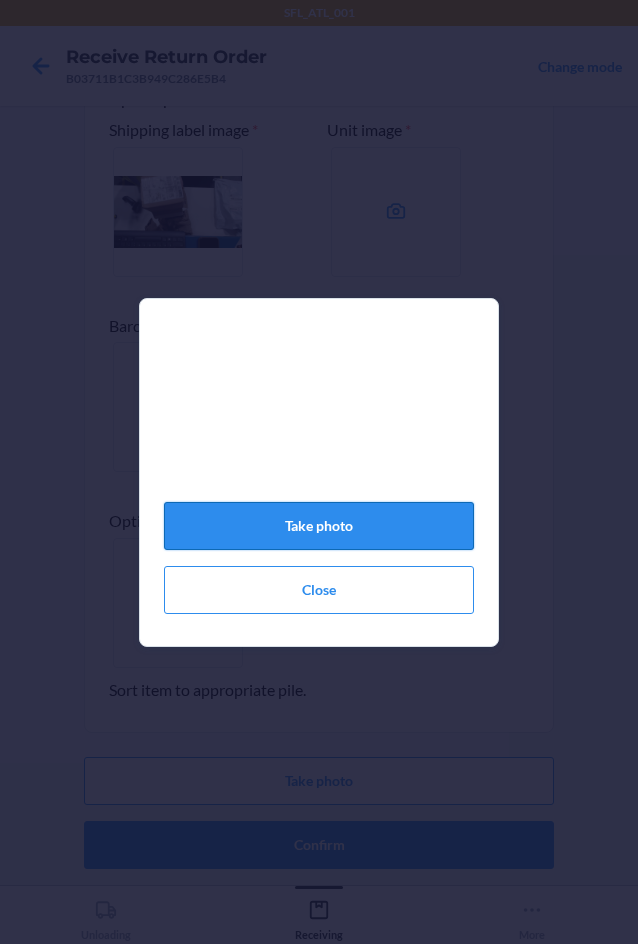 click on "Take photo" 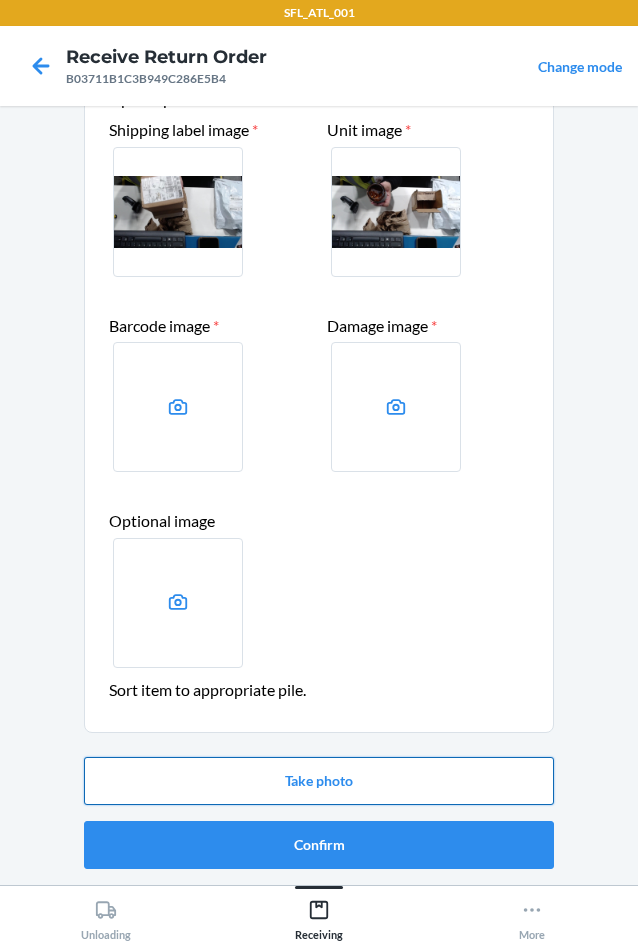 click on "Take photo" at bounding box center [319, 781] 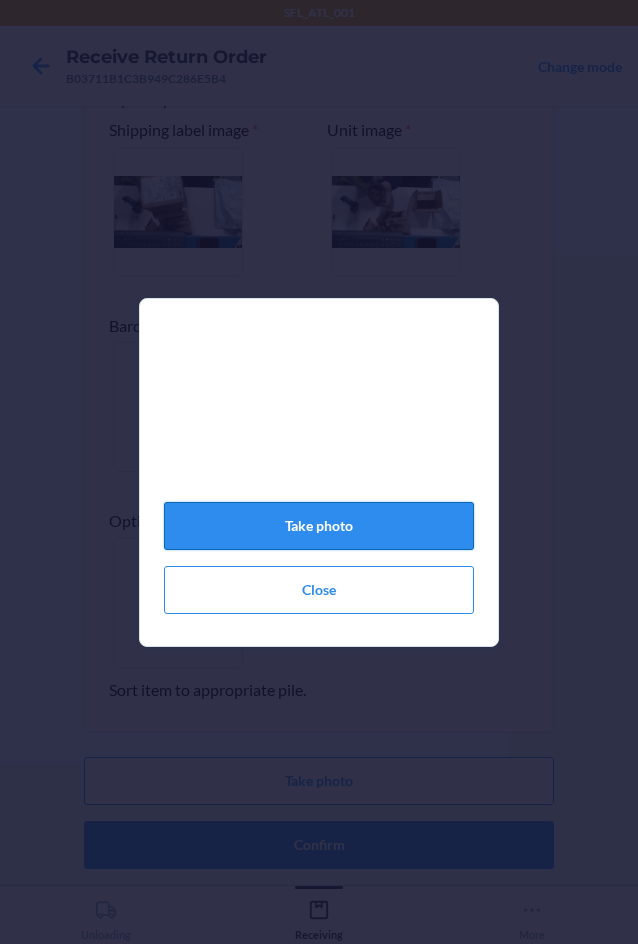 click on "Take photo" 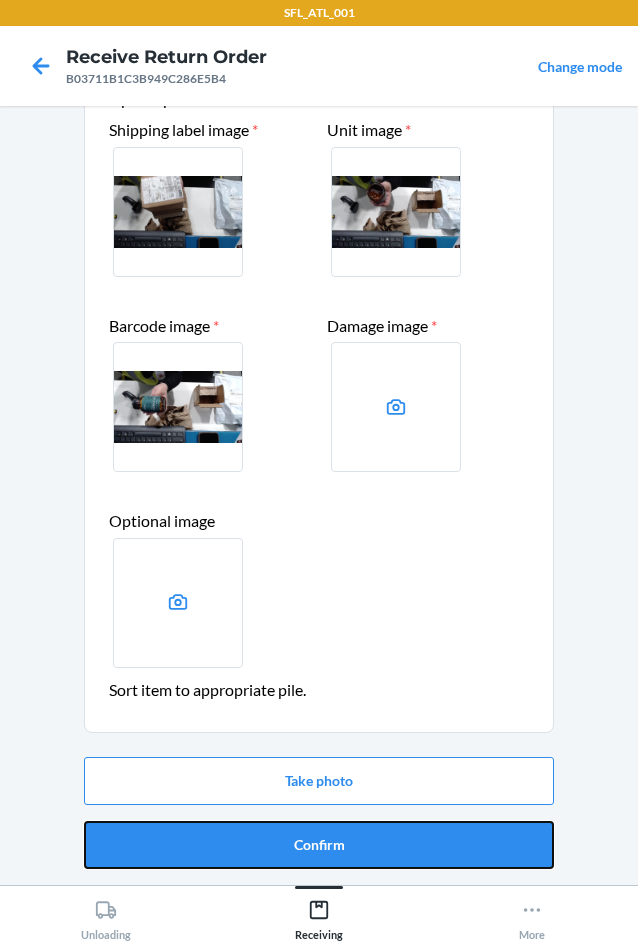 click on "Confirm" at bounding box center (319, 845) 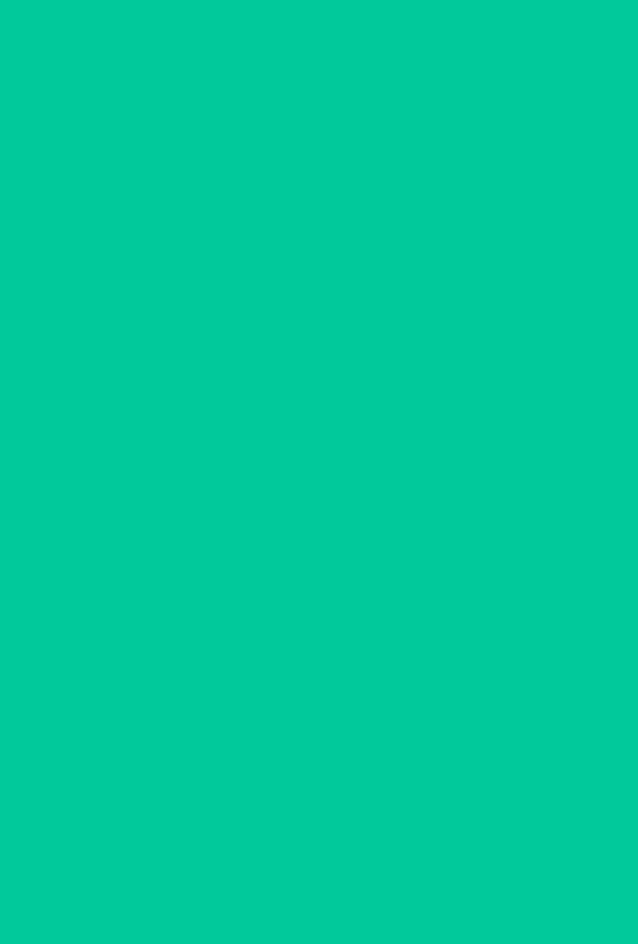 scroll, scrollTop: 0, scrollLeft: 0, axis: both 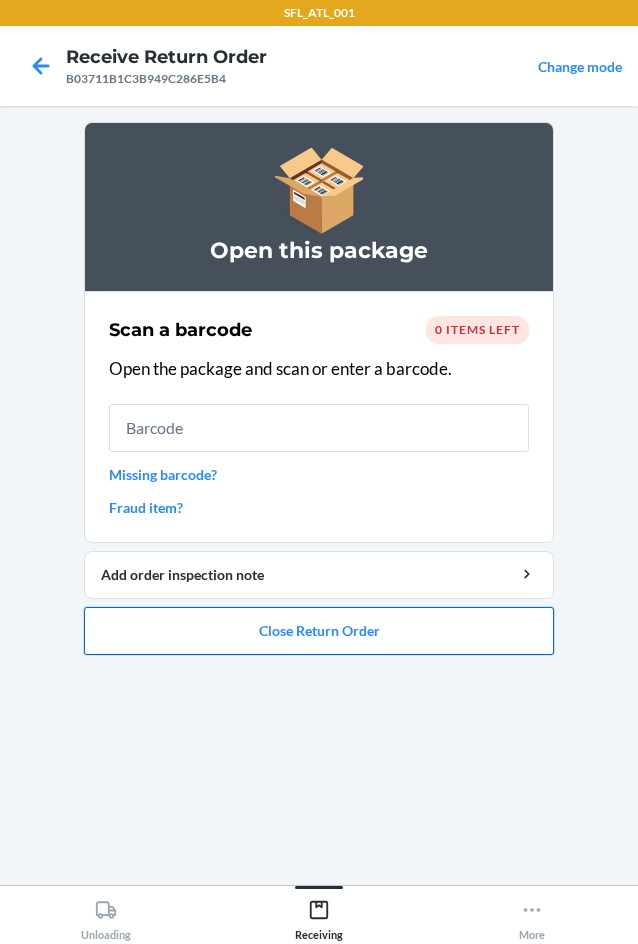 click on "Close Return Order" at bounding box center (319, 631) 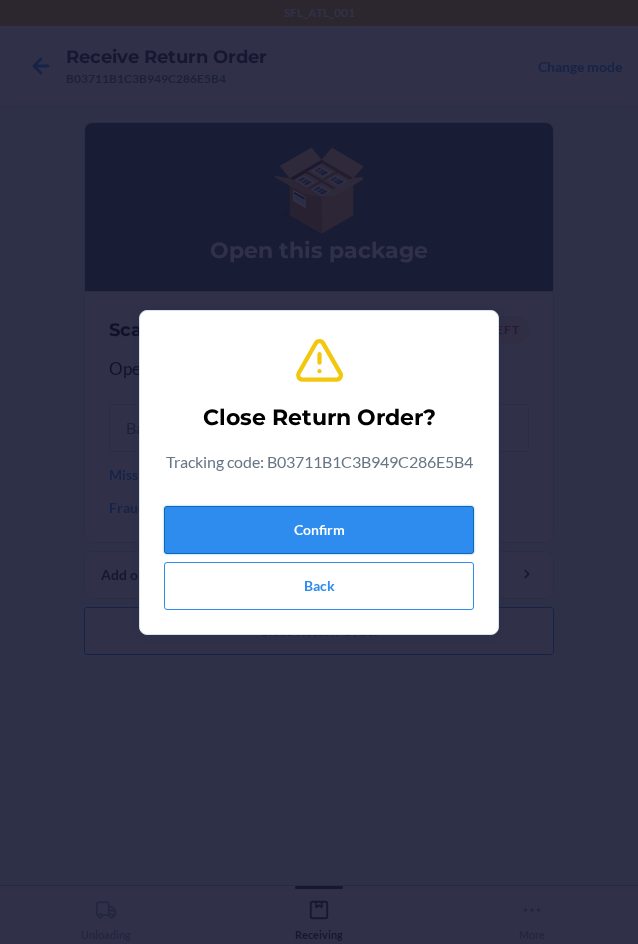 click on "Confirm" at bounding box center (319, 530) 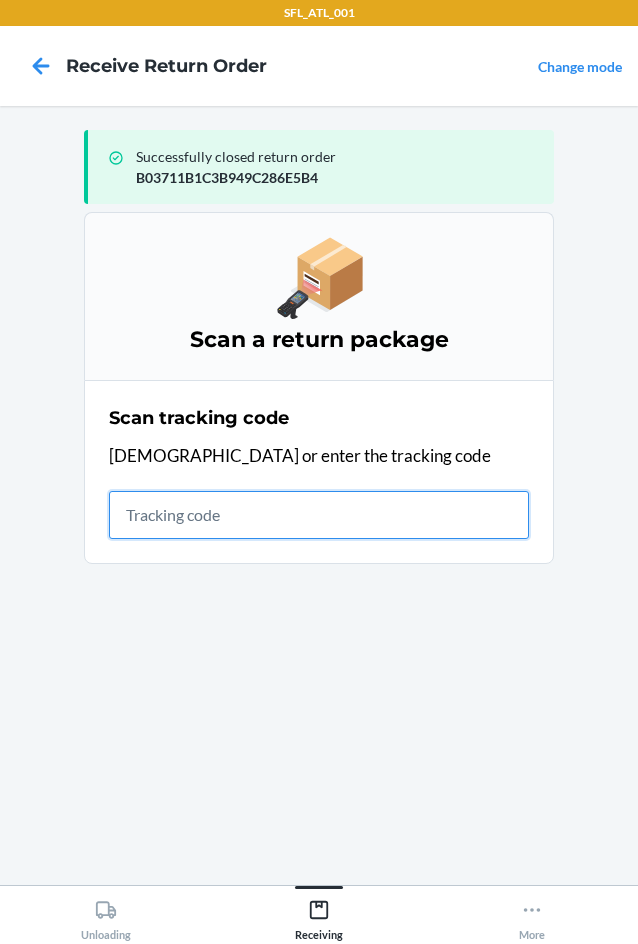 click at bounding box center [319, 515] 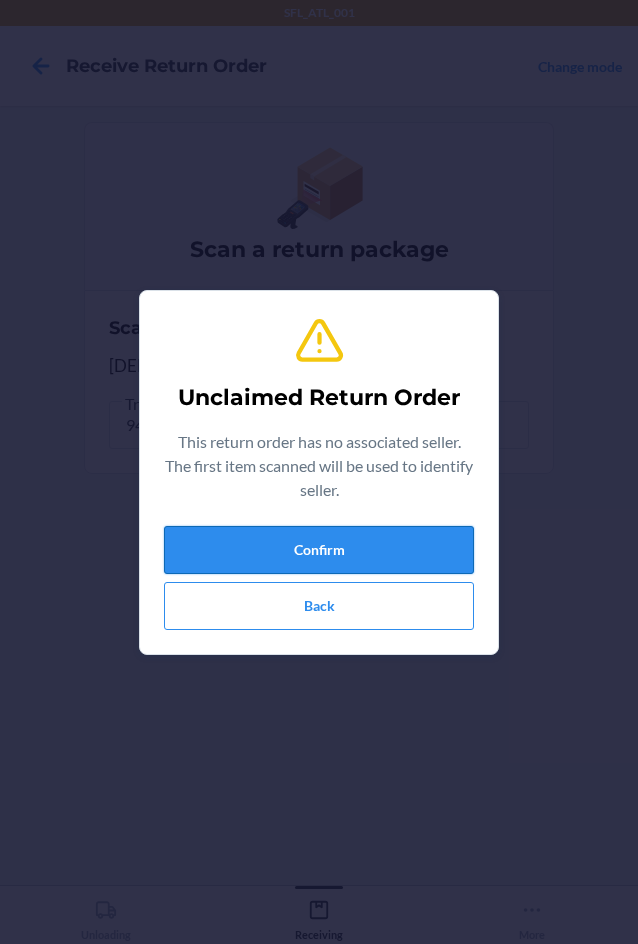 click on "Confirm" at bounding box center (319, 550) 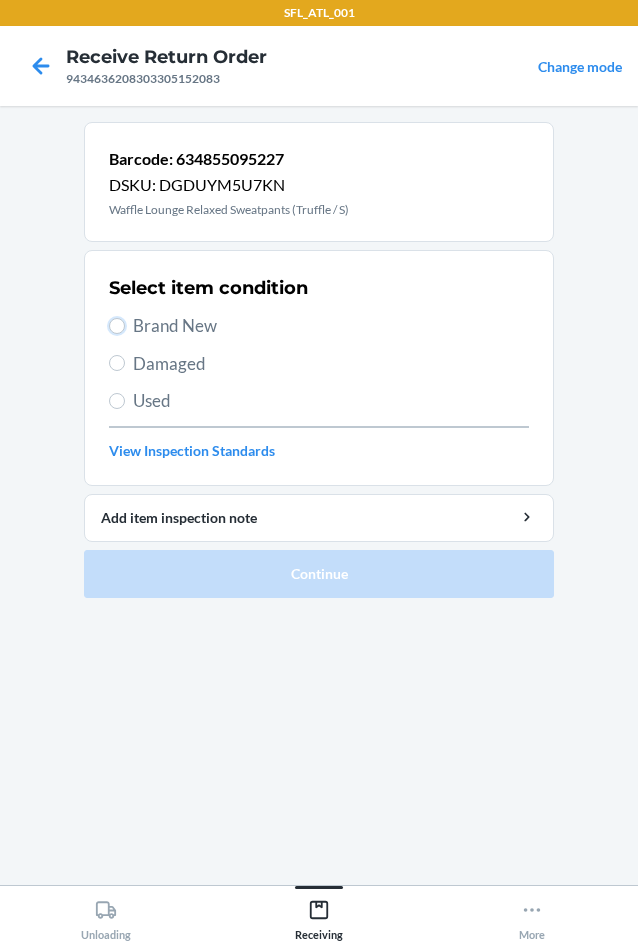 drag, startPoint x: 117, startPoint y: 327, endPoint x: 193, endPoint y: 556, distance: 241.282 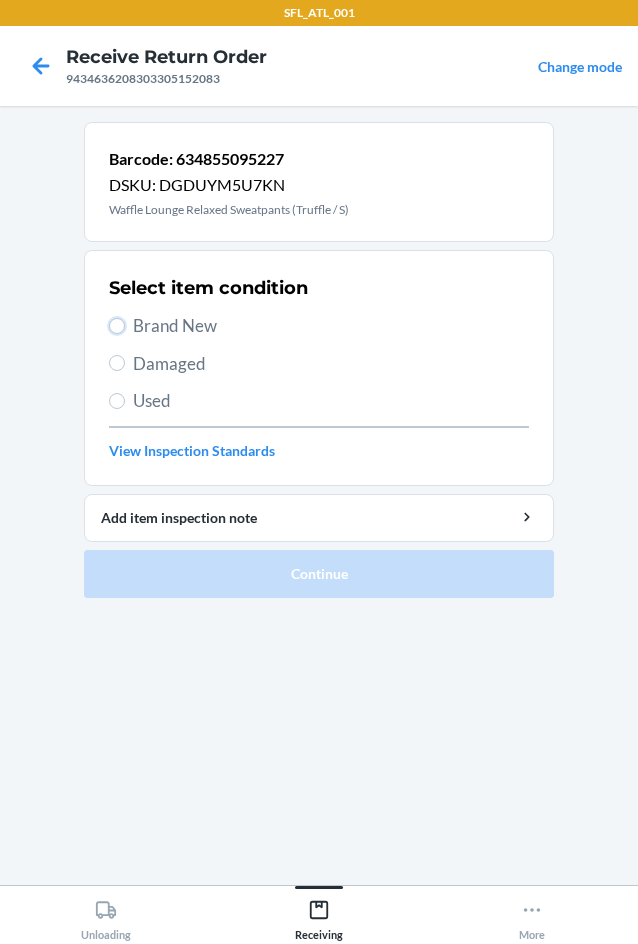 click on "Brand New" at bounding box center (117, 326) 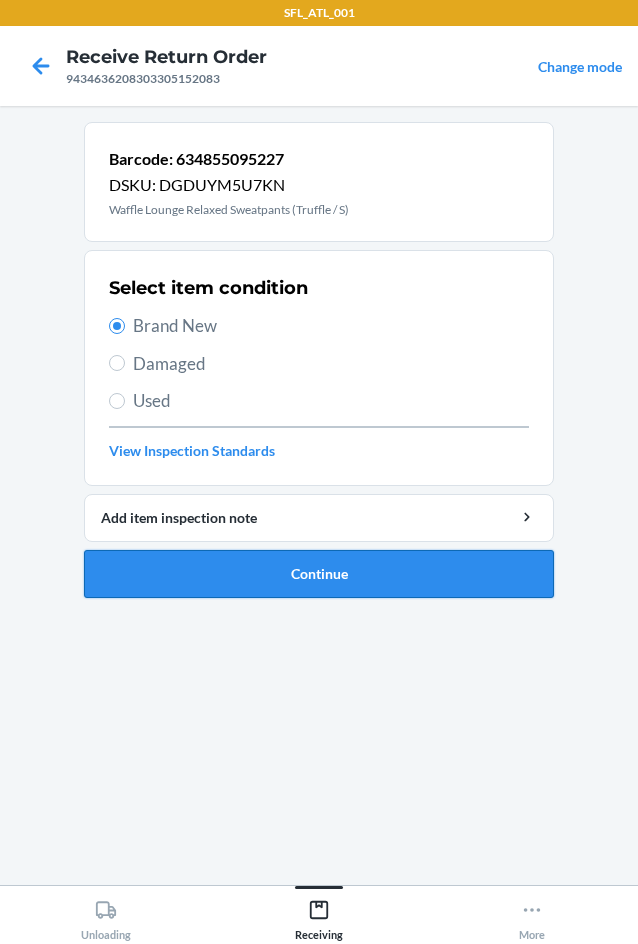 click on "Continue" at bounding box center (319, 574) 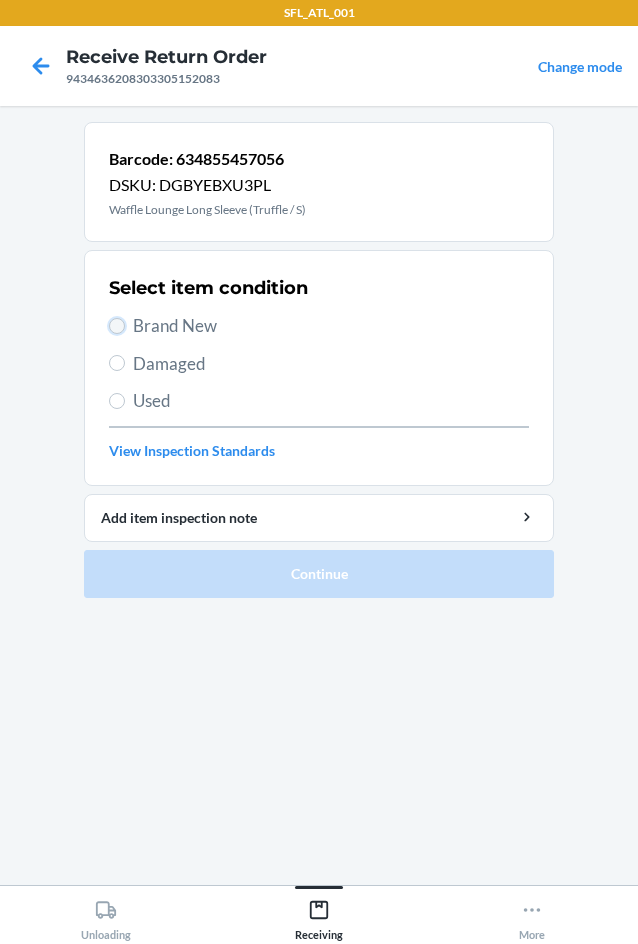 click on "Brand New" at bounding box center [117, 326] 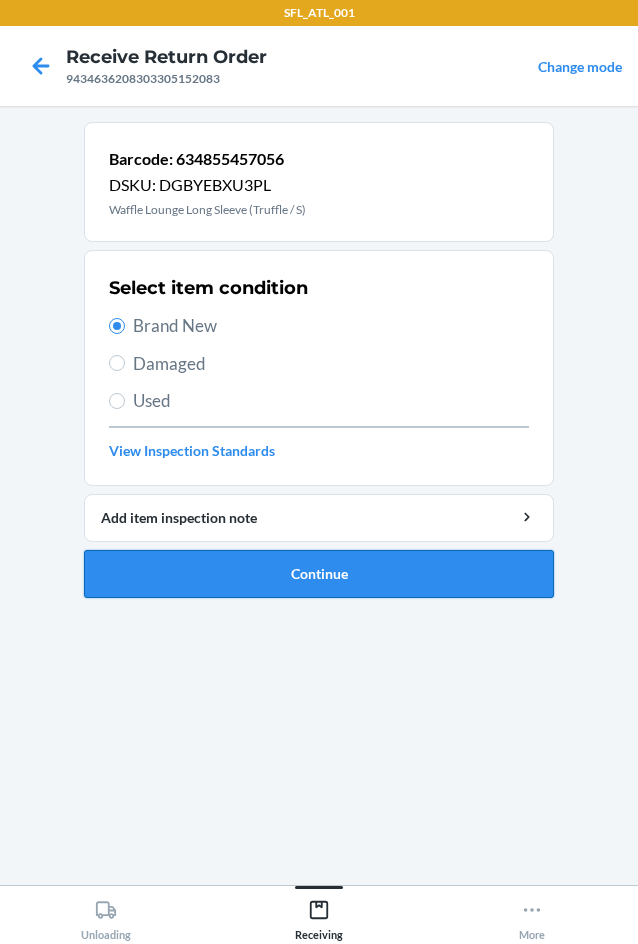 click on "Continue" at bounding box center [319, 574] 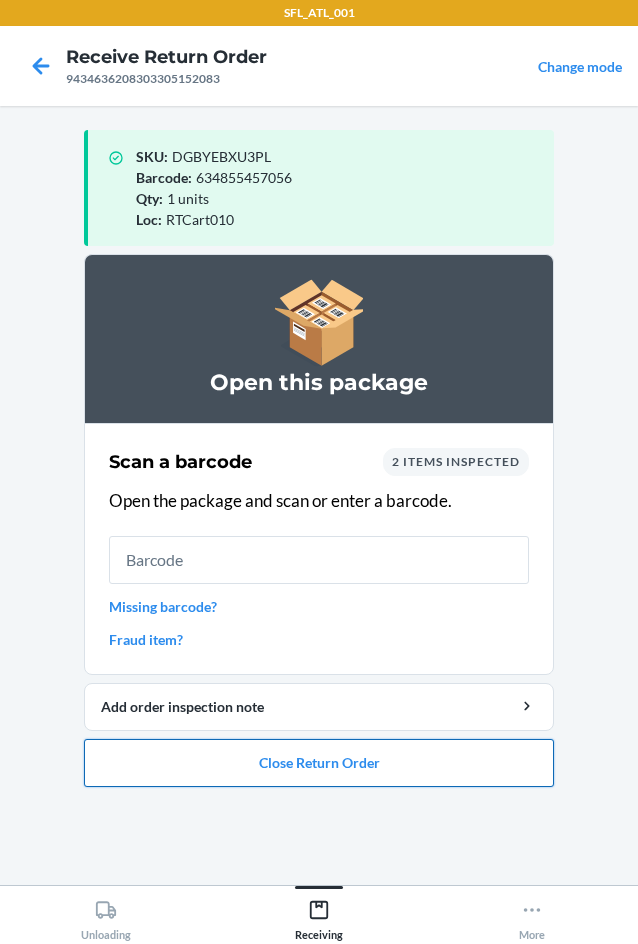 click on "Close Return Order" at bounding box center [319, 763] 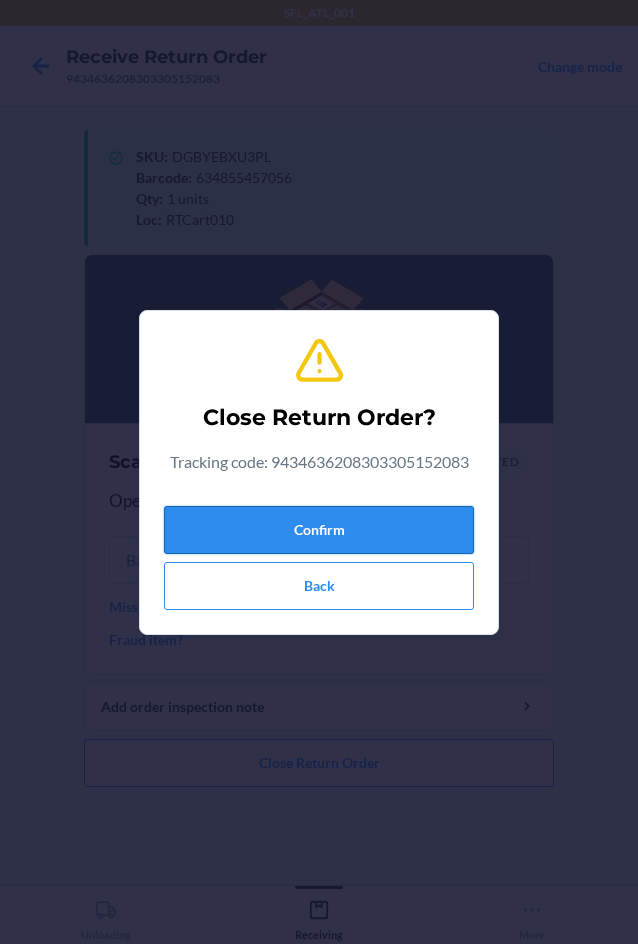 click on "Confirm" at bounding box center [319, 530] 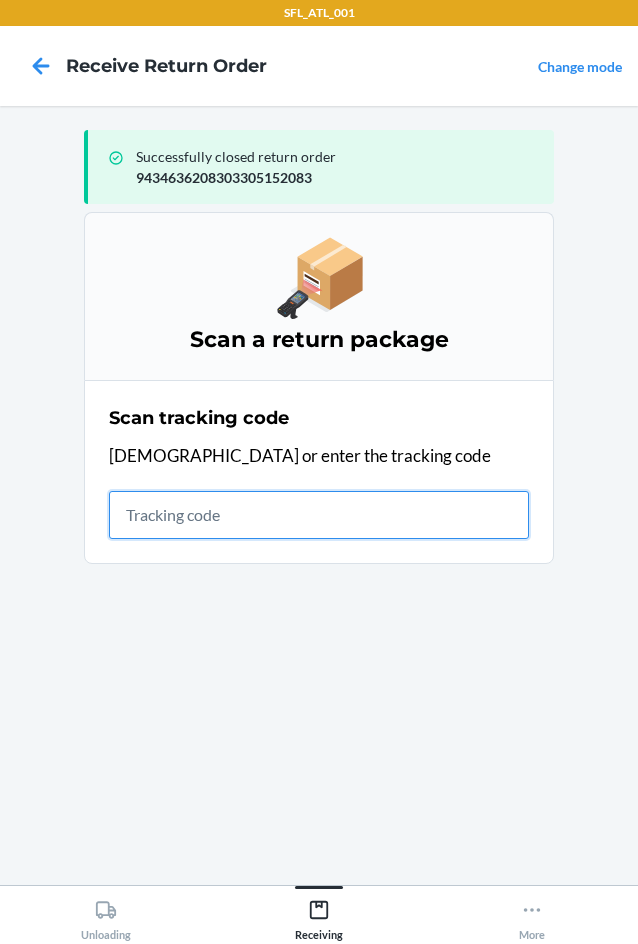 click at bounding box center [319, 515] 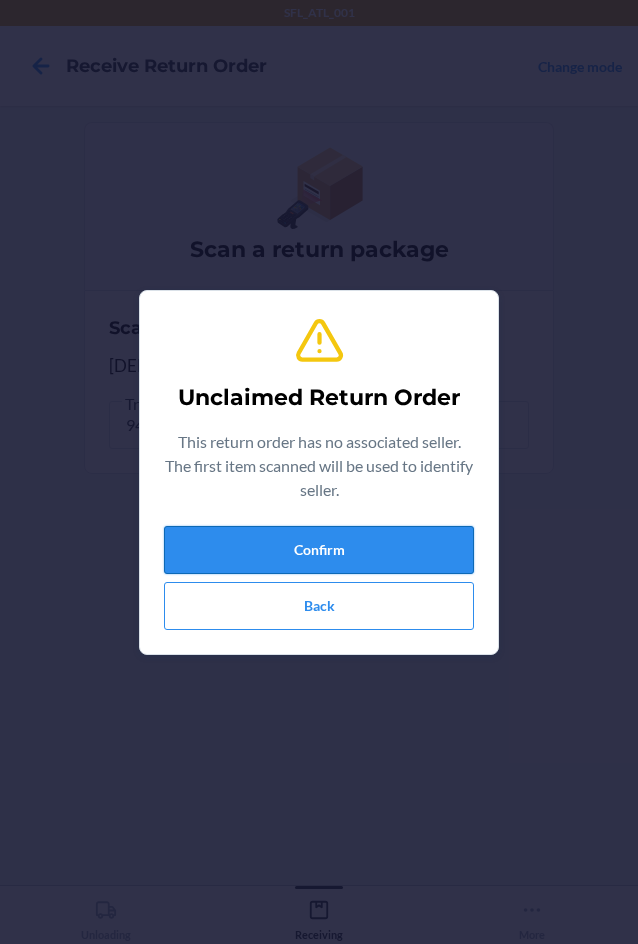 click on "Confirm" at bounding box center [319, 550] 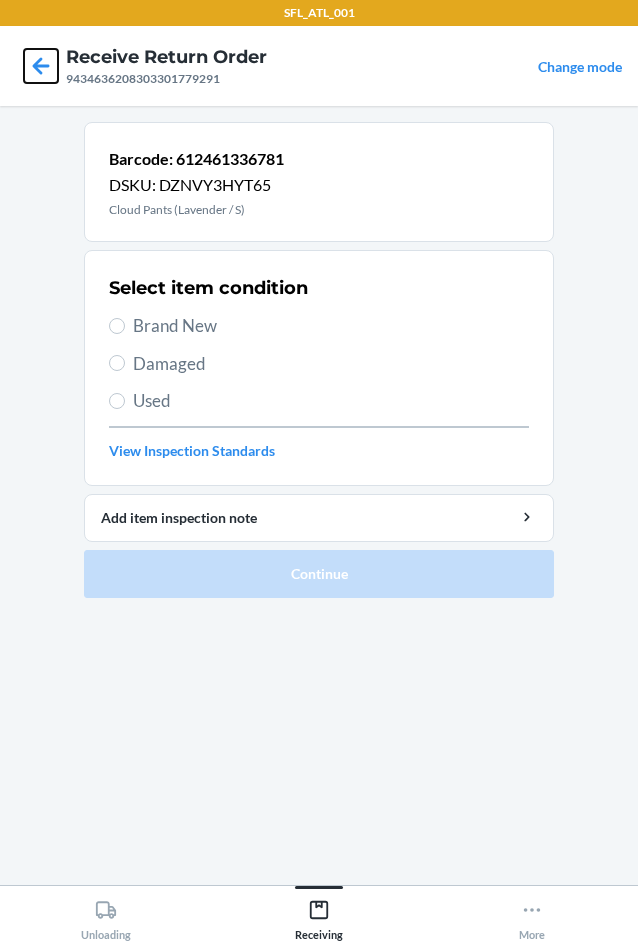 click 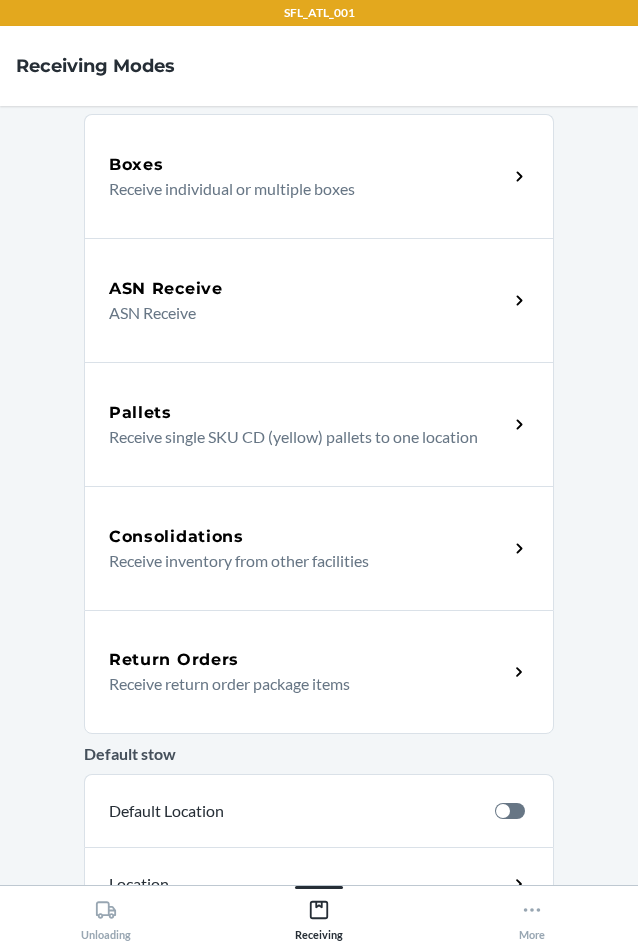 scroll, scrollTop: 300, scrollLeft: 0, axis: vertical 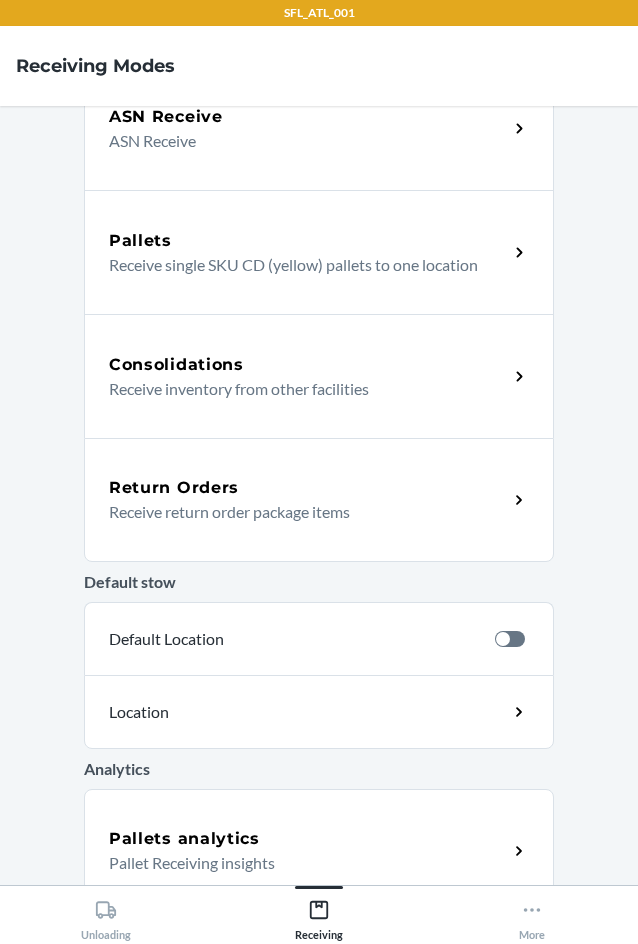 click on "Return Orders" at bounding box center (174, 488) 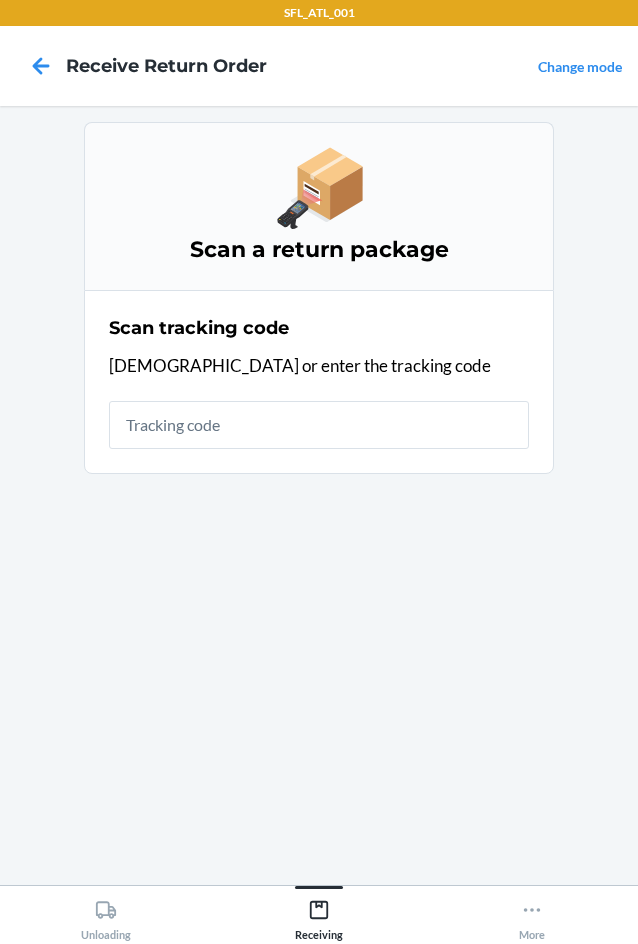 click at bounding box center (319, 425) 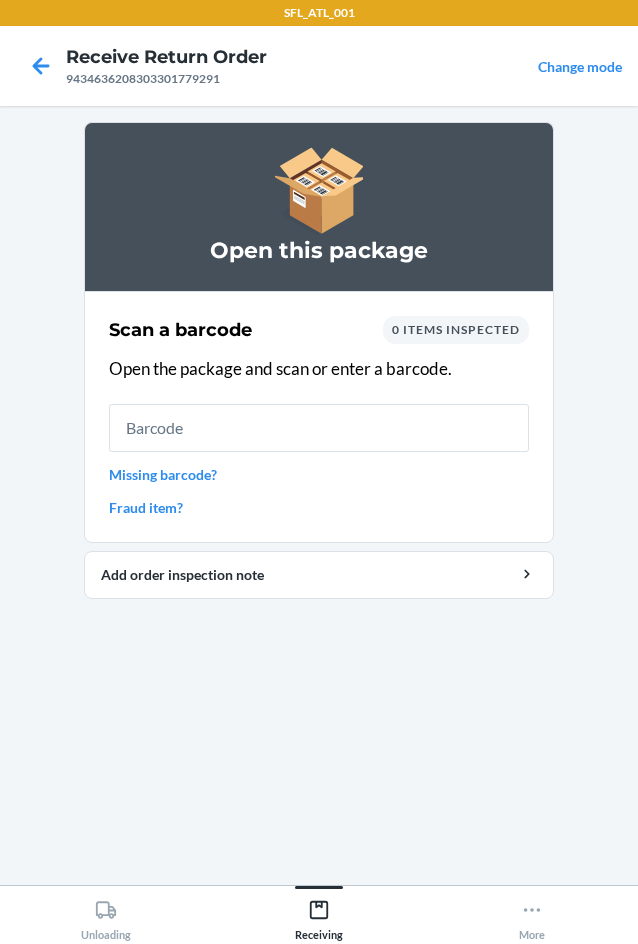 click on "Fraud item?" at bounding box center (319, 507) 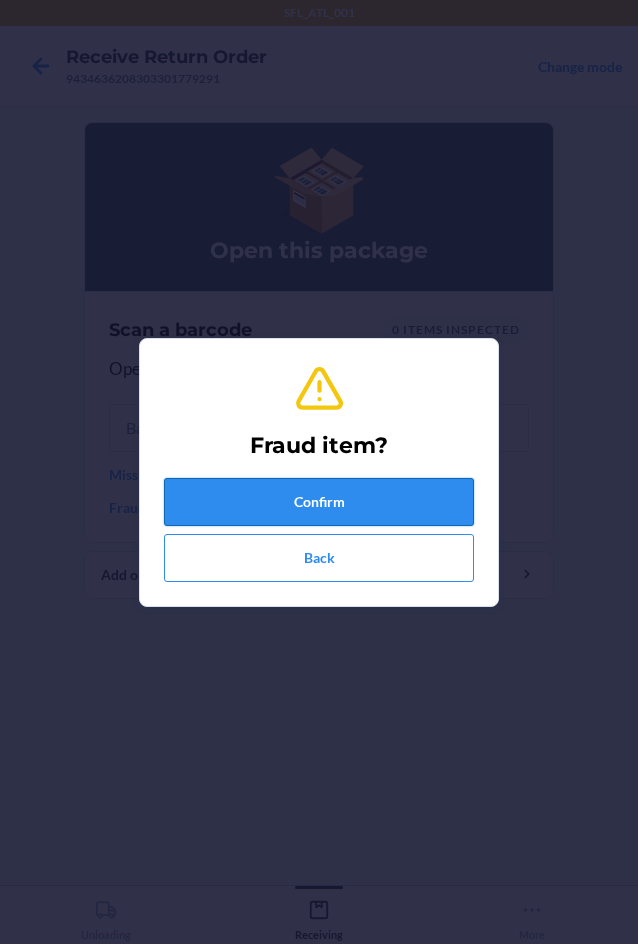 click on "Confirm" at bounding box center [319, 502] 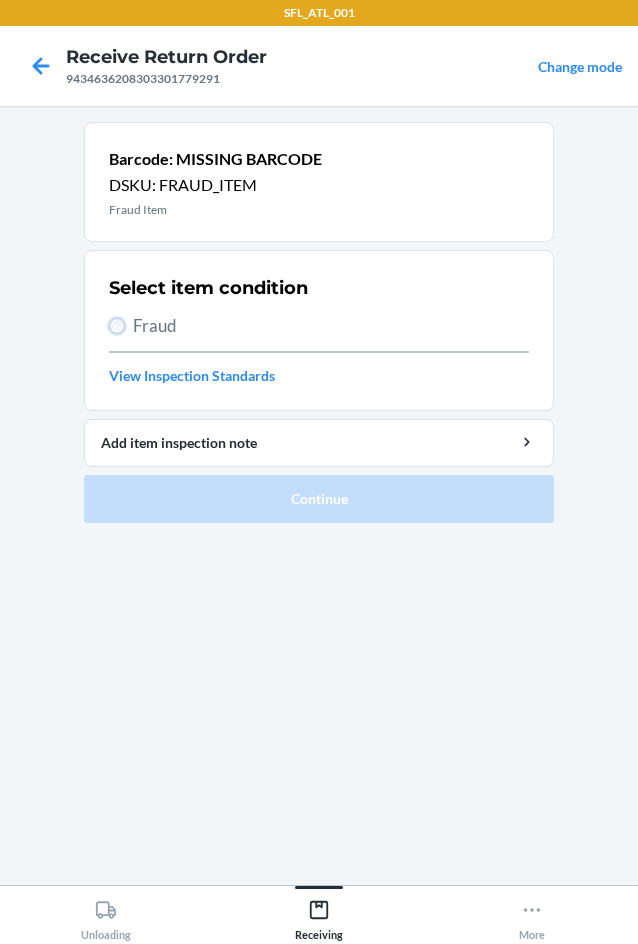 click on "Fraud" at bounding box center [117, 326] 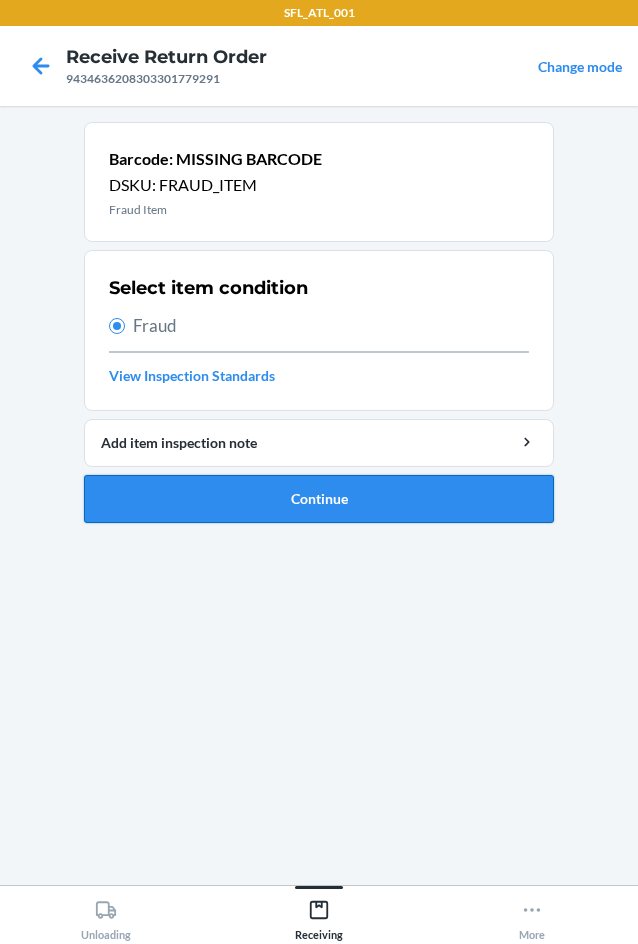 click on "Continue" at bounding box center (319, 499) 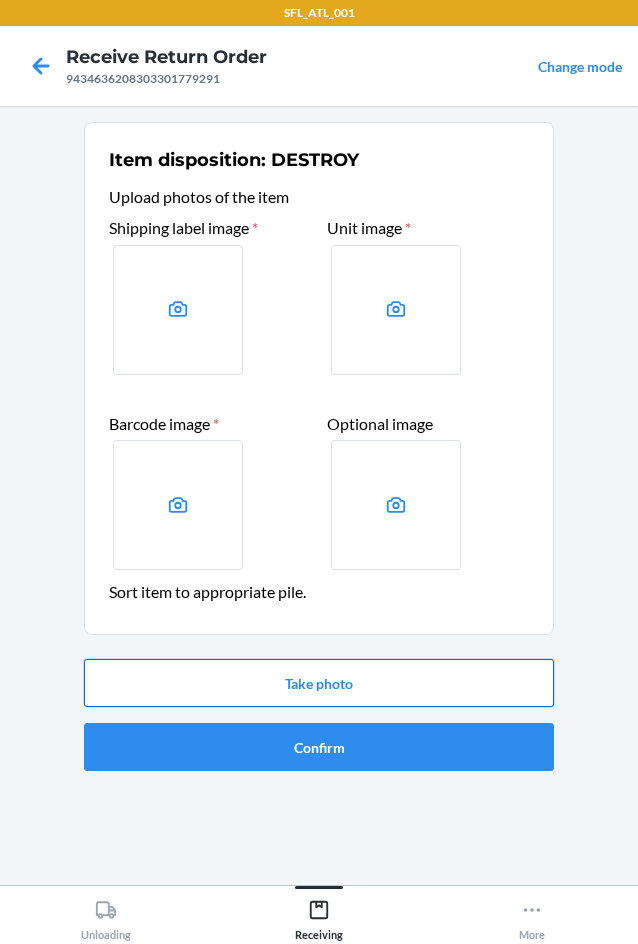 click on "Take photo" at bounding box center (319, 683) 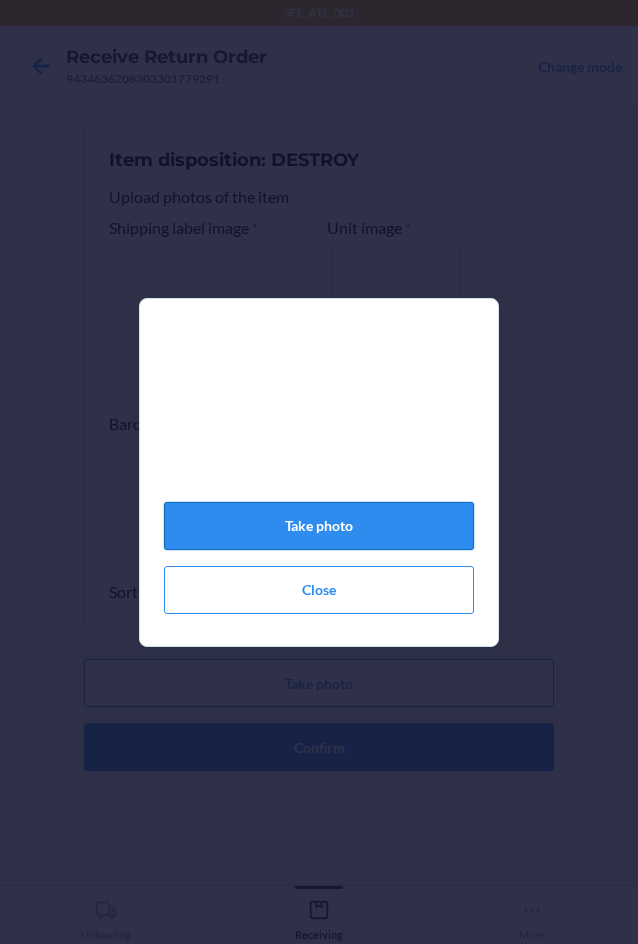 click on "Take photo" 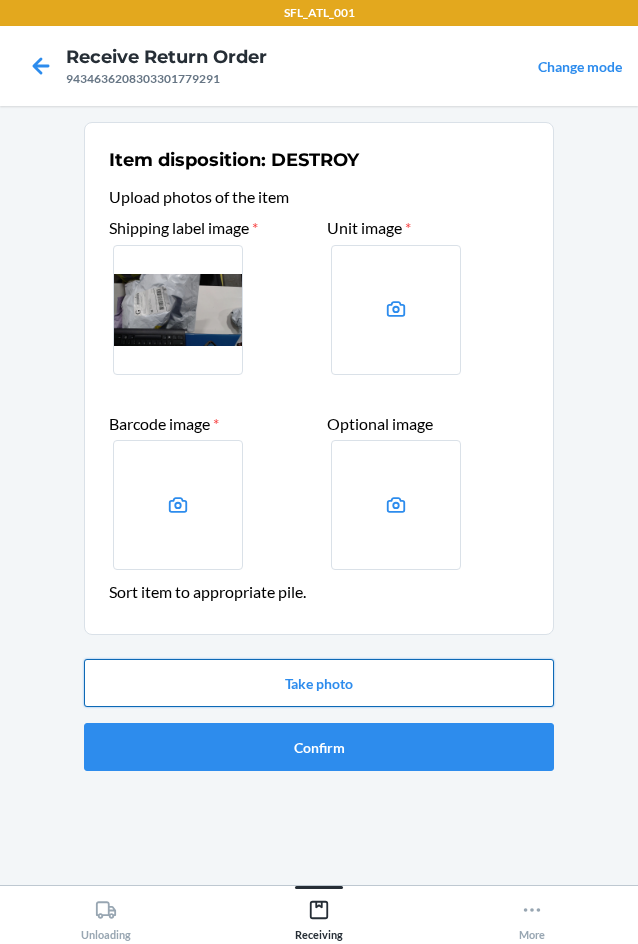 click on "Take photo" at bounding box center (319, 683) 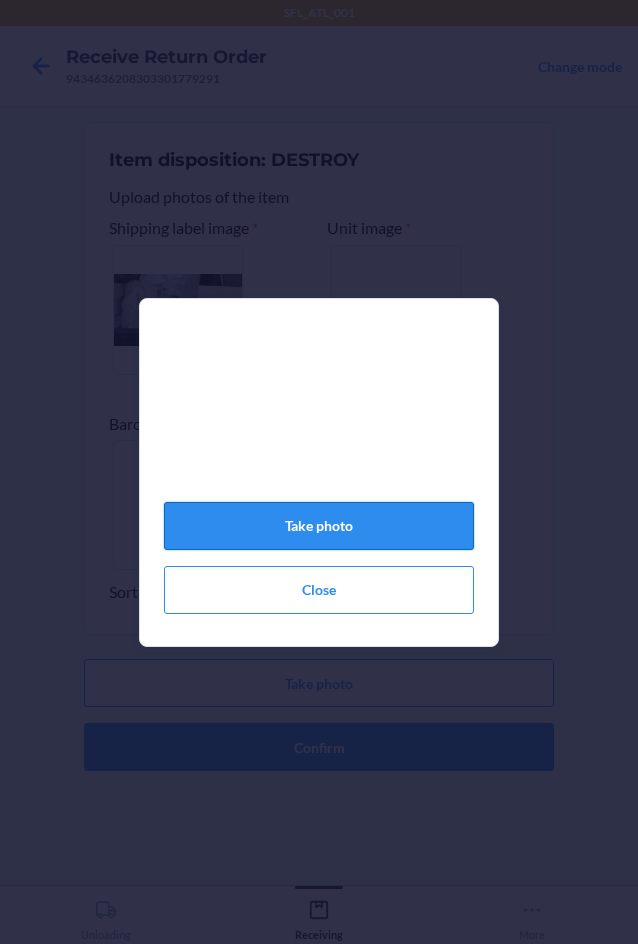 click on "Take photo" 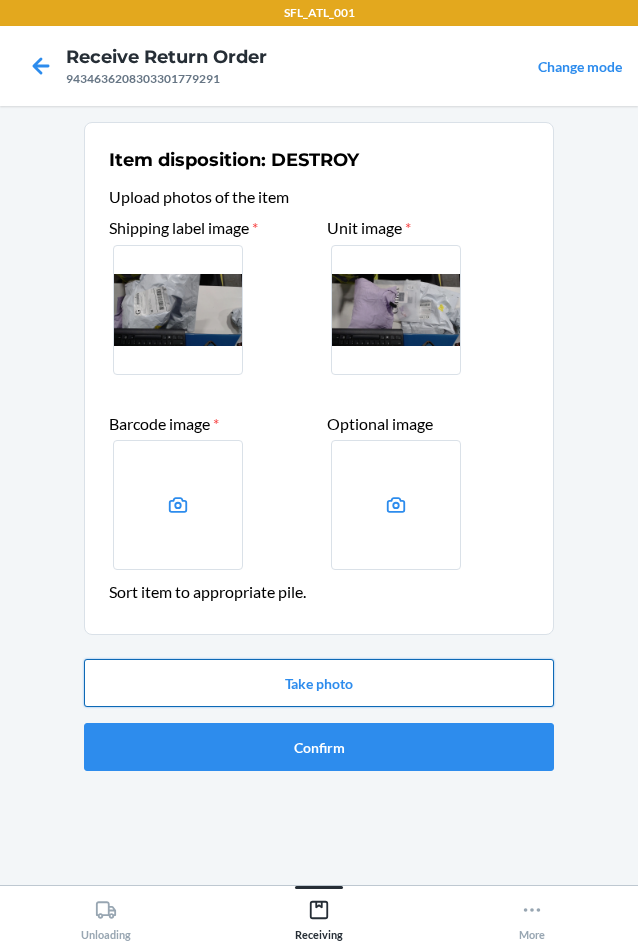 click on "Take photo" at bounding box center (319, 683) 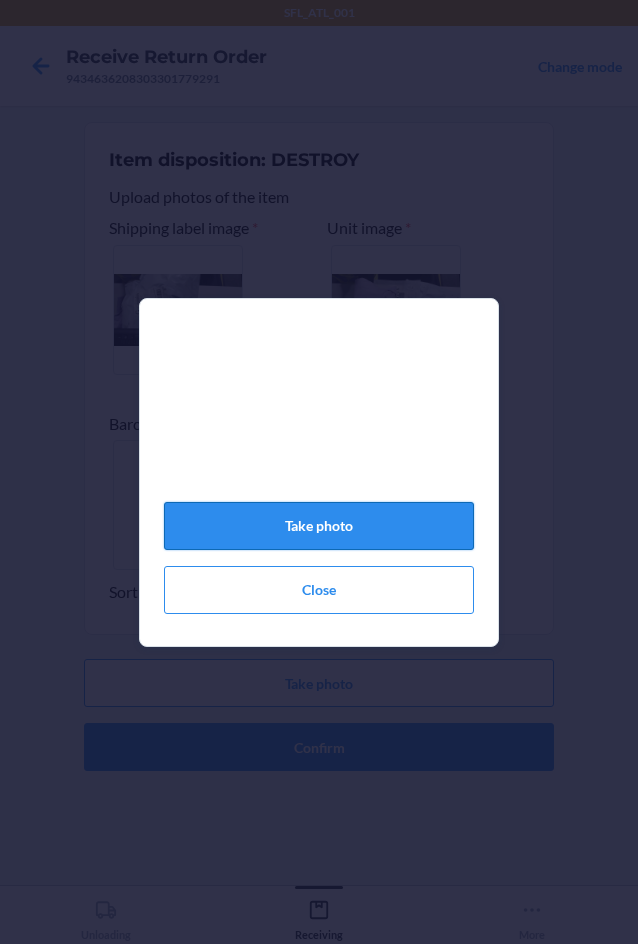 click on "Take photo" 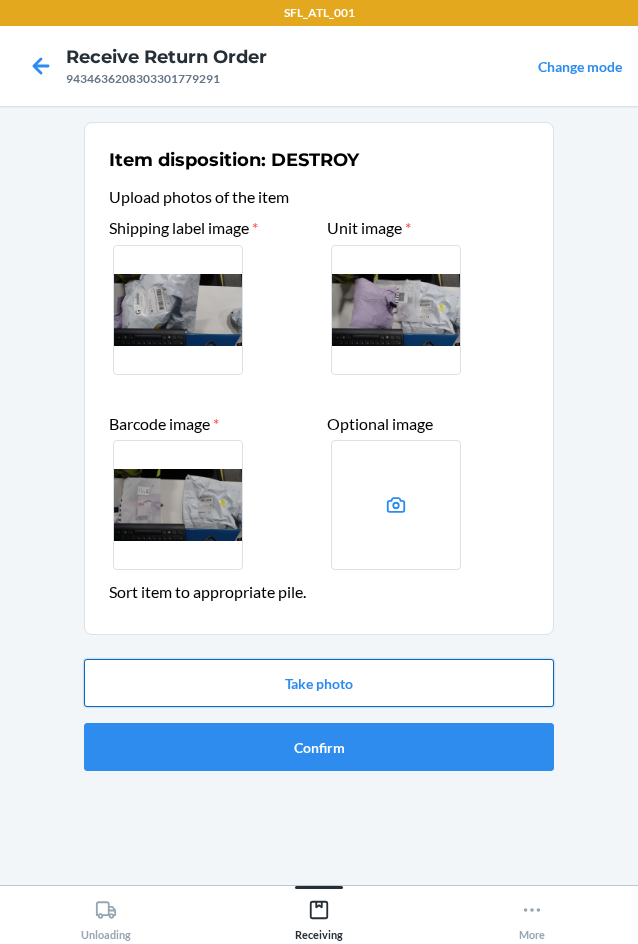 click on "Take photo" at bounding box center (319, 683) 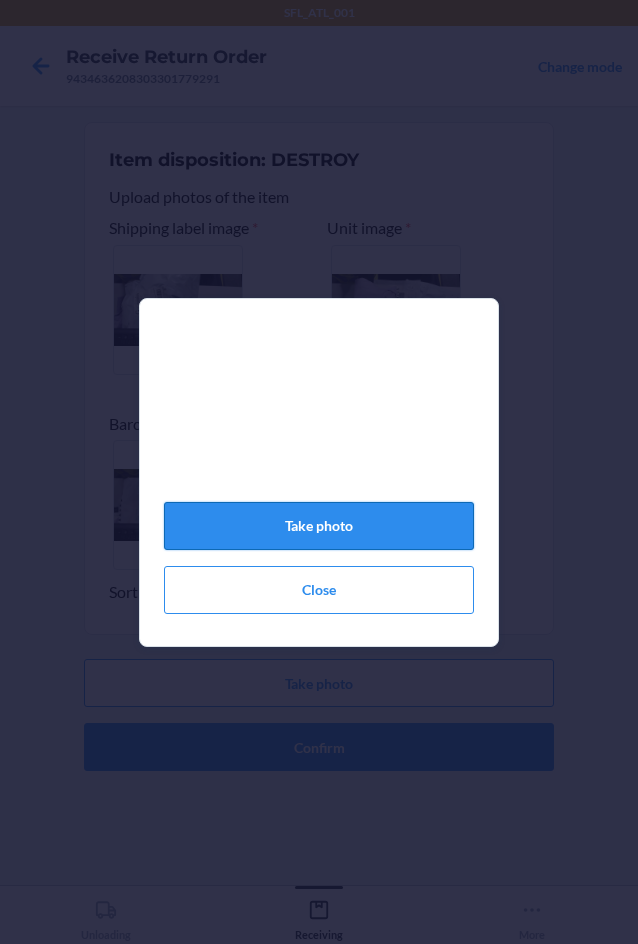 click on "Take photo" 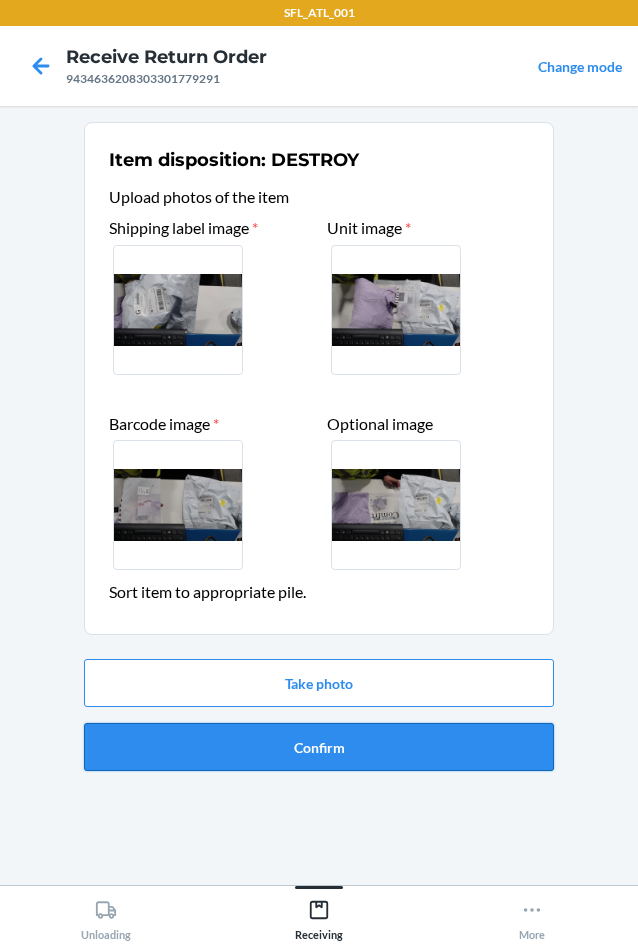 click on "Confirm" at bounding box center (319, 747) 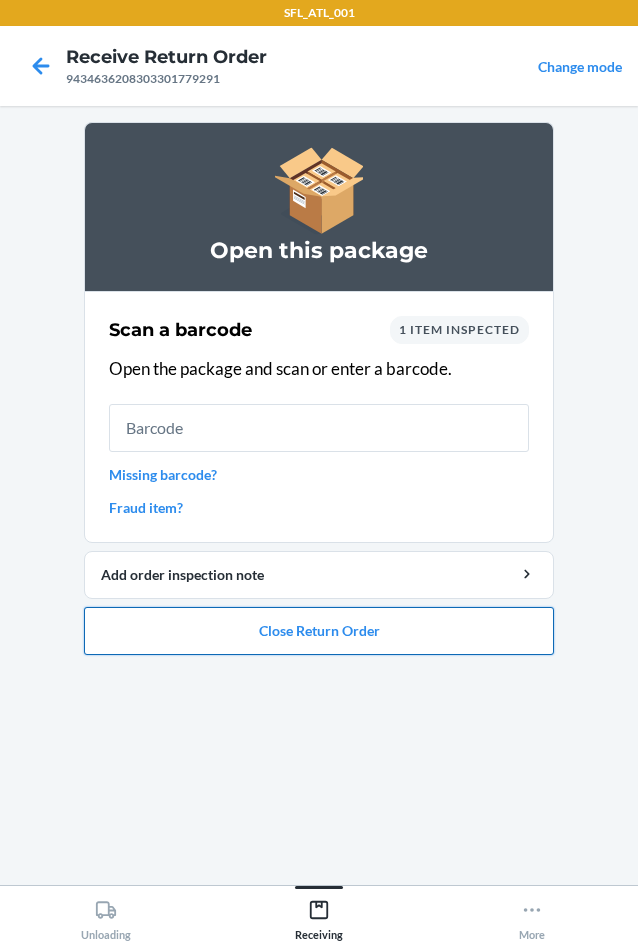 click on "Close Return Order" at bounding box center (319, 631) 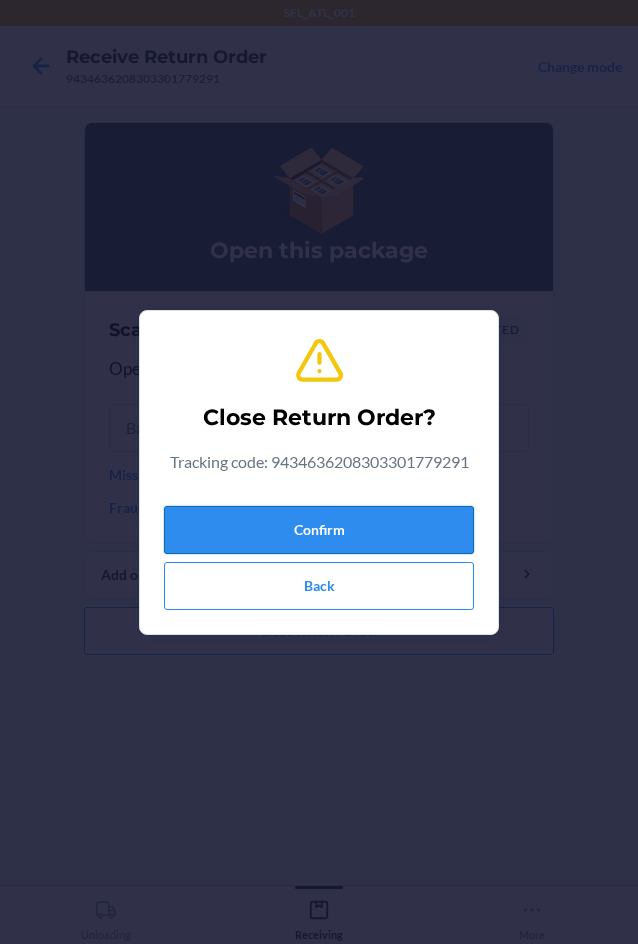 click on "Confirm" at bounding box center [319, 530] 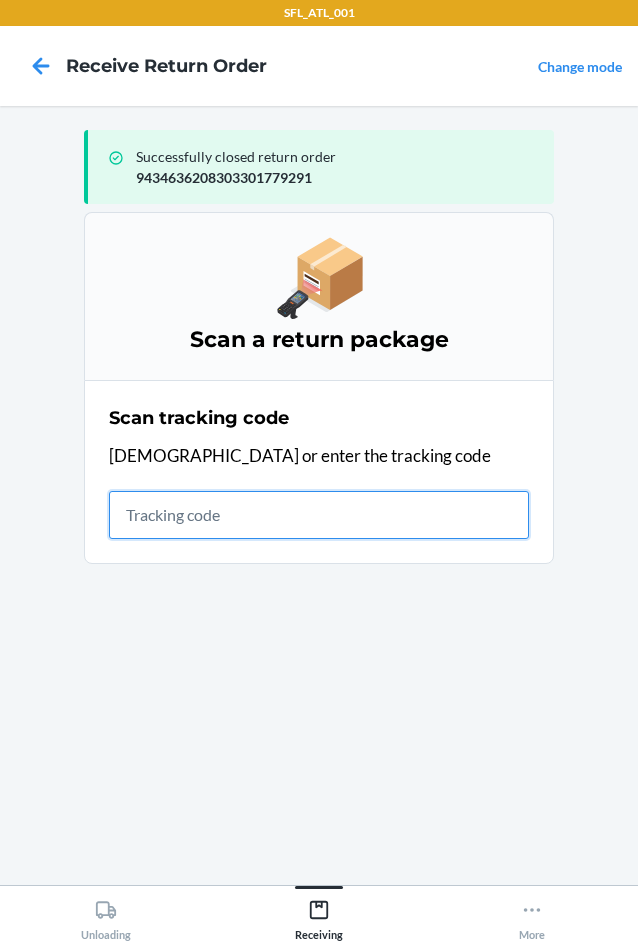 click at bounding box center [319, 515] 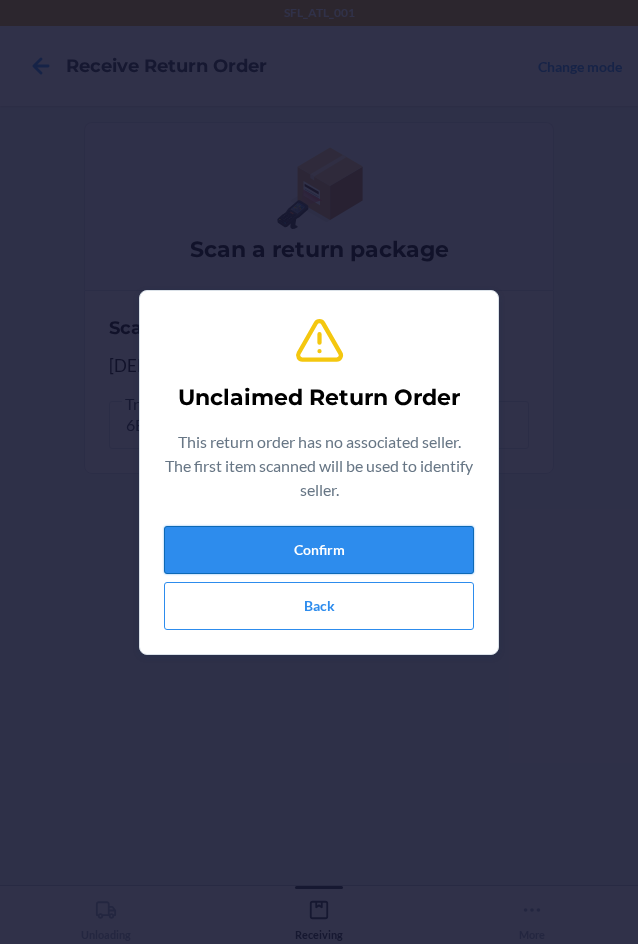 click on "Confirm" at bounding box center (319, 550) 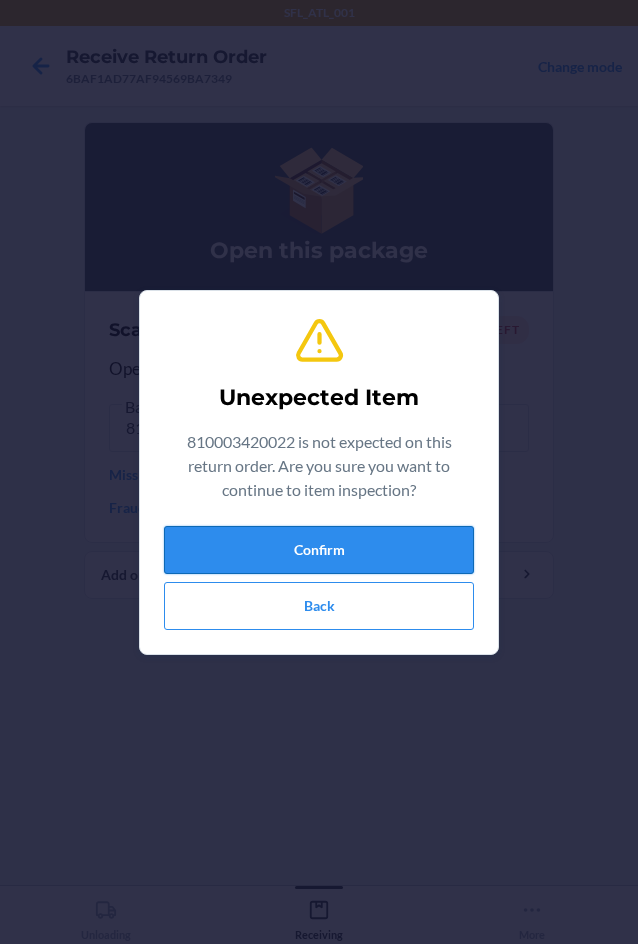 click on "Confirm" at bounding box center [319, 550] 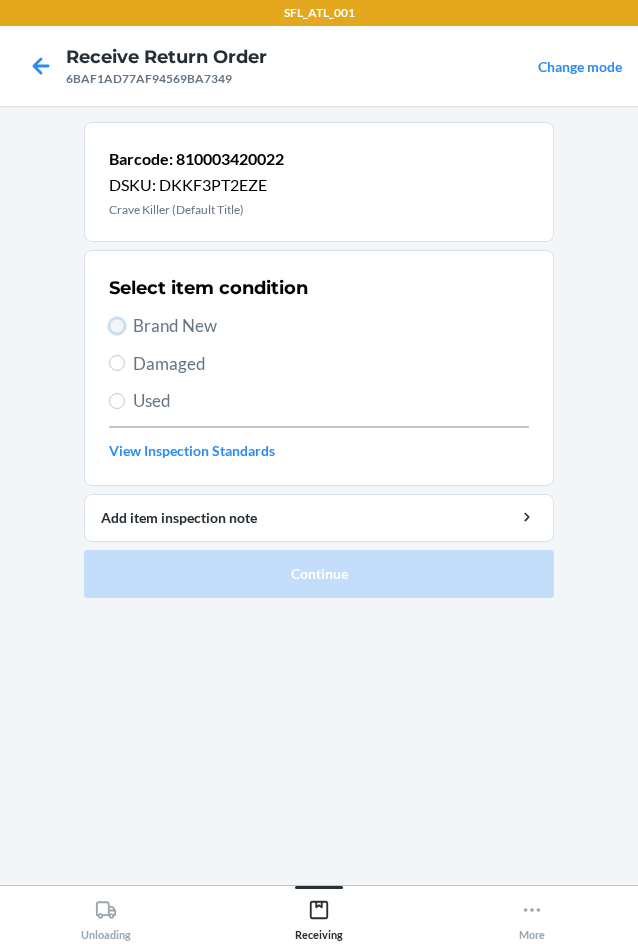 click on "Brand New" at bounding box center (117, 326) 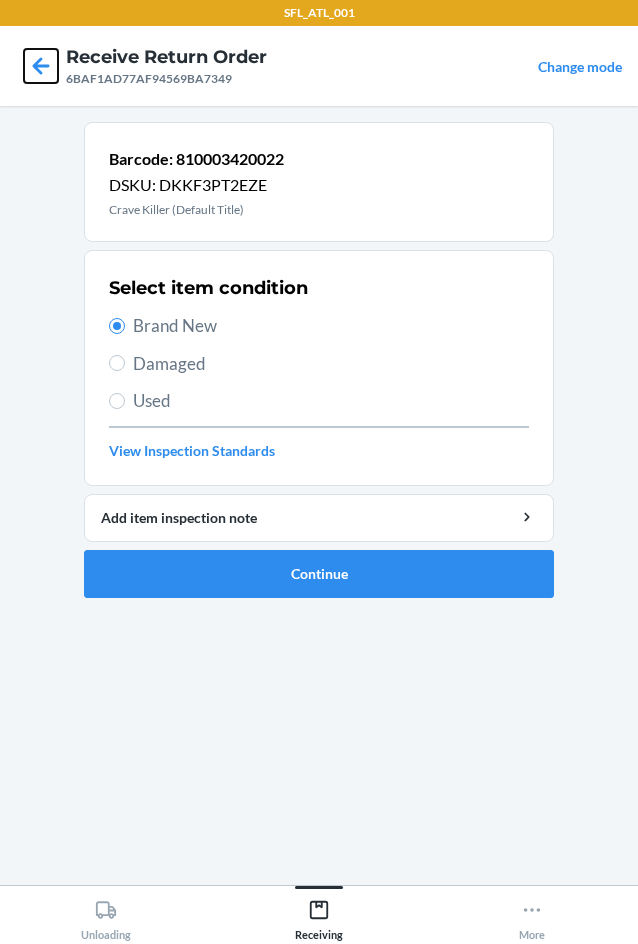 click 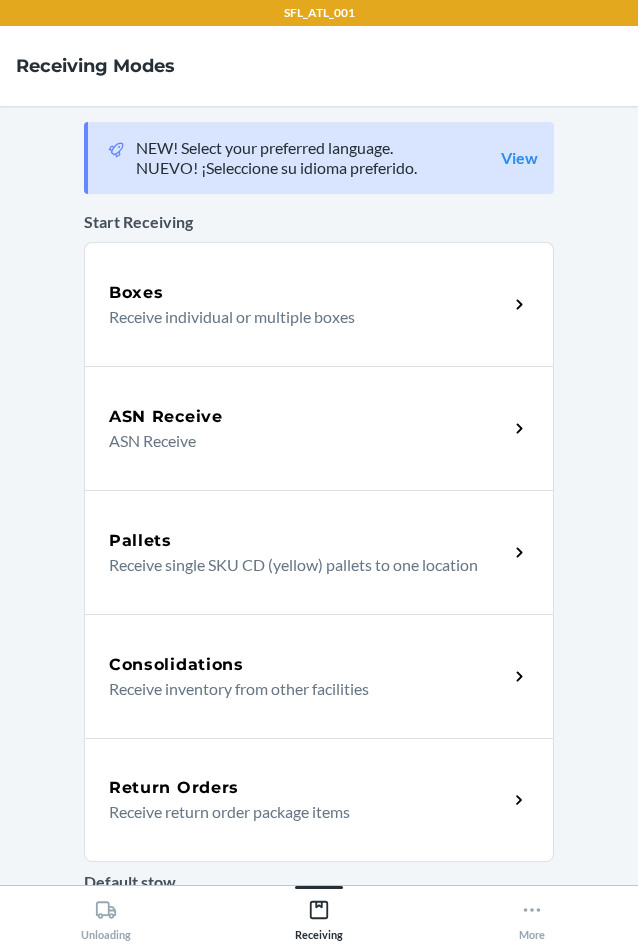 click on "Consolidations" at bounding box center (176, 665) 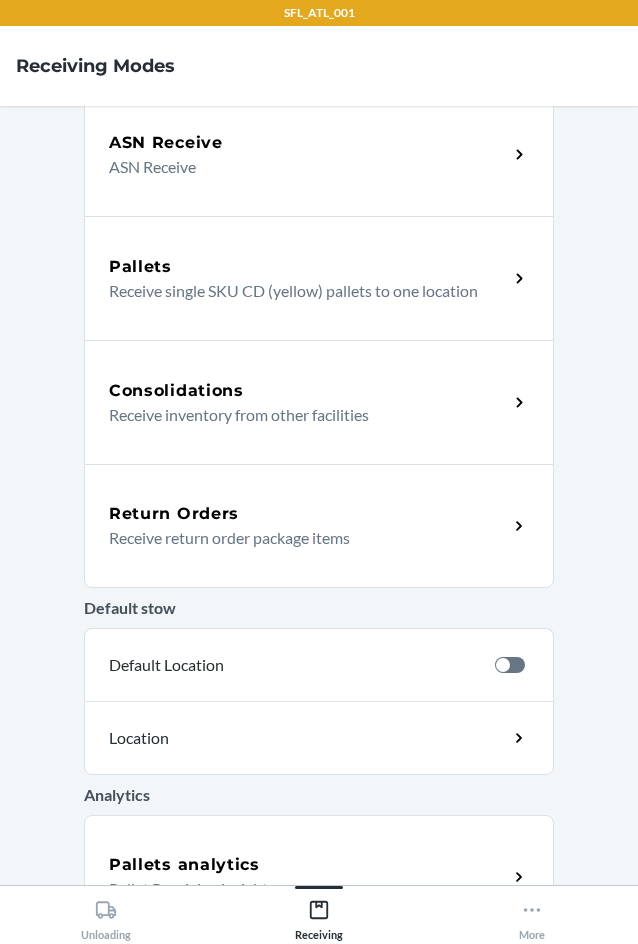 scroll, scrollTop: 300, scrollLeft: 0, axis: vertical 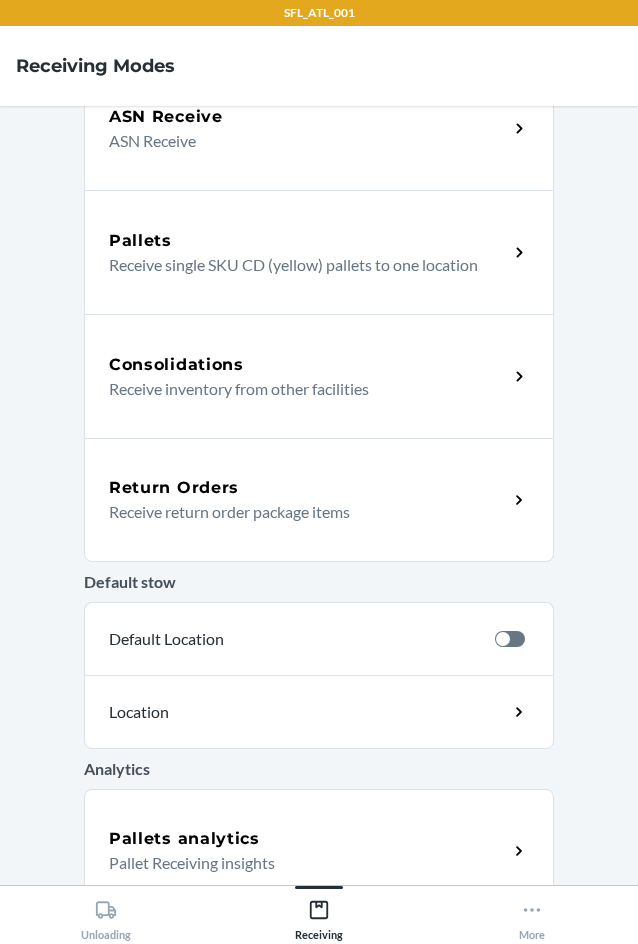 click on "Return Orders" at bounding box center (174, 488) 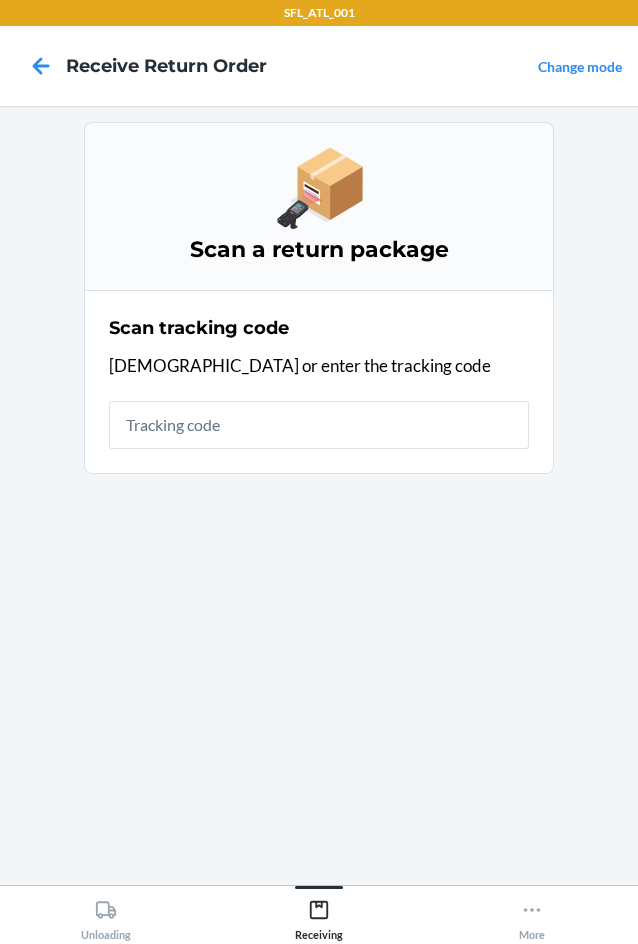 click at bounding box center [319, 425] 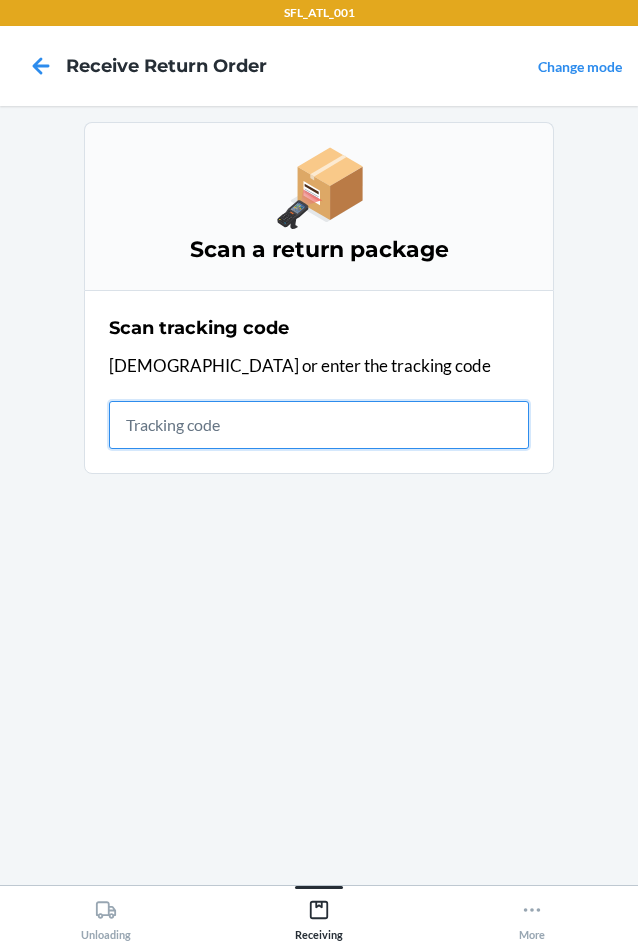 click at bounding box center (319, 425) 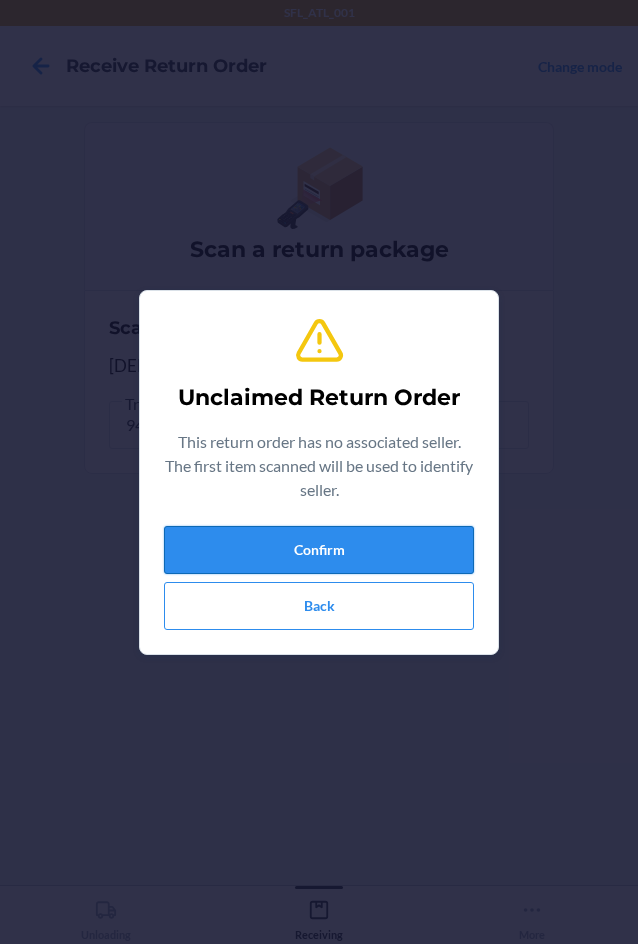 click on "Confirm" at bounding box center [319, 550] 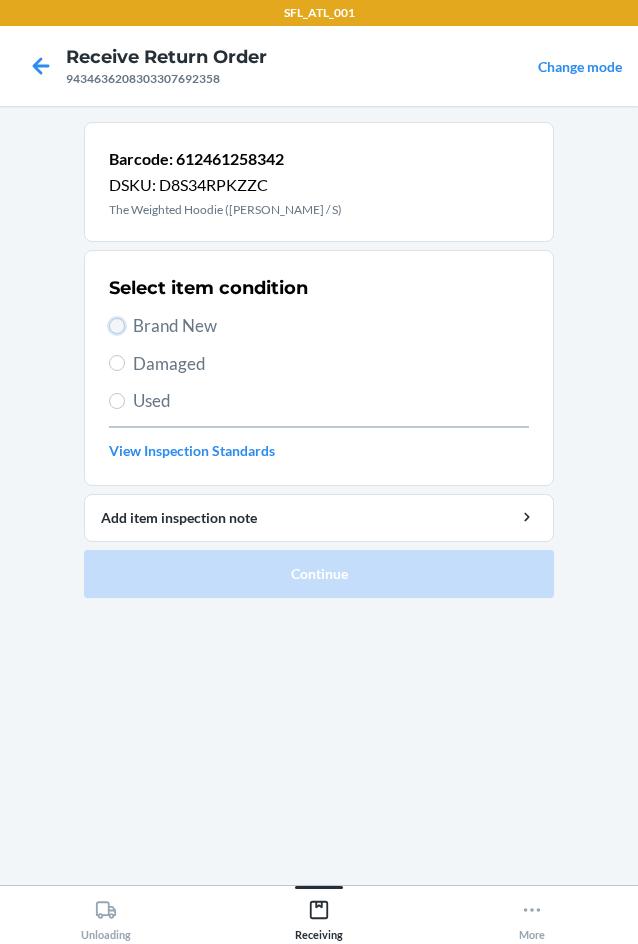 click on "Brand New" at bounding box center [117, 326] 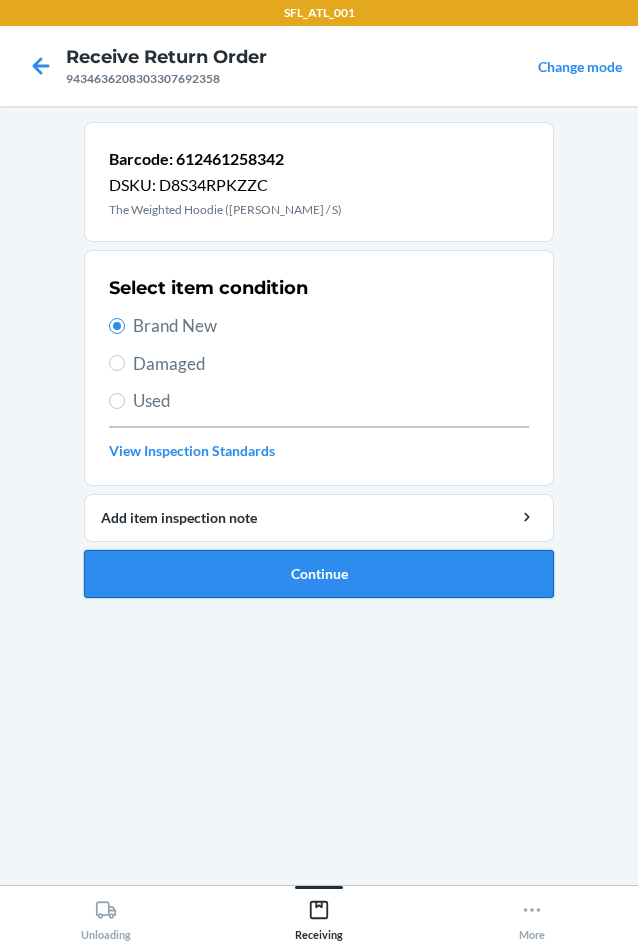 click on "Continue" at bounding box center [319, 574] 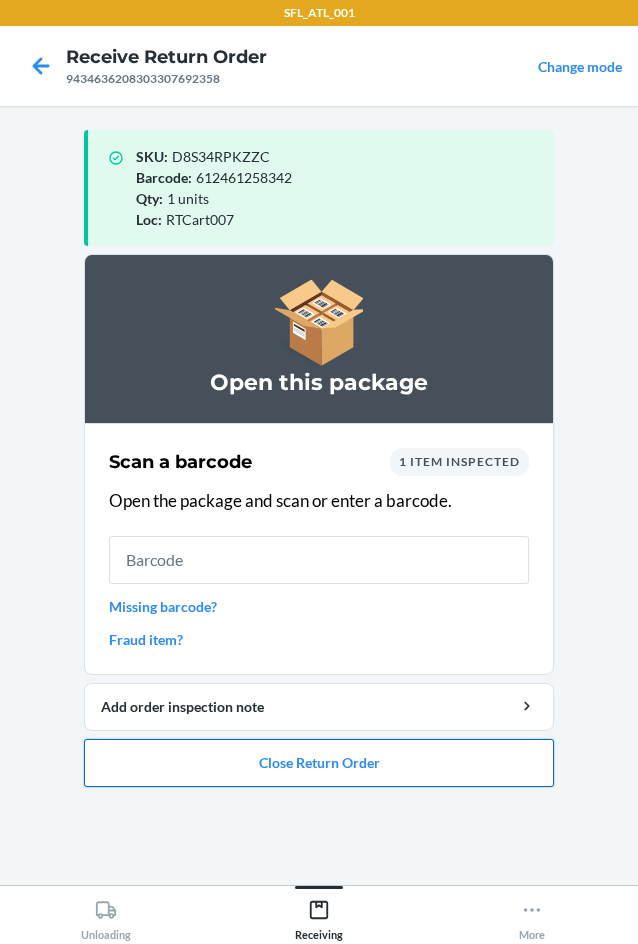 click on "Close Return Order" at bounding box center [319, 763] 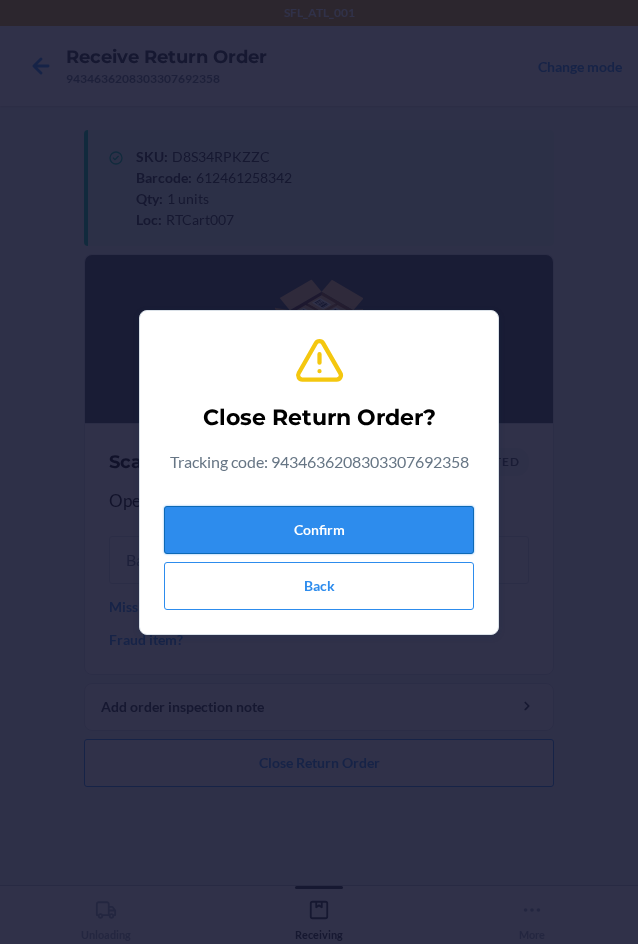 click on "Confirm" at bounding box center [319, 530] 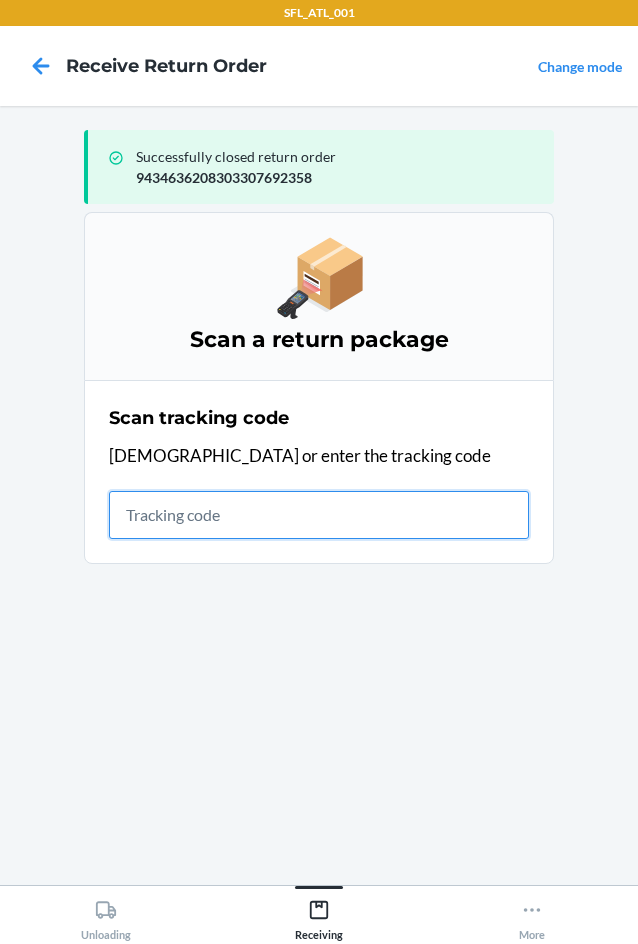 click at bounding box center [319, 515] 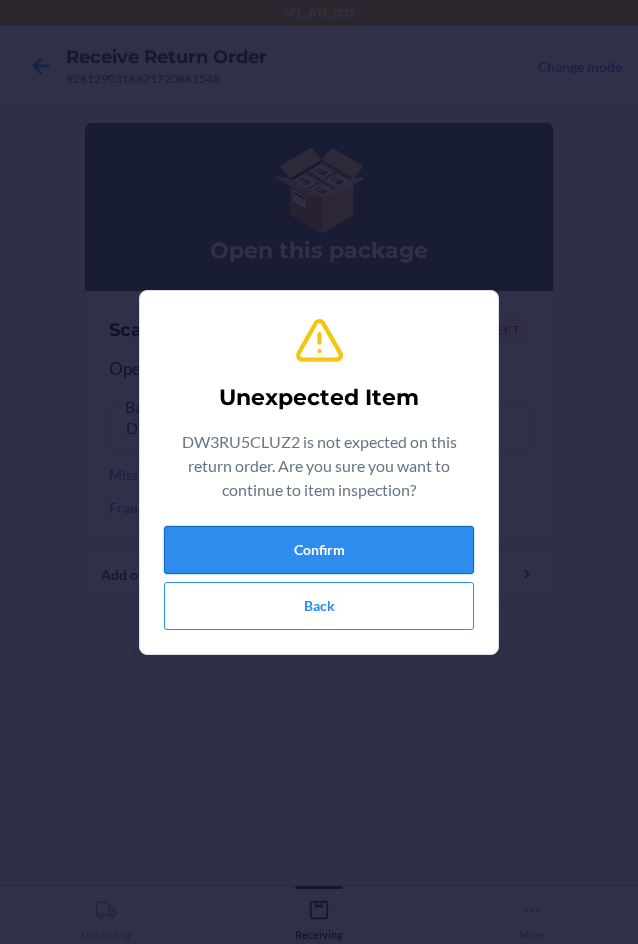 click on "Confirm" at bounding box center (319, 550) 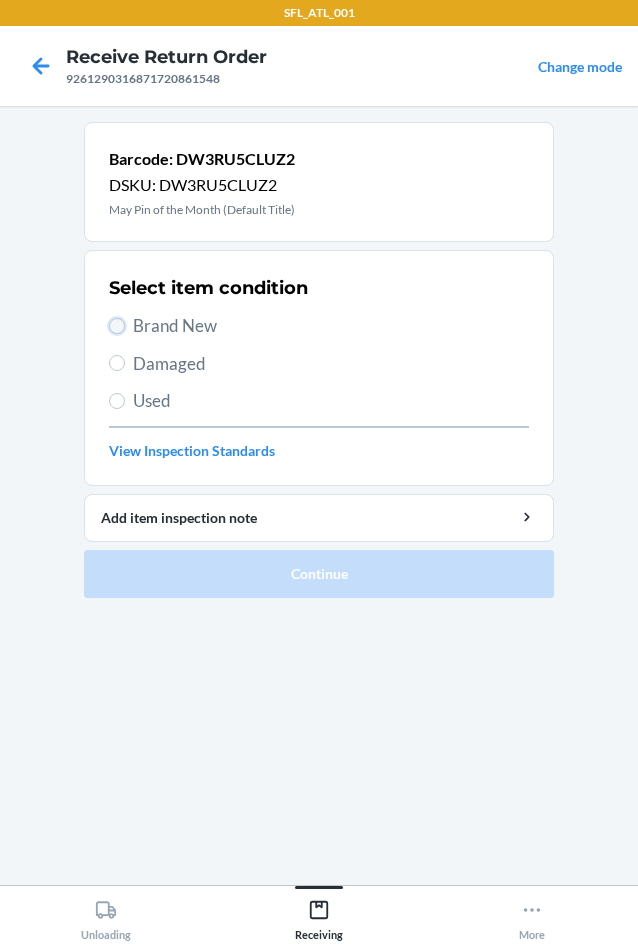 click on "Brand New" at bounding box center (117, 326) 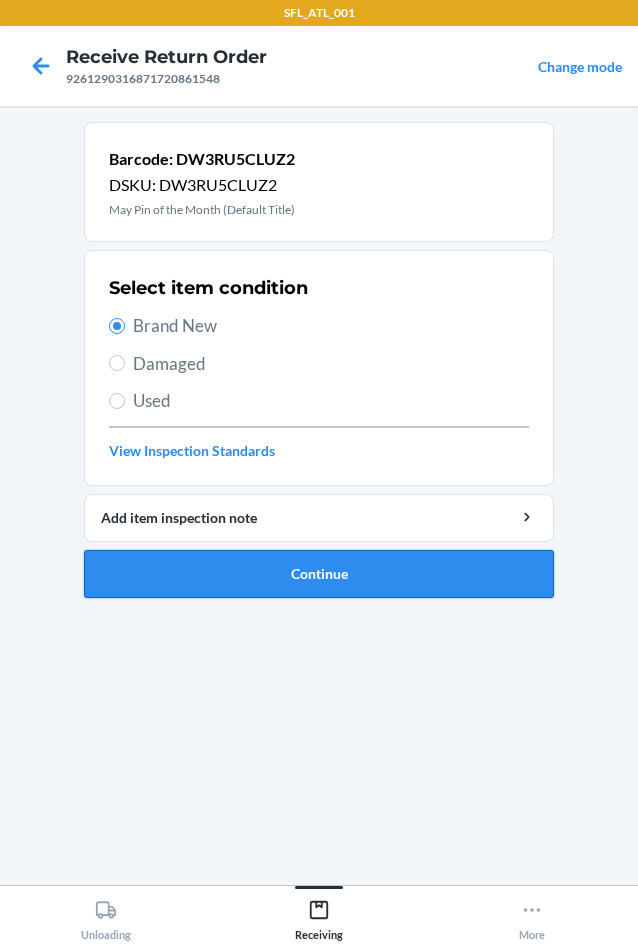 click on "Continue" at bounding box center (319, 574) 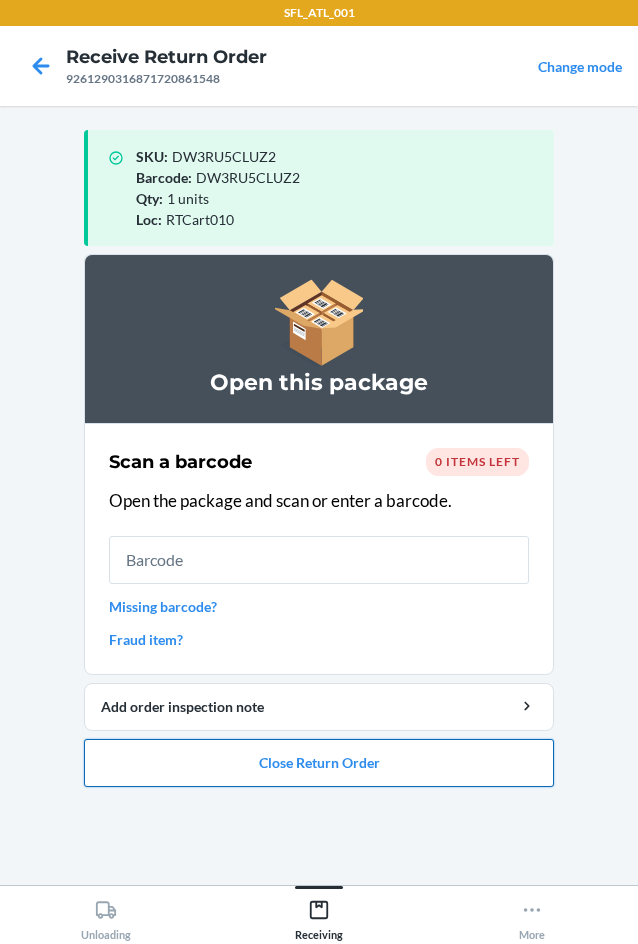 click on "Close Return Order" at bounding box center (319, 763) 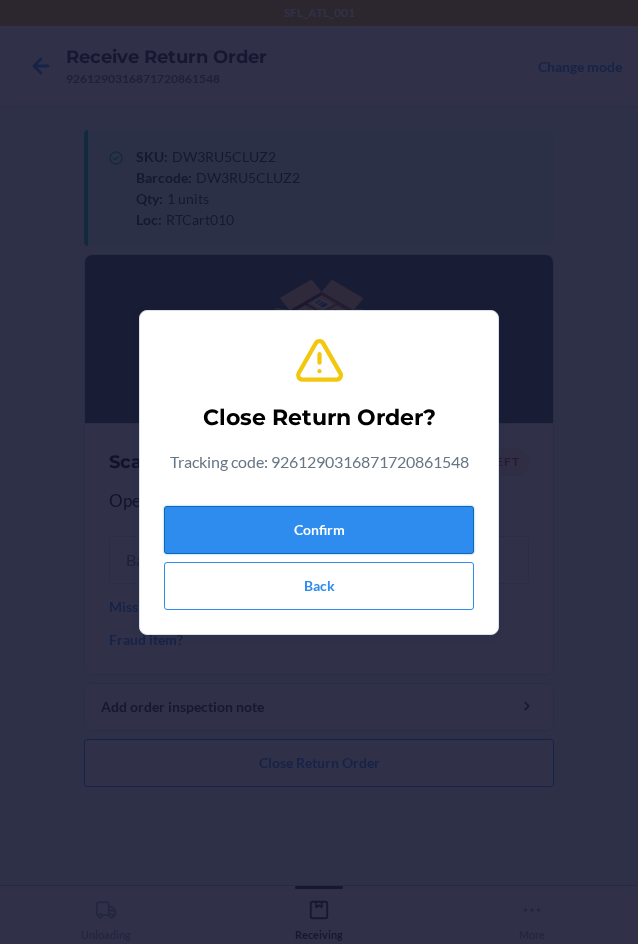 click on "Confirm" at bounding box center (319, 530) 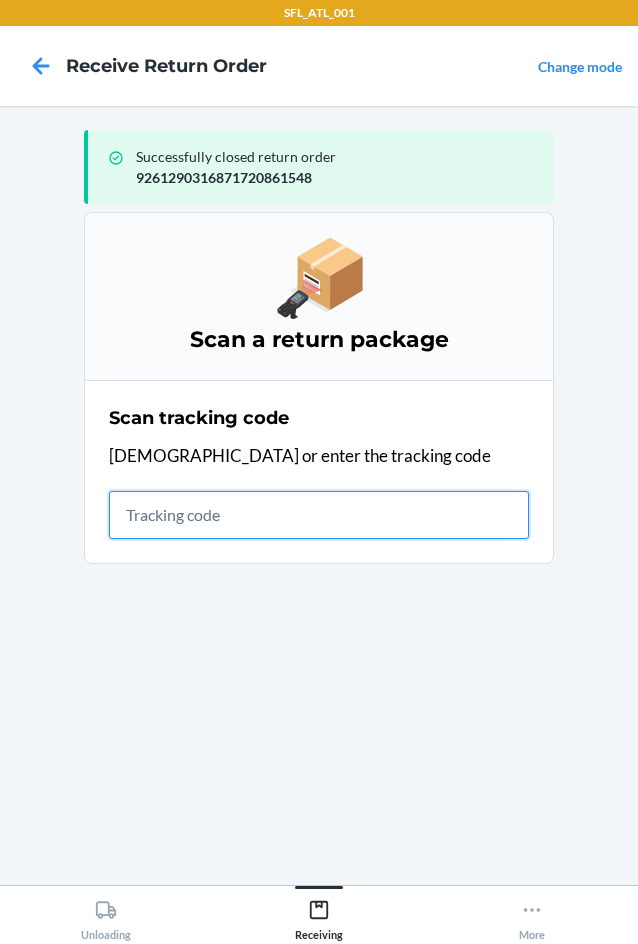 click at bounding box center [319, 515] 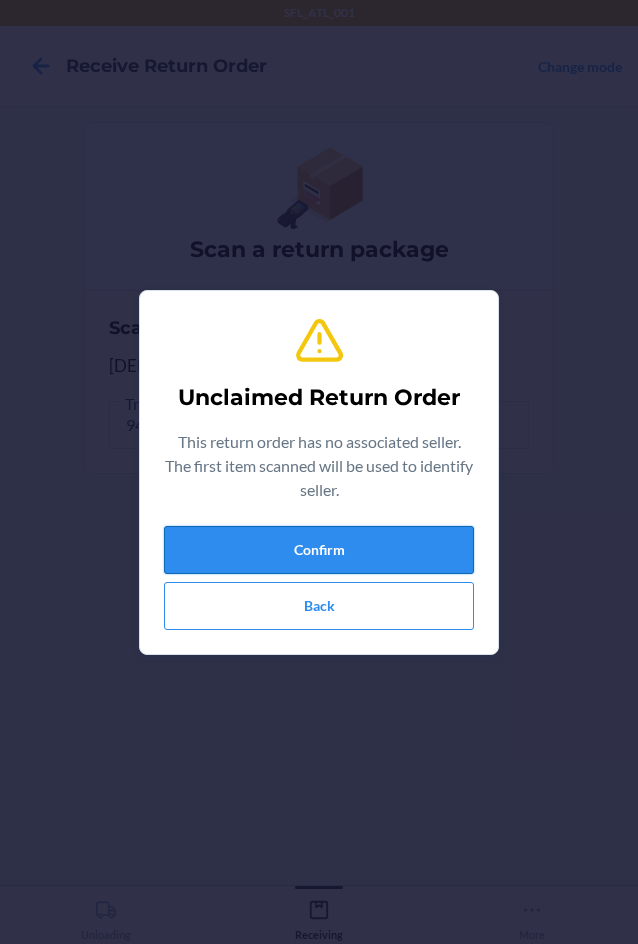 click on "Confirm" at bounding box center (319, 550) 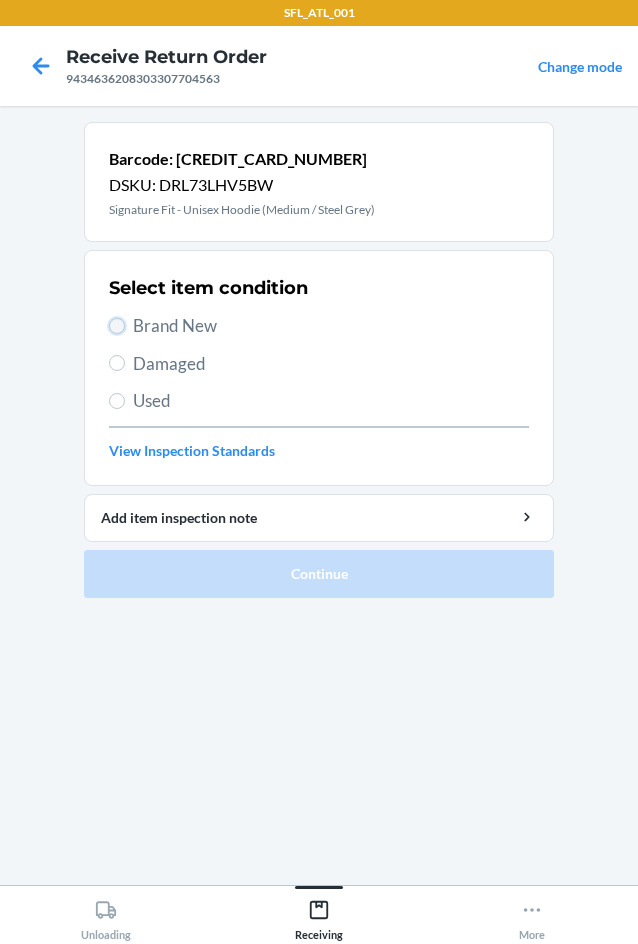 click on "Brand New" at bounding box center (117, 326) 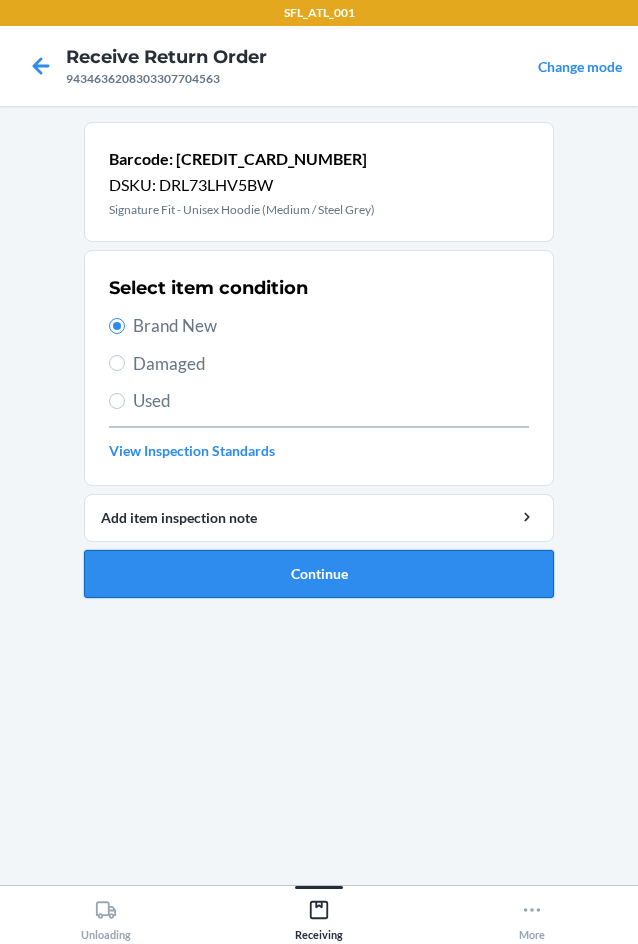 click on "Continue" at bounding box center [319, 574] 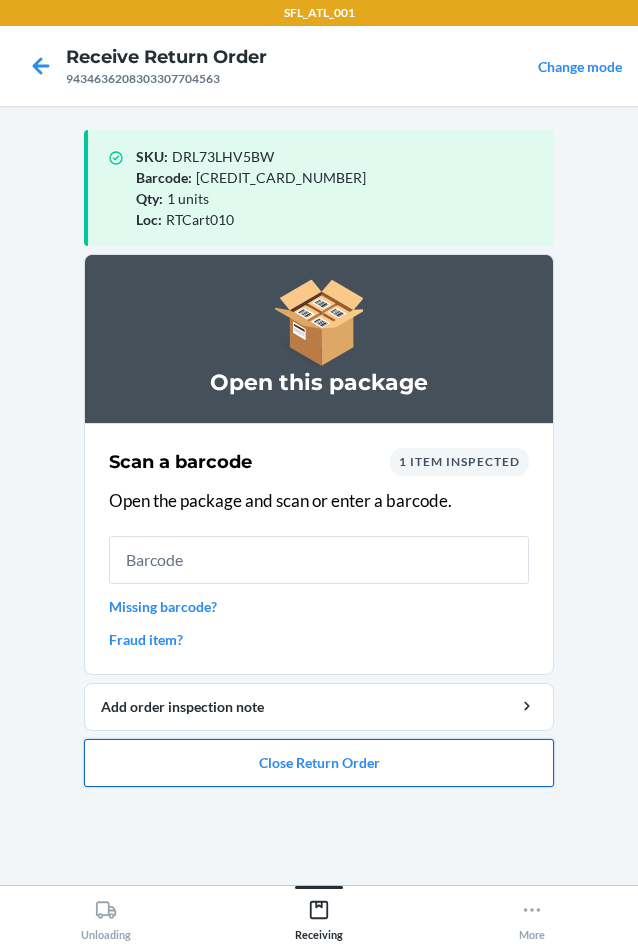 click on "Close Return Order" at bounding box center (319, 763) 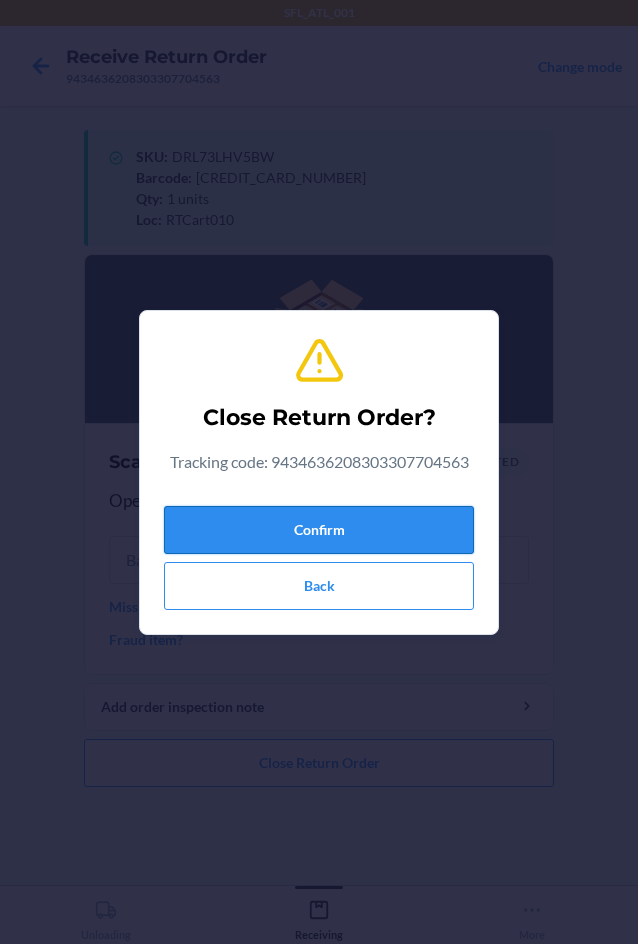 click on "Confirm" at bounding box center [319, 530] 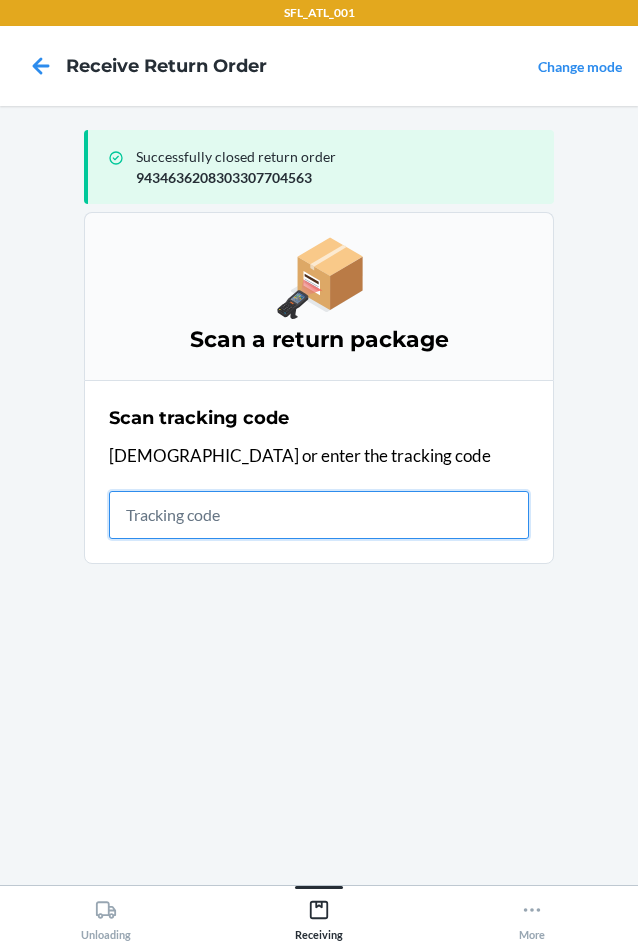click at bounding box center (319, 515) 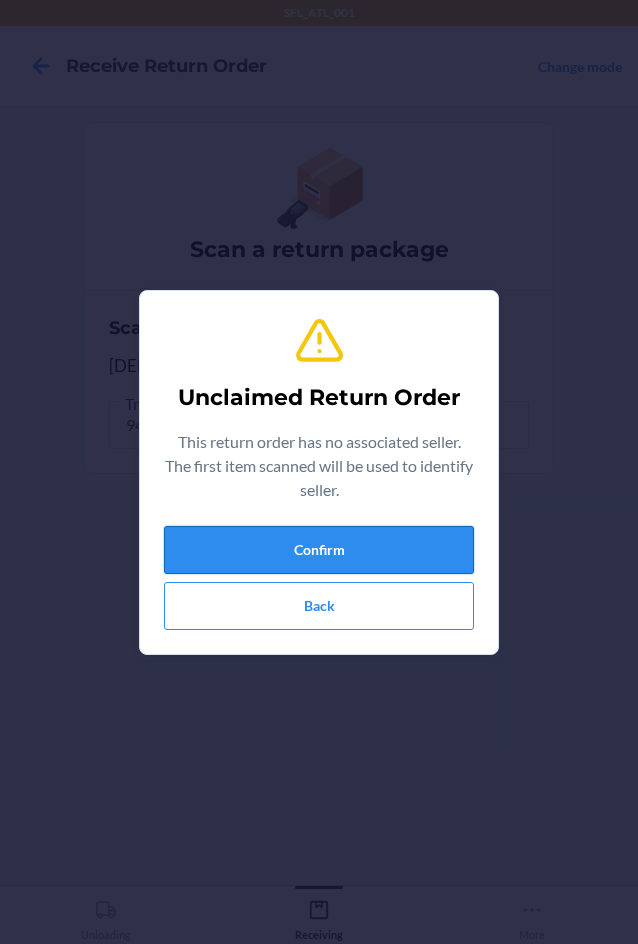 click on "Confirm" at bounding box center (319, 550) 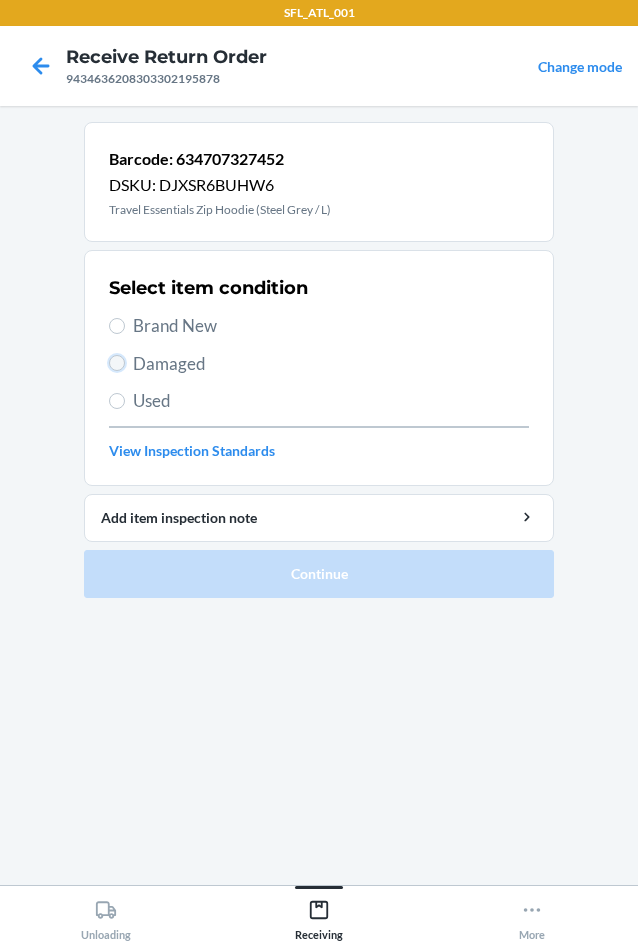 click on "Damaged" at bounding box center [117, 363] 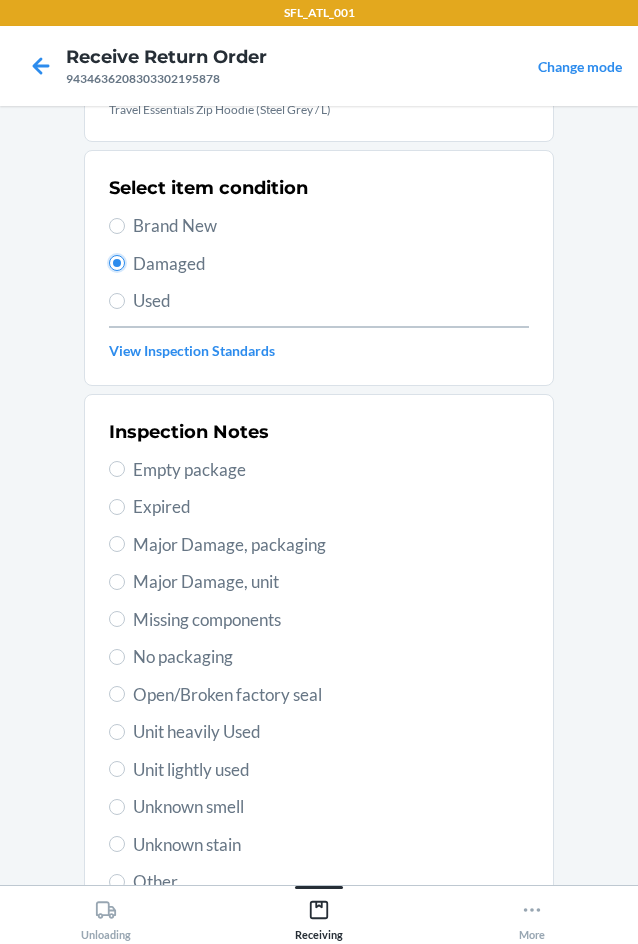scroll, scrollTop: 263, scrollLeft: 0, axis: vertical 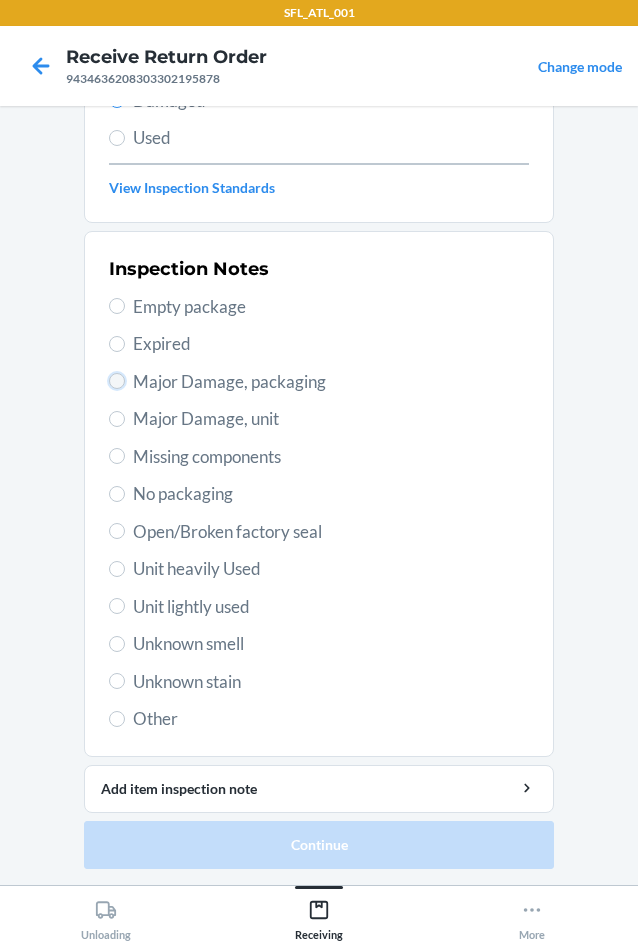 click on "Major Damage, packaging" at bounding box center (117, 381) 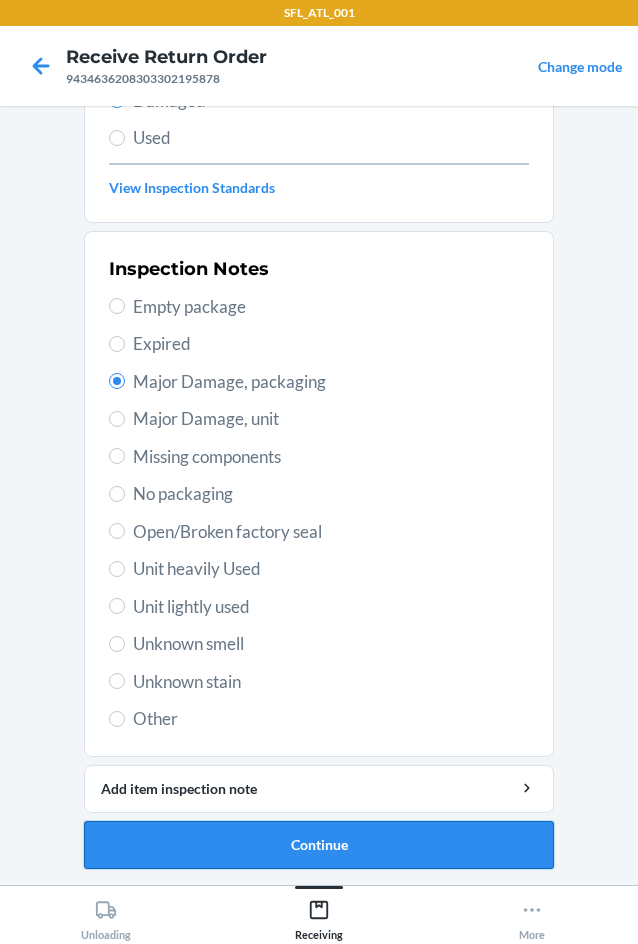 click on "Continue" at bounding box center [319, 845] 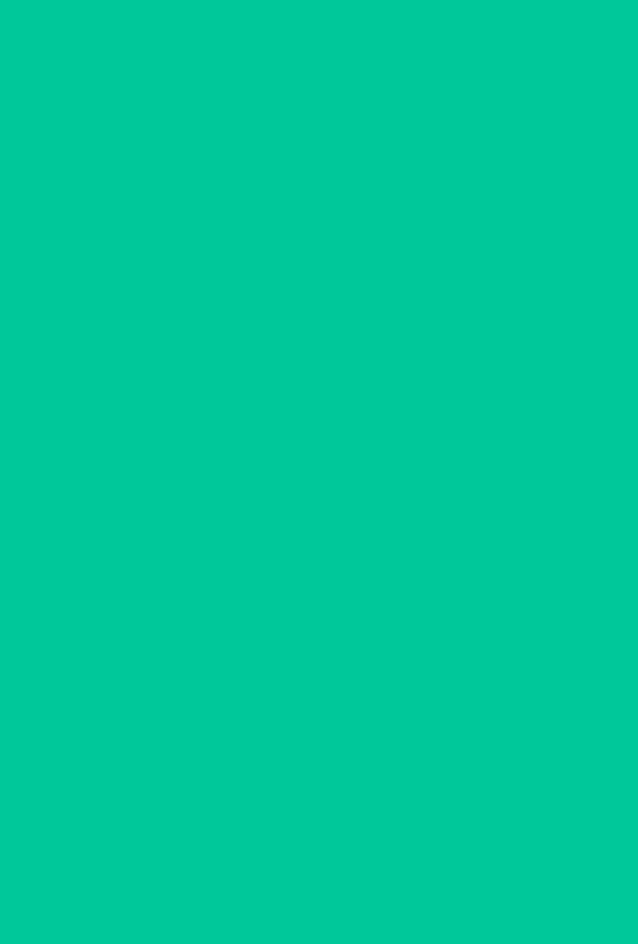 scroll, scrollTop: 98, scrollLeft: 0, axis: vertical 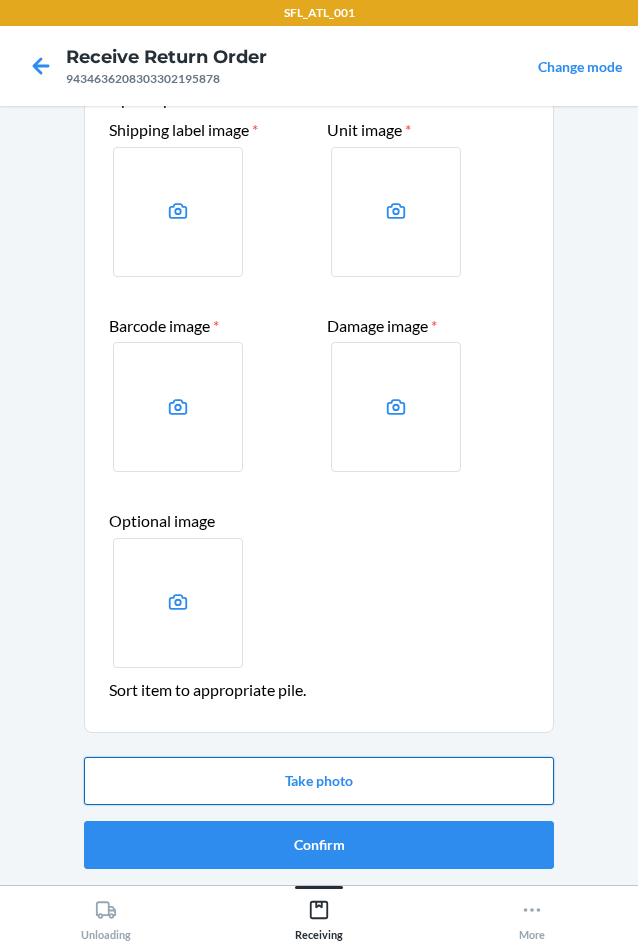 click on "Take photo" at bounding box center [319, 781] 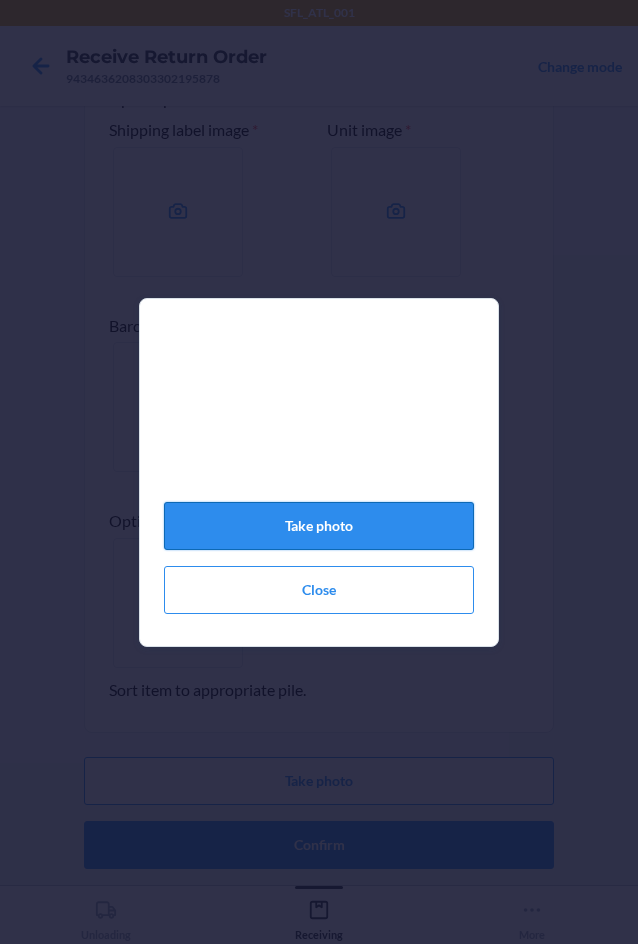 click on "Take photo" 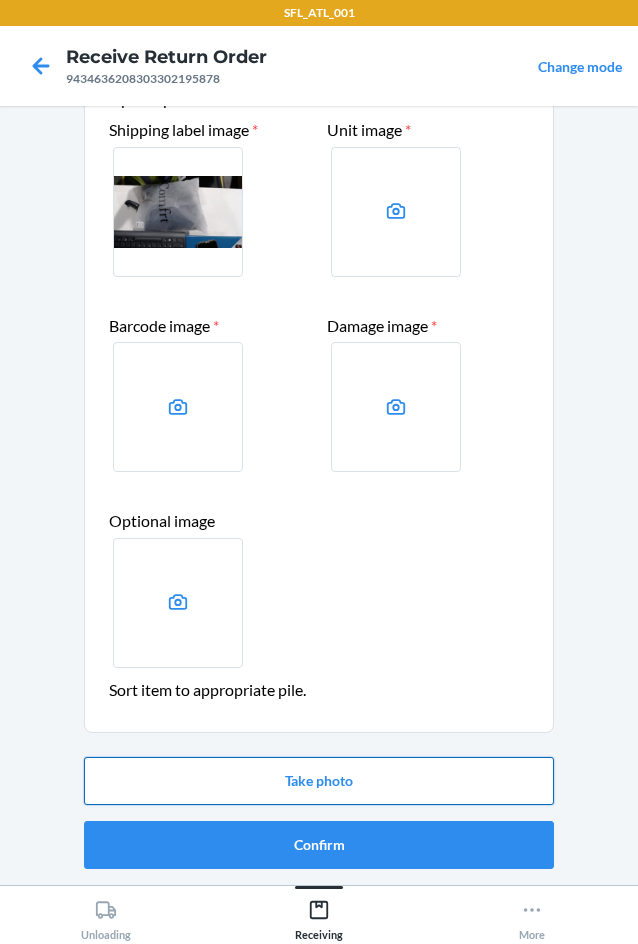 click on "Take photo" at bounding box center (319, 781) 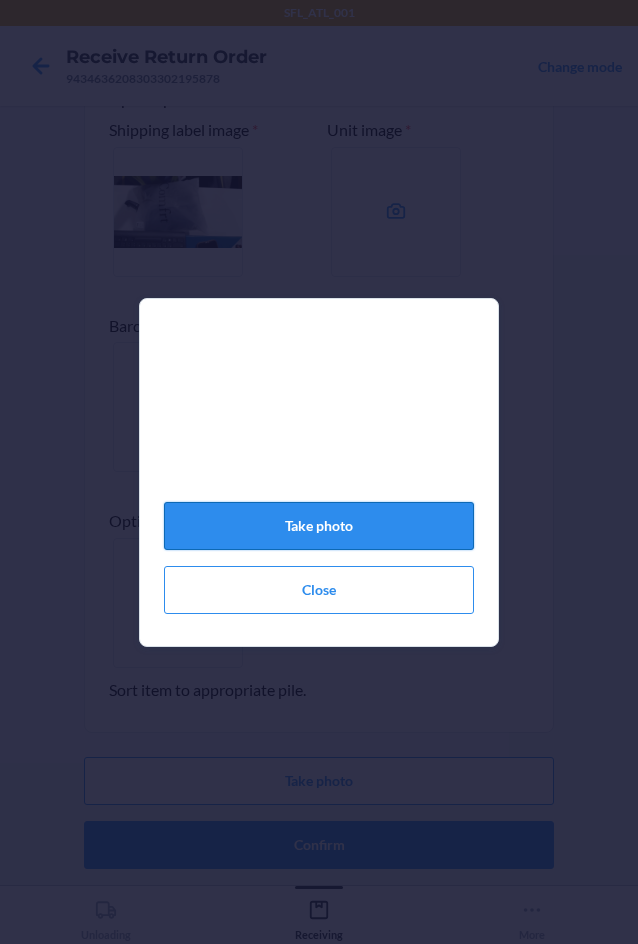 click on "Take photo" 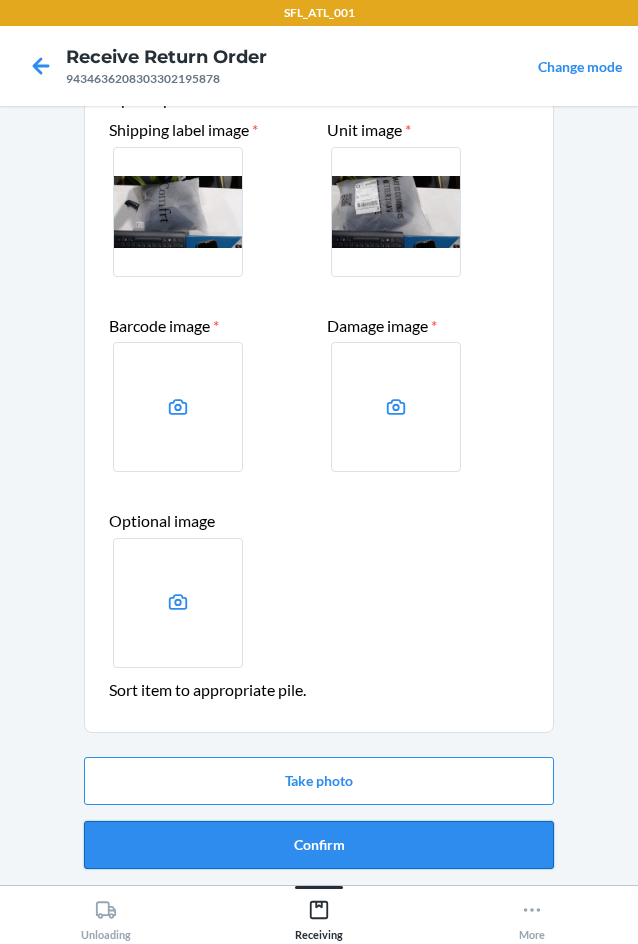 click on "Confirm" at bounding box center (319, 845) 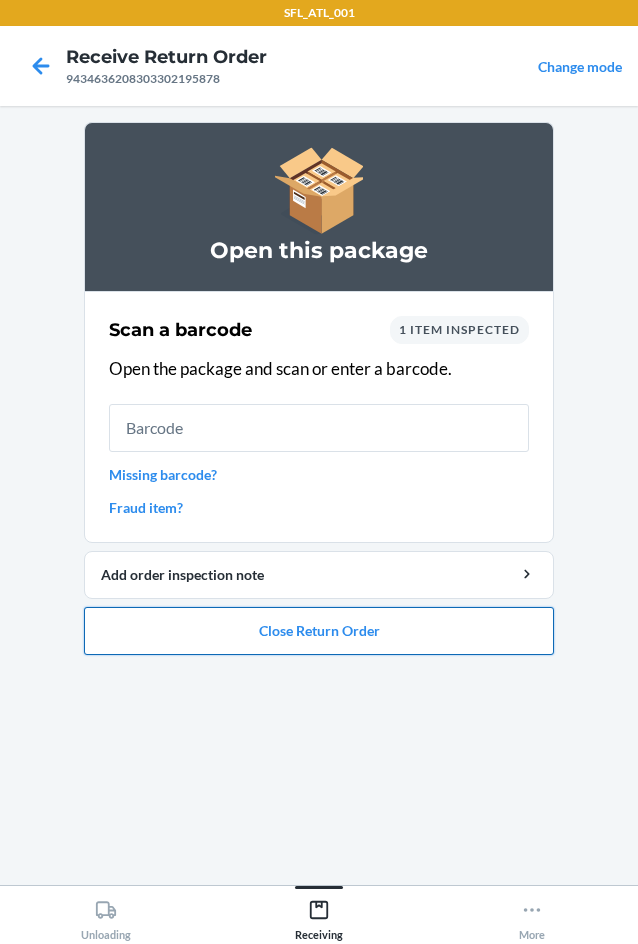 click on "Close Return Order" at bounding box center [319, 631] 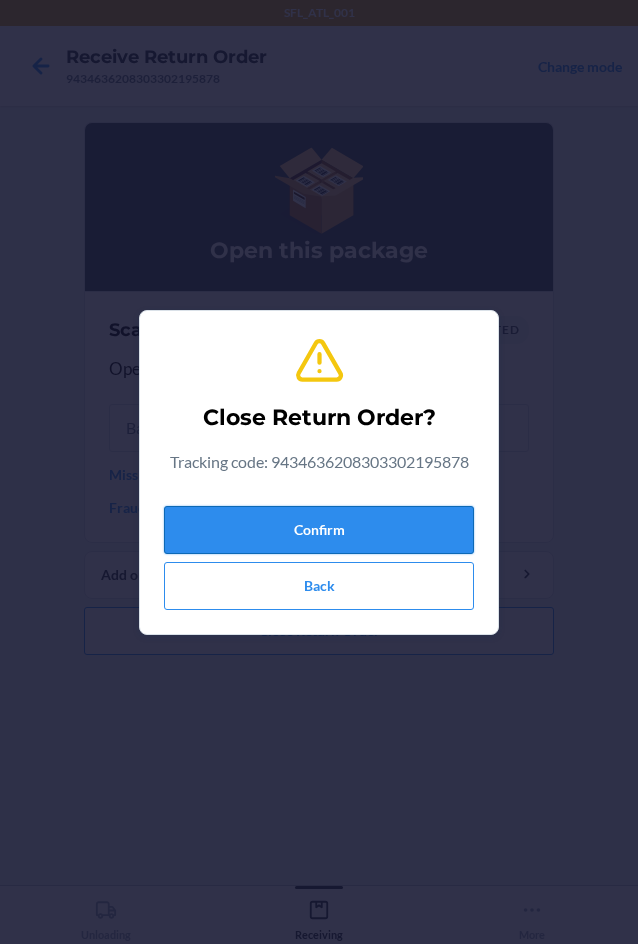 click on "Confirm" at bounding box center (319, 530) 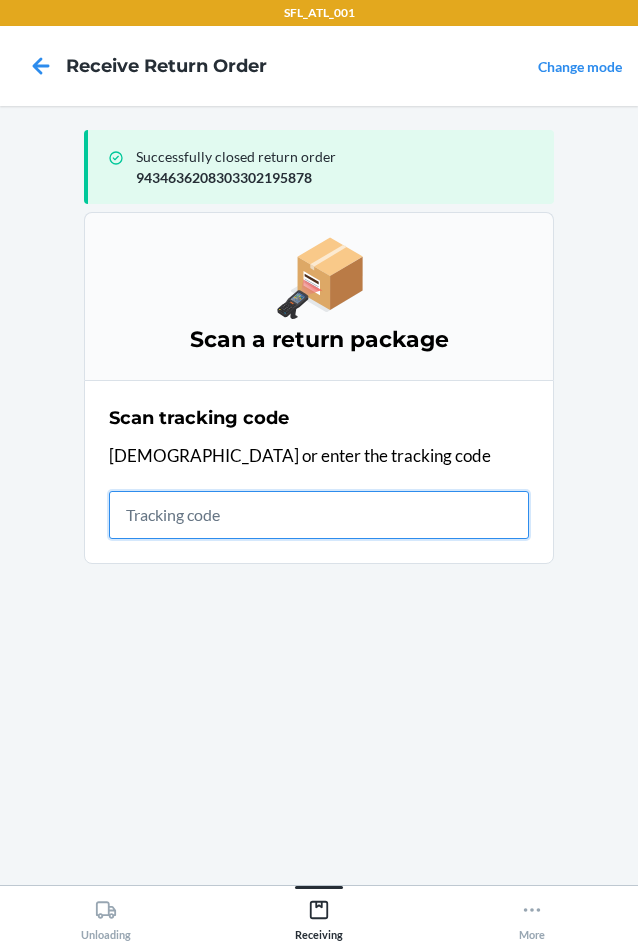 click at bounding box center (319, 515) 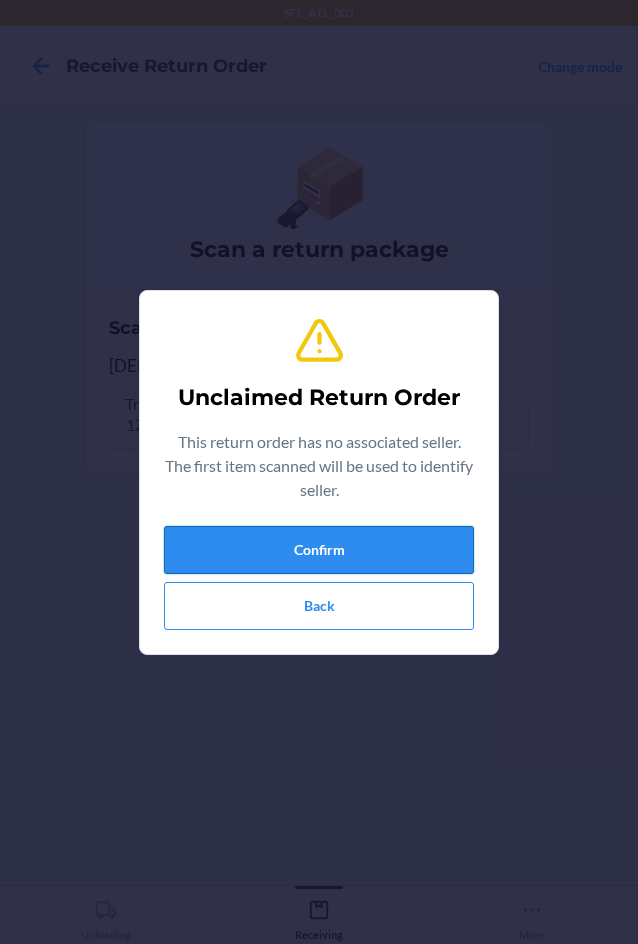 click on "Confirm" at bounding box center [319, 550] 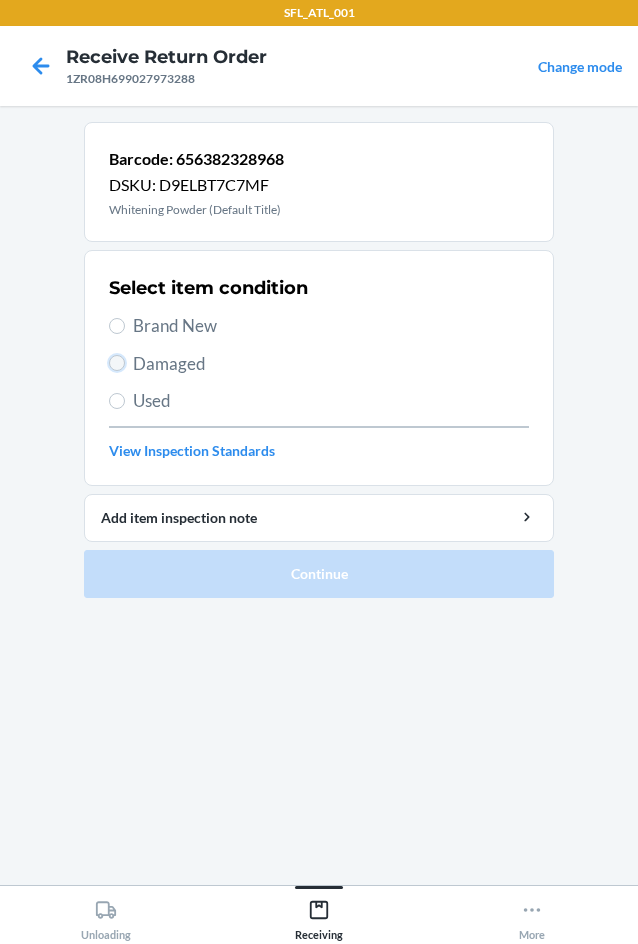 click on "Damaged" at bounding box center (117, 363) 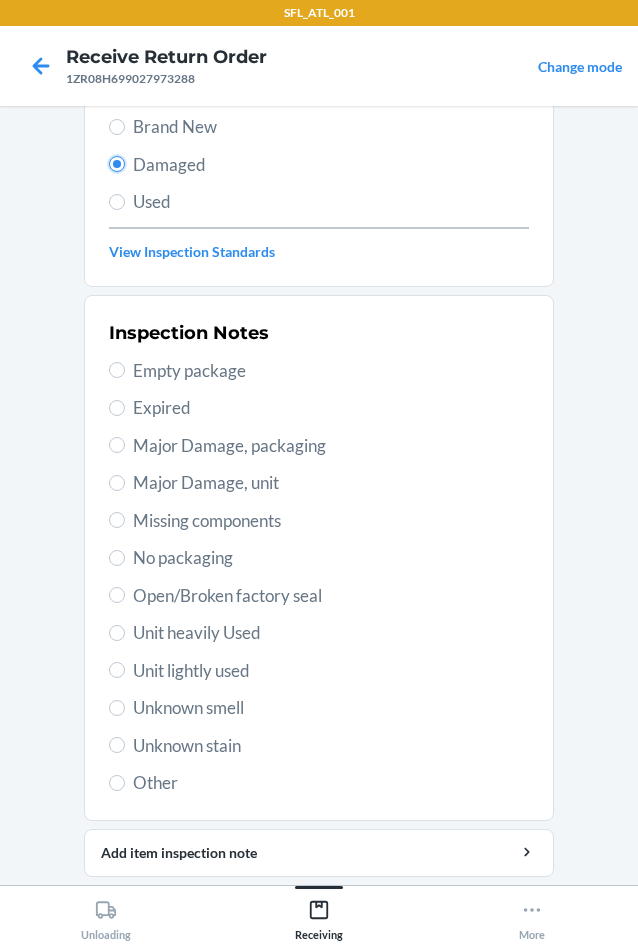 scroll, scrollTop: 200, scrollLeft: 0, axis: vertical 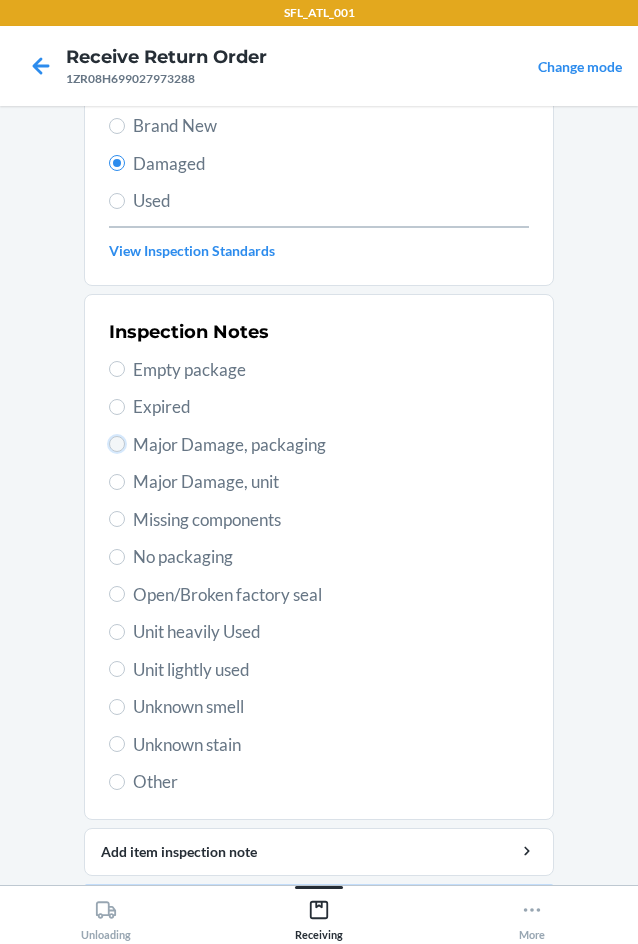 click on "Major Damage, packaging" at bounding box center (117, 444) 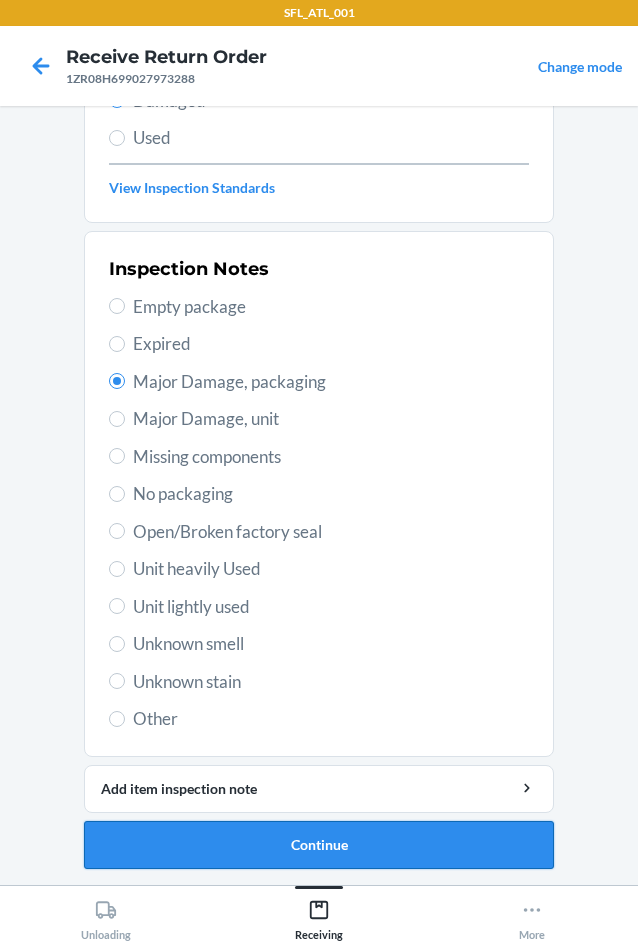 click on "Continue" at bounding box center [319, 845] 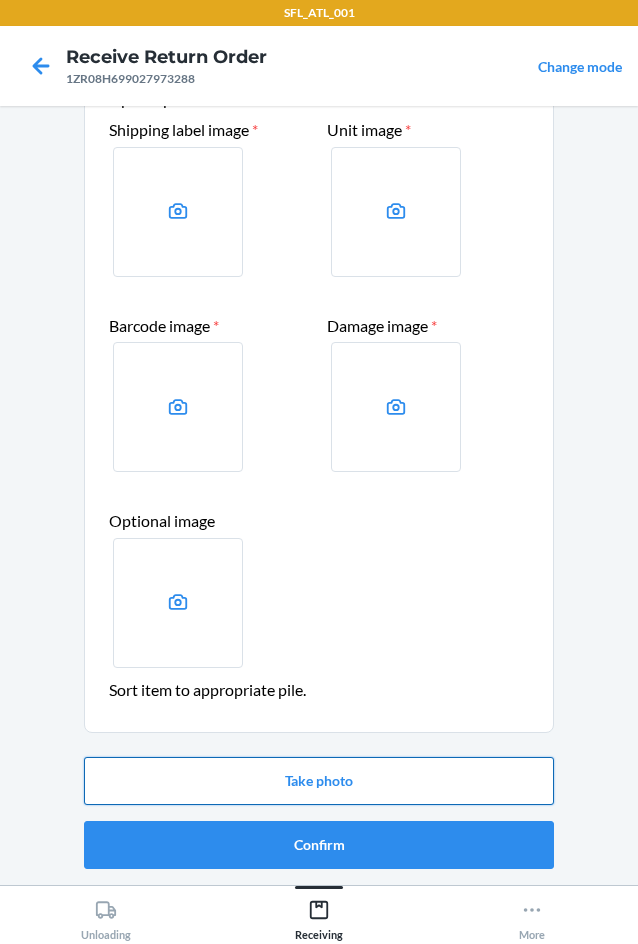 click on "Take photo" at bounding box center [319, 781] 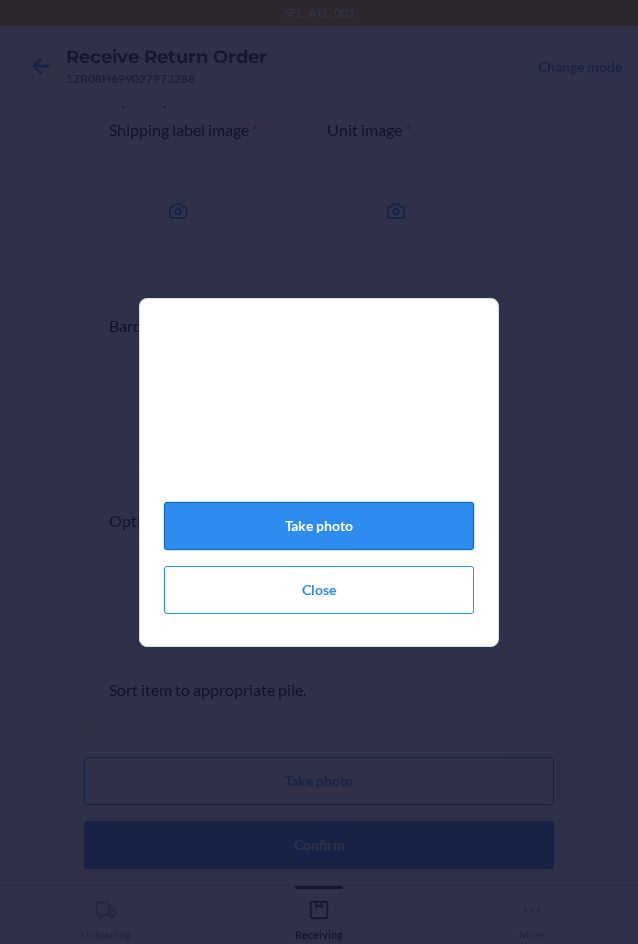 click on "Take photo" 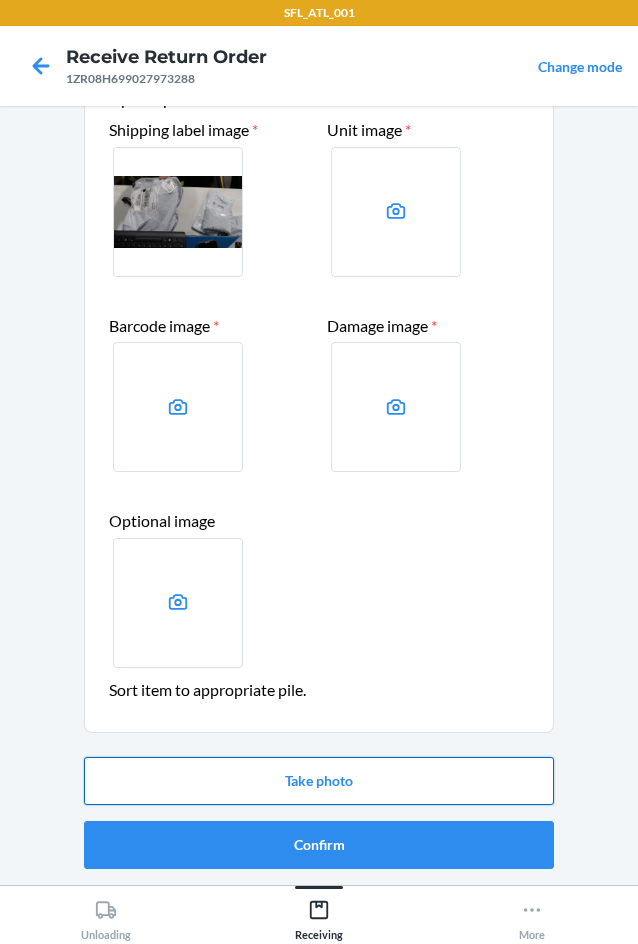 click on "Take photo" at bounding box center [319, 781] 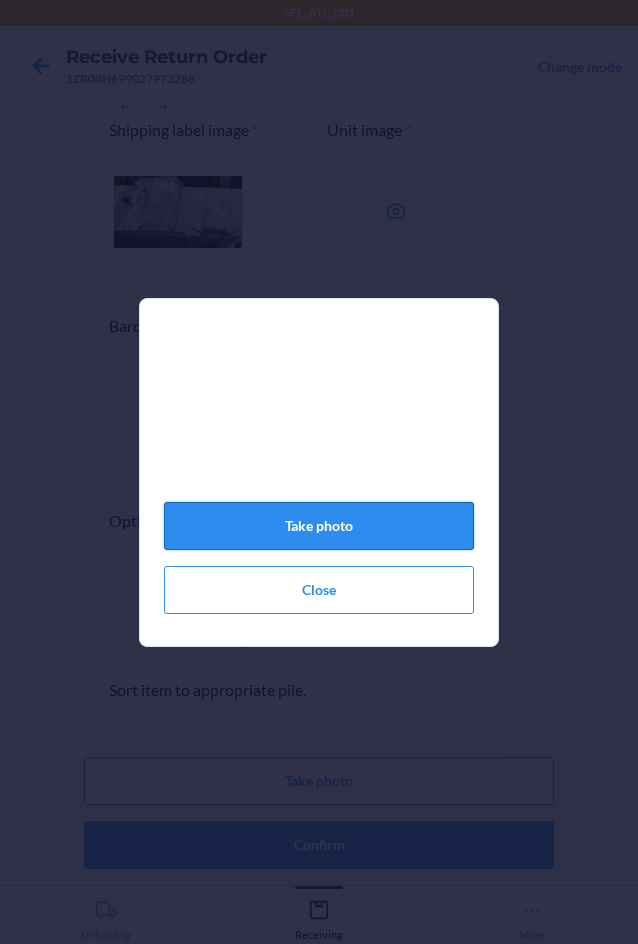 click on "Take photo" 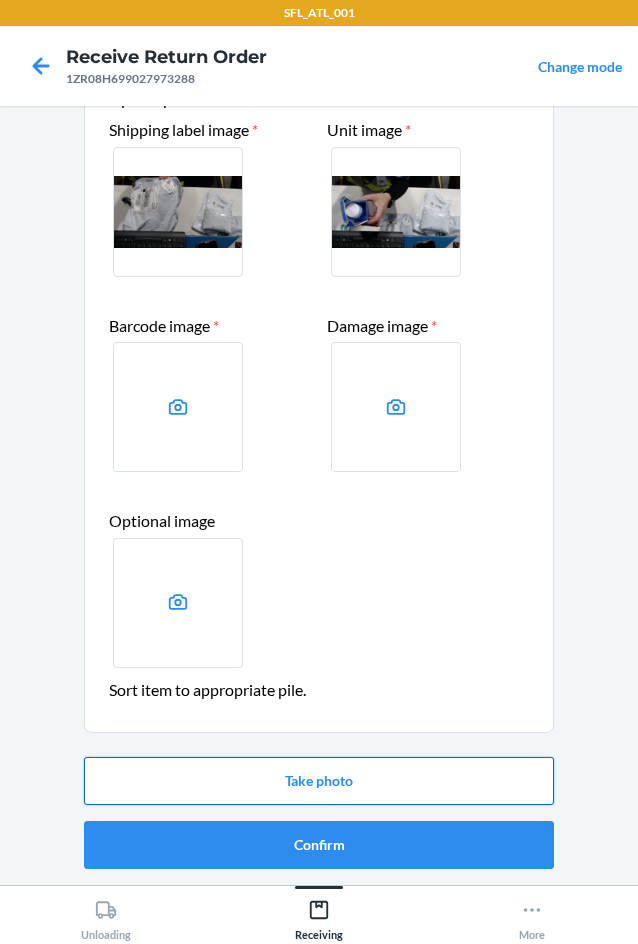 click on "Take photo" at bounding box center (319, 781) 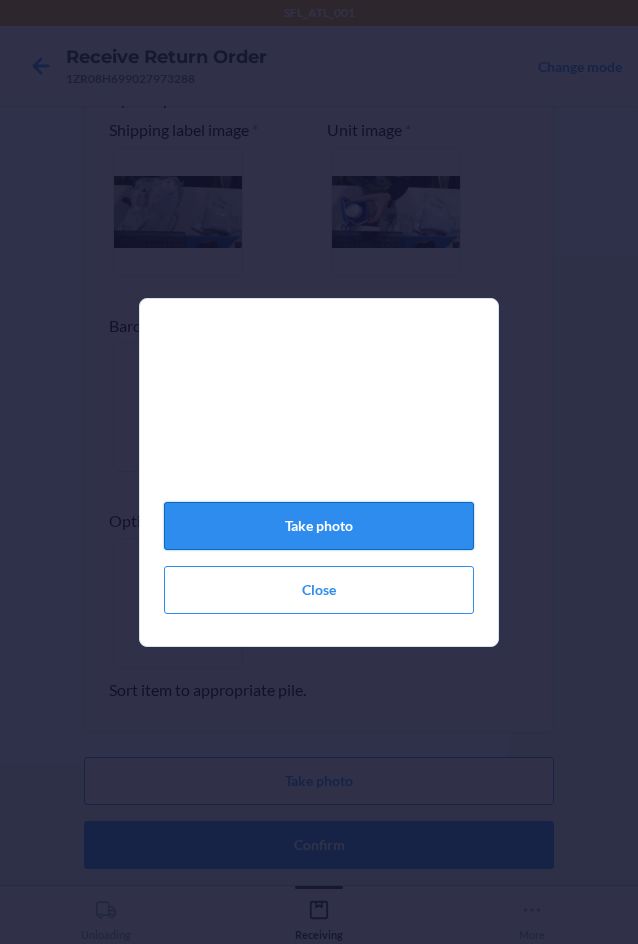 click on "Take photo" 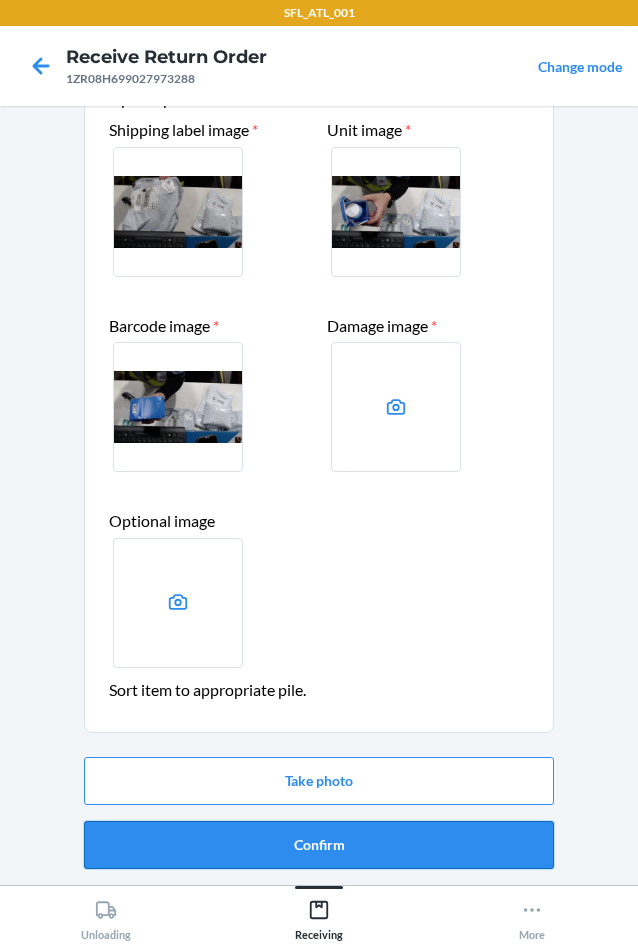 click on "Confirm" at bounding box center (319, 845) 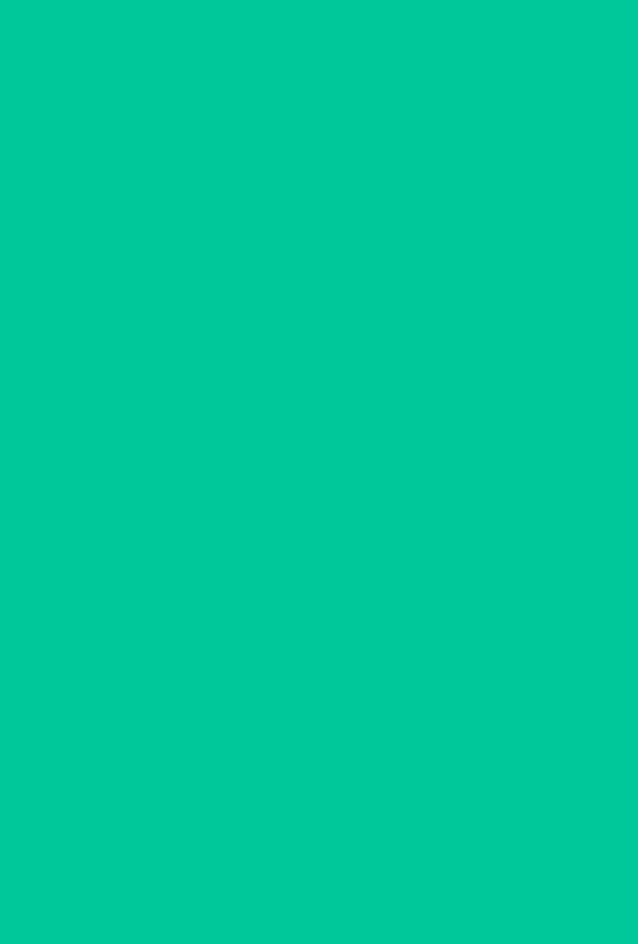 scroll, scrollTop: 0, scrollLeft: 0, axis: both 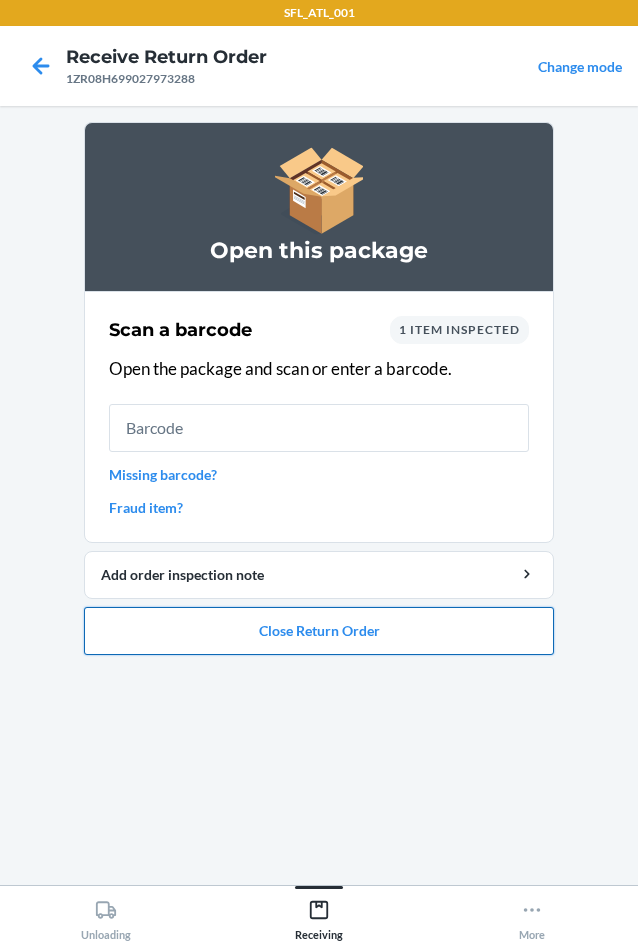 click on "Close Return Order" at bounding box center [319, 631] 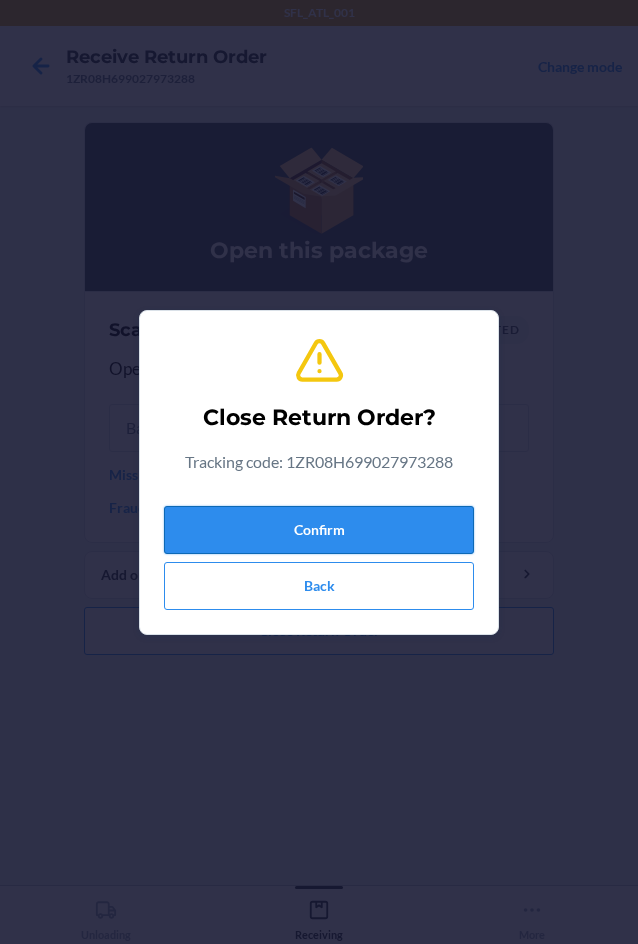 click on "Confirm" at bounding box center [319, 530] 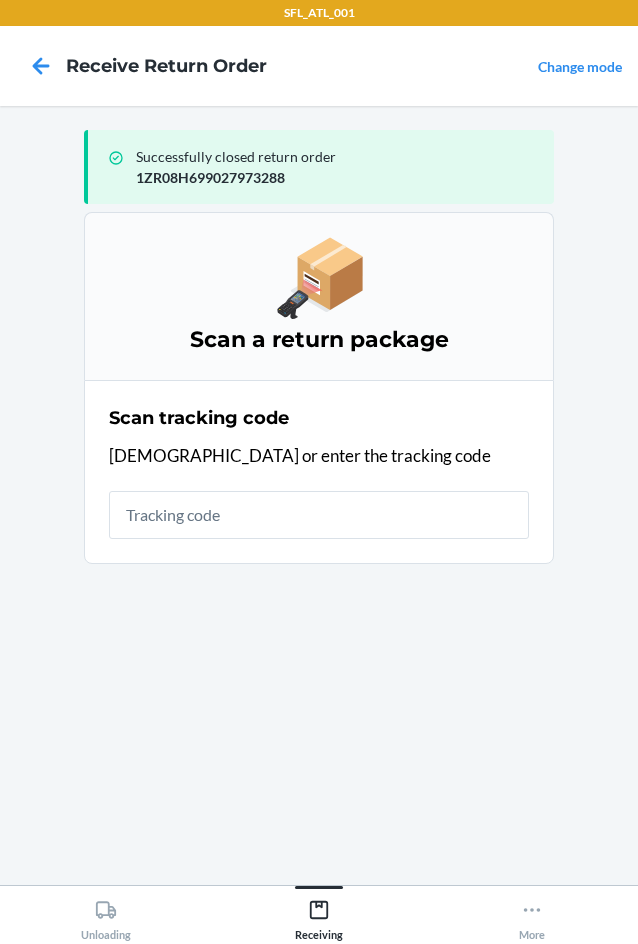 click at bounding box center (319, 515) 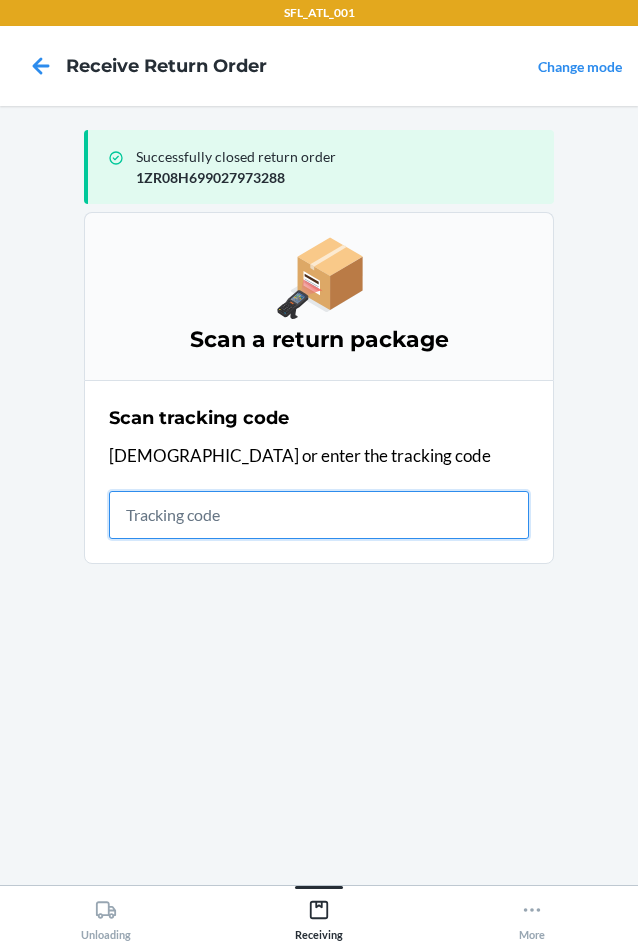 click at bounding box center (319, 515) 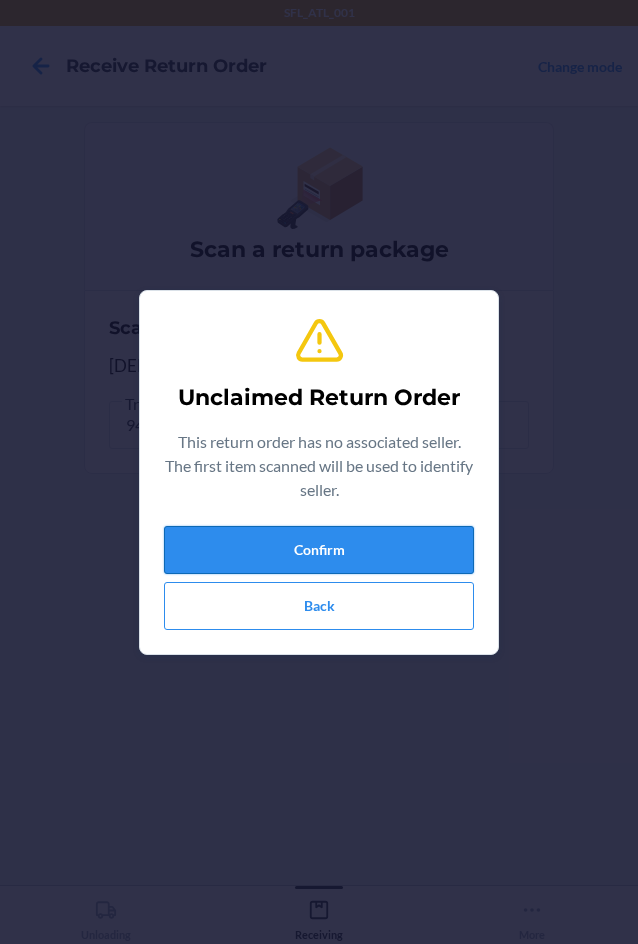 click on "Confirm" at bounding box center [319, 550] 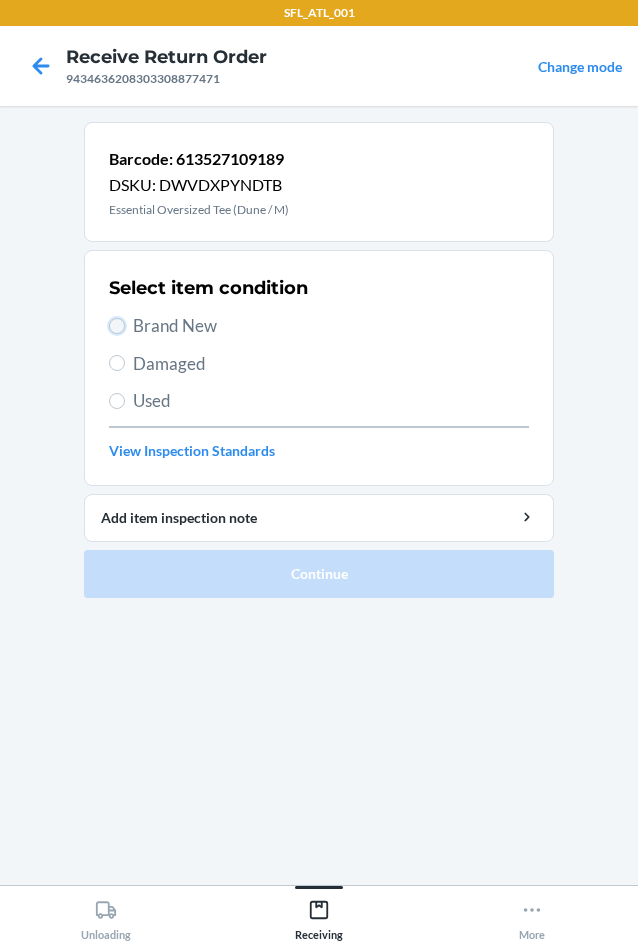 click on "Brand New" at bounding box center (117, 326) 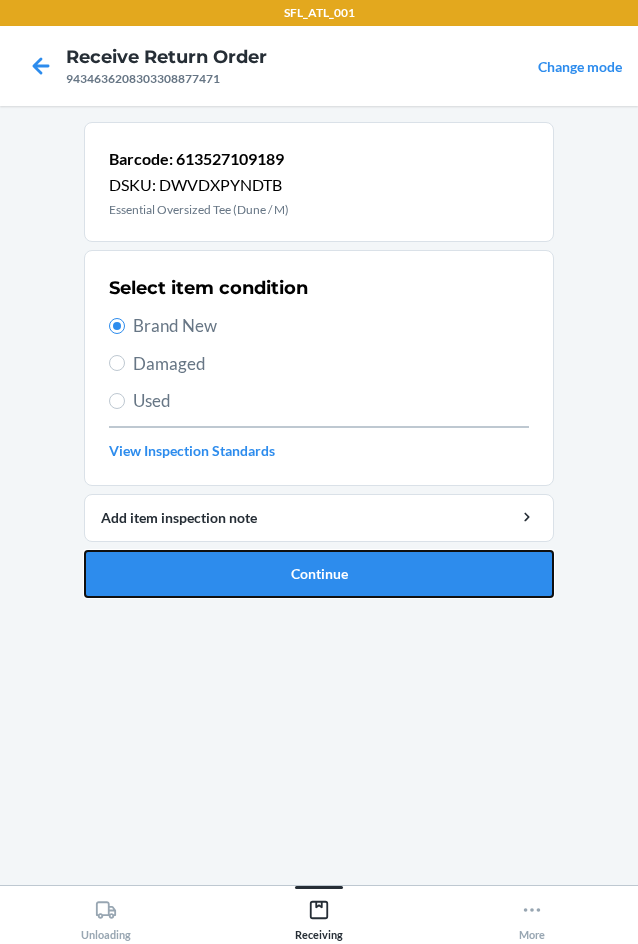 click on "Continue" at bounding box center (319, 574) 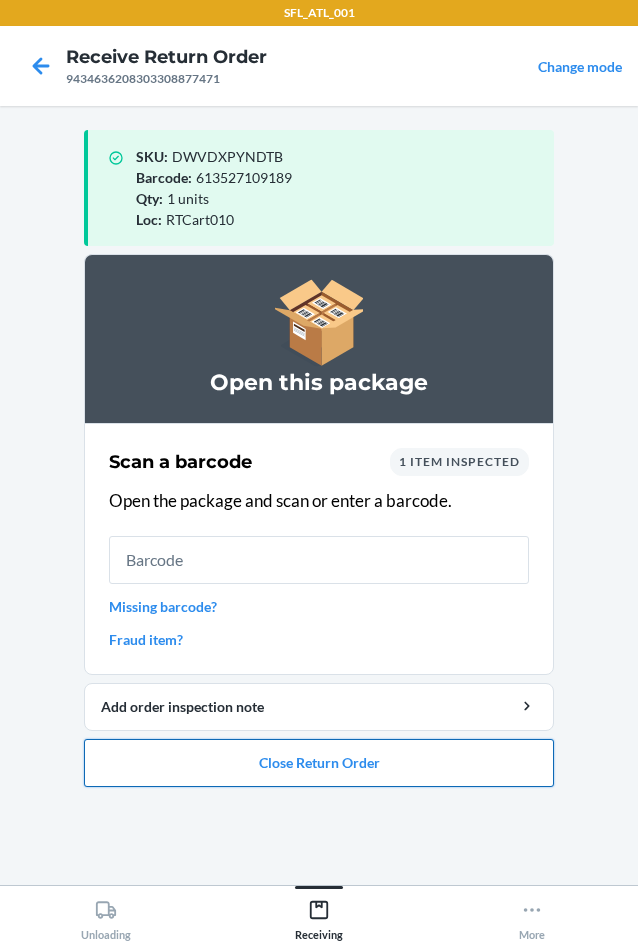 click on "Close Return Order" at bounding box center (319, 763) 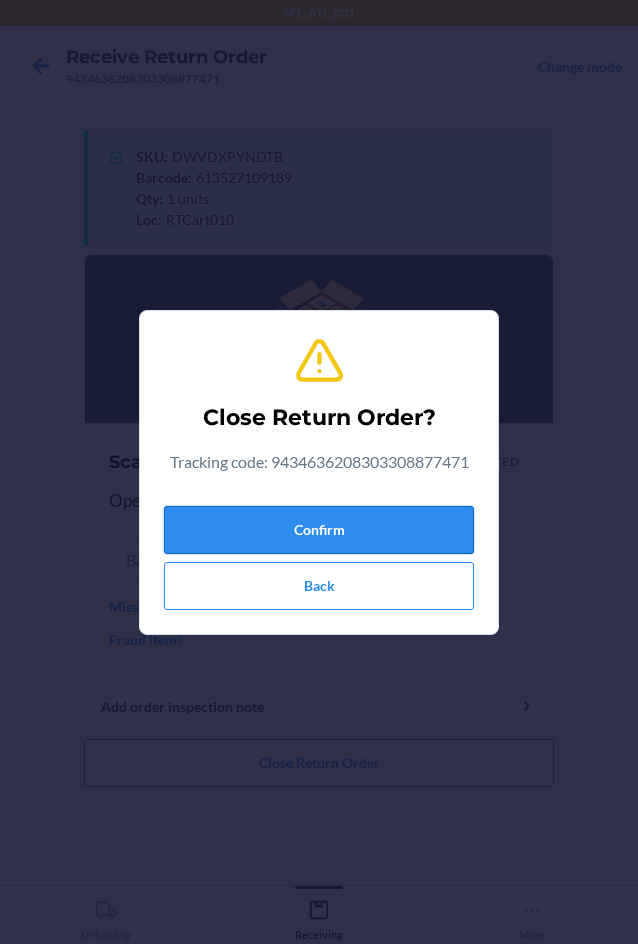 click on "Confirm" at bounding box center [319, 530] 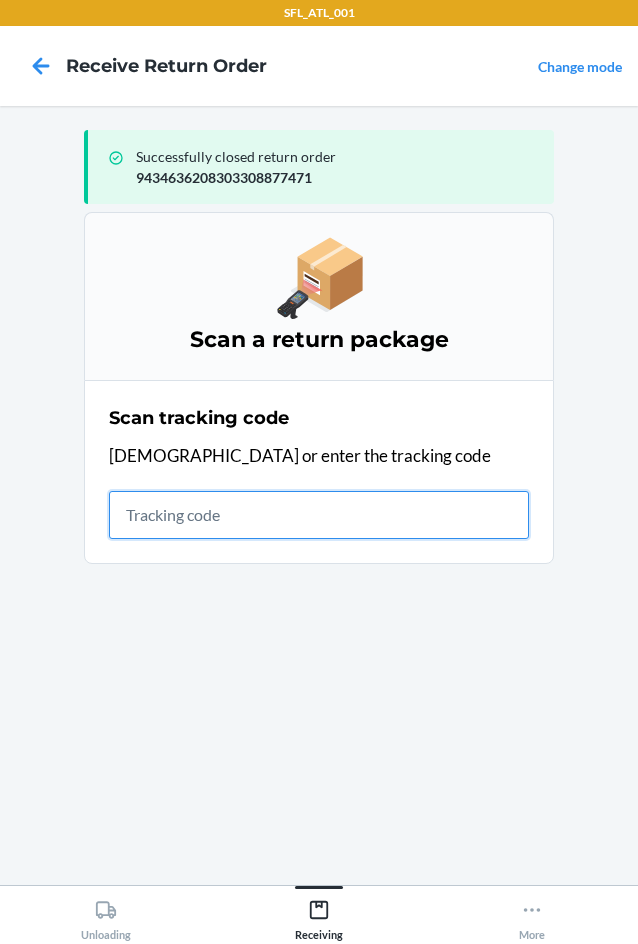 click at bounding box center [319, 515] 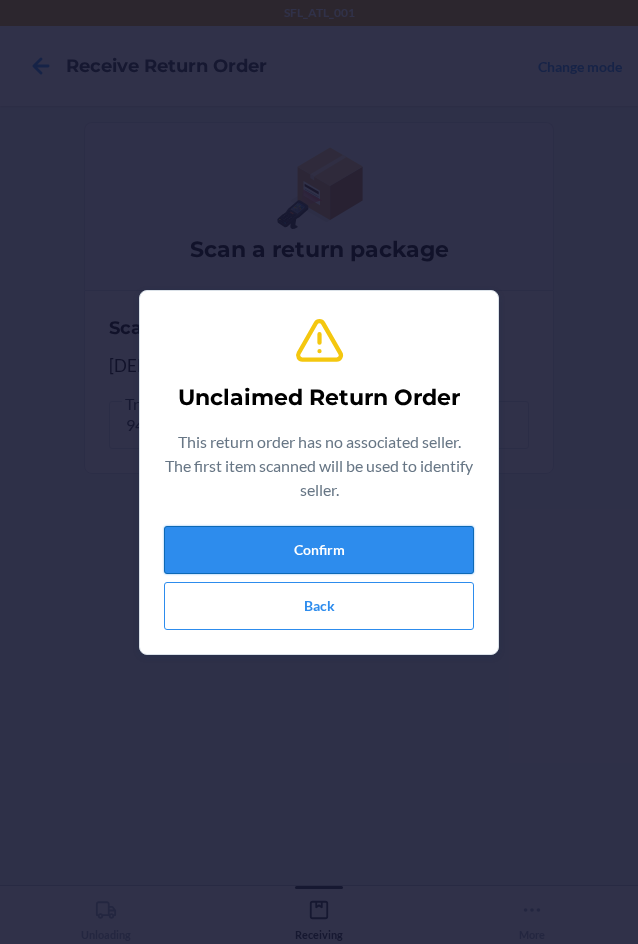 click on "Confirm" at bounding box center (319, 550) 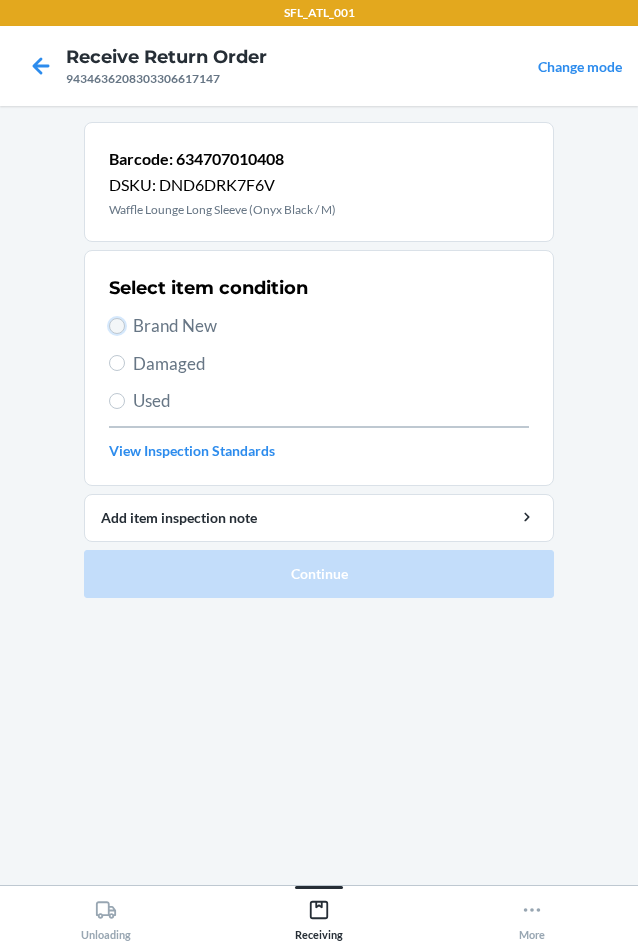 click on "Brand New" at bounding box center (117, 326) 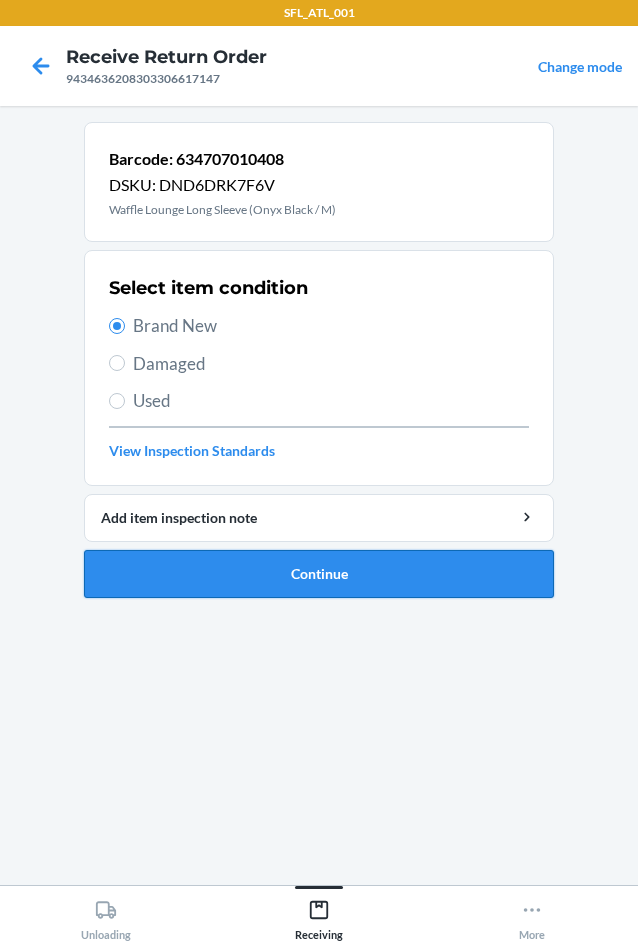 click on "Continue" at bounding box center [319, 574] 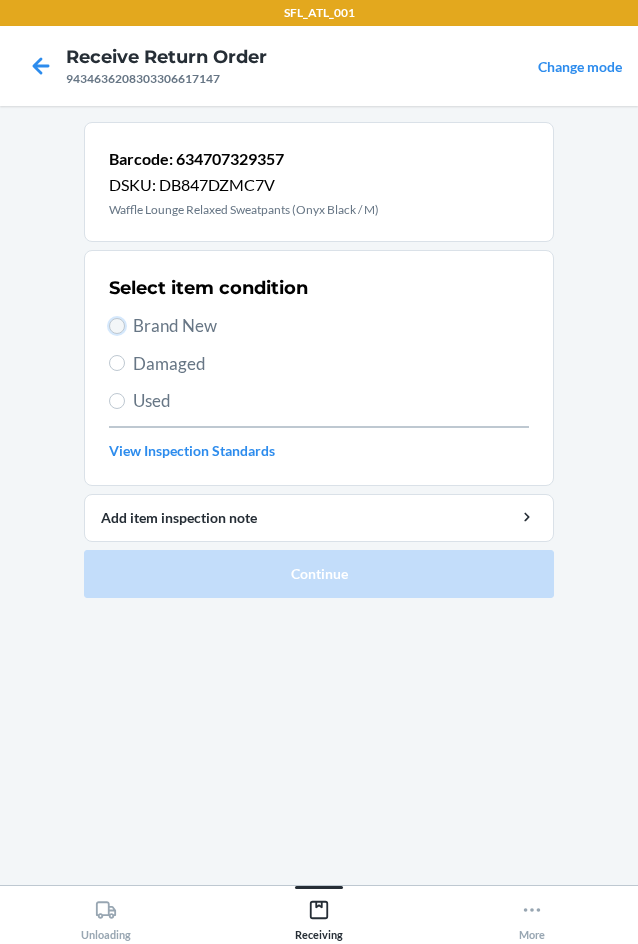 click on "Brand New" at bounding box center (117, 326) 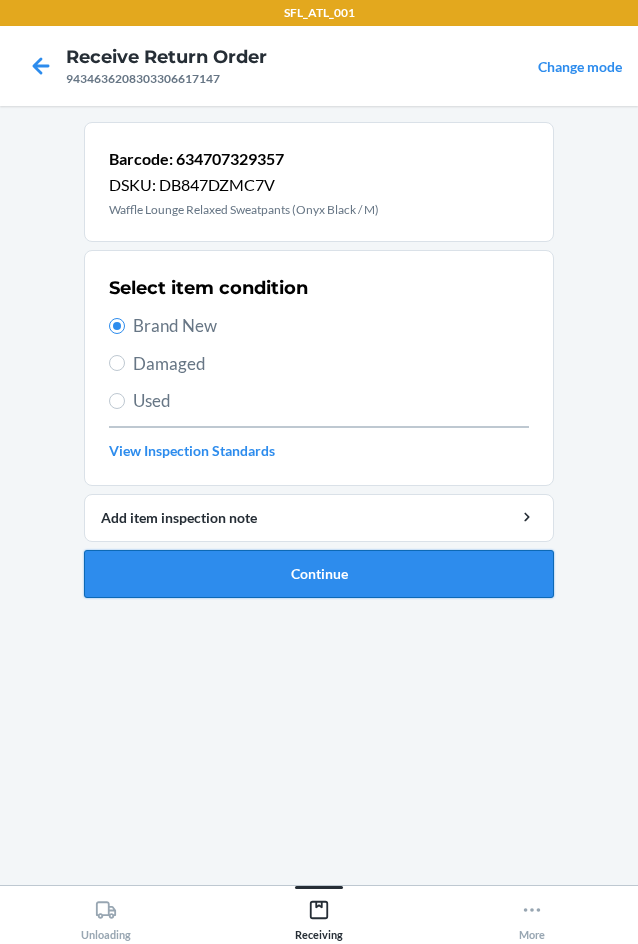 click on "Continue" at bounding box center (319, 574) 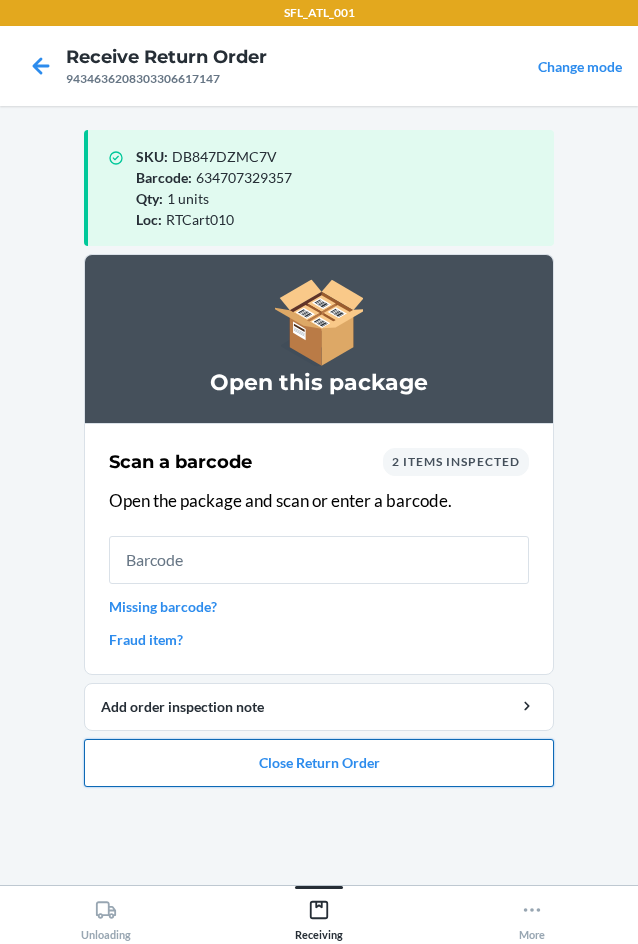 click on "Close Return Order" at bounding box center (319, 763) 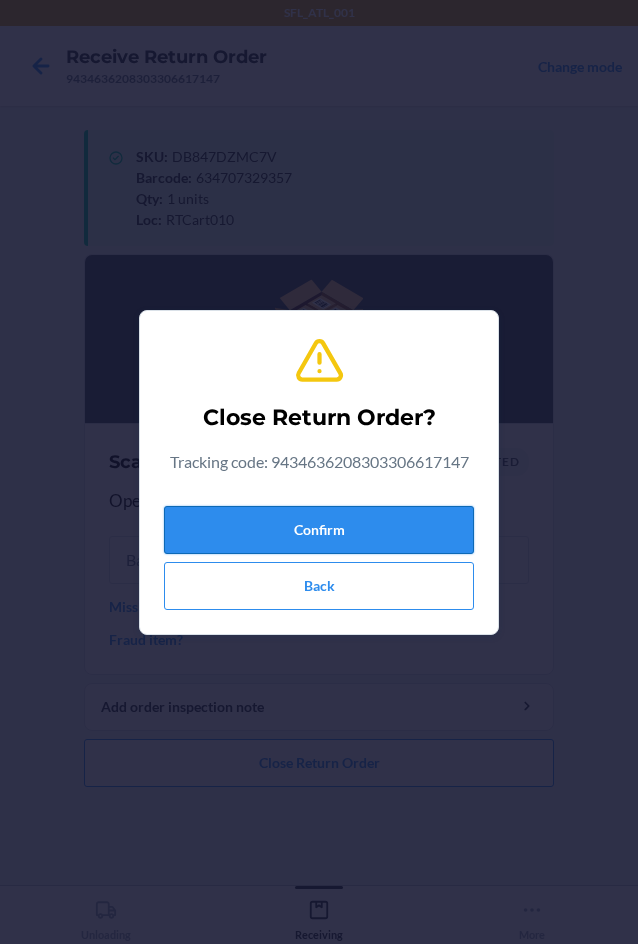 click on "Confirm" at bounding box center [319, 530] 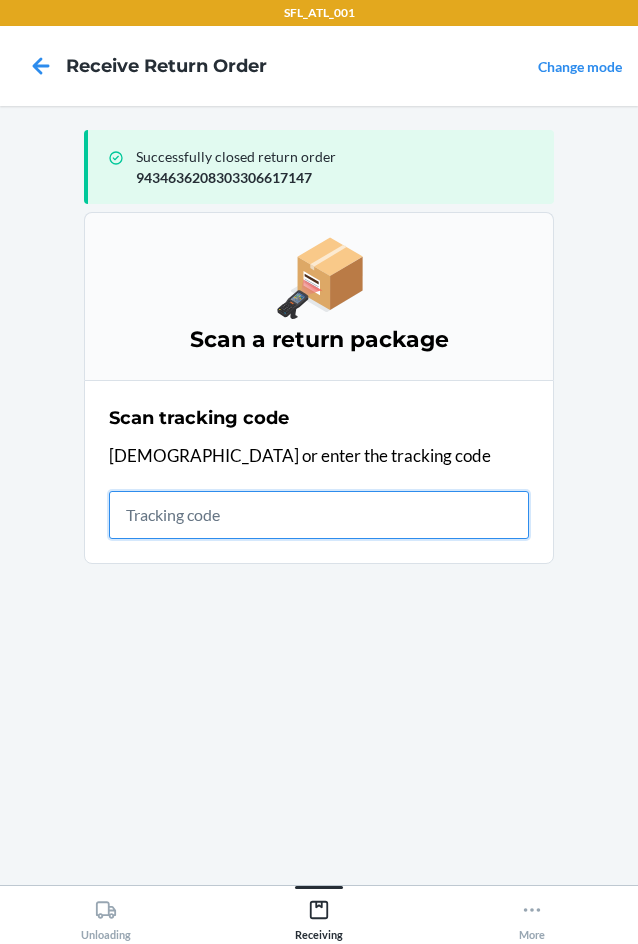 click at bounding box center (319, 515) 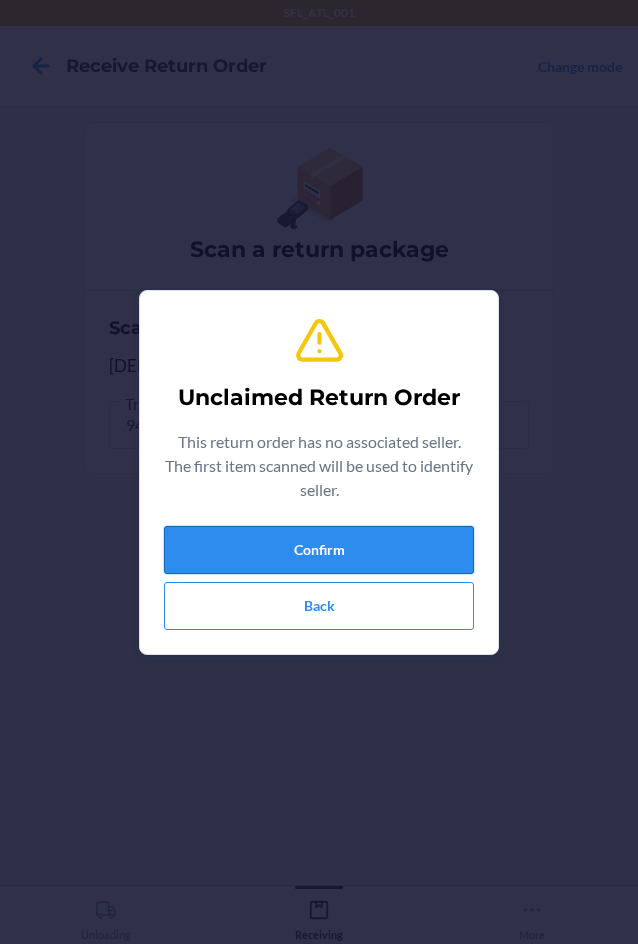 click on "Confirm" at bounding box center [319, 550] 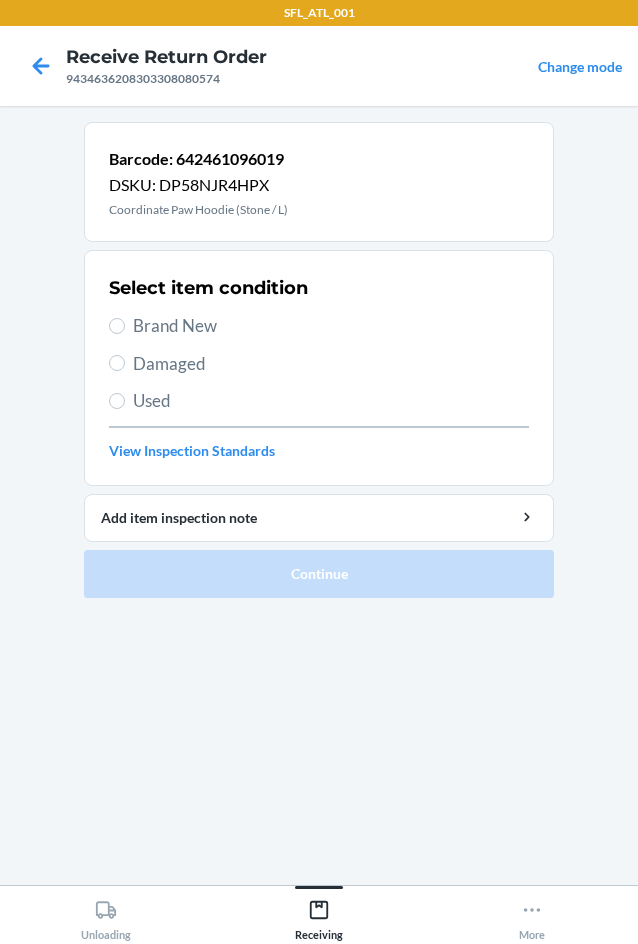 click on "Select item condition Brand New Damaged Used View Inspection Standards" at bounding box center [319, 368] 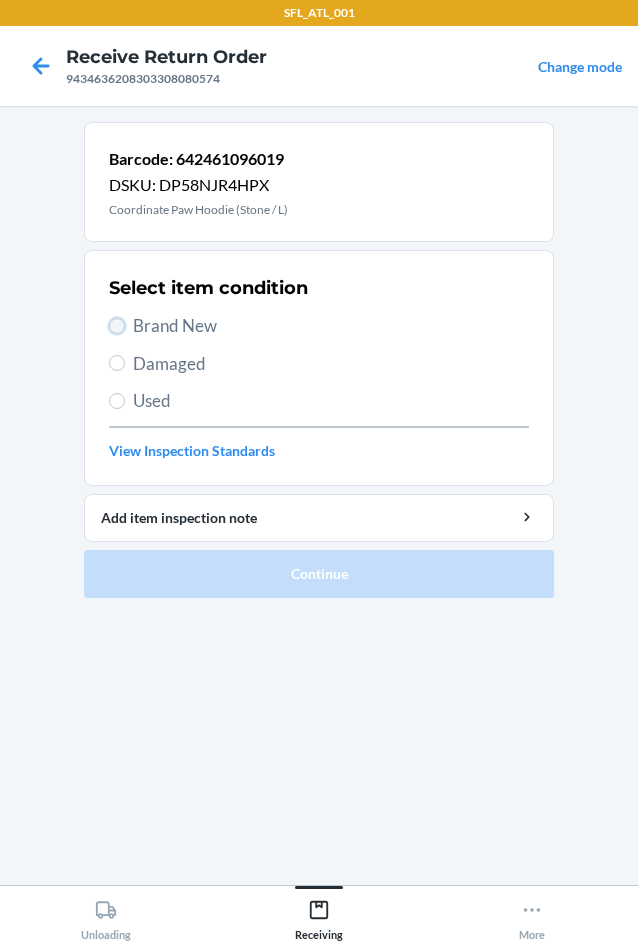 click on "Brand New" at bounding box center [117, 326] 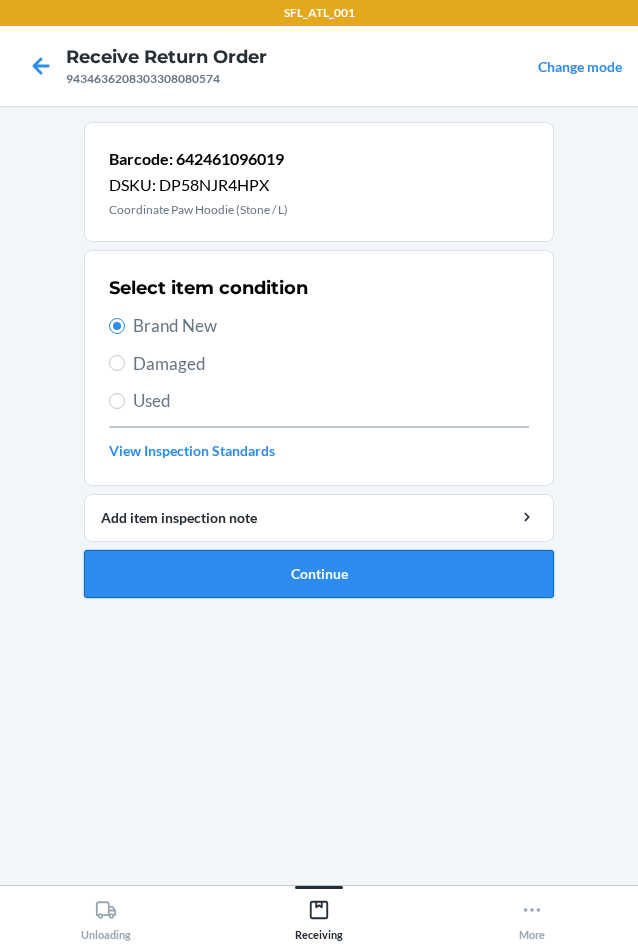 click on "Continue" at bounding box center [319, 574] 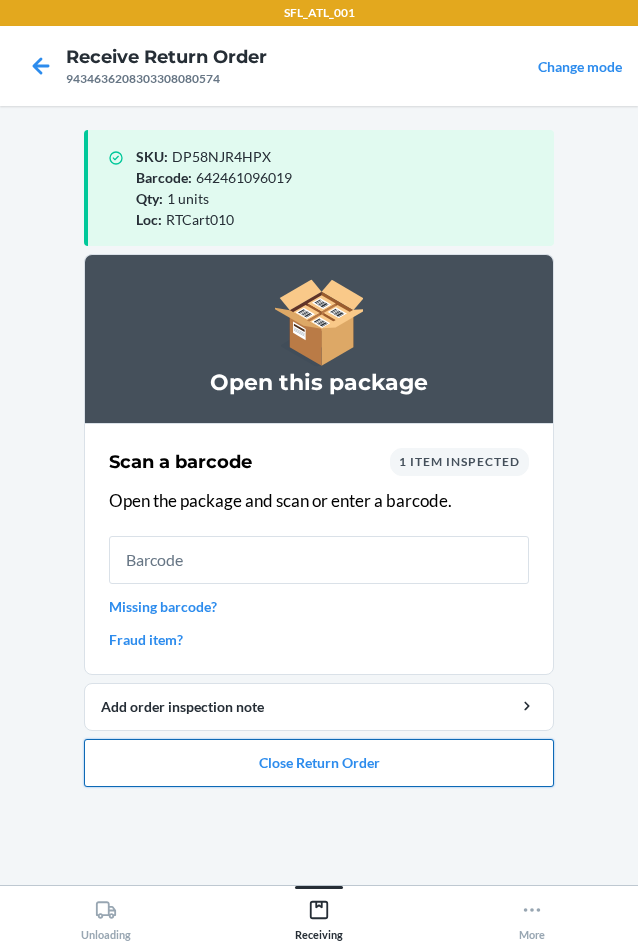 click on "Close Return Order" at bounding box center (319, 763) 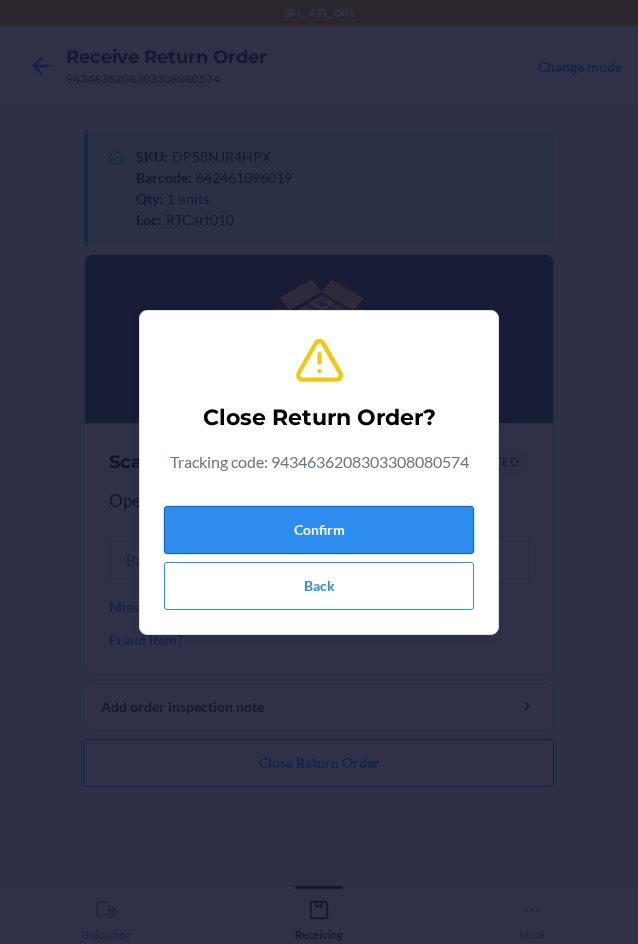 click on "Confirm" at bounding box center [319, 530] 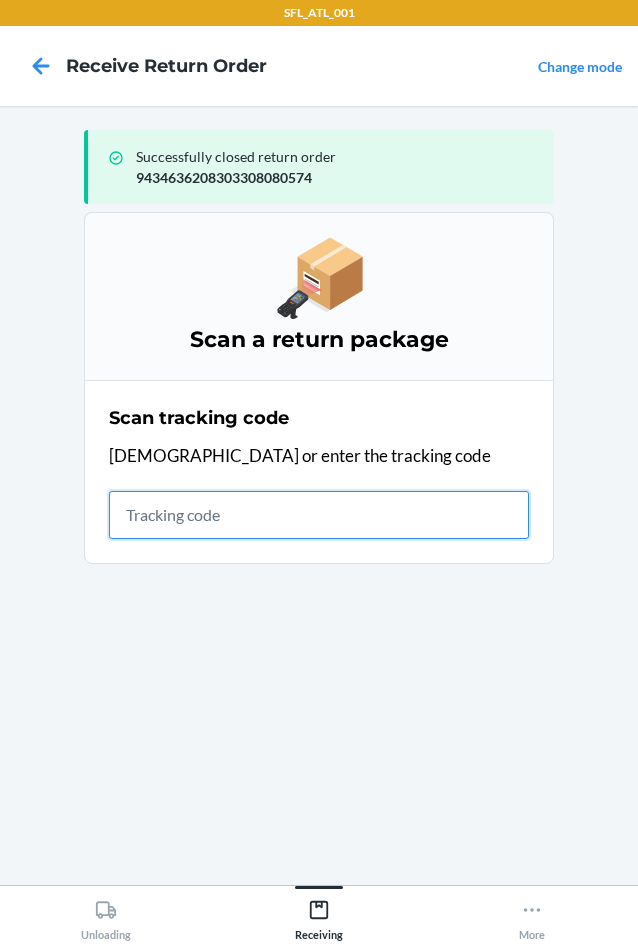 click at bounding box center [319, 515] 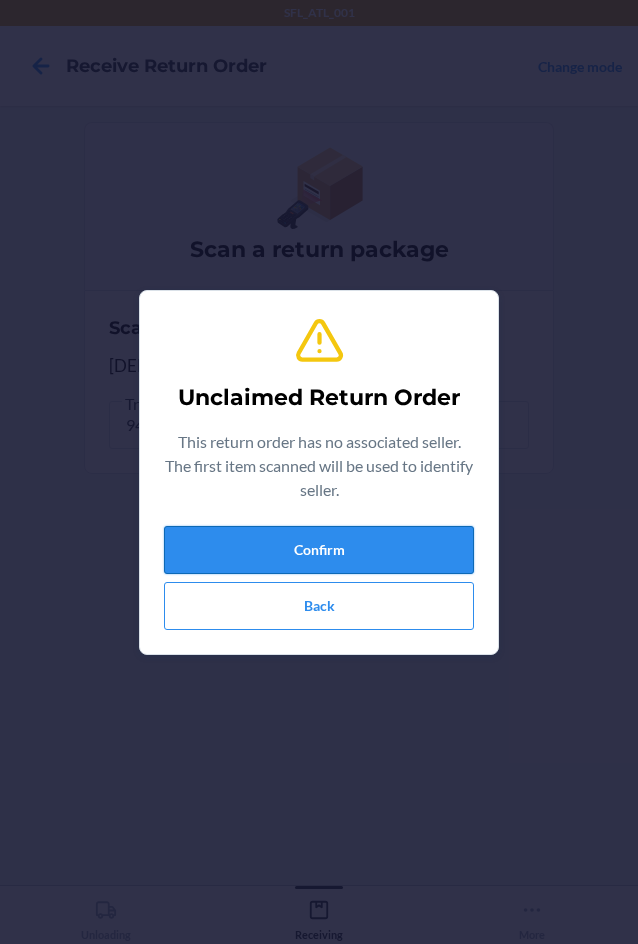 click on "Confirm" at bounding box center (319, 550) 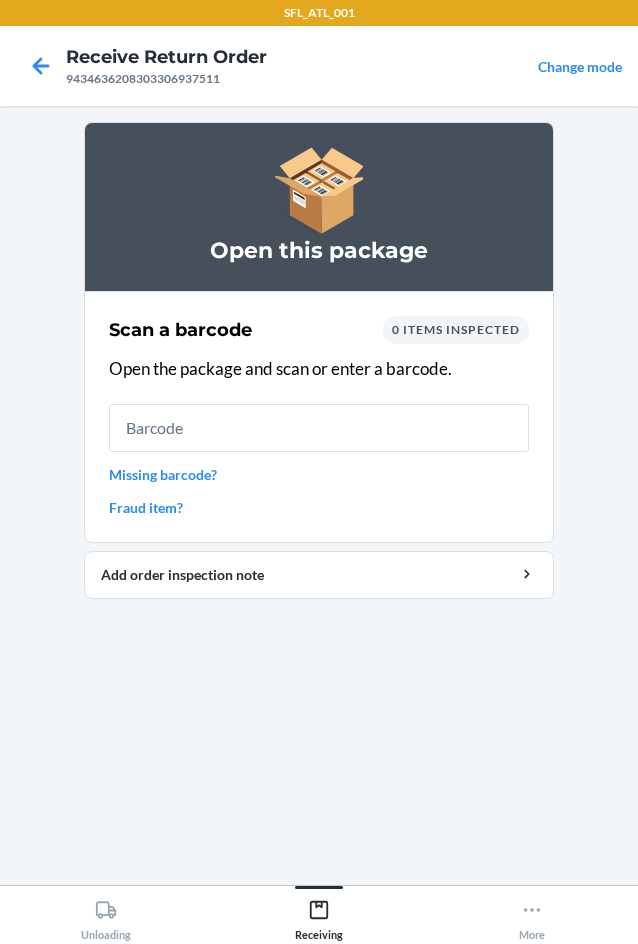 click on "Missing barcode?" at bounding box center (319, 474) 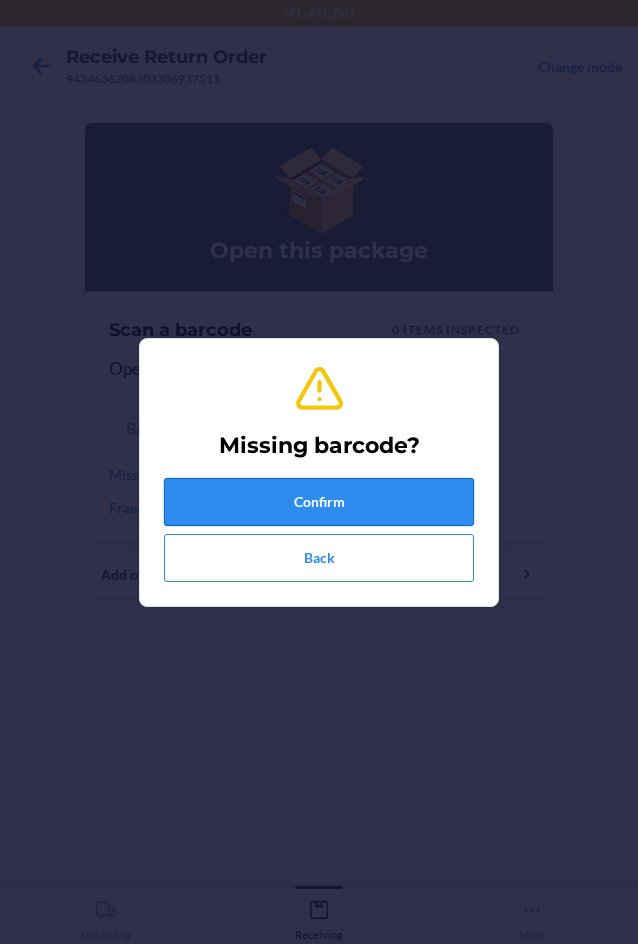 click on "Confirm" at bounding box center (319, 502) 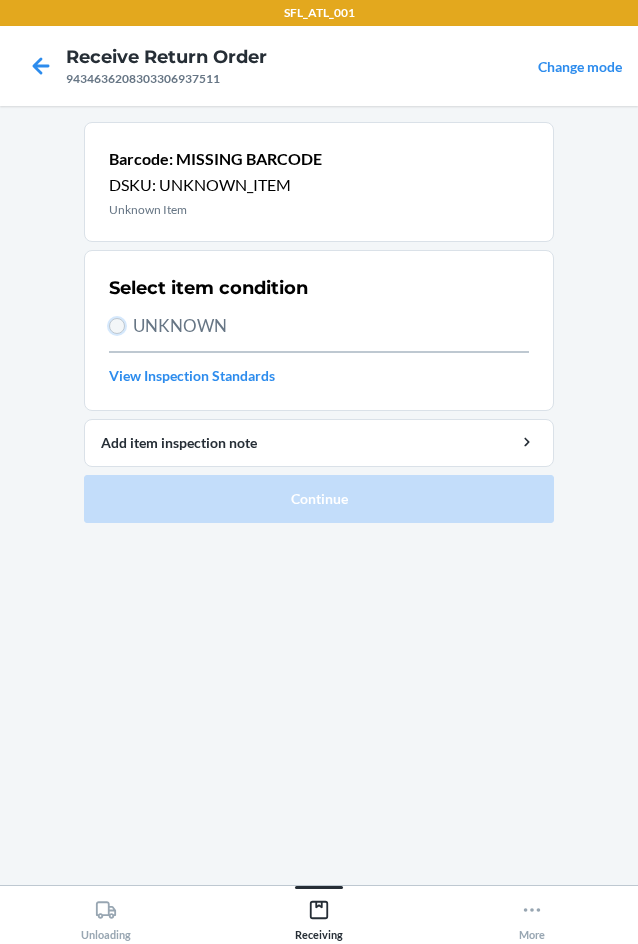click on "UNKNOWN" at bounding box center (117, 326) 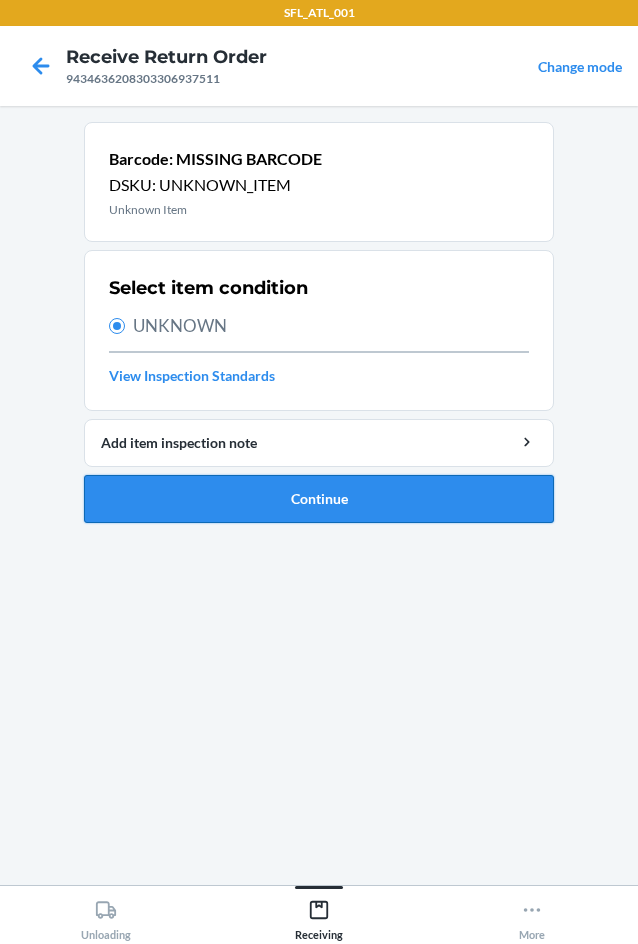 click on "Continue" at bounding box center (319, 499) 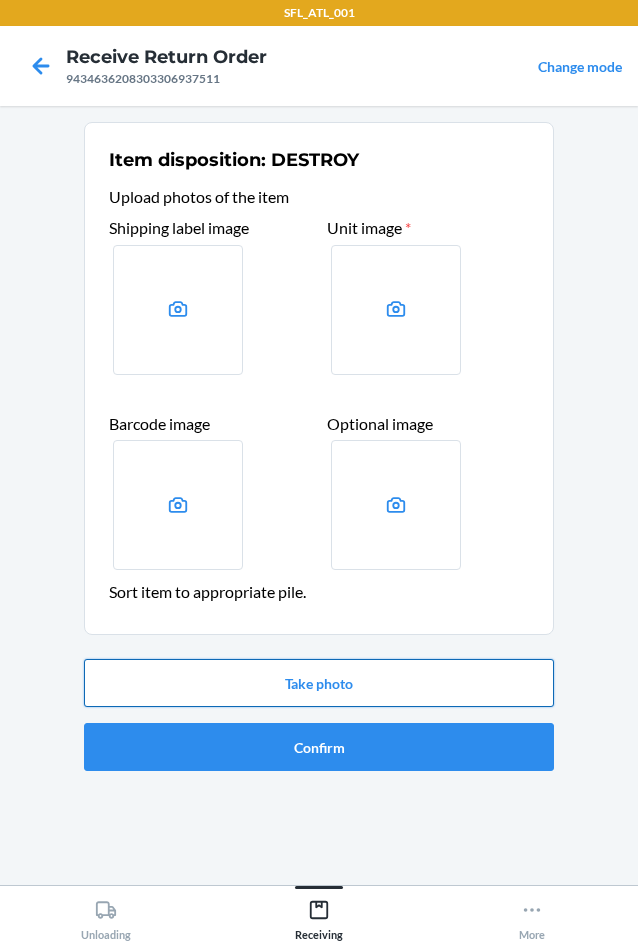 click on "Take photo" at bounding box center (319, 683) 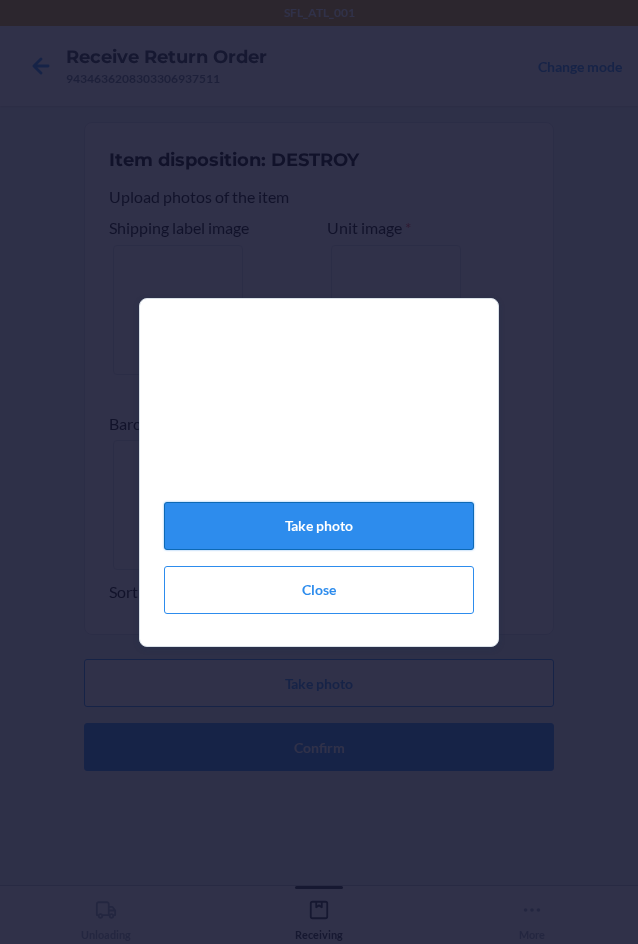 click on "Take photo" 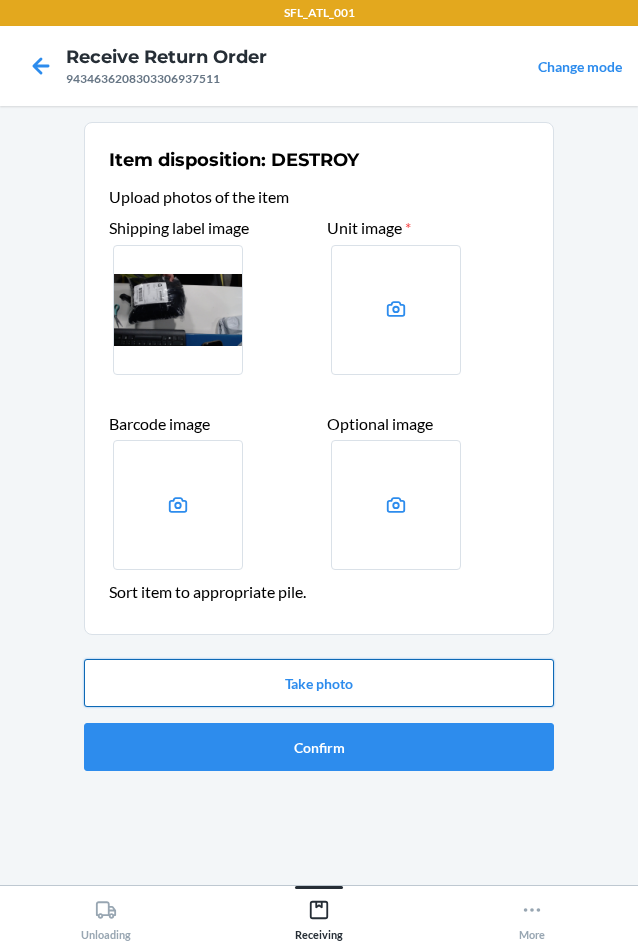click on "Take photo" at bounding box center (319, 683) 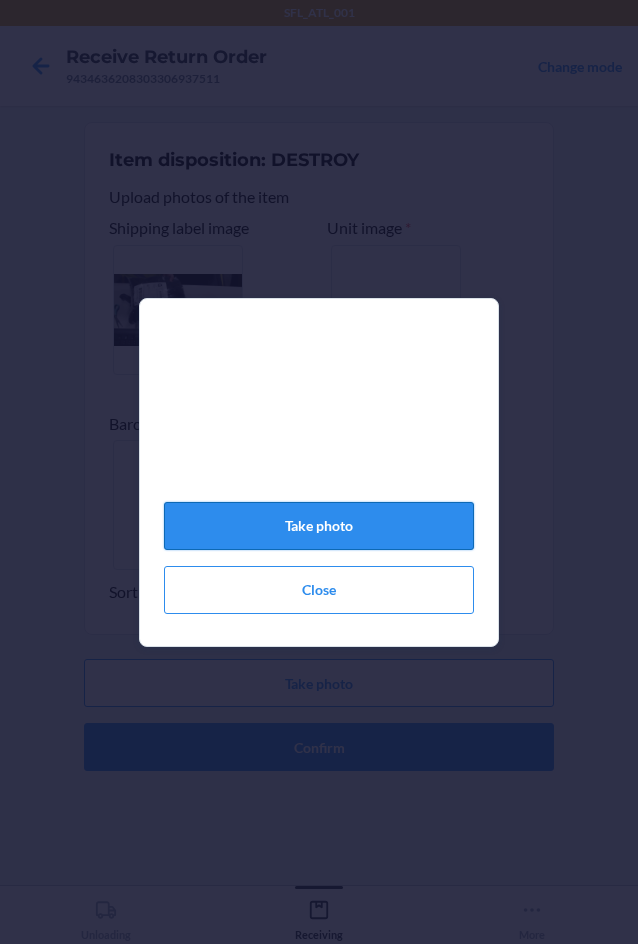 click on "Take photo" 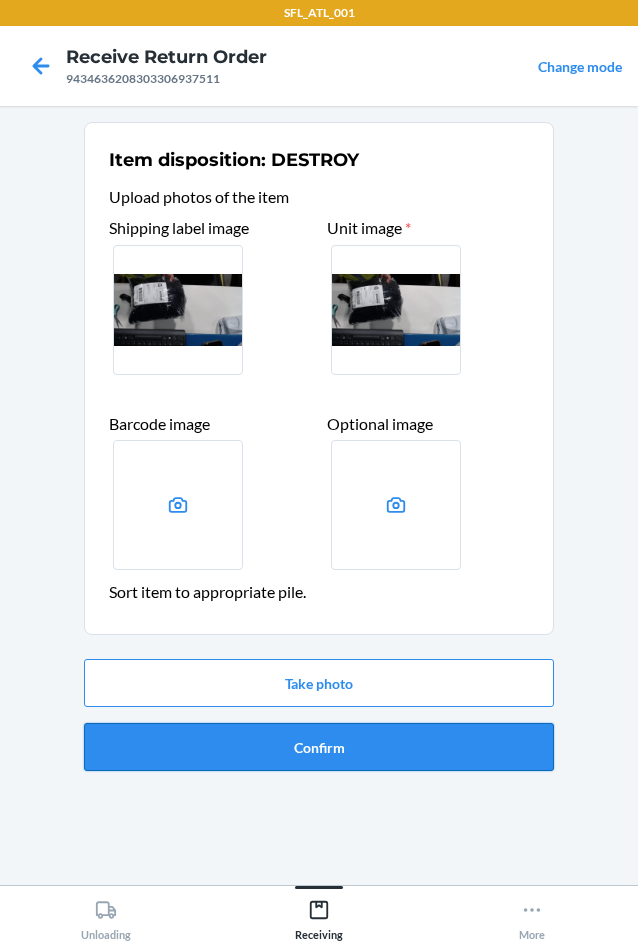 click on "Confirm" at bounding box center [319, 747] 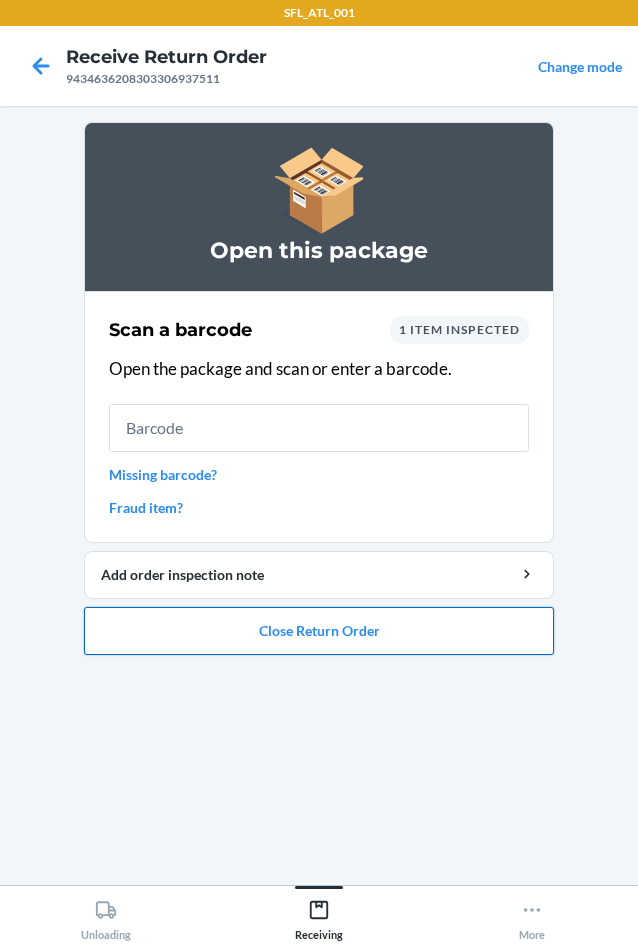 click on "Close Return Order" at bounding box center (319, 631) 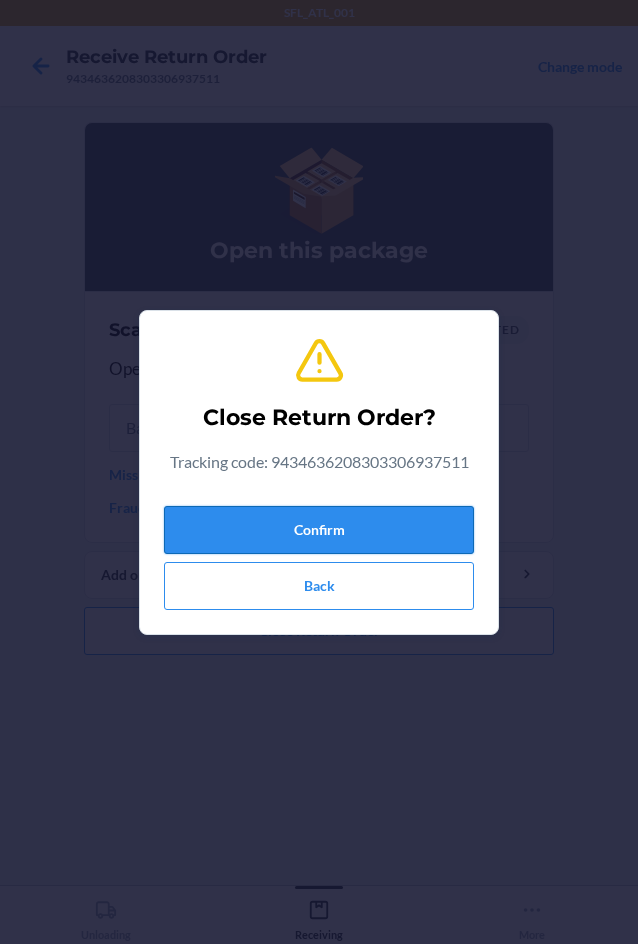 click on "Confirm" at bounding box center (319, 530) 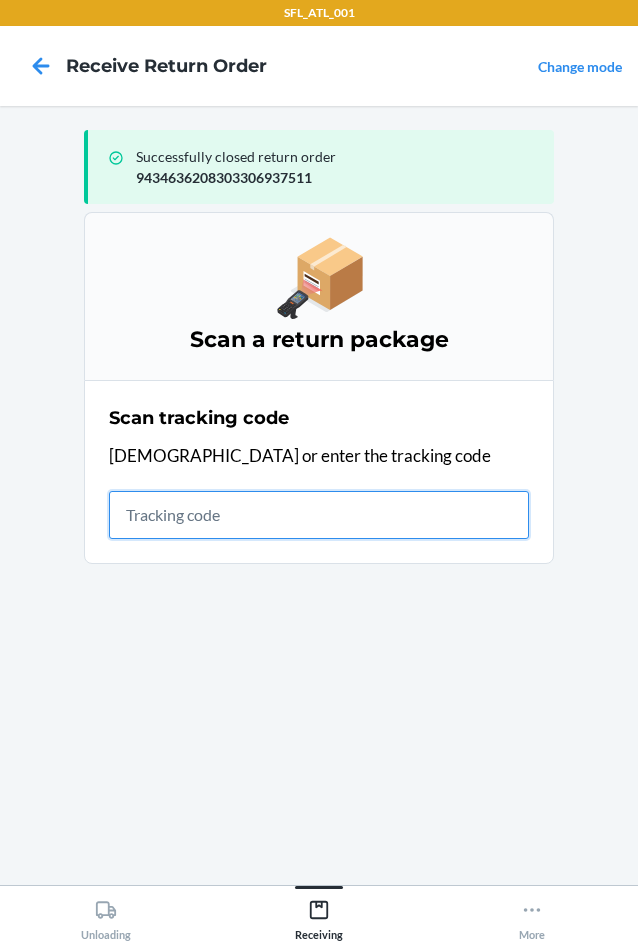 click at bounding box center [319, 515] 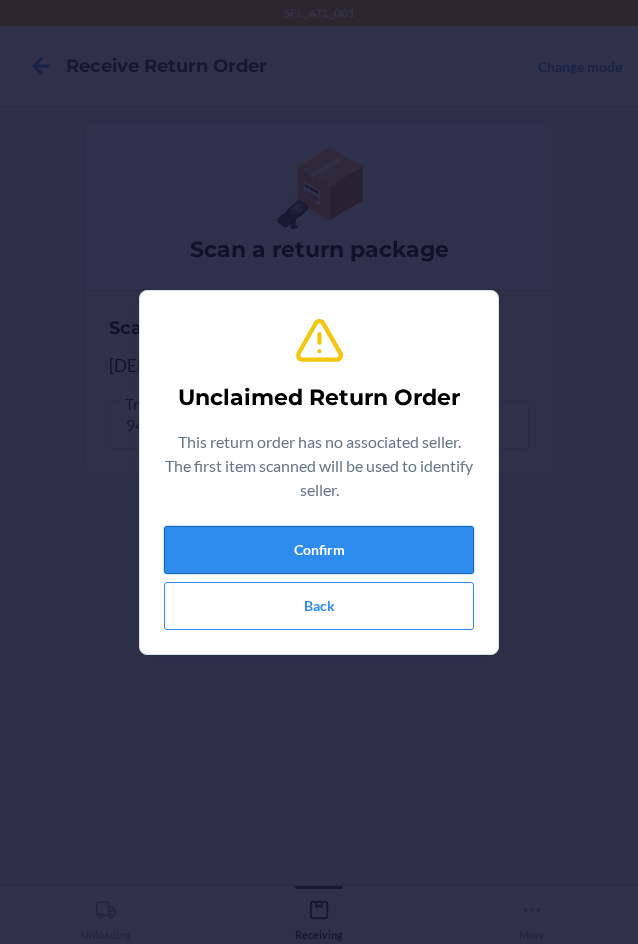 click on "Confirm" at bounding box center (319, 550) 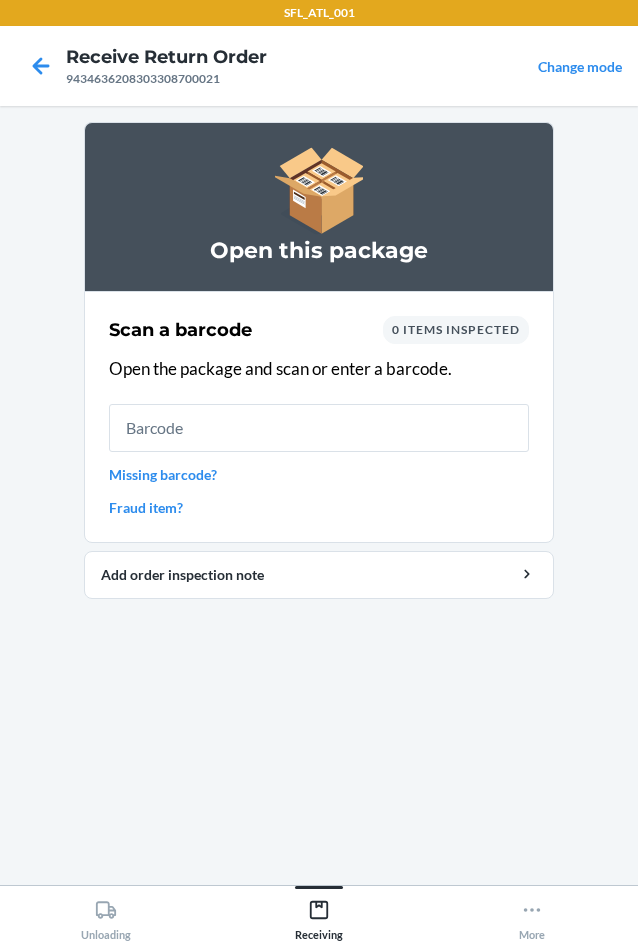 click at bounding box center [319, 428] 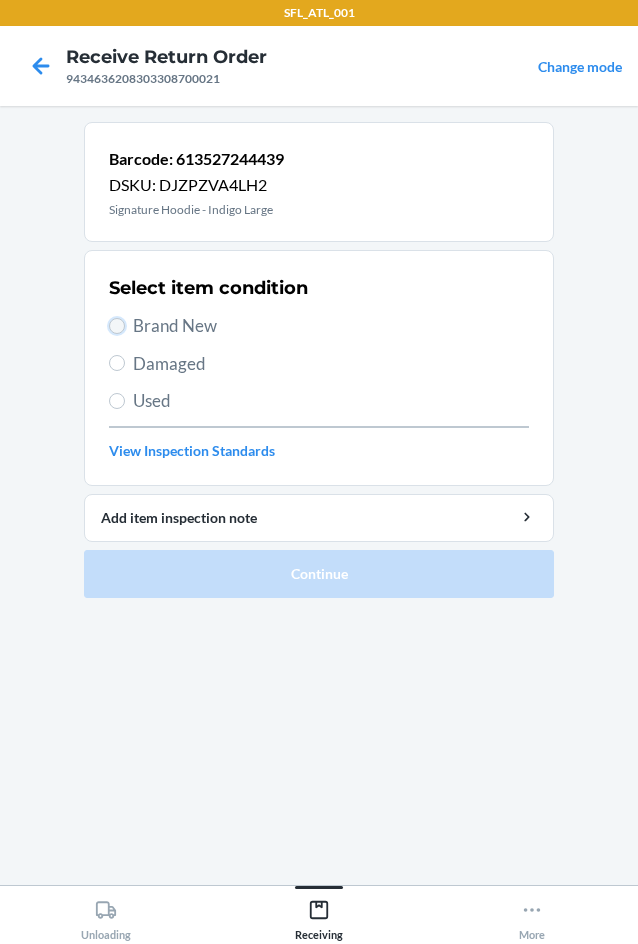 click on "Brand New" at bounding box center [117, 326] 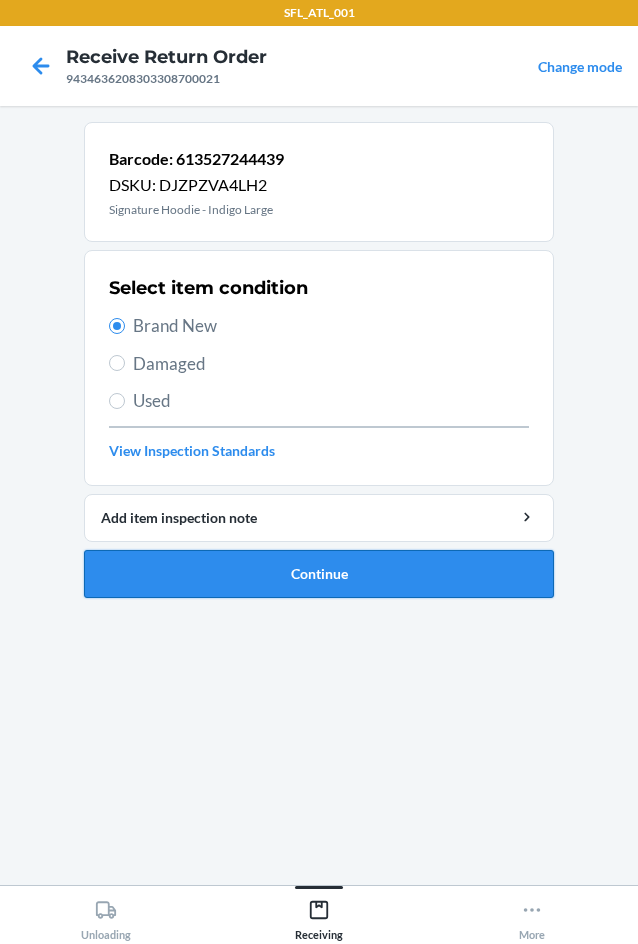 click on "Continue" at bounding box center [319, 574] 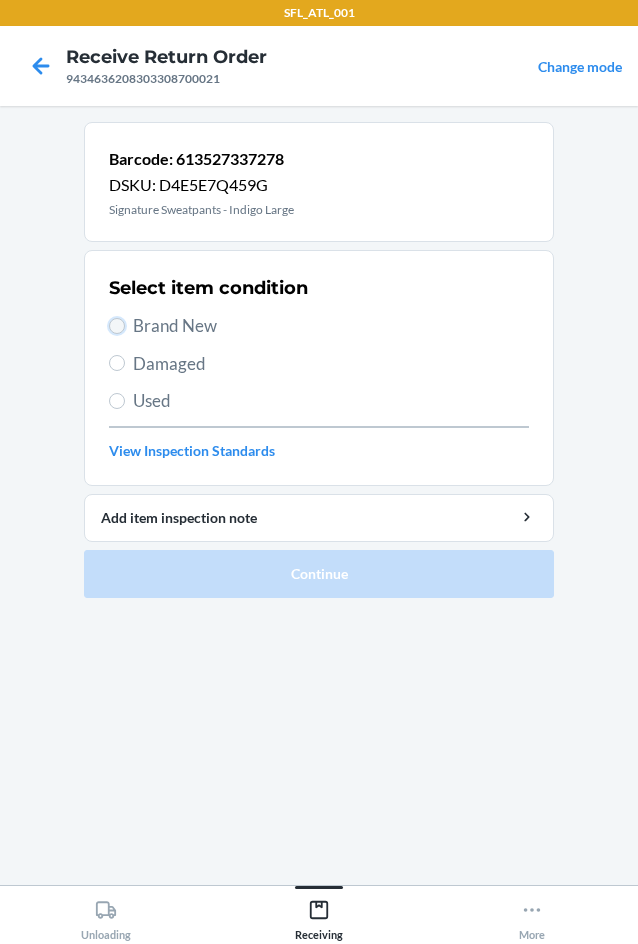 click on "Brand New" at bounding box center (117, 326) 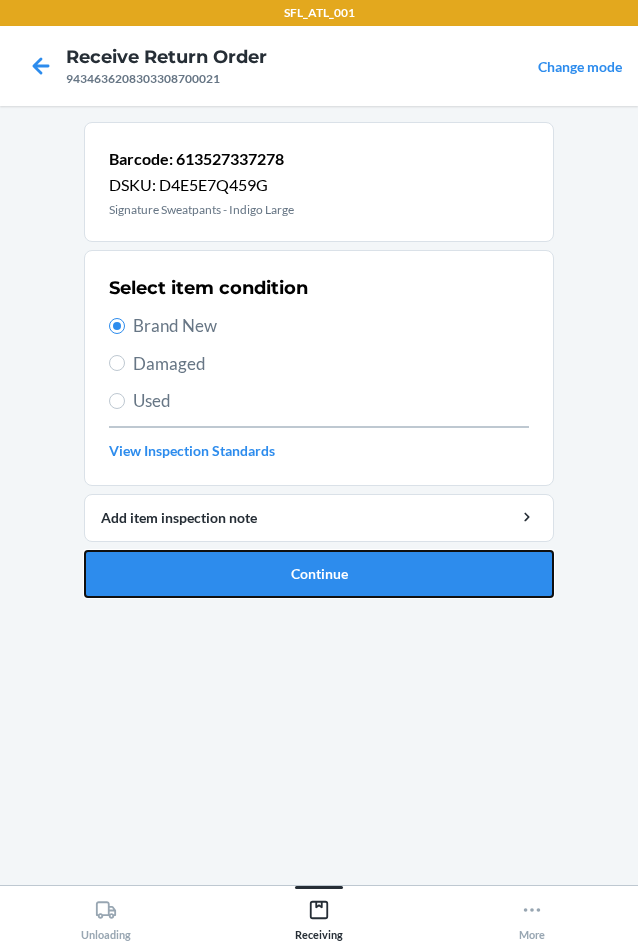 click on "Continue" at bounding box center (319, 574) 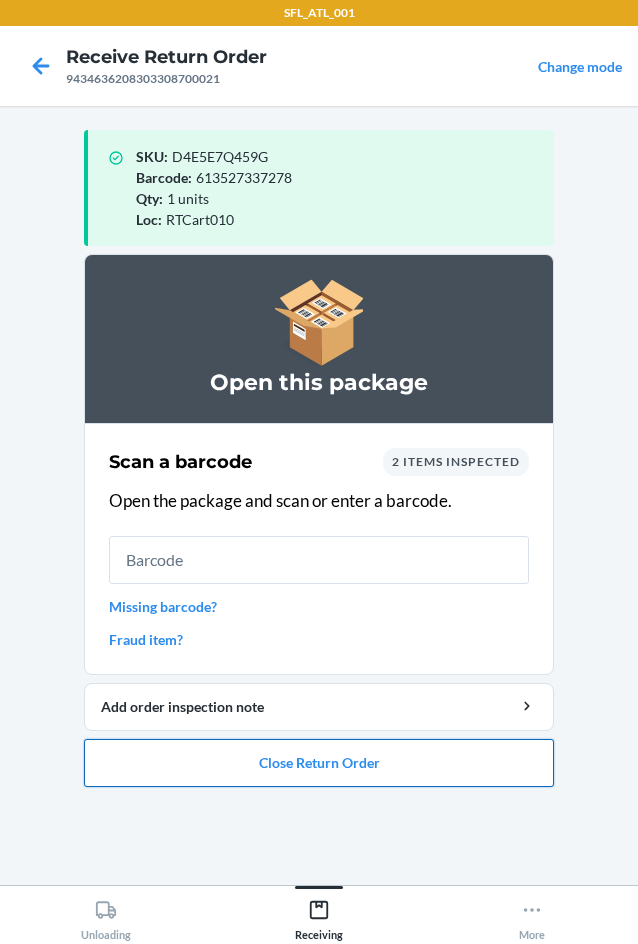 click on "Close Return Order" at bounding box center [319, 763] 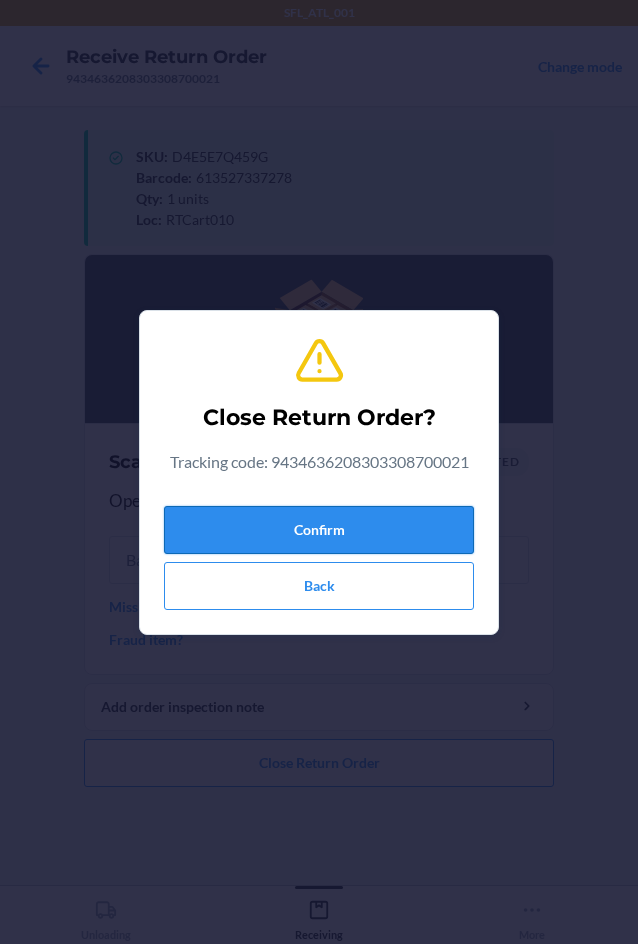 click on "Confirm" at bounding box center [319, 530] 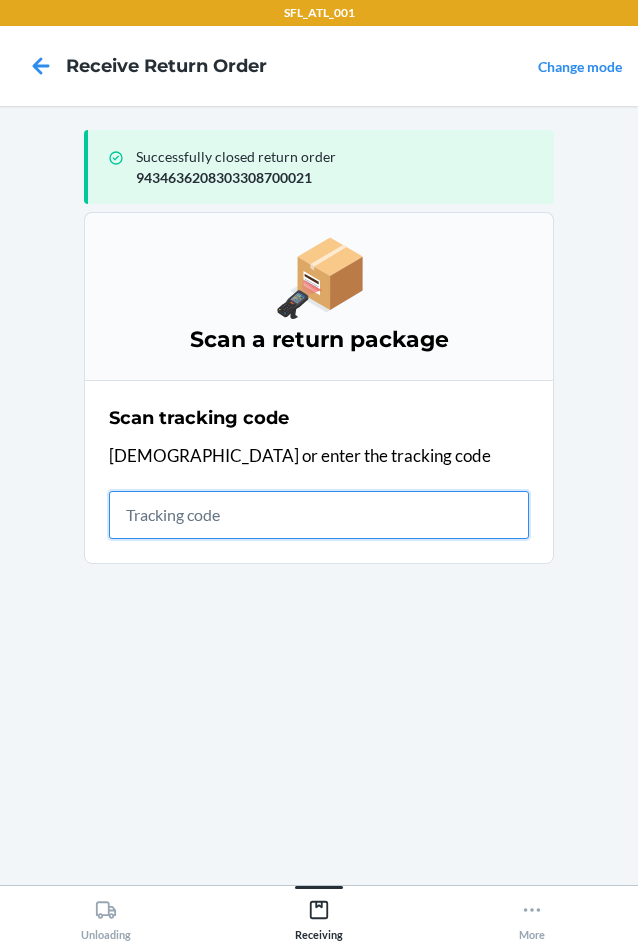 click at bounding box center (319, 515) 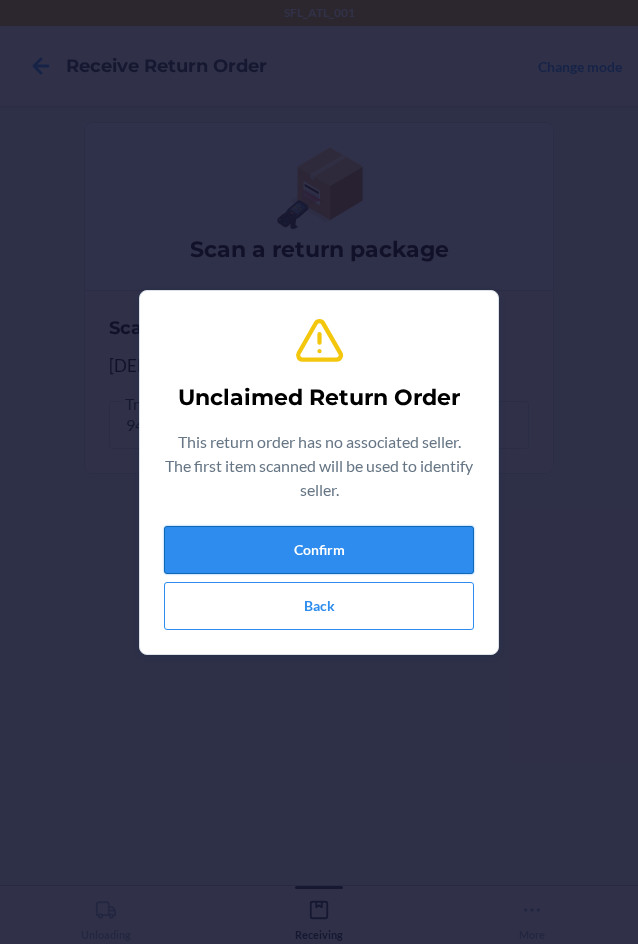 click on "Confirm" at bounding box center (319, 550) 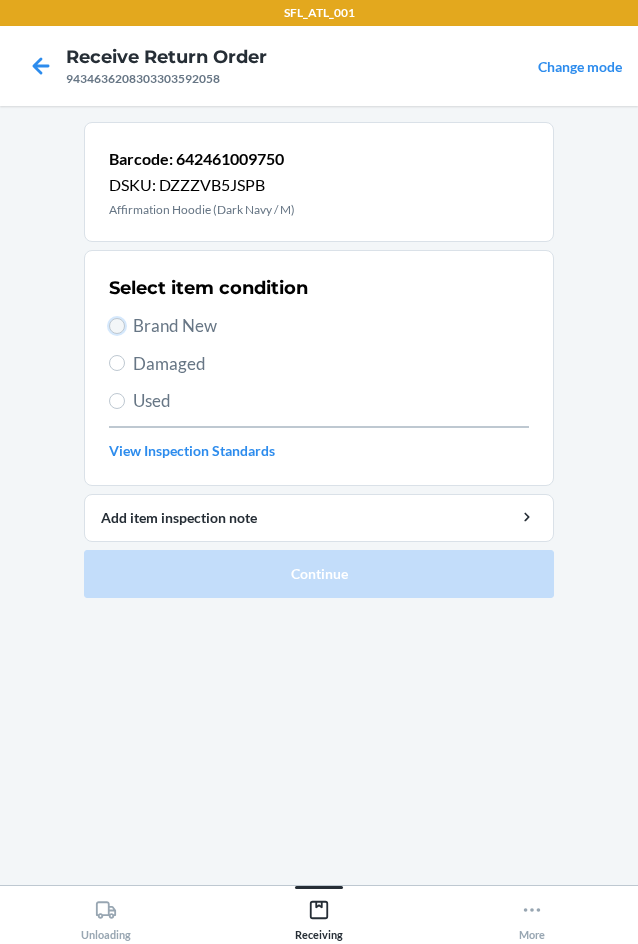 click on "Brand New" at bounding box center (117, 326) 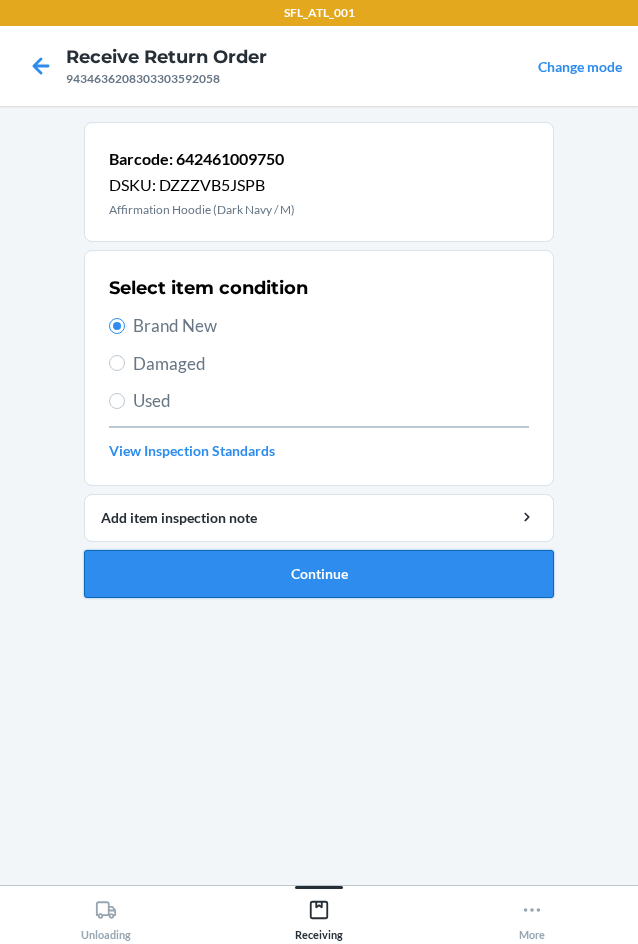 click on "Continue" at bounding box center [319, 574] 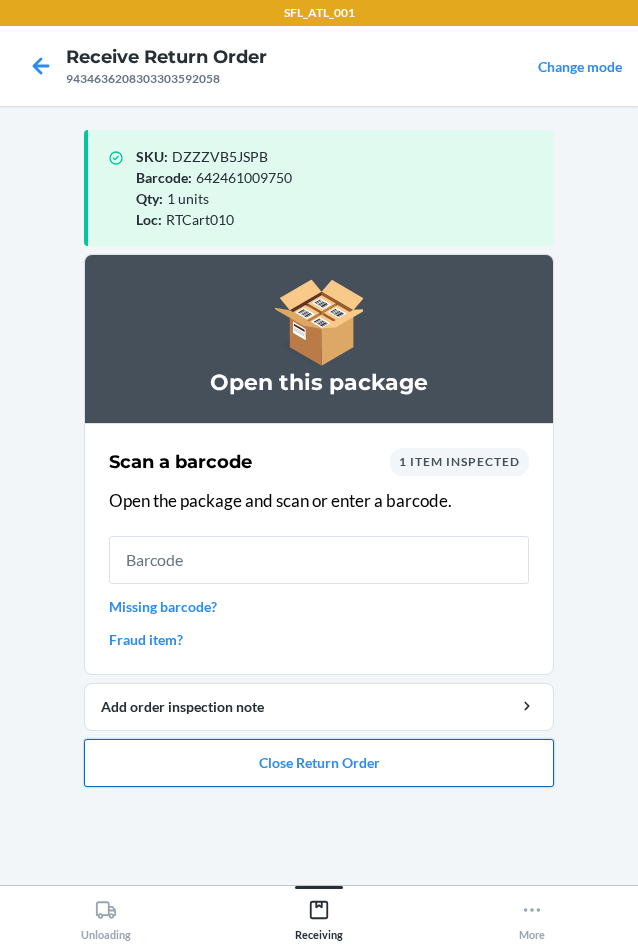 click on "Close Return Order" at bounding box center (319, 763) 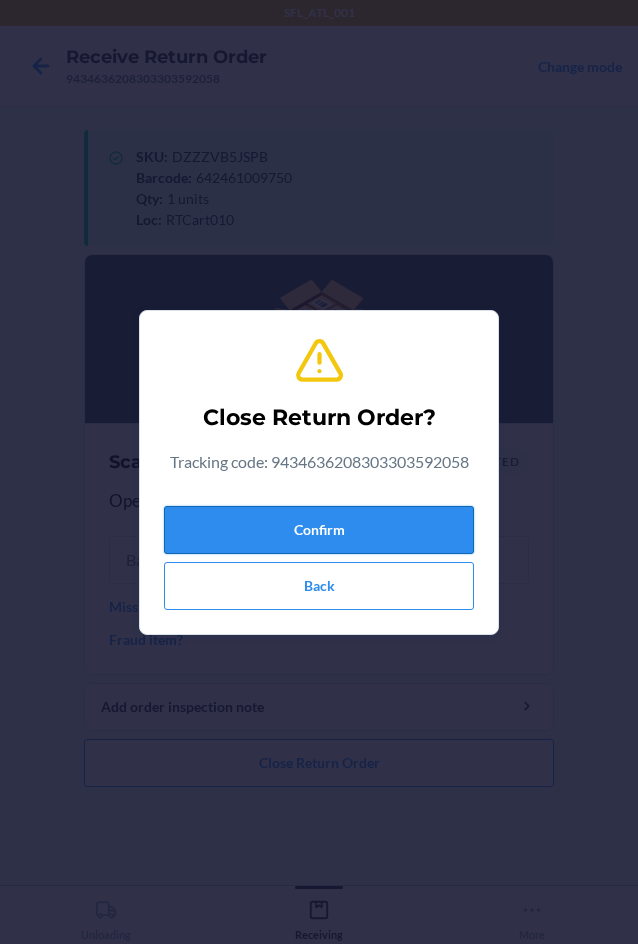 click on "Confirm" at bounding box center [319, 530] 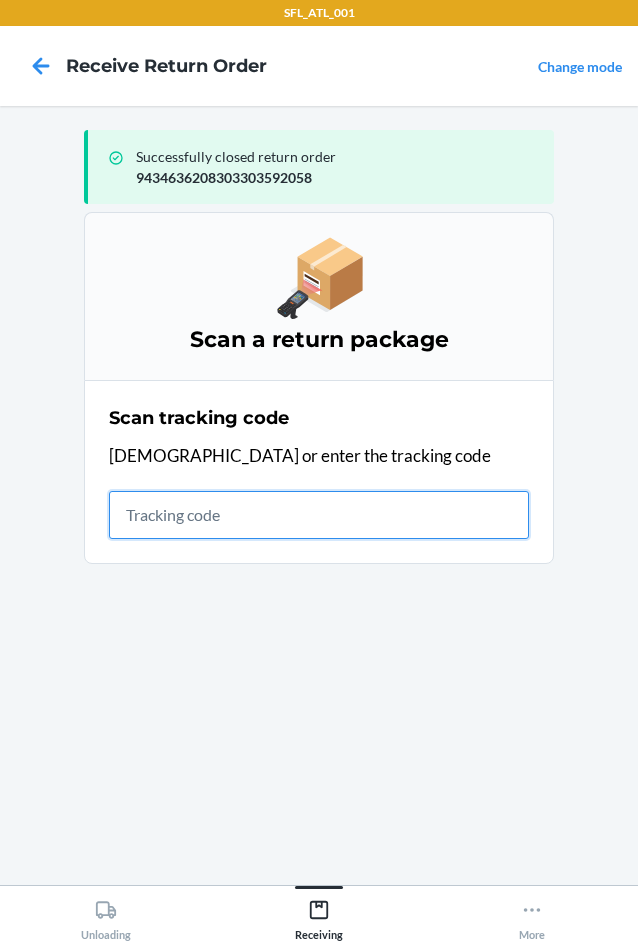 click at bounding box center [319, 515] 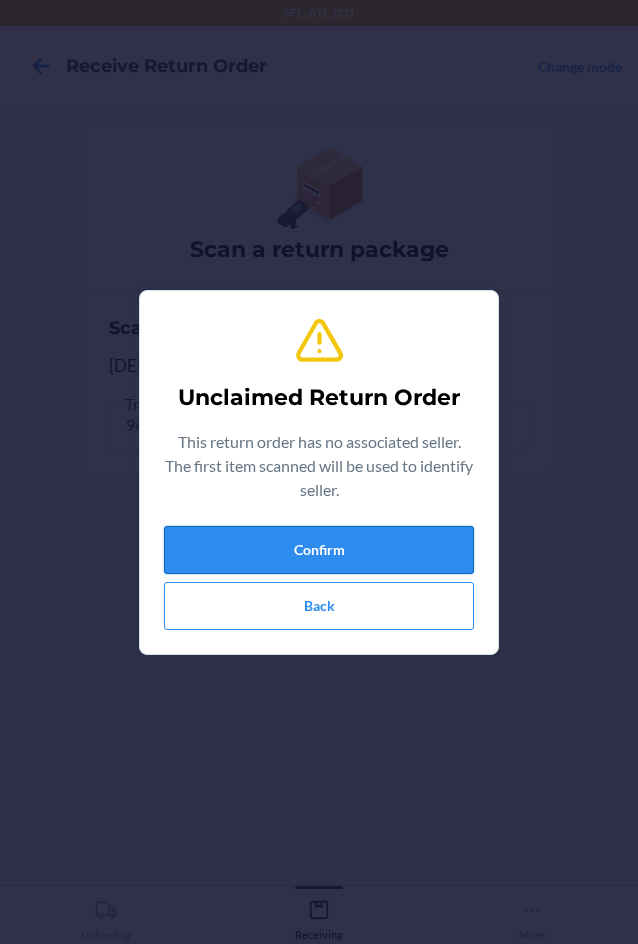 click on "Confirm" at bounding box center [319, 550] 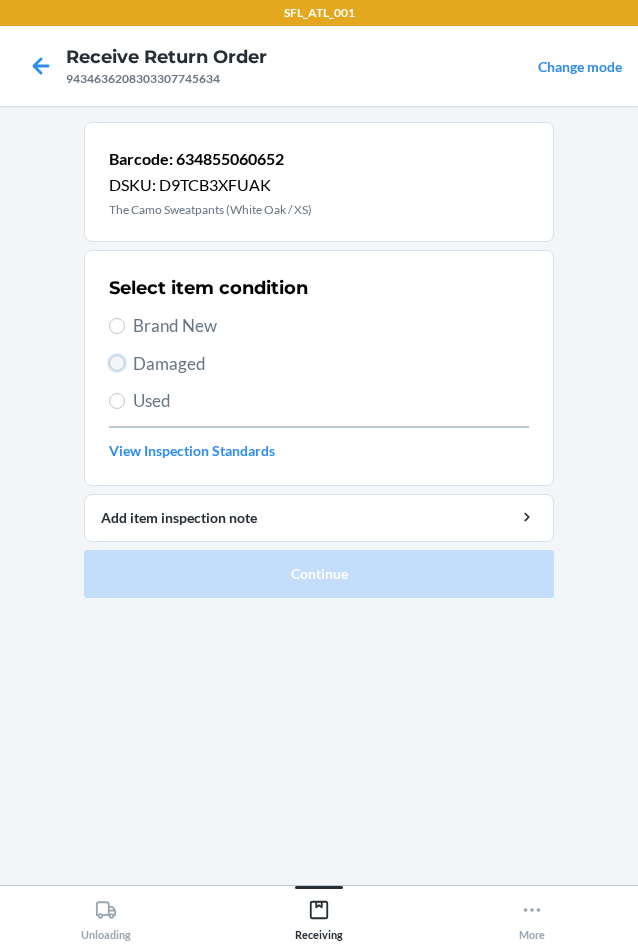 click on "Damaged" at bounding box center [117, 363] 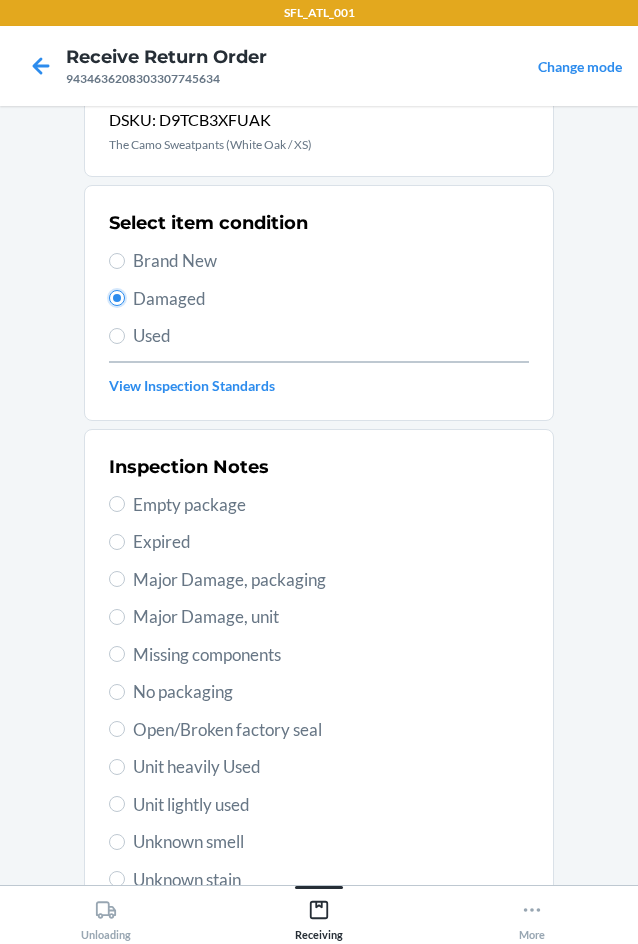 scroll, scrollTop: 100, scrollLeft: 0, axis: vertical 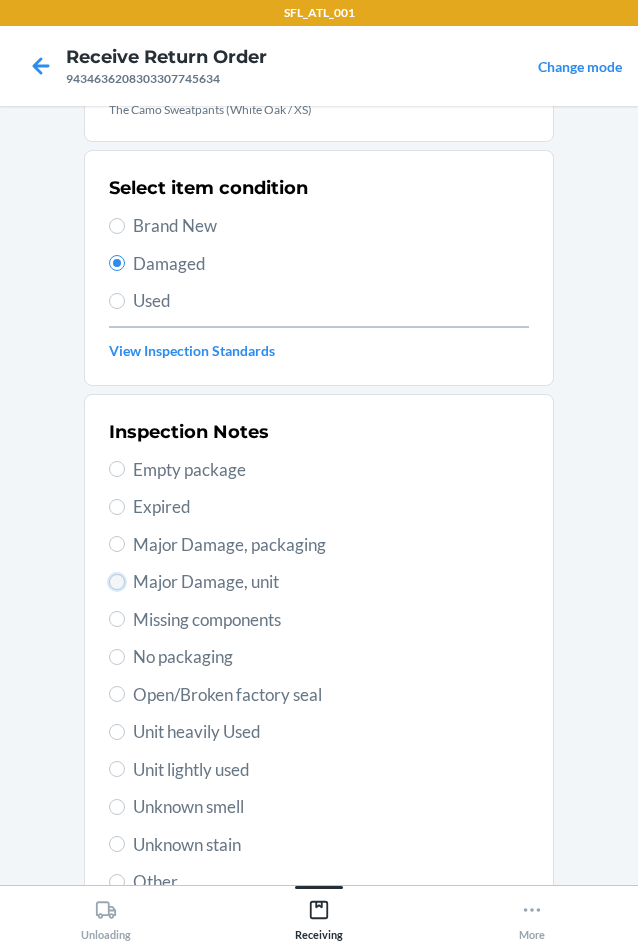 click on "Major Damage, unit" at bounding box center (117, 582) 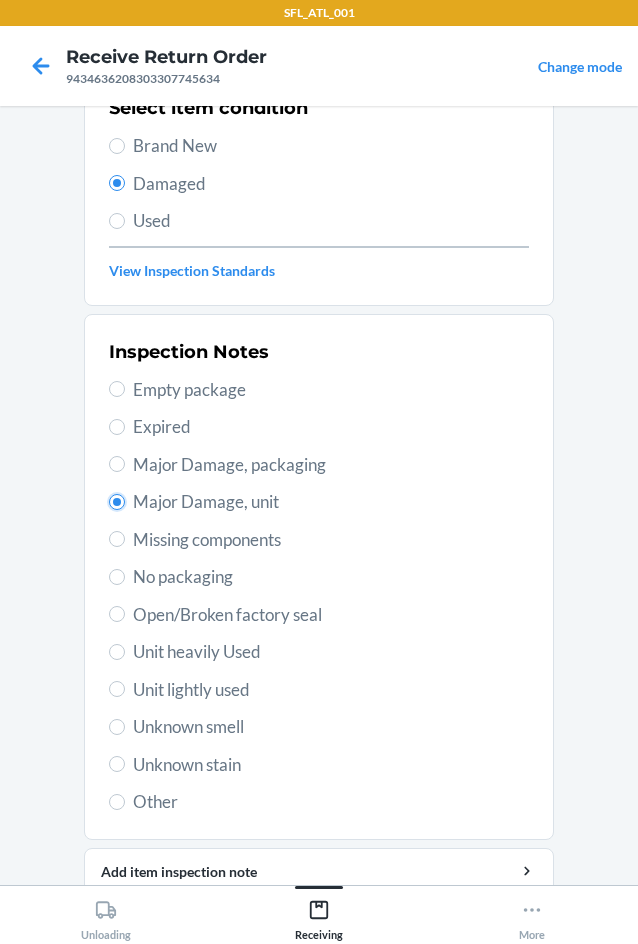 scroll, scrollTop: 263, scrollLeft: 0, axis: vertical 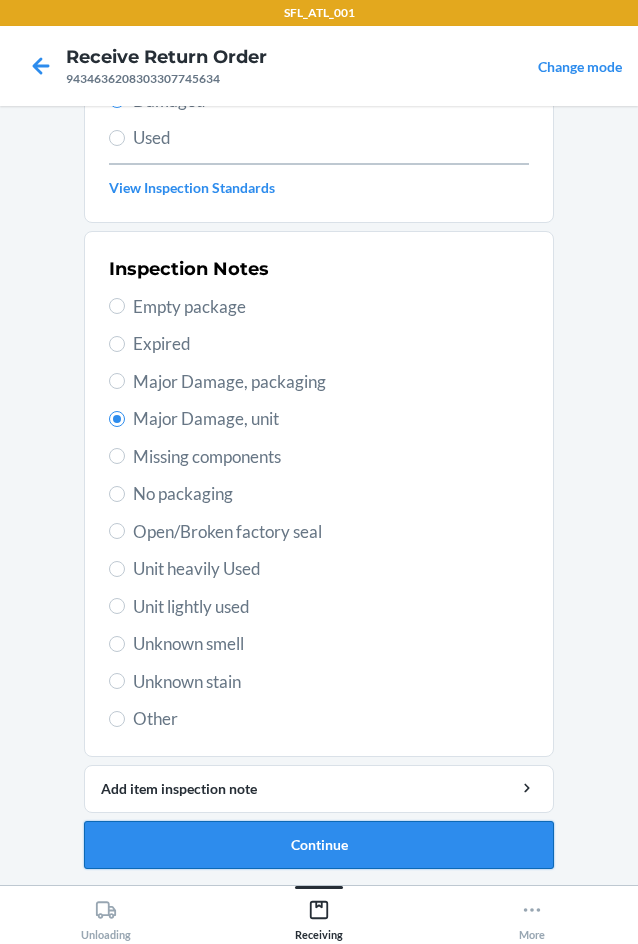 click on "Continue" at bounding box center [319, 845] 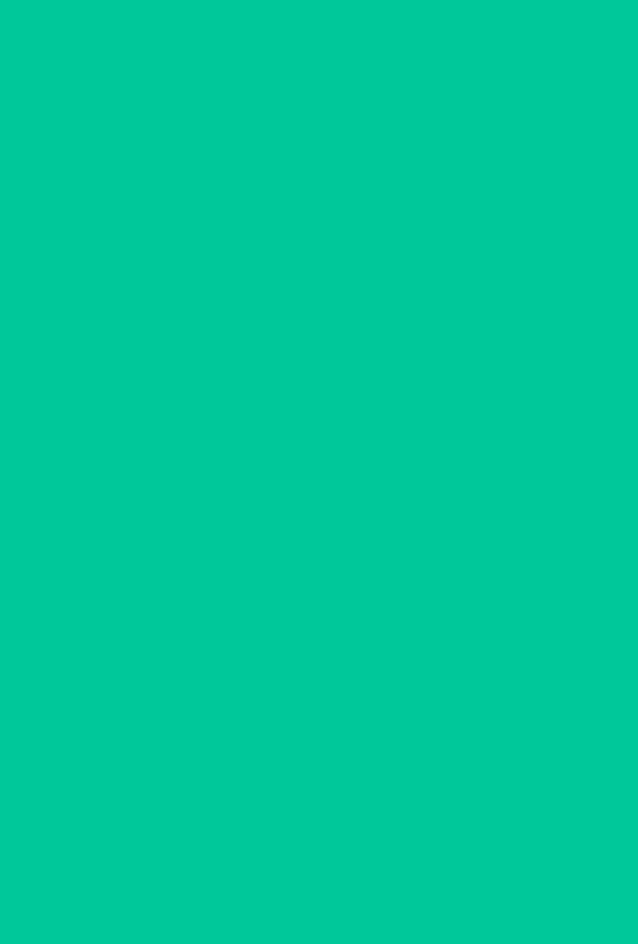 scroll, scrollTop: 98, scrollLeft: 0, axis: vertical 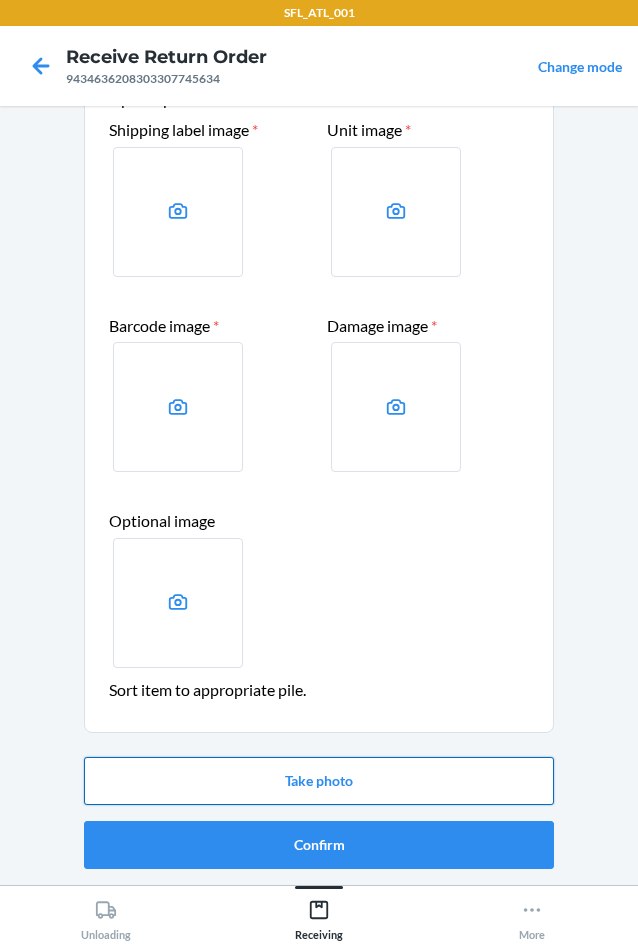 click on "Take photo" at bounding box center [319, 781] 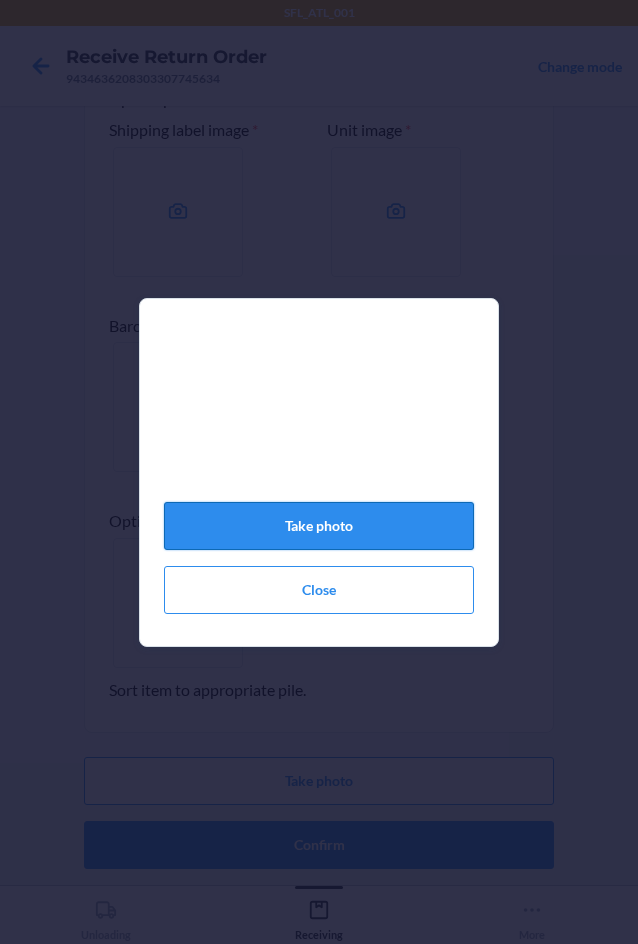 click on "Take photo" 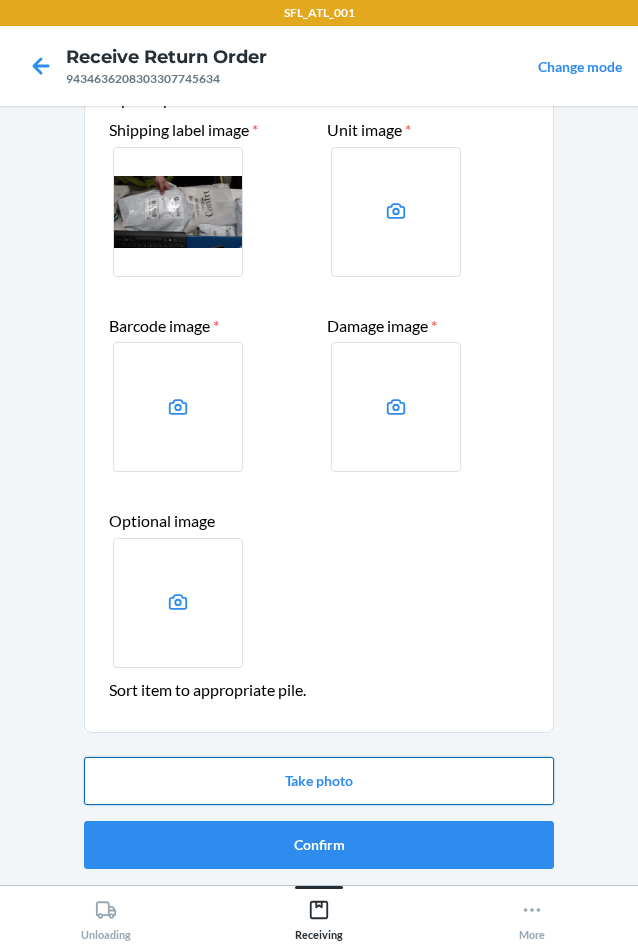 click on "Take photo" at bounding box center [319, 781] 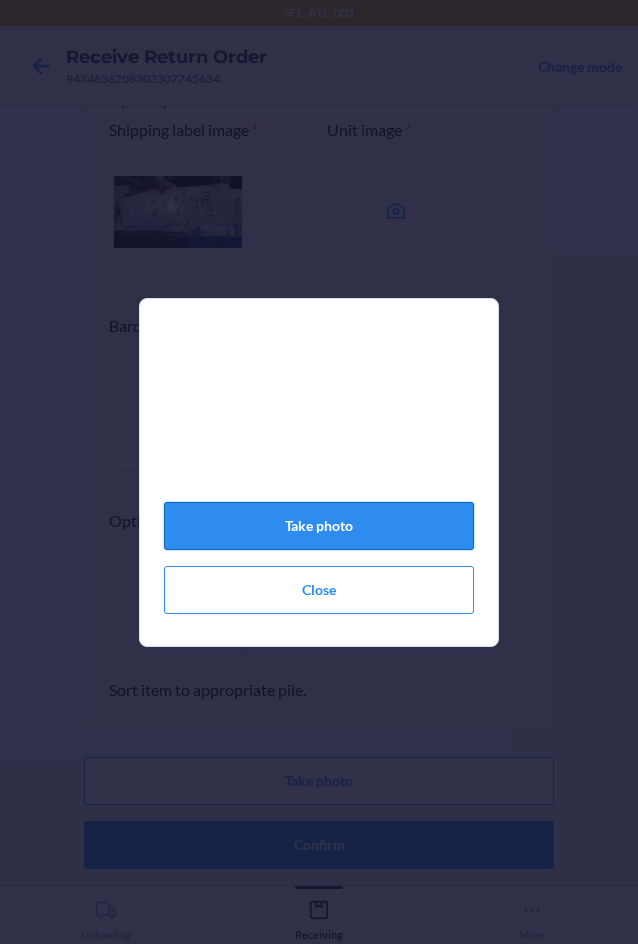 click on "Take photo" 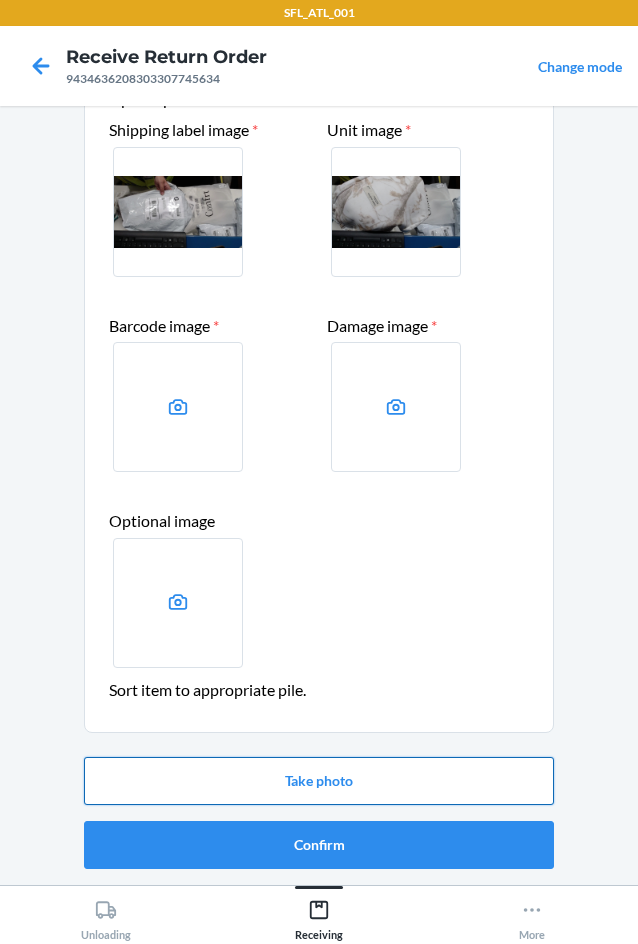 click on "Take photo" at bounding box center [319, 781] 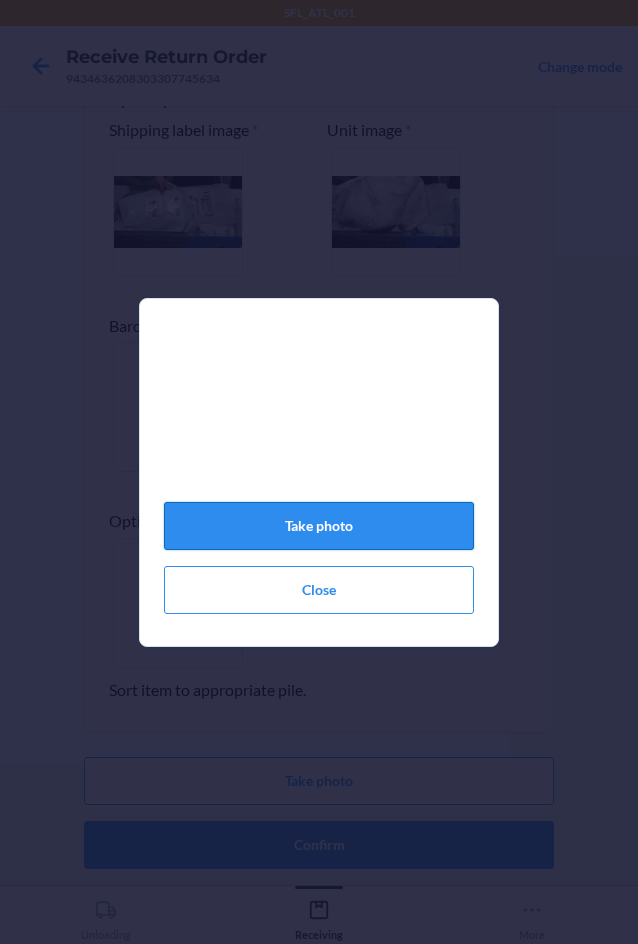 click on "Take photo" 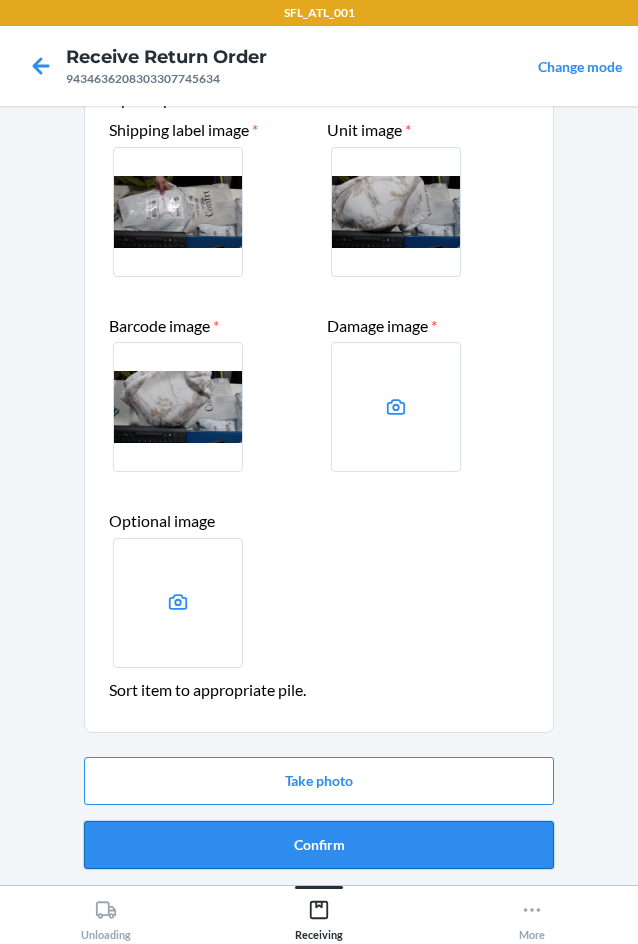 click on "Confirm" at bounding box center [319, 845] 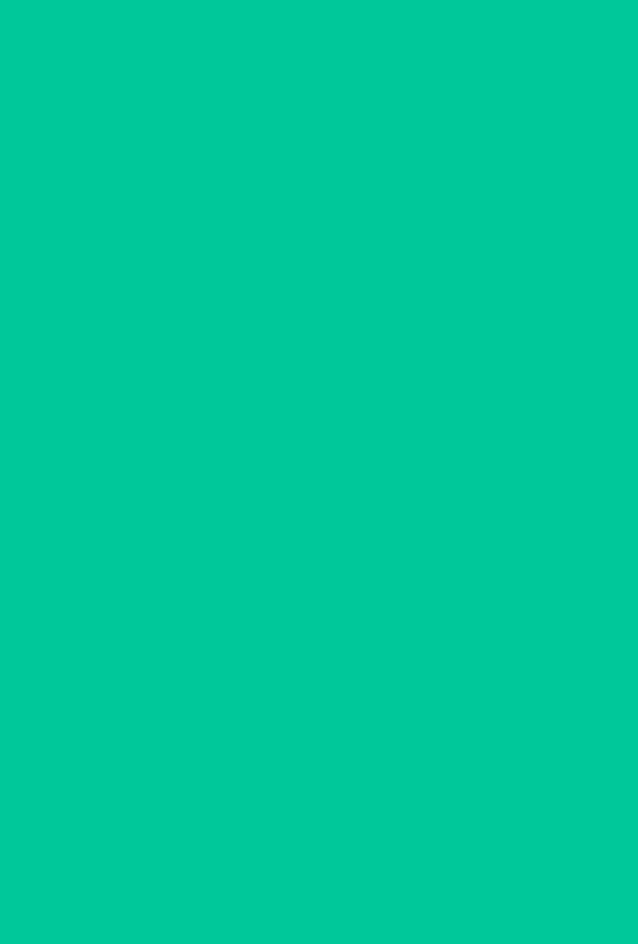 scroll, scrollTop: 0, scrollLeft: 0, axis: both 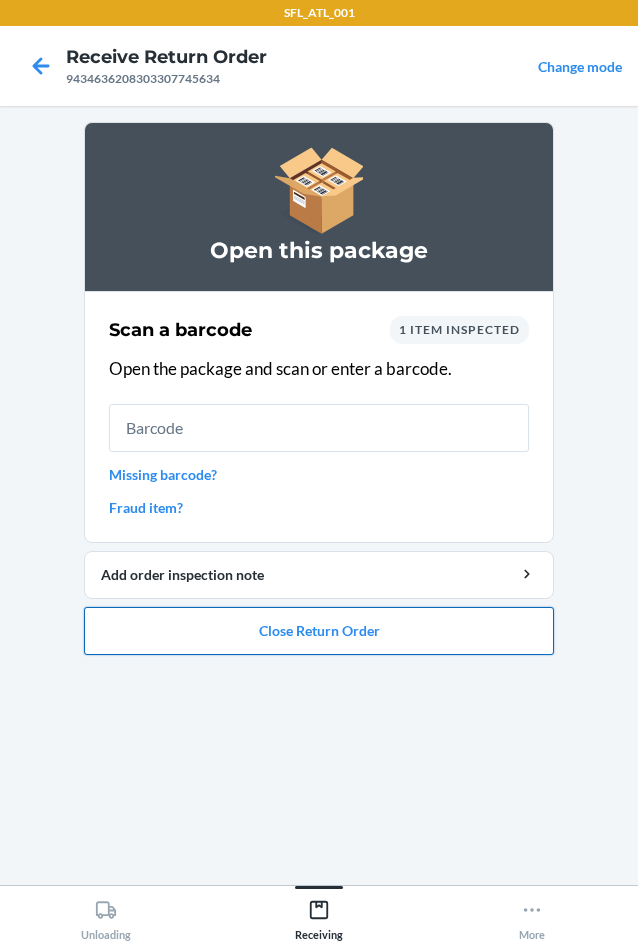 click on "Close Return Order" at bounding box center (319, 631) 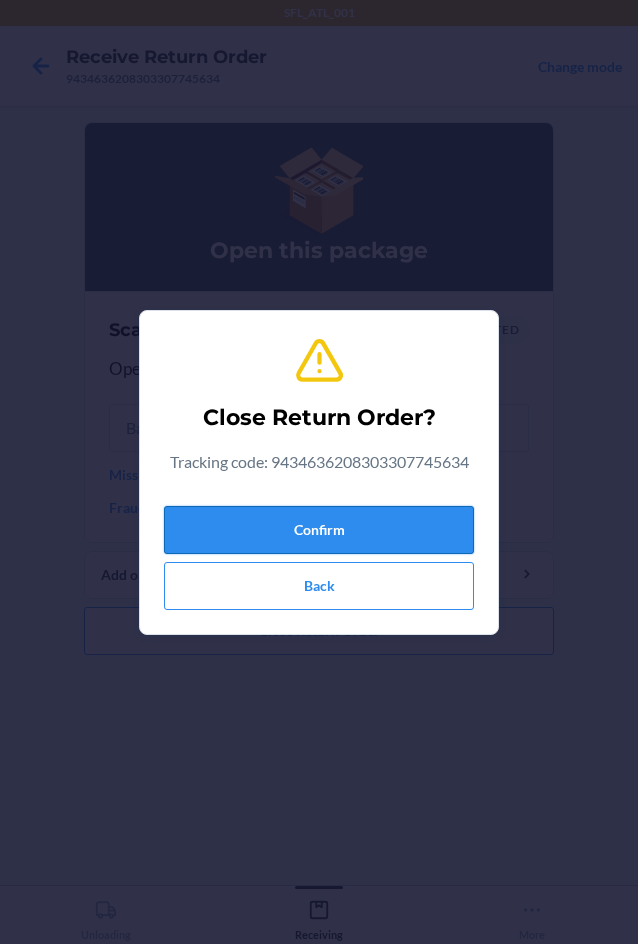 click on "Confirm" at bounding box center (319, 530) 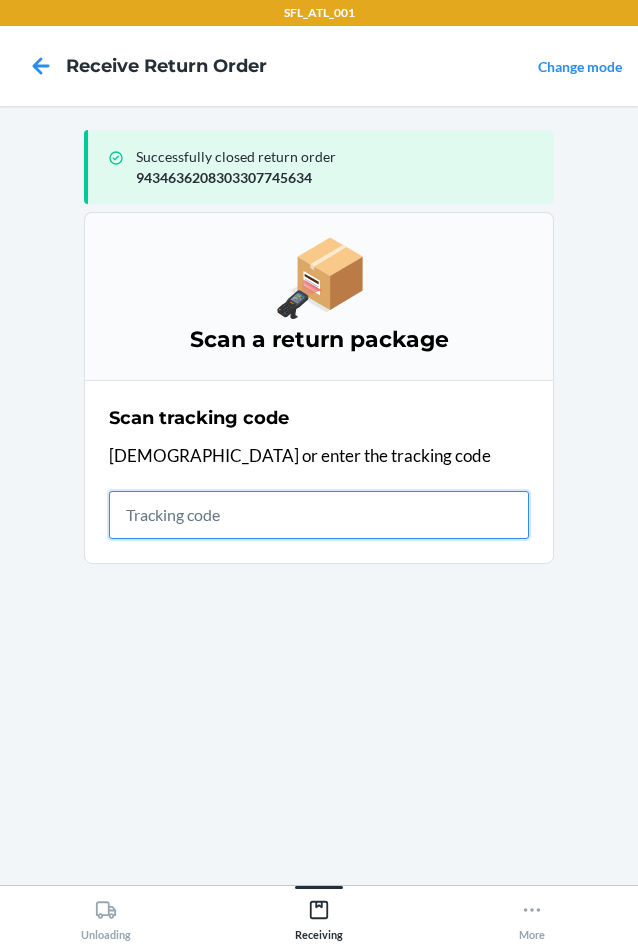 click at bounding box center (319, 515) 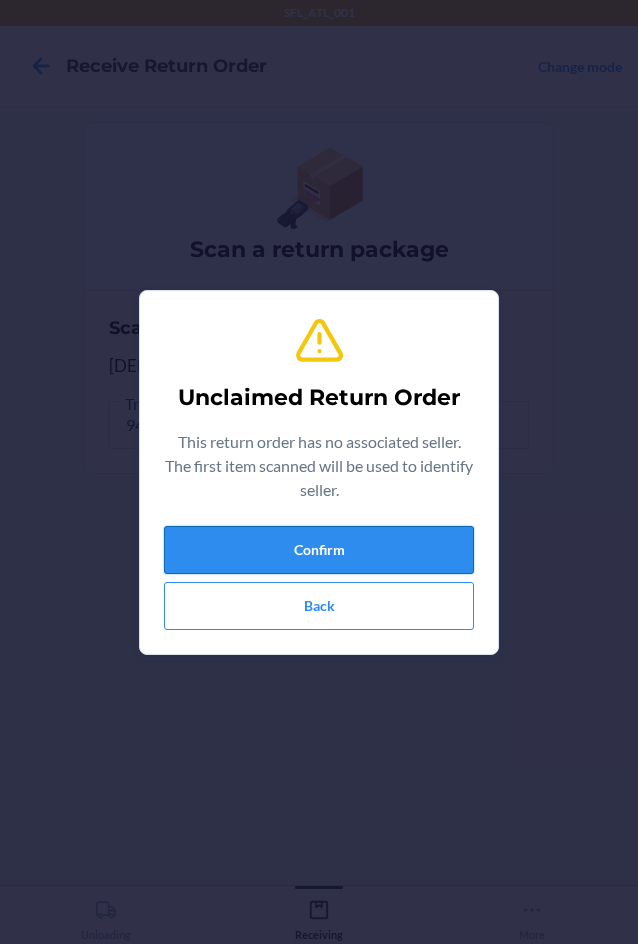 click on "Confirm" at bounding box center [319, 550] 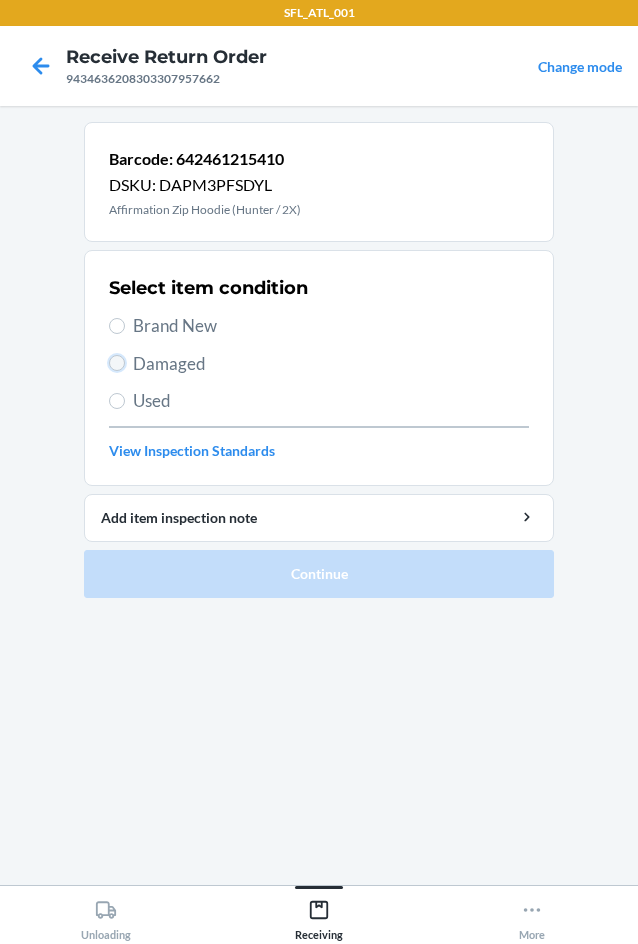 click on "Damaged" at bounding box center [117, 363] 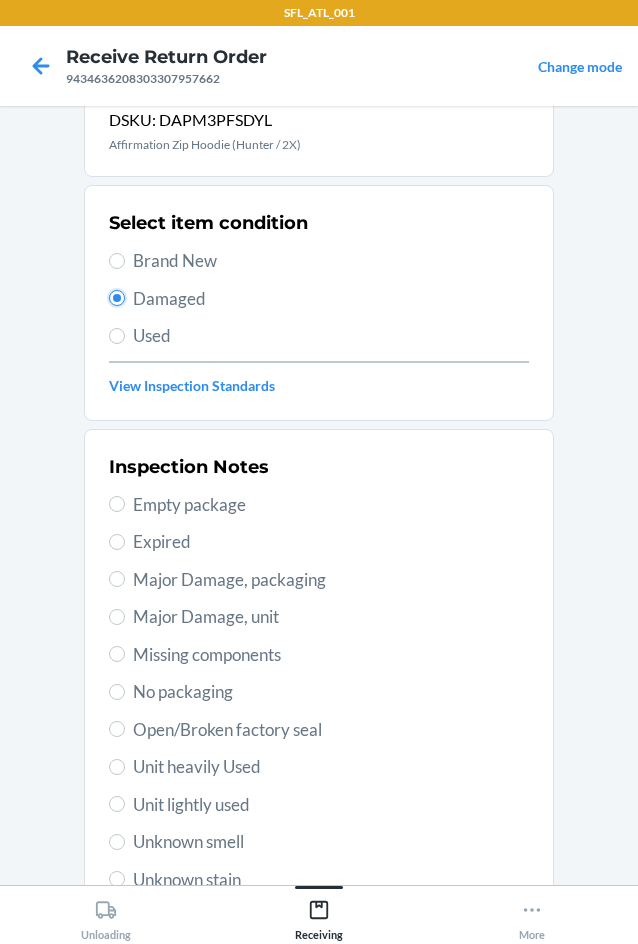 scroll, scrollTop: 100, scrollLeft: 0, axis: vertical 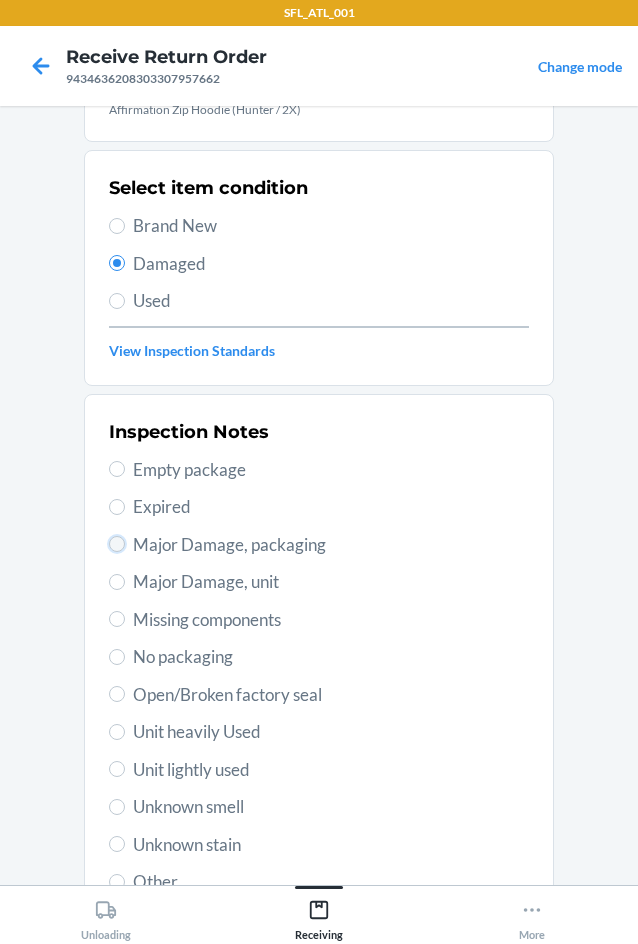 click on "Major Damage, packaging" at bounding box center (117, 544) 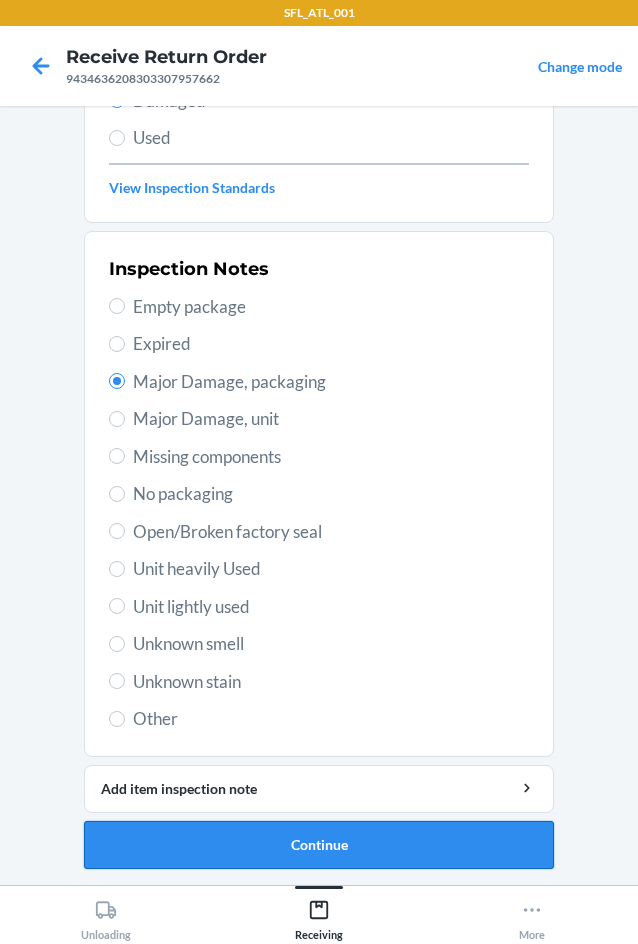 click on "Continue" at bounding box center [319, 845] 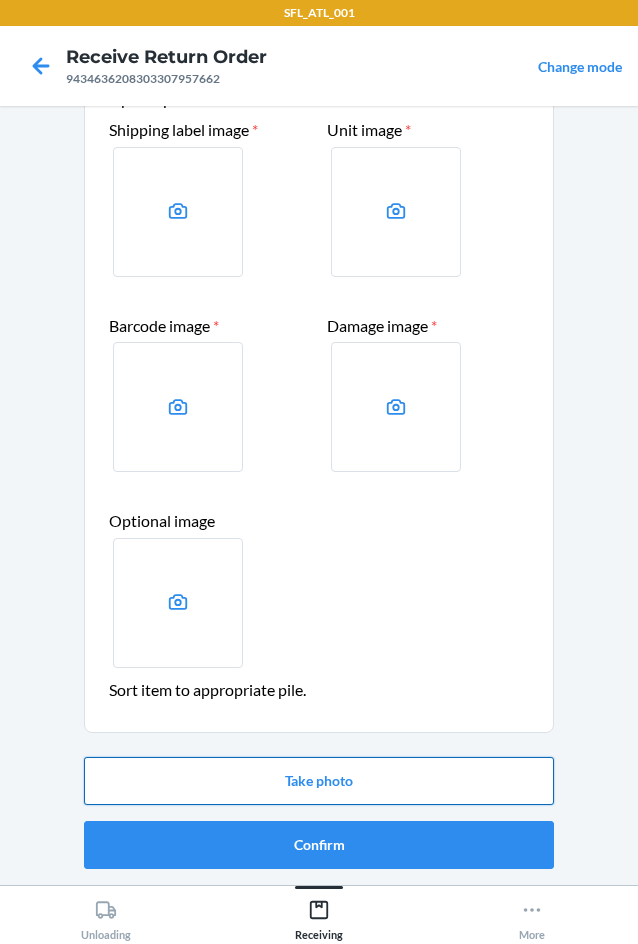 click on "Take photo" at bounding box center (319, 781) 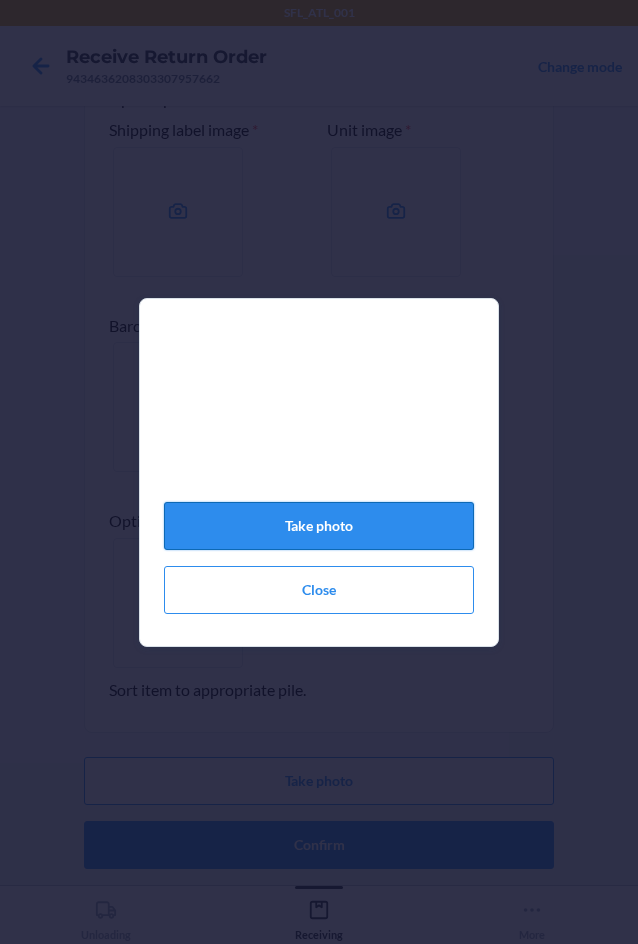 click on "Take photo" 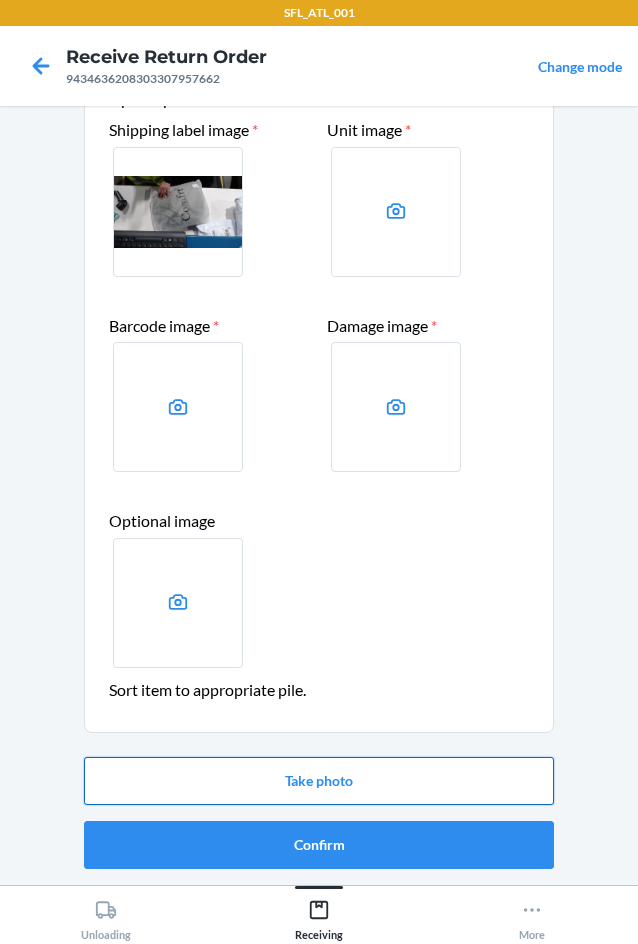 click on "Take photo" at bounding box center (319, 781) 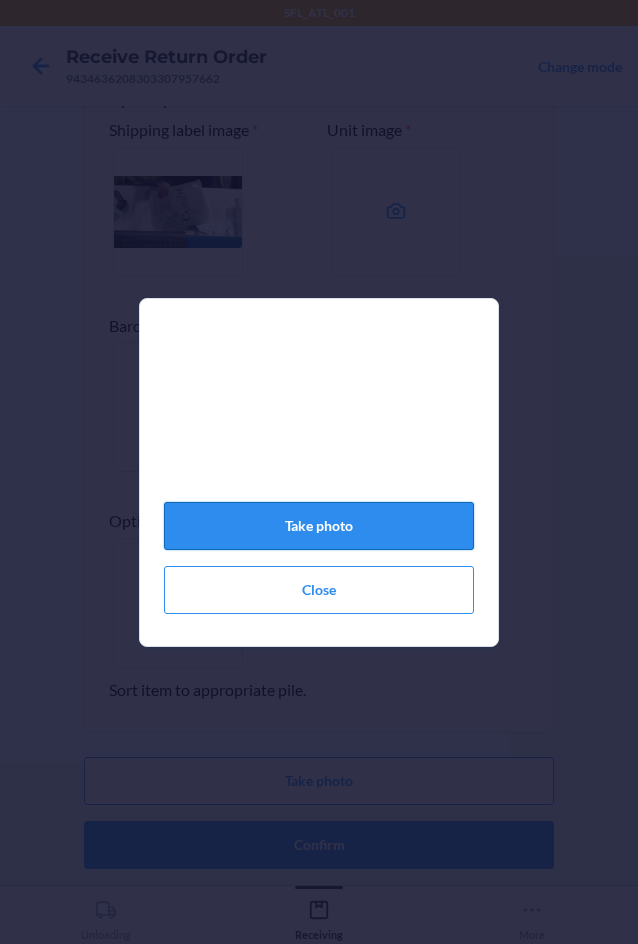 click on "Take photo" 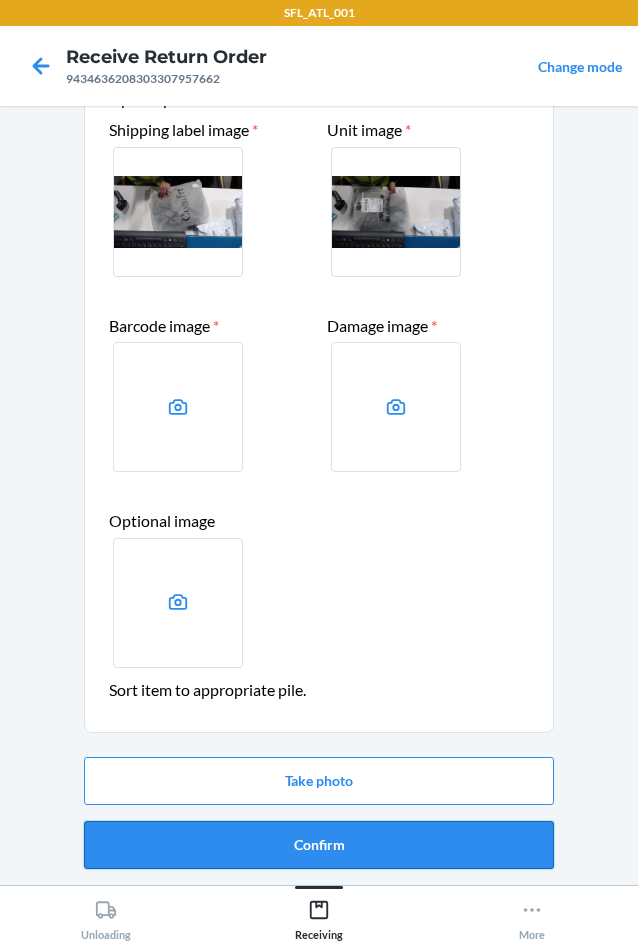 click on "Confirm" at bounding box center [319, 845] 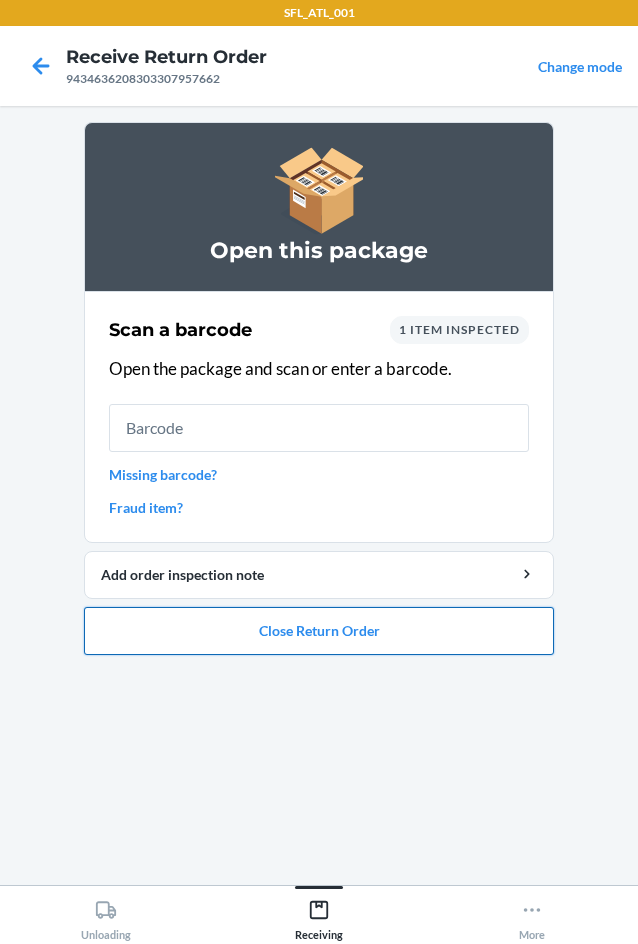 click on "Close Return Order" at bounding box center [319, 631] 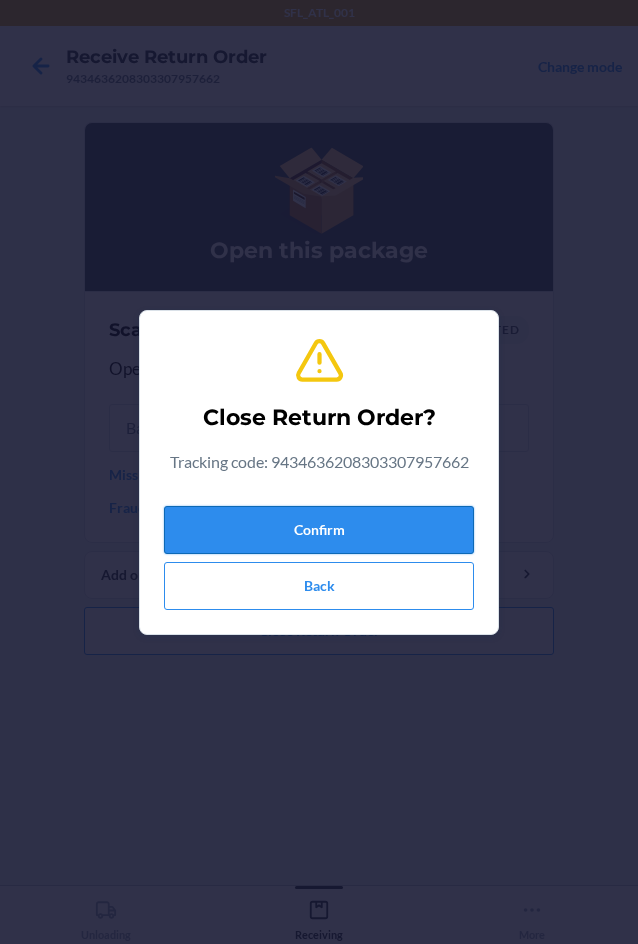 click on "Confirm" at bounding box center [319, 530] 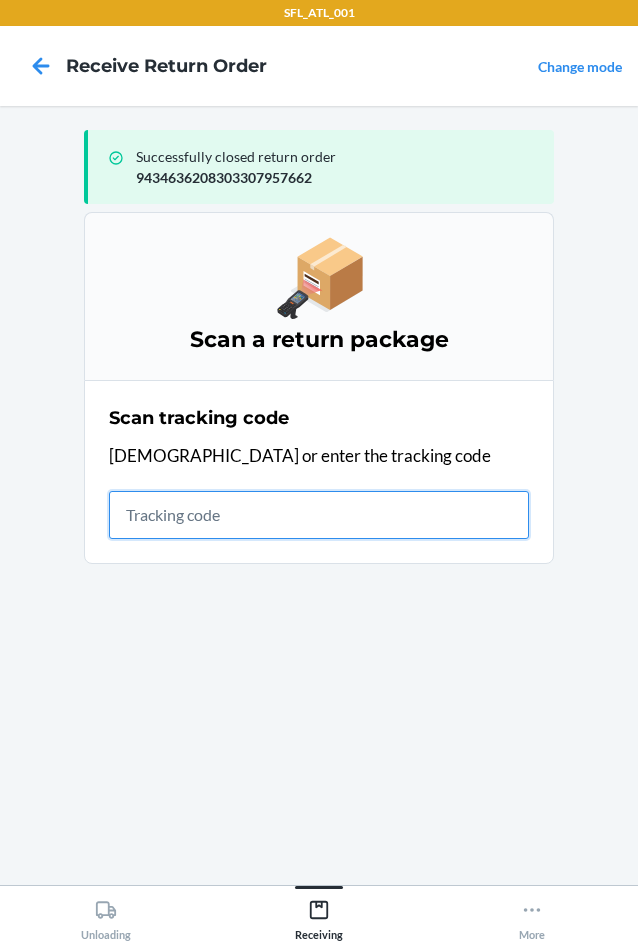 click at bounding box center (319, 515) 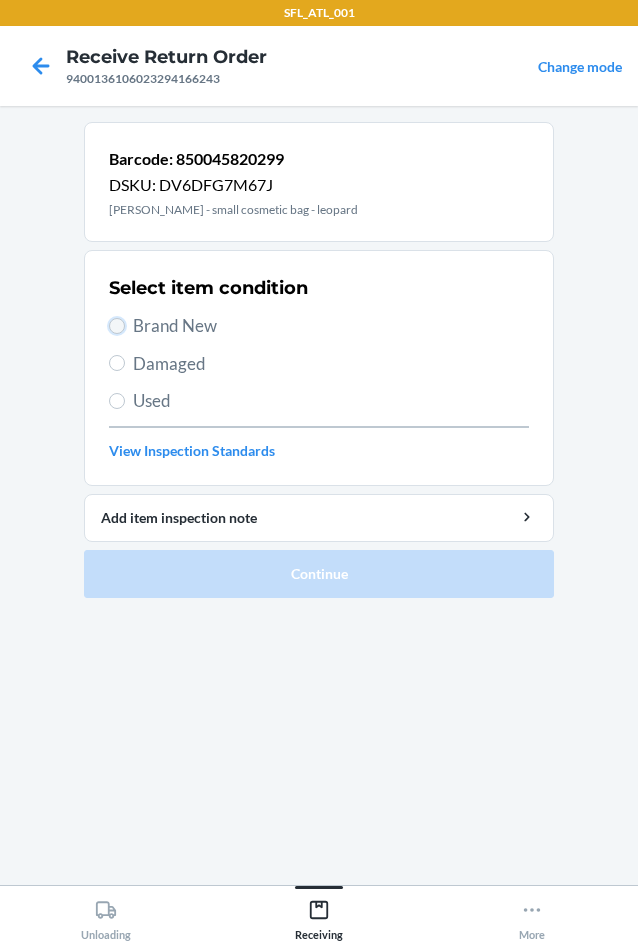 click on "Brand New" at bounding box center [117, 326] 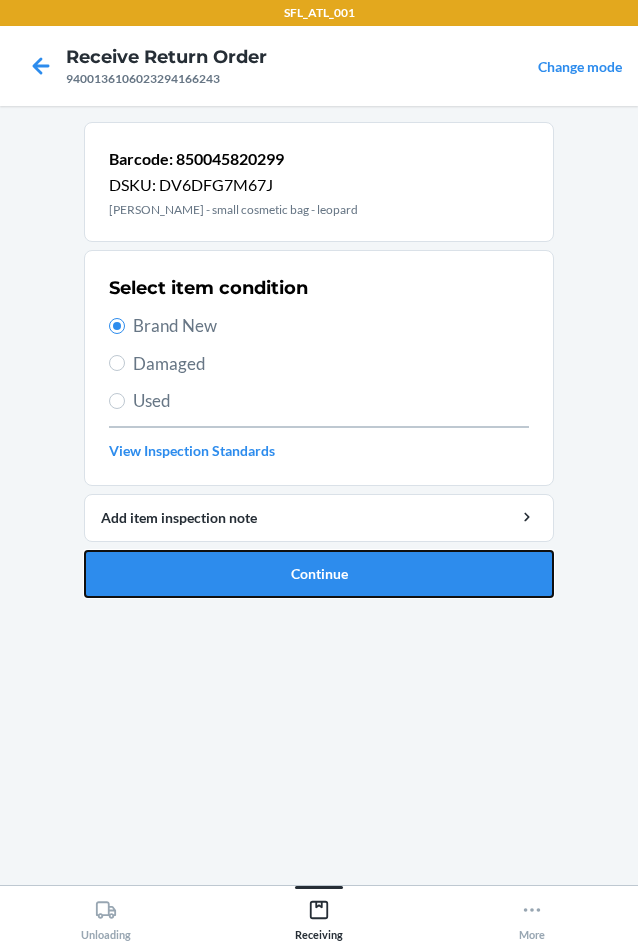 click on "Continue" at bounding box center (319, 574) 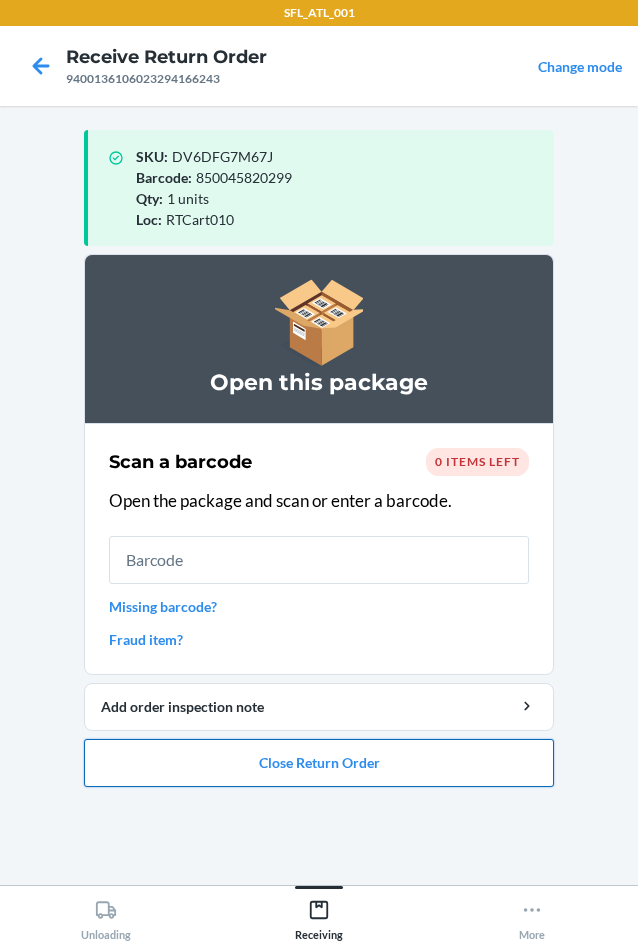click on "Close Return Order" at bounding box center [319, 763] 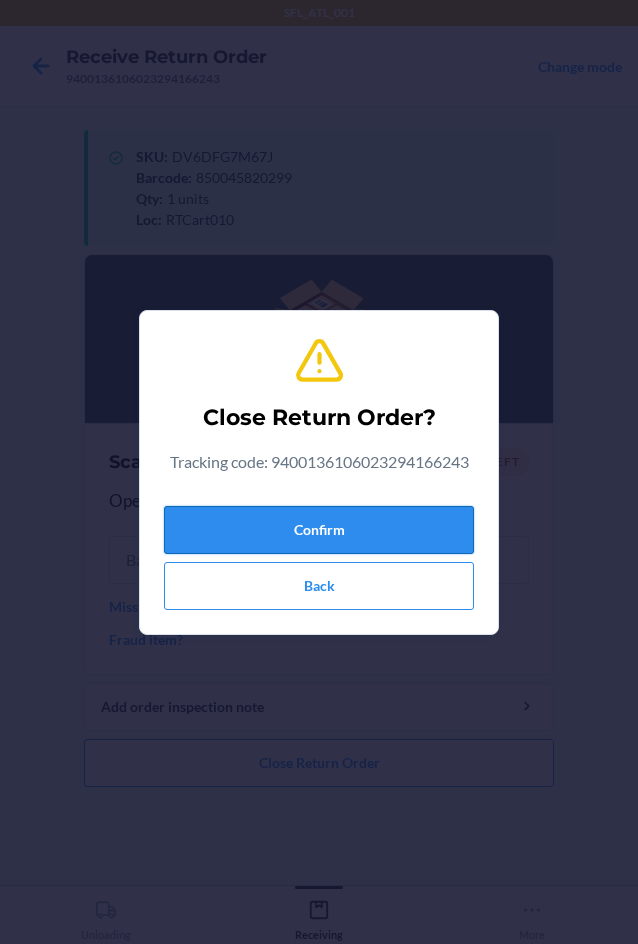 click on "Confirm" at bounding box center (319, 530) 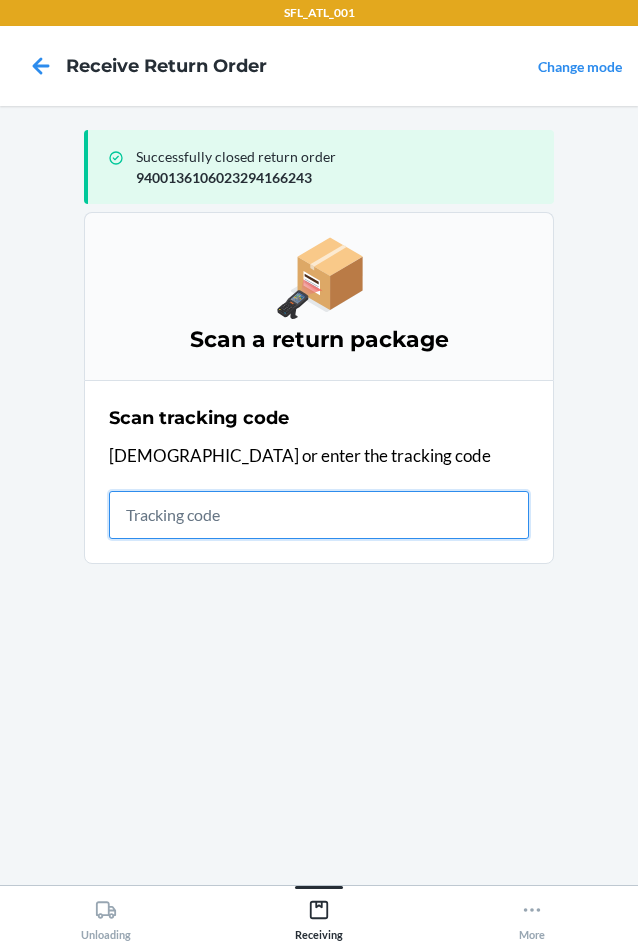 click at bounding box center [319, 515] 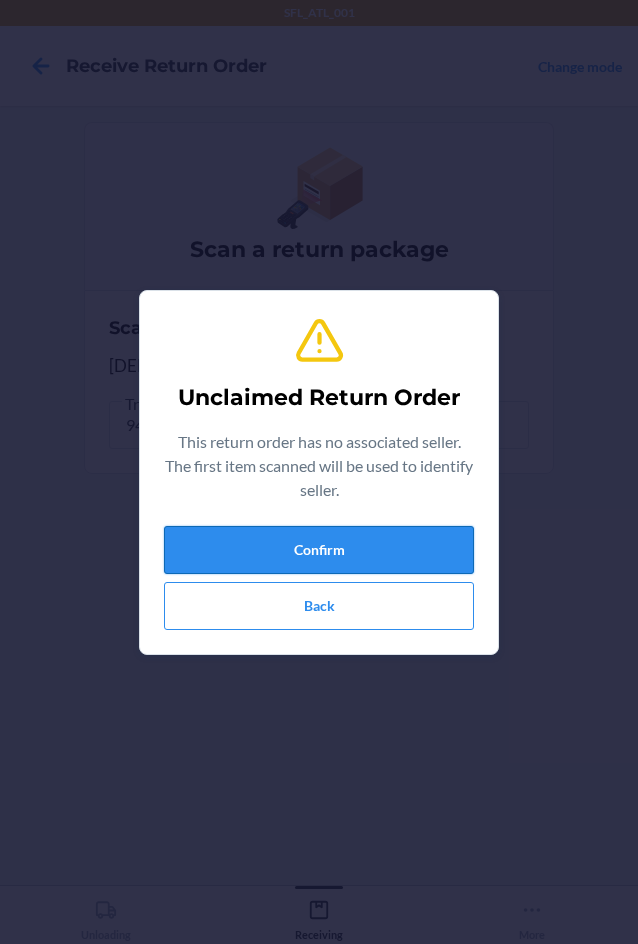 click on "Confirm" at bounding box center (319, 550) 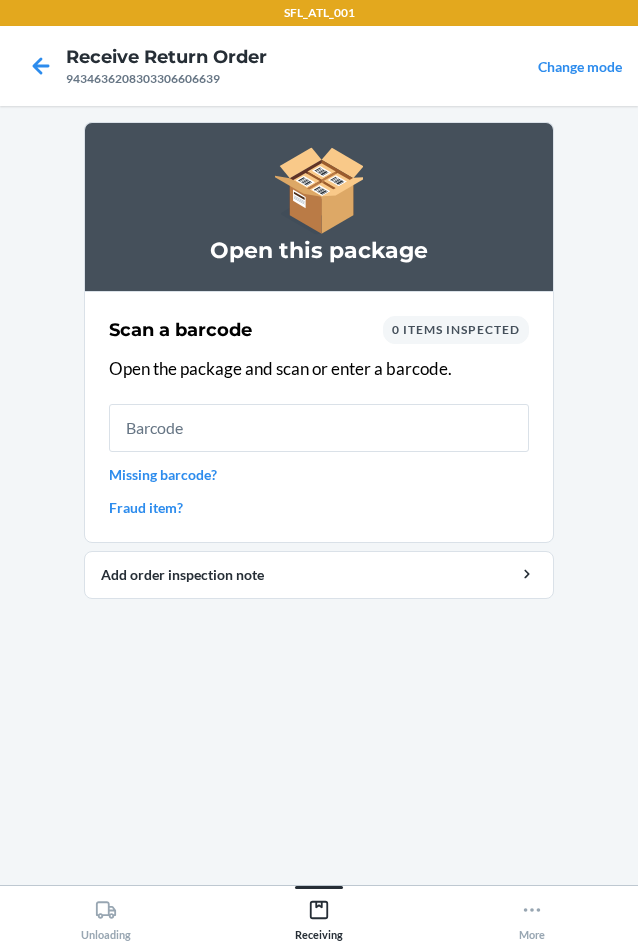 click at bounding box center [319, 428] 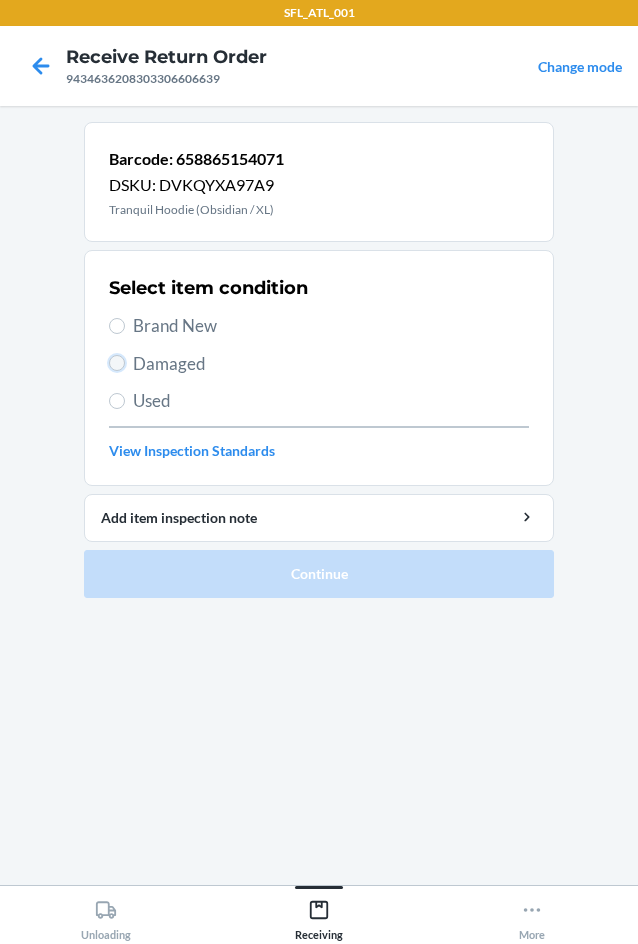 click on "Damaged" at bounding box center (117, 363) 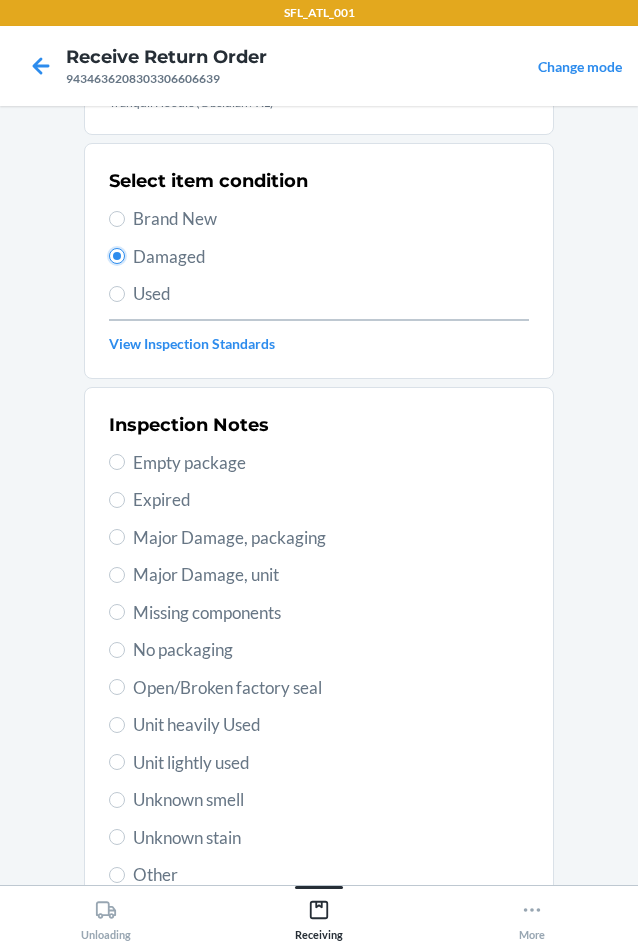 scroll, scrollTop: 263, scrollLeft: 0, axis: vertical 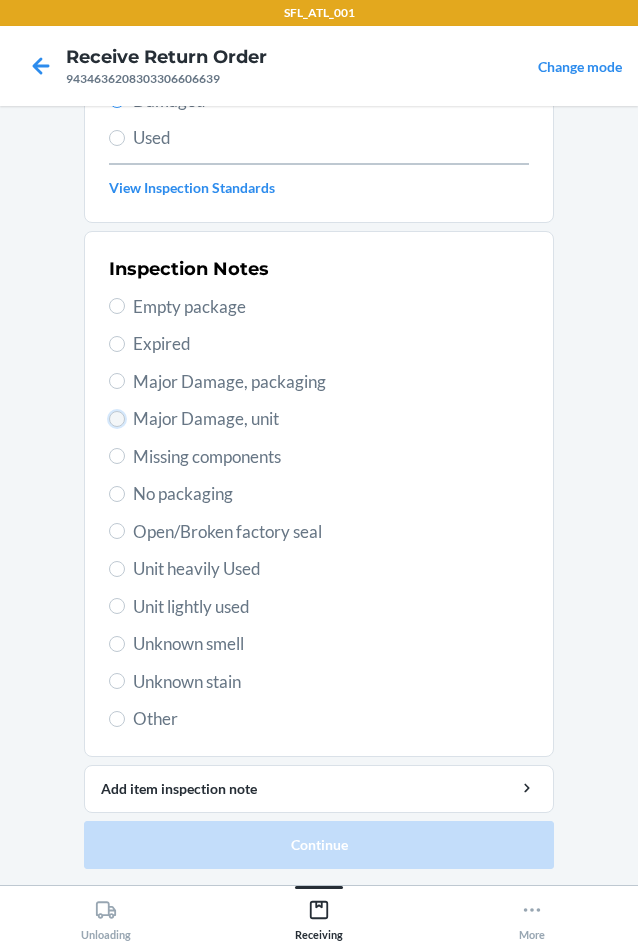 click on "Major Damage, unit" at bounding box center (117, 419) 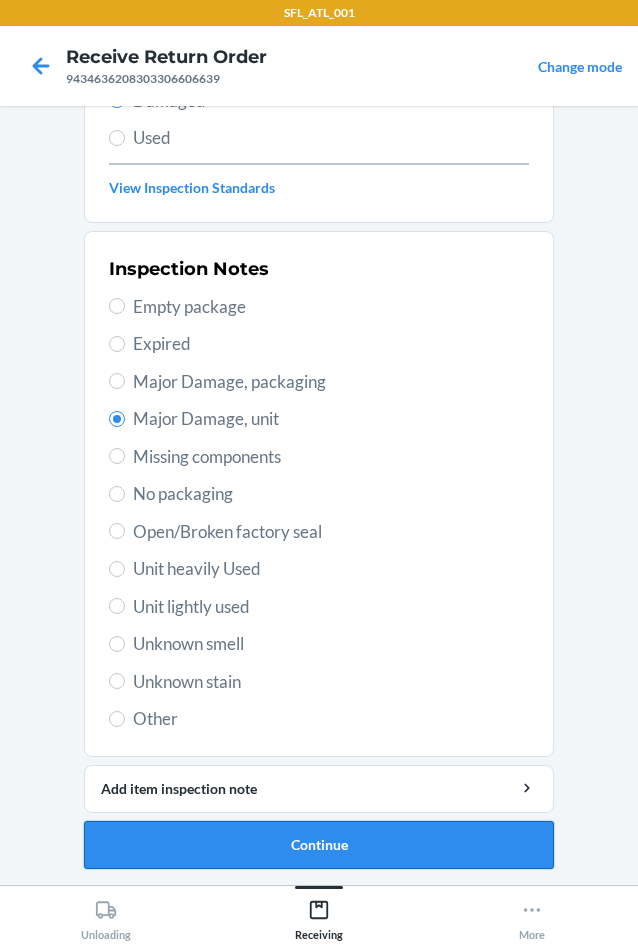 click on "Continue" at bounding box center (319, 845) 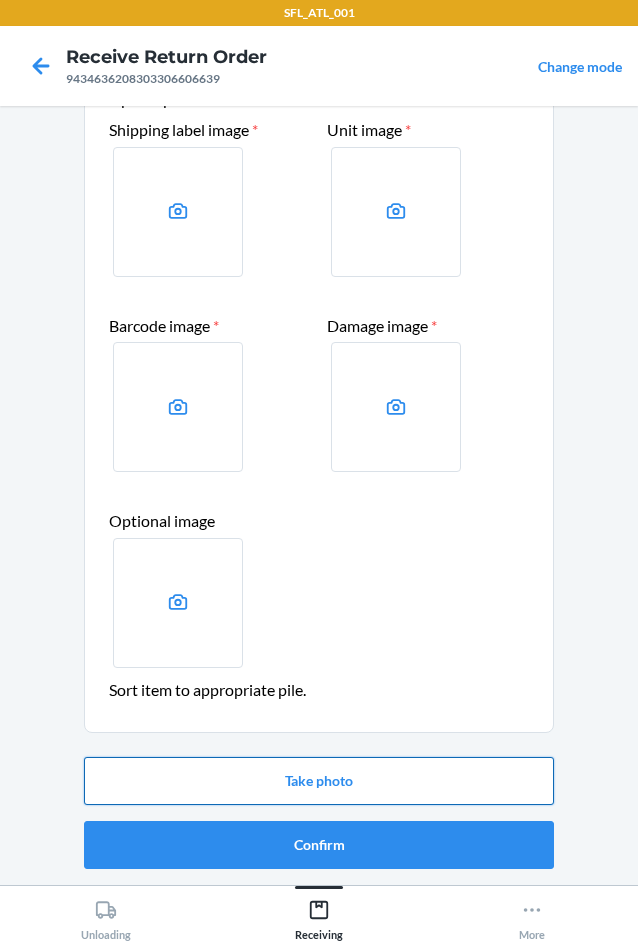 click on "Take photo" at bounding box center [319, 781] 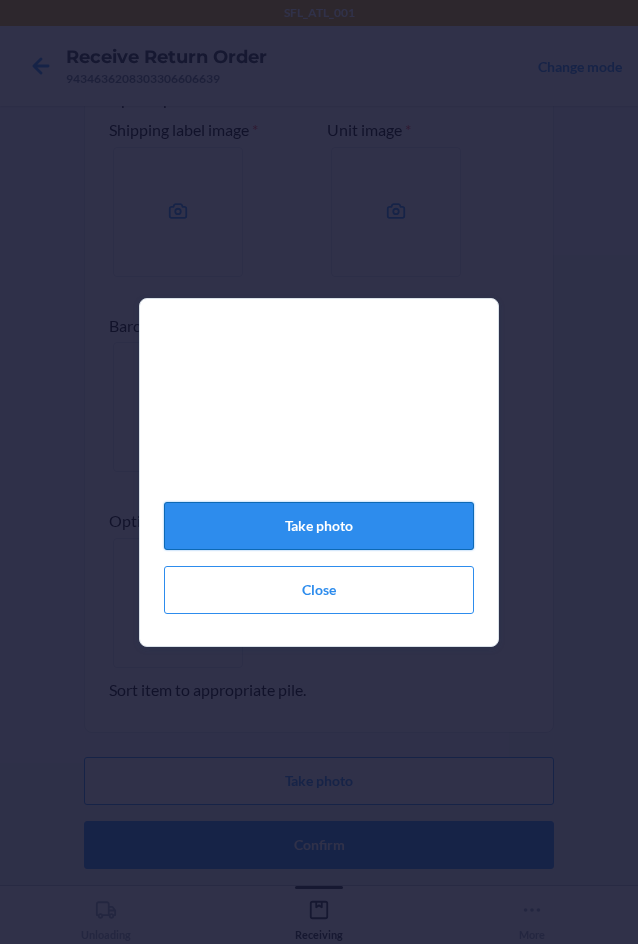 click on "Take photo" 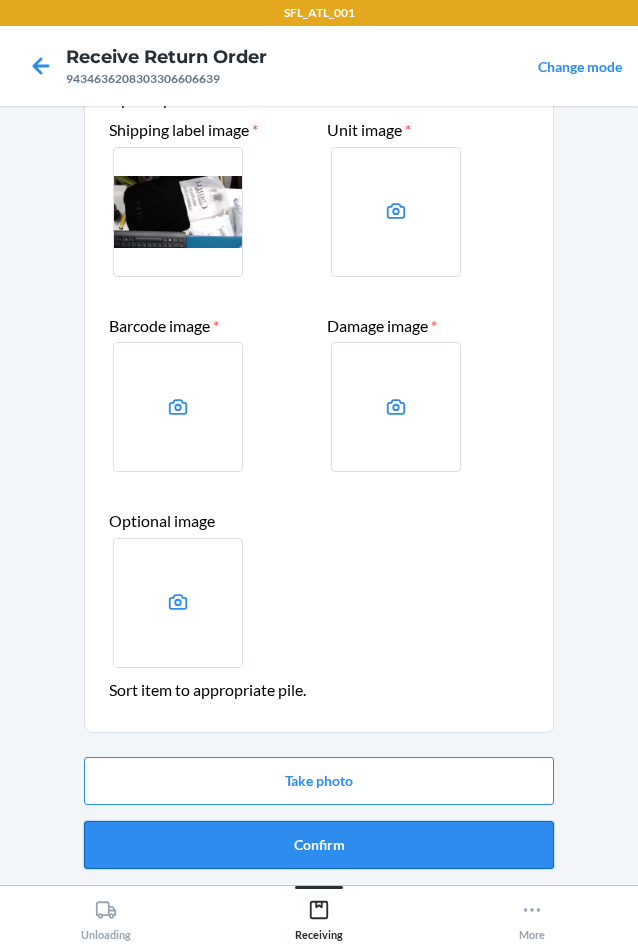 click on "Confirm" at bounding box center [319, 845] 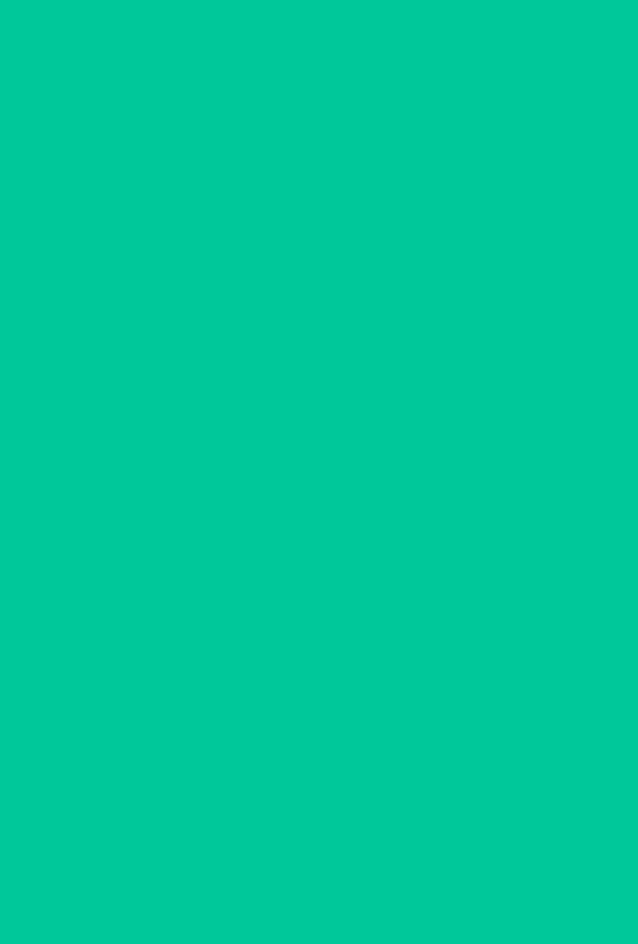 scroll, scrollTop: 0, scrollLeft: 0, axis: both 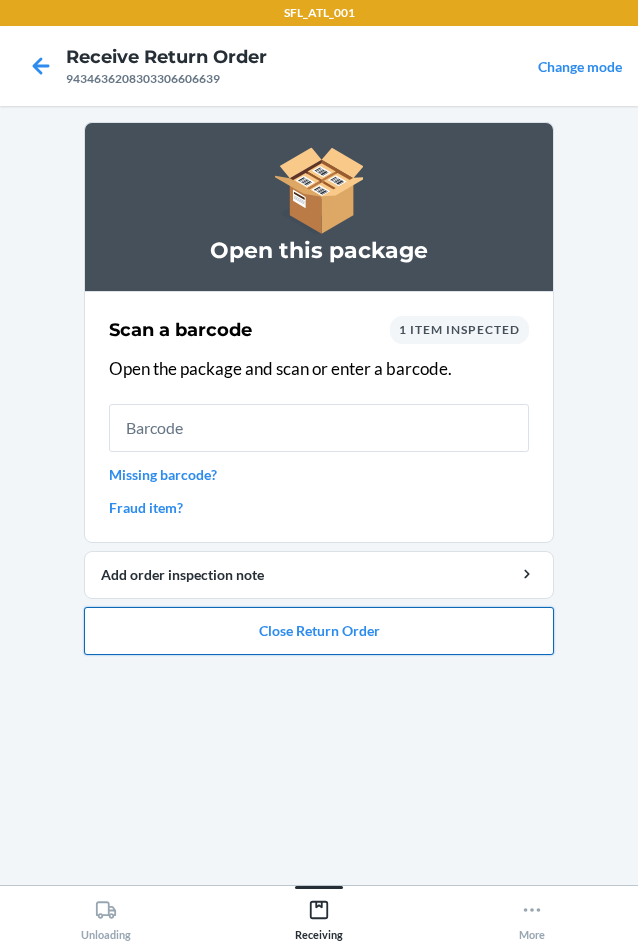 click on "Close Return Order" at bounding box center [319, 631] 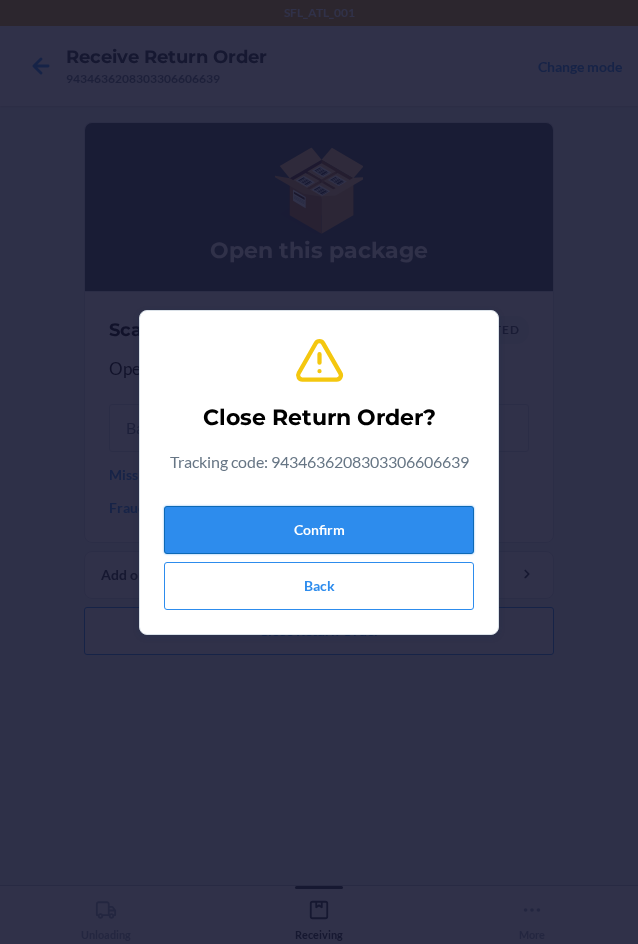 click on "Confirm" at bounding box center (319, 530) 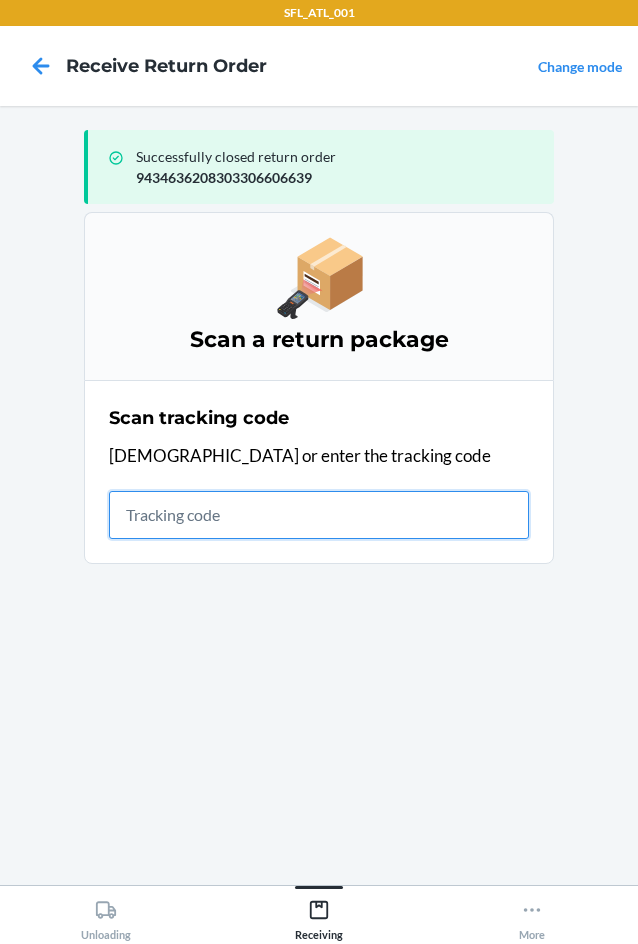 click at bounding box center (319, 515) 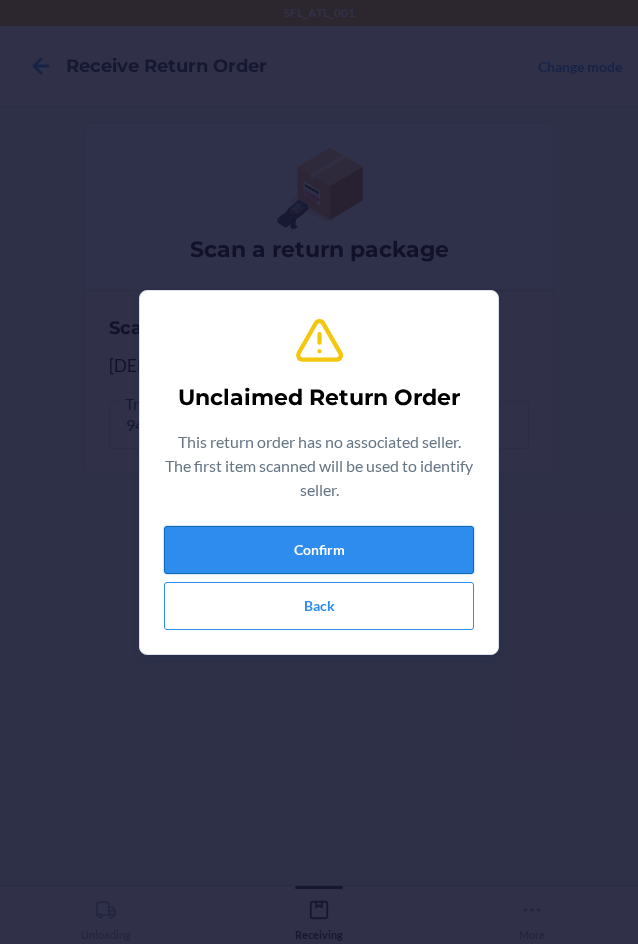 click on "Confirm" at bounding box center (319, 550) 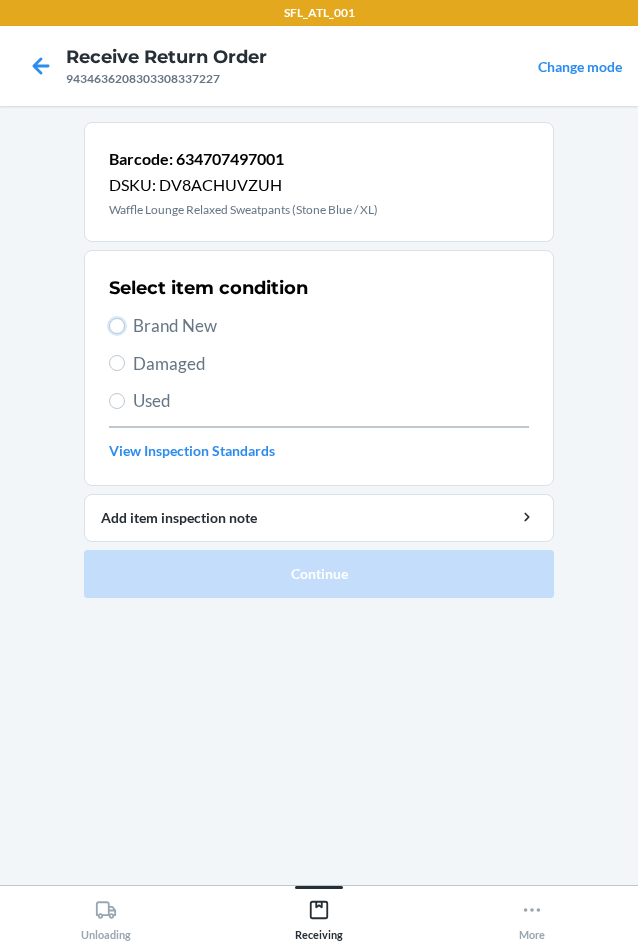 drag, startPoint x: 119, startPoint y: 326, endPoint x: 131, endPoint y: 446, distance: 120.59851 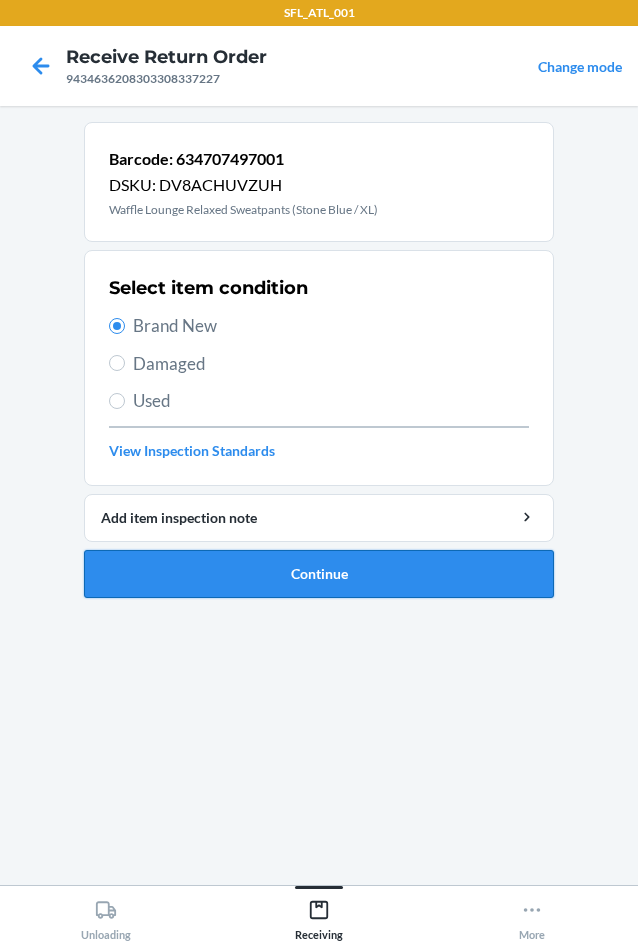 click on "Continue" at bounding box center (319, 574) 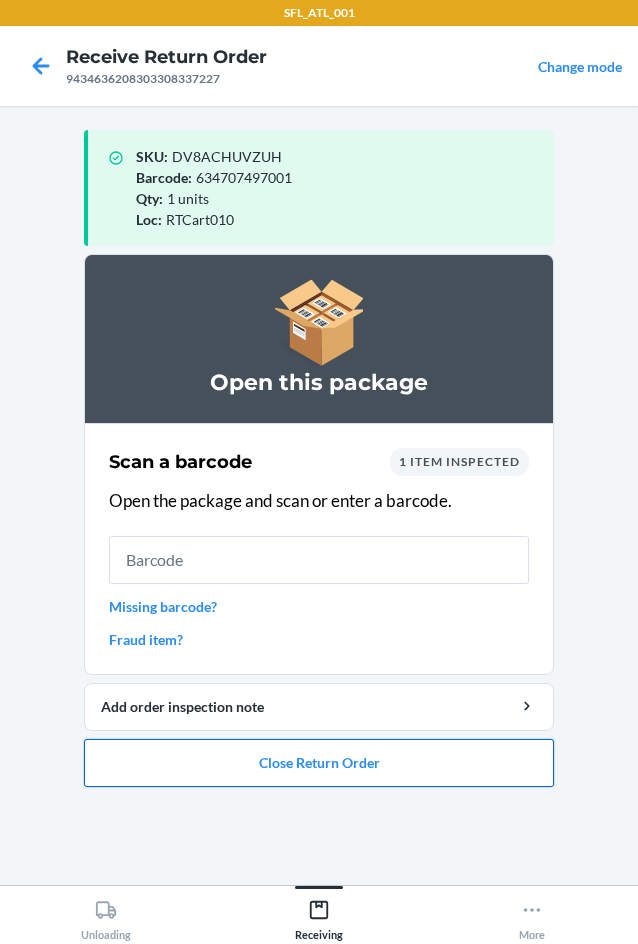 click on "Close Return Order" at bounding box center (319, 763) 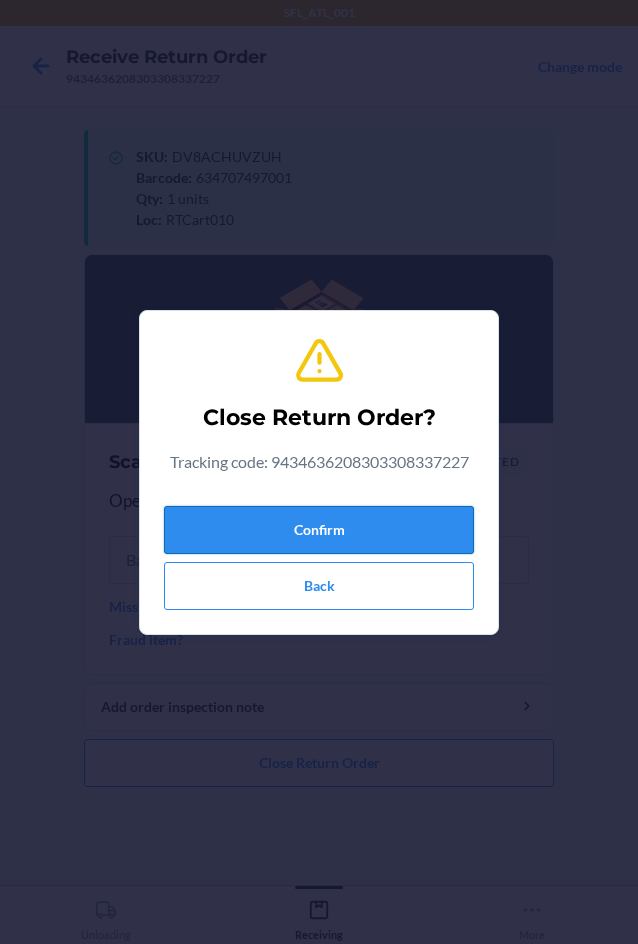 click on "Confirm" at bounding box center [319, 530] 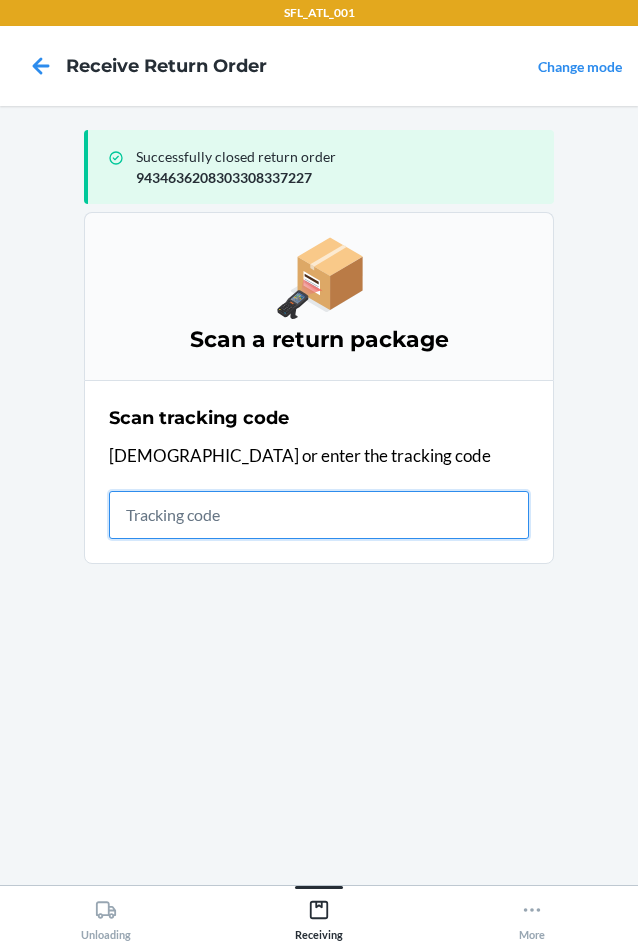 click at bounding box center [319, 515] 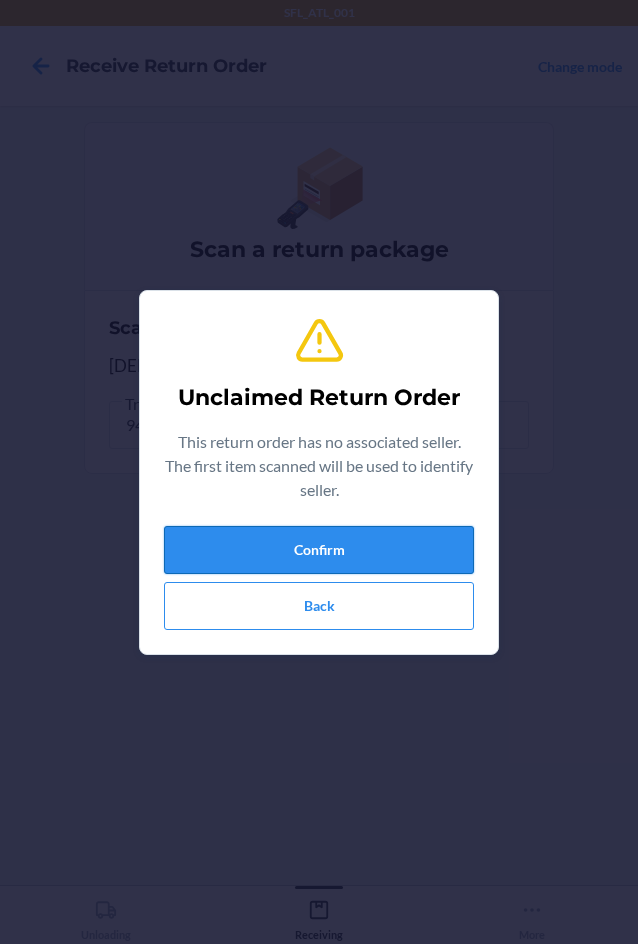 click on "Confirm" at bounding box center [319, 550] 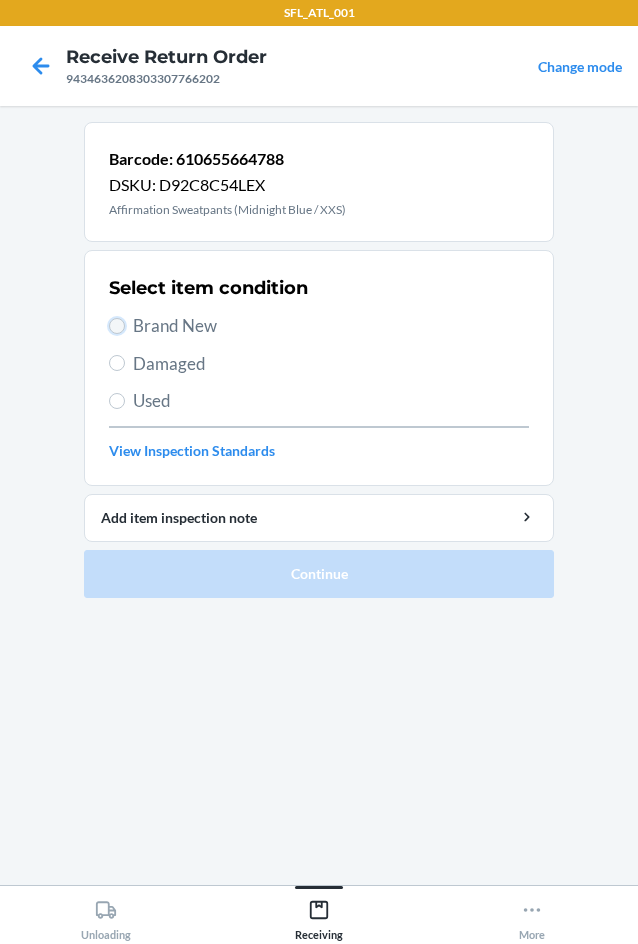 click on "Brand New" at bounding box center [117, 326] 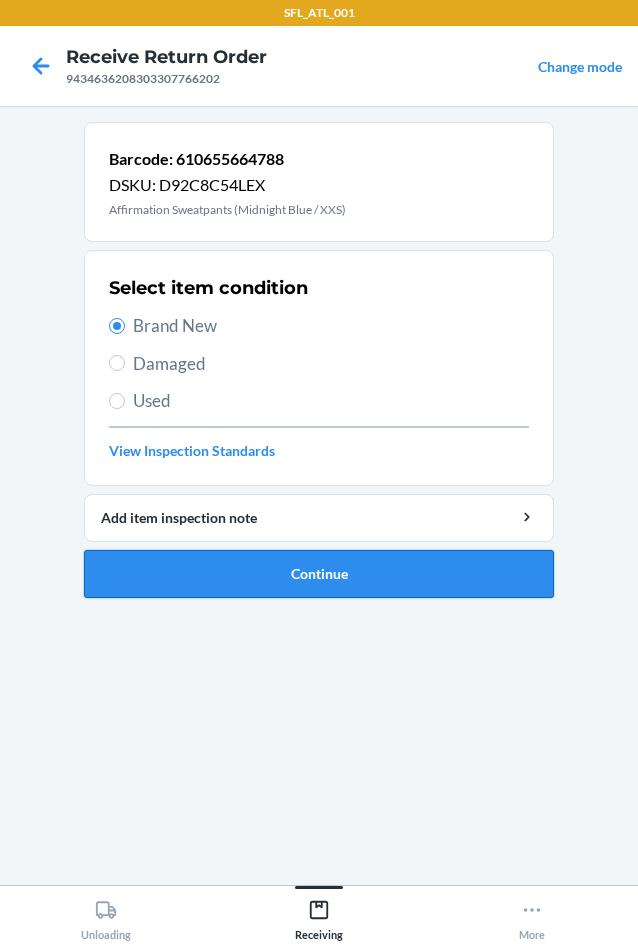 click on "Continue" at bounding box center (319, 574) 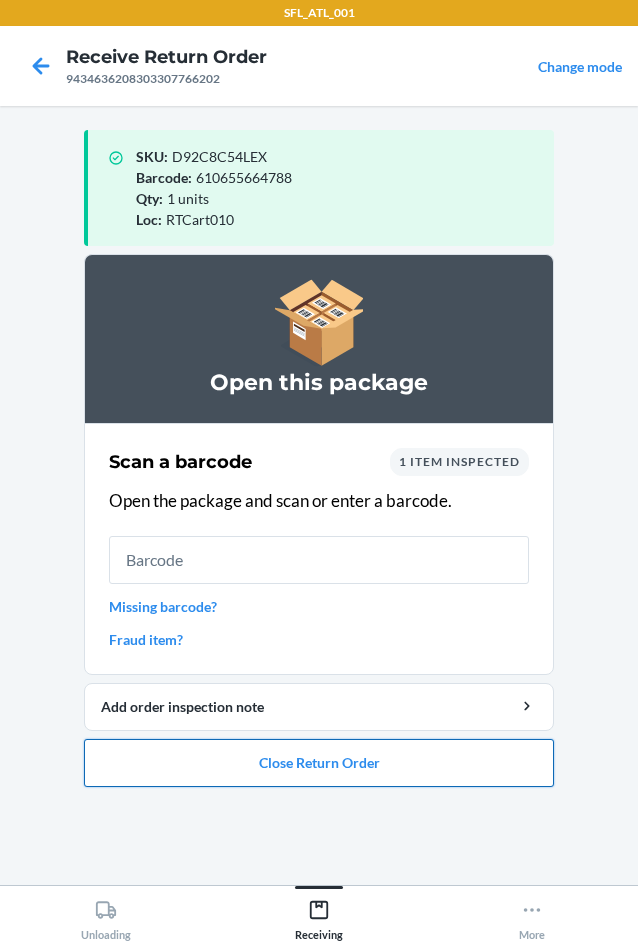 click on "Close Return Order" at bounding box center (319, 763) 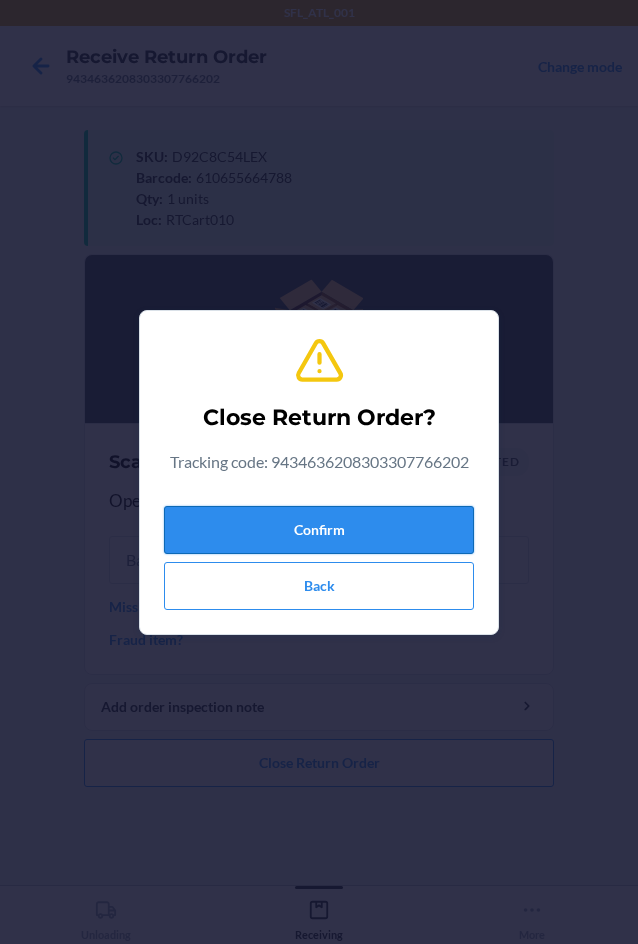 click on "Confirm" at bounding box center (319, 530) 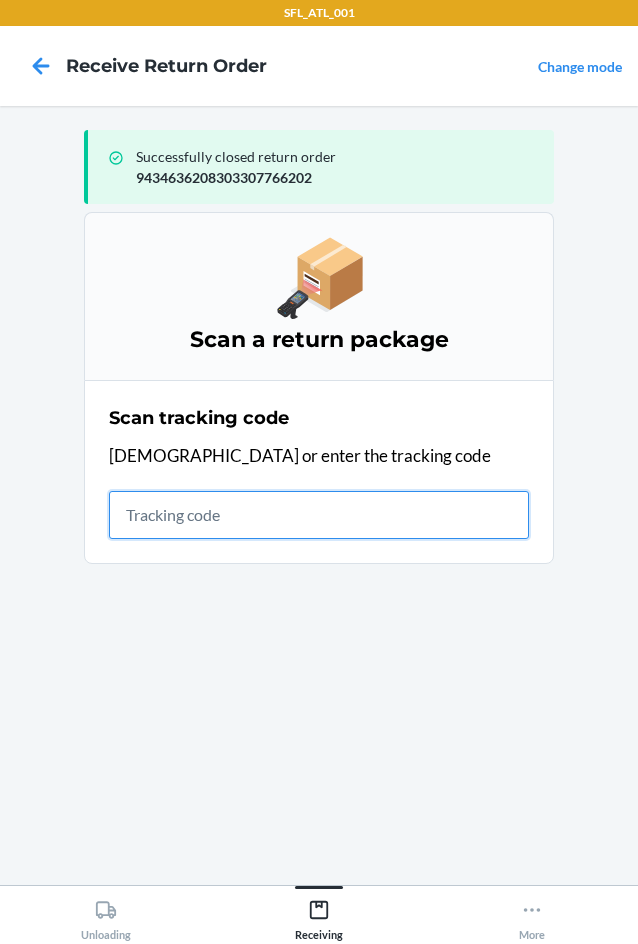click at bounding box center [319, 515] 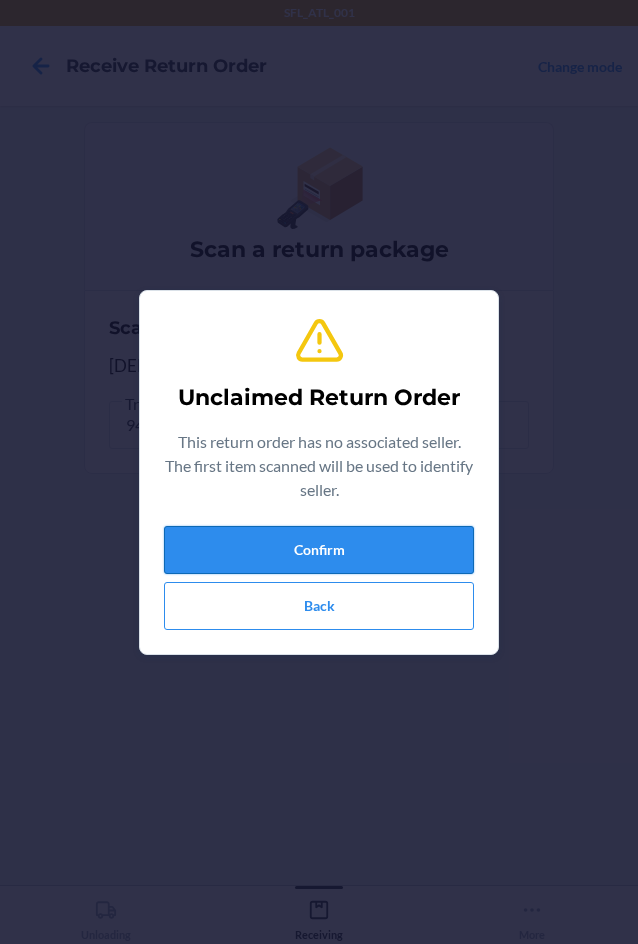 click on "Confirm" at bounding box center [319, 550] 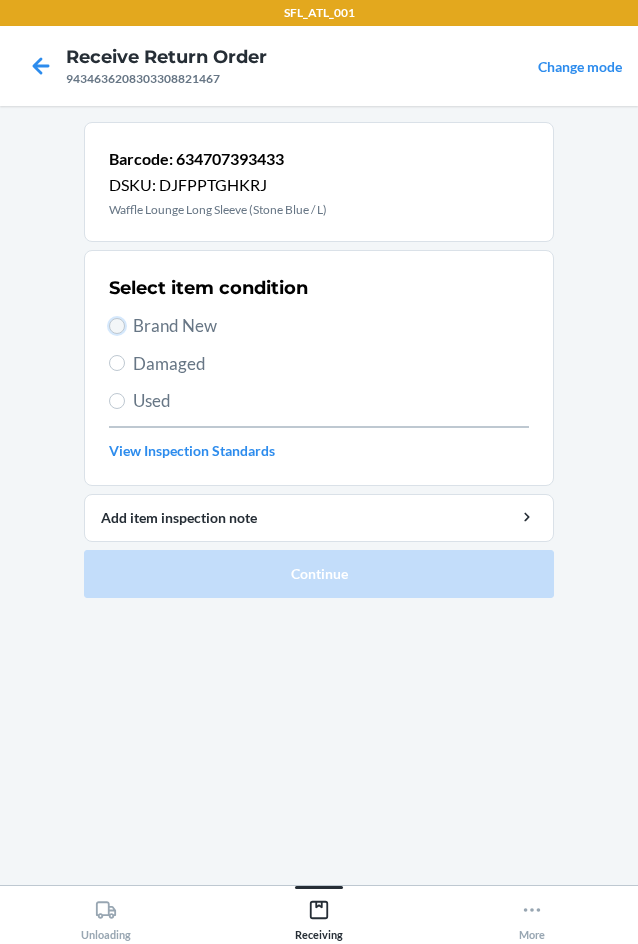 click on "Brand New" at bounding box center [117, 326] 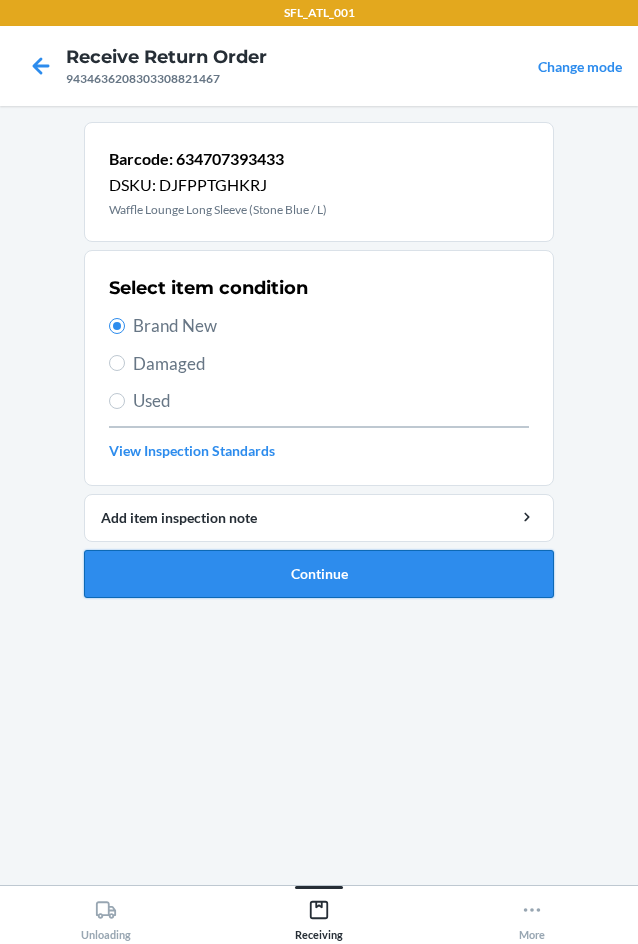 click on "Continue" at bounding box center (319, 574) 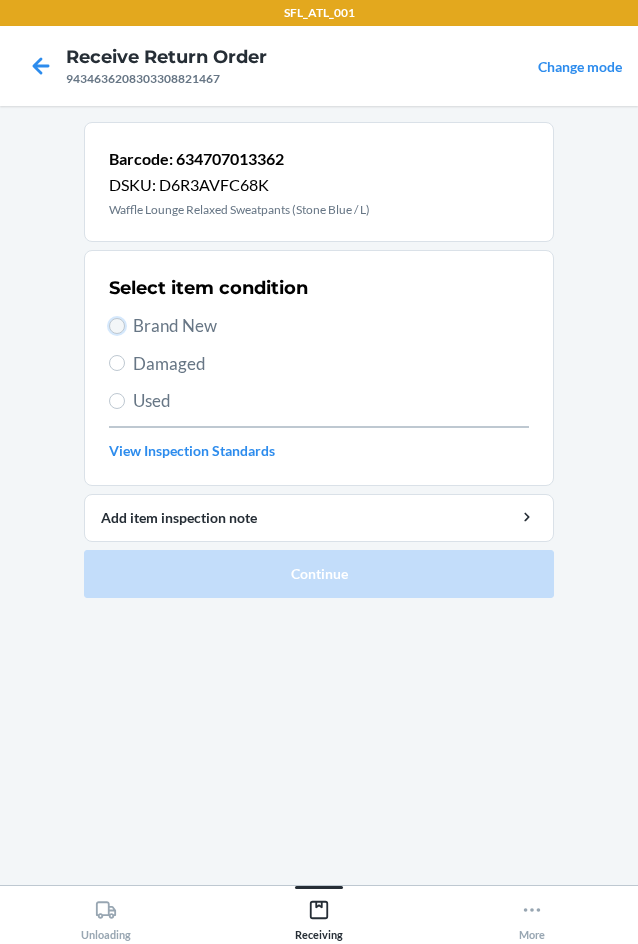 click on "Brand New" at bounding box center (117, 326) 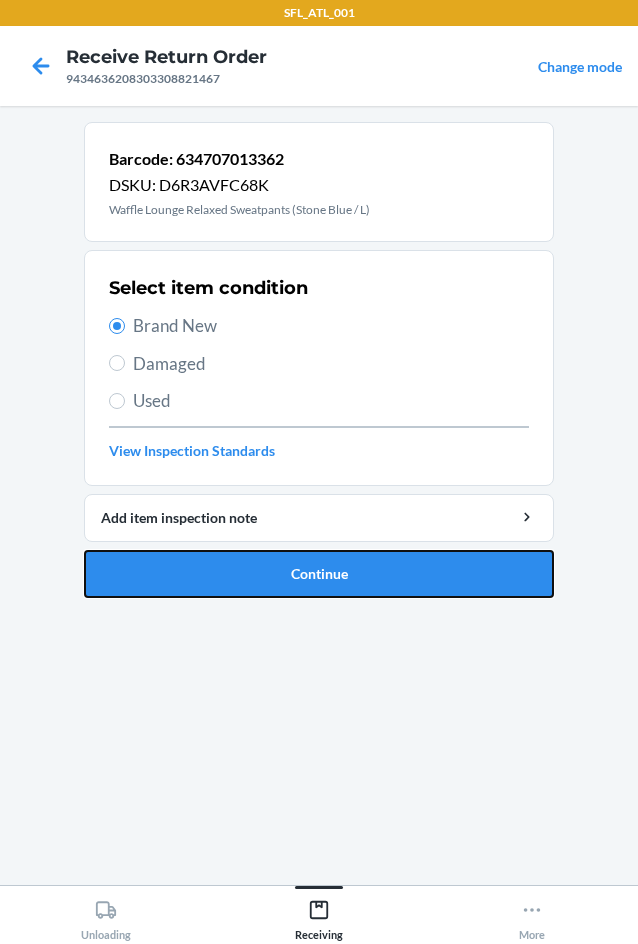 click on "Continue" at bounding box center [319, 574] 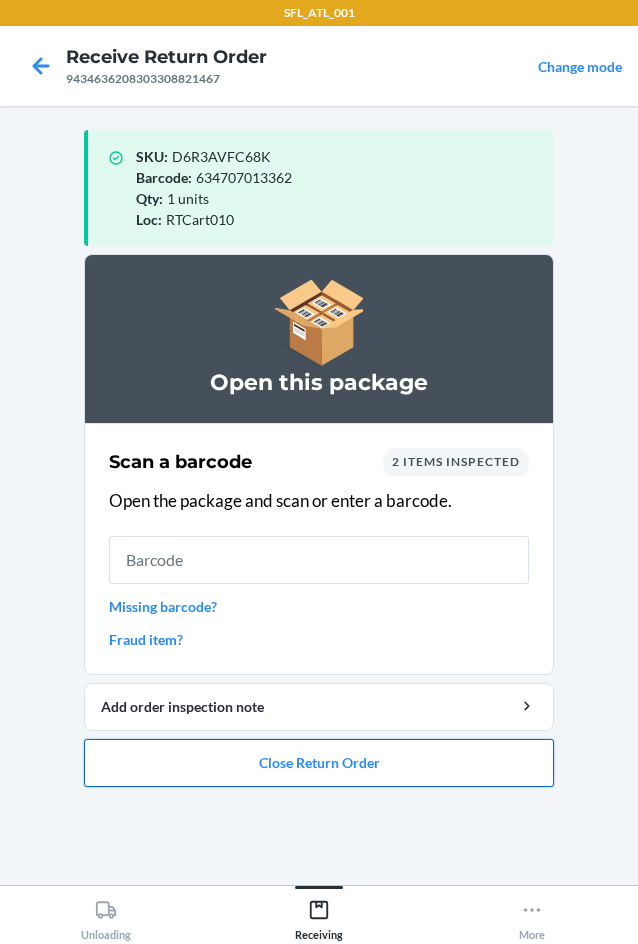click on "Close Return Order" at bounding box center [319, 763] 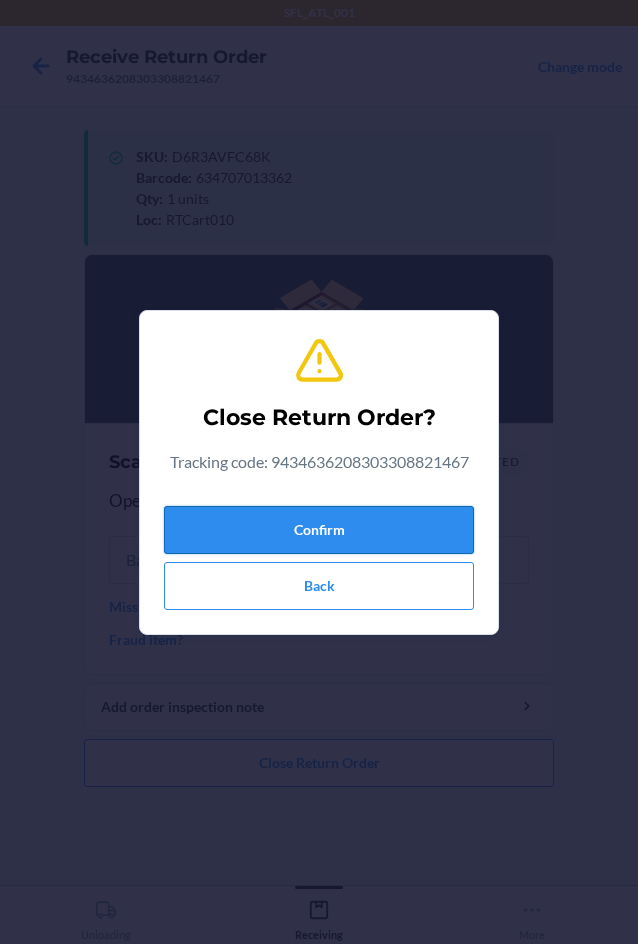 click on "Confirm" at bounding box center (319, 530) 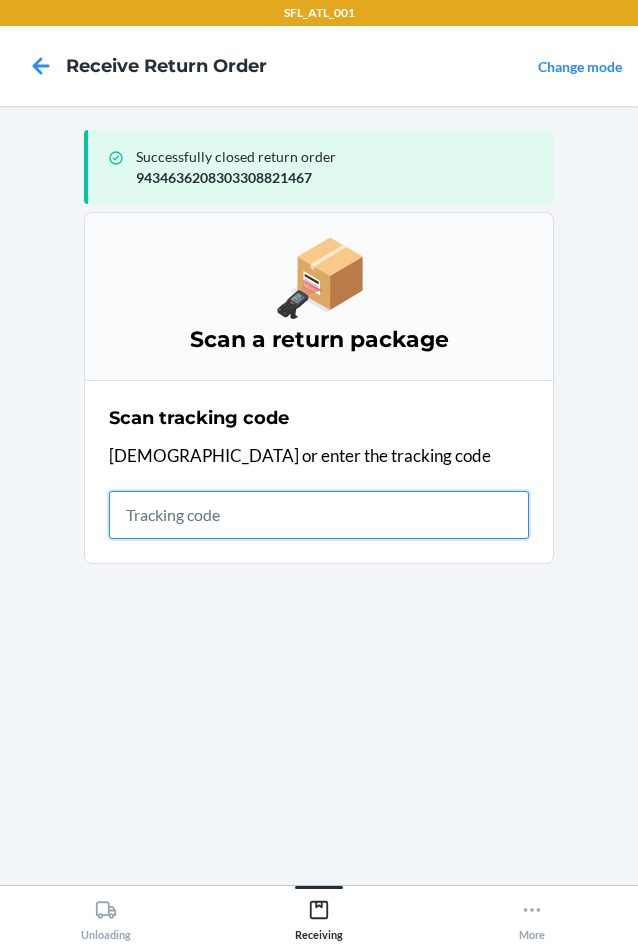 click at bounding box center (319, 515) 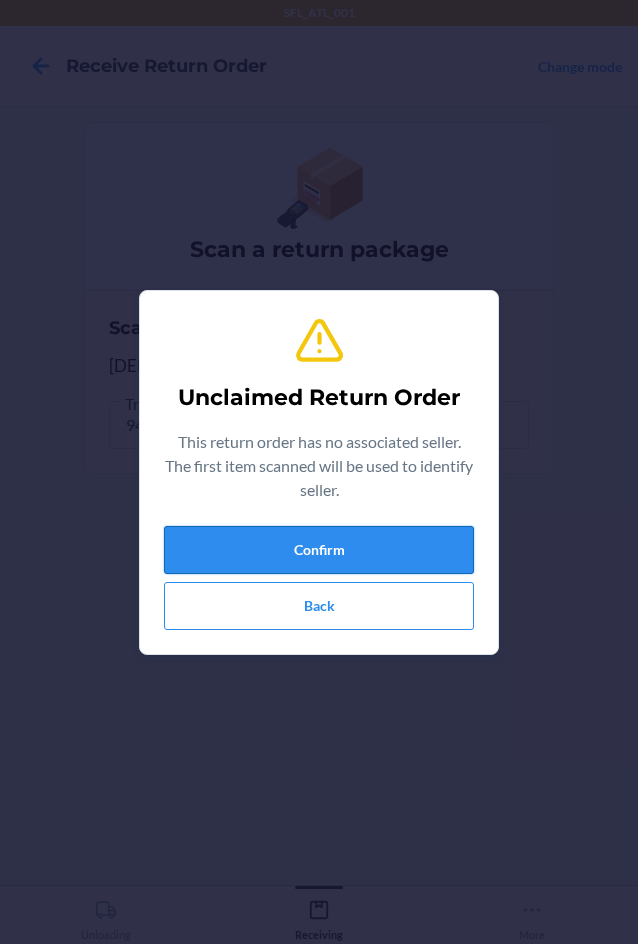 click on "Confirm" at bounding box center (319, 550) 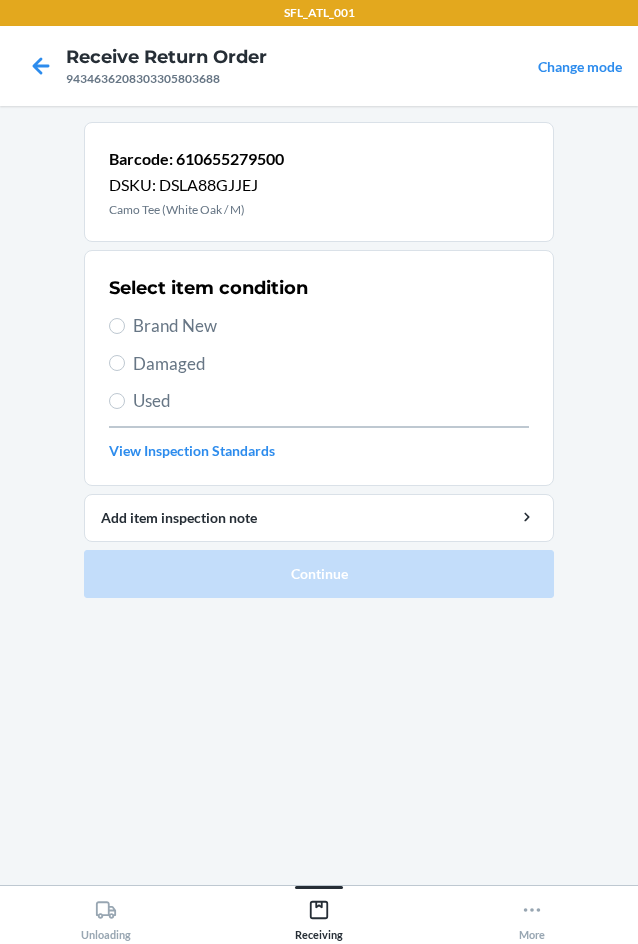 drag, startPoint x: 126, startPoint y: 315, endPoint x: 117, endPoint y: 342, distance: 28.460499 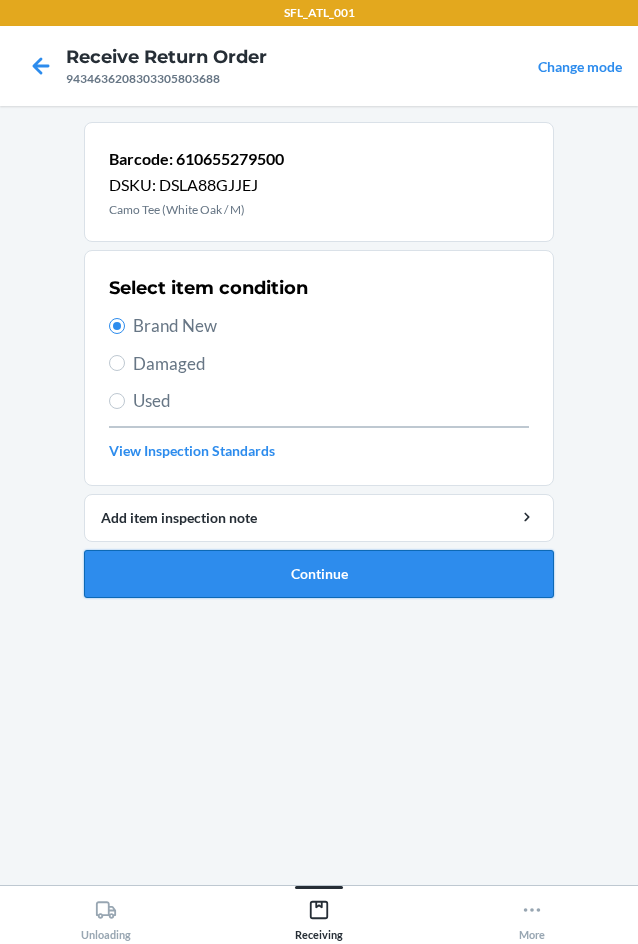 click on "Continue" at bounding box center (319, 574) 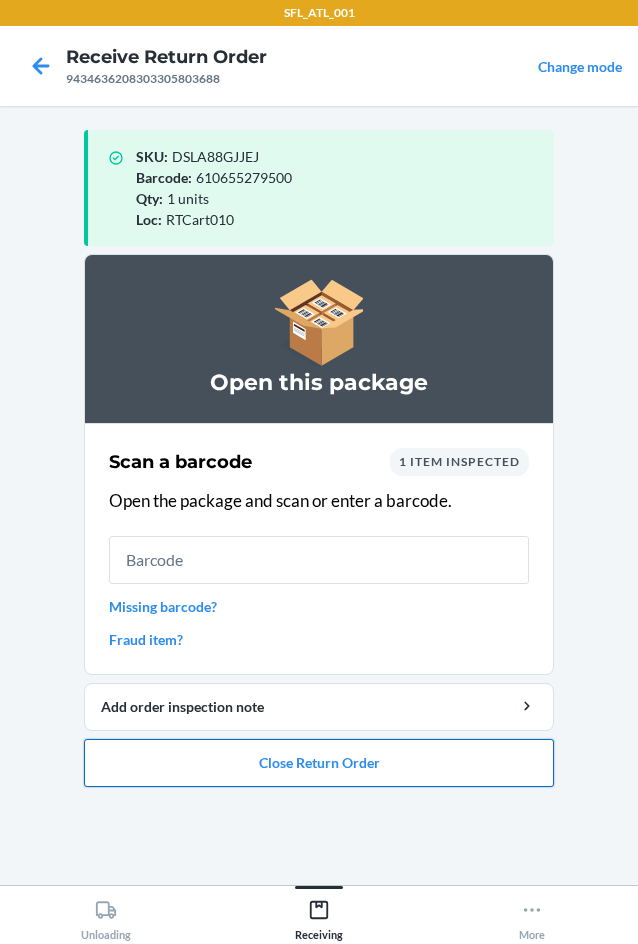 click on "Close Return Order" at bounding box center (319, 763) 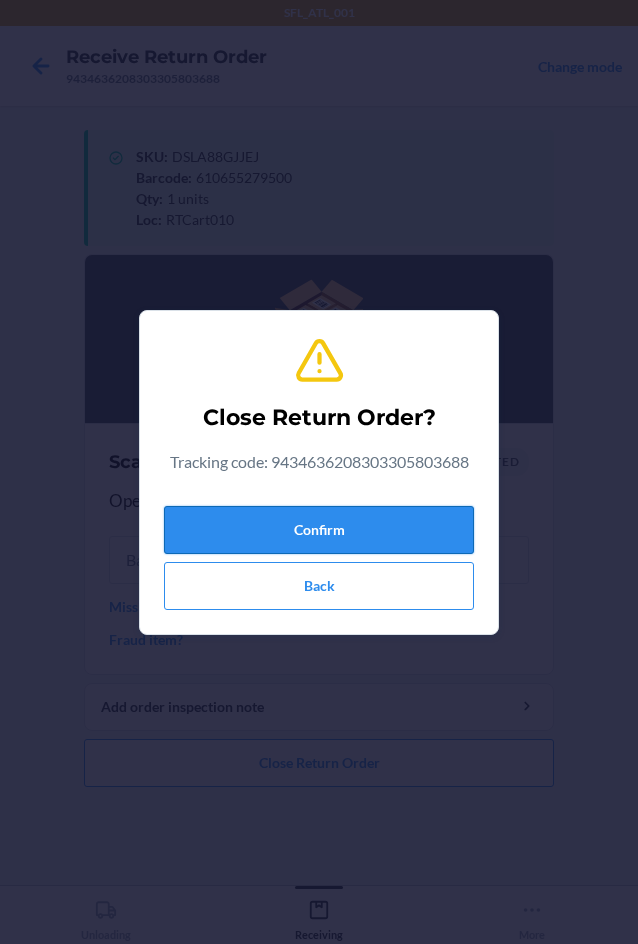 click on "Confirm" at bounding box center [319, 530] 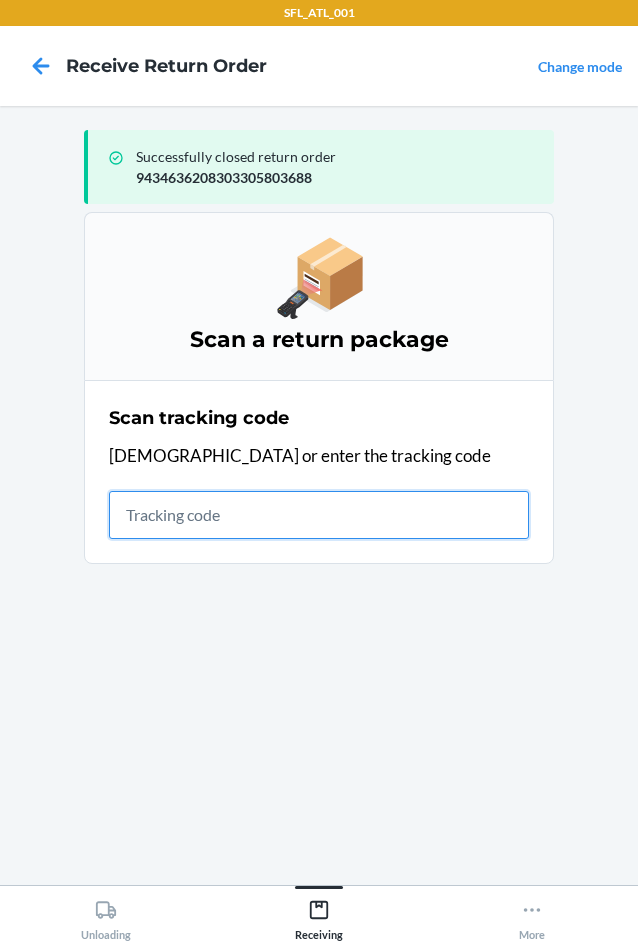 click at bounding box center [319, 515] 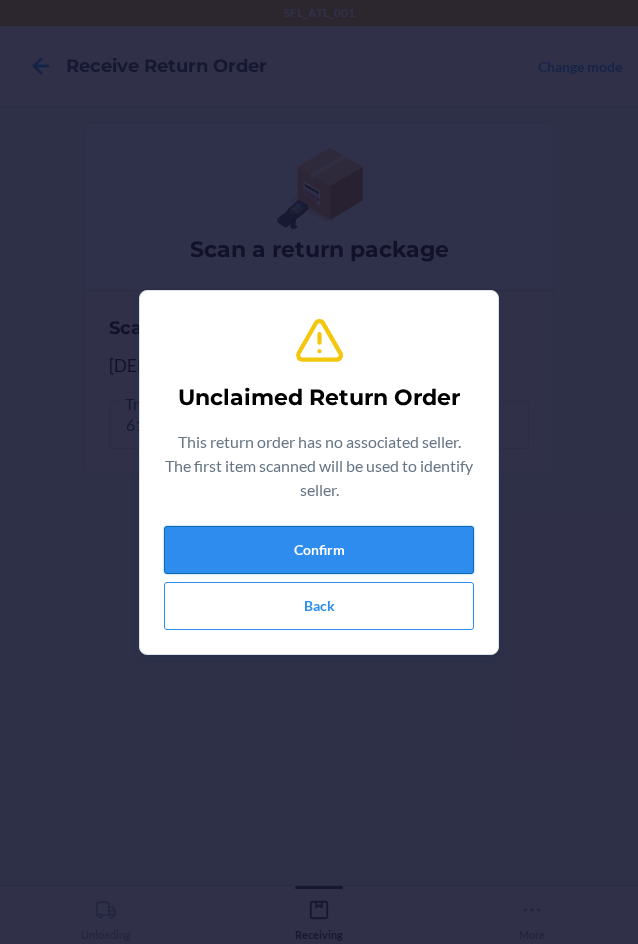 click on "Confirm" at bounding box center (319, 550) 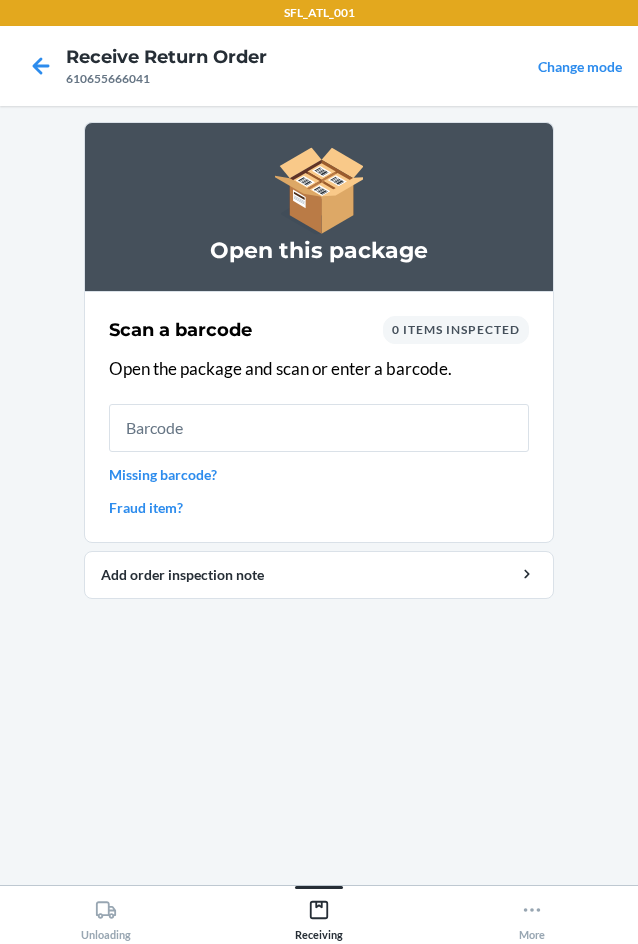 click at bounding box center [319, 428] 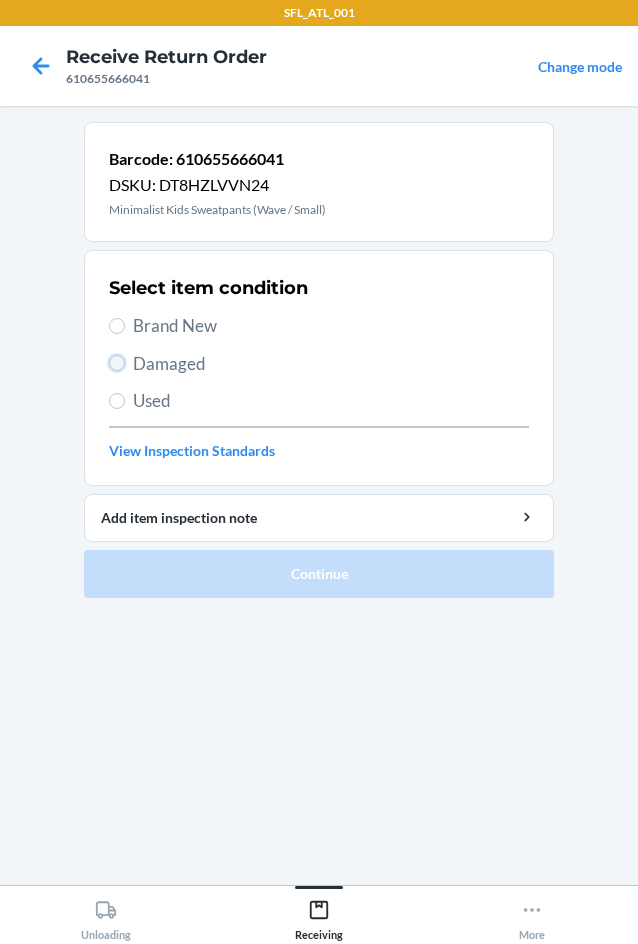 click on "Damaged" at bounding box center [117, 363] 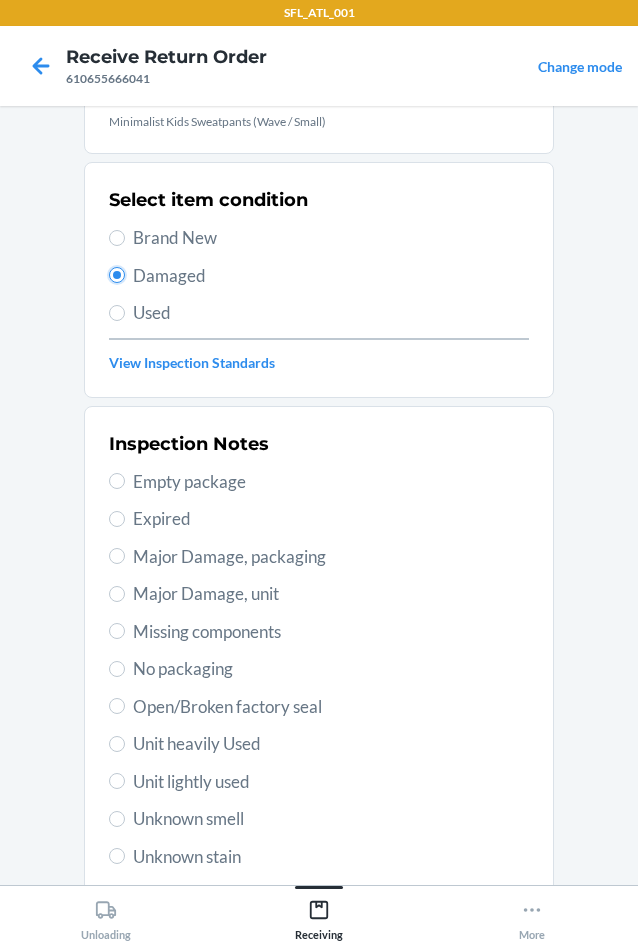 scroll, scrollTop: 200, scrollLeft: 0, axis: vertical 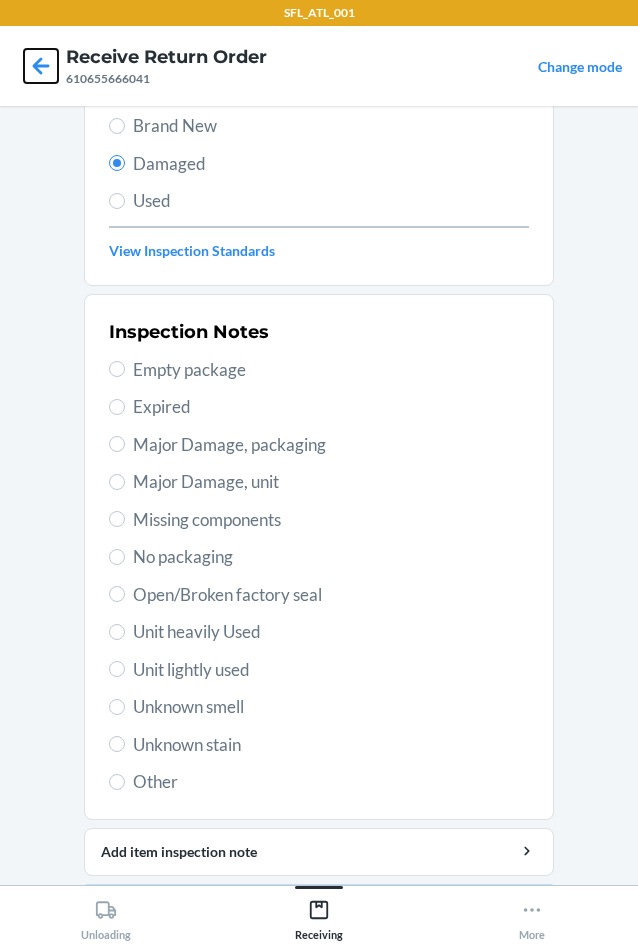 click 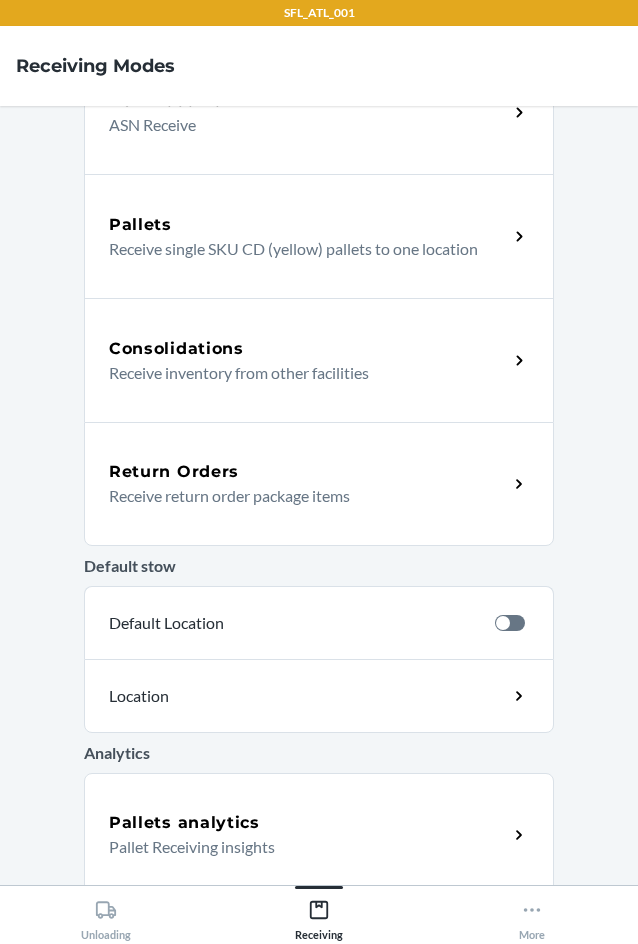scroll, scrollTop: 328, scrollLeft: 0, axis: vertical 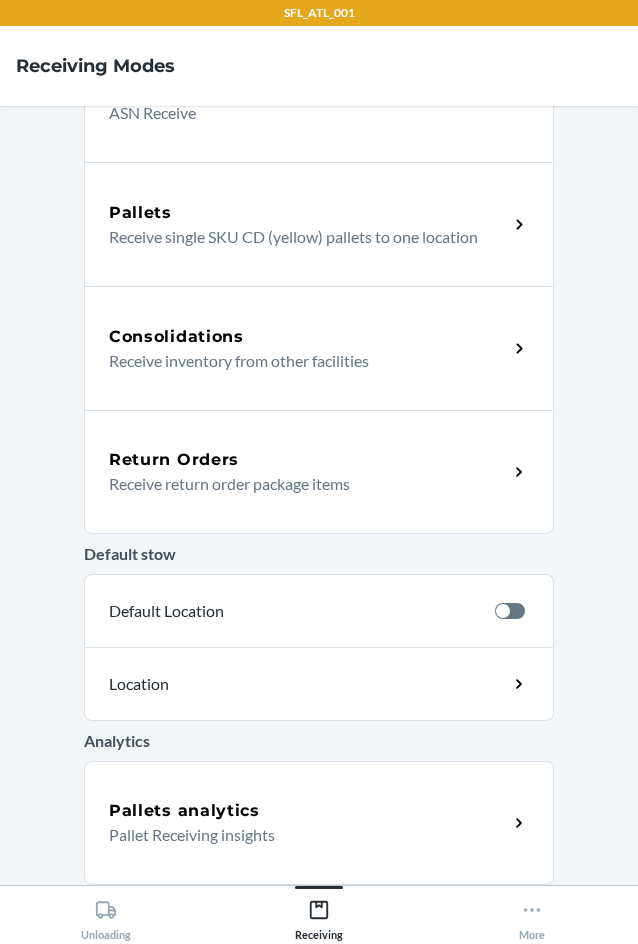 click on "Return Orders" at bounding box center (174, 460) 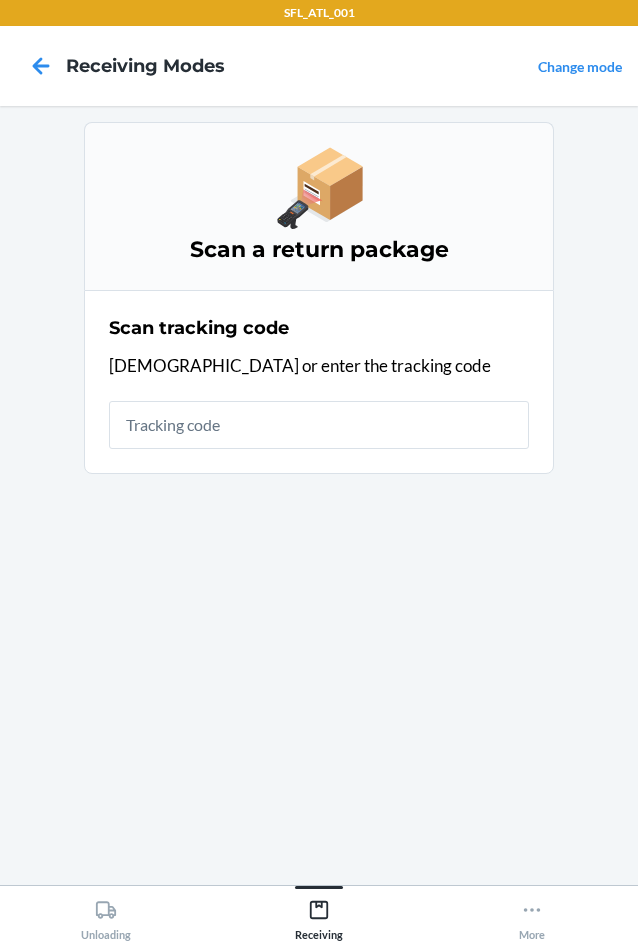 scroll, scrollTop: 0, scrollLeft: 0, axis: both 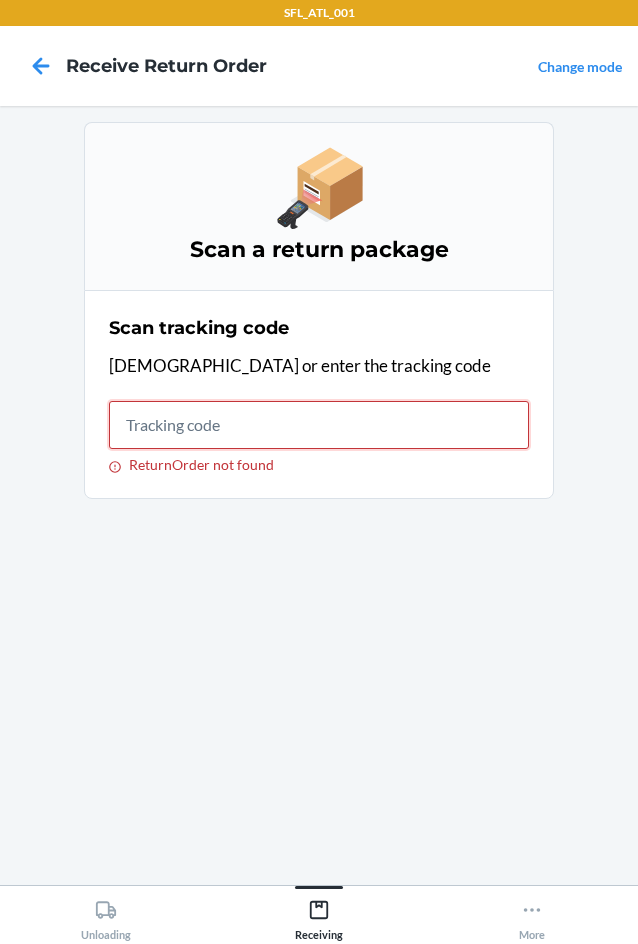 click on "ReturnOrder not found" at bounding box center (319, 425) 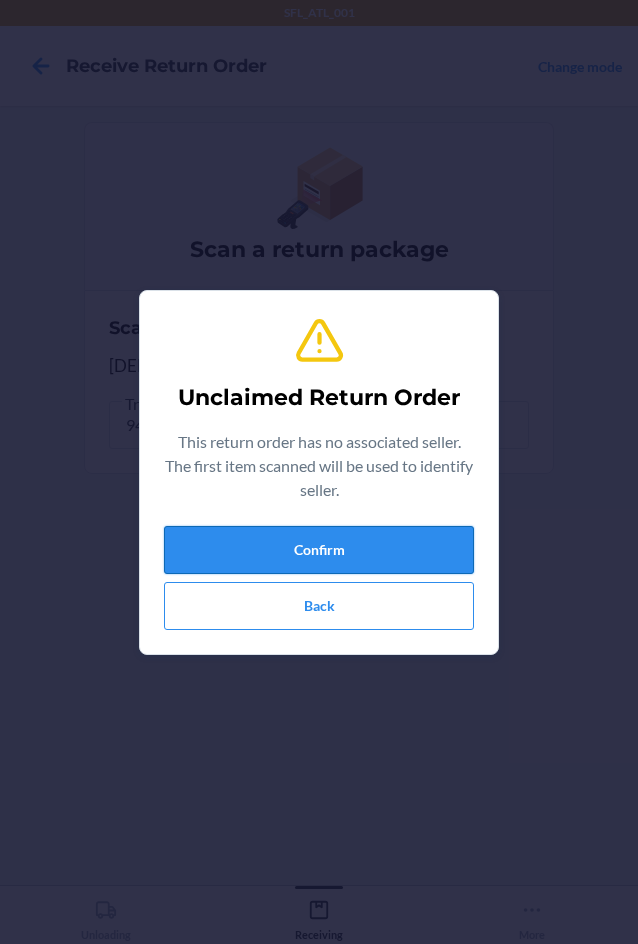 click on "Confirm" at bounding box center (319, 550) 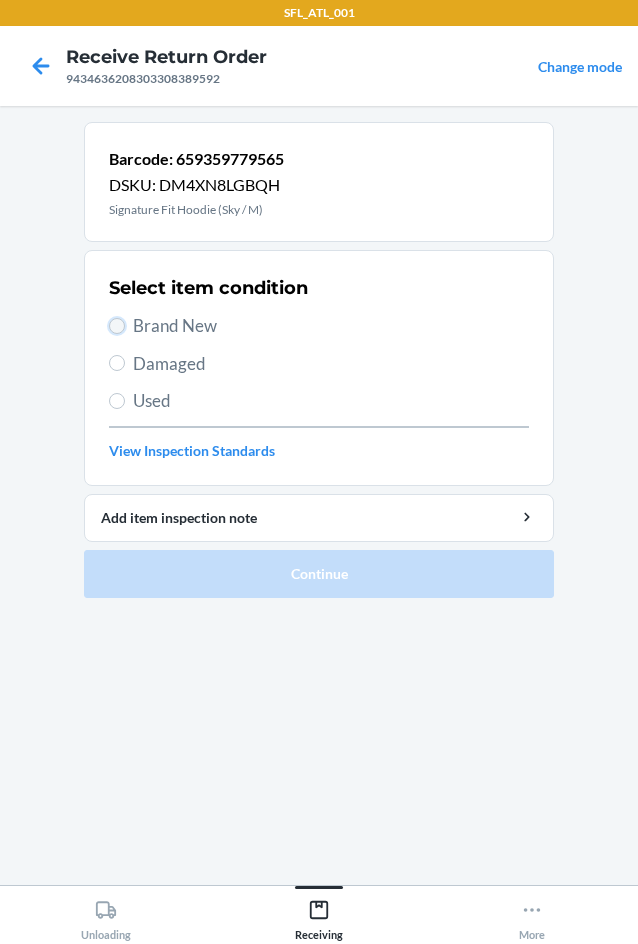 click on "Brand New" at bounding box center [117, 326] 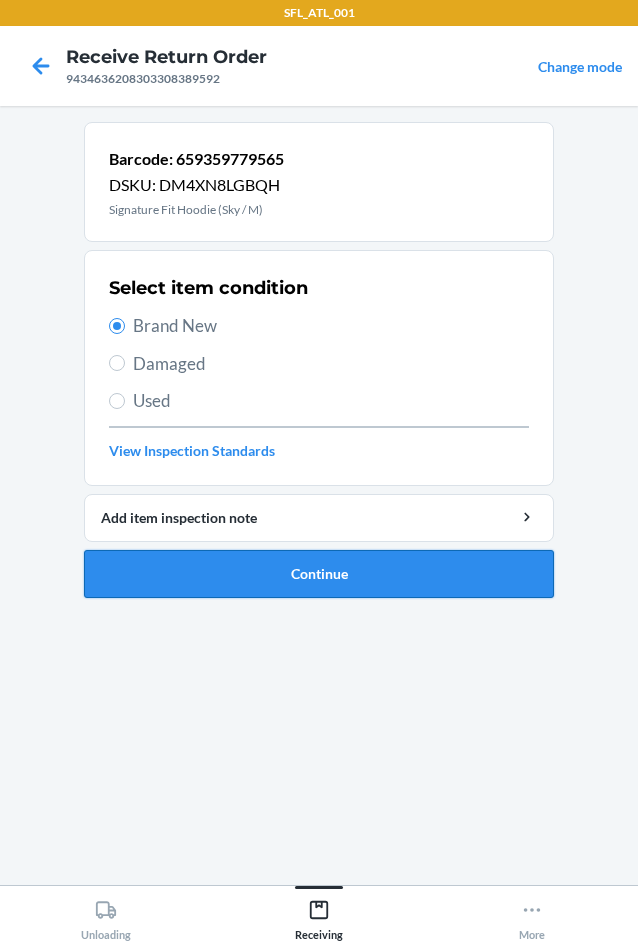 click on "Continue" at bounding box center [319, 574] 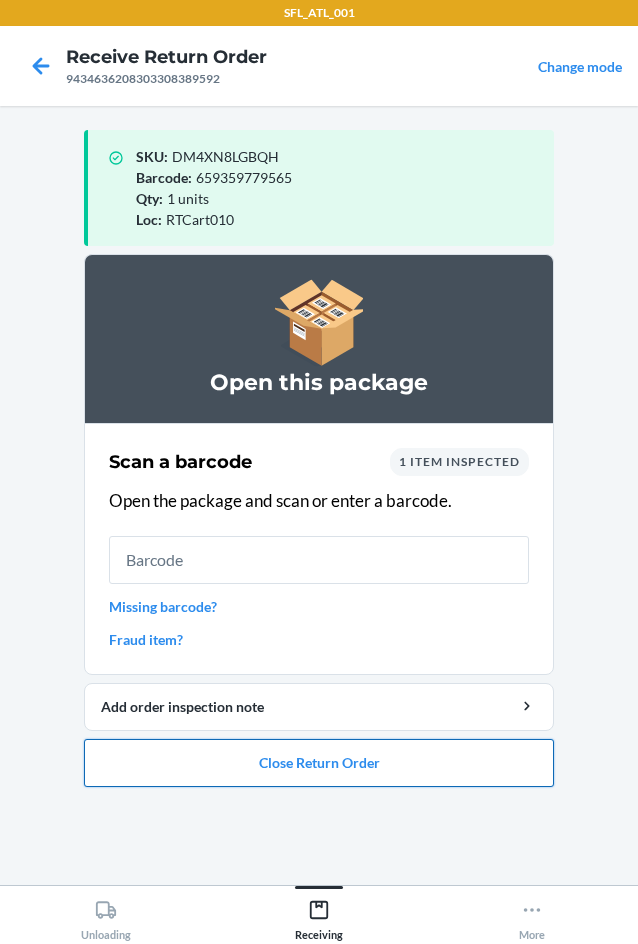 click on "Close Return Order" at bounding box center (319, 763) 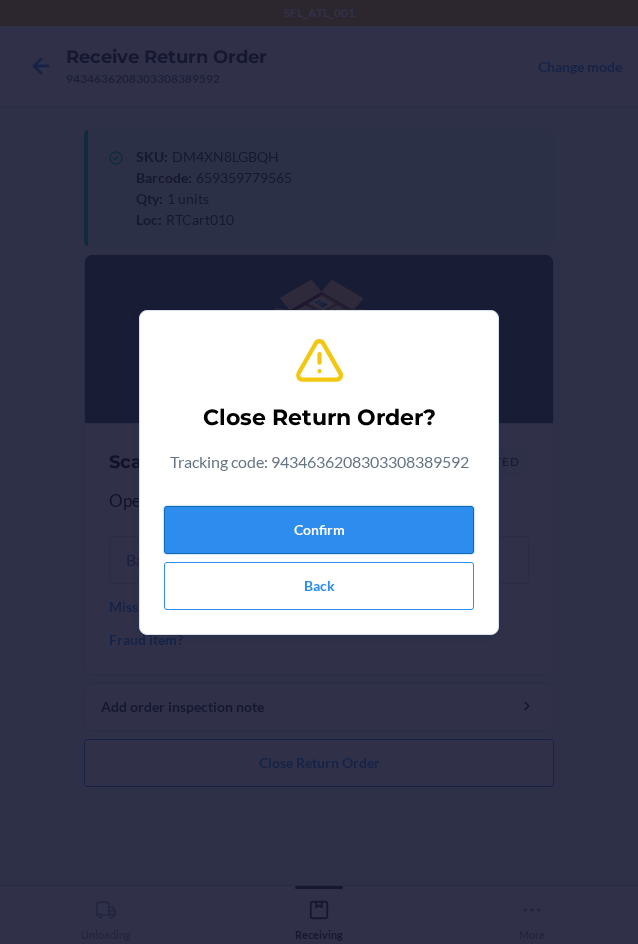 click on "Confirm" at bounding box center [319, 530] 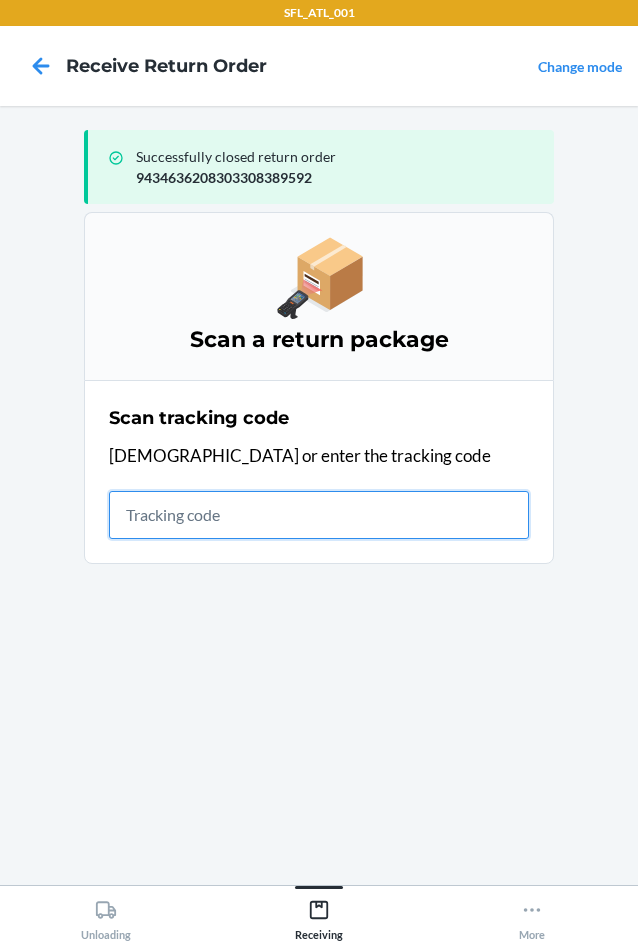 click at bounding box center (319, 515) 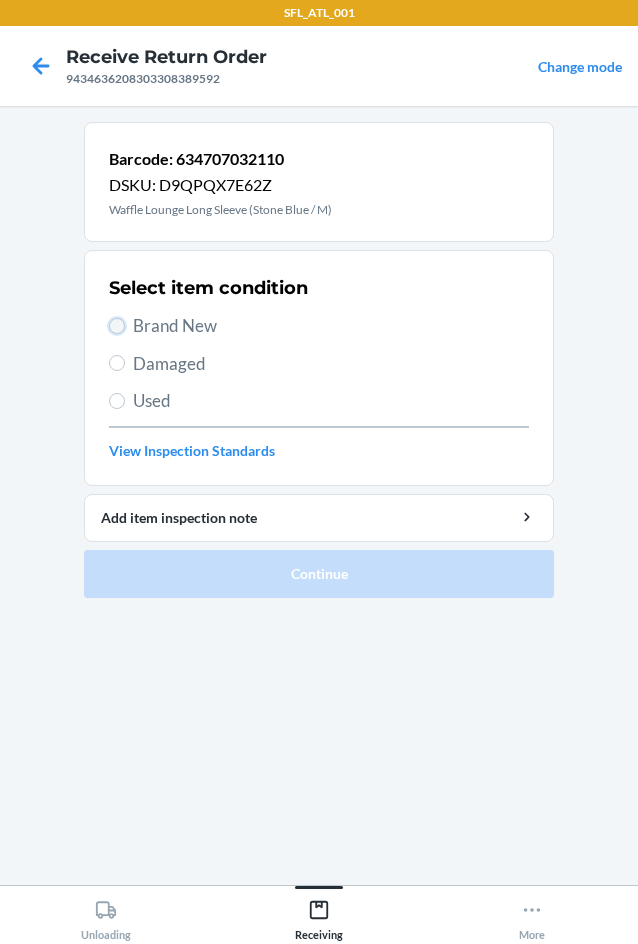 click on "Brand New" at bounding box center [117, 326] 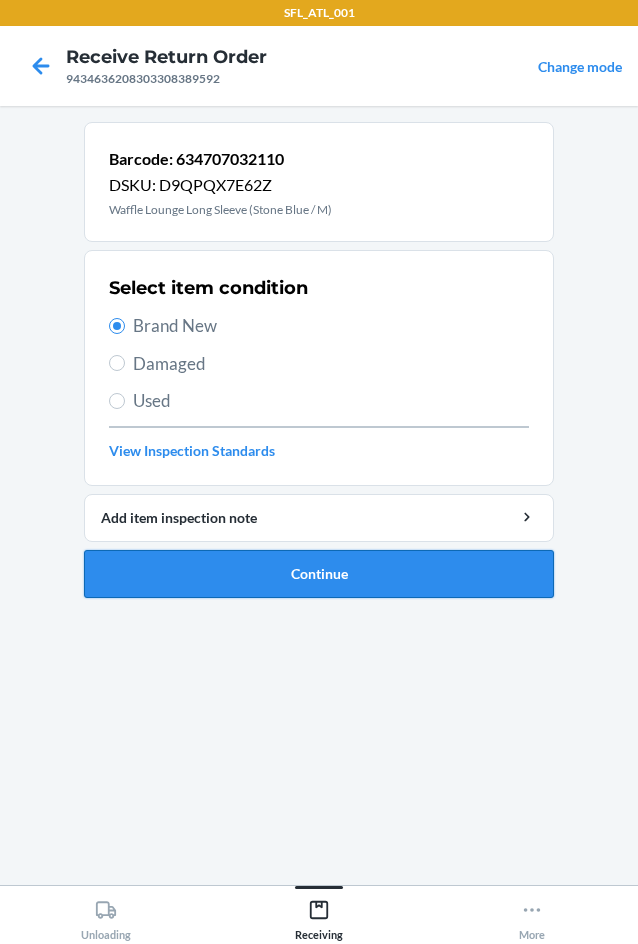 click on "Continue" at bounding box center (319, 574) 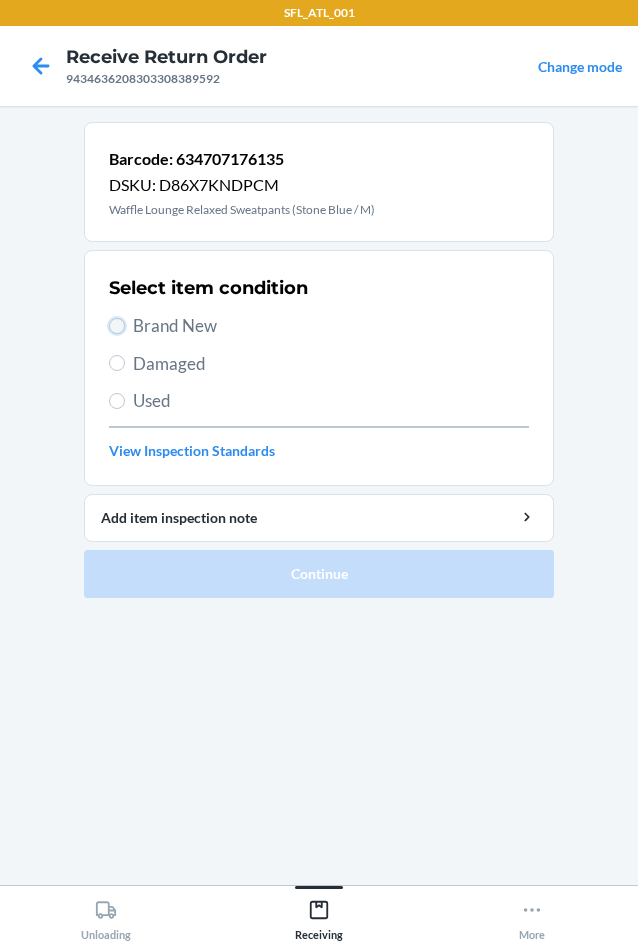 click on "Brand New" at bounding box center (117, 326) 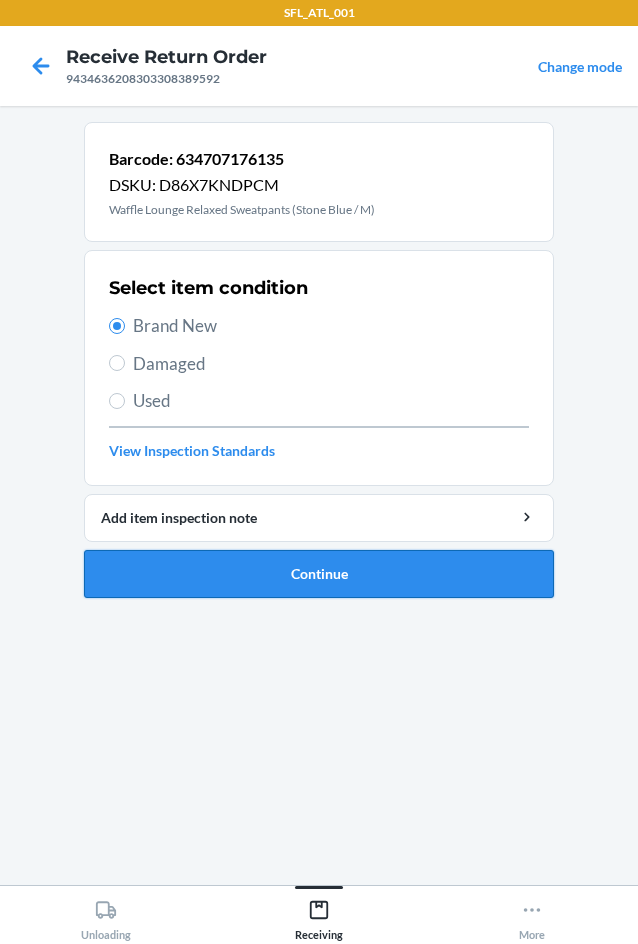 click on "Continue" at bounding box center (319, 574) 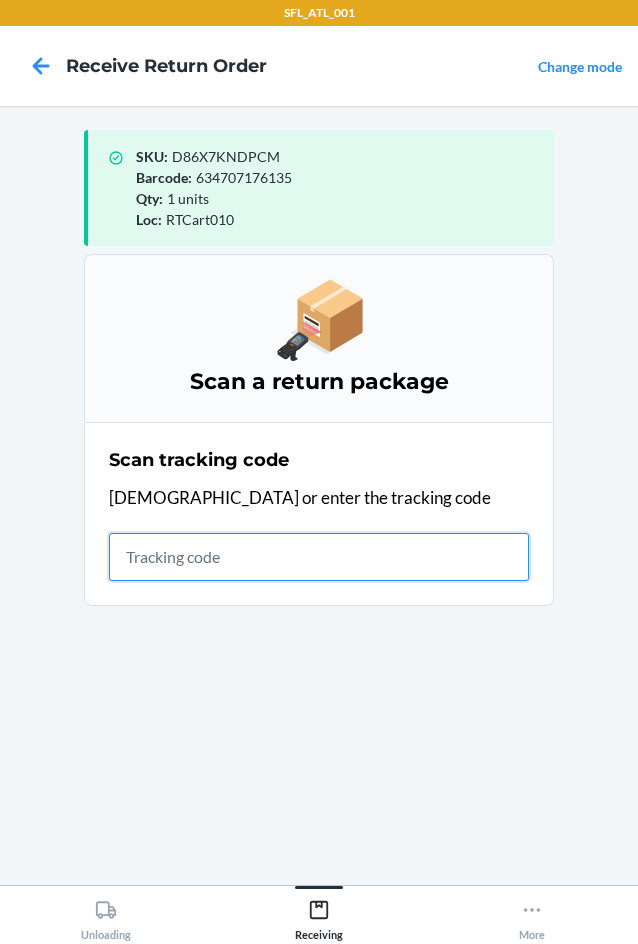 click at bounding box center [319, 557] 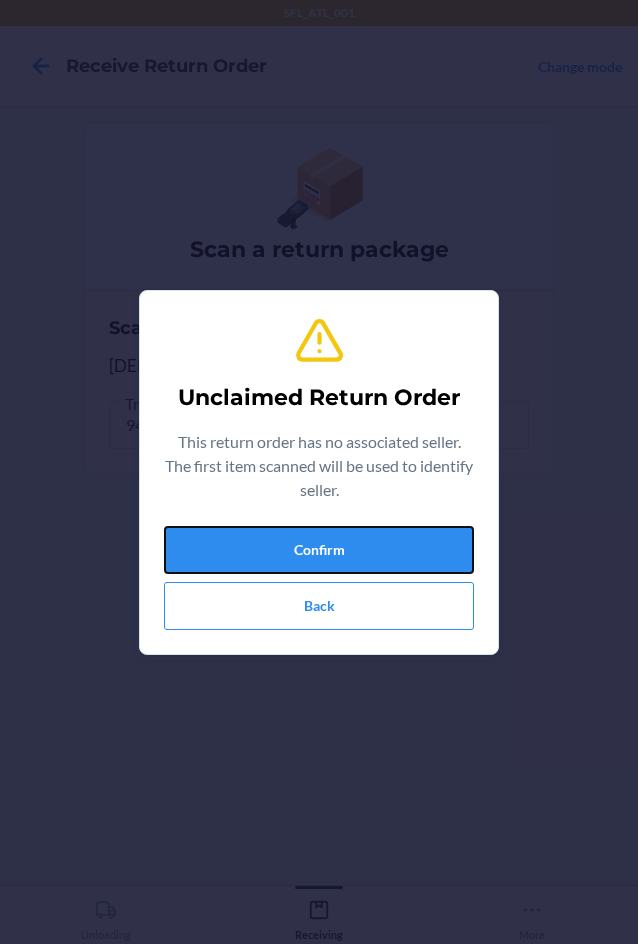 click on "Confirm" at bounding box center (319, 550) 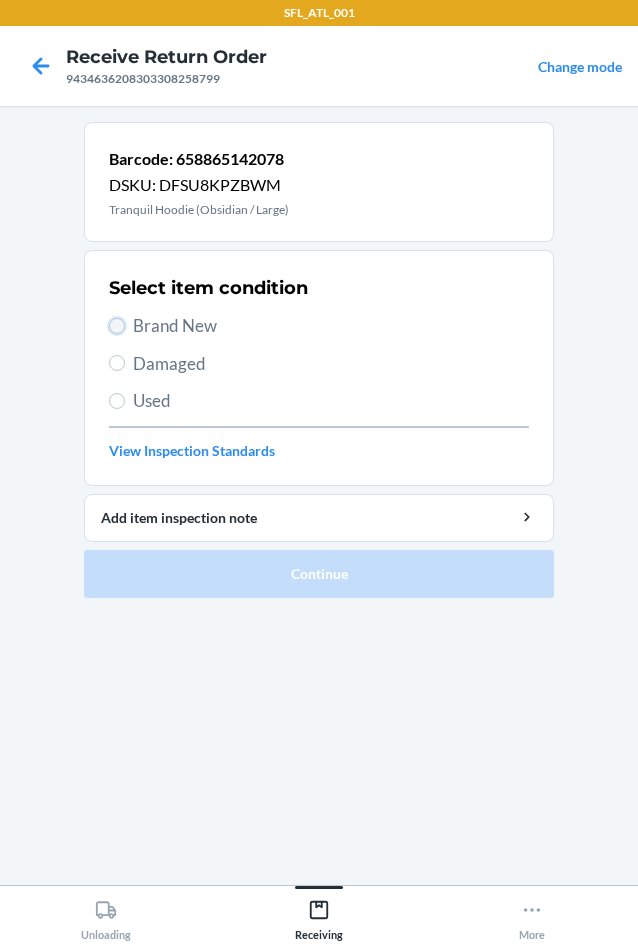 click on "Brand New" at bounding box center [117, 326] 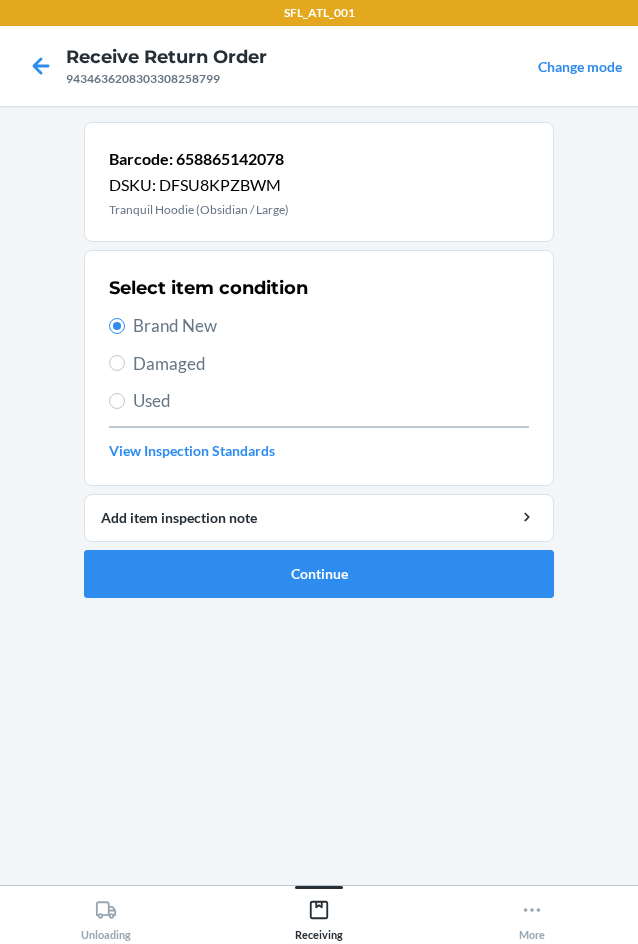 click on "Barcode: 658865142078 DSKU: DFSU8KPZBWM Tranquil Hoodie (Obsidian / Large) Select item condition Brand New Damaged Used View Inspection Standards Add item inspection note Continue" at bounding box center [319, 368] 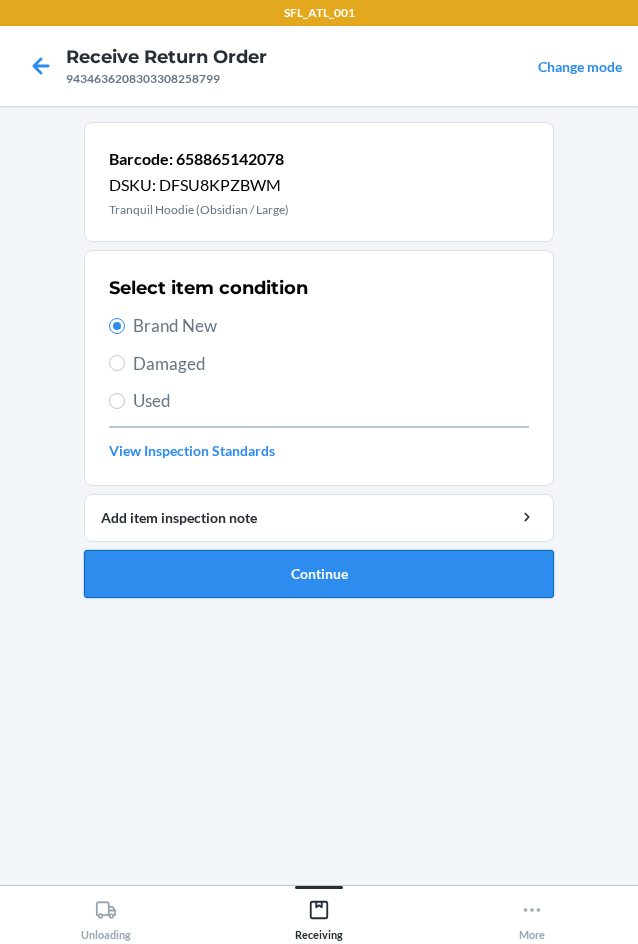 click on "Continue" at bounding box center [319, 574] 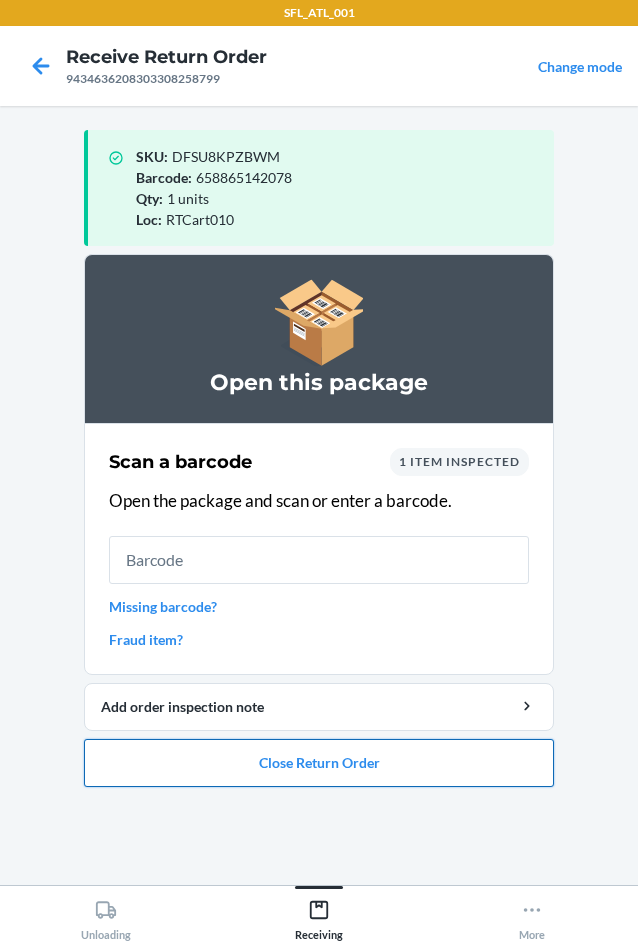 click on "Close Return Order" at bounding box center (319, 763) 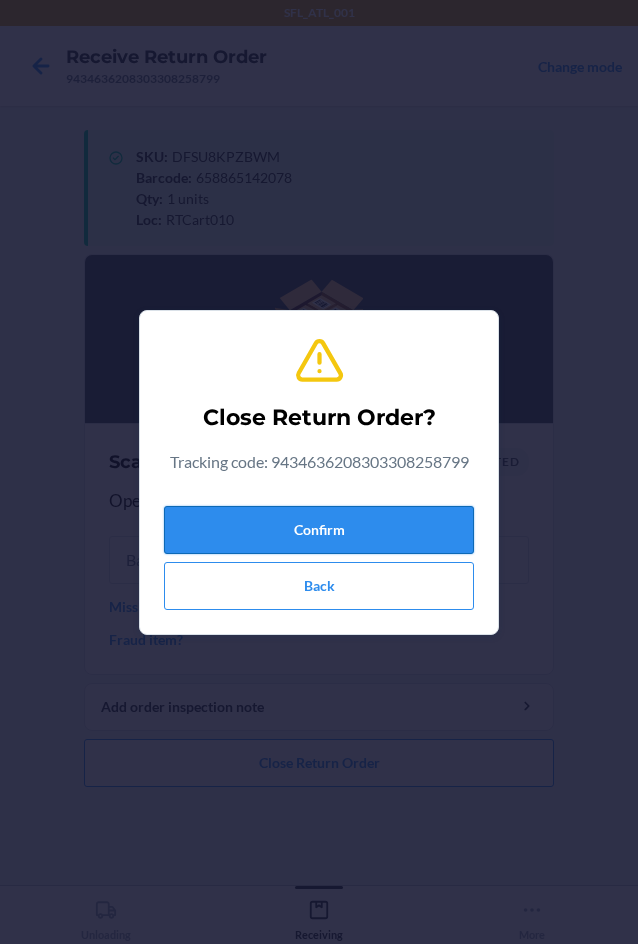 click on "Confirm" at bounding box center (319, 530) 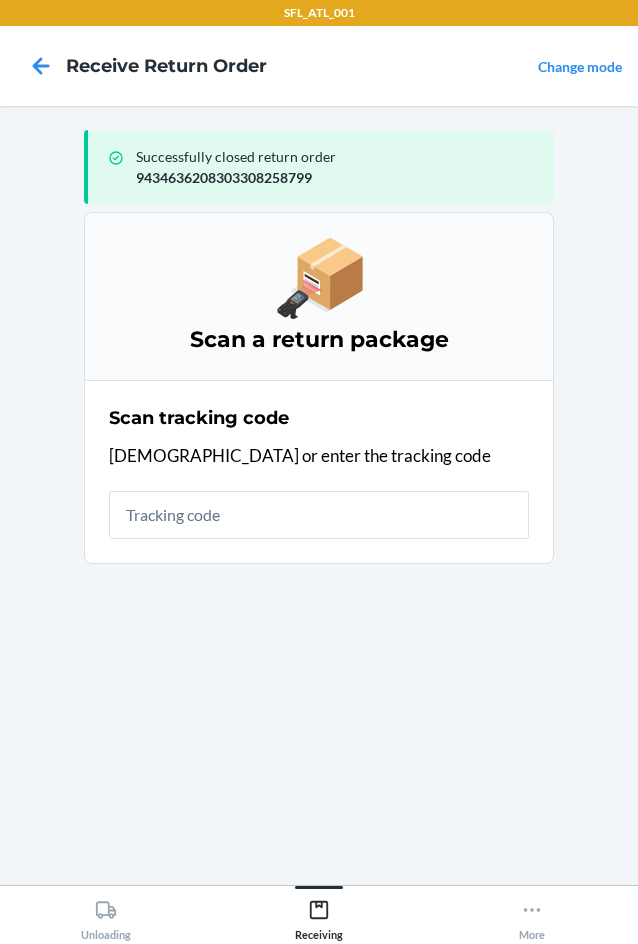 click at bounding box center (319, 515) 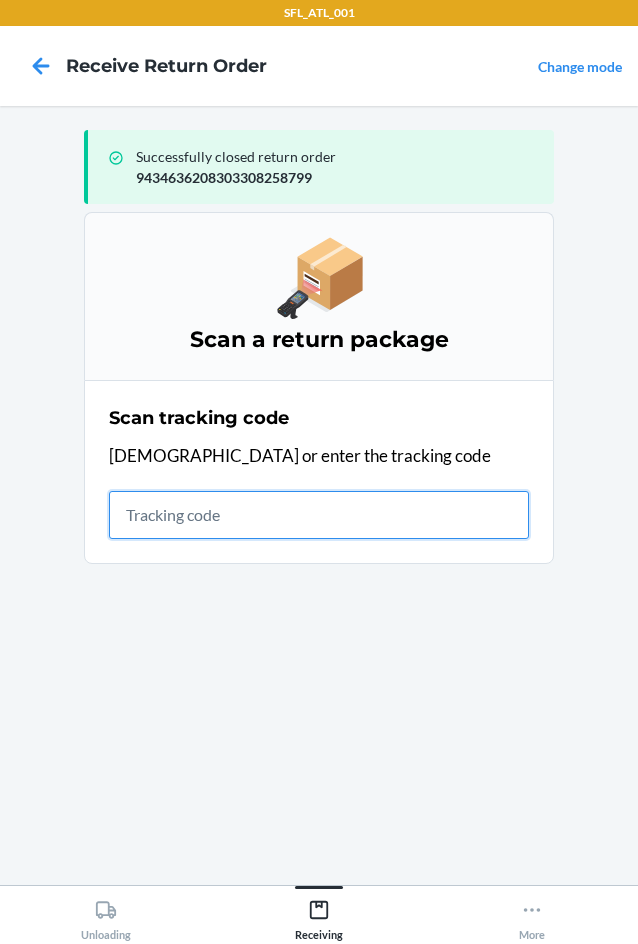 click at bounding box center (319, 515) 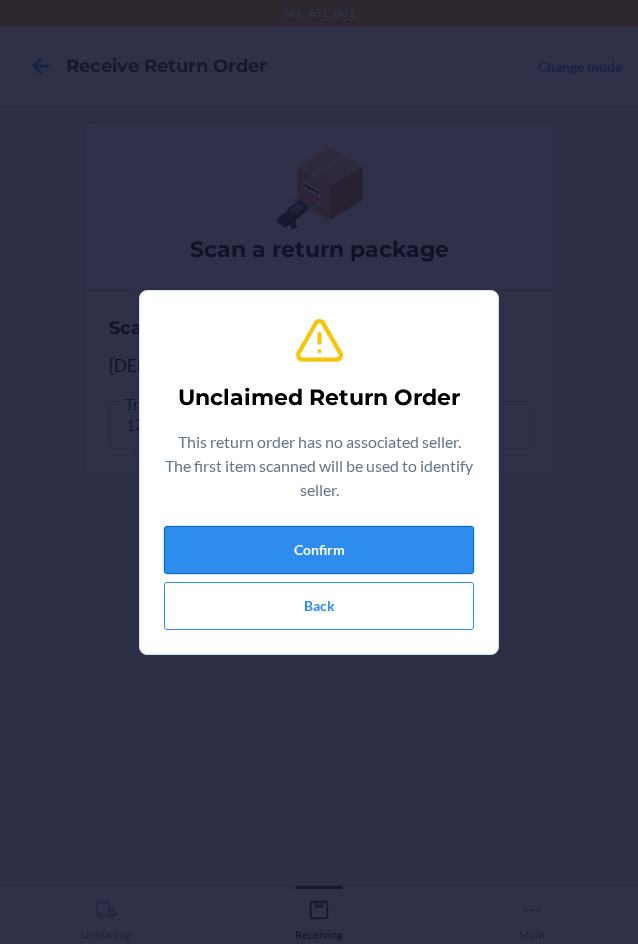 click on "Confirm" at bounding box center (319, 550) 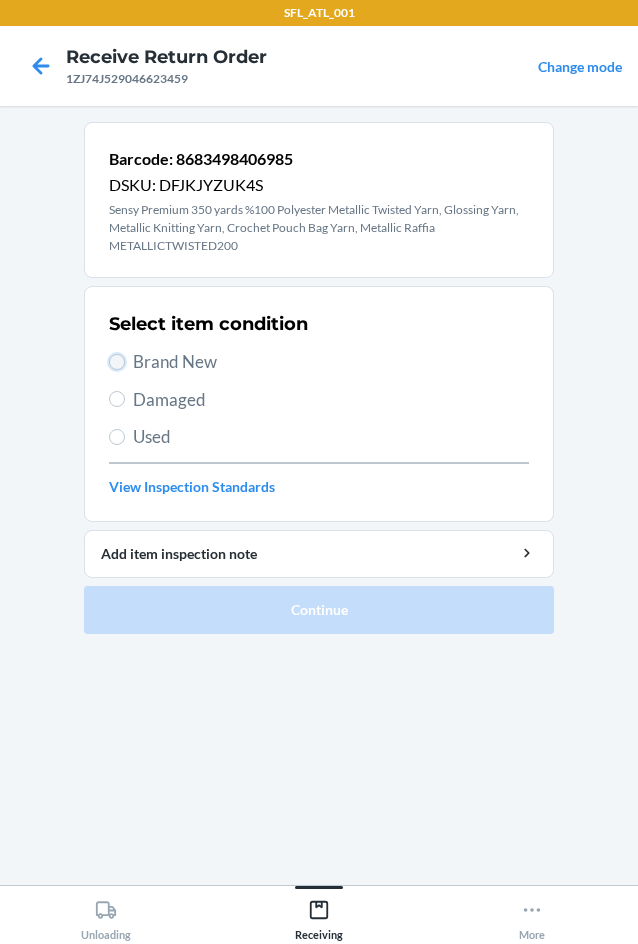click on "Brand New" at bounding box center (117, 362) 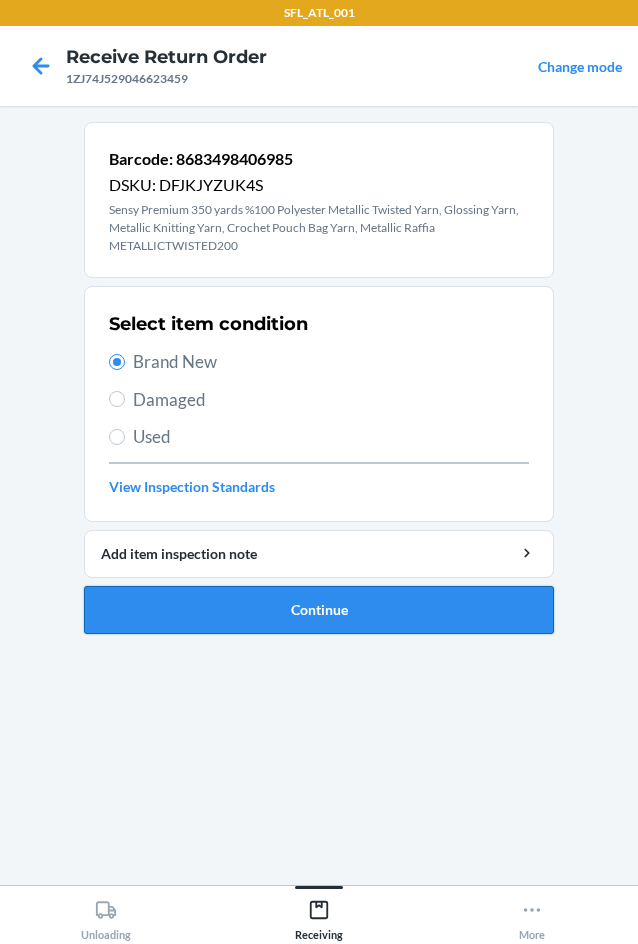 click on "Continue" at bounding box center (319, 610) 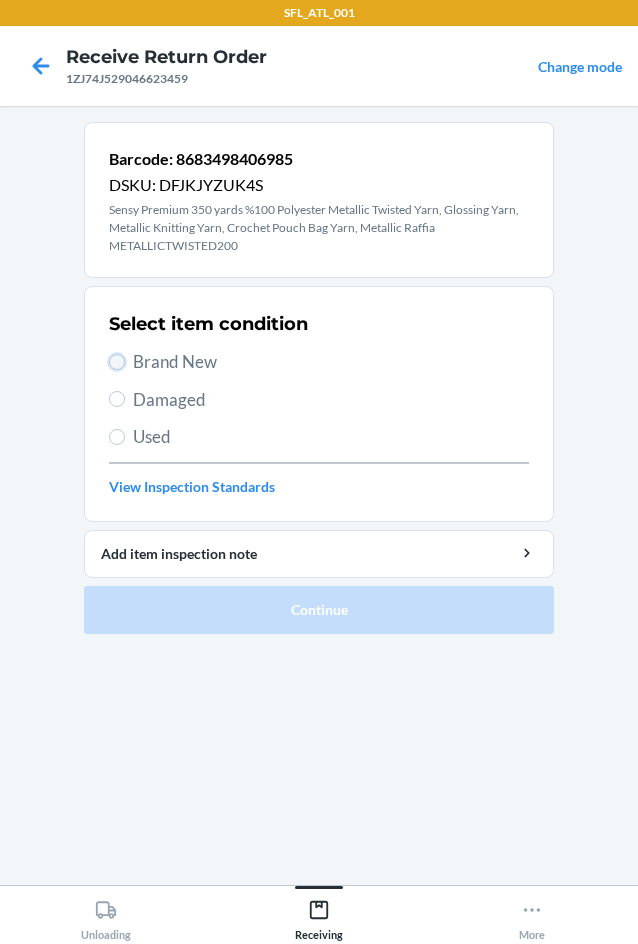 click on "Brand New" at bounding box center [117, 362] 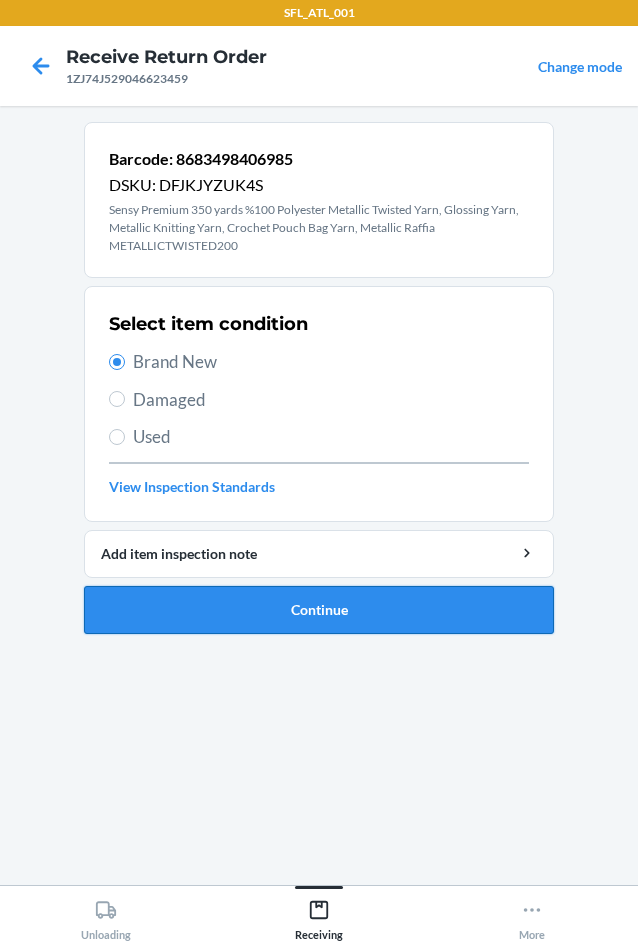 click on "Continue" at bounding box center [319, 610] 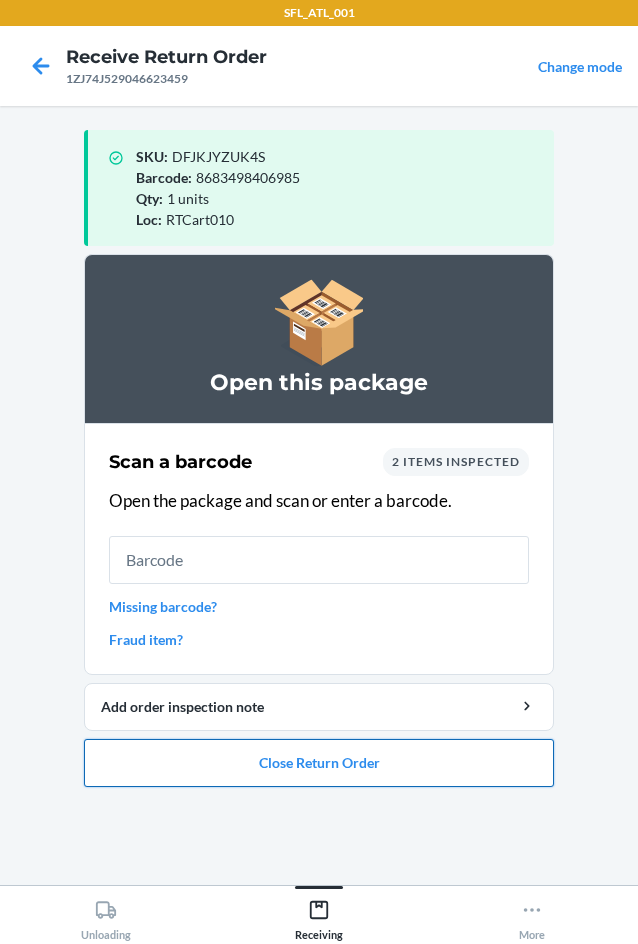 click on "Close Return Order" at bounding box center [319, 763] 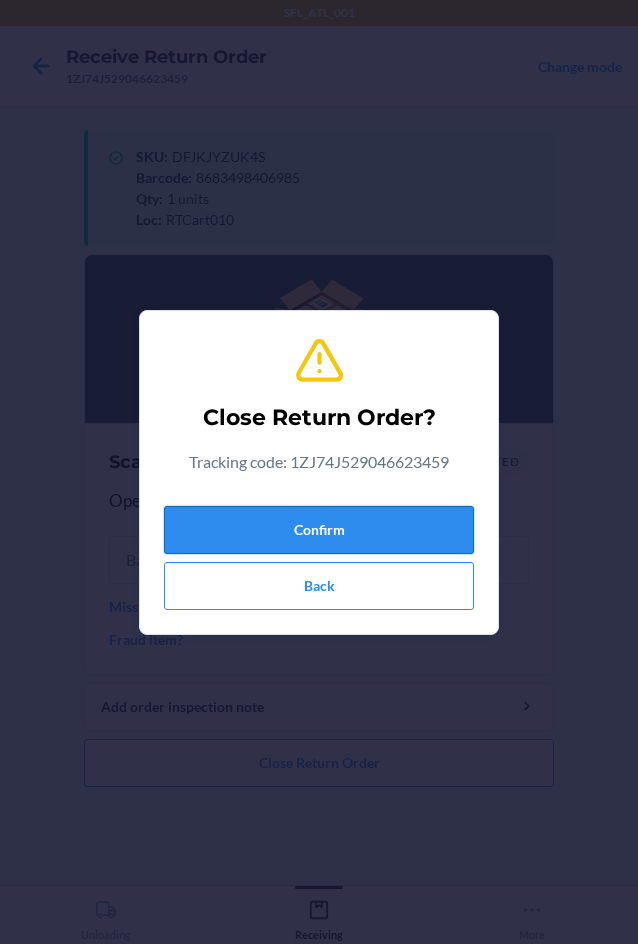 click on "Confirm" at bounding box center [319, 530] 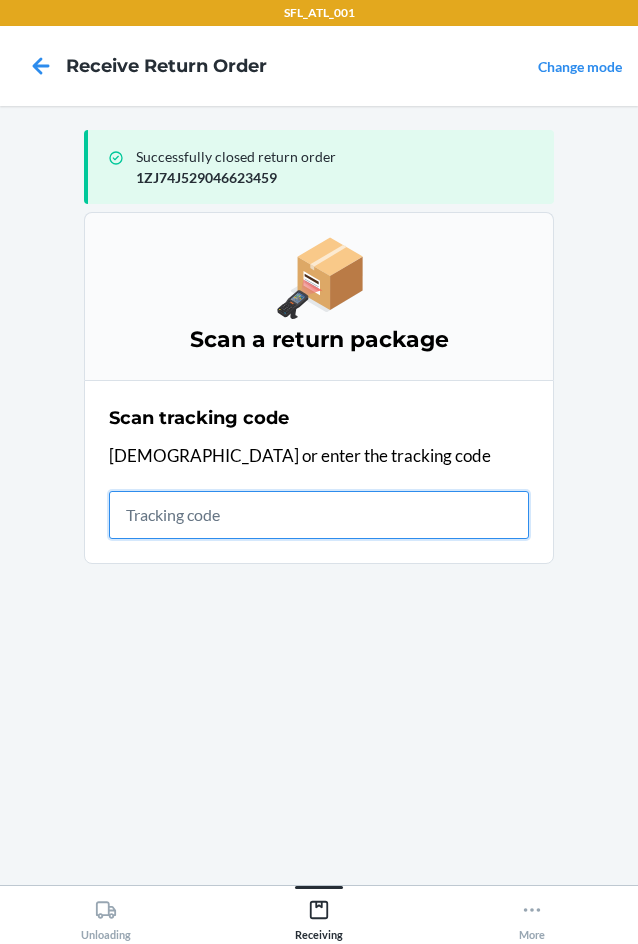 click at bounding box center (319, 515) 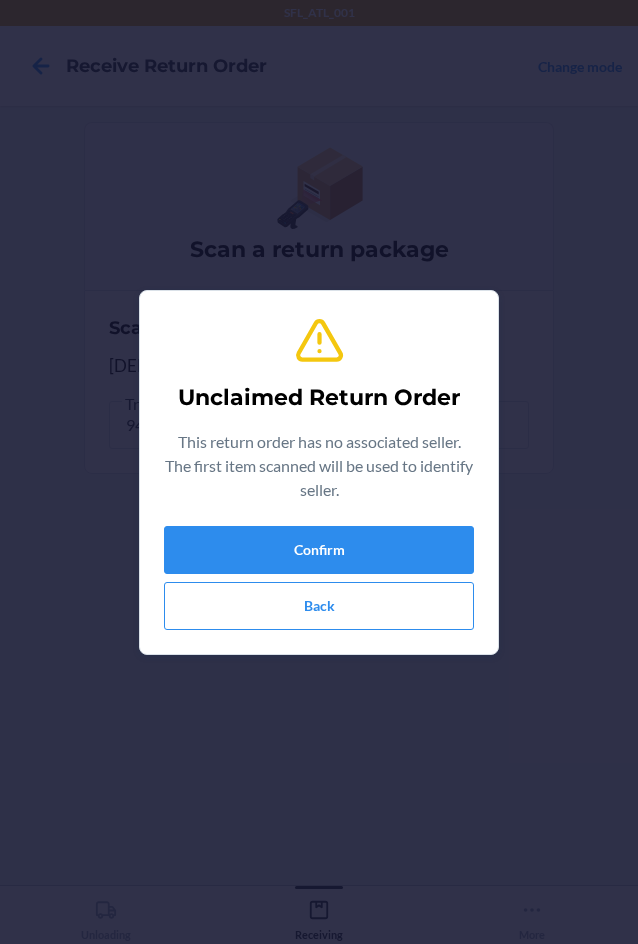 click on "Confirm Back" at bounding box center [319, 578] 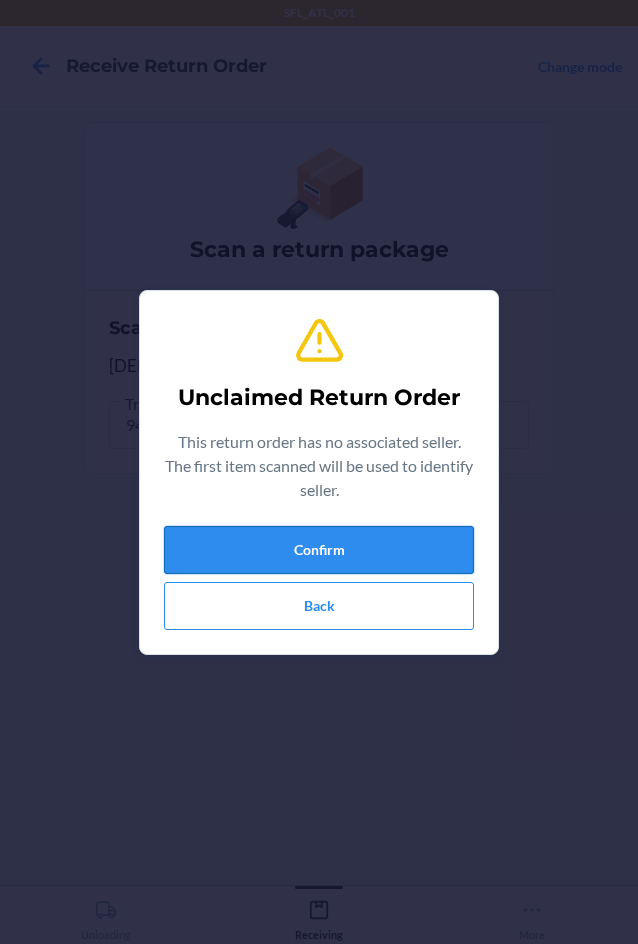 click on "Confirm" at bounding box center [319, 550] 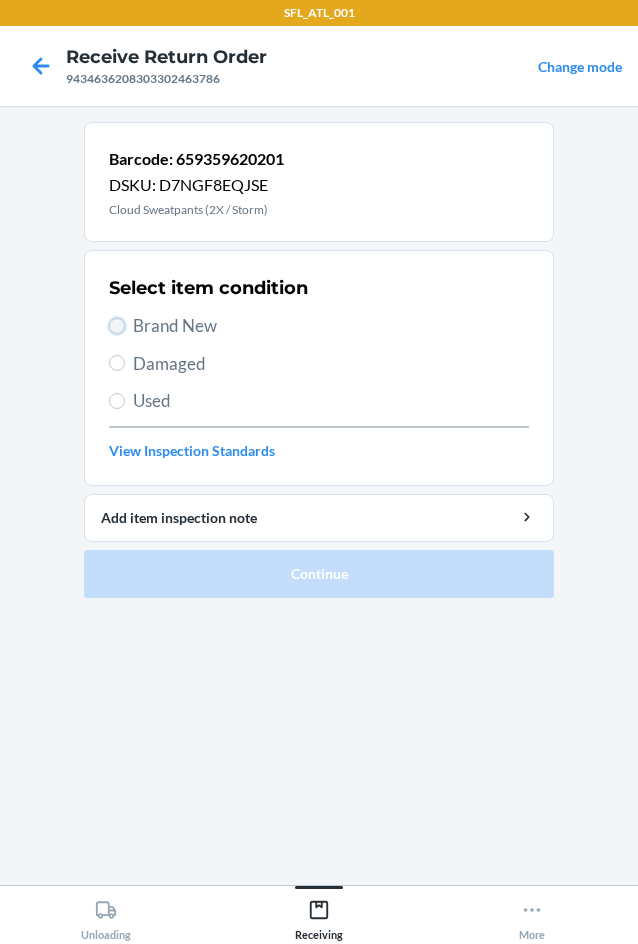 click on "Brand New" at bounding box center [117, 326] 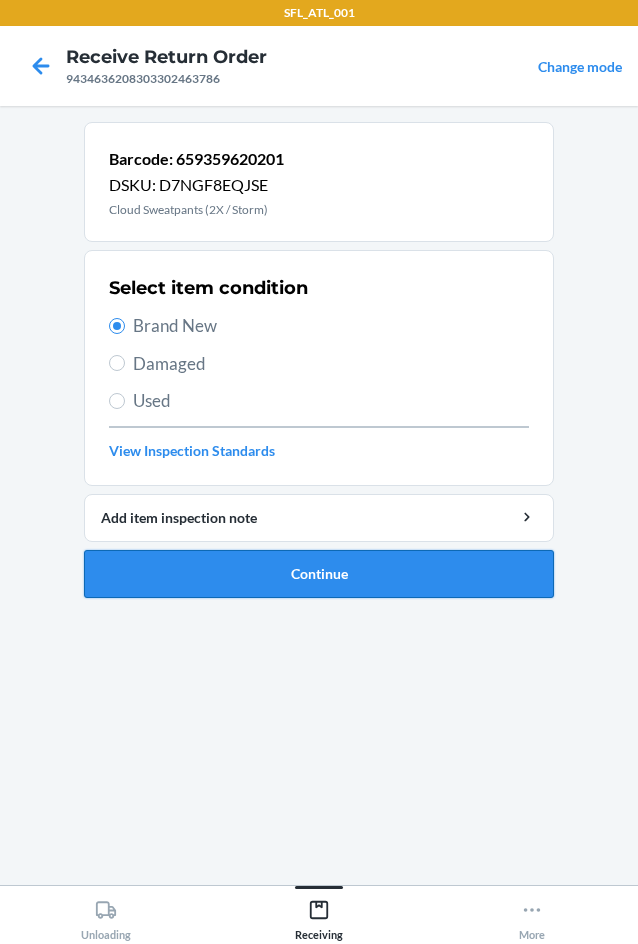 click on "Continue" at bounding box center (319, 574) 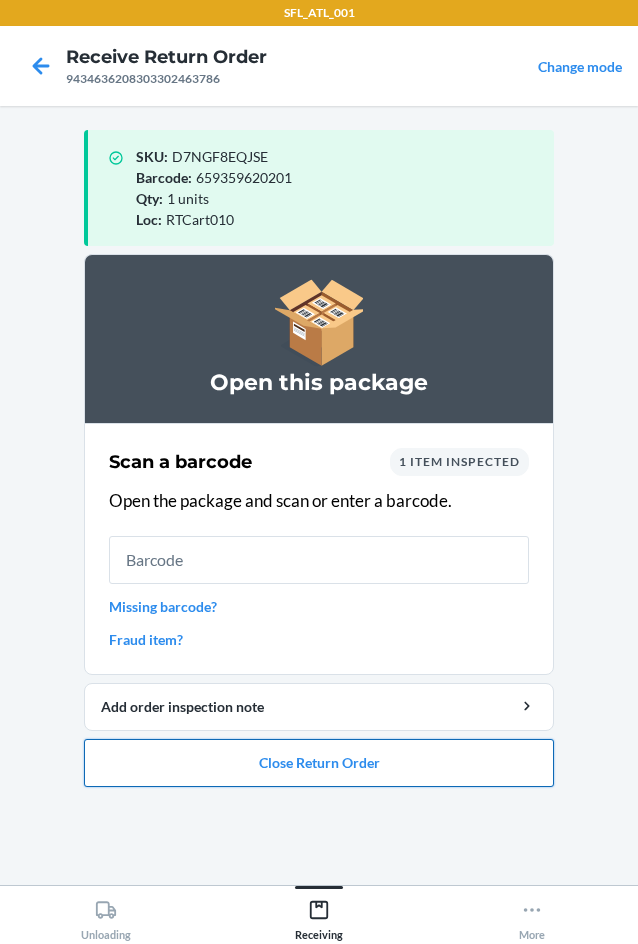 click on "Close Return Order" at bounding box center (319, 763) 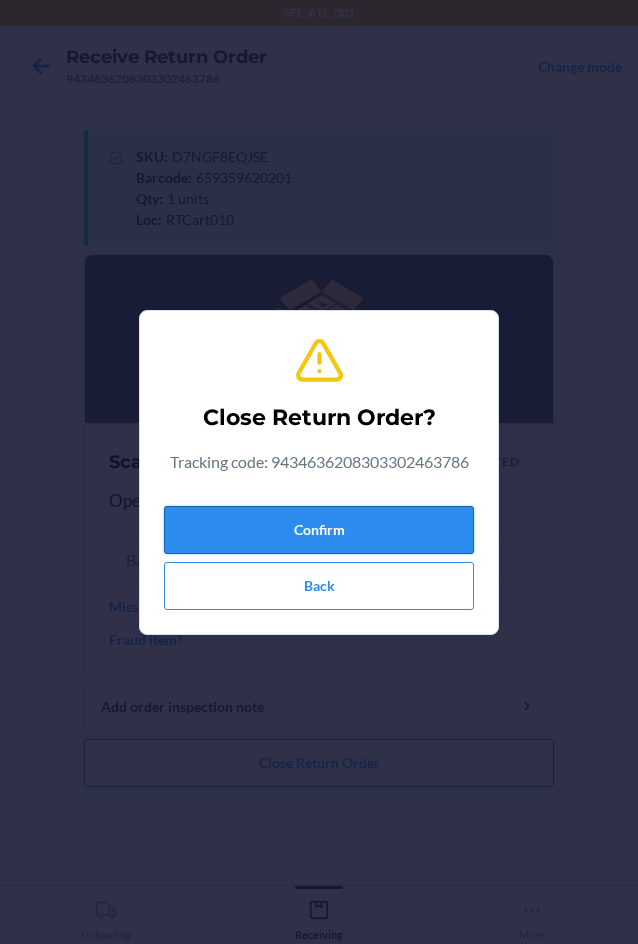 click on "Confirm" at bounding box center (319, 530) 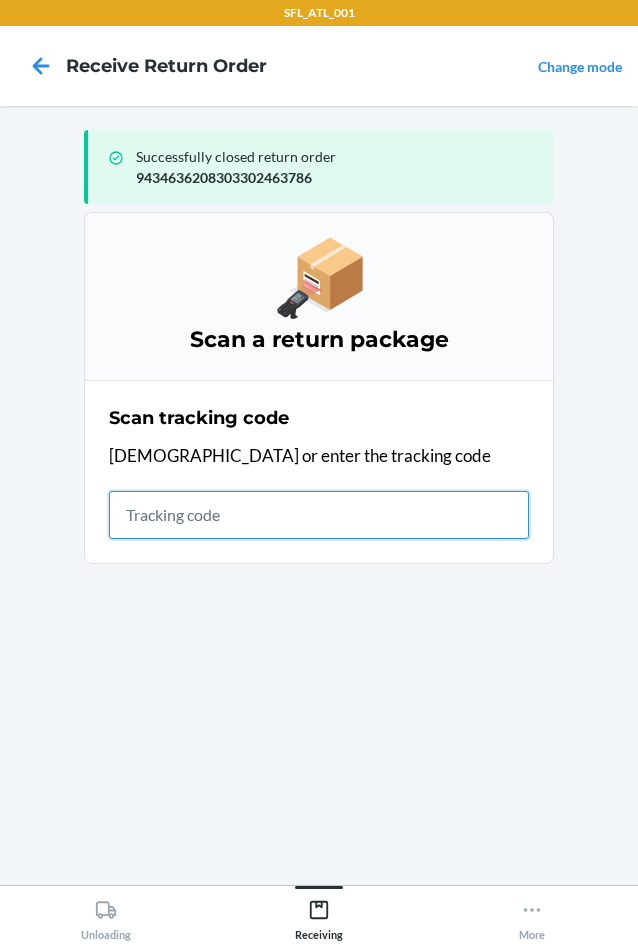 click at bounding box center [319, 515] 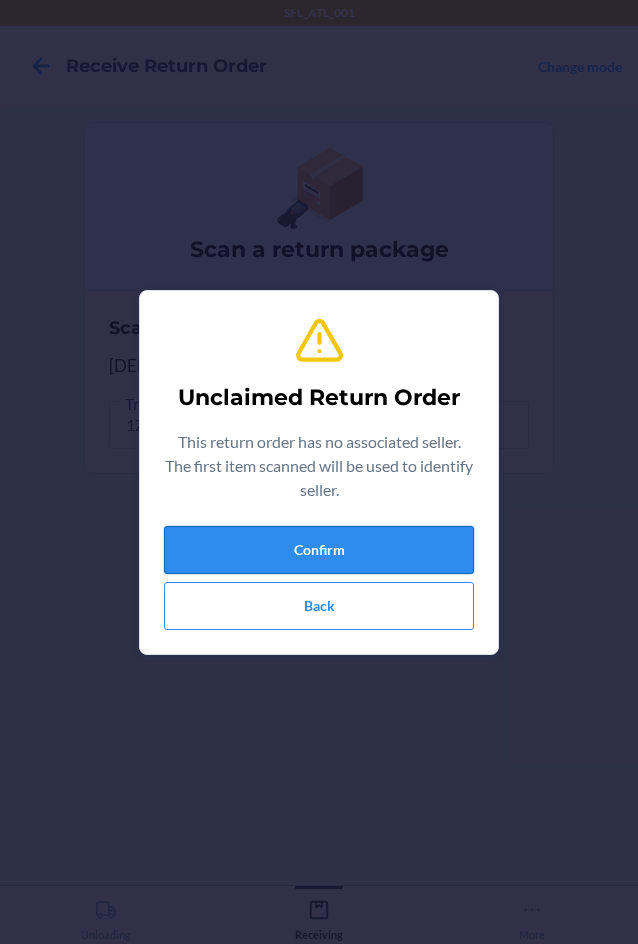 click on "Confirm" at bounding box center (319, 550) 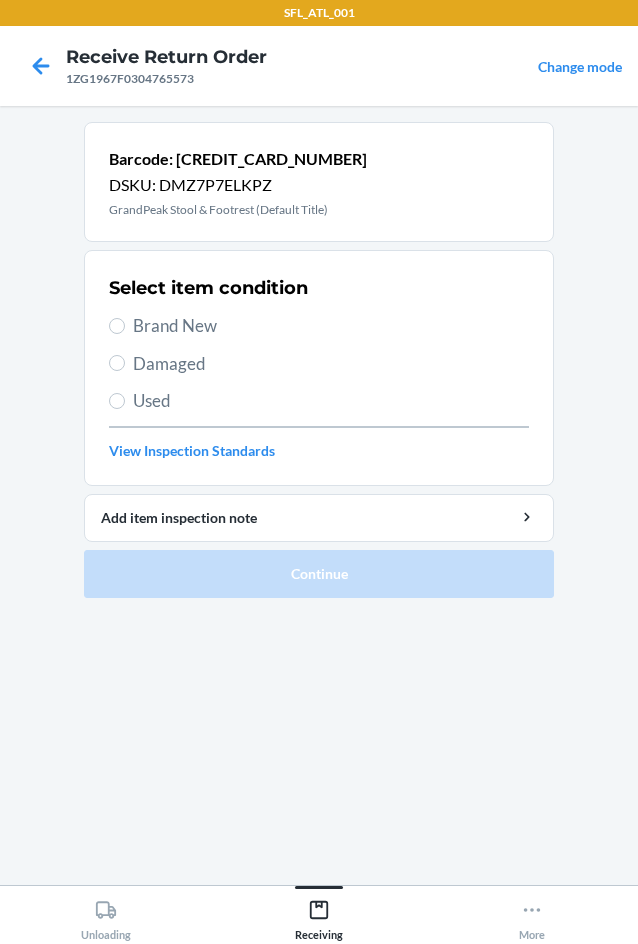 click on "Brand New" at bounding box center [319, 326] 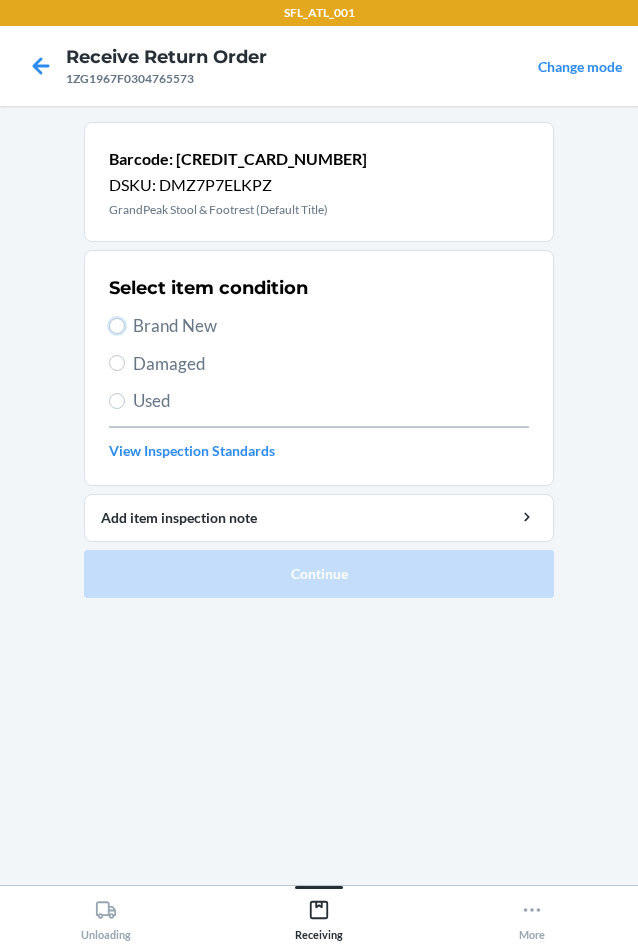 click on "Brand New" at bounding box center (117, 326) 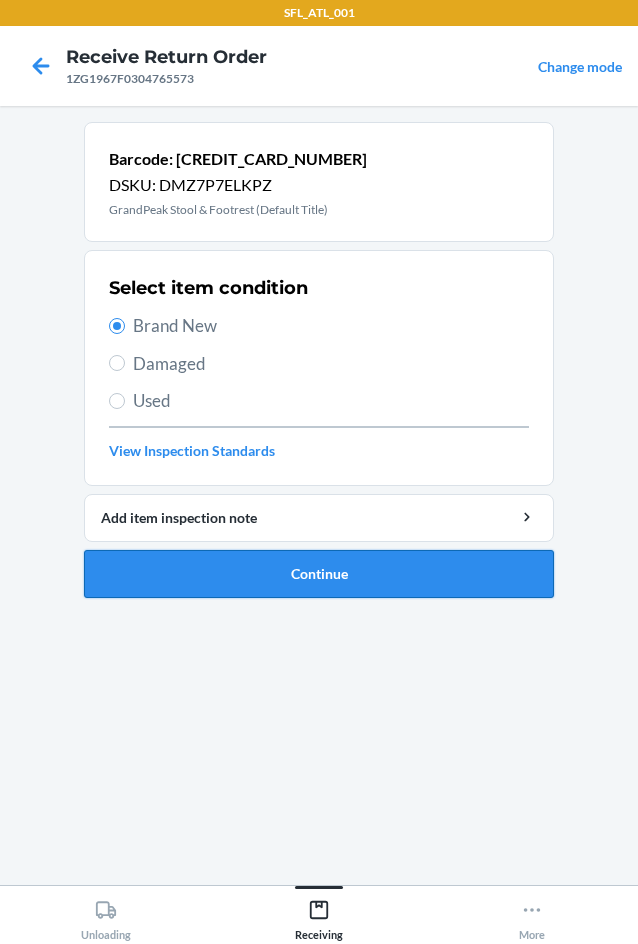 click on "Continue" at bounding box center [319, 574] 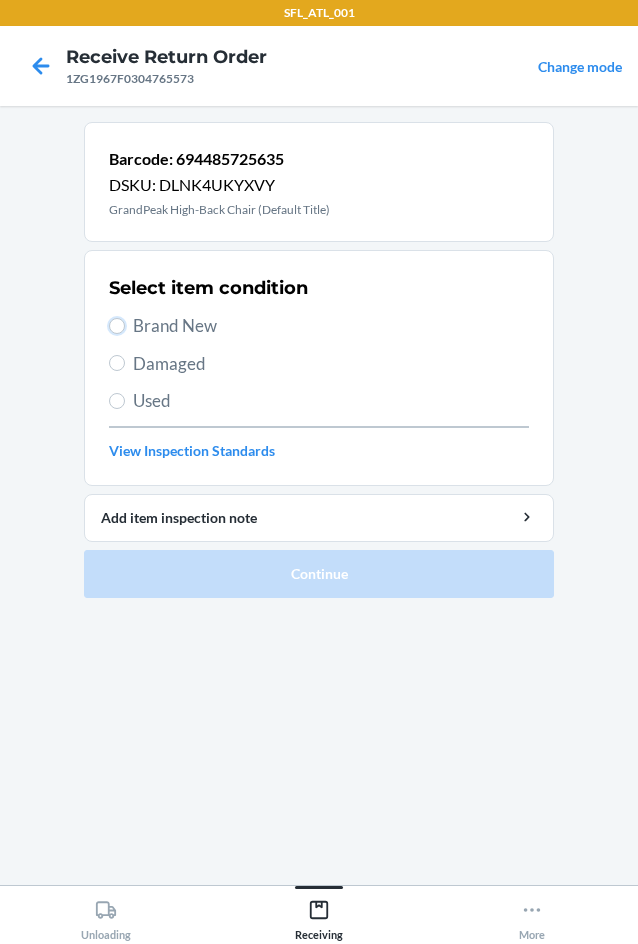 drag, startPoint x: 126, startPoint y: 318, endPoint x: 131, endPoint y: 309, distance: 10.29563 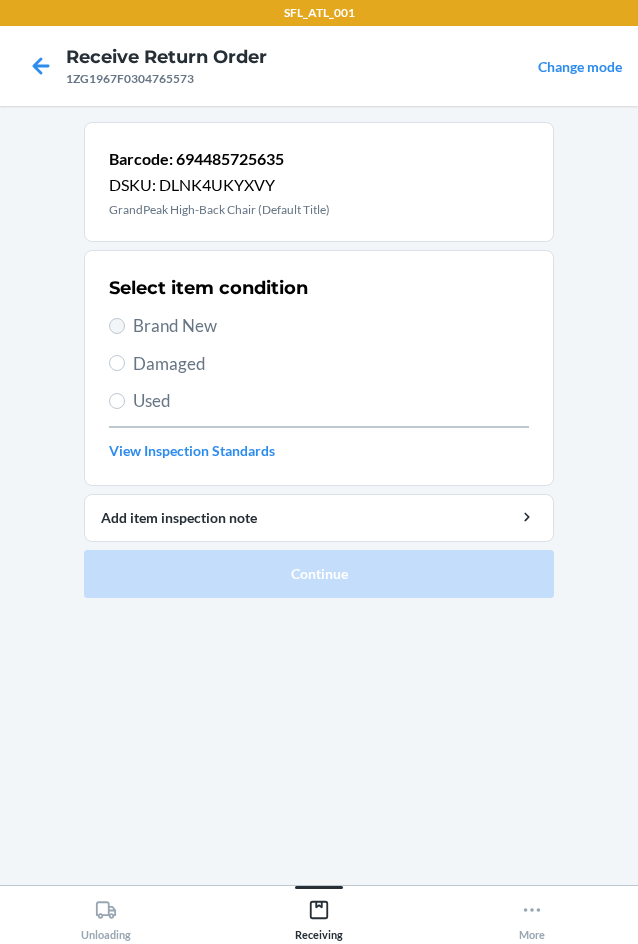 click on "Brand New" at bounding box center [319, 326] 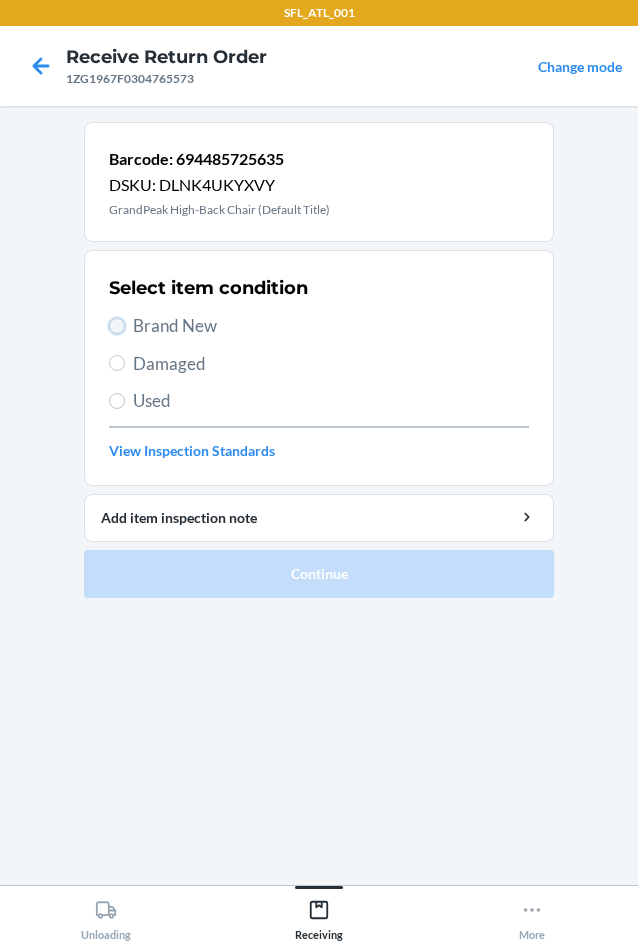 click on "Brand New" at bounding box center (117, 326) 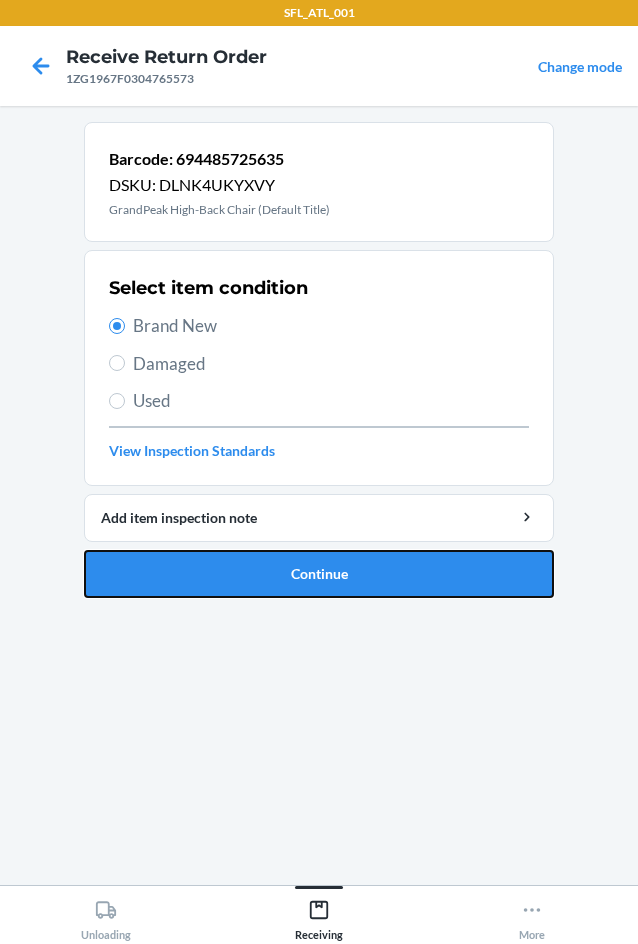 click on "Continue" at bounding box center [319, 574] 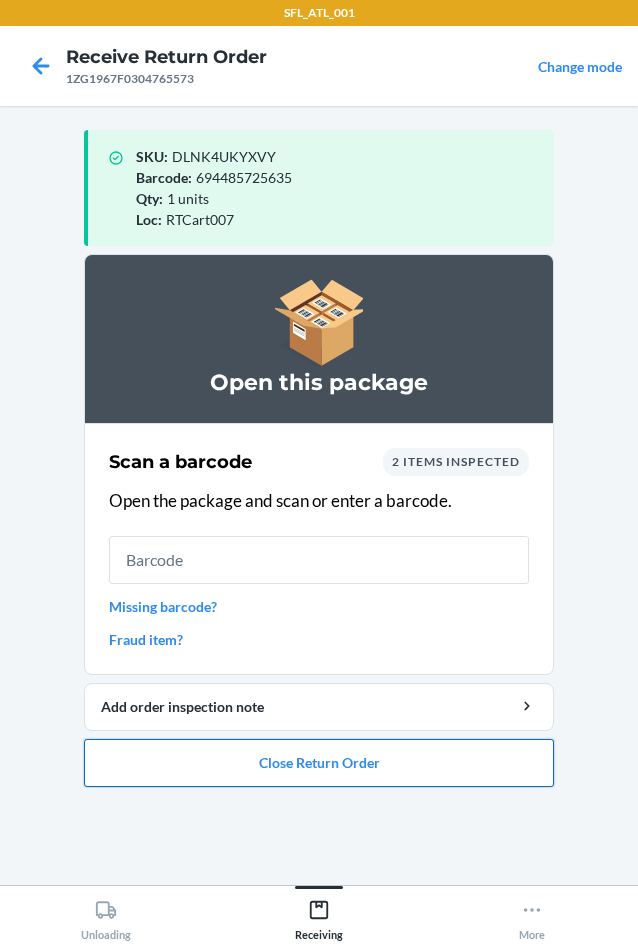 click on "Close Return Order" at bounding box center (319, 763) 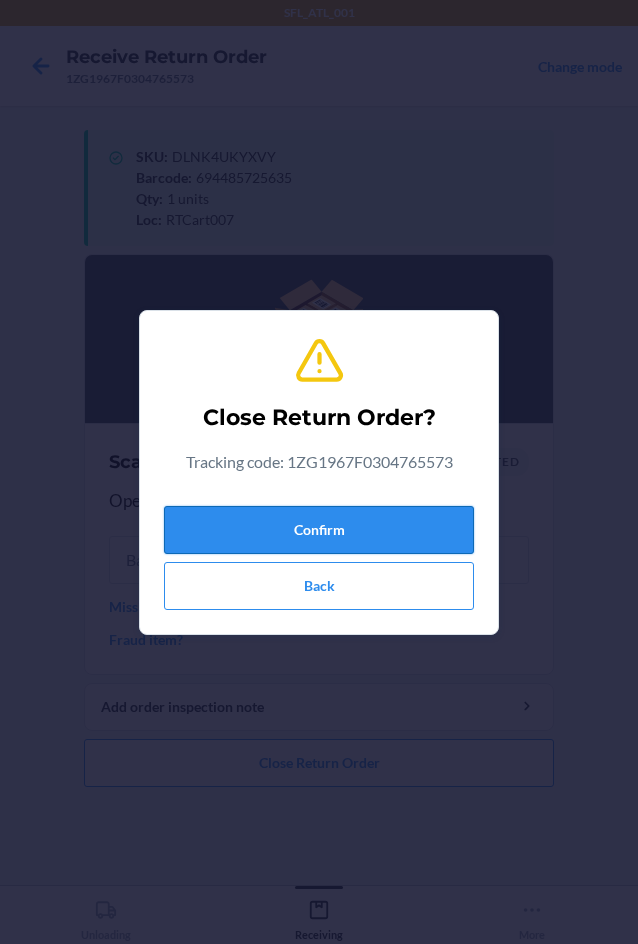 click on "Confirm" at bounding box center (319, 530) 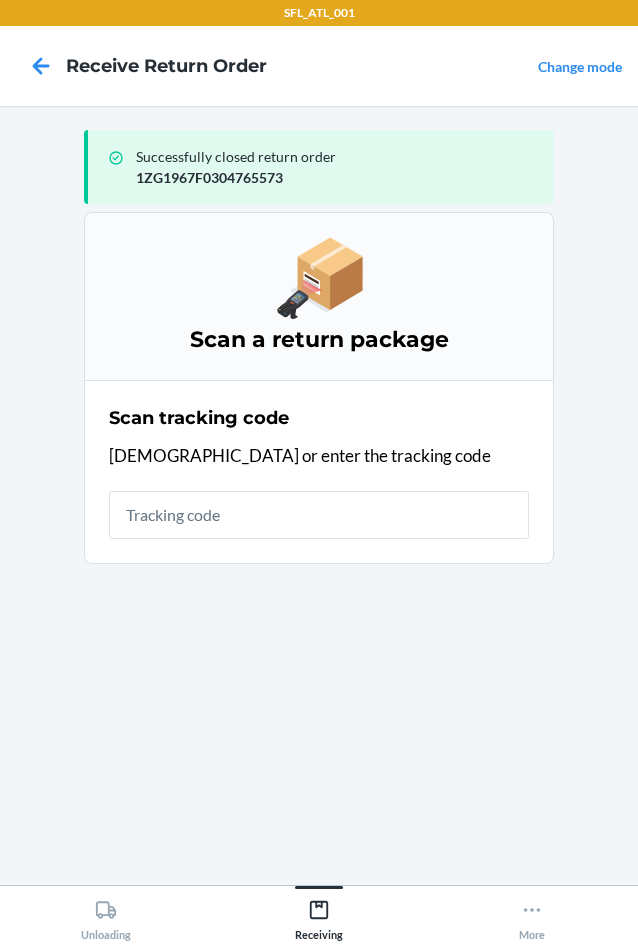 click at bounding box center (319, 515) 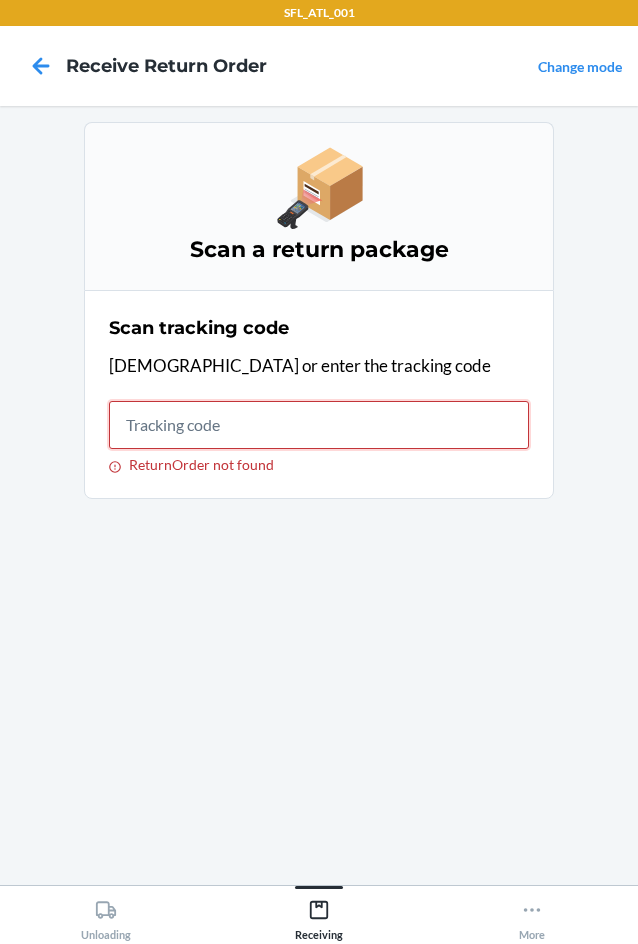 click on "ReturnOrder not found" at bounding box center [319, 425] 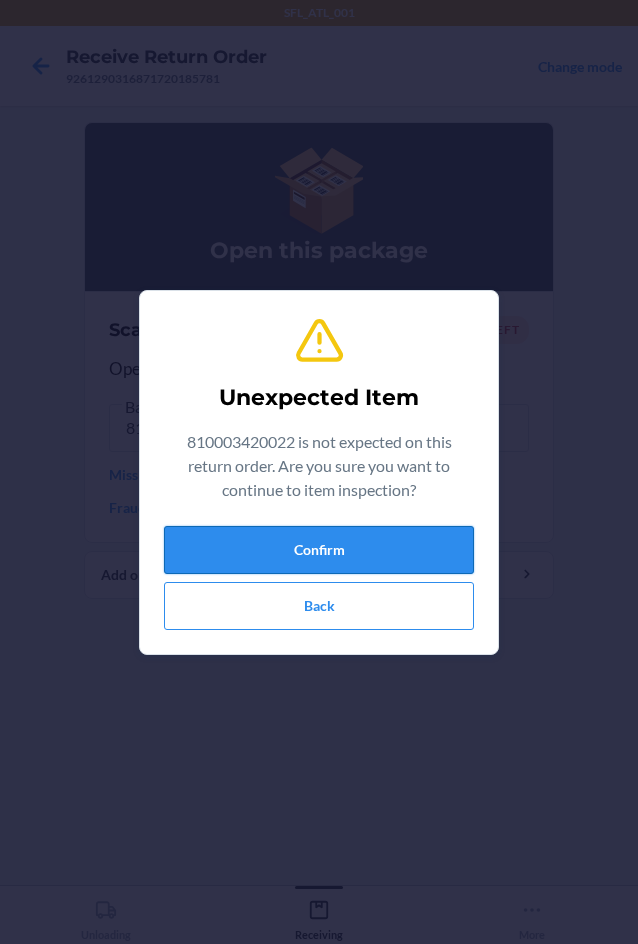 click on "Confirm" at bounding box center (319, 550) 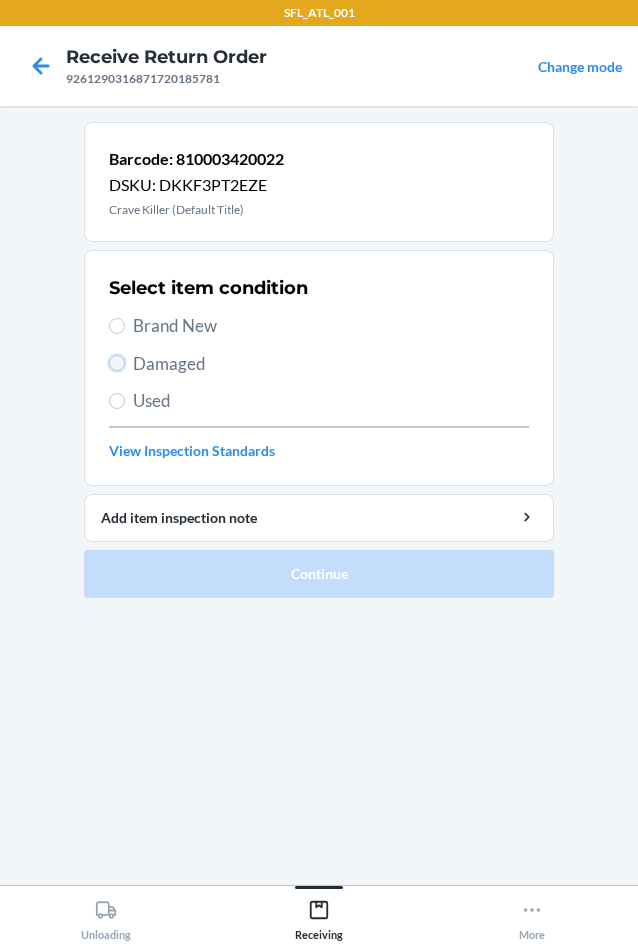 click on "Damaged" at bounding box center (117, 363) 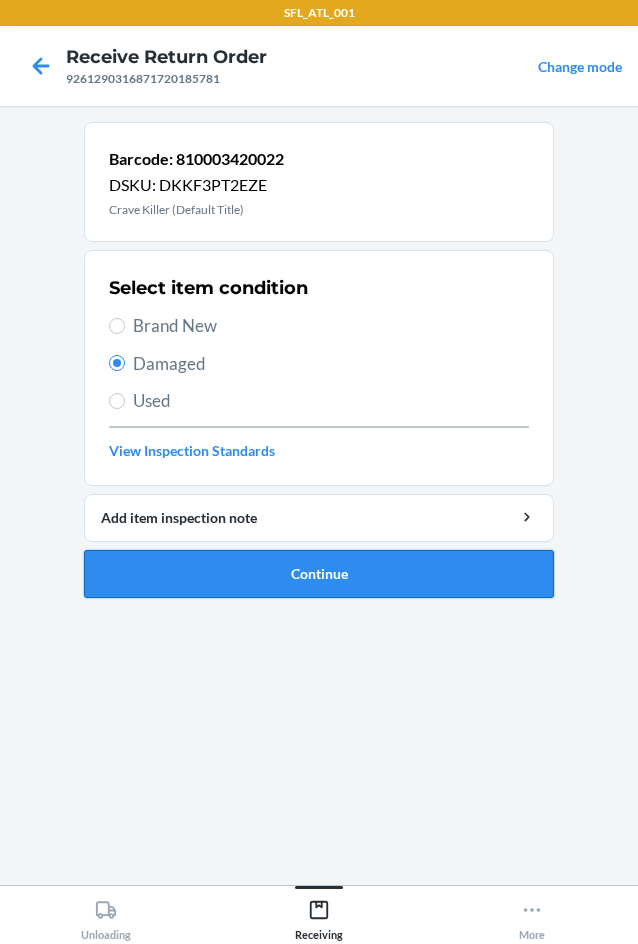 click on "Continue" at bounding box center (319, 574) 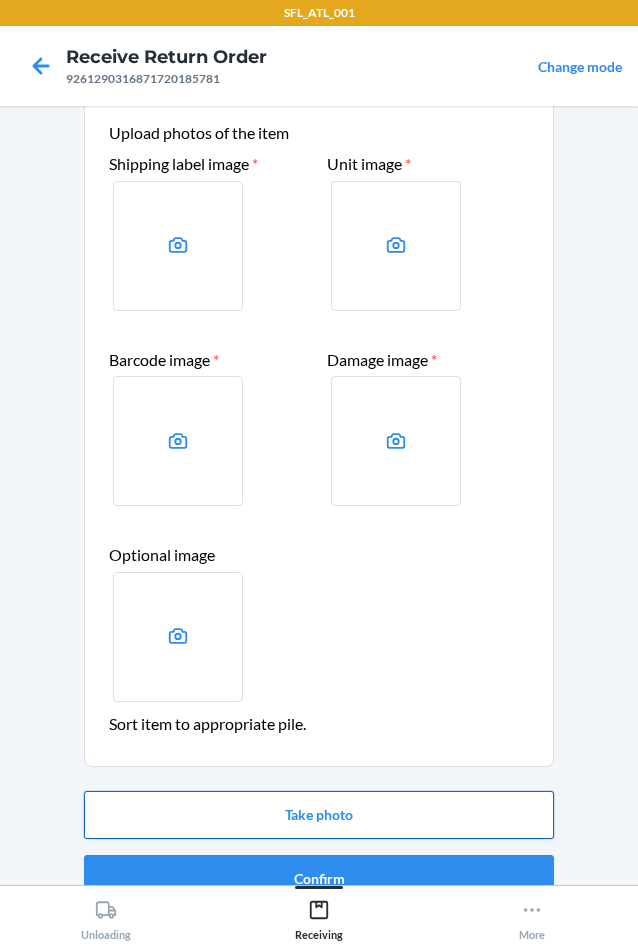 scroll, scrollTop: 98, scrollLeft: 0, axis: vertical 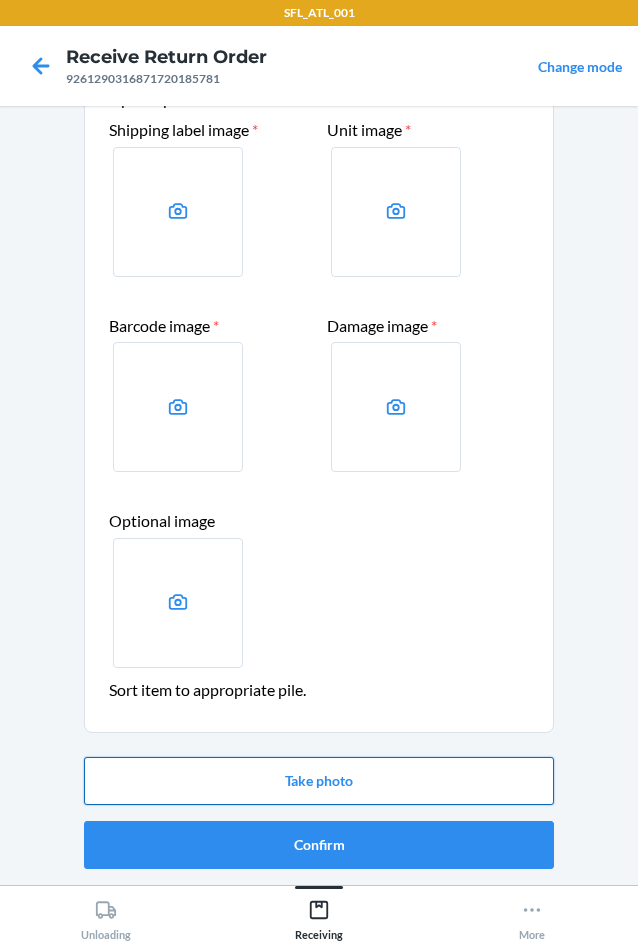click on "Take photo" at bounding box center [319, 781] 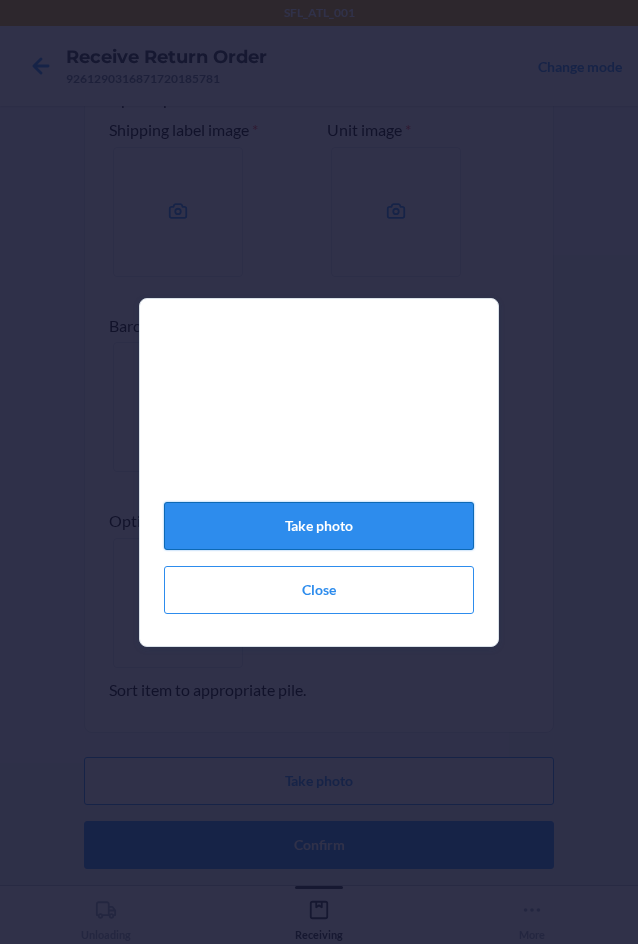 click on "Take photo" 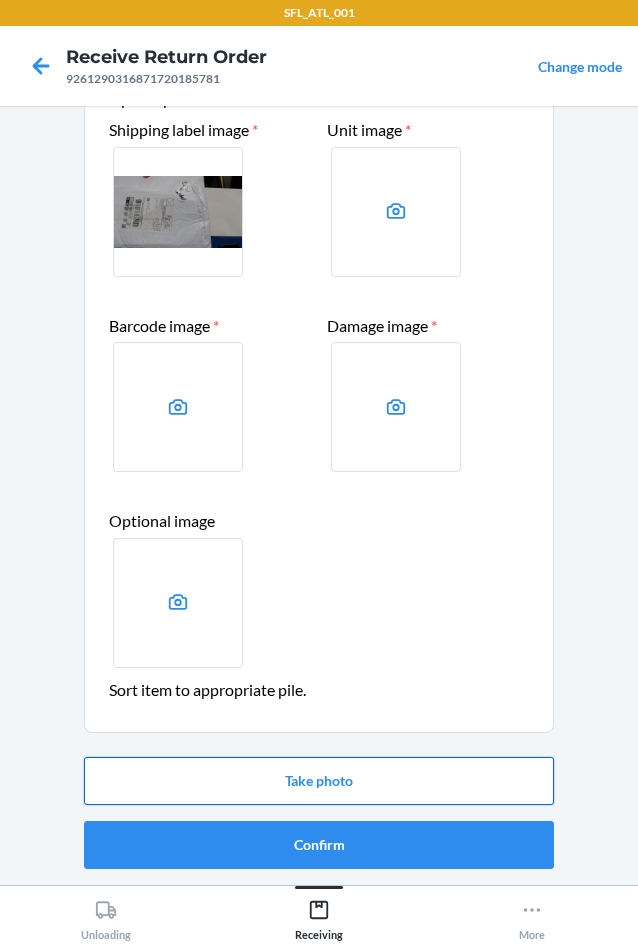 click on "Take photo" at bounding box center [319, 781] 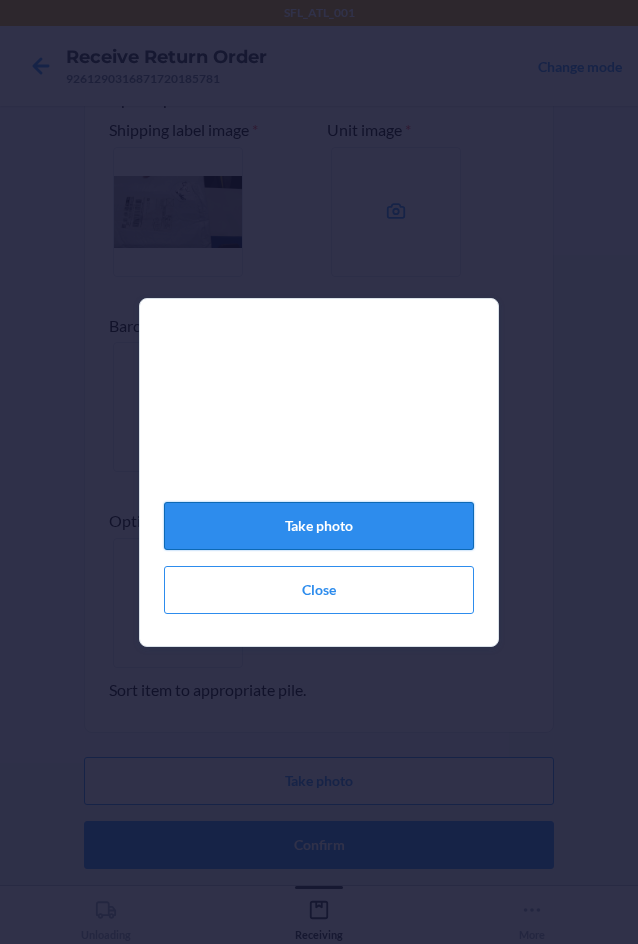 click on "Take photo" 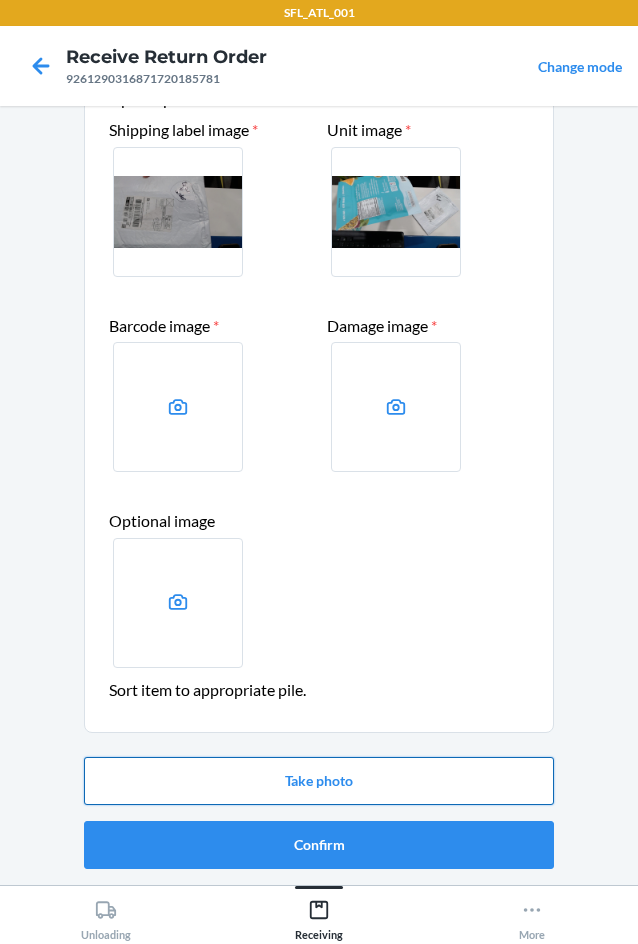 click on "Take photo" at bounding box center (319, 781) 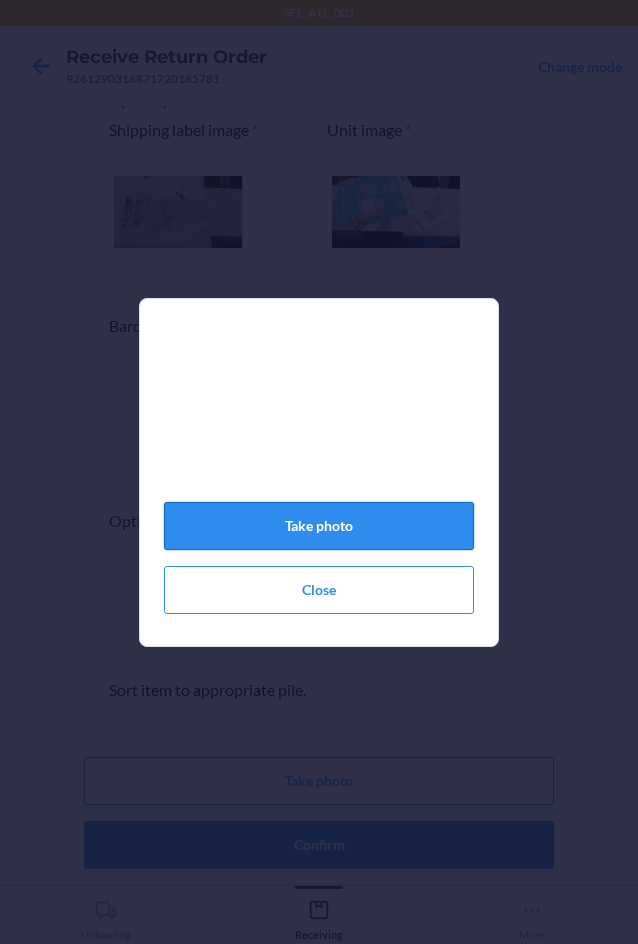 click on "Take photo" 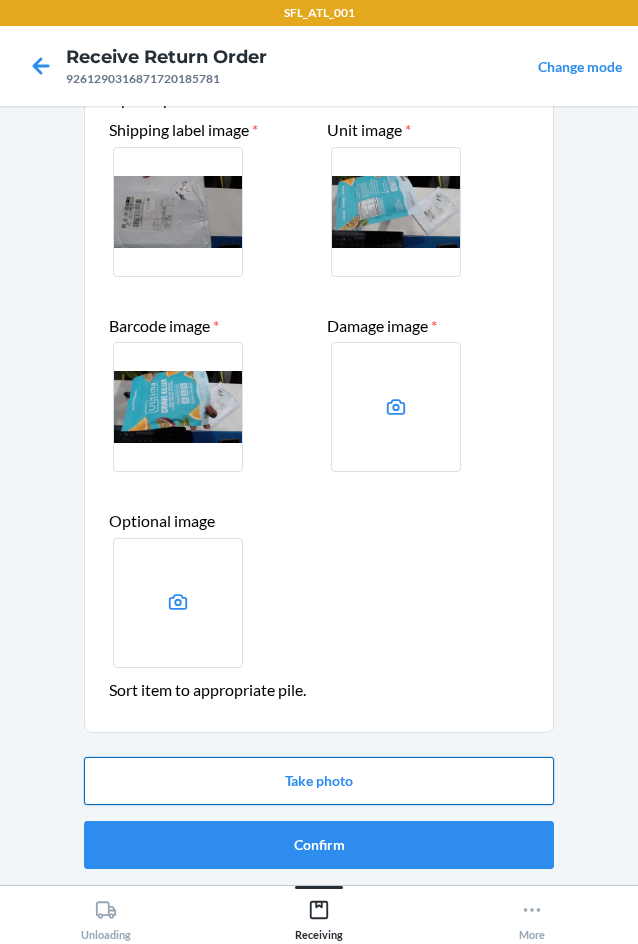 click on "Take photo" at bounding box center (319, 781) 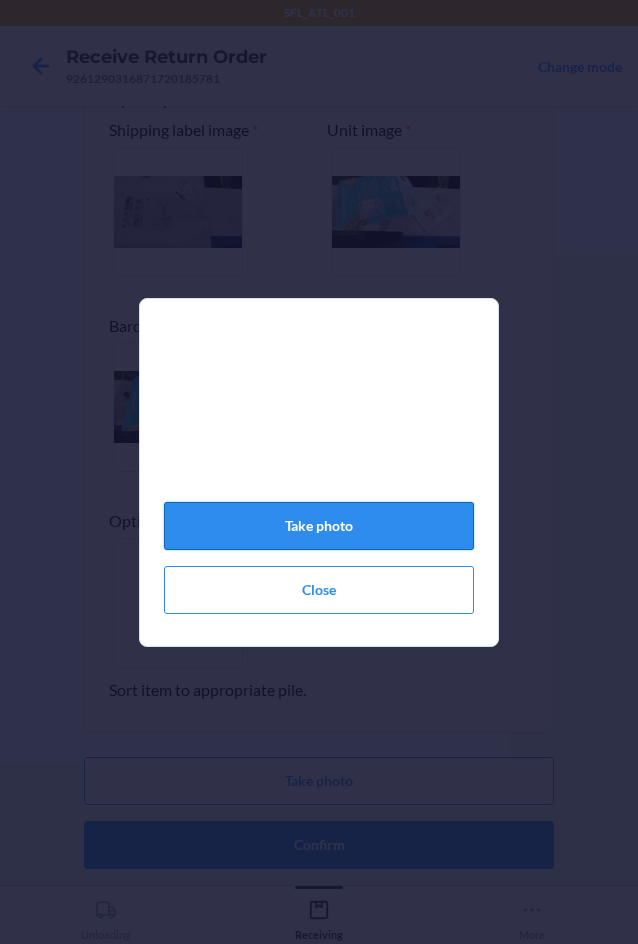 click on "Take photo" 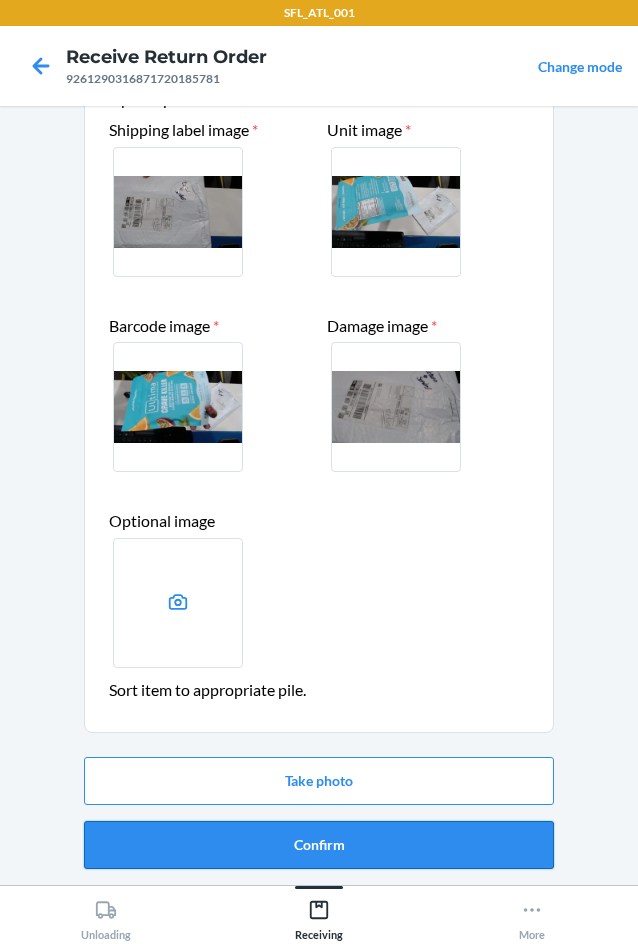 click on "Confirm" at bounding box center (319, 845) 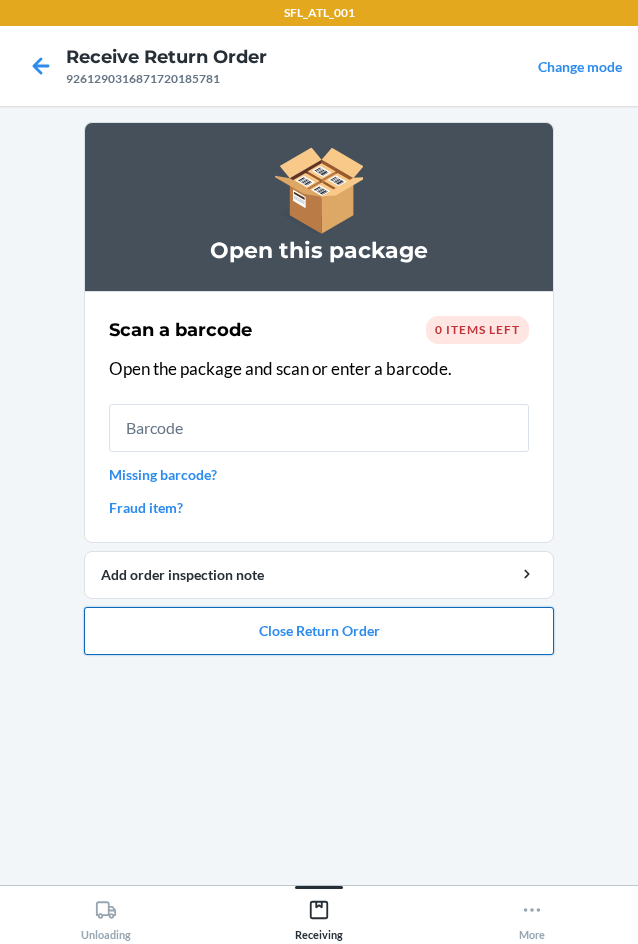 click on "Close Return Order" at bounding box center [319, 631] 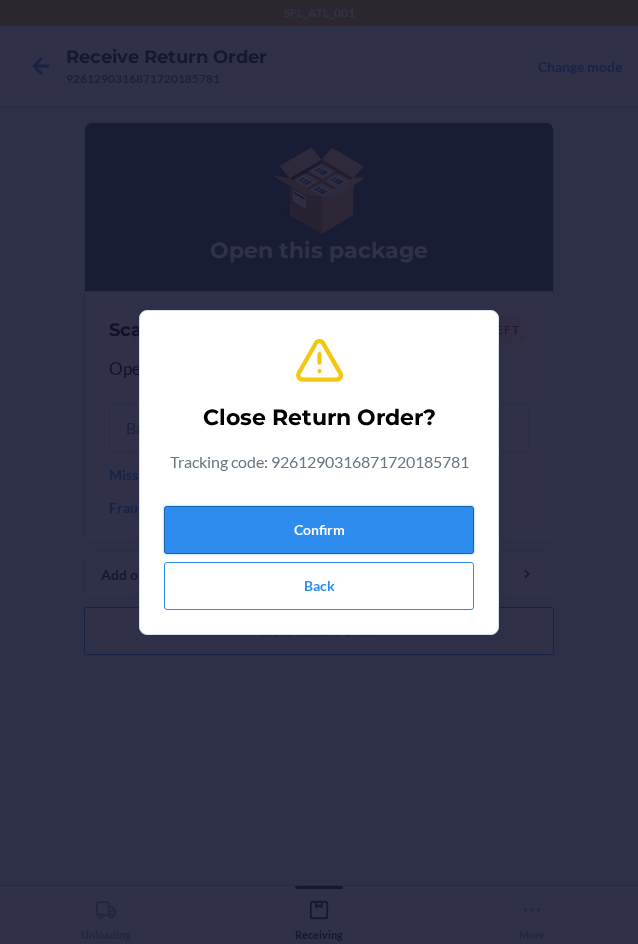 click on "Confirm" at bounding box center [319, 530] 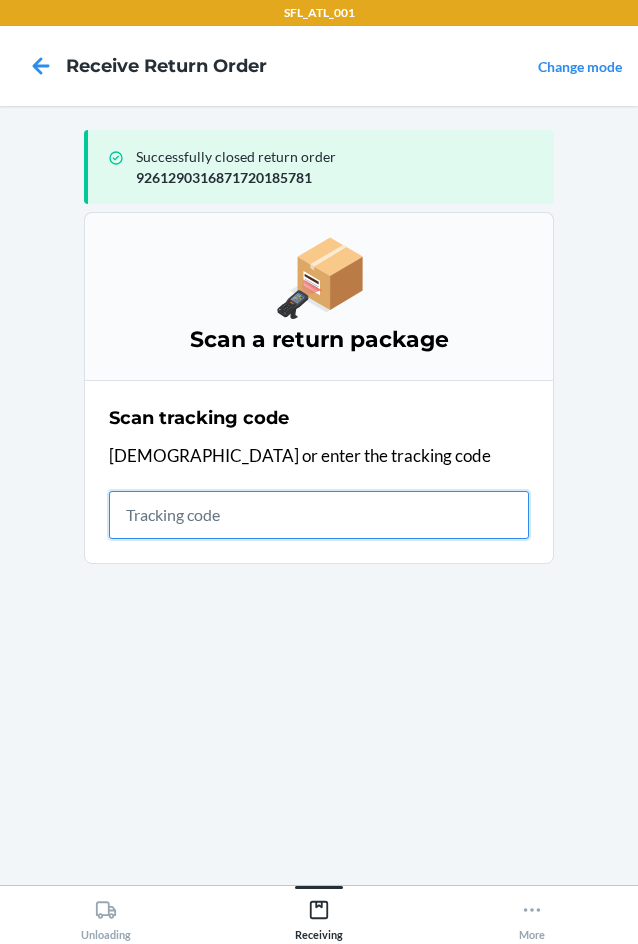 click at bounding box center (319, 515) 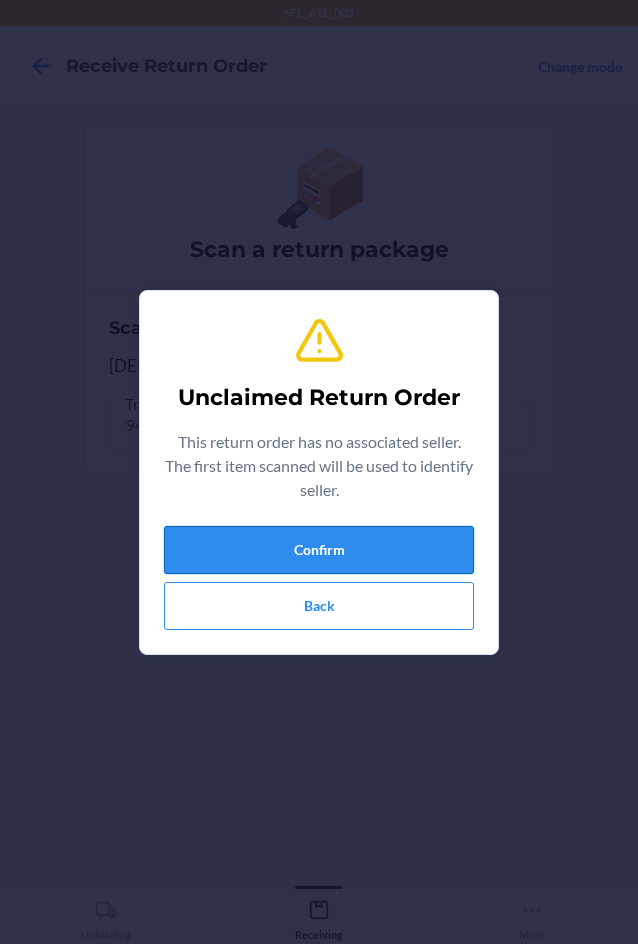 click on "Confirm" at bounding box center [319, 550] 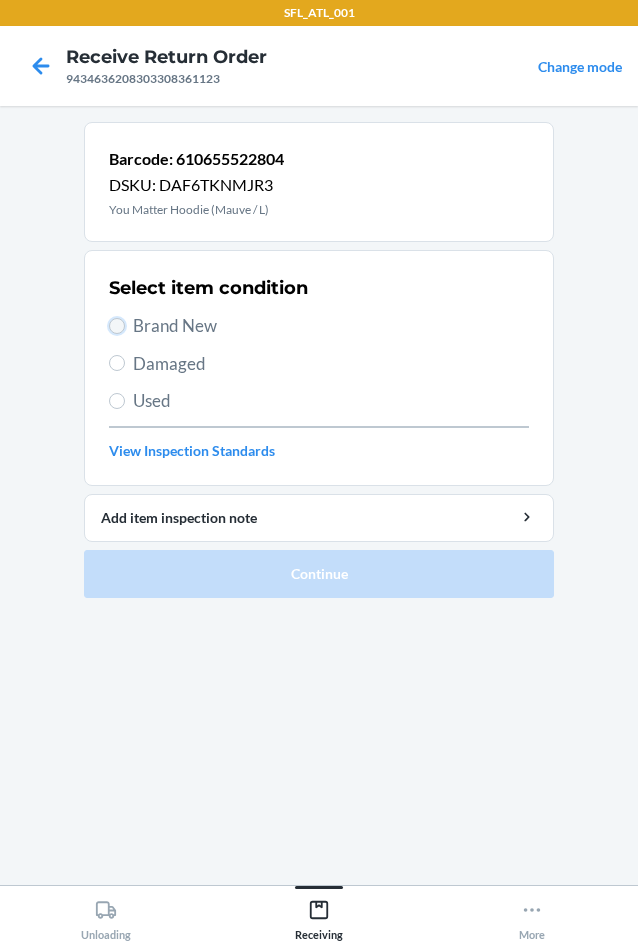 click on "Brand New" at bounding box center (117, 326) 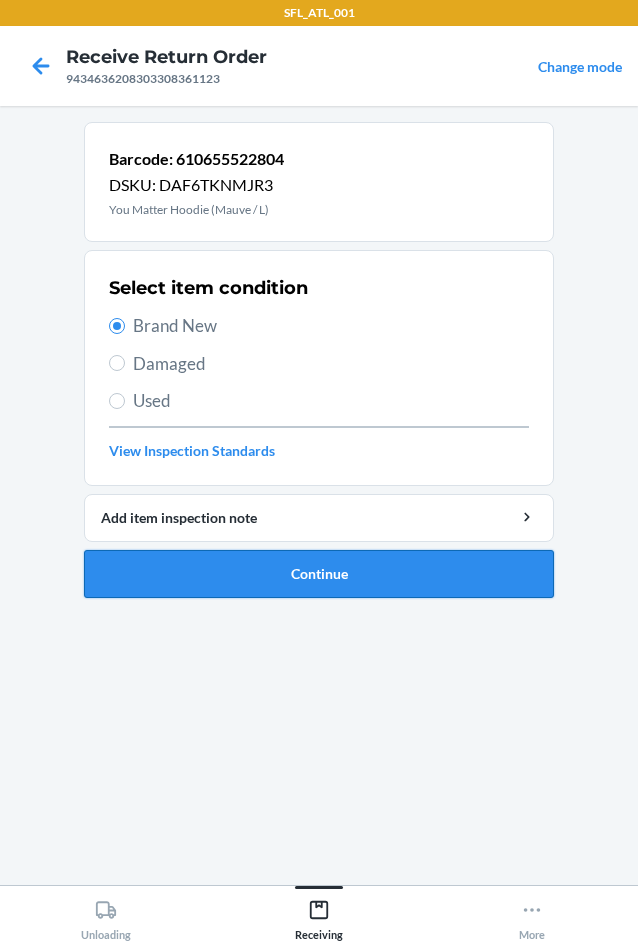 click on "Continue" at bounding box center (319, 574) 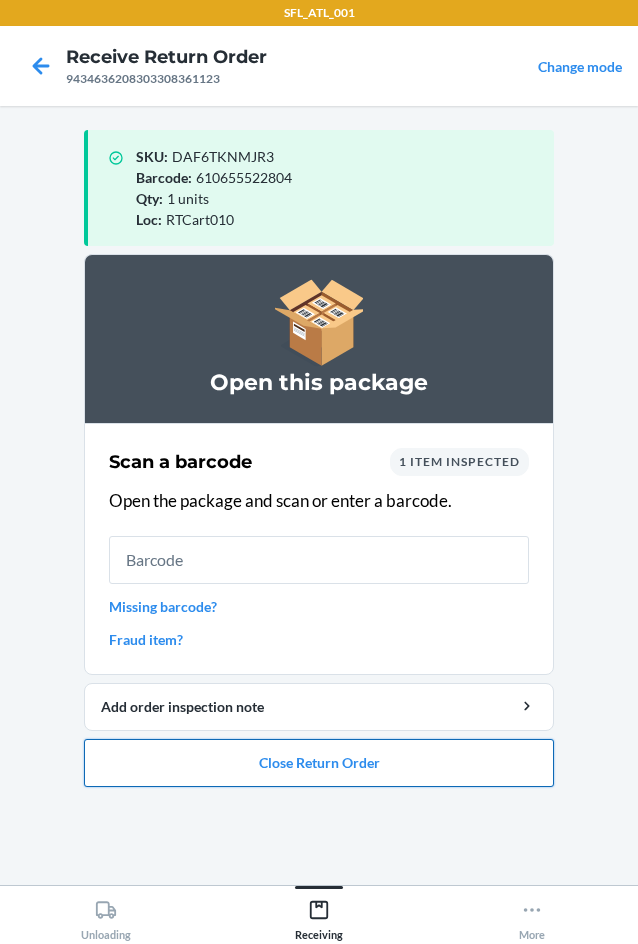 click on "Close Return Order" at bounding box center [319, 763] 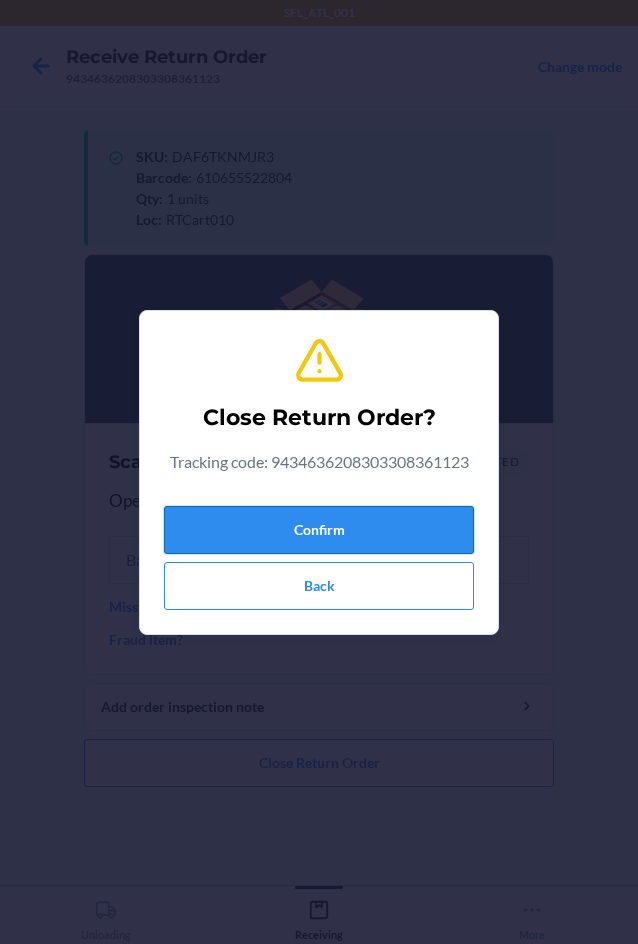 click on "Confirm" at bounding box center [319, 530] 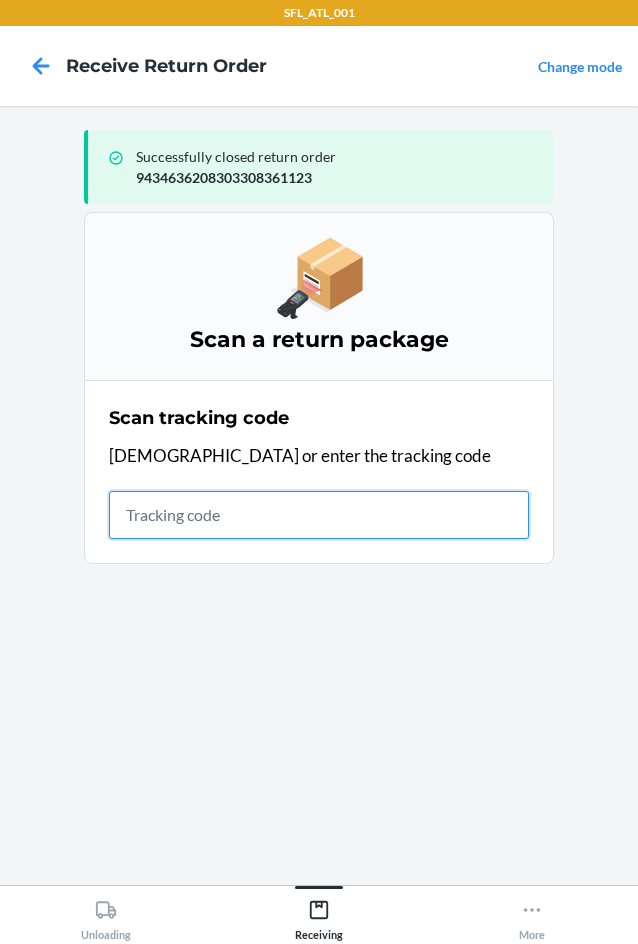 click at bounding box center (319, 515) 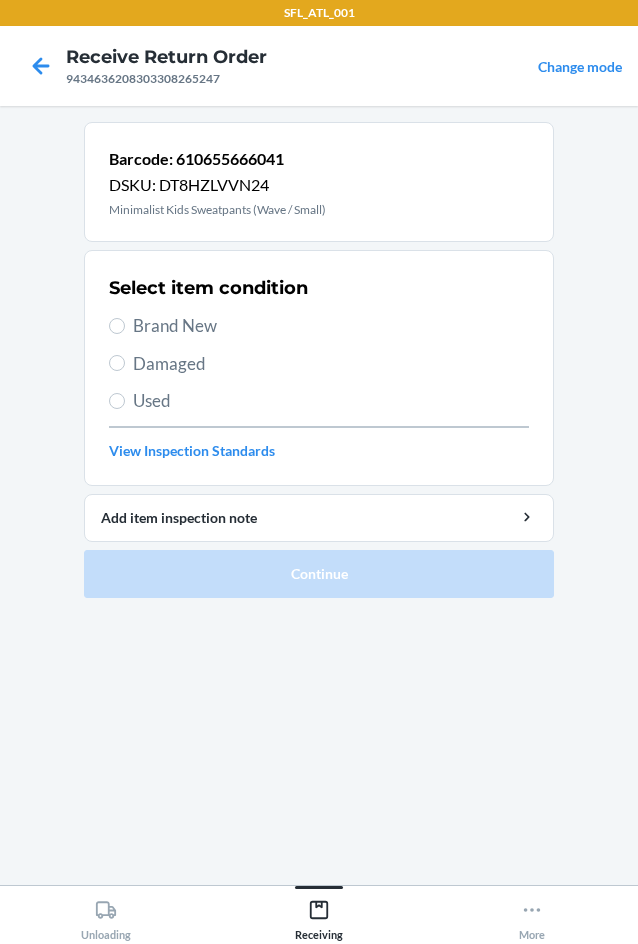 click on "Brand New" at bounding box center (319, 326) 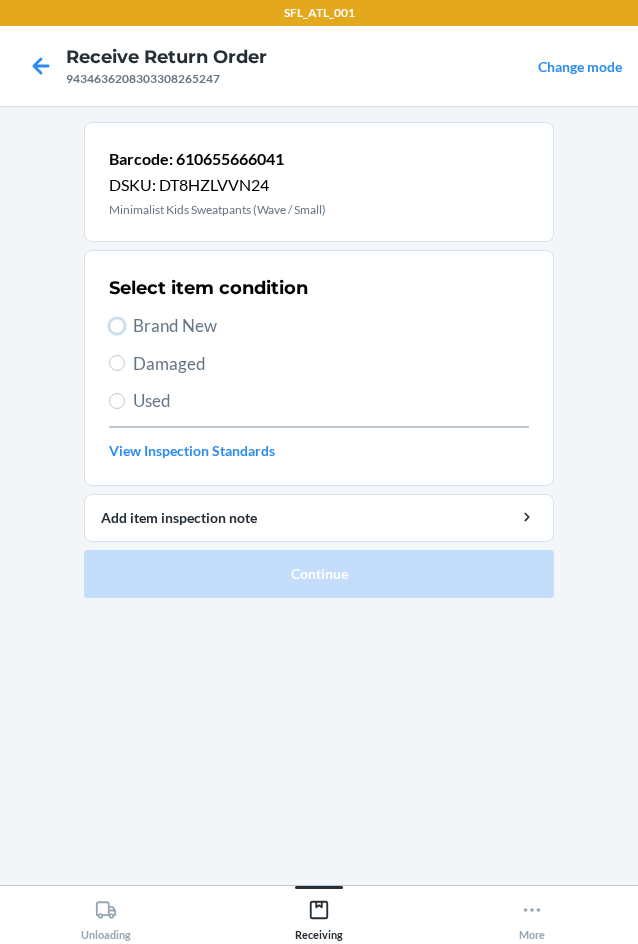 click on "Brand New" at bounding box center (117, 326) 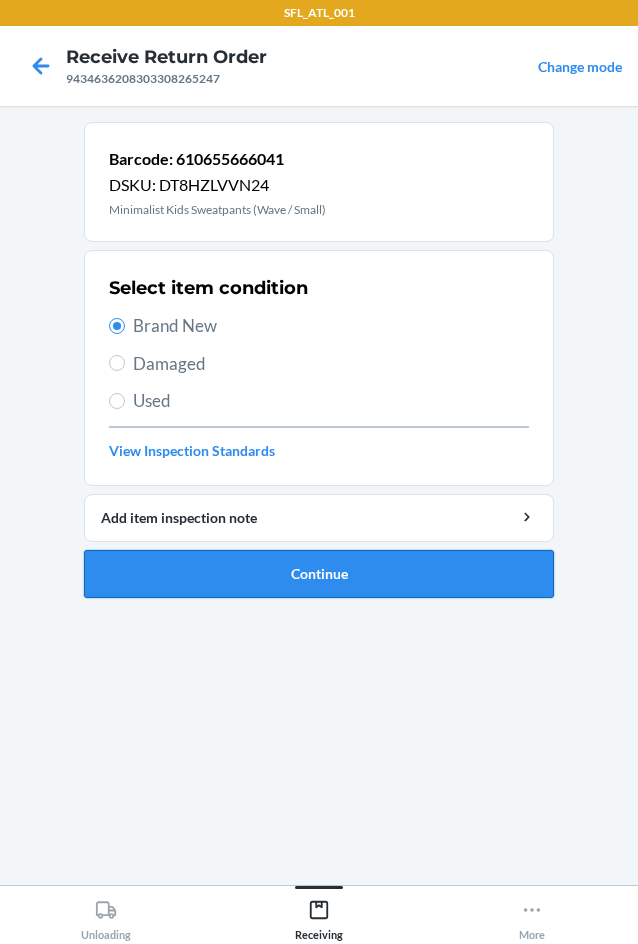 click on "Continue" at bounding box center [319, 574] 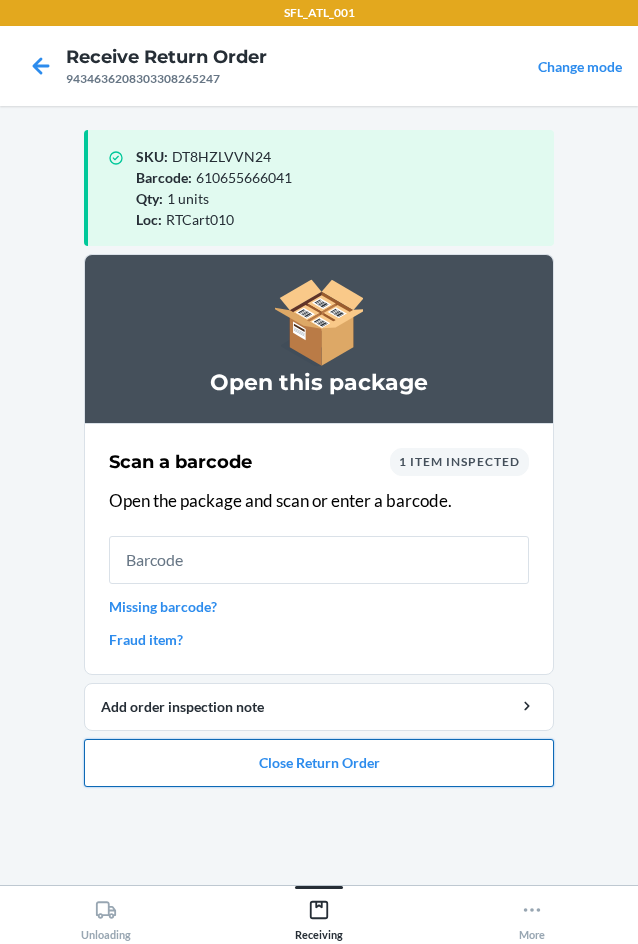 click on "Close Return Order" at bounding box center [319, 763] 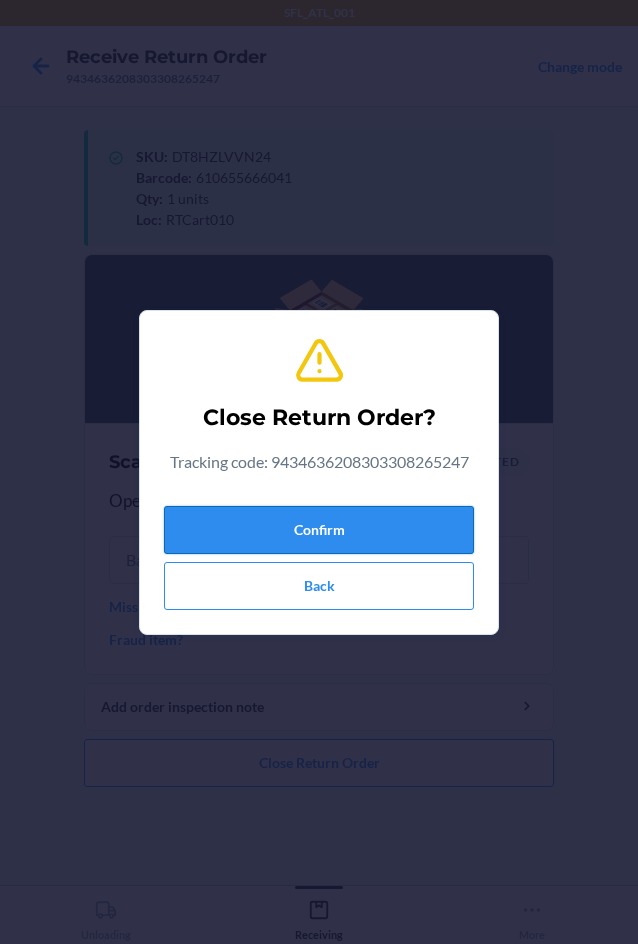 click on "Confirm" at bounding box center [319, 530] 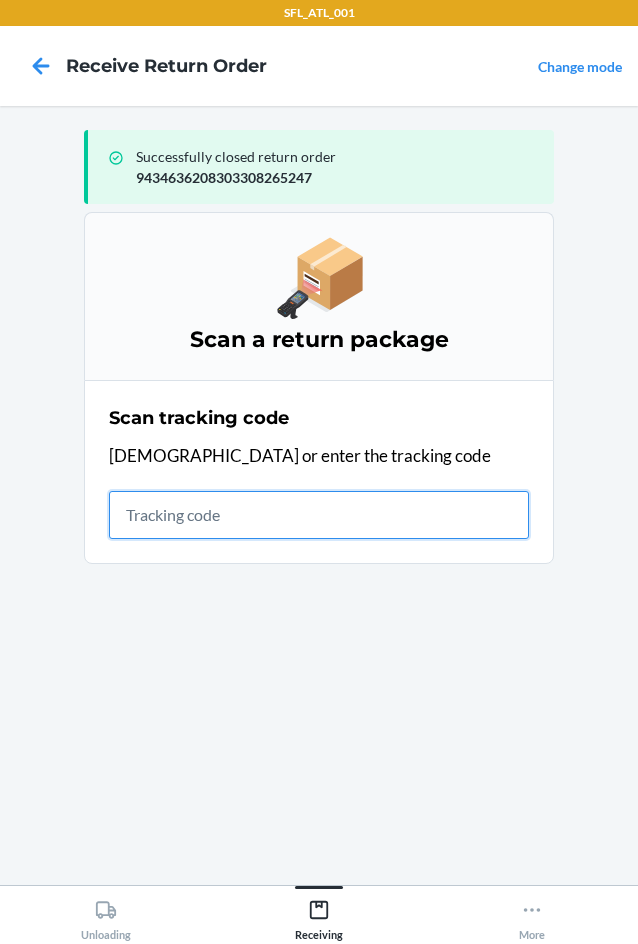 click at bounding box center [319, 515] 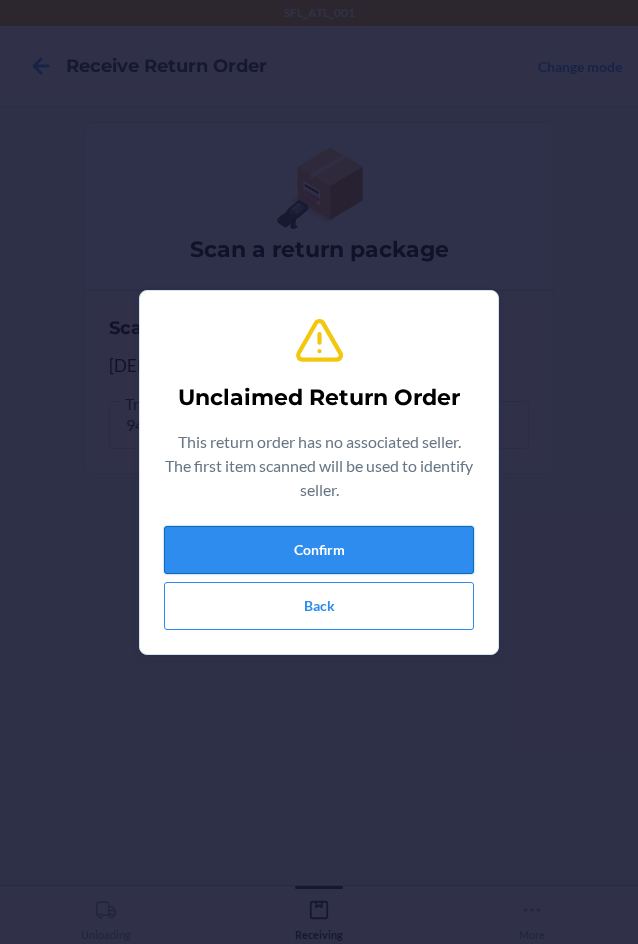 click on "Confirm" at bounding box center (319, 550) 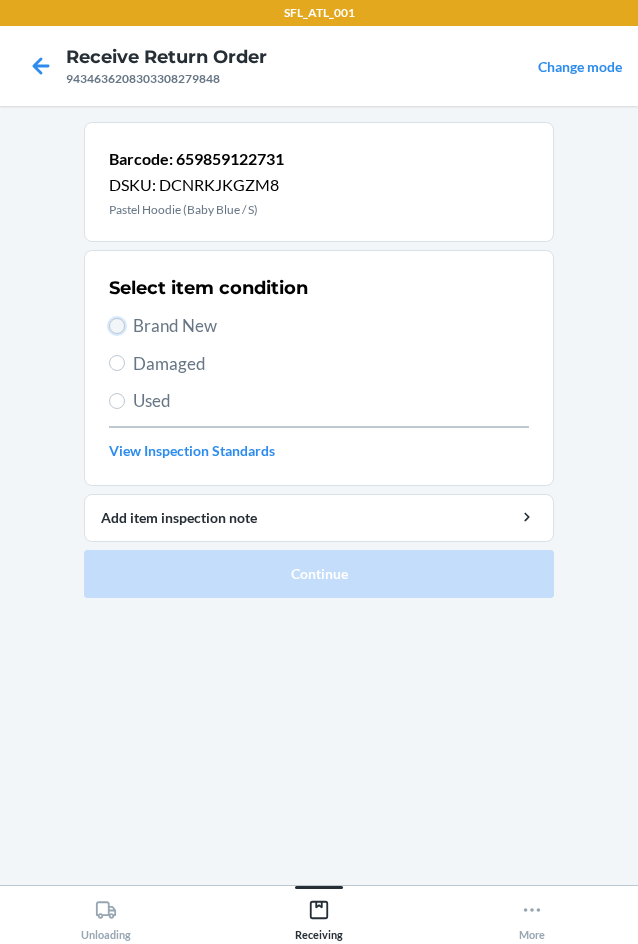 click on "Brand New" at bounding box center (117, 326) 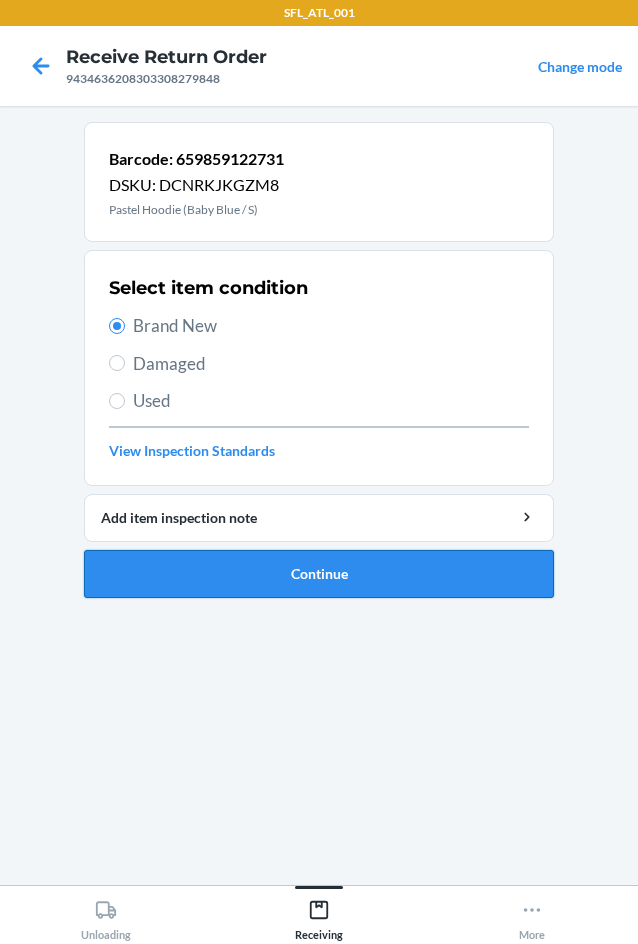 click on "Continue" at bounding box center [319, 574] 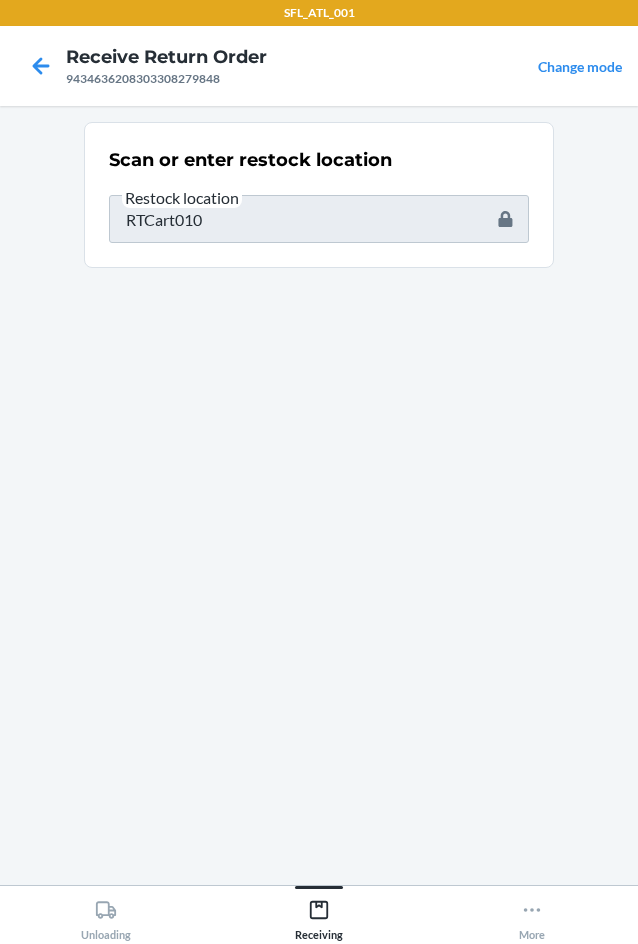 scroll, scrollTop: 0, scrollLeft: 0, axis: both 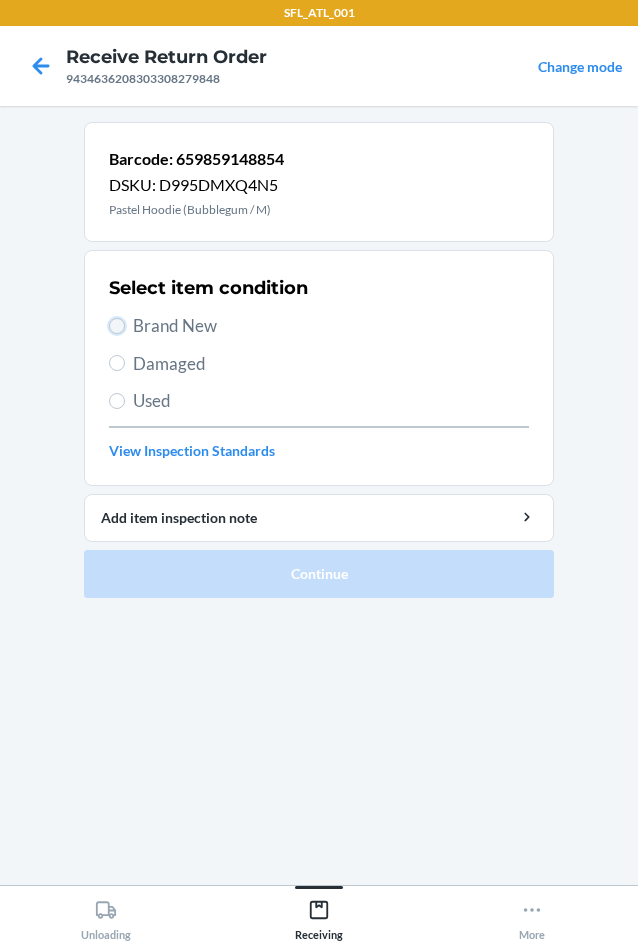 click on "Brand New" at bounding box center (117, 326) 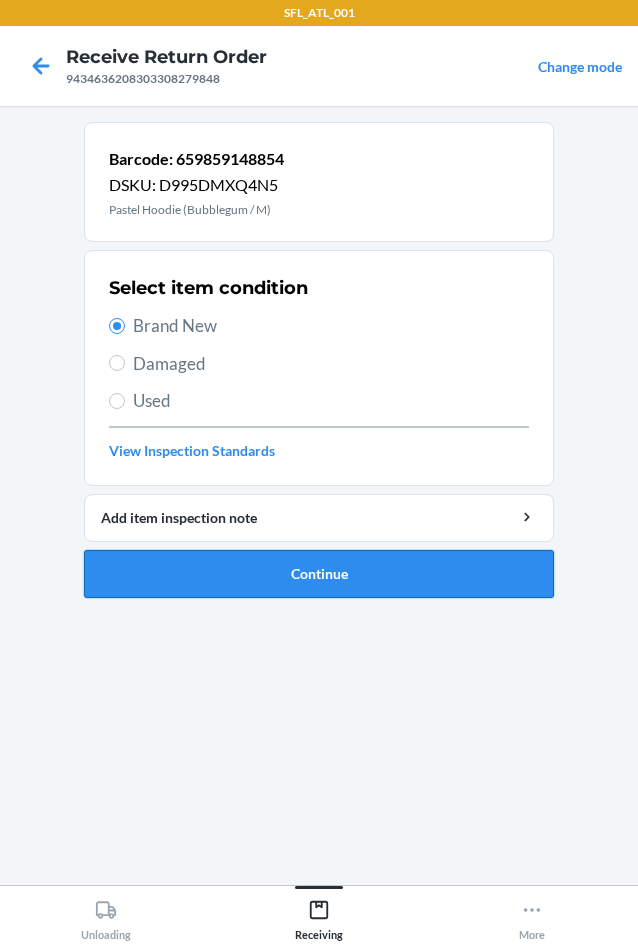 click on "Continue" at bounding box center [319, 574] 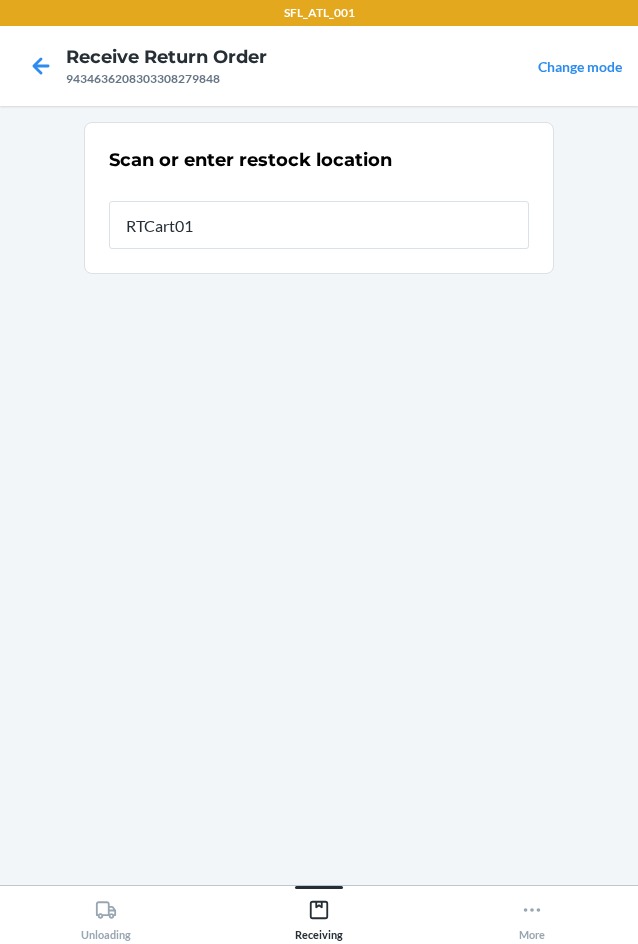 type on "RTCart010" 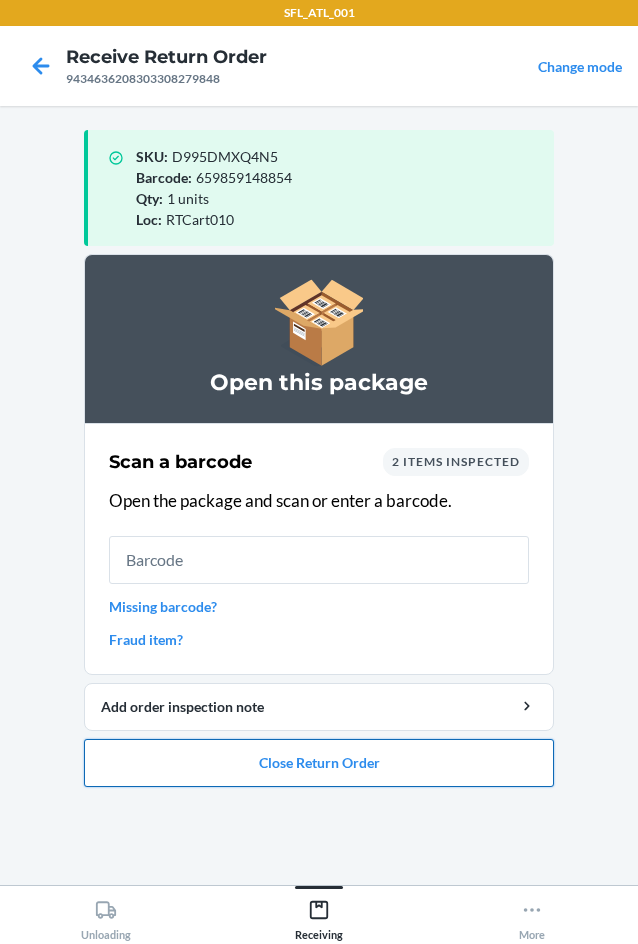 click on "Close Return Order" at bounding box center [319, 763] 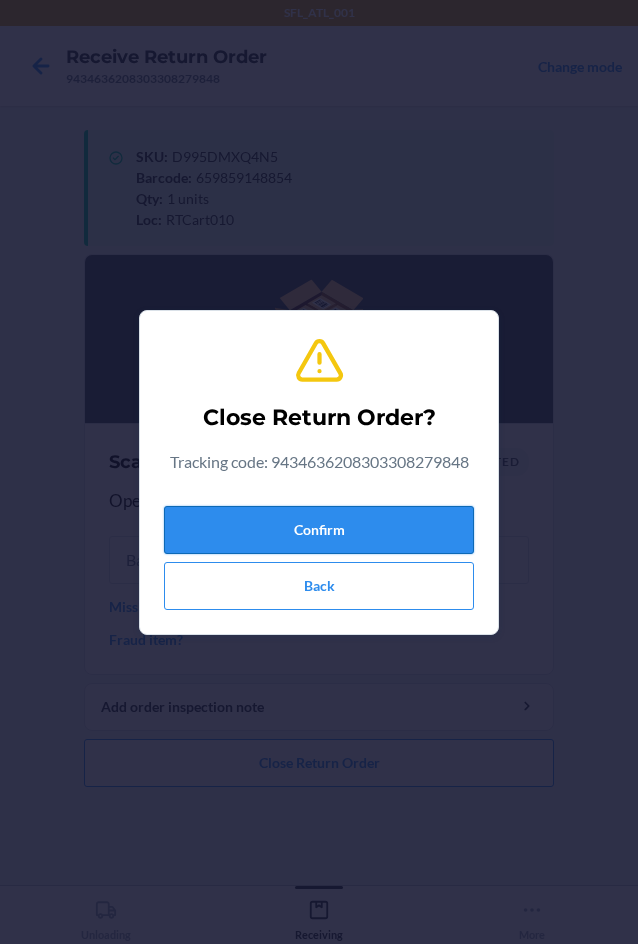 click on "Confirm" at bounding box center [319, 530] 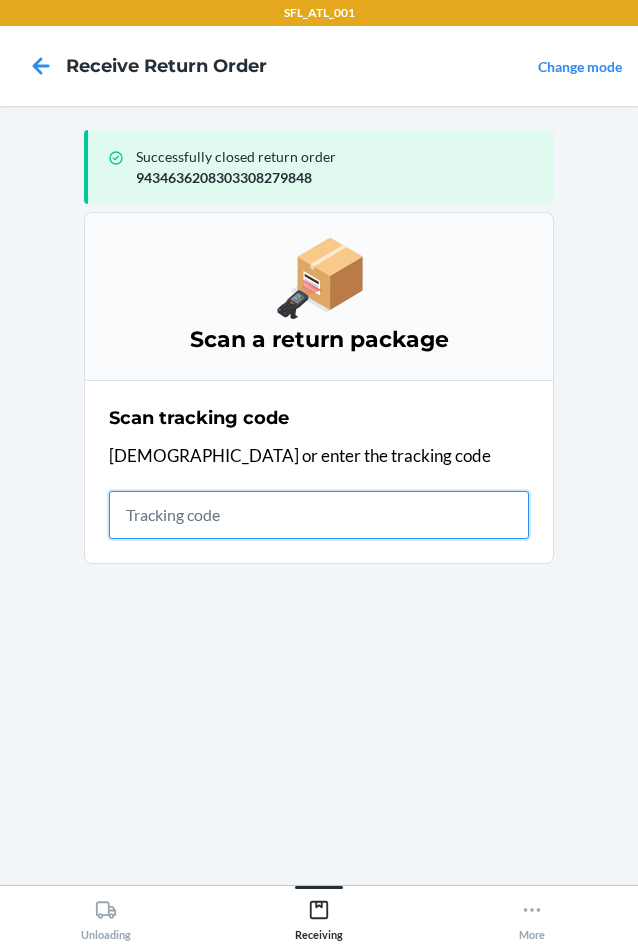 click at bounding box center (319, 515) 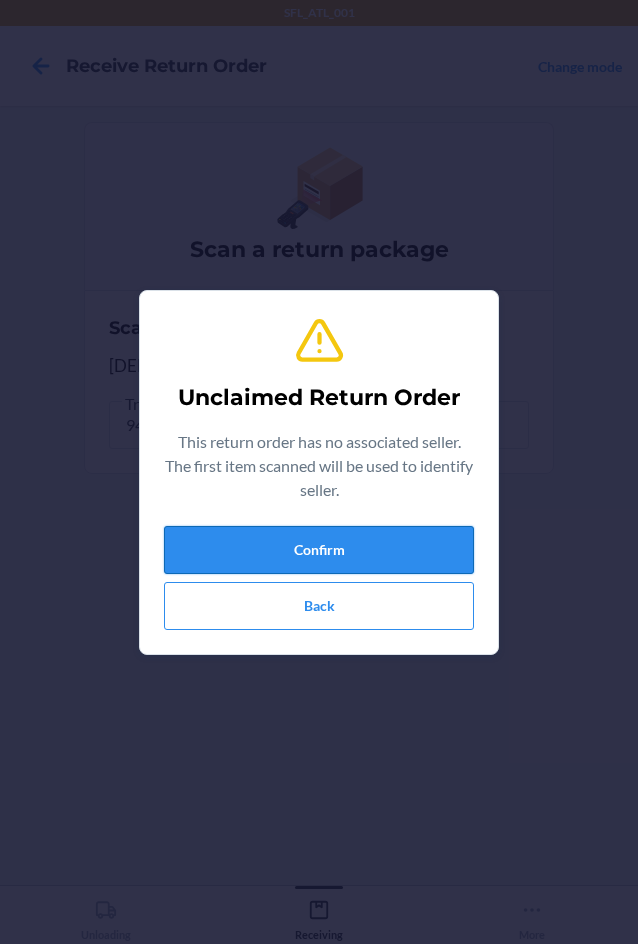 click on "Confirm" at bounding box center [319, 550] 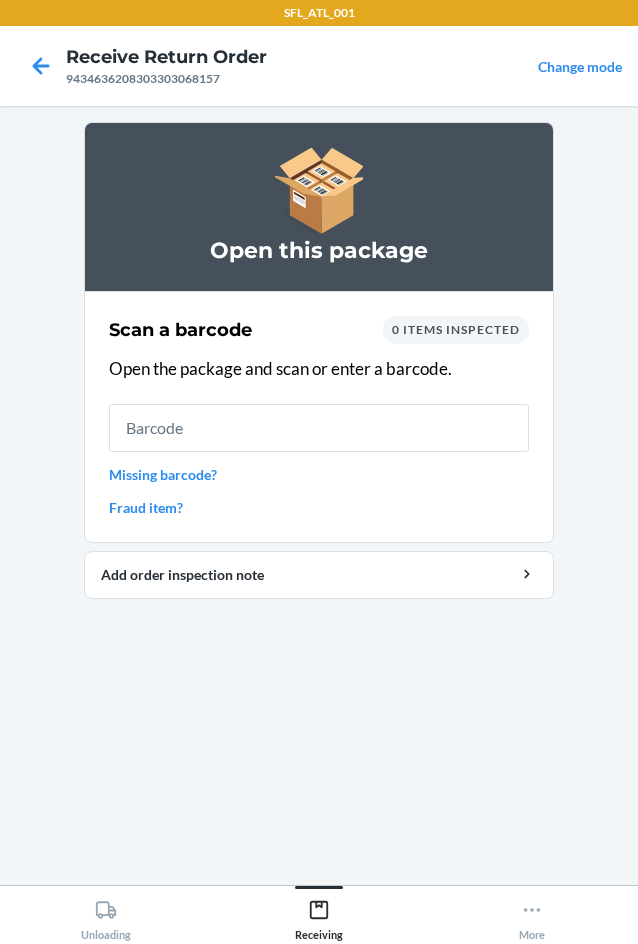 click on "Missing barcode?" at bounding box center [319, 474] 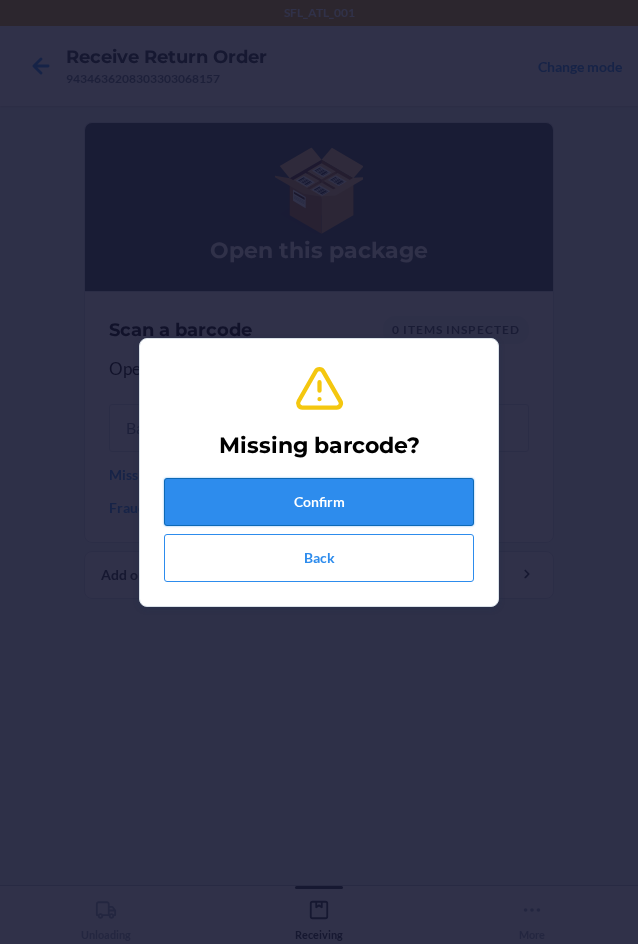click on "Confirm" at bounding box center [319, 502] 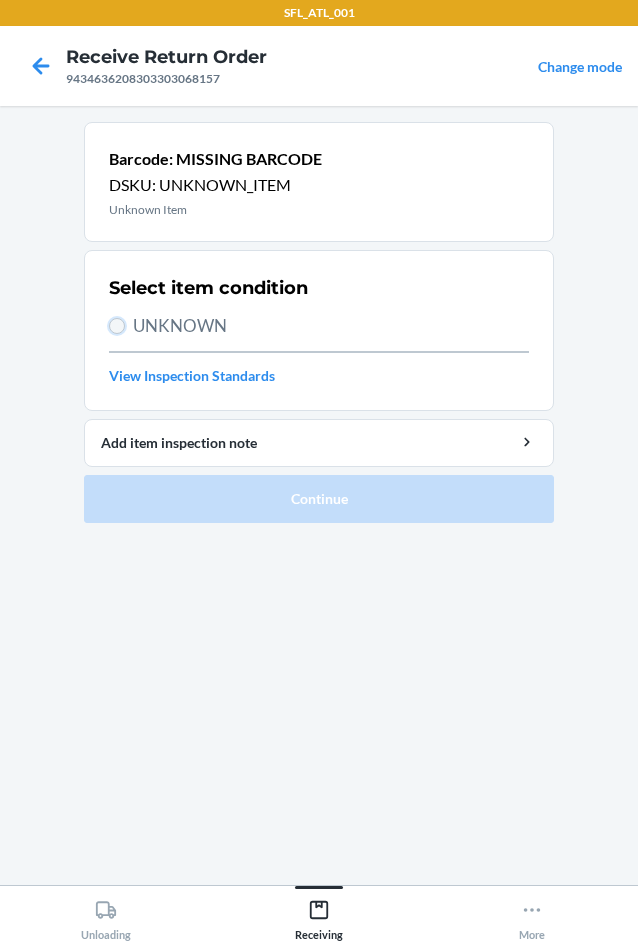 click on "UNKNOWN" at bounding box center [117, 326] 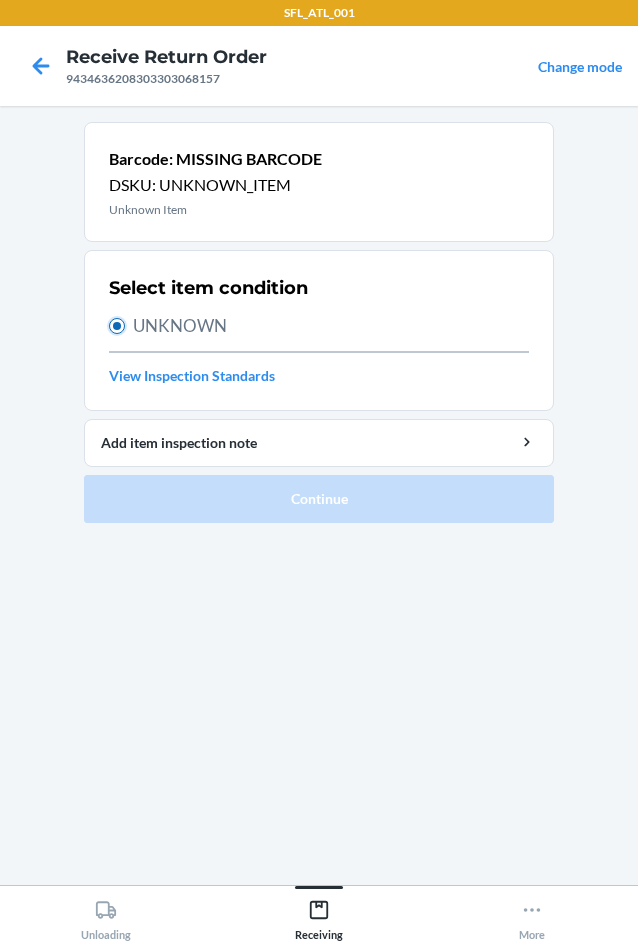radio on "true" 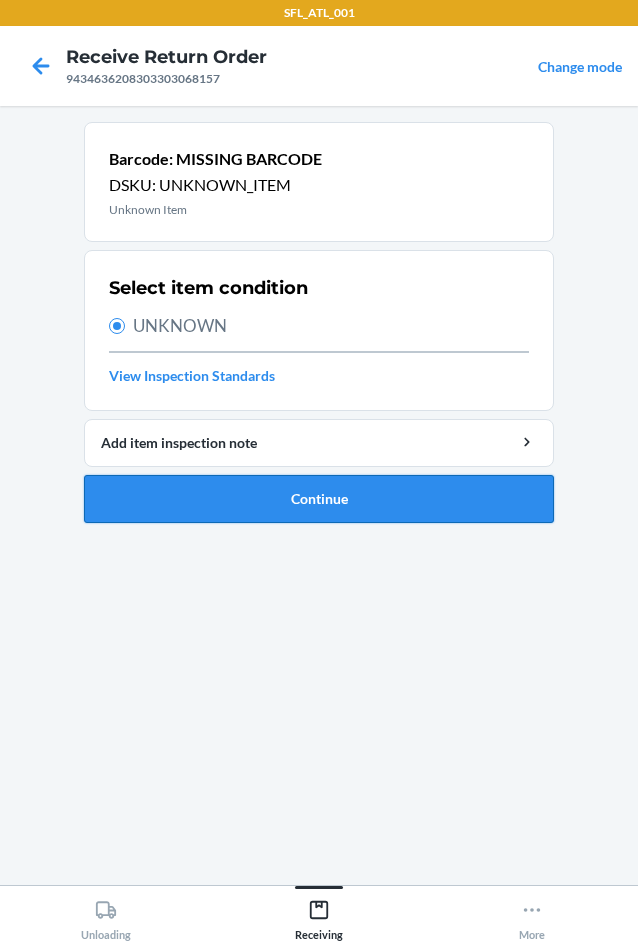 click on "Continue" at bounding box center [319, 499] 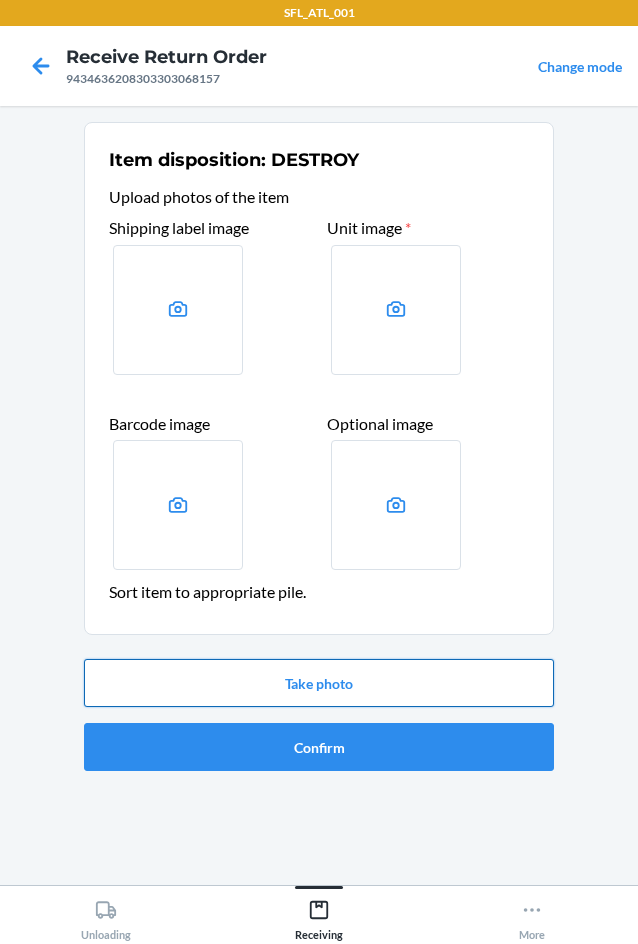 click on "Take photo" at bounding box center [319, 683] 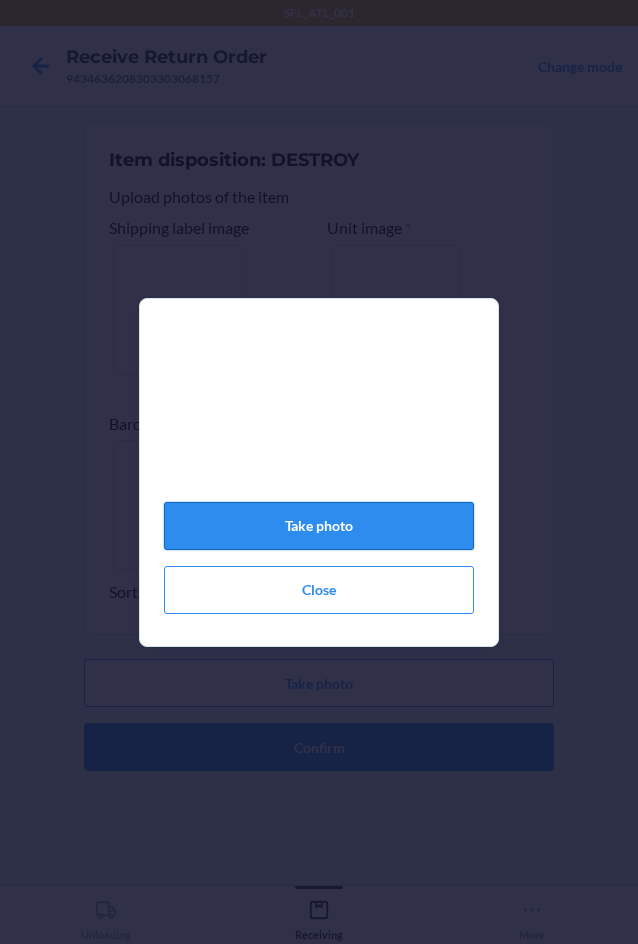 click on "Take photo" 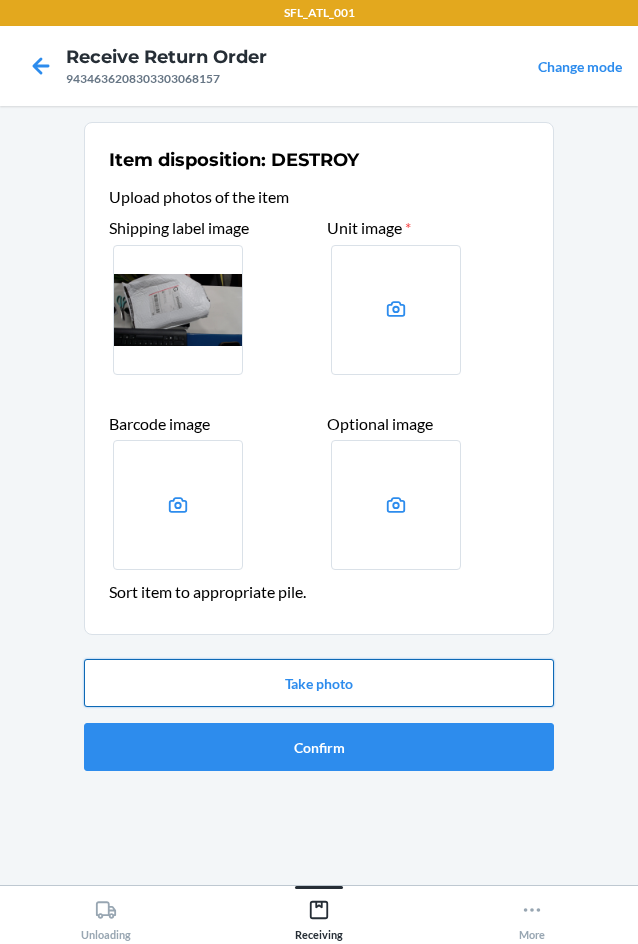 click on "Take photo" at bounding box center (319, 683) 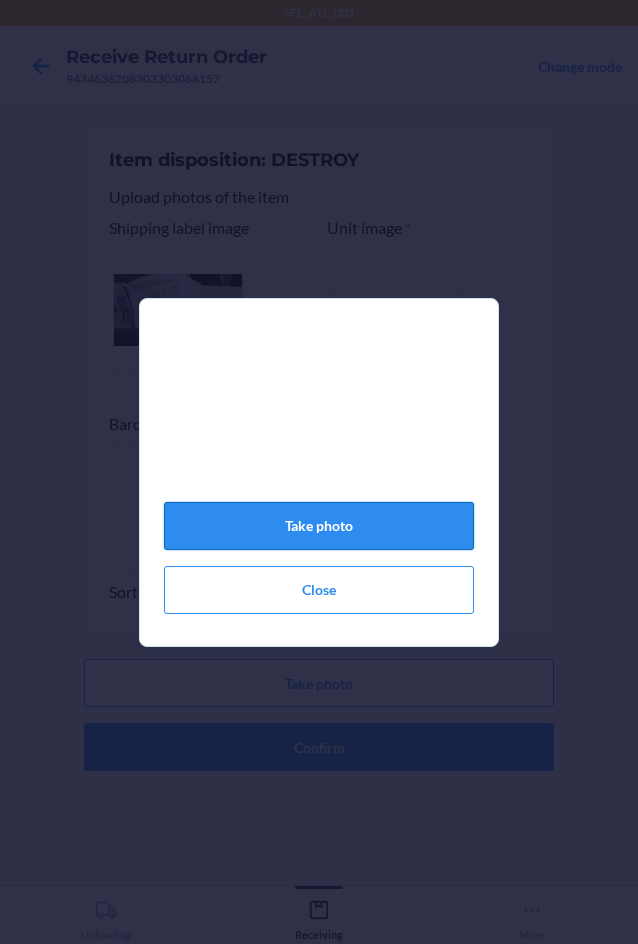 click on "Take photo" 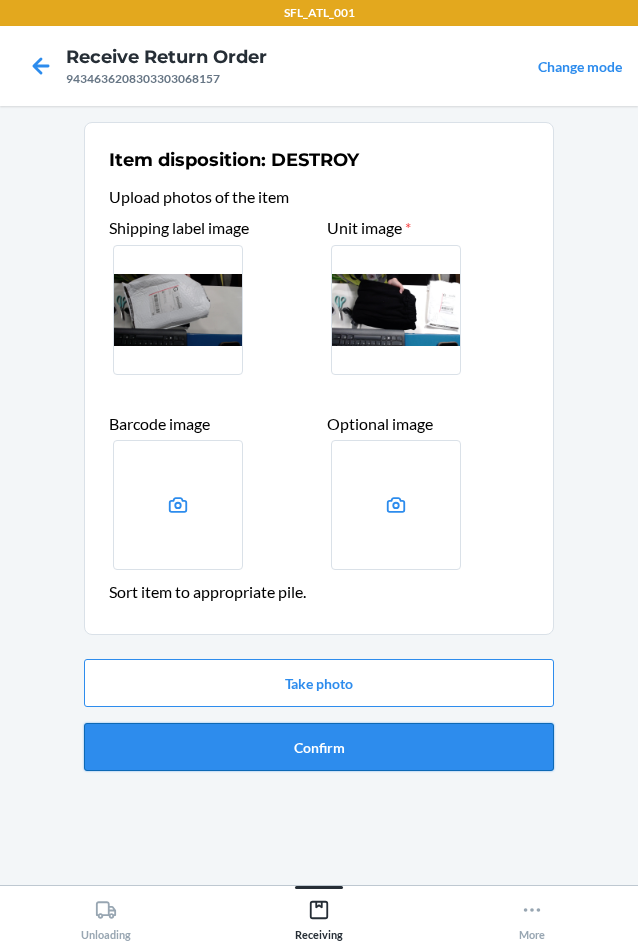 click on "Confirm" at bounding box center (319, 747) 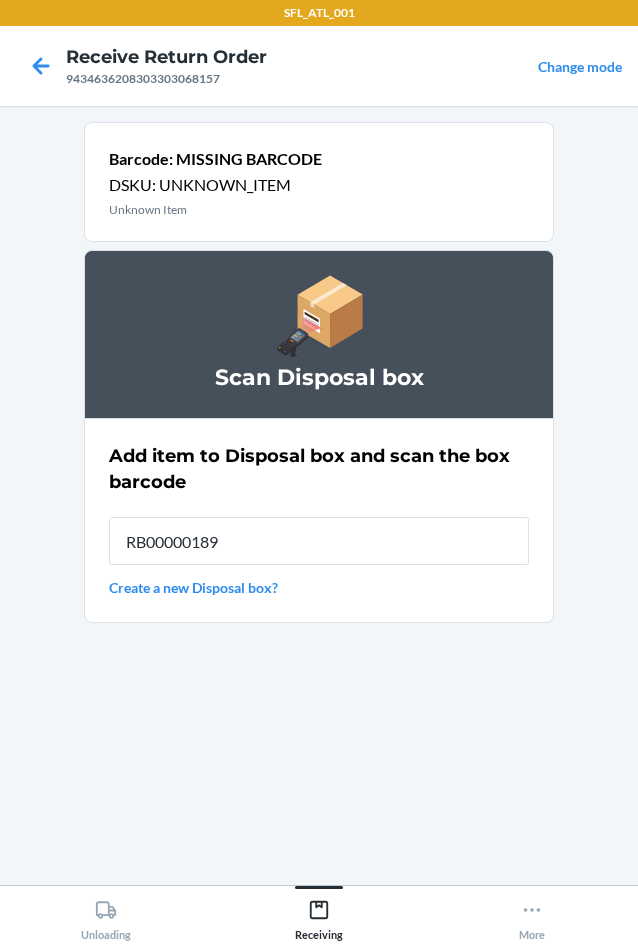 type on "RB00000189D" 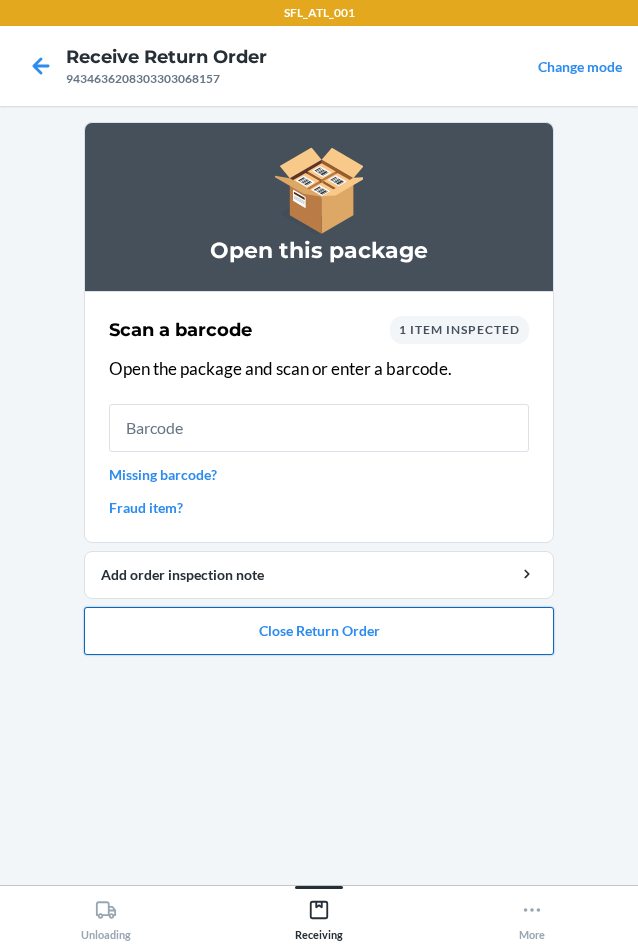 click on "Close Return Order" at bounding box center [319, 631] 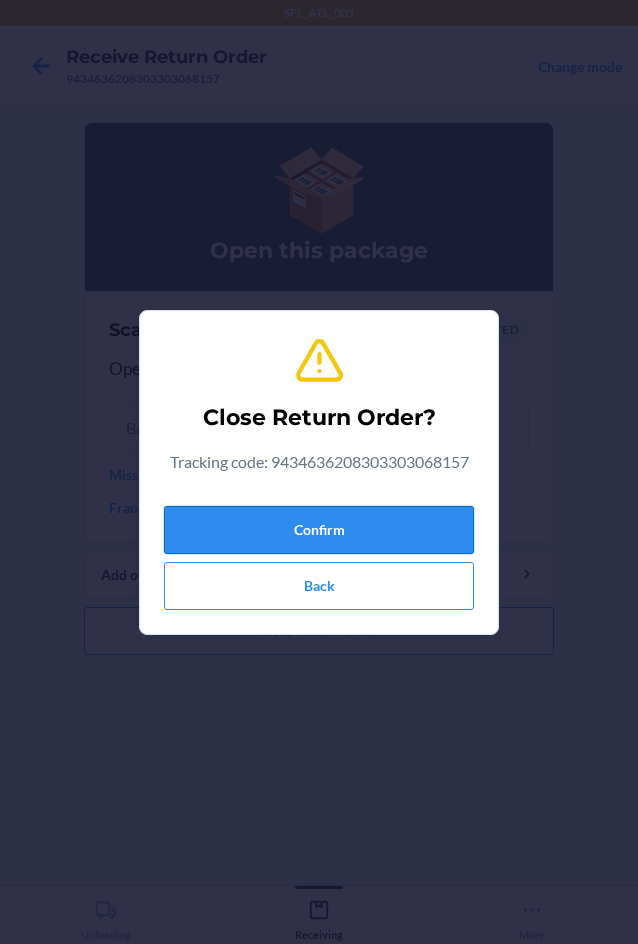 click on "Confirm" at bounding box center [319, 530] 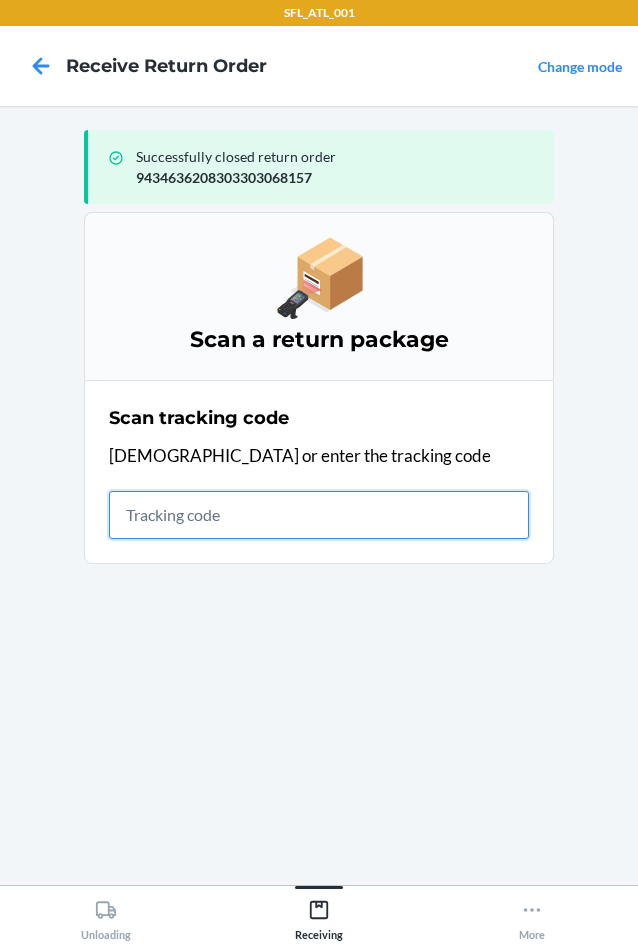 click at bounding box center (319, 515) 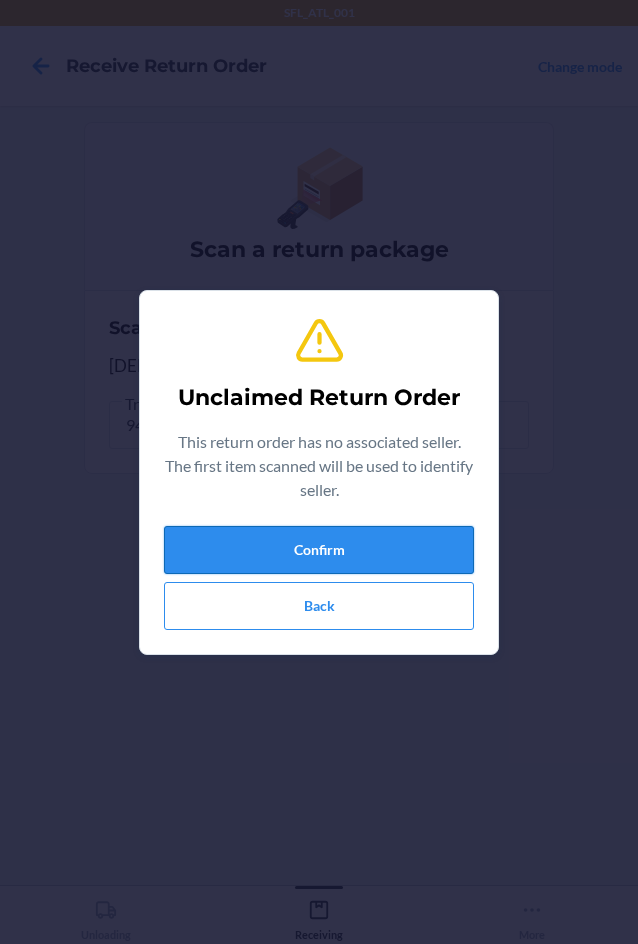 click on "Confirm" at bounding box center (319, 550) 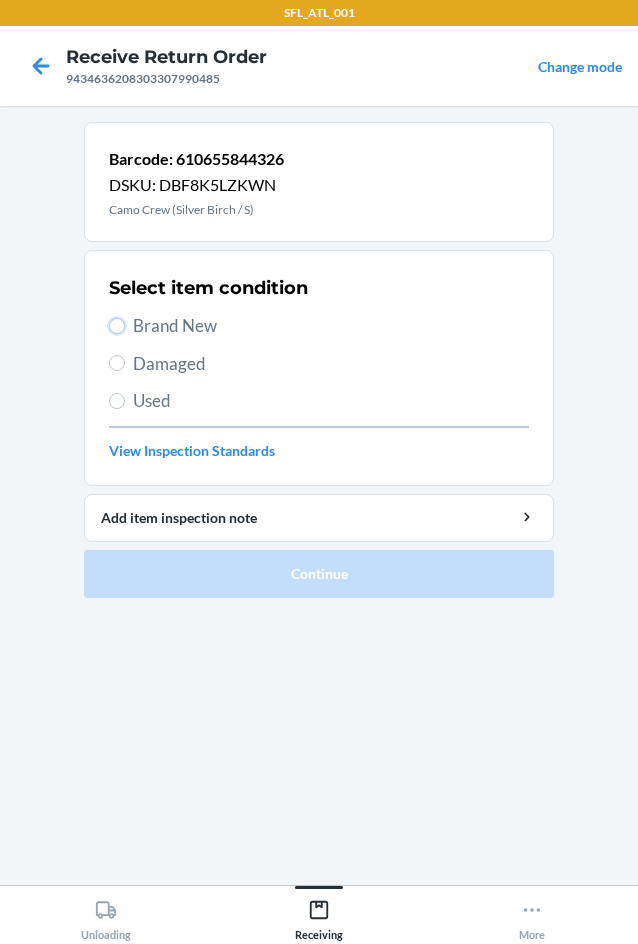 drag, startPoint x: 121, startPoint y: 326, endPoint x: 127, endPoint y: 336, distance: 11.661903 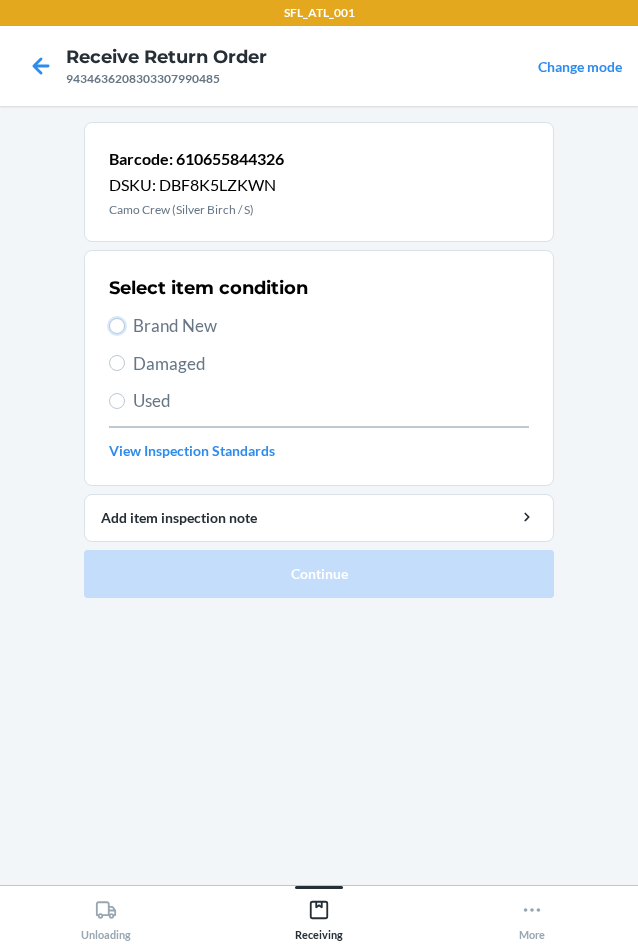 click on "Brand New" at bounding box center (117, 326) 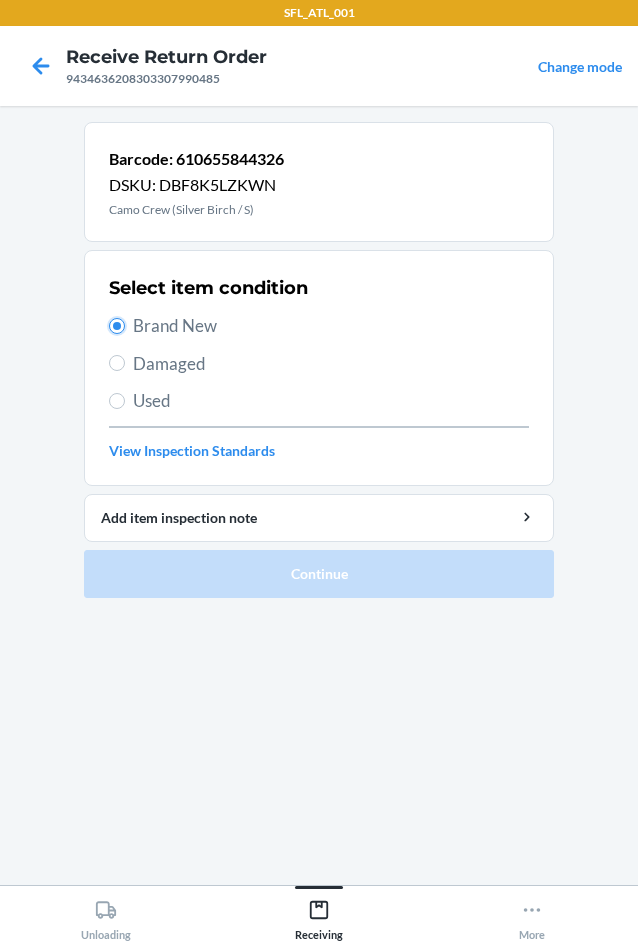 radio on "true" 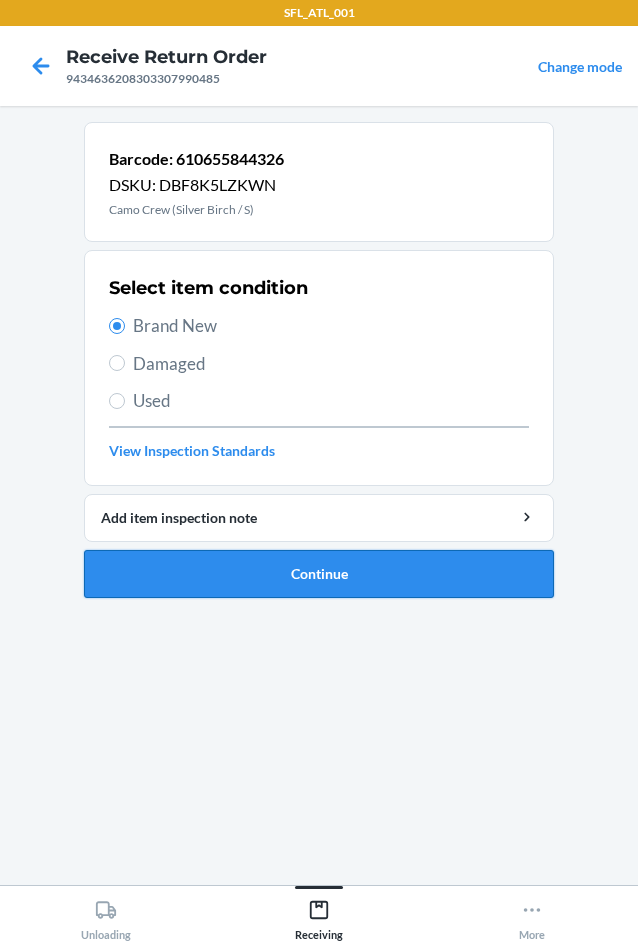 click on "Continue" at bounding box center [319, 574] 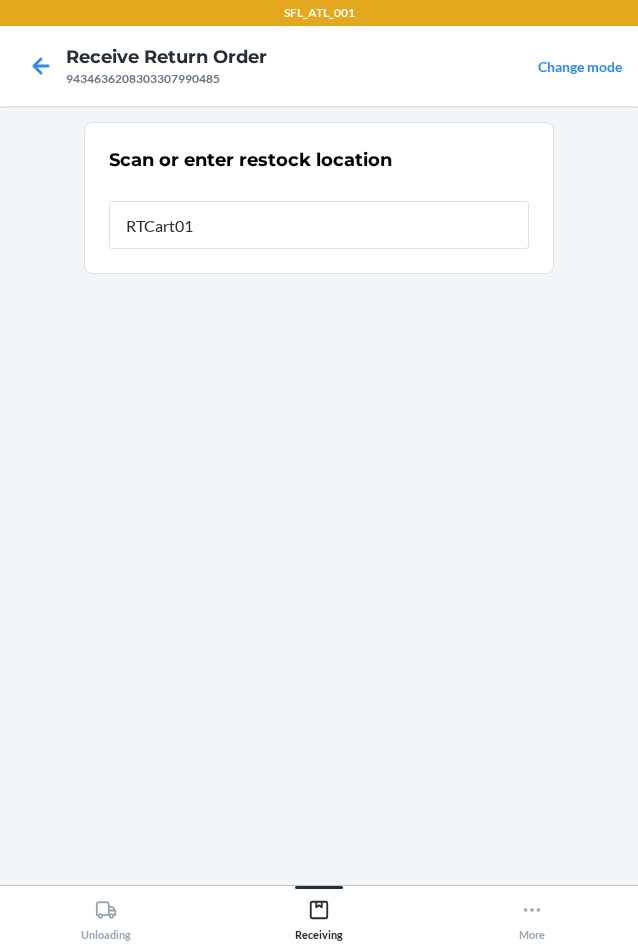 type on "RTCart010" 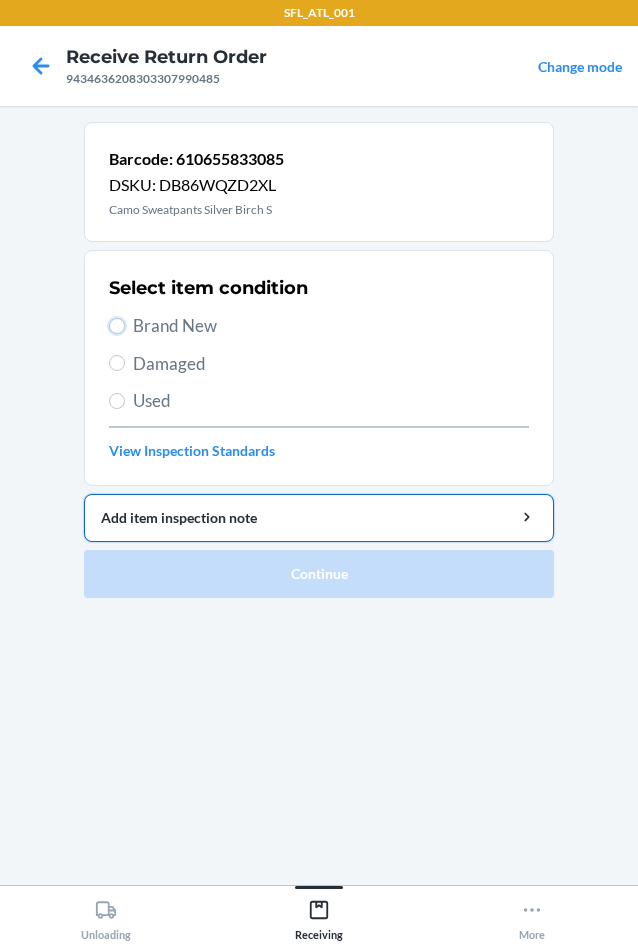 drag, startPoint x: 116, startPoint y: 326, endPoint x: 185, endPoint y: 521, distance: 206.84776 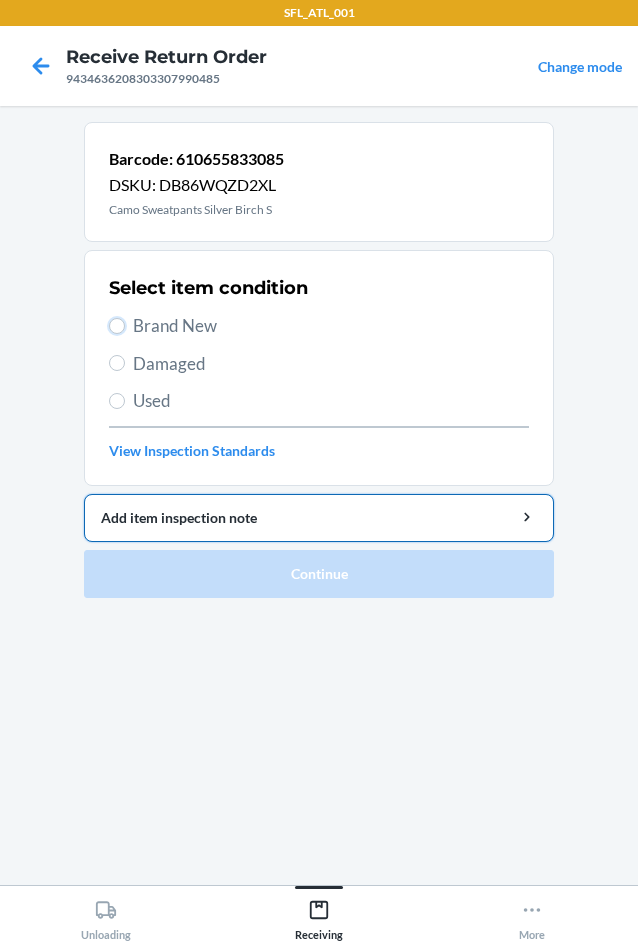click on "Brand New" at bounding box center [117, 326] 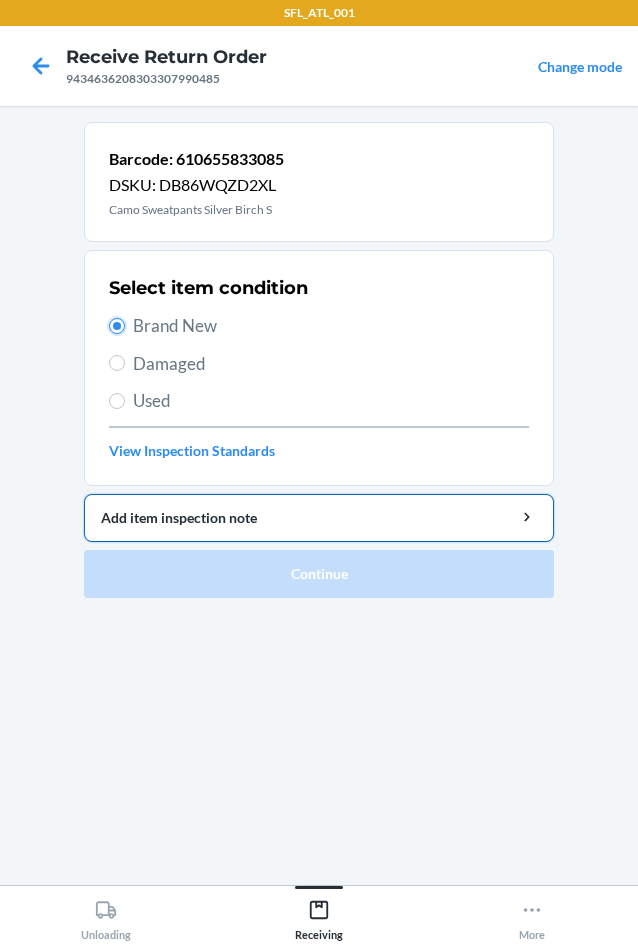 radio on "true" 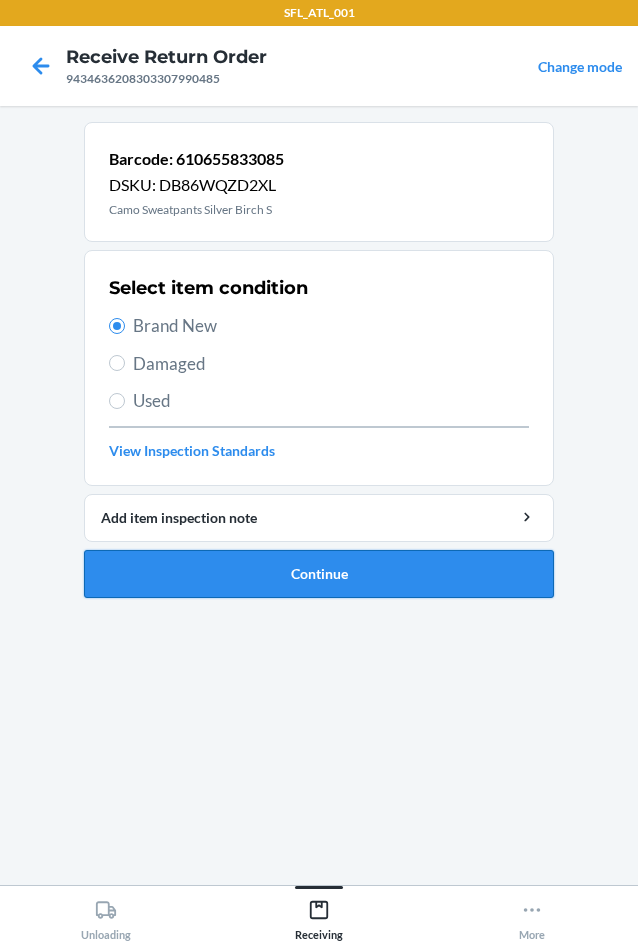 click on "Continue" at bounding box center (319, 574) 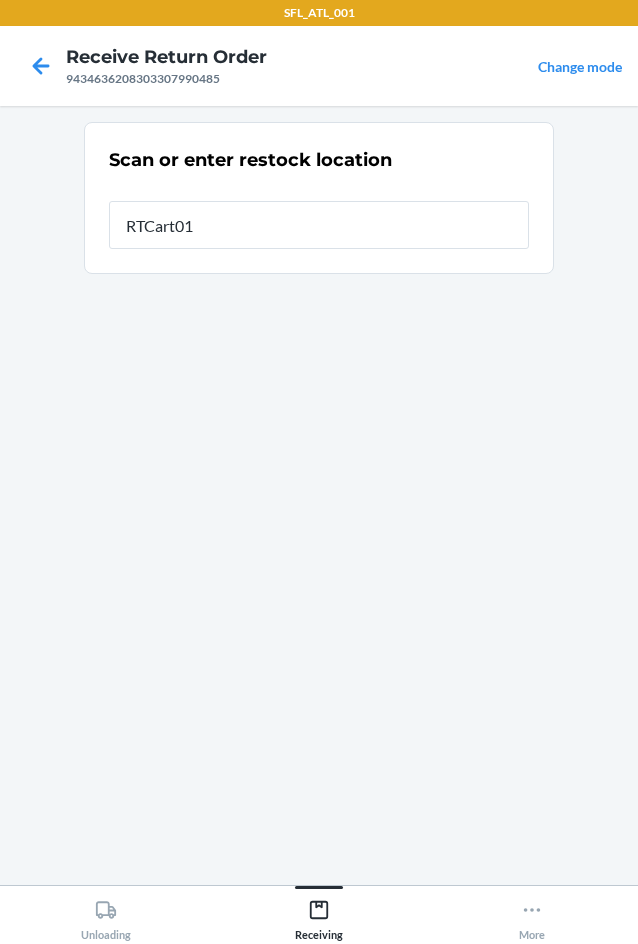 type on "RTCart010" 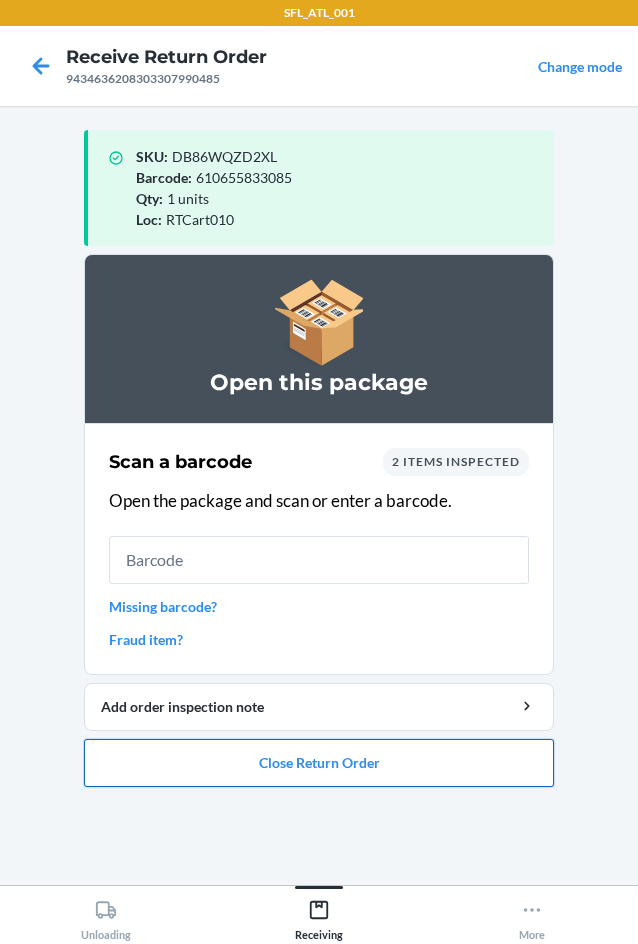 click on "Close Return Order" at bounding box center [319, 763] 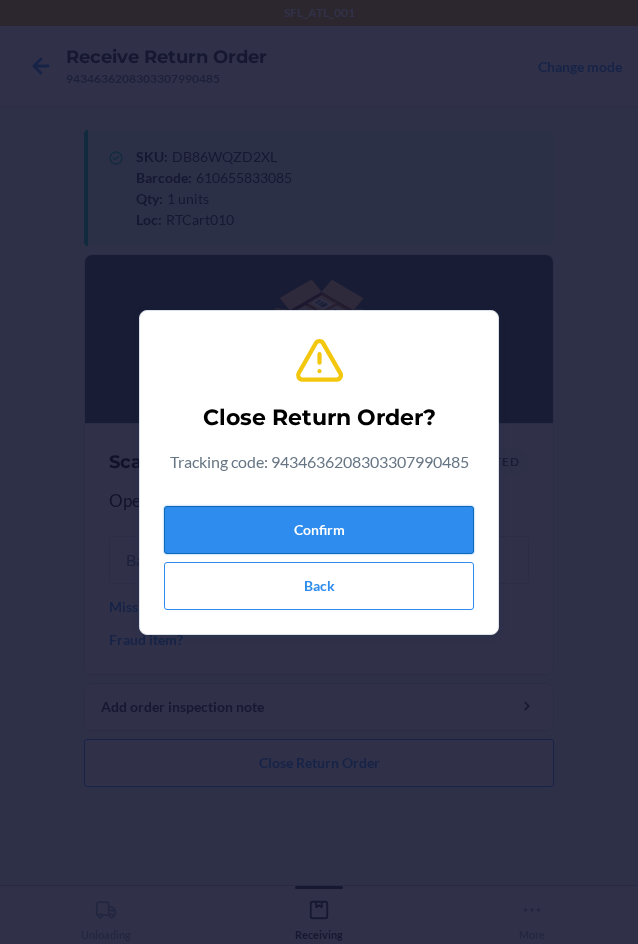 click on "Confirm" at bounding box center (319, 530) 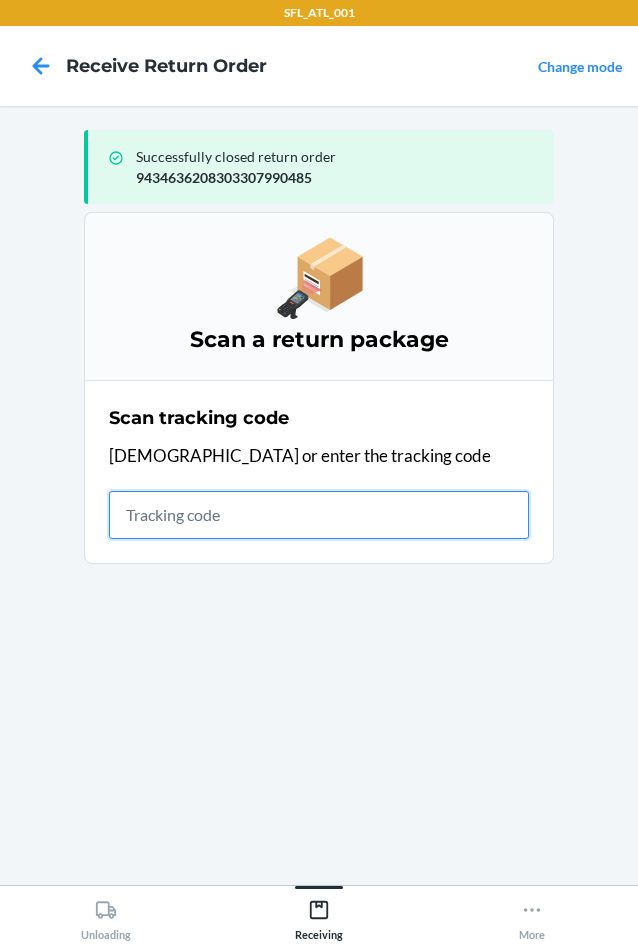 click at bounding box center (319, 515) 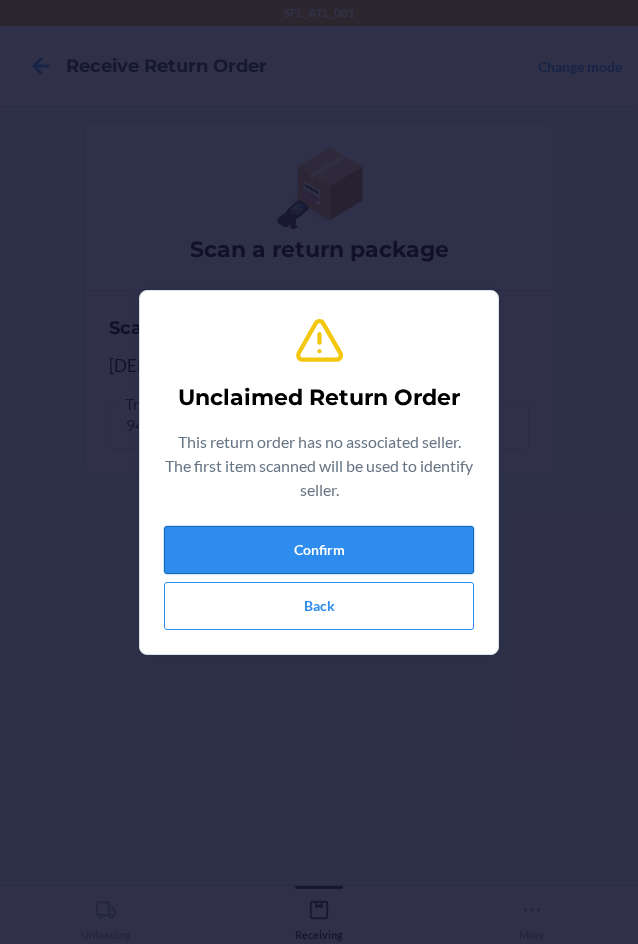 click on "Confirm" at bounding box center [319, 550] 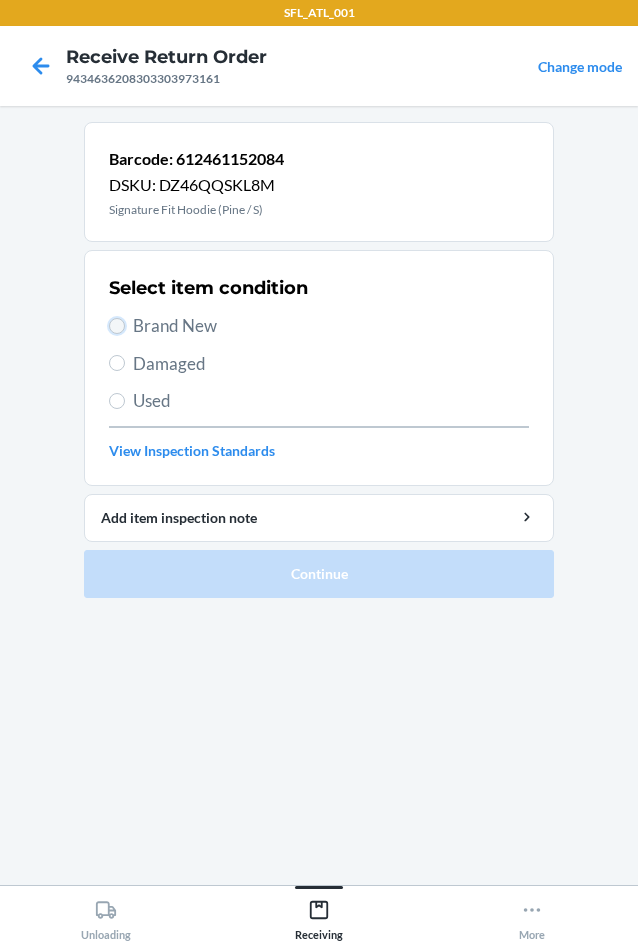 click on "Brand New" at bounding box center [117, 326] 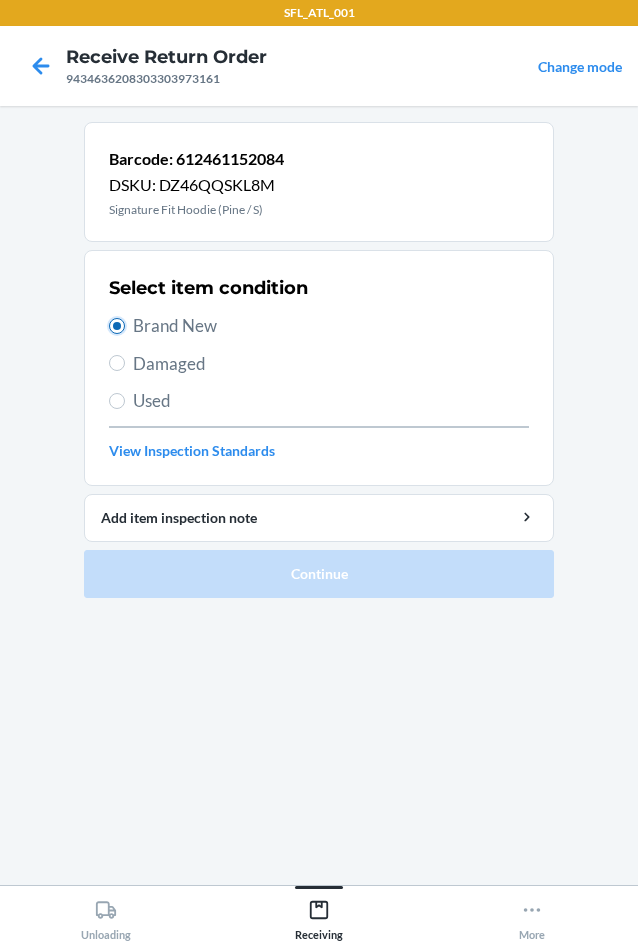 radio on "true" 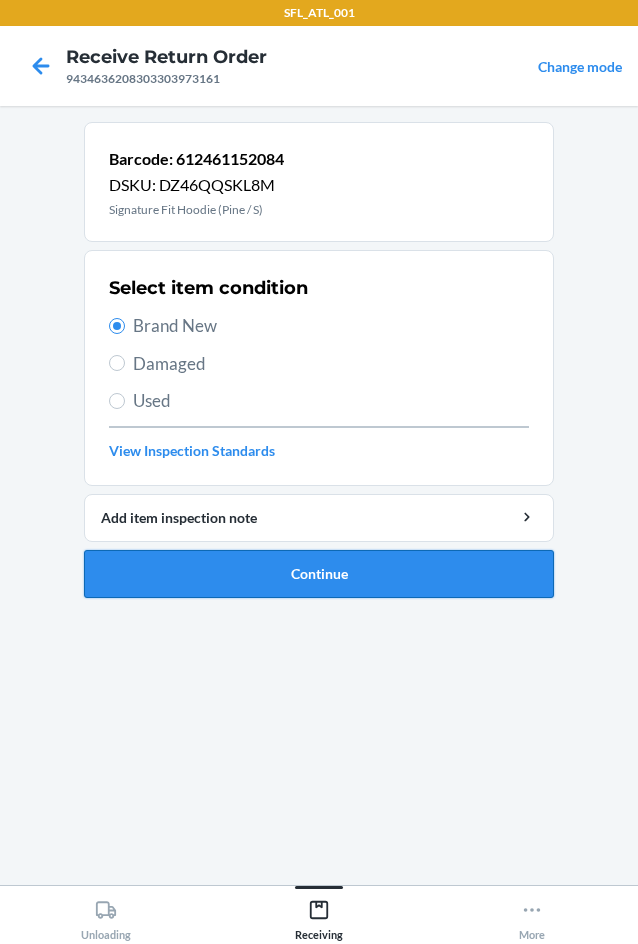 click on "Continue" at bounding box center [319, 574] 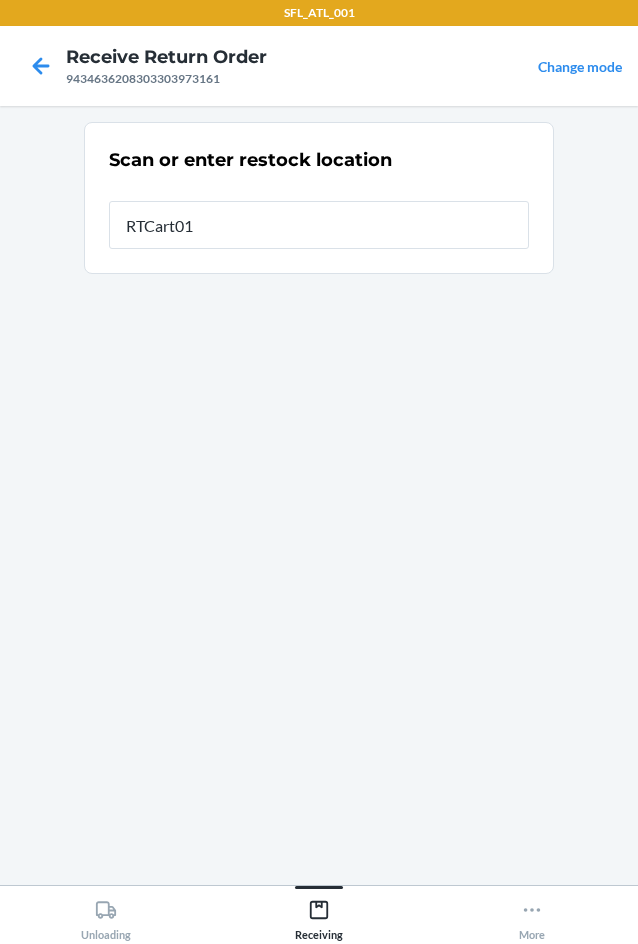 type on "RTCart010" 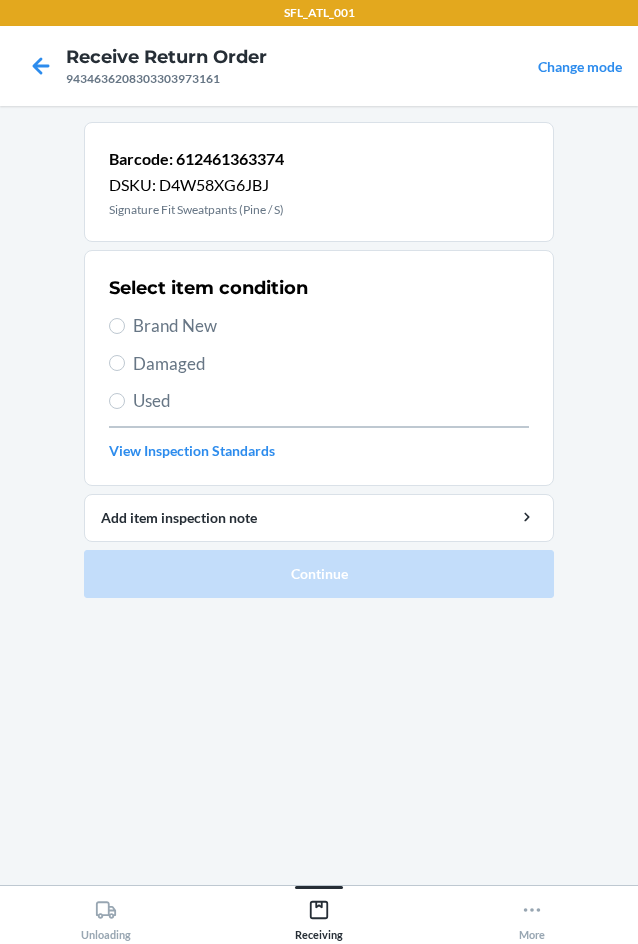 drag, startPoint x: 119, startPoint y: 317, endPoint x: 126, endPoint y: 403, distance: 86.28442 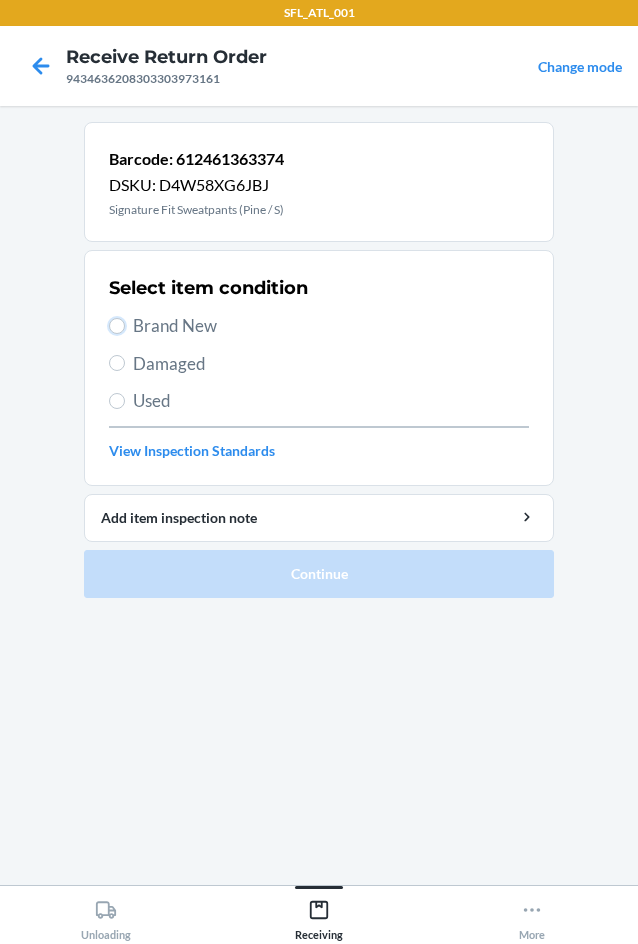 click on "Brand New" at bounding box center (117, 326) 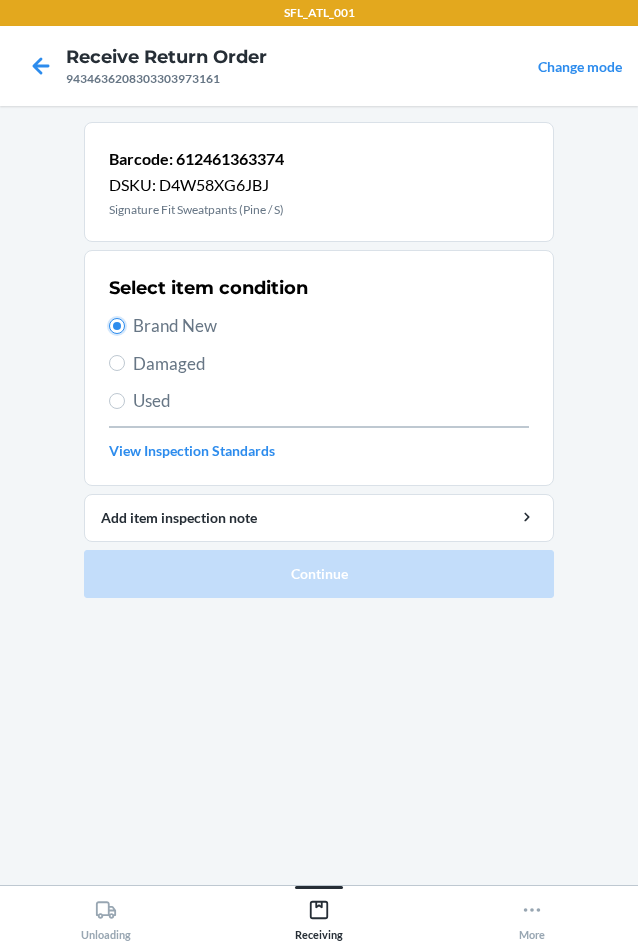 radio on "true" 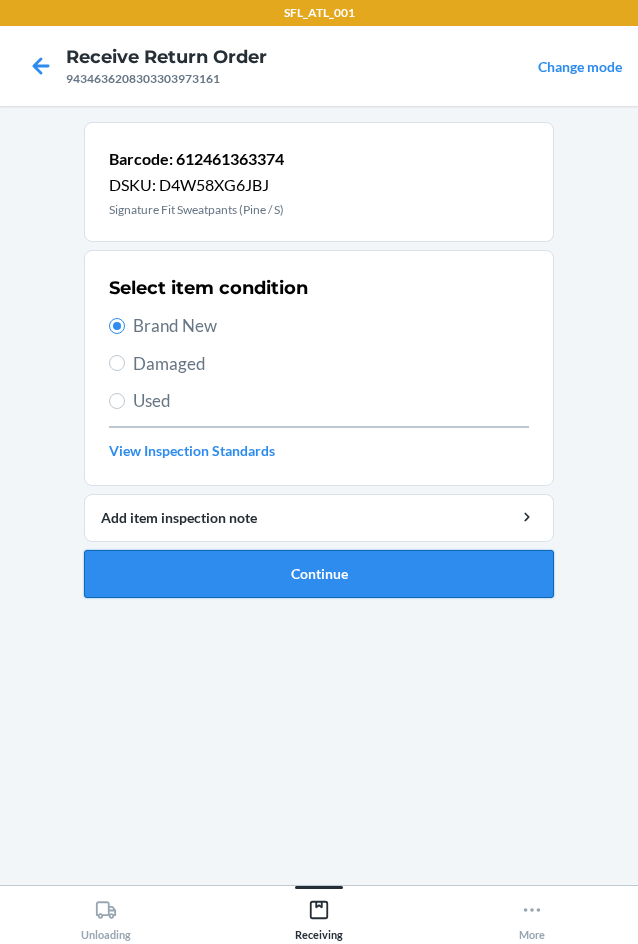 click on "Continue" at bounding box center [319, 574] 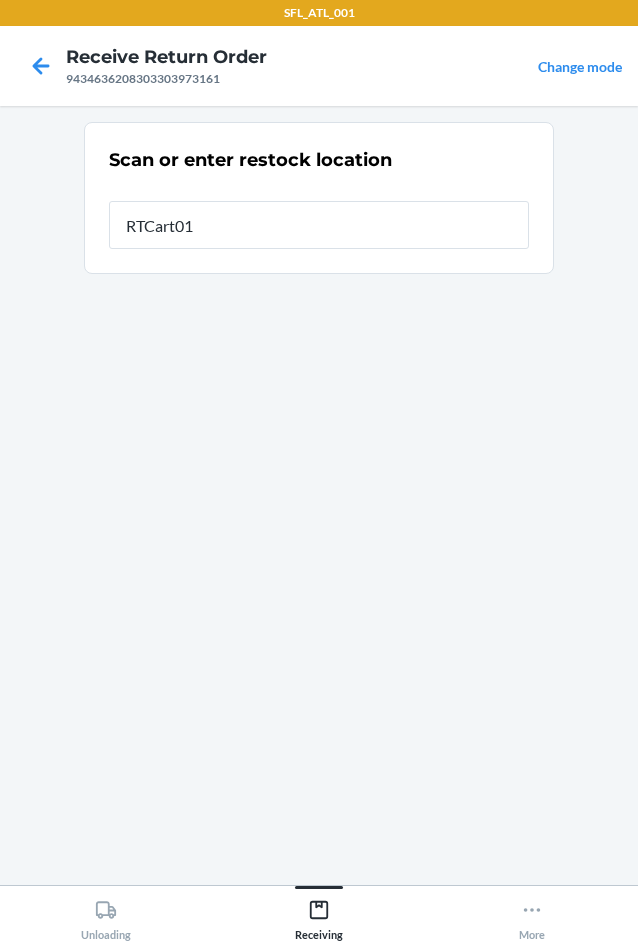 type on "RTCart010" 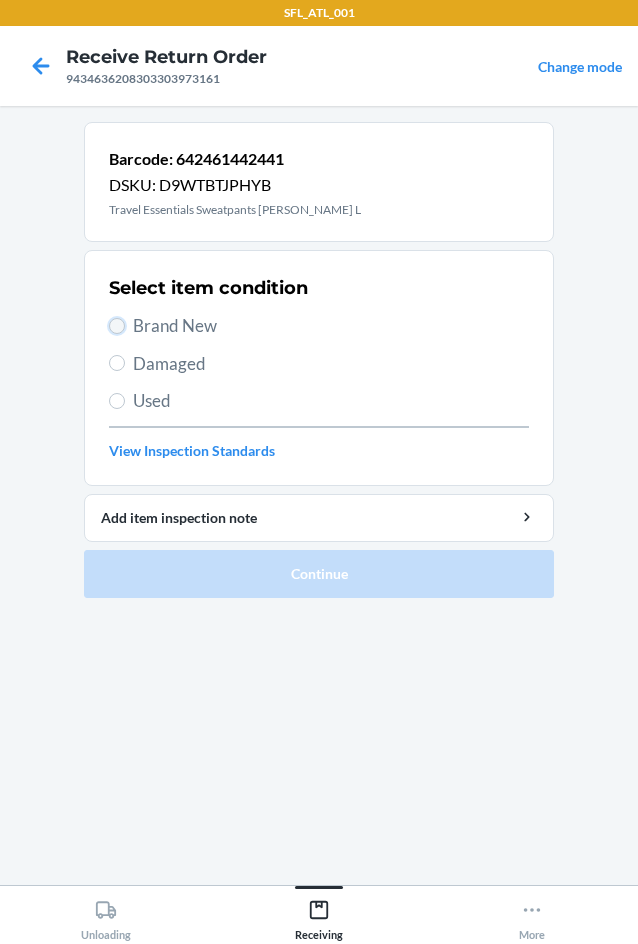 click on "Brand New" at bounding box center [117, 326] 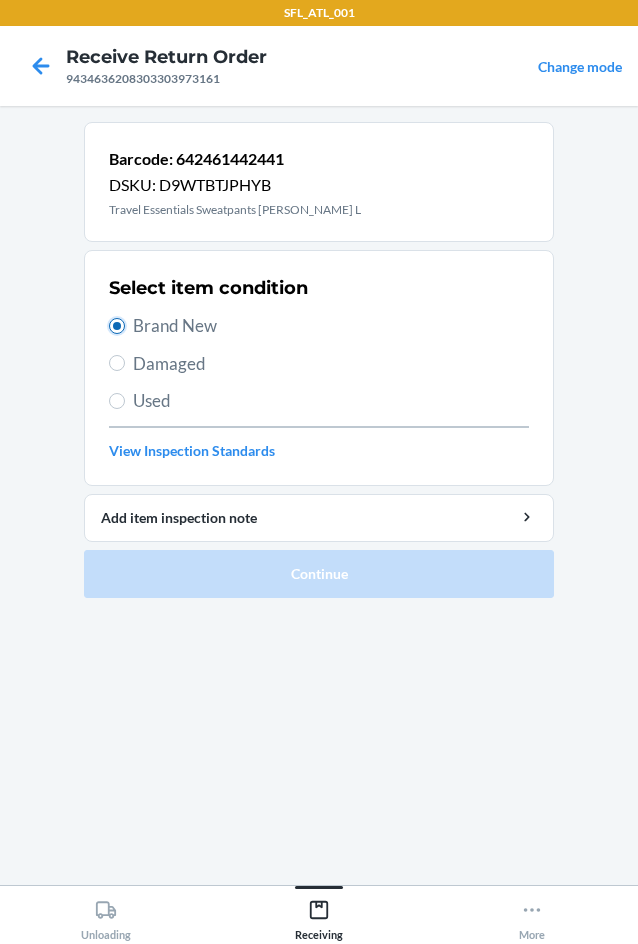 radio on "true" 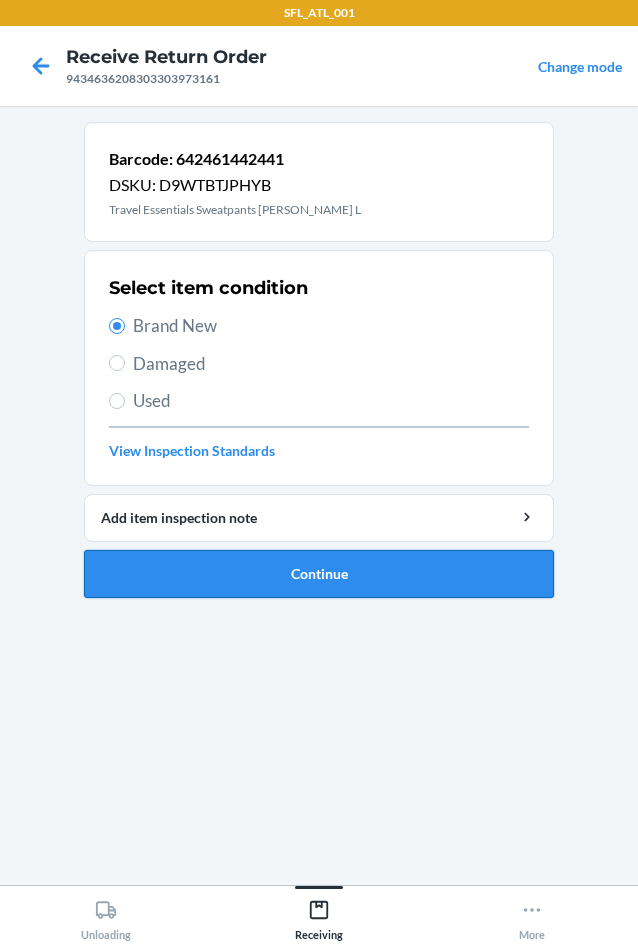 click on "Continue" at bounding box center [319, 574] 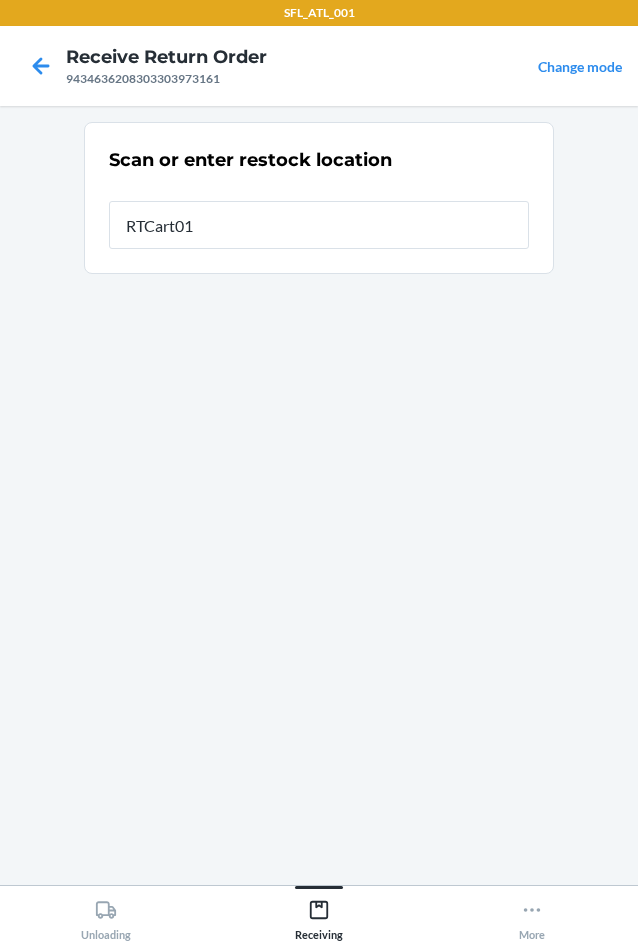 type on "RTCart010" 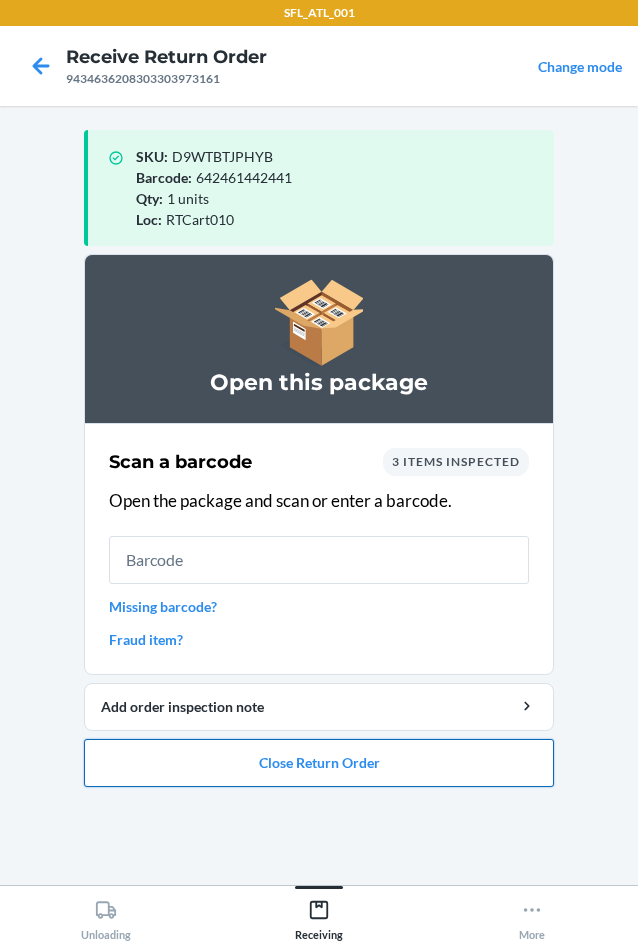 click on "Close Return Order" at bounding box center (319, 763) 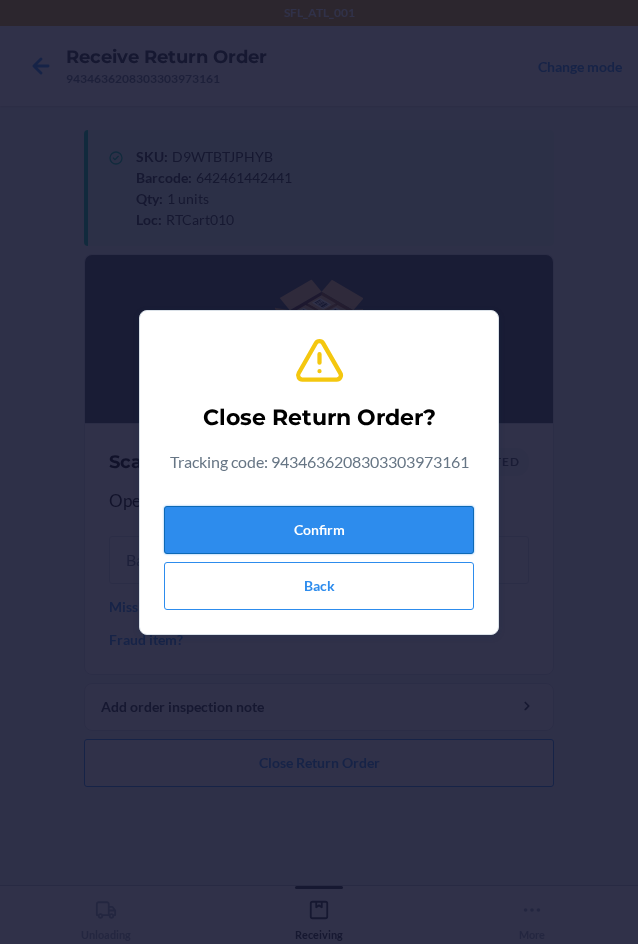 click on "Confirm" at bounding box center (319, 530) 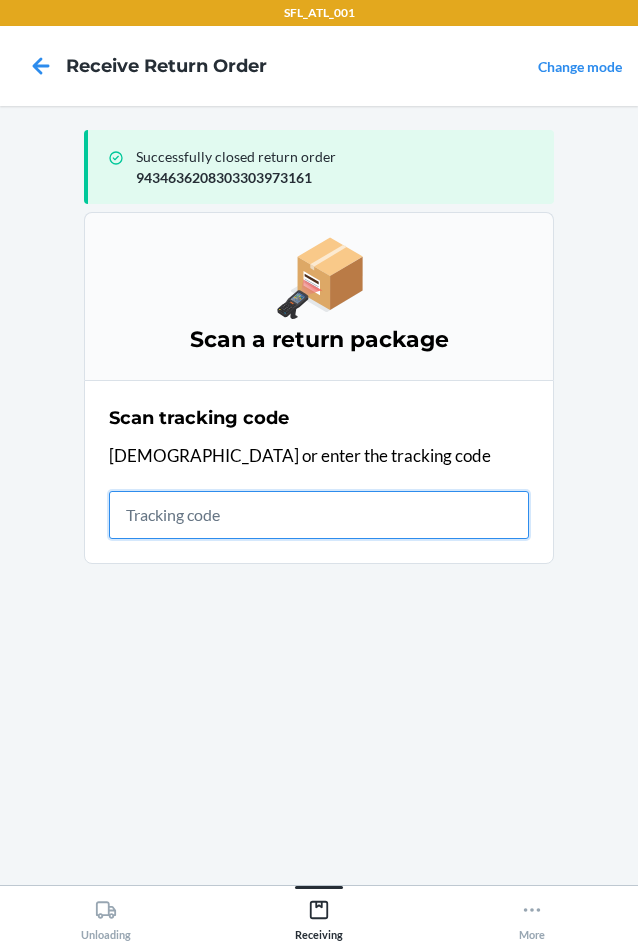 click at bounding box center (319, 515) 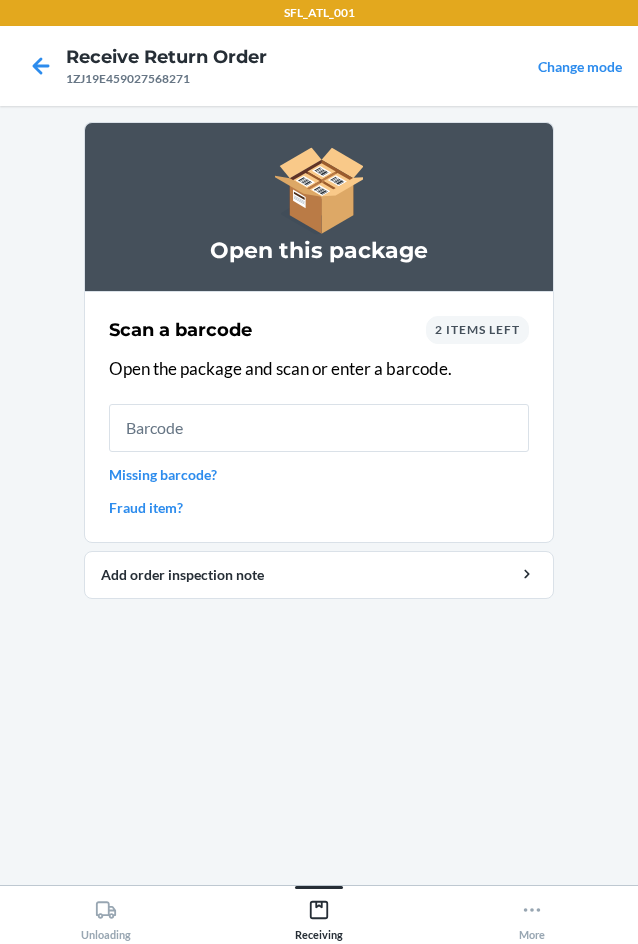 click on "Missing barcode?" at bounding box center (319, 474) 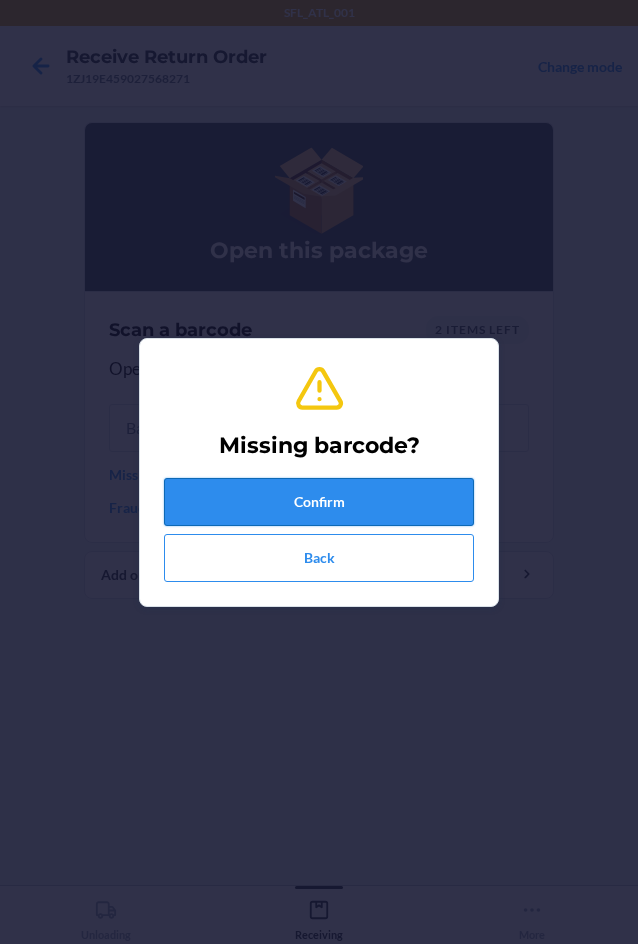 click on "Confirm" at bounding box center [319, 502] 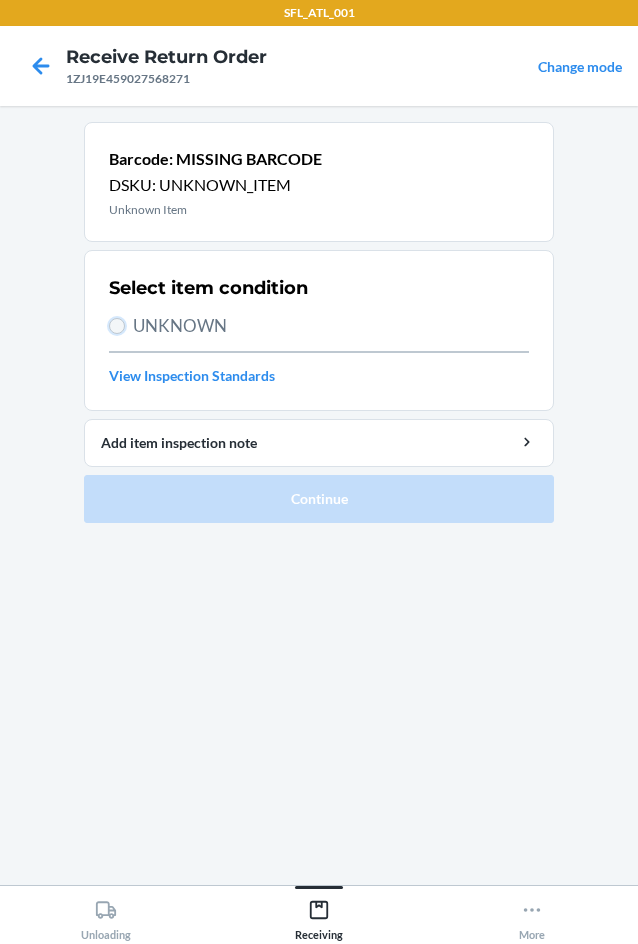 click on "UNKNOWN" at bounding box center (117, 326) 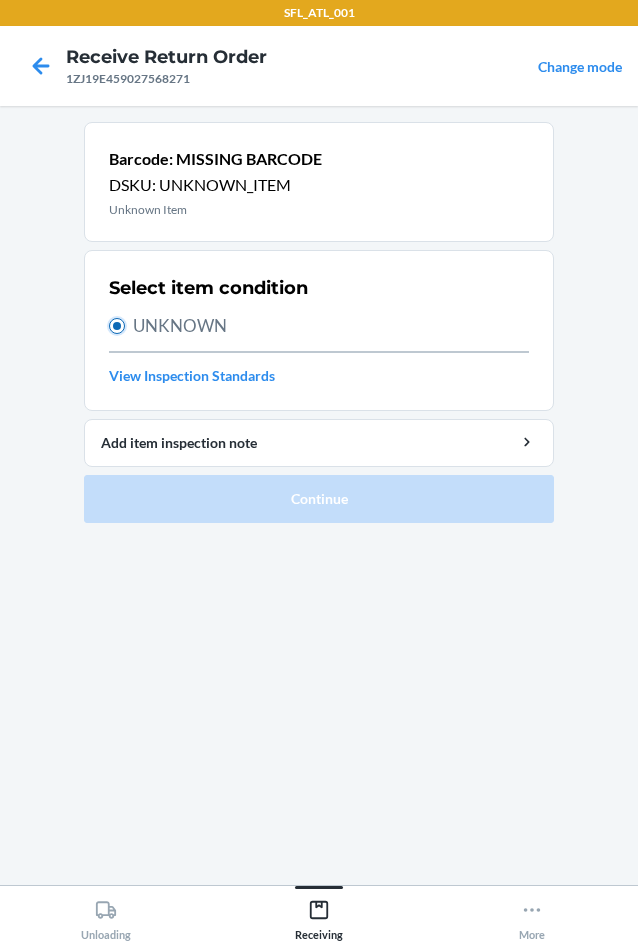 radio on "true" 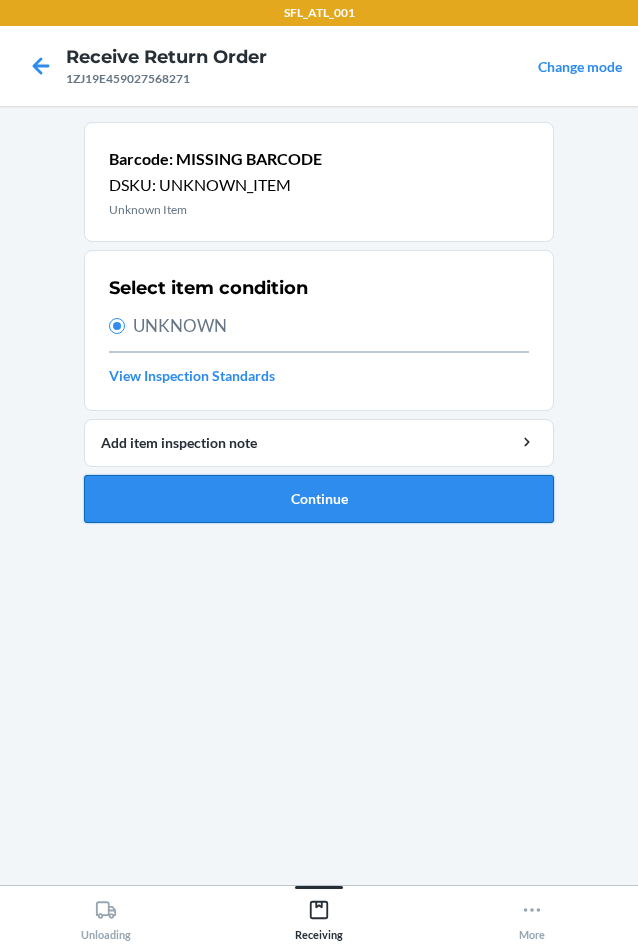 click on "Continue" at bounding box center [319, 499] 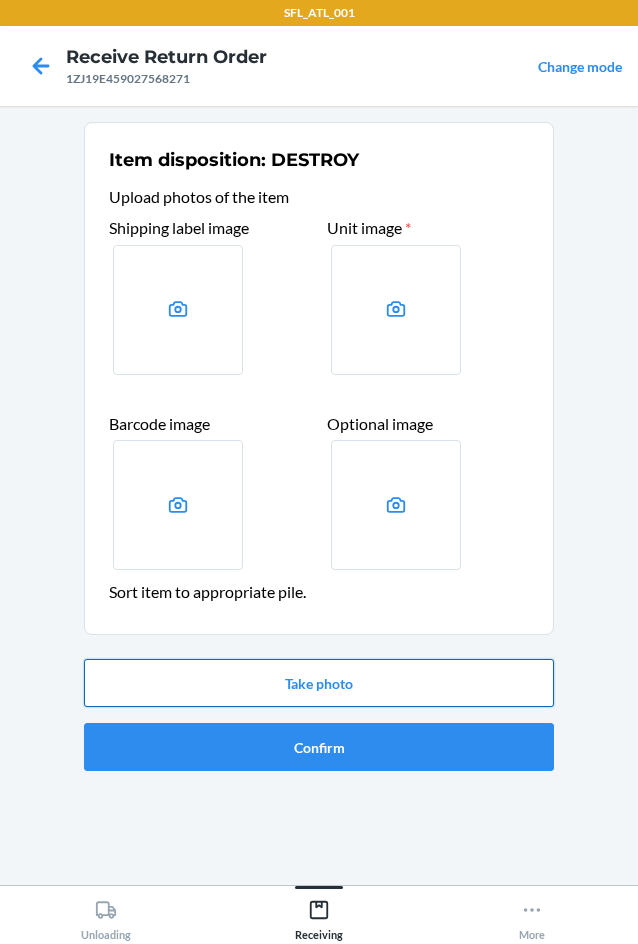 click on "Take photo" at bounding box center [319, 683] 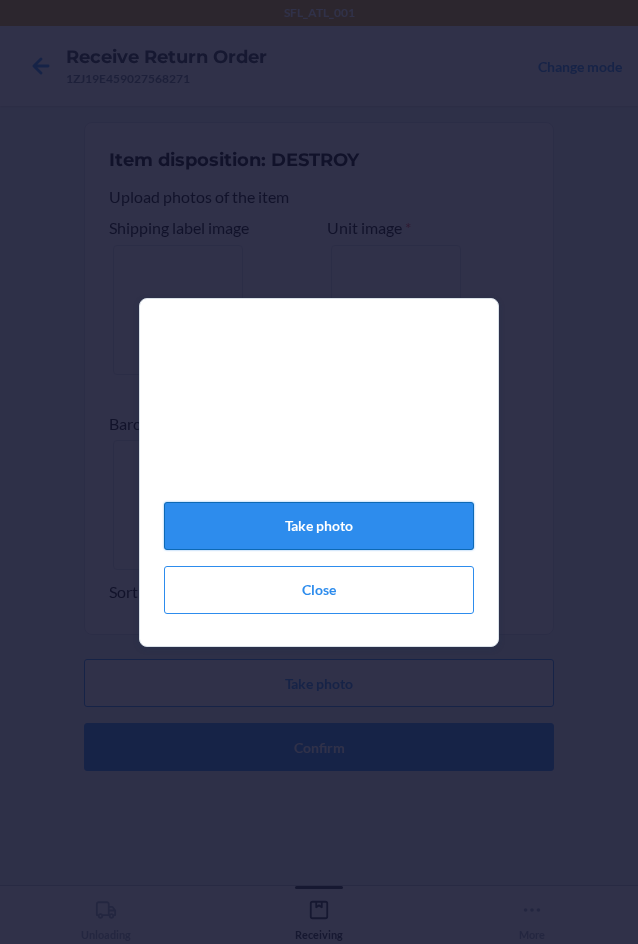 click on "Take photo" 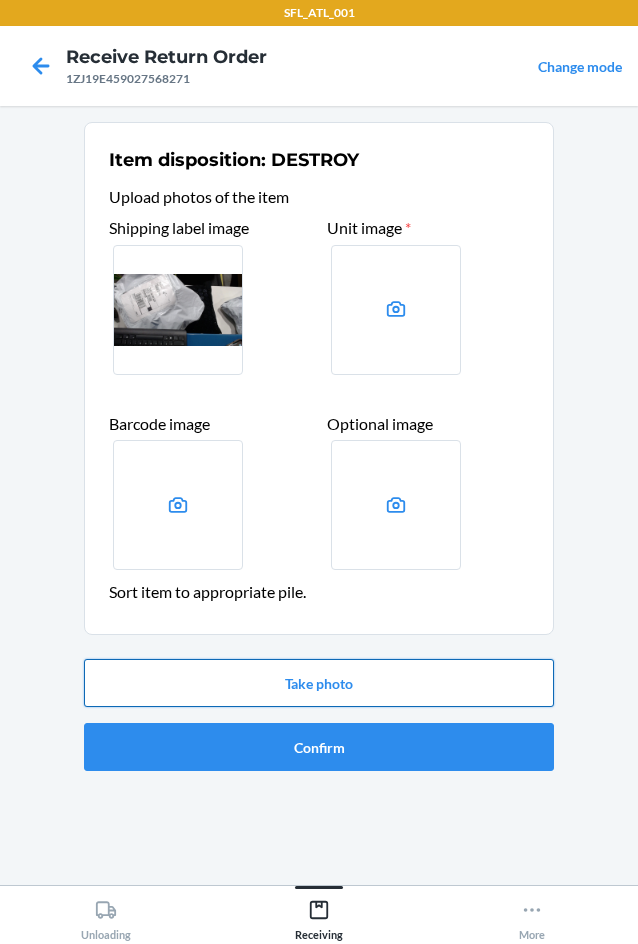 click on "Take photo" at bounding box center [319, 683] 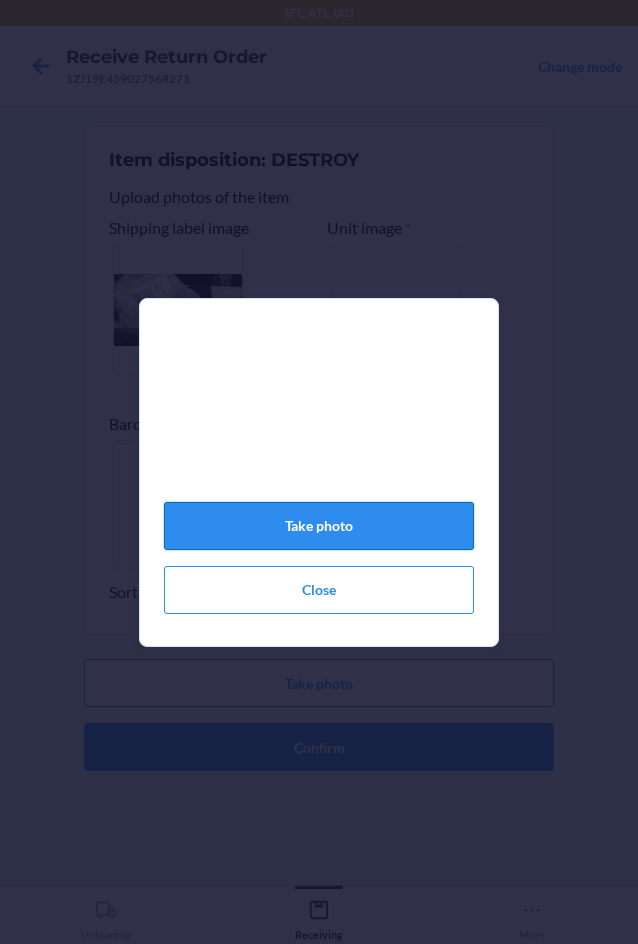 click on "Take photo" 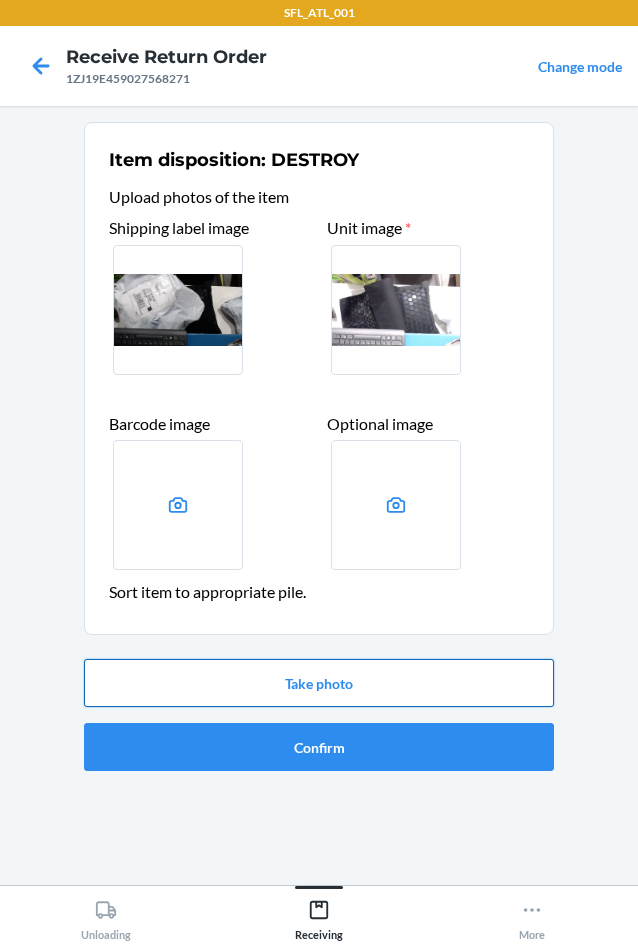 click on "Take photo" at bounding box center (319, 683) 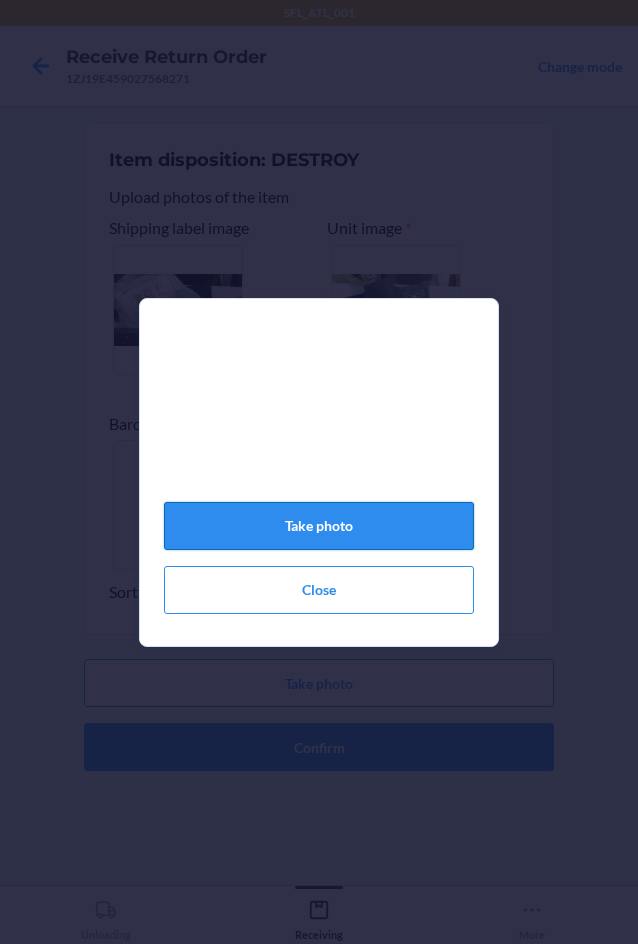 click on "Take photo" 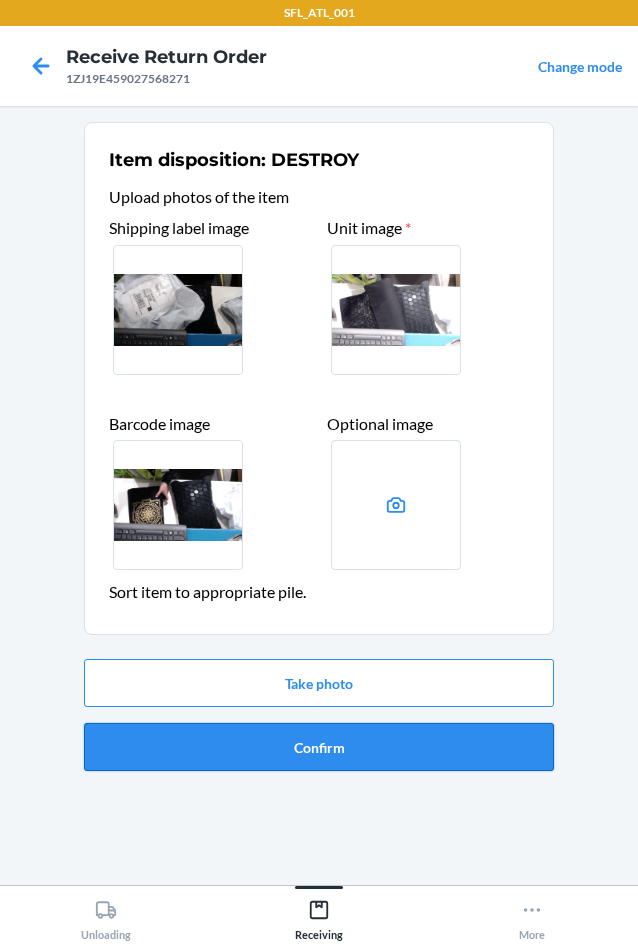click on "Confirm" at bounding box center (319, 747) 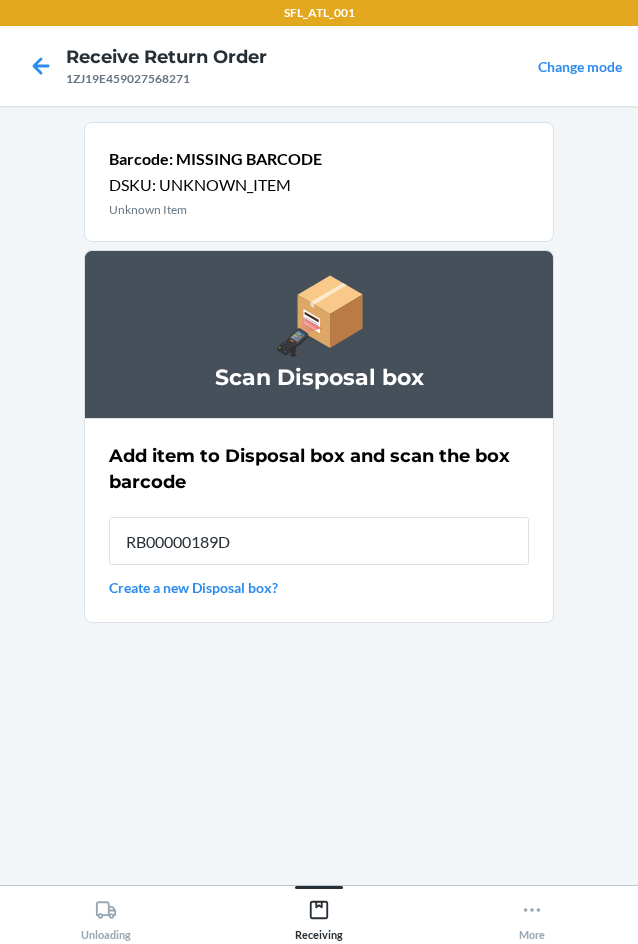 type on "RB00000189D" 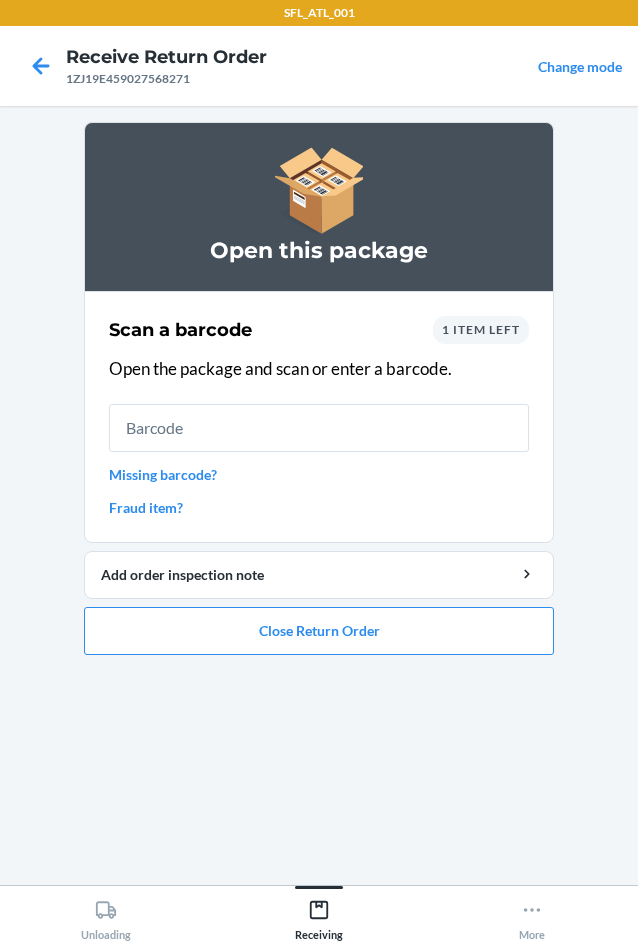 click on "Missing barcode?" at bounding box center (319, 474) 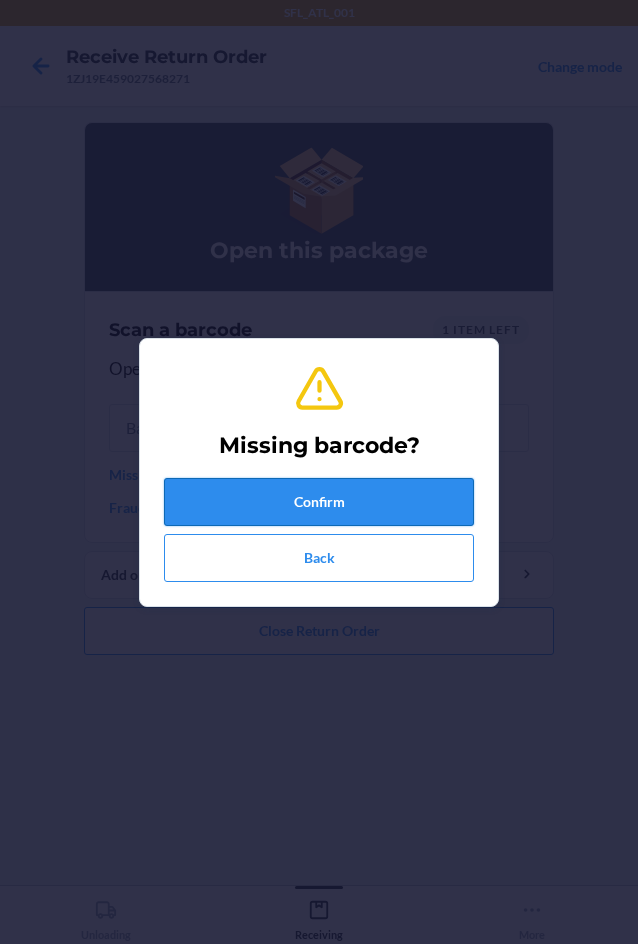 click on "Confirm" at bounding box center [319, 502] 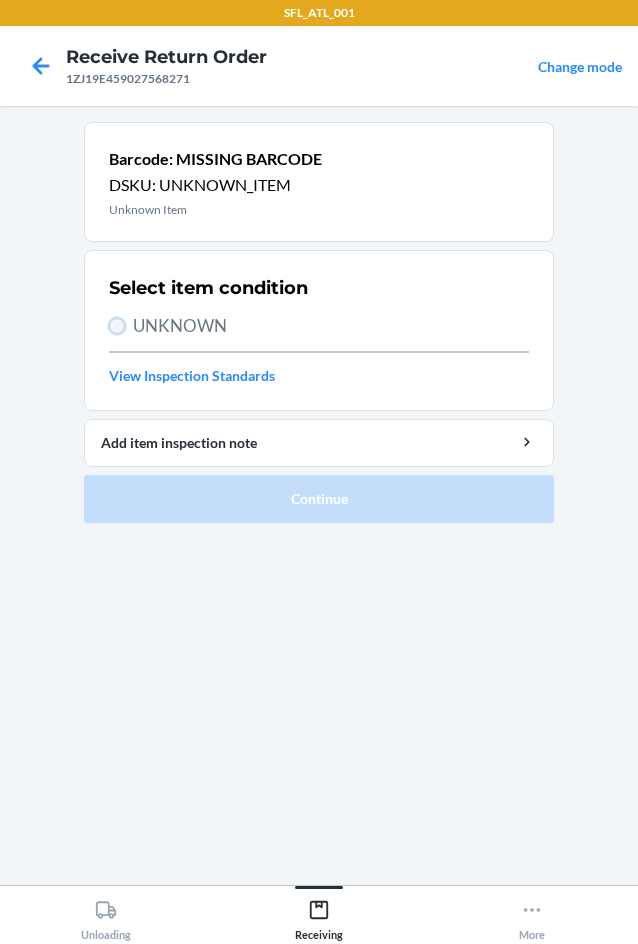 click on "UNKNOWN" at bounding box center [117, 326] 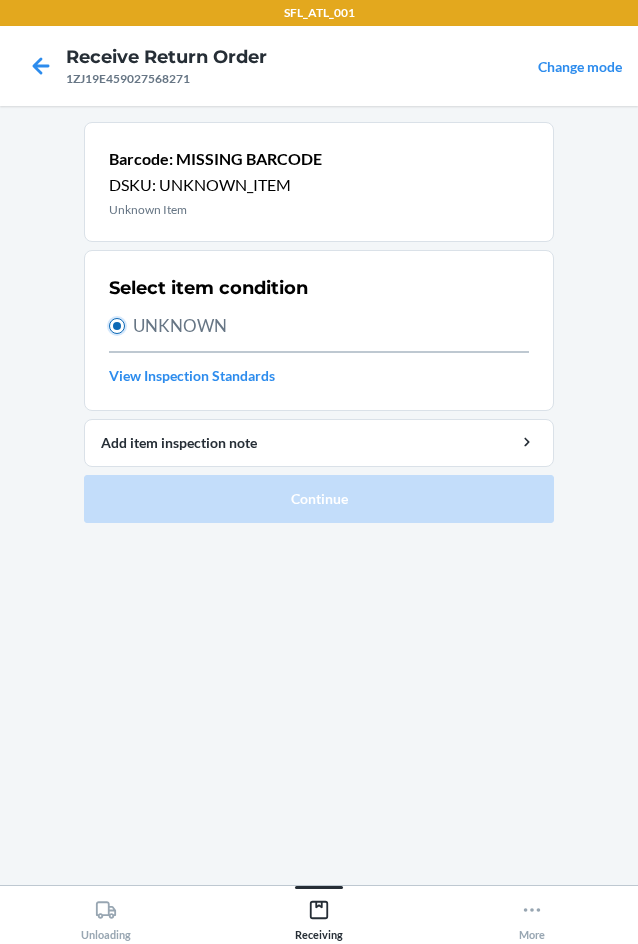 radio on "true" 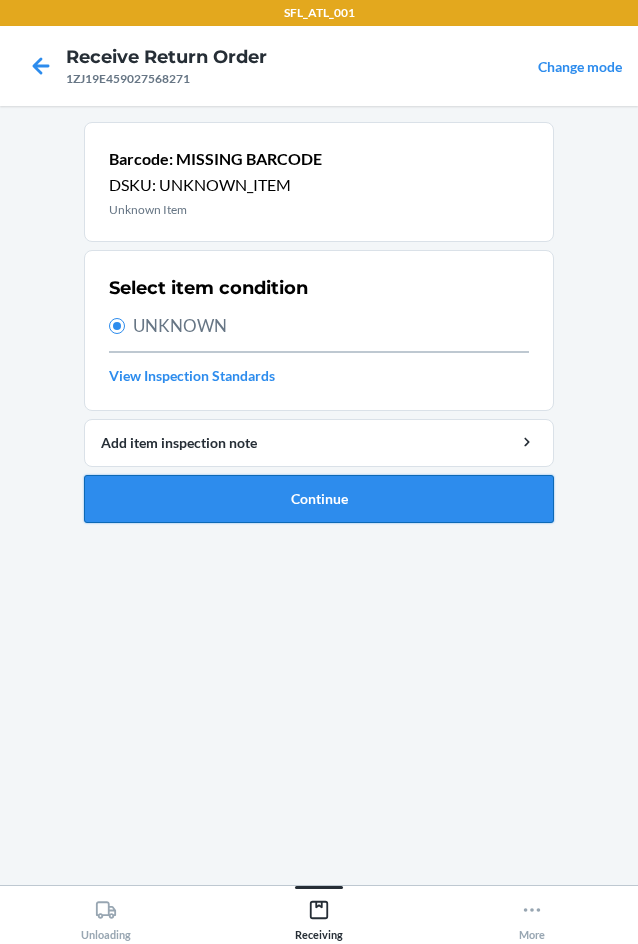 click on "Continue" at bounding box center [319, 499] 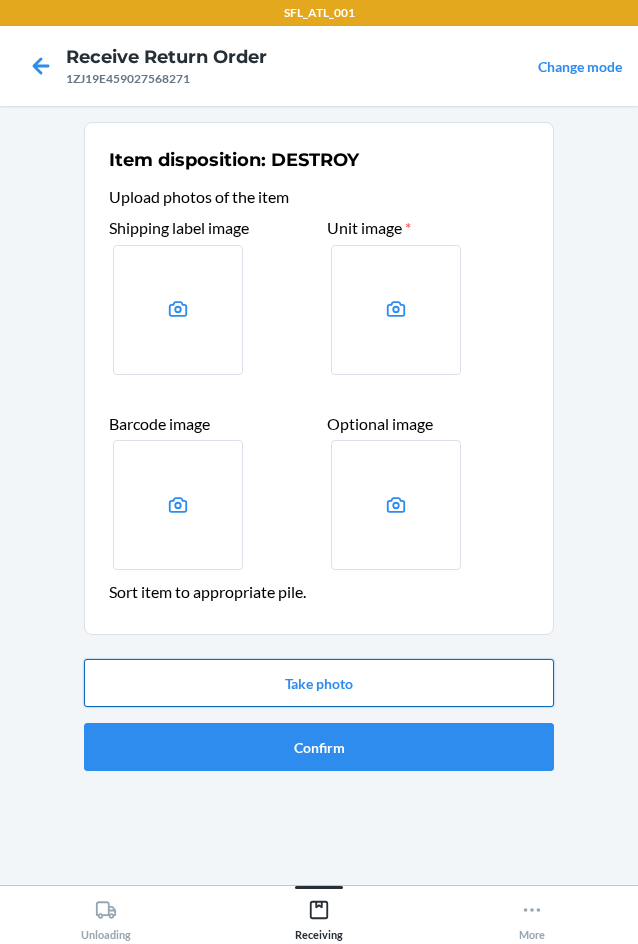 click on "Take photo" at bounding box center (319, 683) 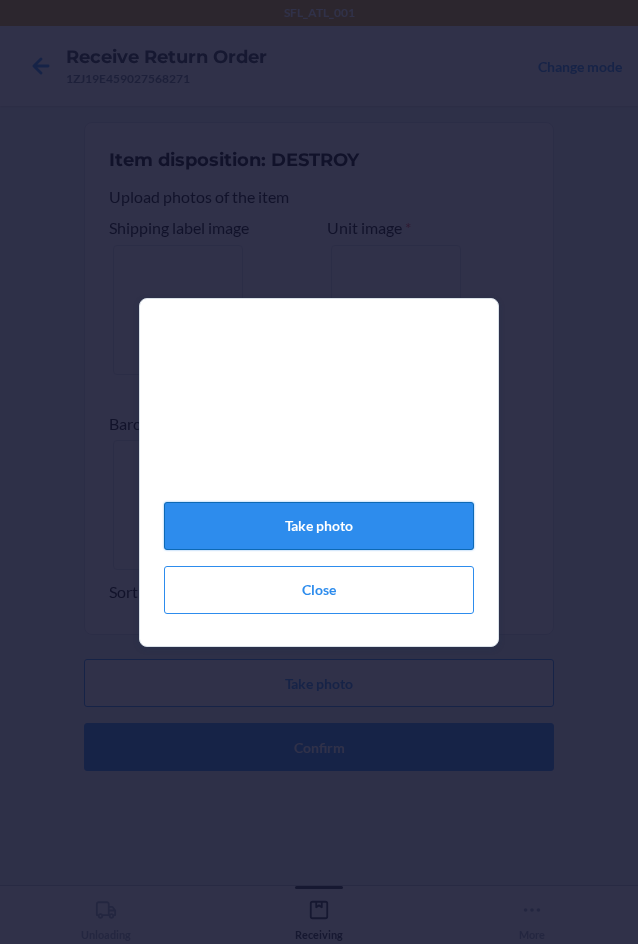 click on "Take photo" 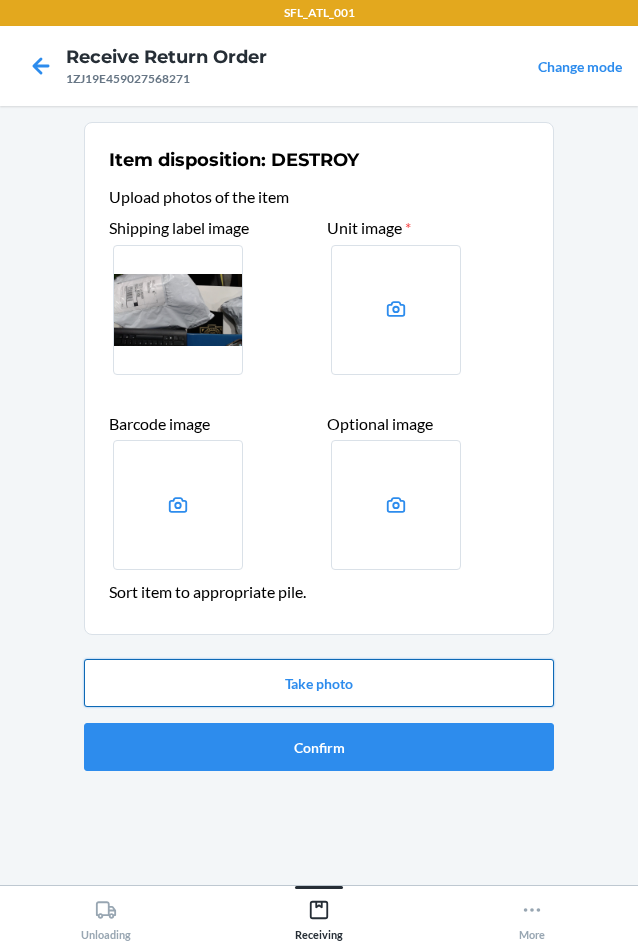 click on "Take photo" at bounding box center [319, 683] 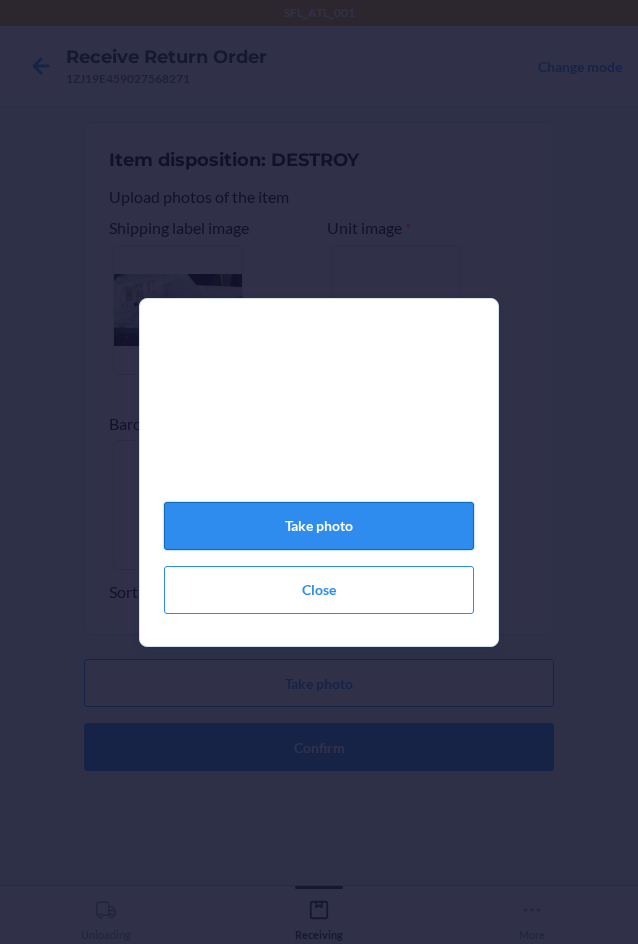 click on "Take photo" 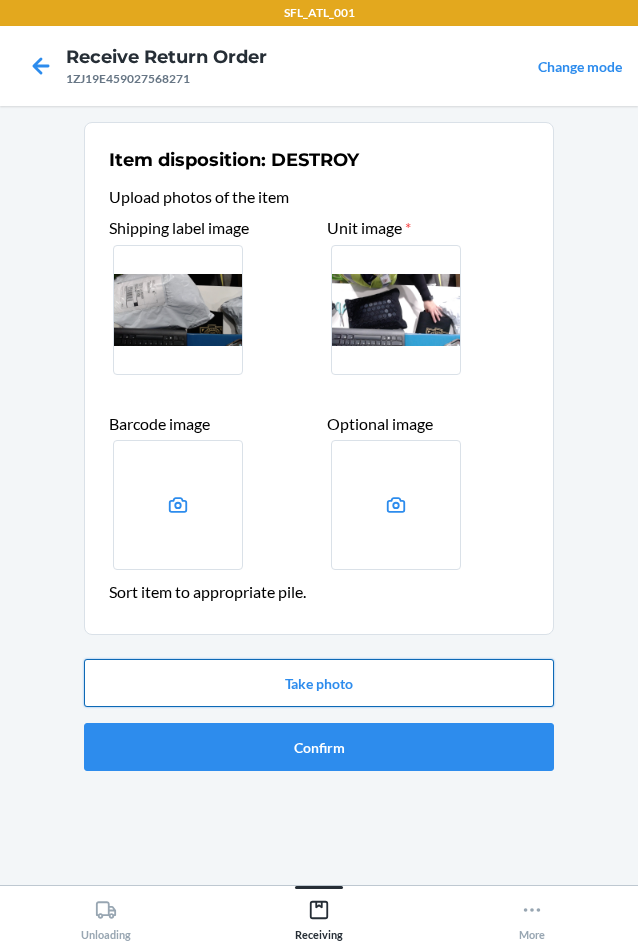 click on "Take photo" at bounding box center (319, 683) 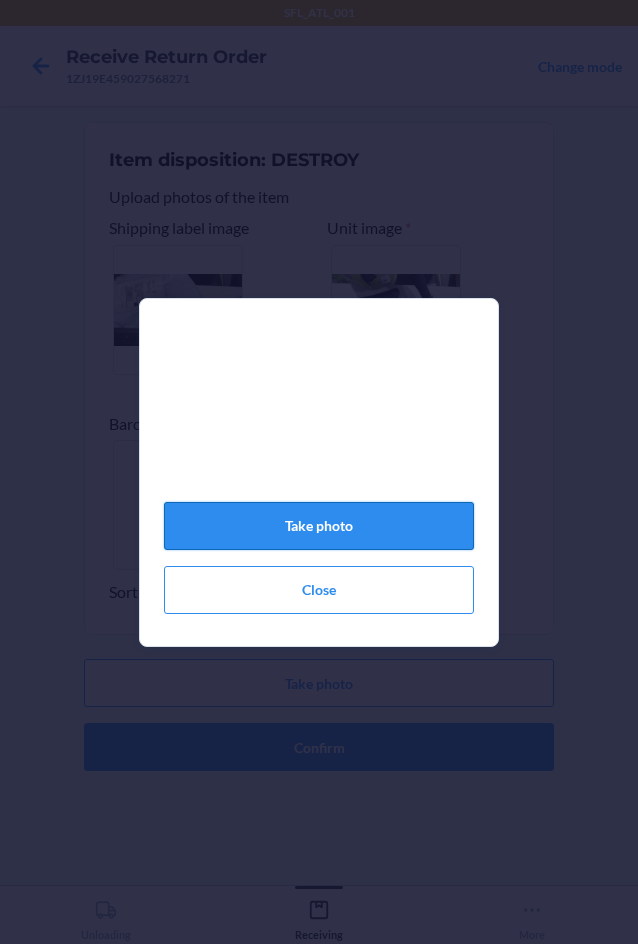 click on "Take photo" 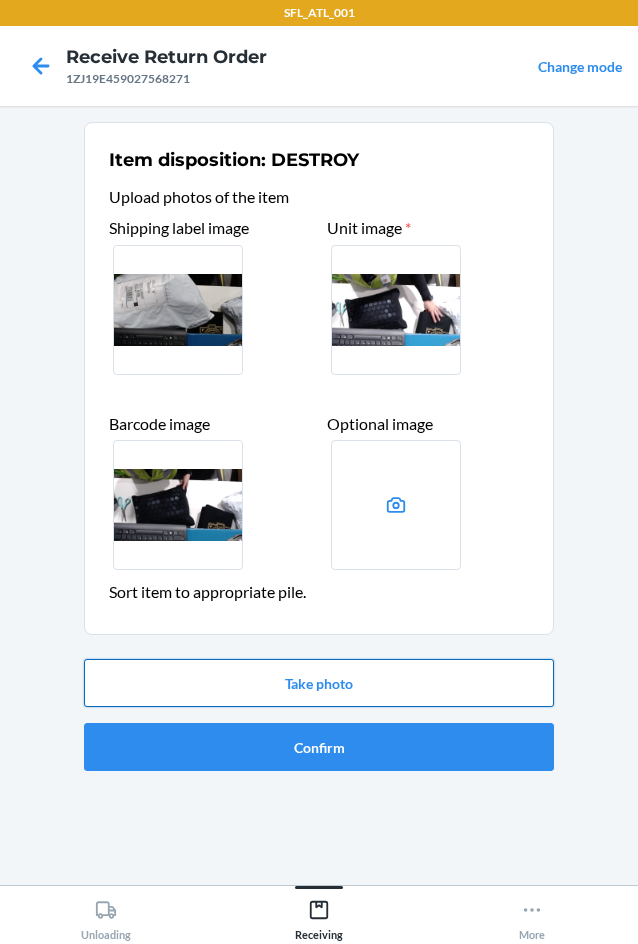 click on "Take photo" at bounding box center (319, 683) 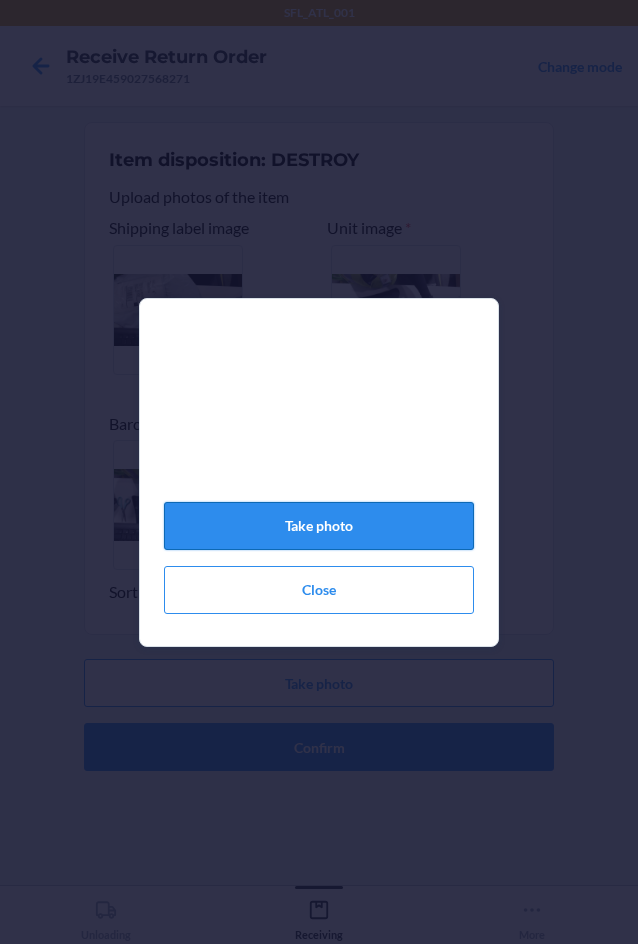 click on "Take photo" 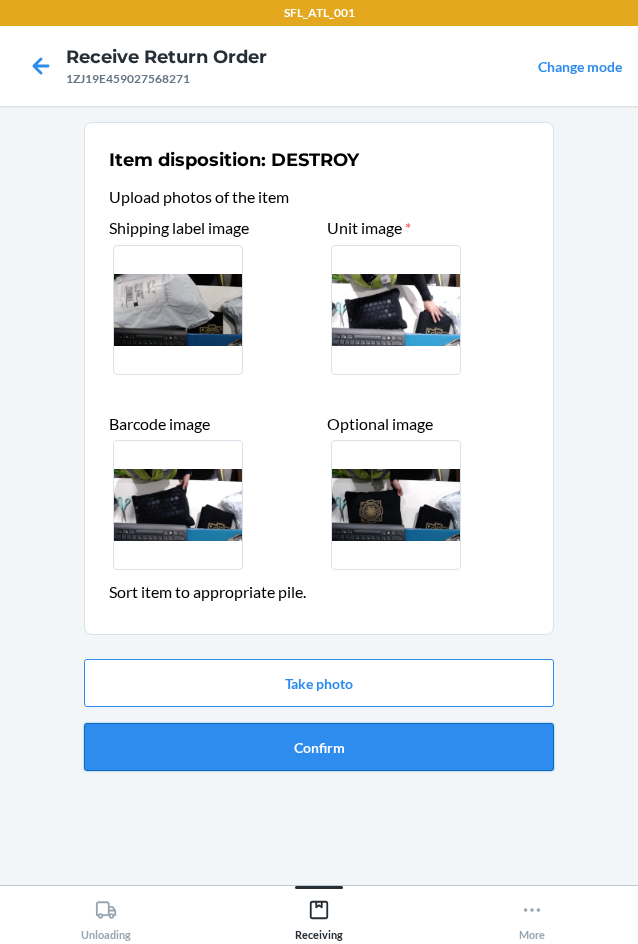 click on "Confirm" at bounding box center [319, 747] 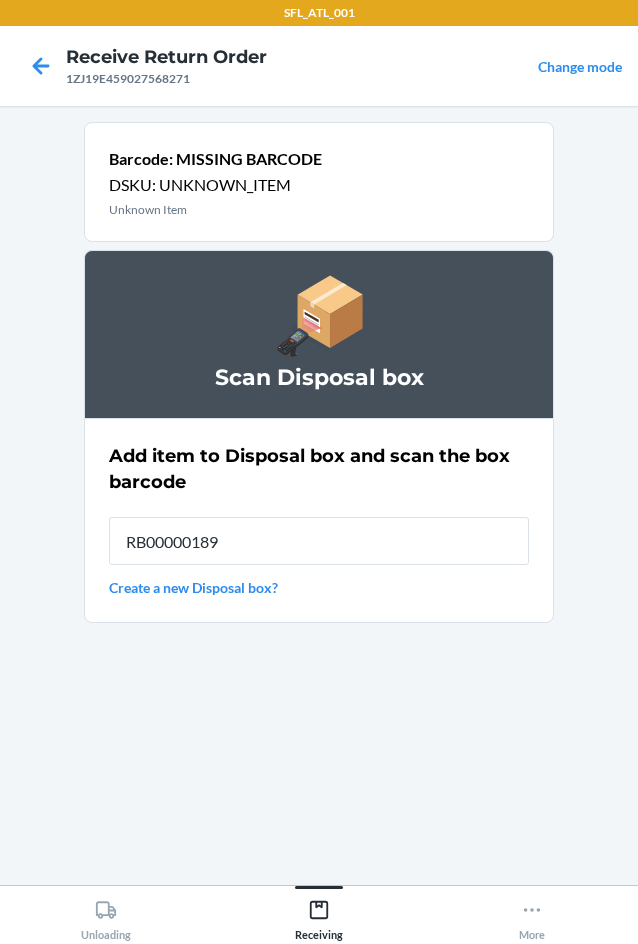 type on "RB00000189D" 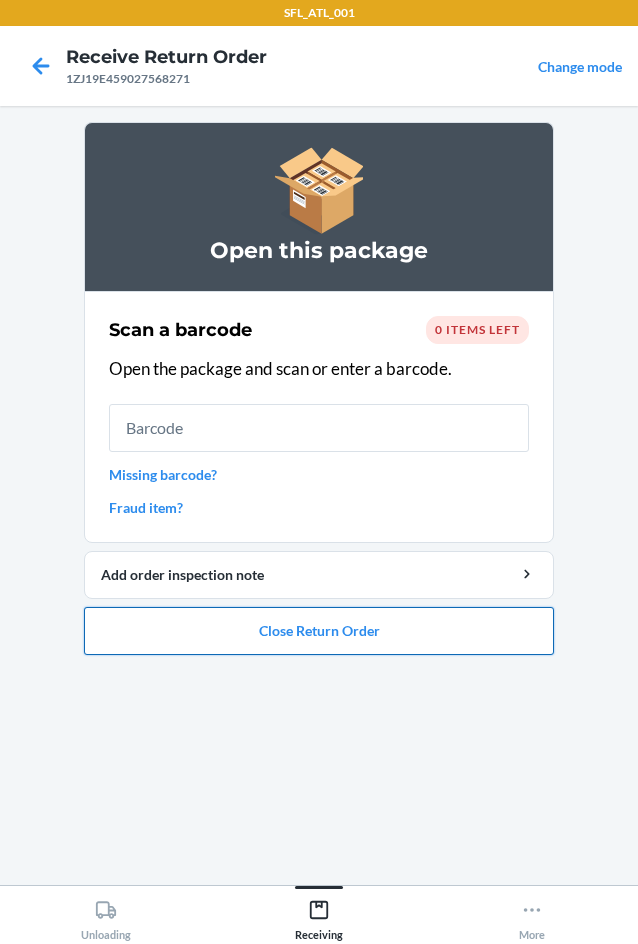 click on "Close Return Order" at bounding box center [319, 631] 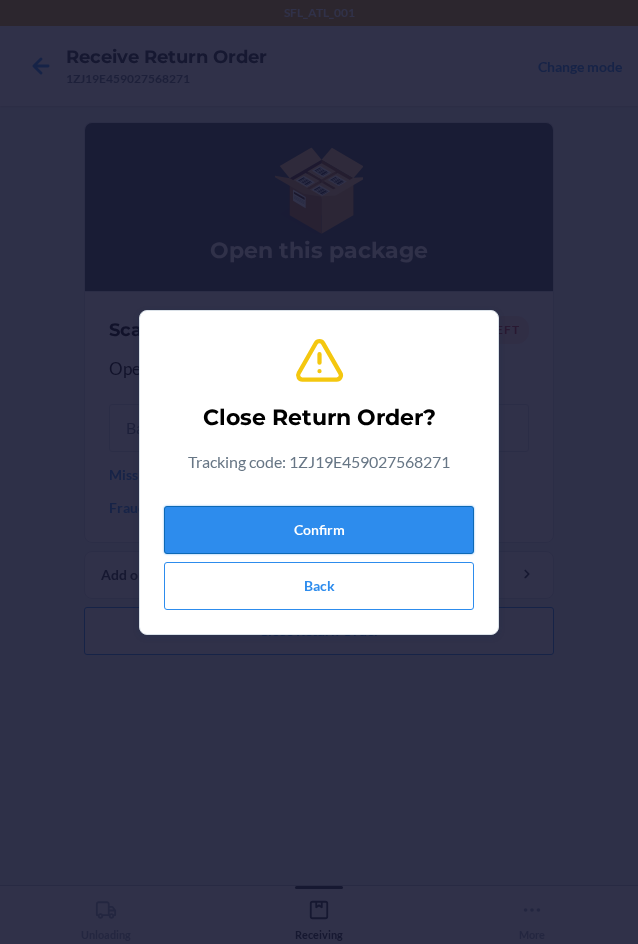 click on "Confirm" at bounding box center (319, 530) 